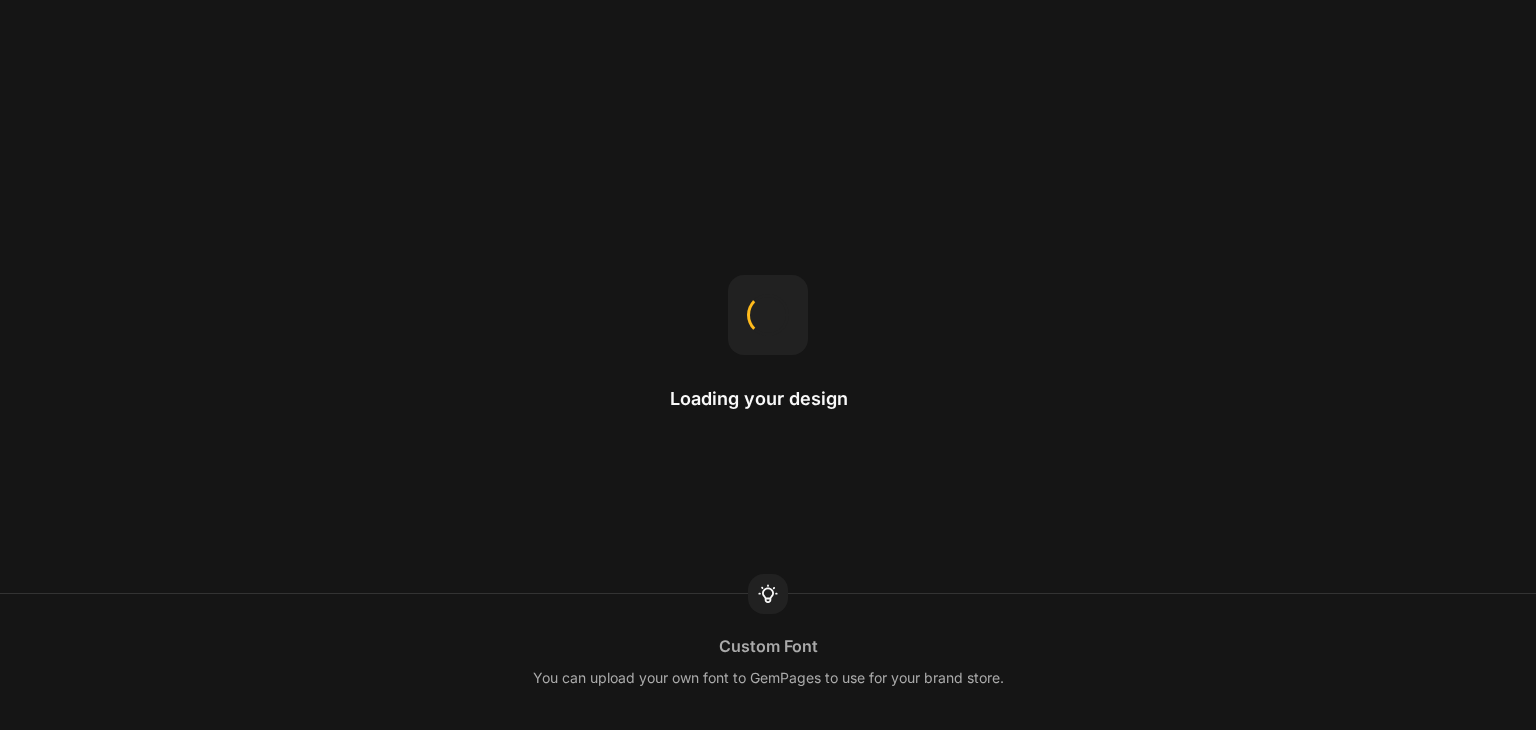 scroll, scrollTop: 0, scrollLeft: 0, axis: both 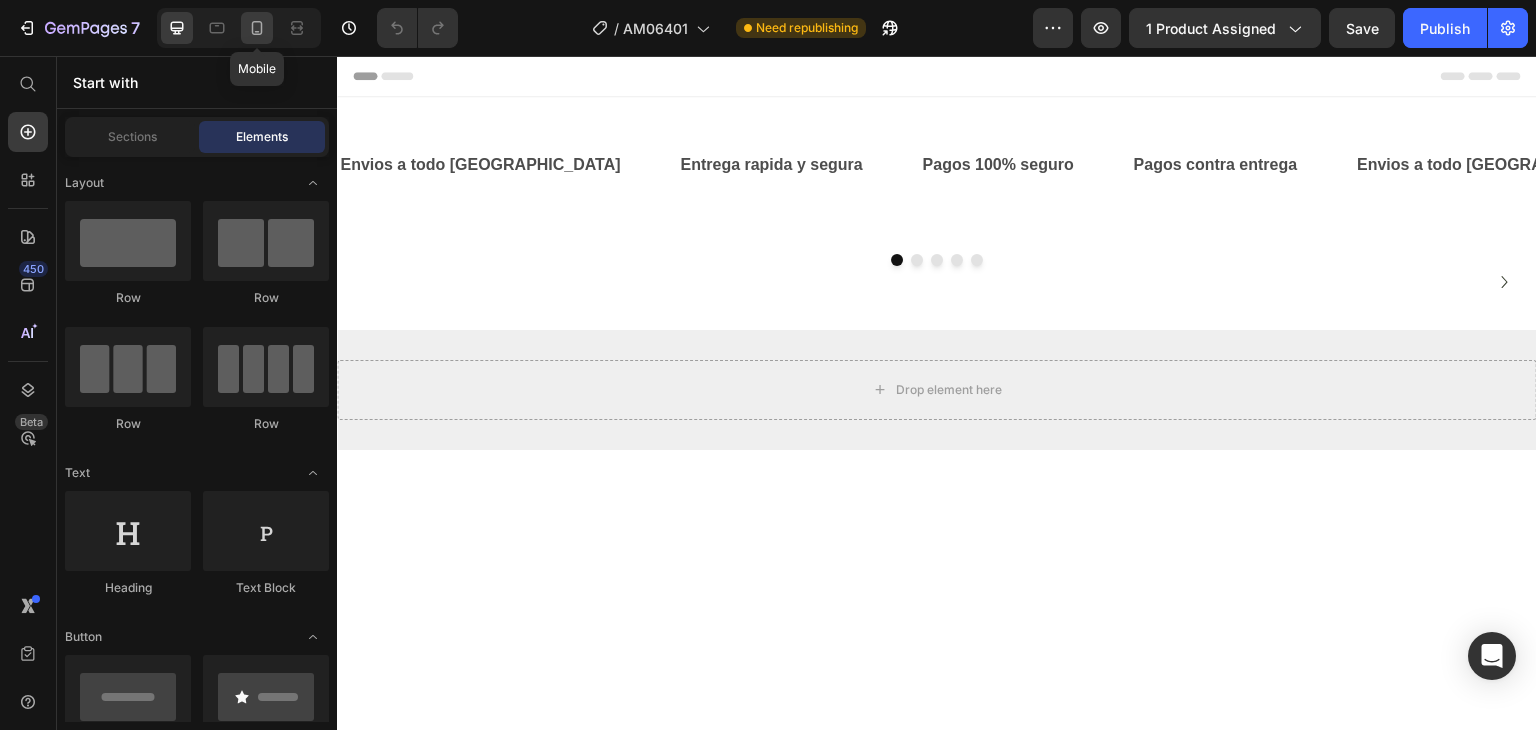 click 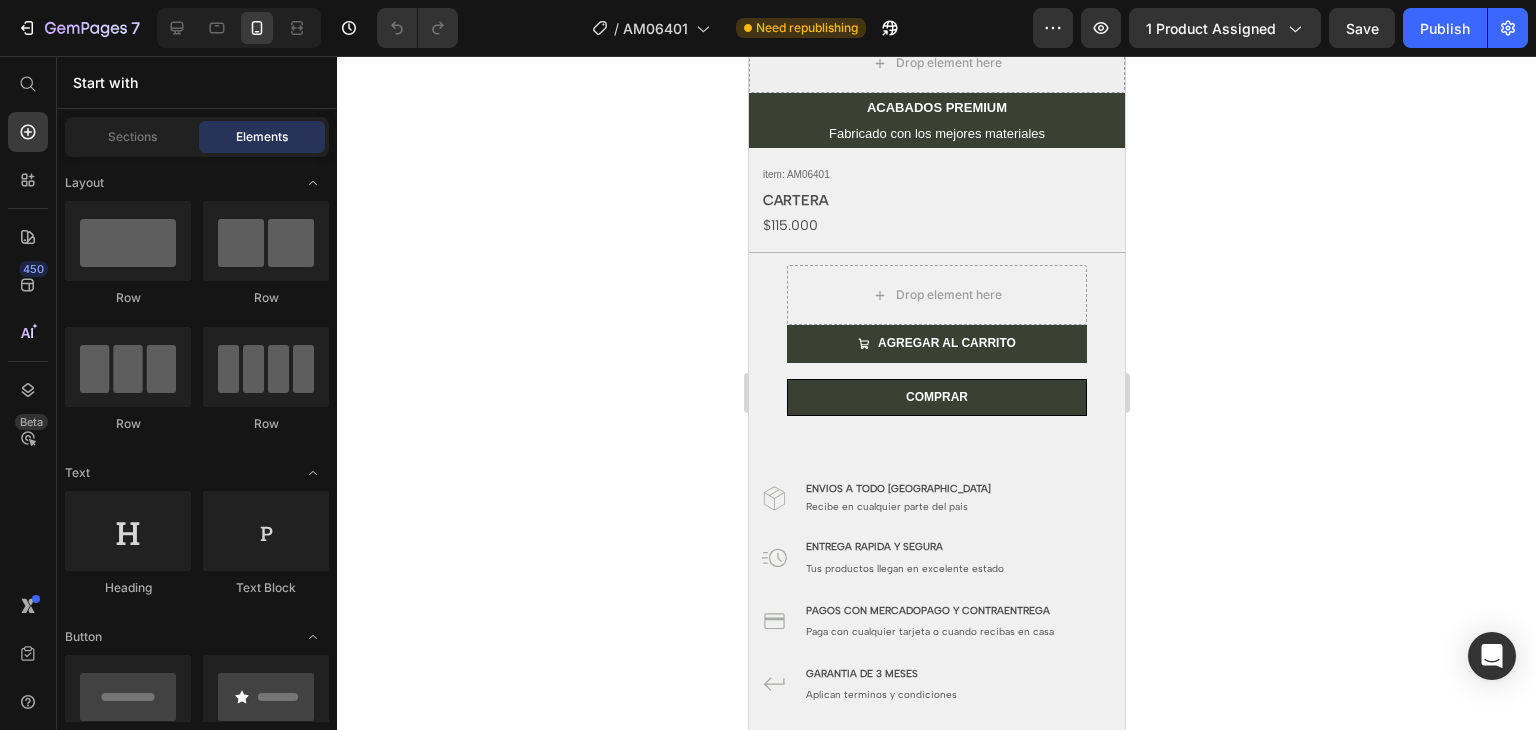 scroll, scrollTop: 769, scrollLeft: 0, axis: vertical 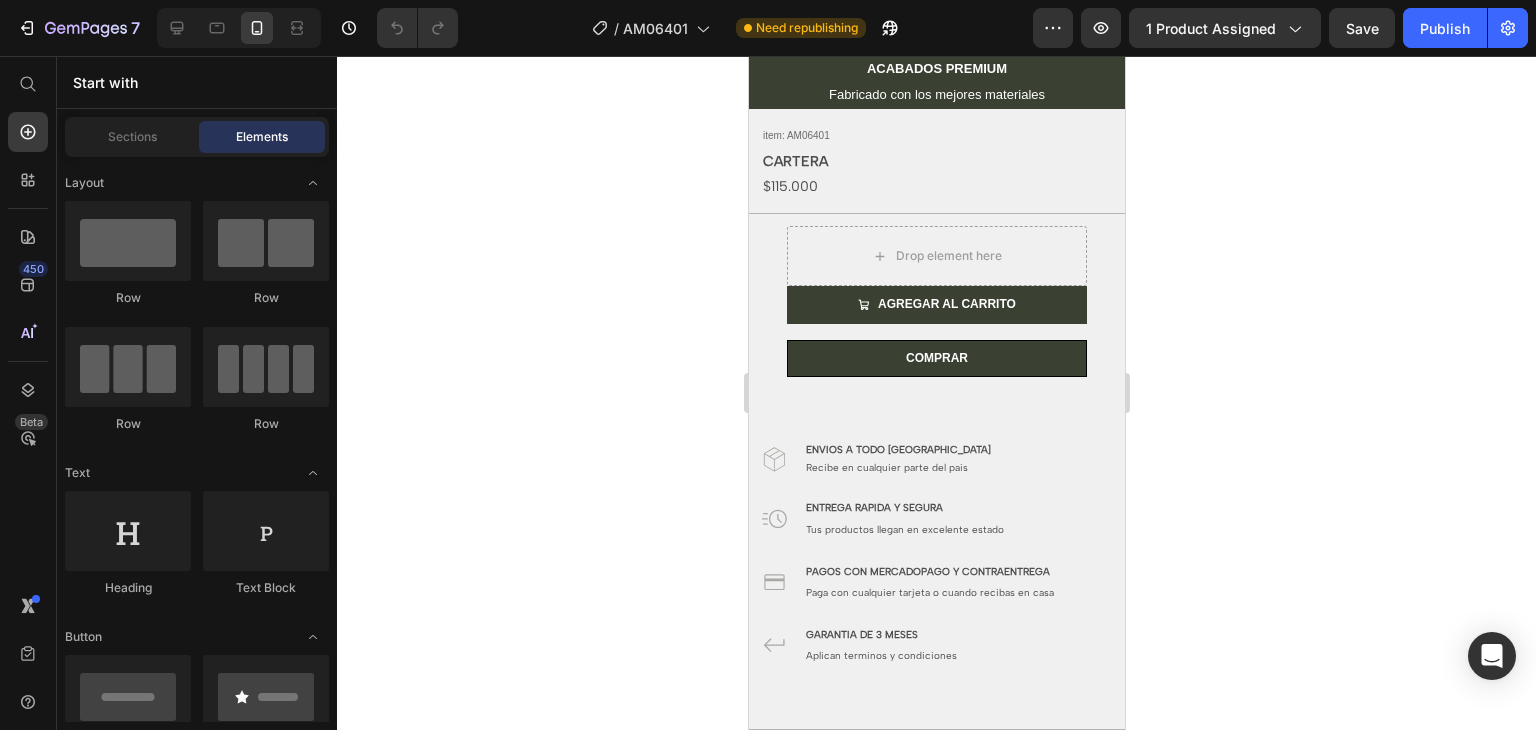 drag, startPoint x: 1115, startPoint y: 169, endPoint x: 1872, endPoint y: 373, distance: 784.00574 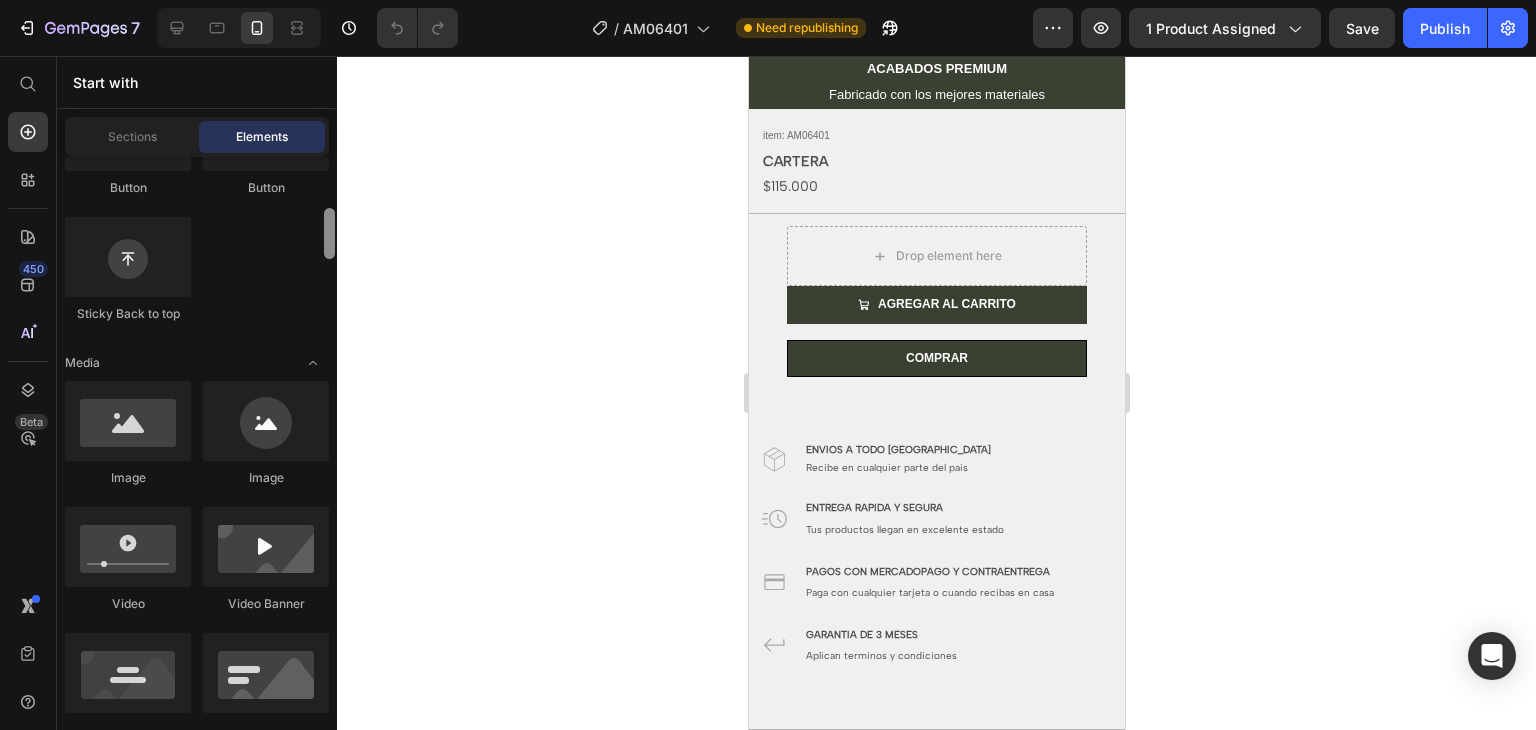 click at bounding box center [329, 439] 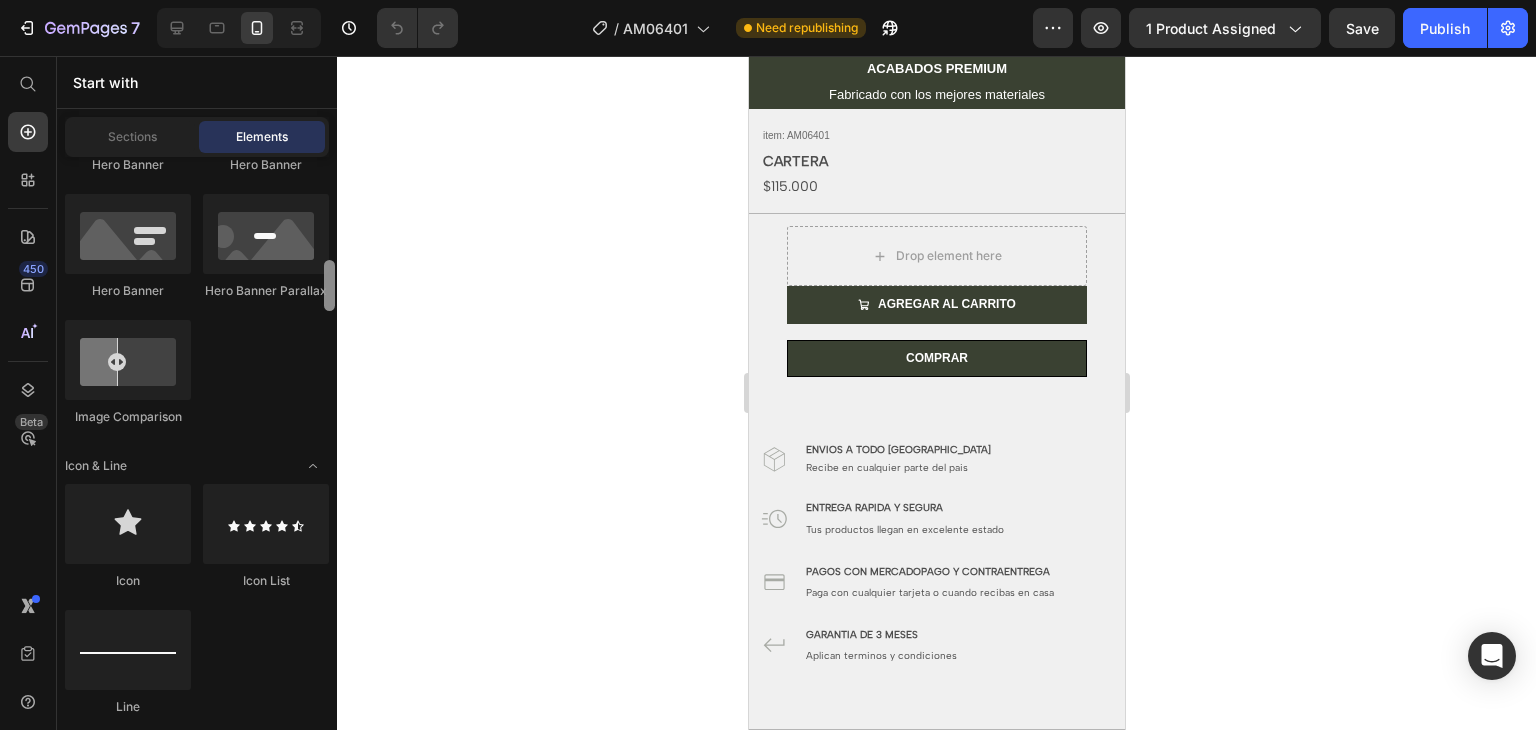 click at bounding box center [329, 439] 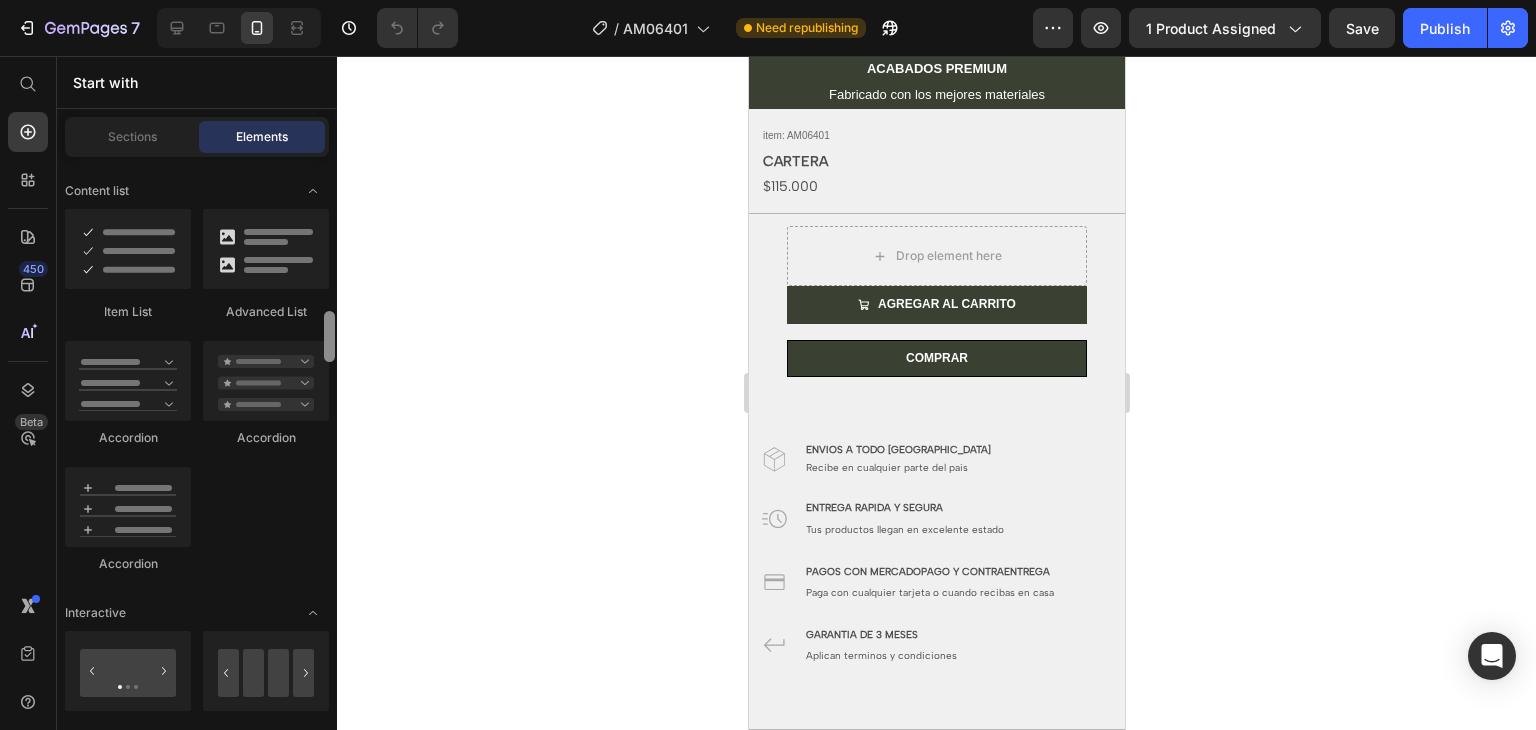 click at bounding box center (329, 439) 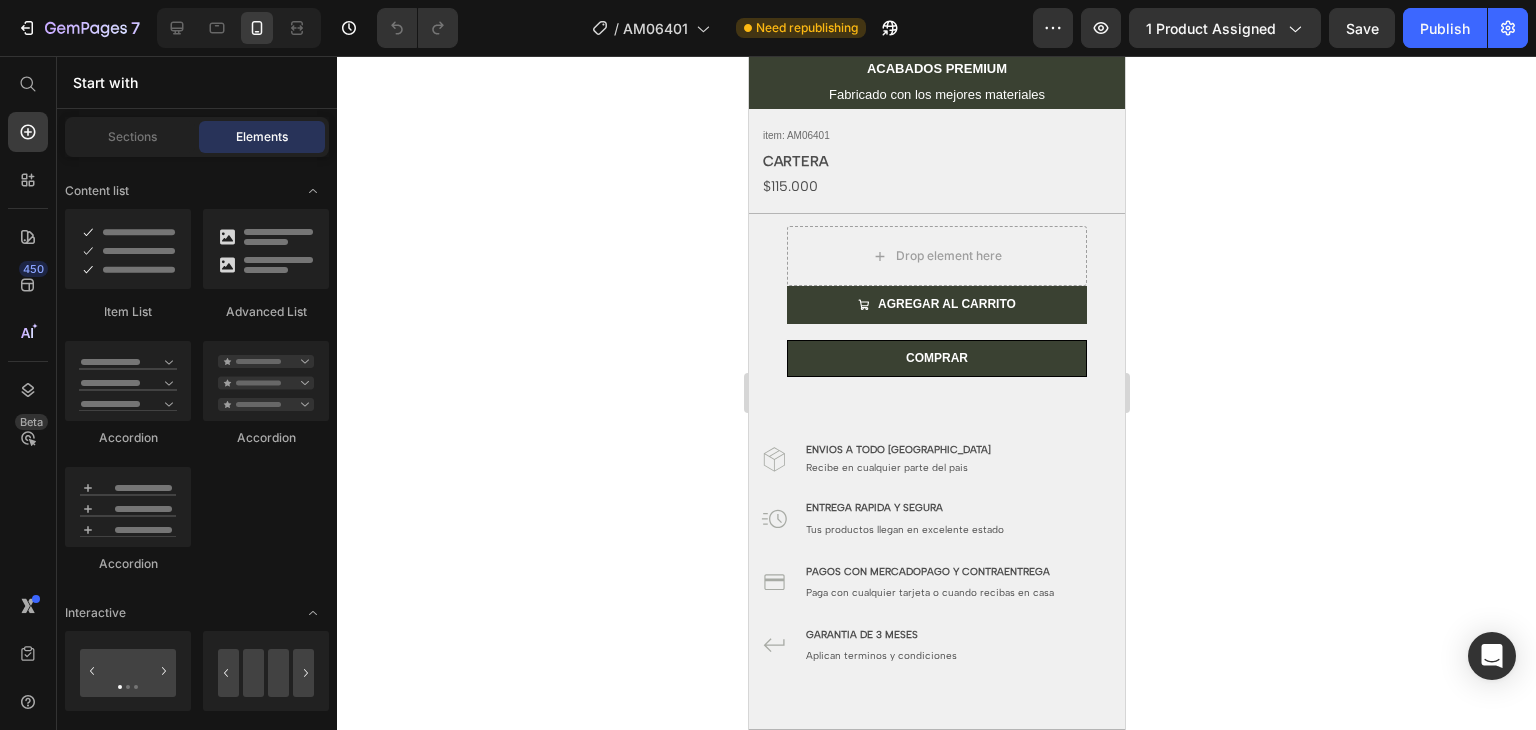 scroll, scrollTop: 2259, scrollLeft: 0, axis: vertical 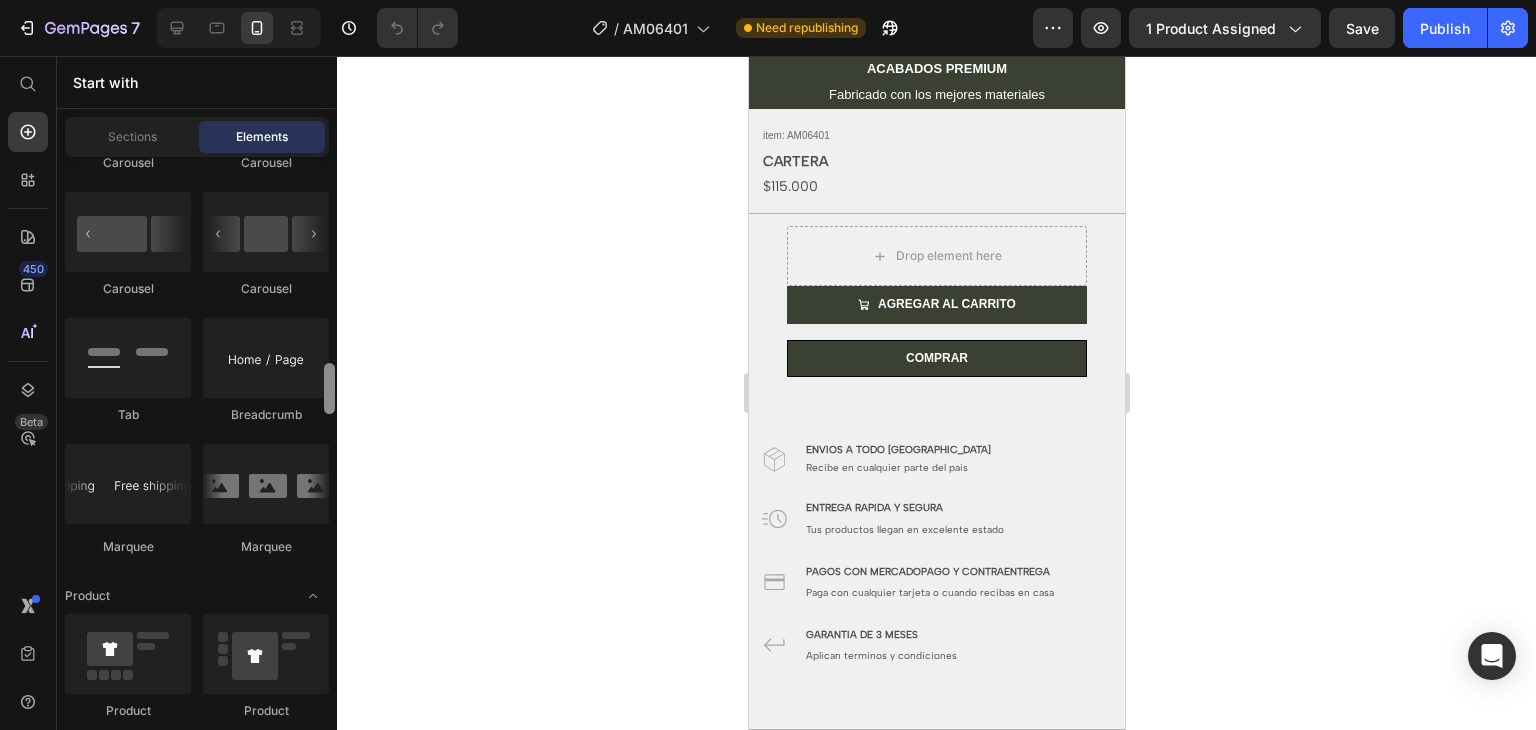 drag, startPoint x: 335, startPoint y: 333, endPoint x: 334, endPoint y: 359, distance: 26.019224 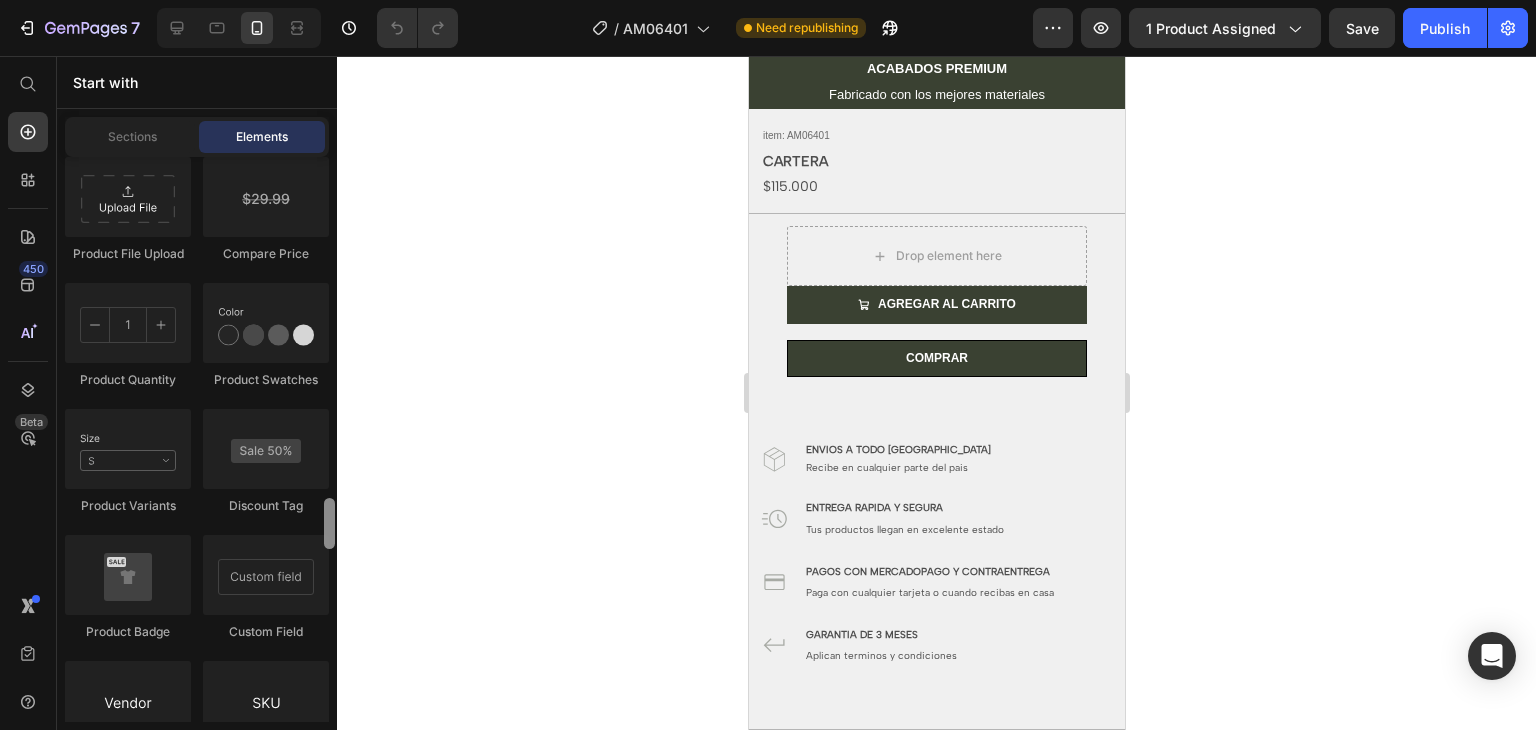 scroll, scrollTop: 3615, scrollLeft: 0, axis: vertical 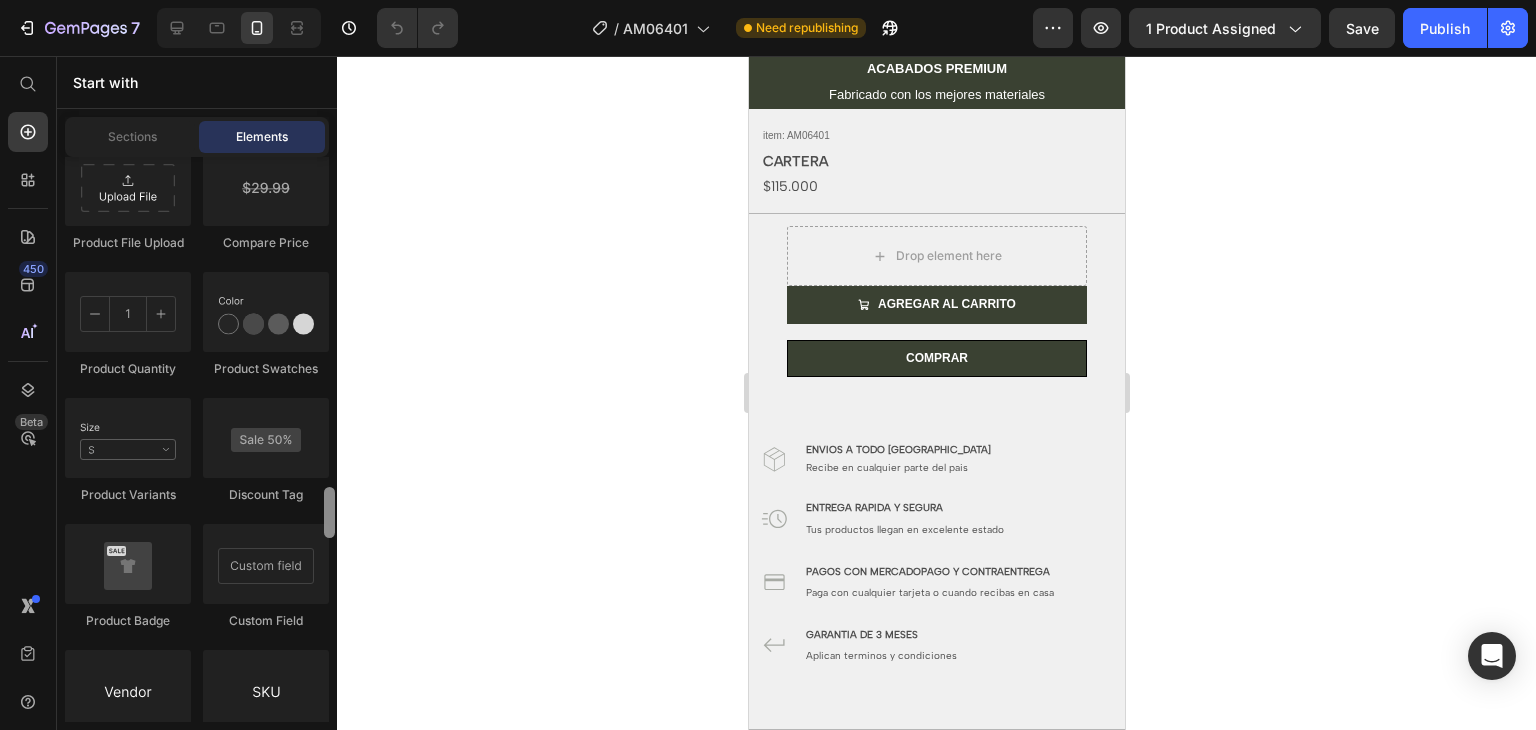 drag, startPoint x: 332, startPoint y: 375, endPoint x: 332, endPoint y: 499, distance: 124 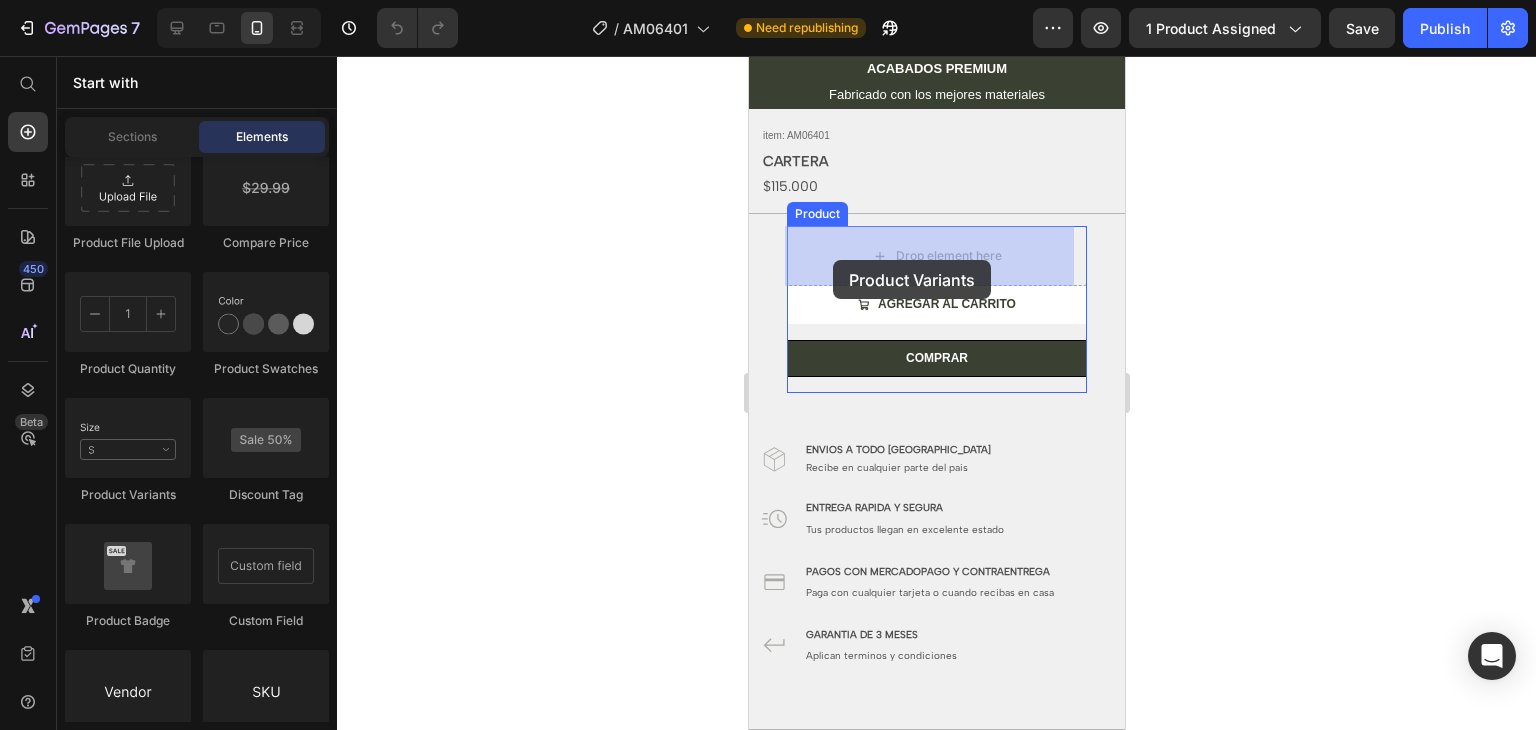 drag, startPoint x: 888, startPoint y: 512, endPoint x: 837, endPoint y: 261, distance: 256.12888 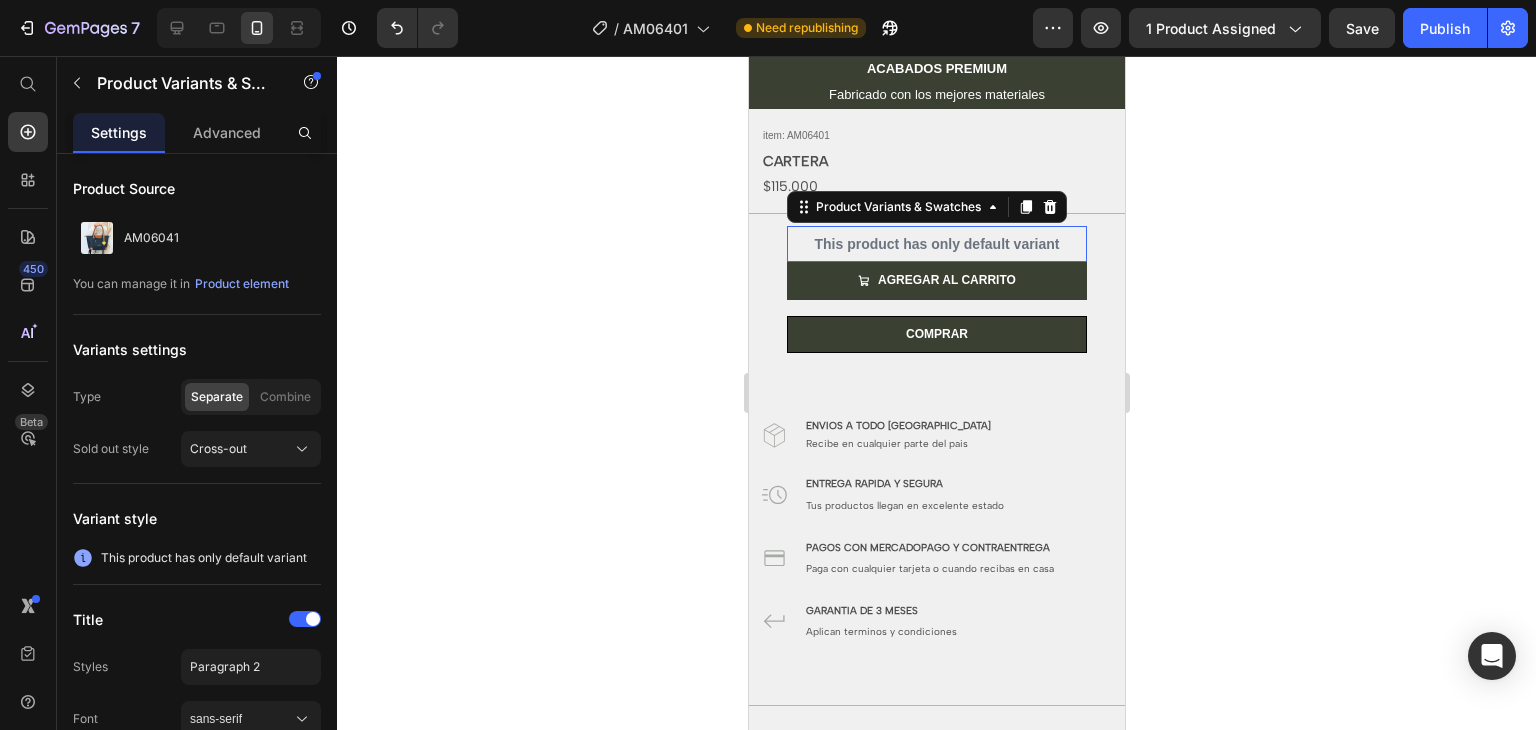 click on "This product has only default variant" at bounding box center [936, 244] 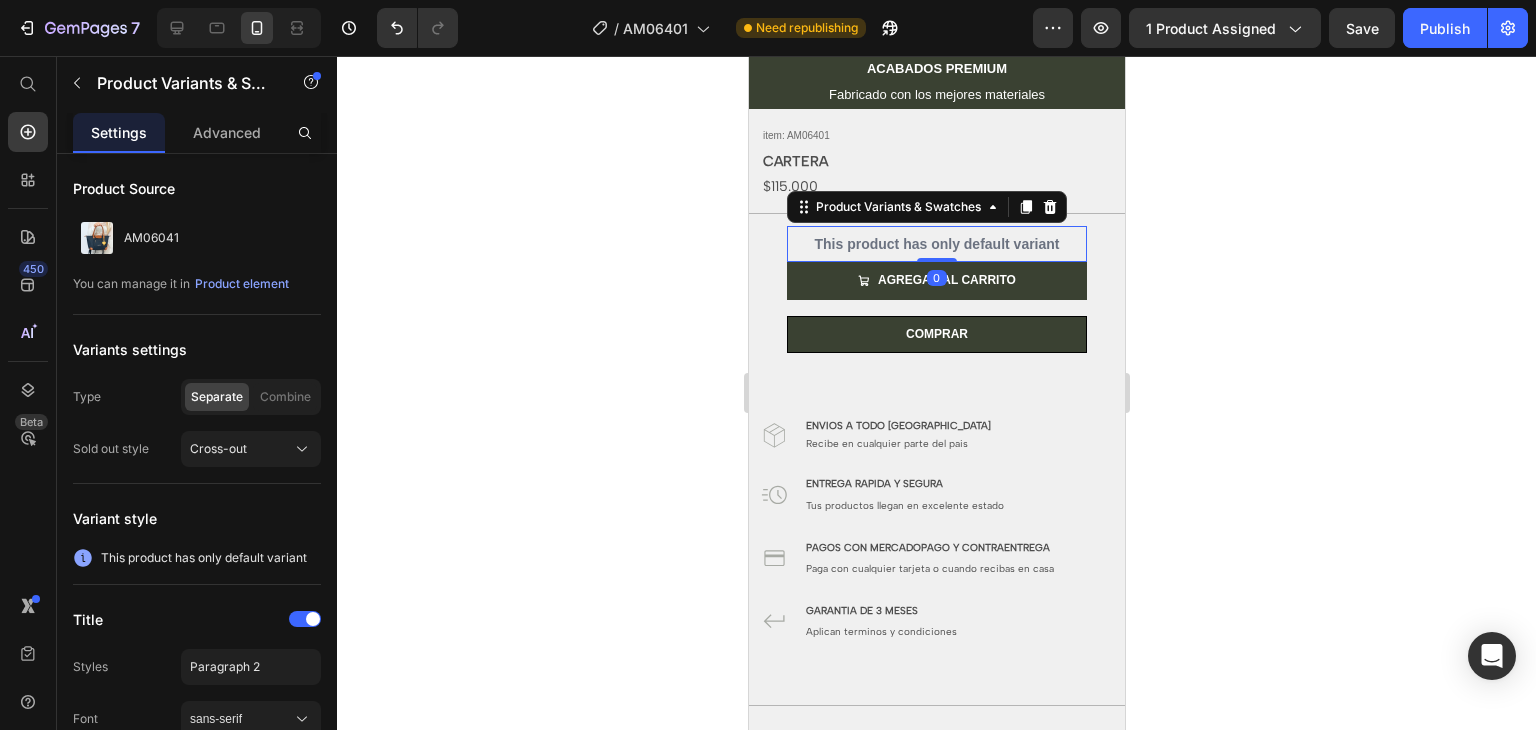 click on "Product Variants & Swatches" at bounding box center (926, 207) 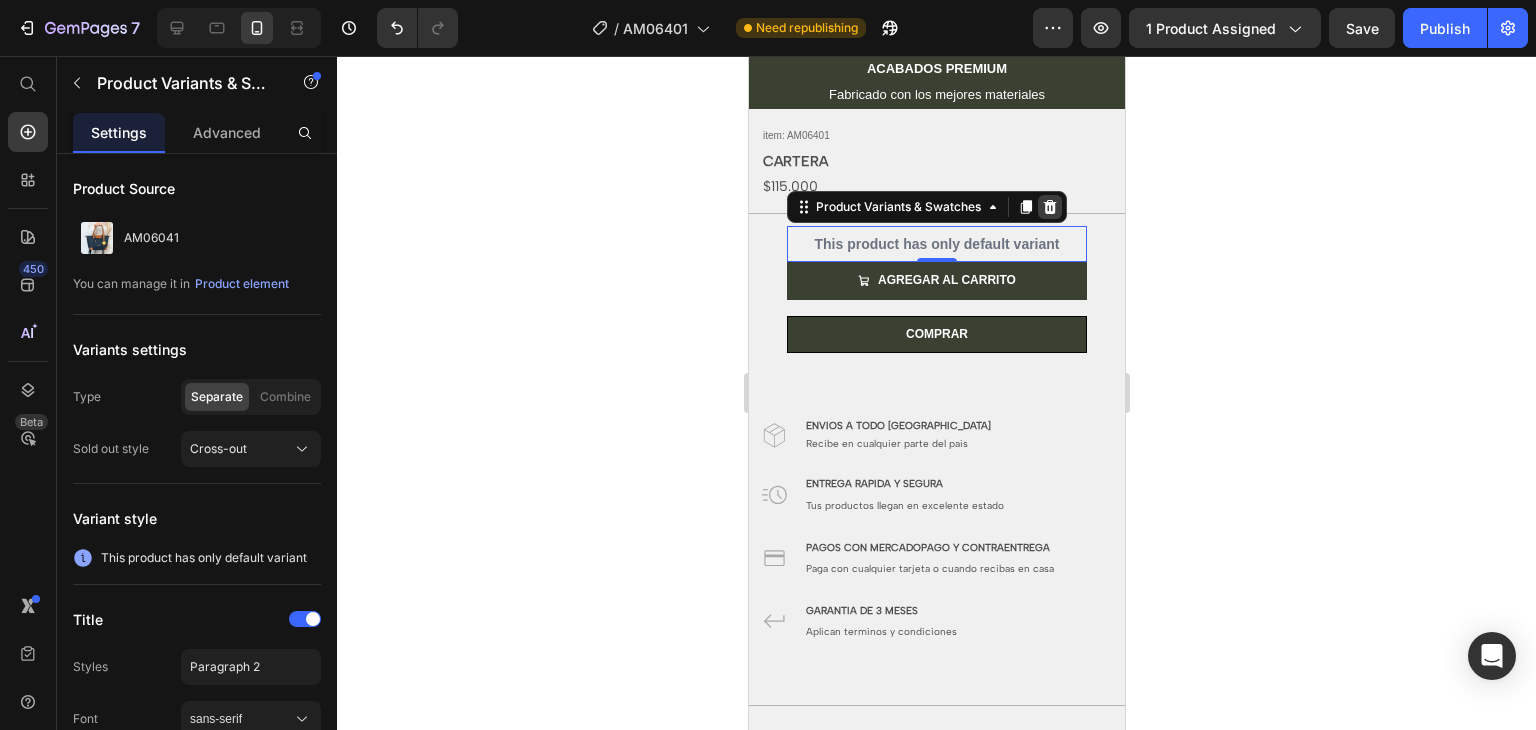 click 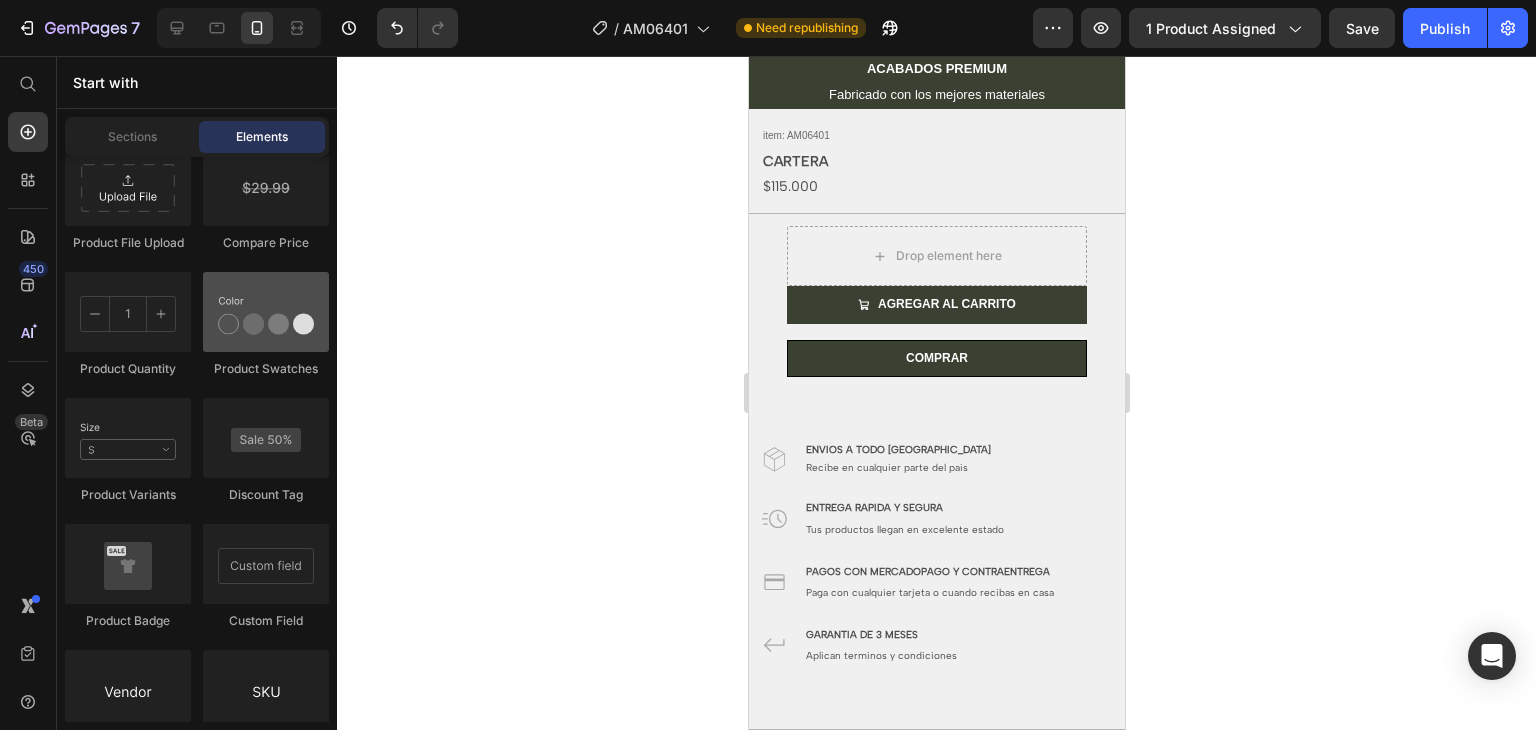 click at bounding box center [266, 312] 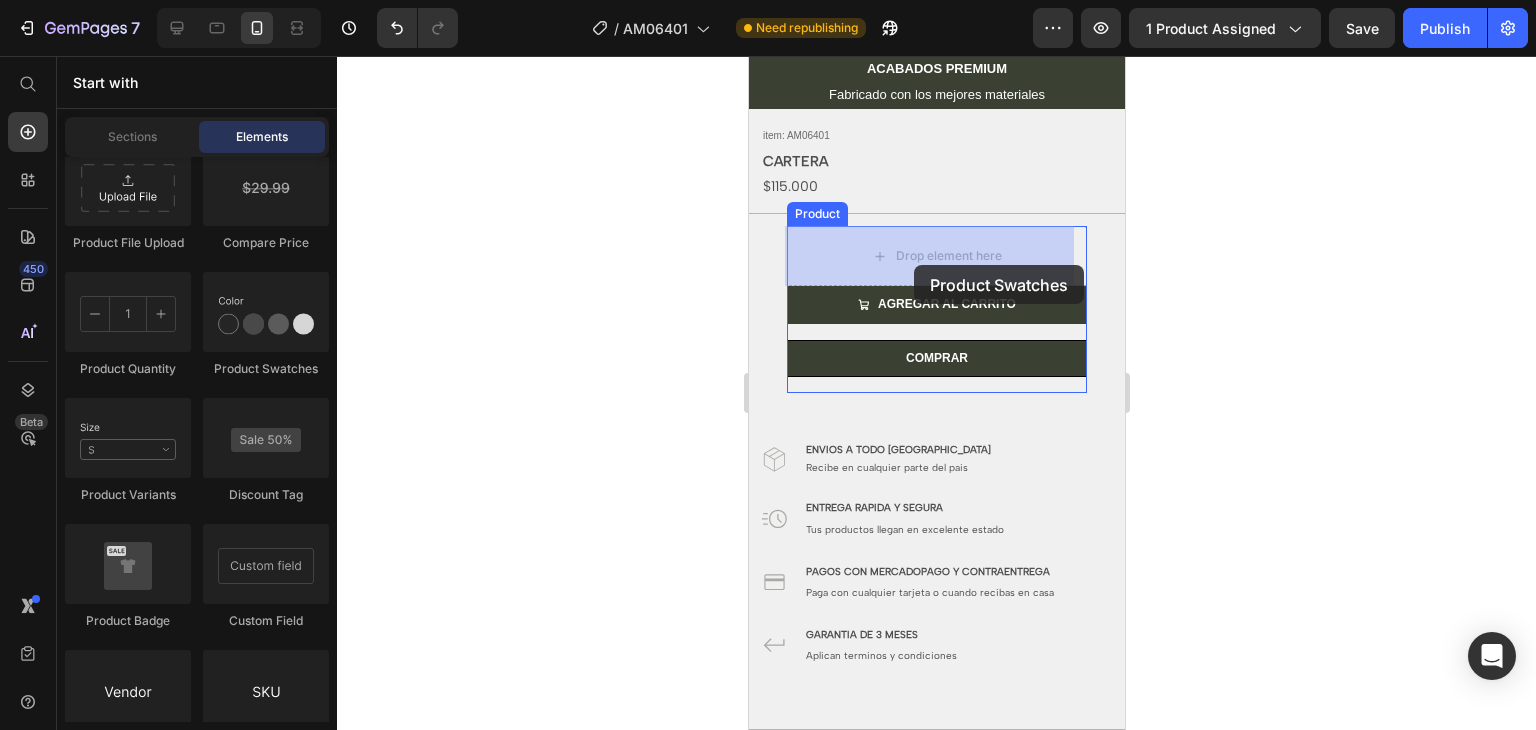 drag, startPoint x: 855, startPoint y: 252, endPoint x: 913, endPoint y: 265, distance: 59.439045 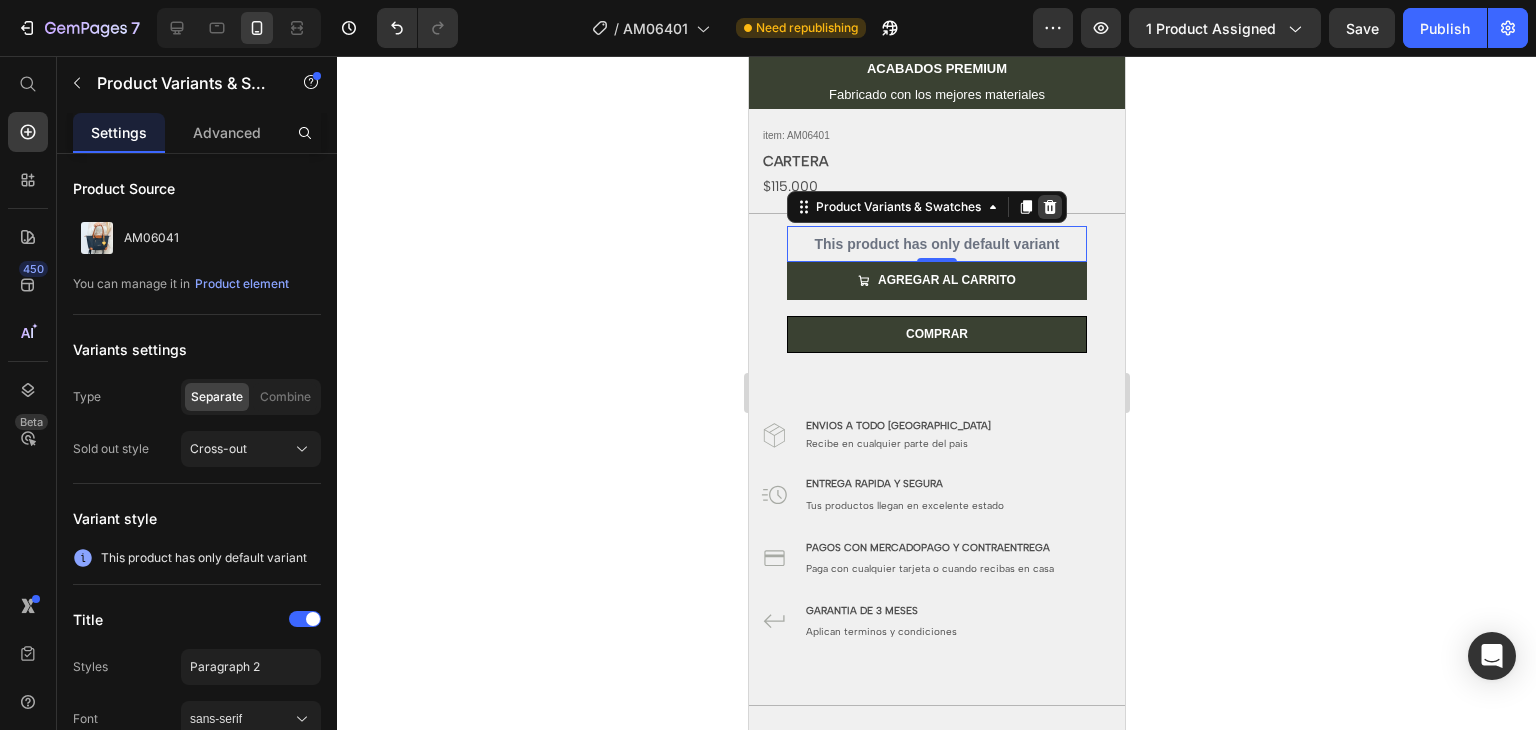 click 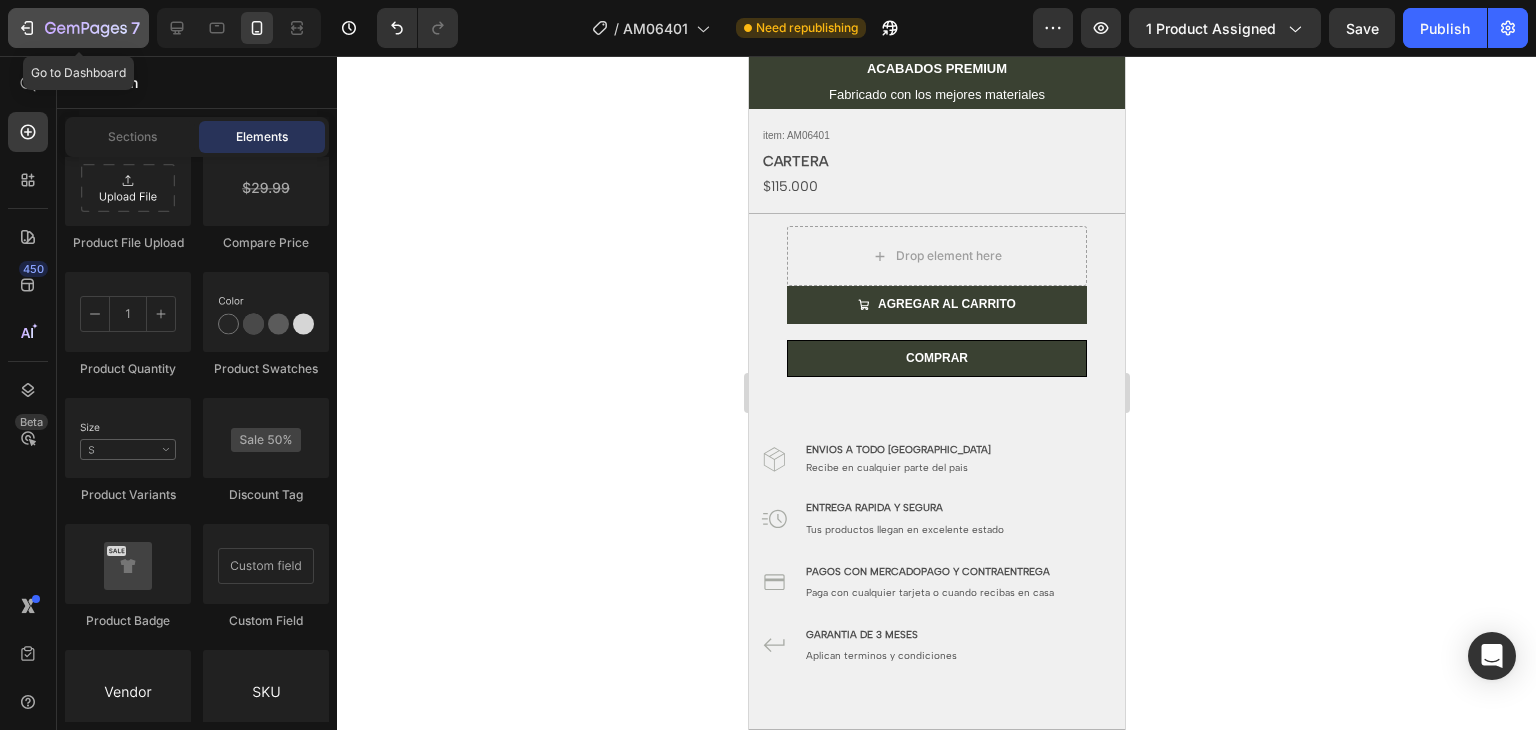 click 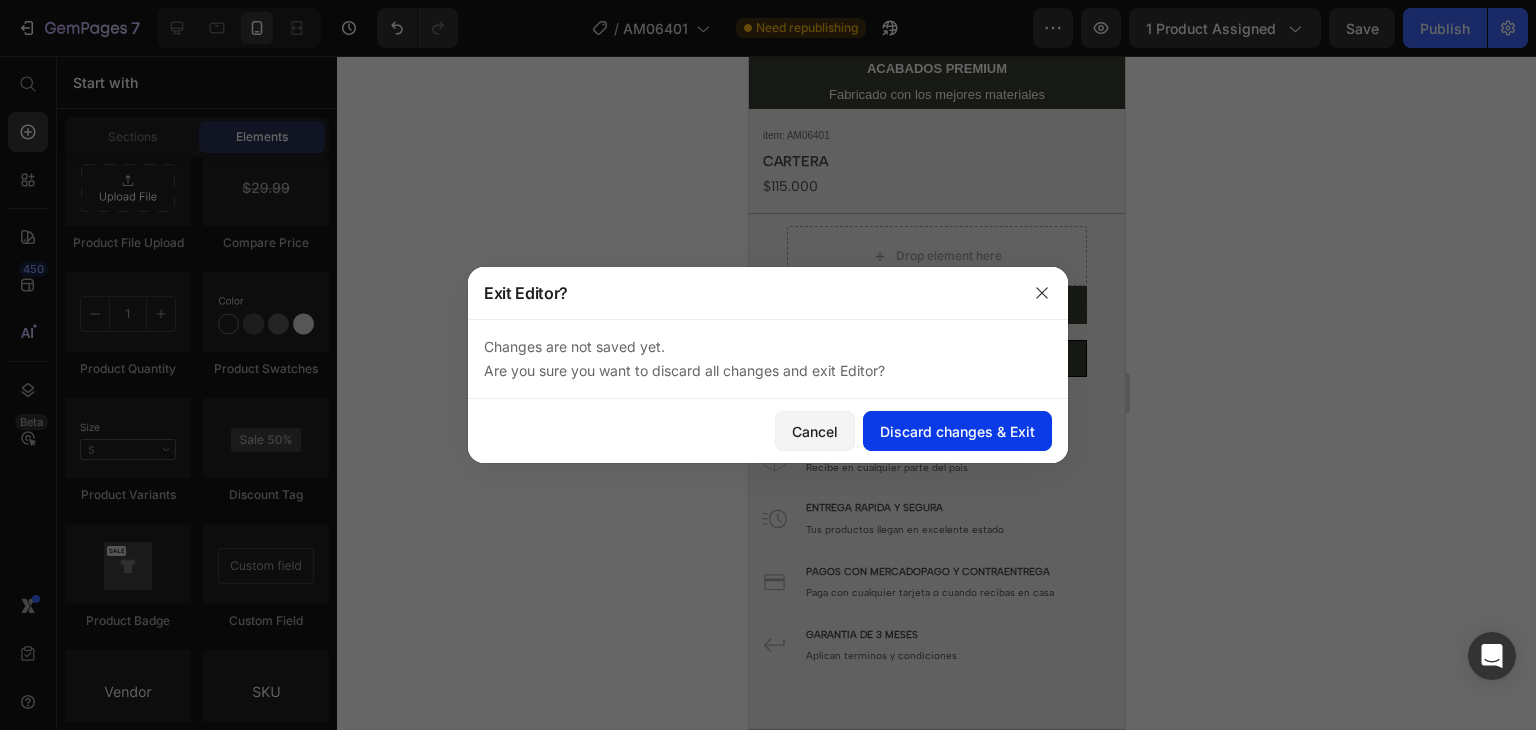 click on "Discard changes & Exit" at bounding box center [957, 431] 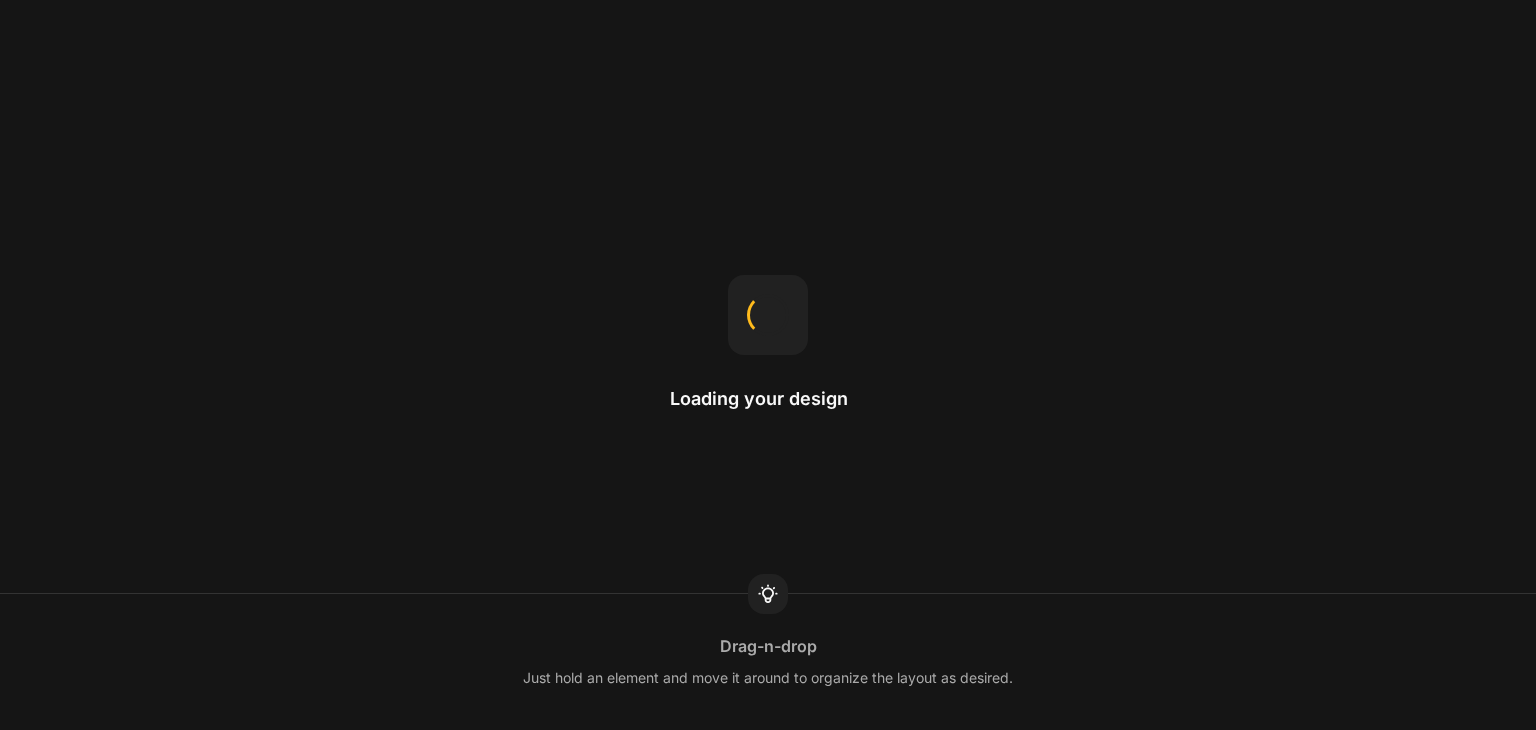 scroll, scrollTop: 0, scrollLeft: 0, axis: both 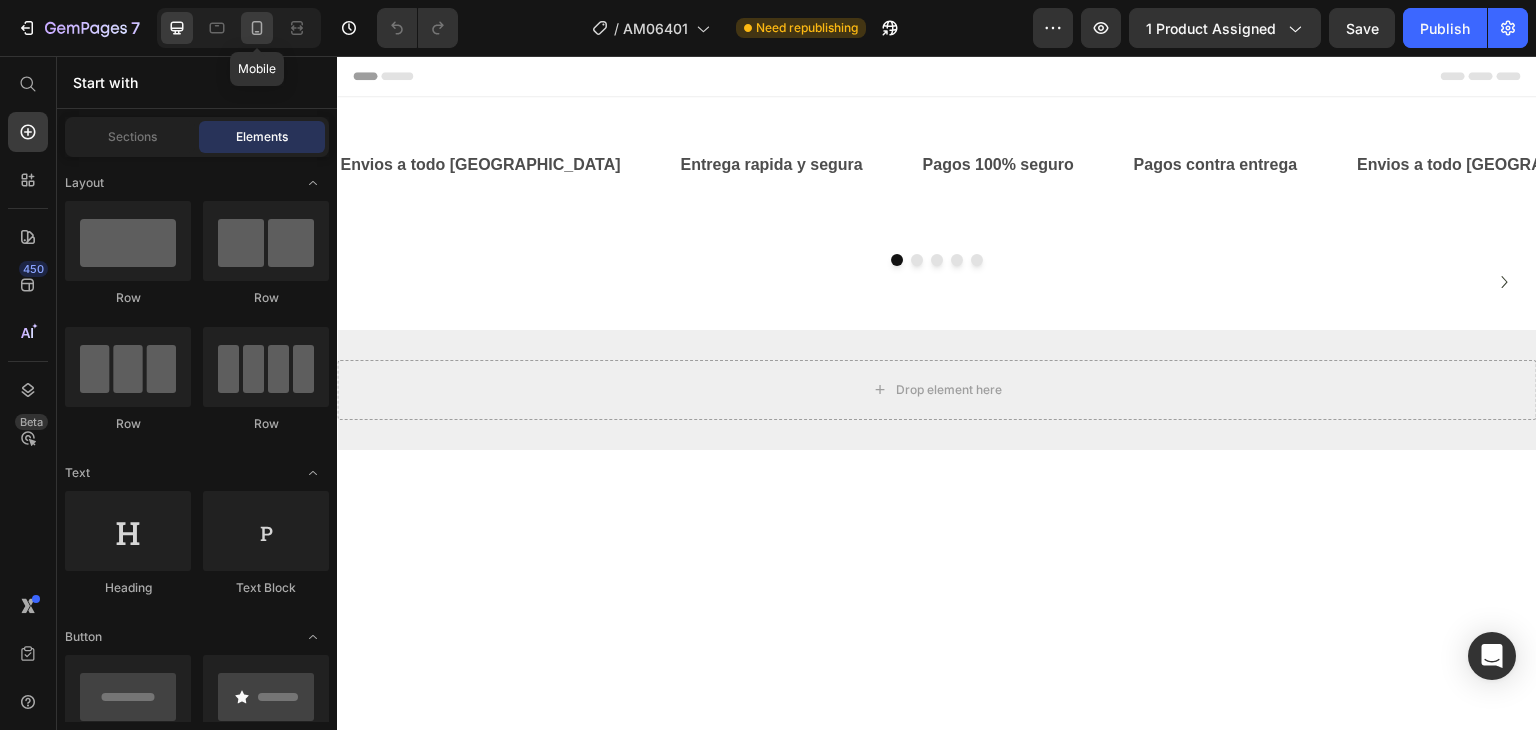 click 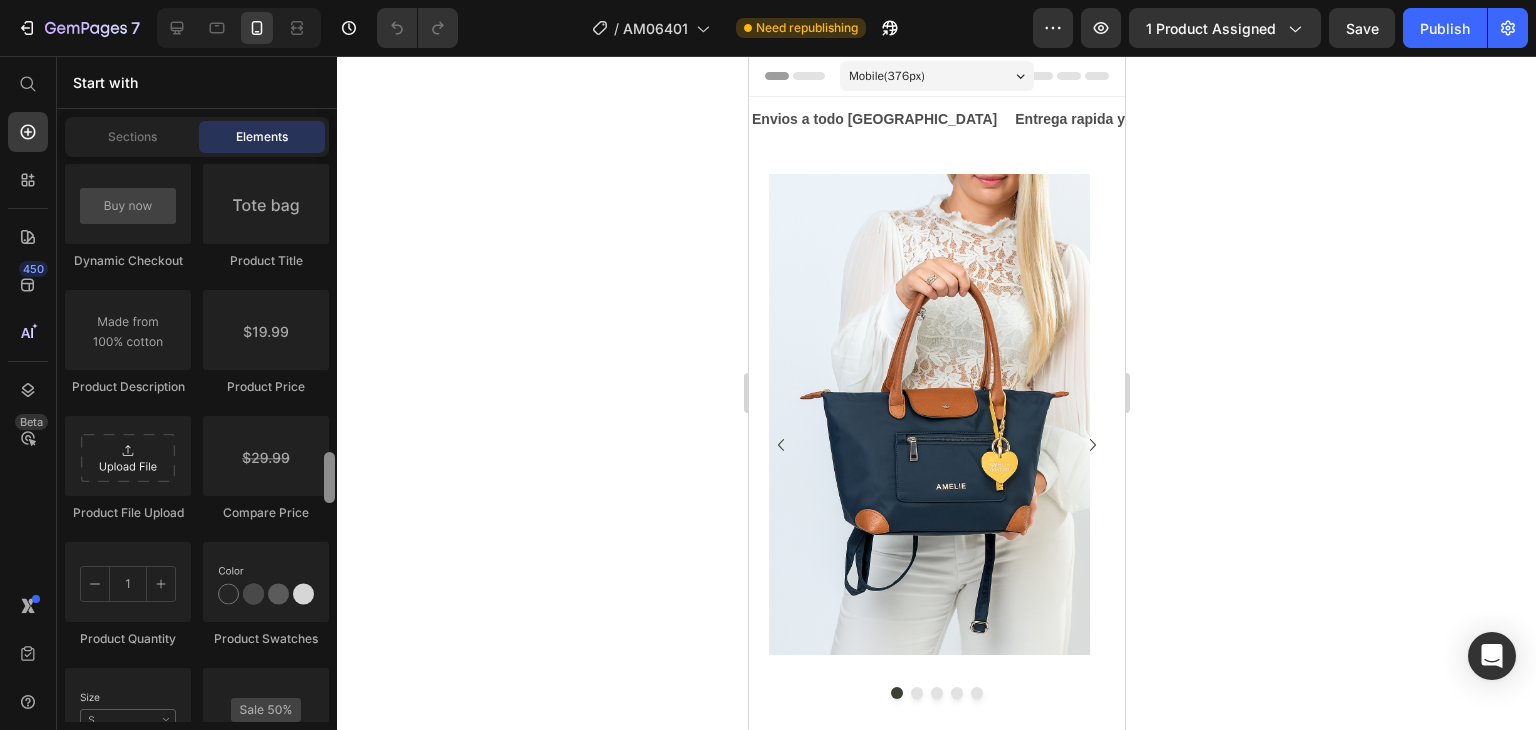 scroll, scrollTop: 3356, scrollLeft: 0, axis: vertical 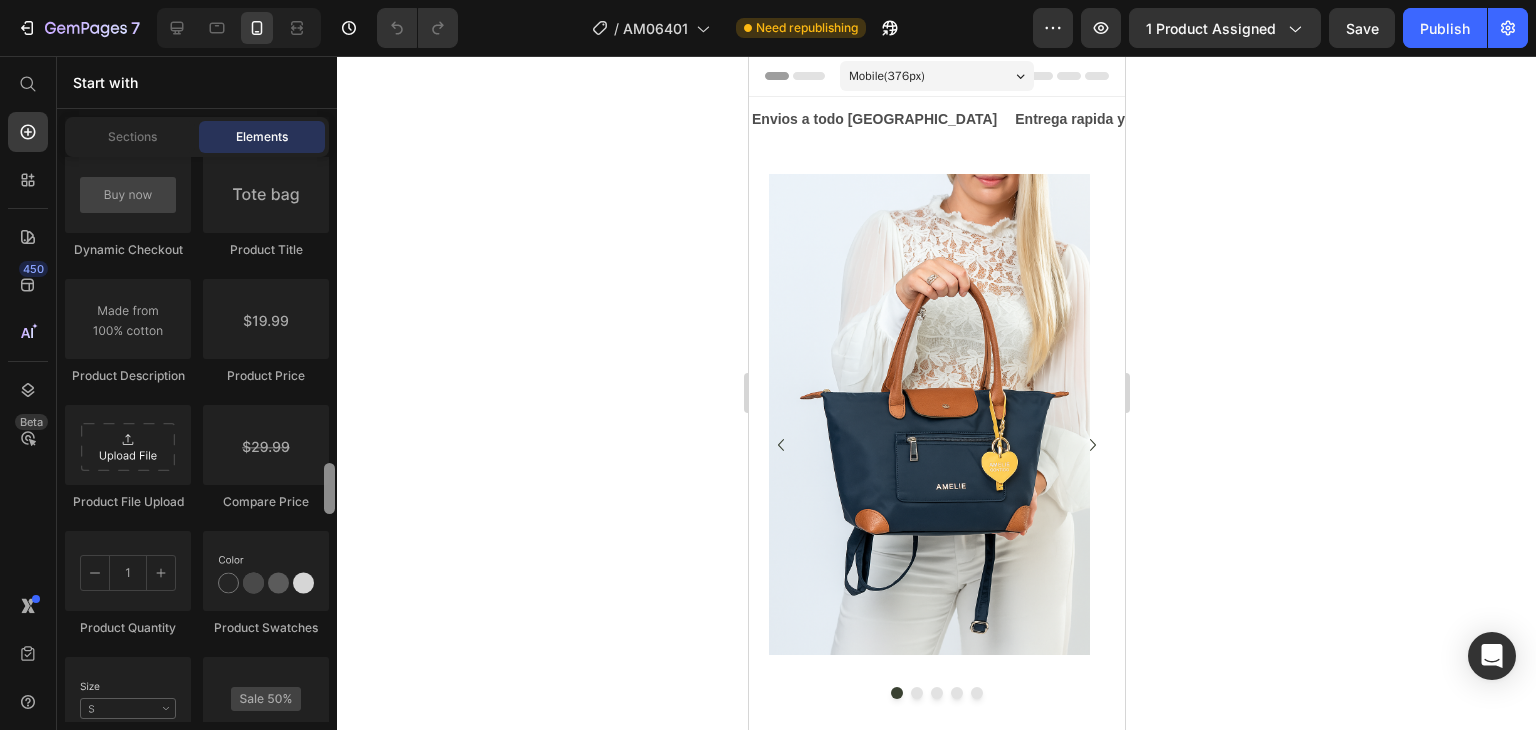 drag, startPoint x: 332, startPoint y: 181, endPoint x: 348, endPoint y: 488, distance: 307.41666 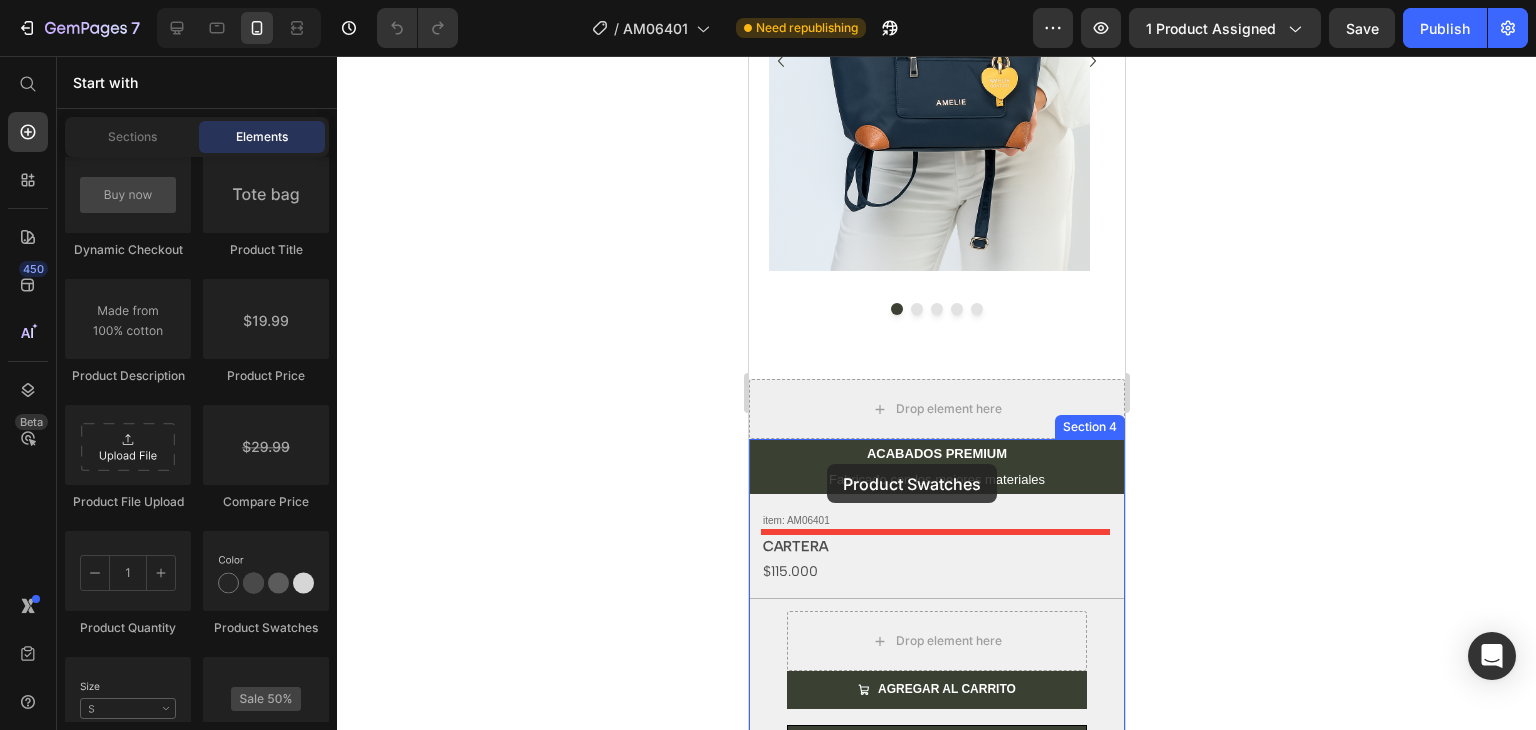 scroll, scrollTop: 435, scrollLeft: 0, axis: vertical 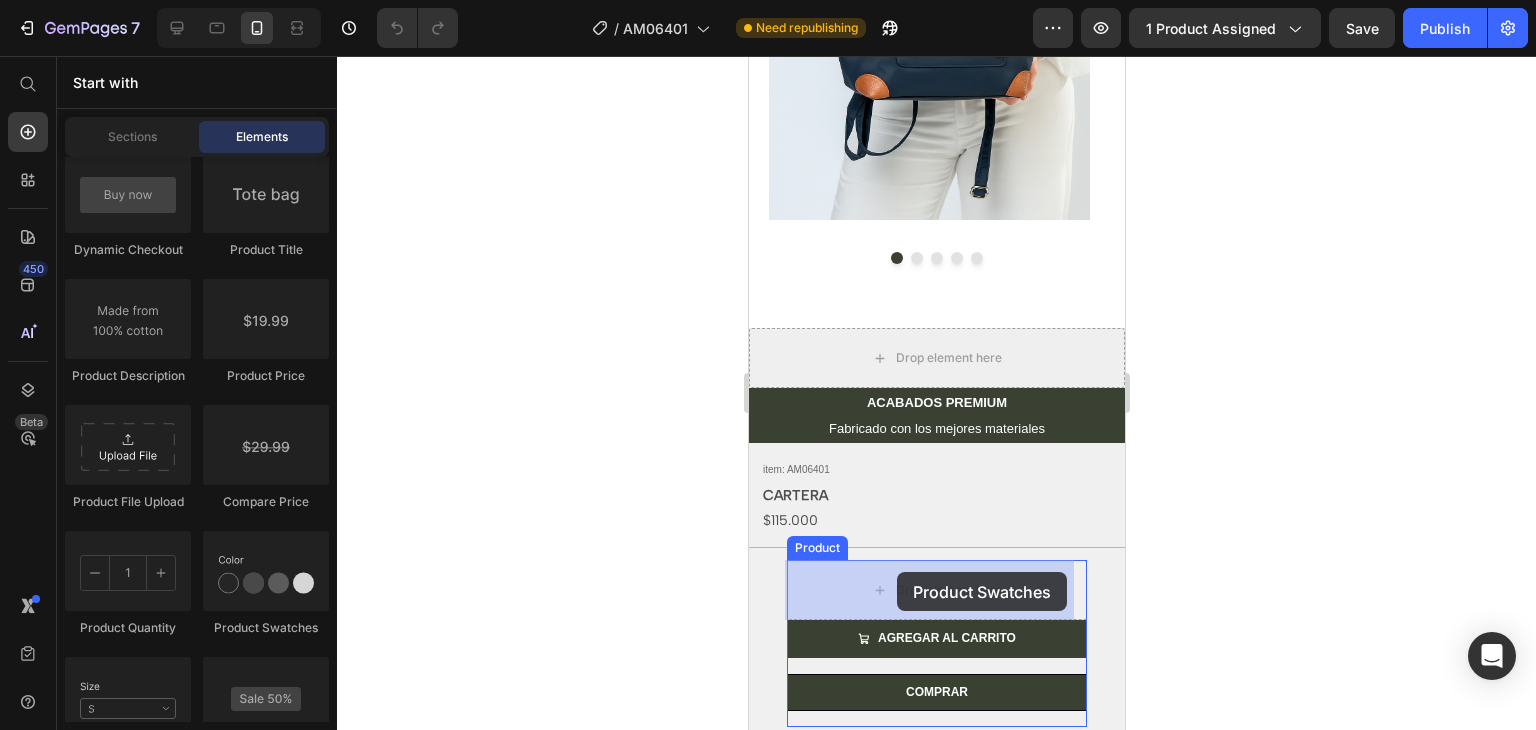 drag, startPoint x: 1032, startPoint y: 630, endPoint x: 896, endPoint y: 572, distance: 147.85127 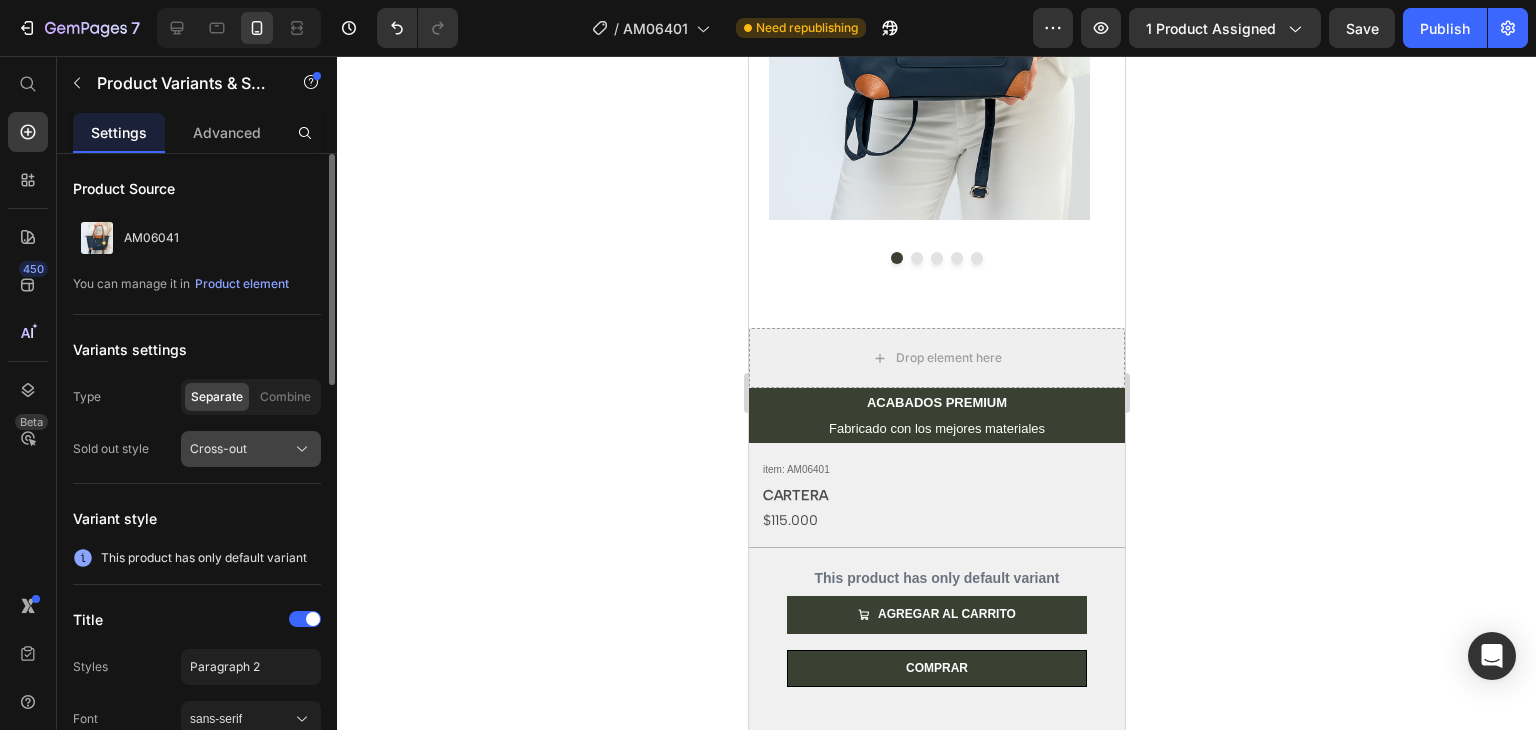 click on "Cross-out" 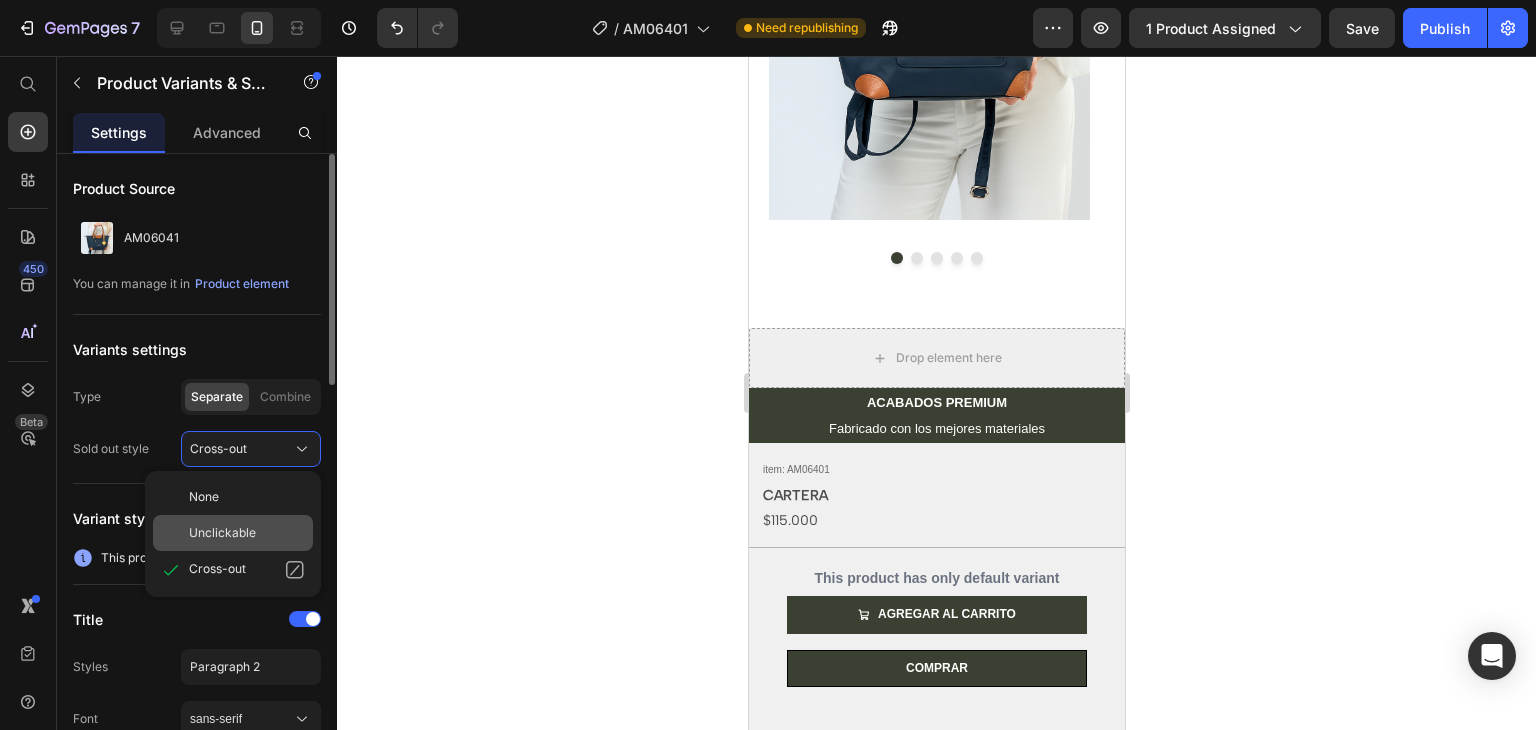 click on "Unclickable" at bounding box center (222, 533) 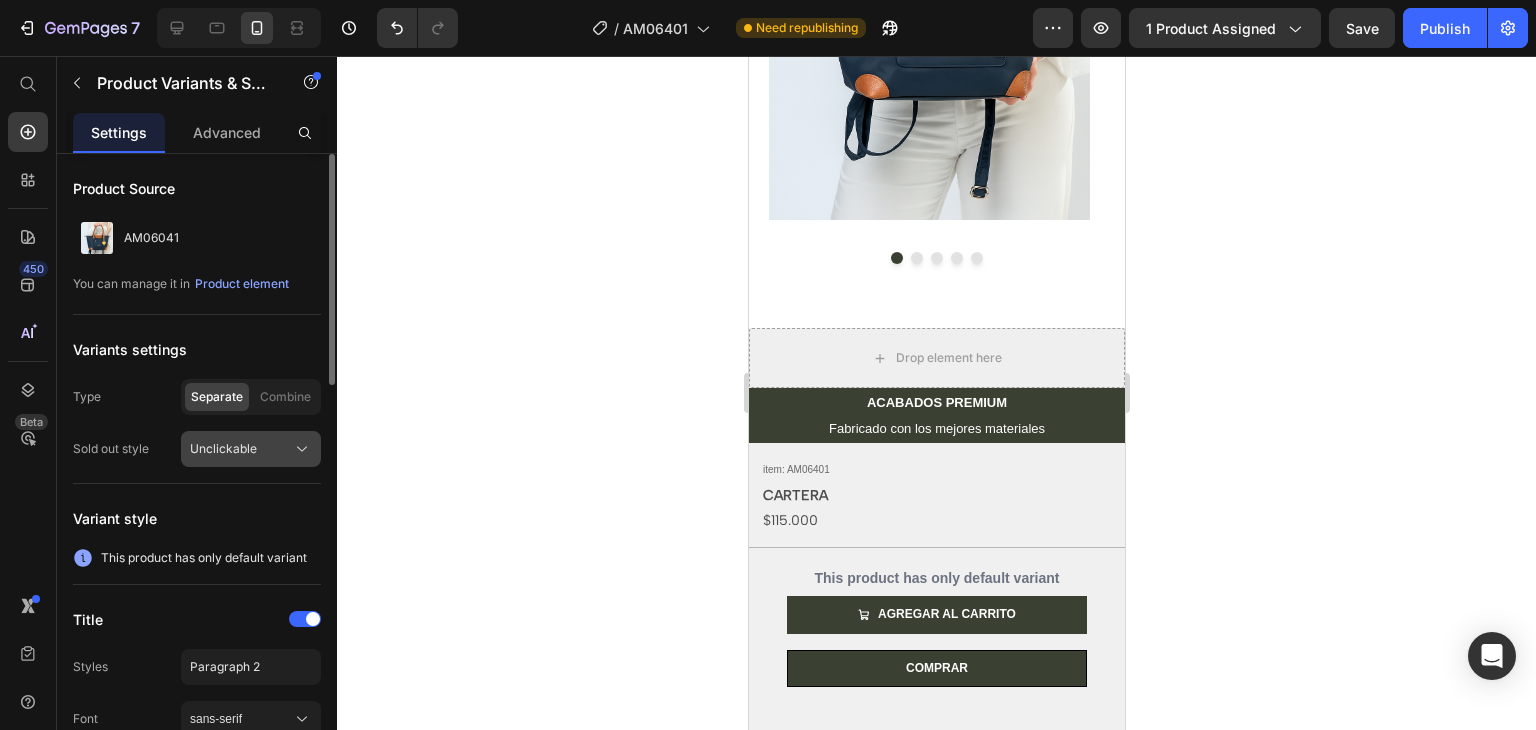 click on "Unclickable" 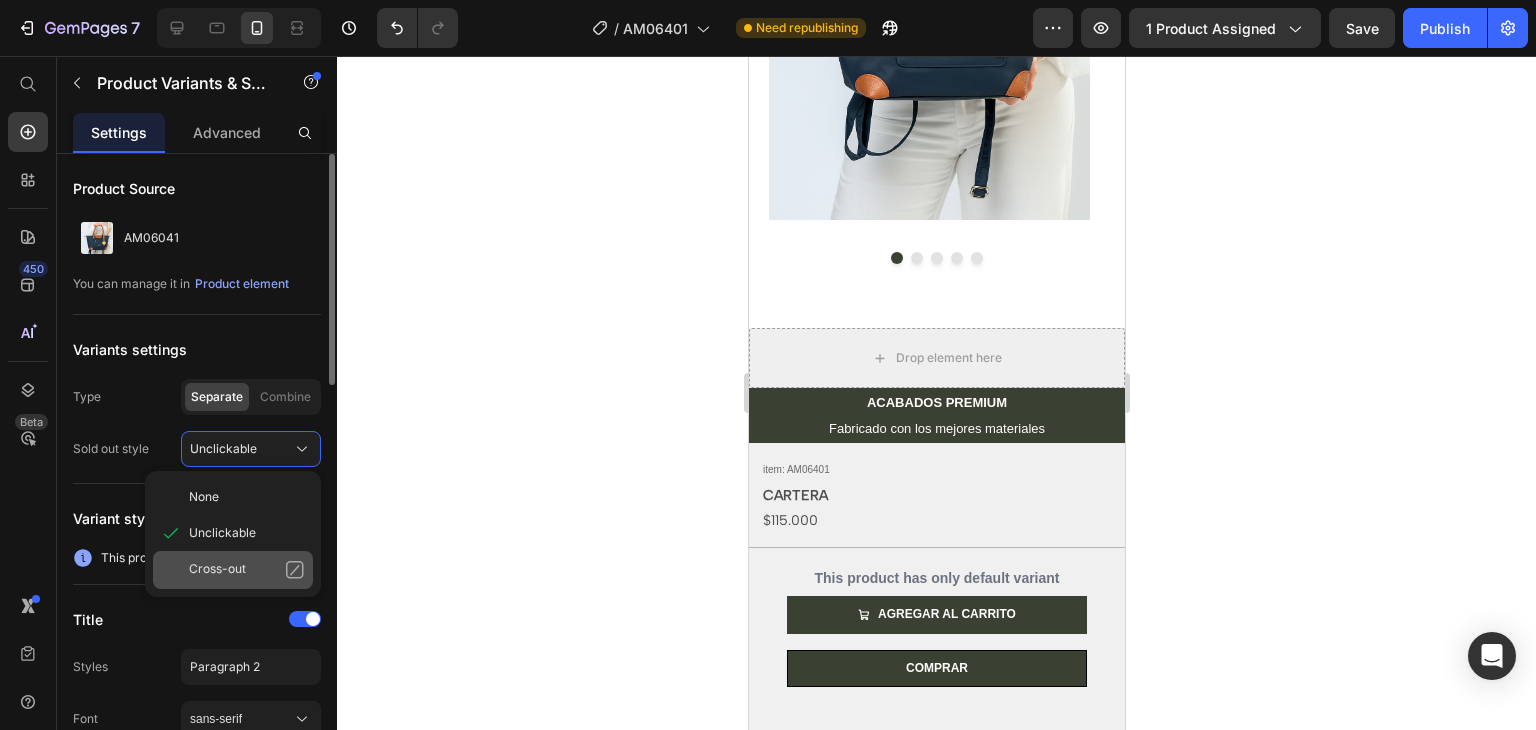 click on "Cross-out" 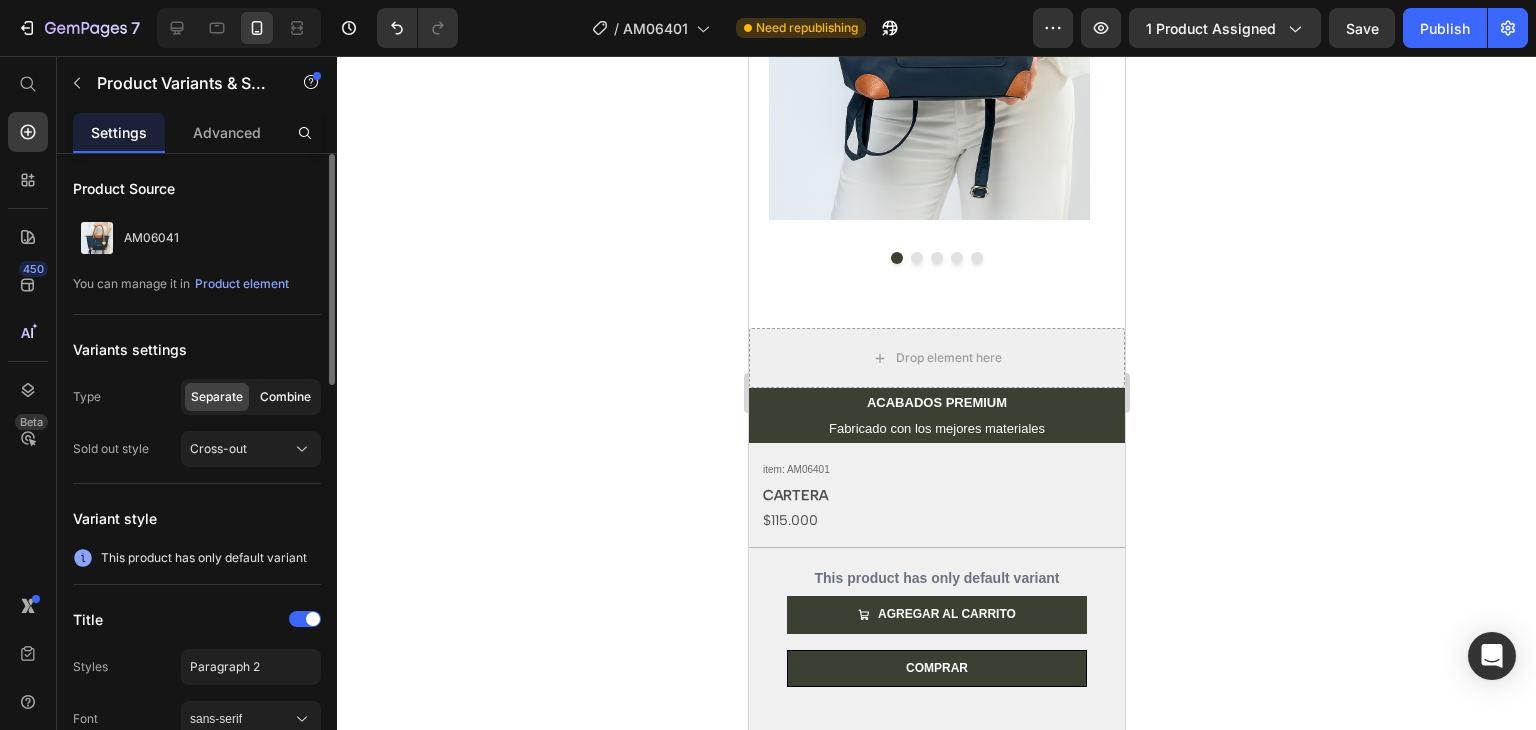 click on "Combine" 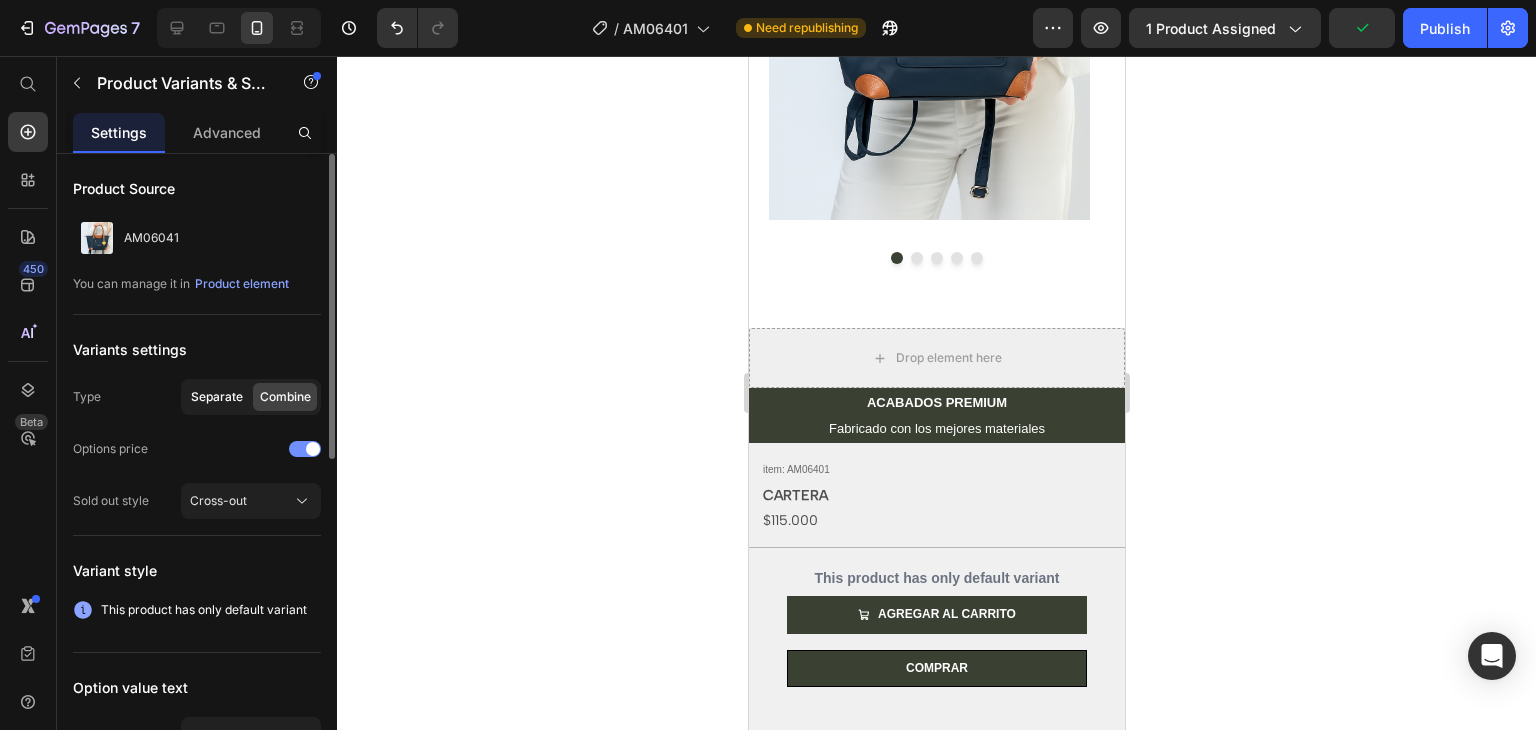 click on "Separate" 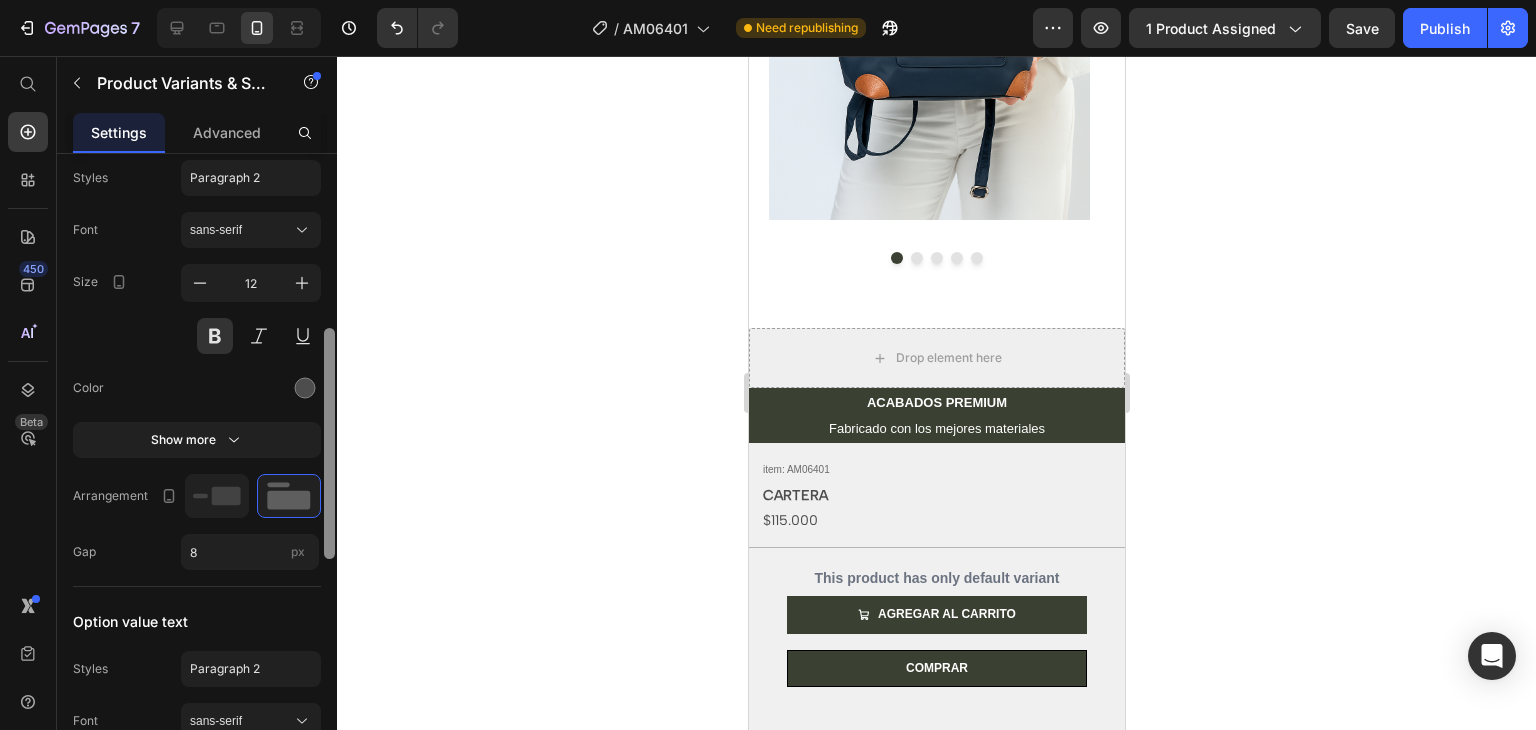 scroll, scrollTop: 492, scrollLeft: 0, axis: vertical 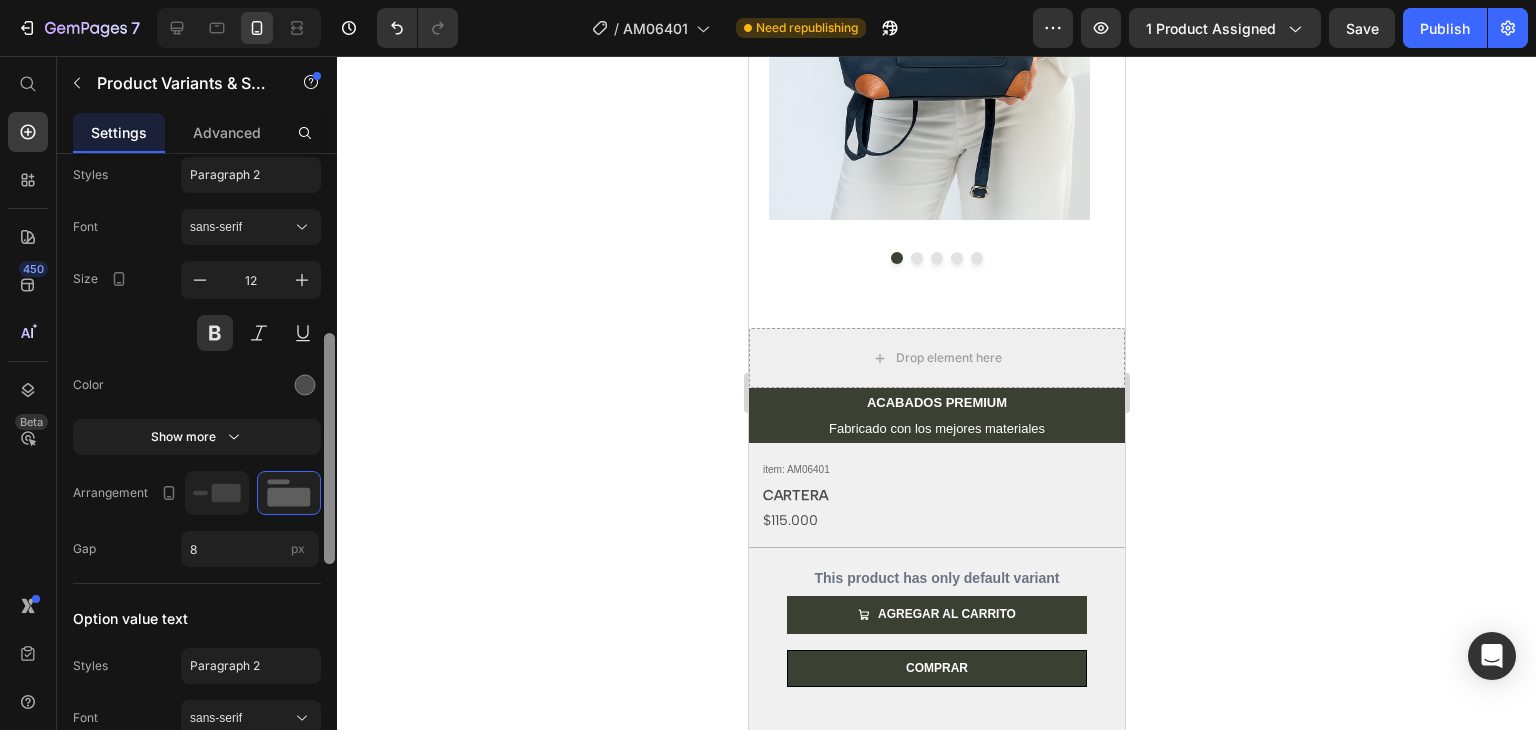 drag, startPoint x: 328, startPoint y: 249, endPoint x: 350, endPoint y: 425, distance: 177.36967 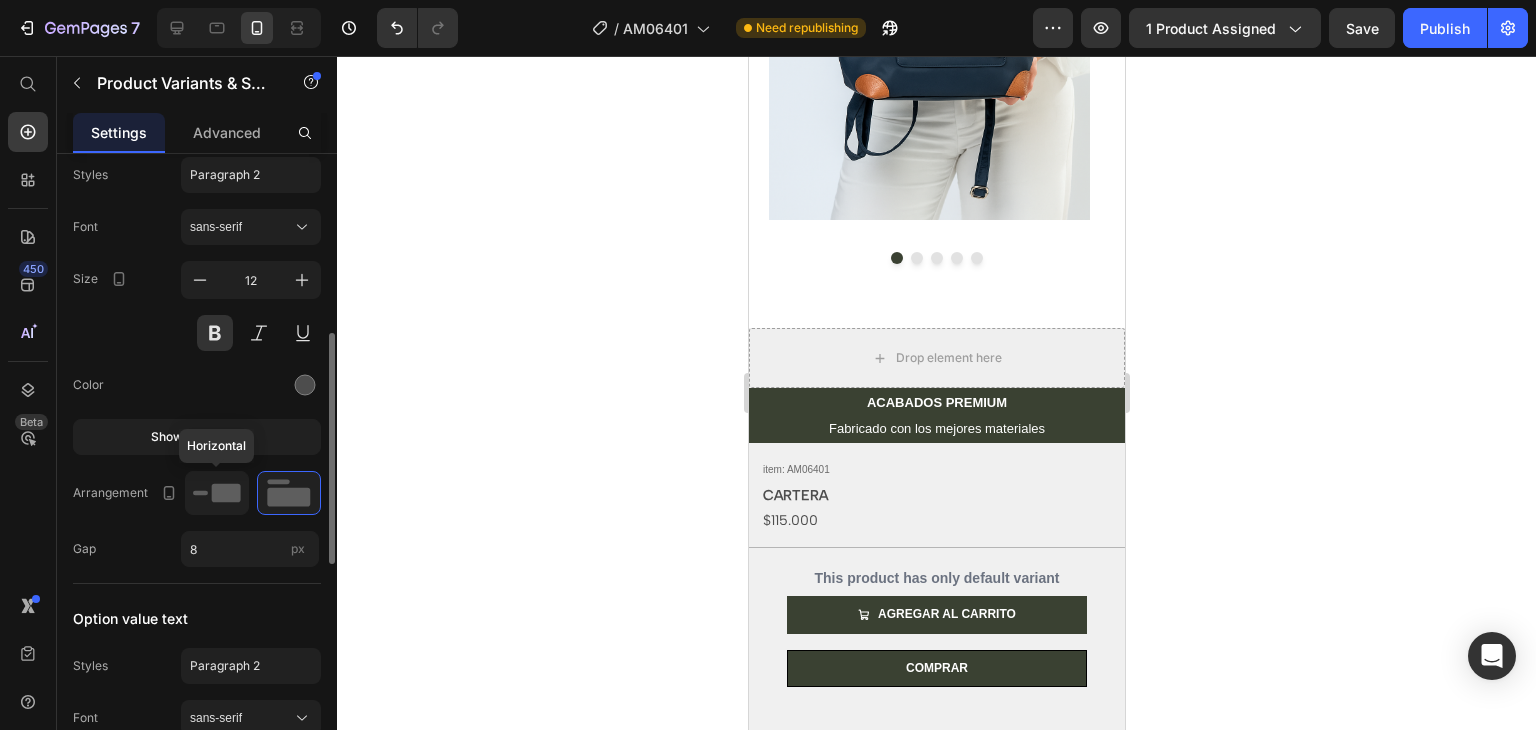 click 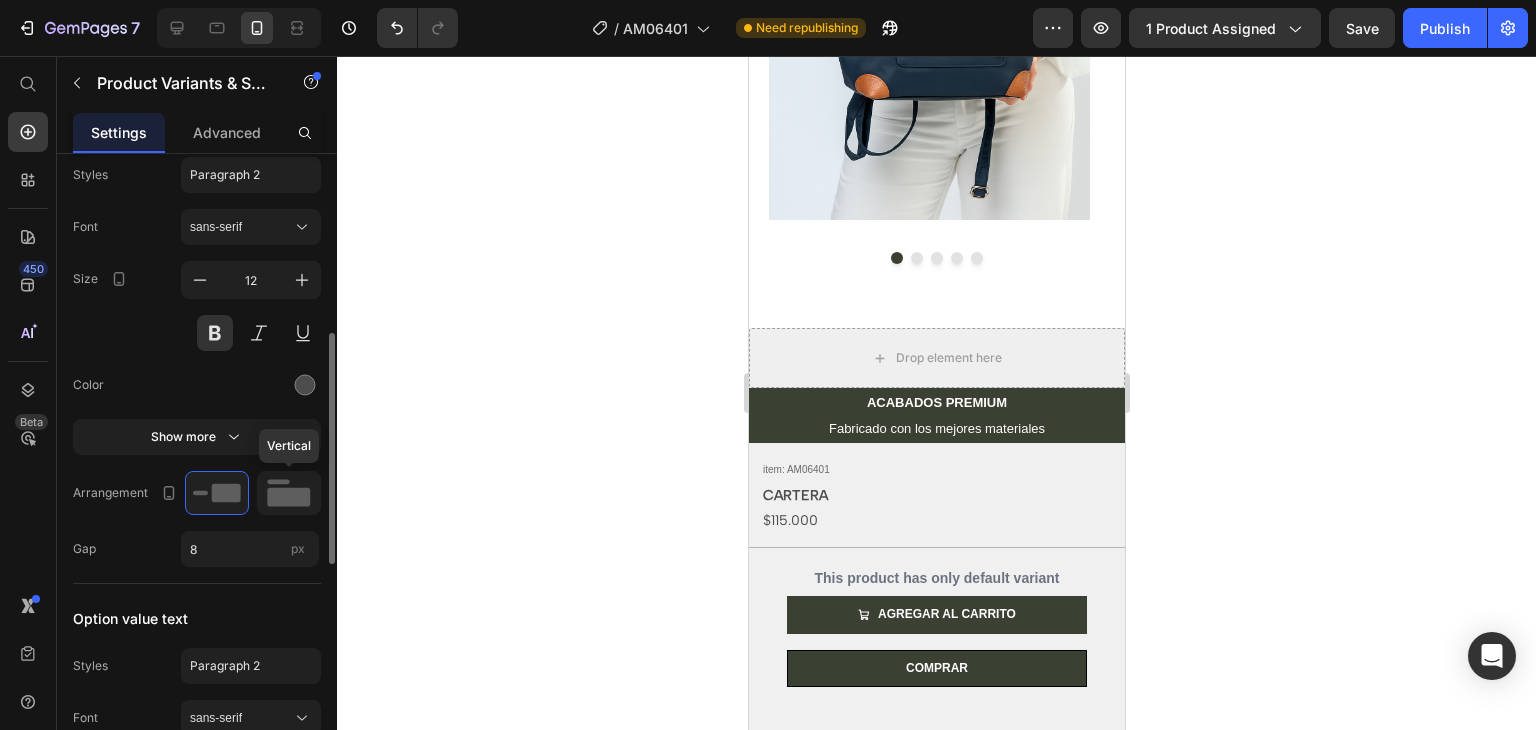 click 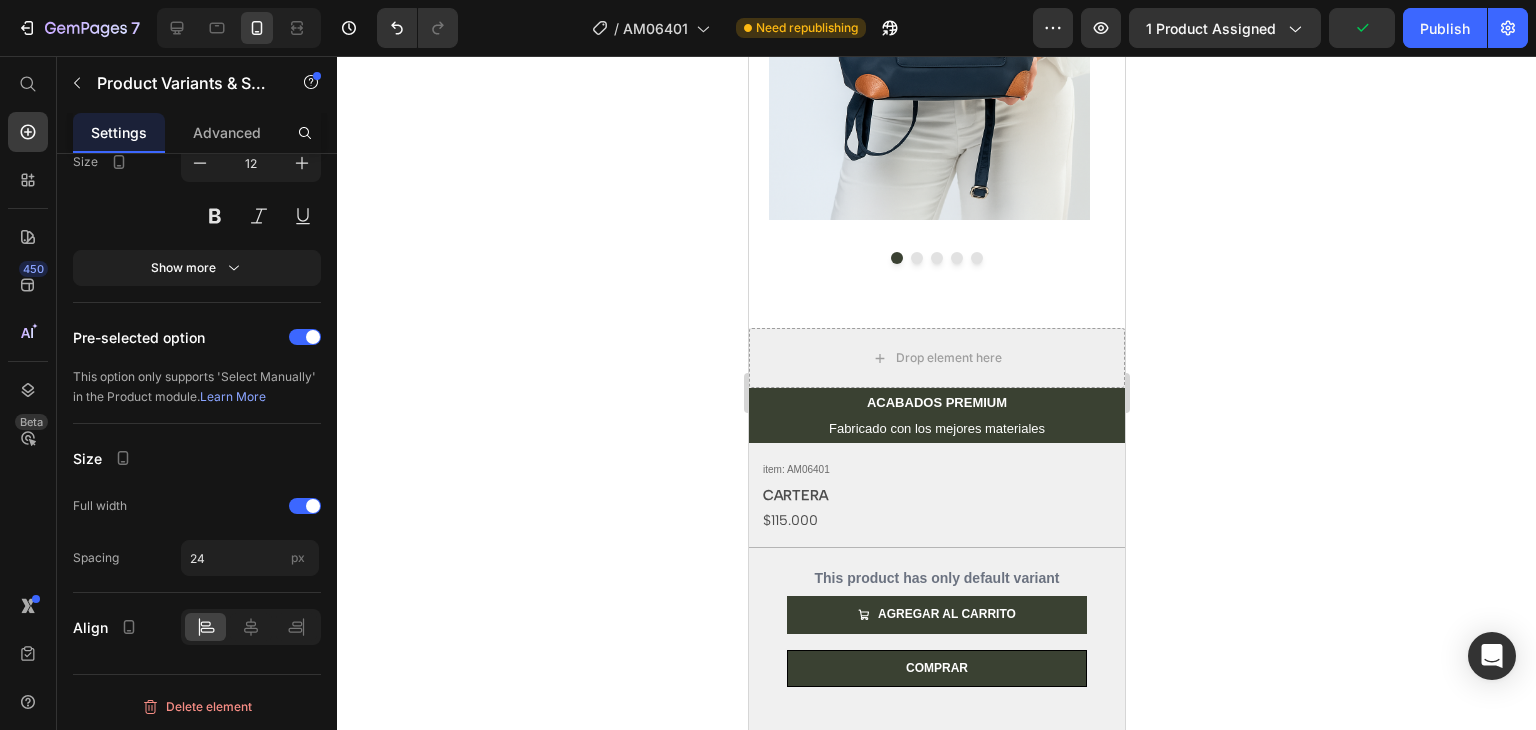 scroll, scrollTop: 0, scrollLeft: 0, axis: both 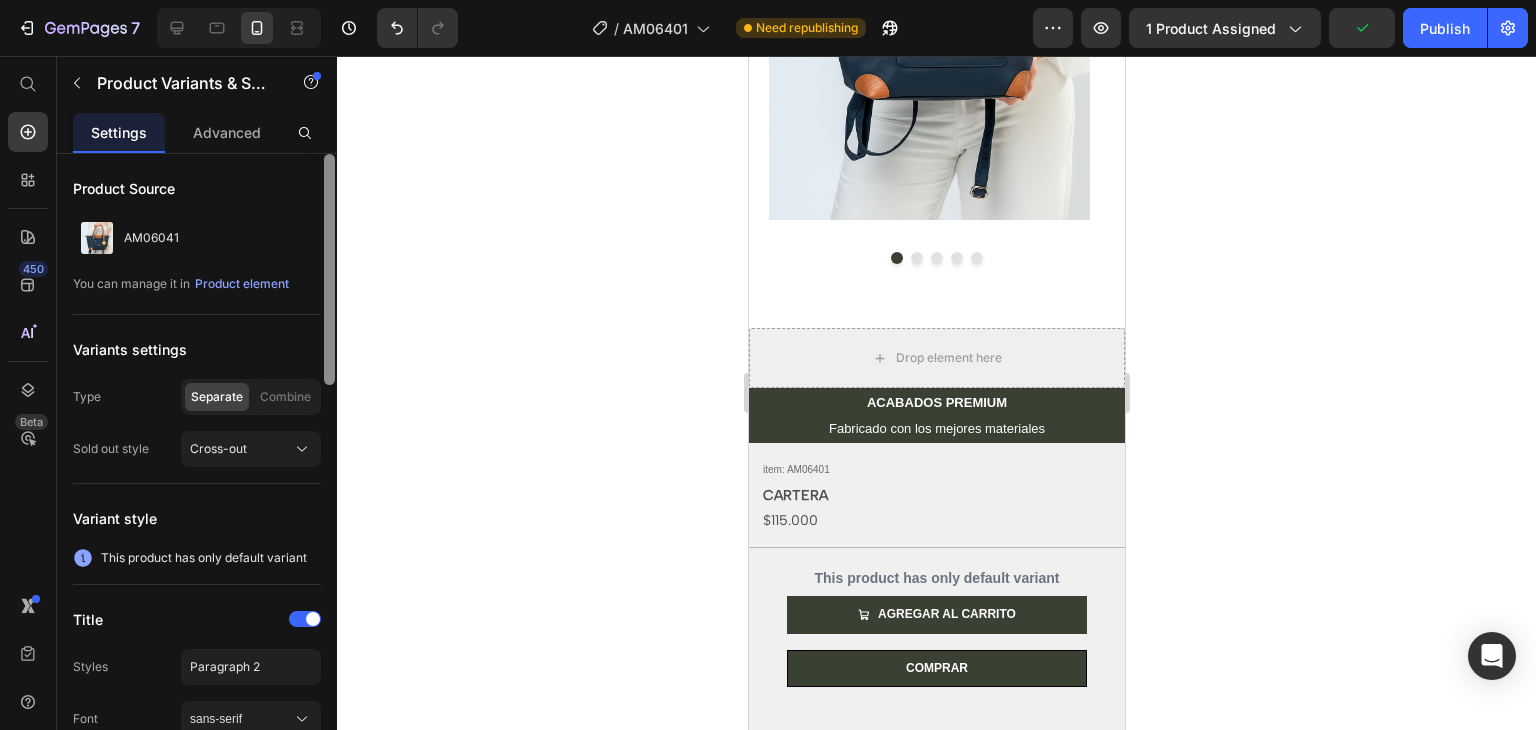 drag, startPoint x: 330, startPoint y: 443, endPoint x: 374, endPoint y: 217, distance: 230.24335 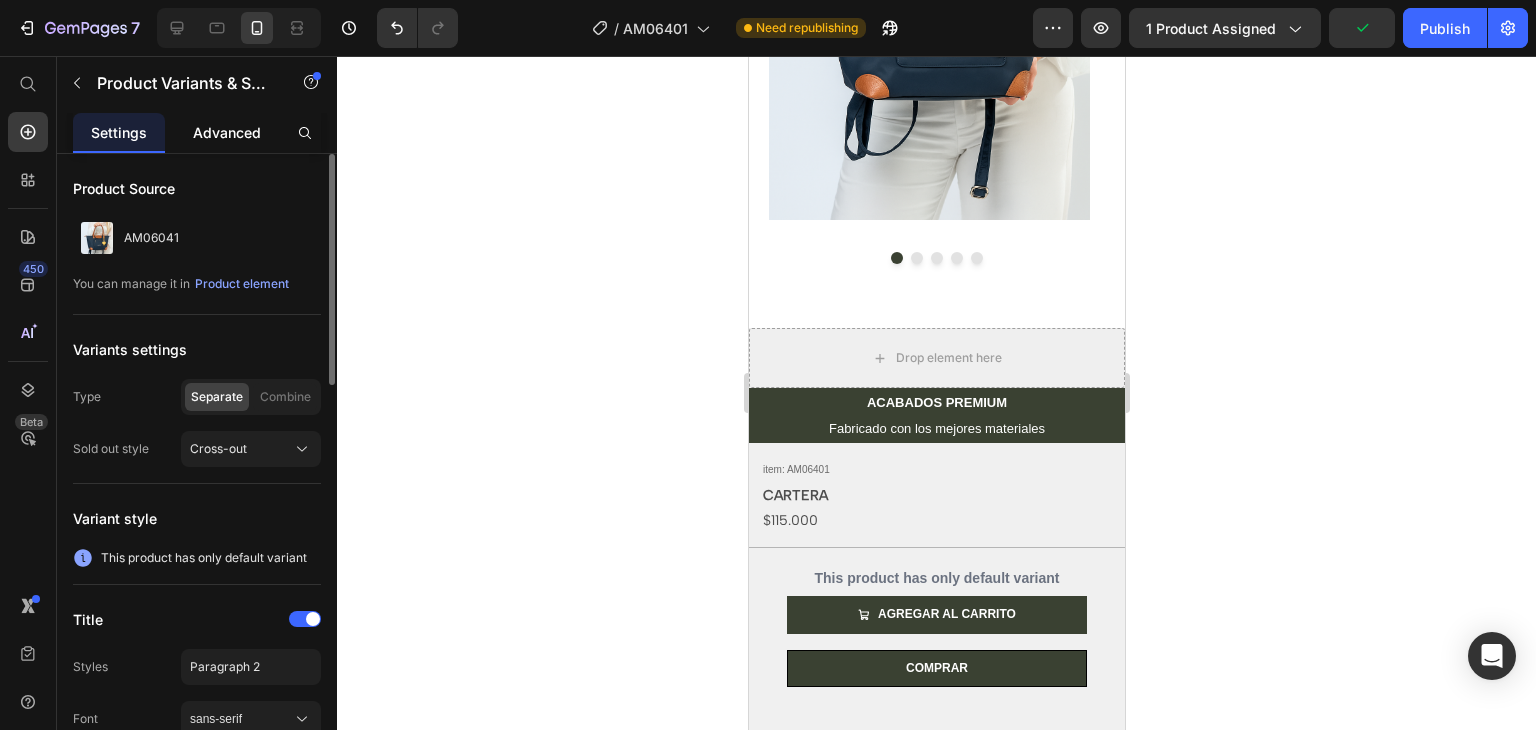 click on "Advanced" 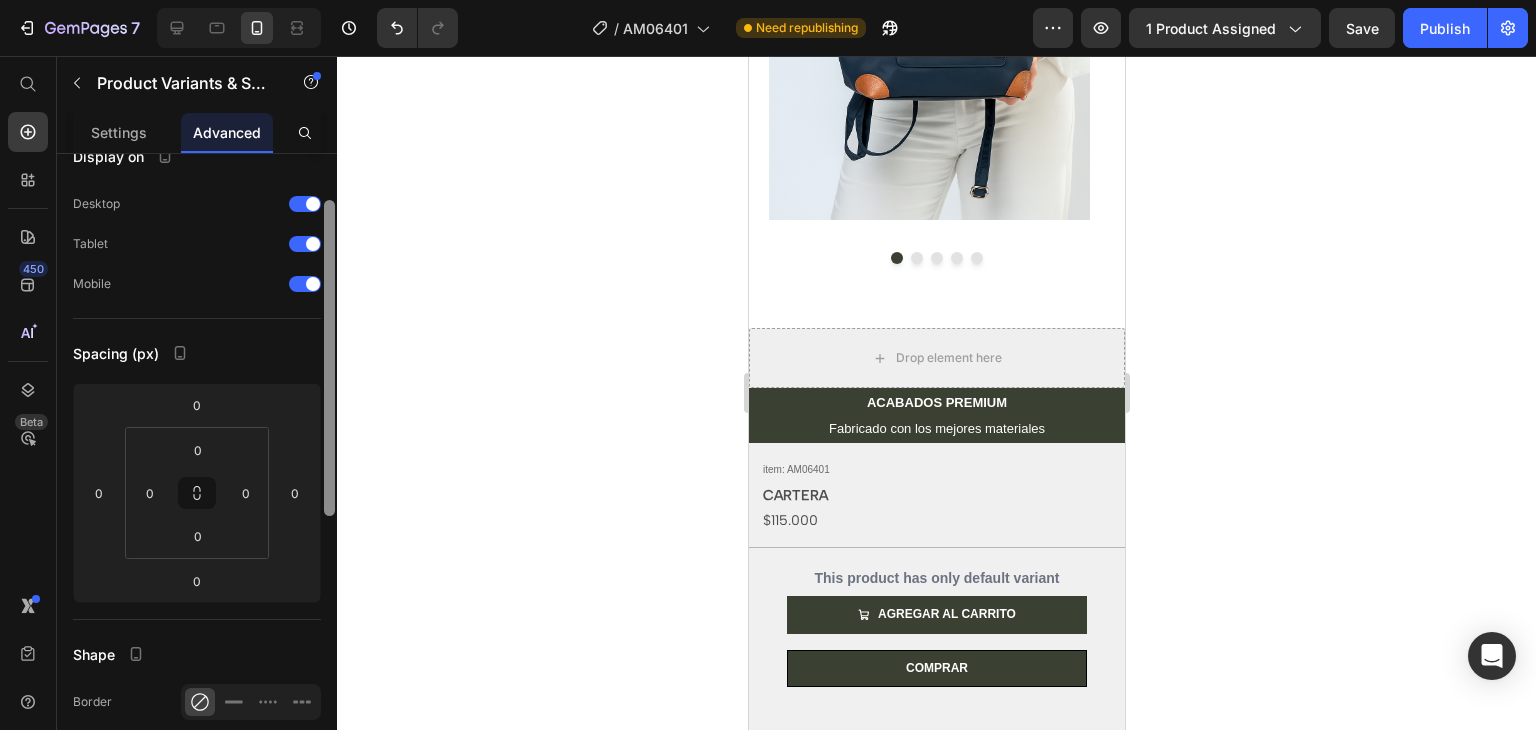 scroll, scrollTop: 30, scrollLeft: 0, axis: vertical 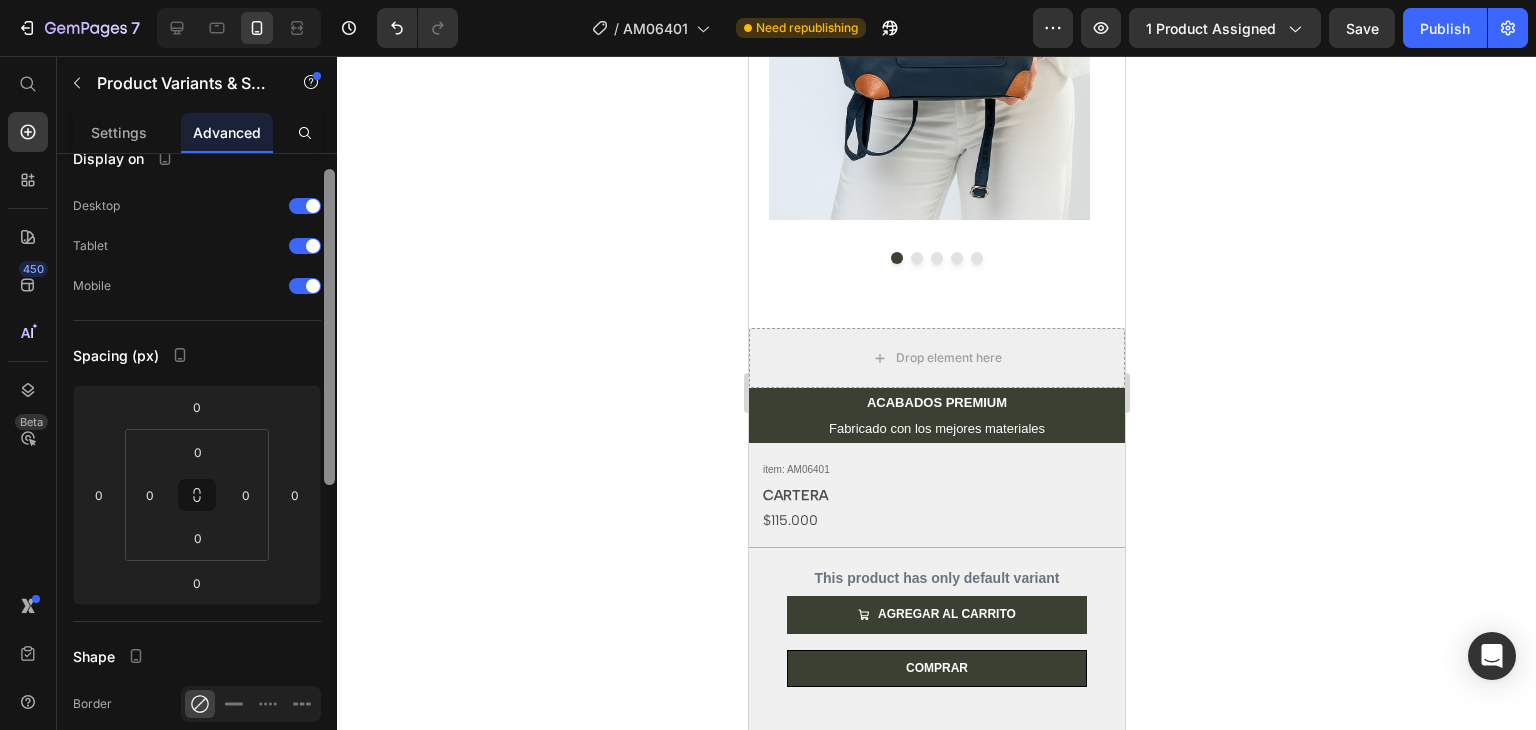 drag, startPoint x: 329, startPoint y: 194, endPoint x: 334, endPoint y: 209, distance: 15.811388 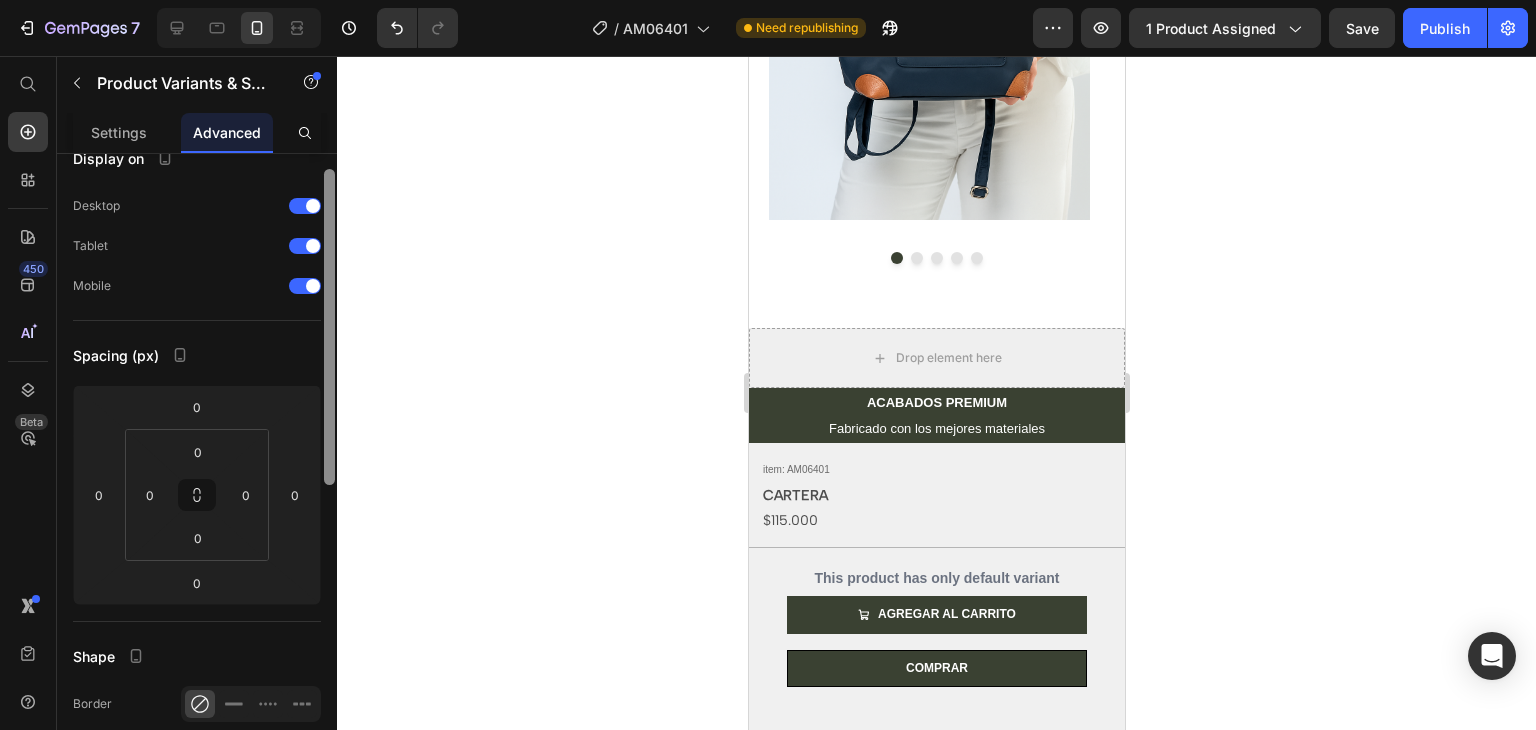click at bounding box center [329, 327] 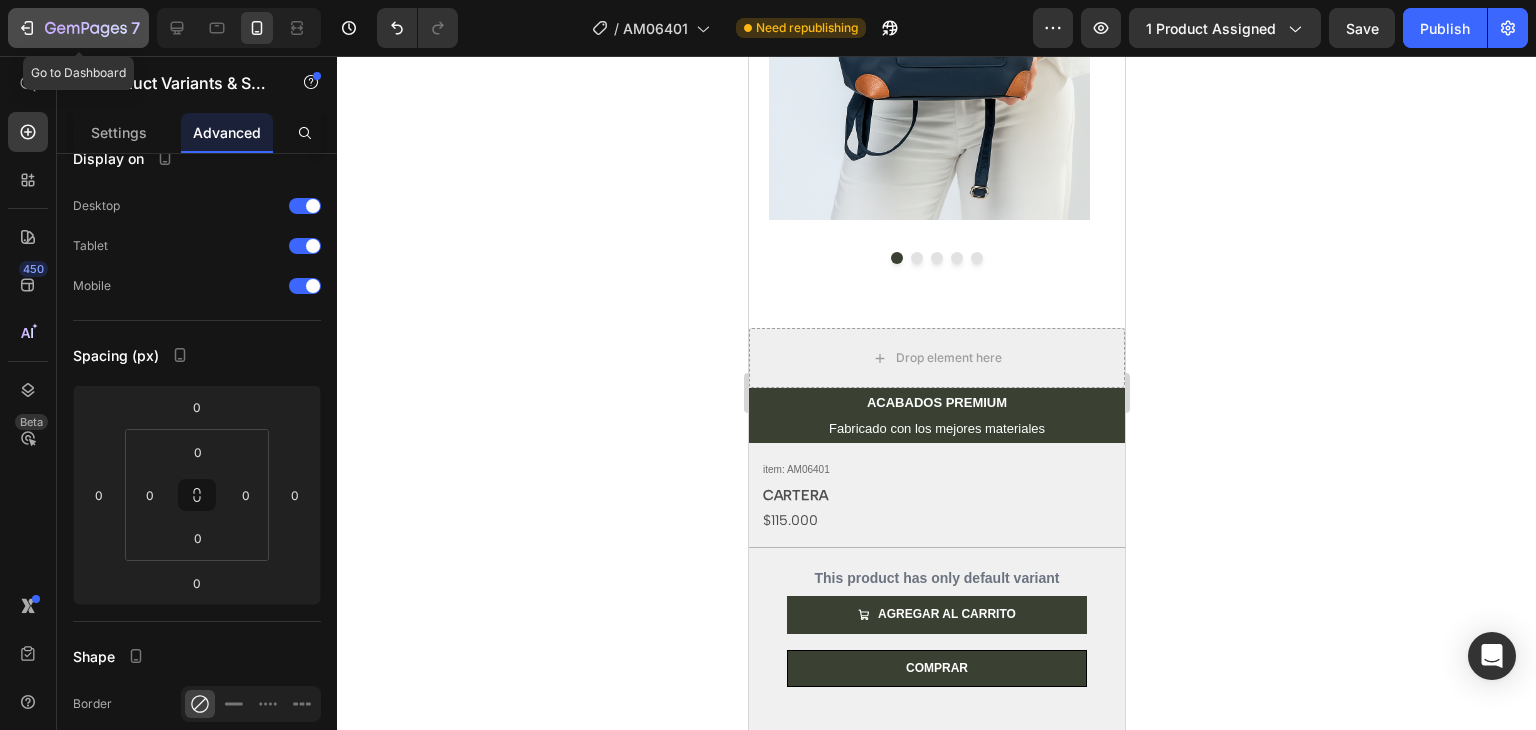 click 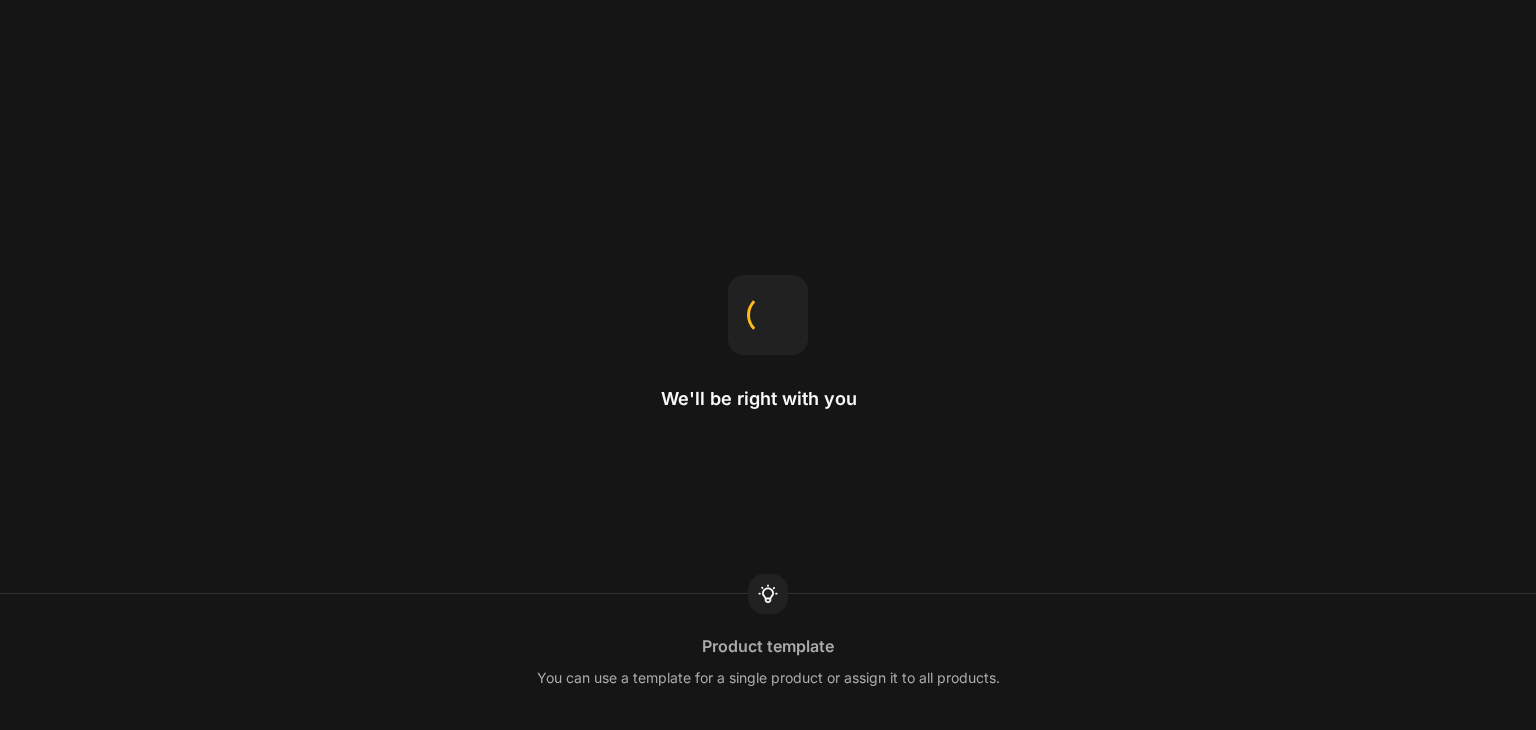 scroll, scrollTop: 0, scrollLeft: 0, axis: both 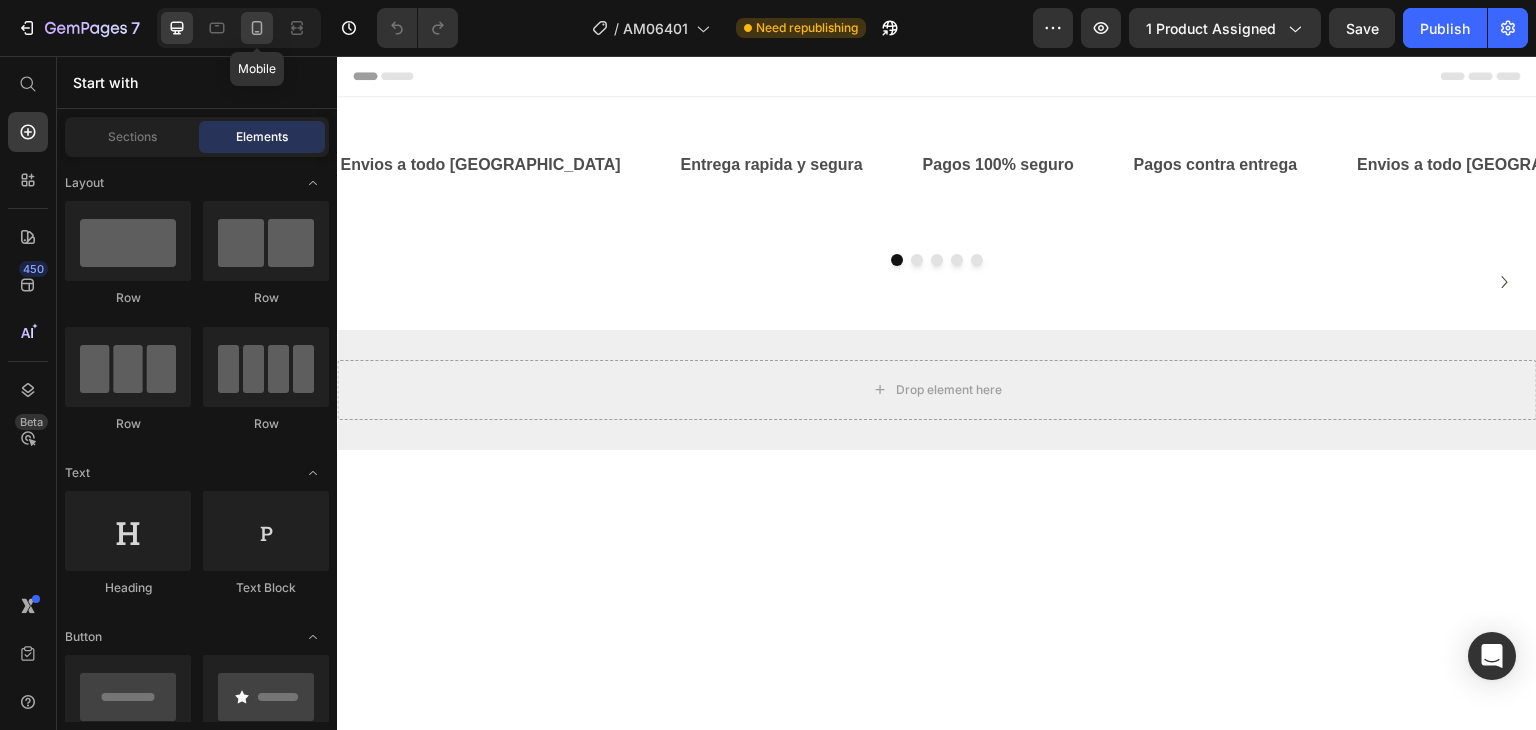 click 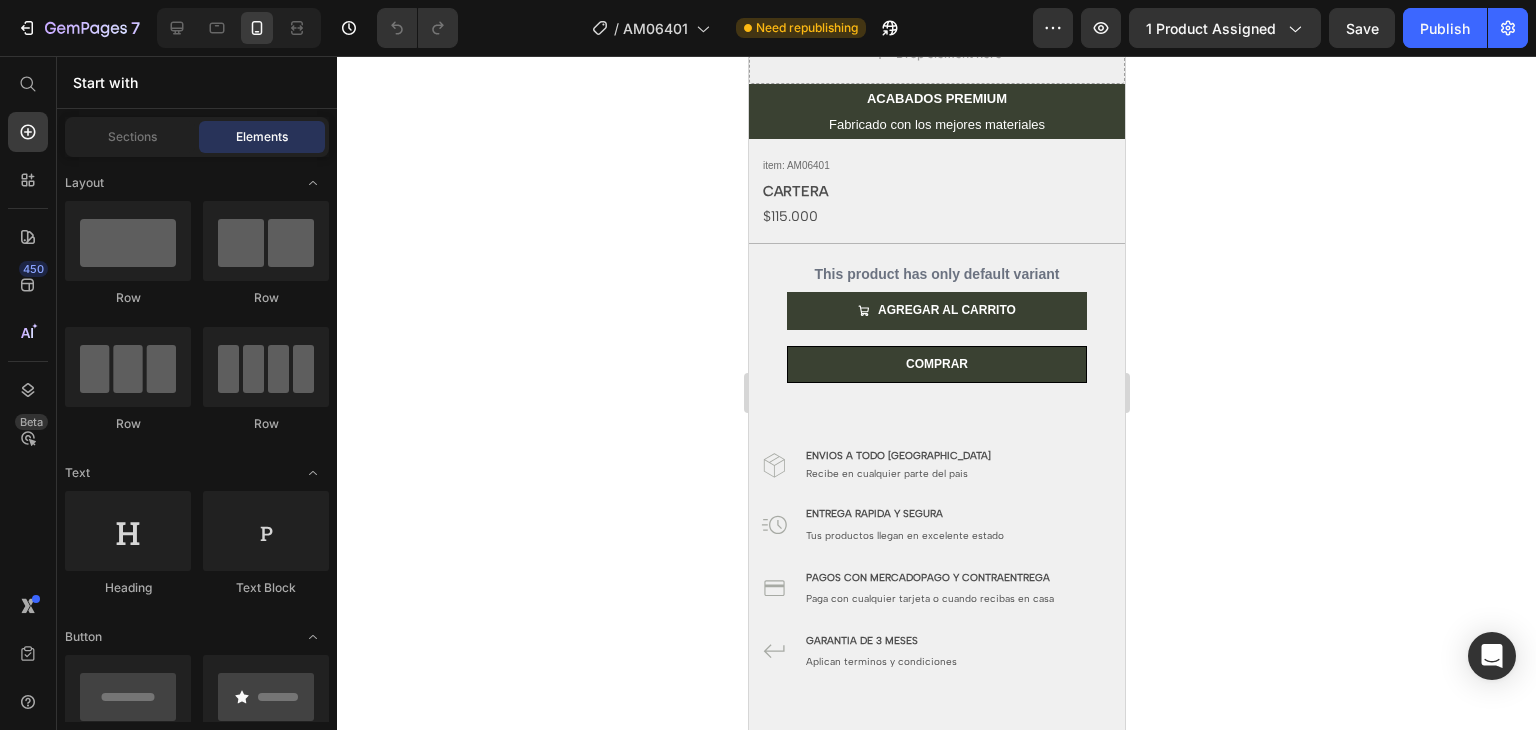 scroll, scrollTop: 773, scrollLeft: 0, axis: vertical 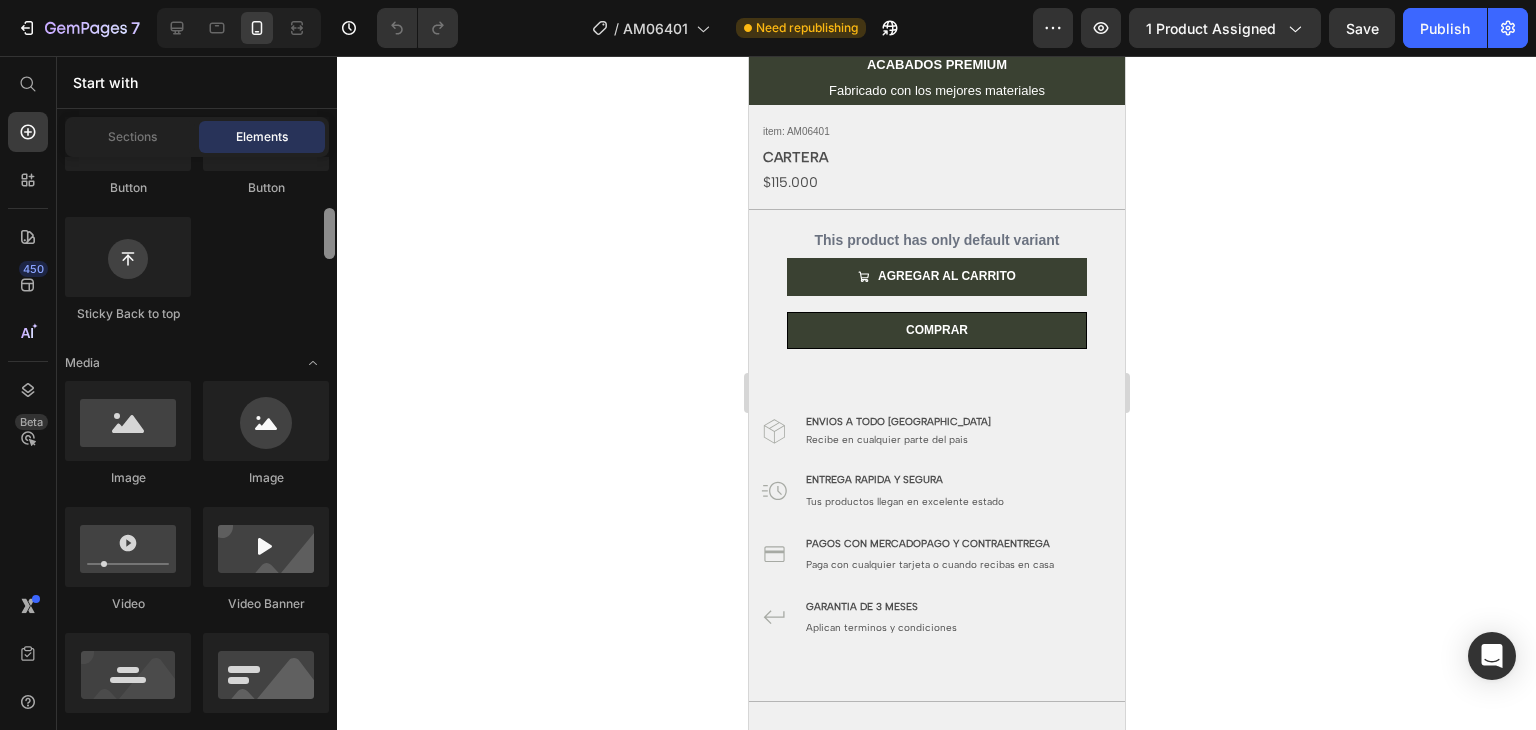 drag, startPoint x: 328, startPoint y: 209, endPoint x: 327, endPoint y: 245, distance: 36.013885 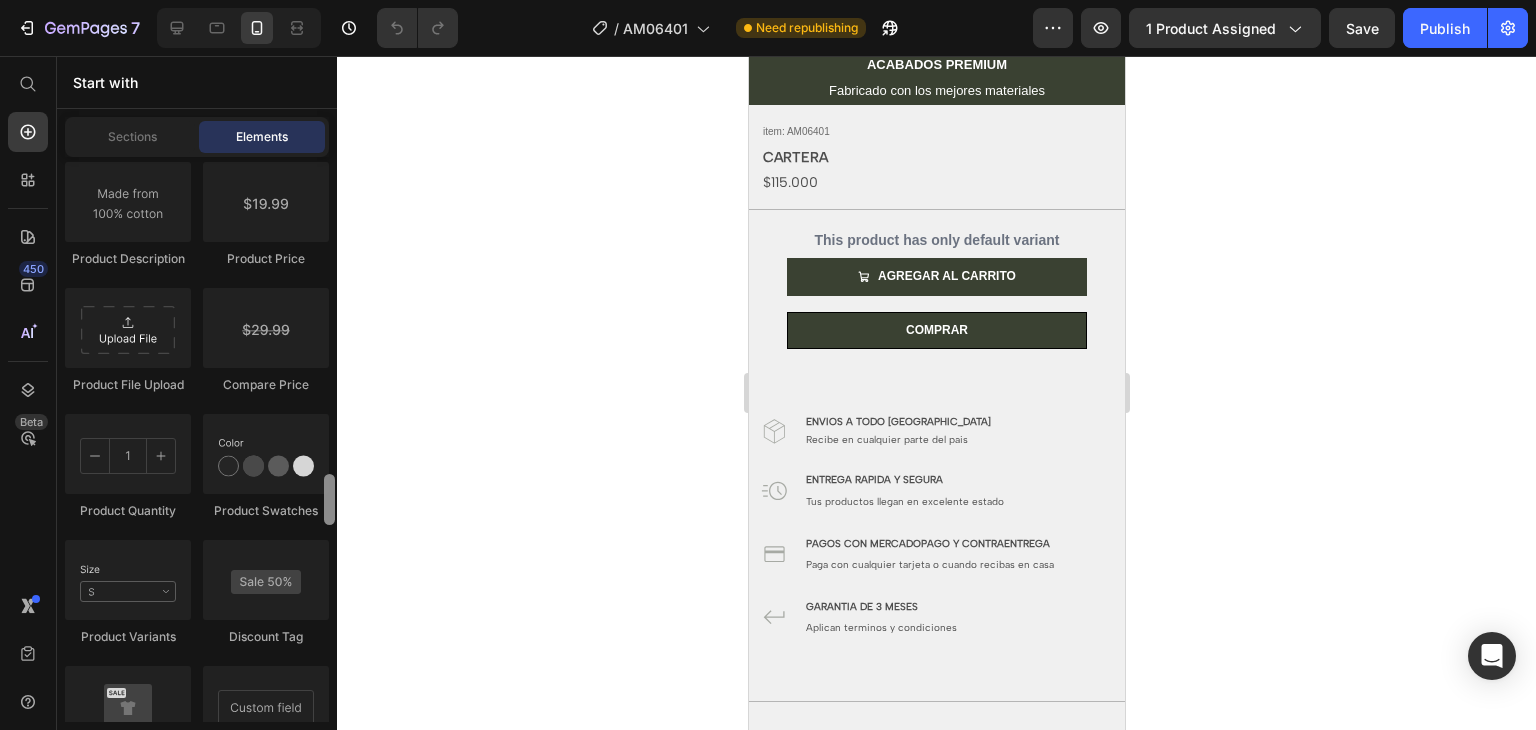 drag, startPoint x: 327, startPoint y: 245, endPoint x: 333, endPoint y: 510, distance: 265.0679 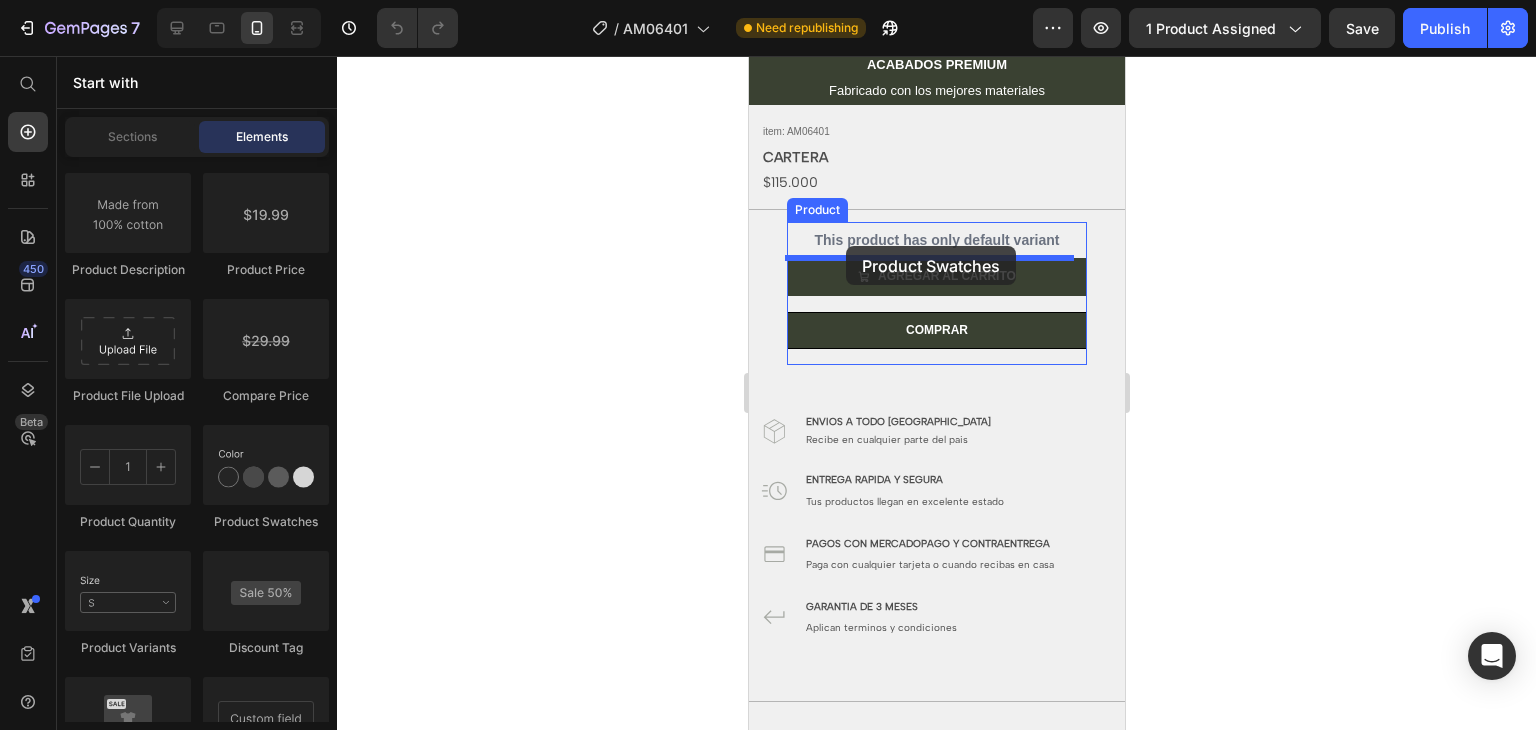 drag, startPoint x: 1027, startPoint y: 545, endPoint x: 848, endPoint y: 246, distance: 348.4853 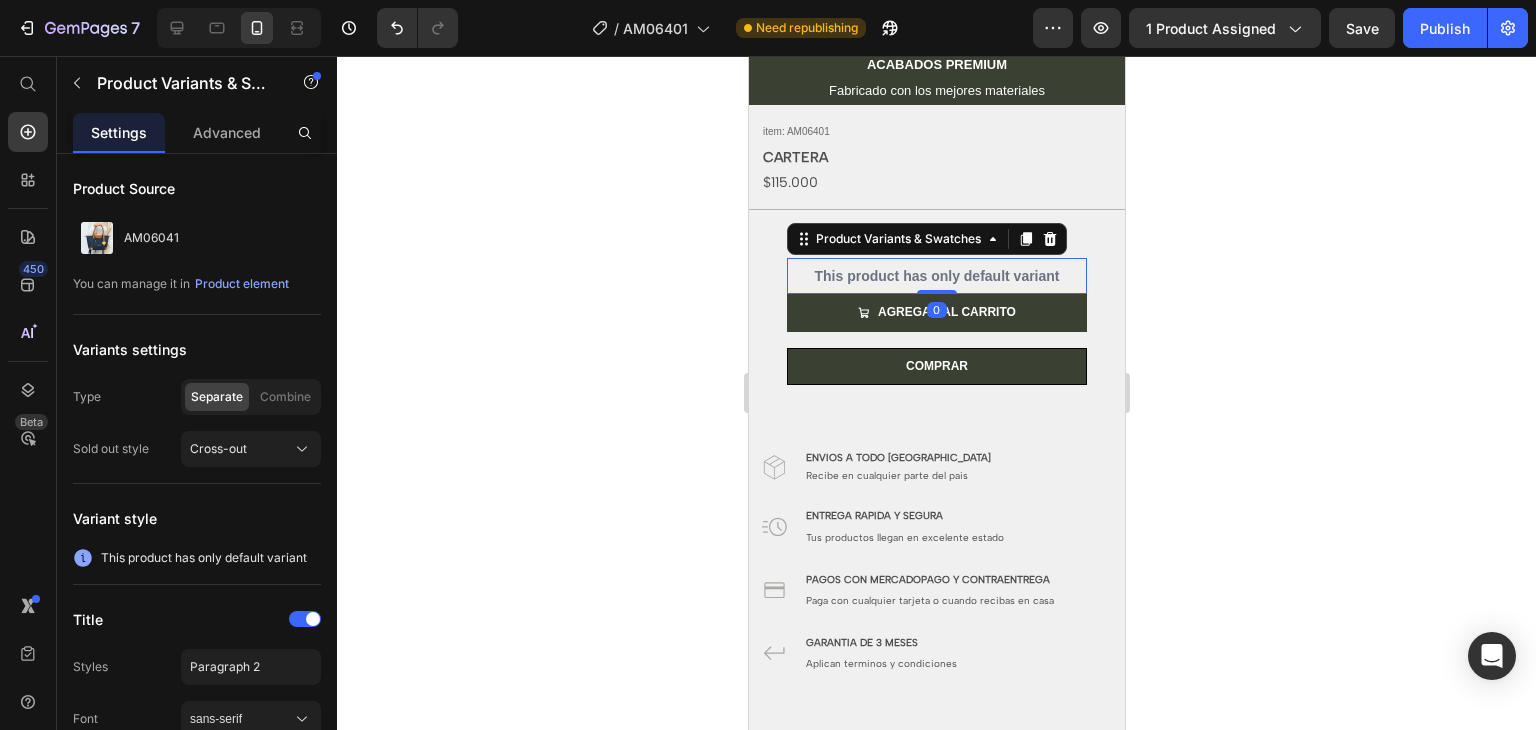 click on "This product has only default variant" at bounding box center [936, 276] 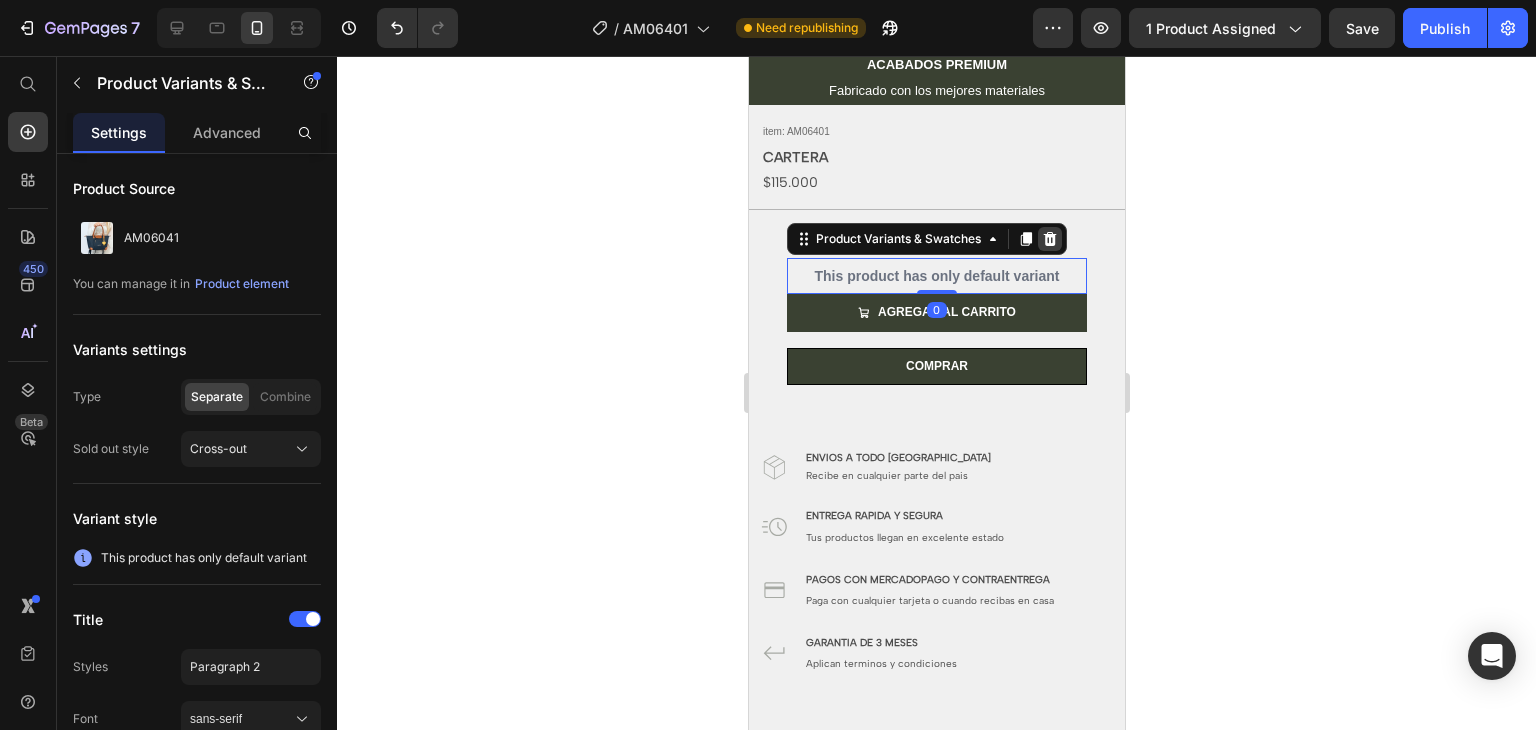 click 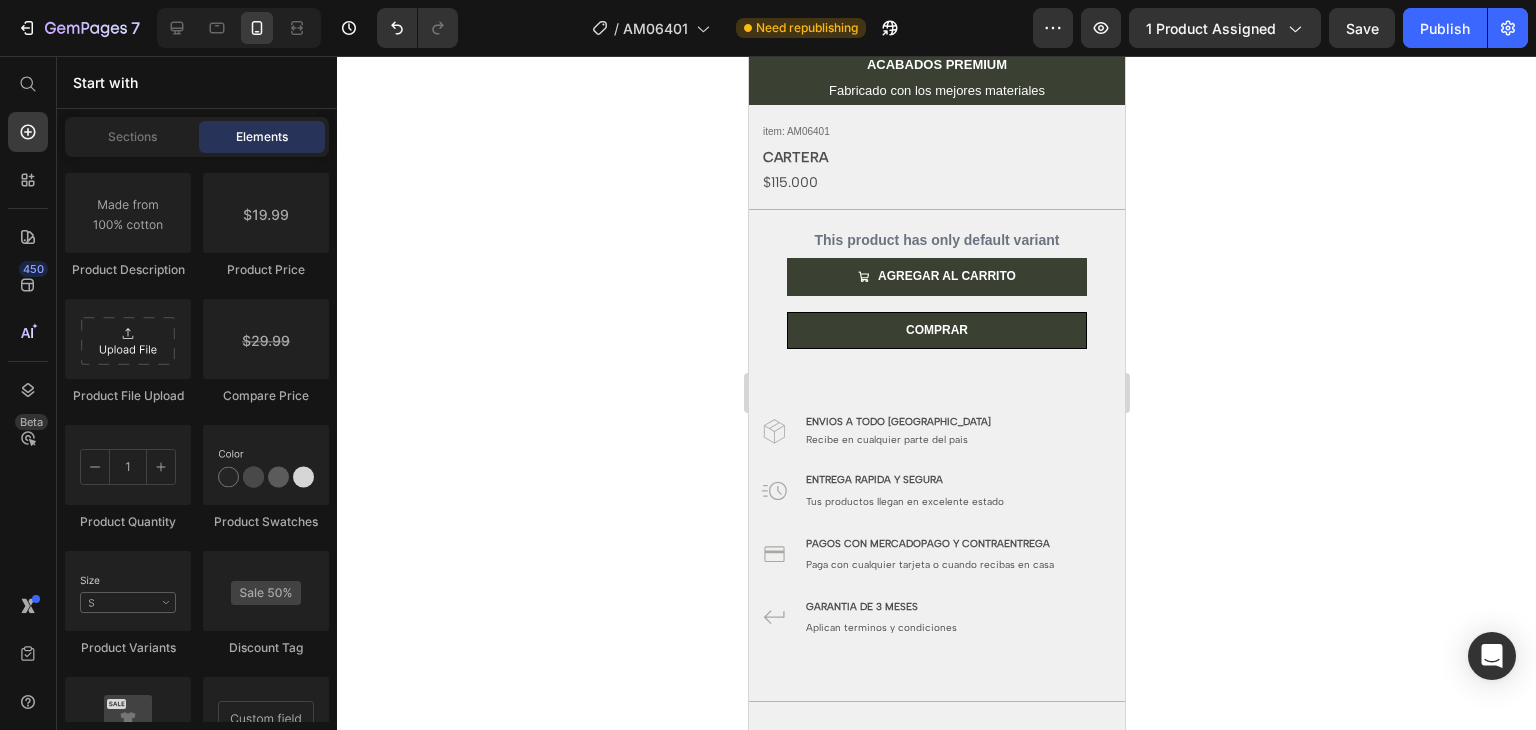 click on "This product has only default variant" at bounding box center [936, 240] 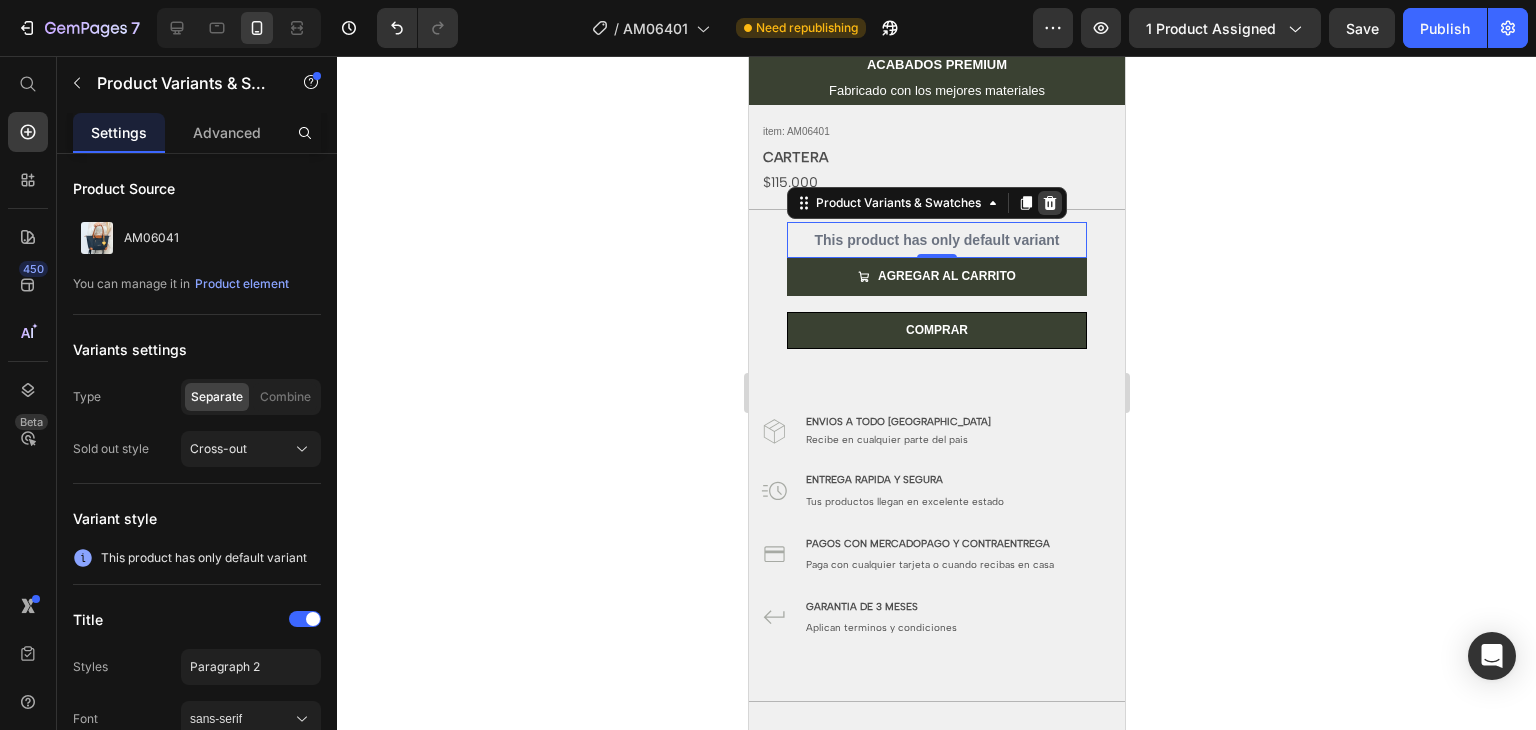 click 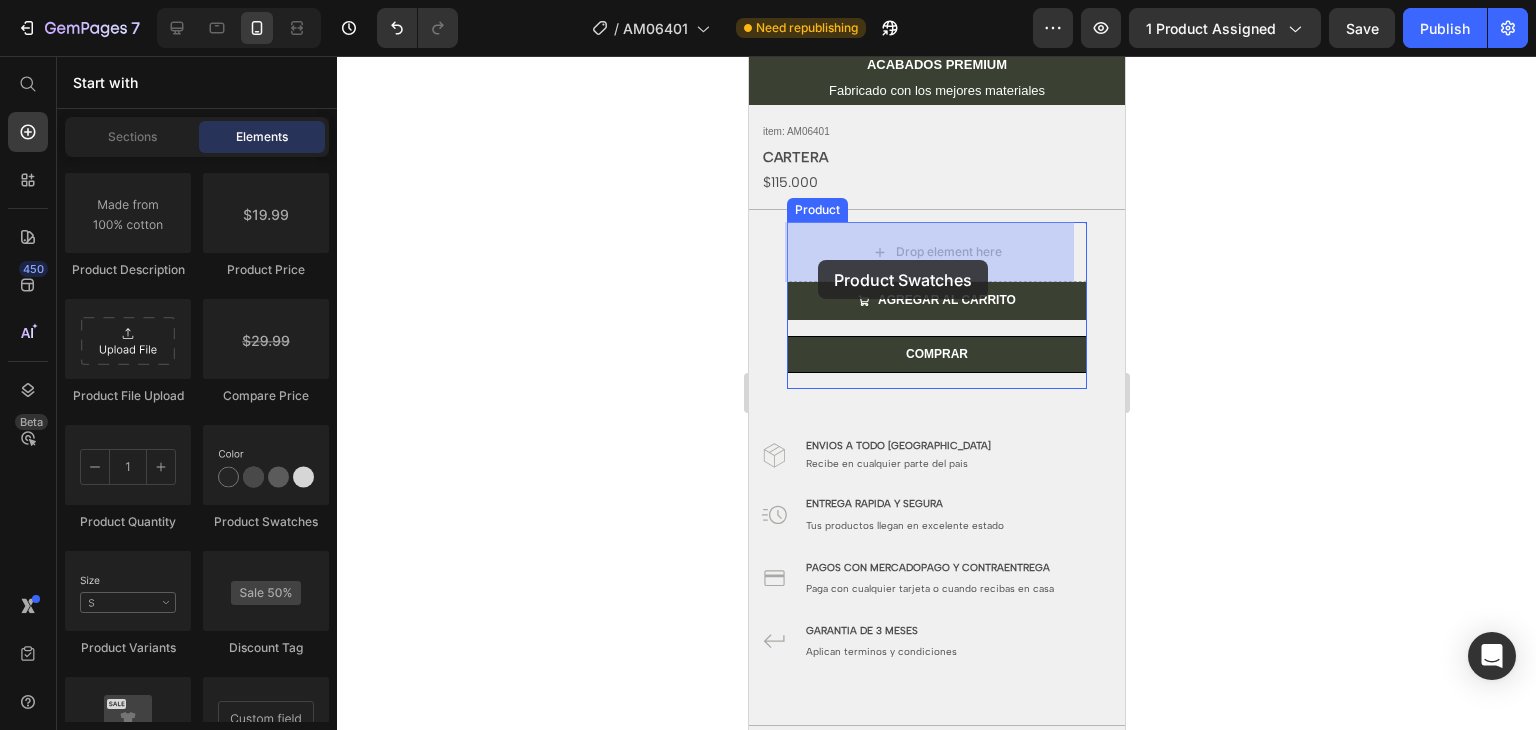 drag, startPoint x: 1010, startPoint y: 549, endPoint x: 817, endPoint y: 260, distance: 347.51978 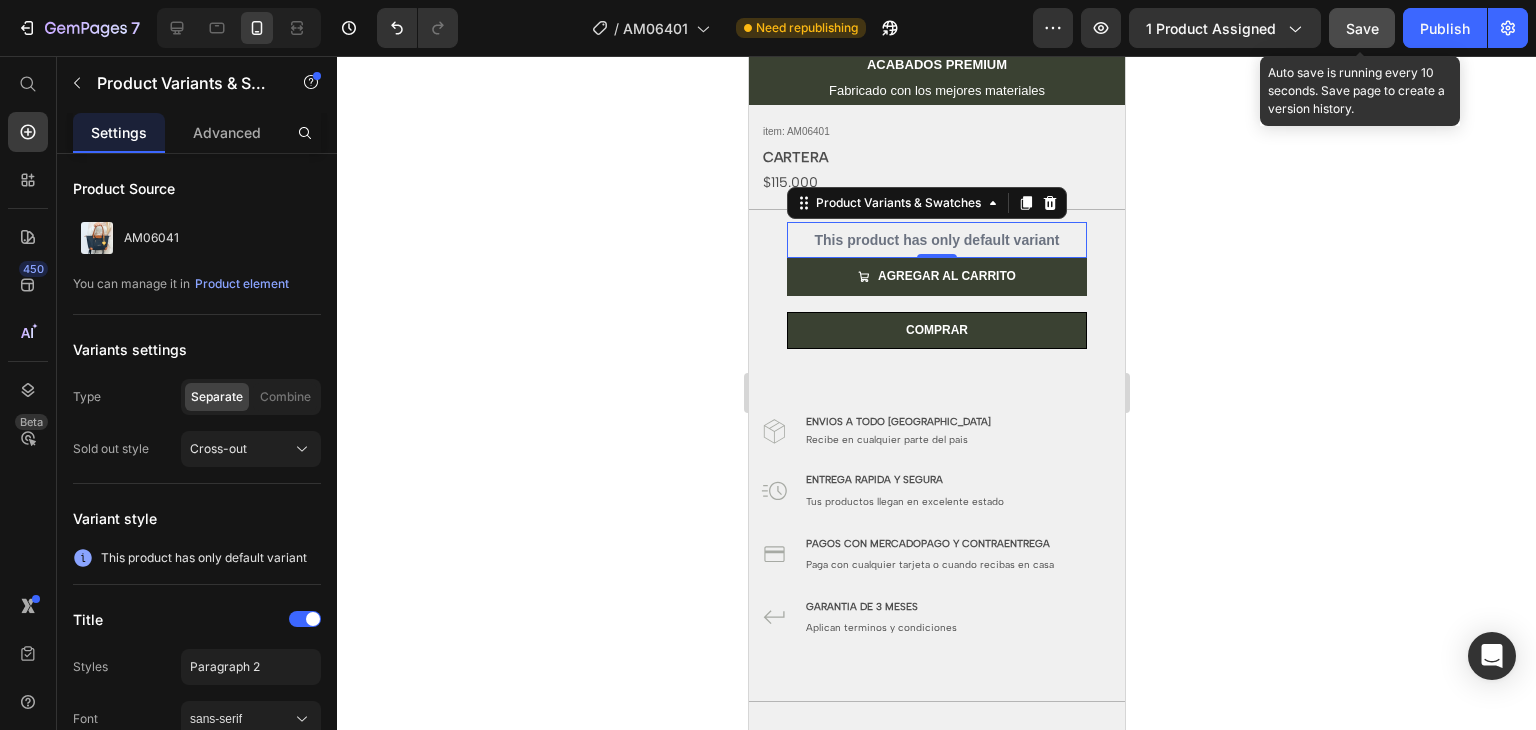 click on "Save" 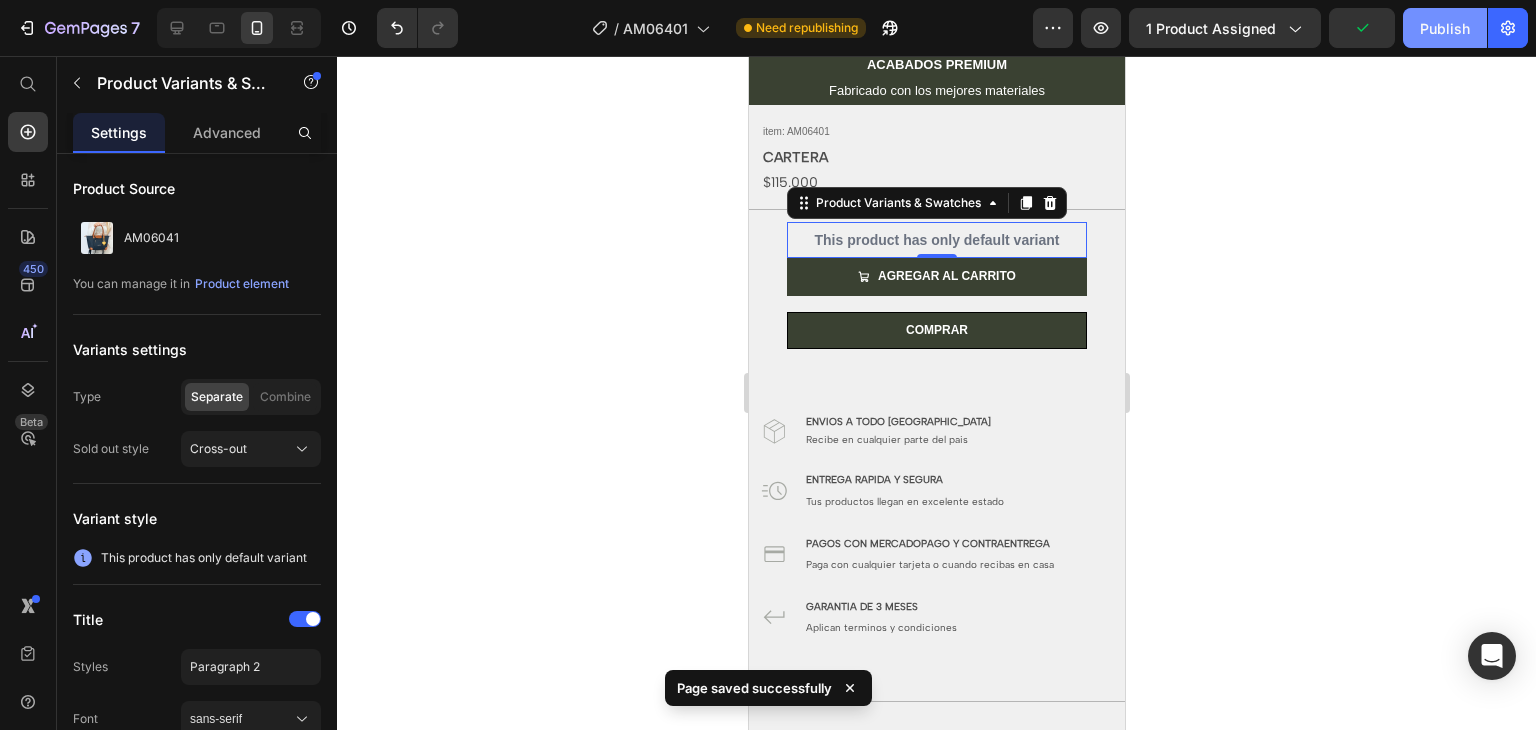 click on "Publish" 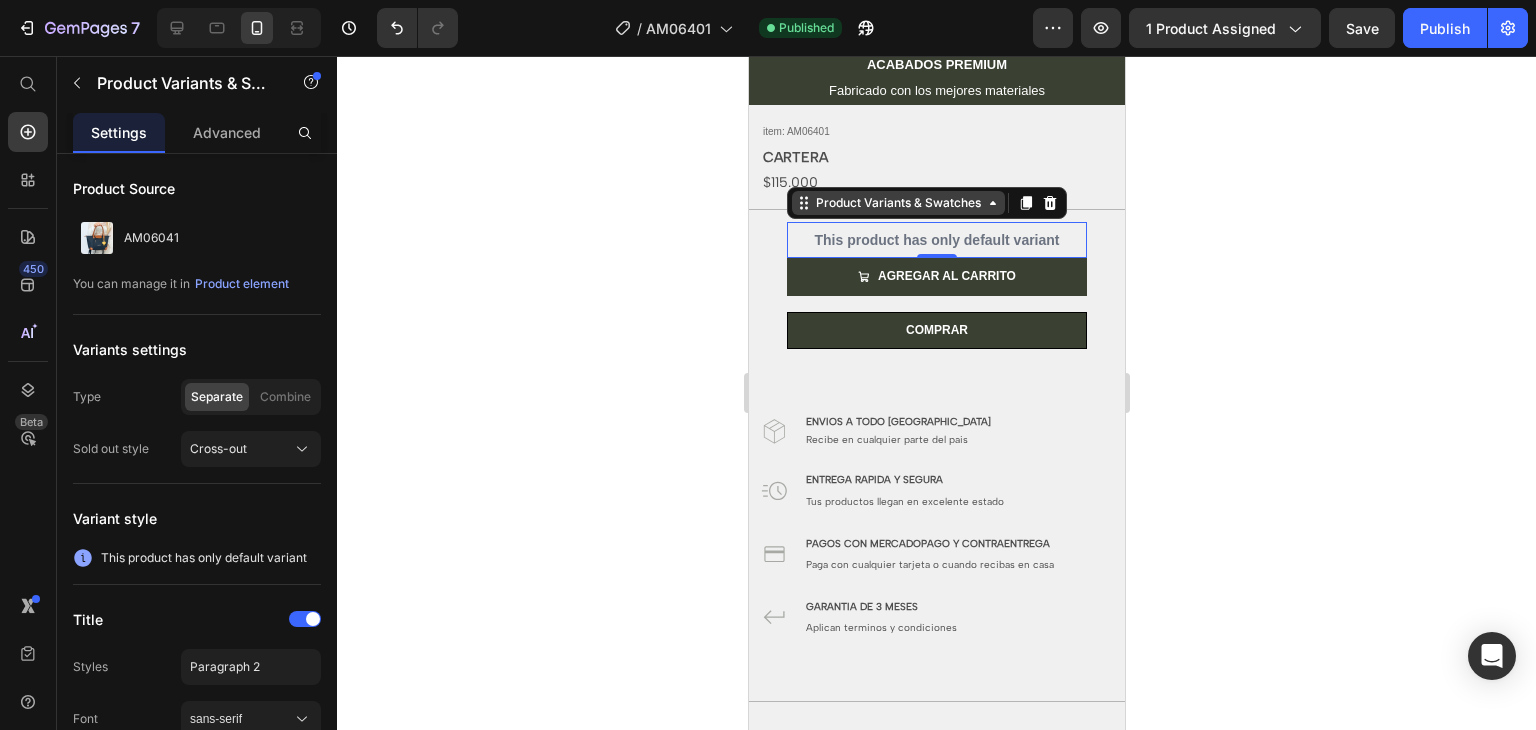 click on "Product Variants & Swatches" at bounding box center [897, 203] 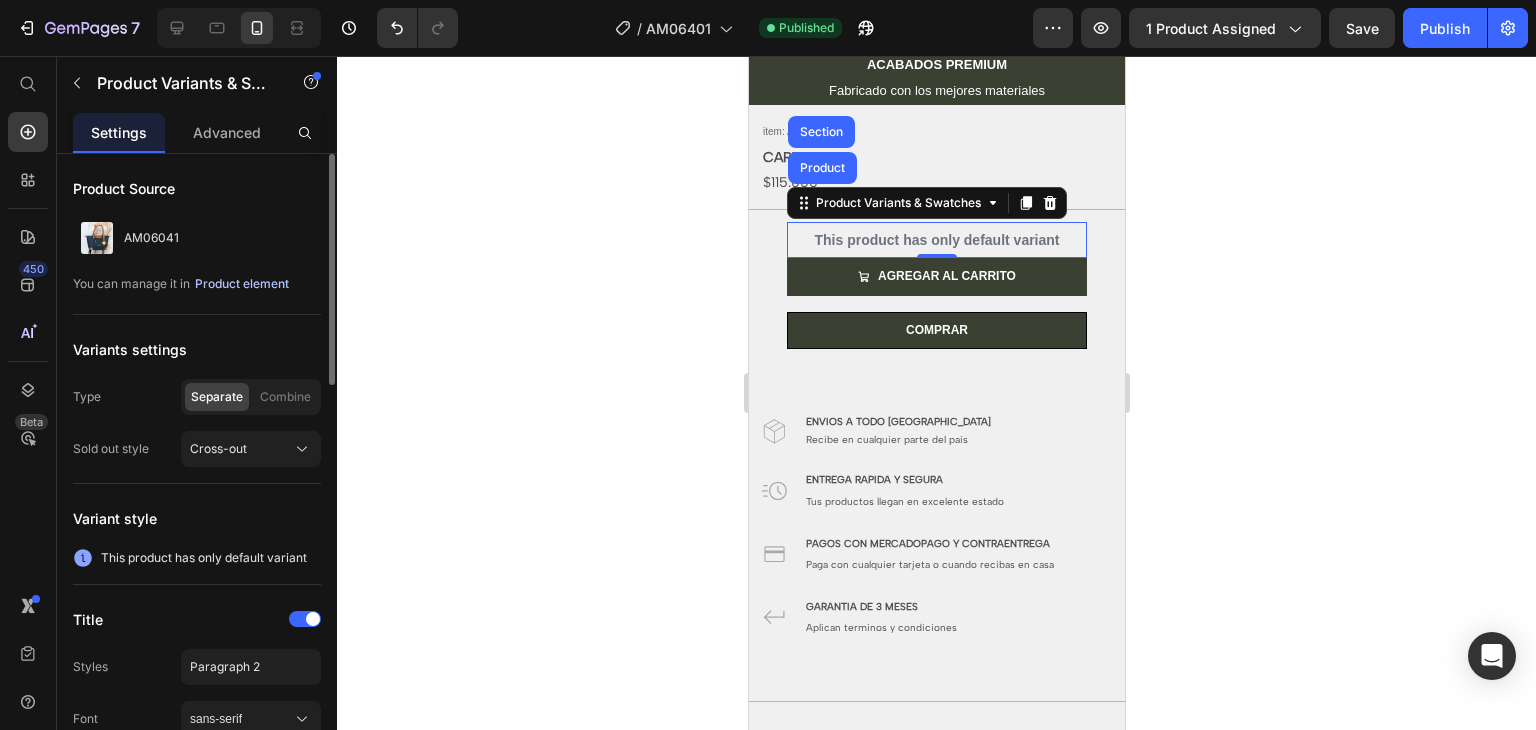 click on "Product element" at bounding box center (242, 284) 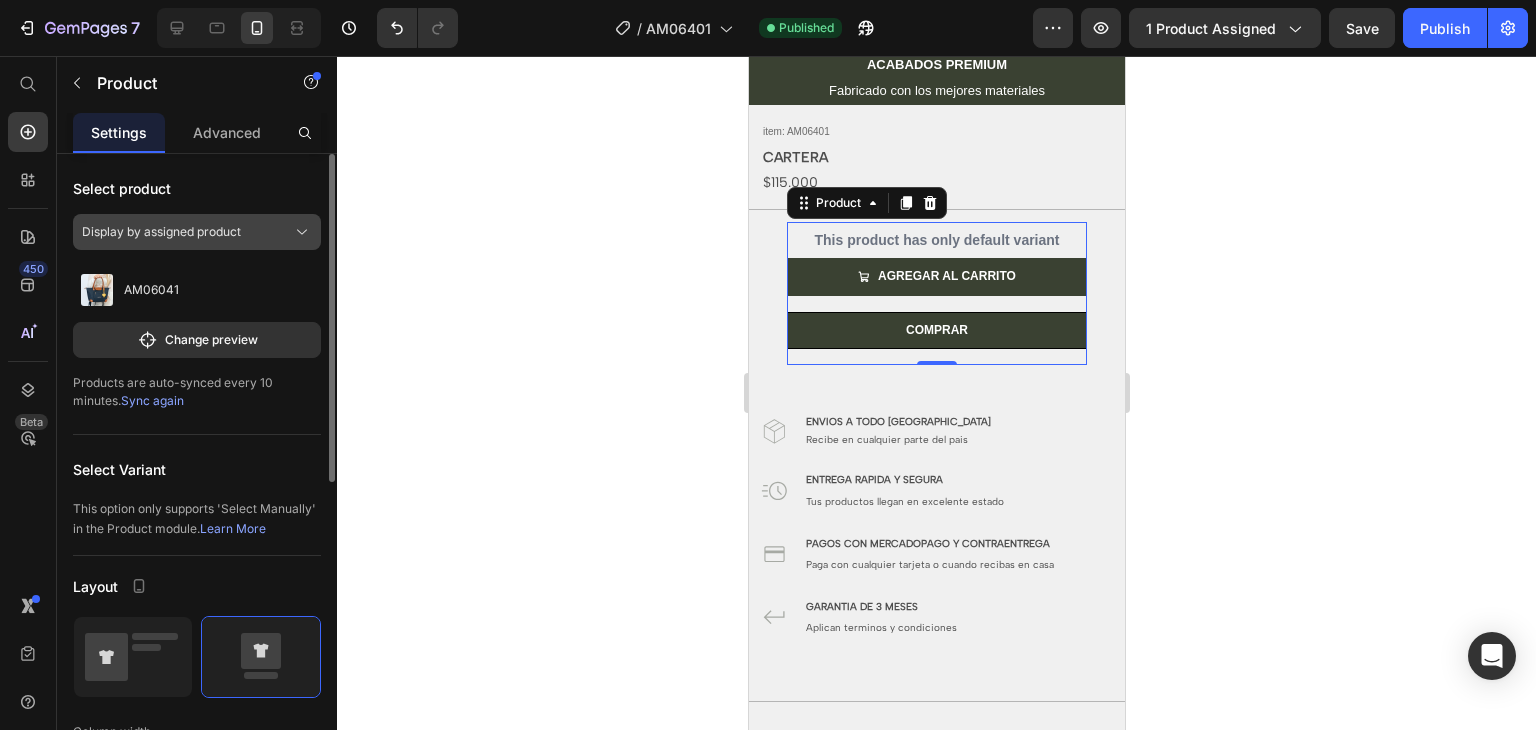 click on "Display by assigned product" 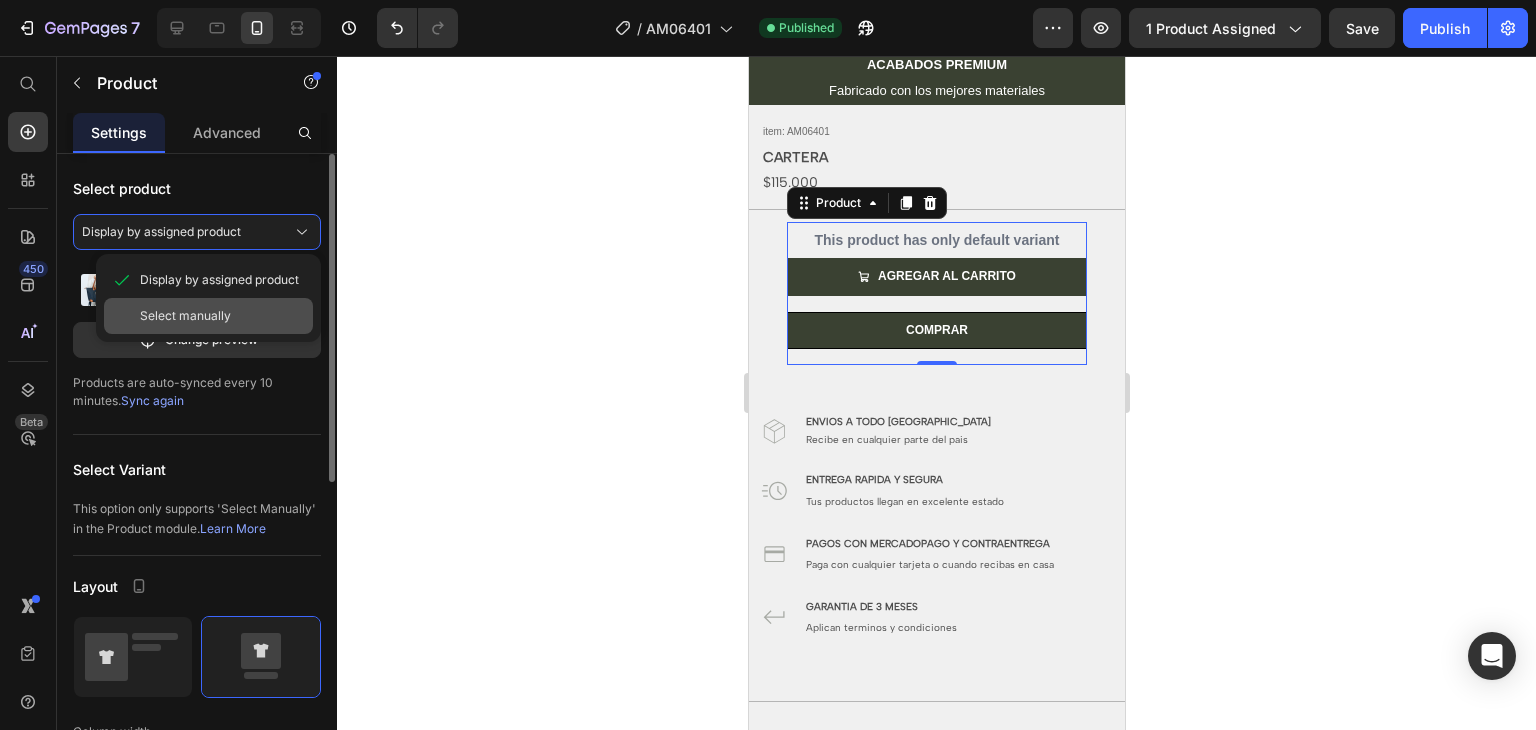 click on "Select manually" at bounding box center (185, 316) 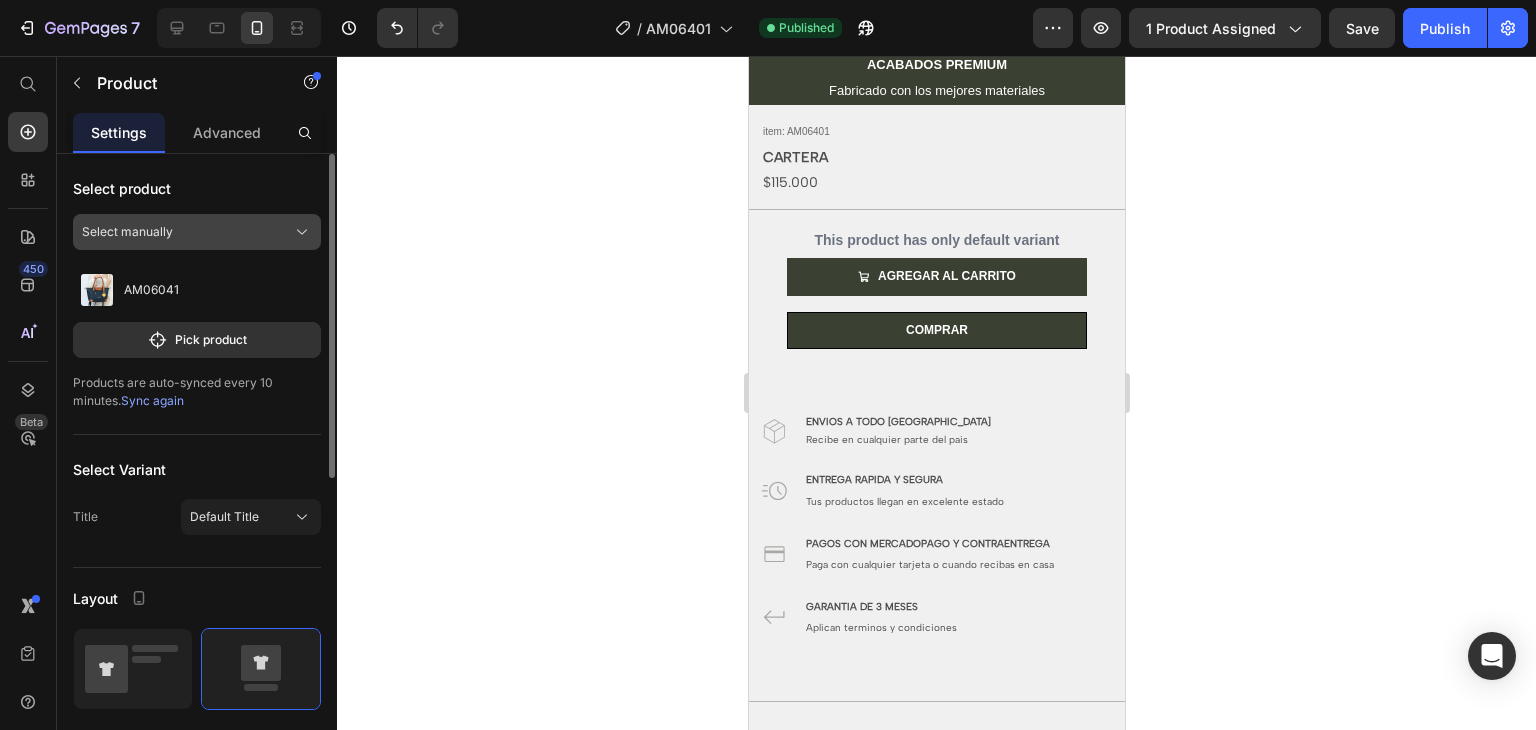 click on "Select manually" 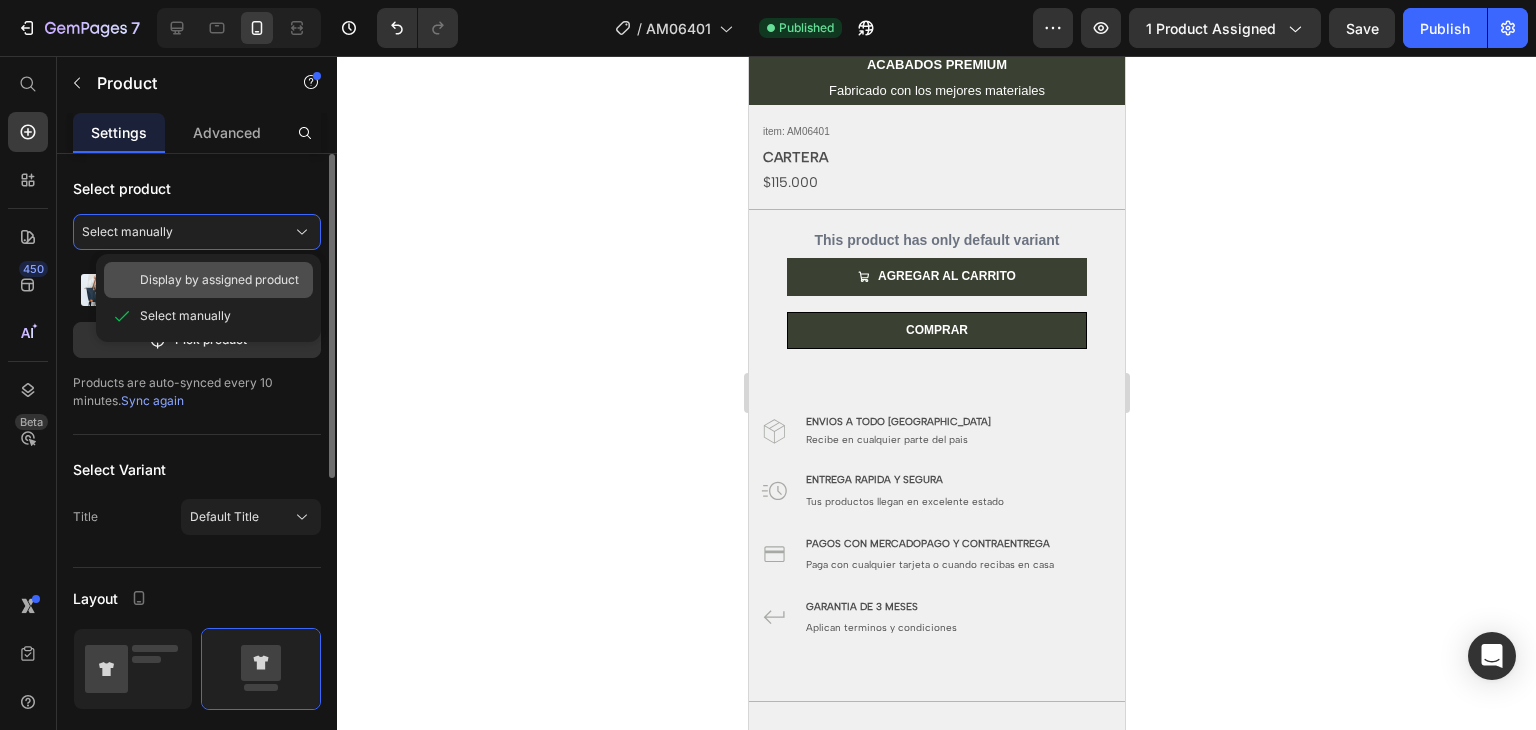 click on "Display by assigned product" 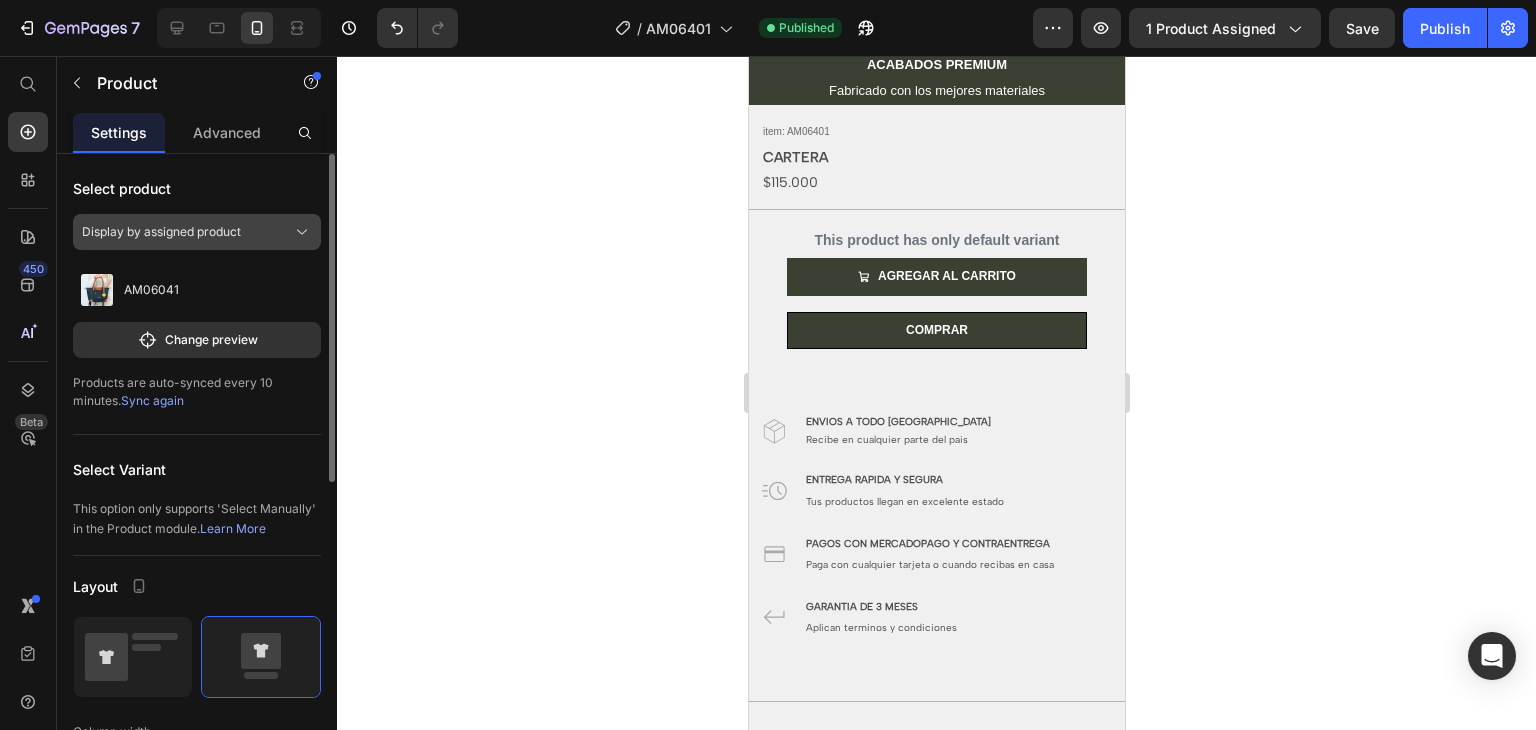 click on "Display by assigned product" 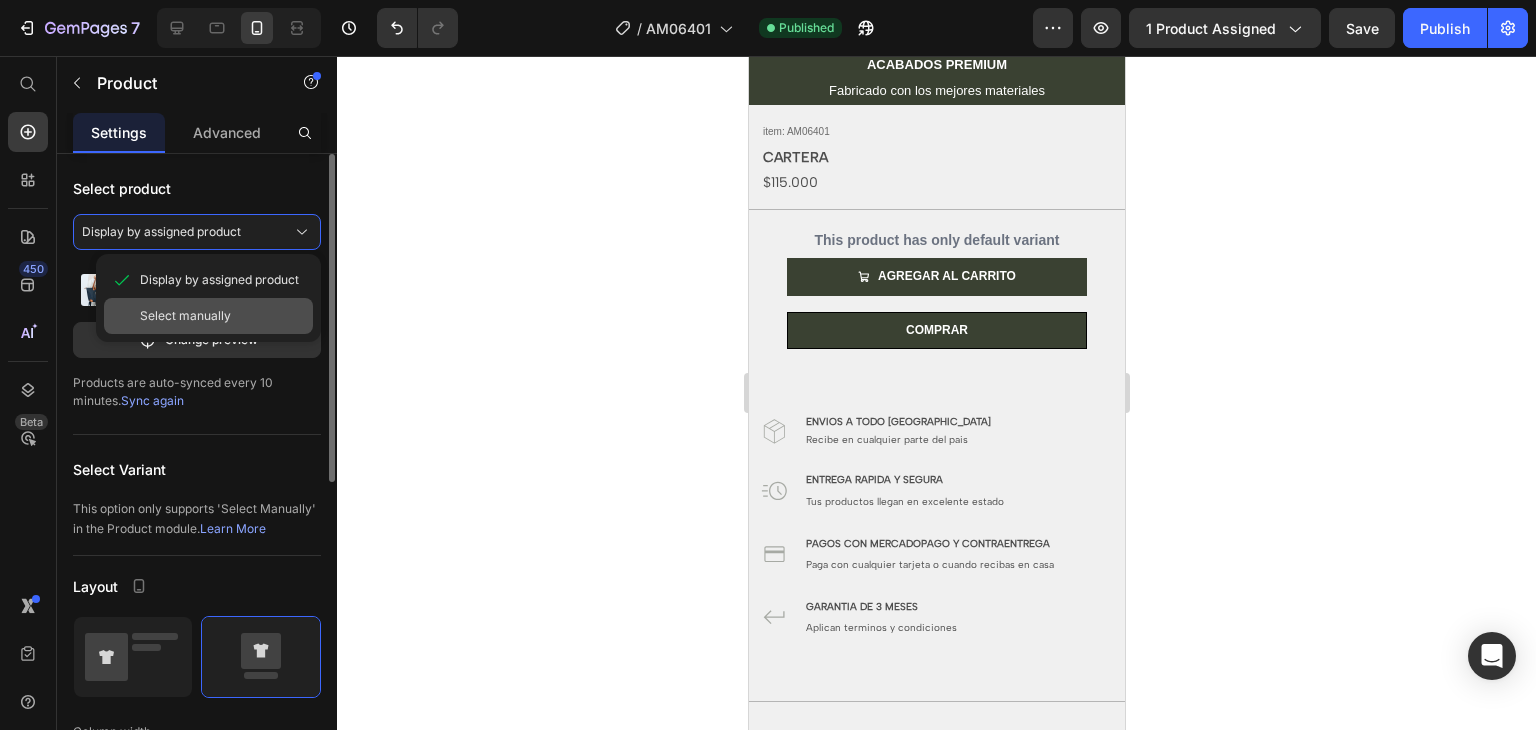click on "Select manually" at bounding box center [185, 316] 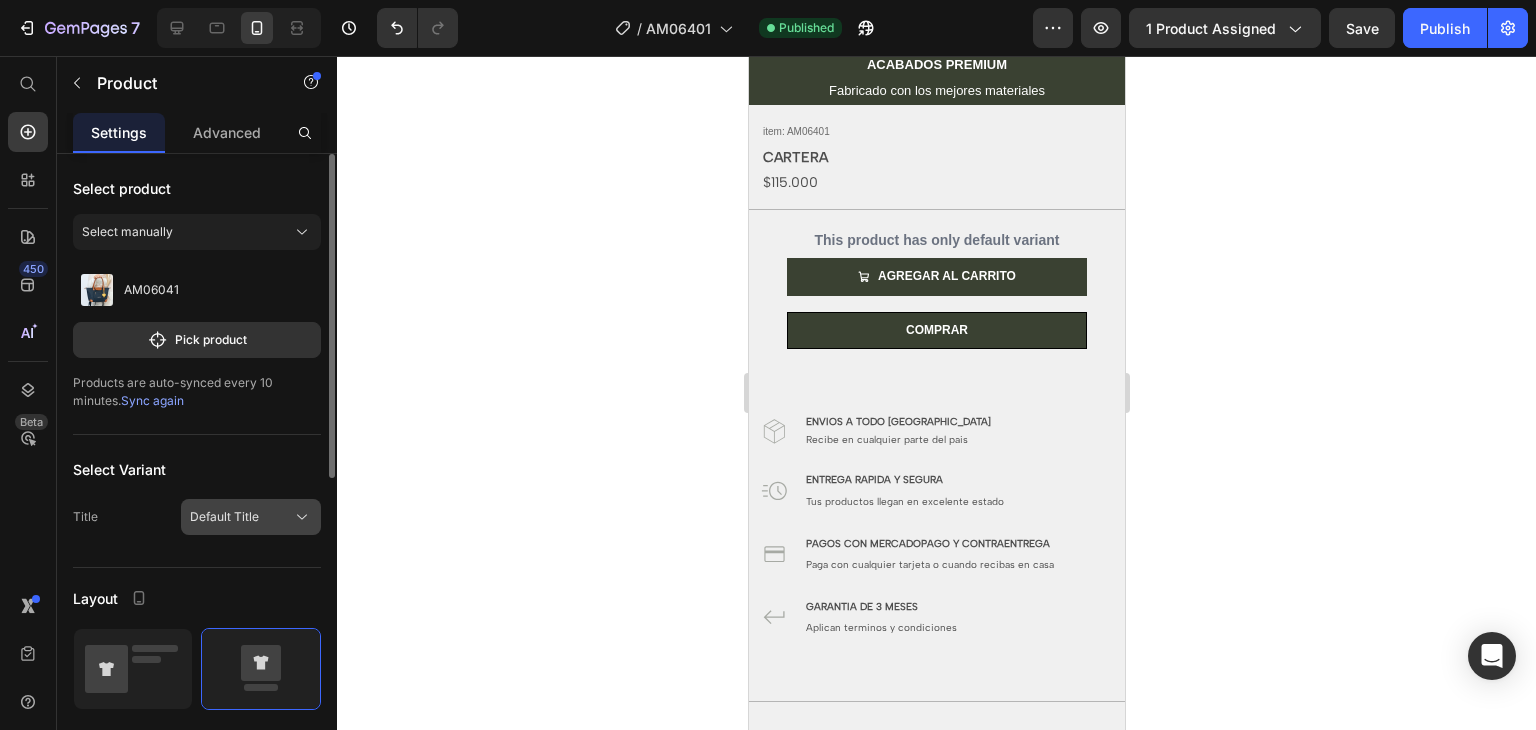 click on "Default Title" at bounding box center (224, 517) 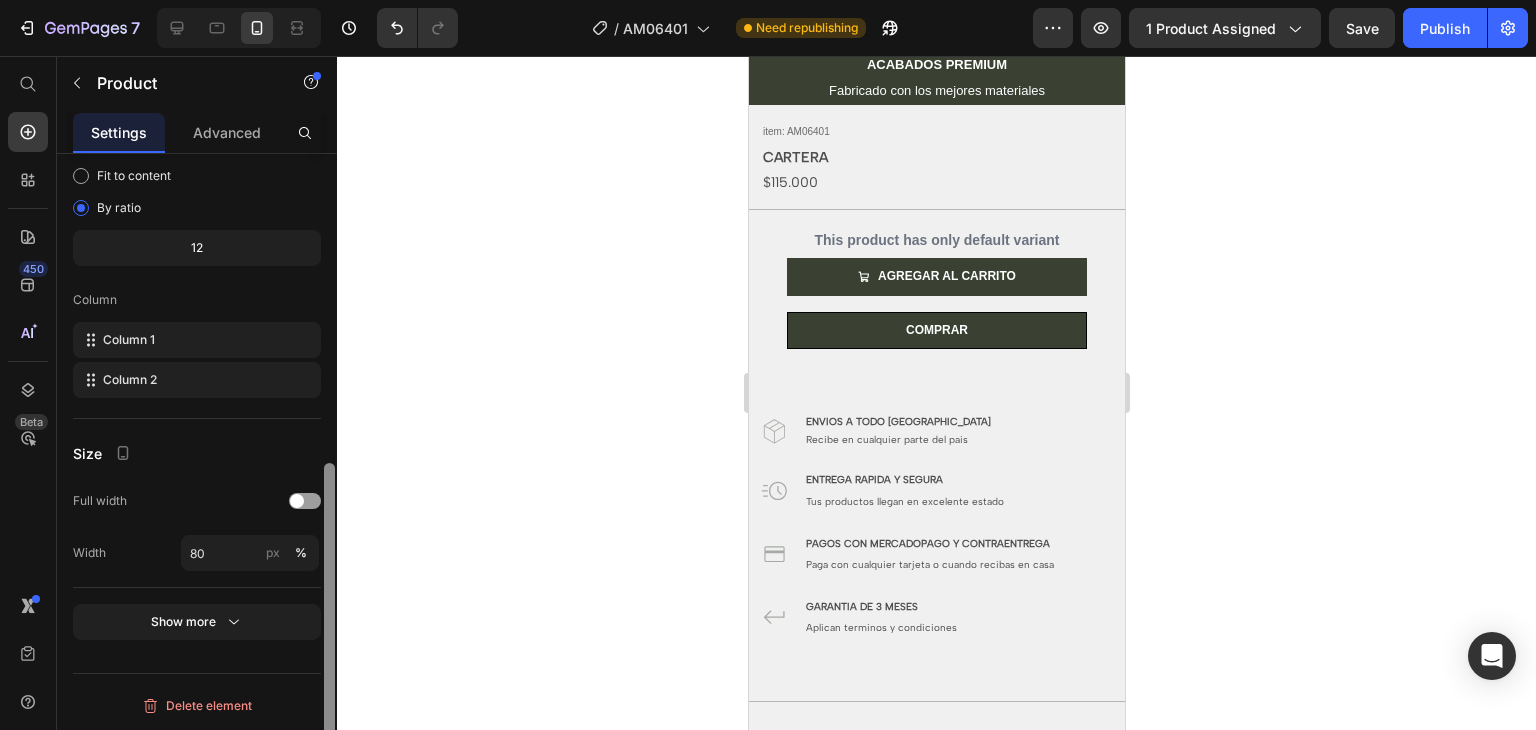 scroll, scrollTop: 0, scrollLeft: 0, axis: both 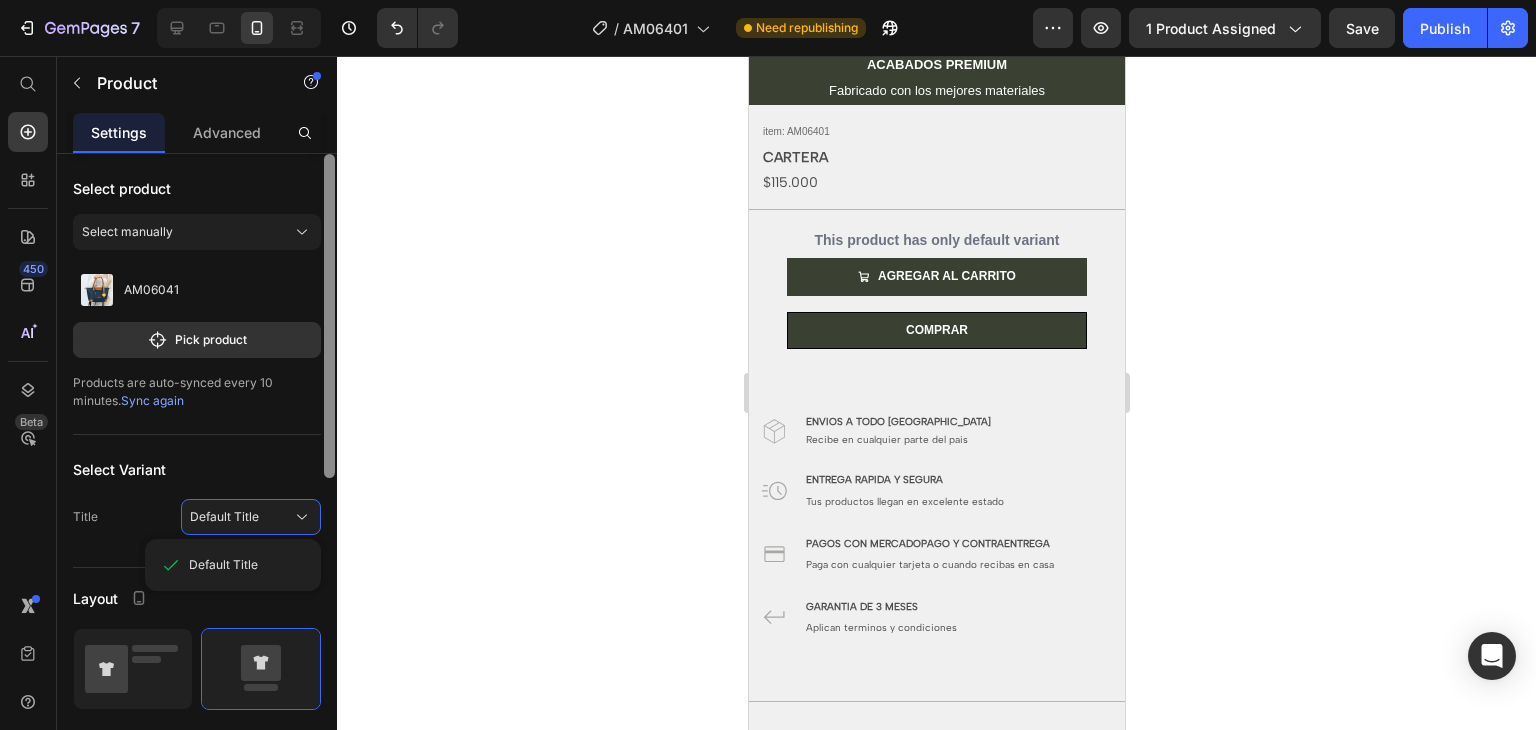 drag, startPoint x: 328, startPoint y: 423, endPoint x: 348, endPoint y: 282, distance: 142.41138 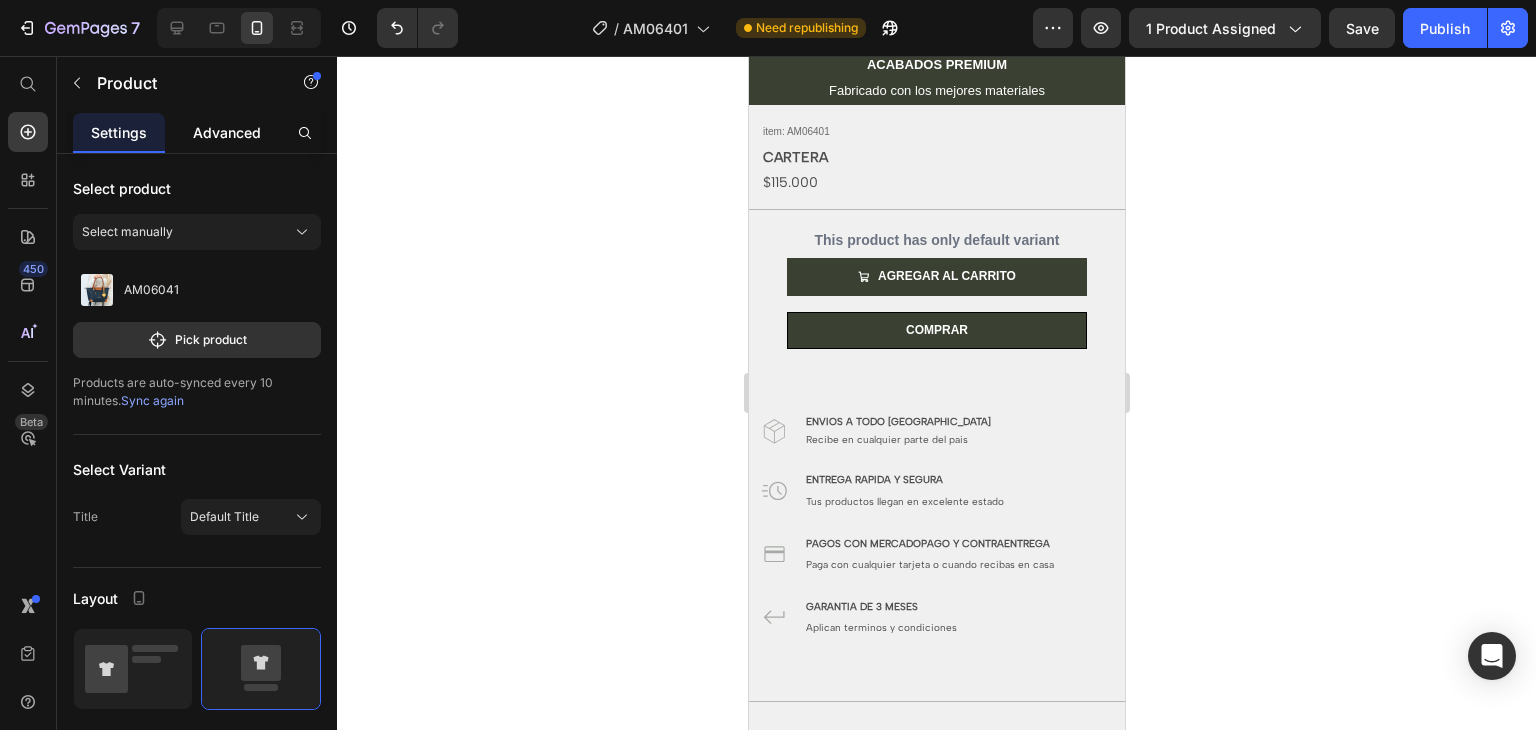 click on "Advanced" 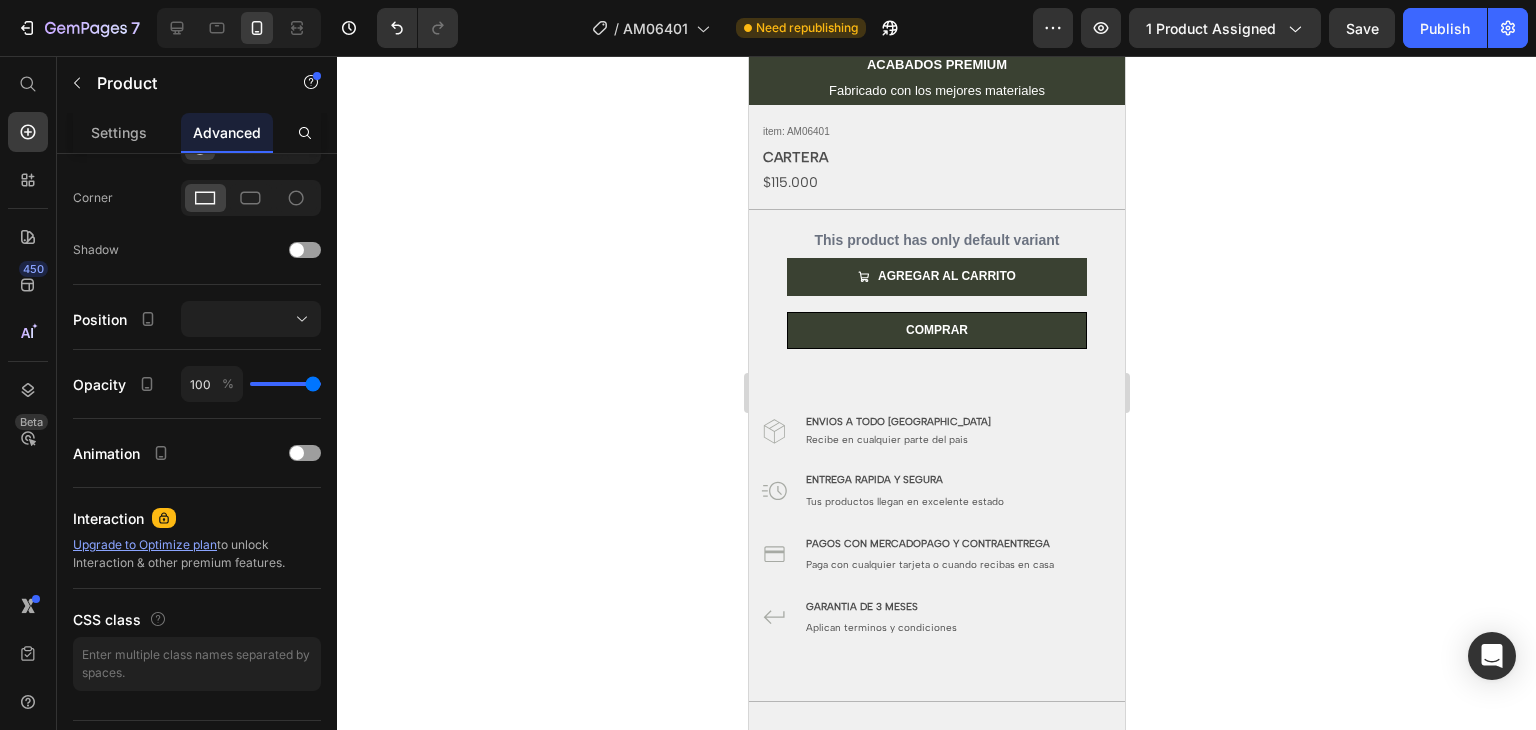 scroll, scrollTop: 66, scrollLeft: 0, axis: vertical 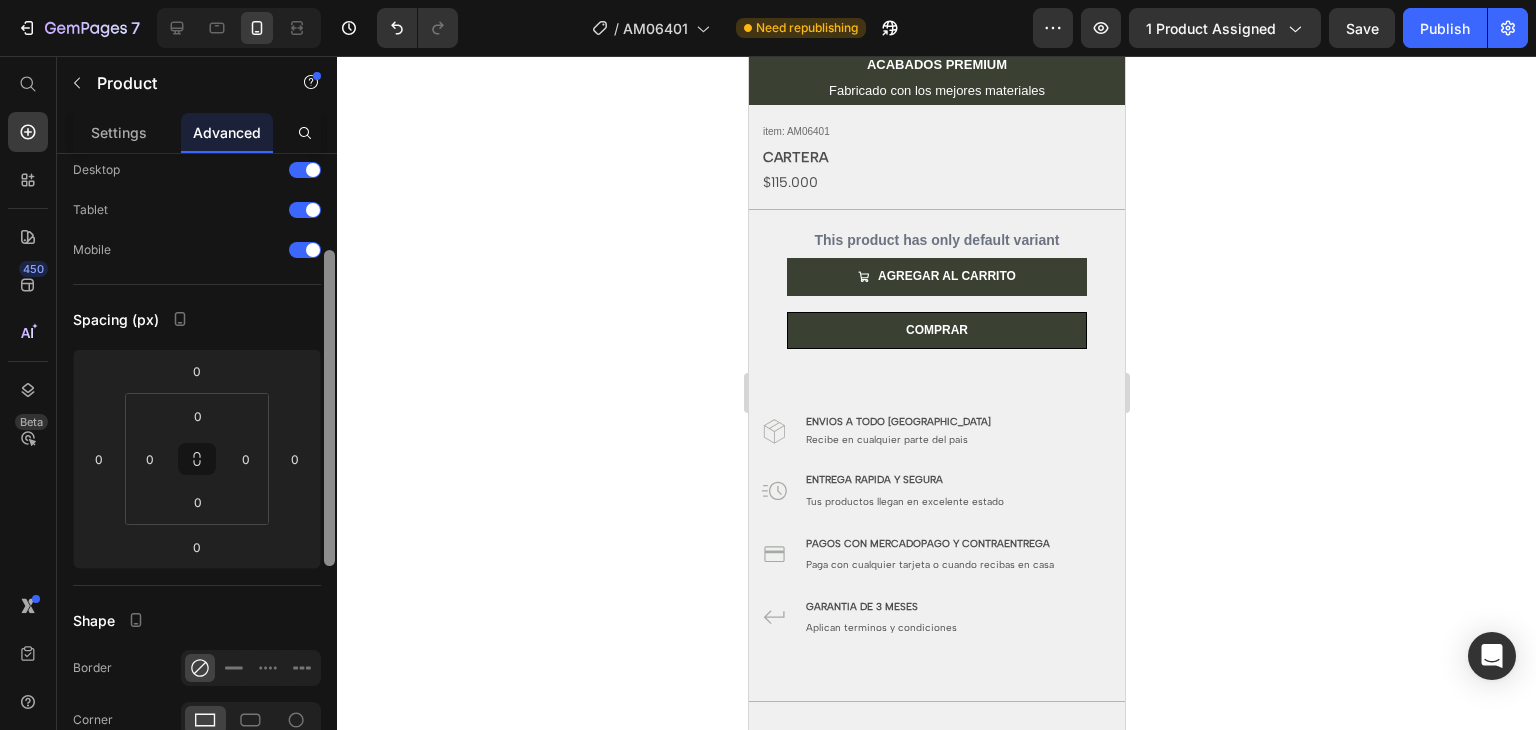 drag, startPoint x: 328, startPoint y: 195, endPoint x: 374, endPoint y: 228, distance: 56.61272 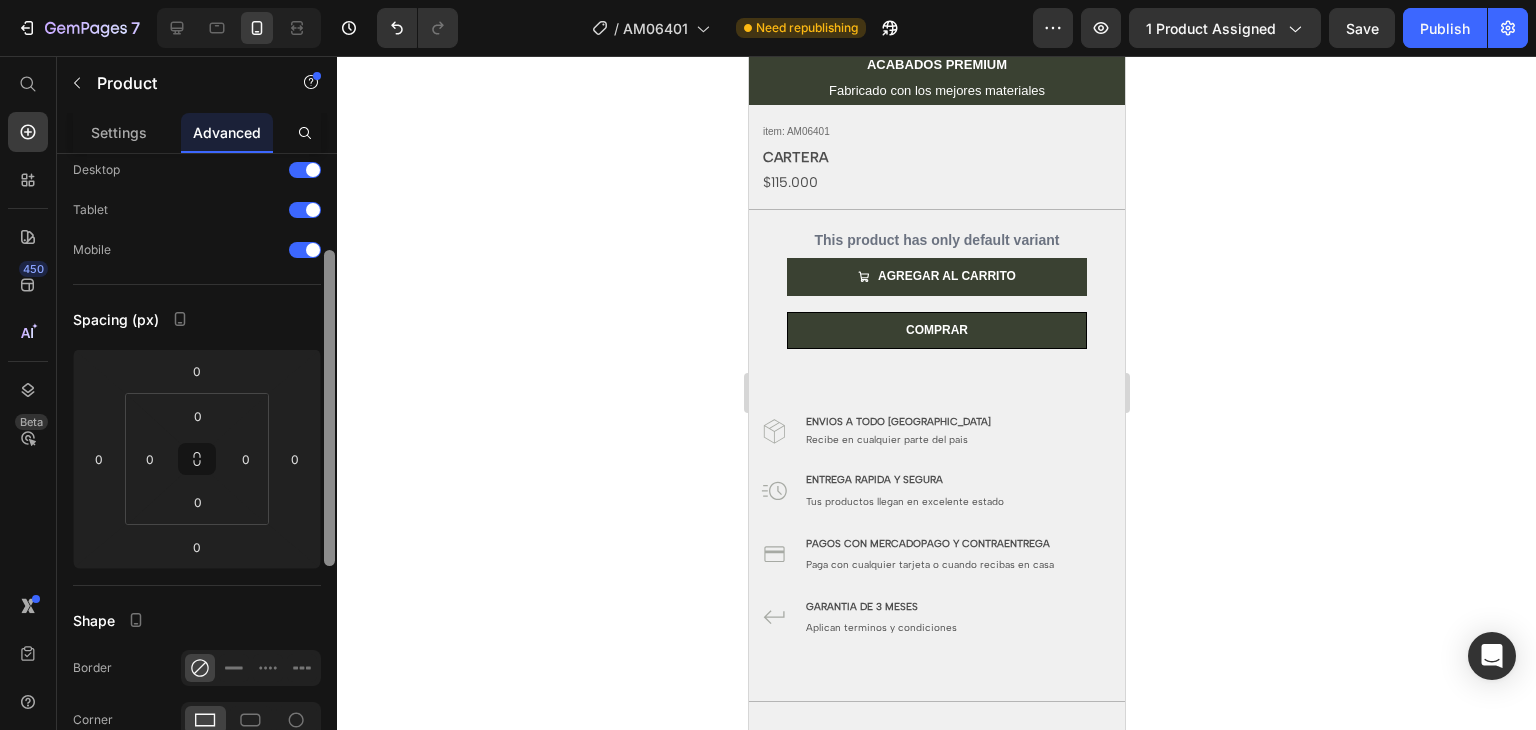click on "7  Version history  /  AM06401 Need republishing Preview 1 product assigned  Save   Publish  450 Beta Start with Sections Elements Hero Section Product Detail Brands Trusted Badges Guarantee Product Breakdown How to use Testimonials Compare Bundle FAQs Social Proof Brand Story Product List Collection Blog List Contact Sticky Add to Cart Custom Footer Browse Library 450 Layout
Row
Row
Row
Row Text
Heading
Text Block Button
Button
Button
Sticky Back to top Media
Image" 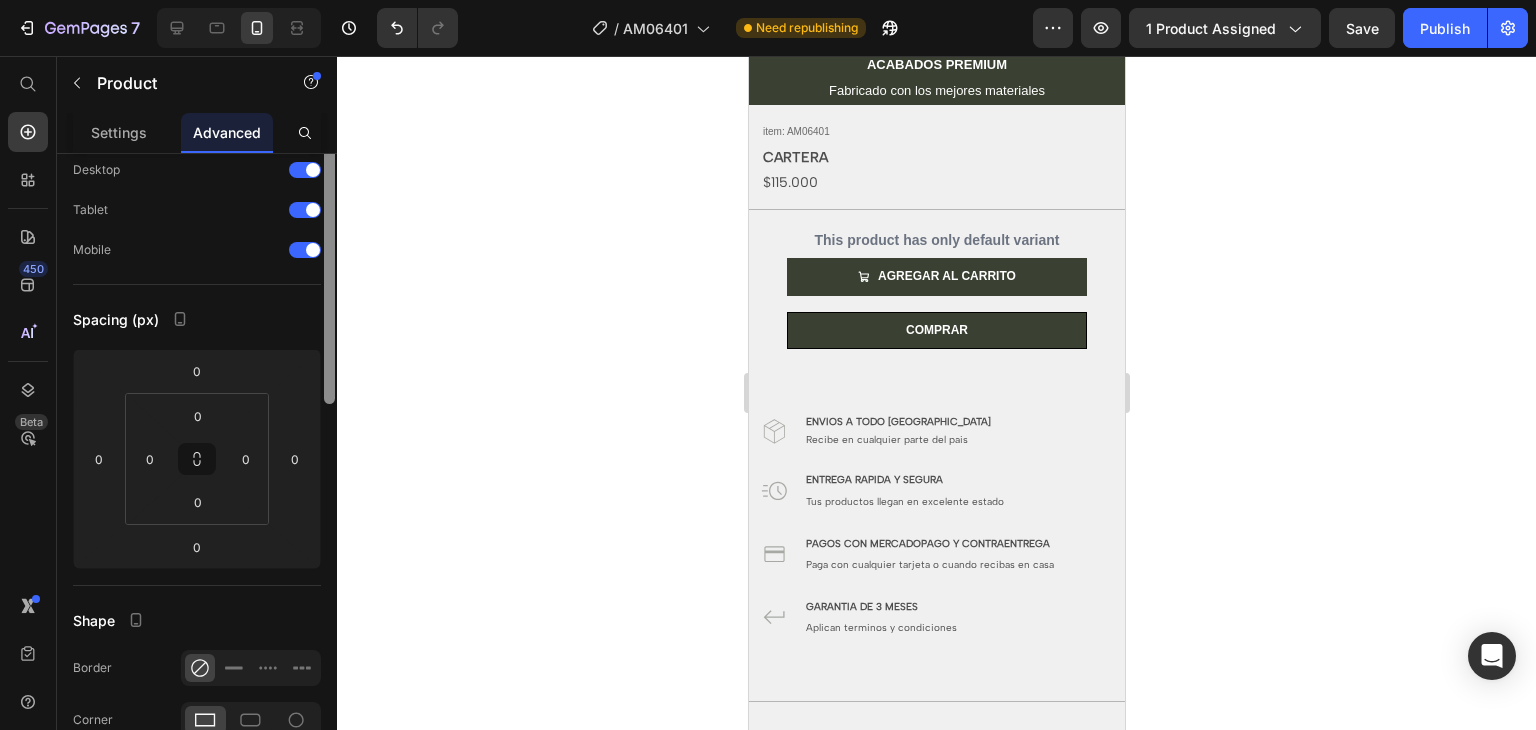 scroll, scrollTop: 0, scrollLeft: 0, axis: both 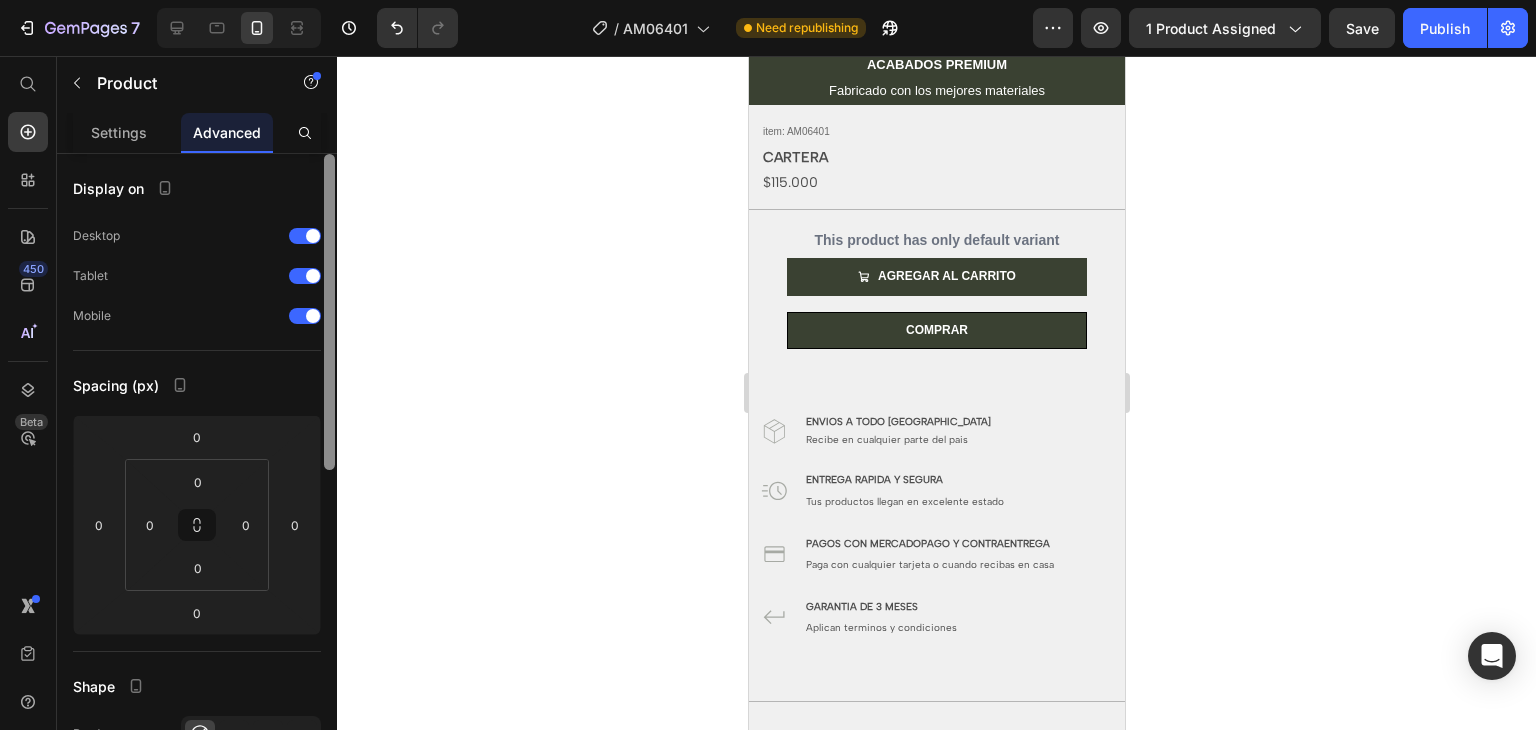 drag, startPoint x: 327, startPoint y: 208, endPoint x: 334, endPoint y: 150, distance: 58.420887 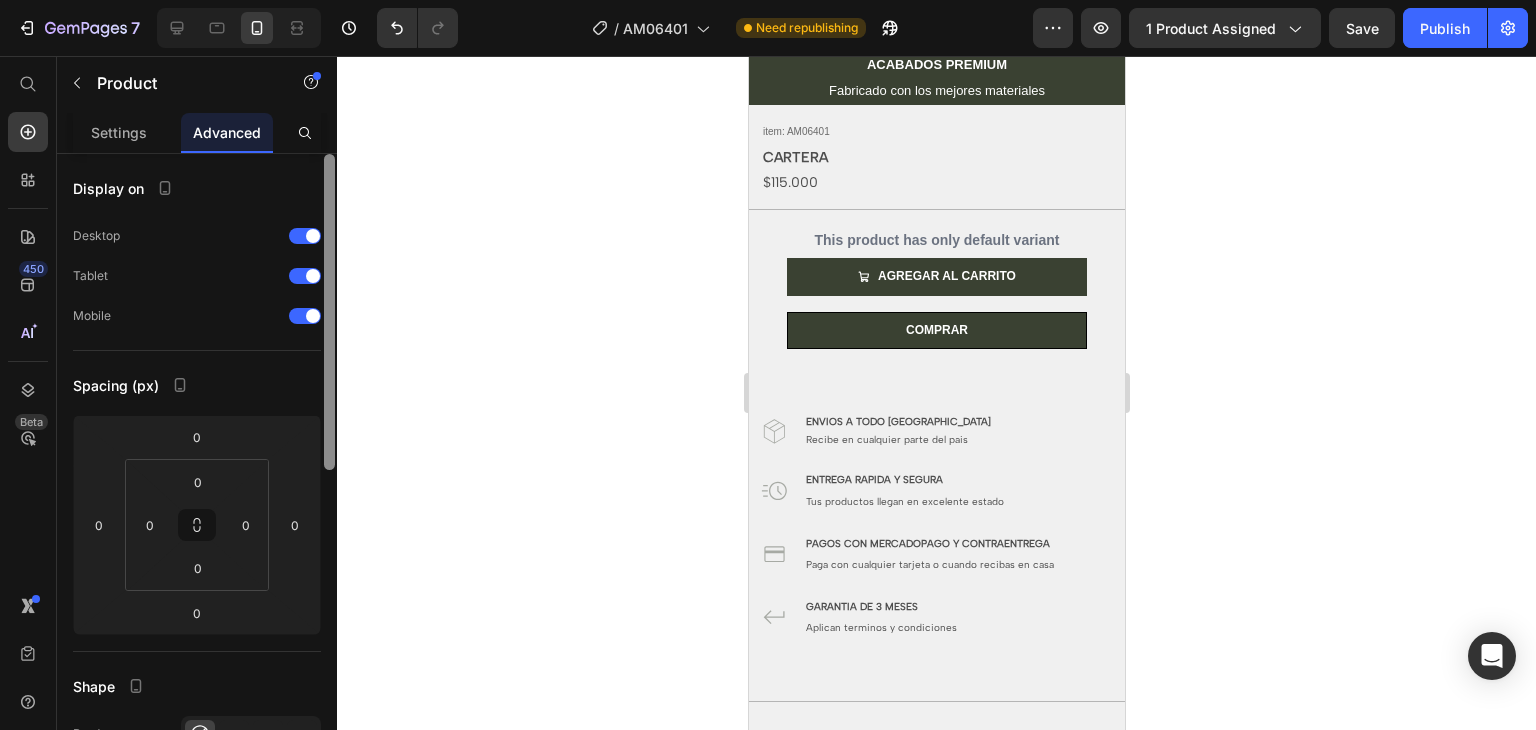 click on "Settings Advanced Display on Desktop Tablet Mobile Spacing (px) 0 0 0 0 0 0 0 0 Shape Border Corner Shadow Position Opacity 100 % Animation Interaction Upgrade to Optimize plan  to unlock Interaction & other premium features. CSS class  Delete element" at bounding box center (197, 450) 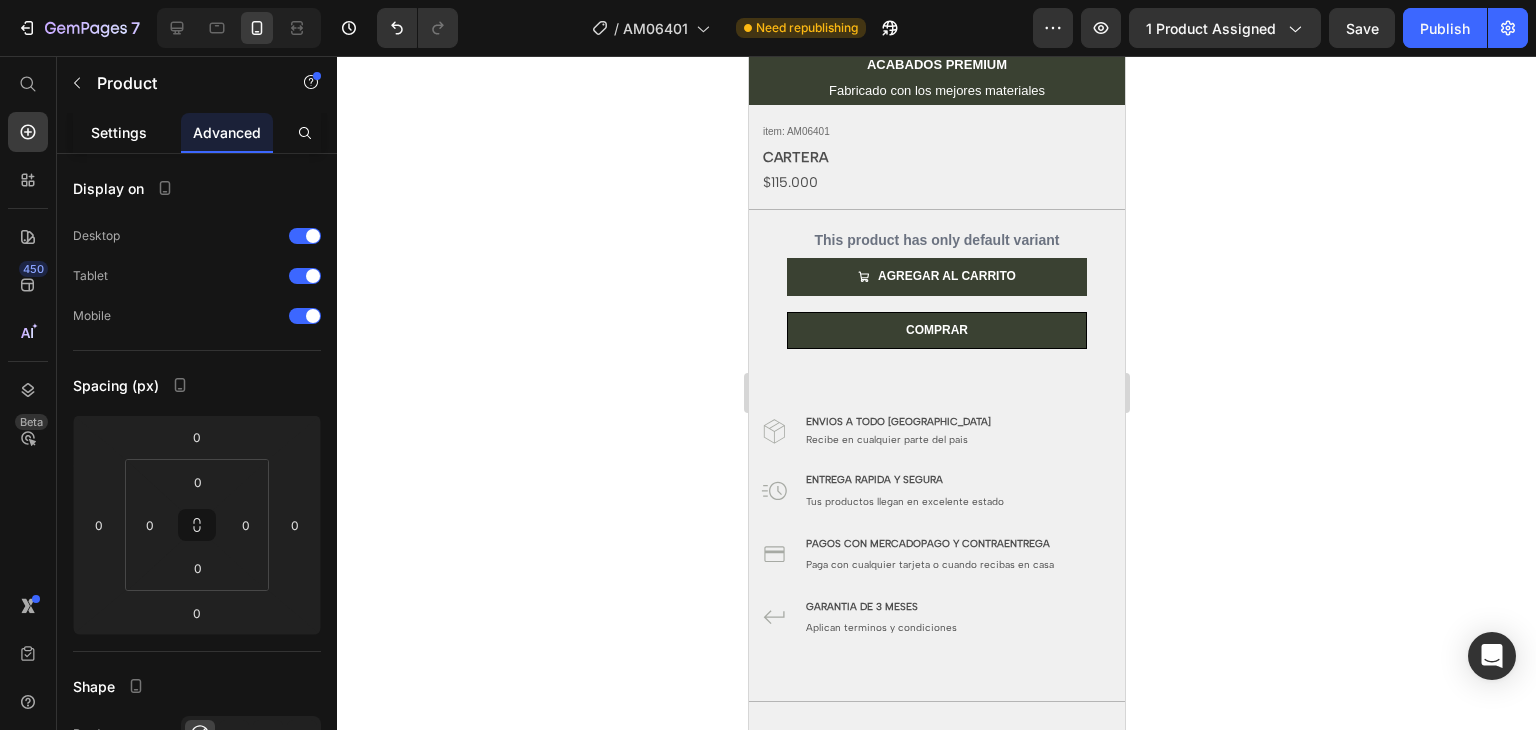 click on "Settings" 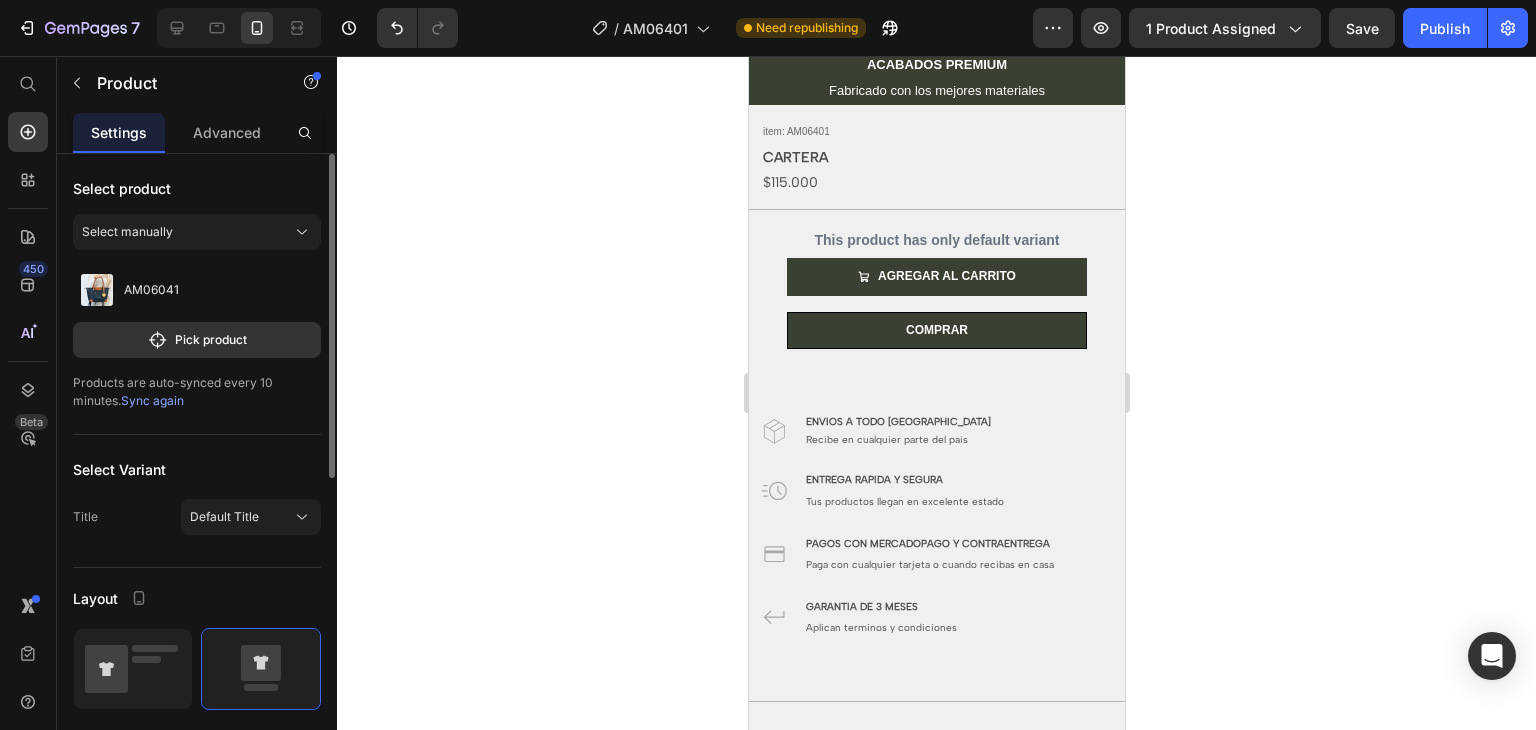 click on "Products are auto-synced every 10 minutes.  Sync again" at bounding box center (197, 392) 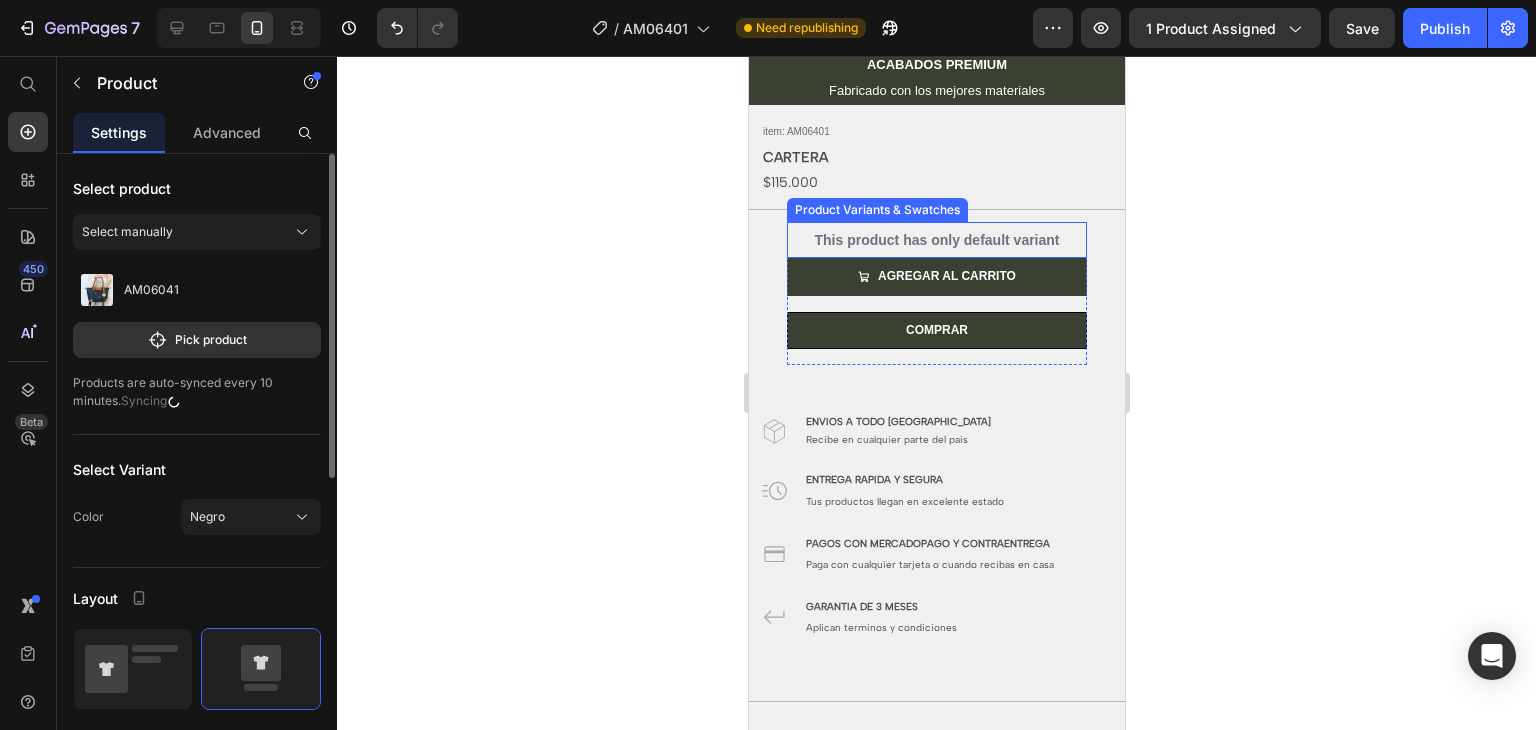 click on "This product has only default variant" at bounding box center [936, 240] 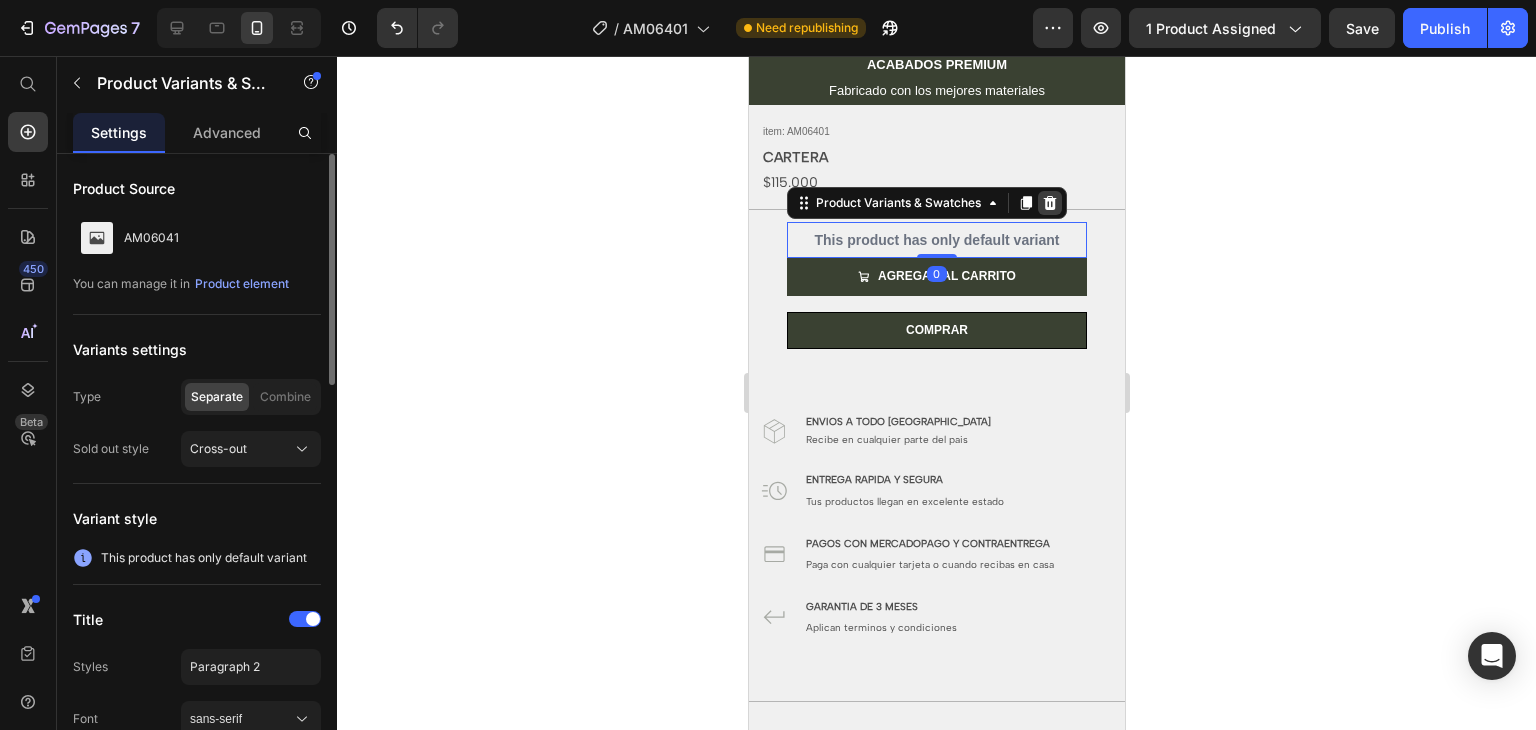 click 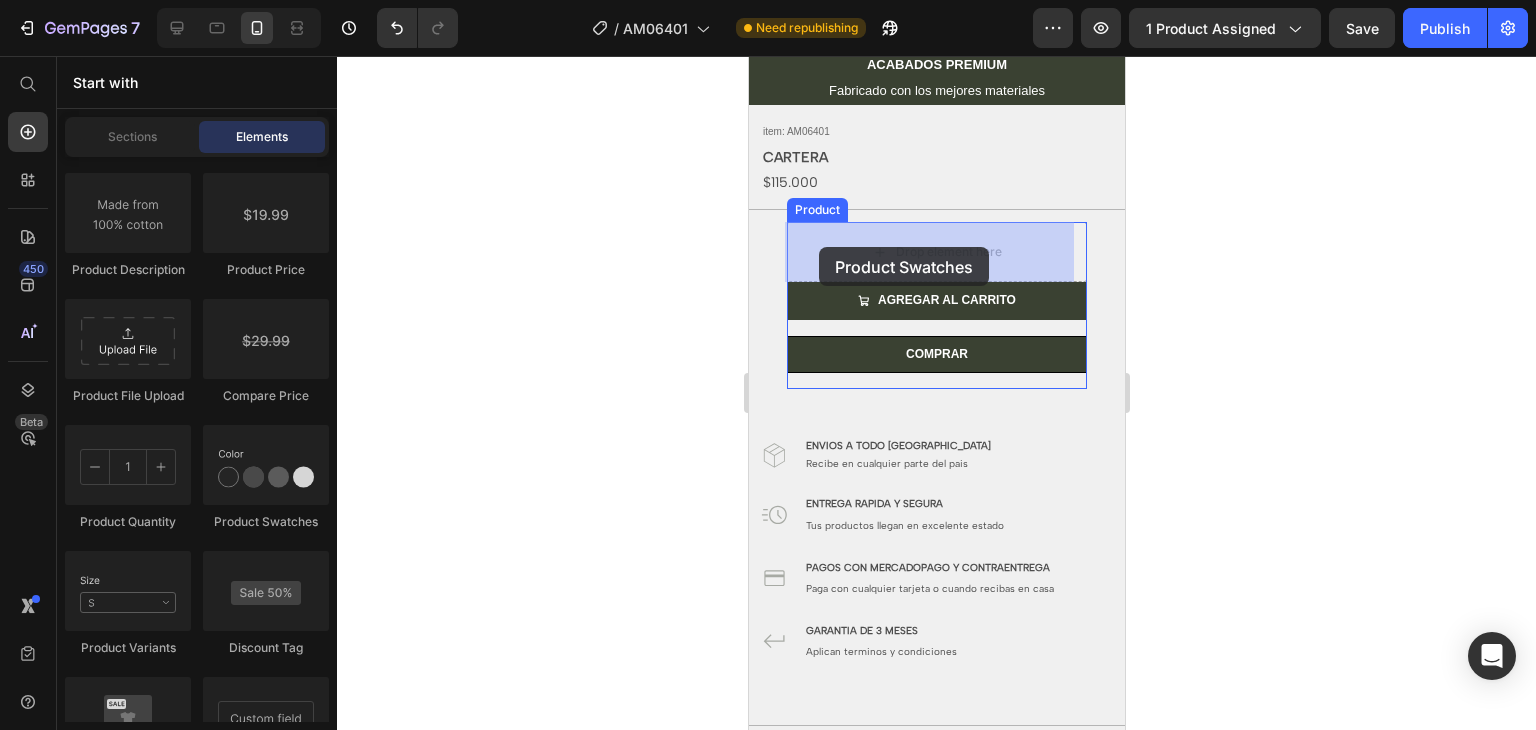 drag, startPoint x: 1006, startPoint y: 517, endPoint x: 823, endPoint y: 248, distance: 325.34598 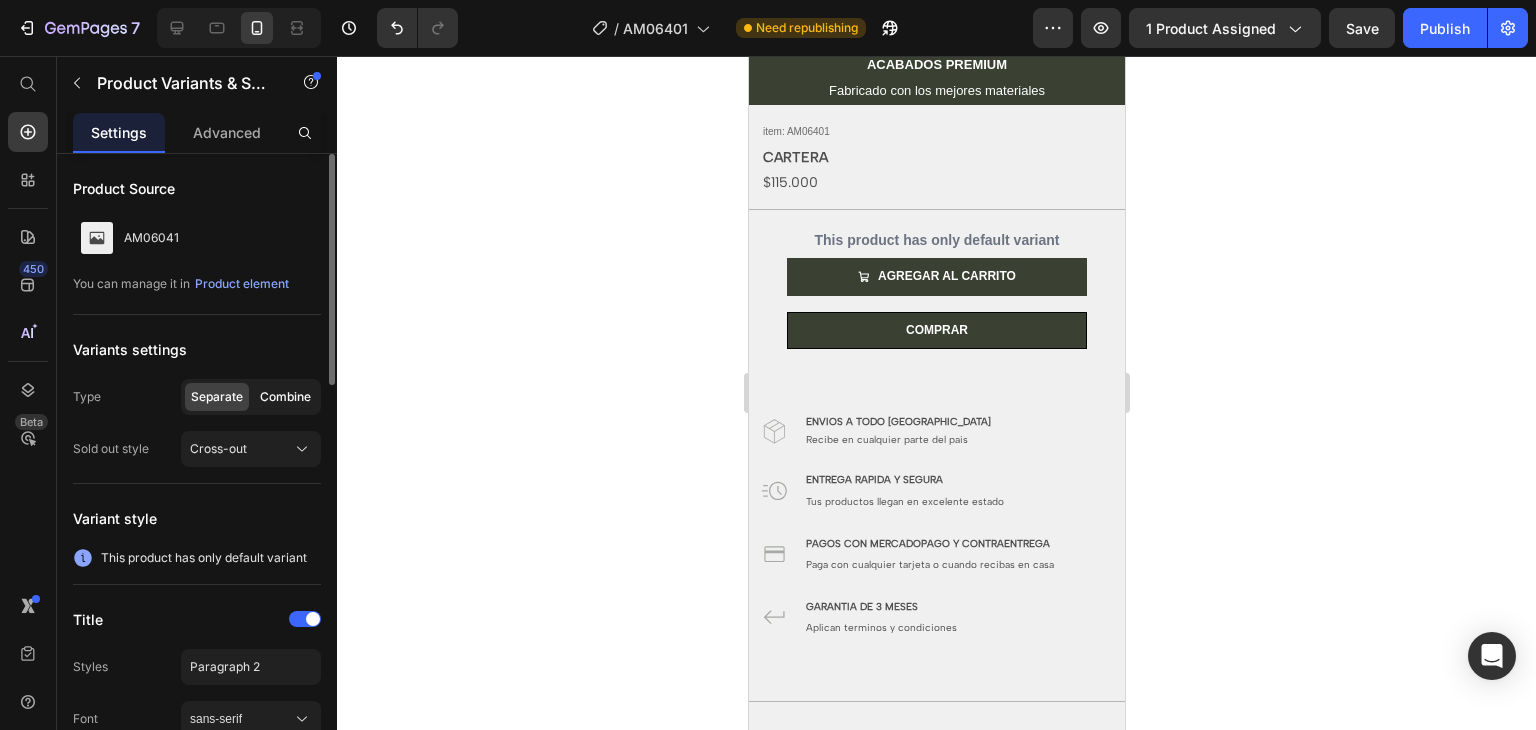 click on "Combine" 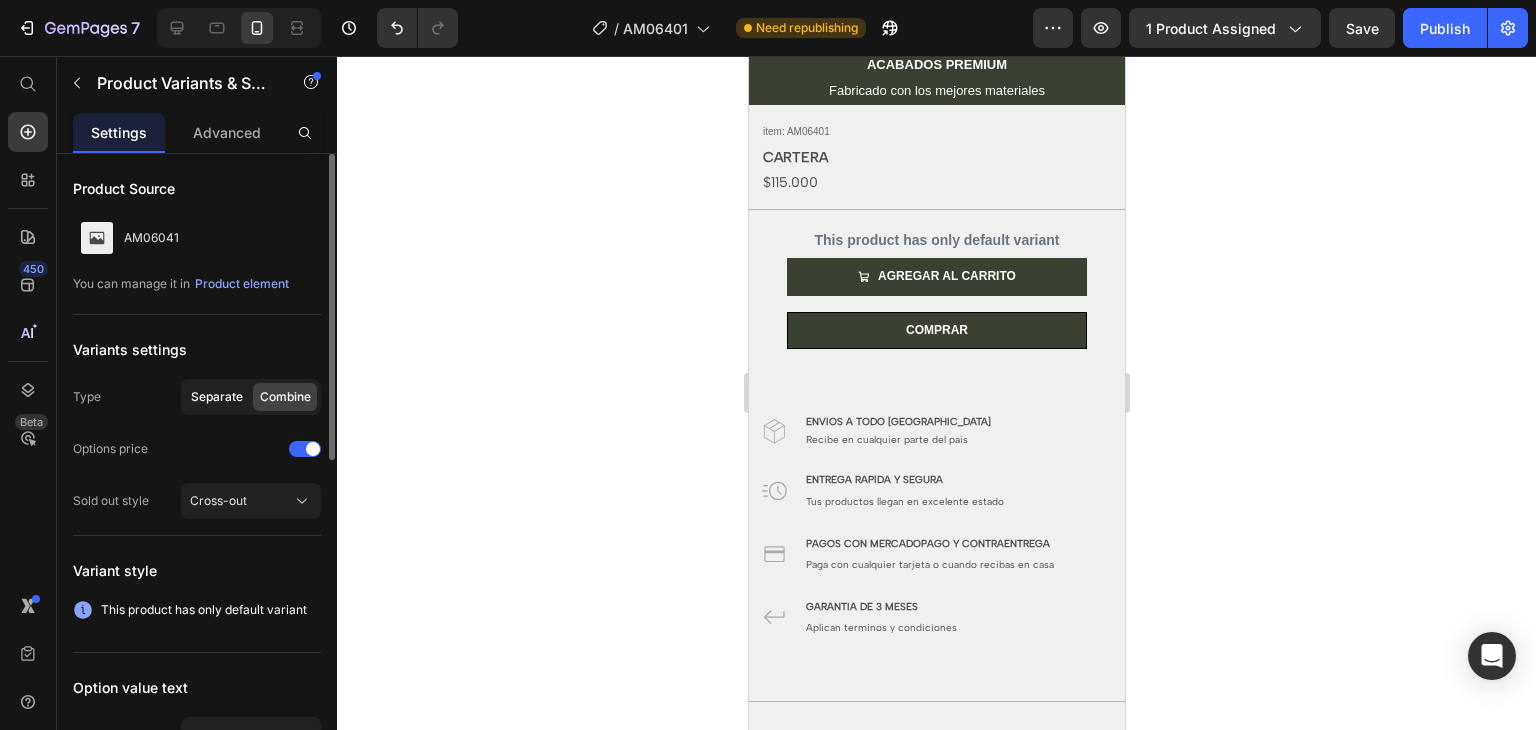 click on "Separate" 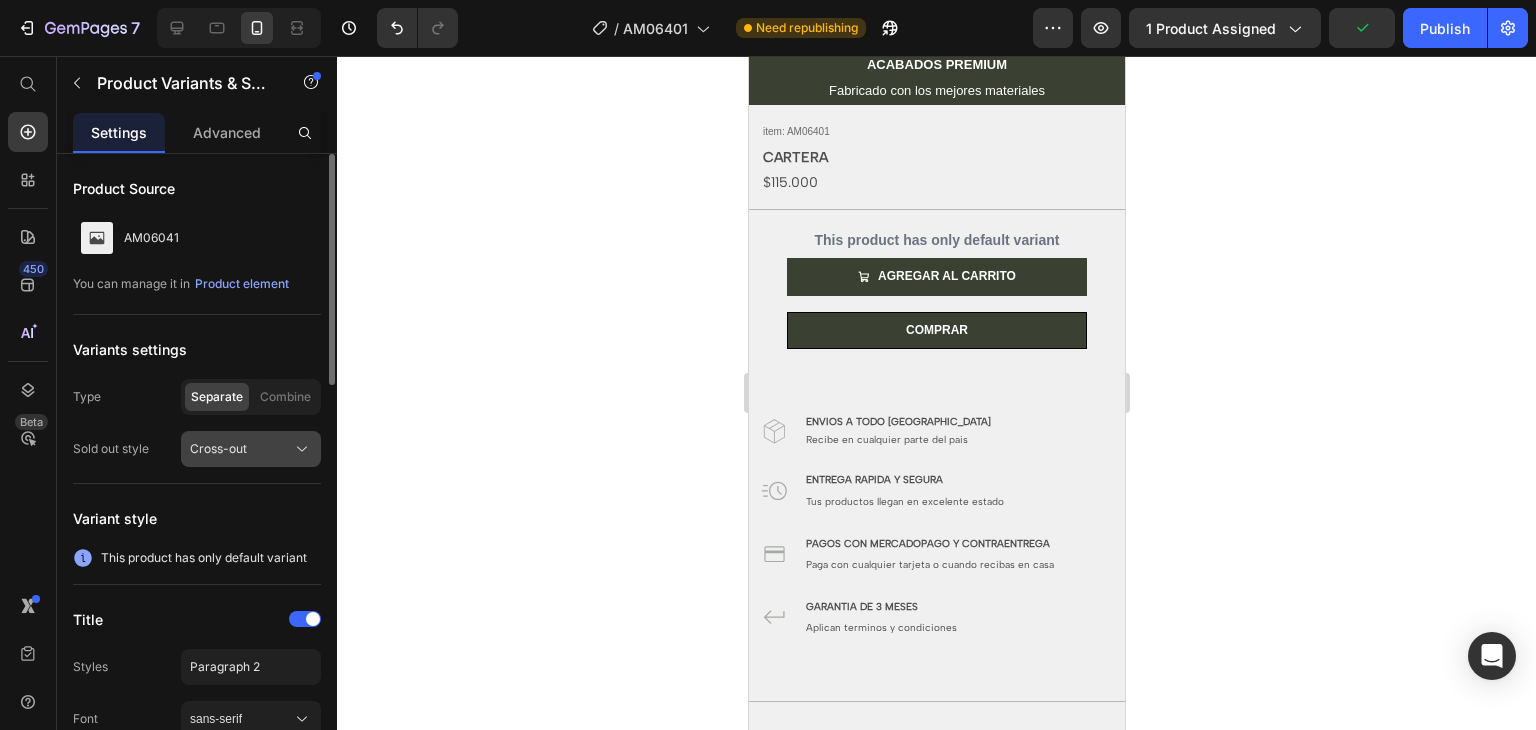 click on "Cross-out" at bounding box center [218, 449] 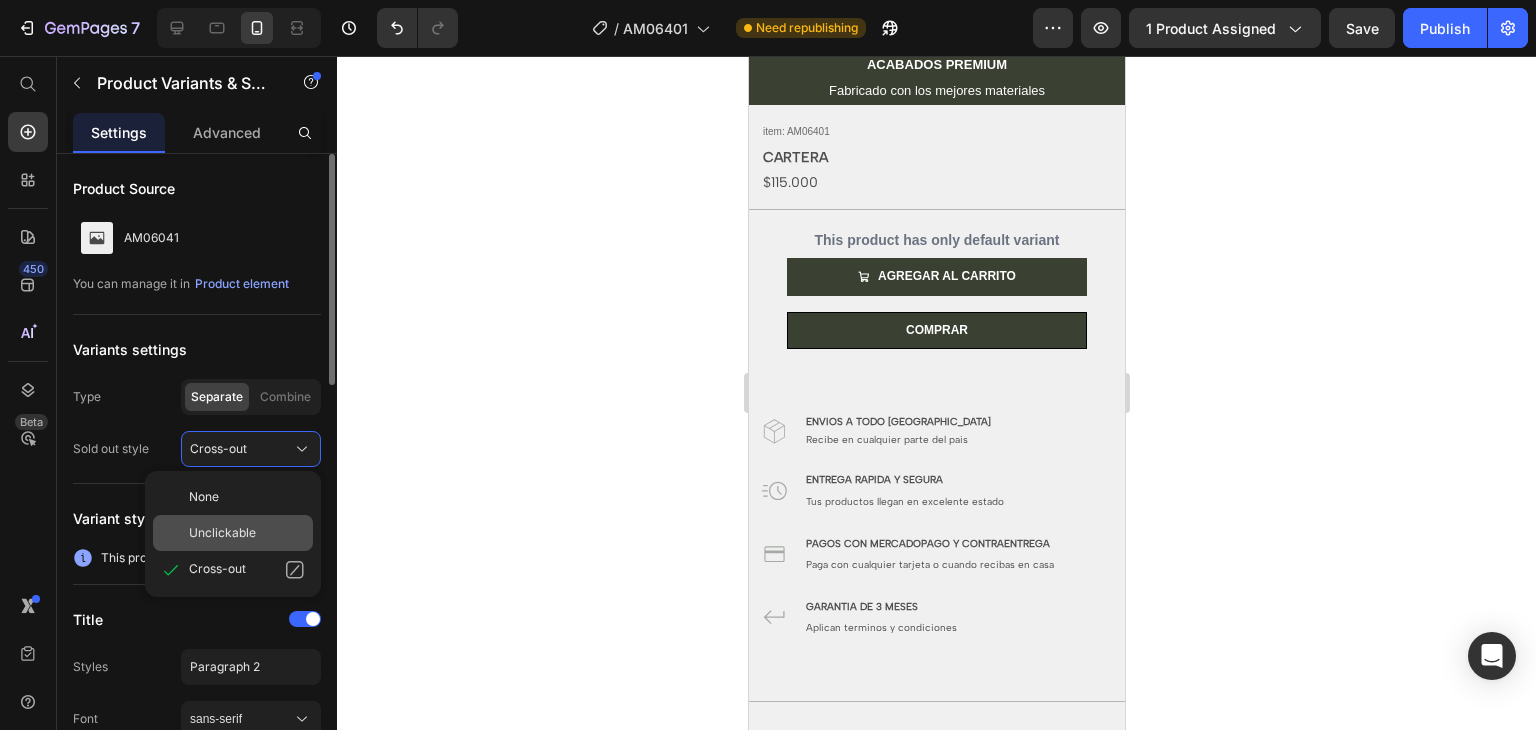 click on "Unclickable" at bounding box center [222, 533] 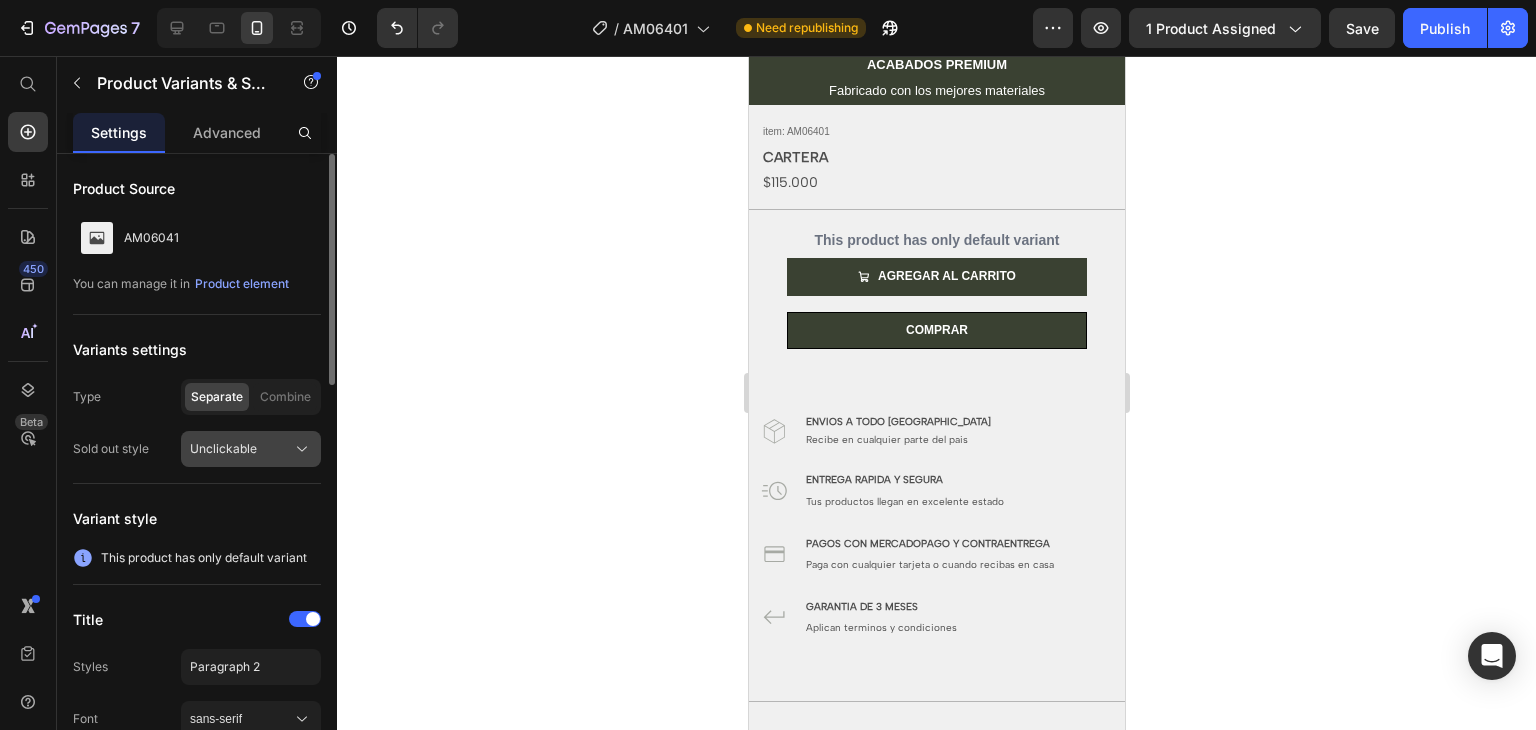 click on "Unclickable" at bounding box center [251, 449] 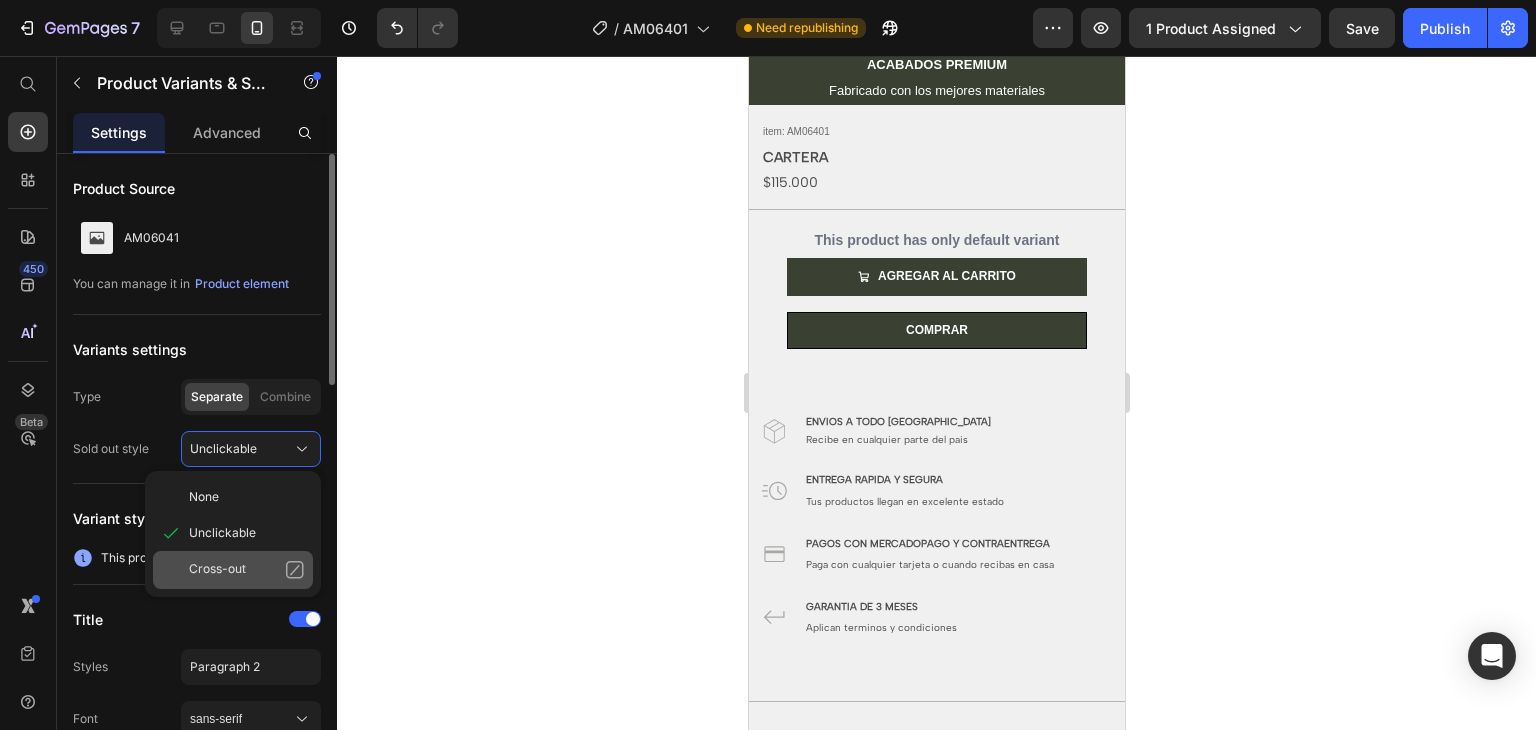 click on "Cross-out" at bounding box center (217, 570) 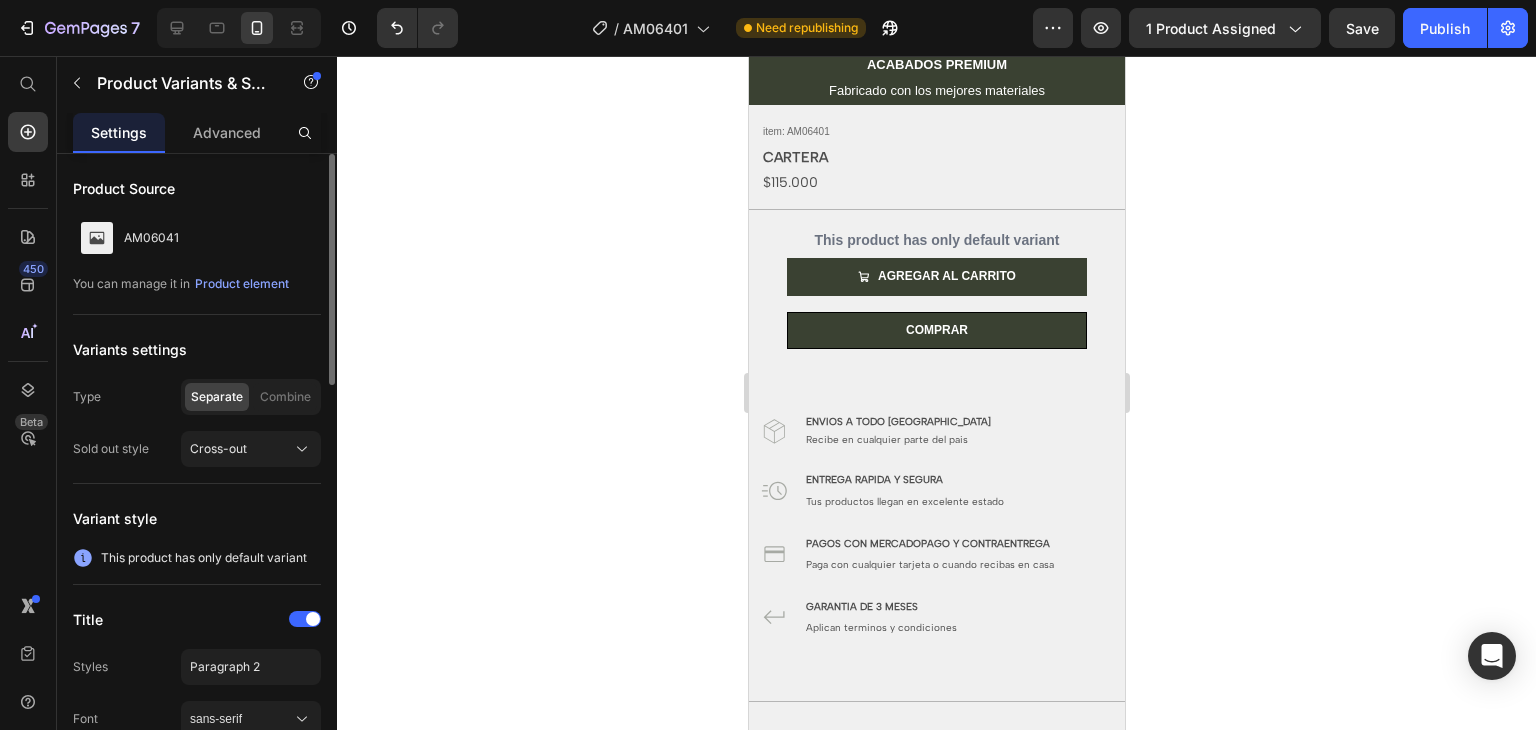 click on "This product has only default variant" at bounding box center [204, 558] 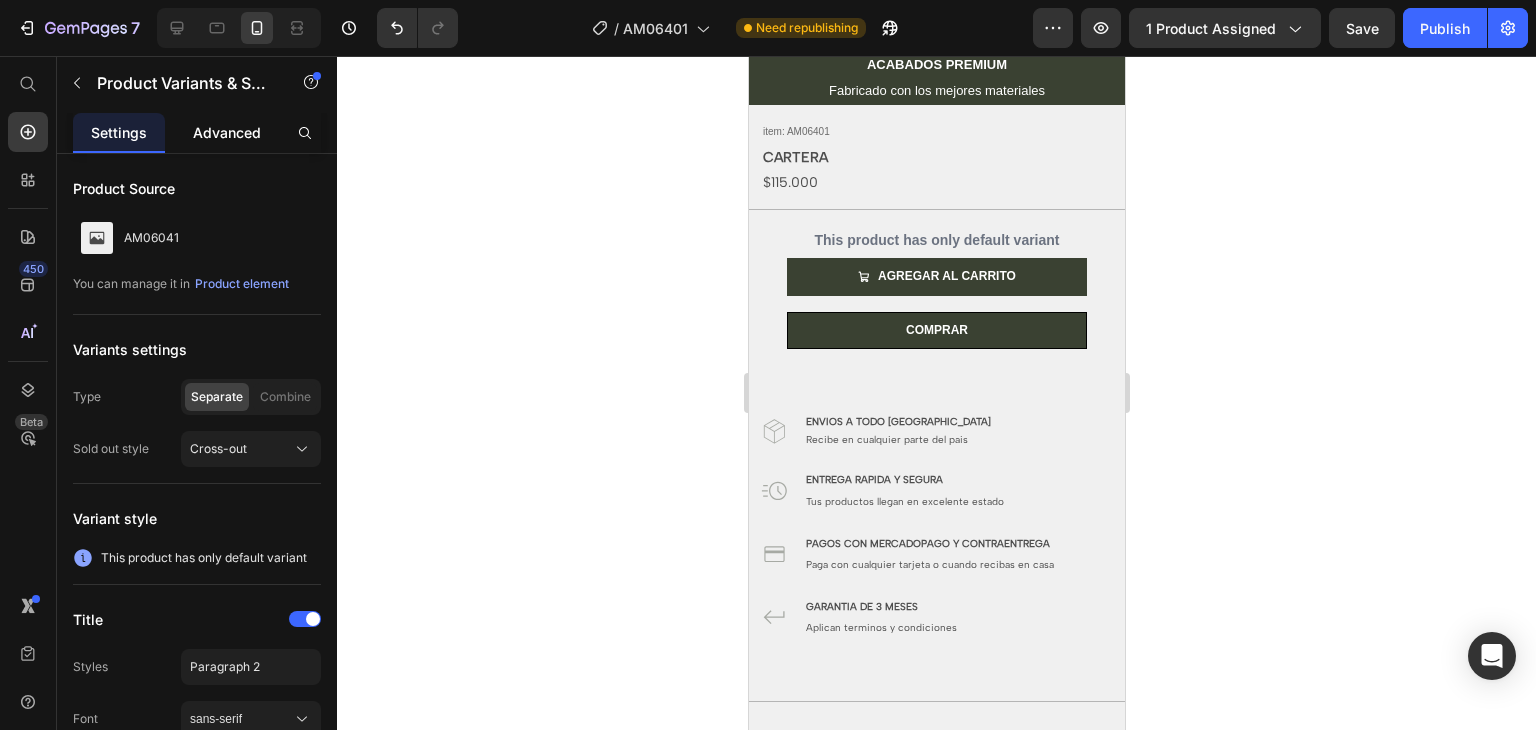 click on "Advanced" 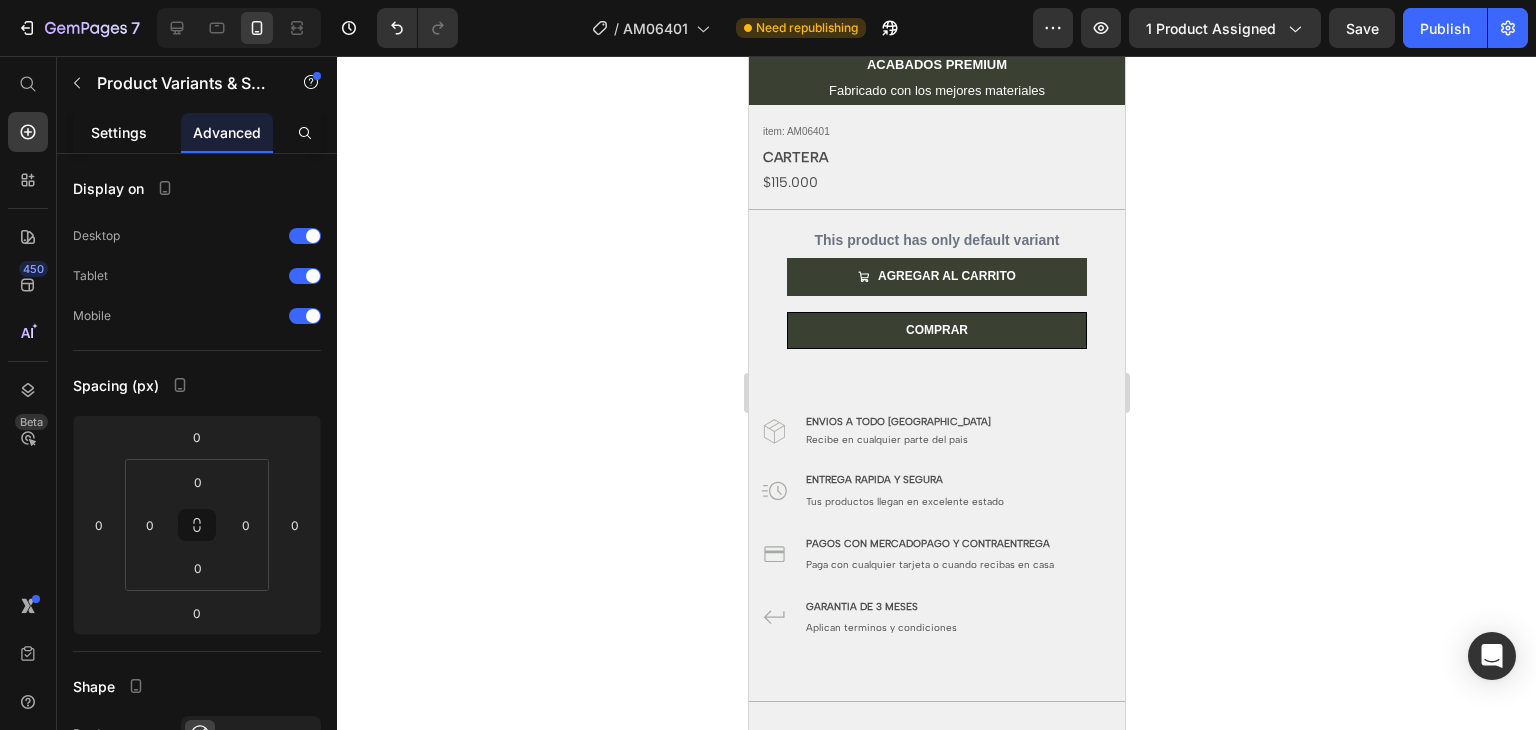 click on "Settings" 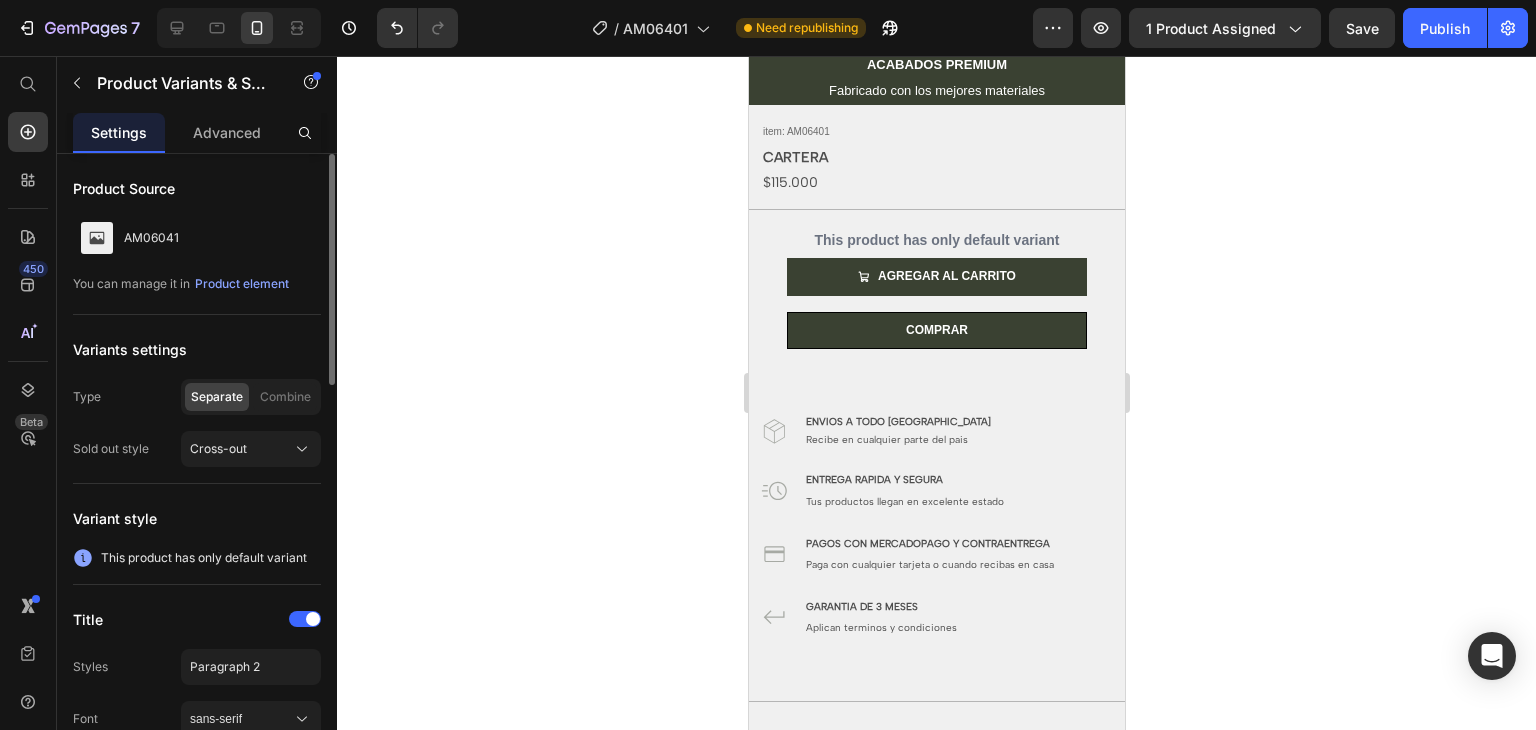 click on "Variant style This product has only default variant" 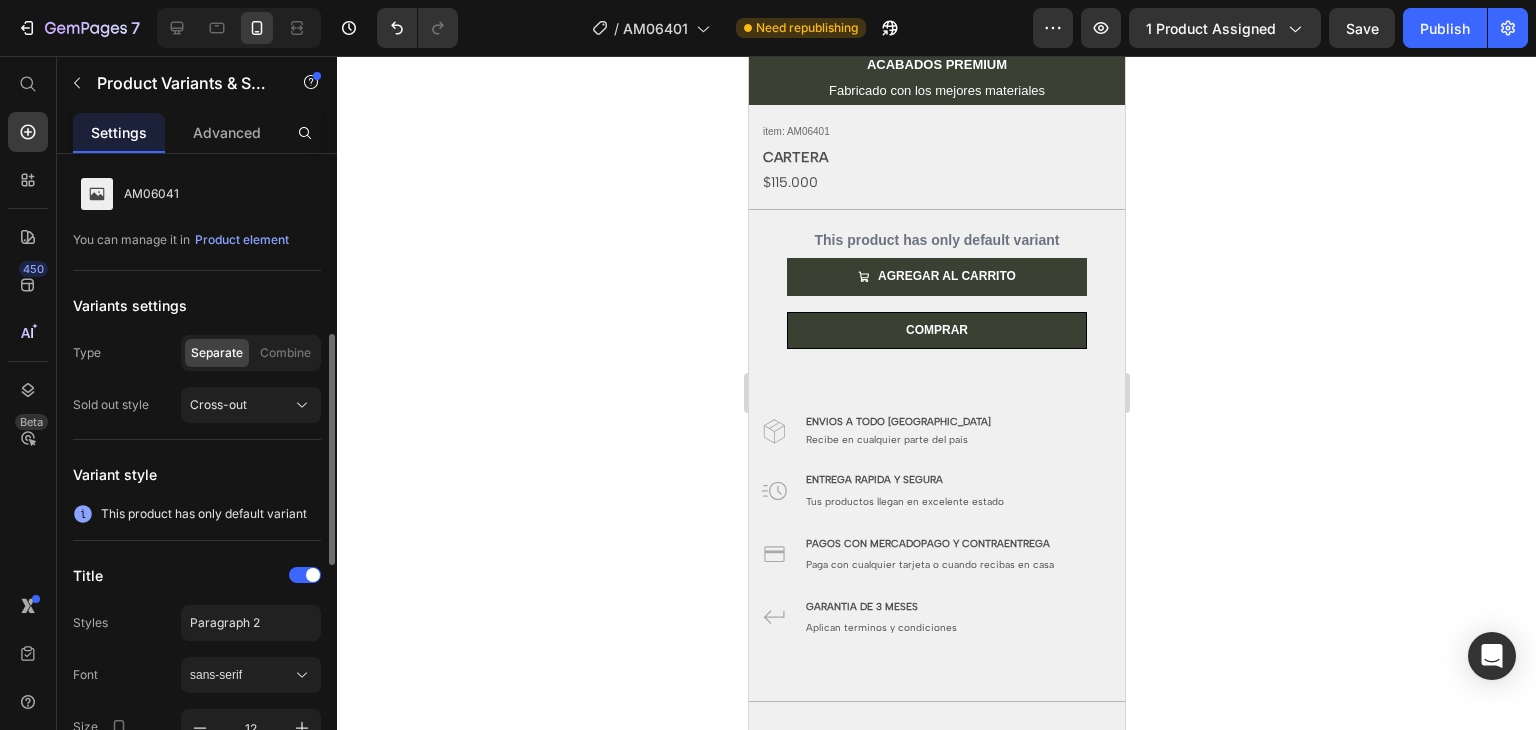 scroll, scrollTop: 0, scrollLeft: 0, axis: both 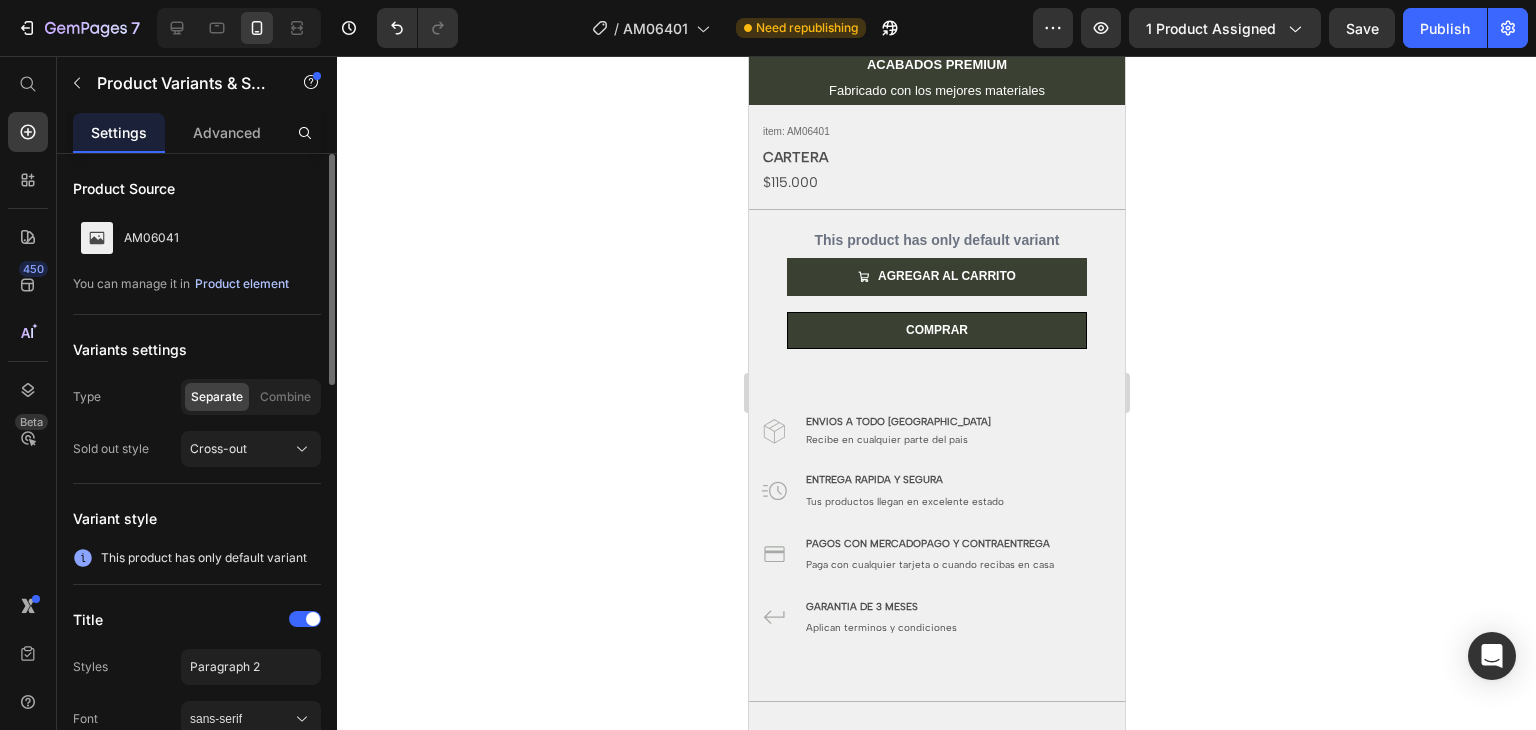 click on "Product element" at bounding box center [242, 284] 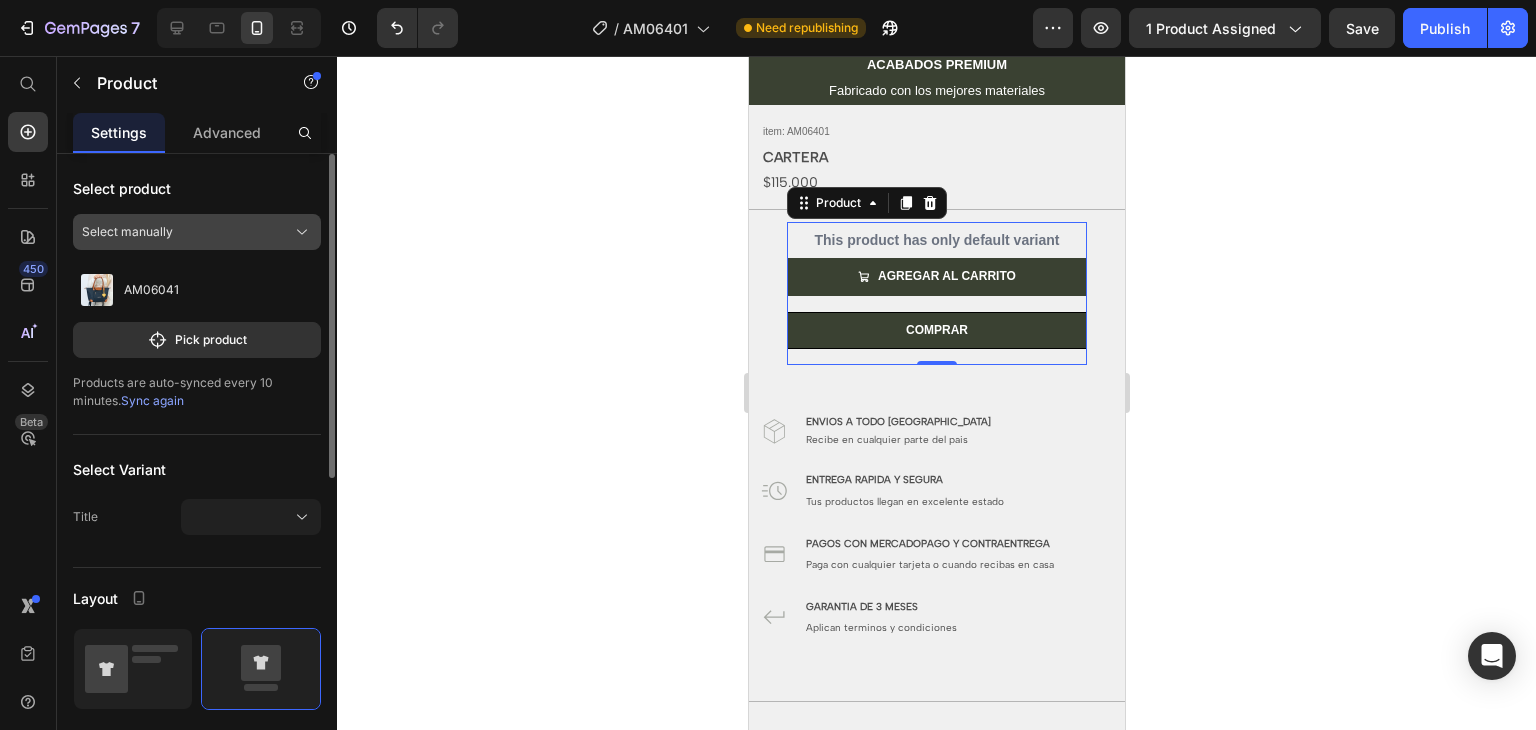 click on "Select manually" 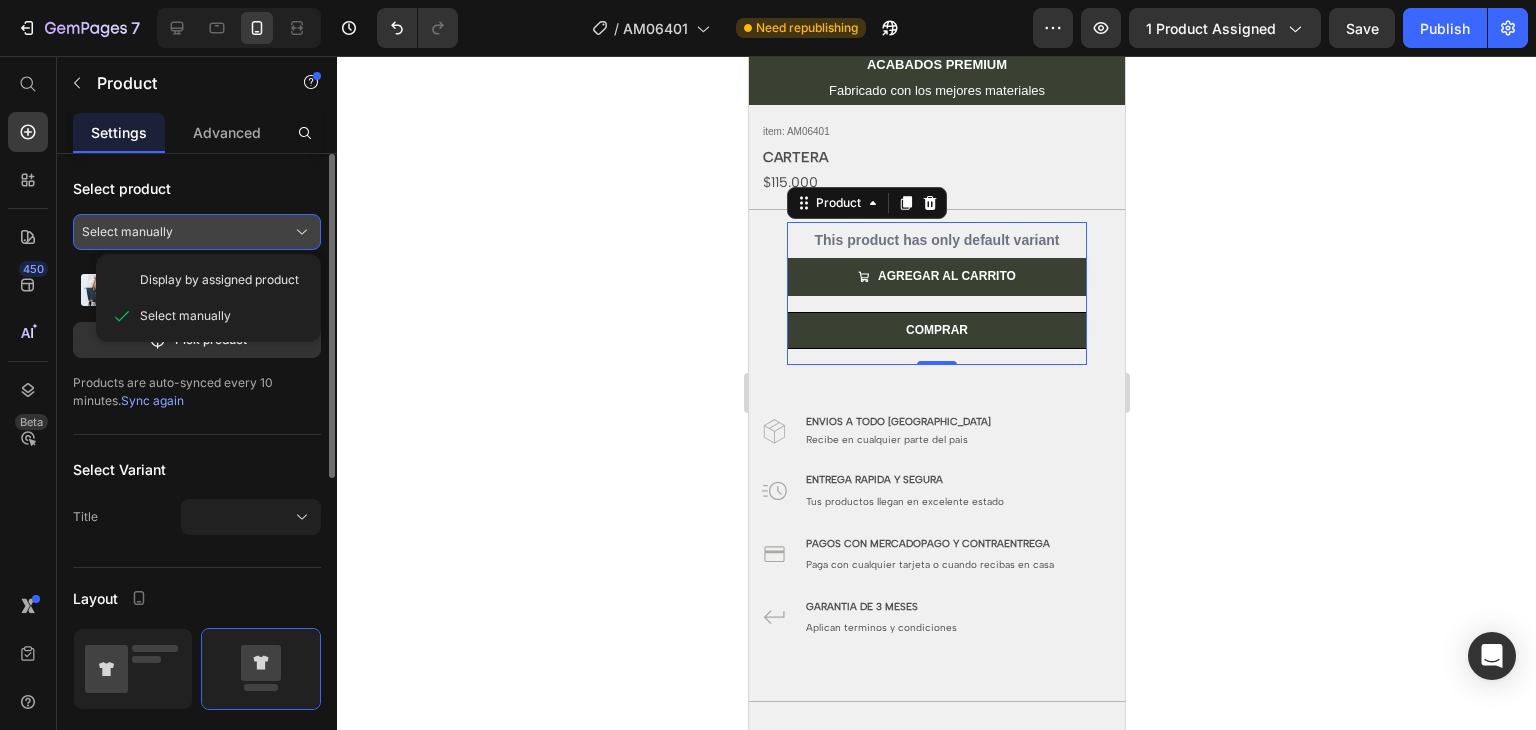 click on "Select manually" 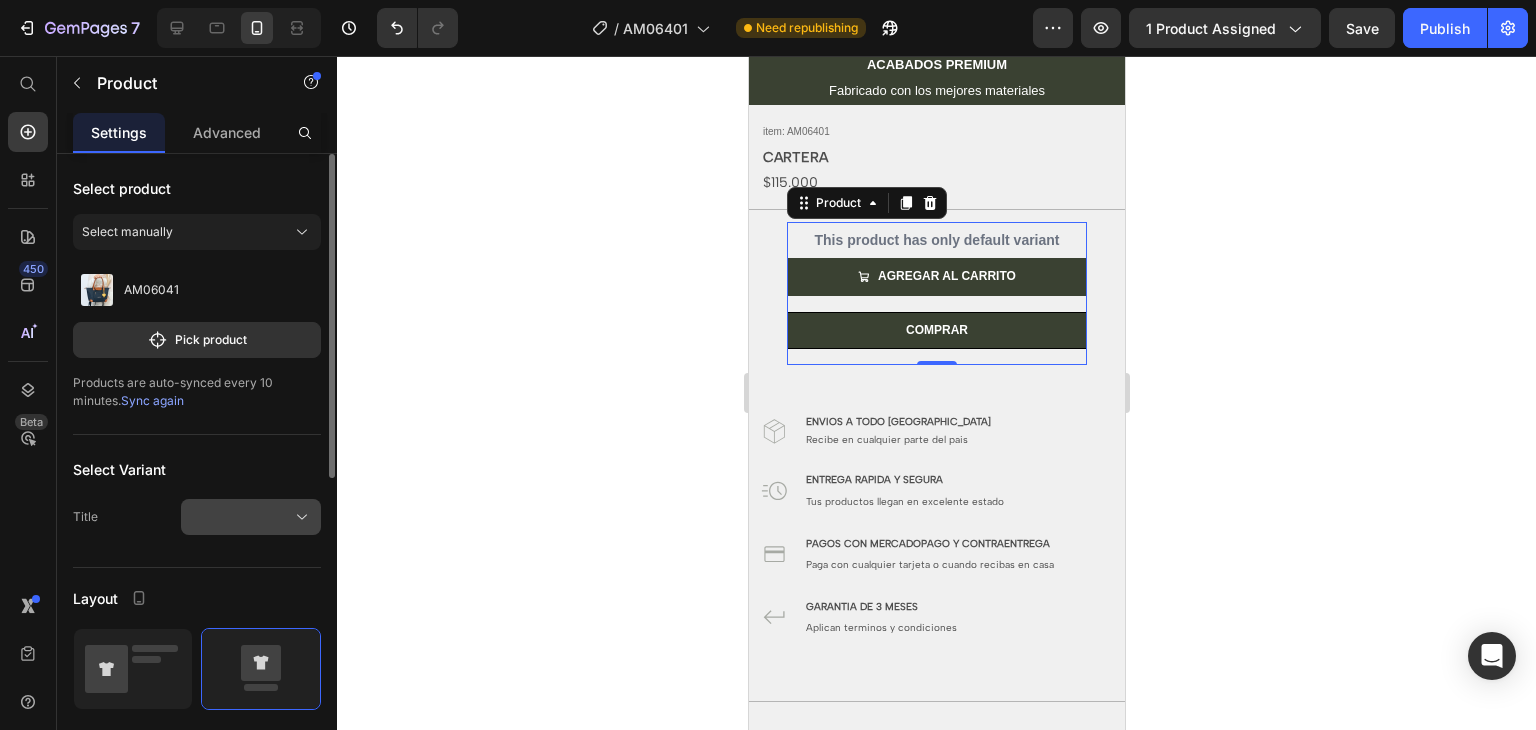click at bounding box center [251, 517] 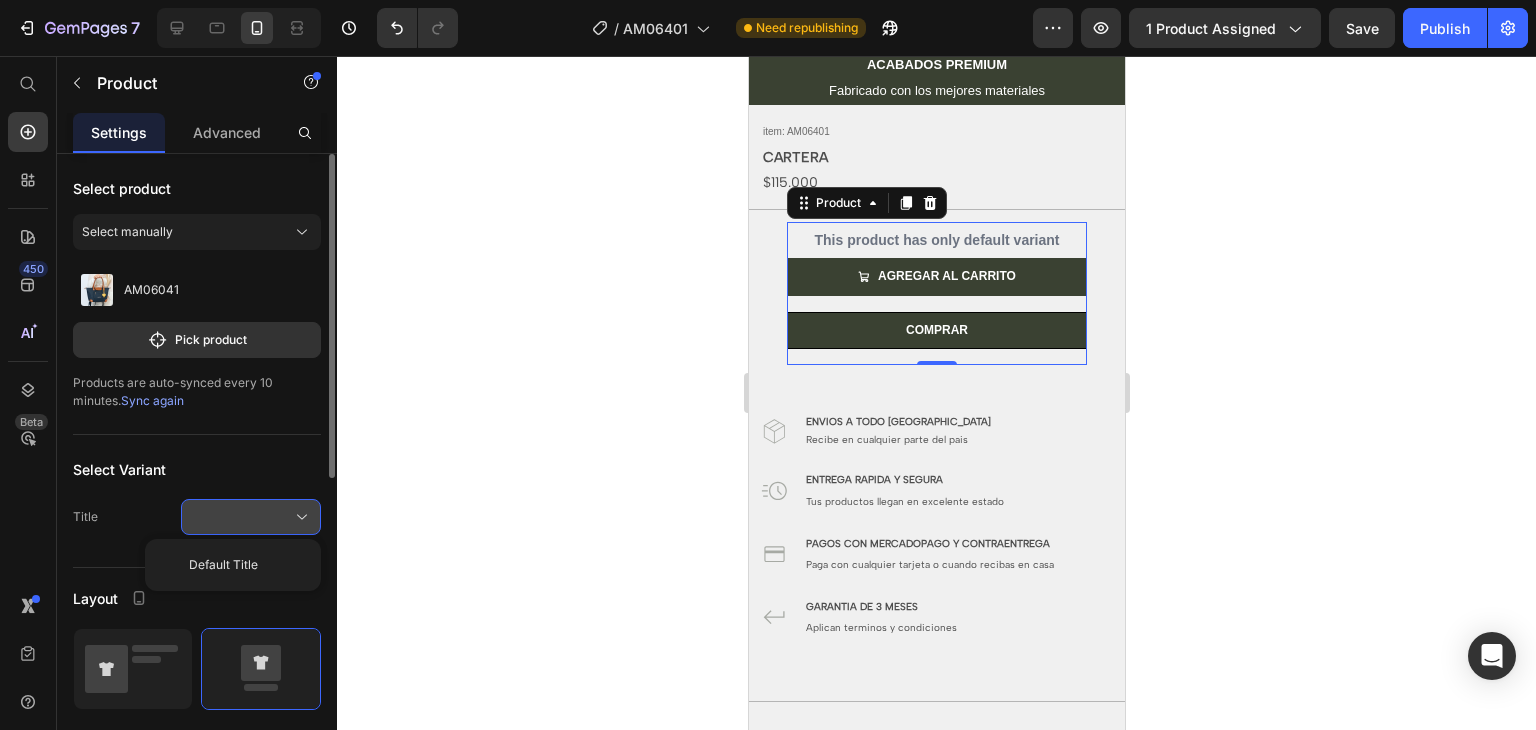 click at bounding box center [251, 517] 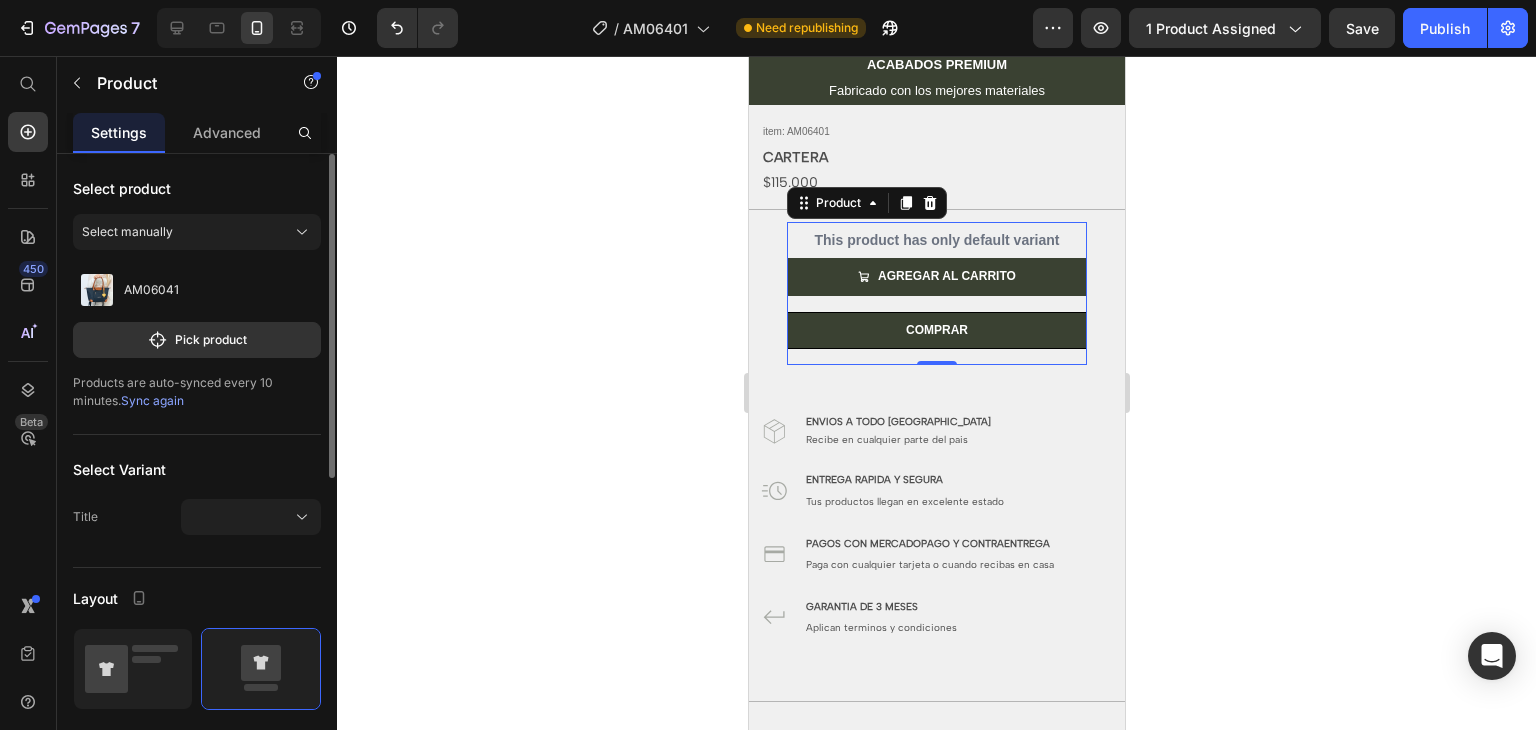 click on "Sync again" at bounding box center (152, 400) 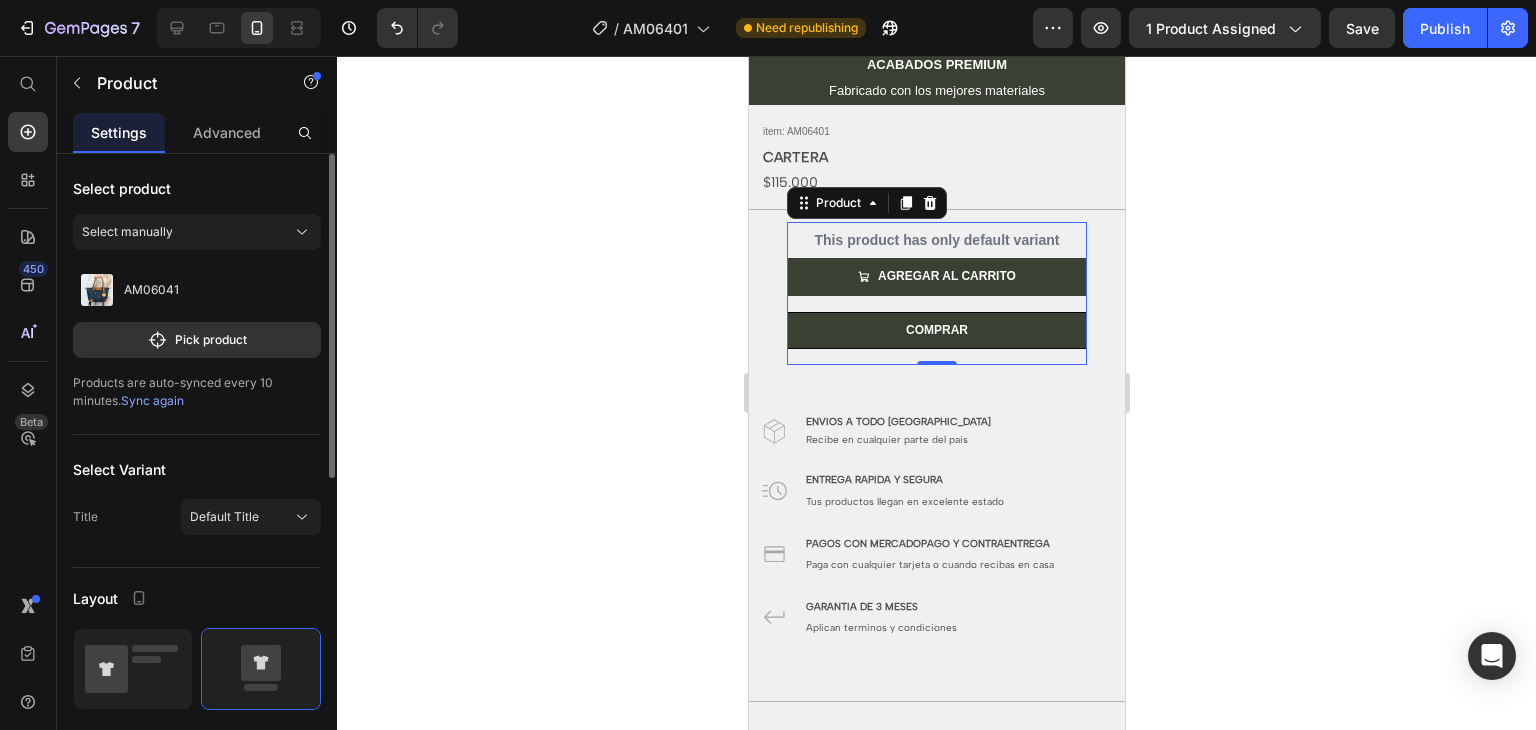 click on "Sync again" at bounding box center (152, 400) 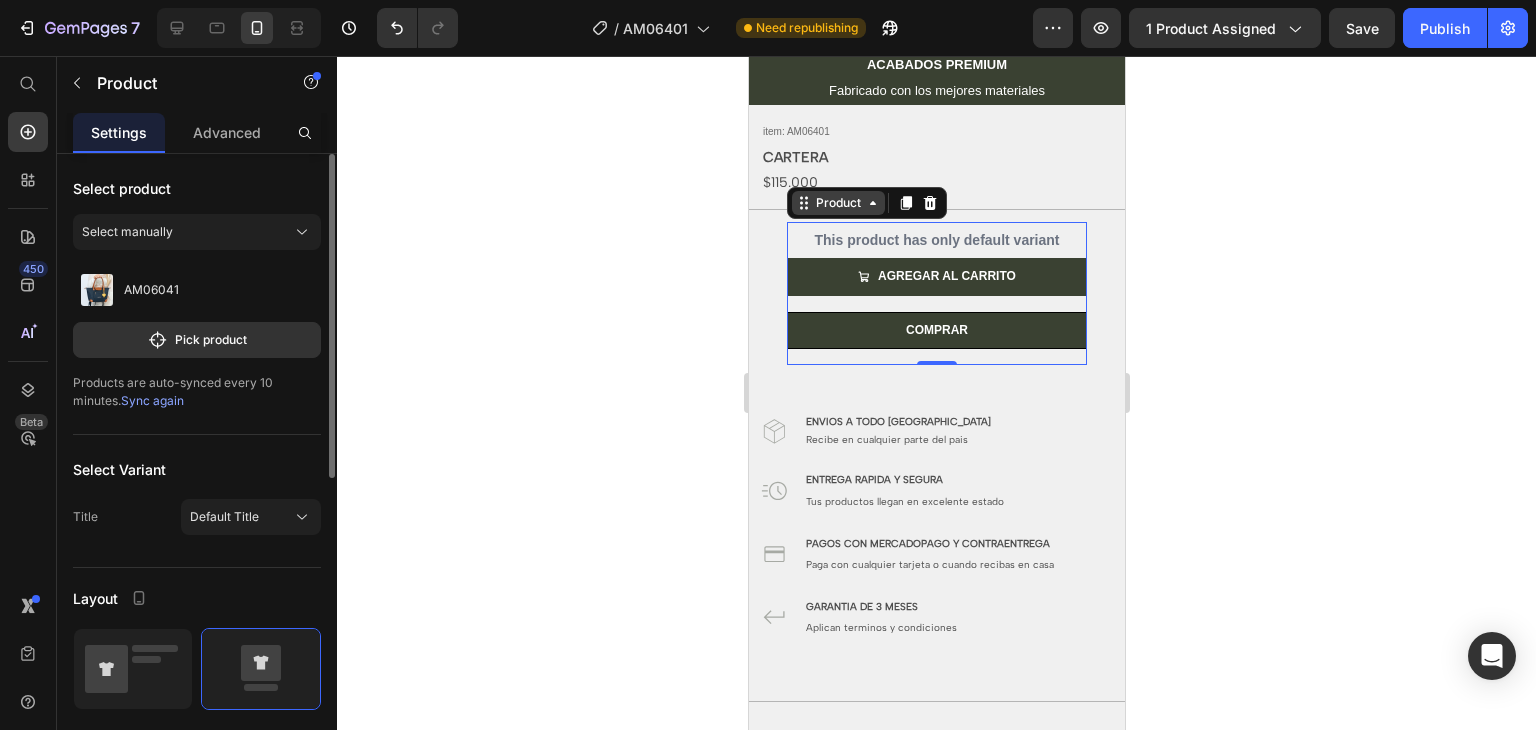 click 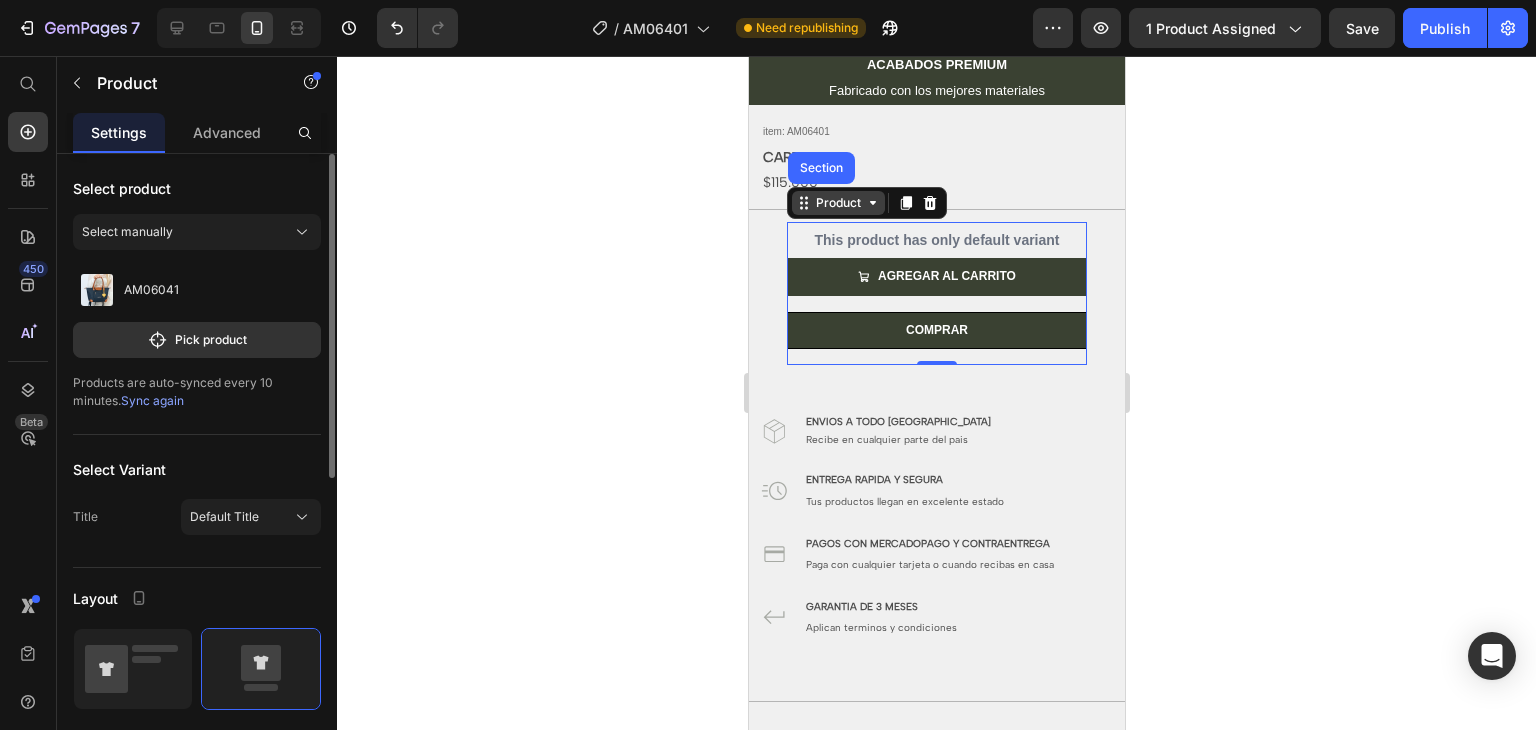 click 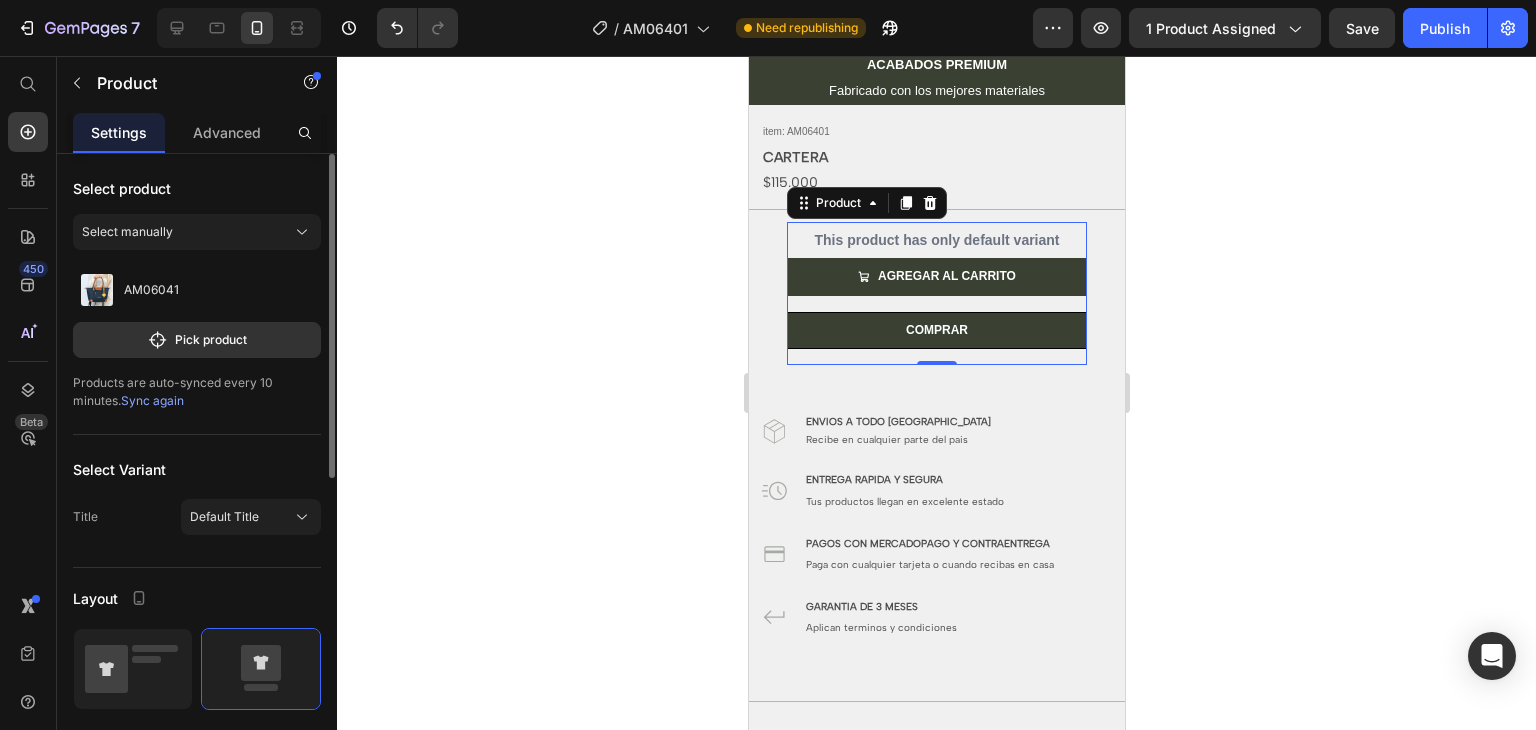 click on "Select product Select manually AM06041 Pick product  Products are auto-synced every 10 minutes.  Sync again Select Variant Title Default Title Layout Column width Fit to content By ratio 12 Column Column 1 Column 2 Size Full width Width 80 px % Show more  Delete element" at bounding box center (197, 771) 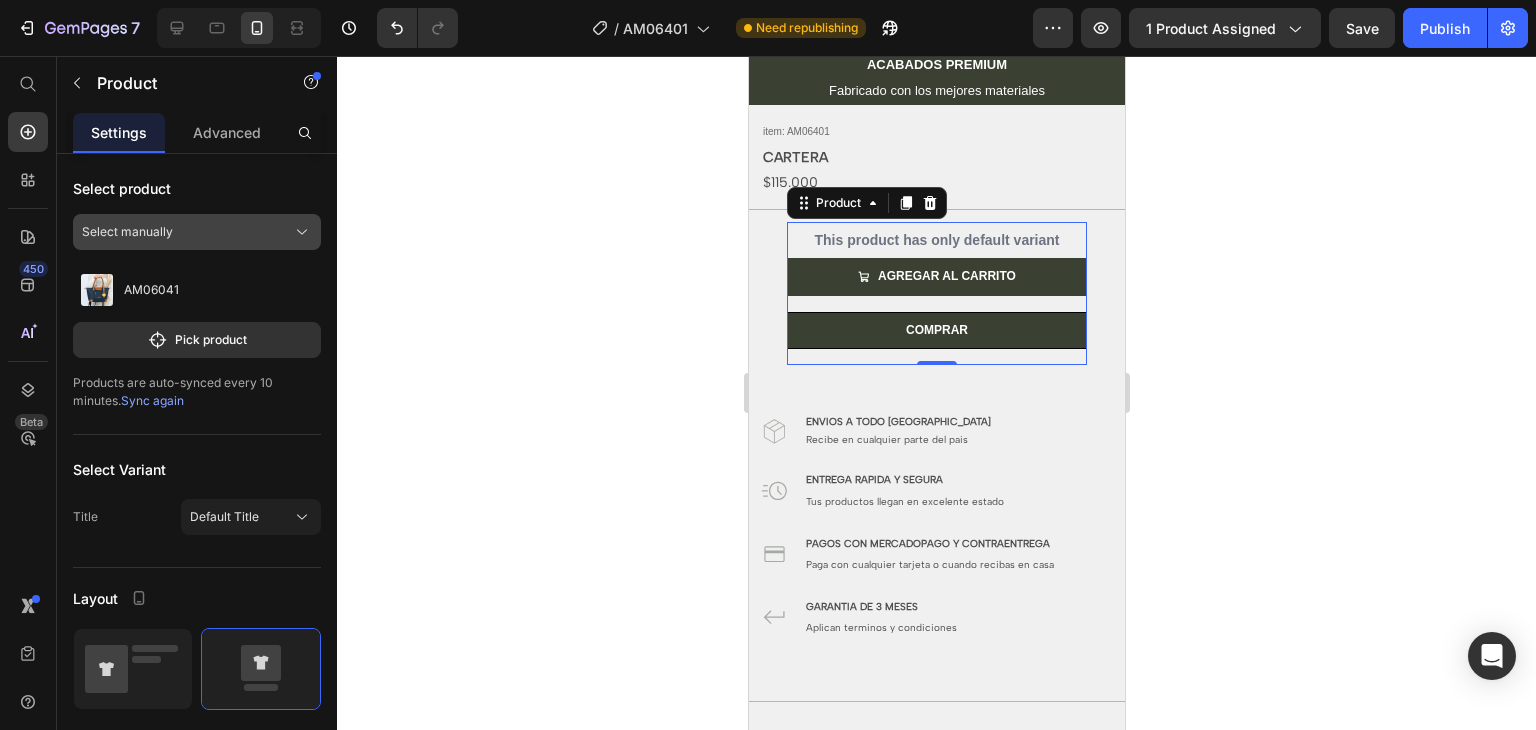click on "Select manually" 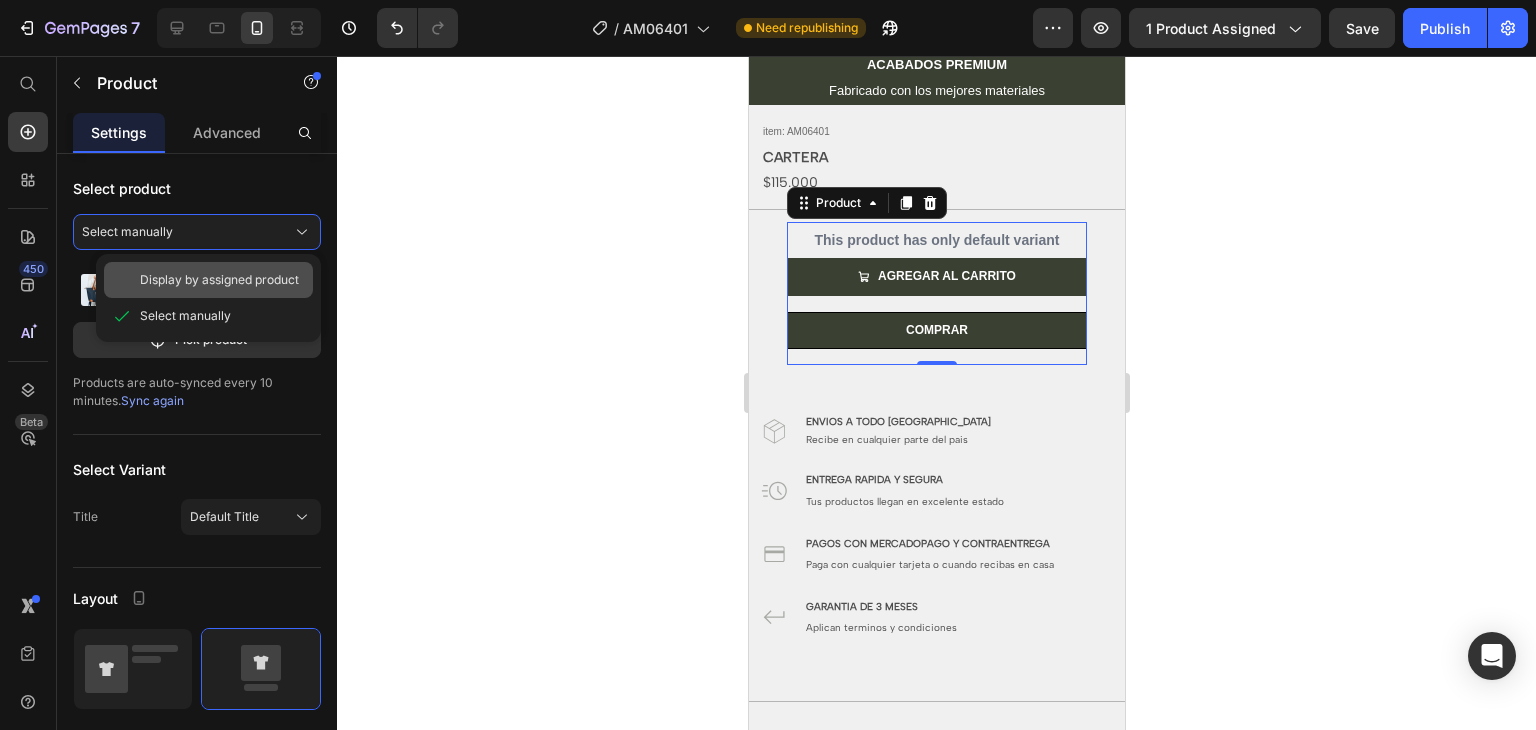 click on "Display by assigned product" at bounding box center [219, 280] 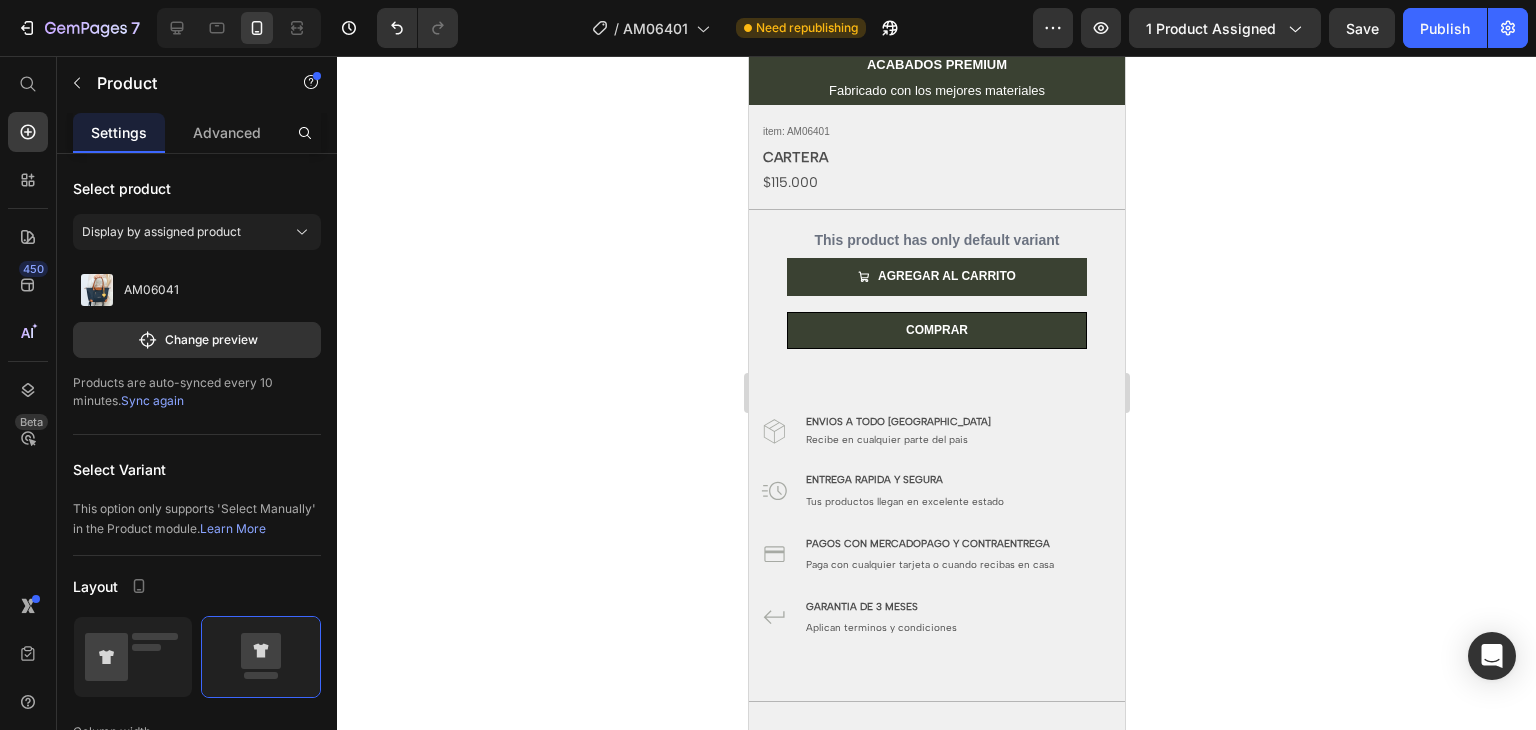 click on "Sync again" at bounding box center [152, 400] 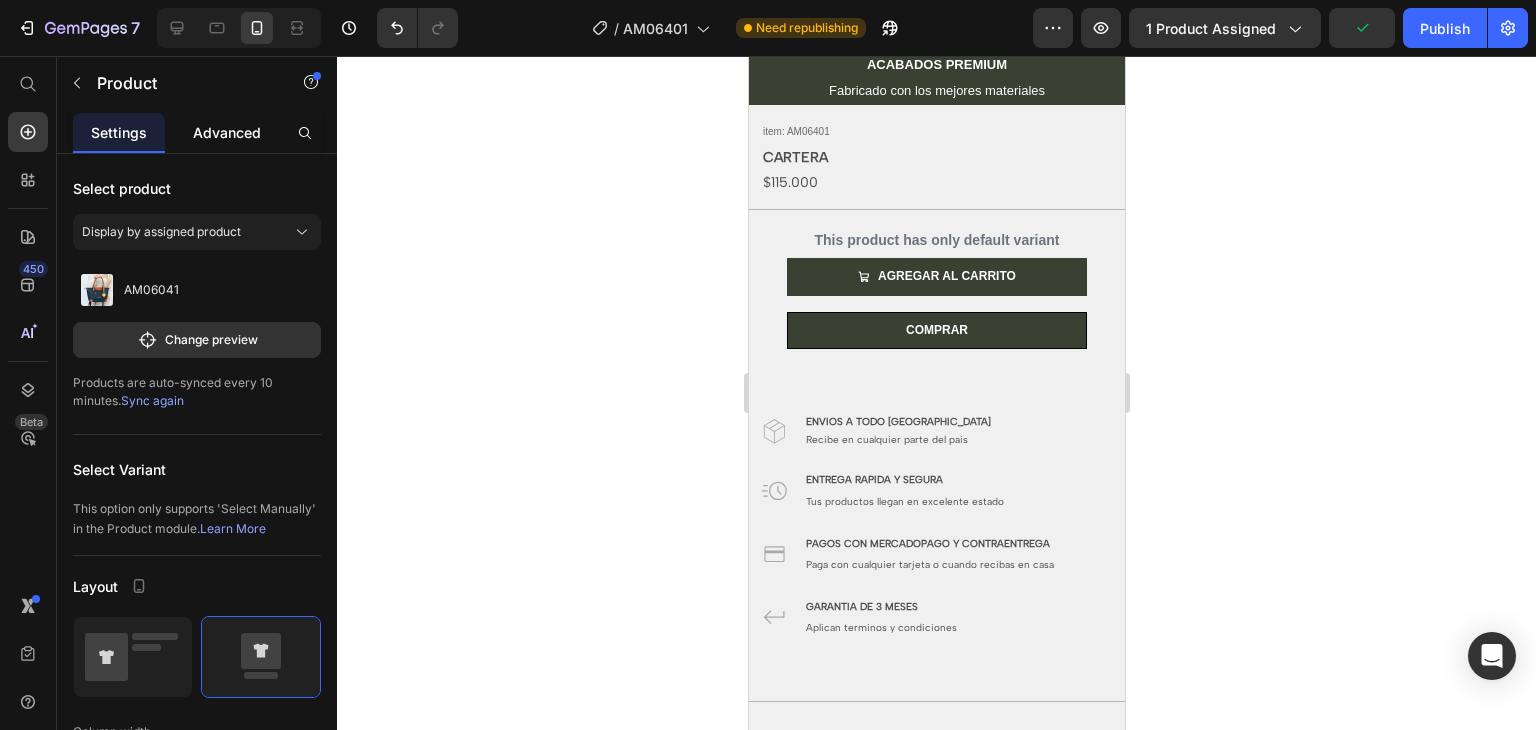 click on "Advanced" at bounding box center (227, 132) 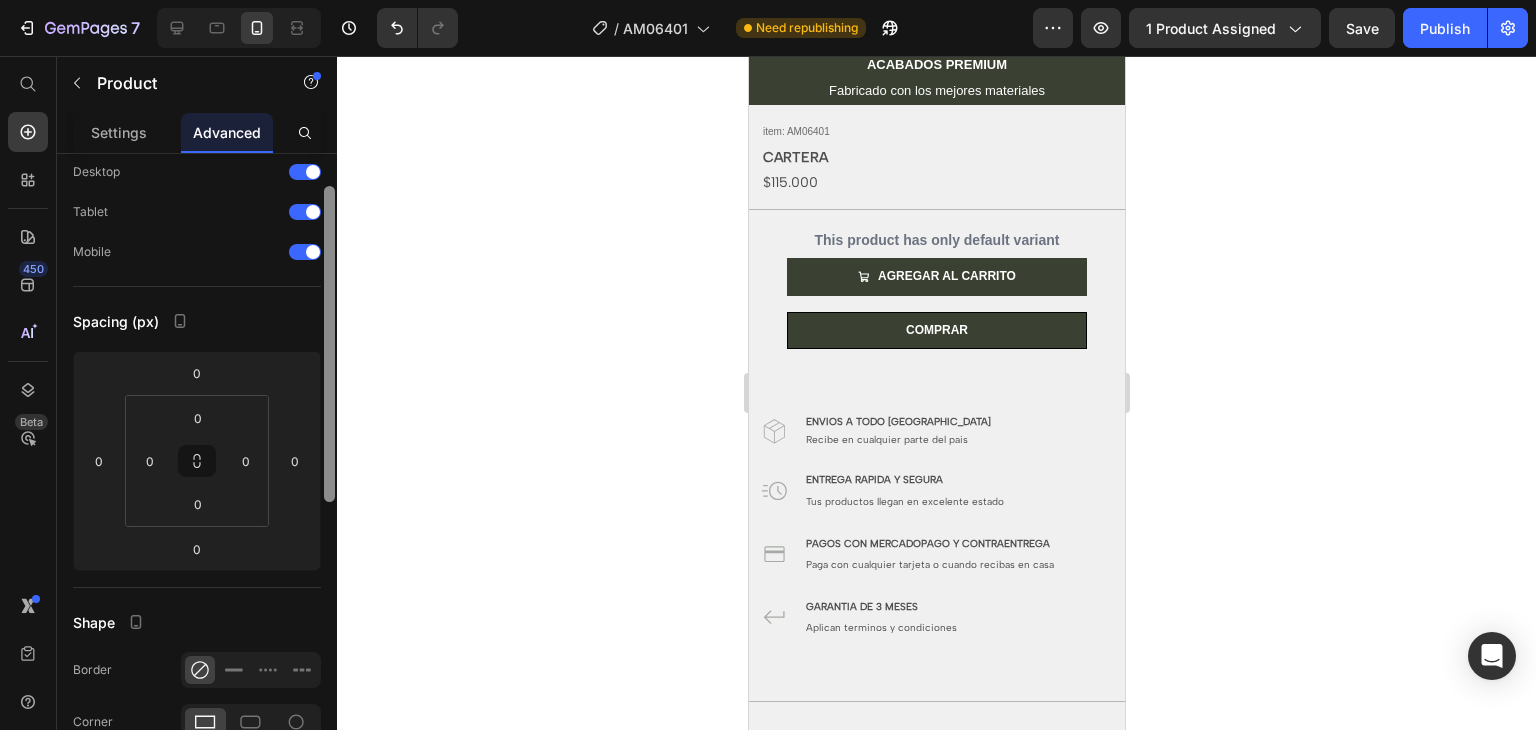 scroll, scrollTop: 0, scrollLeft: 0, axis: both 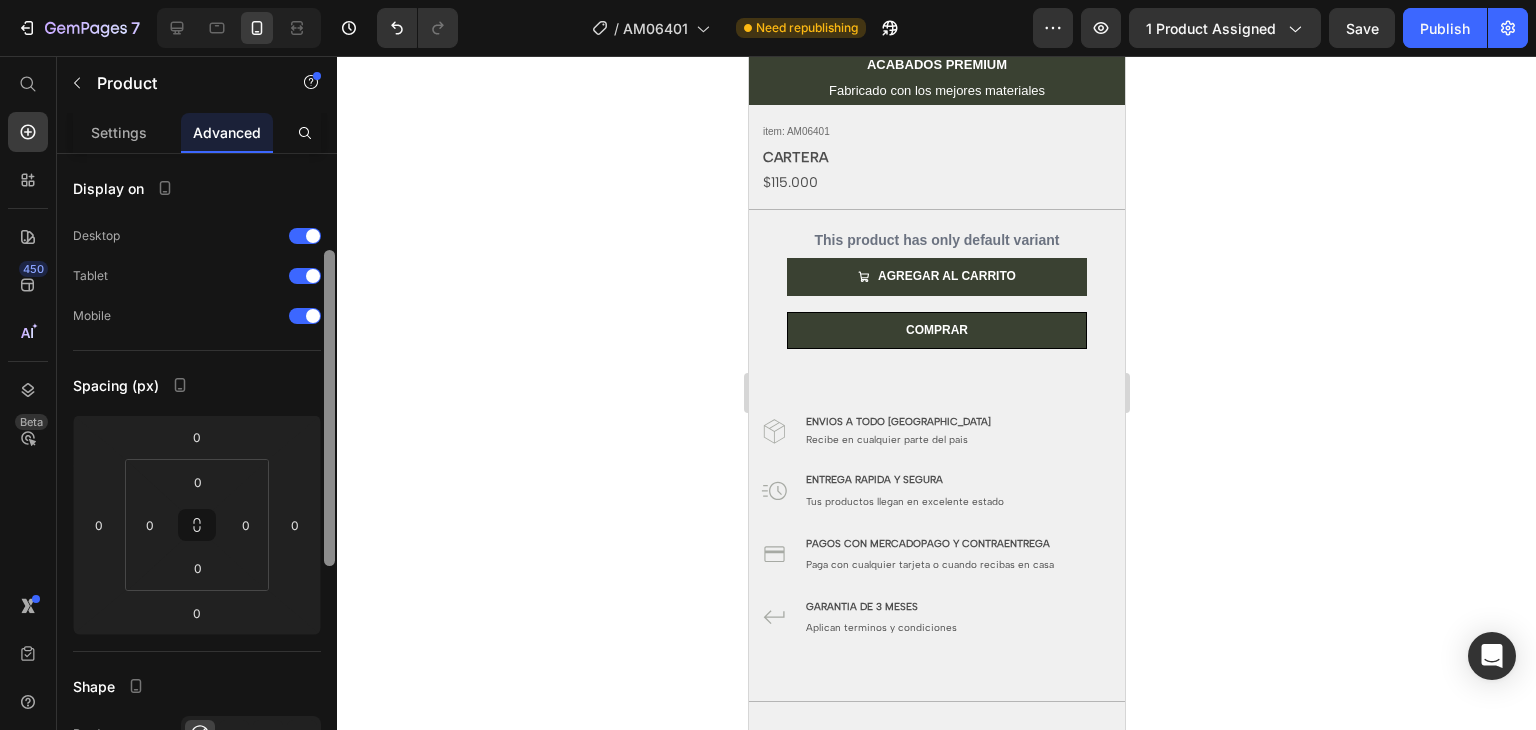 drag, startPoint x: 328, startPoint y: 236, endPoint x: 352, endPoint y: 219, distance: 29.410883 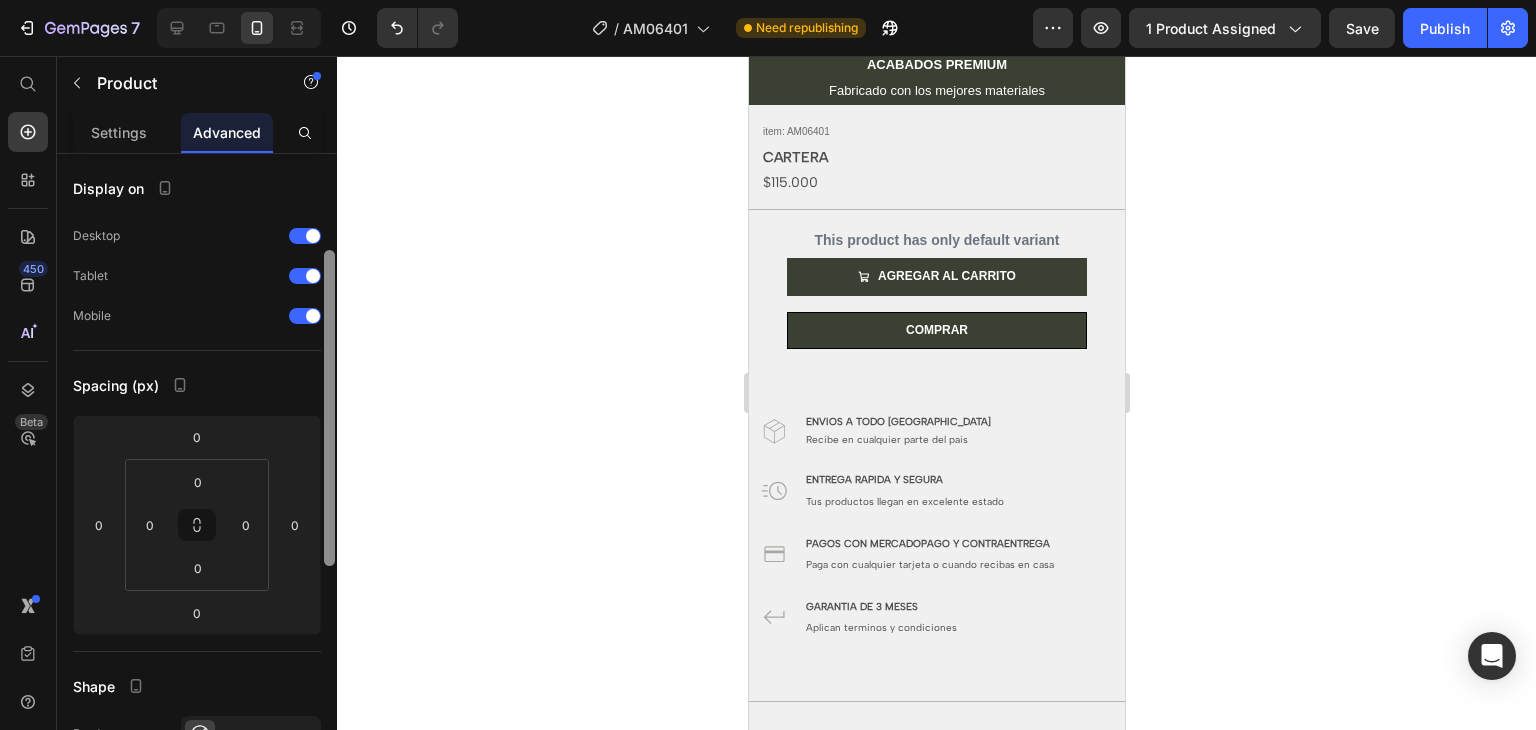 click on "7  Version history  /  AM06401 Need republishing Preview 1 product assigned  Save   Publish  450 Beta Start with Sections Elements Hero Section Product Detail Brands Trusted Badges Guarantee Product Breakdown How to use Testimonials Compare Bundle FAQs Social Proof Brand Story Product List Collection Blog List Contact Sticky Add to Cart Custom Footer Browse Library 450 Layout
Row
Row
Row
Row Text
Heading
Text Block Button
Button
Button
Sticky Back to top Media
Image" 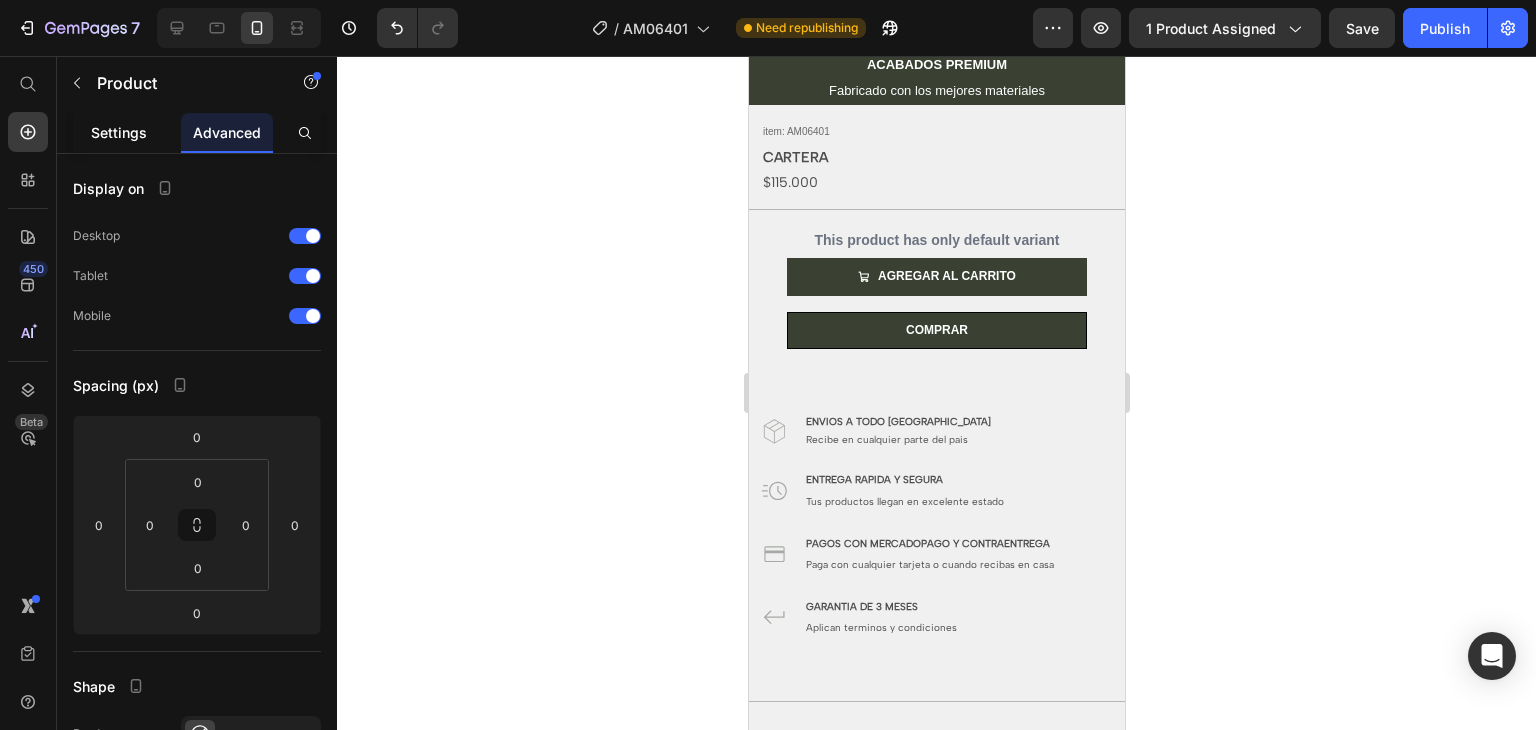 click on "Settings" 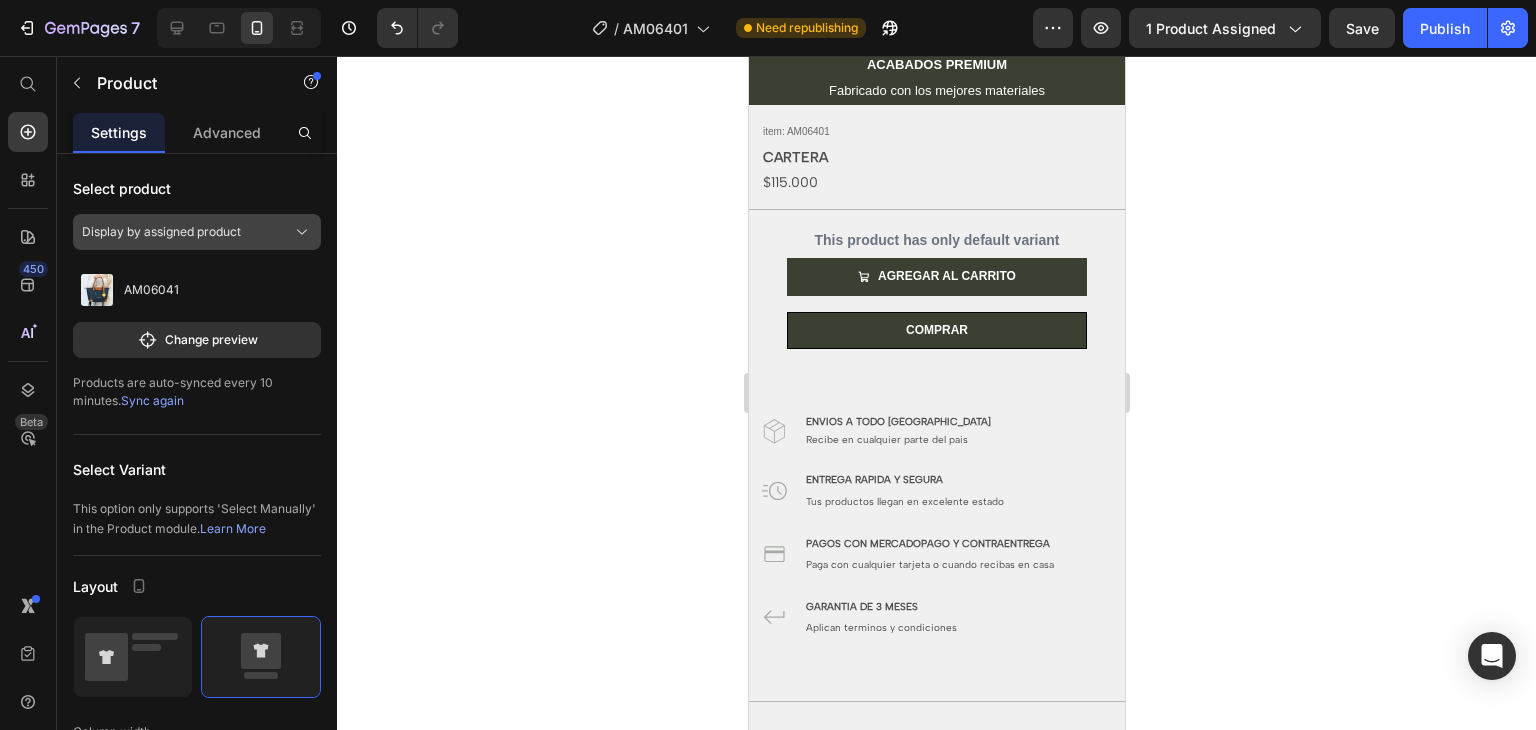 click 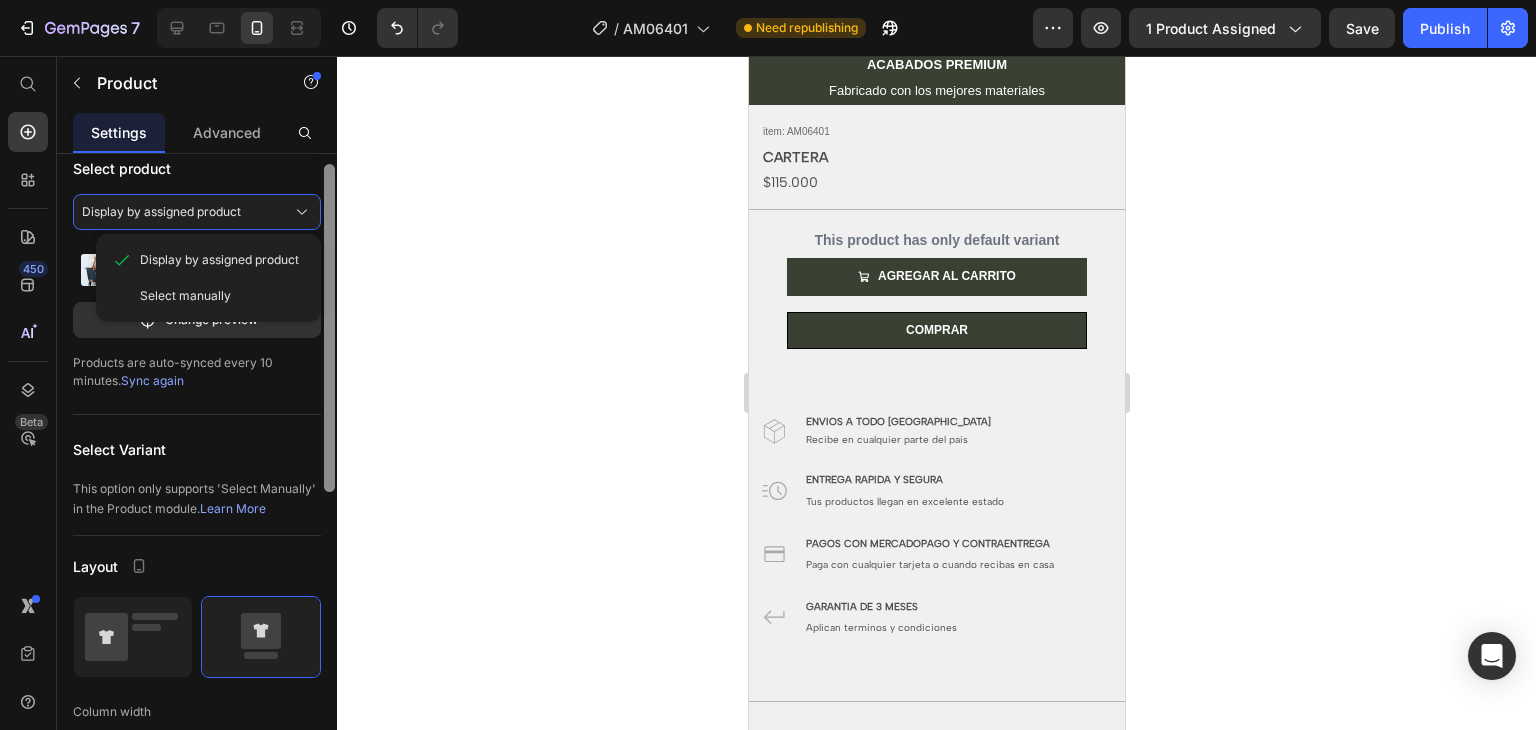 scroll, scrollTop: 0, scrollLeft: 0, axis: both 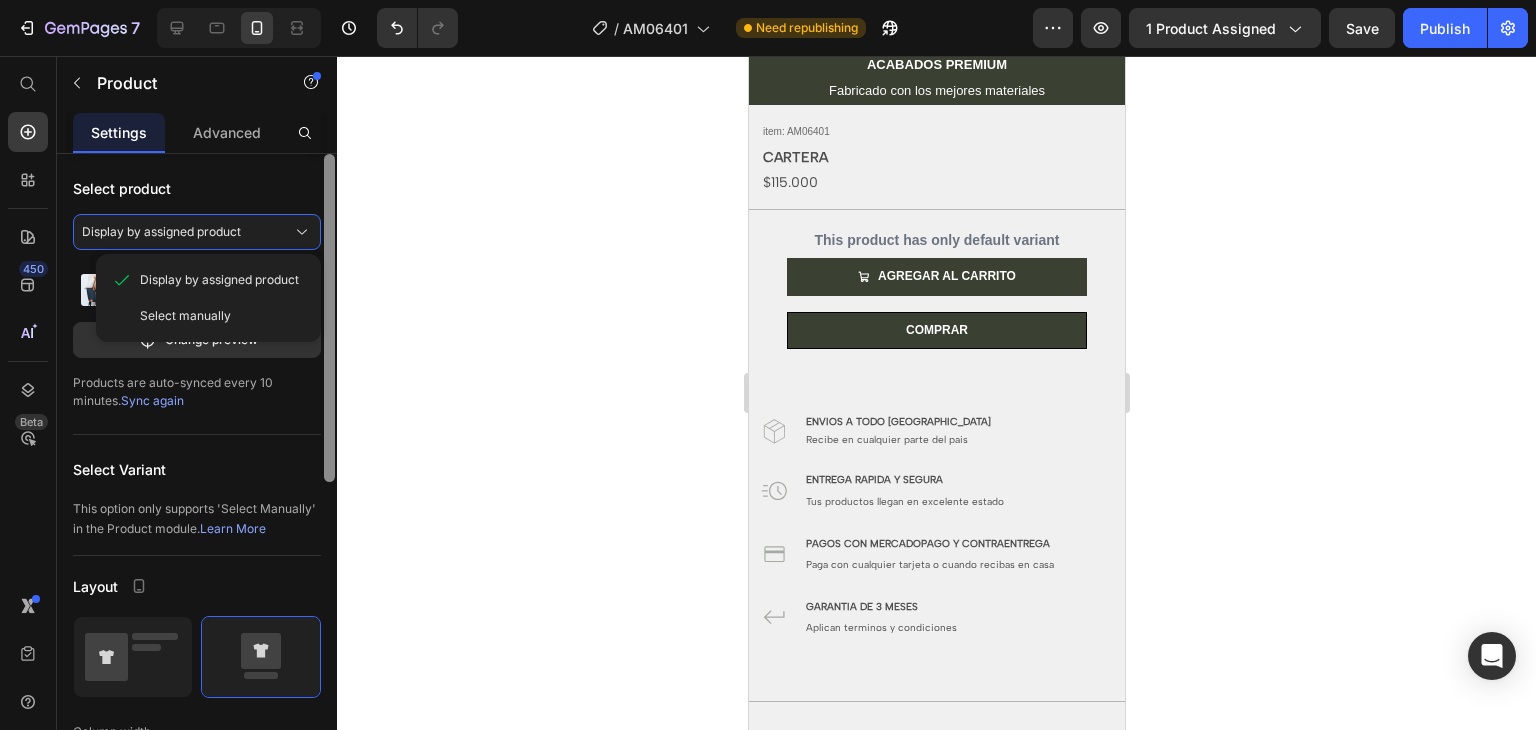 drag, startPoint x: 330, startPoint y: 320, endPoint x: 353, endPoint y: 273, distance: 52.3259 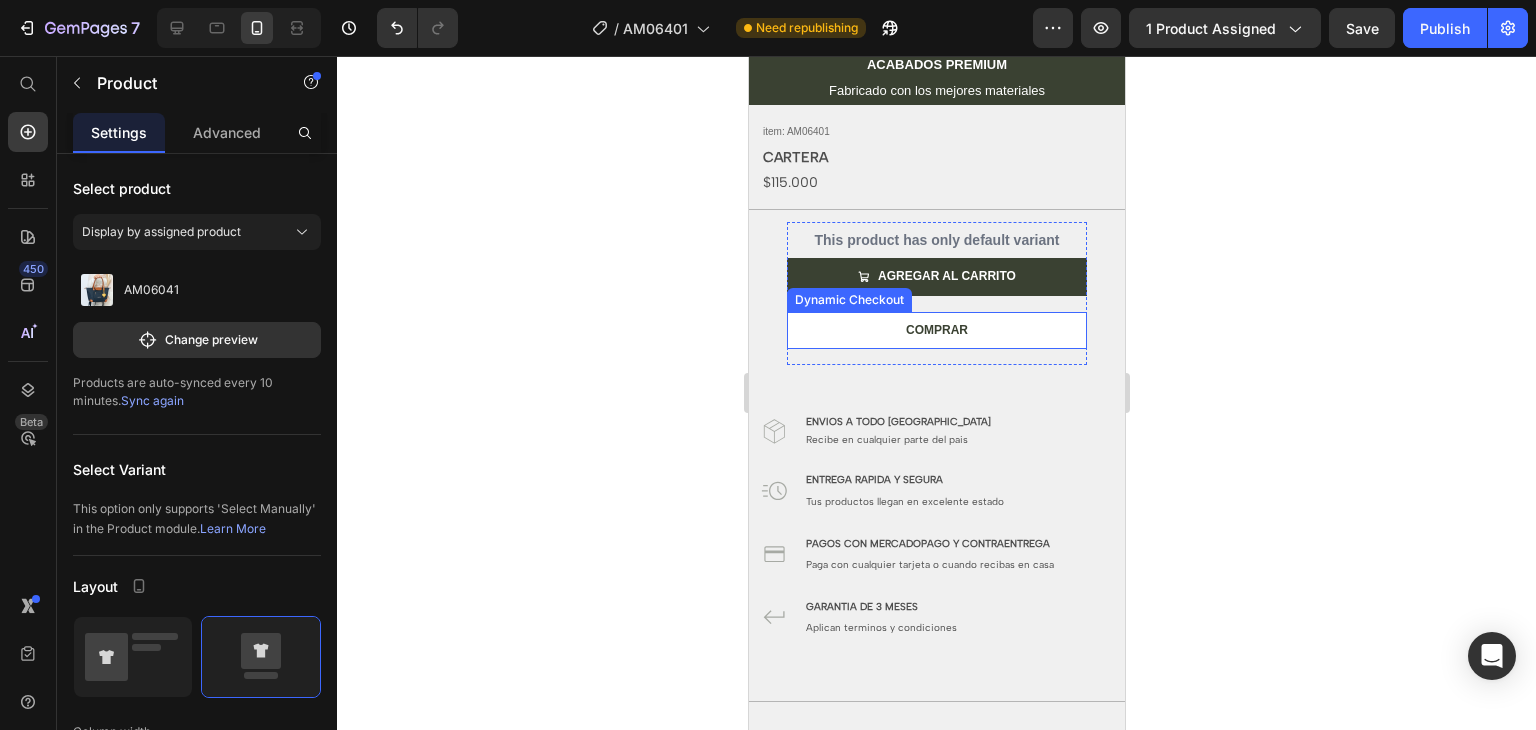 click on "COMPRAR" at bounding box center (936, 331) 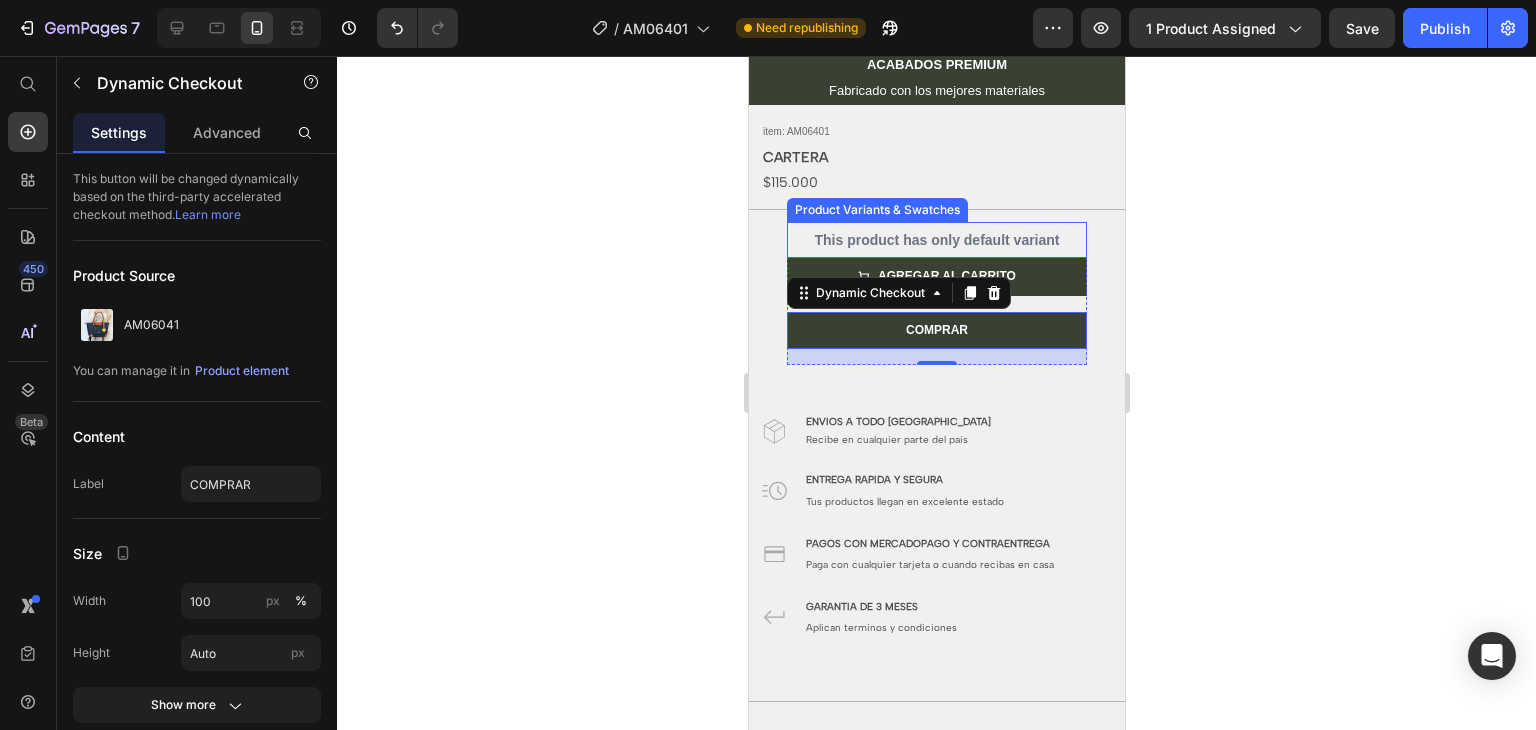 click on "This product has only default variant" at bounding box center (936, 240) 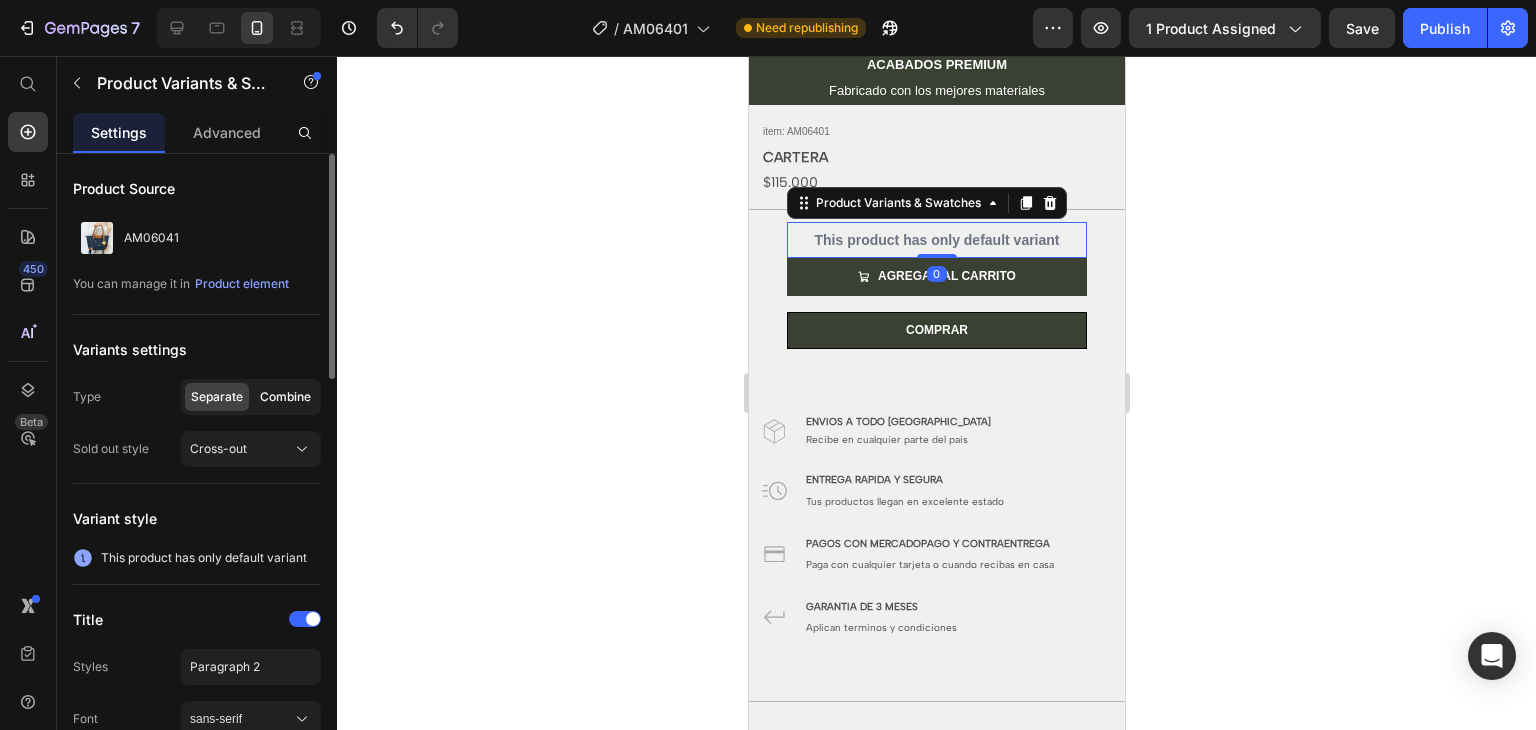click on "Combine" 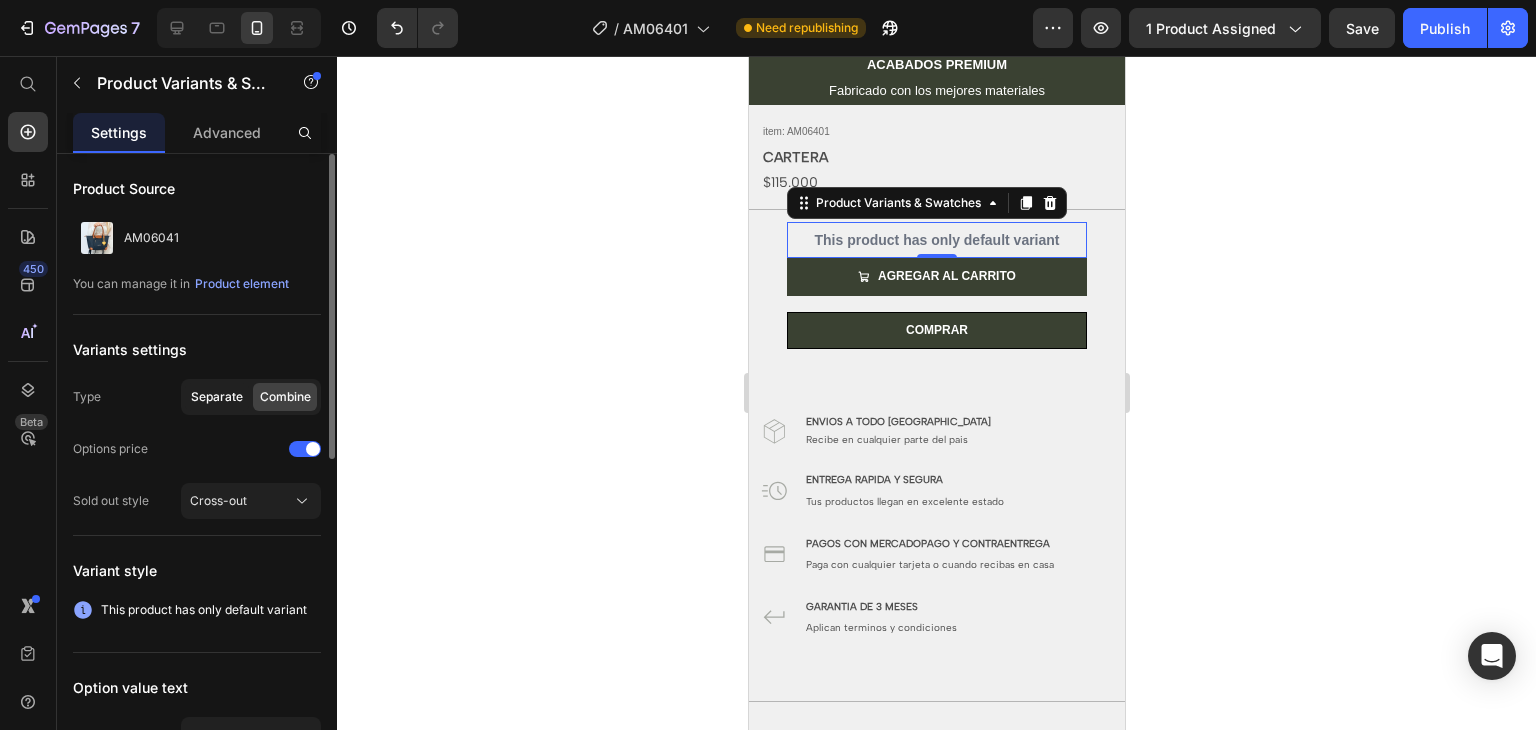 click on "Separate" 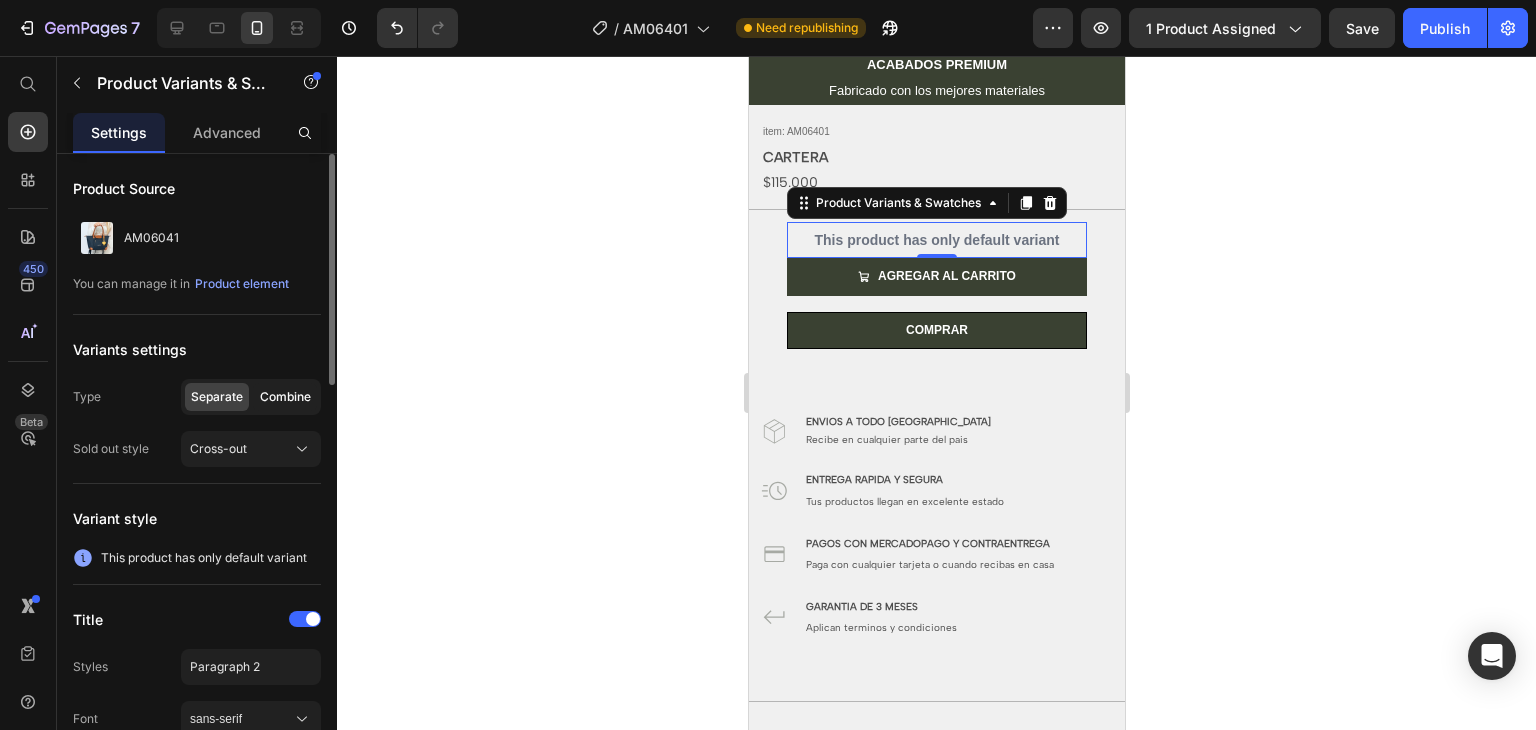 click on "Combine" 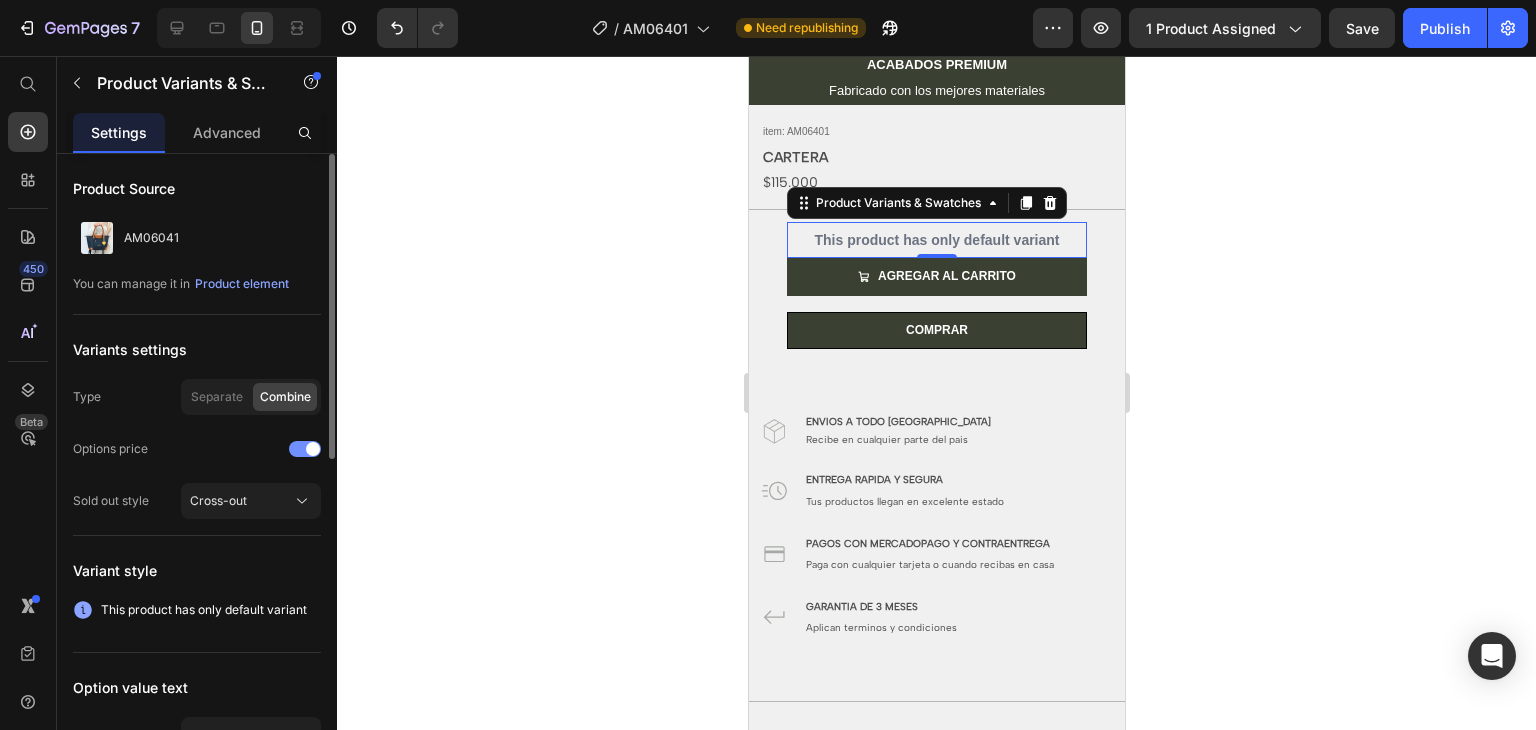 click at bounding box center (305, 449) 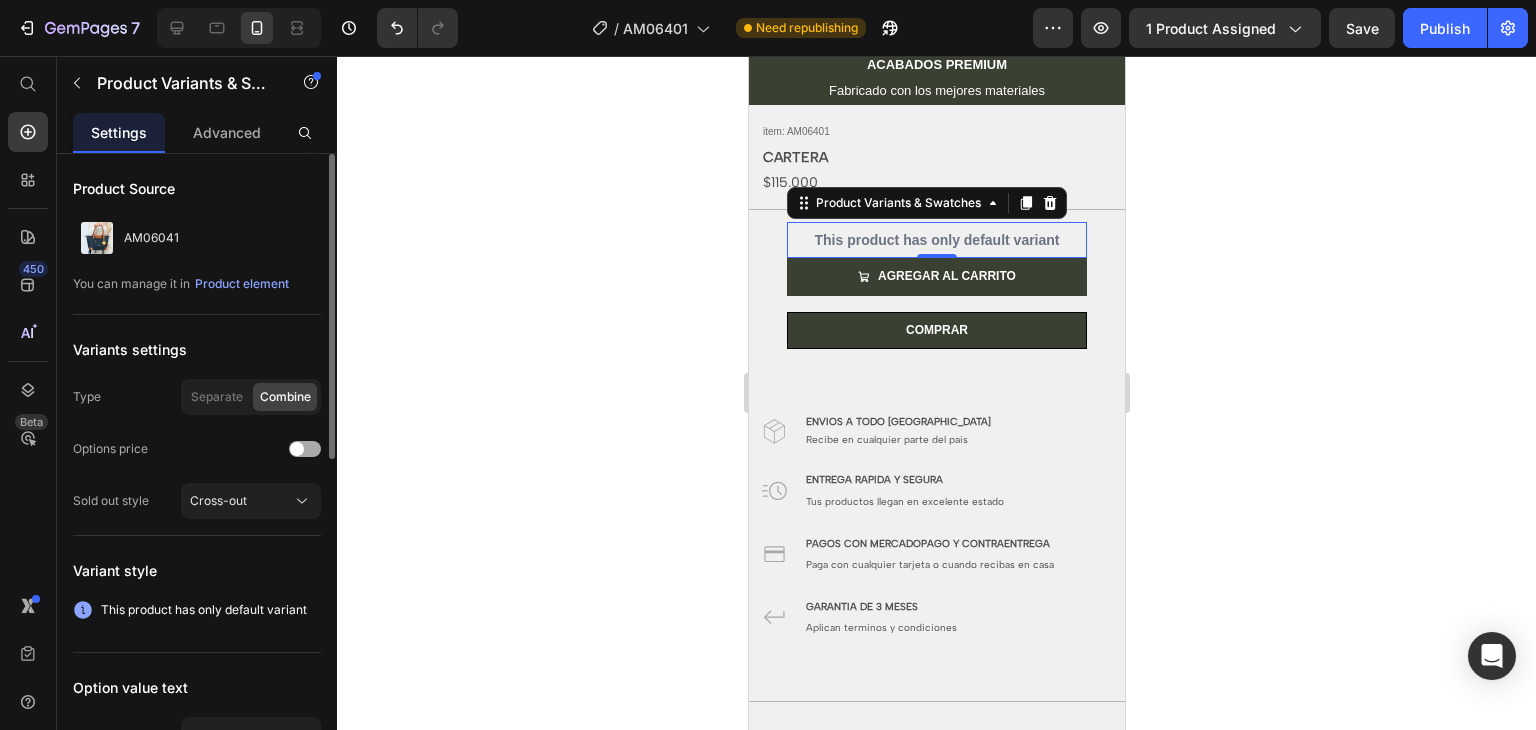 click at bounding box center (297, 449) 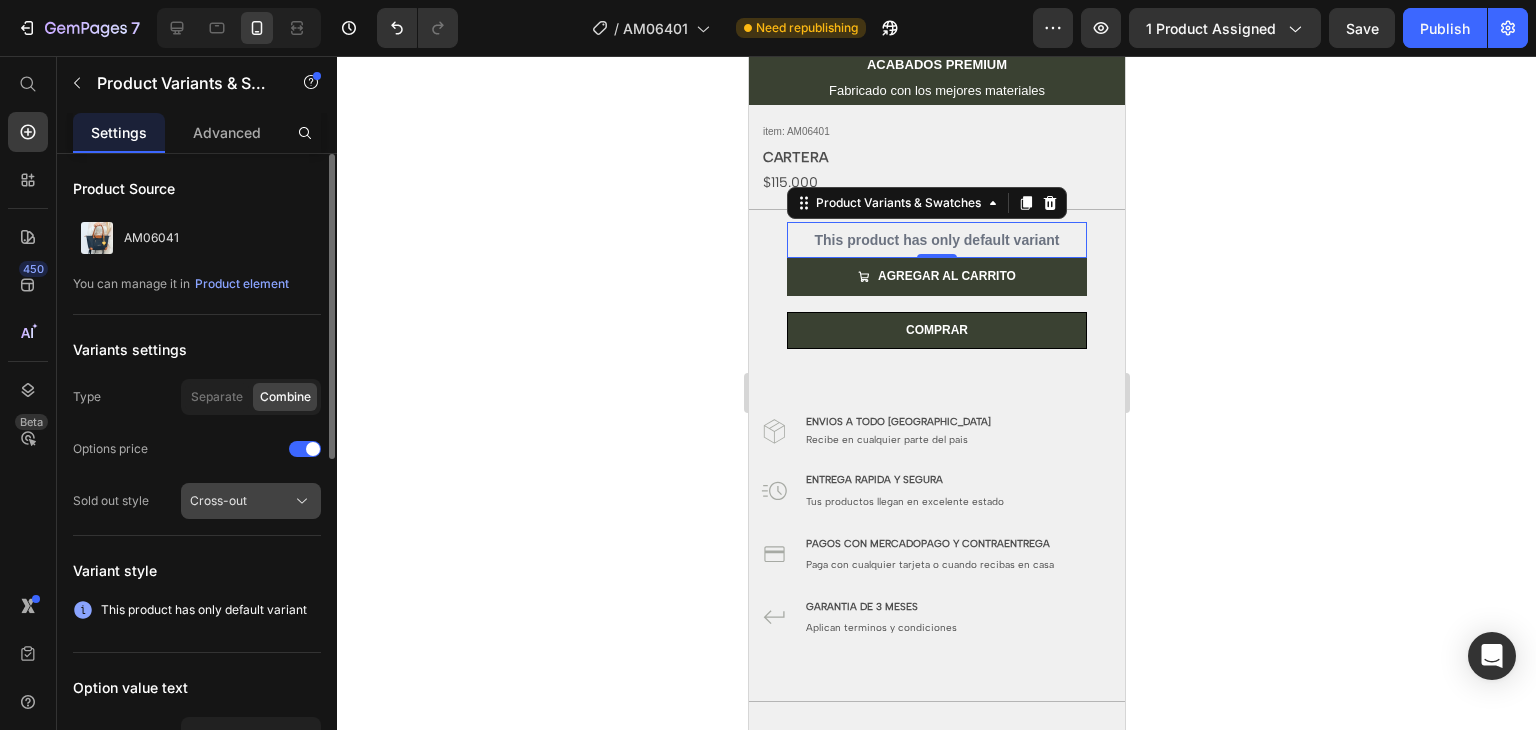 click 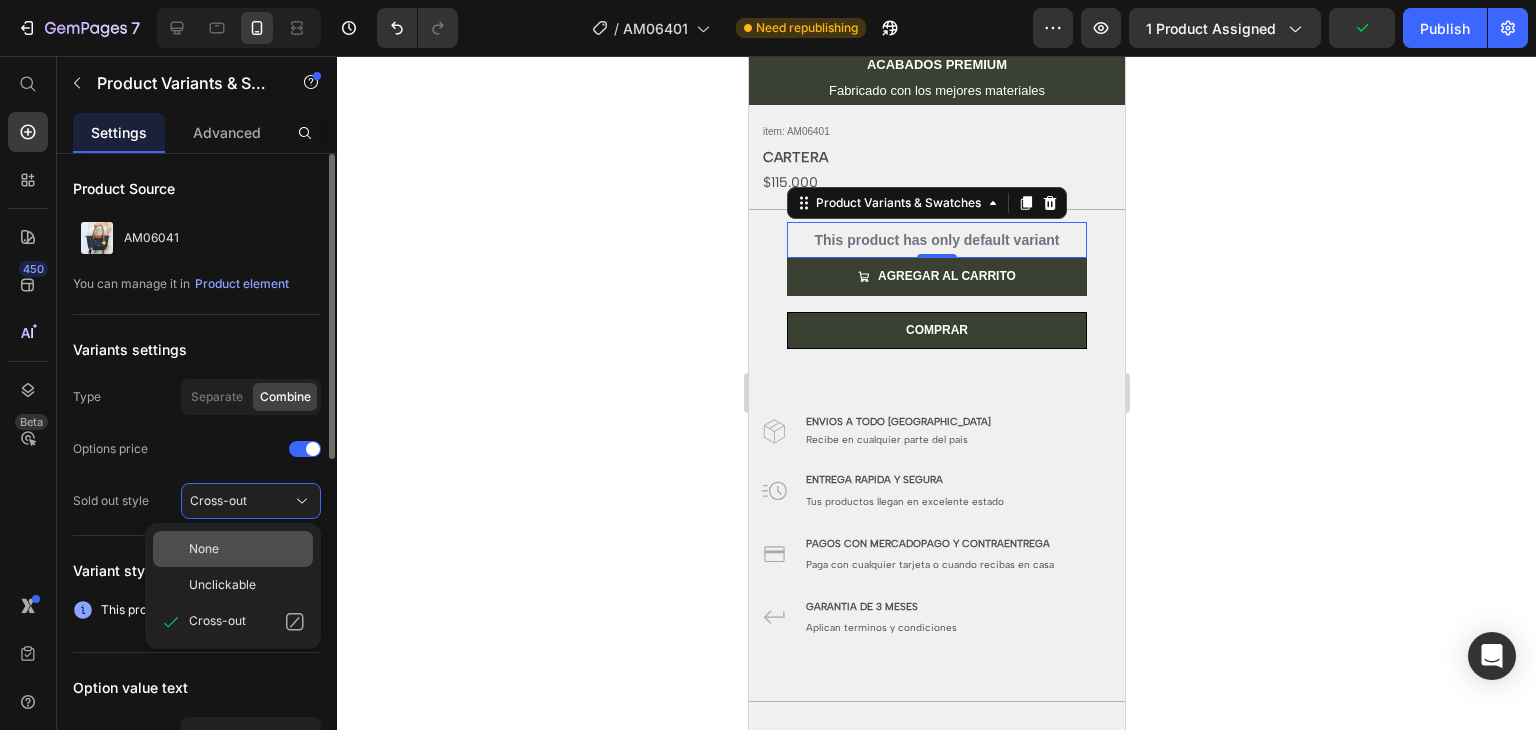 click on "None" at bounding box center [247, 549] 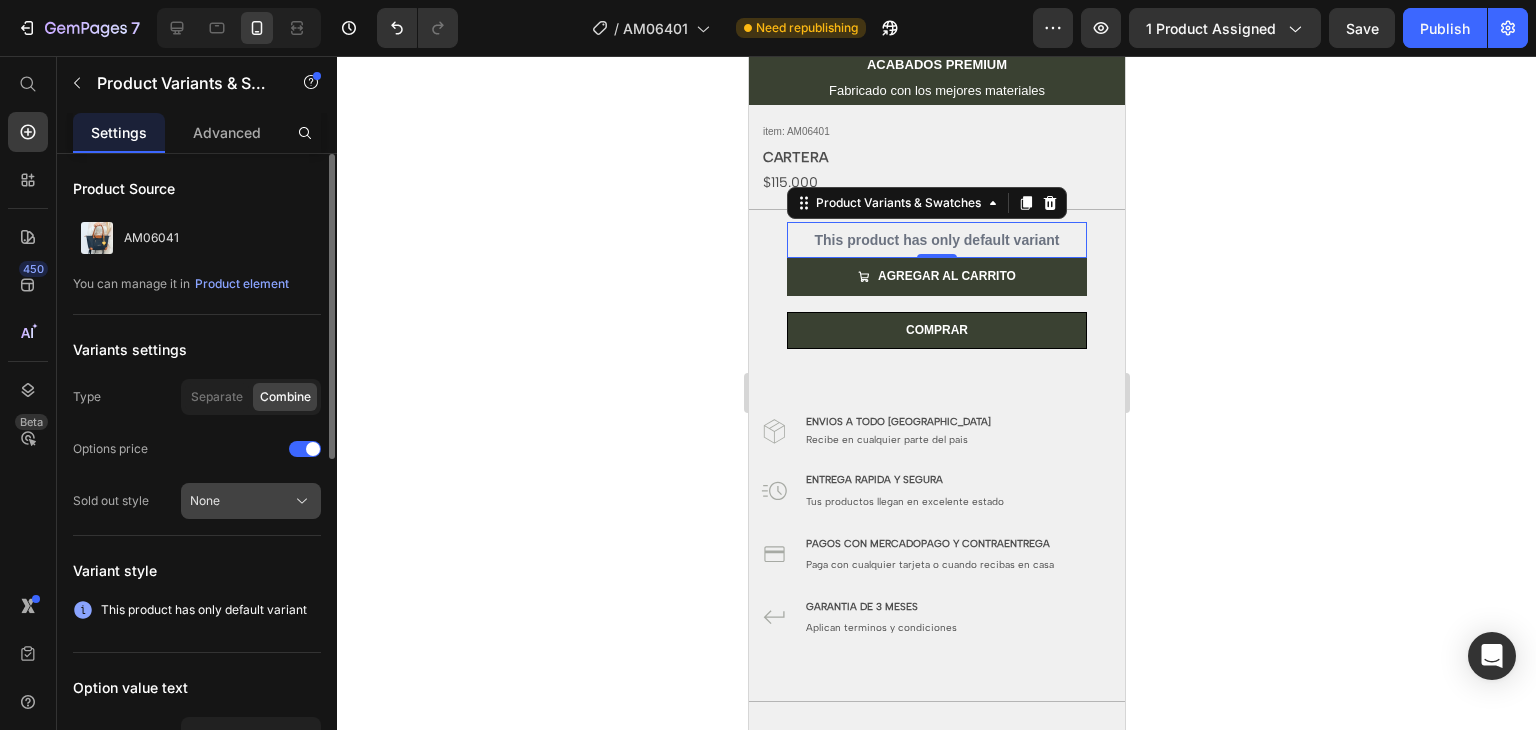 click on "None" at bounding box center (251, 501) 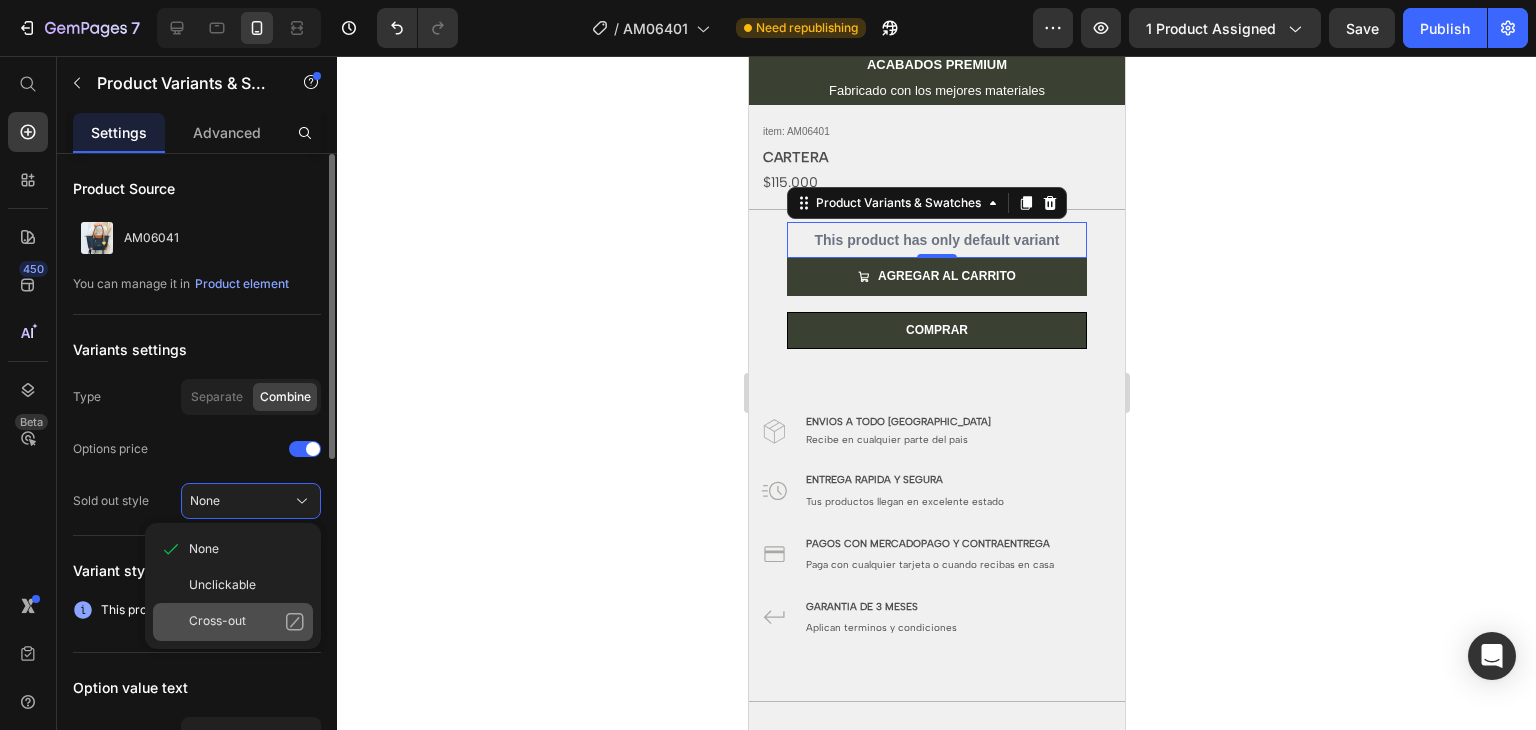 click on "Cross-out" at bounding box center [217, 622] 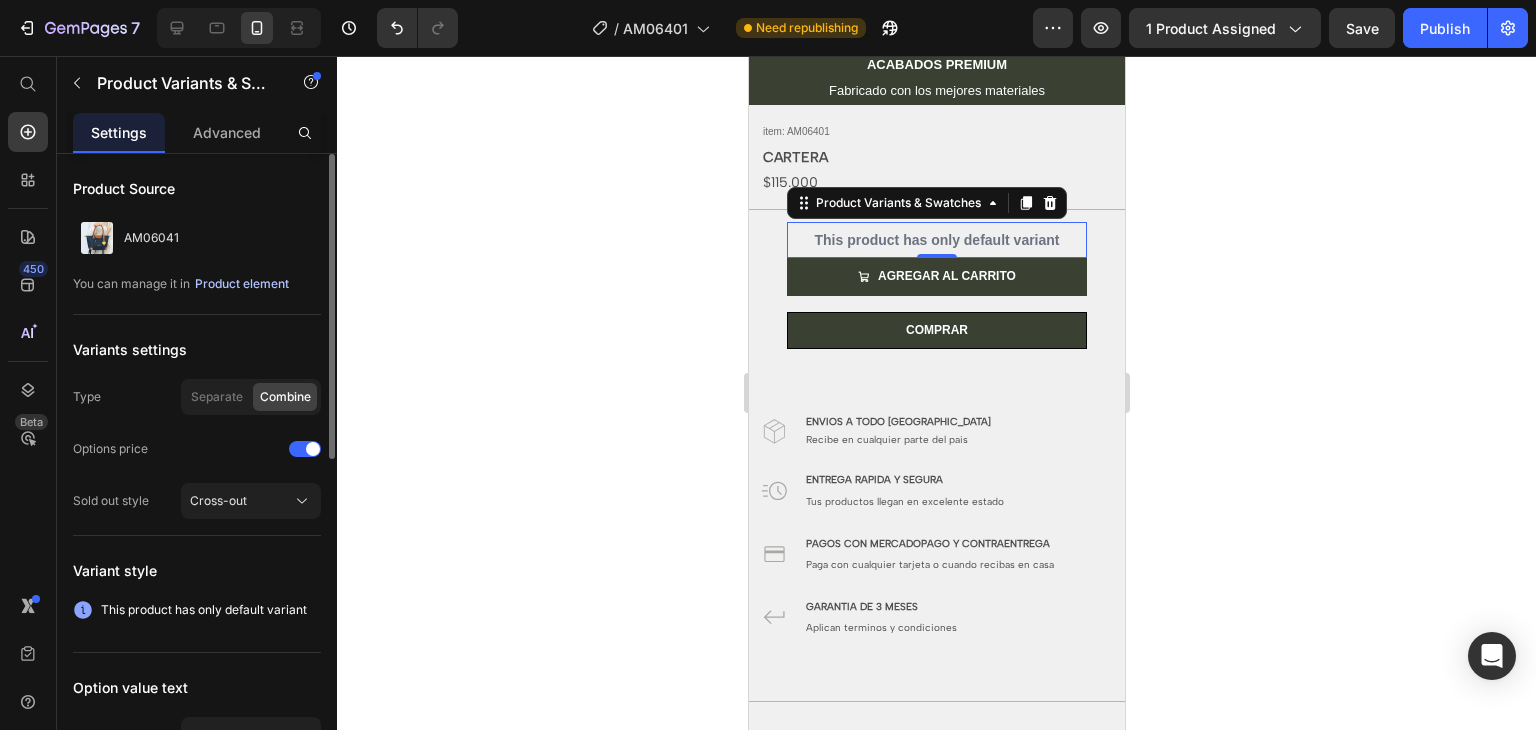 click on "Product element" at bounding box center (242, 284) 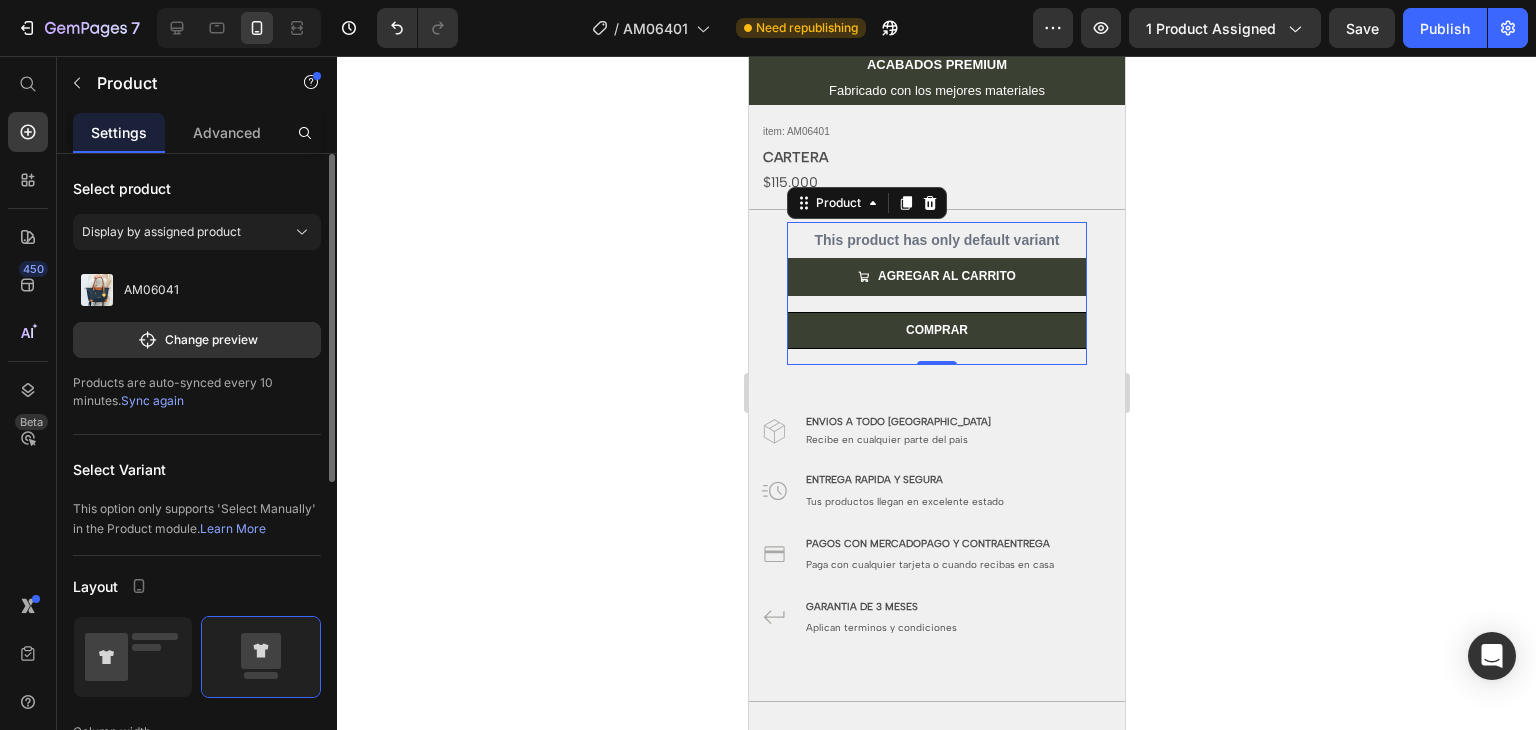 click on "Sync again" at bounding box center (152, 400) 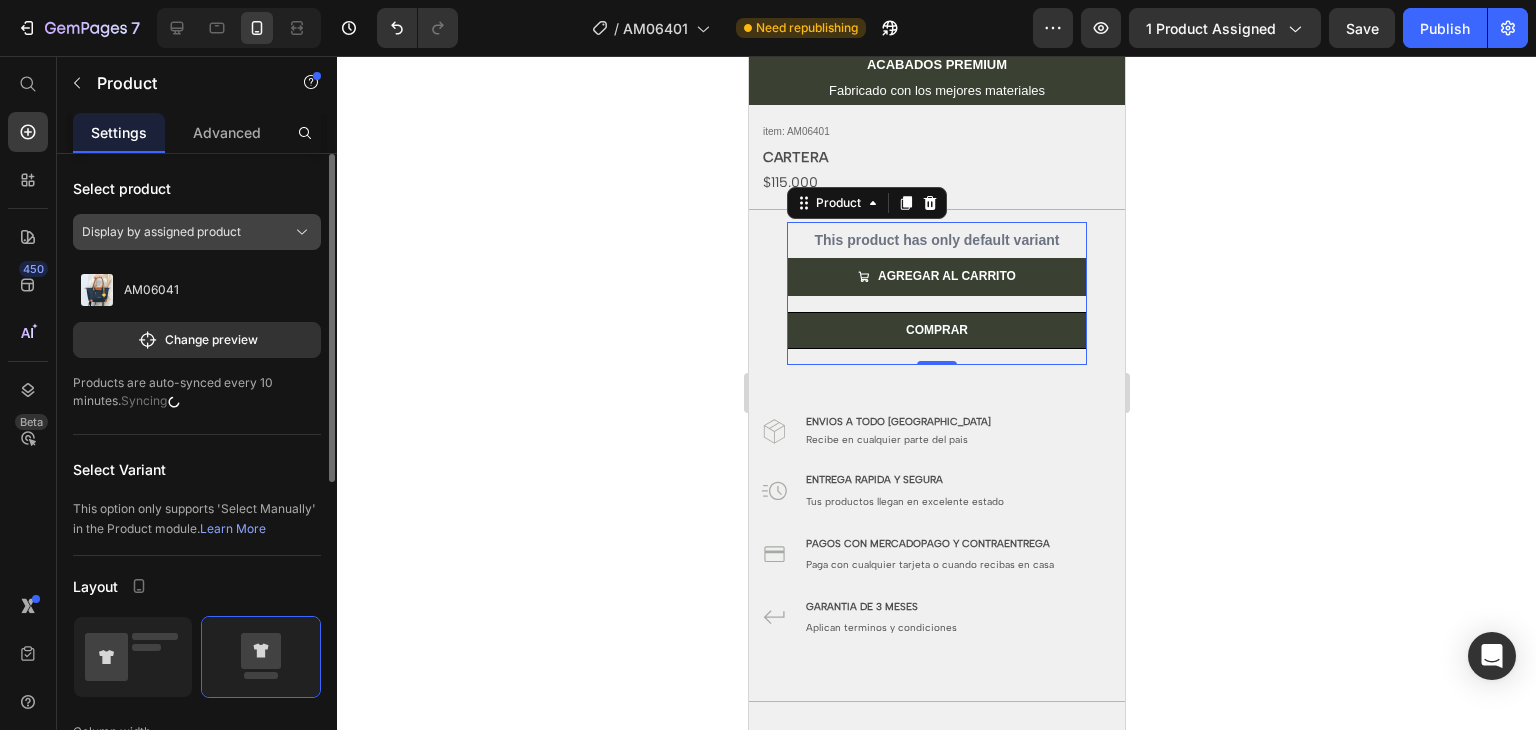 click on "Display by assigned product" at bounding box center (161, 232) 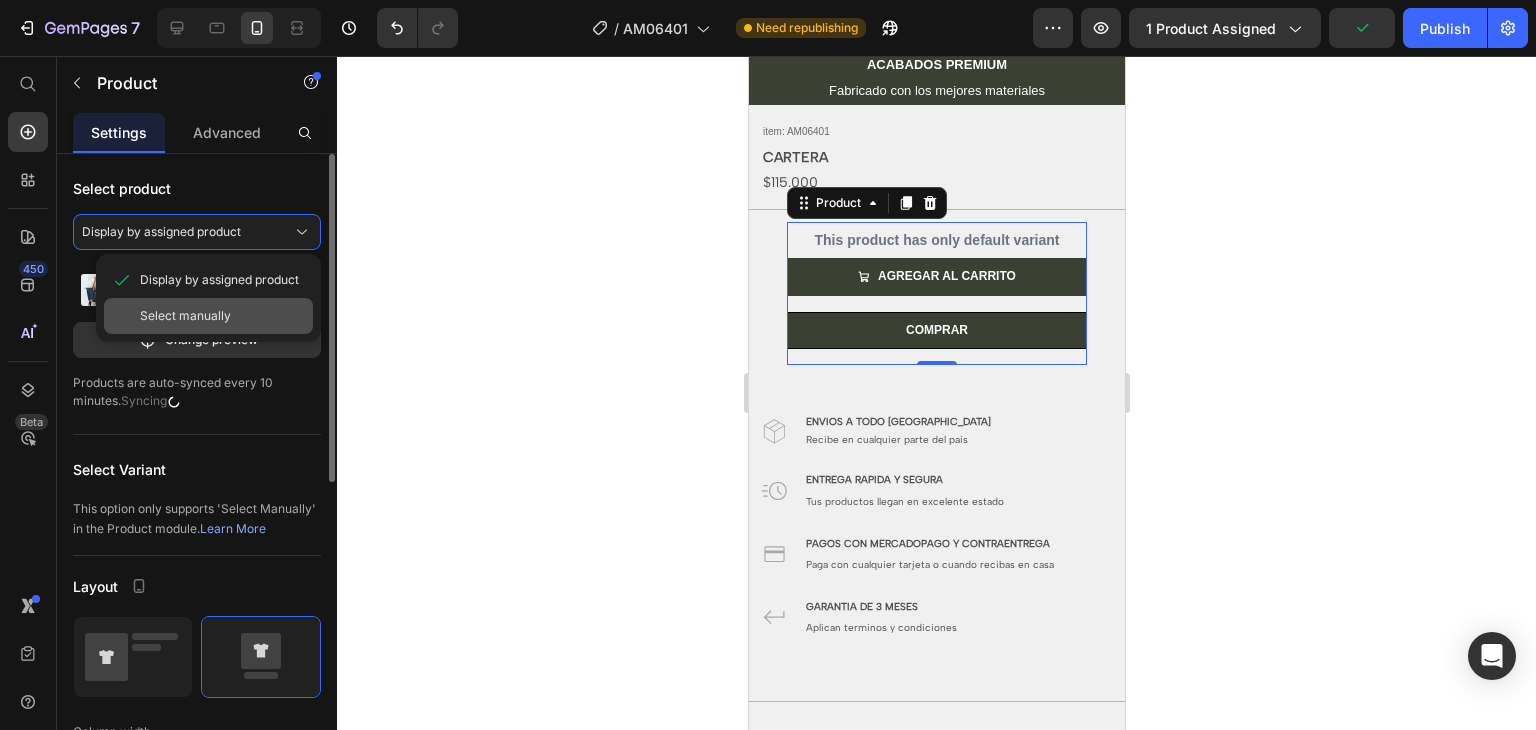 click on "Select manually" at bounding box center [185, 316] 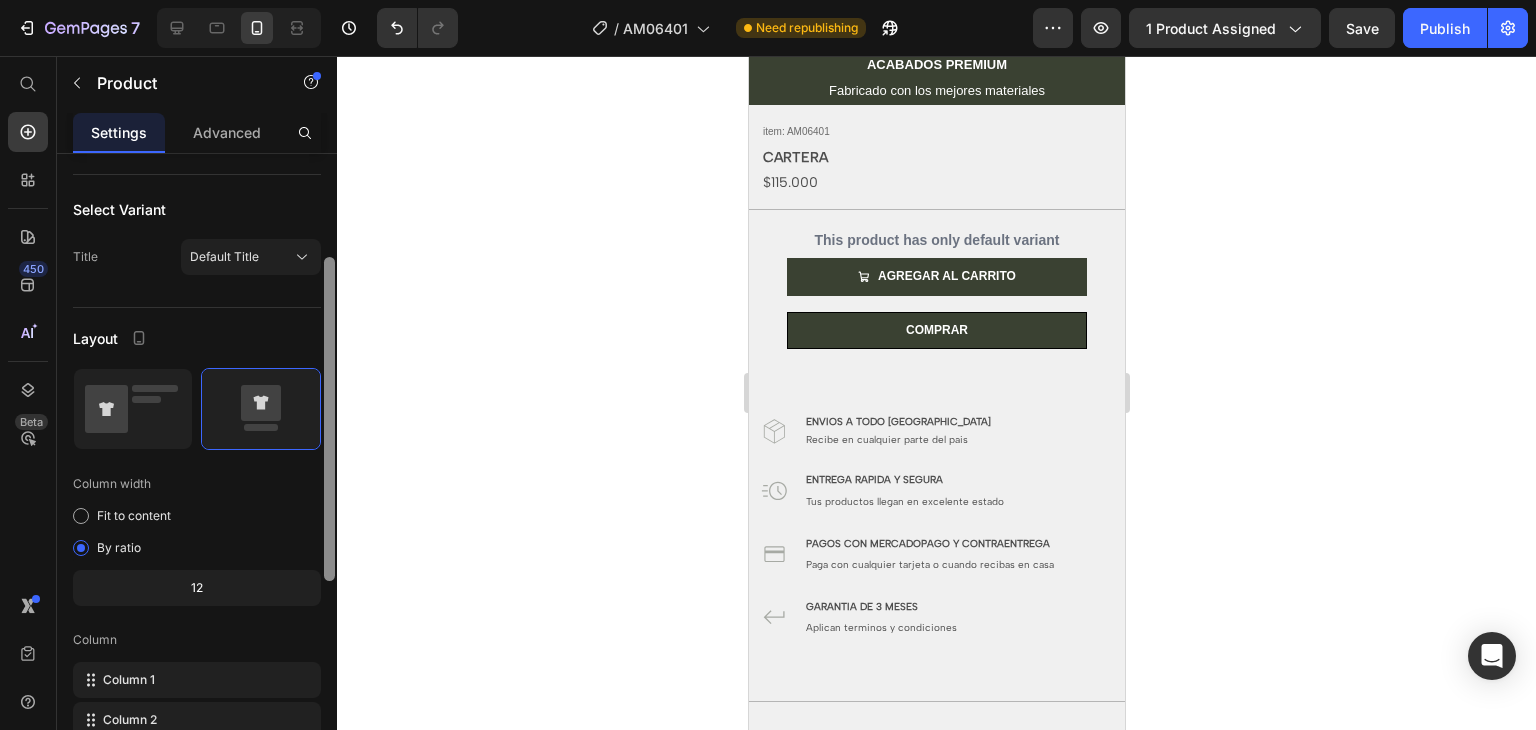 drag, startPoint x: 329, startPoint y: 399, endPoint x: 350, endPoint y: 523, distance: 125.765656 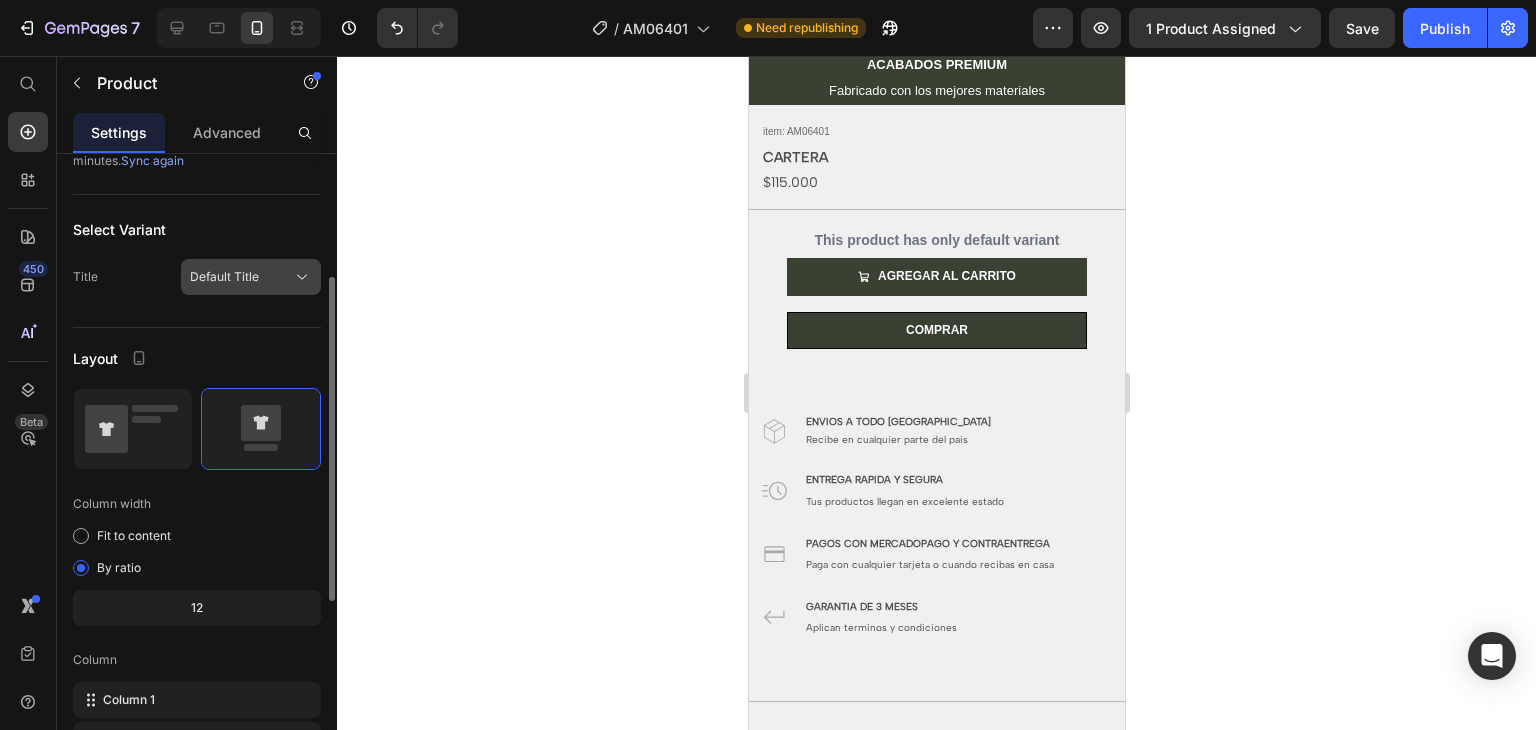 click on "Default Title" 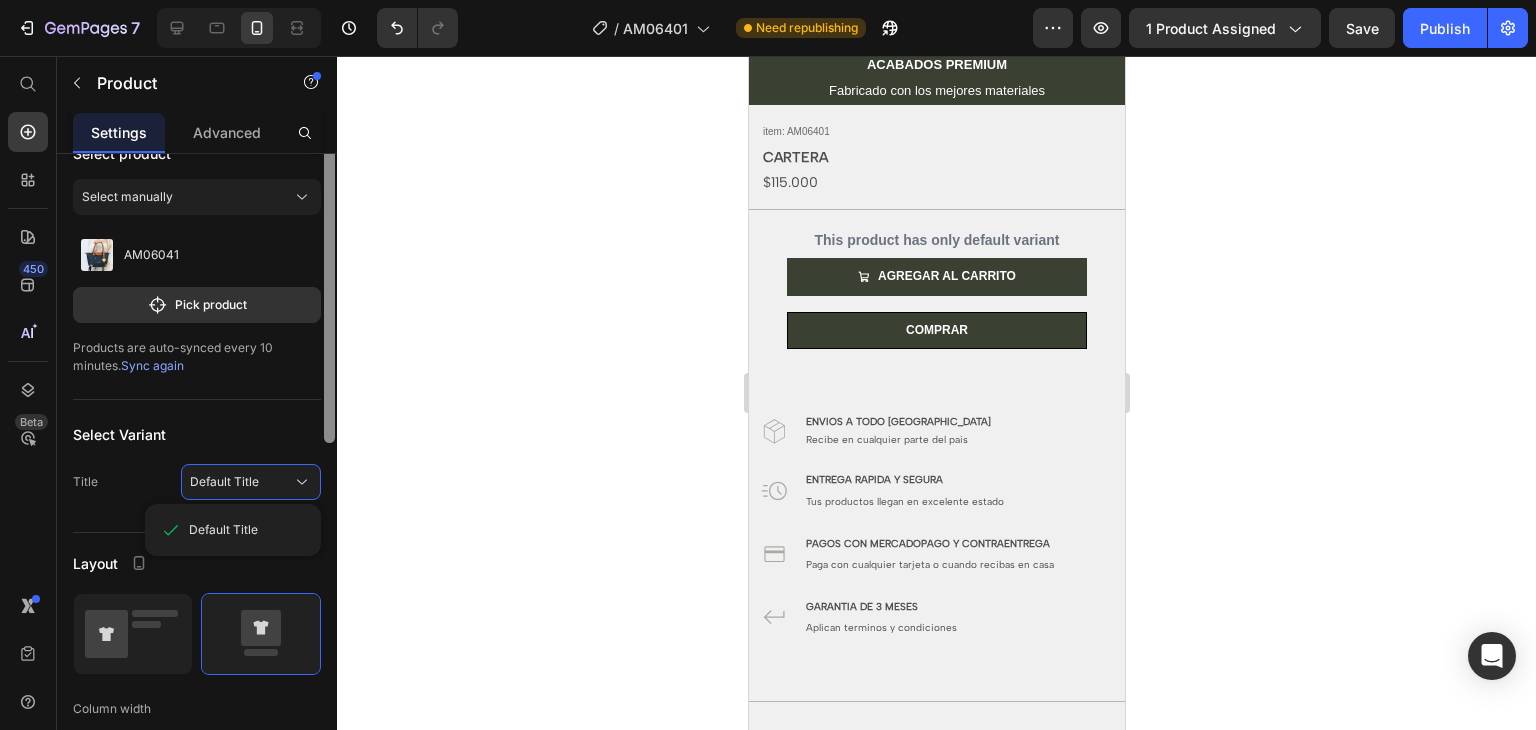 scroll, scrollTop: 0, scrollLeft: 0, axis: both 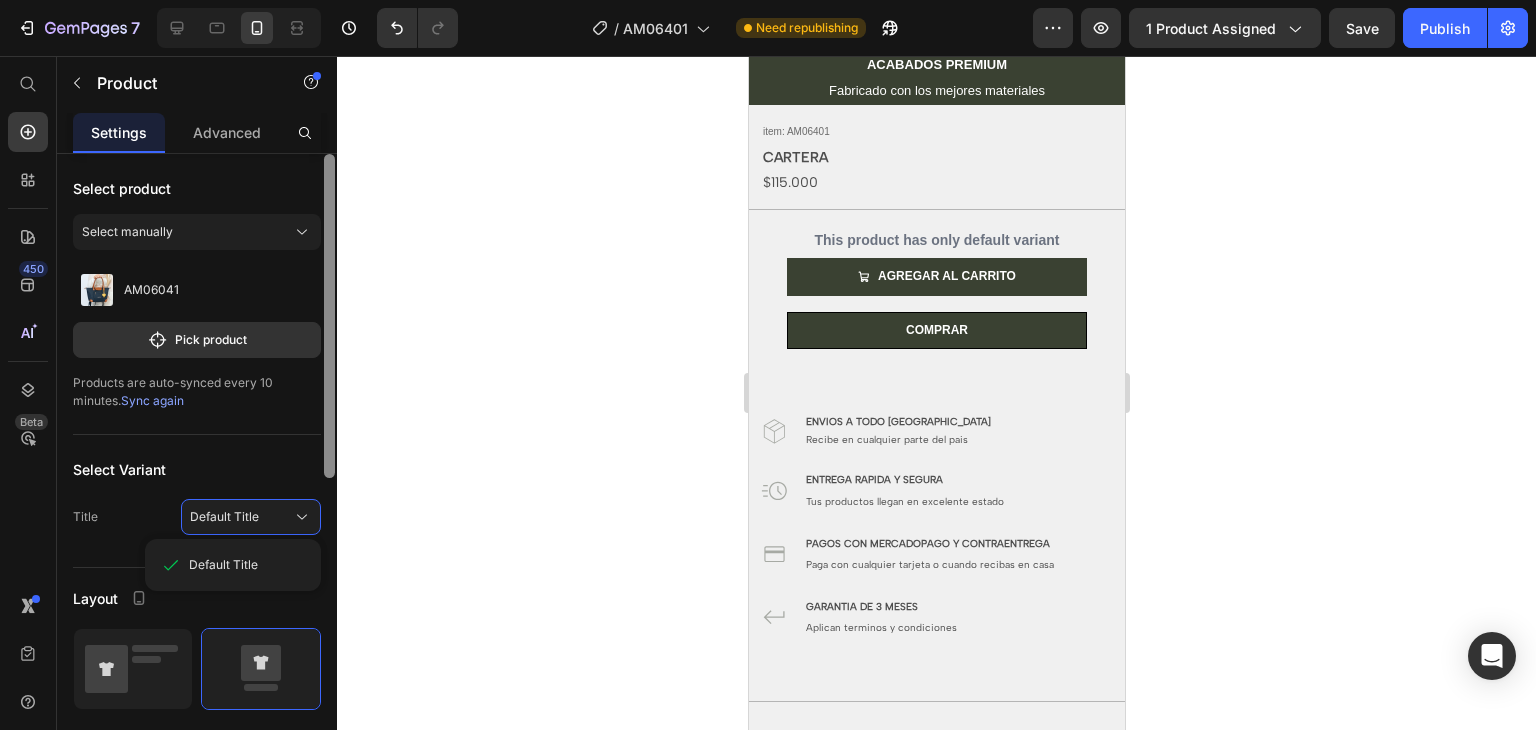 drag, startPoint x: 328, startPoint y: 304, endPoint x: 358, endPoint y: 49, distance: 256.75864 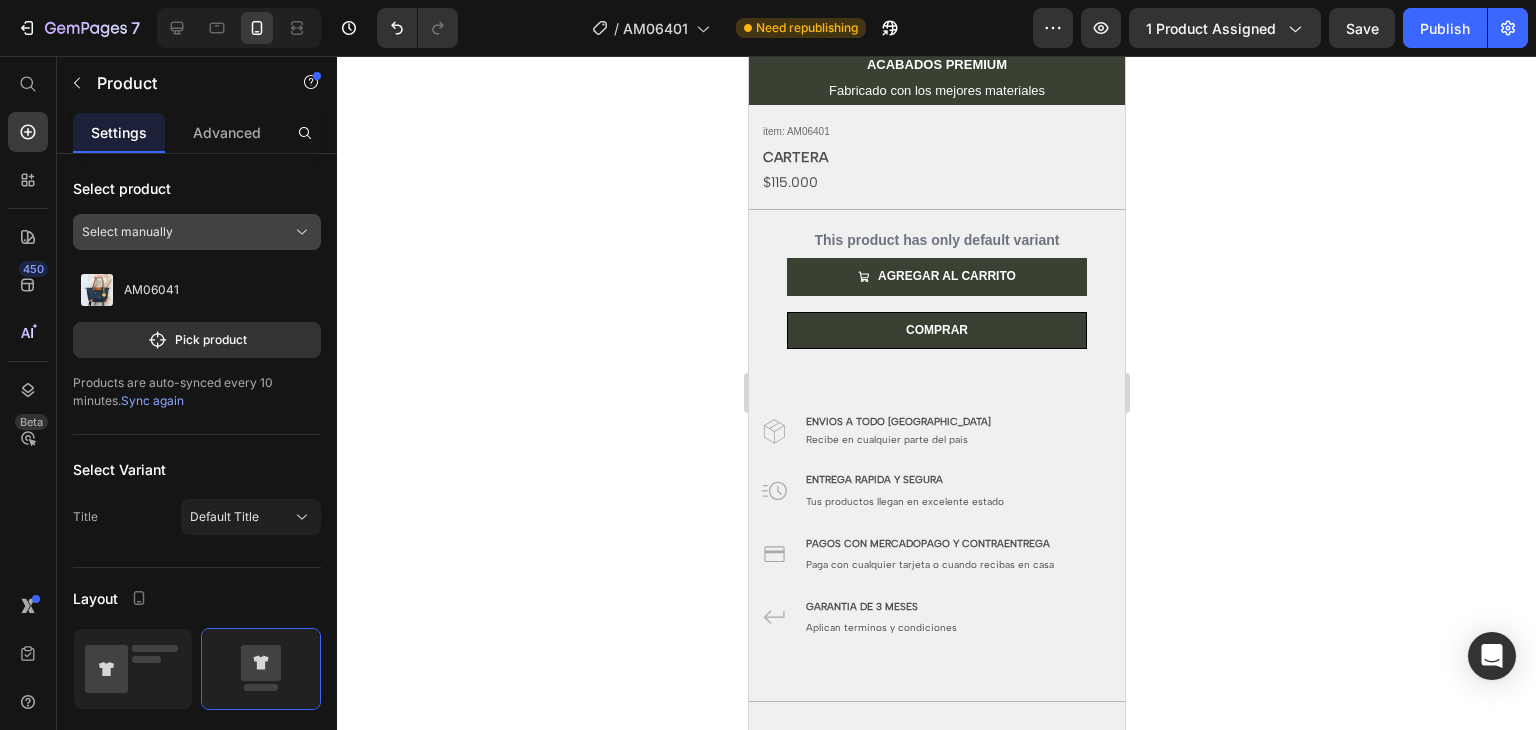 click on "Select manually" at bounding box center (197, 232) 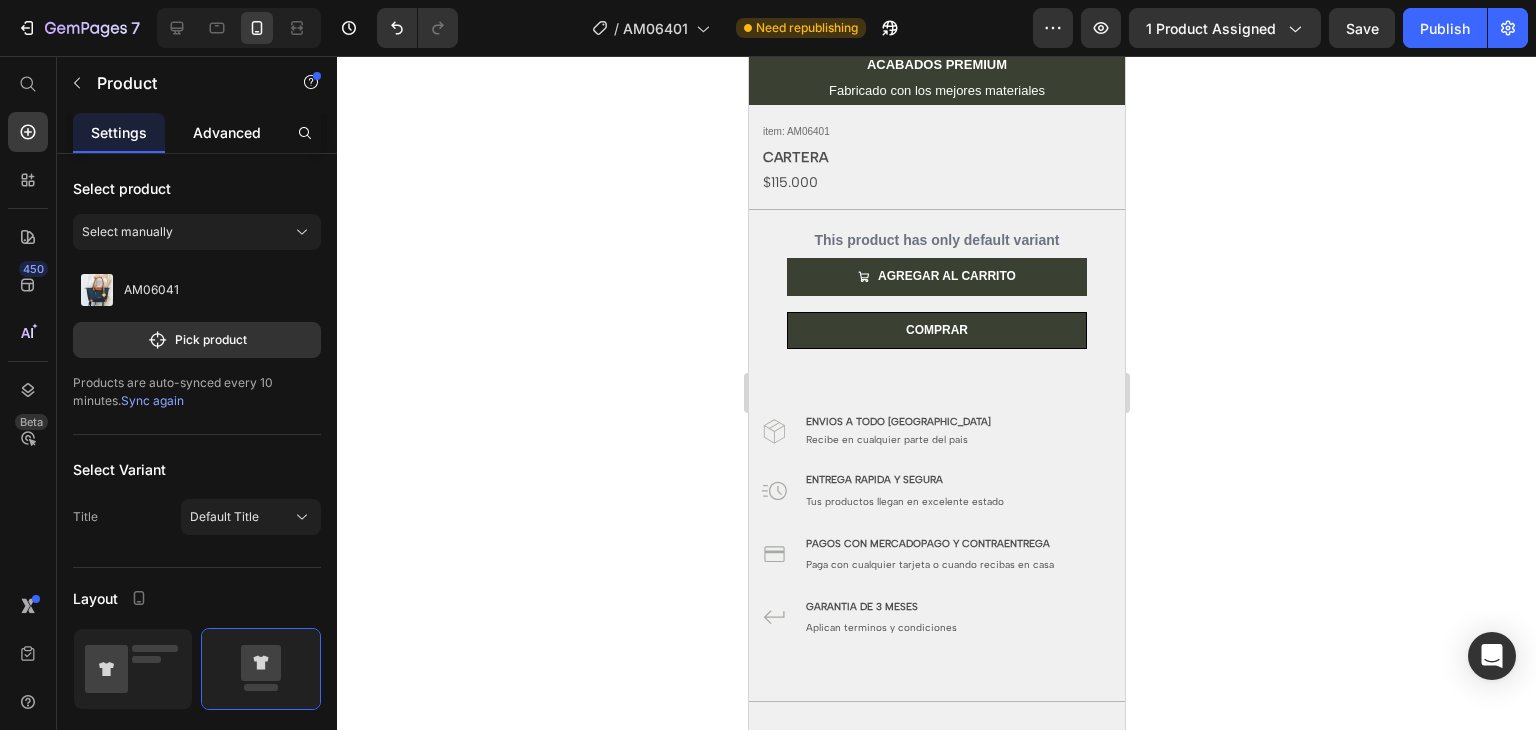click on "Advanced" at bounding box center [227, 132] 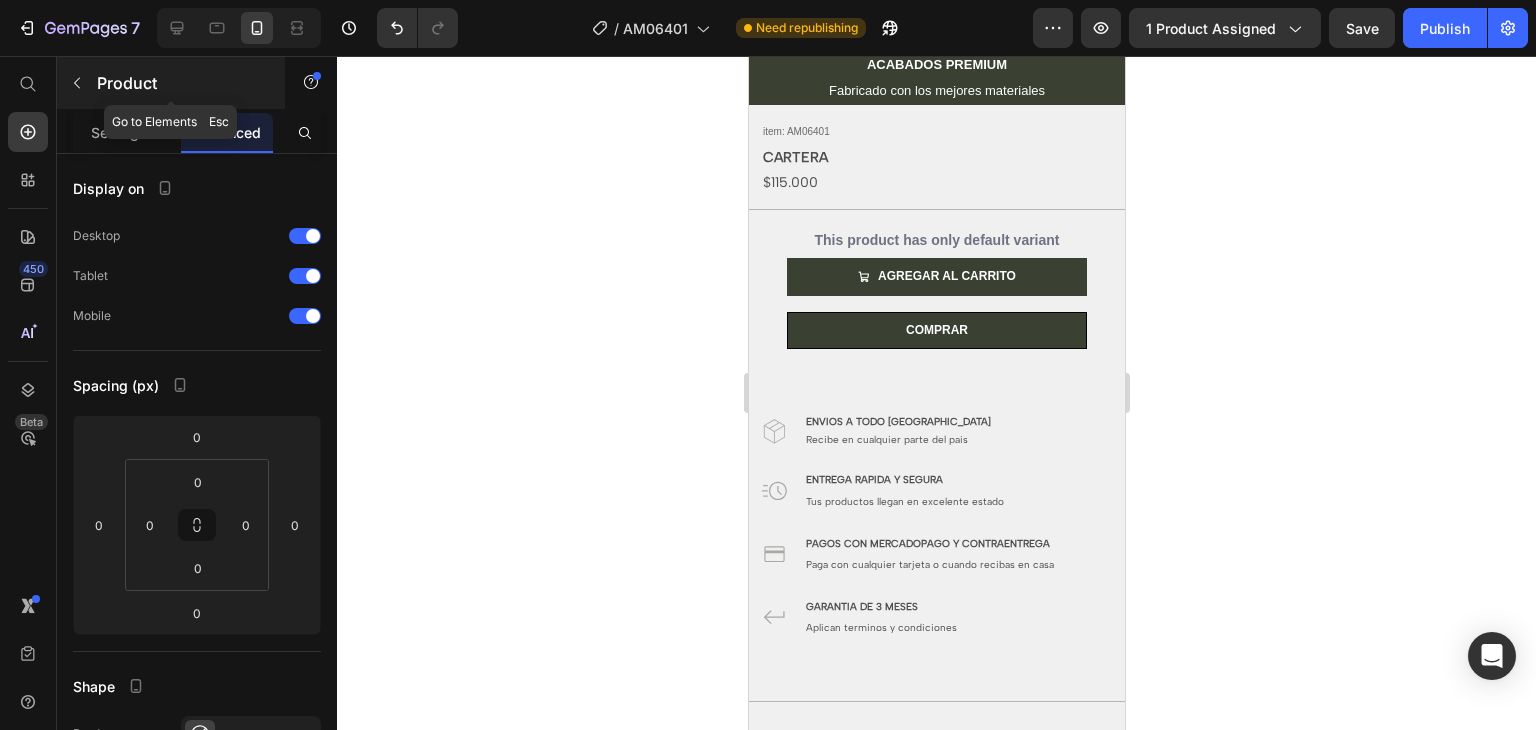 click at bounding box center [77, 83] 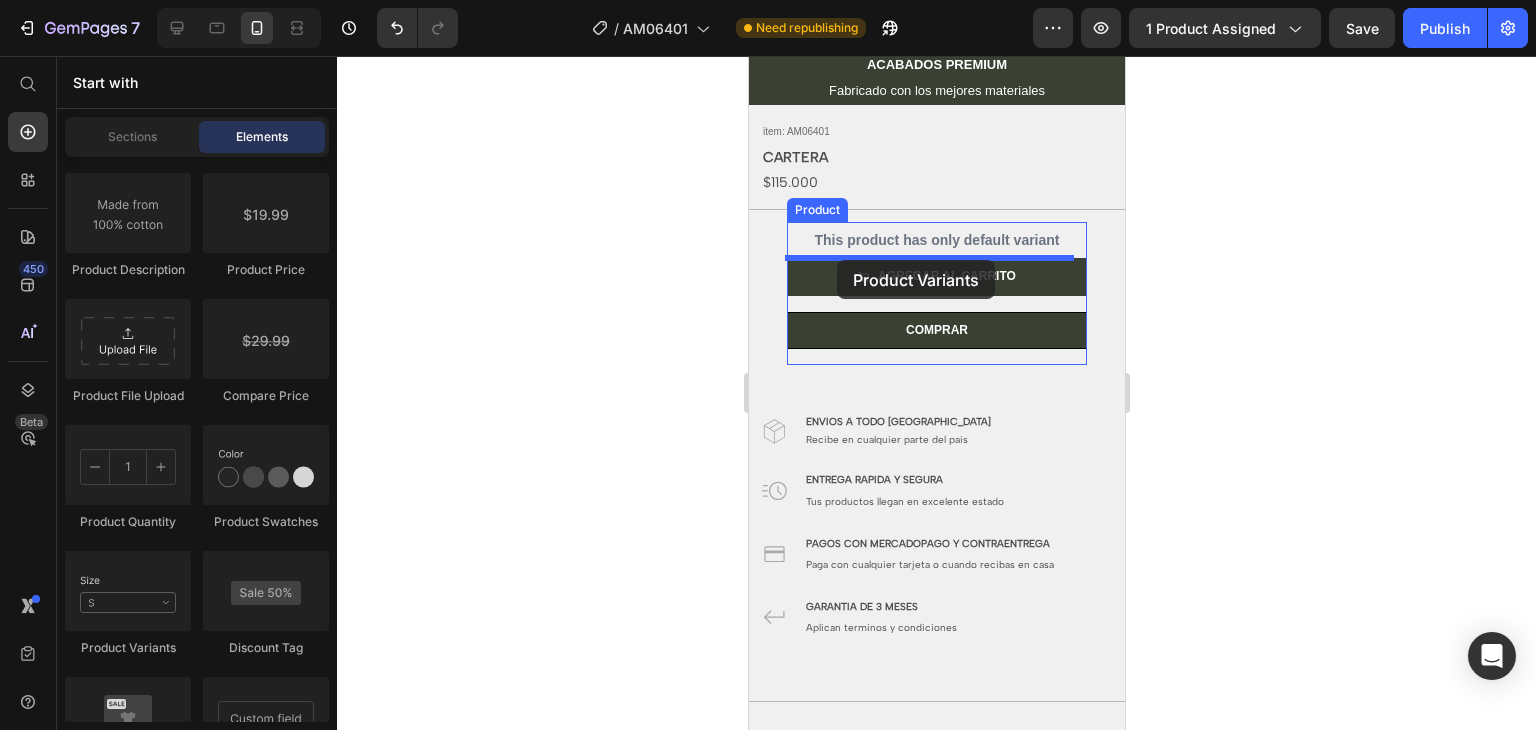 drag, startPoint x: 892, startPoint y: 645, endPoint x: 836, endPoint y: 260, distance: 389.05142 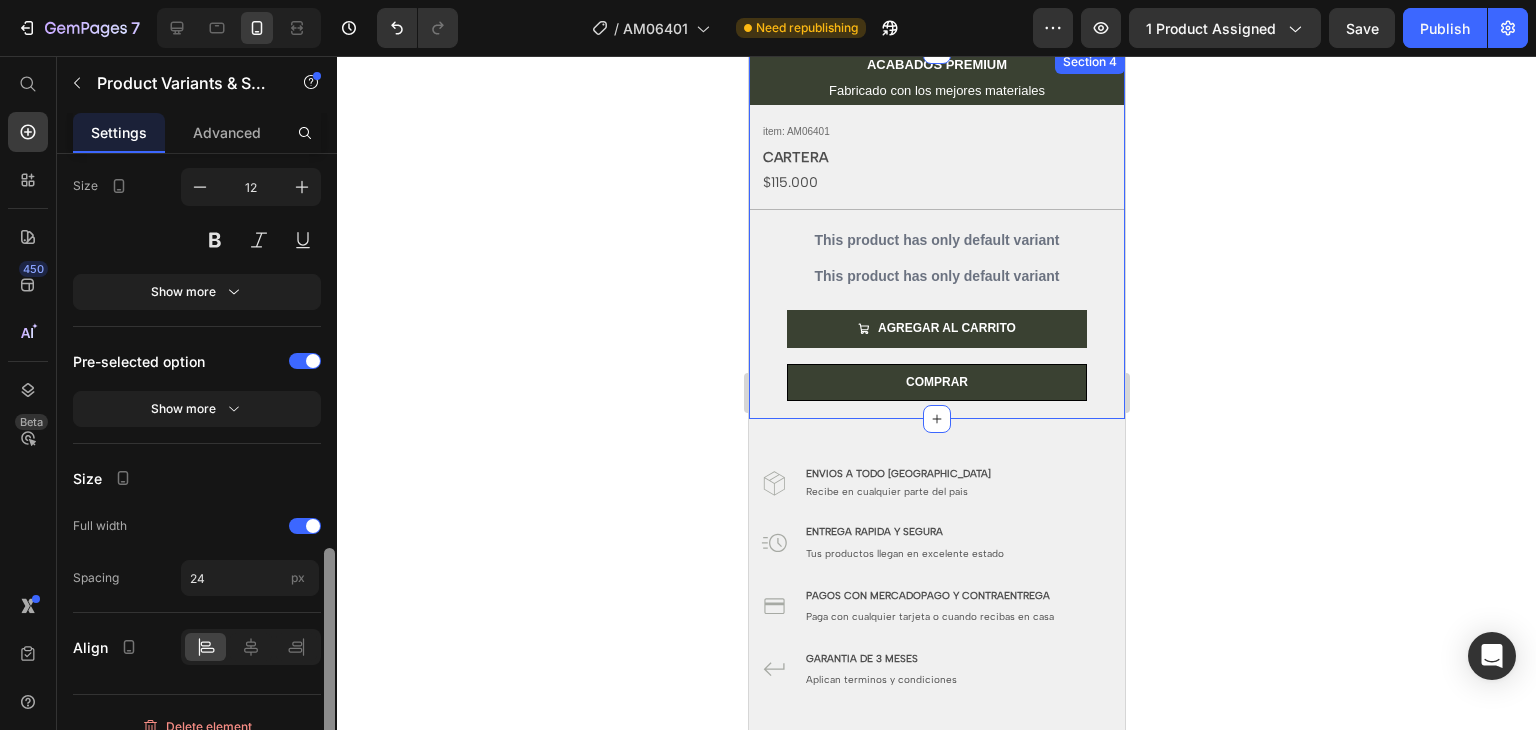 scroll, scrollTop: 1096, scrollLeft: 0, axis: vertical 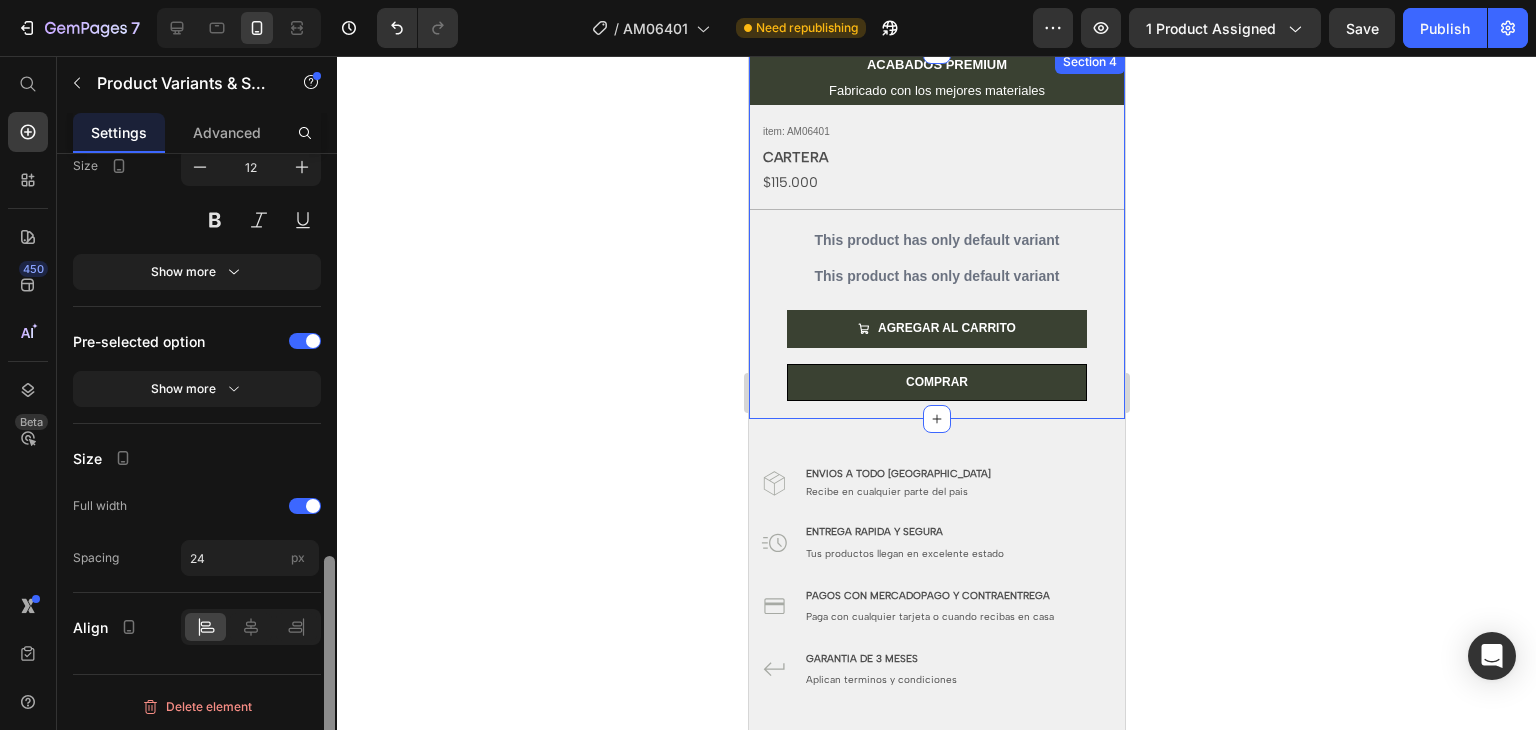 drag, startPoint x: 327, startPoint y: 312, endPoint x: 348, endPoint y: 719, distance: 407.5414 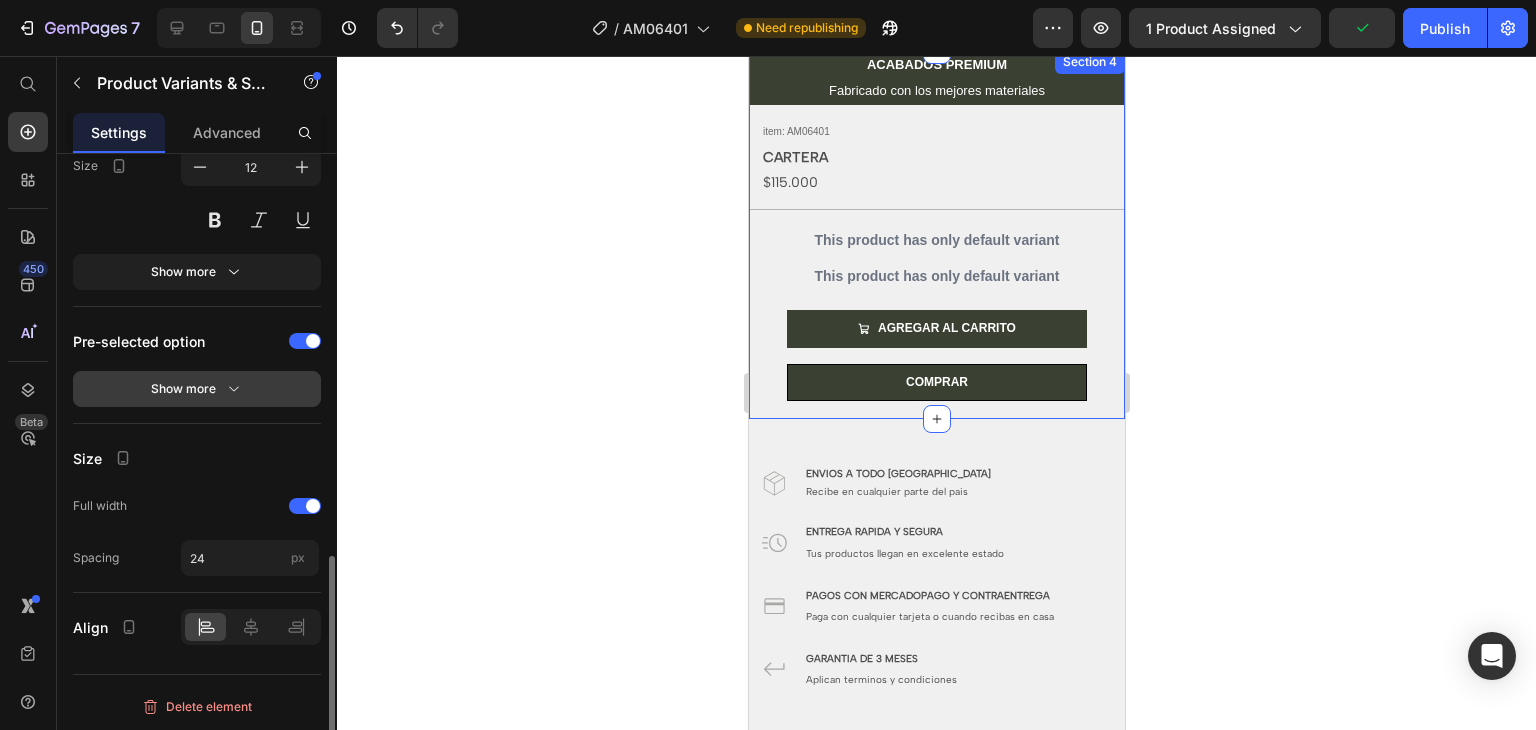 click on "Show more" at bounding box center (197, 389) 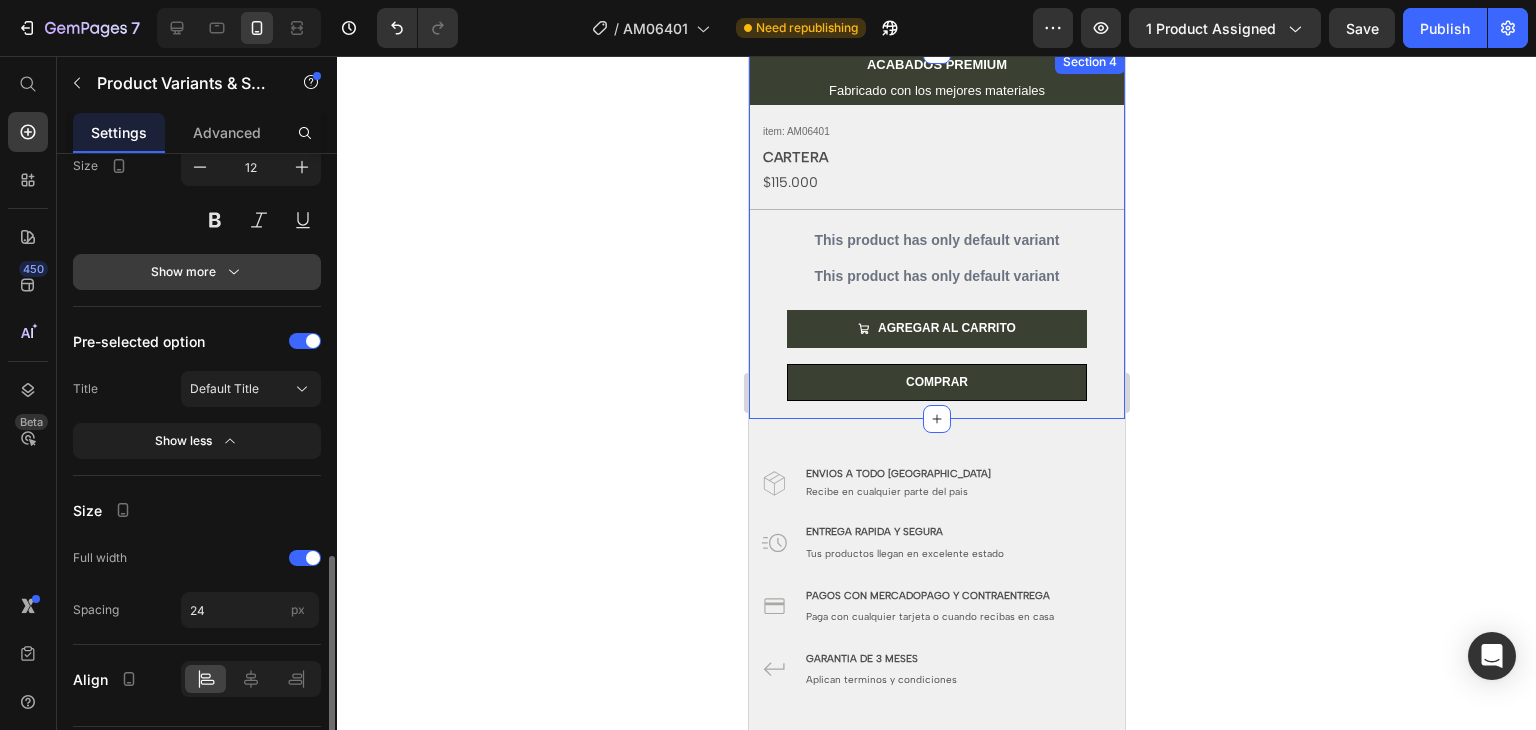 click on "Show more" at bounding box center [197, 272] 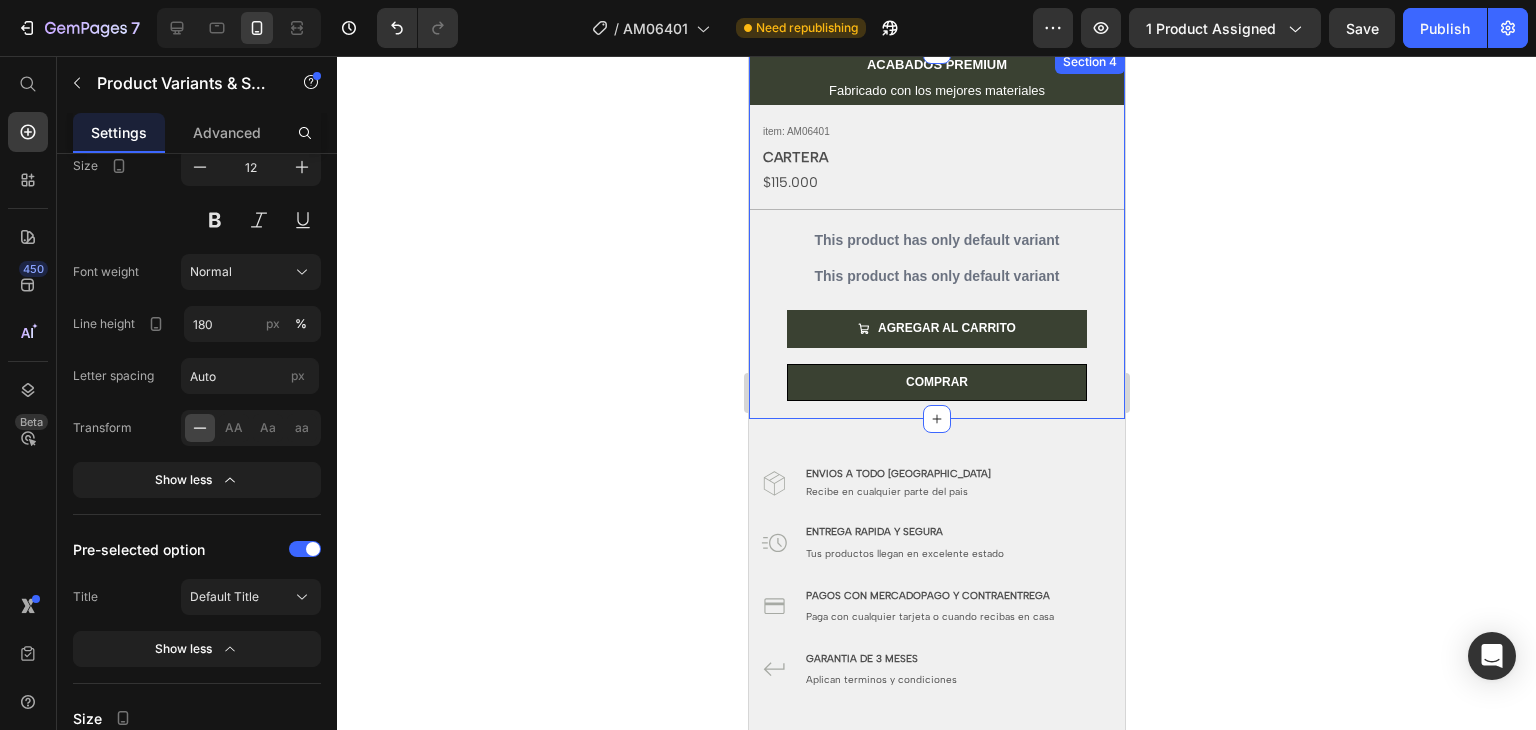 scroll, scrollTop: 1356, scrollLeft: 0, axis: vertical 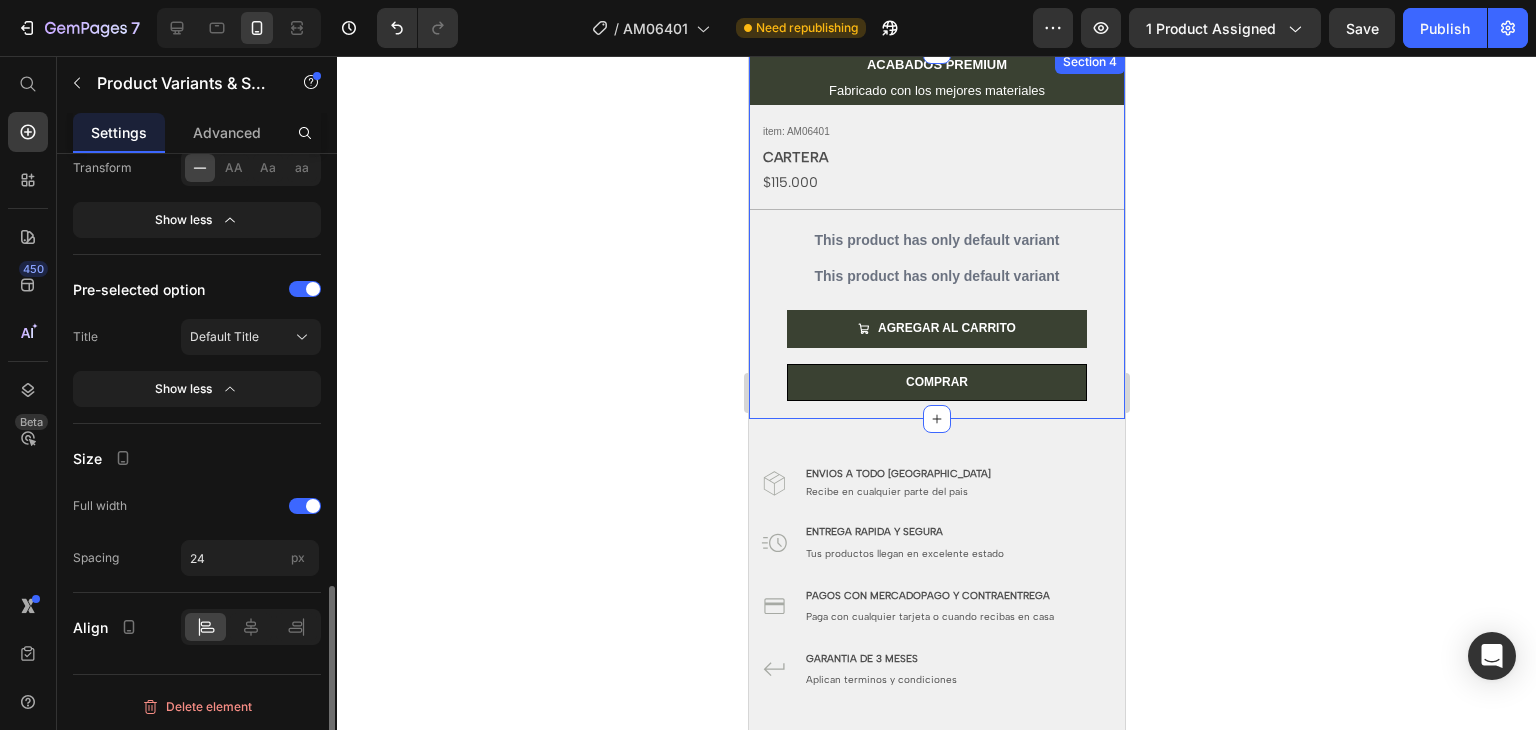 drag, startPoint x: 336, startPoint y: 581, endPoint x: 342, endPoint y: 549, distance: 32.55764 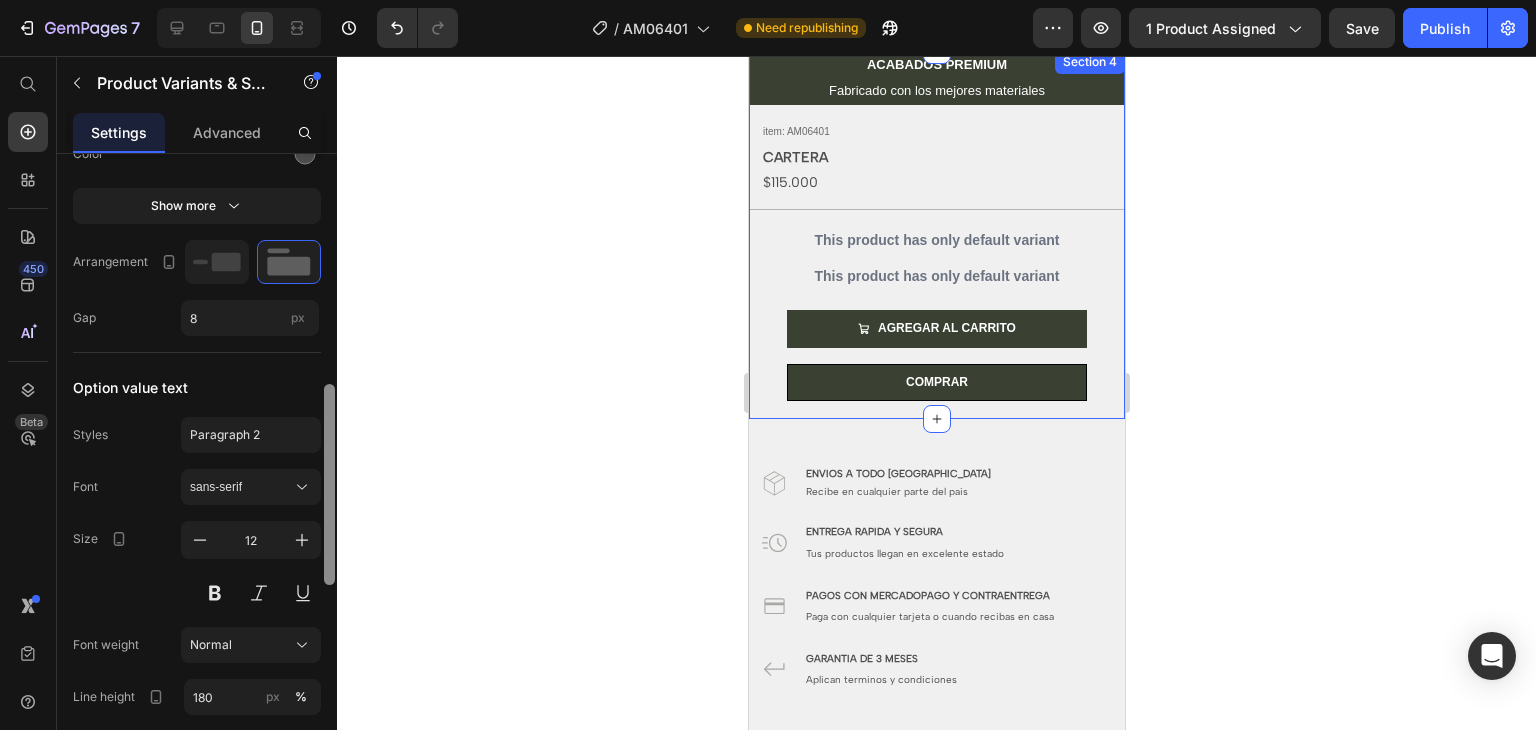 click at bounding box center (329, 470) 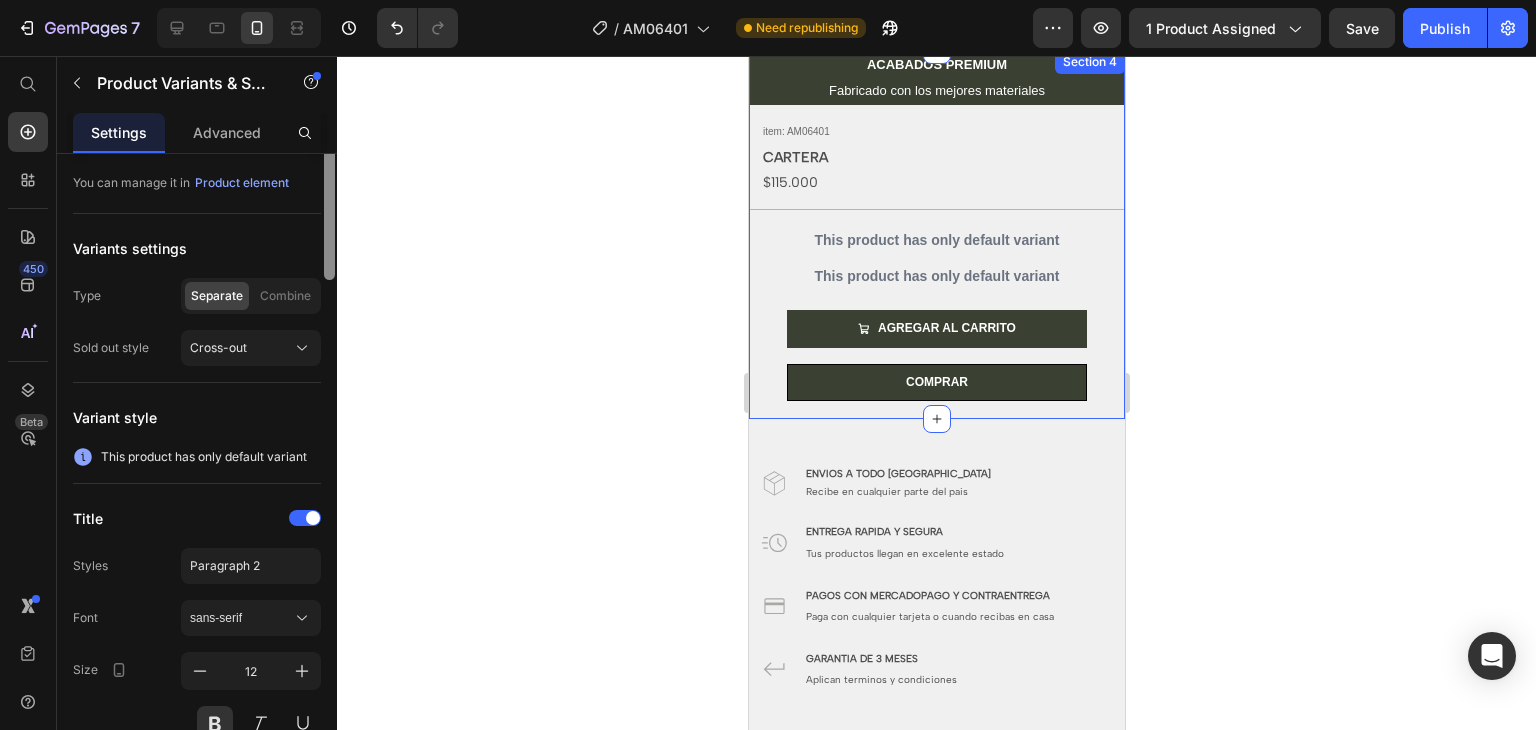 scroll, scrollTop: 0, scrollLeft: 0, axis: both 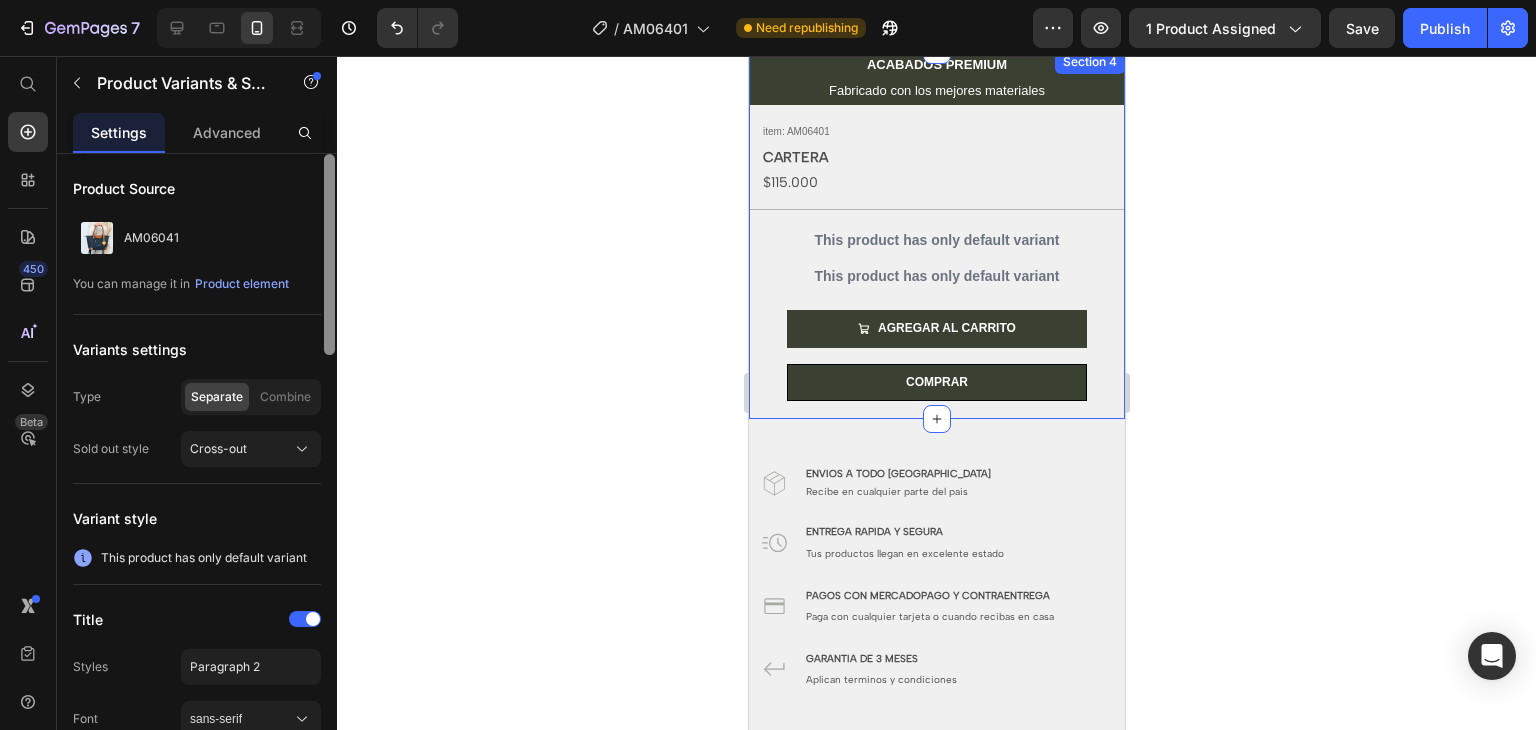 drag, startPoint x: 329, startPoint y: 549, endPoint x: 356, endPoint y: 233, distance: 317.1514 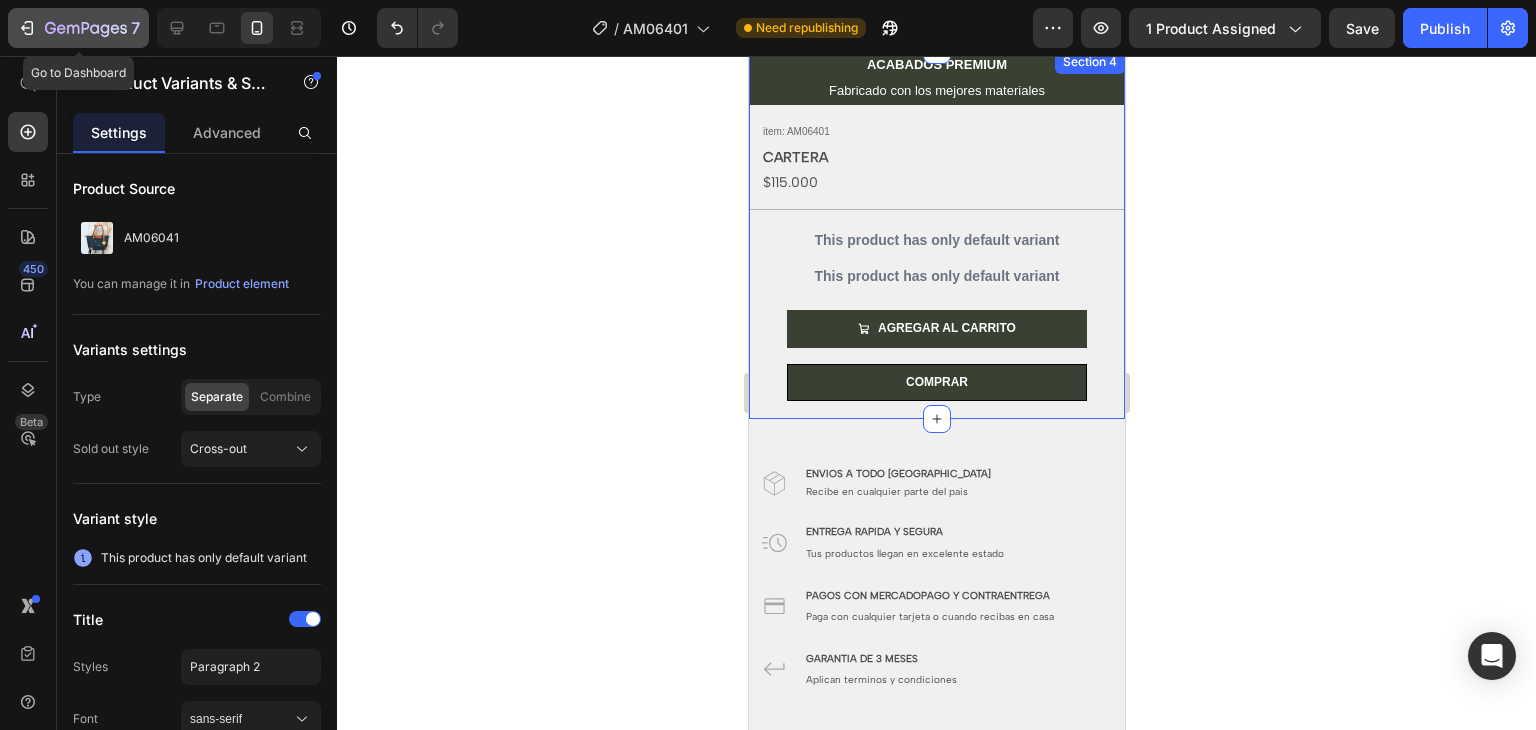 click 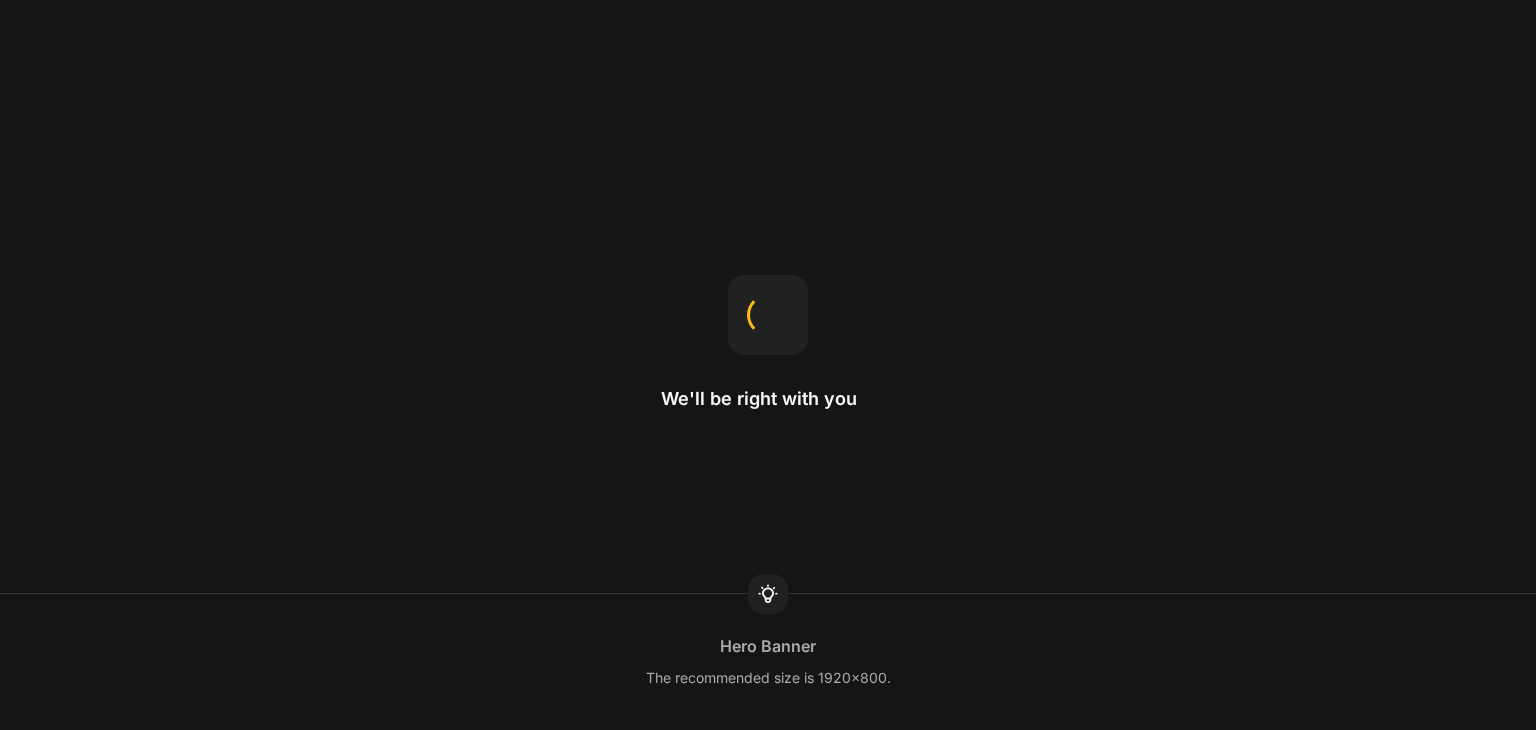 scroll, scrollTop: 0, scrollLeft: 0, axis: both 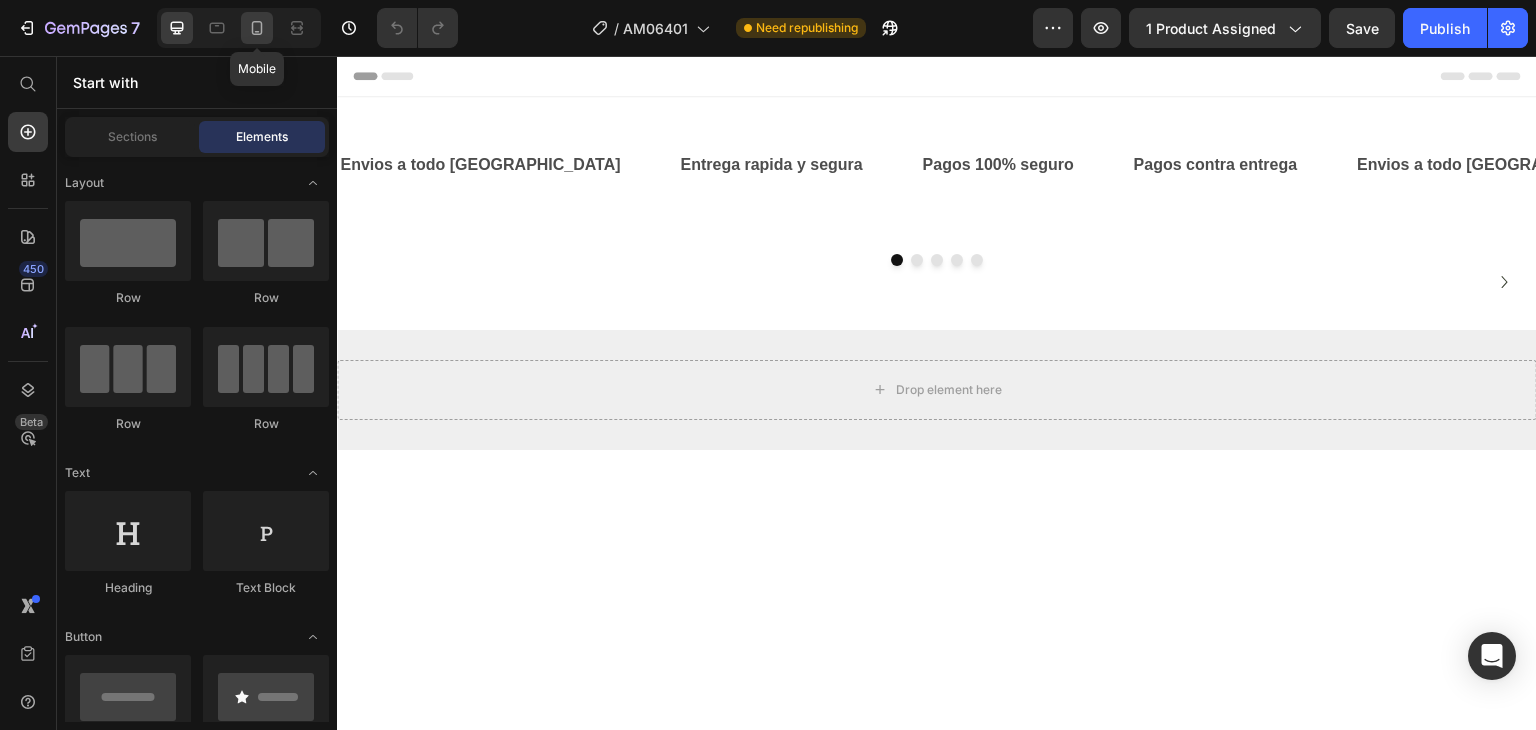 click 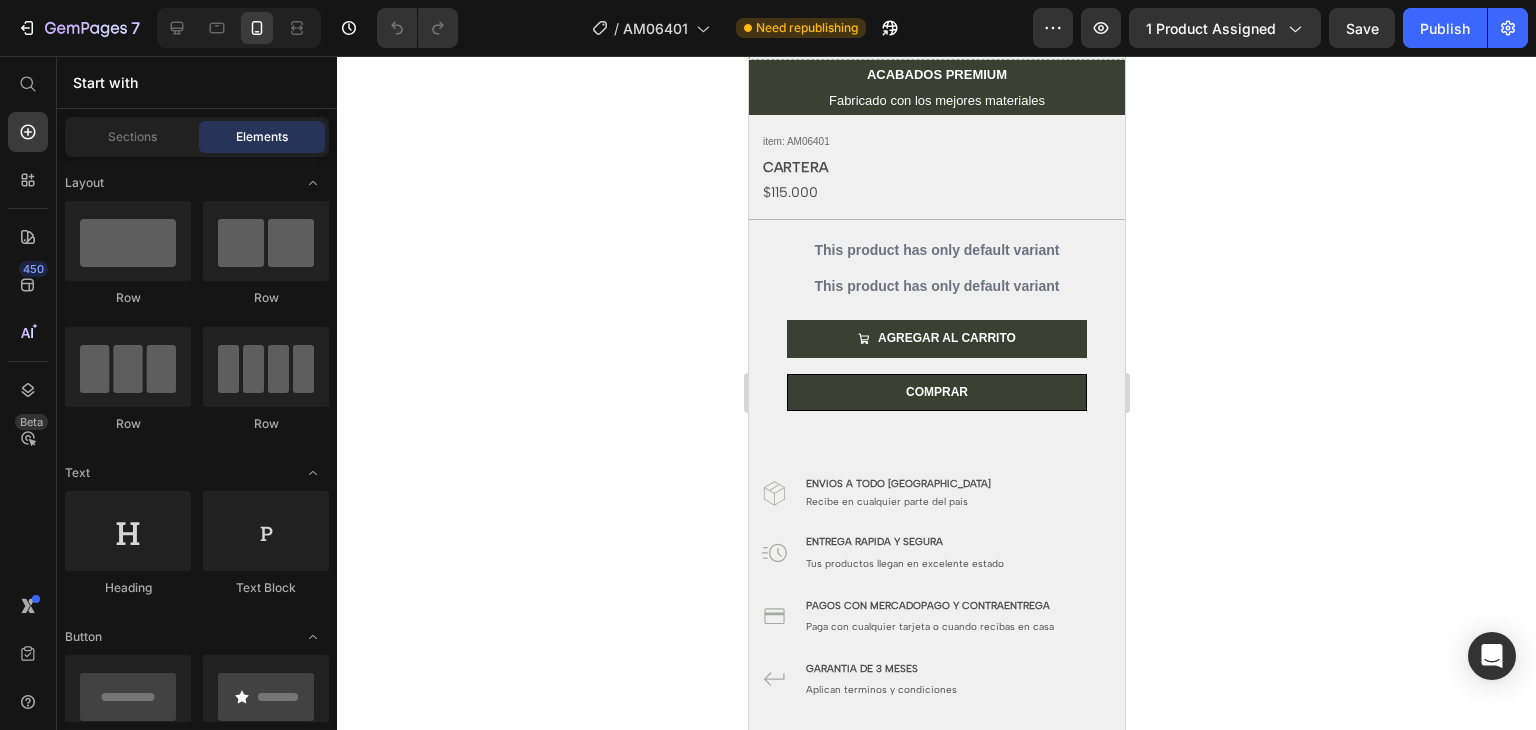 scroll, scrollTop: 740, scrollLeft: 0, axis: vertical 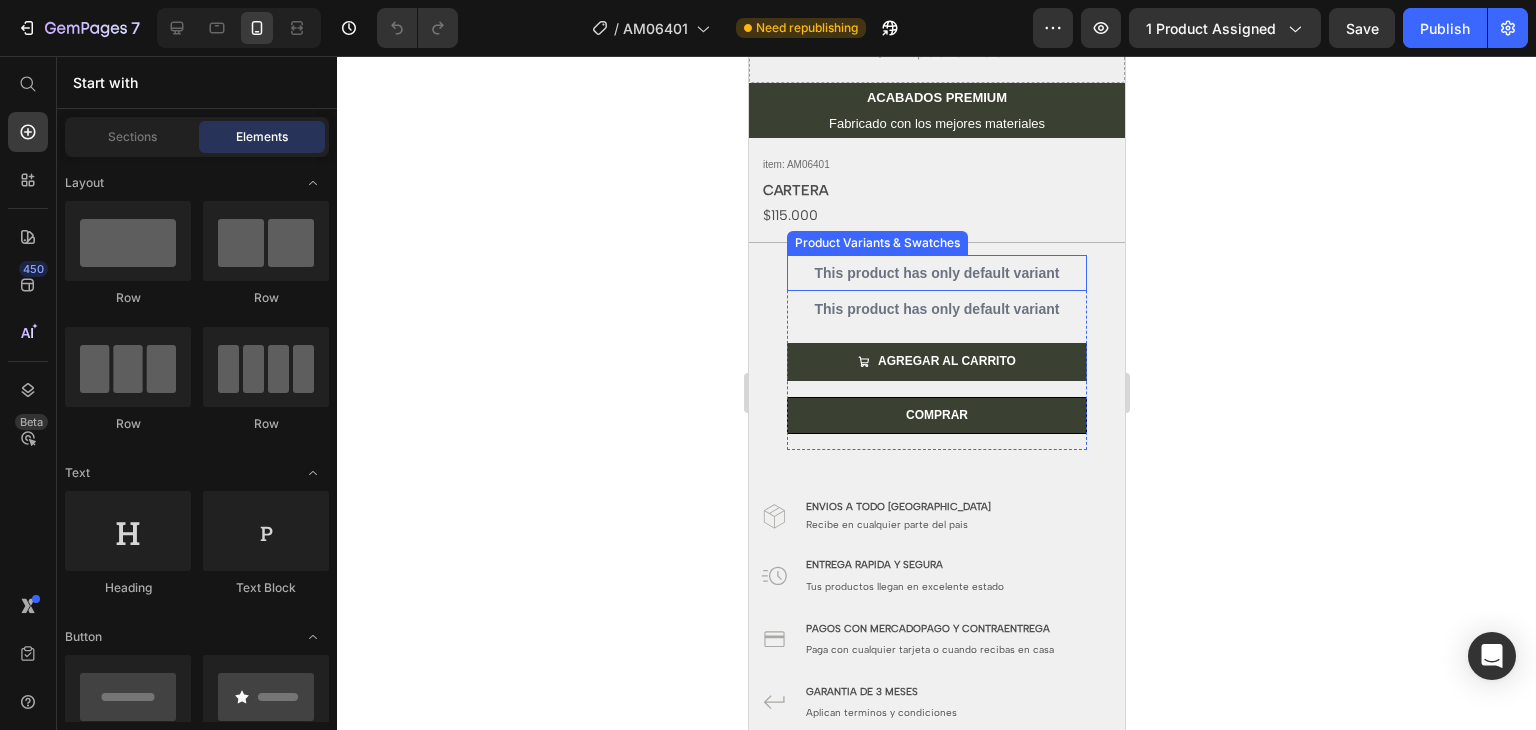 click on "This product has only default variant" at bounding box center [936, 273] 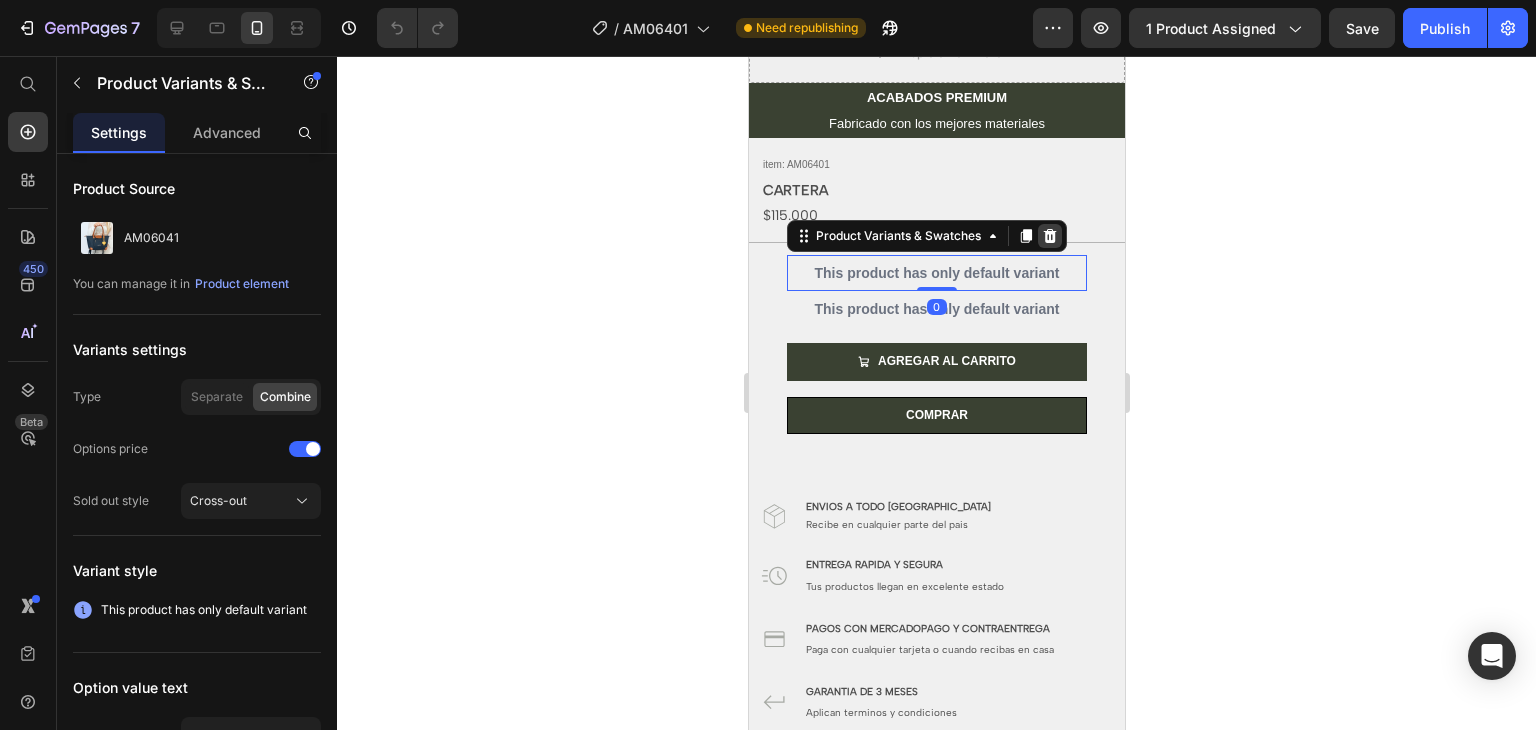 click 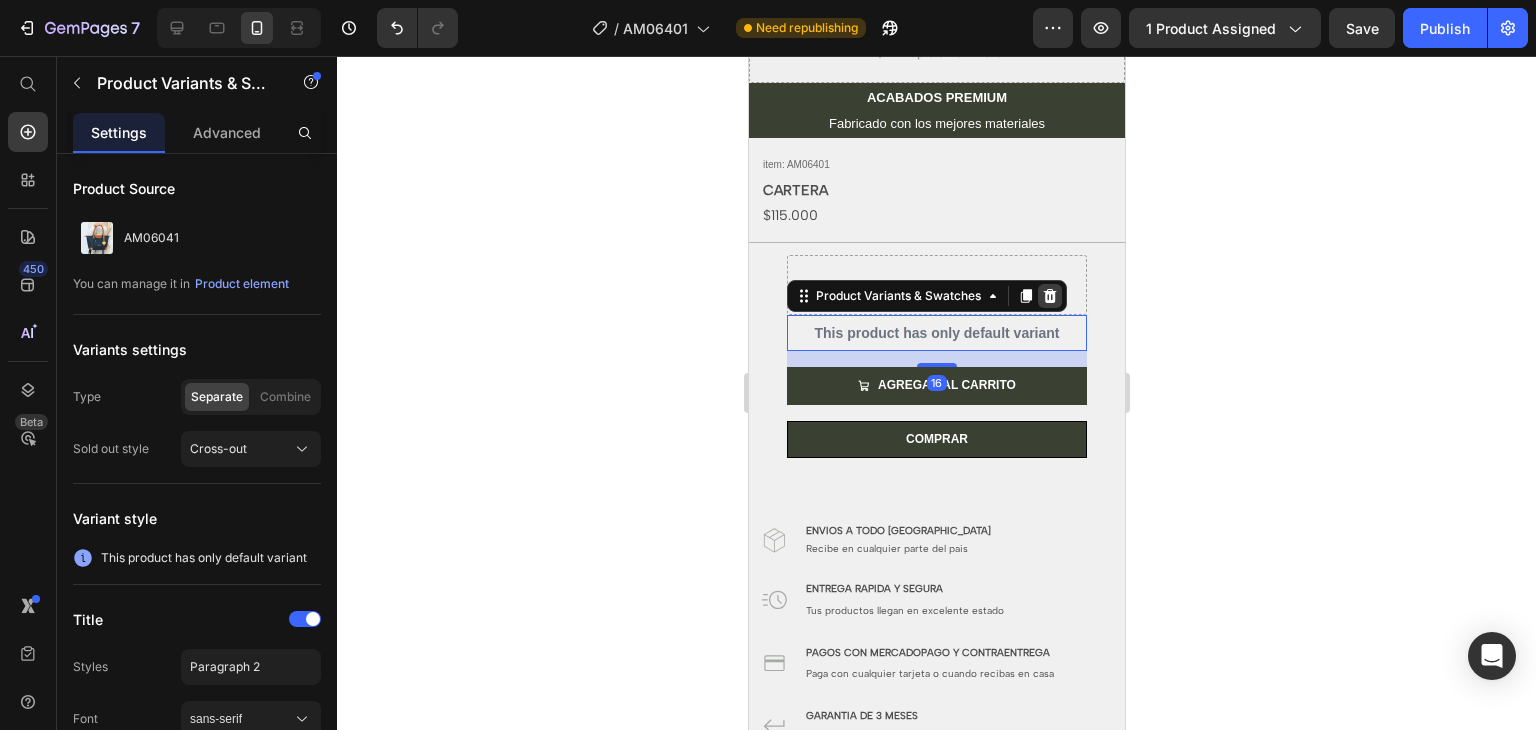 click 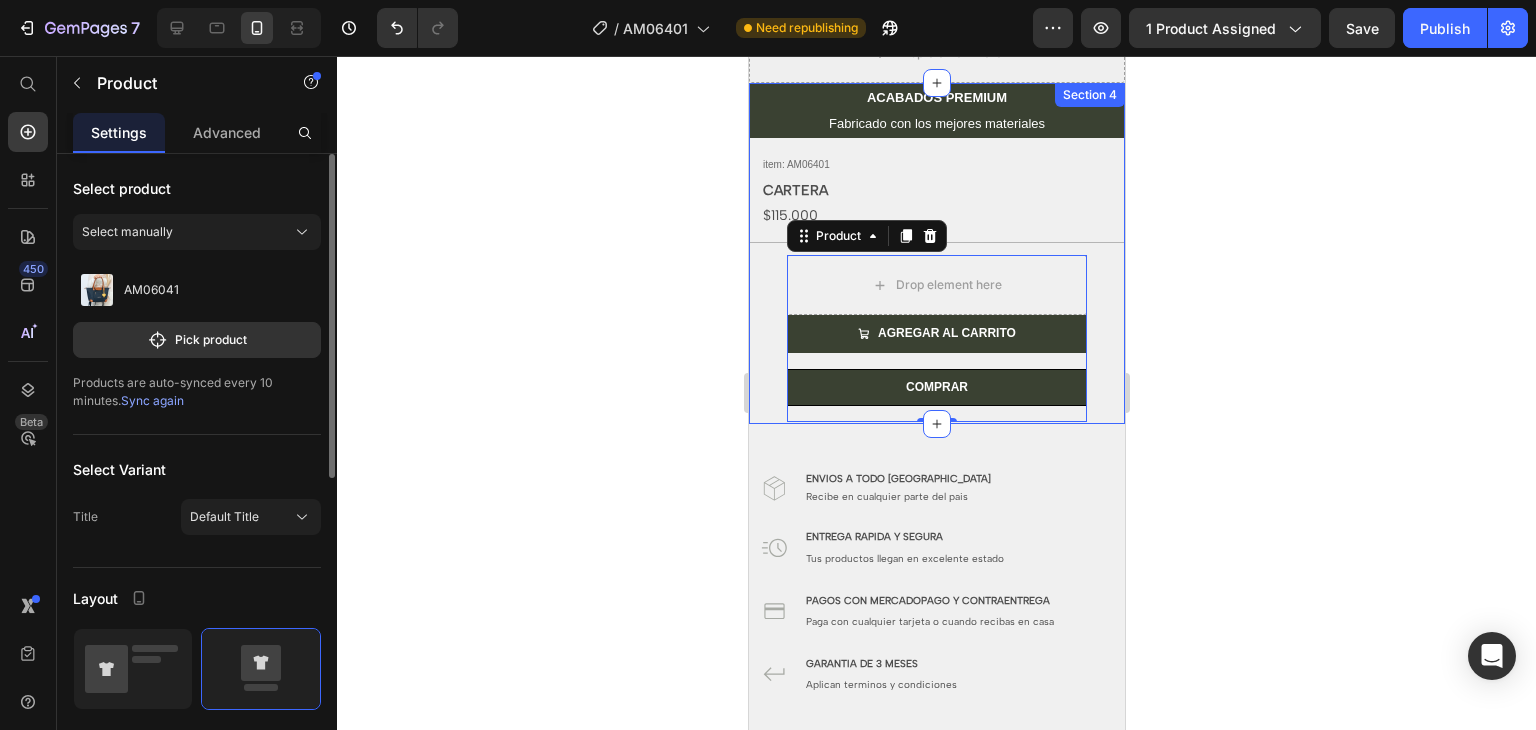 click on "Sync again" at bounding box center (152, 400) 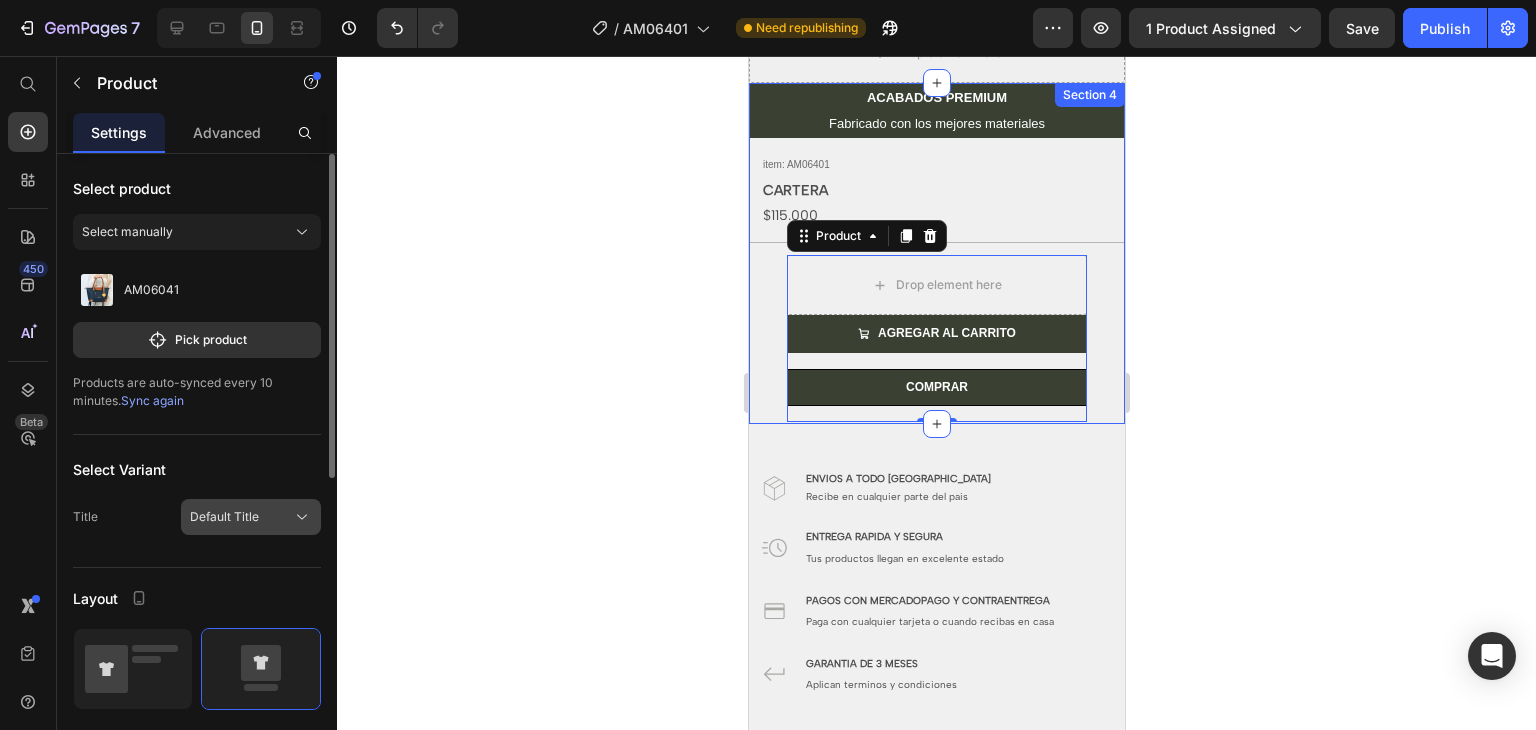 click on "Default Title" at bounding box center [224, 517] 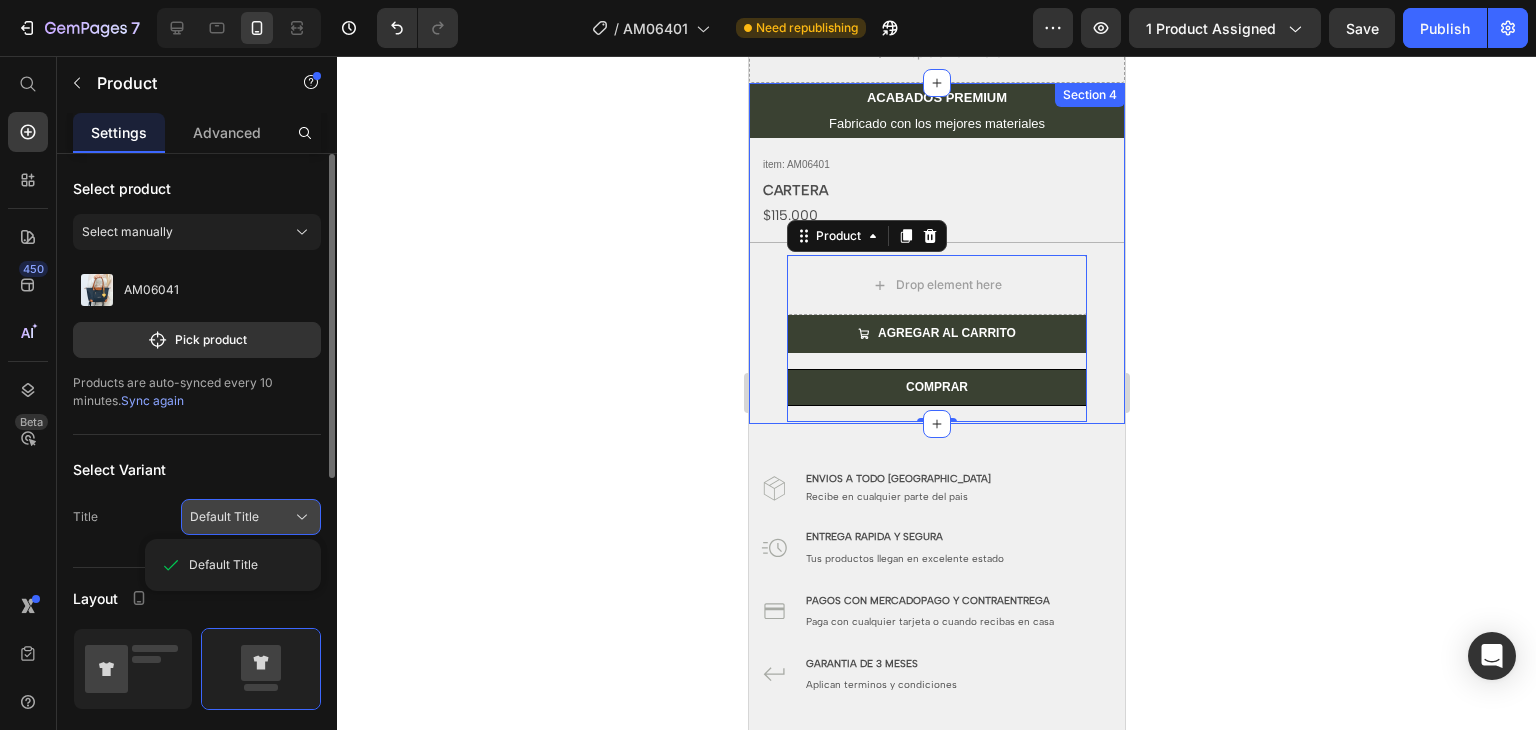 click on "Default Title" at bounding box center (224, 517) 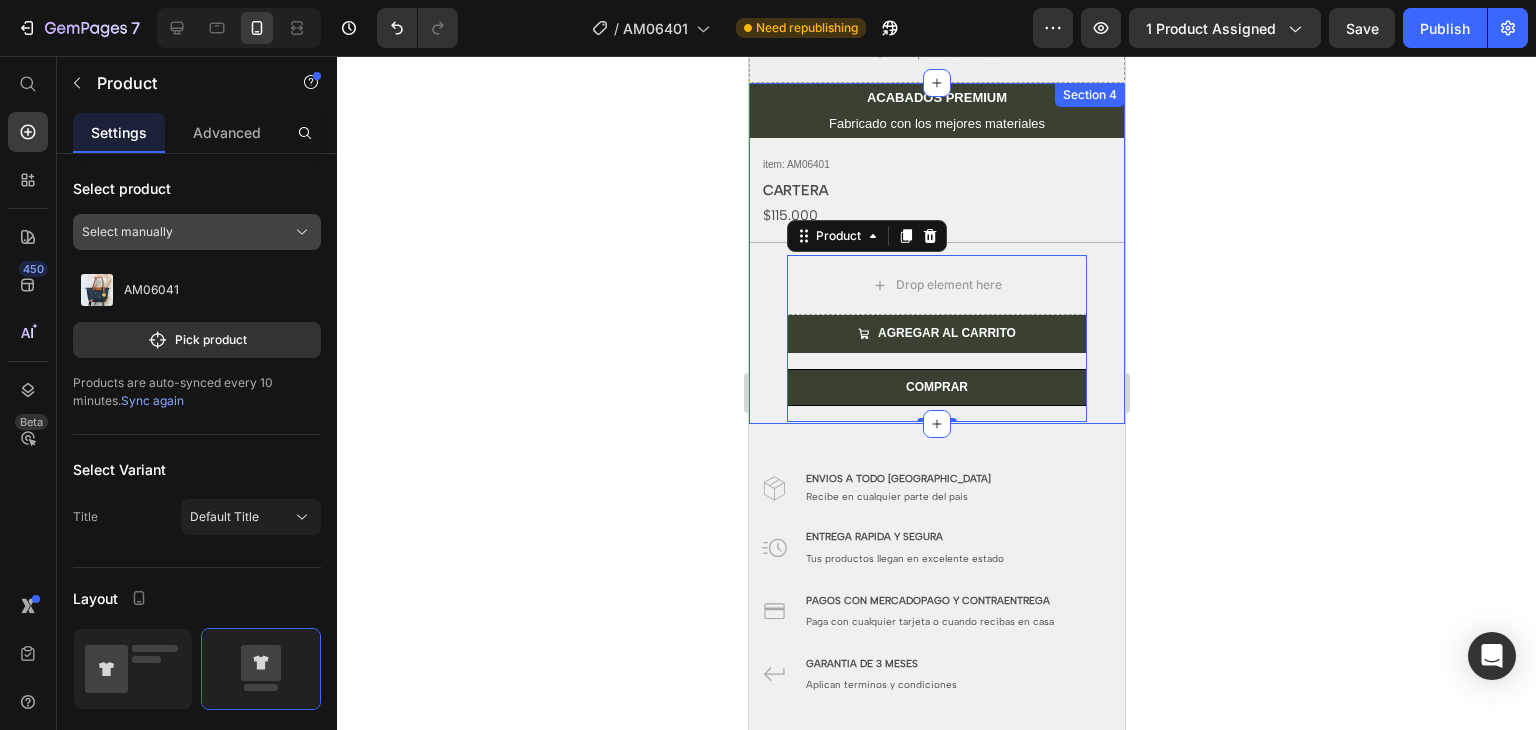 click on "Select manually" 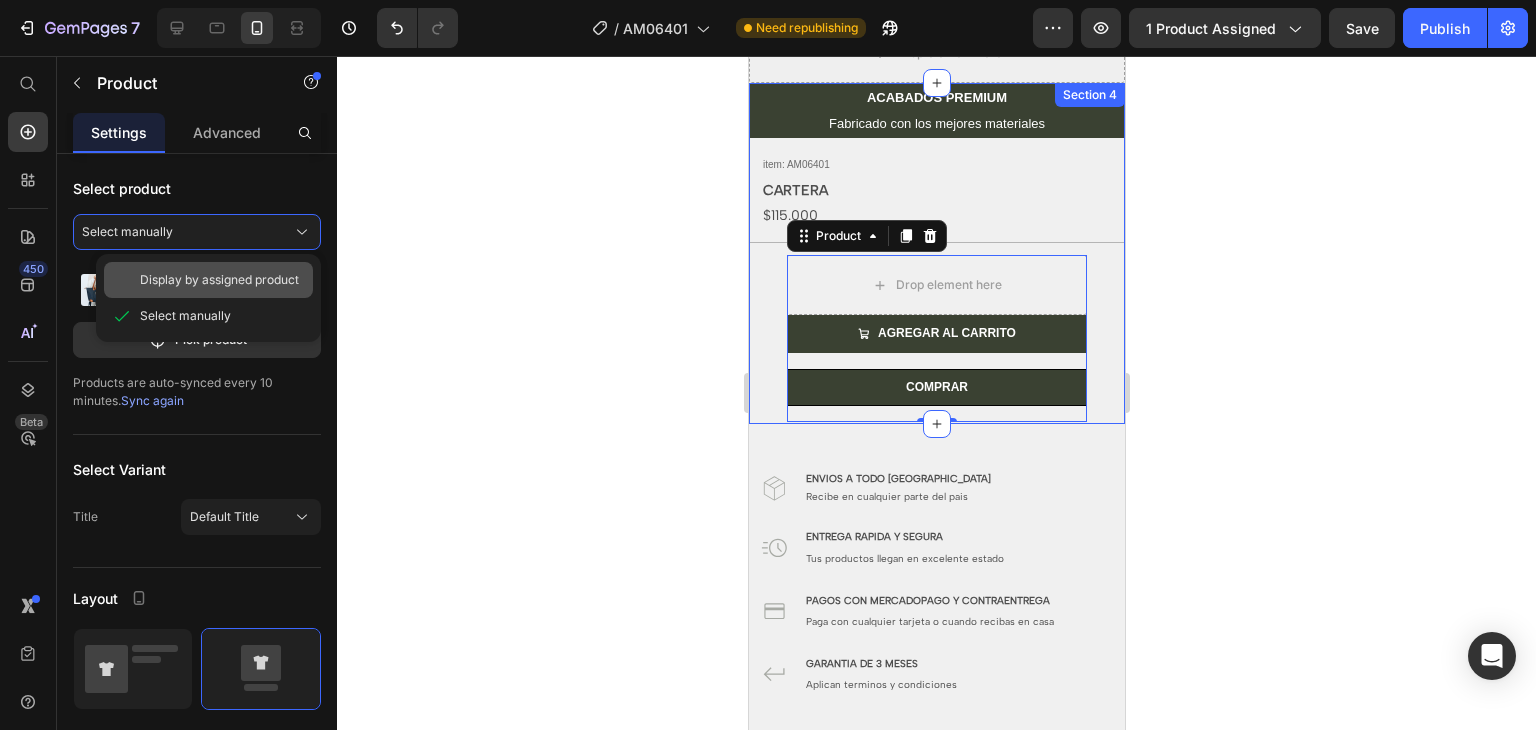 click on "Display by assigned product" at bounding box center (219, 280) 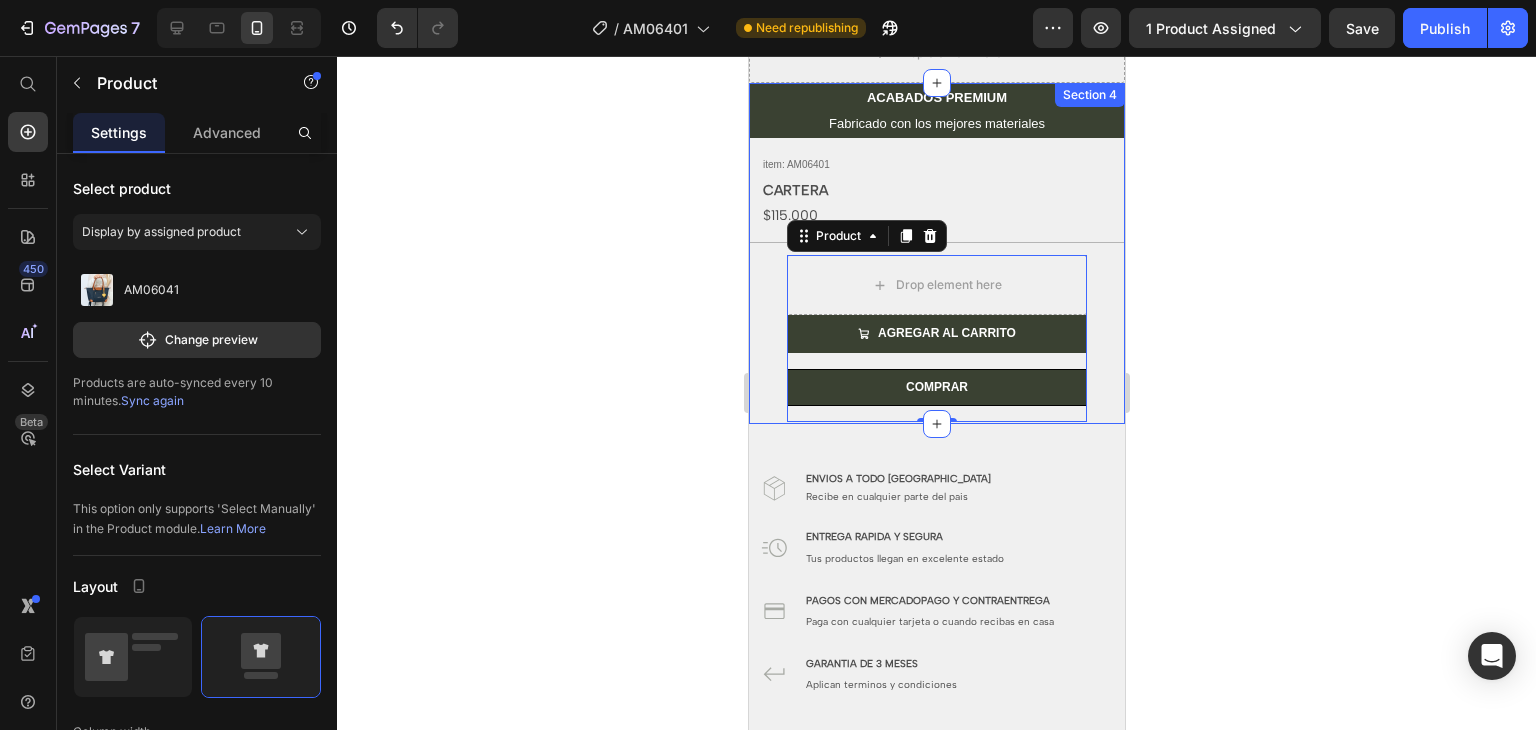 click on "Sync again" at bounding box center [152, 400] 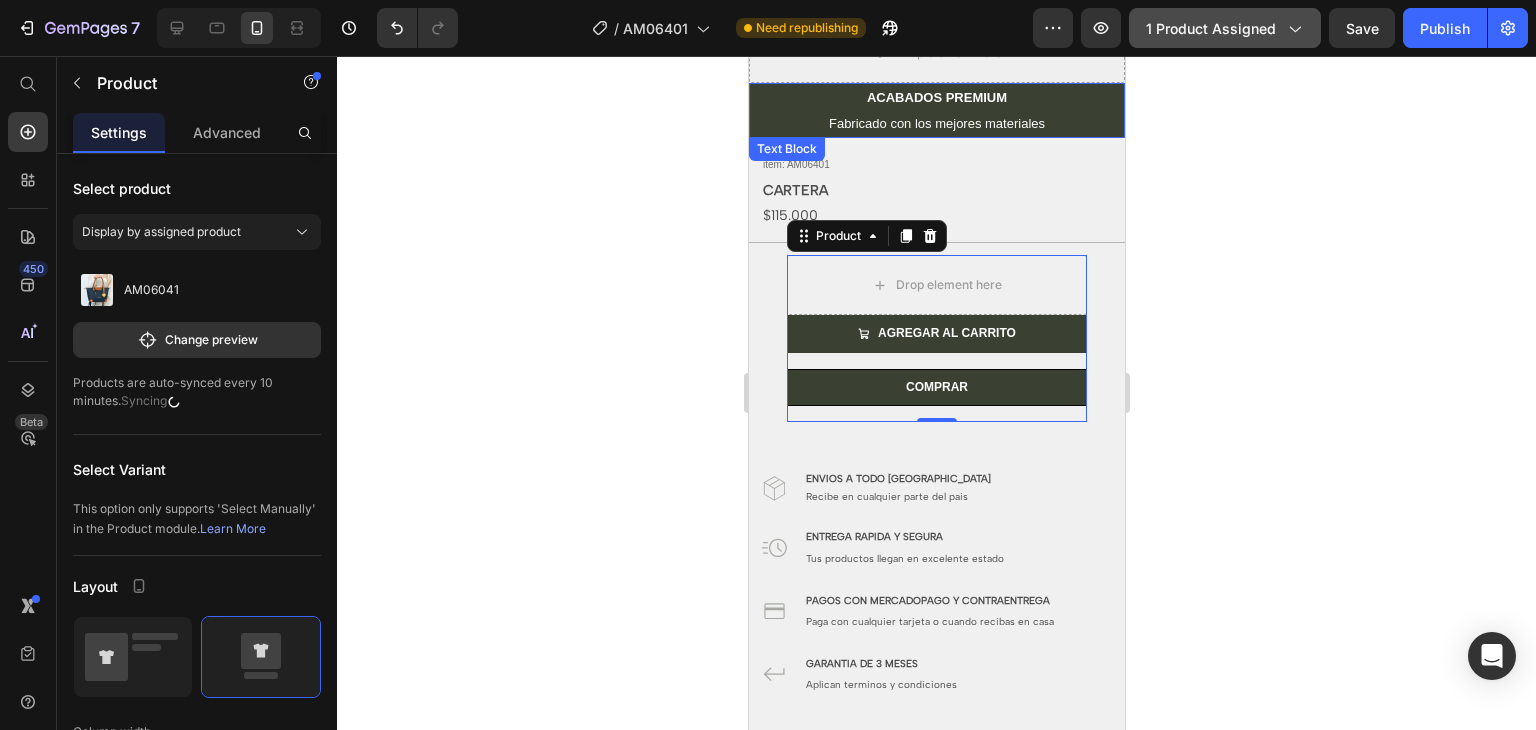 click on "1 product assigned" at bounding box center [1225, 28] 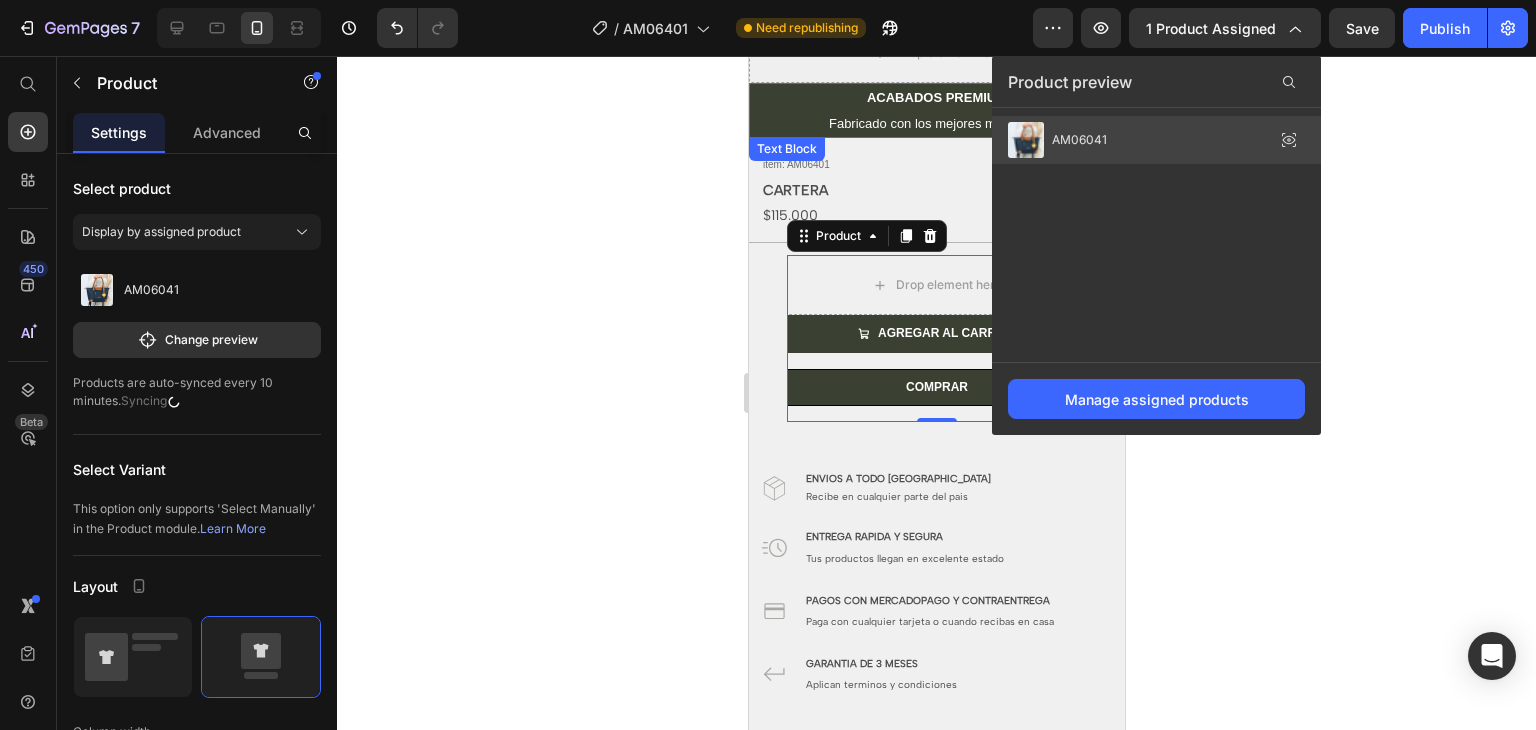 click on "AM06041" 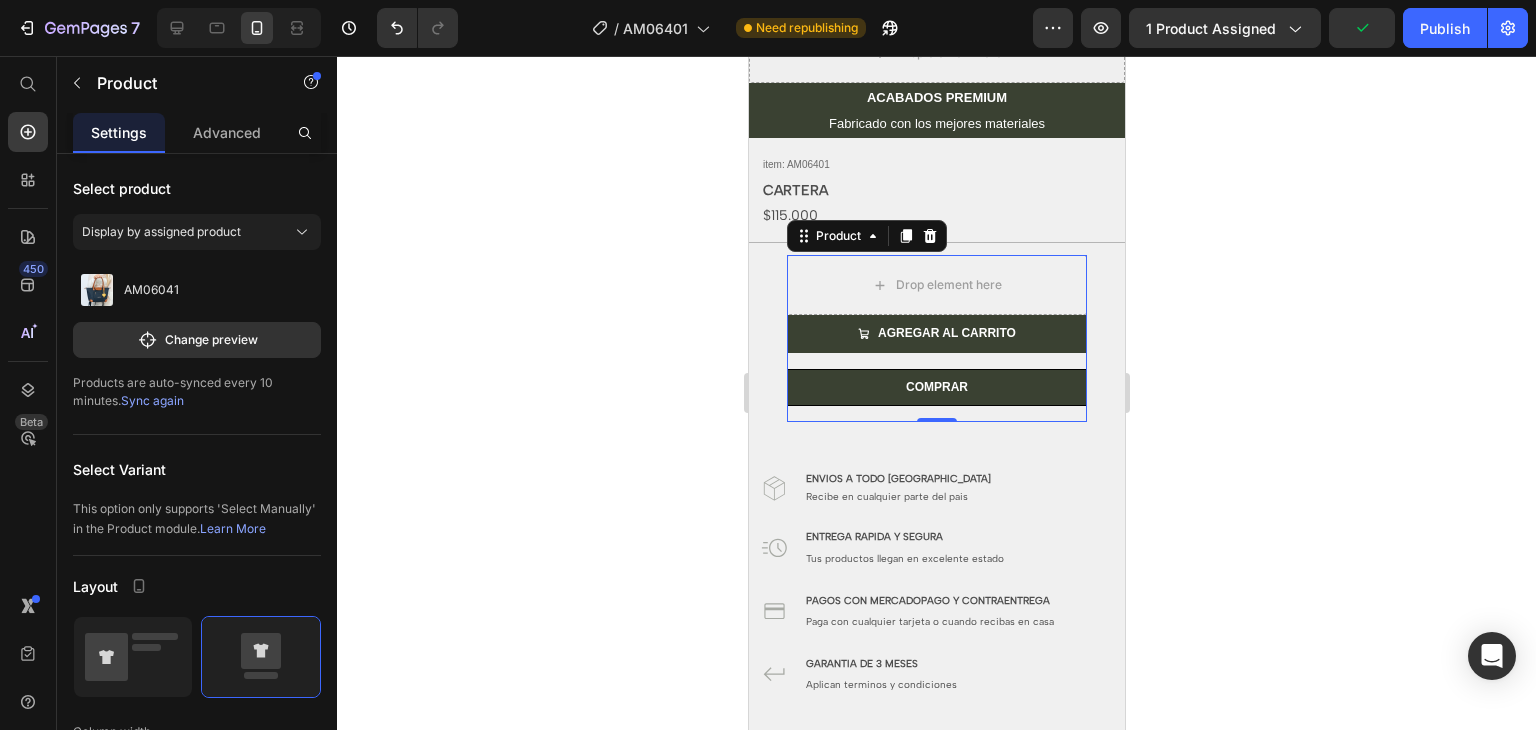 click on "7  Version history  /  AM06401 Need republishing Preview 1 product assigned  Publish" 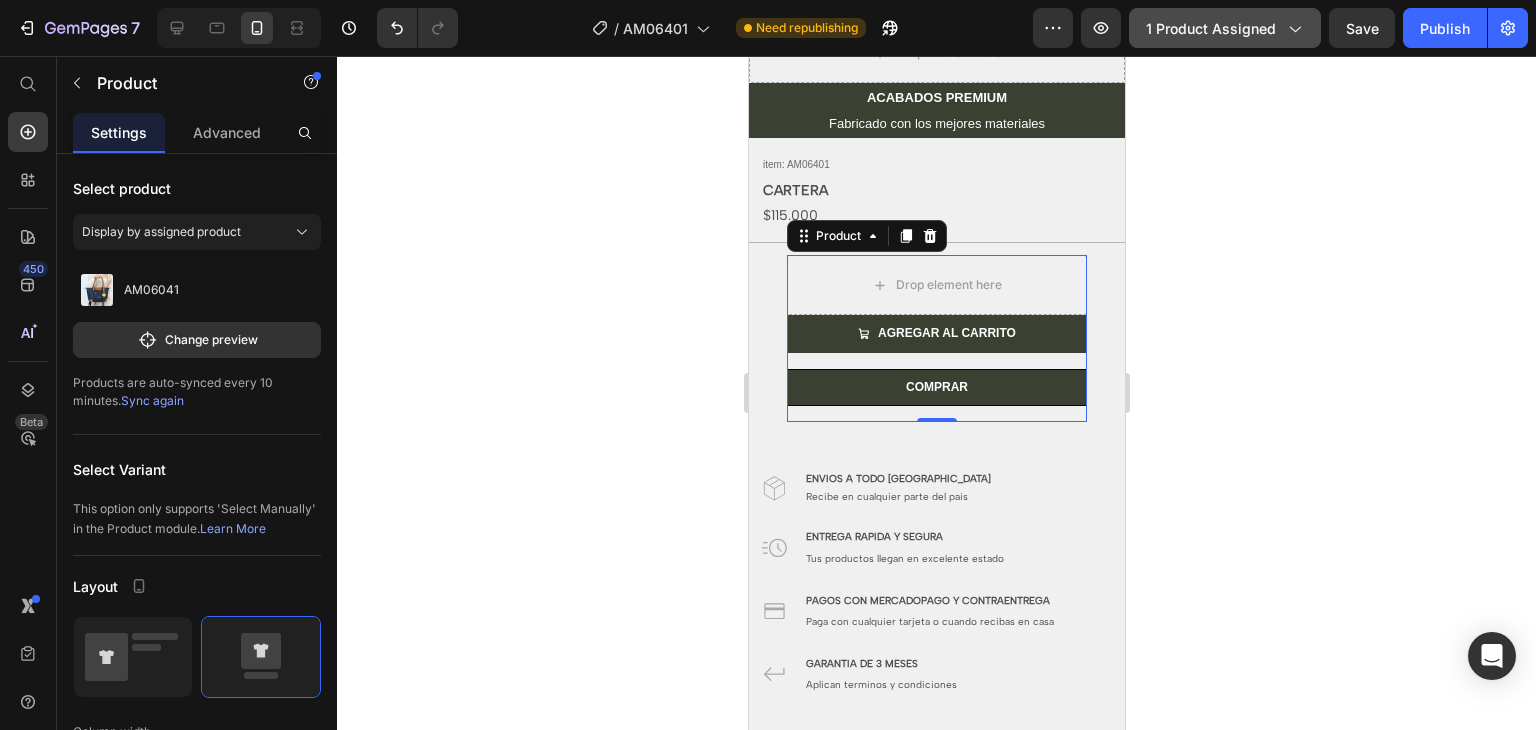 click on "1 product assigned" at bounding box center [1225, 28] 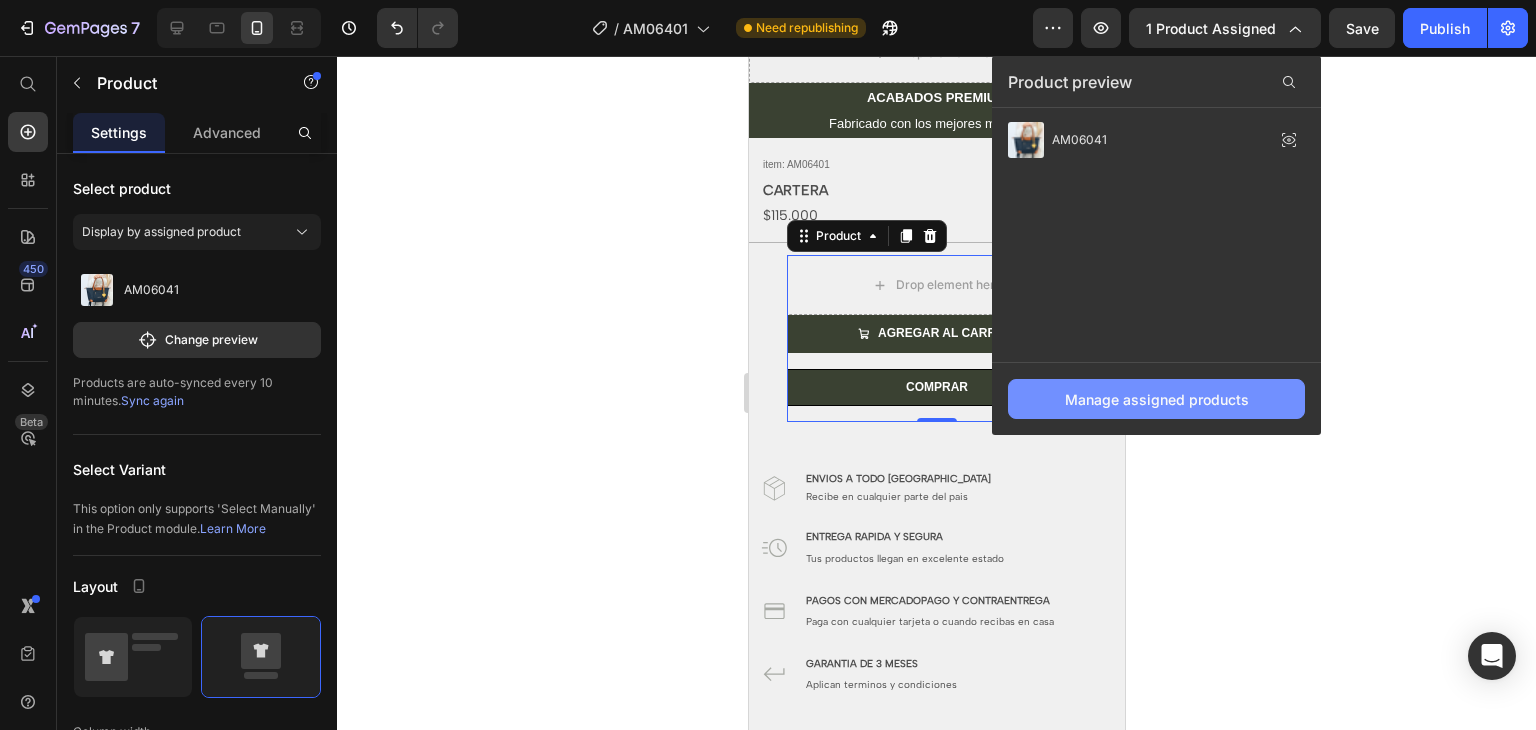 click on "Manage assigned products" at bounding box center [1157, 399] 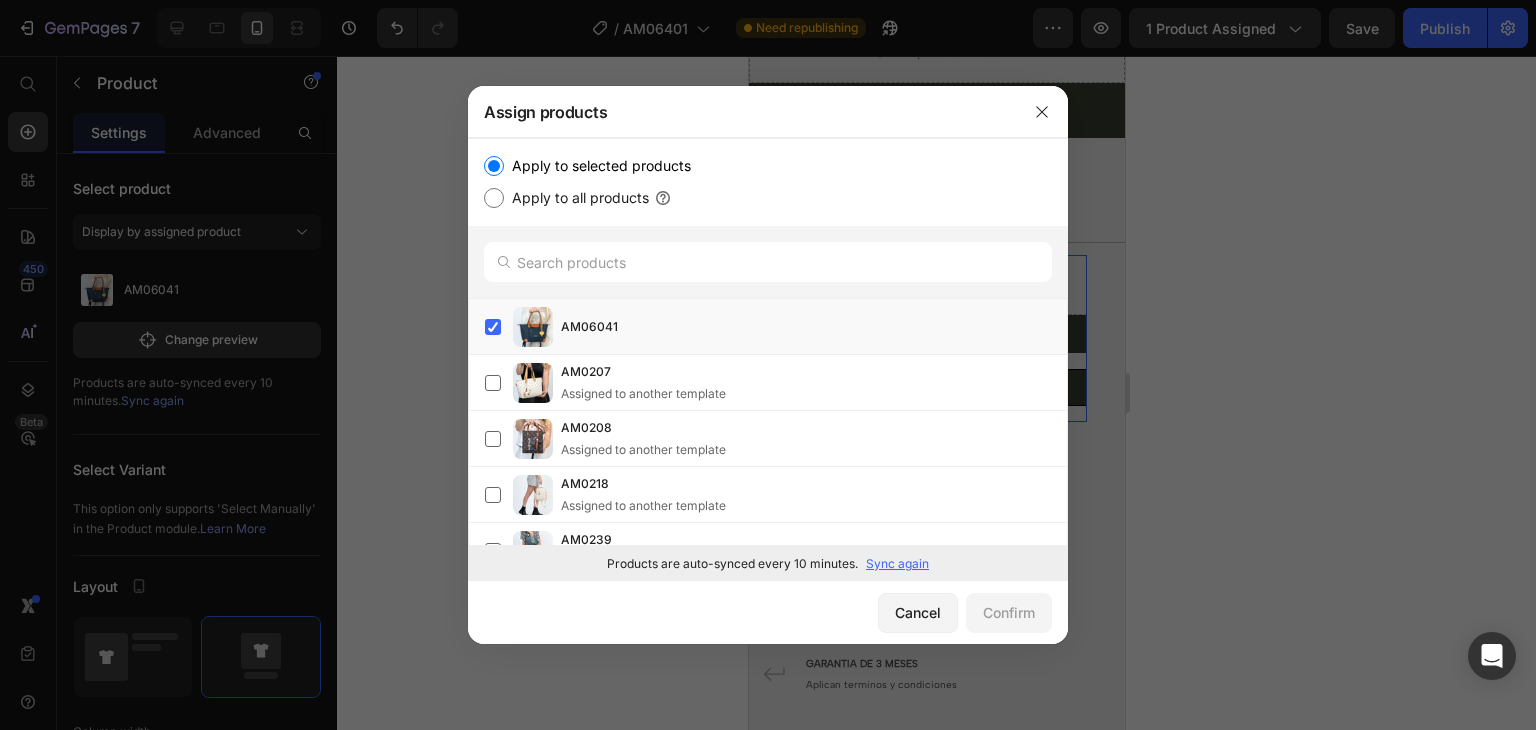 click on "Sync again" at bounding box center (897, 564) 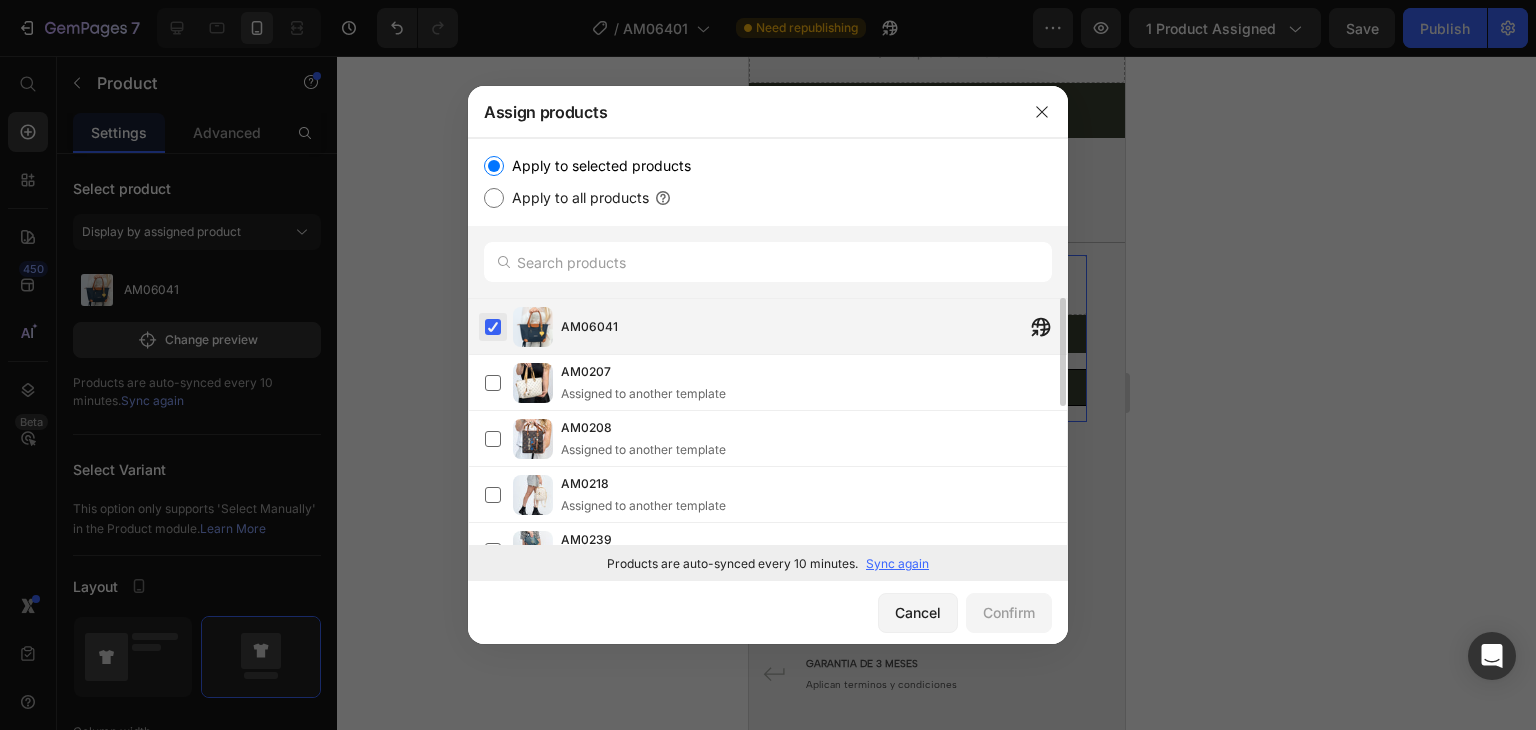 click at bounding box center [493, 327] 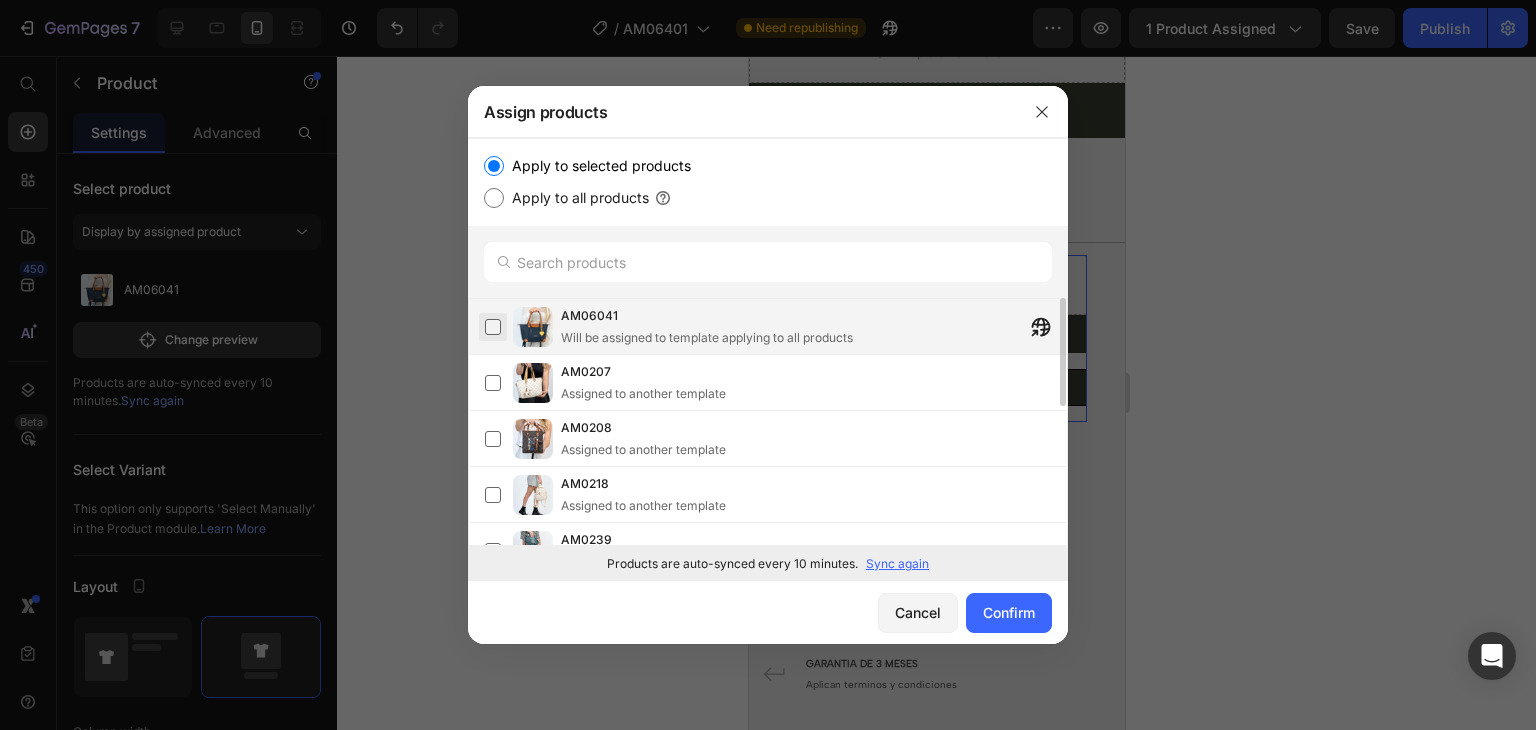 click at bounding box center [493, 327] 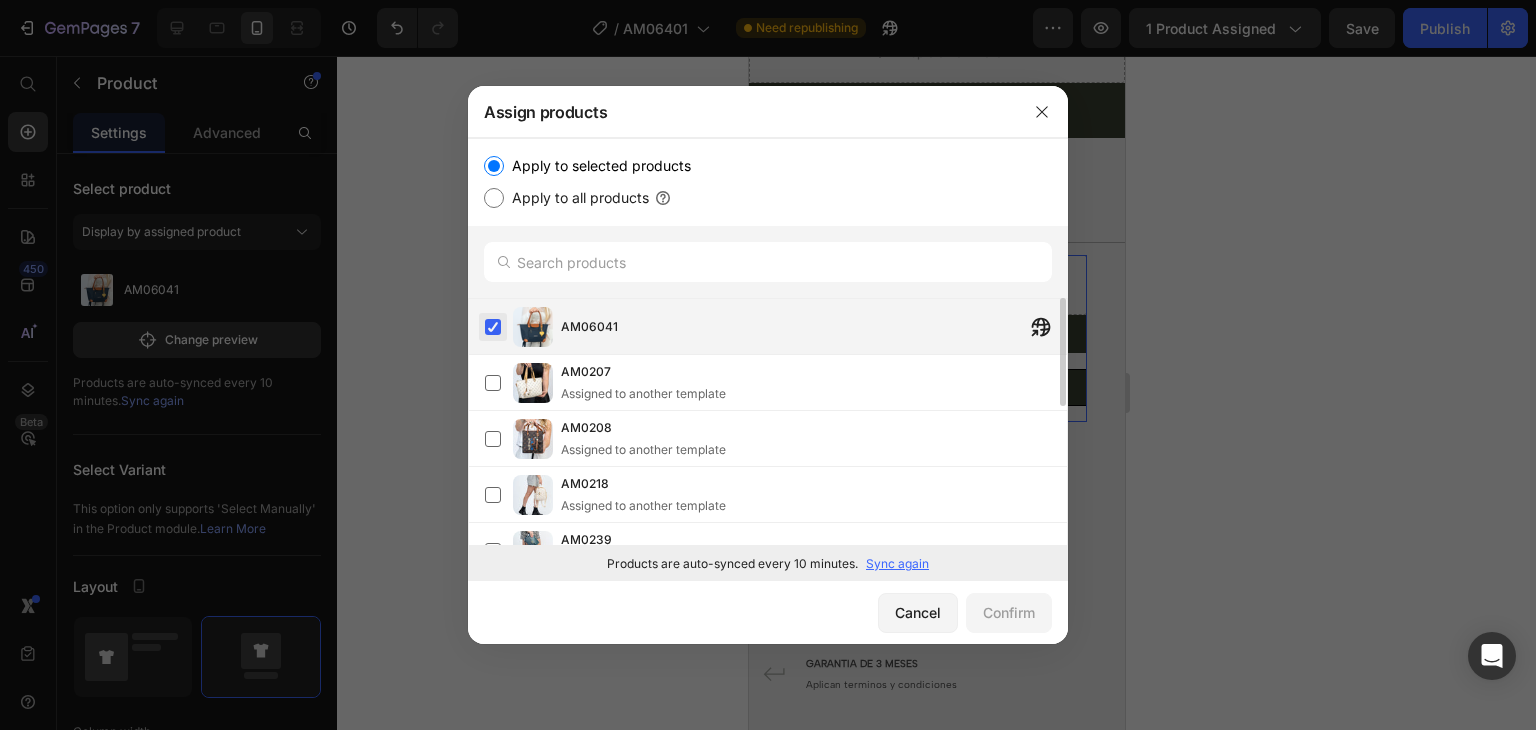 click at bounding box center [493, 327] 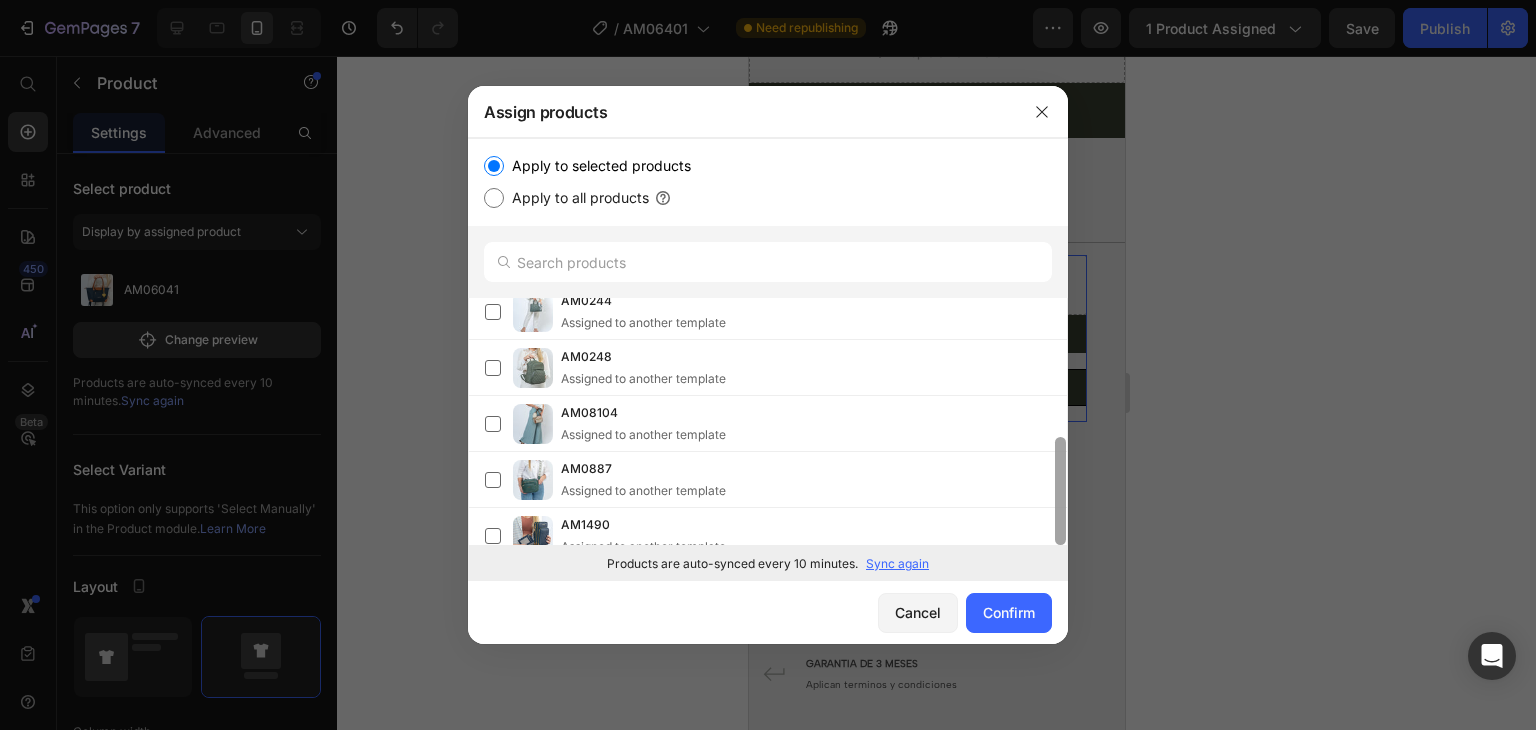scroll, scrollTop: 312, scrollLeft: 0, axis: vertical 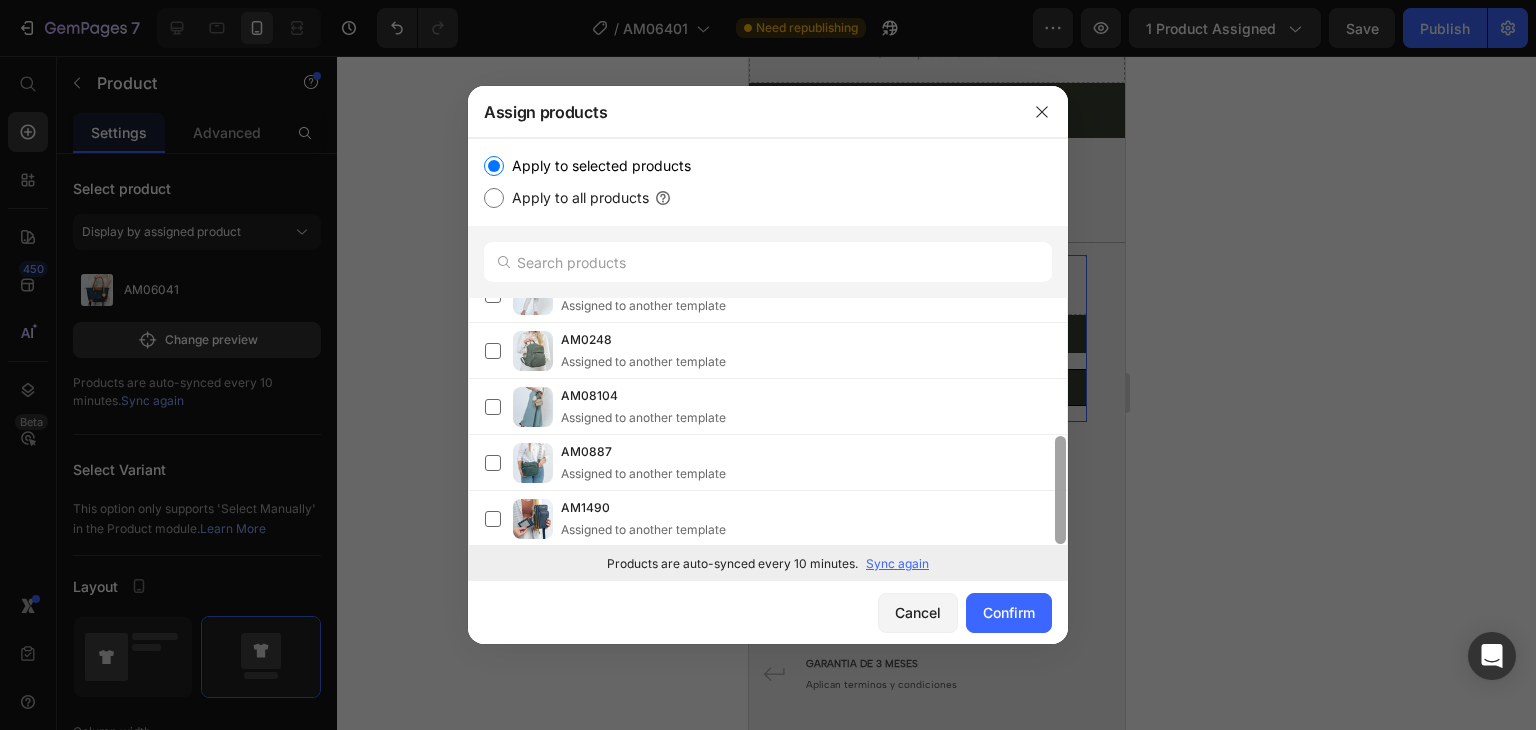 drag, startPoint x: 1062, startPoint y: 335, endPoint x: 1091, endPoint y: 500, distance: 167.5291 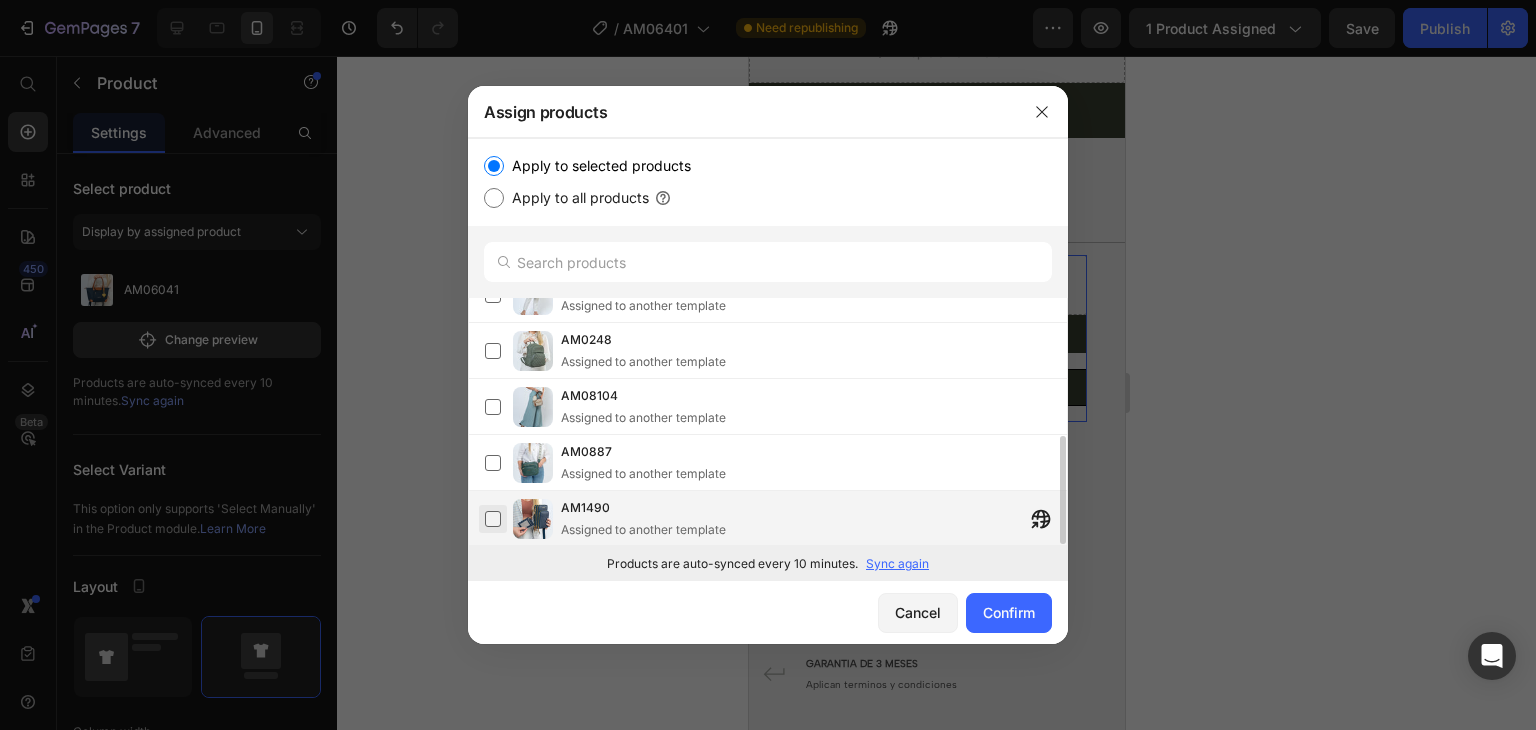 click at bounding box center [493, 519] 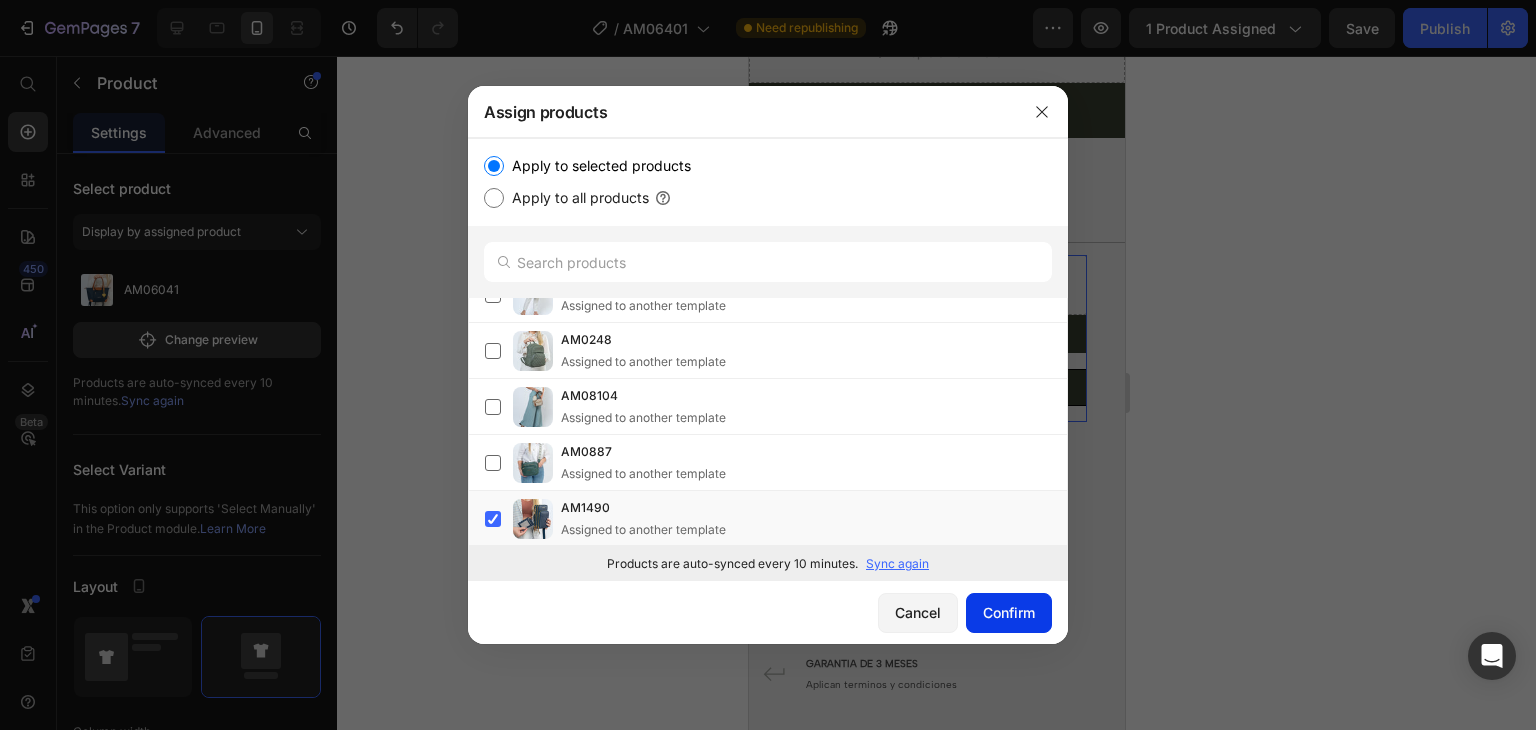 click on "Confirm" 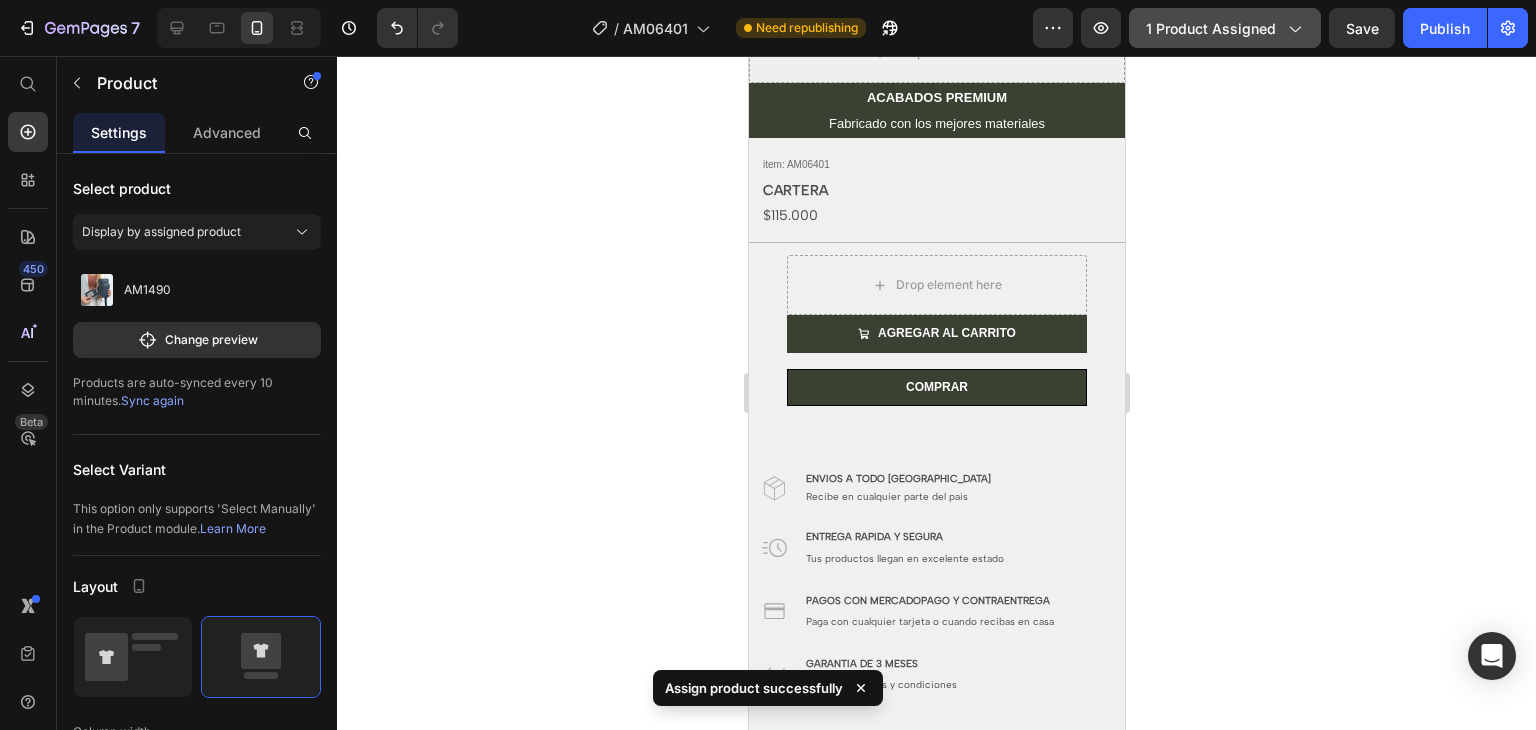 click on "1 product assigned" 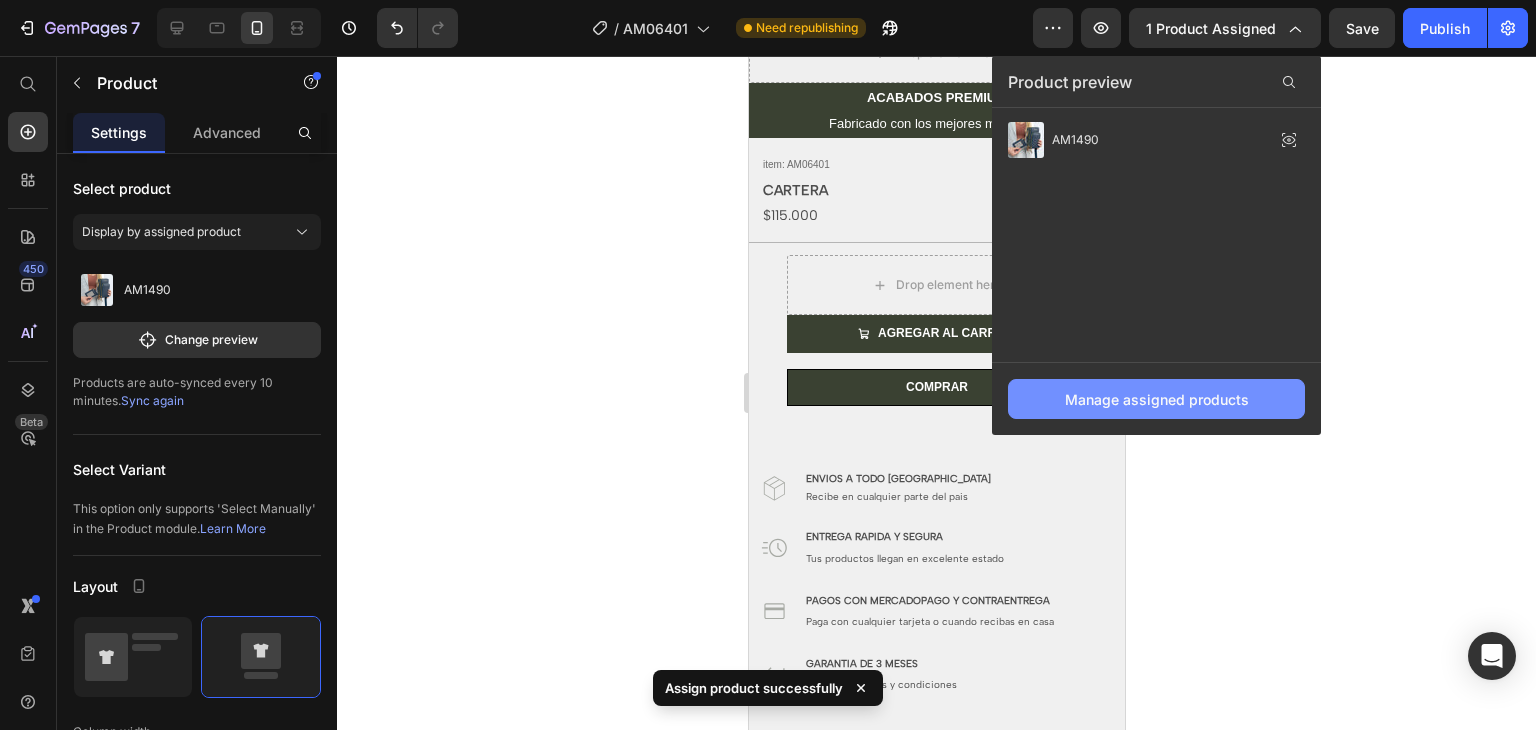 click on "Manage assigned products" at bounding box center (1157, 399) 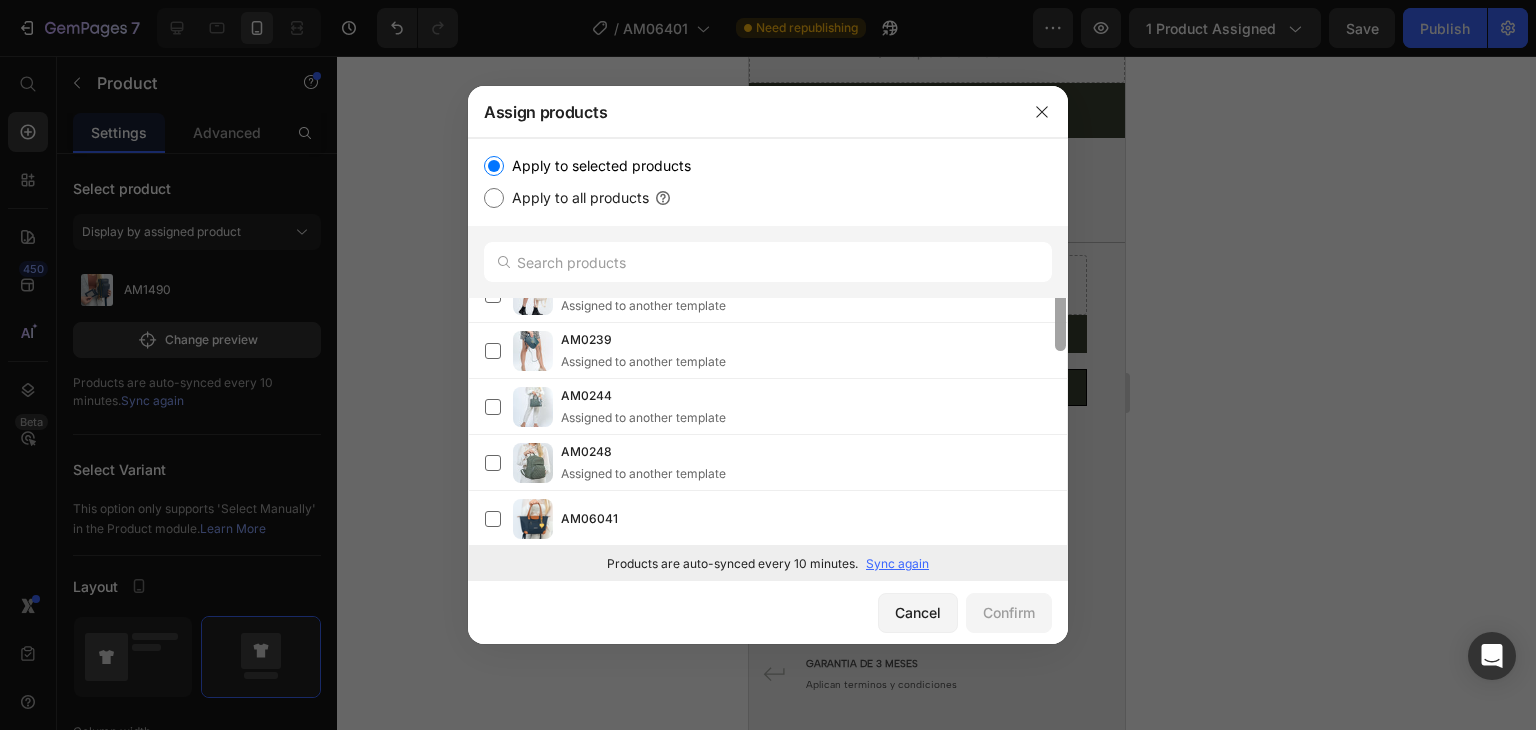scroll, scrollTop: 312, scrollLeft: 0, axis: vertical 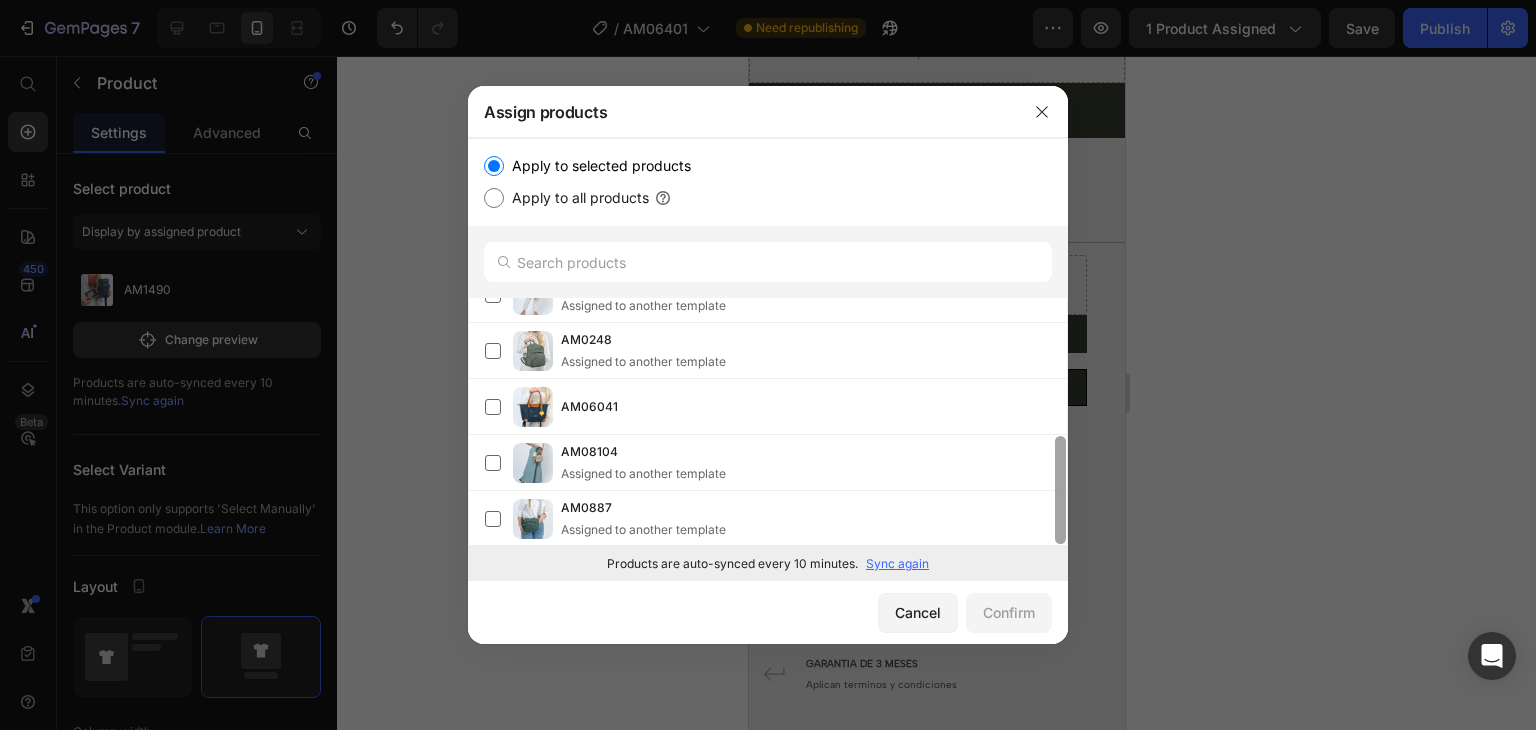 drag, startPoint x: 1063, startPoint y: 383, endPoint x: 1049, endPoint y: 576, distance: 193.50711 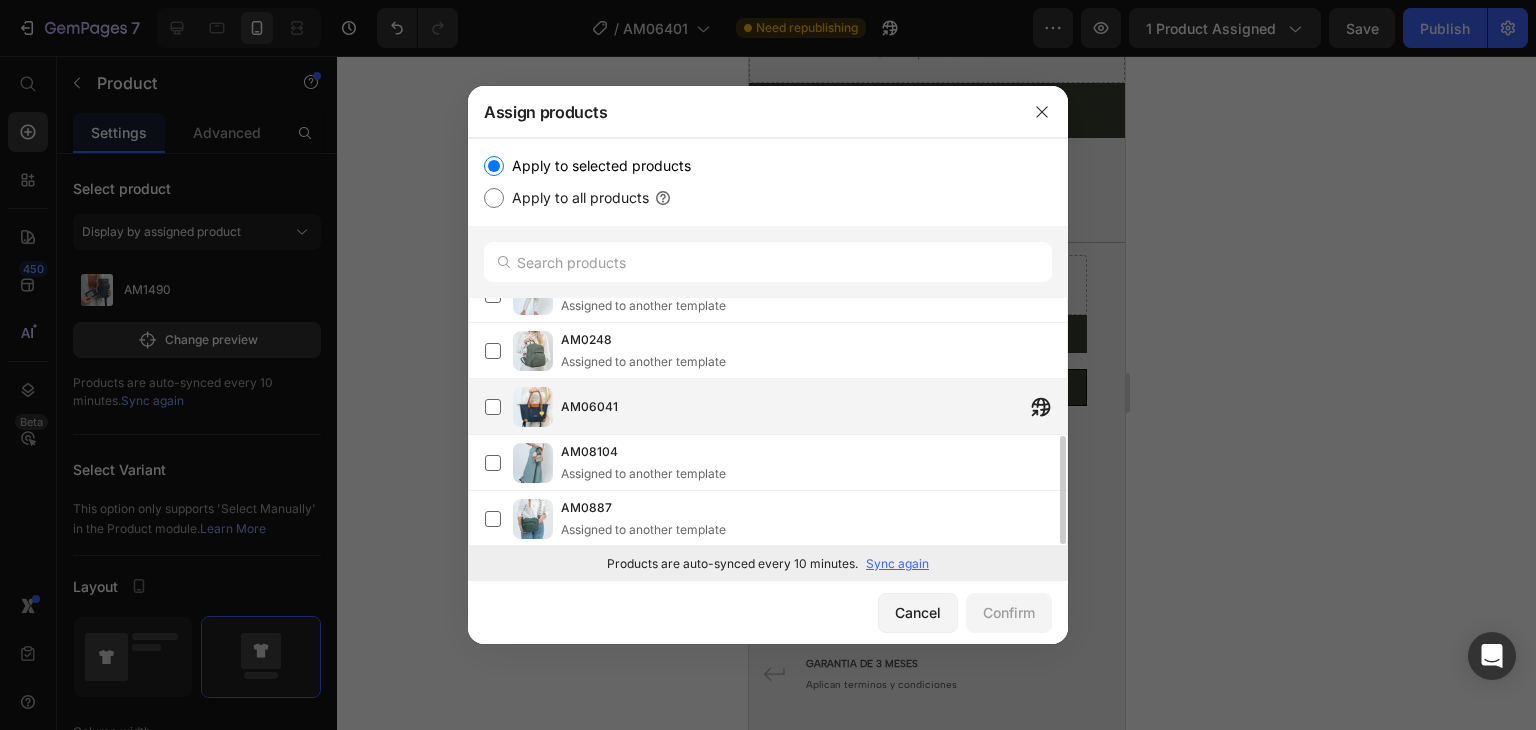 click on "AM06041" at bounding box center (776, 407) 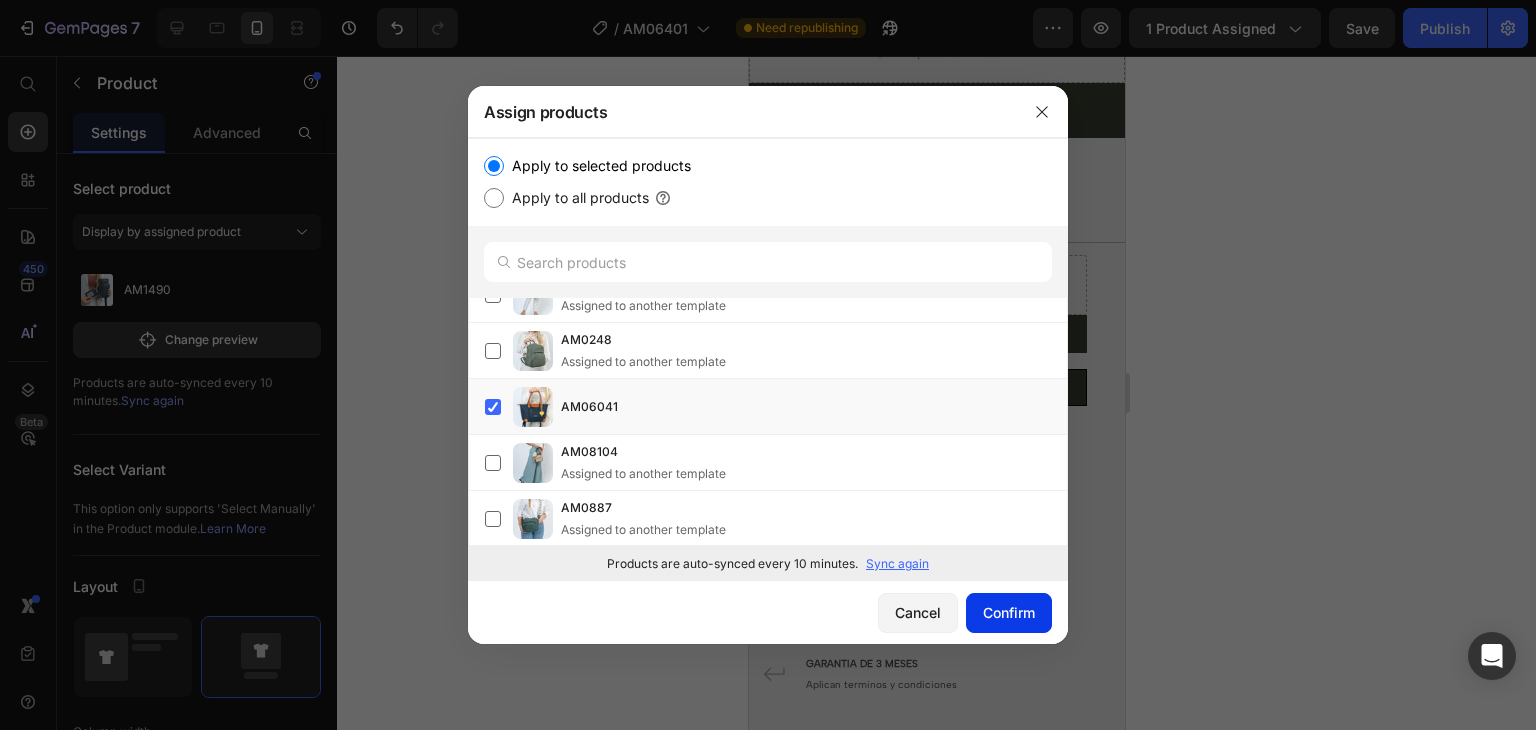 click on "Confirm" at bounding box center [1009, 612] 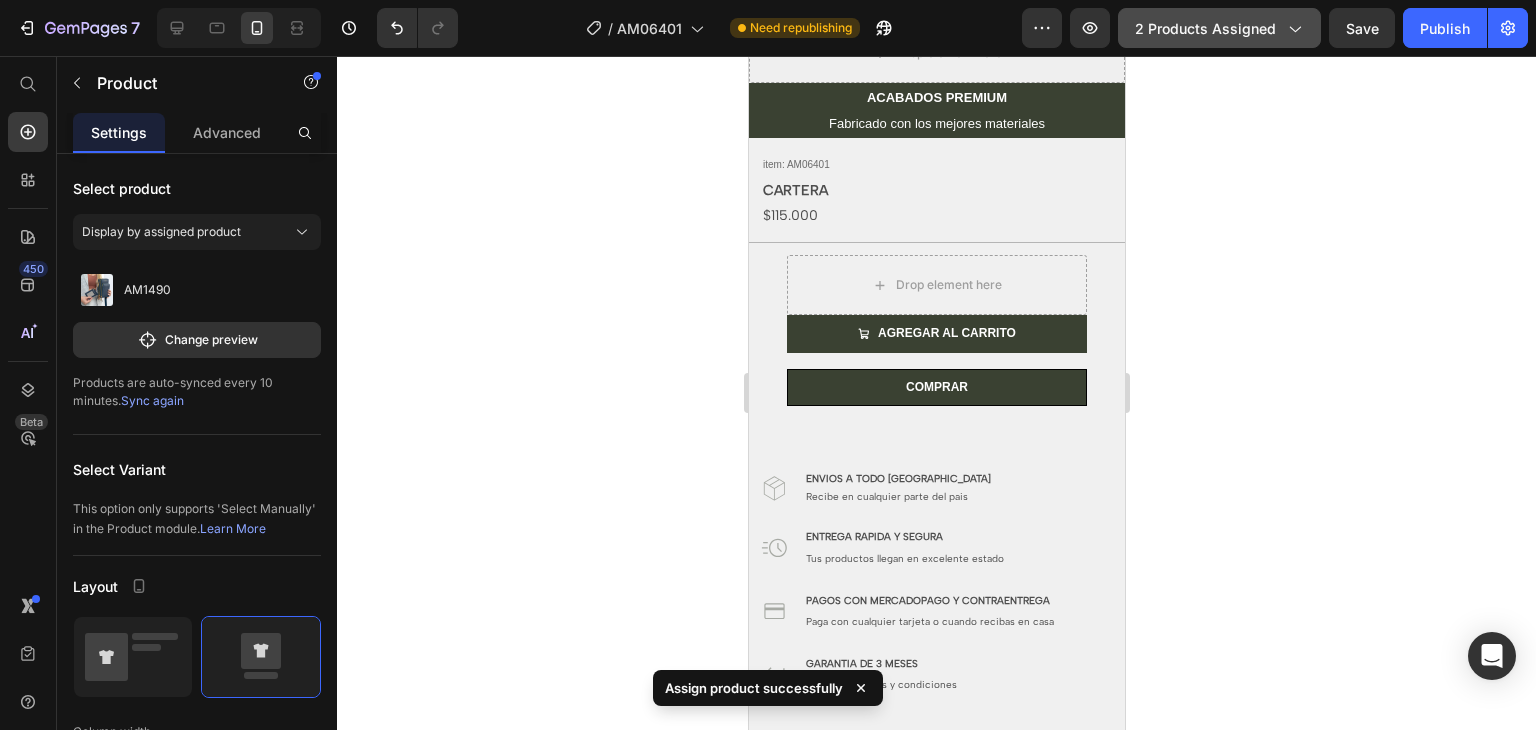 click on "2 products assigned" 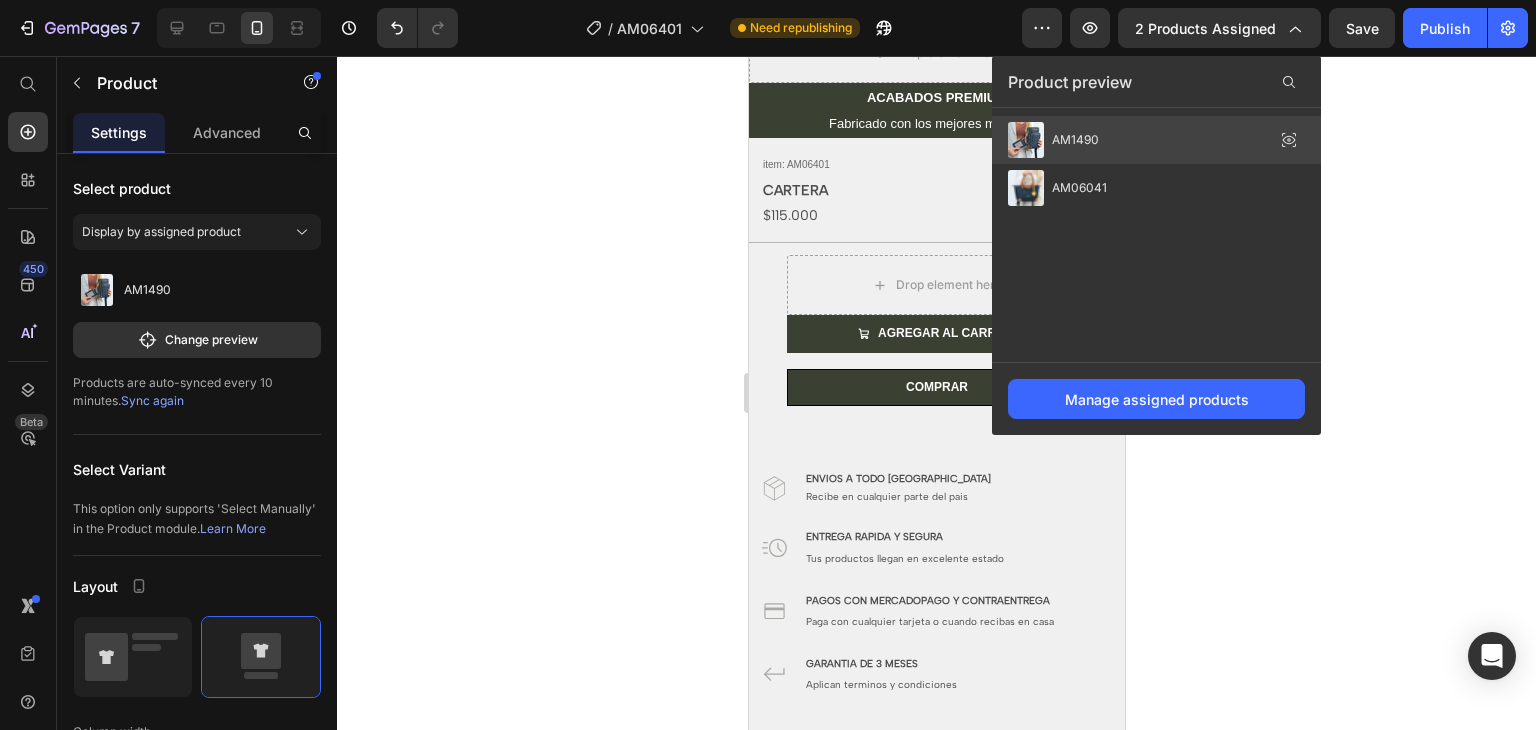 click on "AM1490" 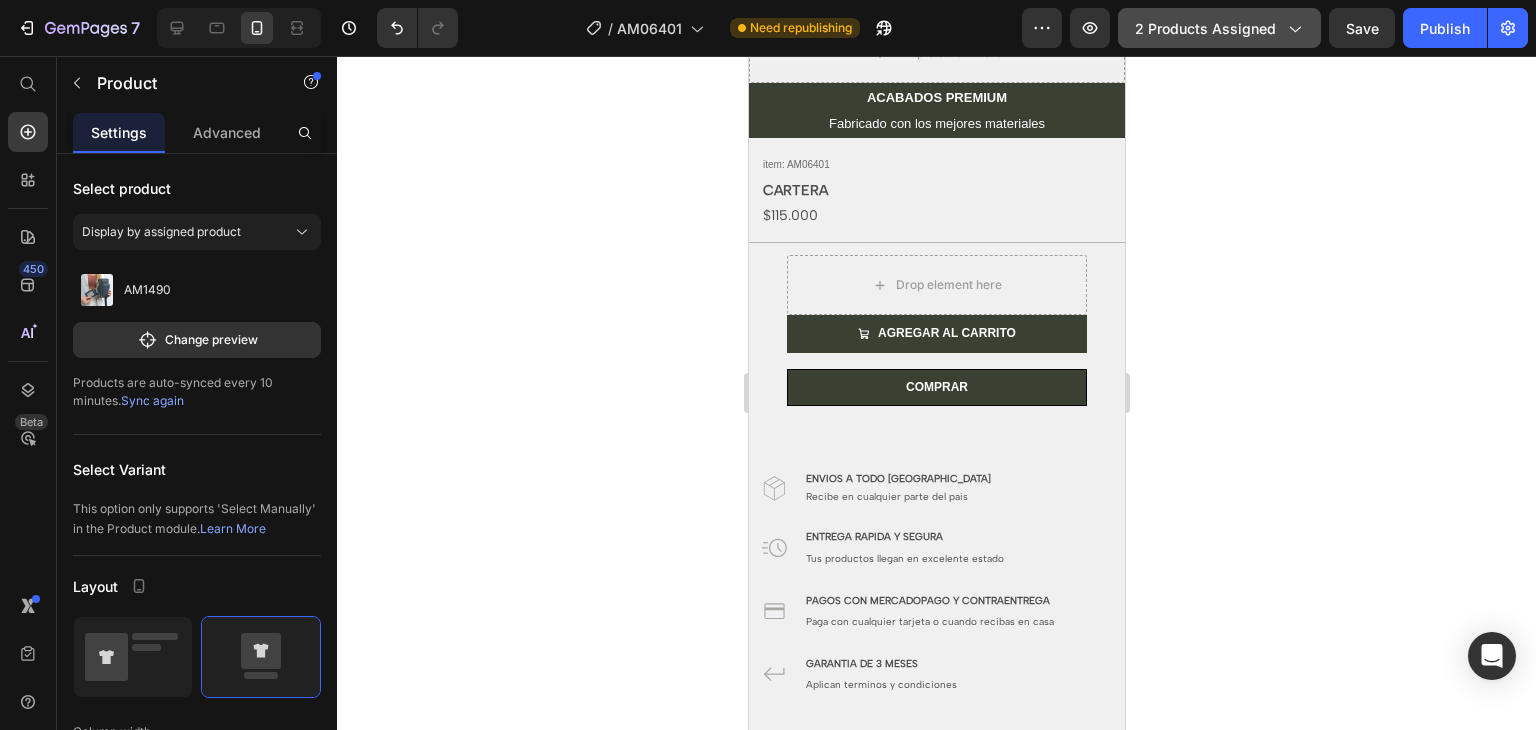 click on "2 products assigned" 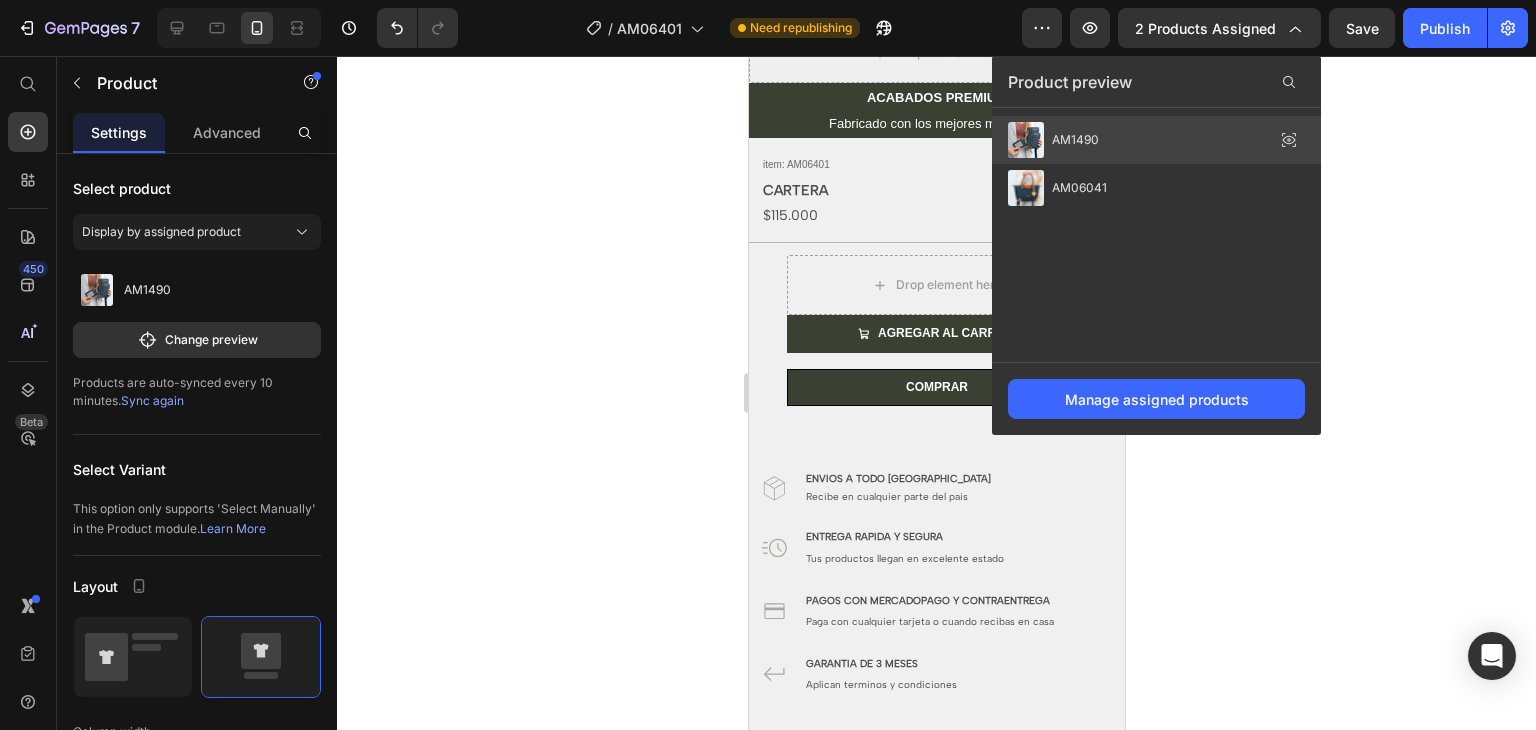 click at bounding box center (1026, 140) 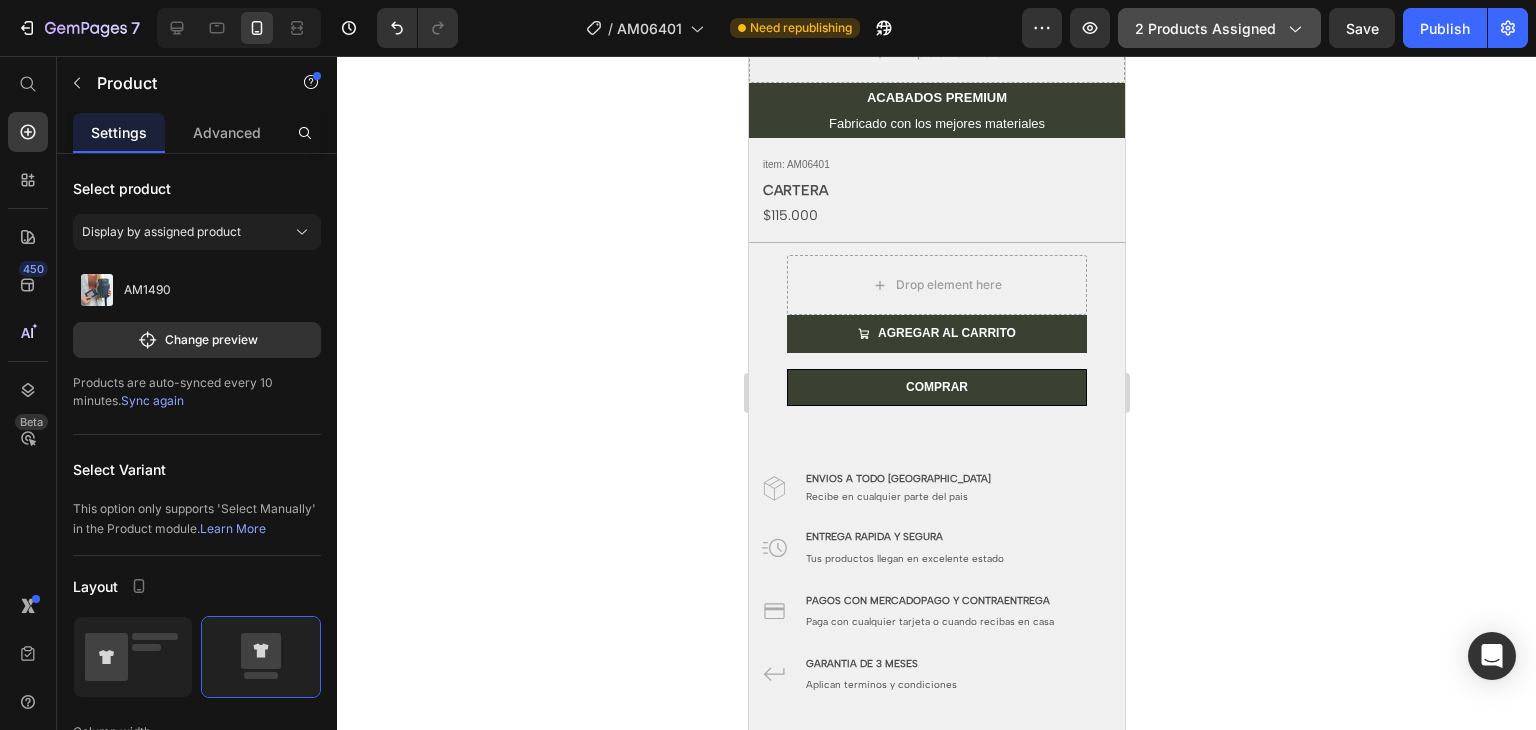 click on "2 products assigned" at bounding box center [1219, 28] 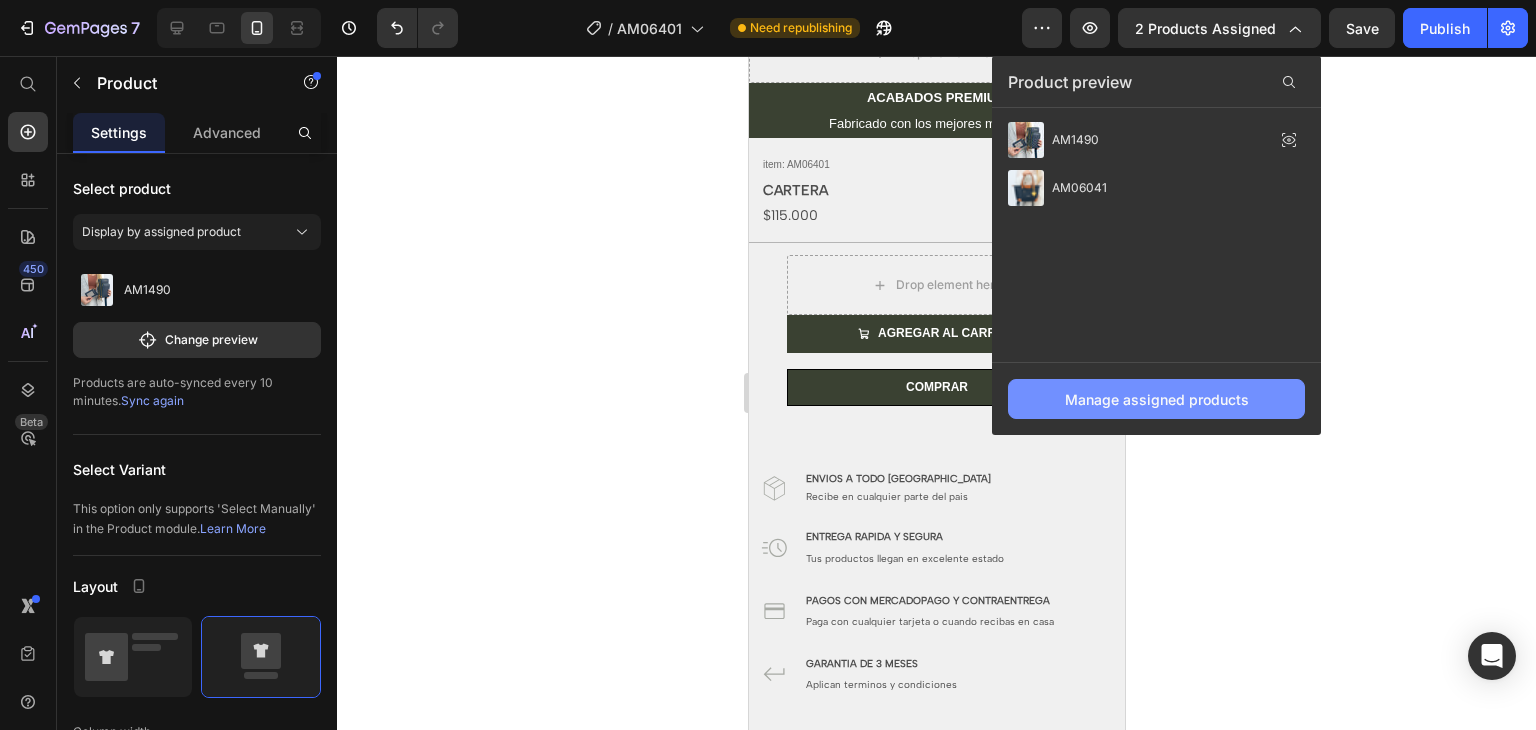 click on "Manage assigned products" at bounding box center [1156, 399] 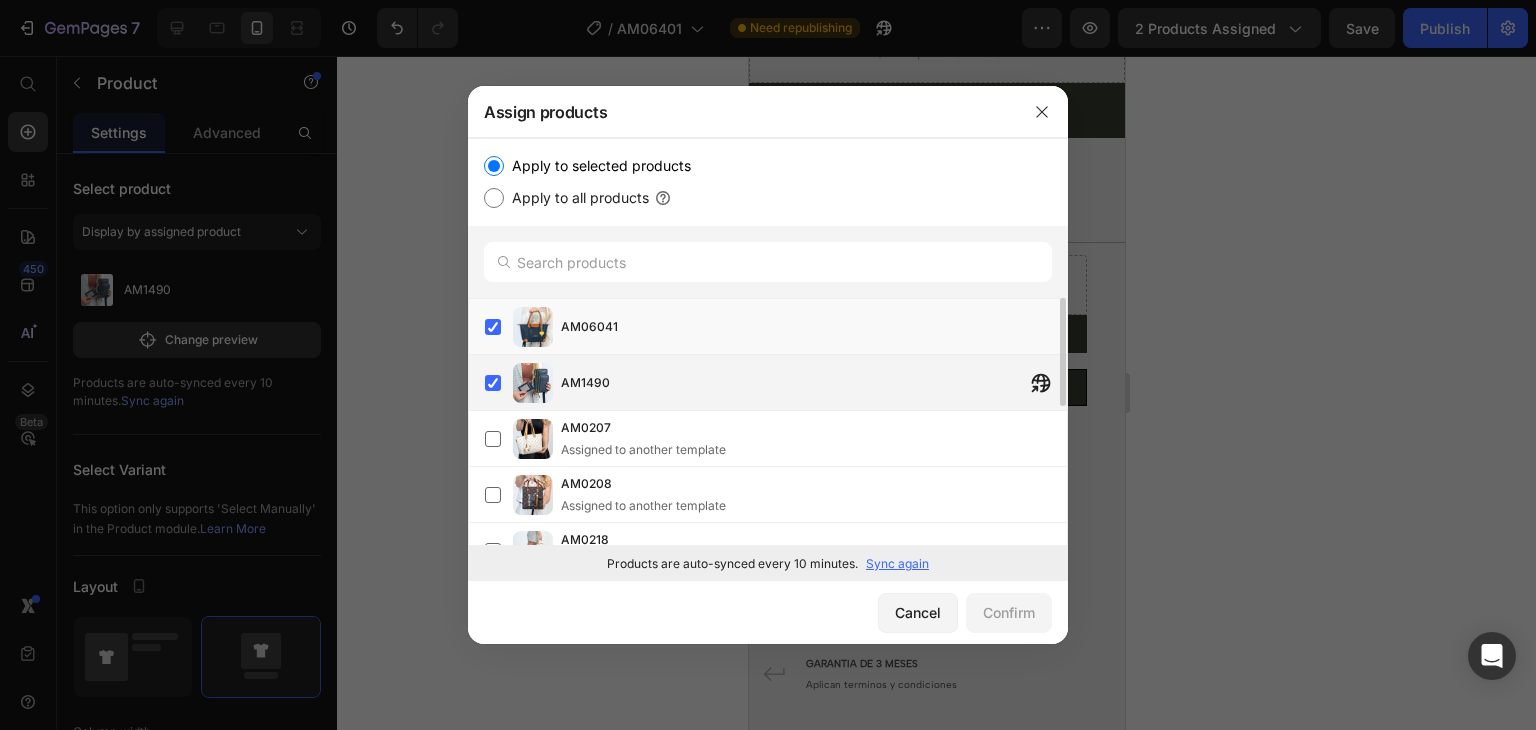 click on "AM1490" at bounding box center [776, 383] 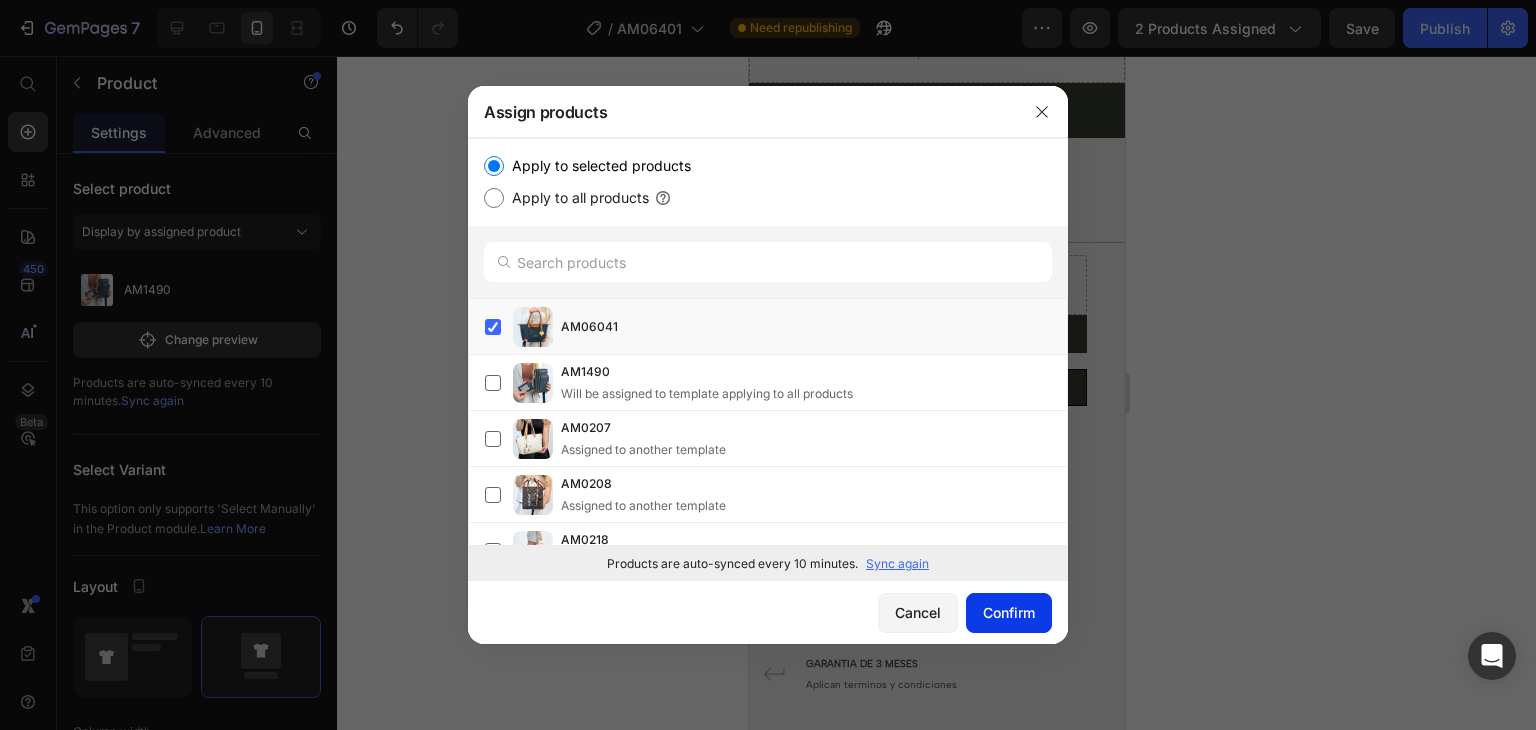 click on "Confirm" 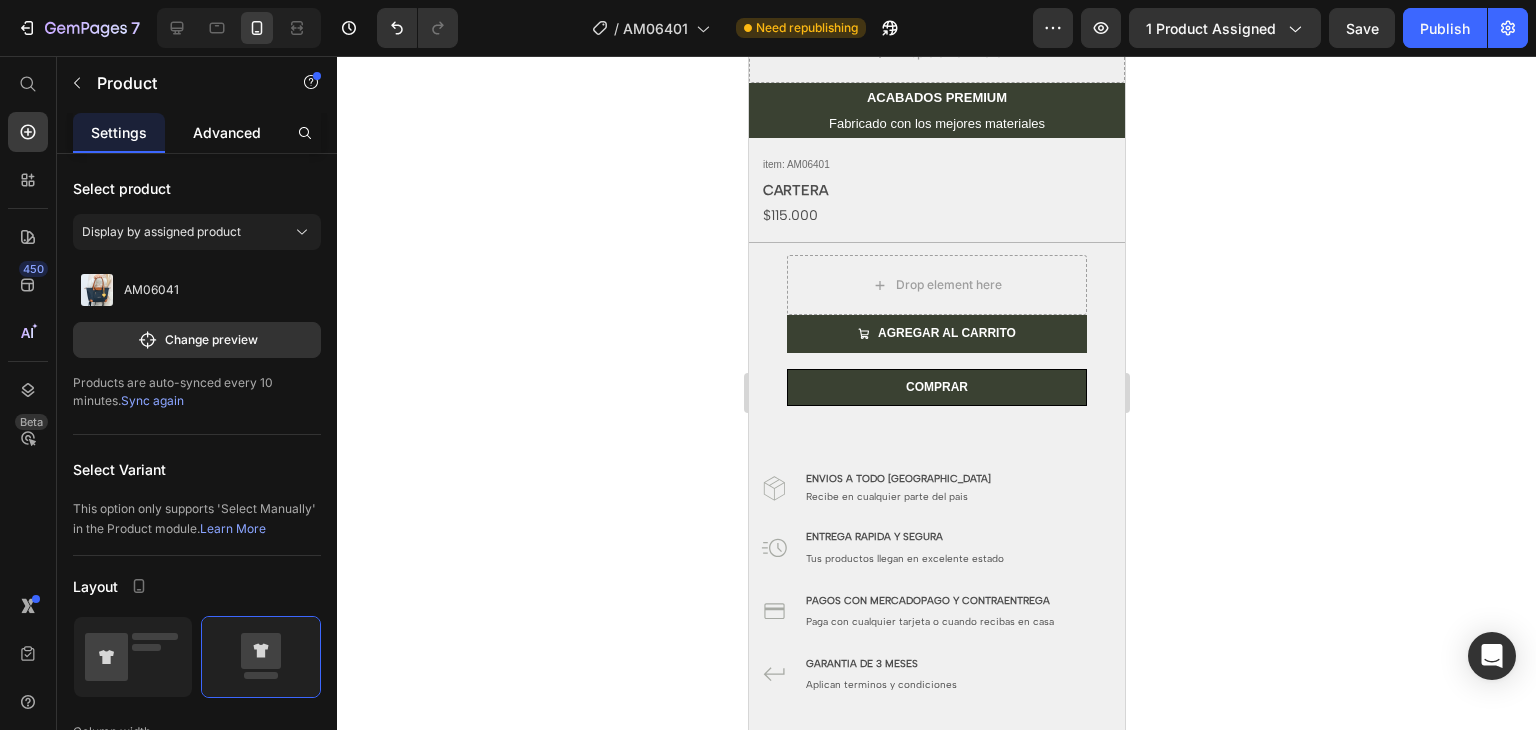 click on "Advanced" at bounding box center [227, 132] 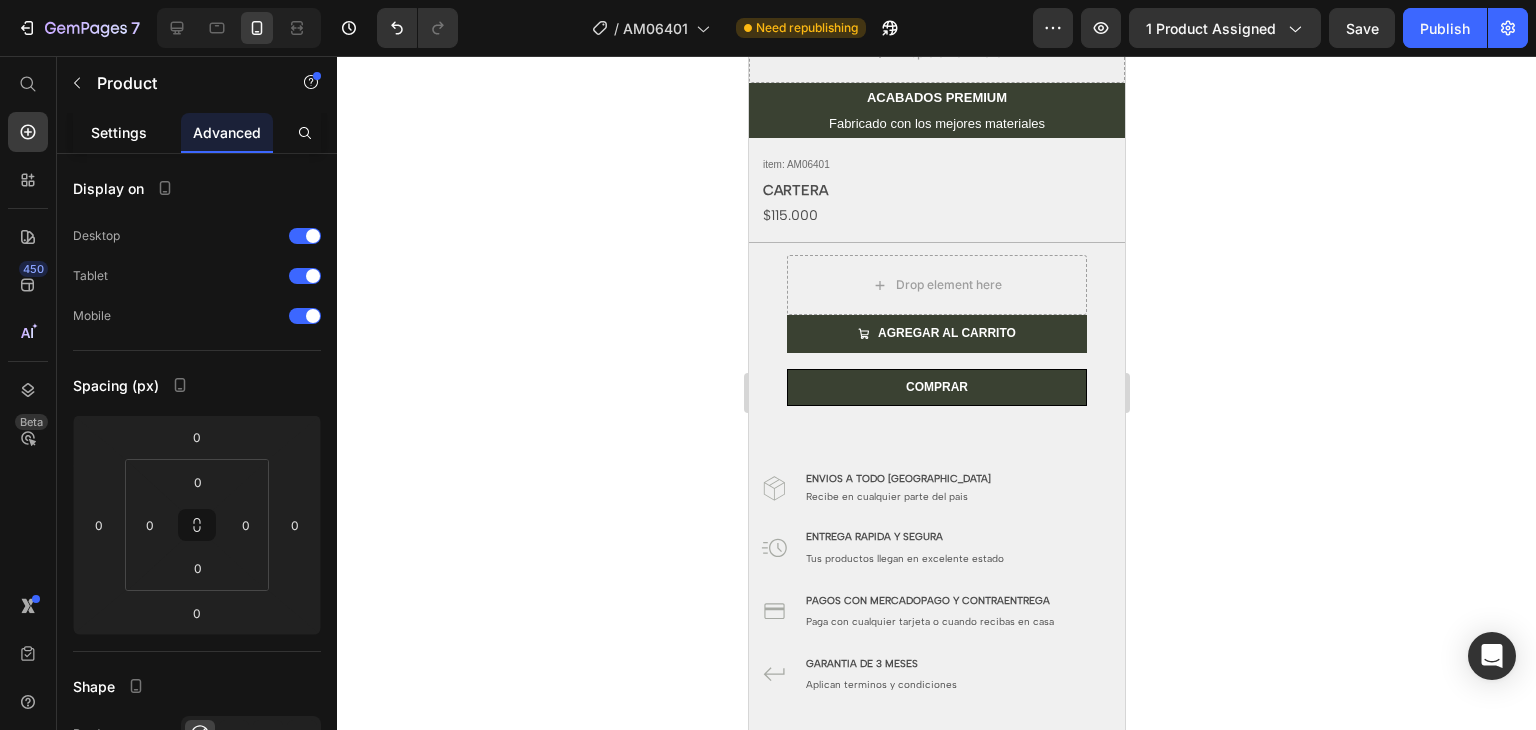 click on "Settings" 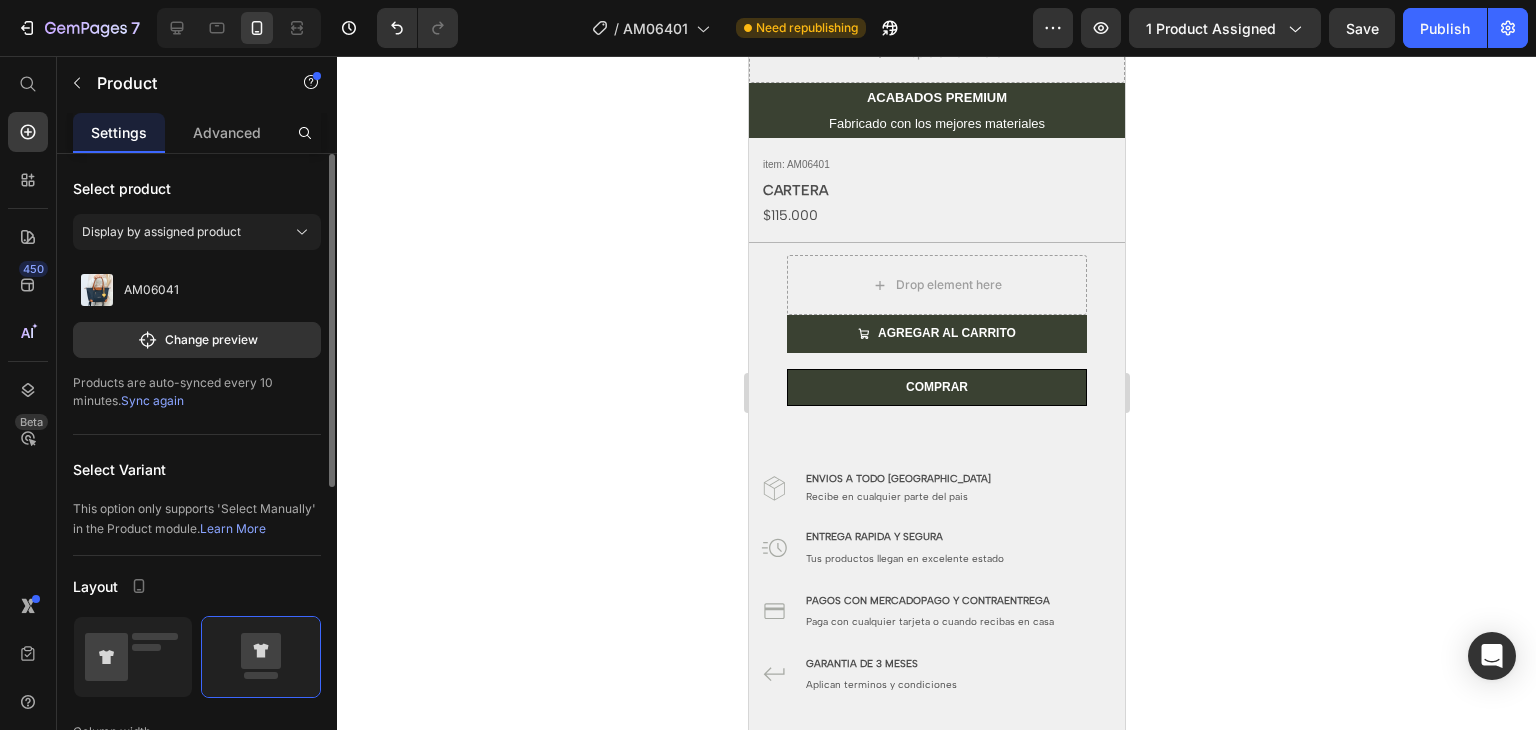 click on "Sync again" at bounding box center (152, 400) 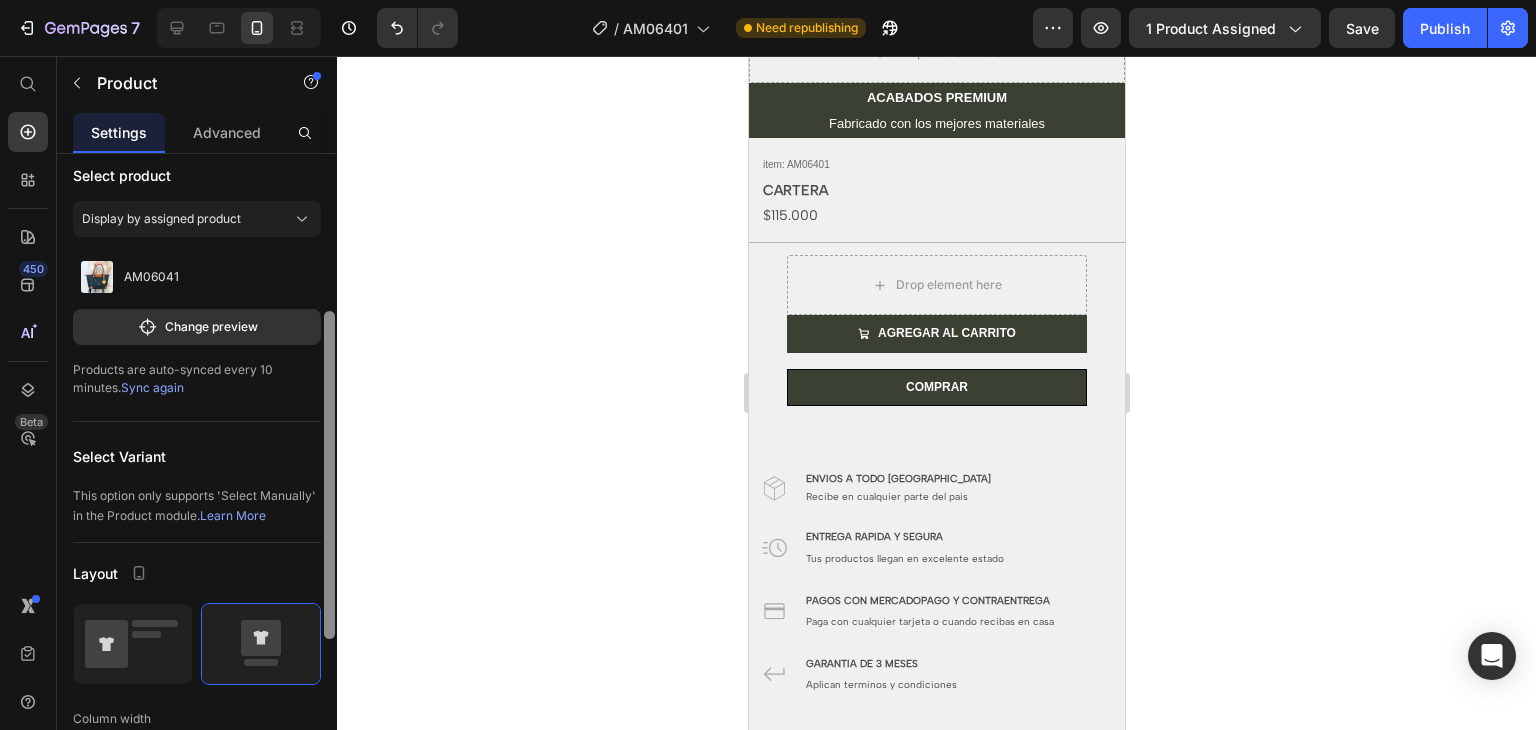 scroll, scrollTop: 0, scrollLeft: 0, axis: both 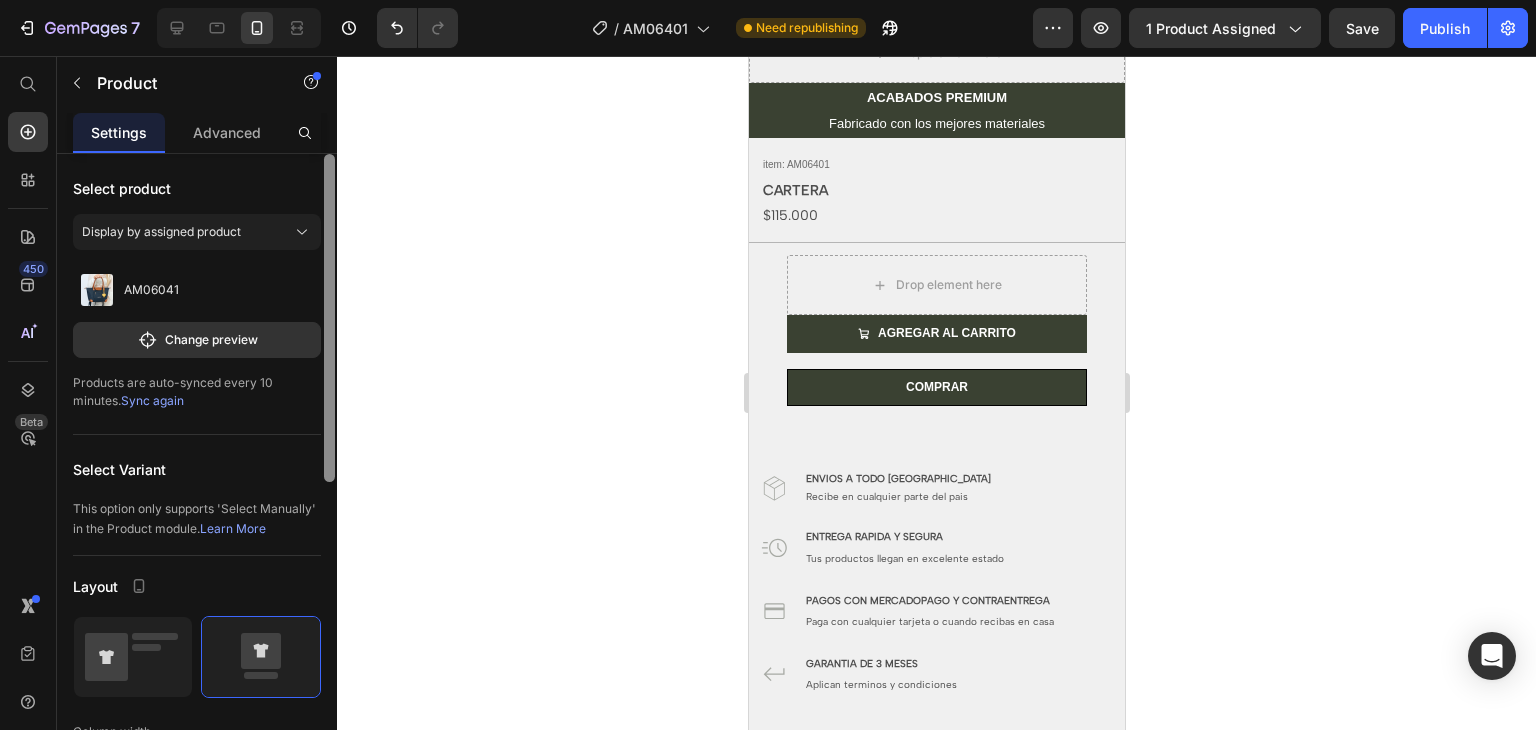 drag, startPoint x: 329, startPoint y: 334, endPoint x: 363, endPoint y: 269, distance: 73.3553 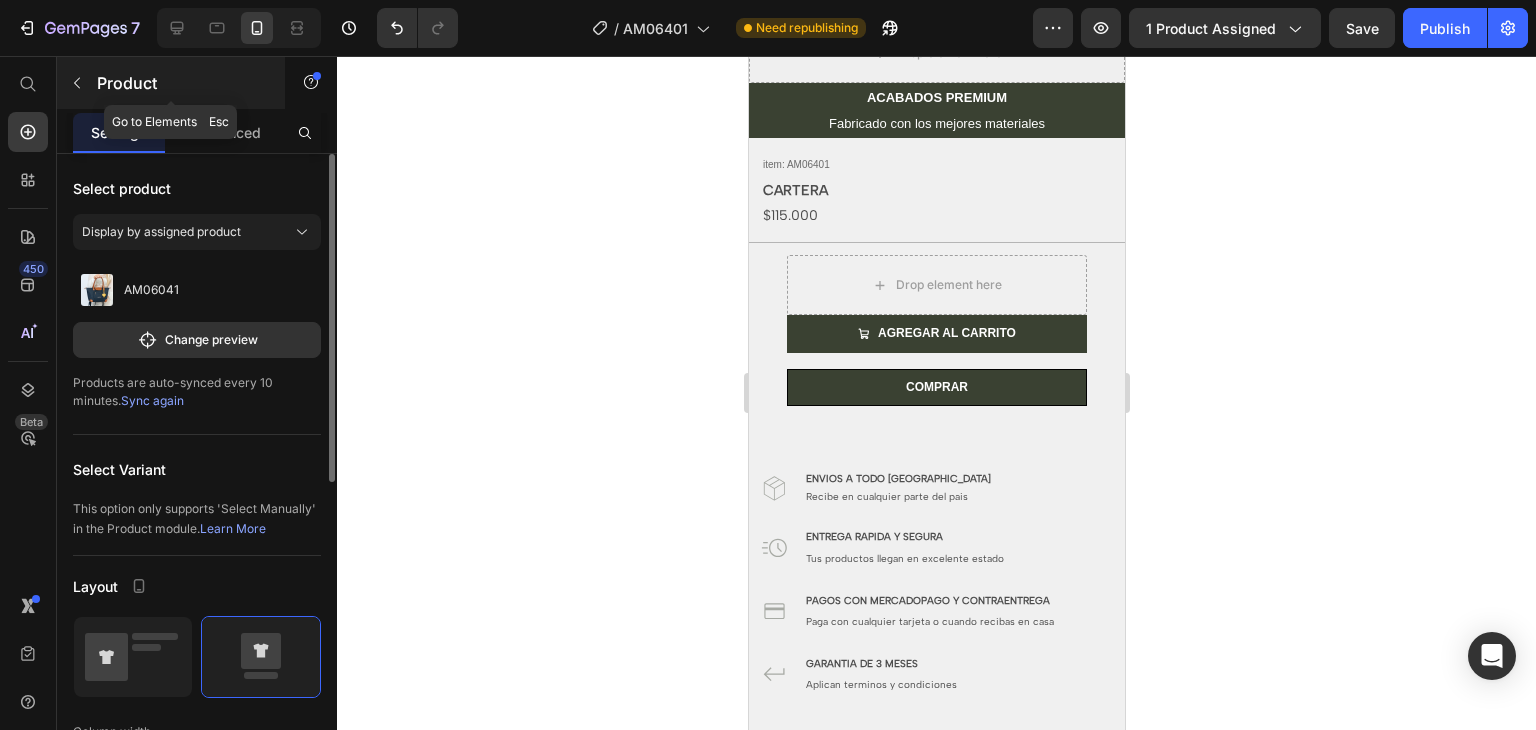 click on "Product" at bounding box center [182, 83] 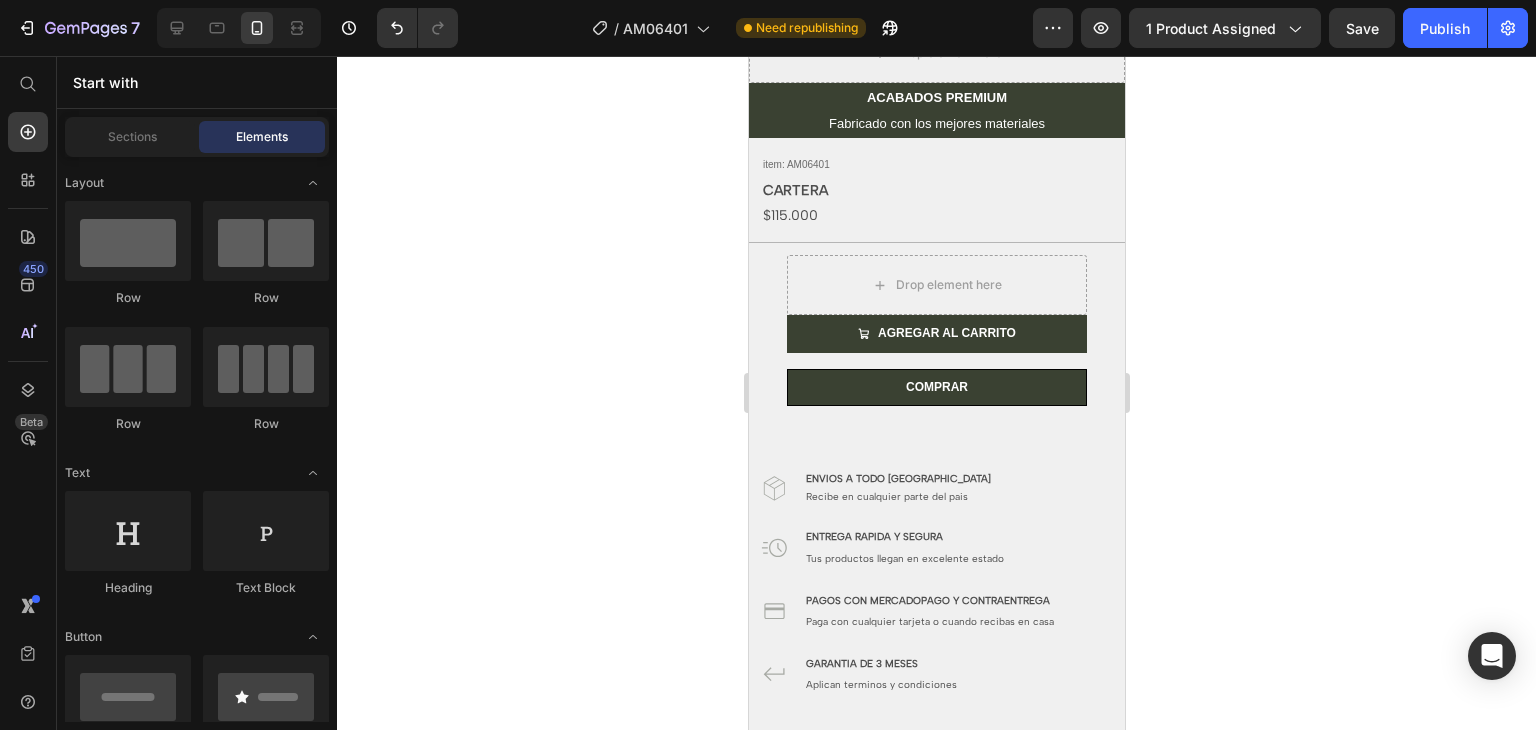 click on "Layout
Row
Row
Row
Row Text
Heading
Text Block Button
Button
Button
Sticky Back to top Media
Image
Image
Video
Video Banner" at bounding box center [197, 3249] 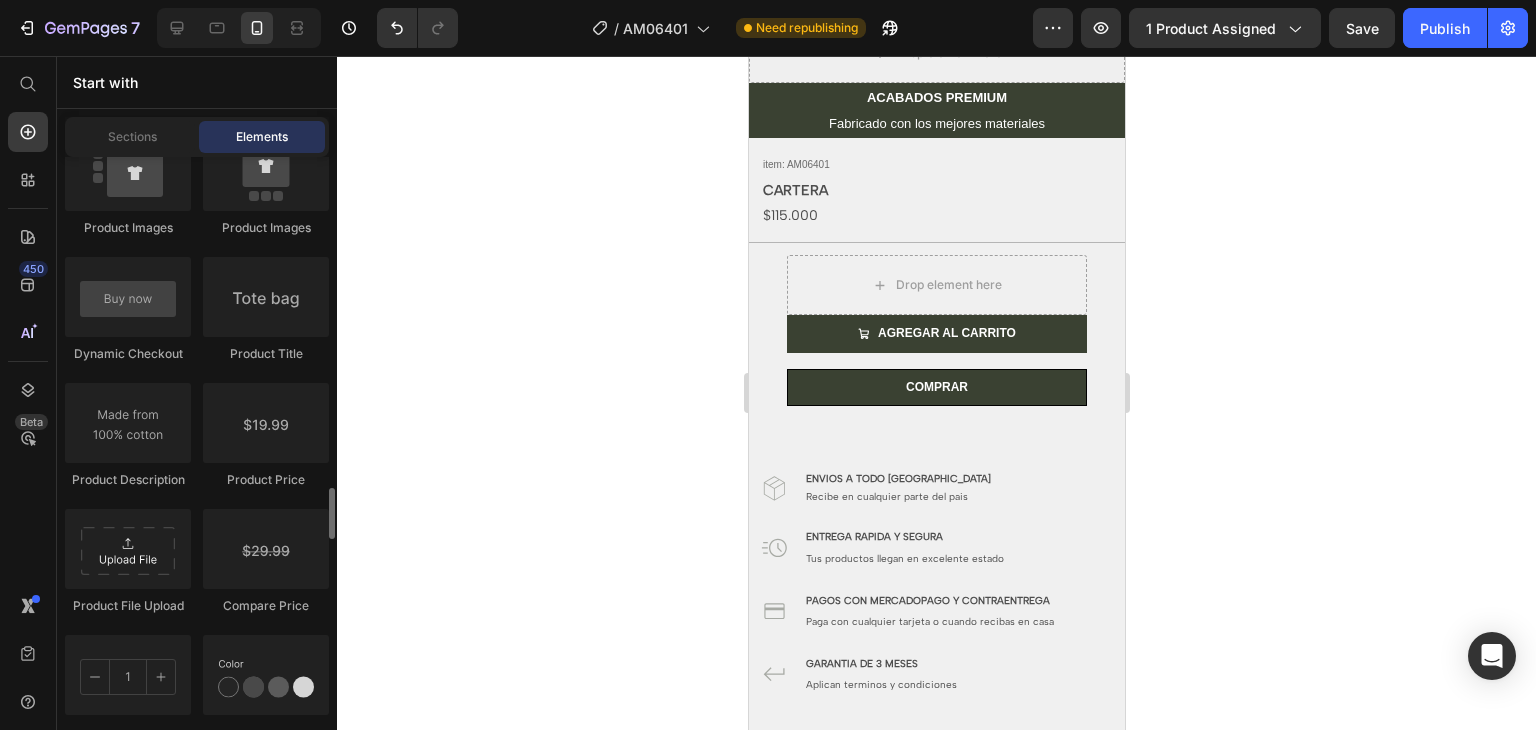 scroll, scrollTop: 3283, scrollLeft: 0, axis: vertical 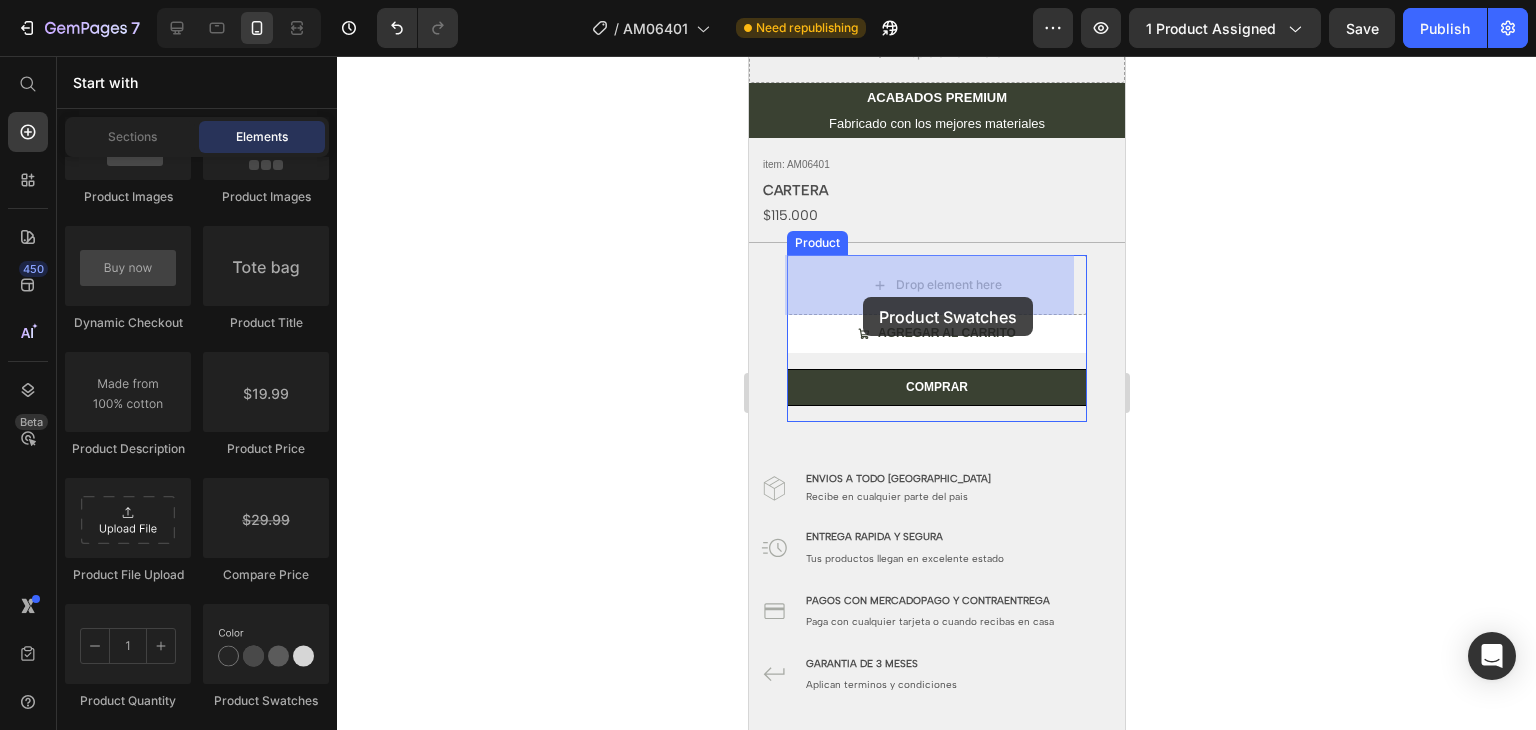 drag, startPoint x: 1015, startPoint y: 697, endPoint x: 862, endPoint y: 295, distance: 430.13138 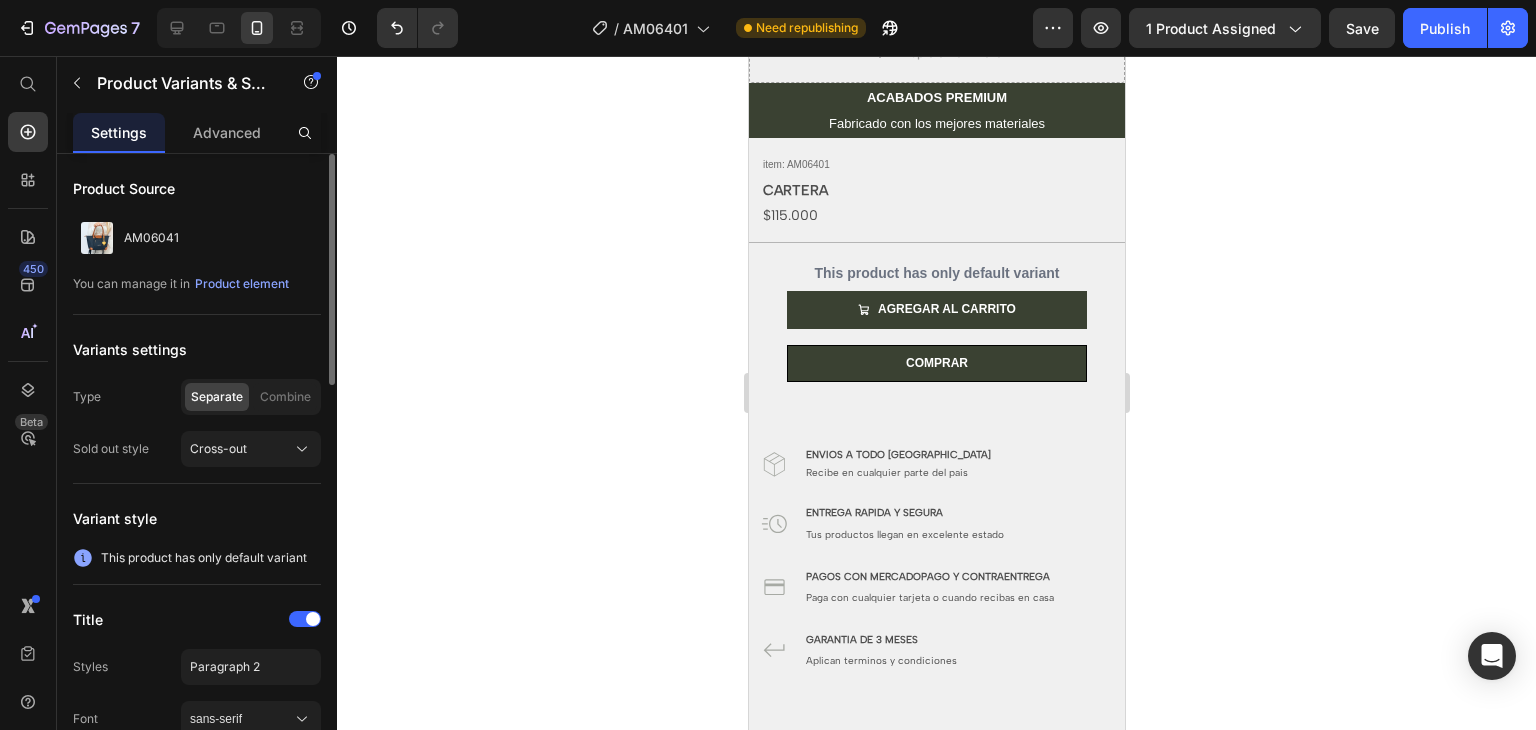 click on "This product has only default variant" at bounding box center [936, 273] 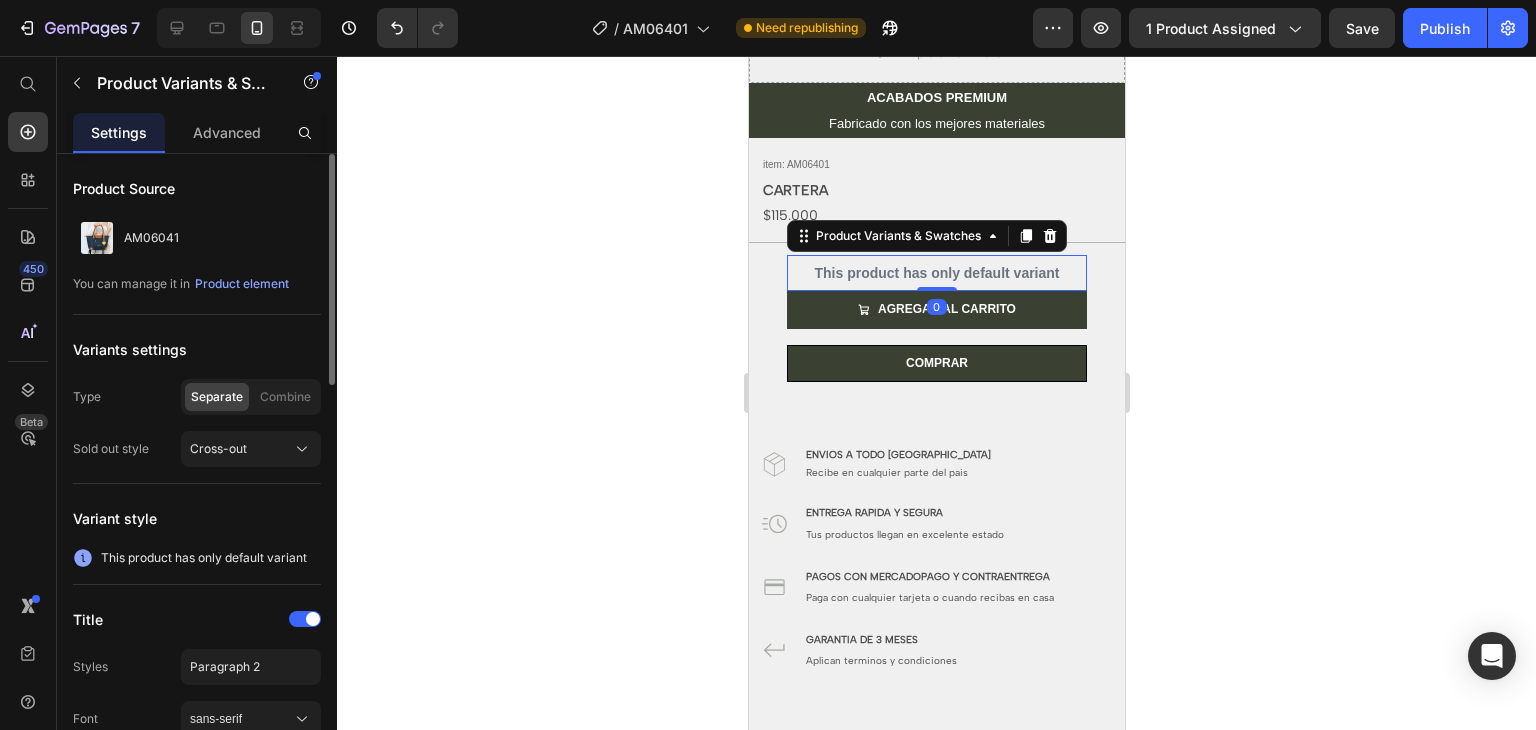 click on "This product has only default variant" at bounding box center [936, 273] 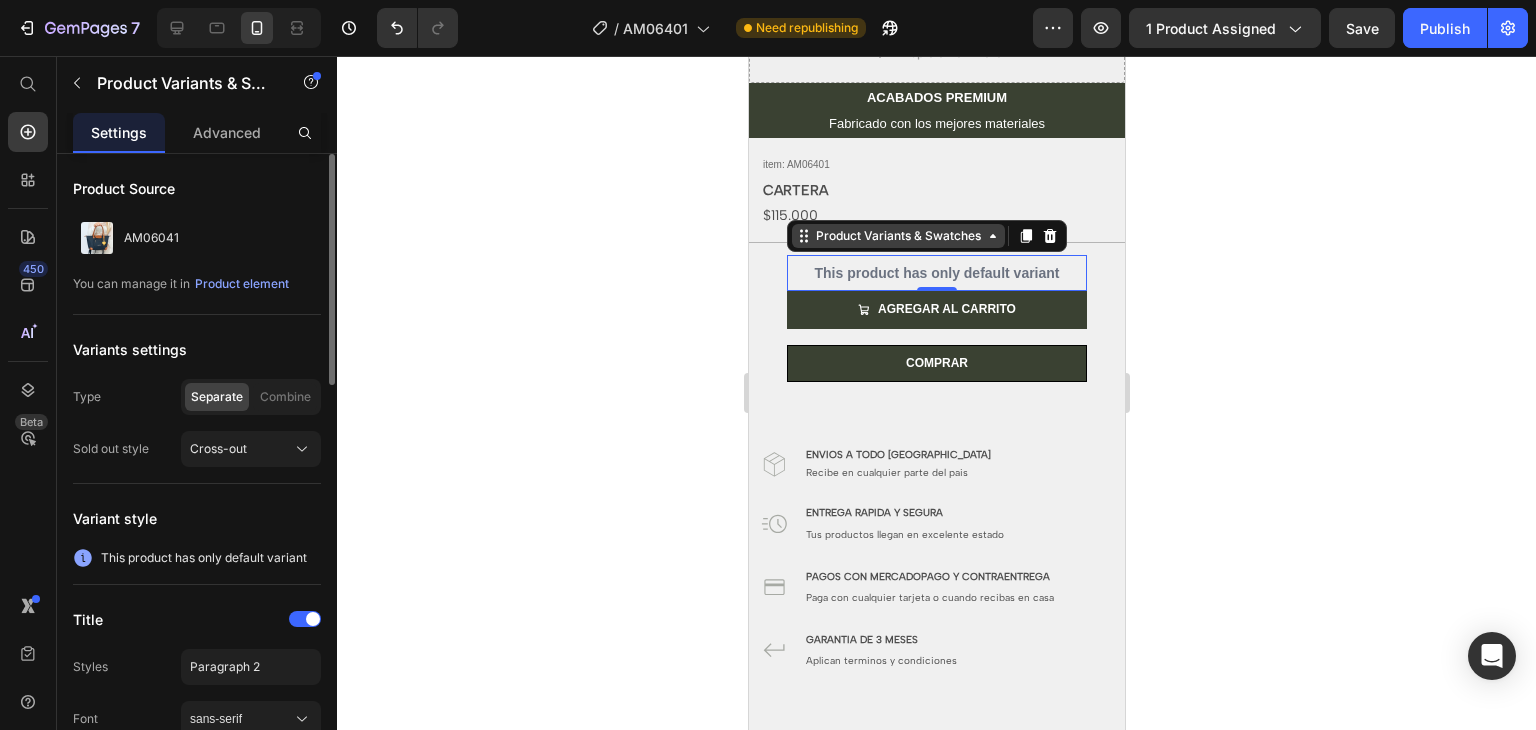 click on "Product Variants & Swatches" at bounding box center (897, 236) 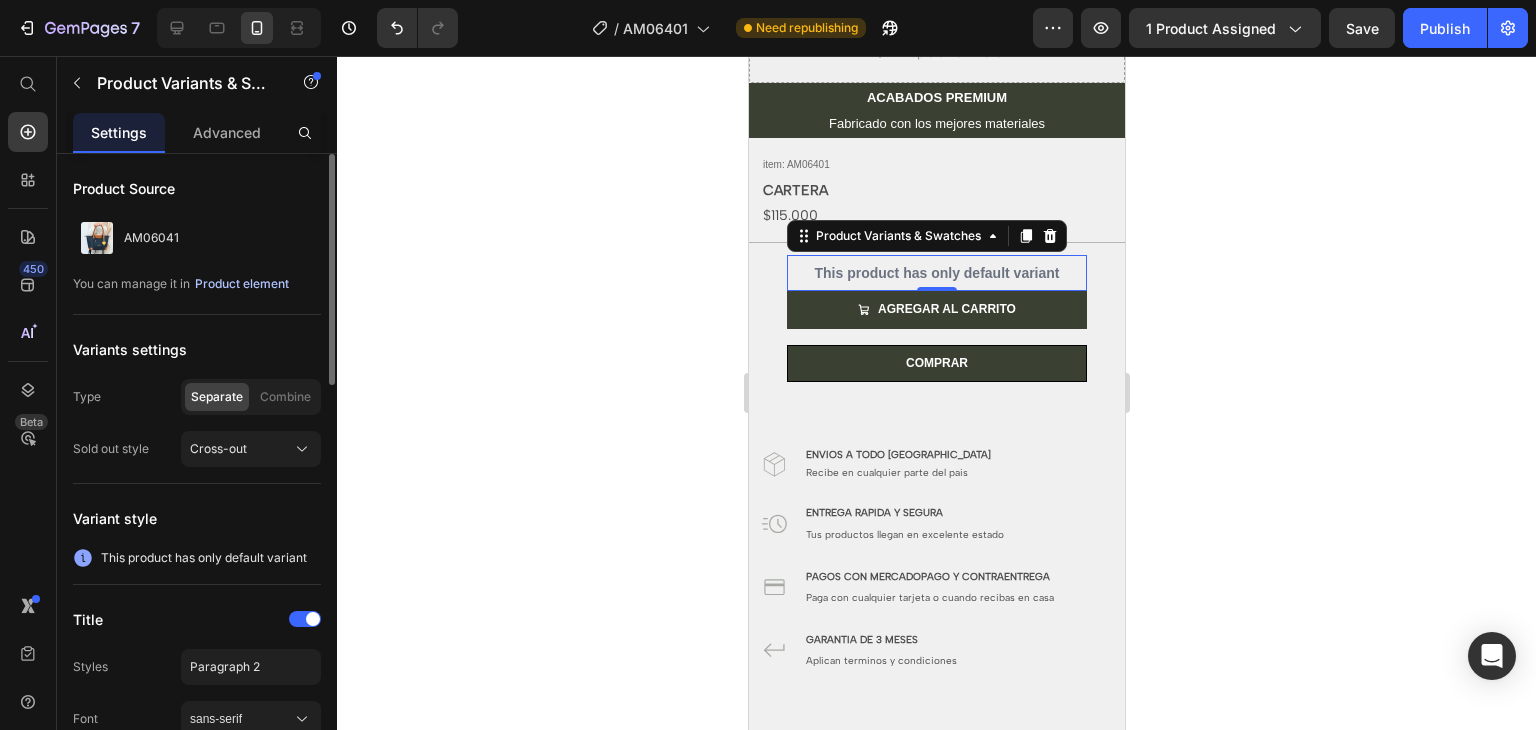 click on "Product element" at bounding box center [242, 284] 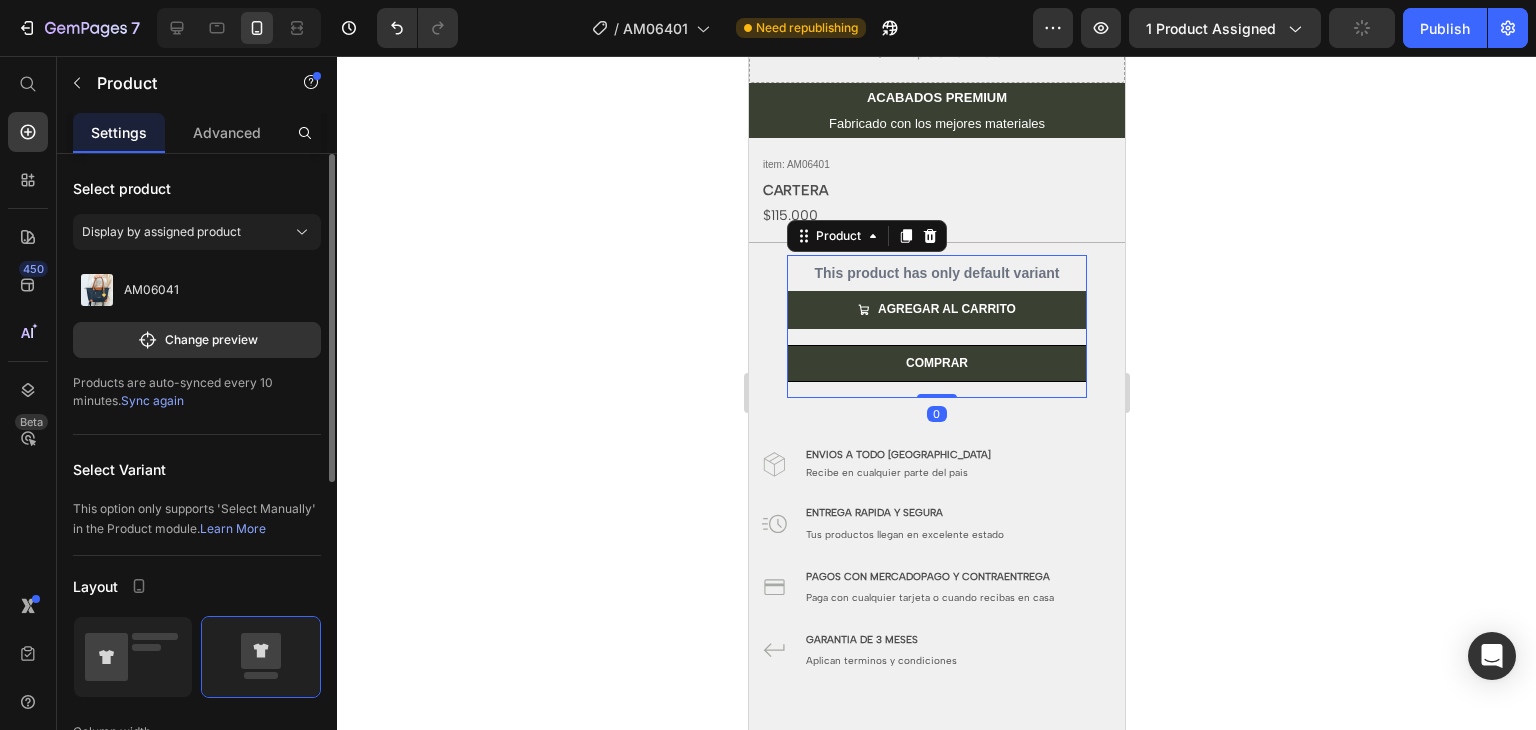 click on "Sync again" at bounding box center [152, 400] 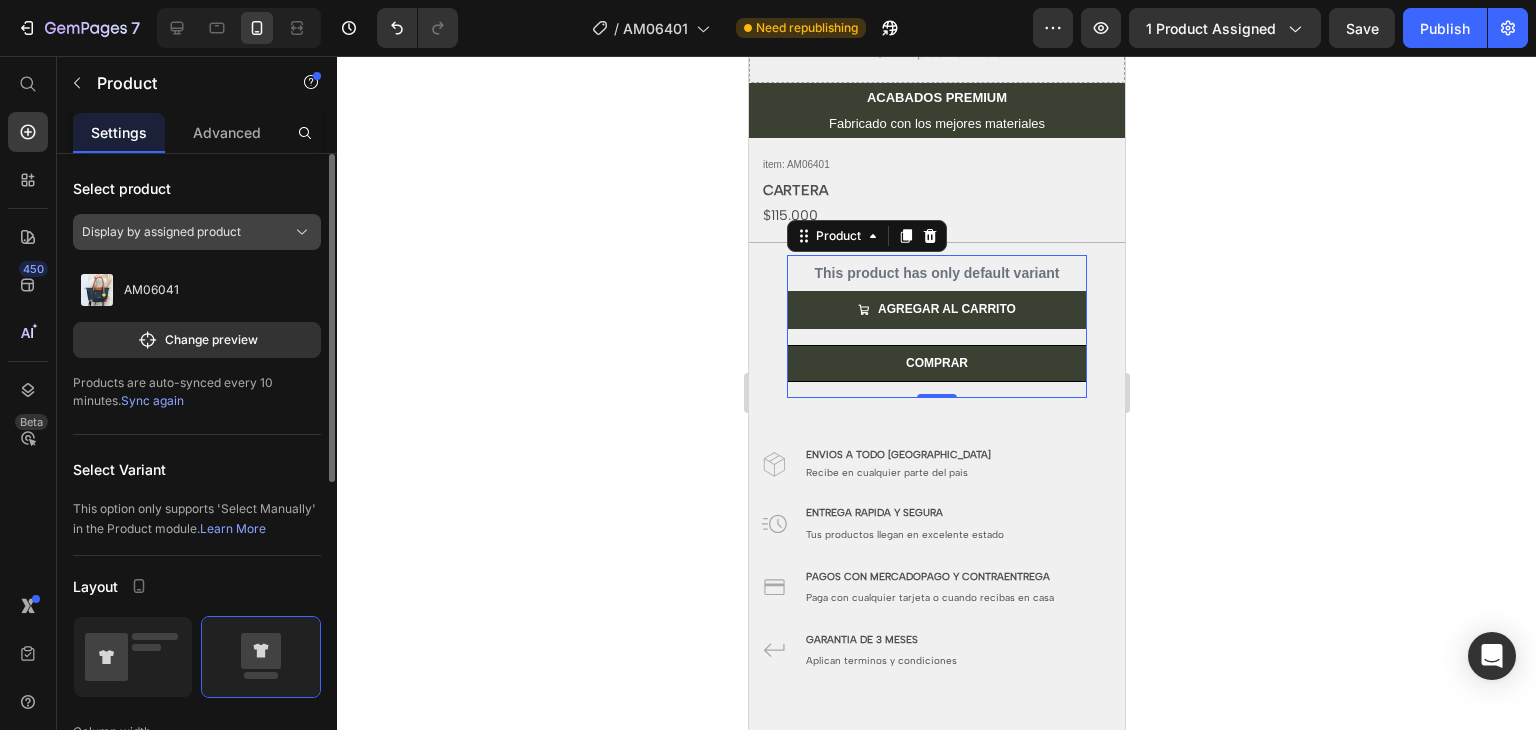 click on "Display by assigned product" at bounding box center [197, 232] 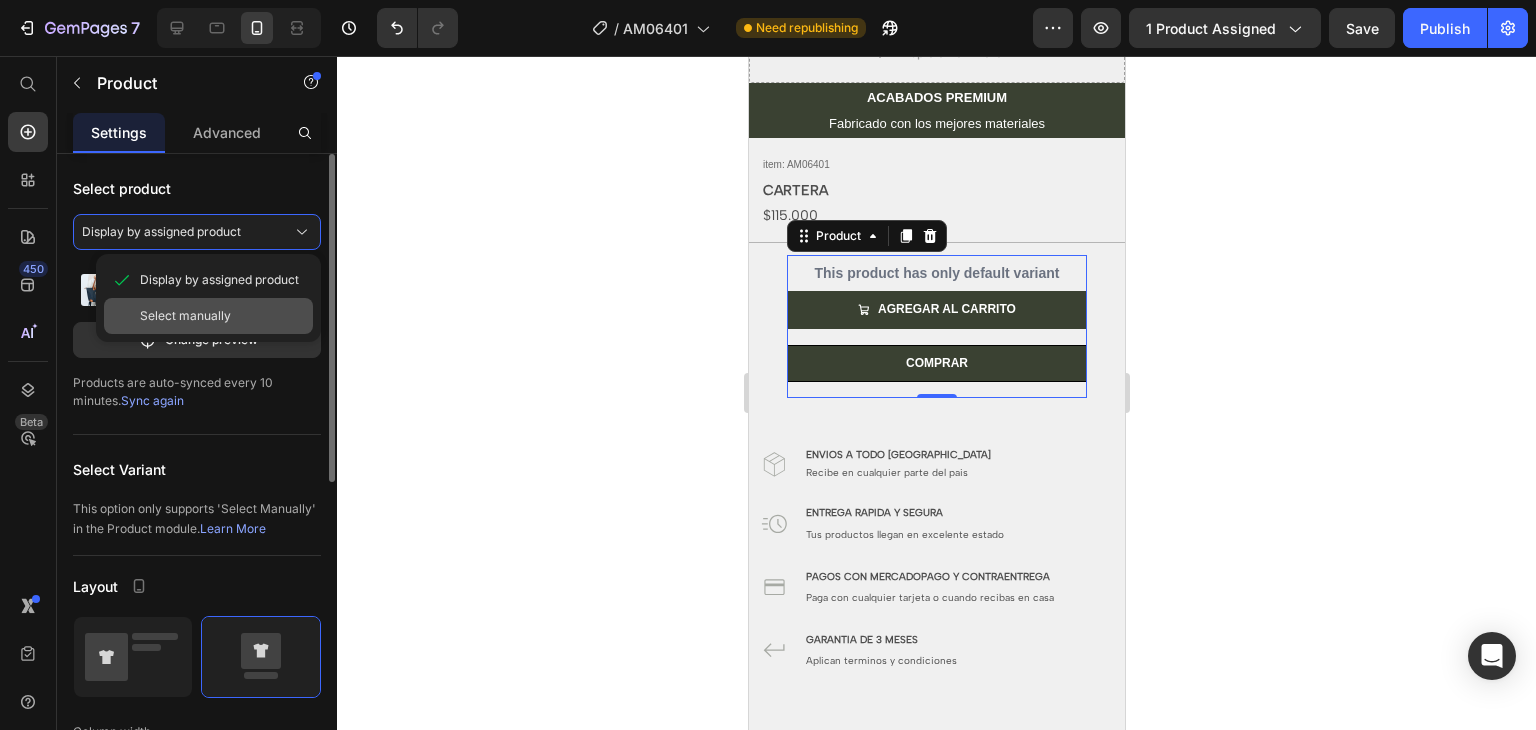 click on "Select manually" 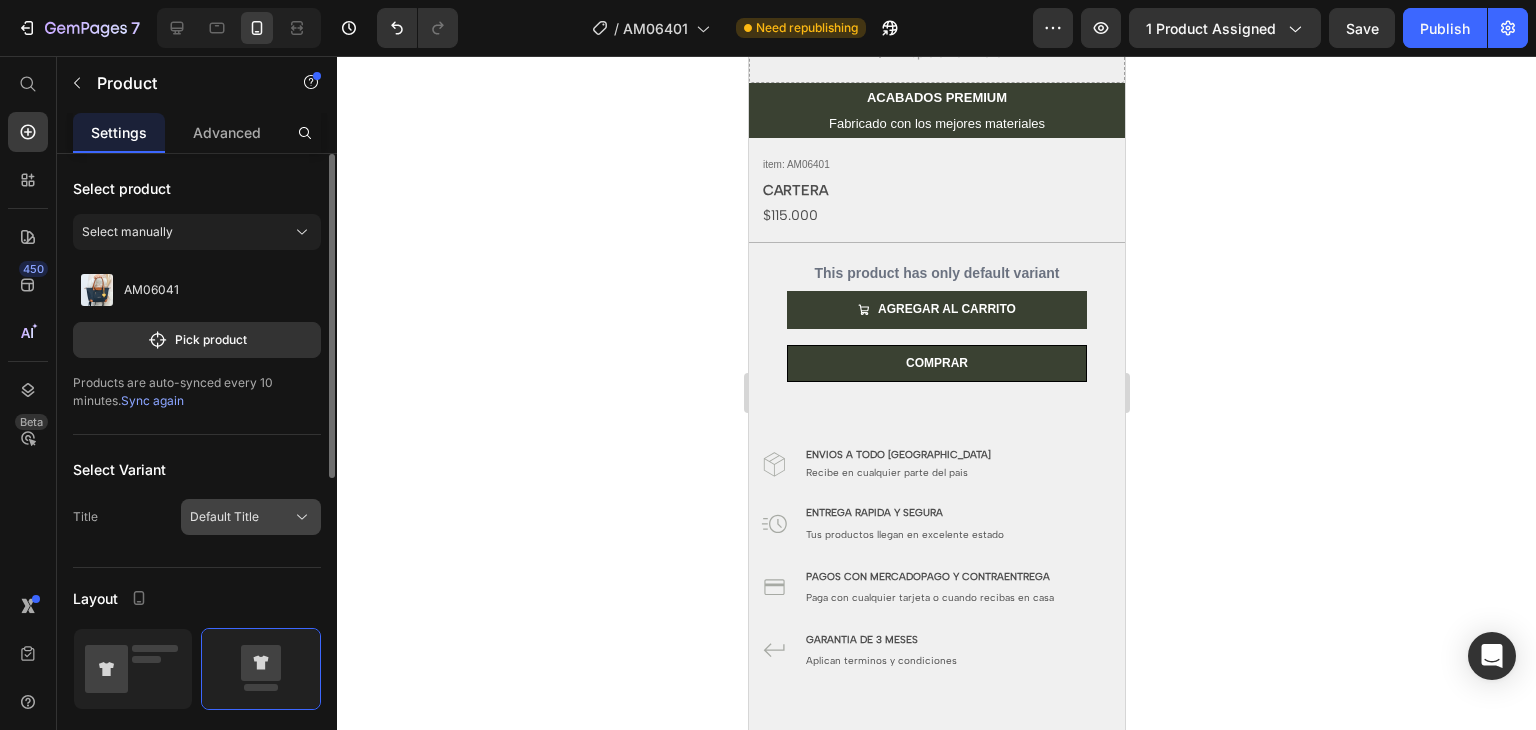 click on "Default Title" at bounding box center (224, 517) 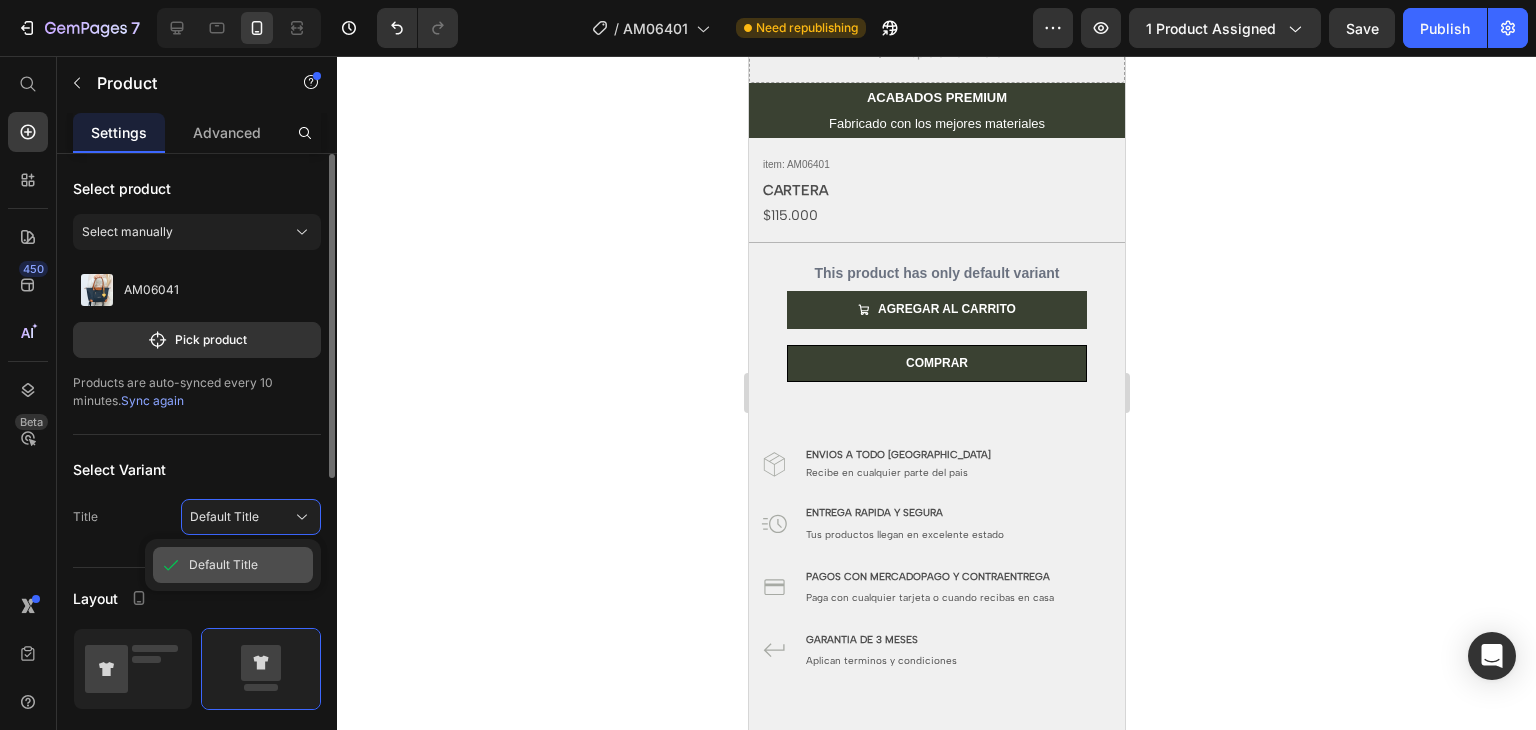 click on "Default Title" at bounding box center (223, 565) 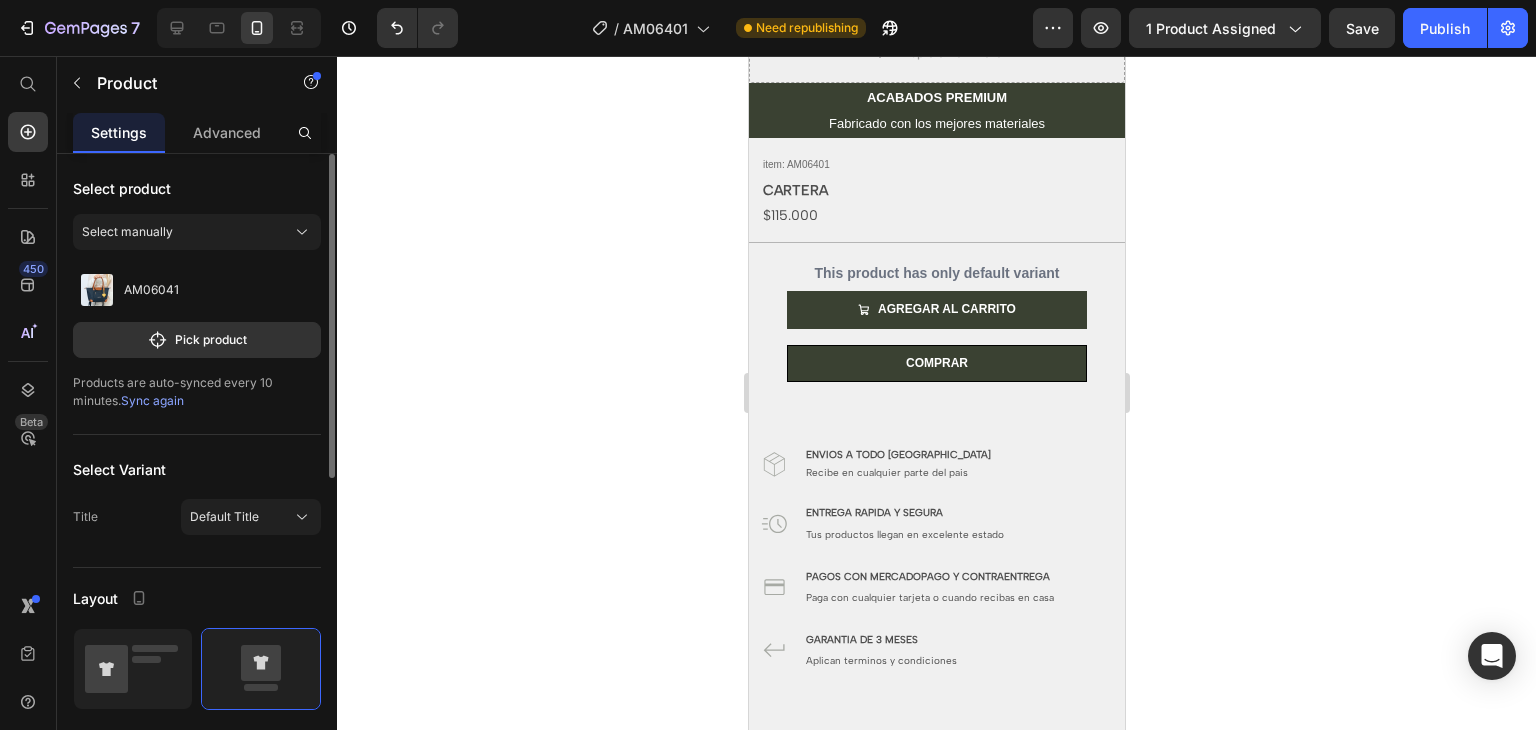 click on "Sync again" at bounding box center (152, 400) 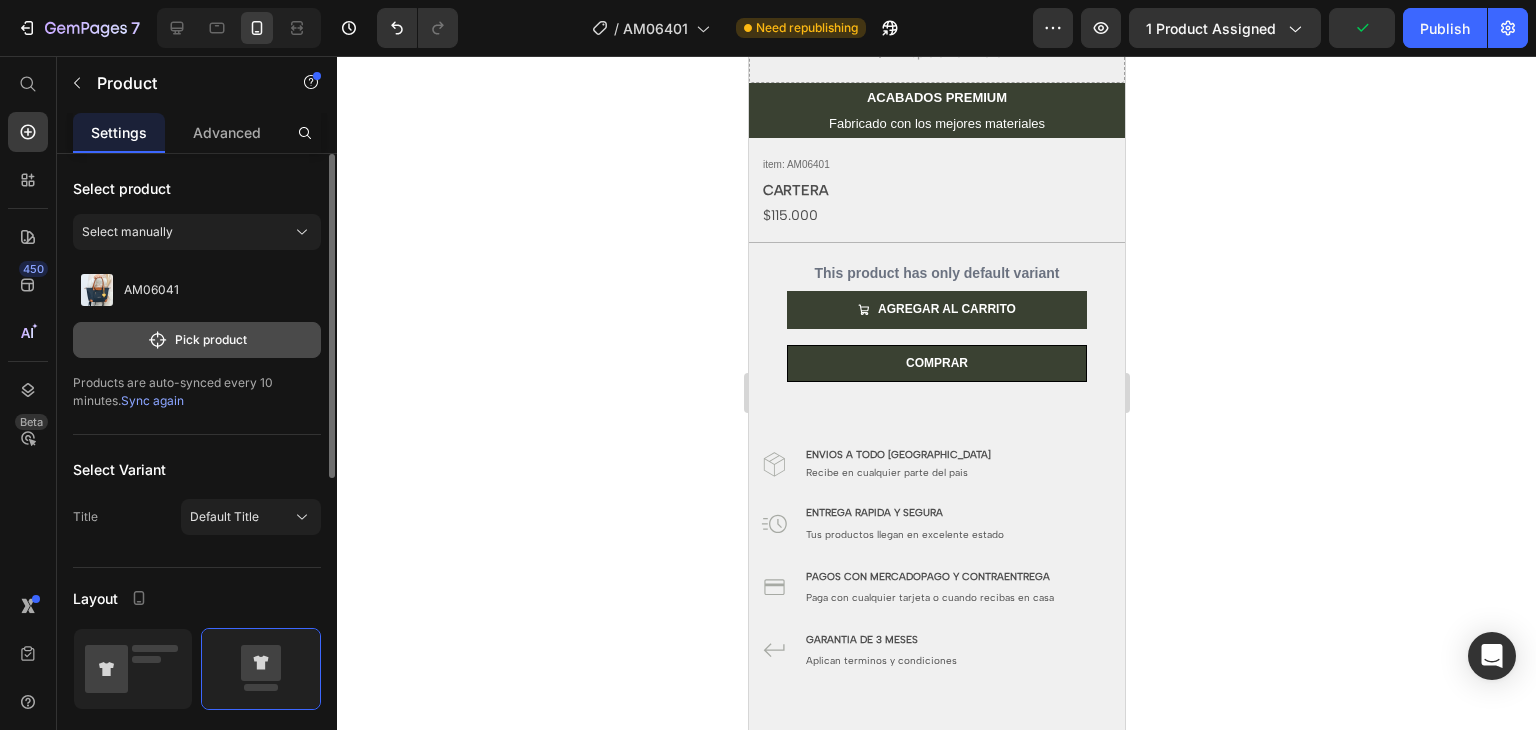 click on "Pick product" at bounding box center [197, 340] 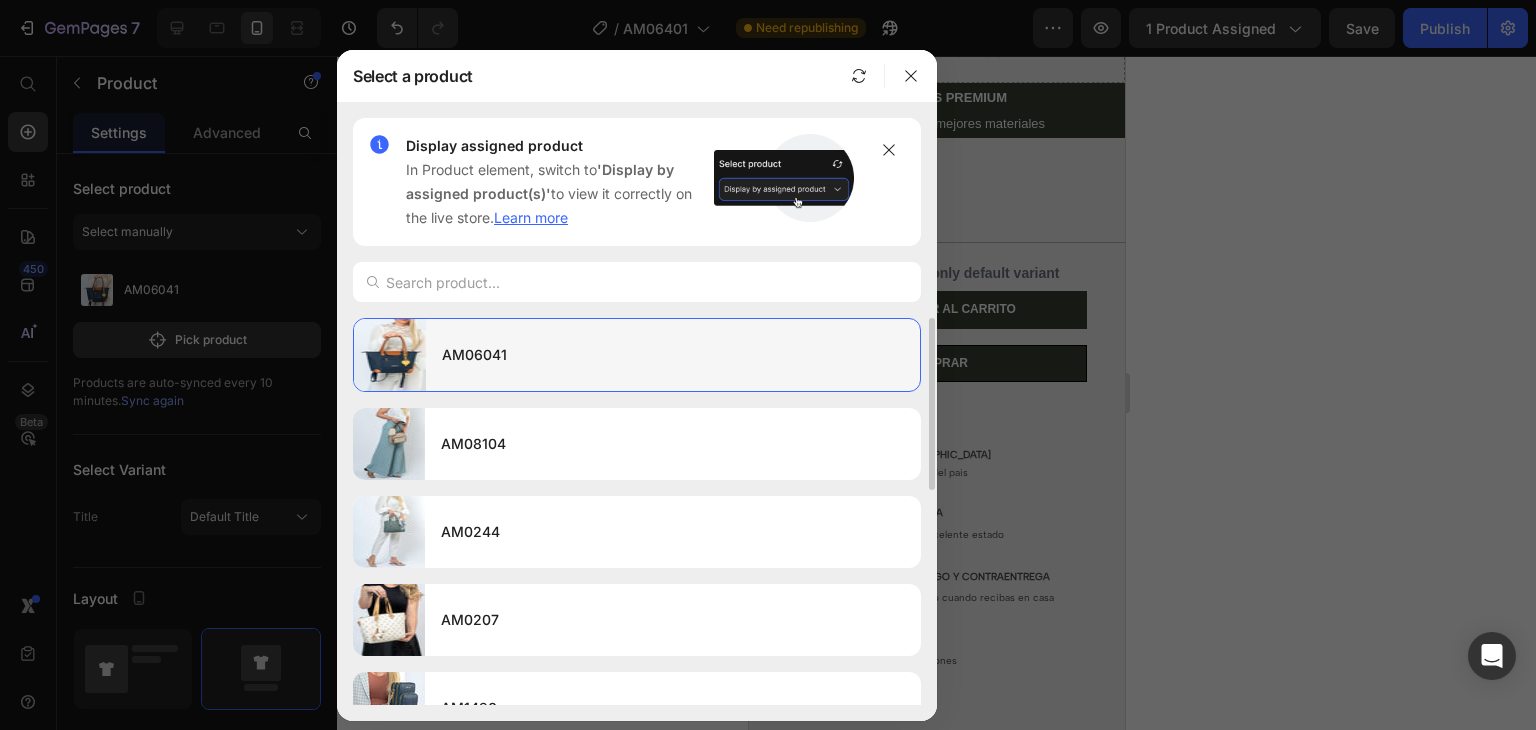 click on "AM06041" at bounding box center [673, 355] 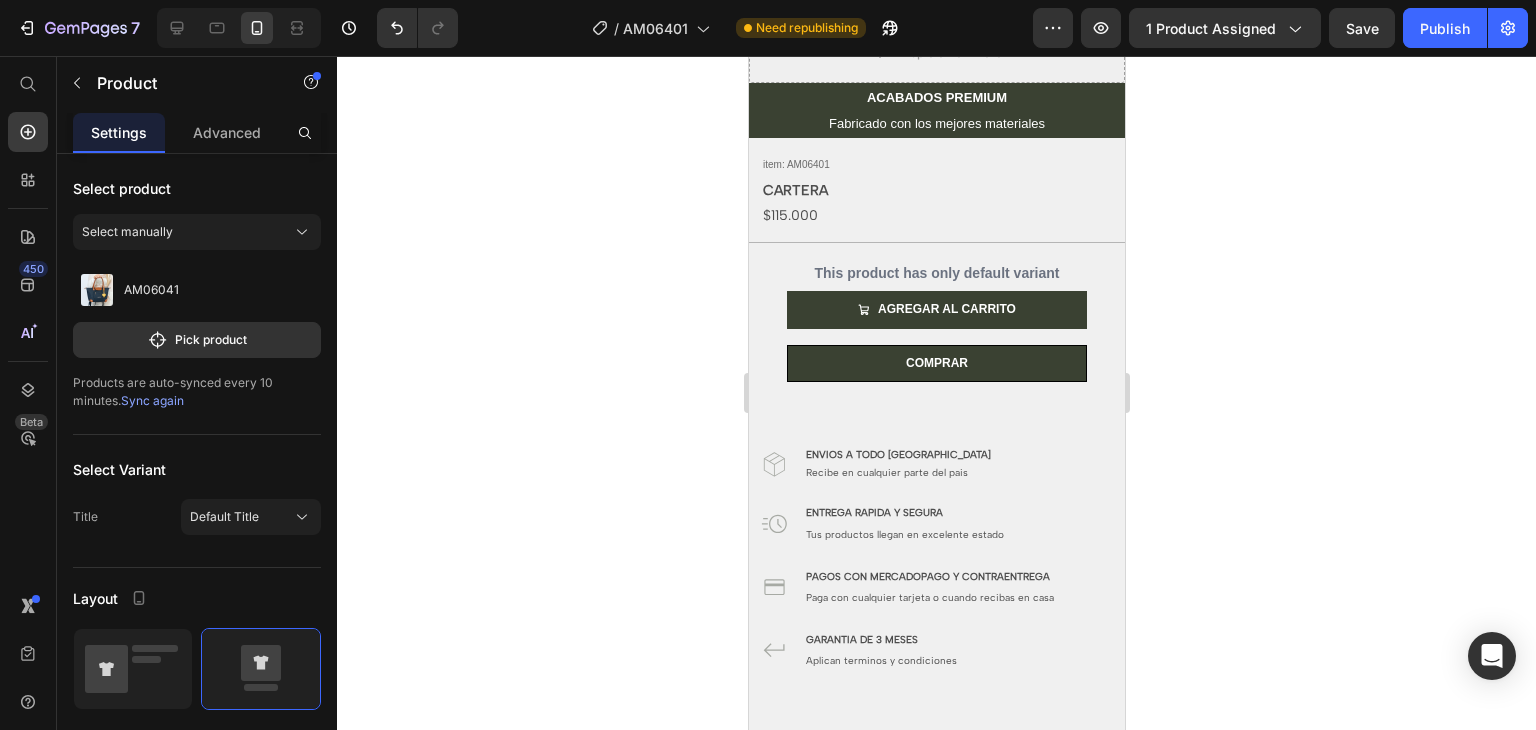 click on "Sync again" at bounding box center [152, 400] 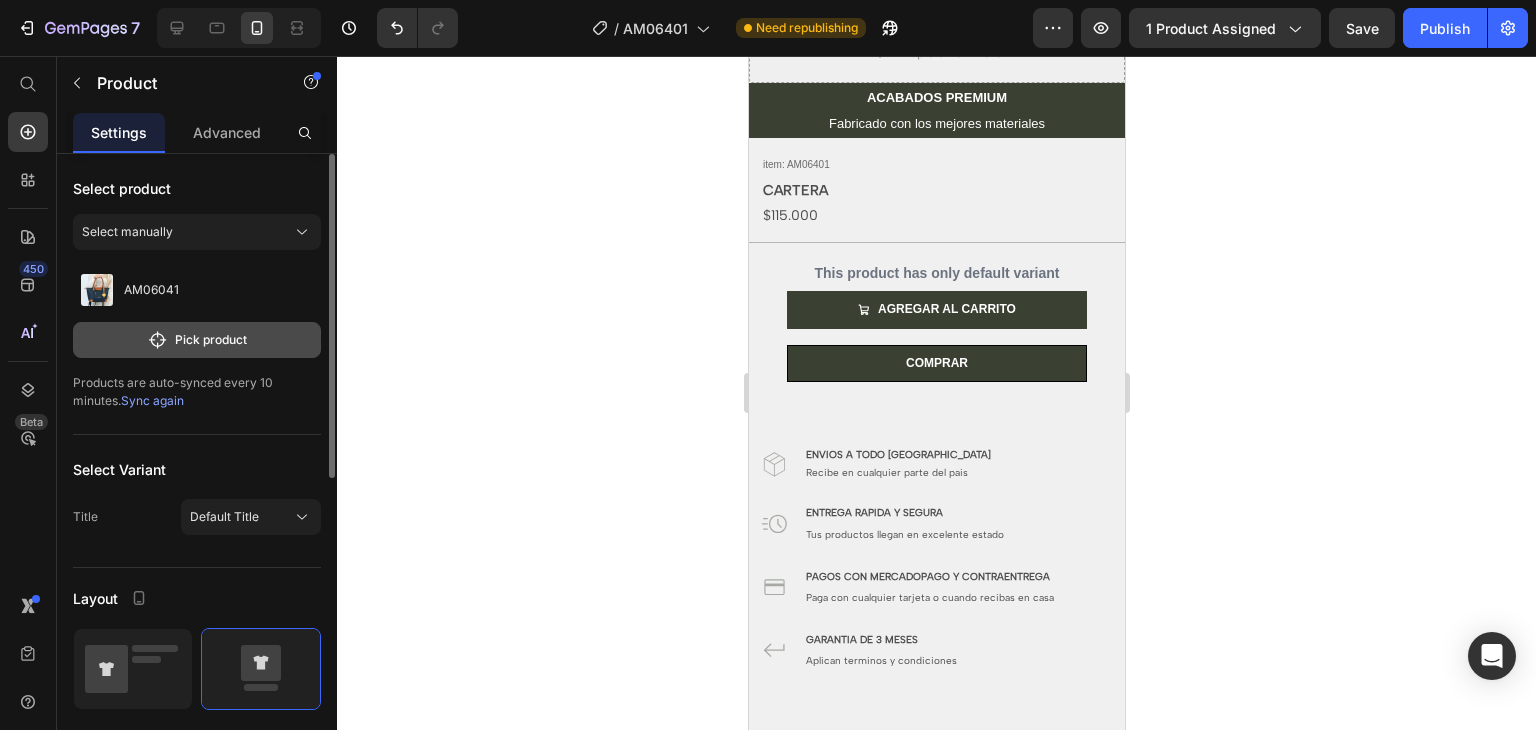 click on "Pick product" 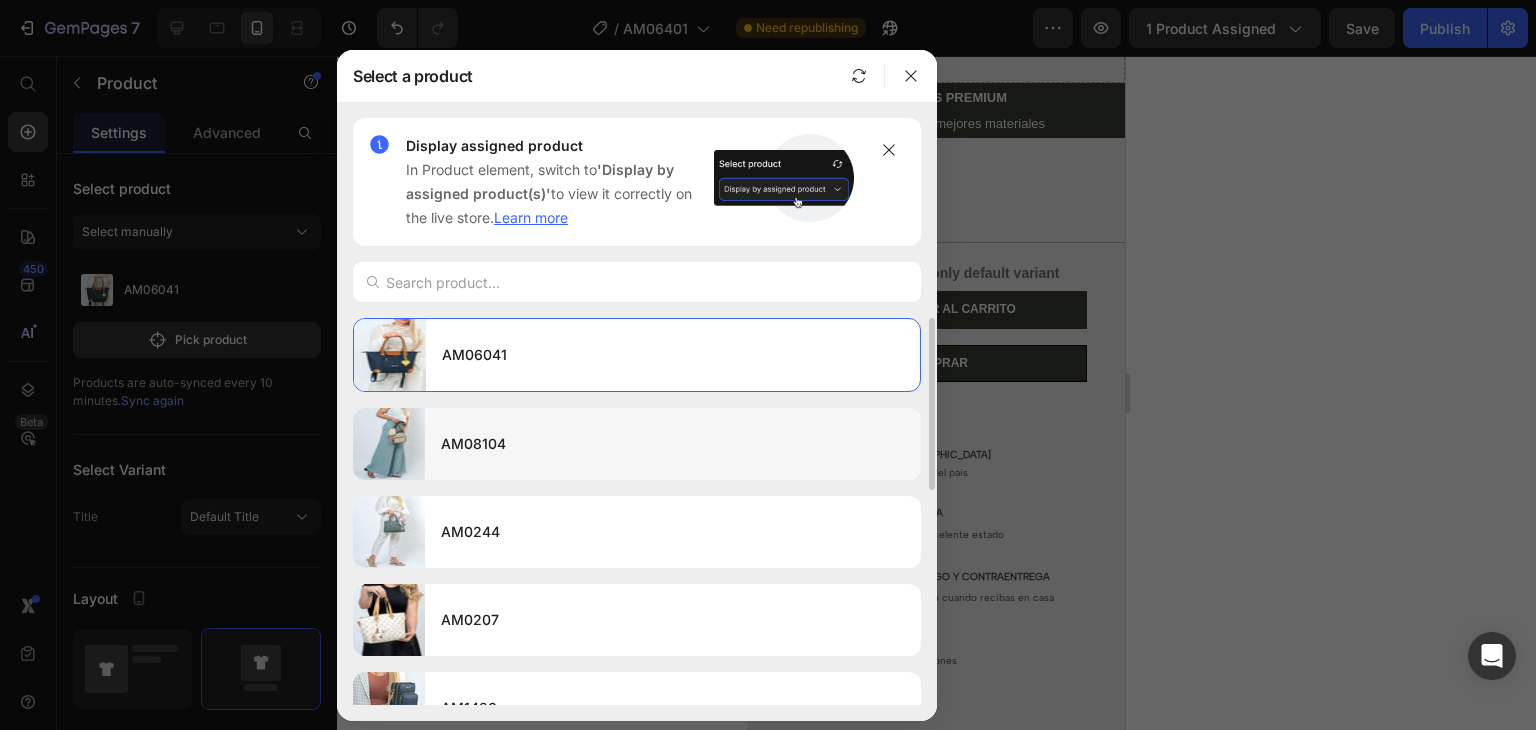 click on "AM08104" at bounding box center (673, 444) 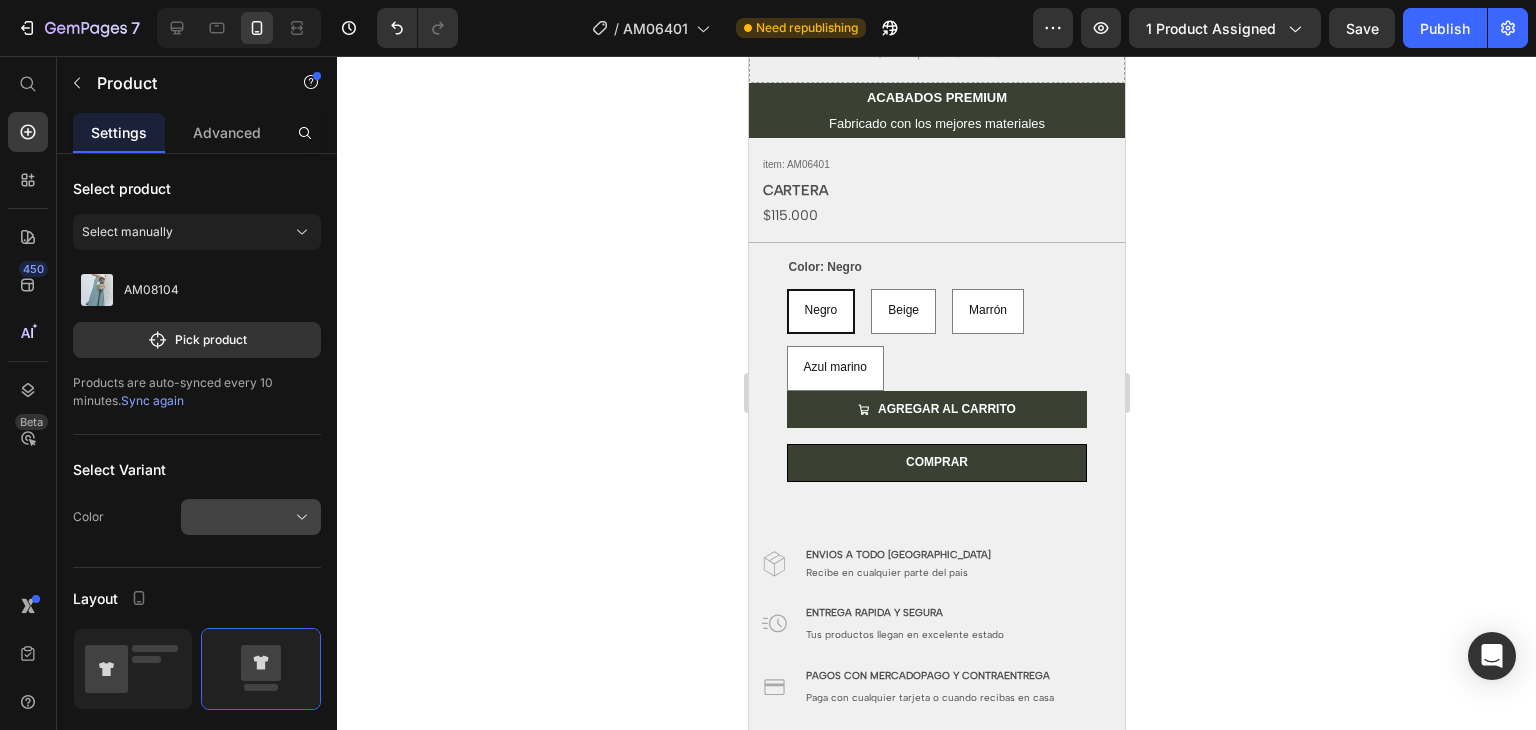 click at bounding box center (251, 517) 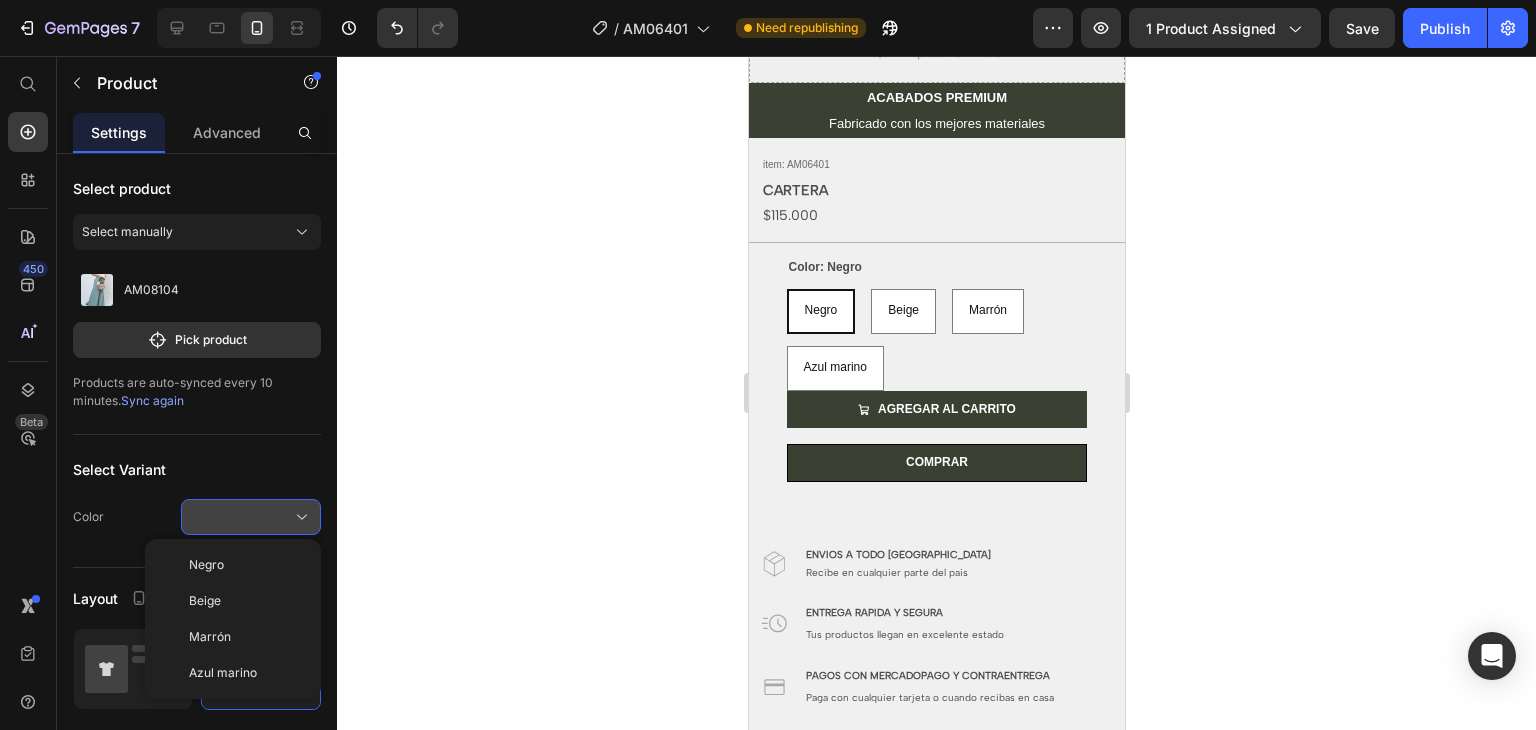 click at bounding box center [251, 517] 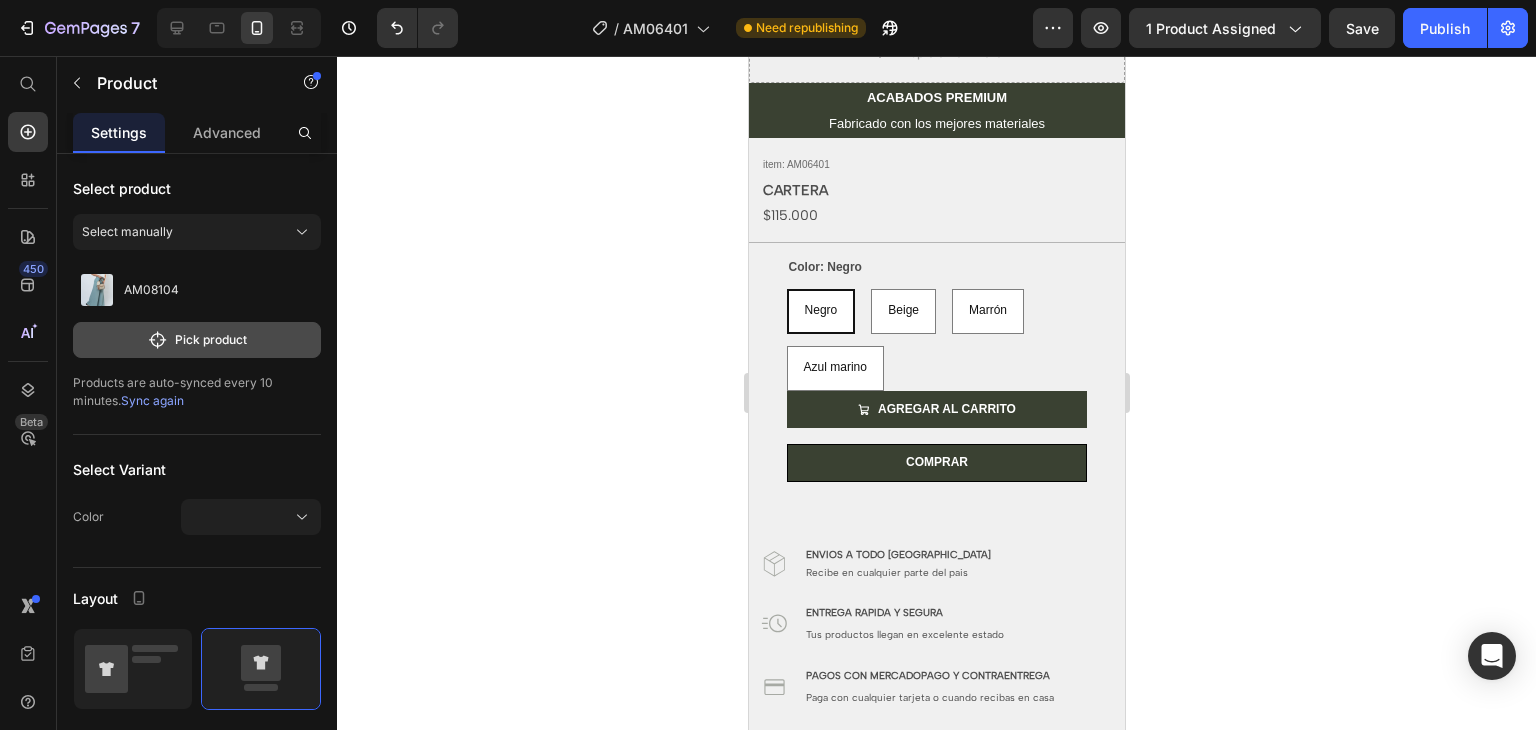 click on "Pick product" 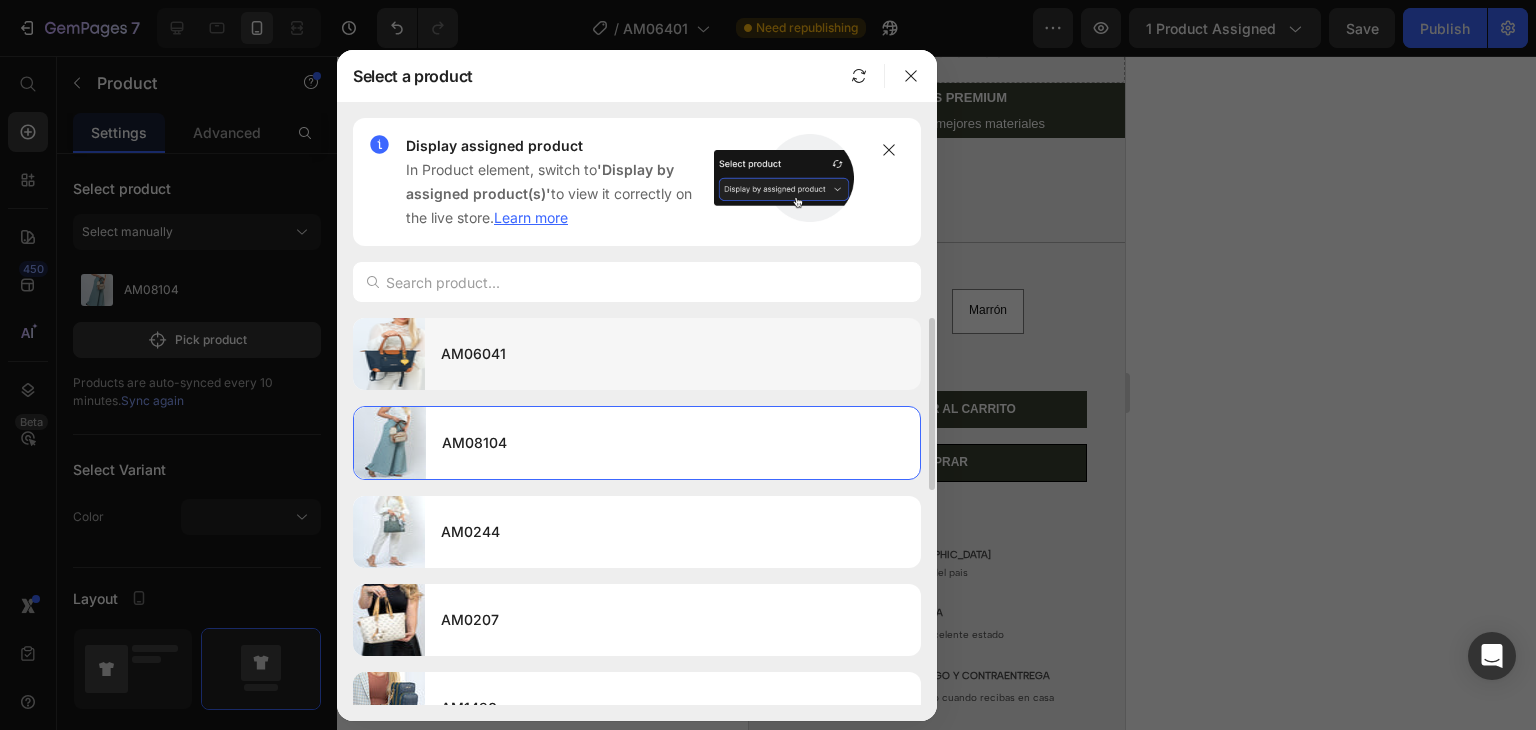 click on "AM06041" at bounding box center (673, 354) 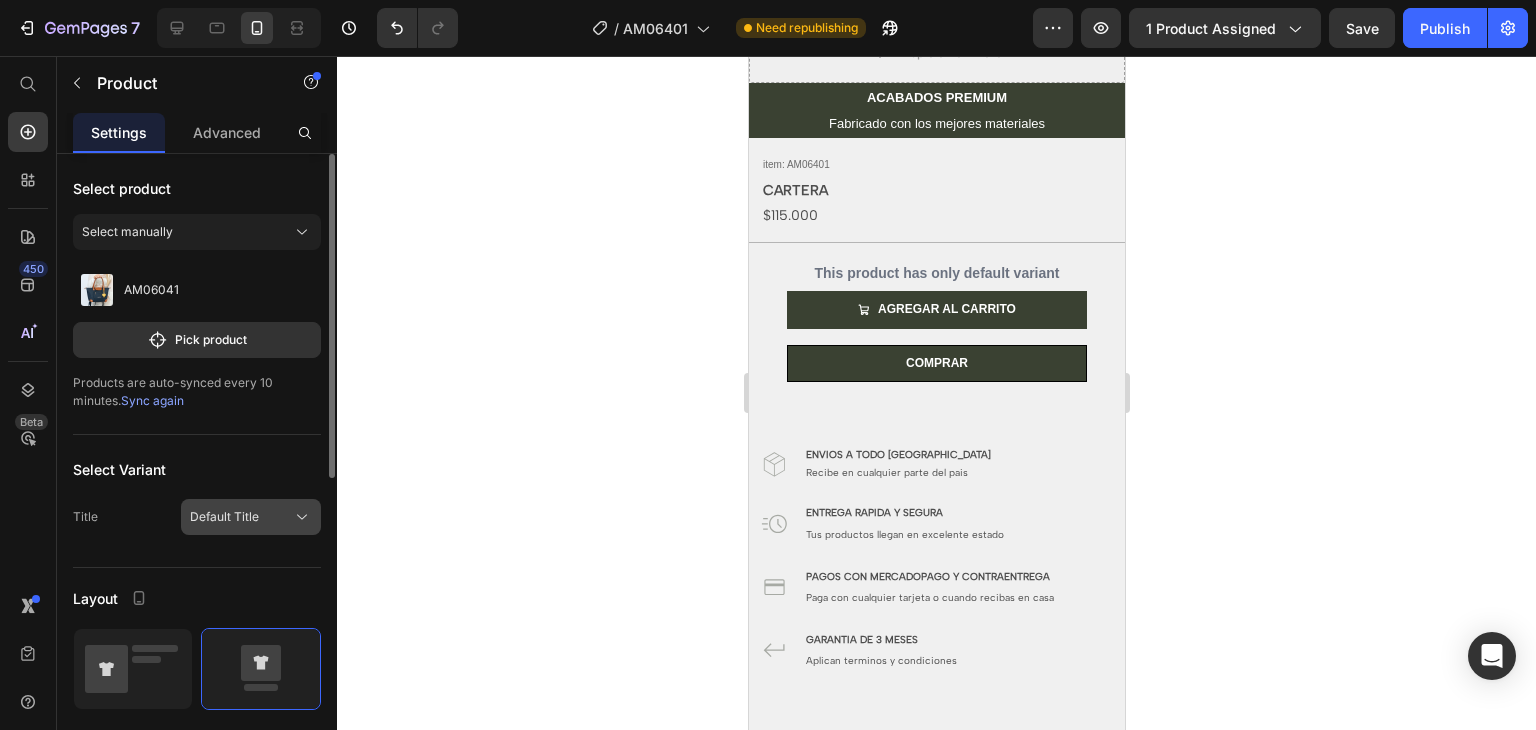 click on "Default Title" at bounding box center [224, 517] 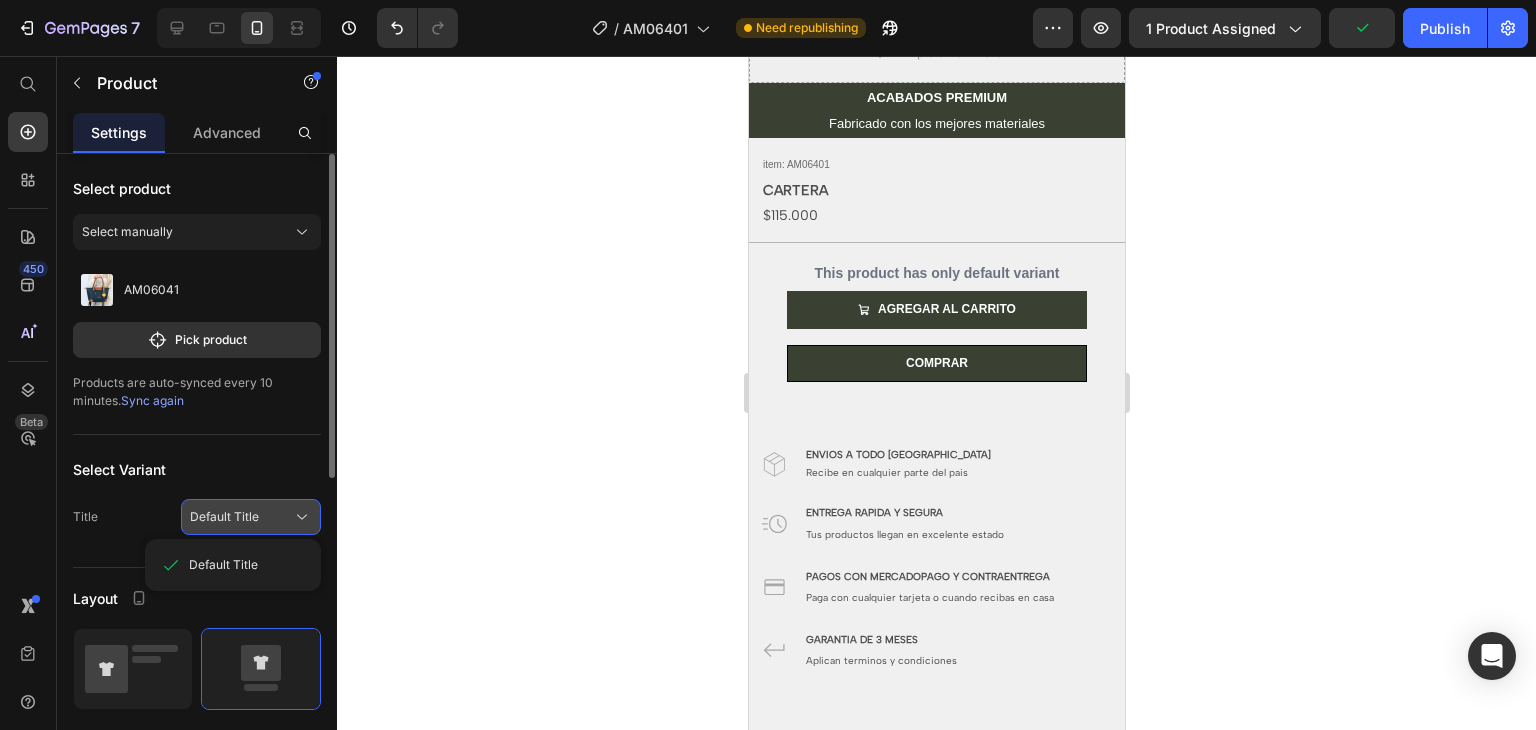 click on "Default Title" at bounding box center [224, 517] 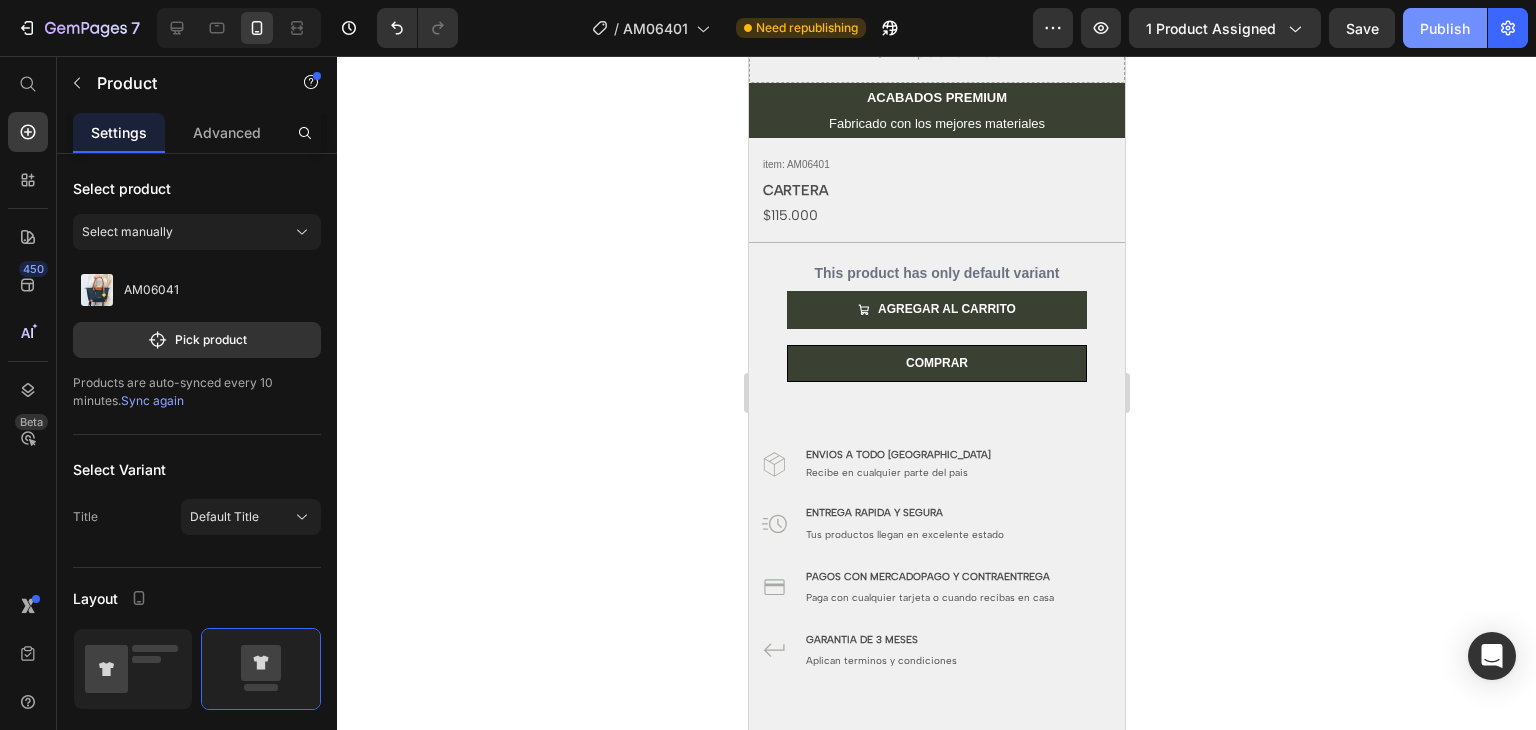 click on "Publish" 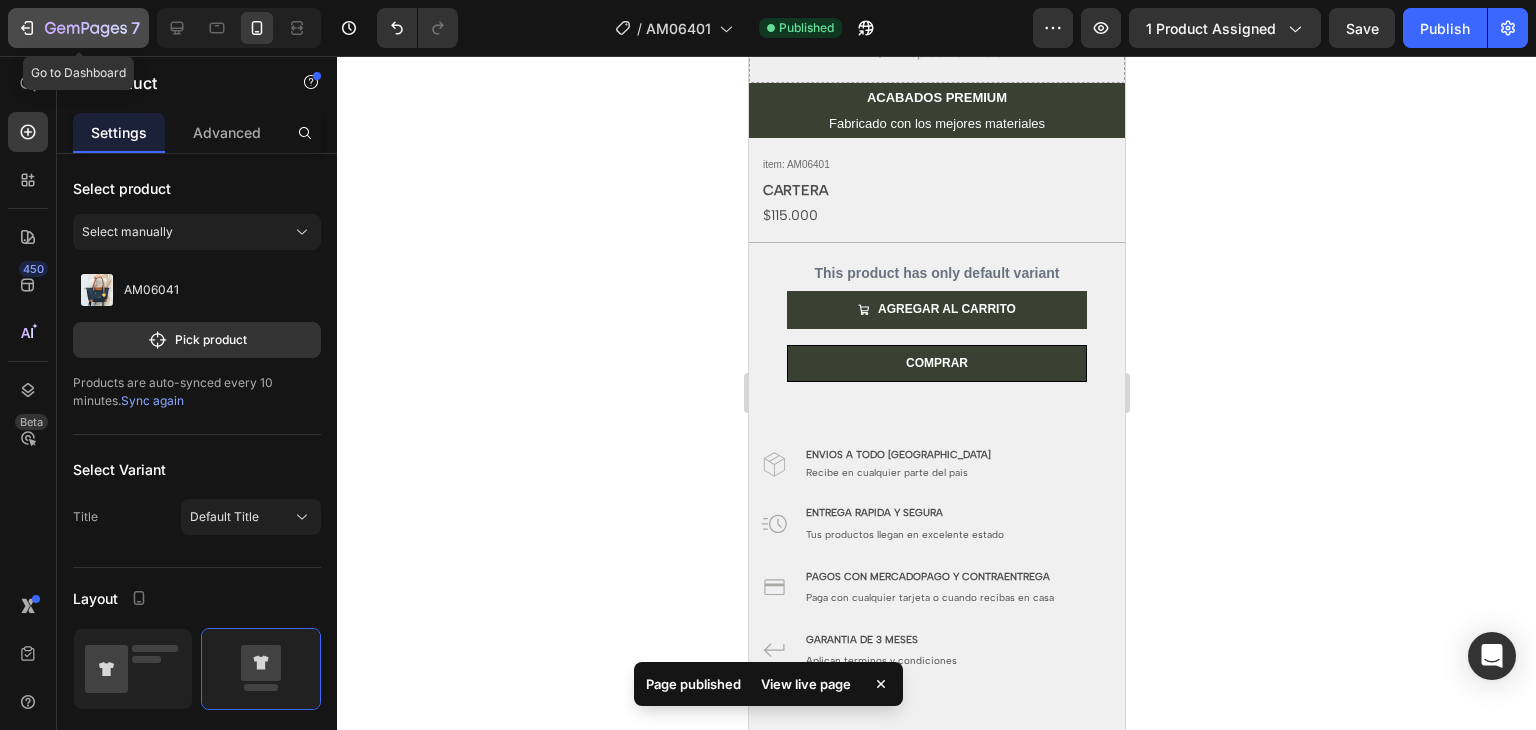 click on "7" at bounding box center (135, 28) 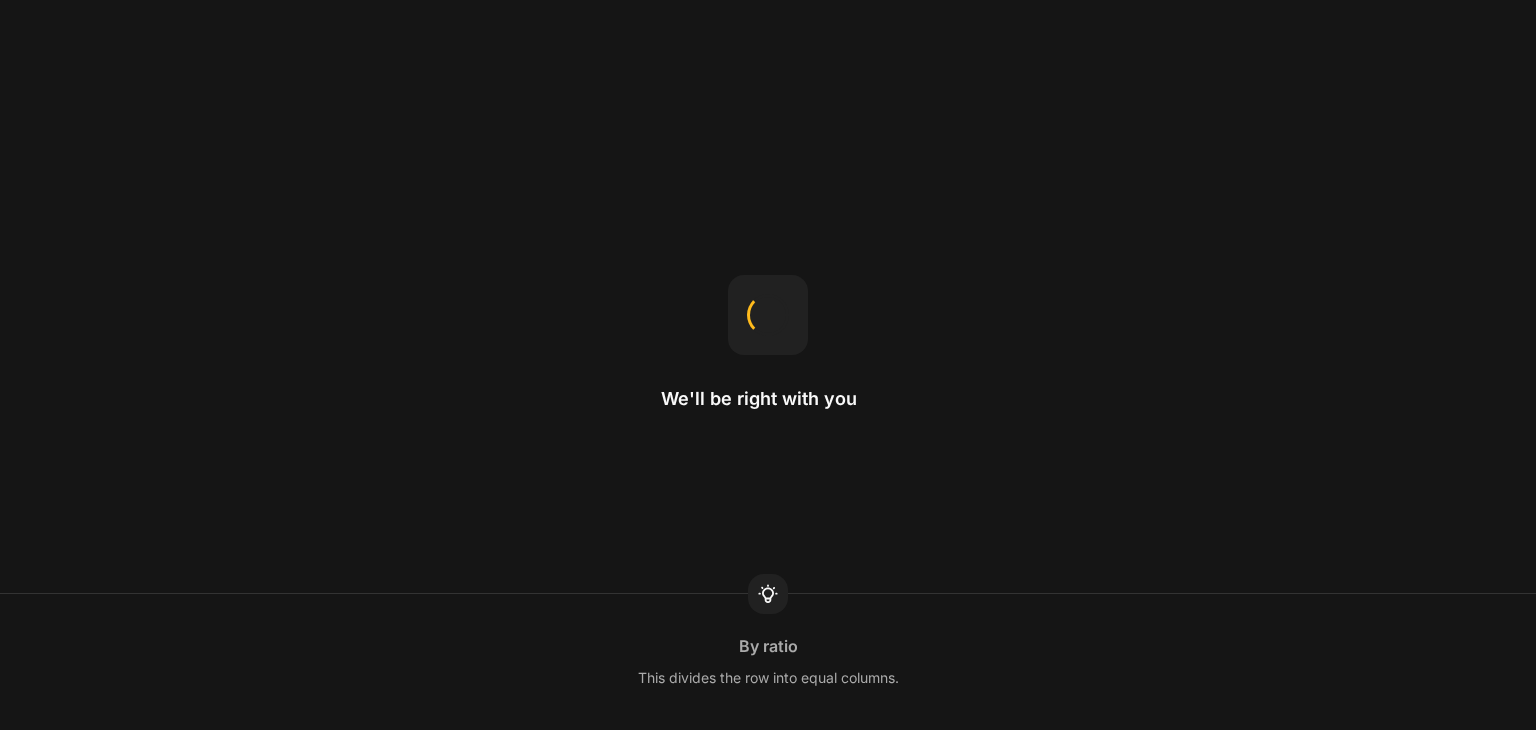 scroll, scrollTop: 0, scrollLeft: 0, axis: both 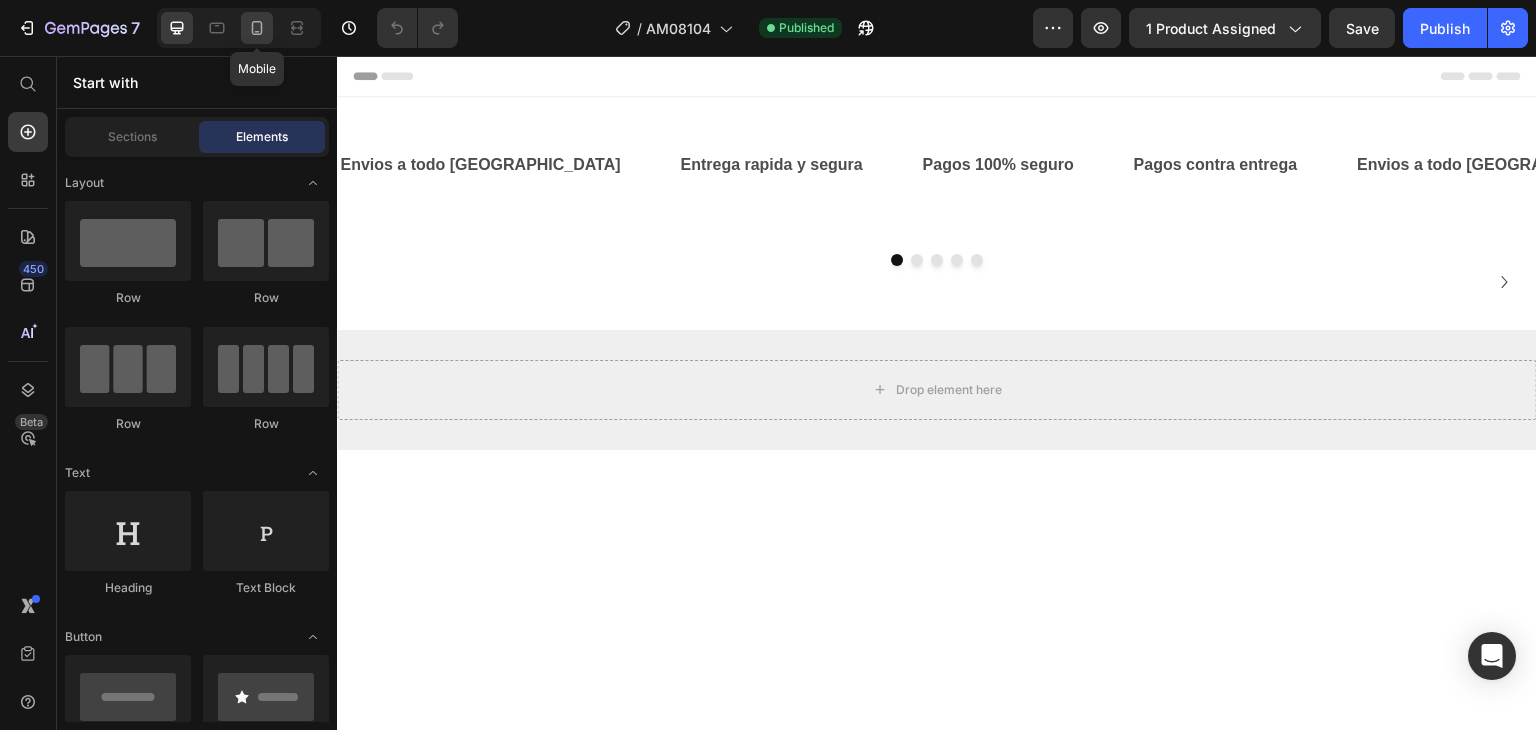 click 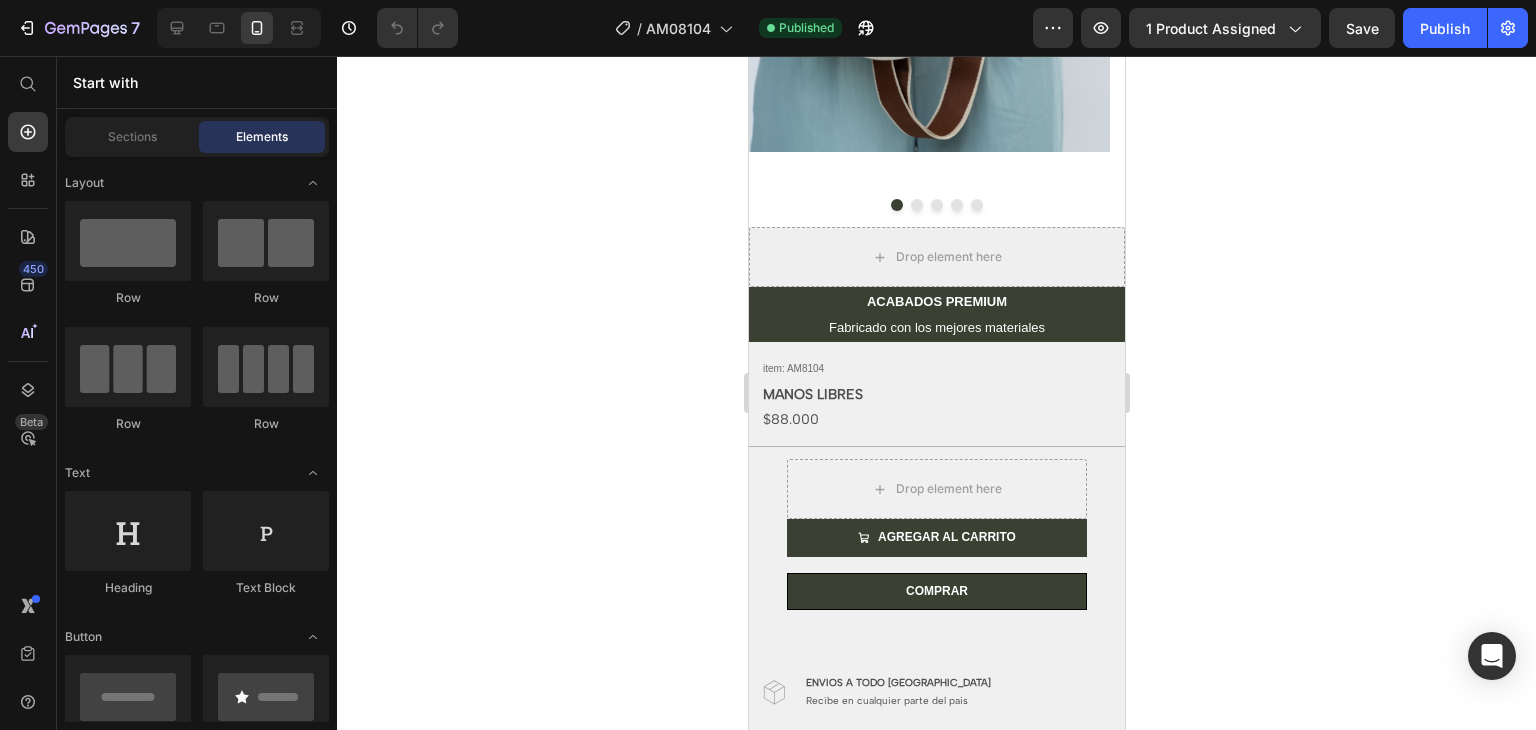scroll, scrollTop: 473, scrollLeft: 0, axis: vertical 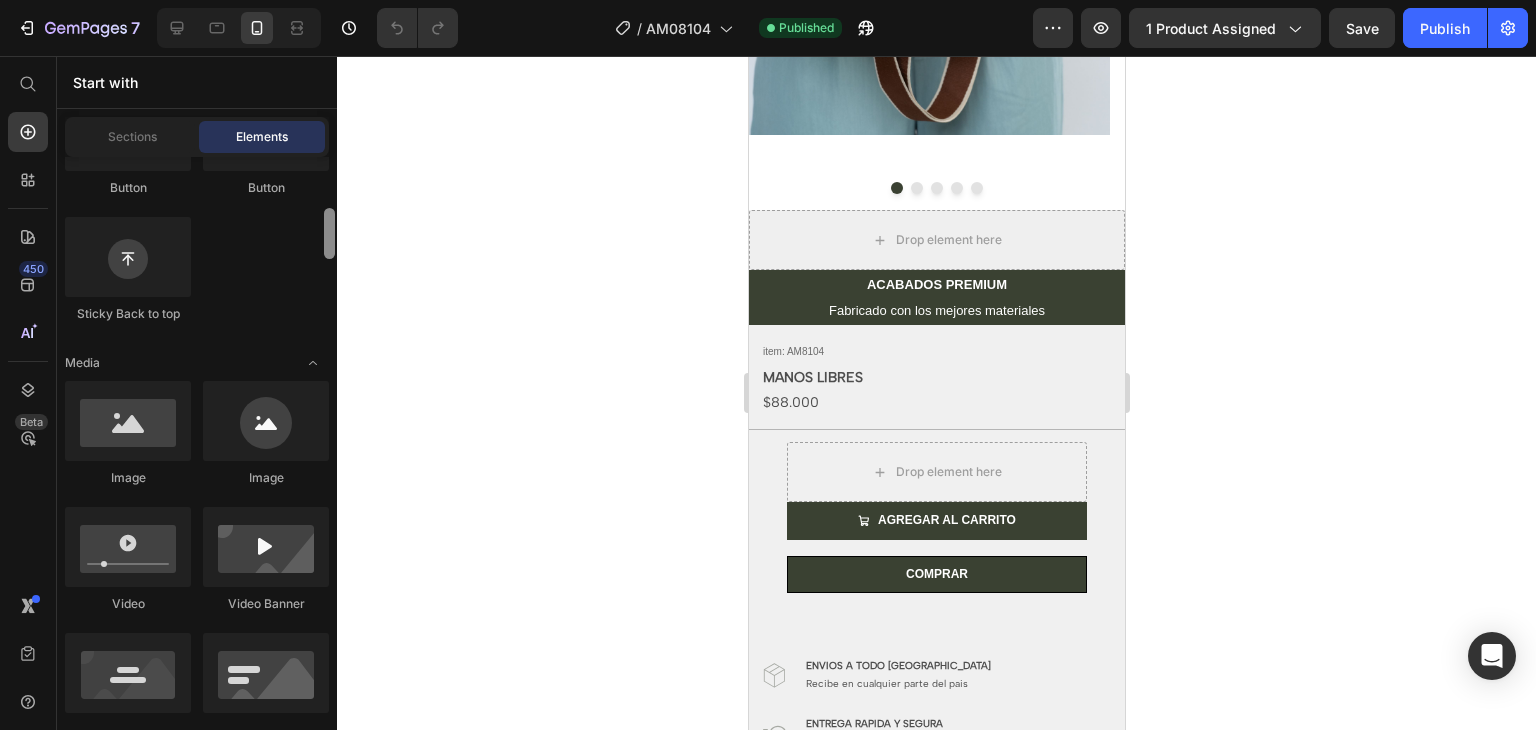 click at bounding box center (329, 439) 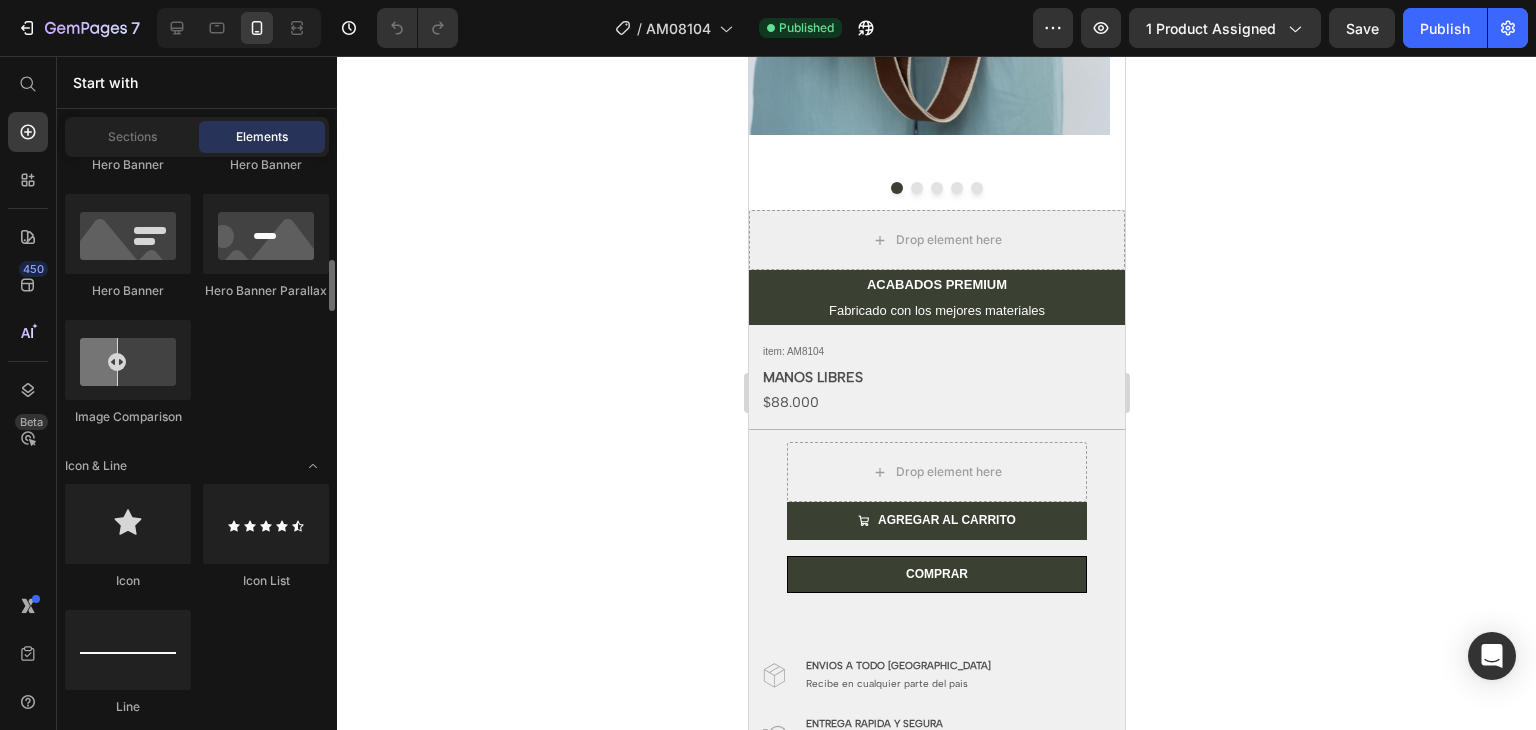 drag, startPoint x: 329, startPoint y: 260, endPoint x: 356, endPoint y: 522, distance: 263.38754 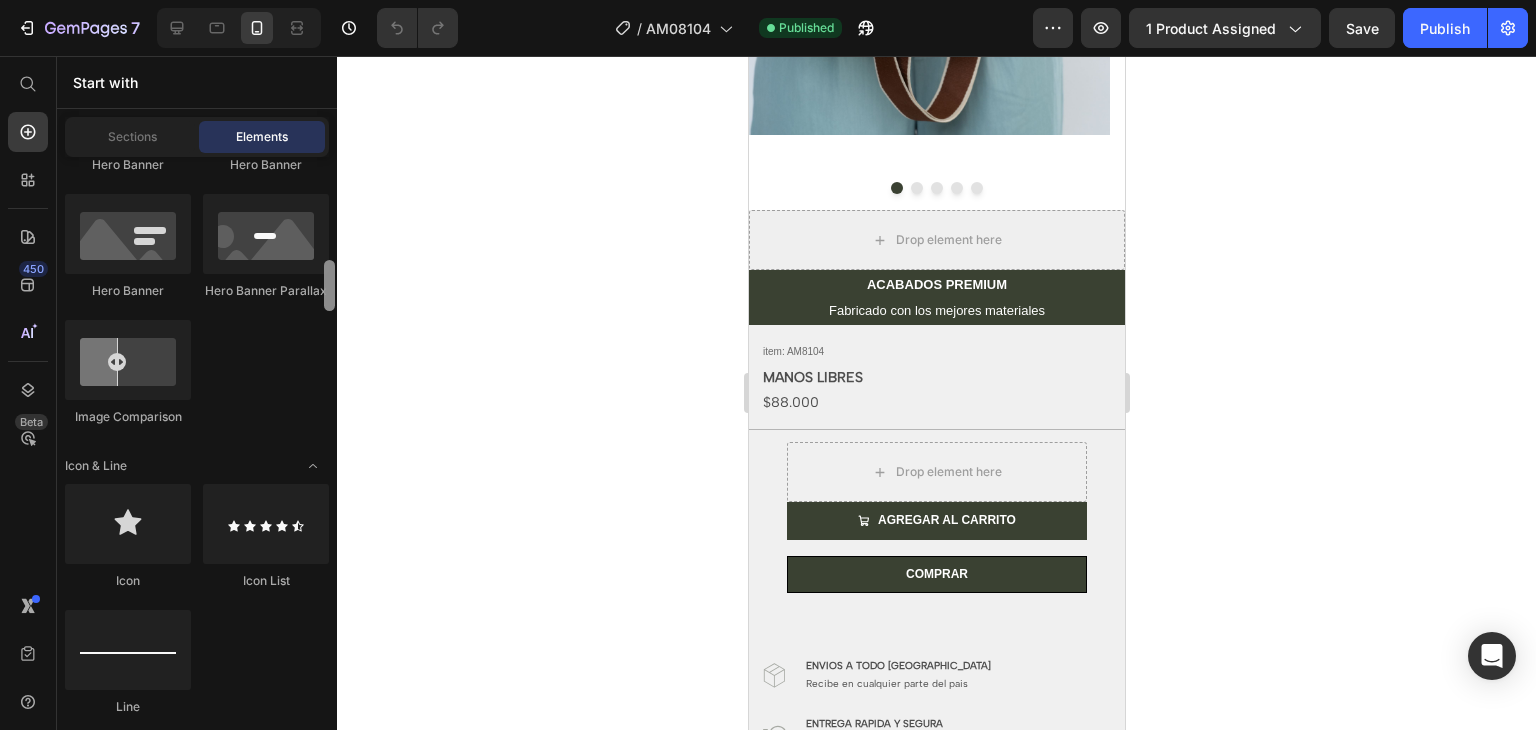 scroll, scrollTop: 1694, scrollLeft: 0, axis: vertical 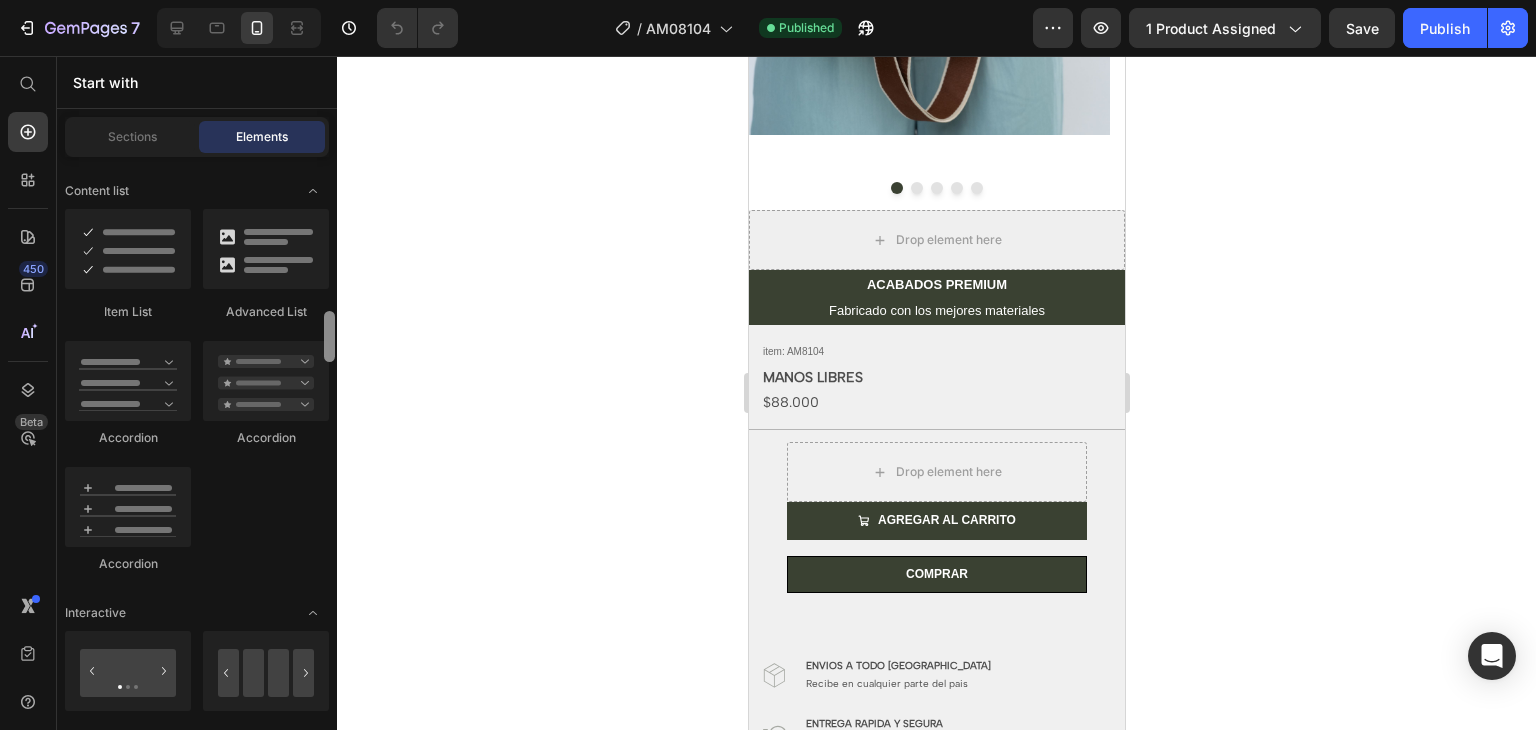 click at bounding box center (329, 439) 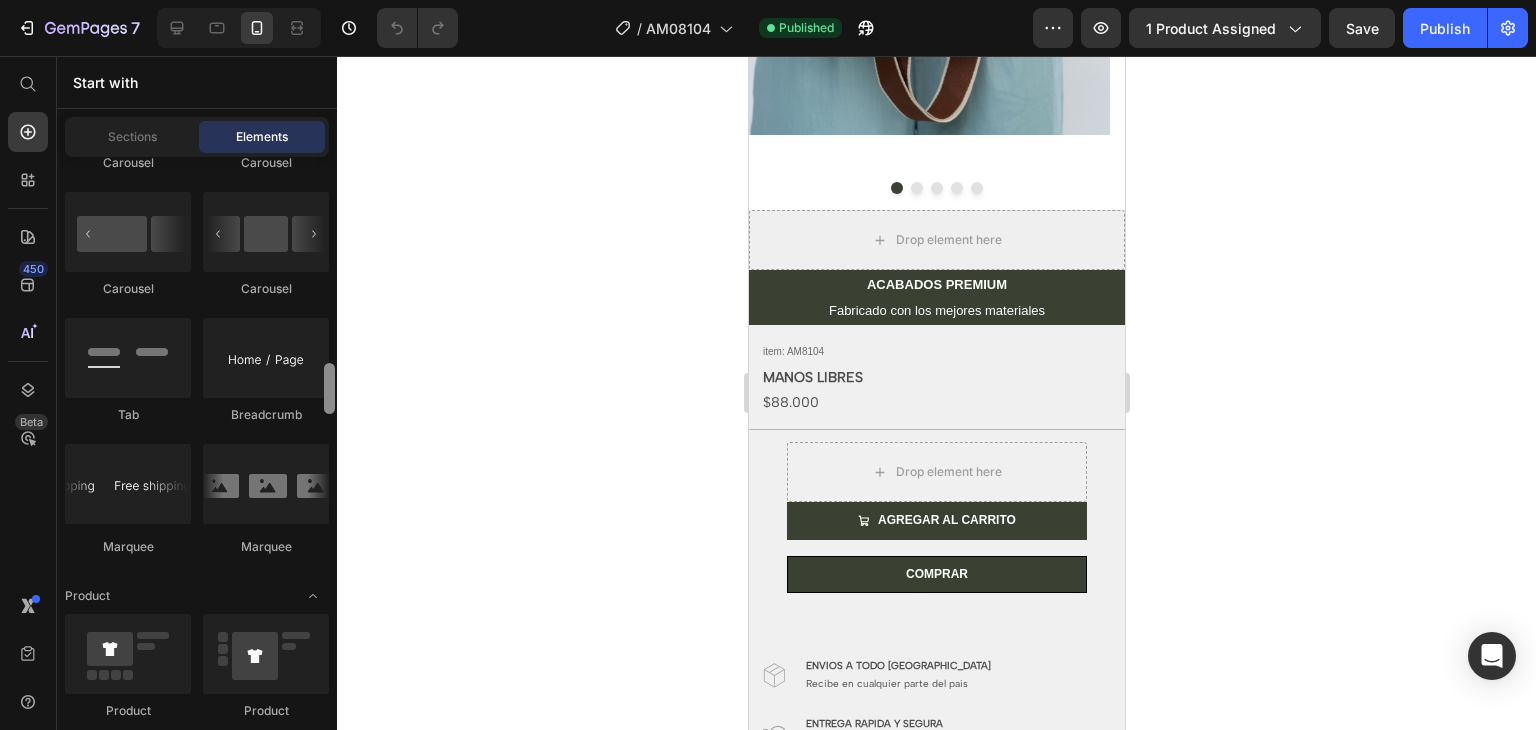 click at bounding box center [329, 439] 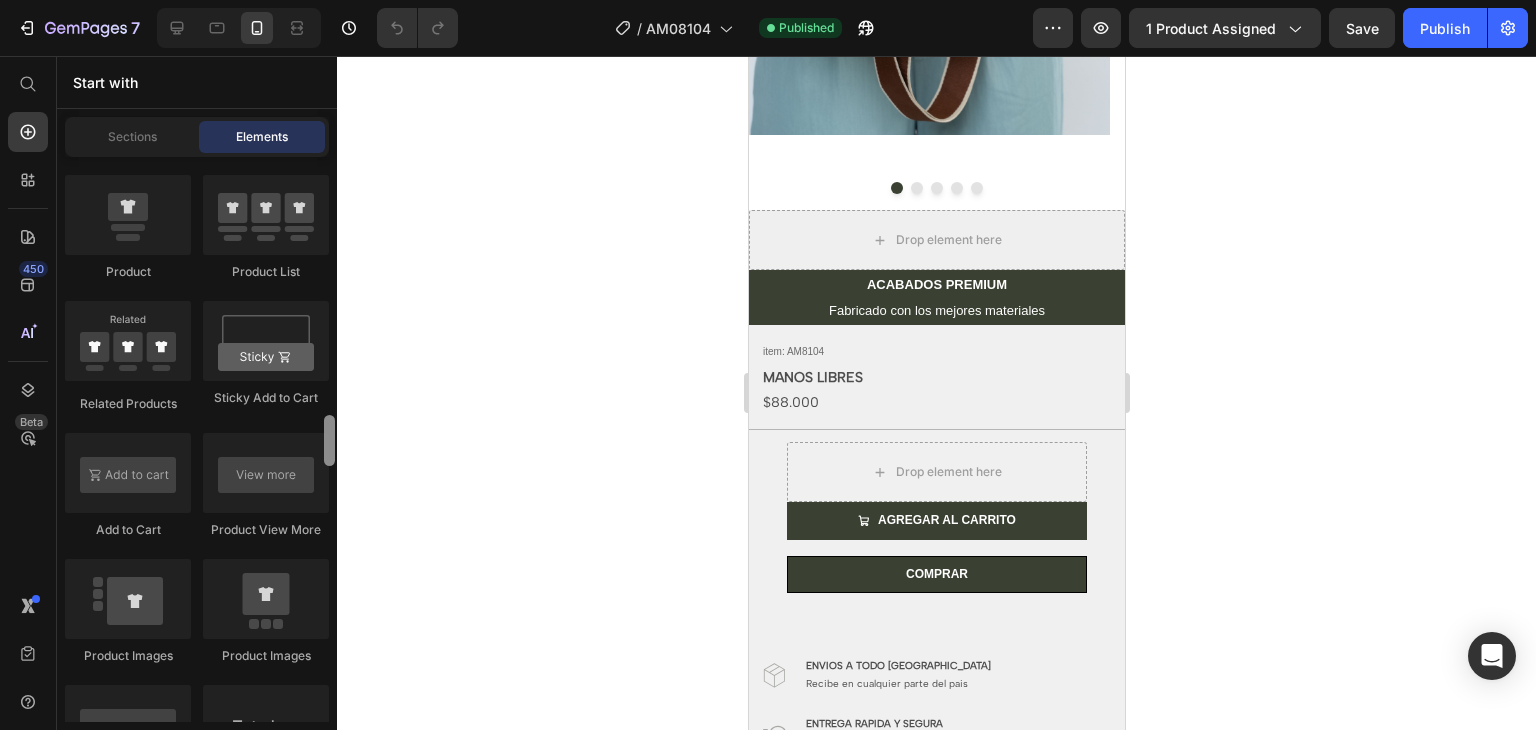 click at bounding box center (329, 439) 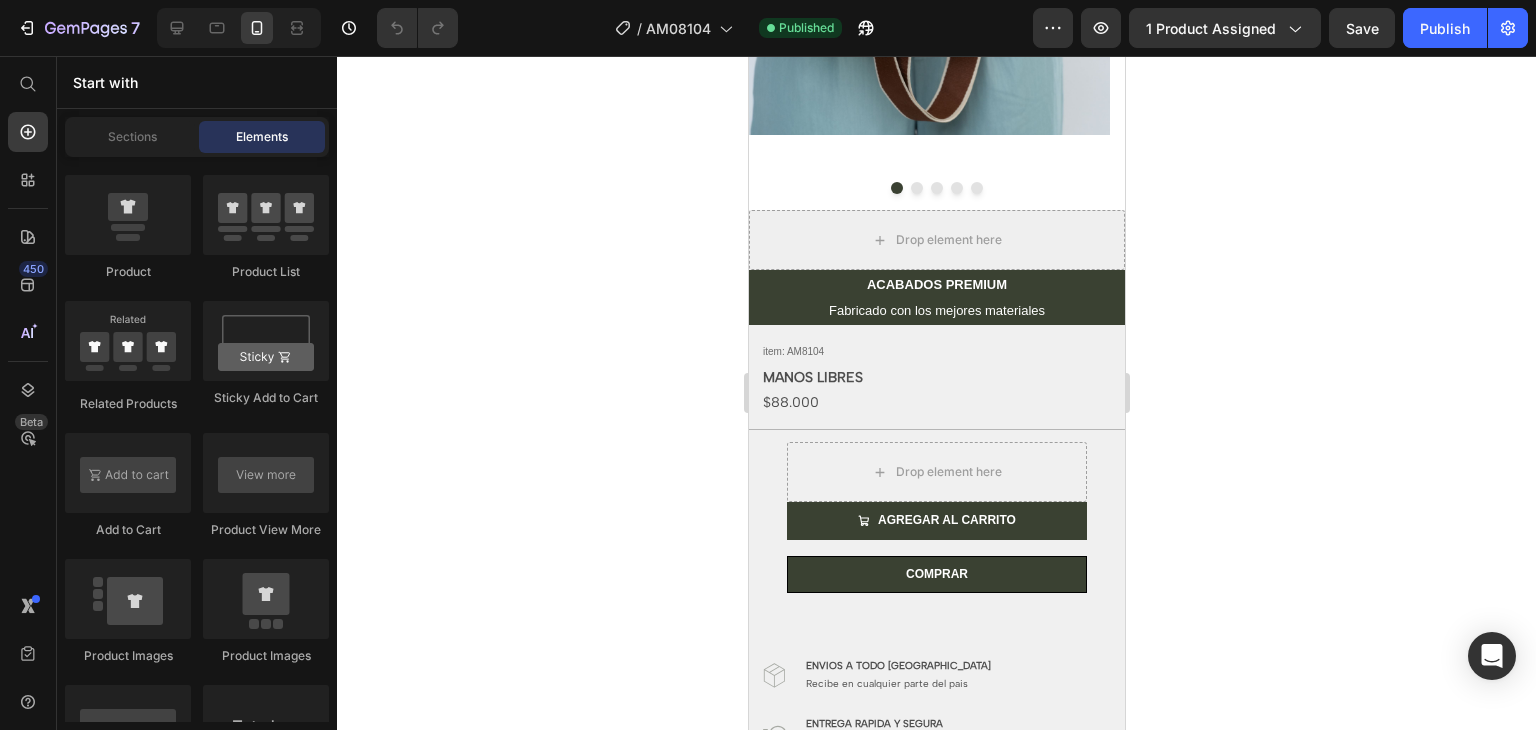 scroll, scrollTop: 3388, scrollLeft: 0, axis: vertical 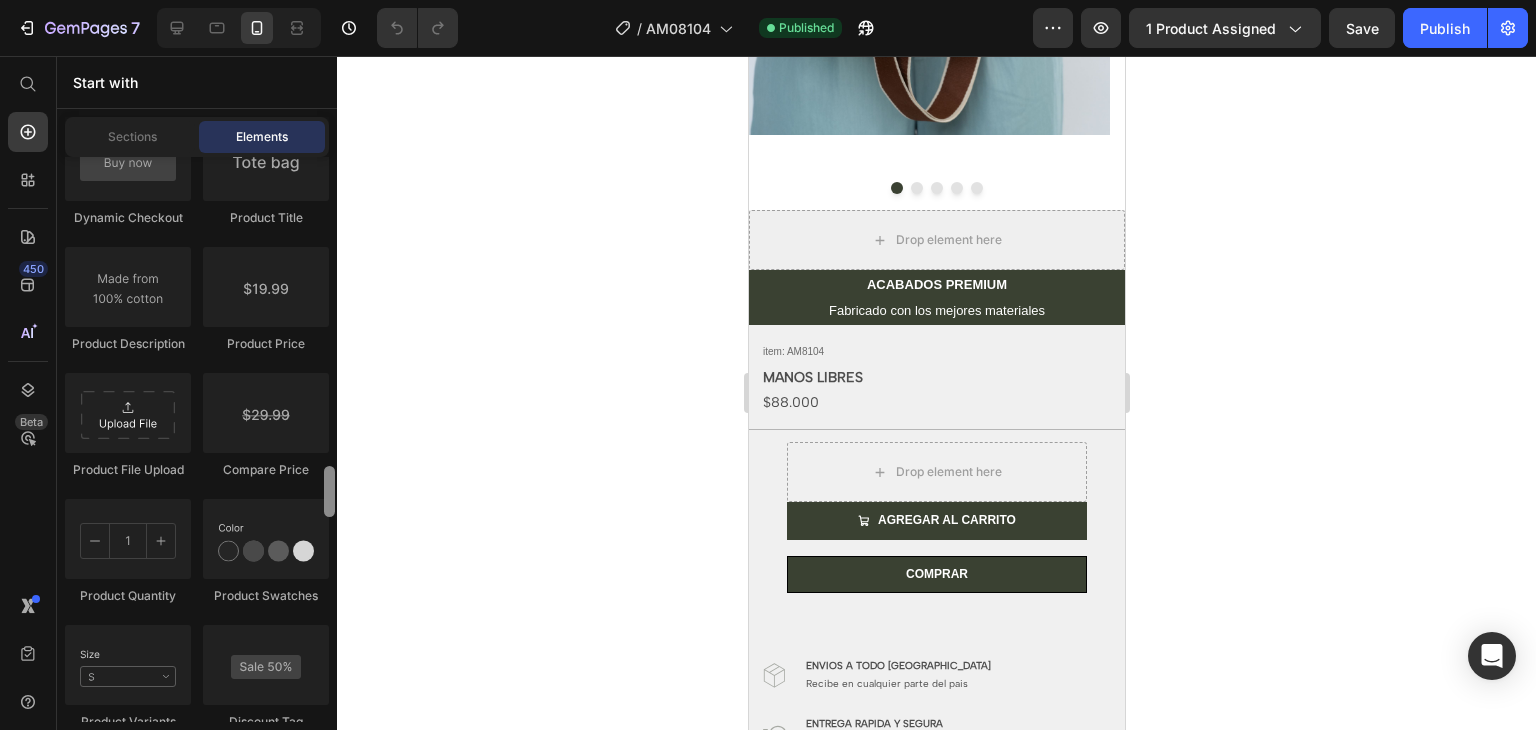 click at bounding box center [329, 439] 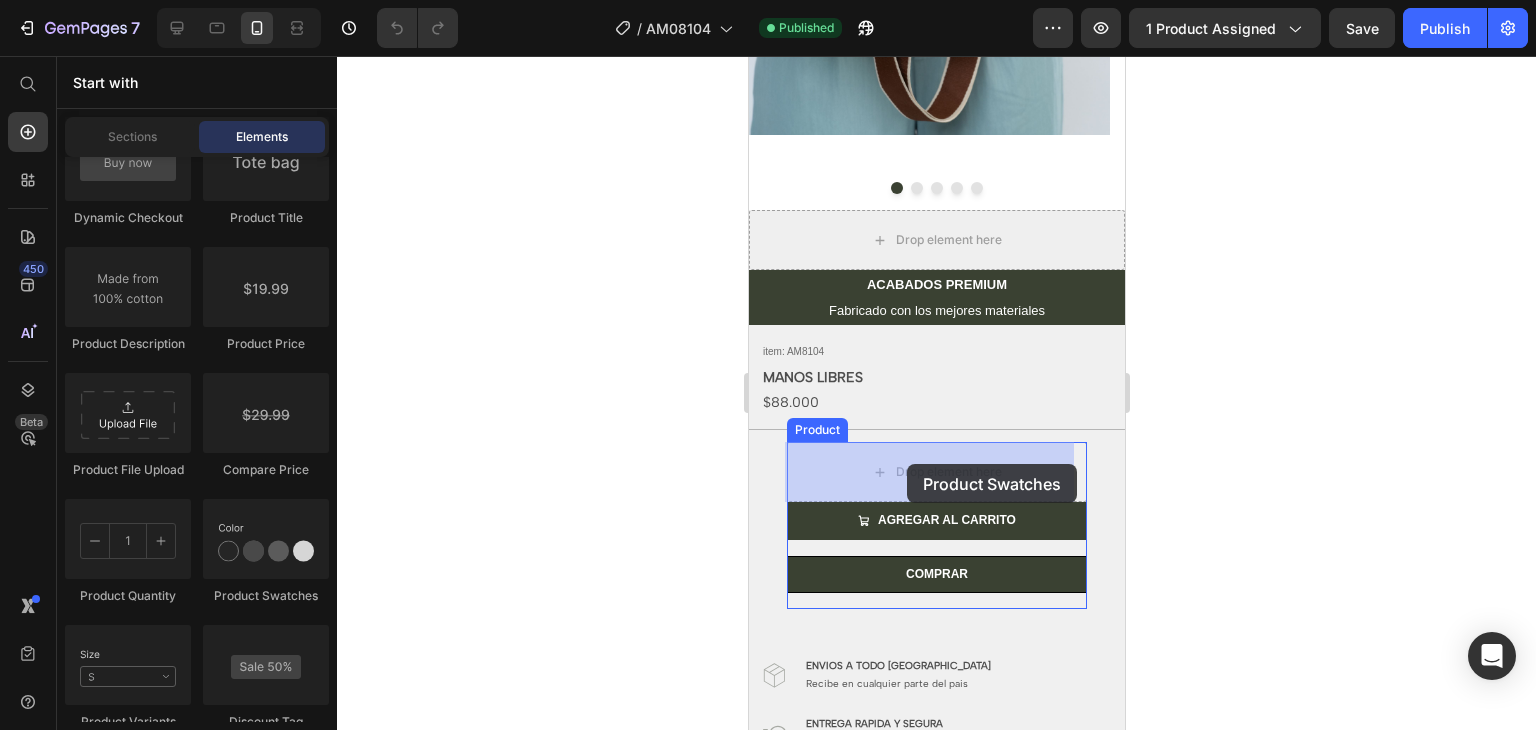 drag, startPoint x: 1036, startPoint y: 580, endPoint x: 906, endPoint y: 464, distance: 174.22974 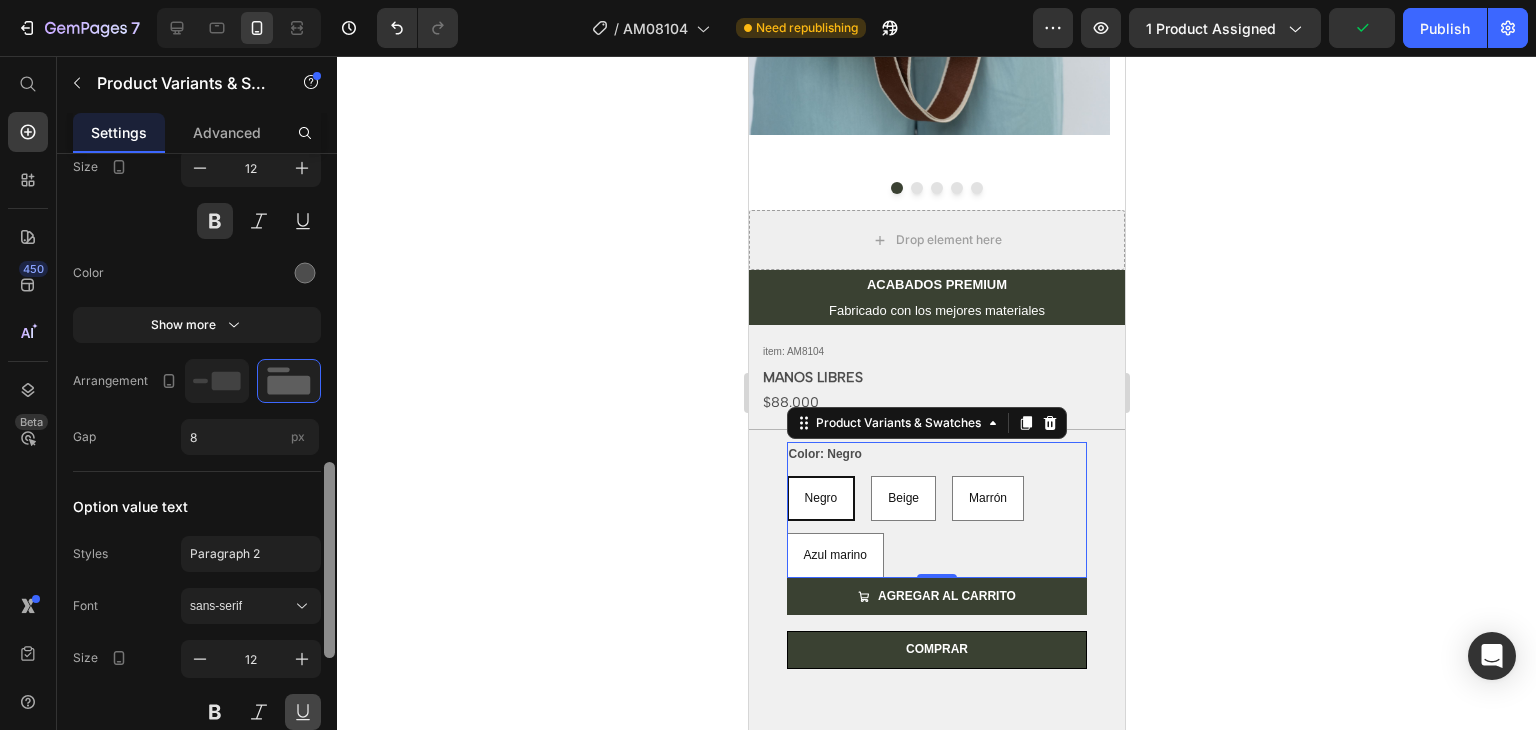 scroll, scrollTop: 932, scrollLeft: 0, axis: vertical 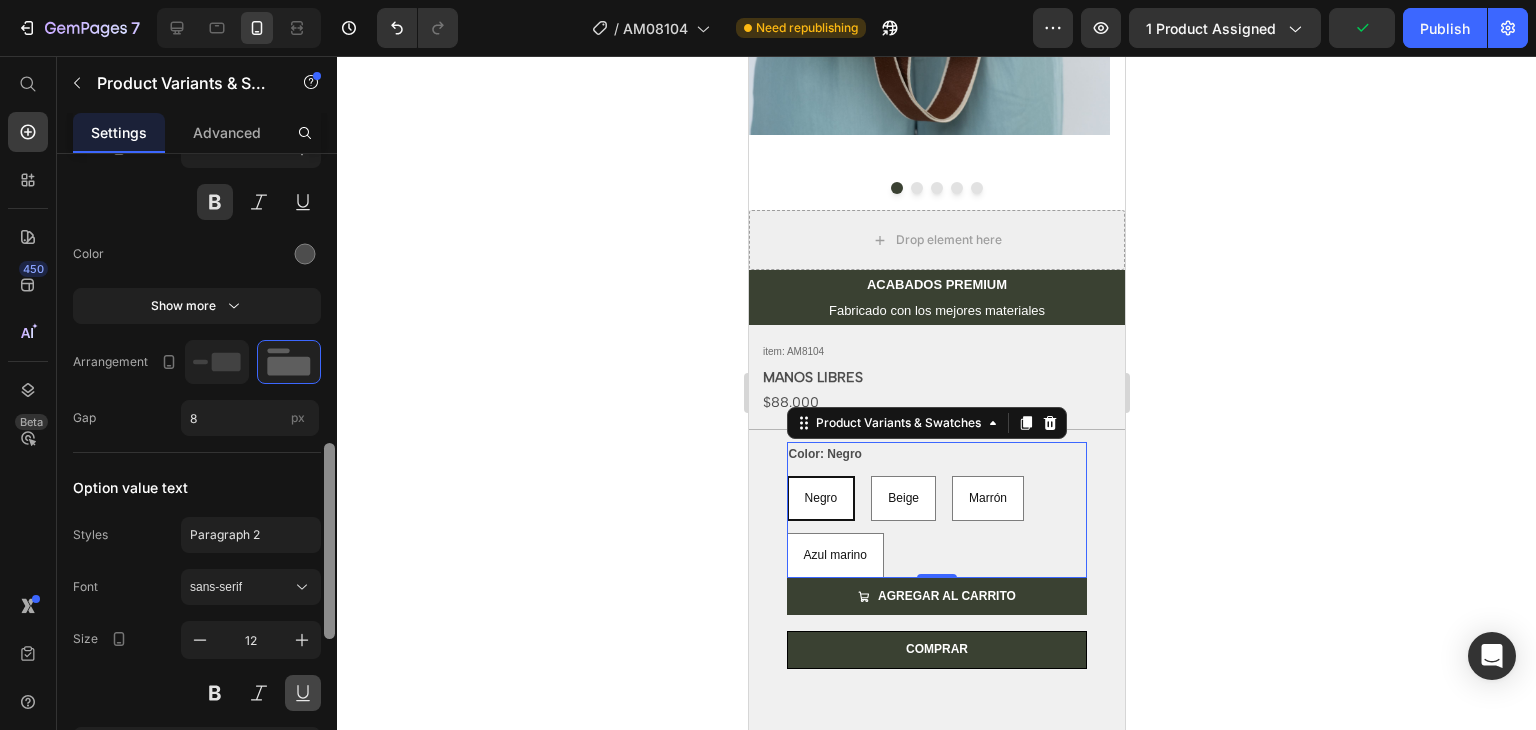 drag, startPoint x: 328, startPoint y: 376, endPoint x: 316, endPoint y: 710, distance: 334.21548 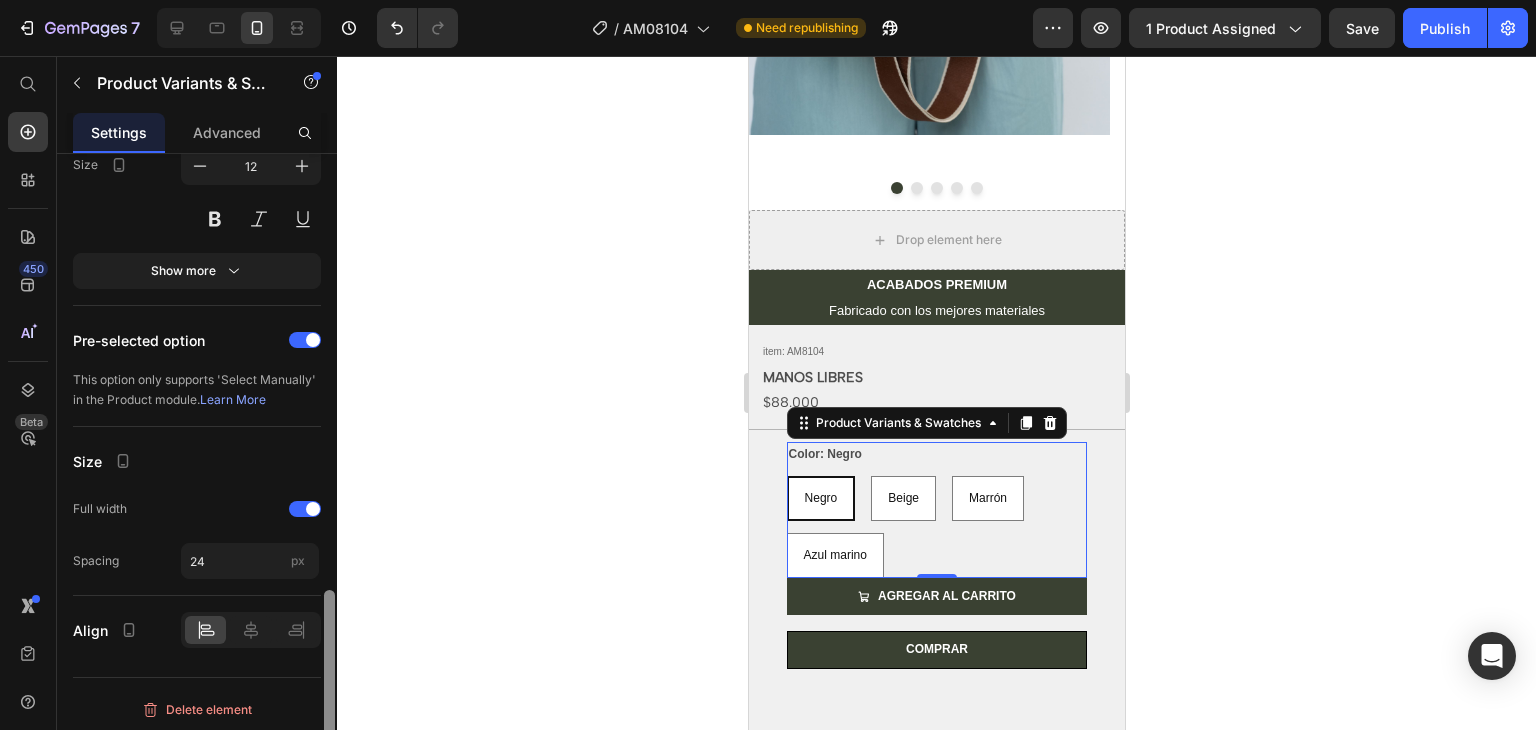 scroll, scrollTop: 1408, scrollLeft: 0, axis: vertical 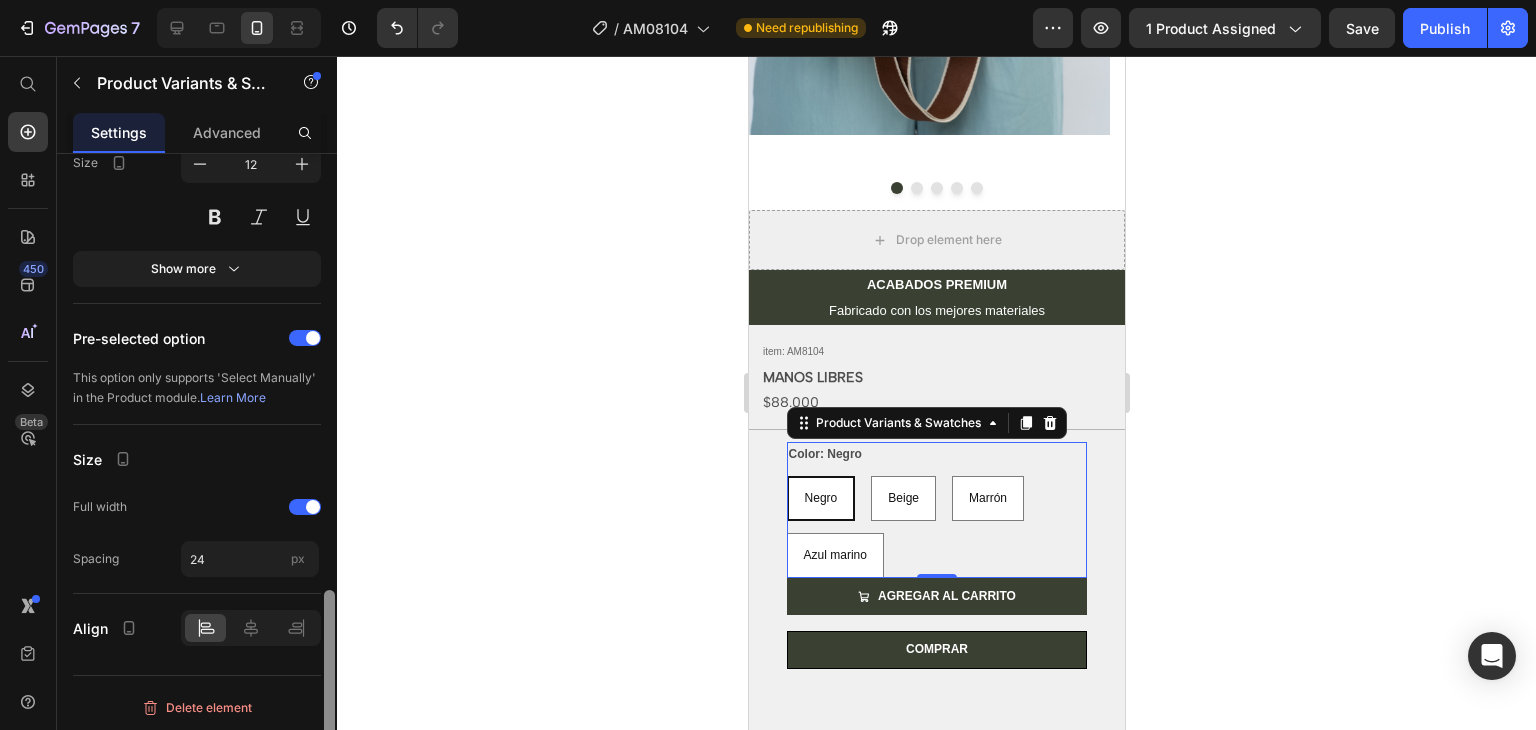 drag, startPoint x: 329, startPoint y: 580, endPoint x: 329, endPoint y: 745, distance: 165 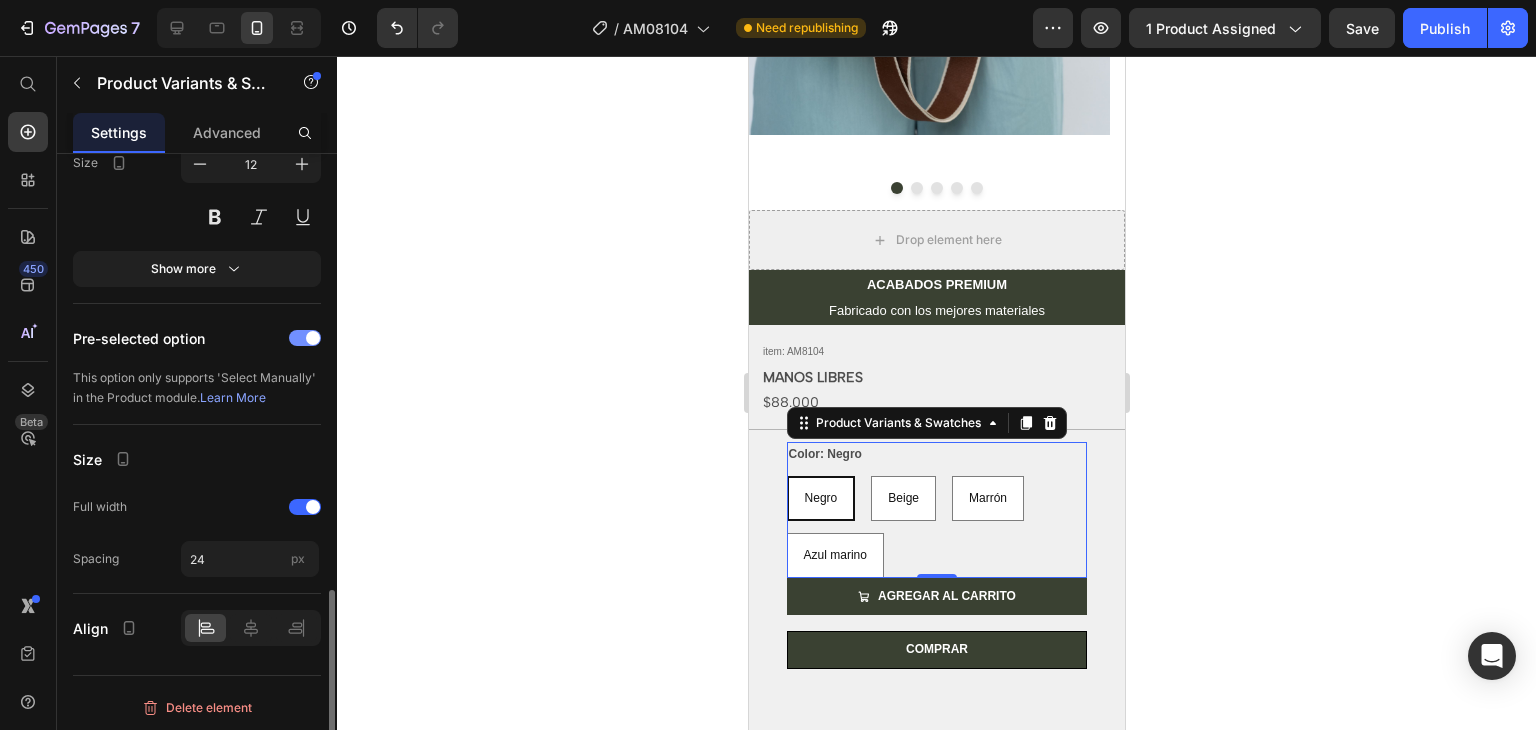 click at bounding box center (305, 338) 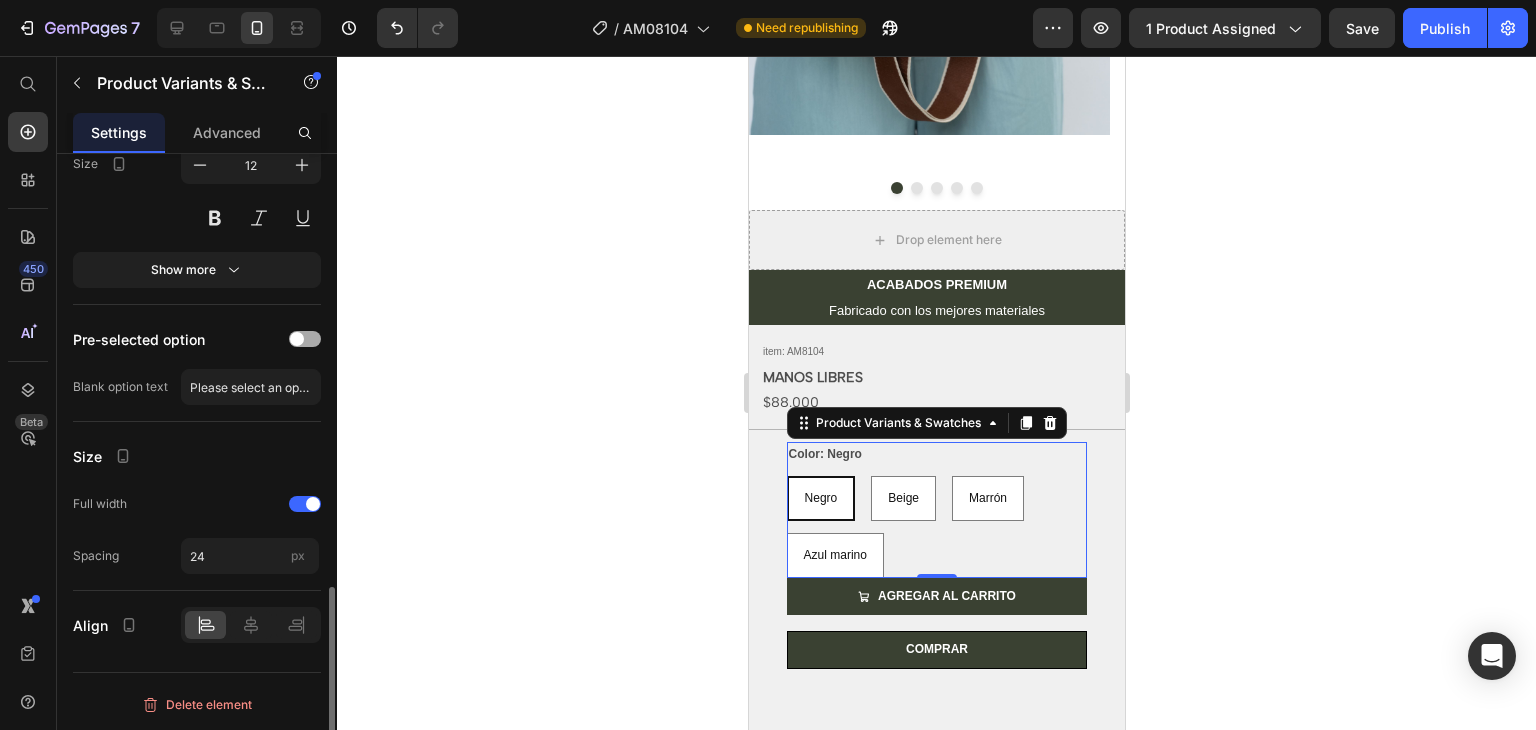 radio on "false" 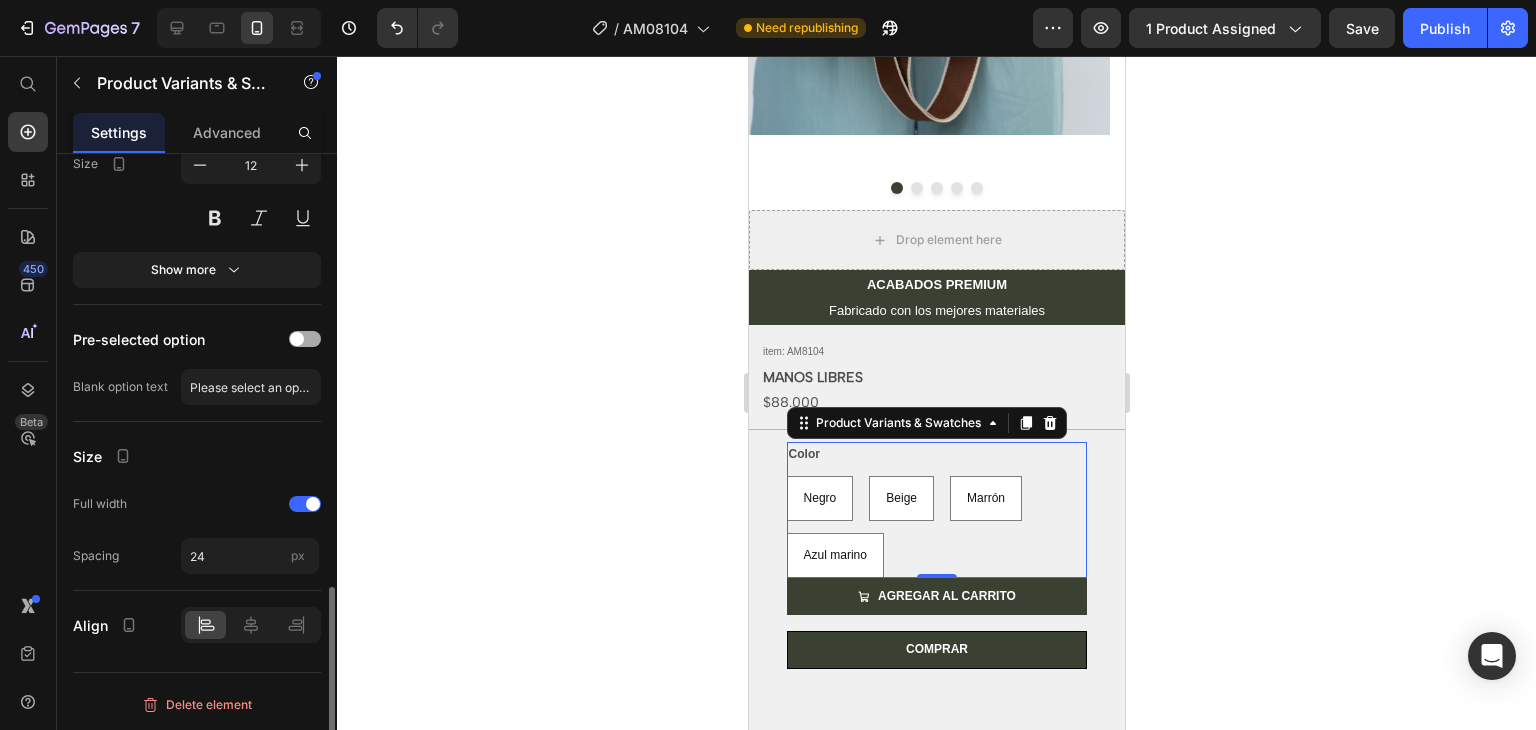 scroll, scrollTop: 1404, scrollLeft: 0, axis: vertical 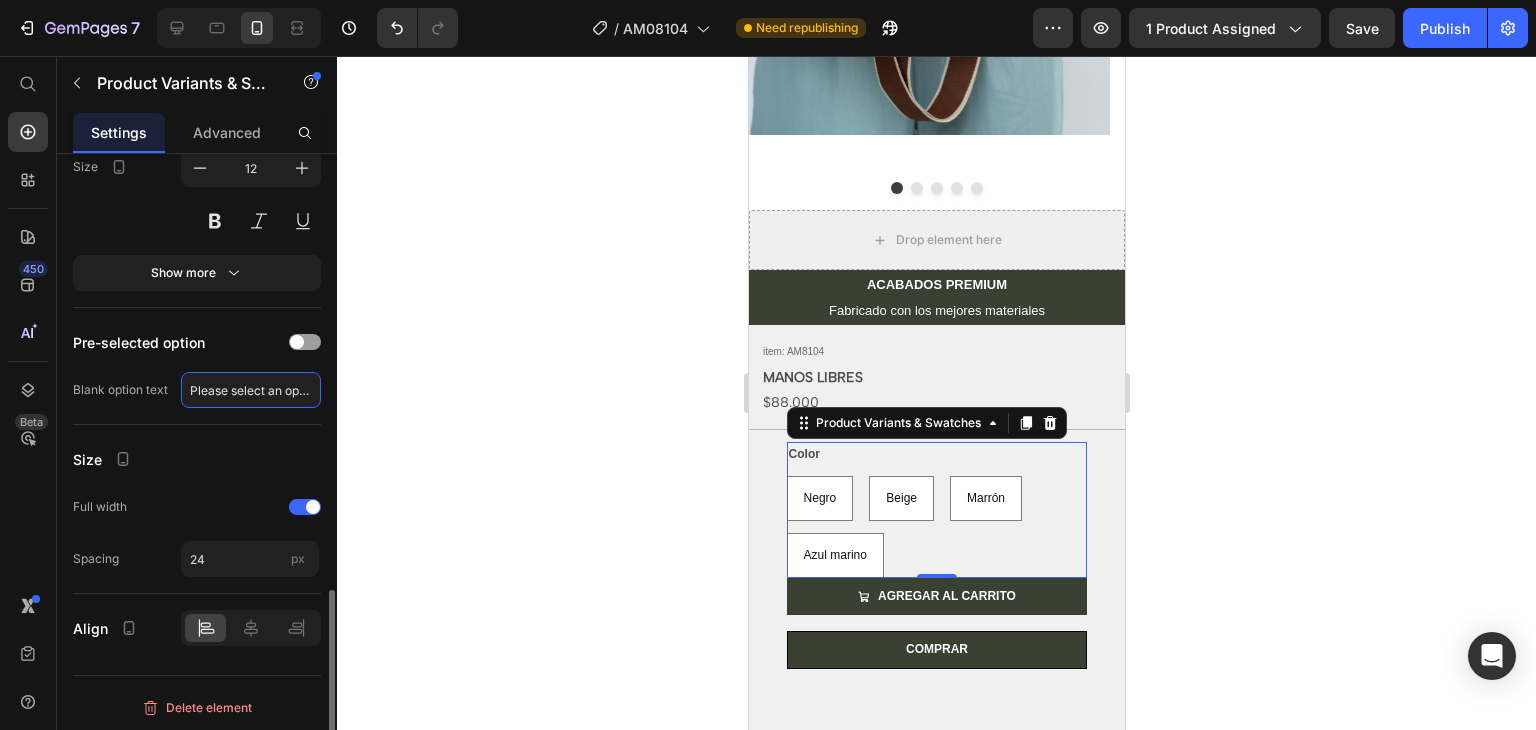 click on "Please select an option" 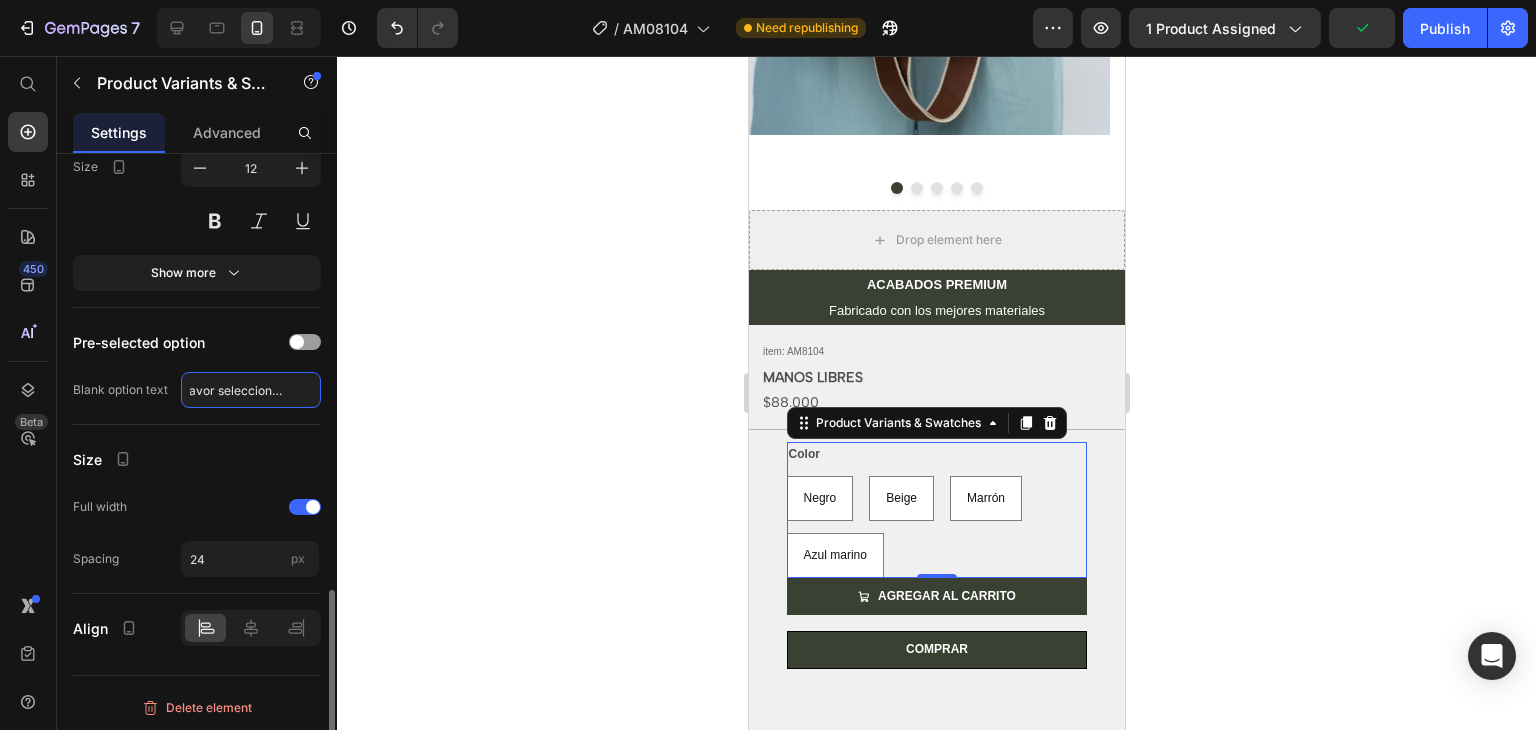 scroll, scrollTop: 0, scrollLeft: 40, axis: horizontal 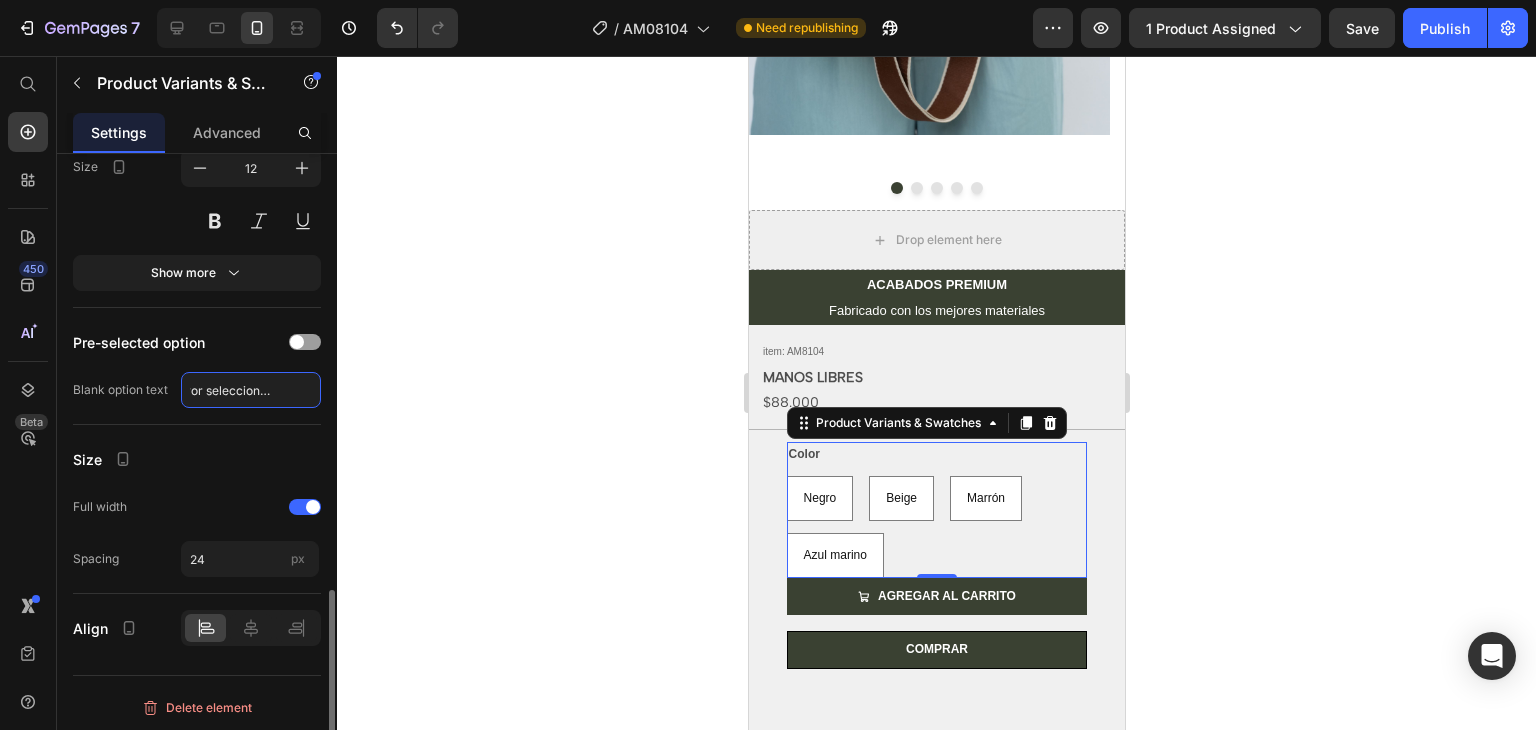 click on "Por favor selecciona uncolor" 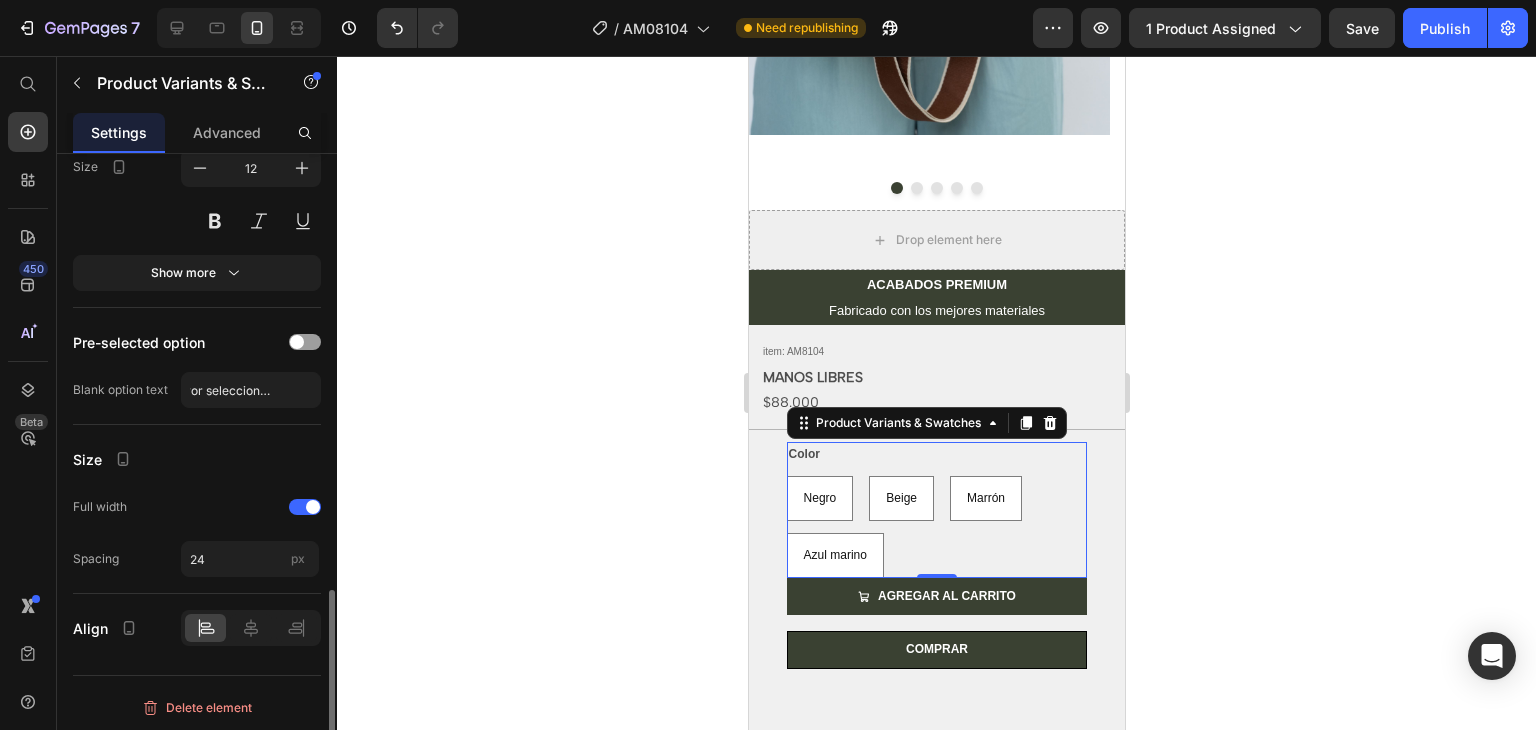 click on "Size Full width Spacing 24 px" 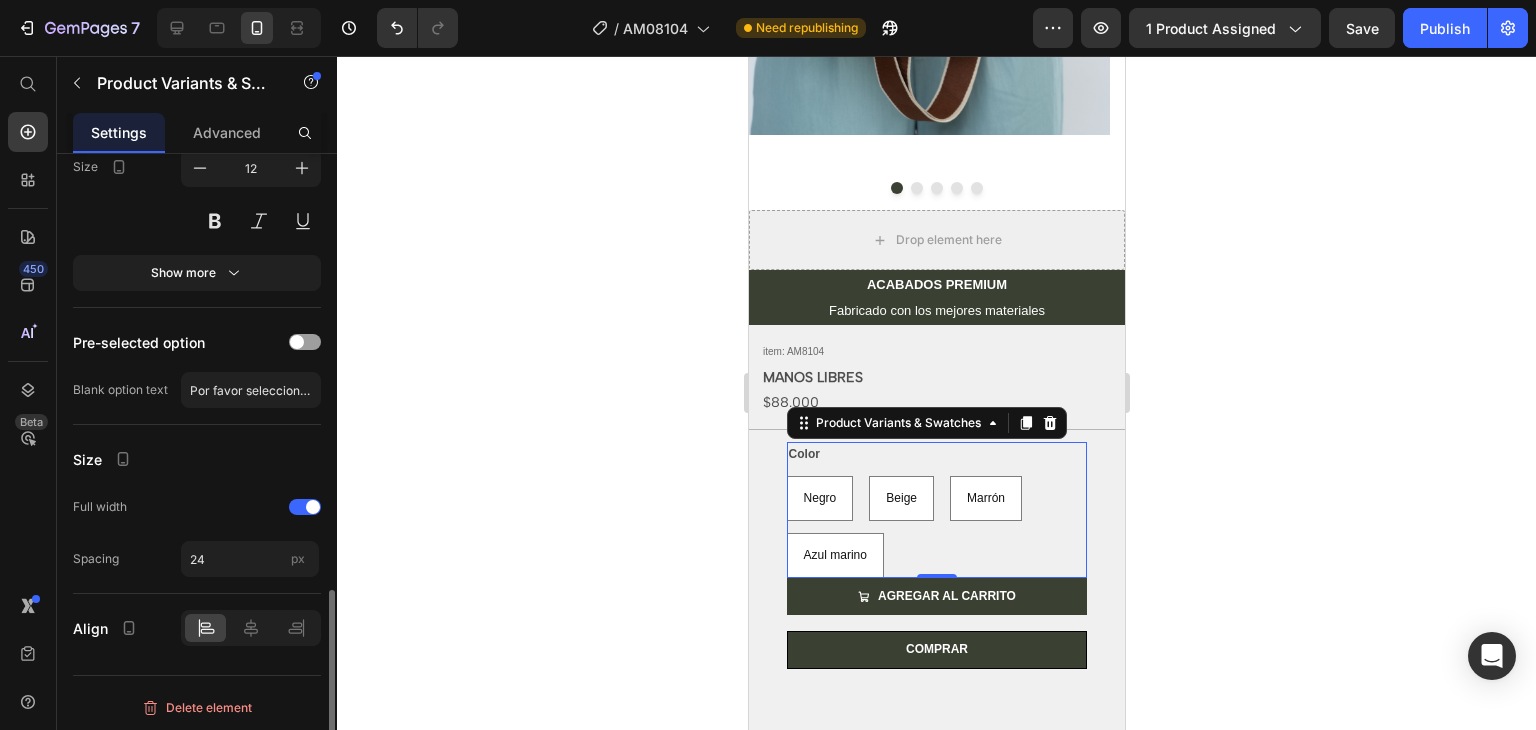 click on "Size" at bounding box center [197, 459] 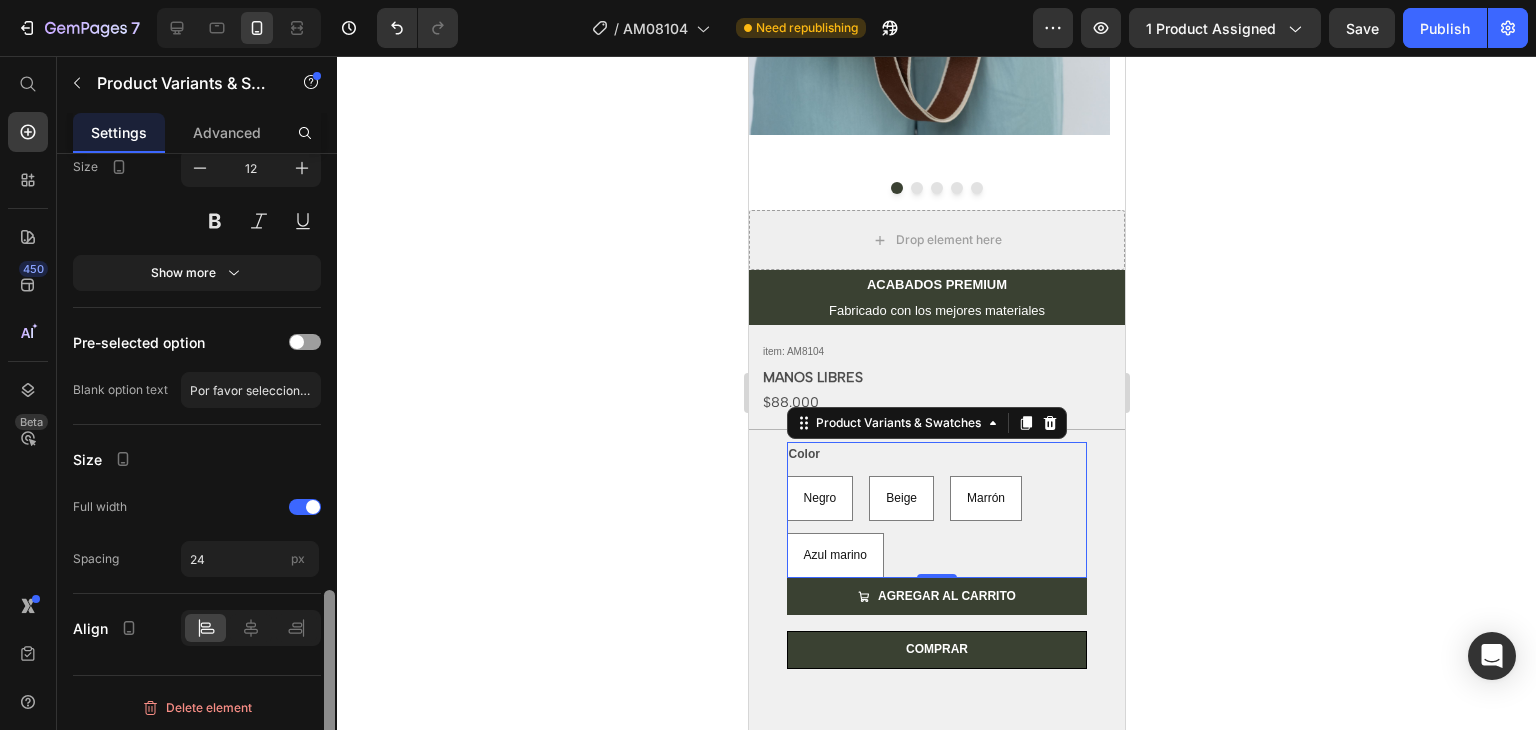 drag, startPoint x: 327, startPoint y: 613, endPoint x: 321, endPoint y: 662, distance: 49.365982 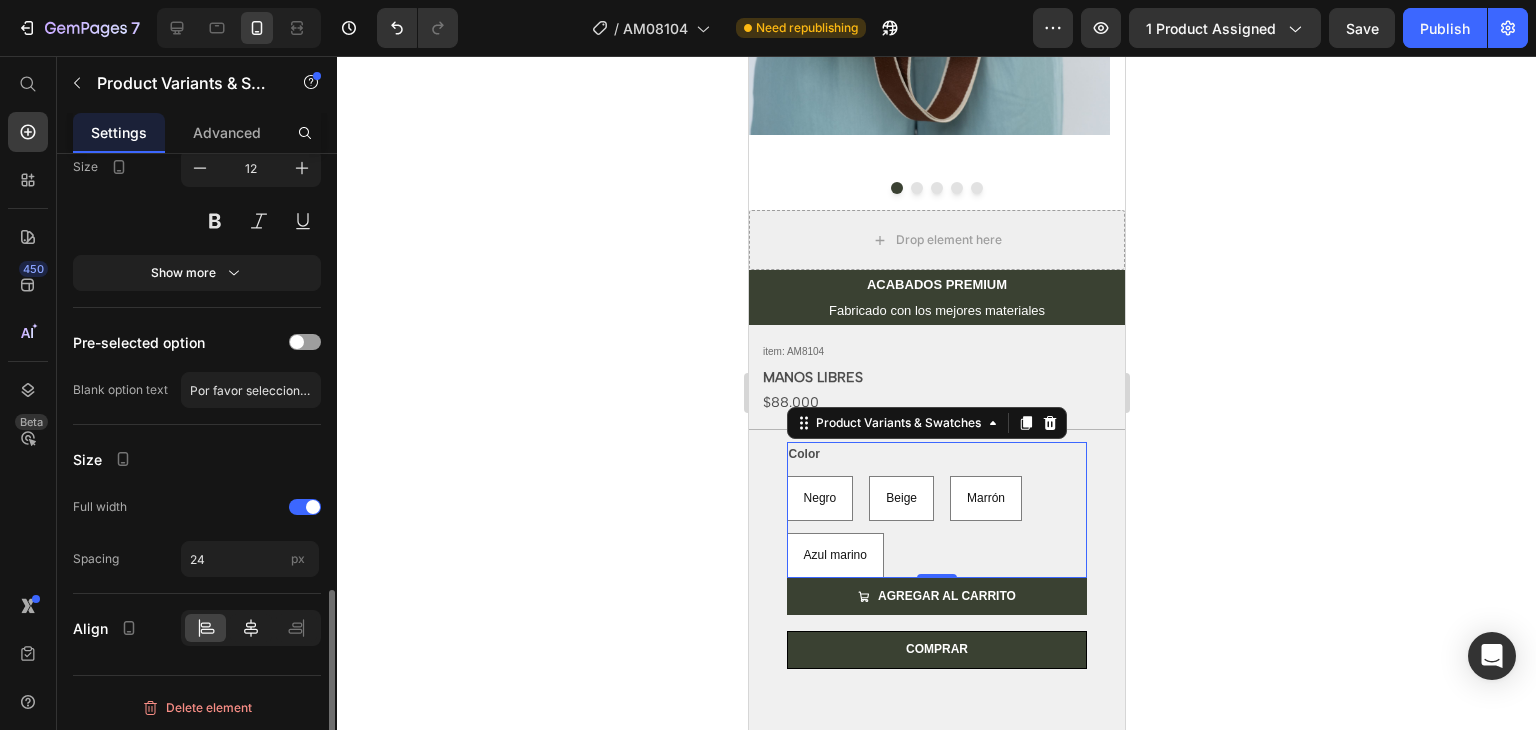 click 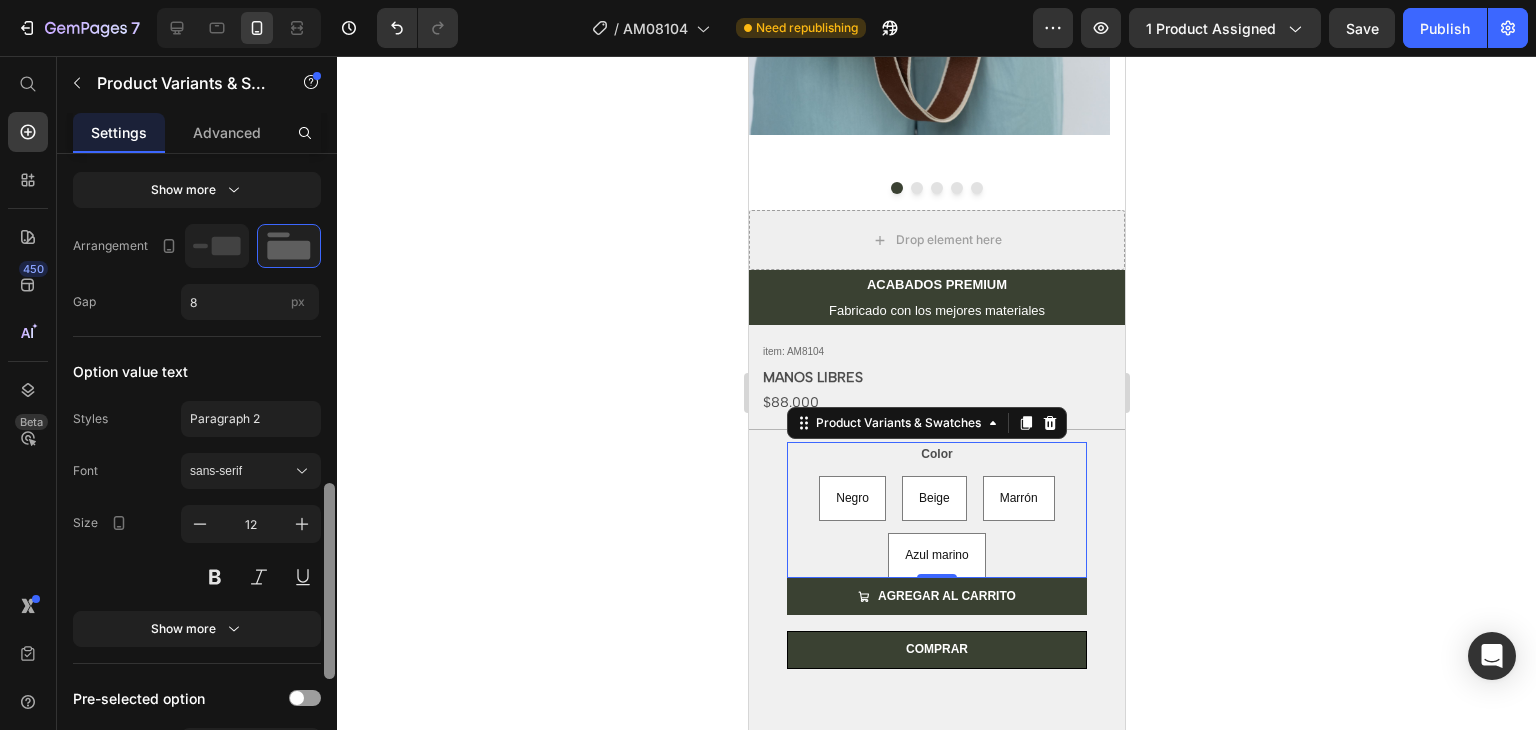 scroll, scrollTop: 1051, scrollLeft: 0, axis: vertical 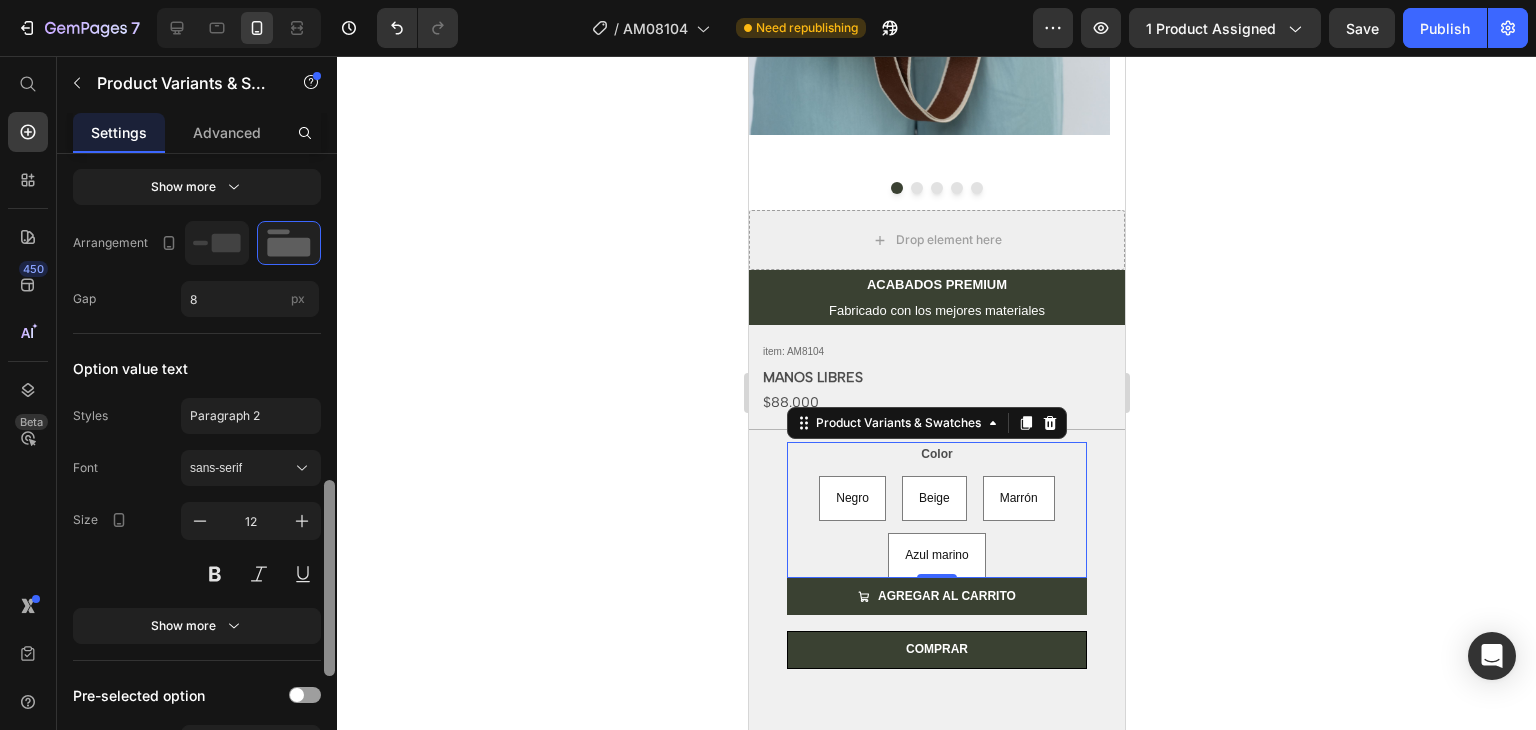 drag, startPoint x: 328, startPoint y: 639, endPoint x: 342, endPoint y: 529, distance: 110.88733 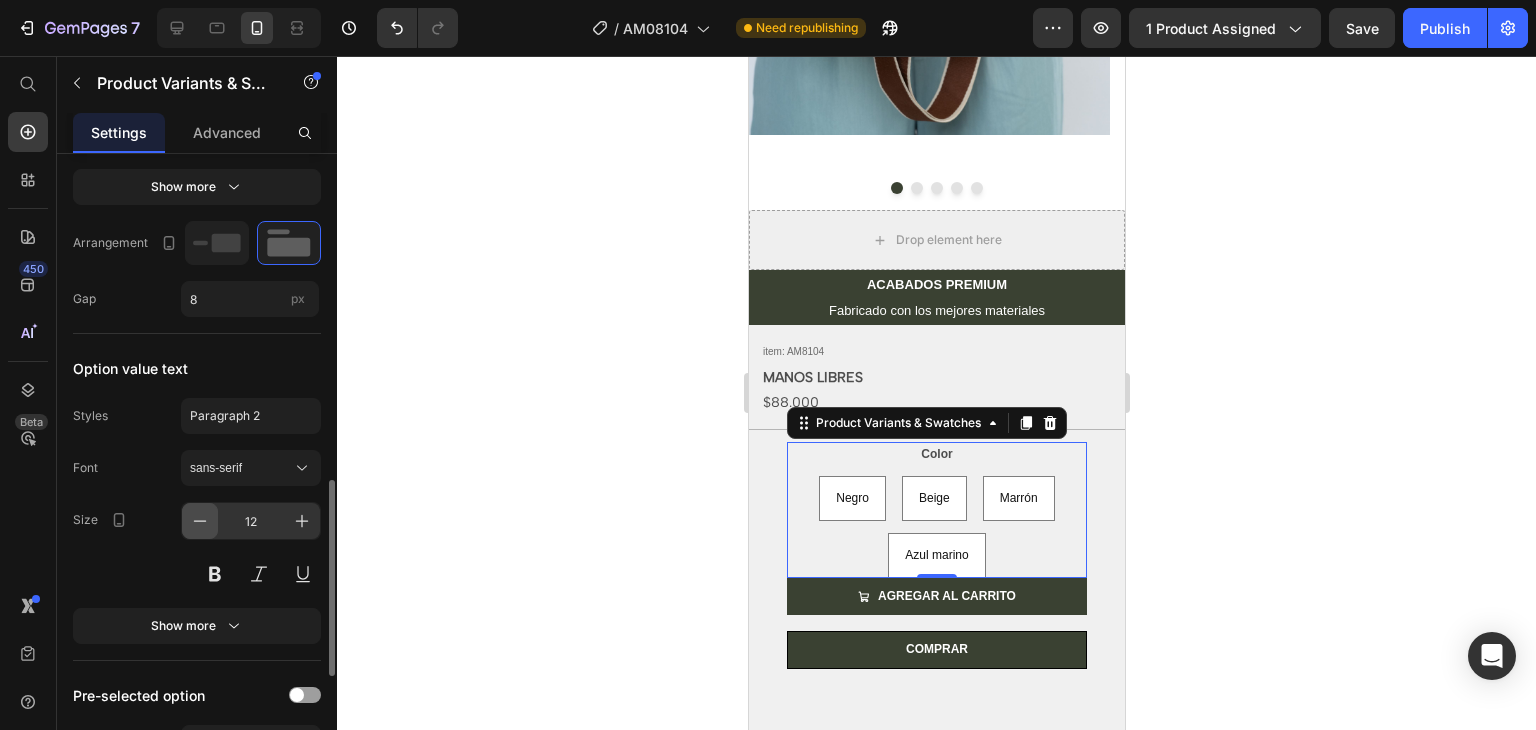 click 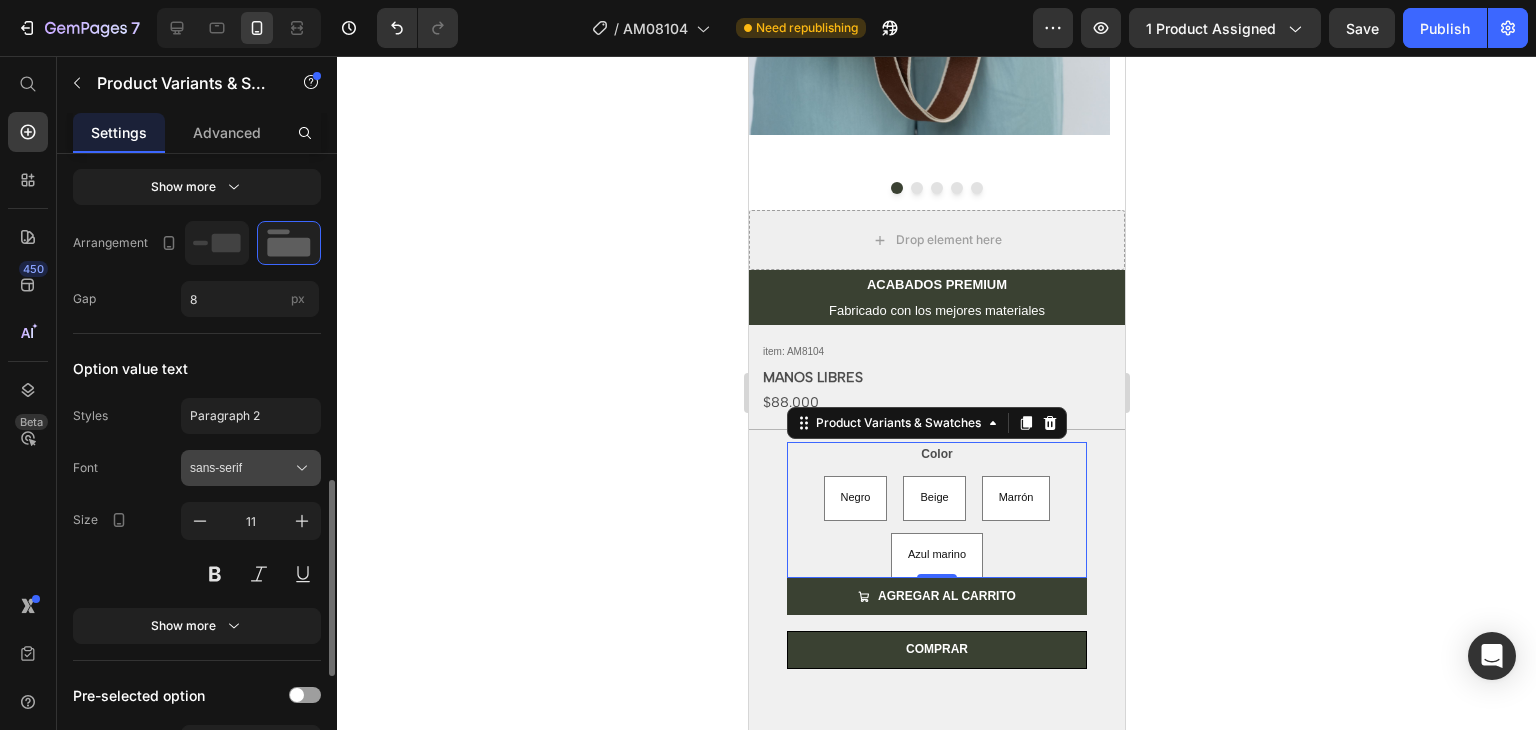 click on "sans-serif" at bounding box center [241, 468] 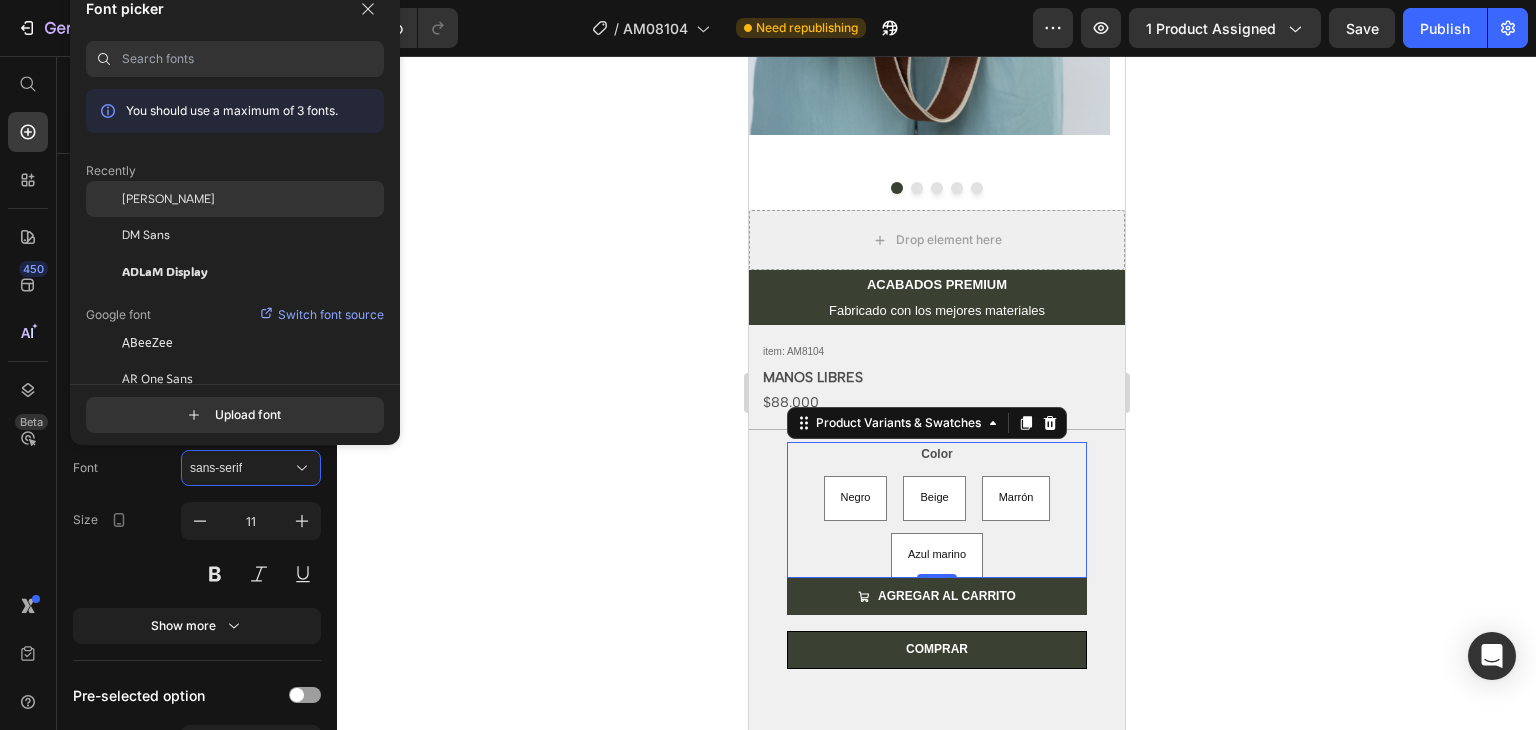 click on "[PERSON_NAME]" 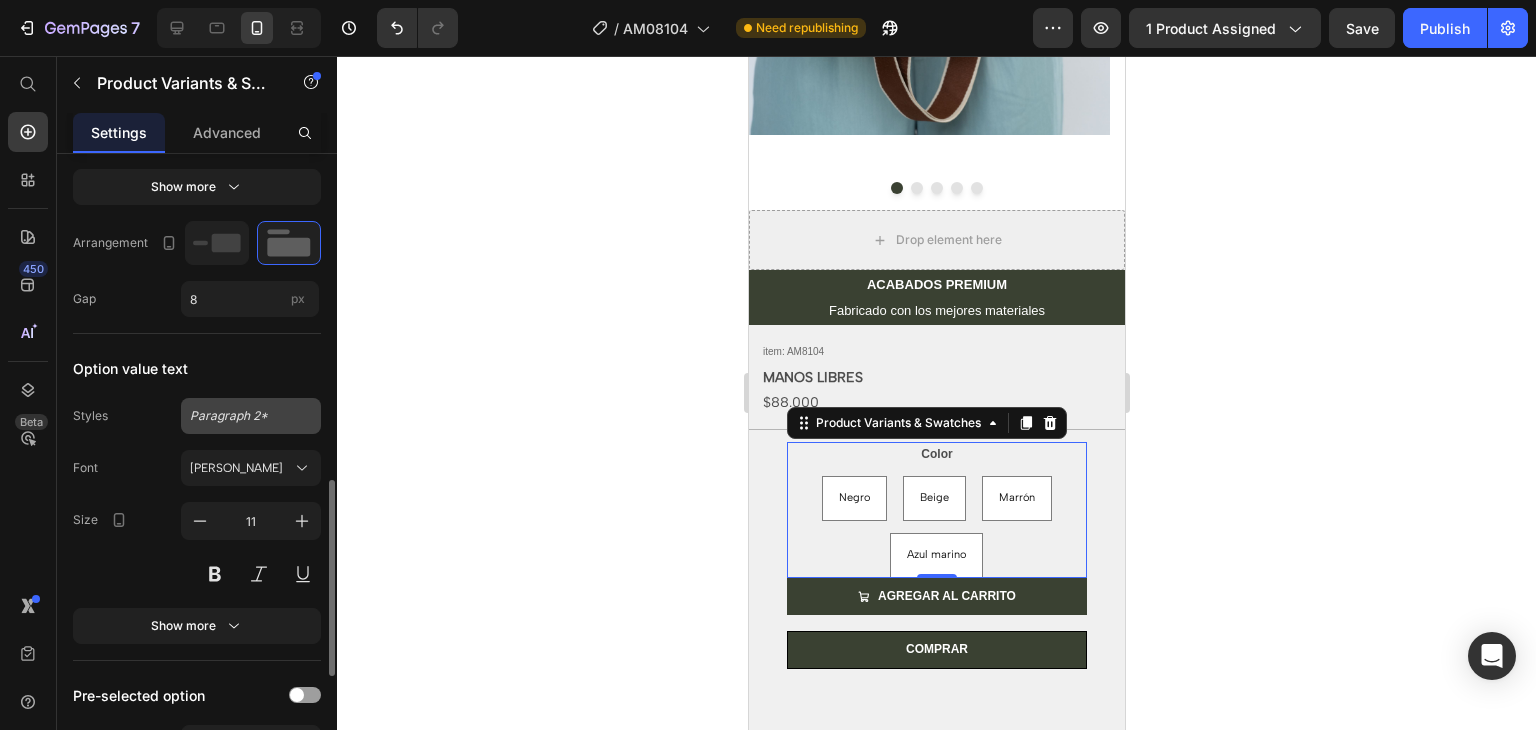 click on "Paragraph 2*" at bounding box center [251, 416] 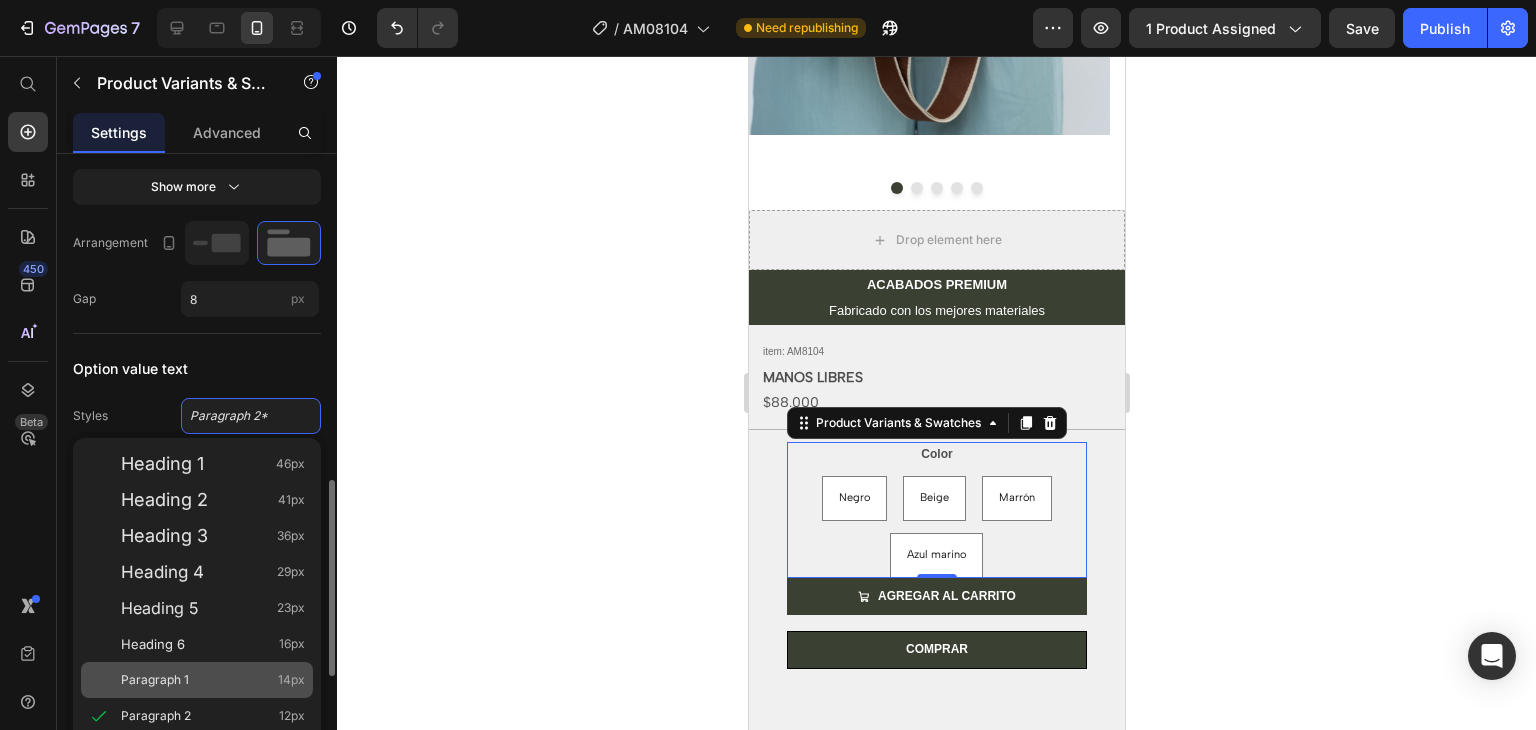 click on "Paragraph 1" at bounding box center [155, 680] 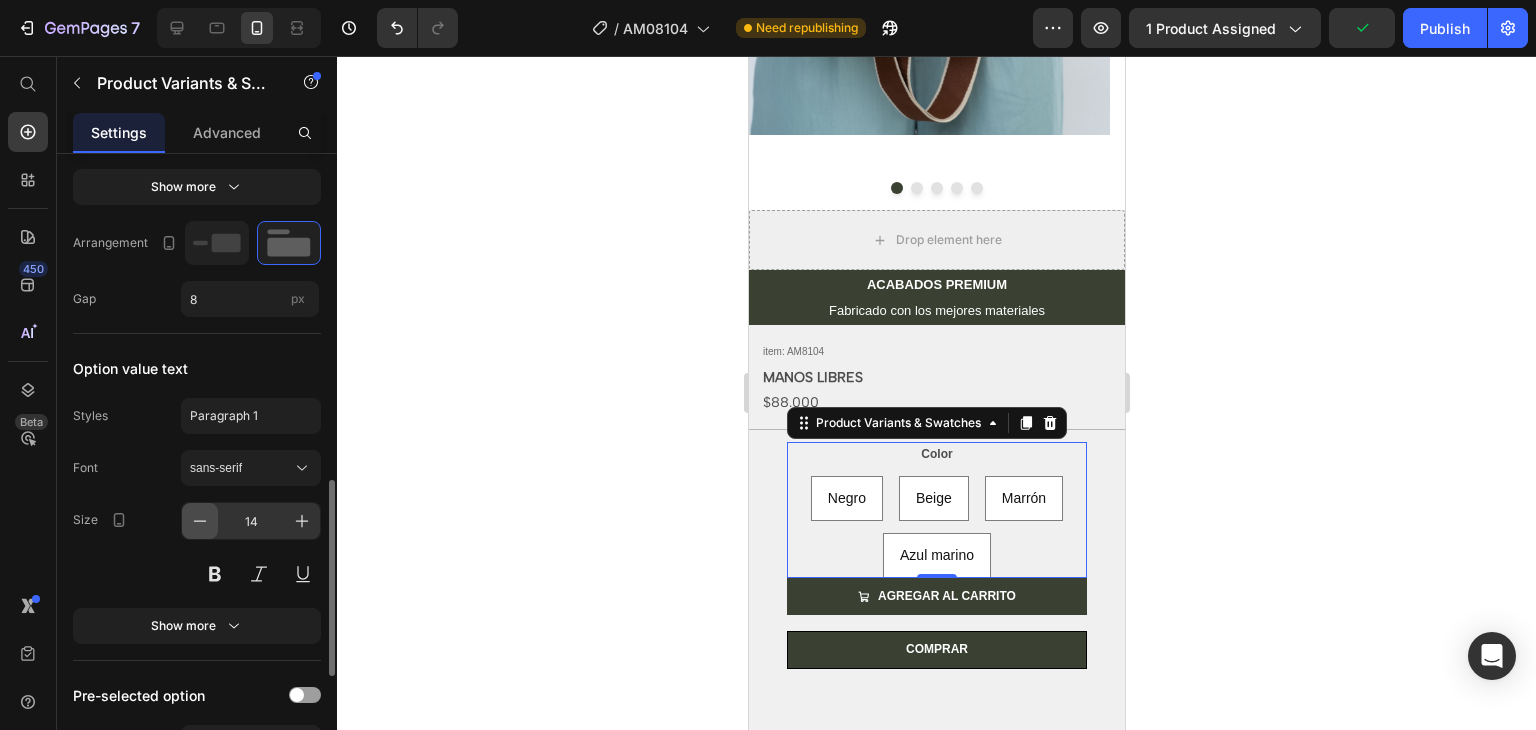 click 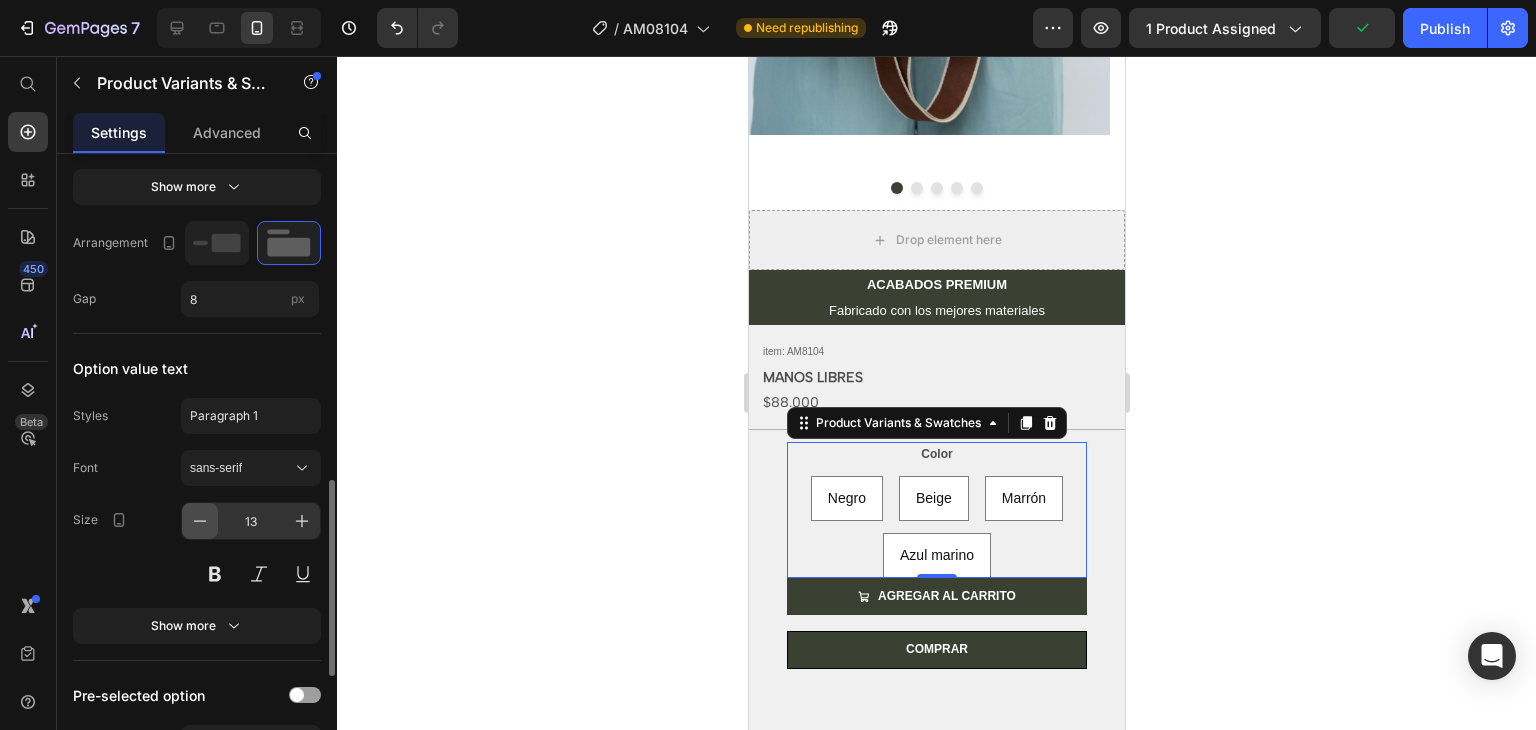 click 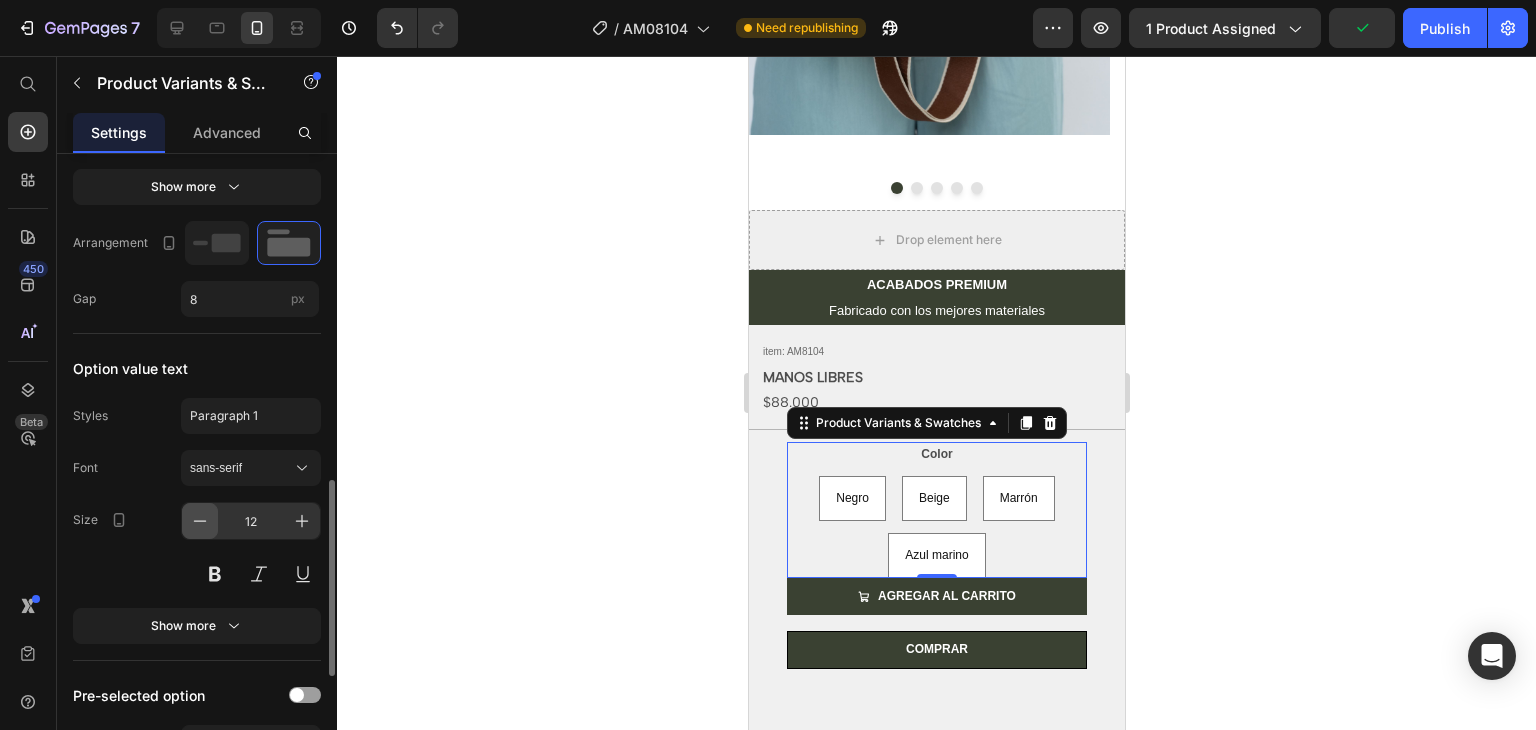 click 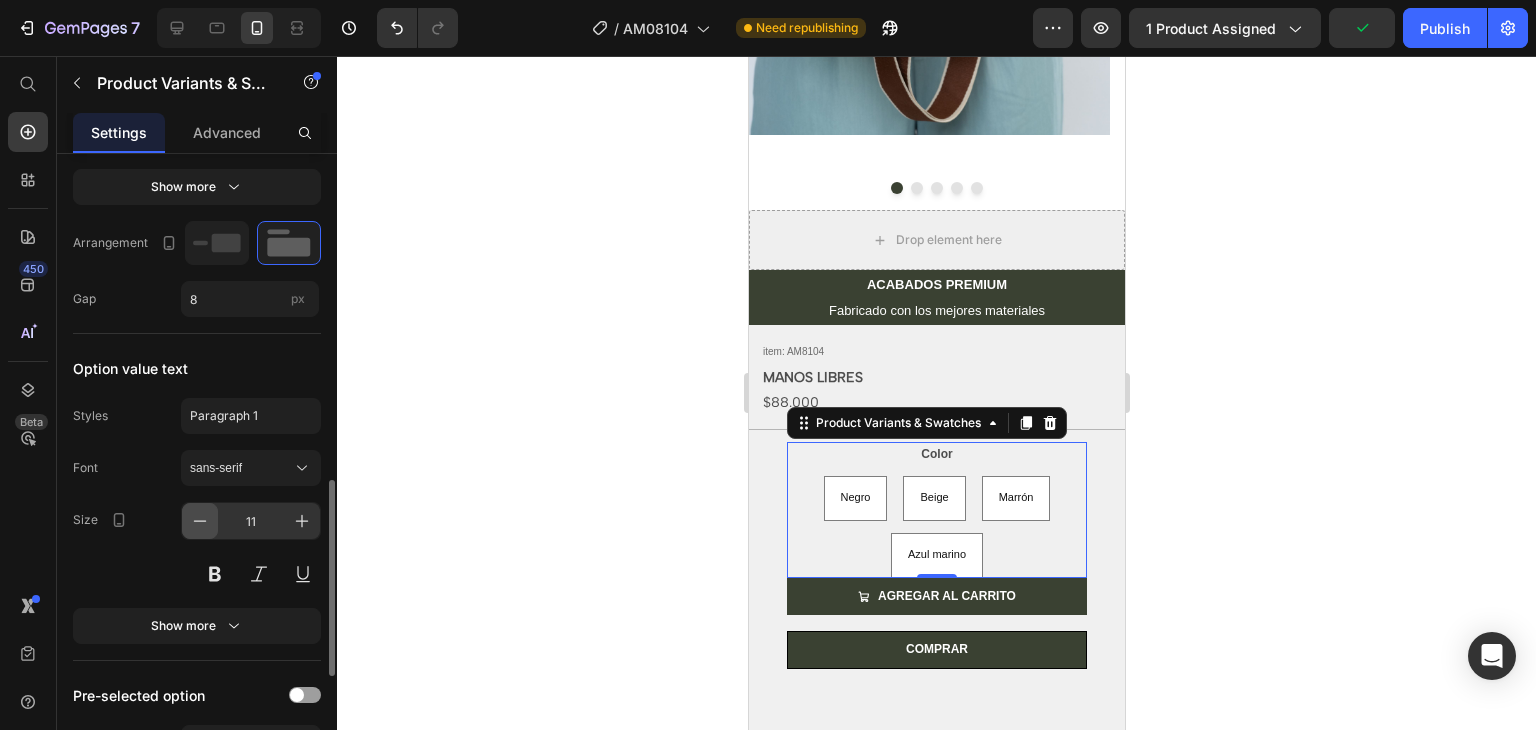 click 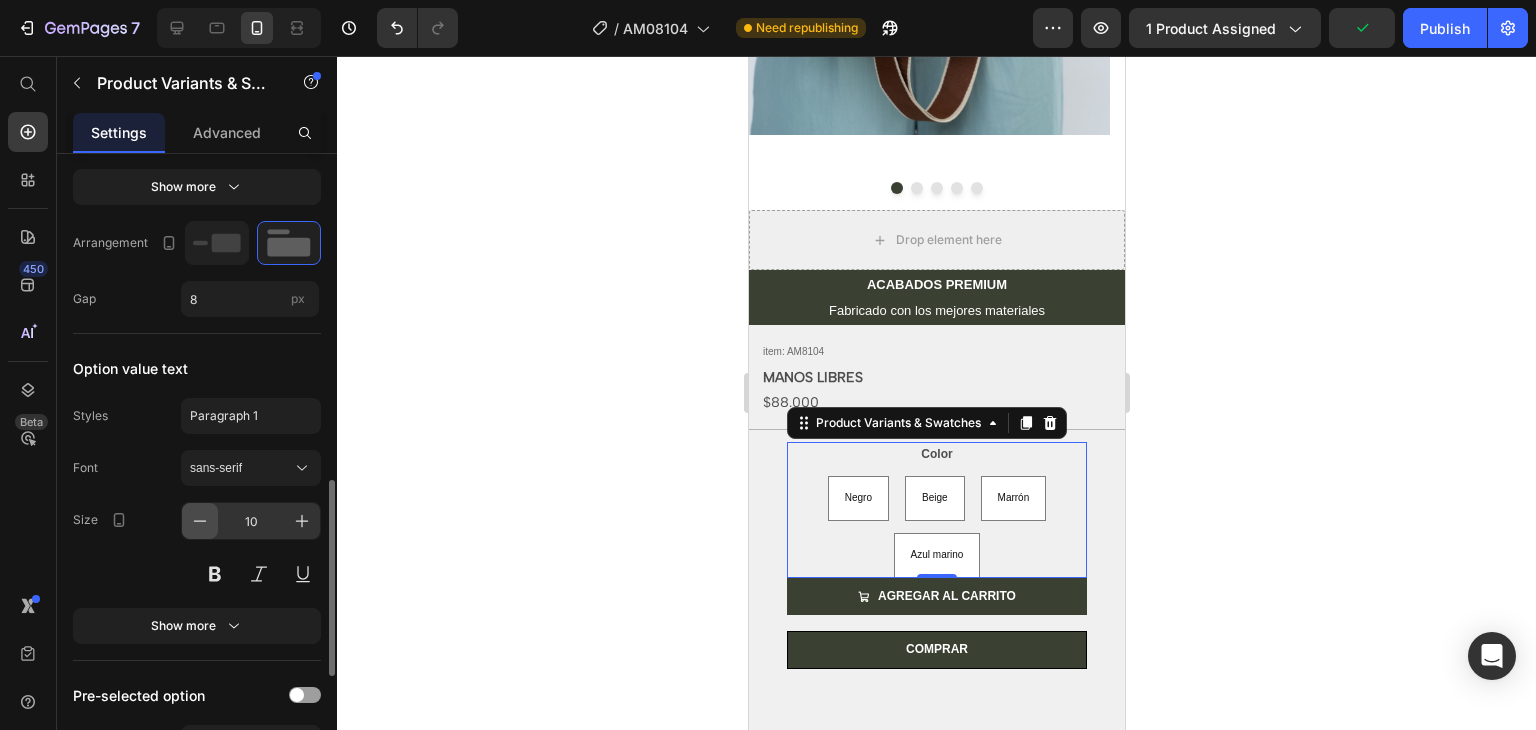 click 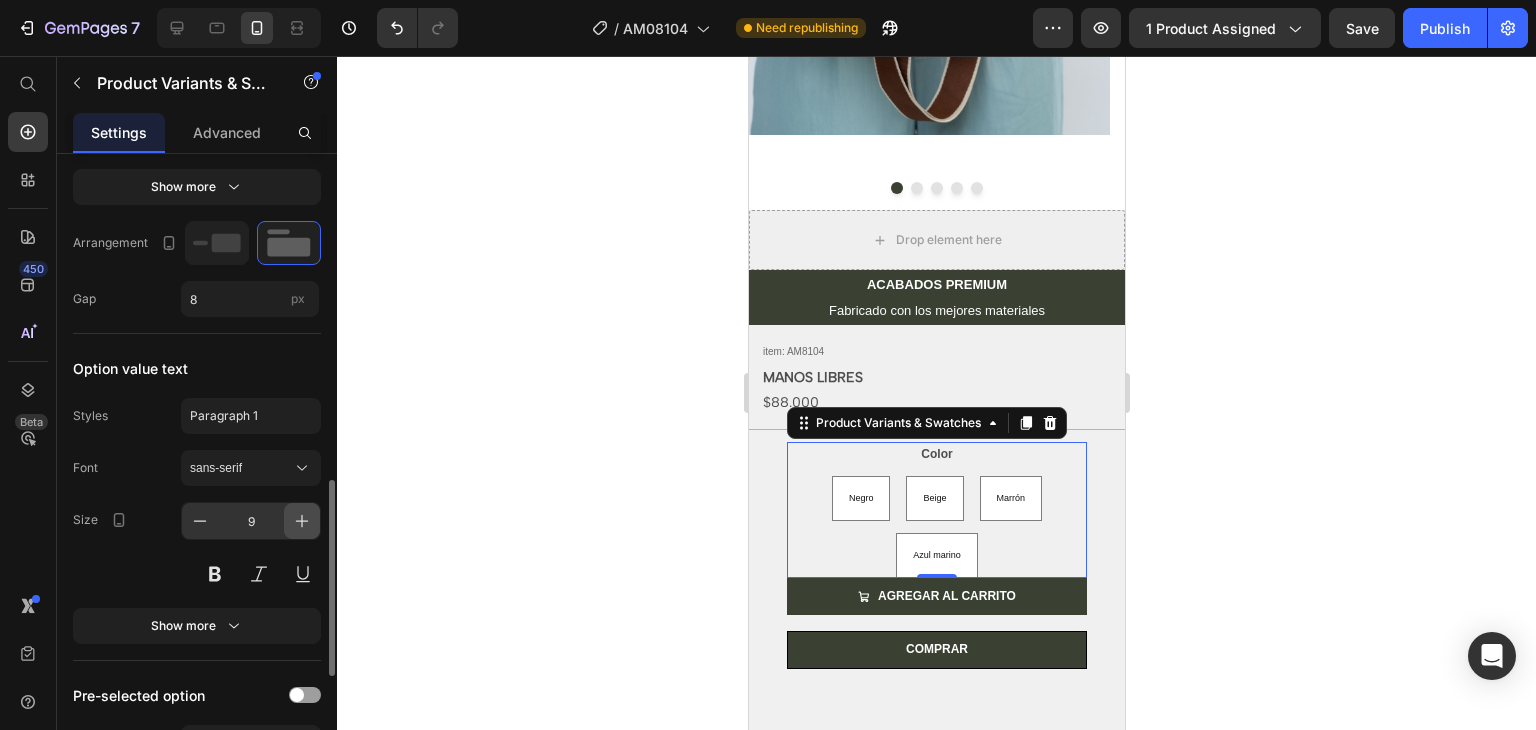 click 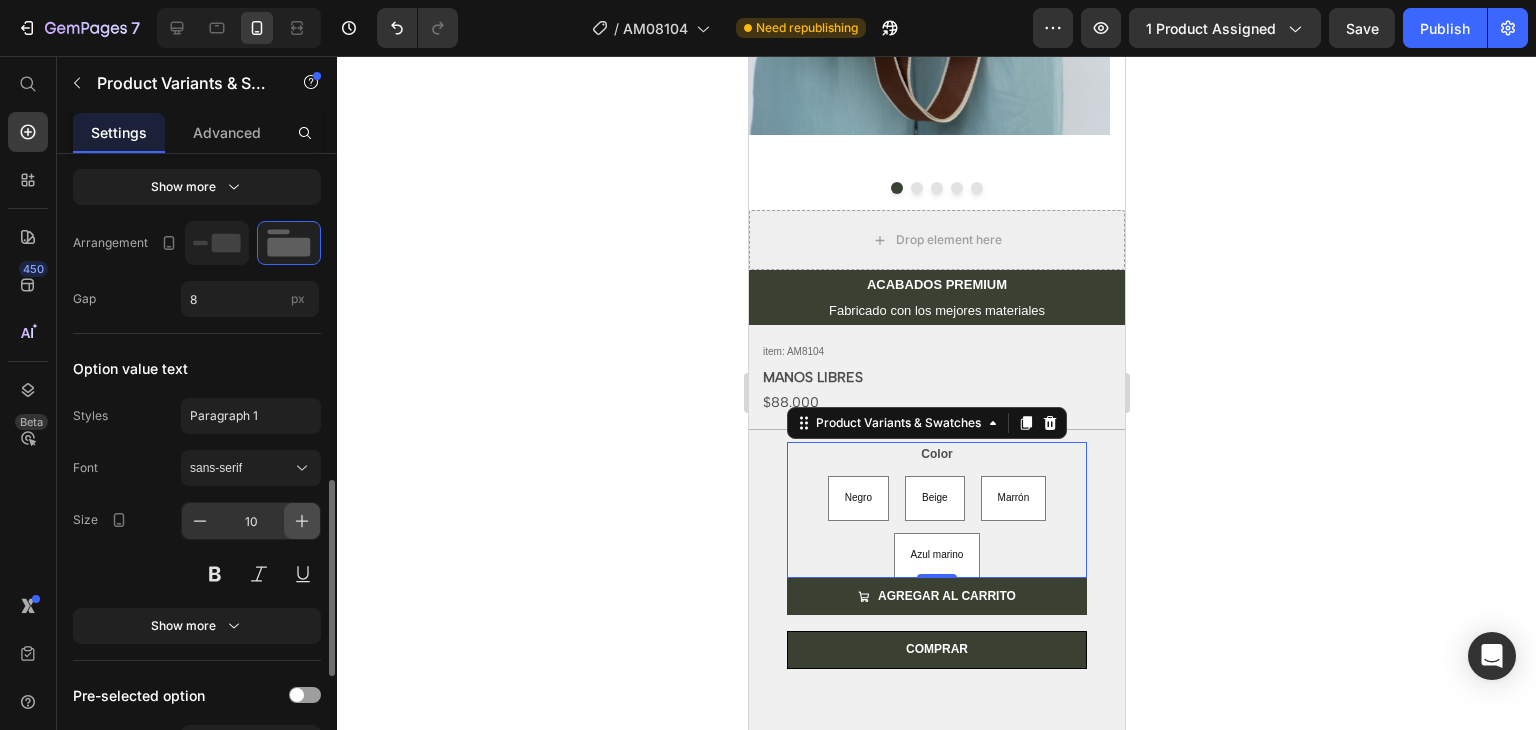 click 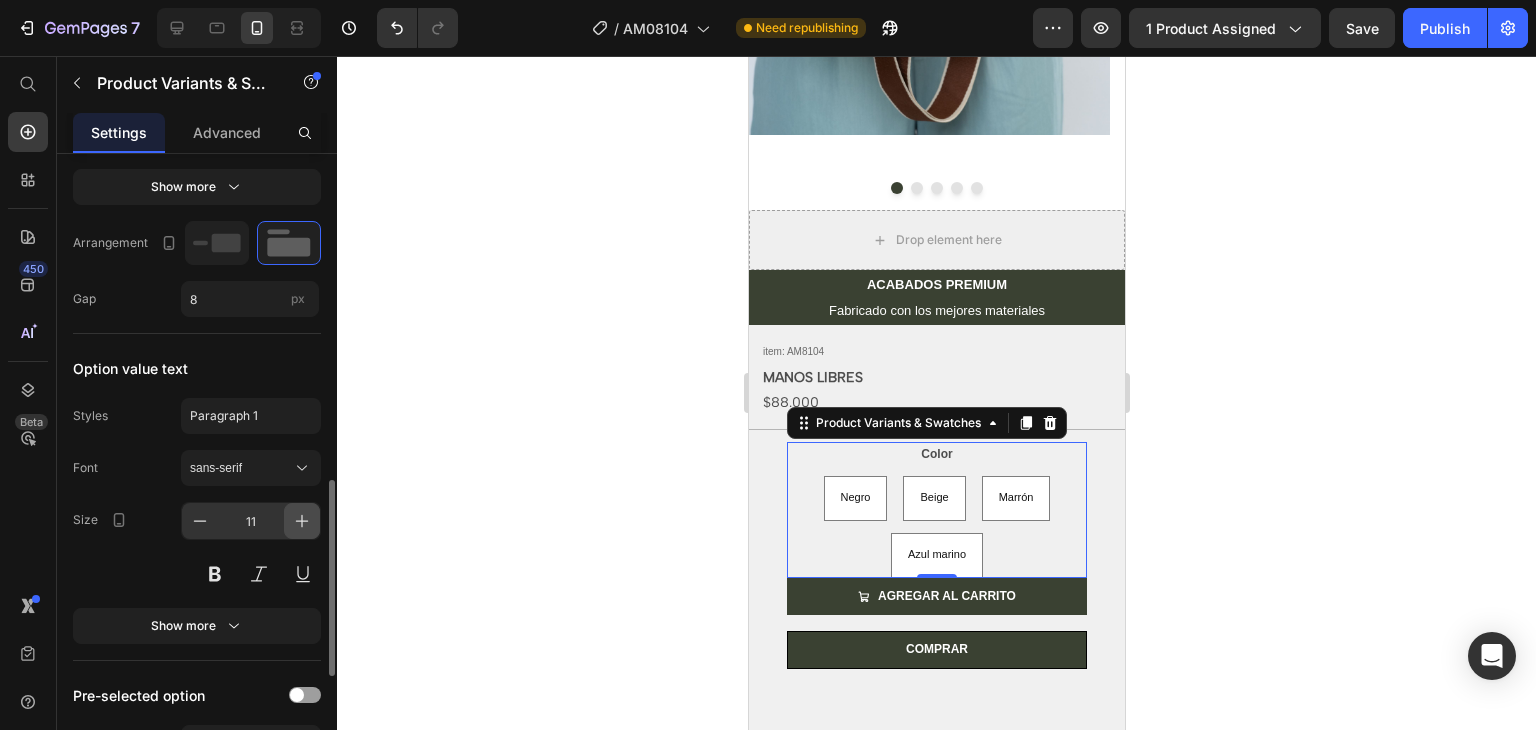 click 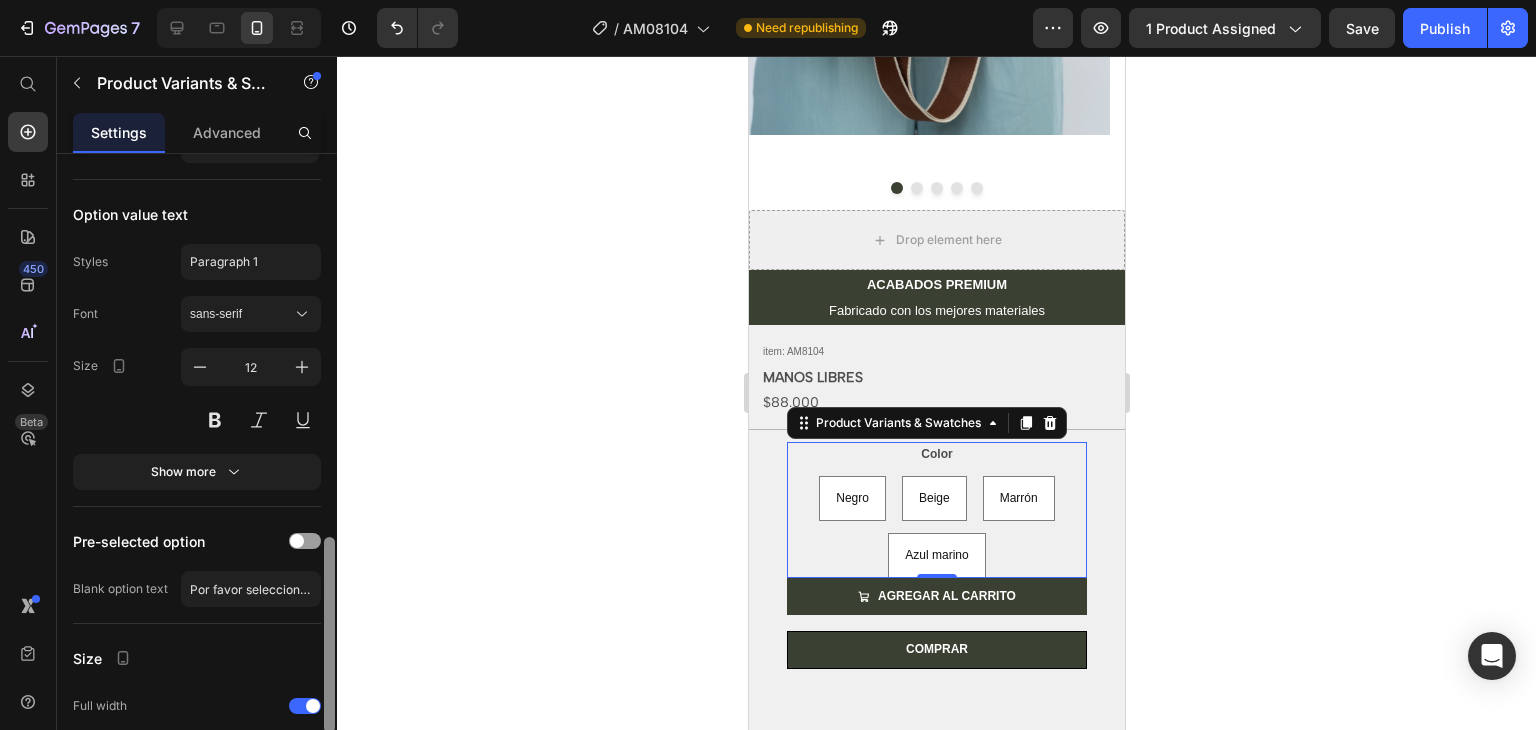 scroll, scrollTop: 1215, scrollLeft: 0, axis: vertical 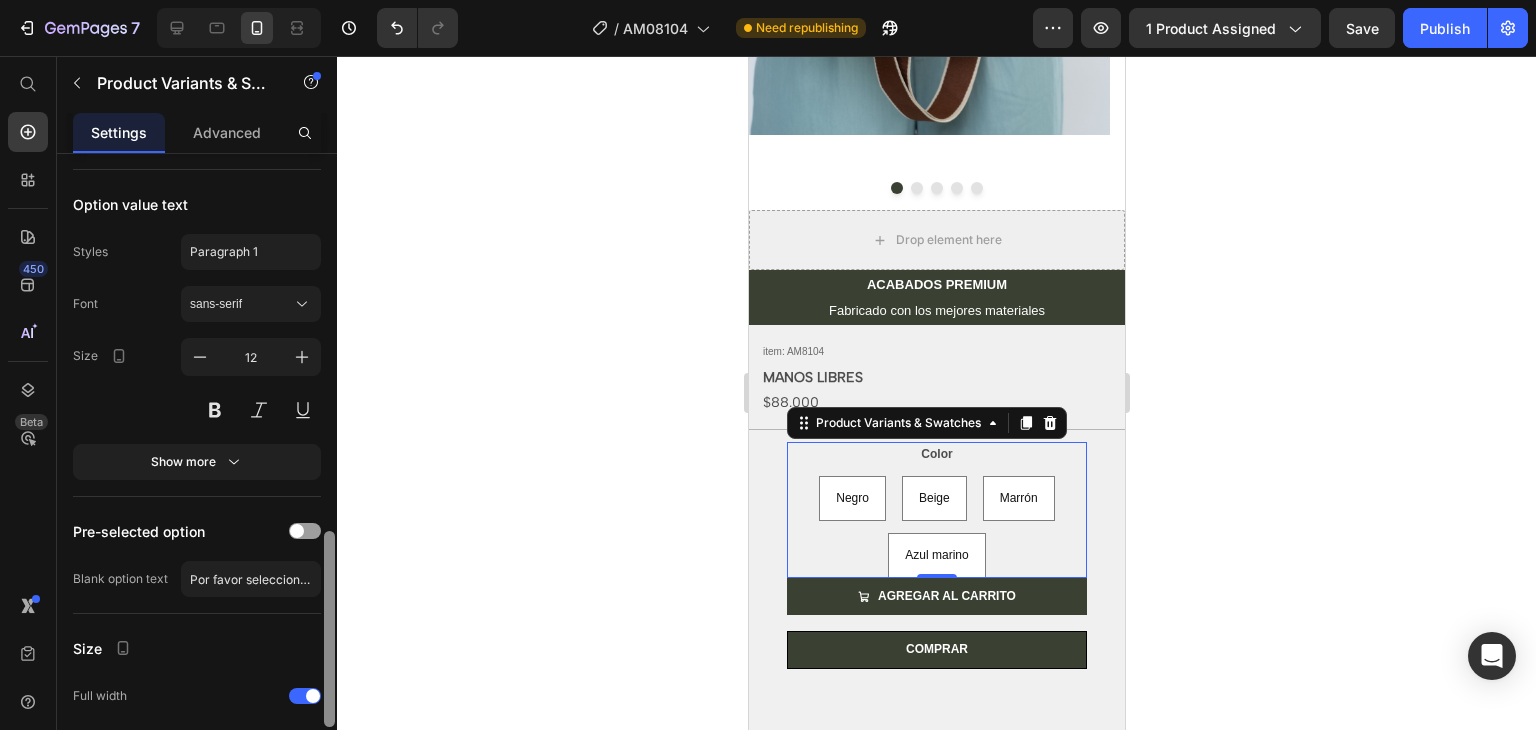 drag, startPoint x: 325, startPoint y: 540, endPoint x: 324, endPoint y: 591, distance: 51.009804 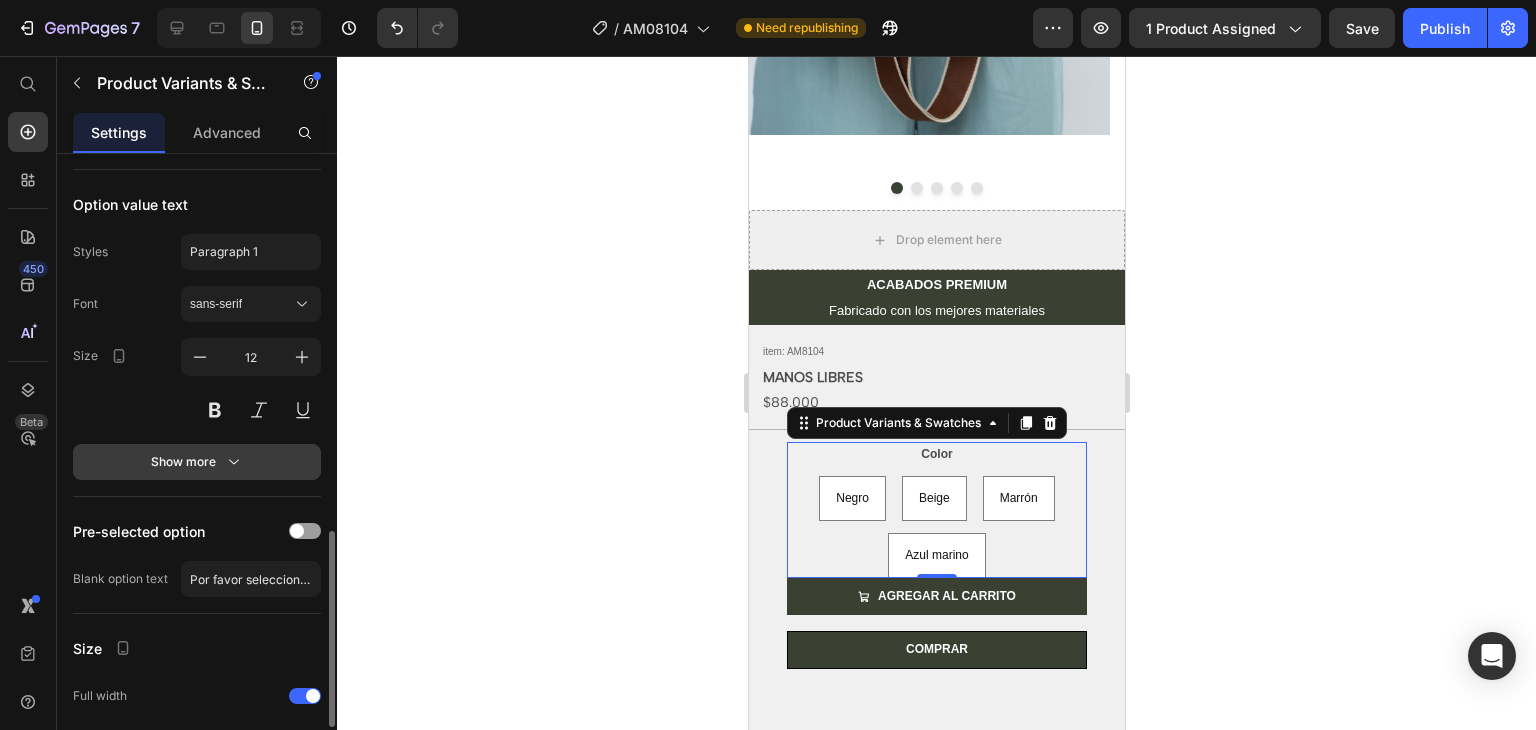 click on "Show more" at bounding box center [197, 462] 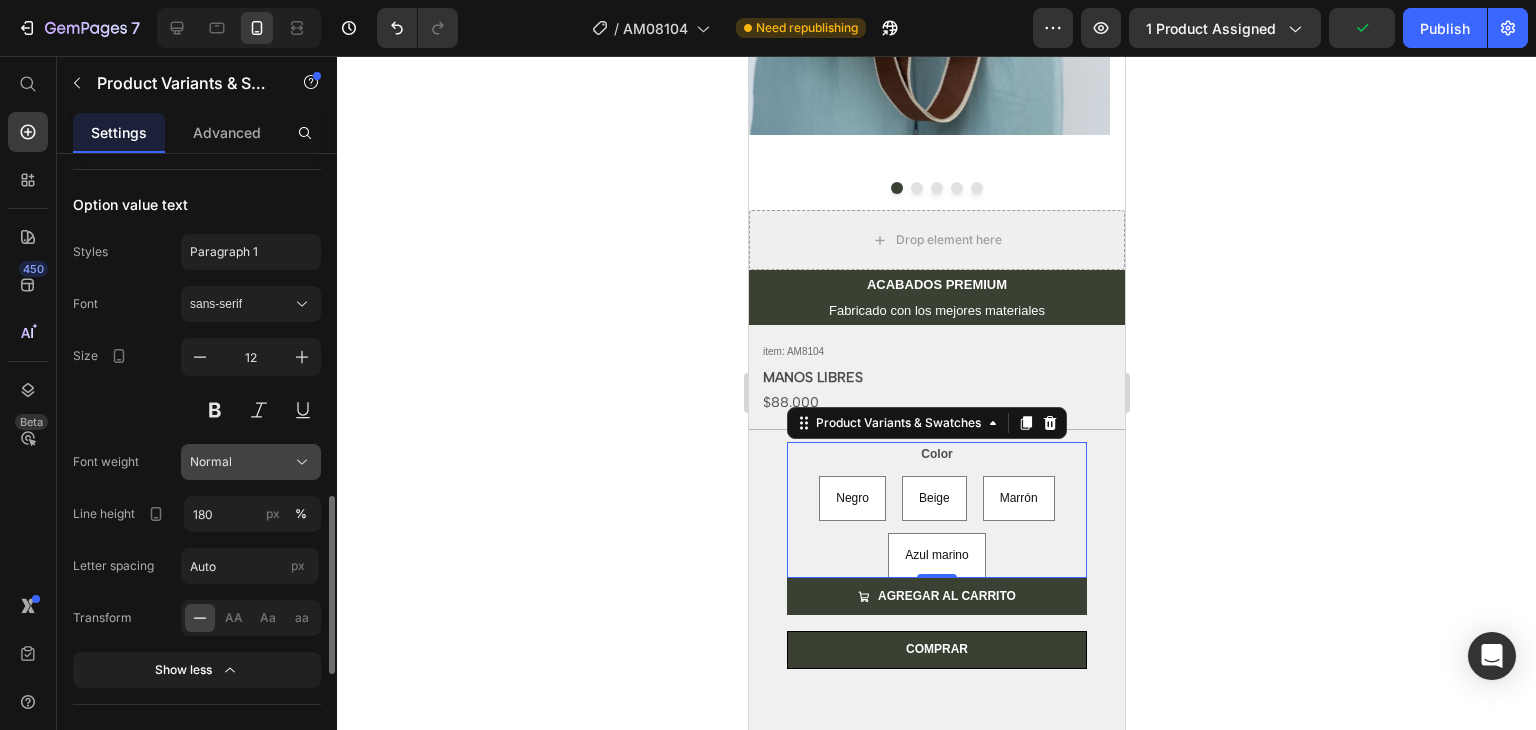 click on "Normal" 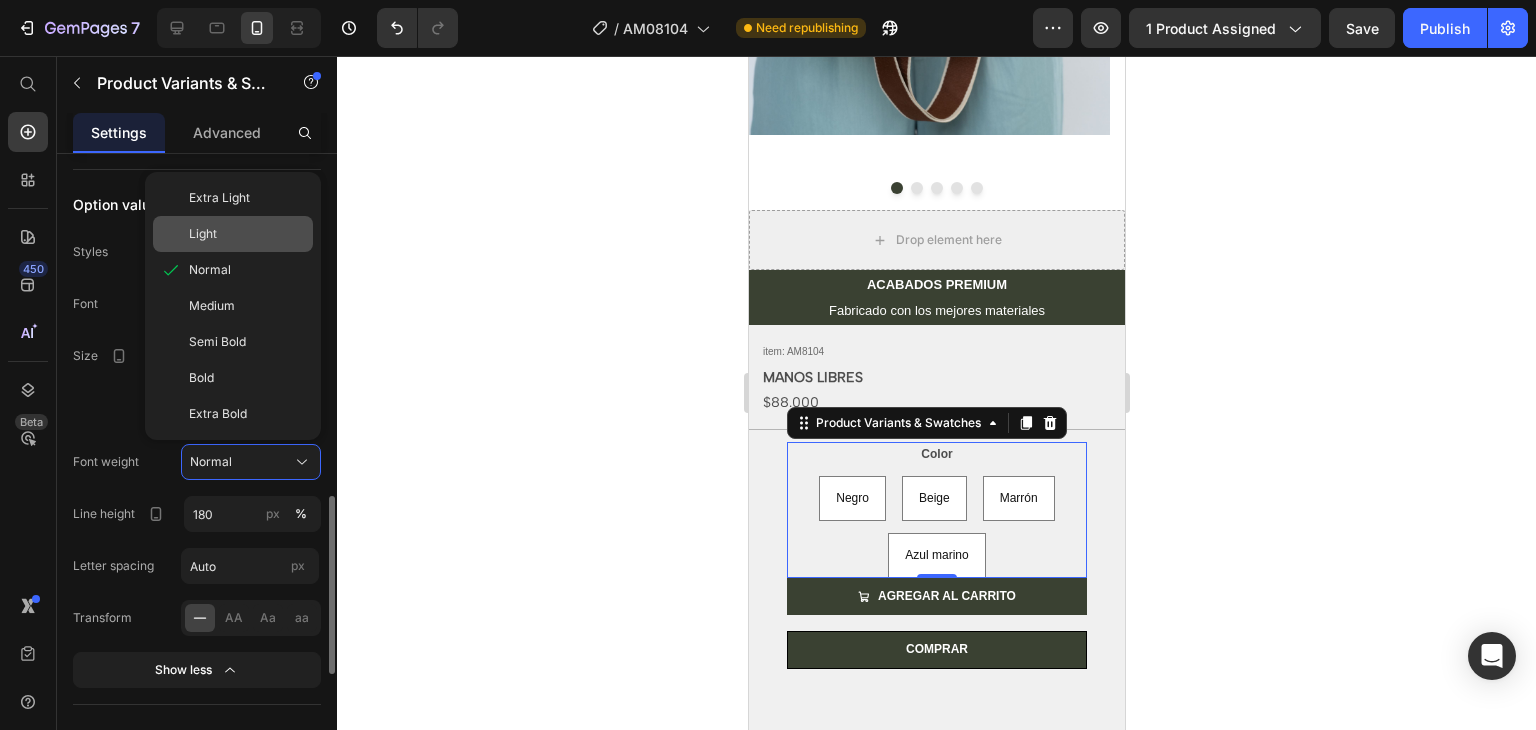 click on "Light" at bounding box center (247, 234) 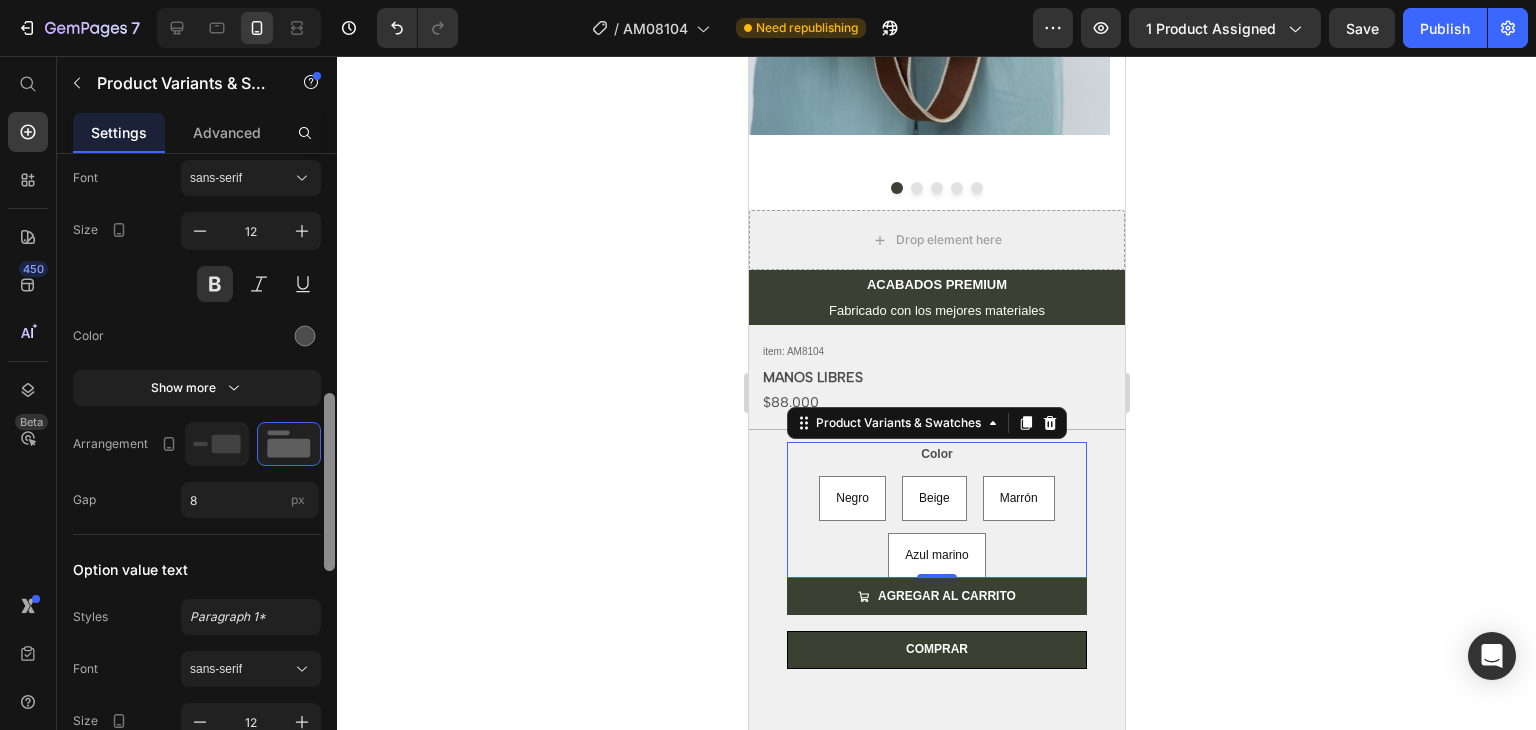 scroll, scrollTop: 836, scrollLeft: 0, axis: vertical 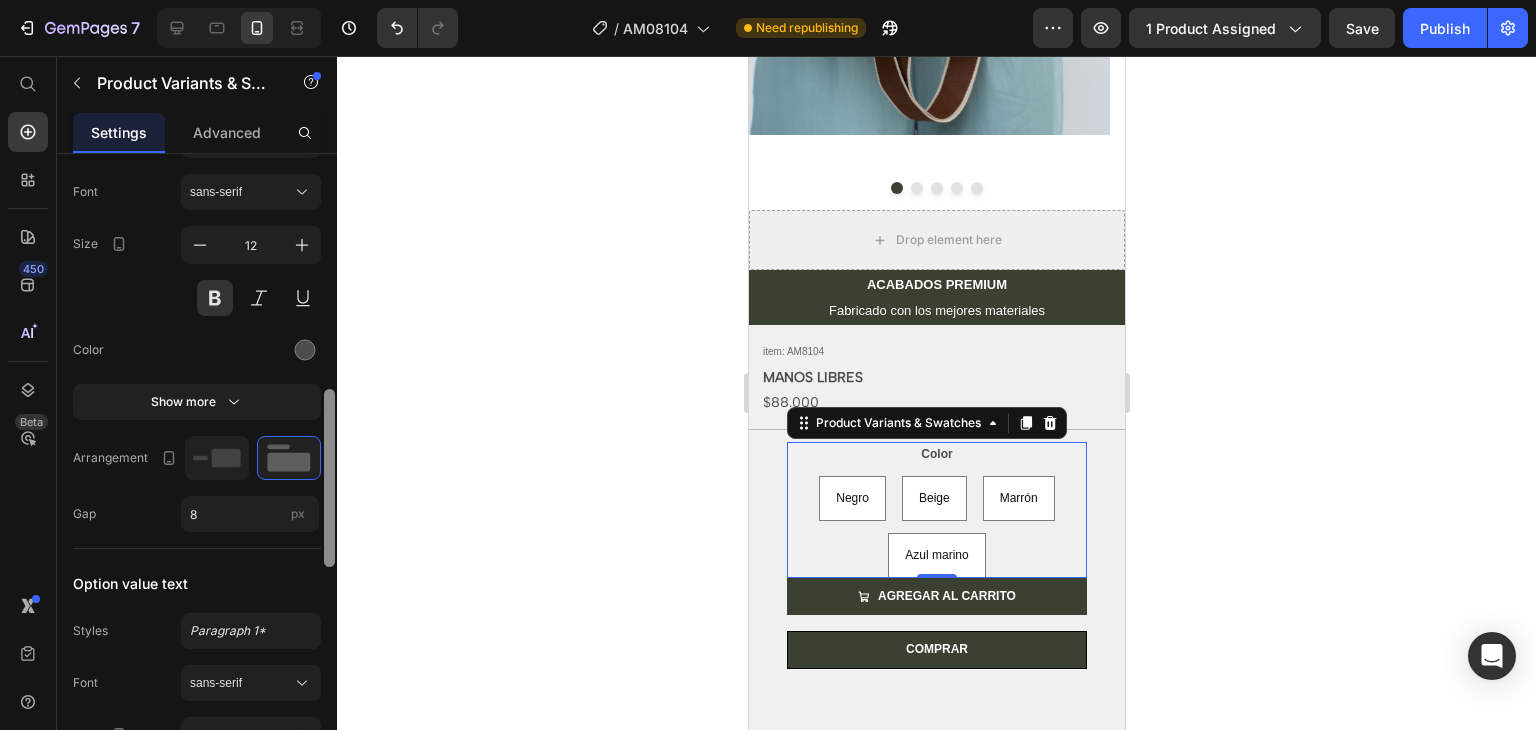 drag, startPoint x: 325, startPoint y: 536, endPoint x: 328, endPoint y: 429, distance: 107.042046 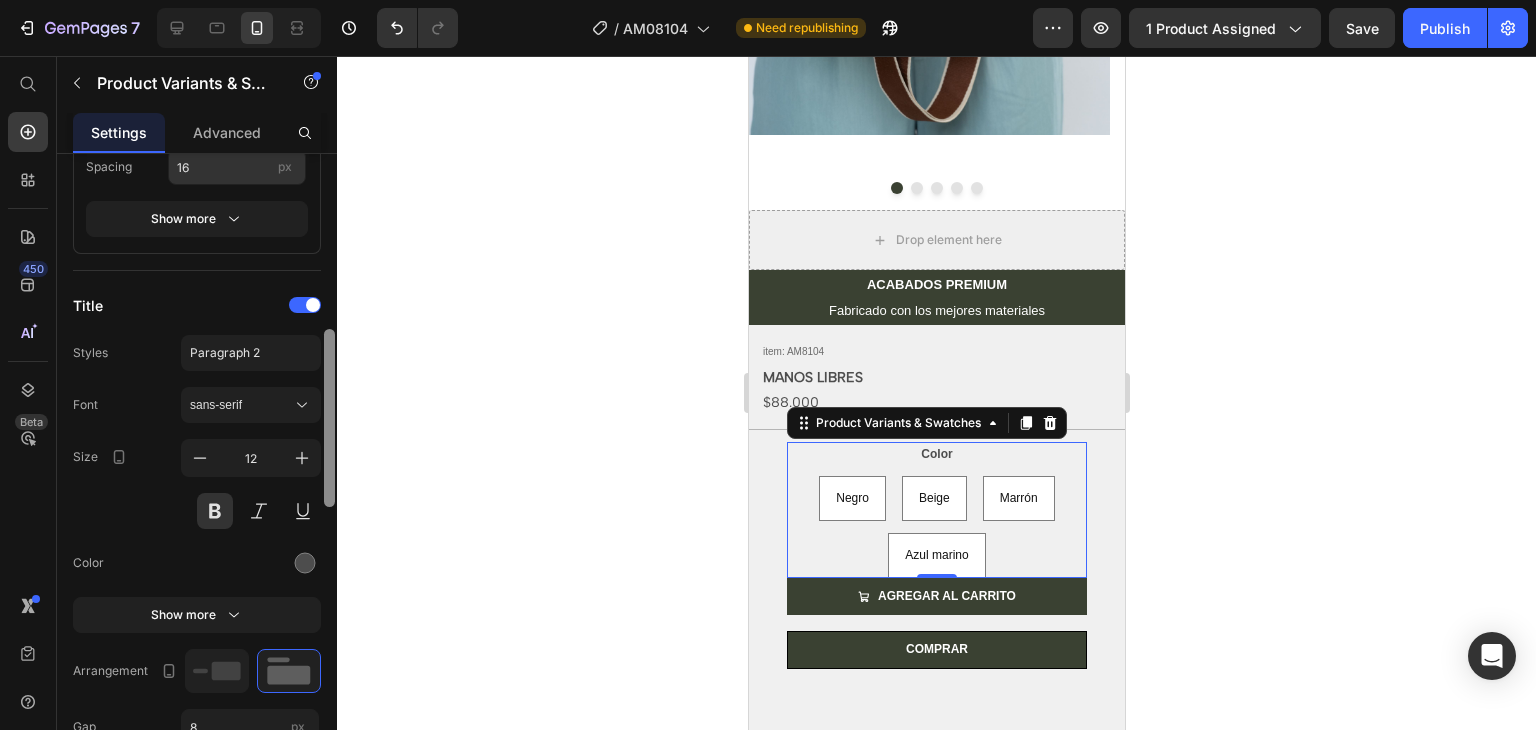 scroll, scrollTop: 620, scrollLeft: 0, axis: vertical 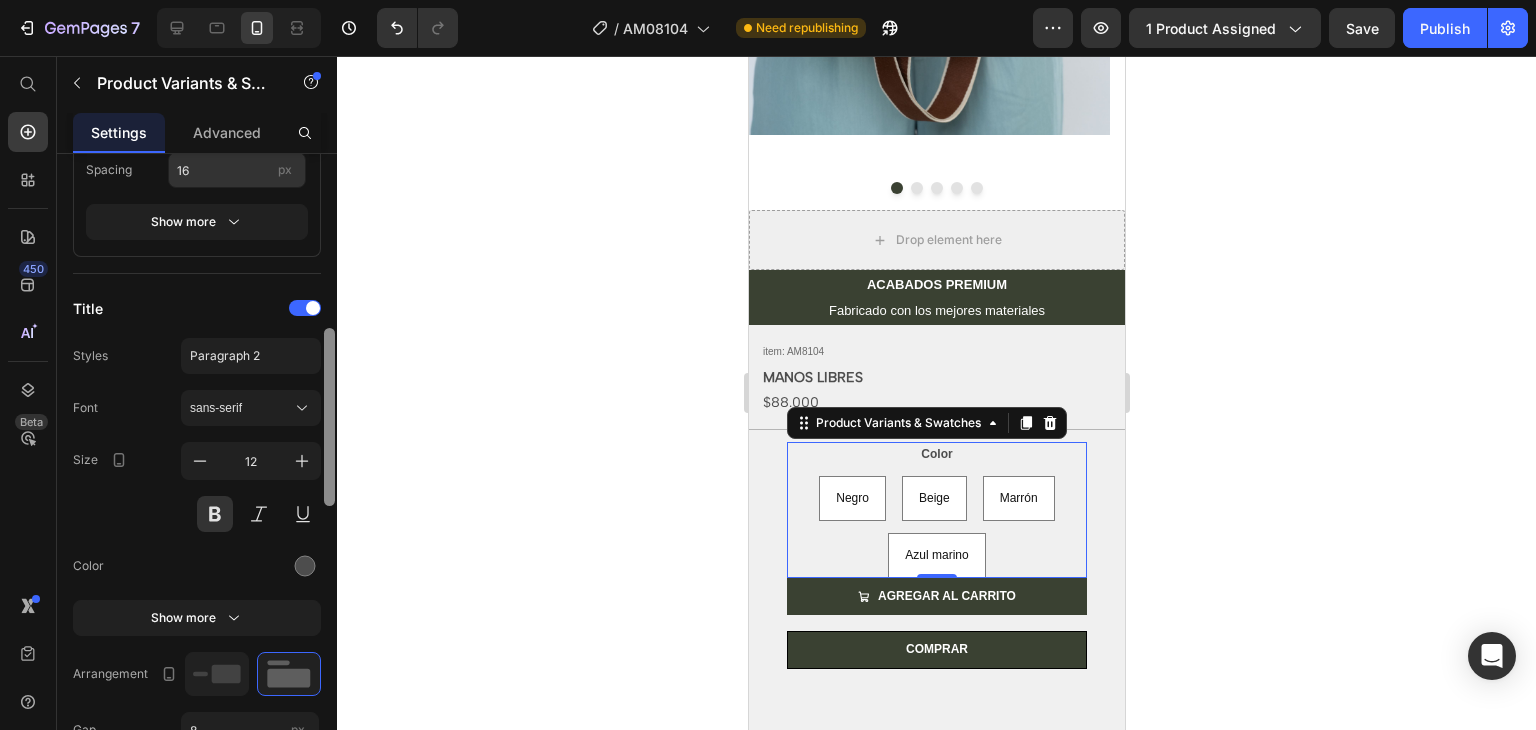 drag, startPoint x: 328, startPoint y: 429, endPoint x: 329, endPoint y: 368, distance: 61.008198 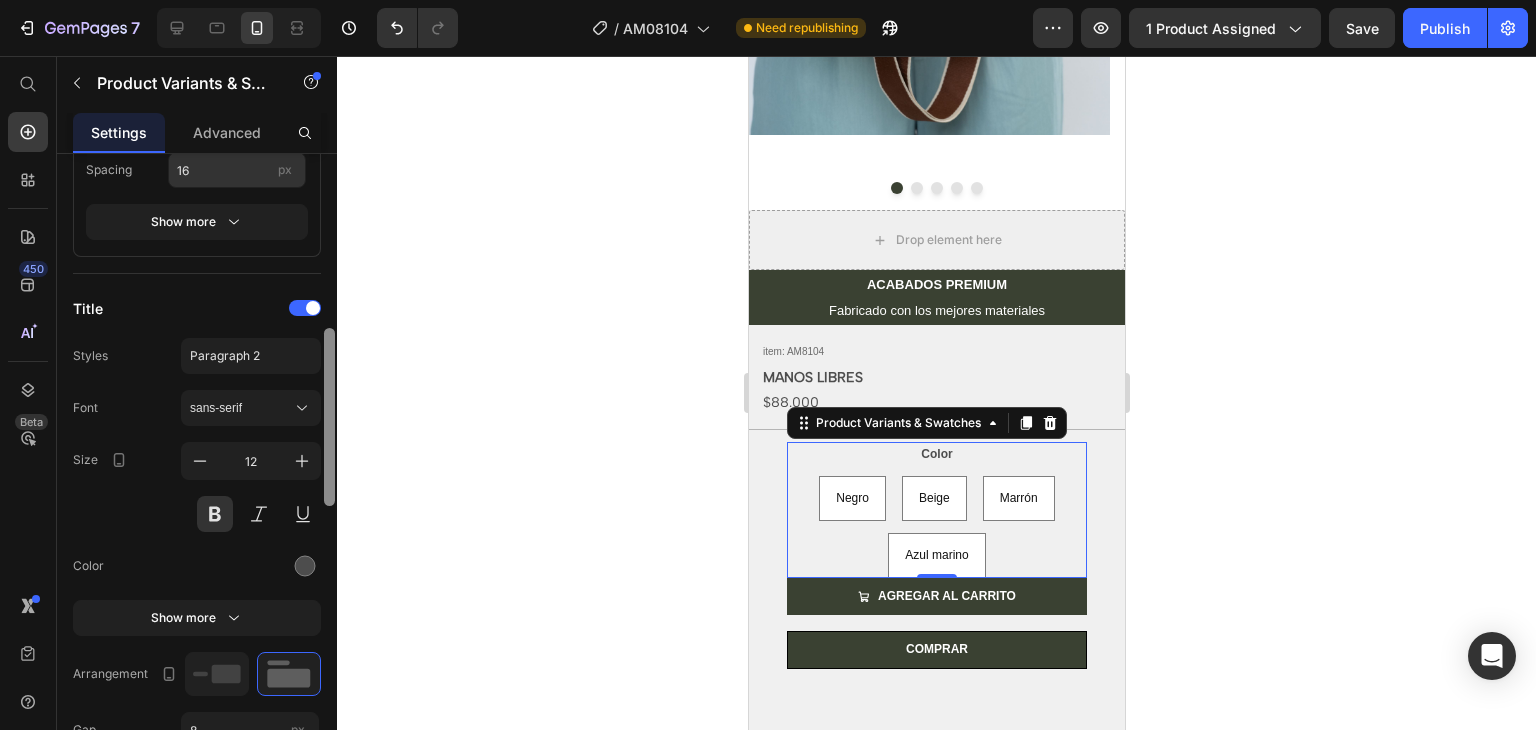 click at bounding box center (329, 417) 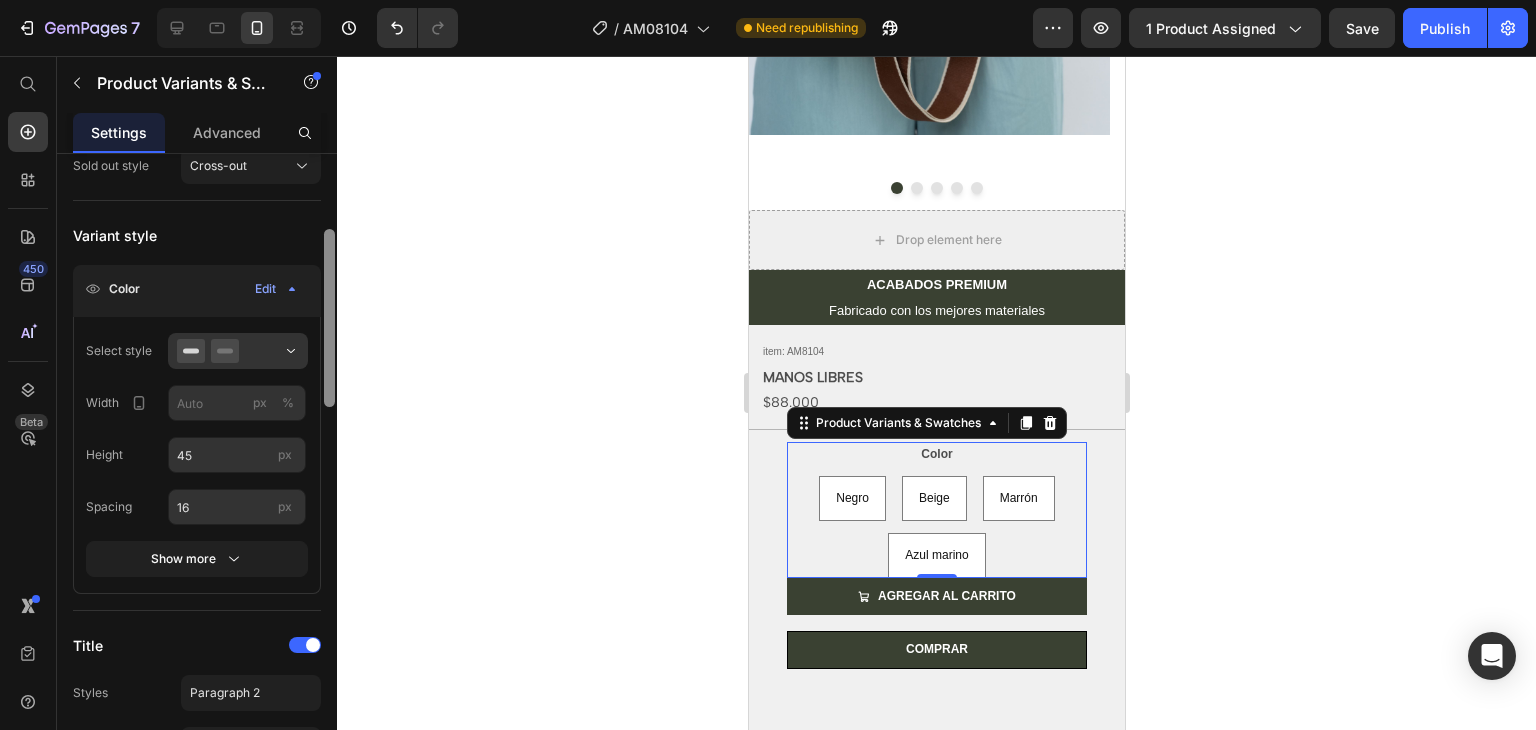 scroll, scrollTop: 280, scrollLeft: 0, axis: vertical 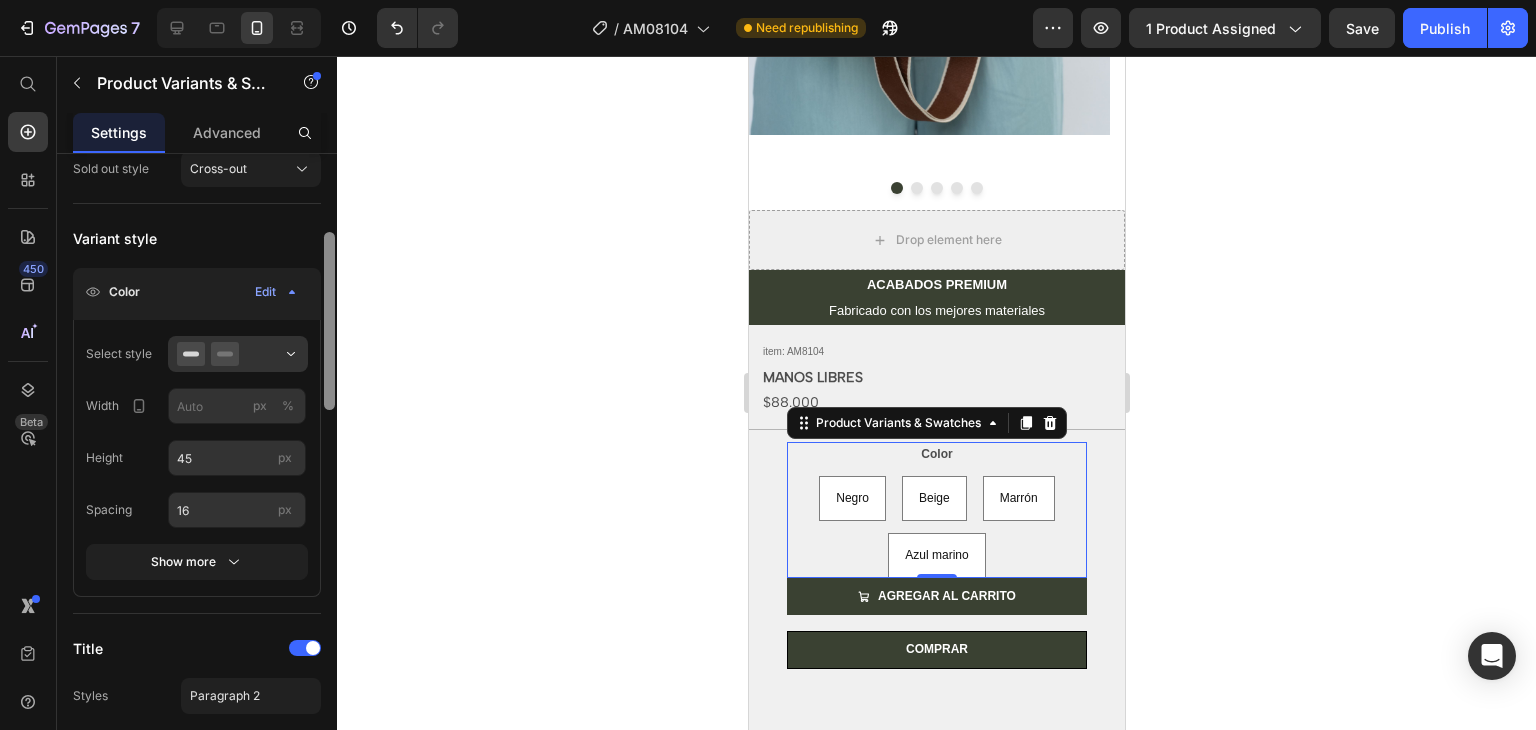 drag, startPoint x: 325, startPoint y: 442, endPoint x: 335, endPoint y: 346, distance: 96.519424 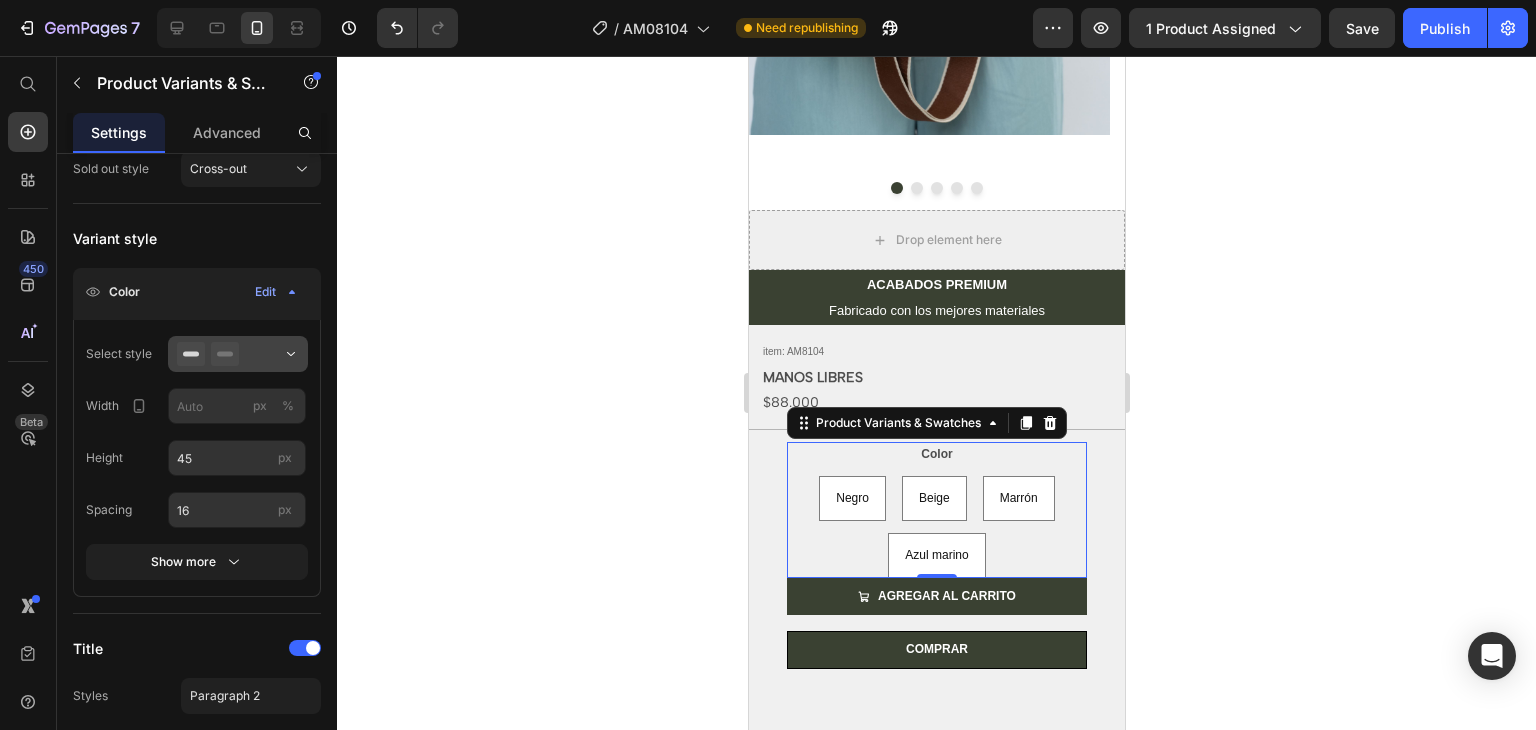 click at bounding box center [238, 354] 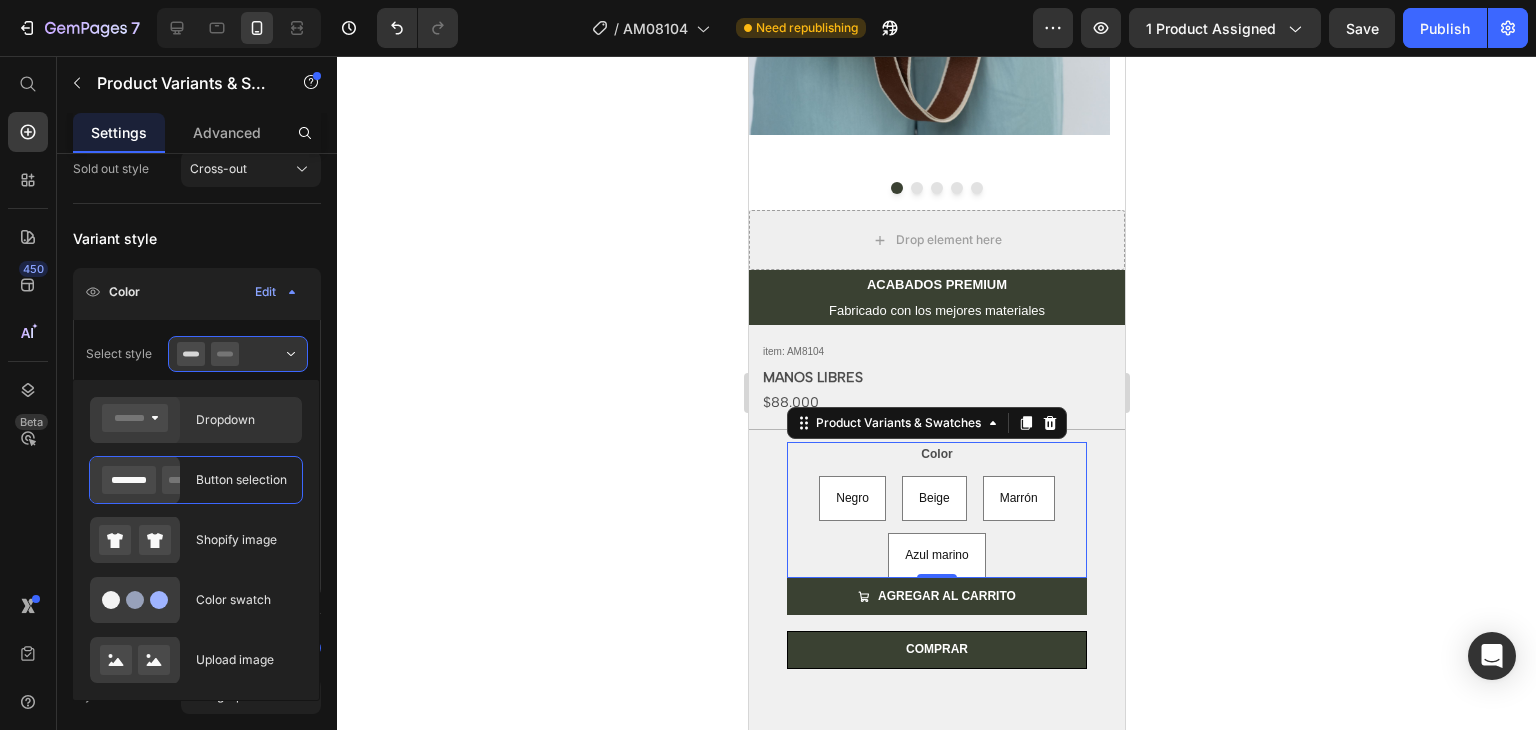 click 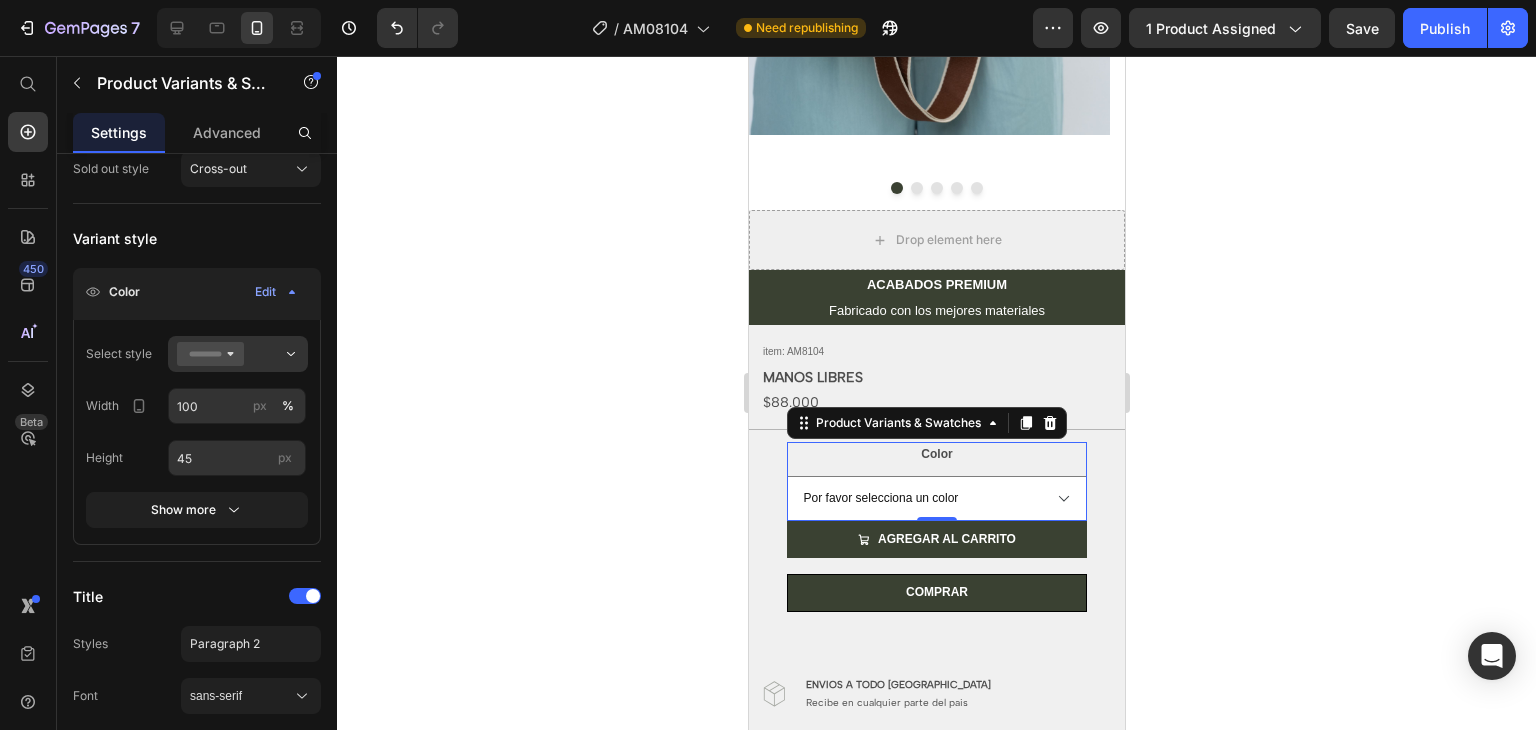 click 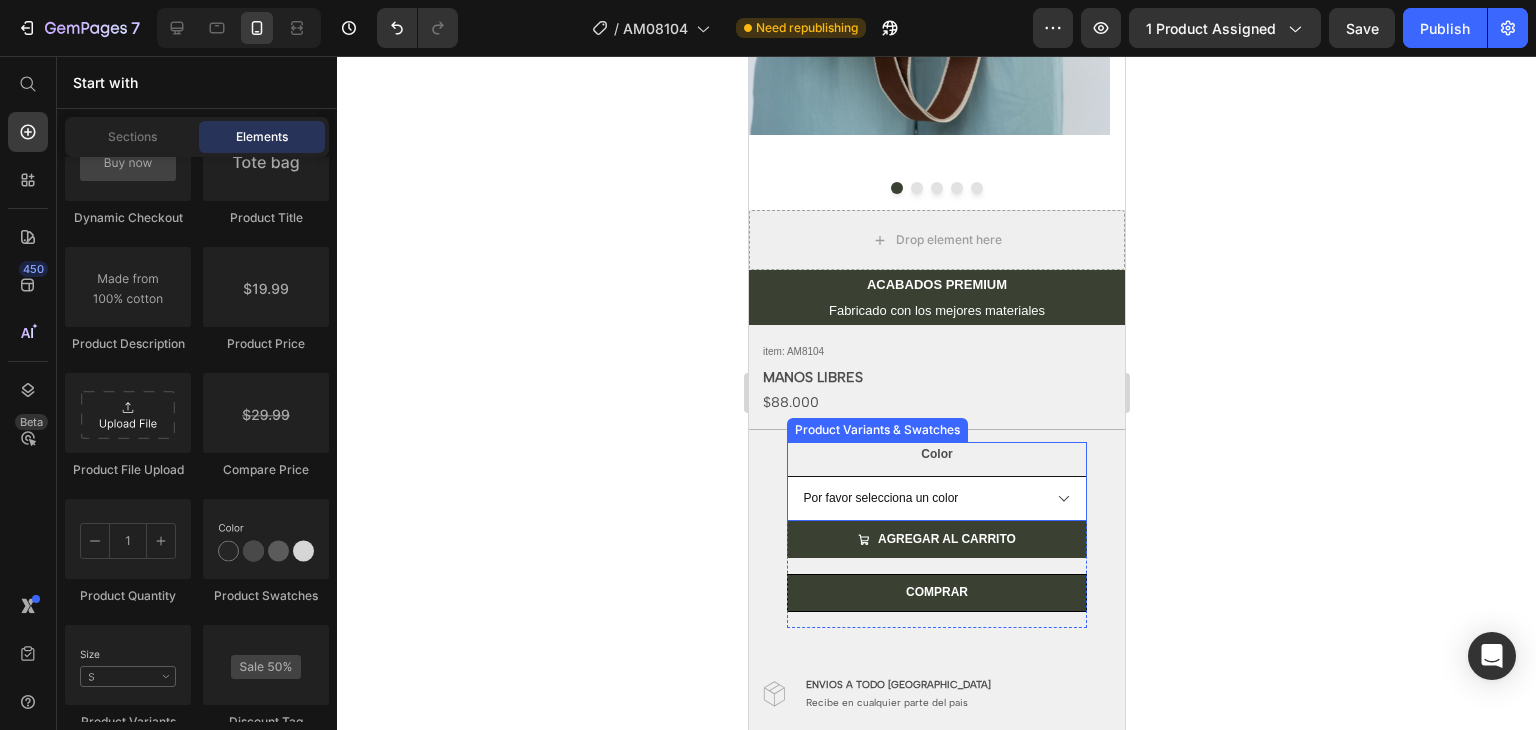 click on "Por favor selecciona un color Negro Beige Marrón Azul marino" at bounding box center (936, 498) 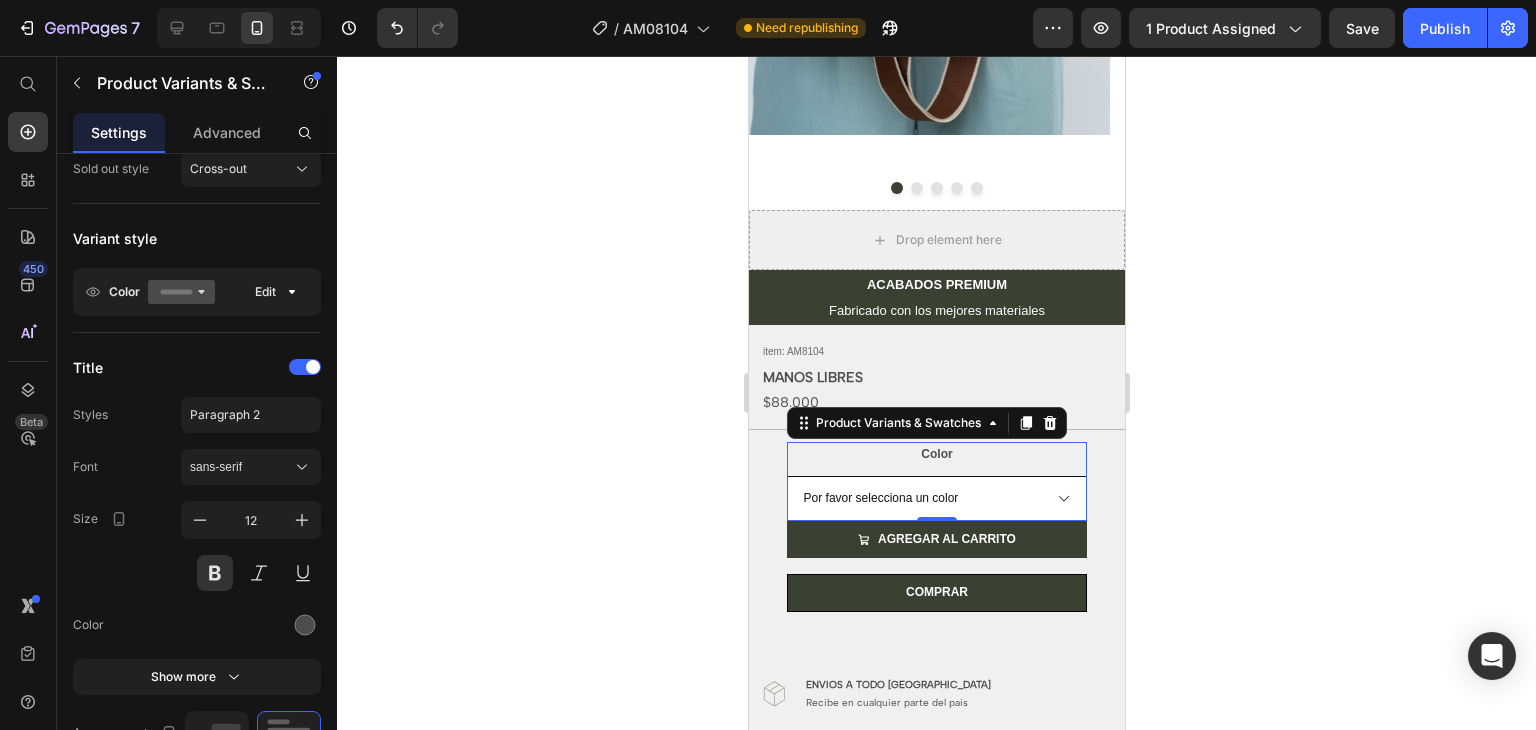 click on "Por favor selecciona un color Negro Beige Marrón Azul marino" at bounding box center (936, 498) 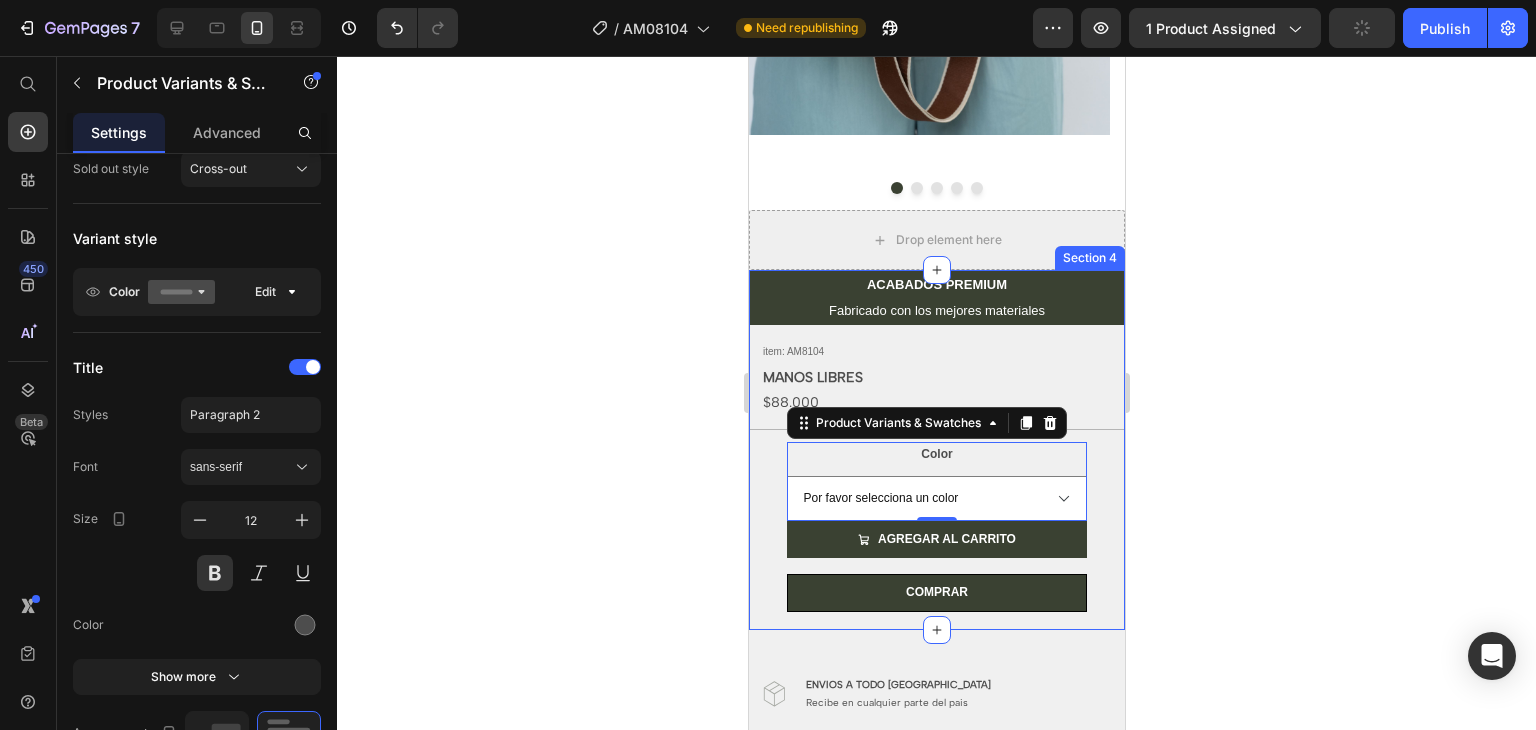 click 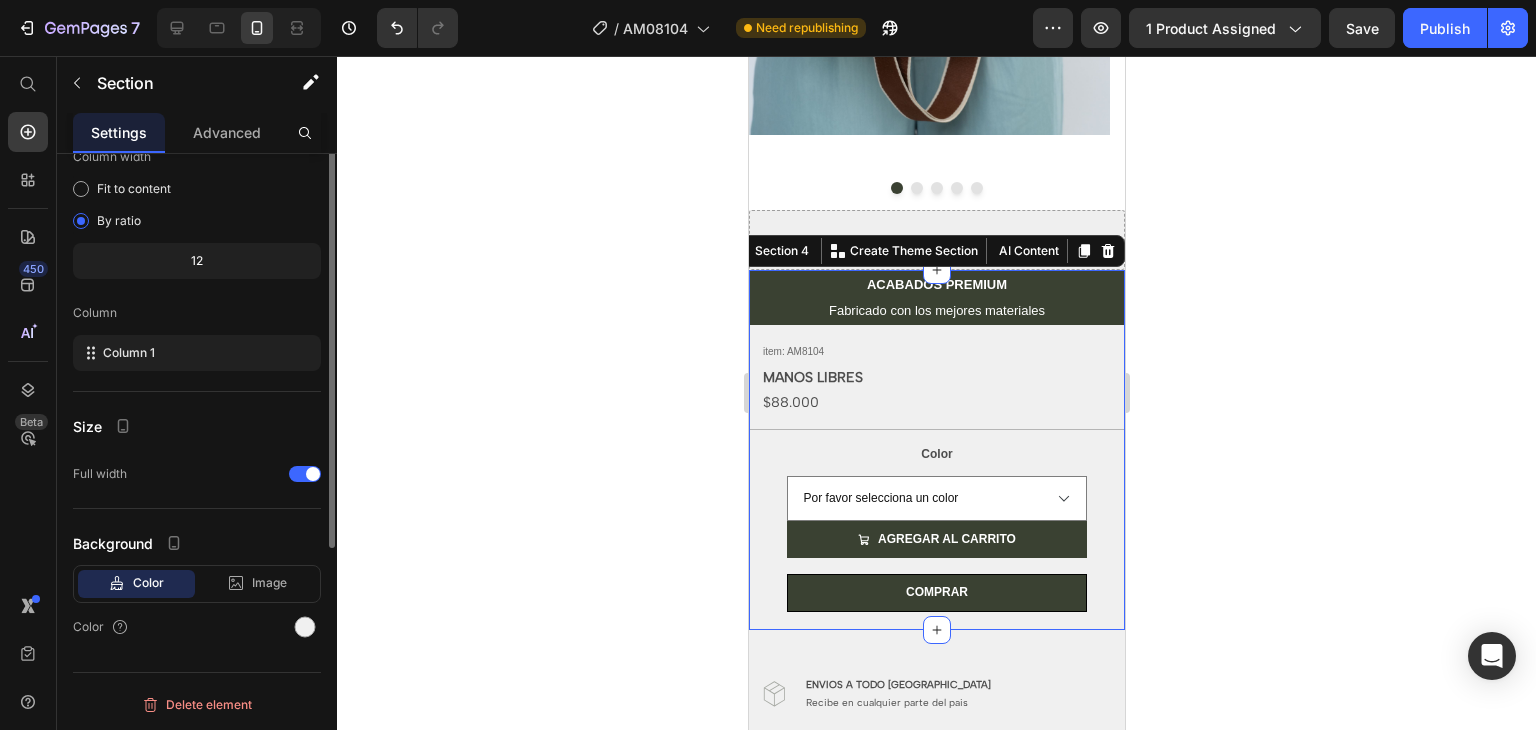 scroll, scrollTop: 0, scrollLeft: 0, axis: both 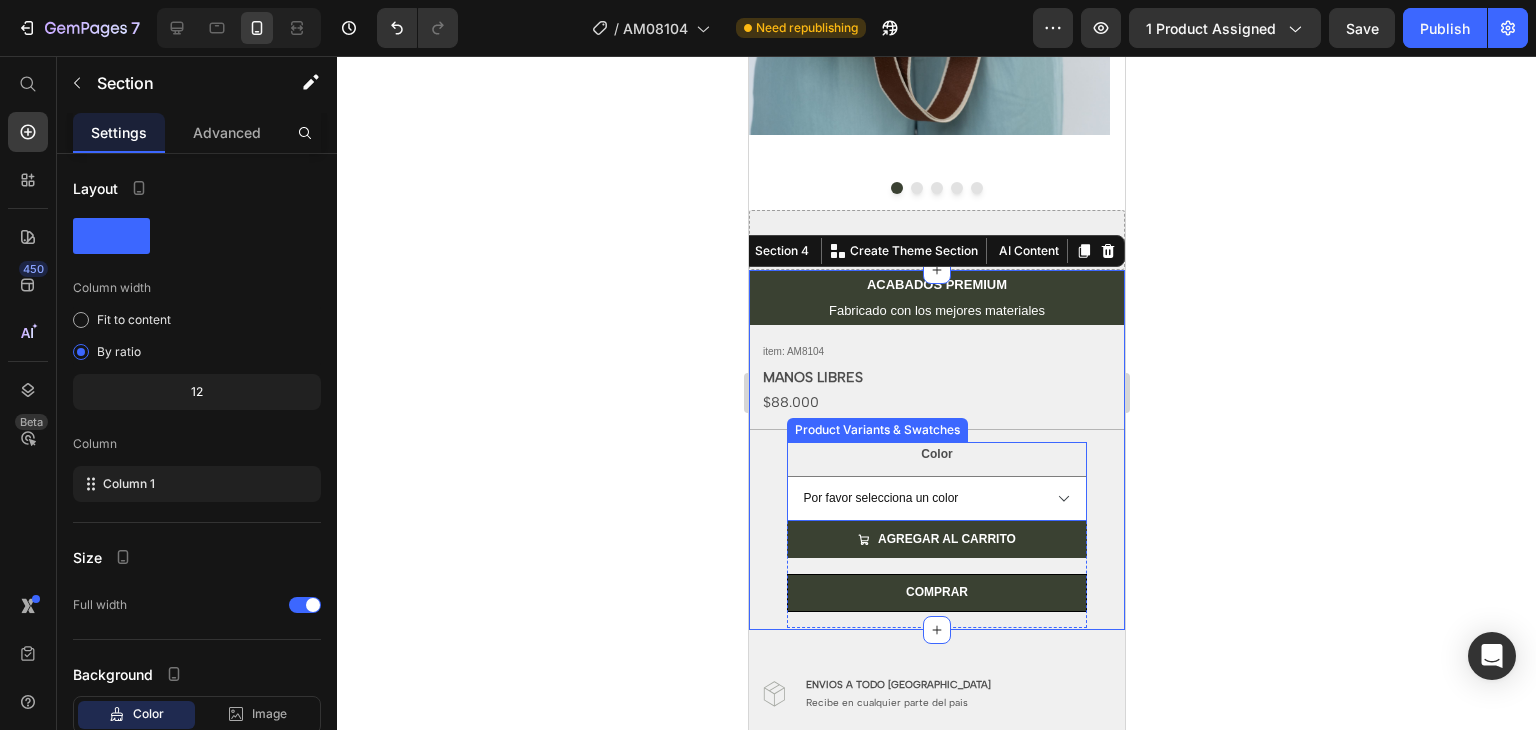 click on "Color Por favor selecciona un color Negro Beige Marrón Azul marino" at bounding box center (936, 481) 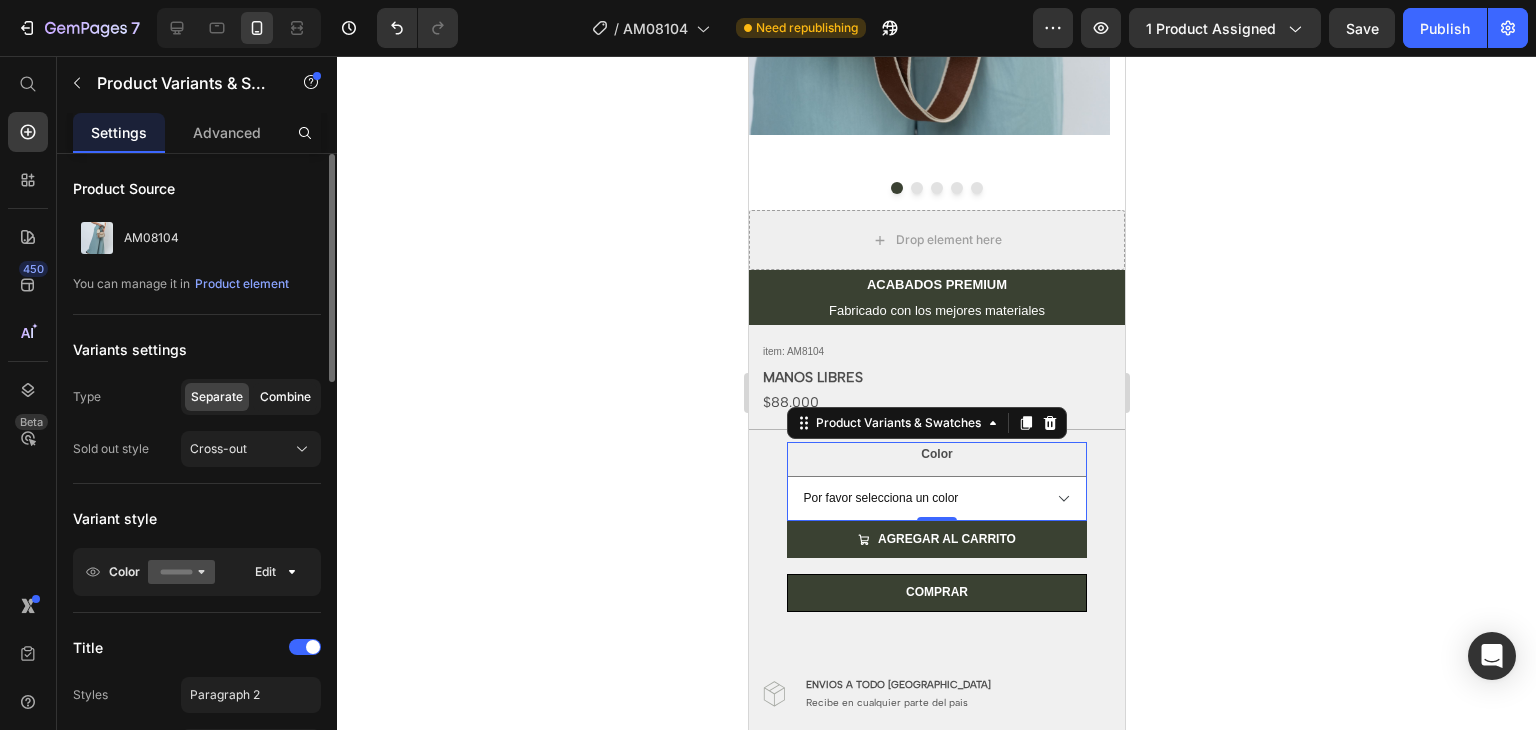 click on "Combine" 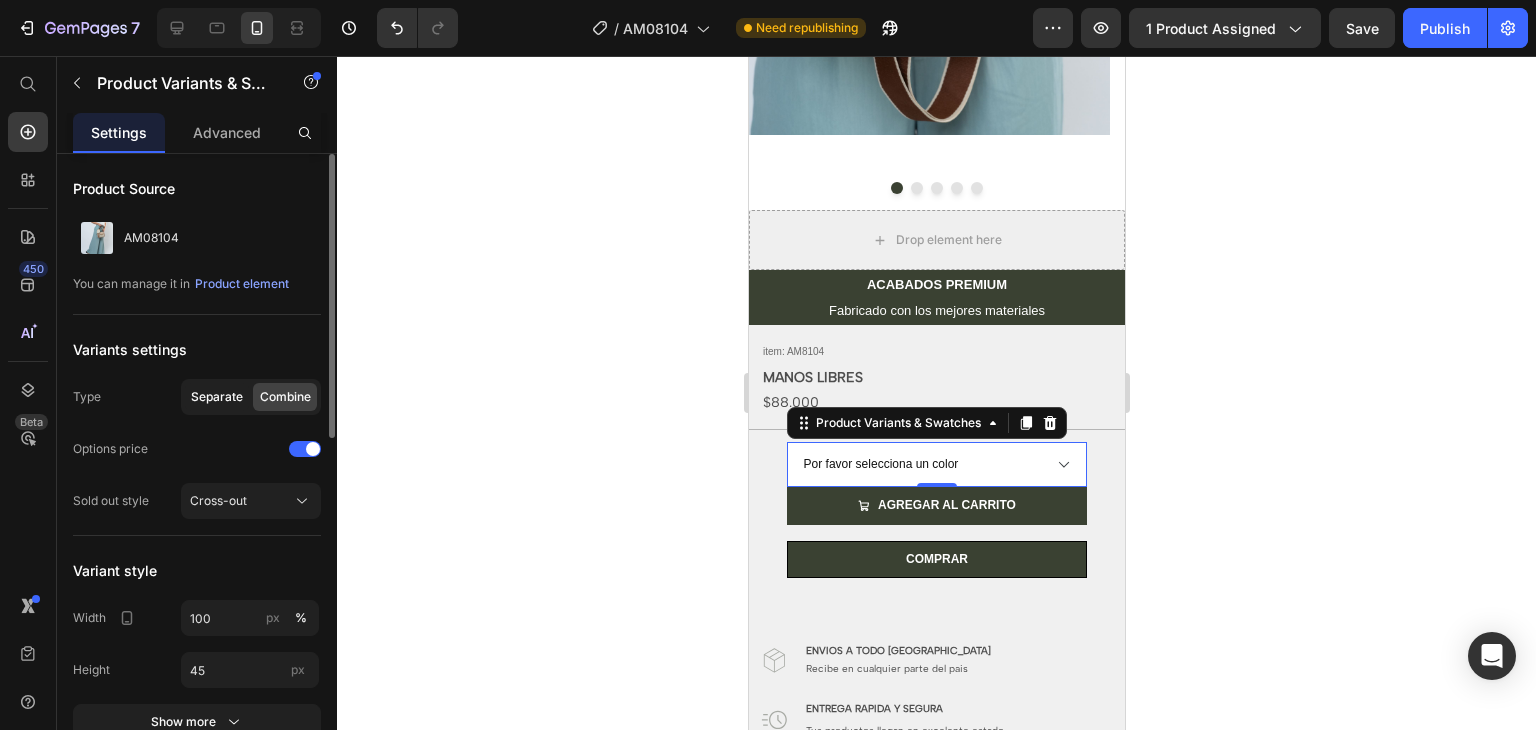 click on "Separate" 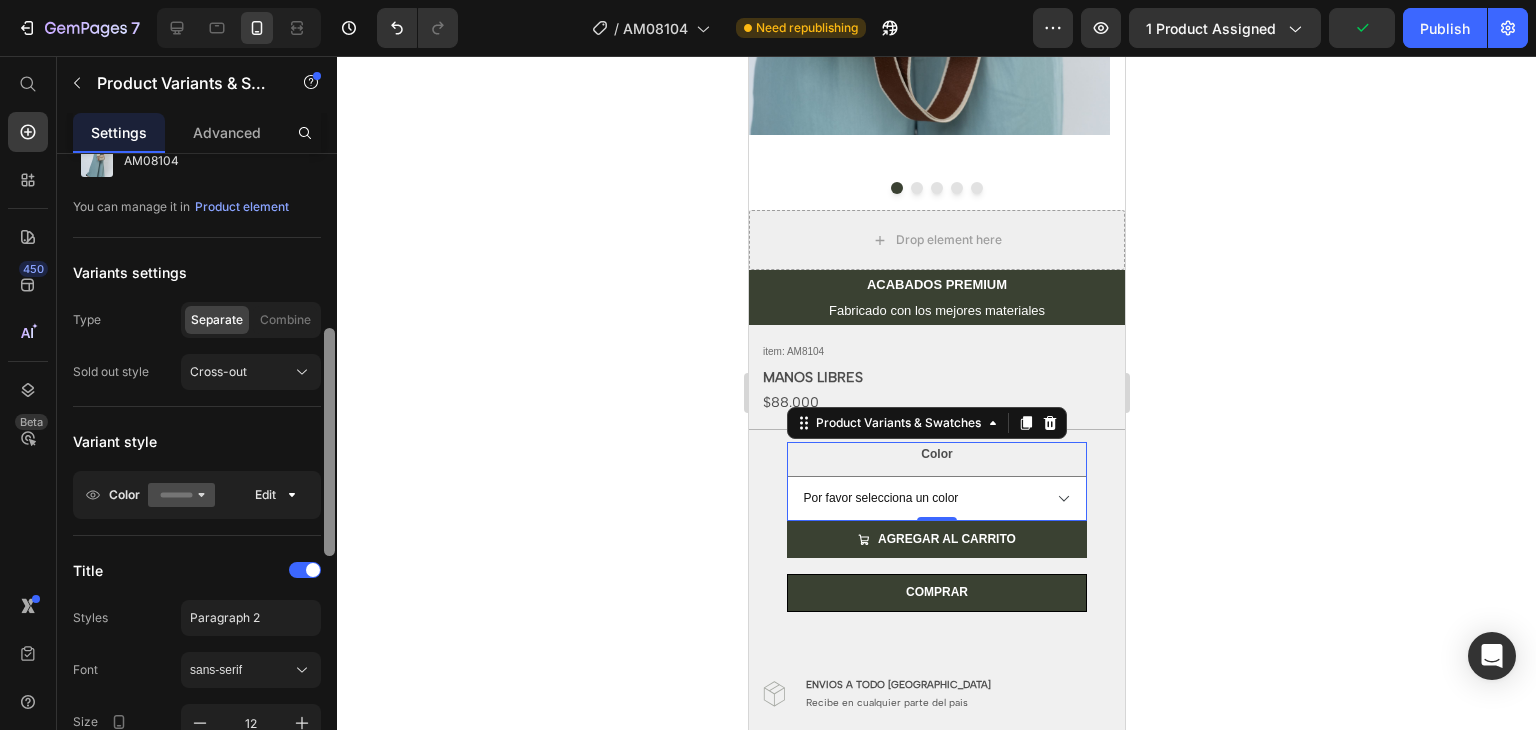 scroll, scrollTop: 0, scrollLeft: 0, axis: both 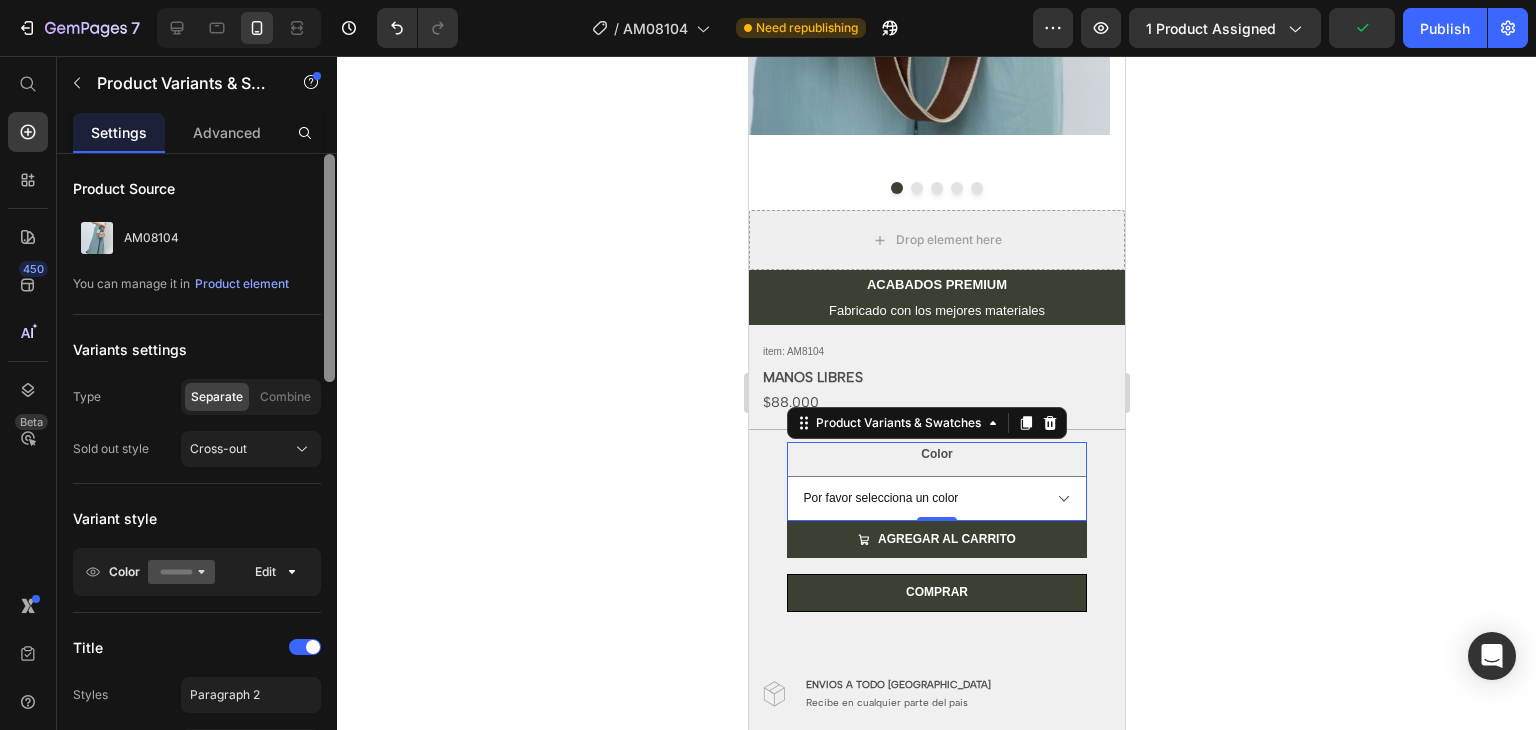 drag, startPoint x: 325, startPoint y: 306, endPoint x: 339, endPoint y: 226, distance: 81.21576 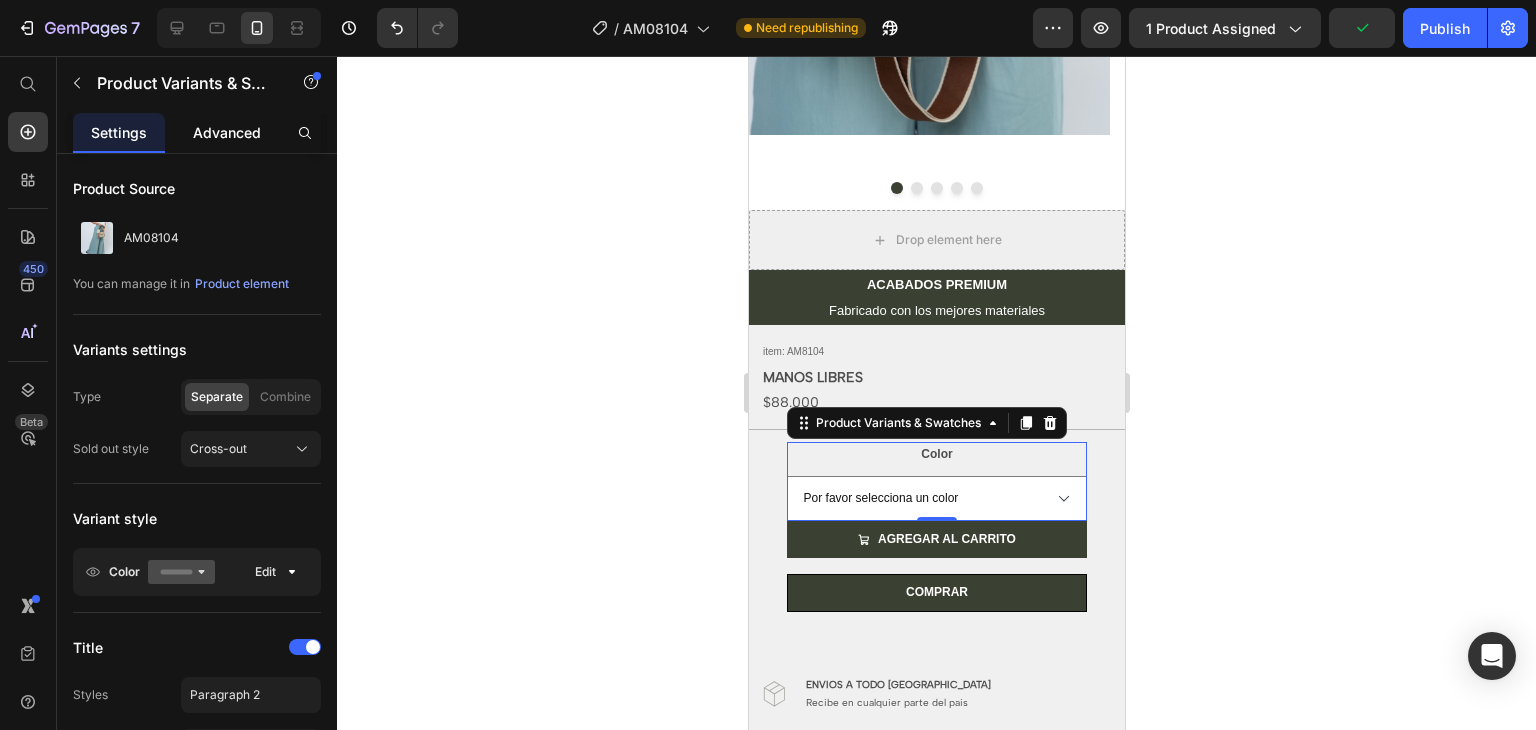 click on "Advanced" at bounding box center [227, 132] 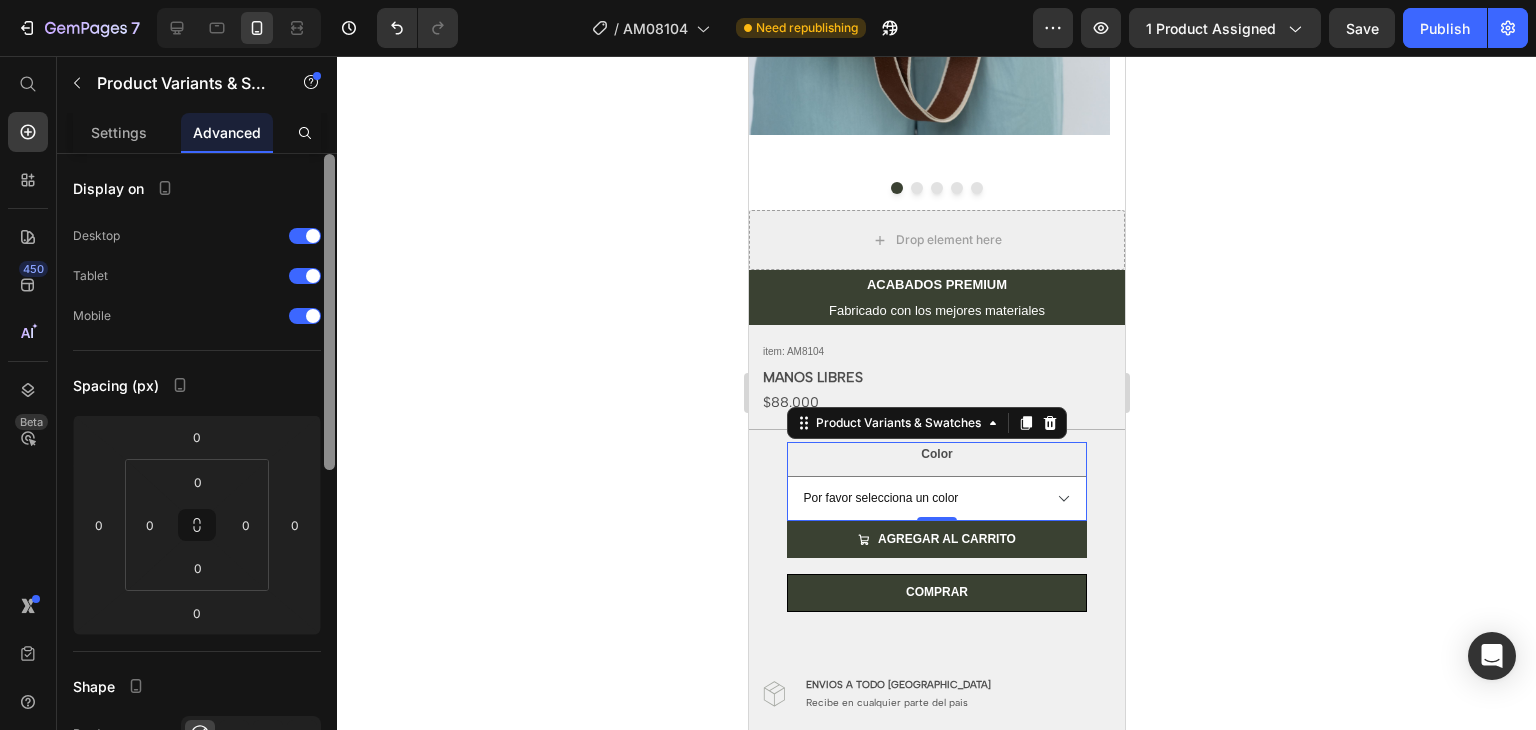 scroll, scrollTop: 632, scrollLeft: 0, axis: vertical 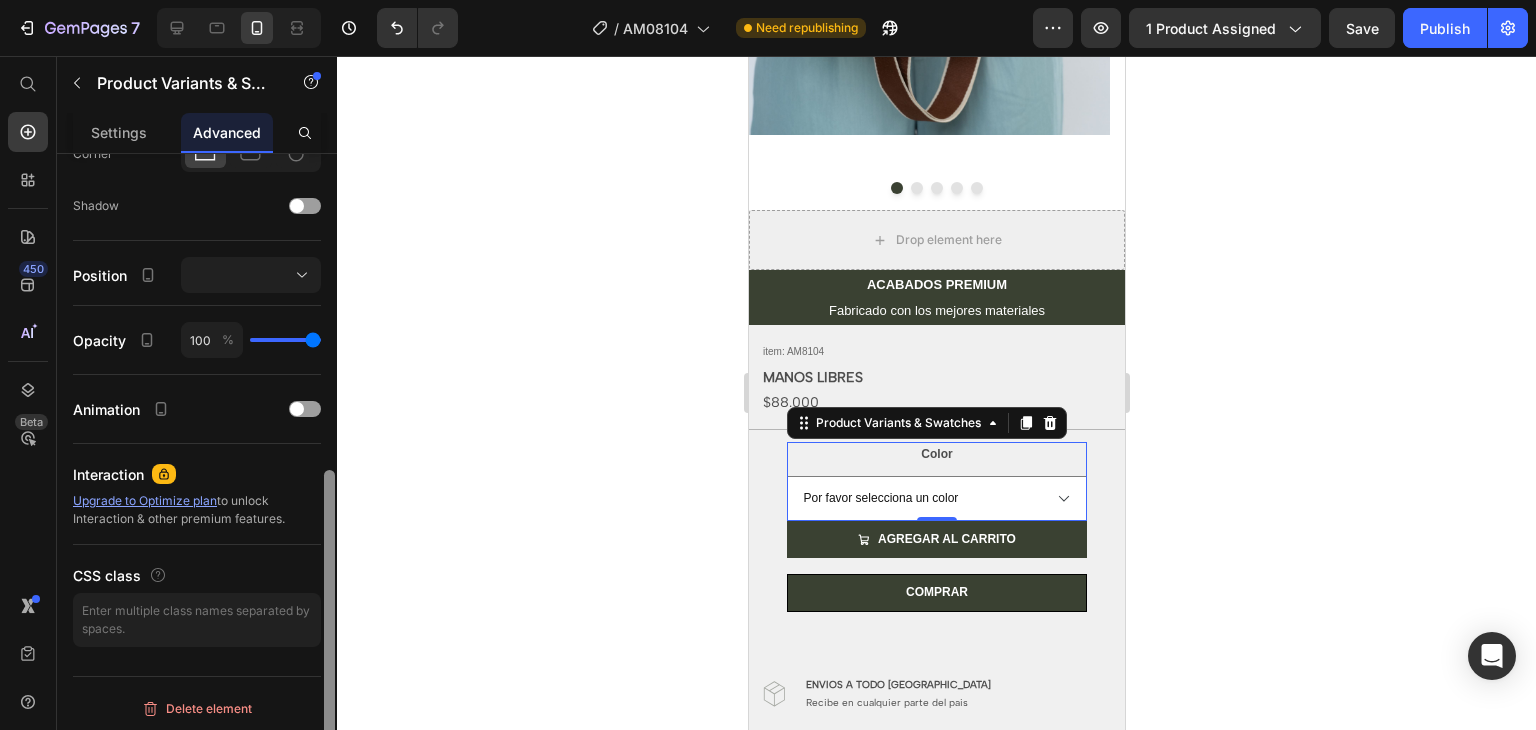 drag, startPoint x: 335, startPoint y: 228, endPoint x: 327, endPoint y: 296, distance: 68.46897 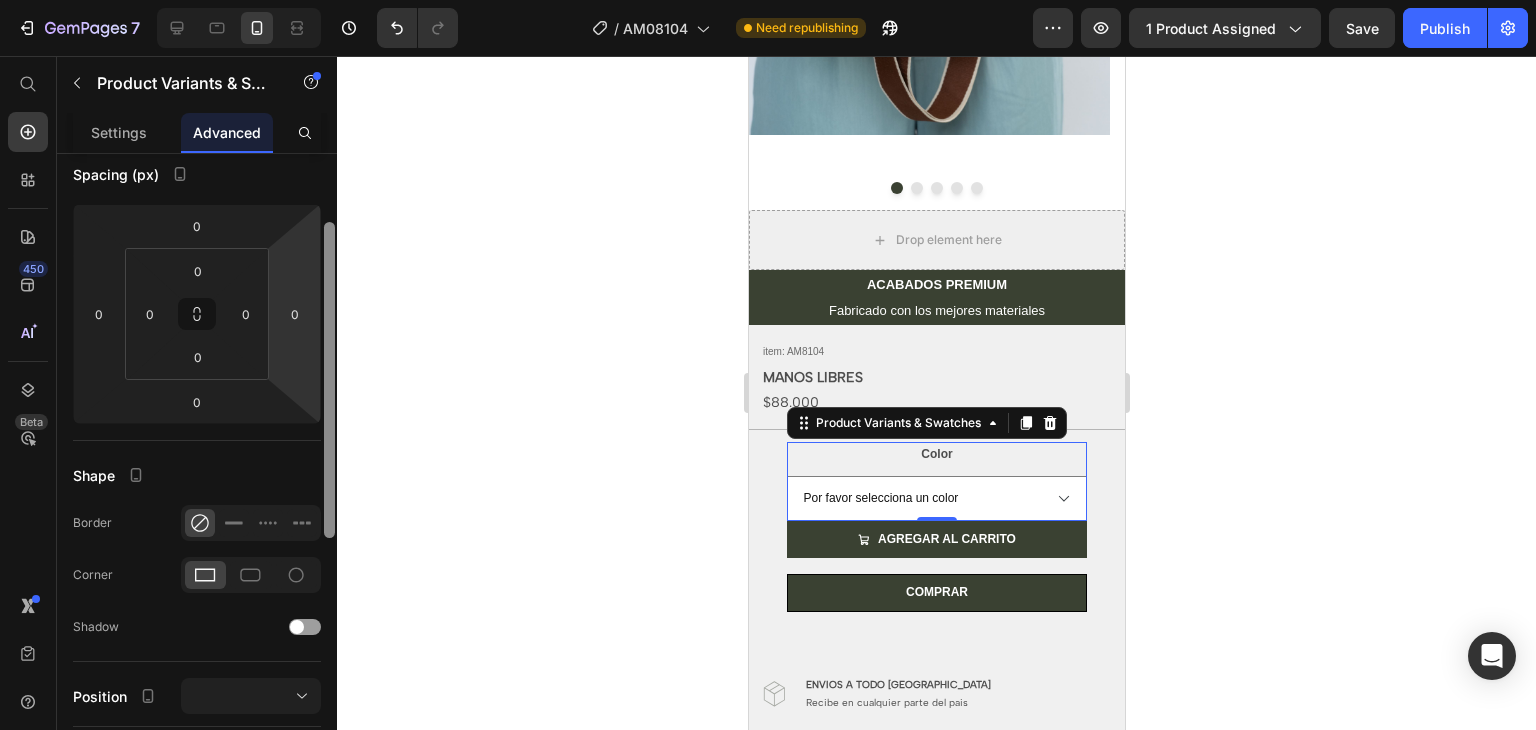 scroll, scrollTop: 184, scrollLeft: 0, axis: vertical 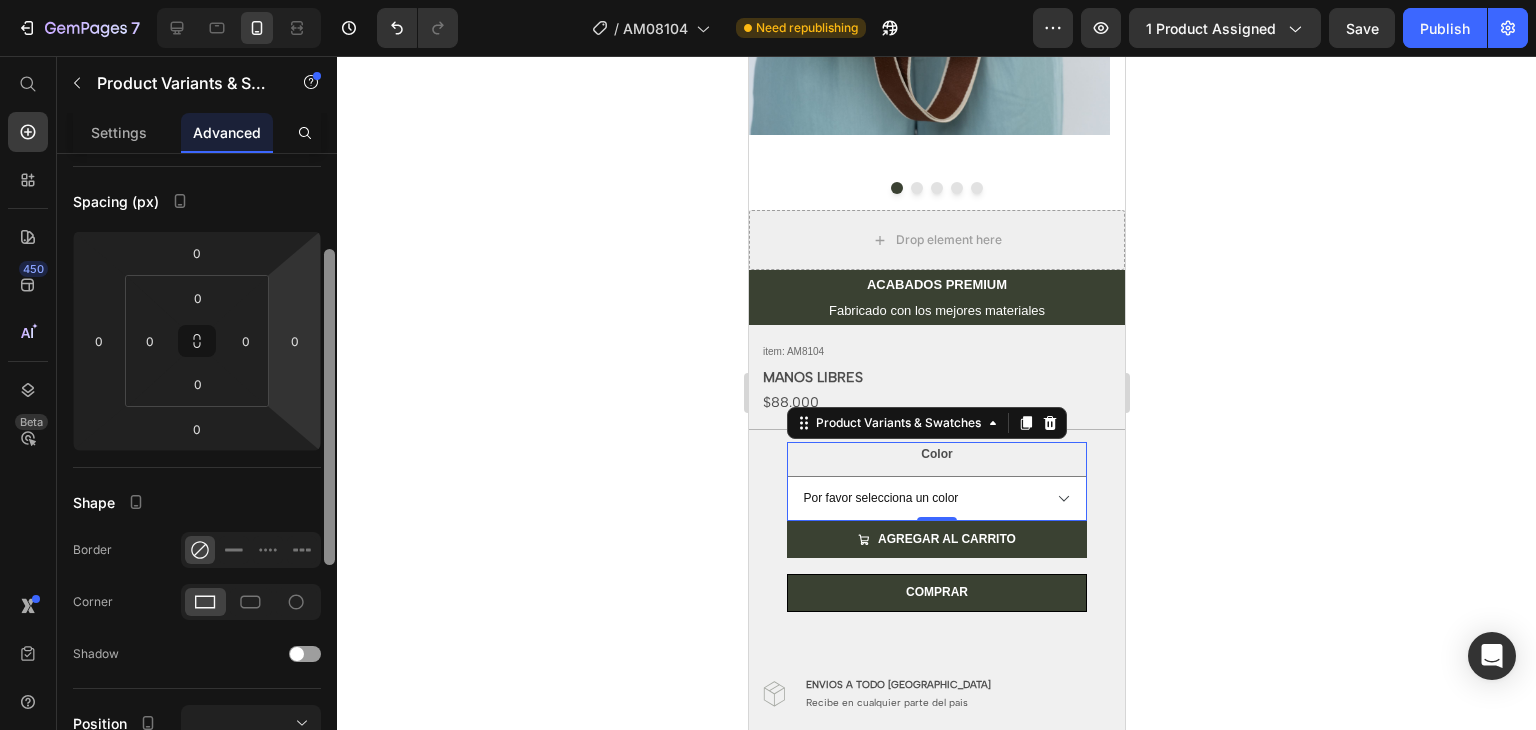 drag, startPoint x: 328, startPoint y: 504, endPoint x: 317, endPoint y: 280, distance: 224.26993 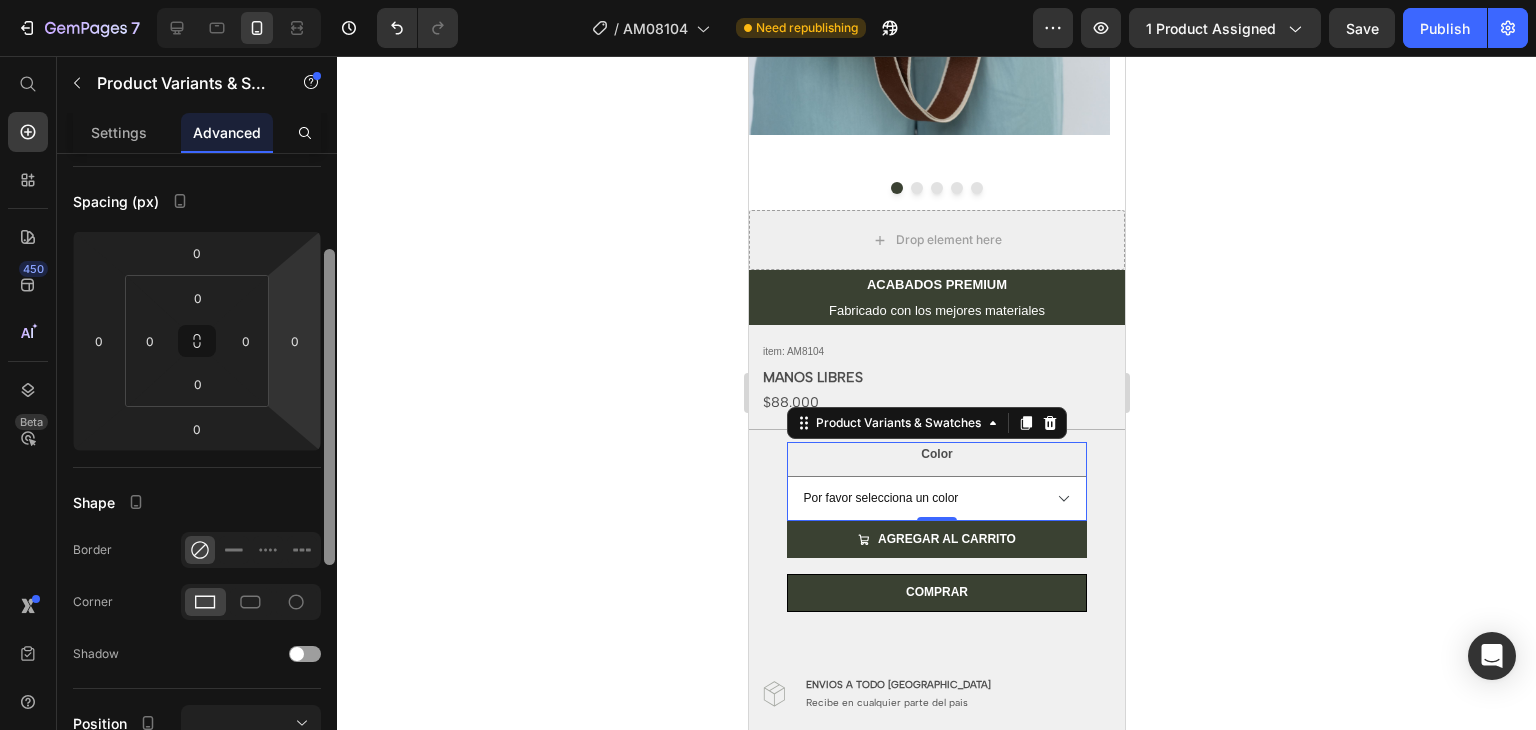 click on "Display on Desktop Tablet Mobile Spacing (px) 0 0 0 0 0 0 0 0 Shape Border Corner Shadow Position Opacity 100 % Animation Interaction Upgrade to Optimize plan  to unlock Interaction & other premium features. CSS class  Delete element" at bounding box center [197, 470] 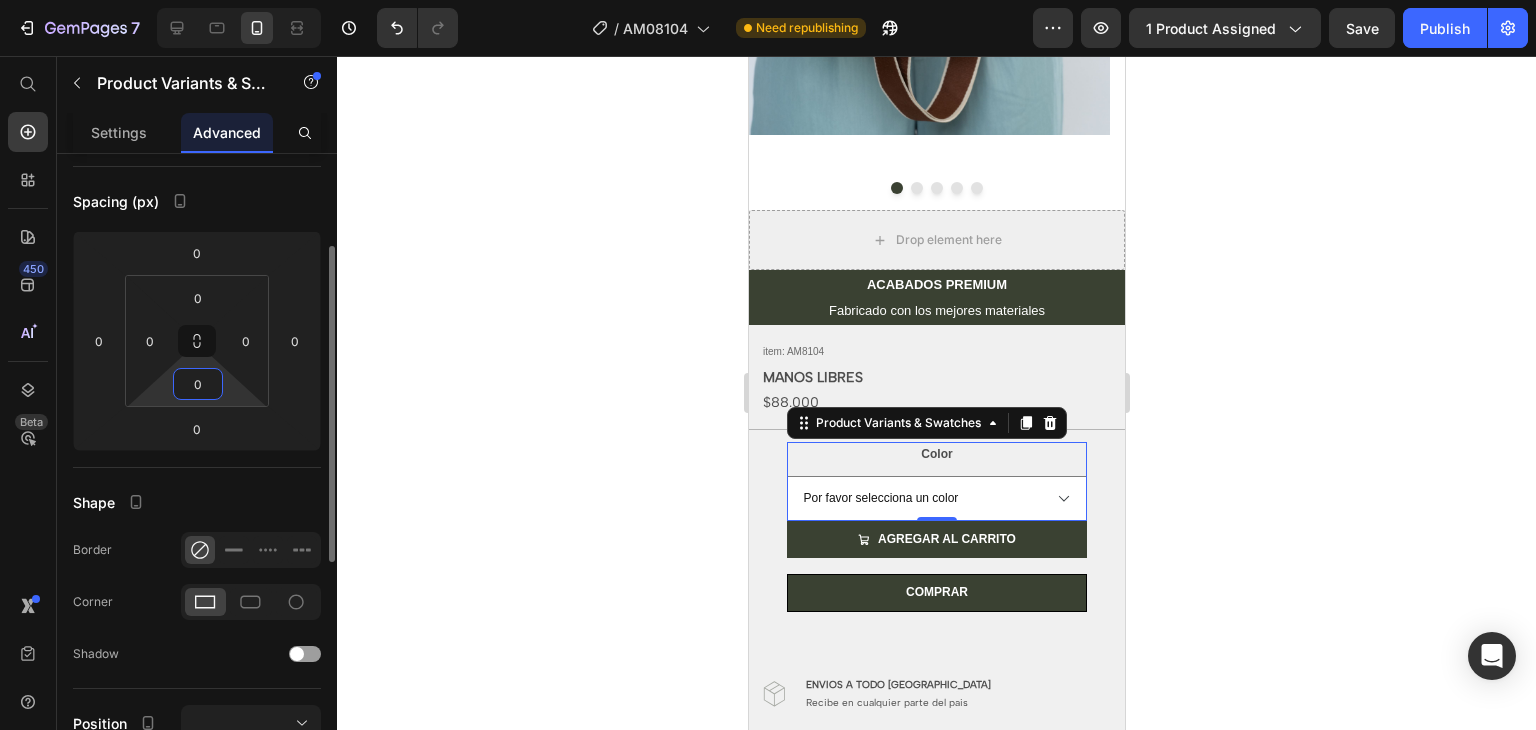 click on "0" at bounding box center (198, 384) 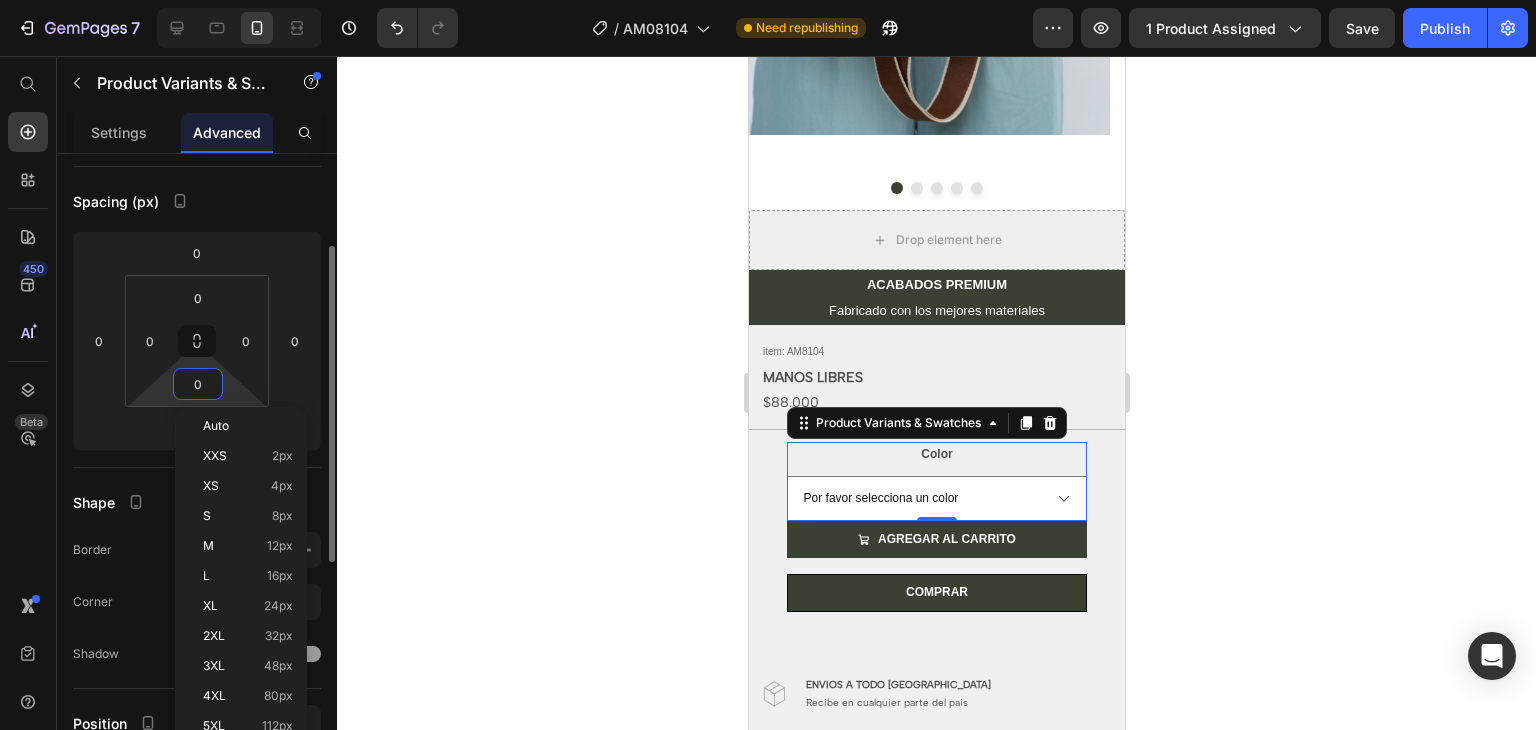 type on "5" 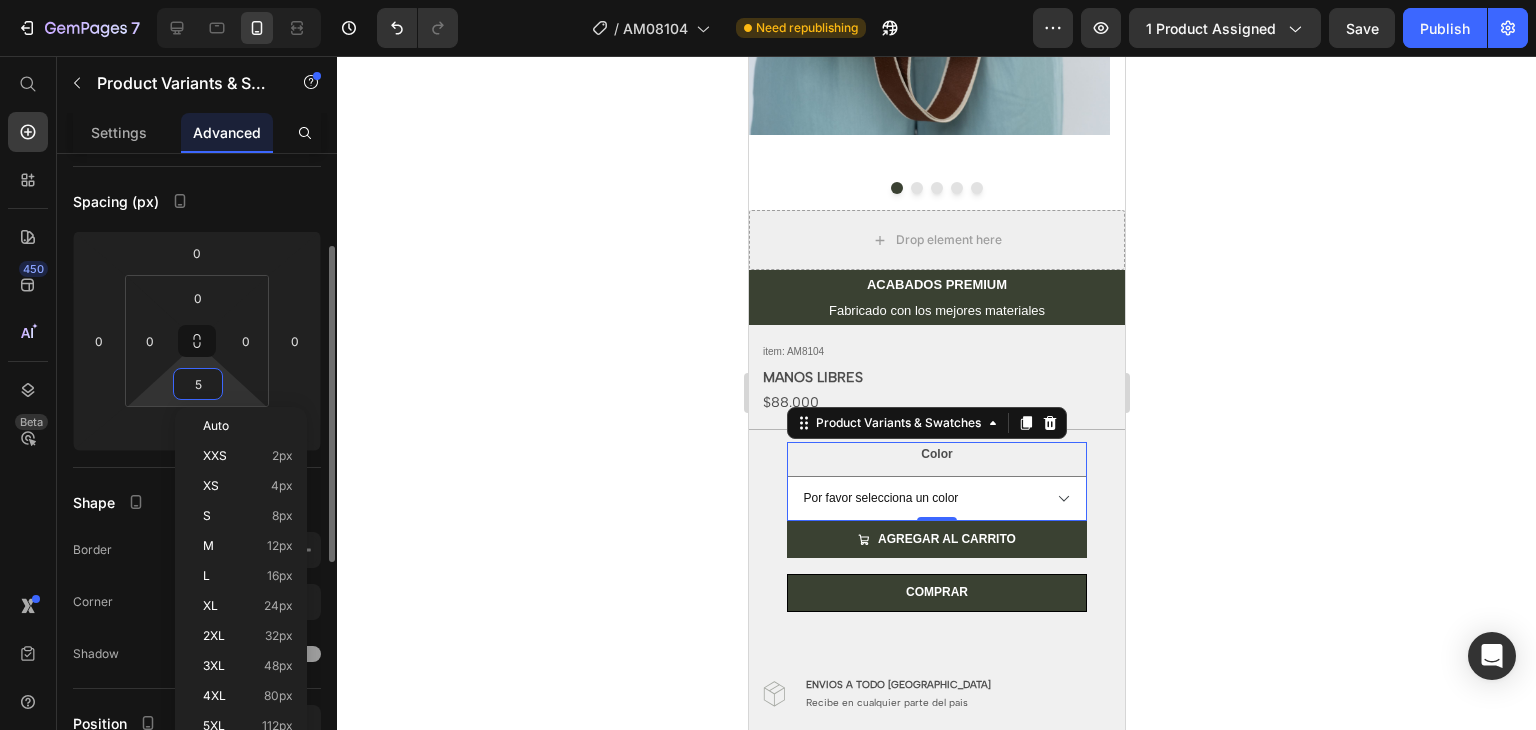 select on "Negro" 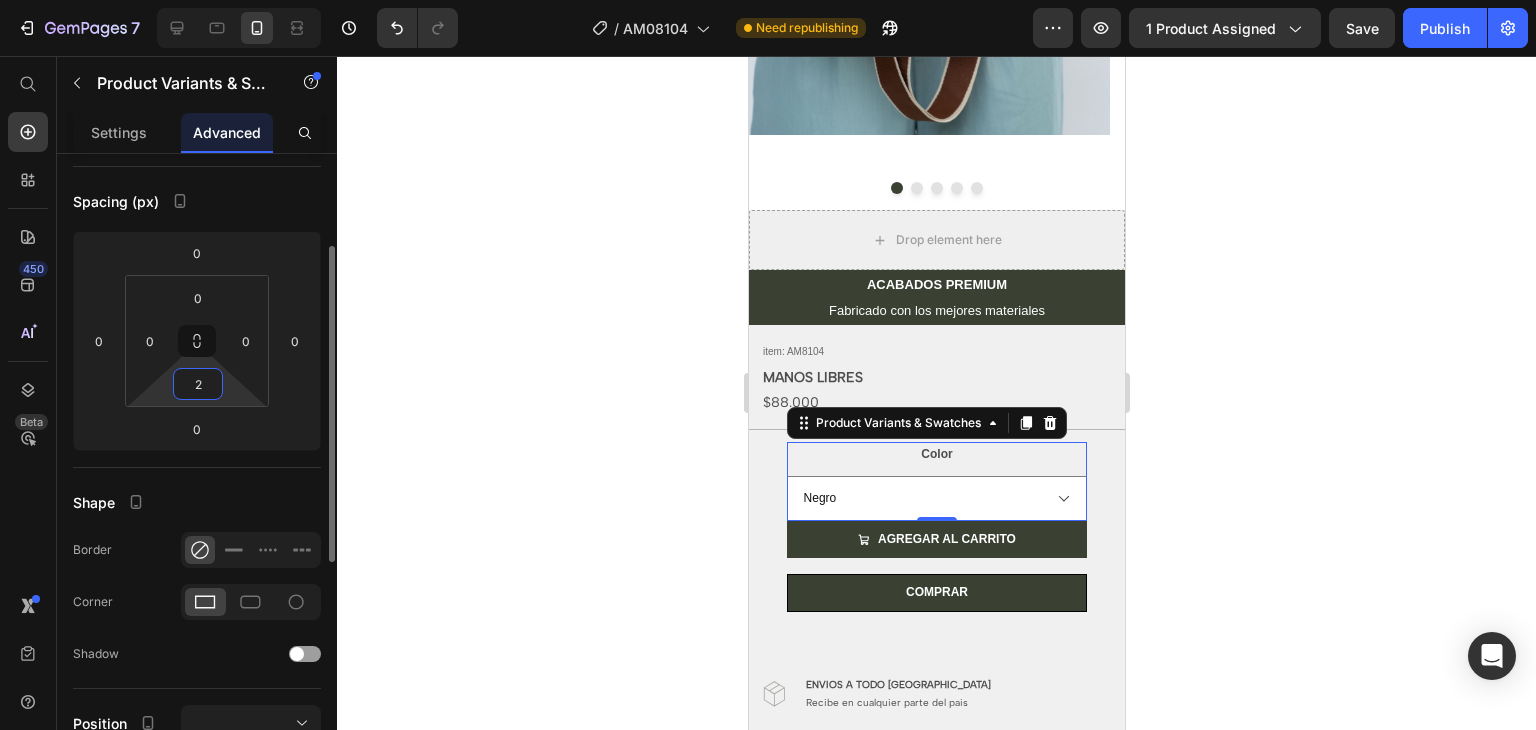 type on "20" 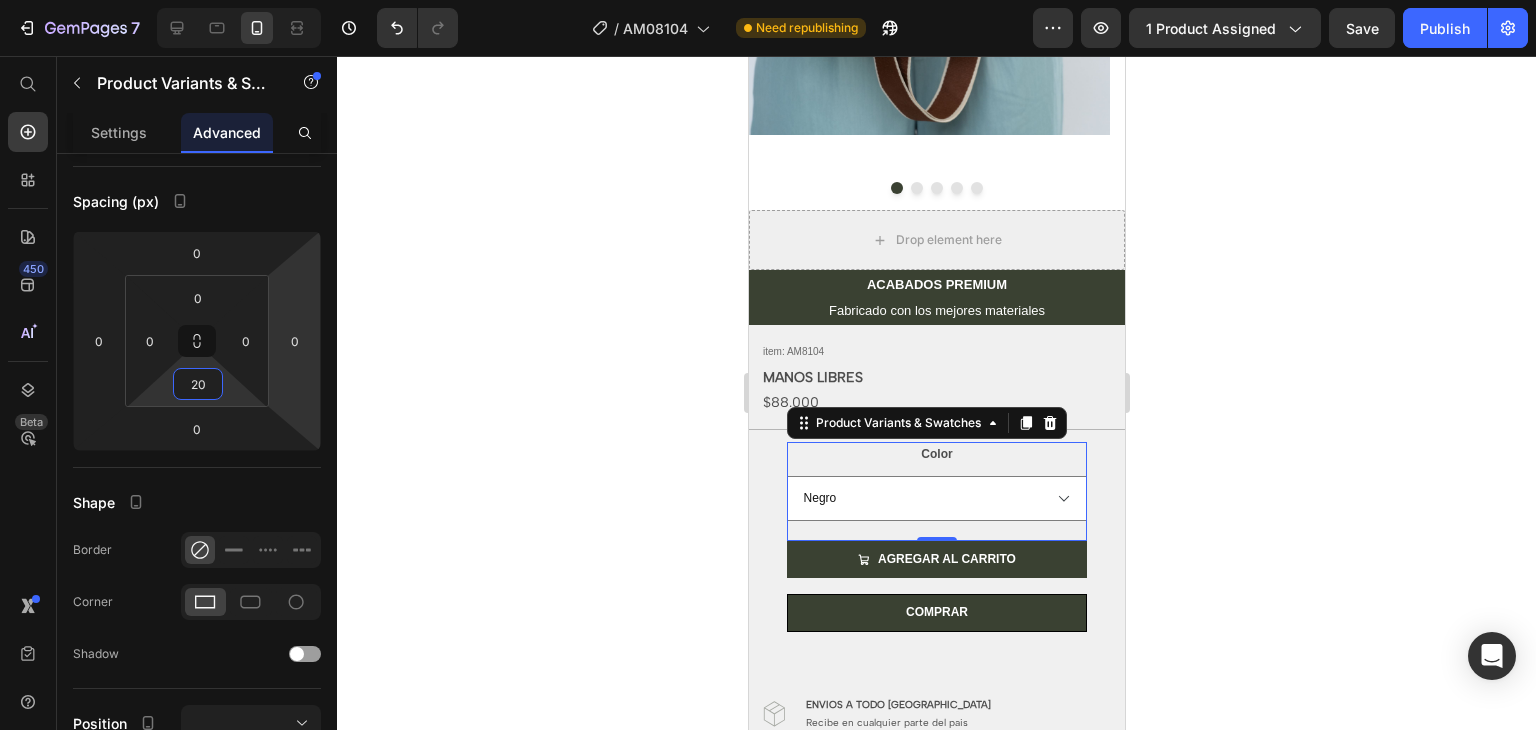 click 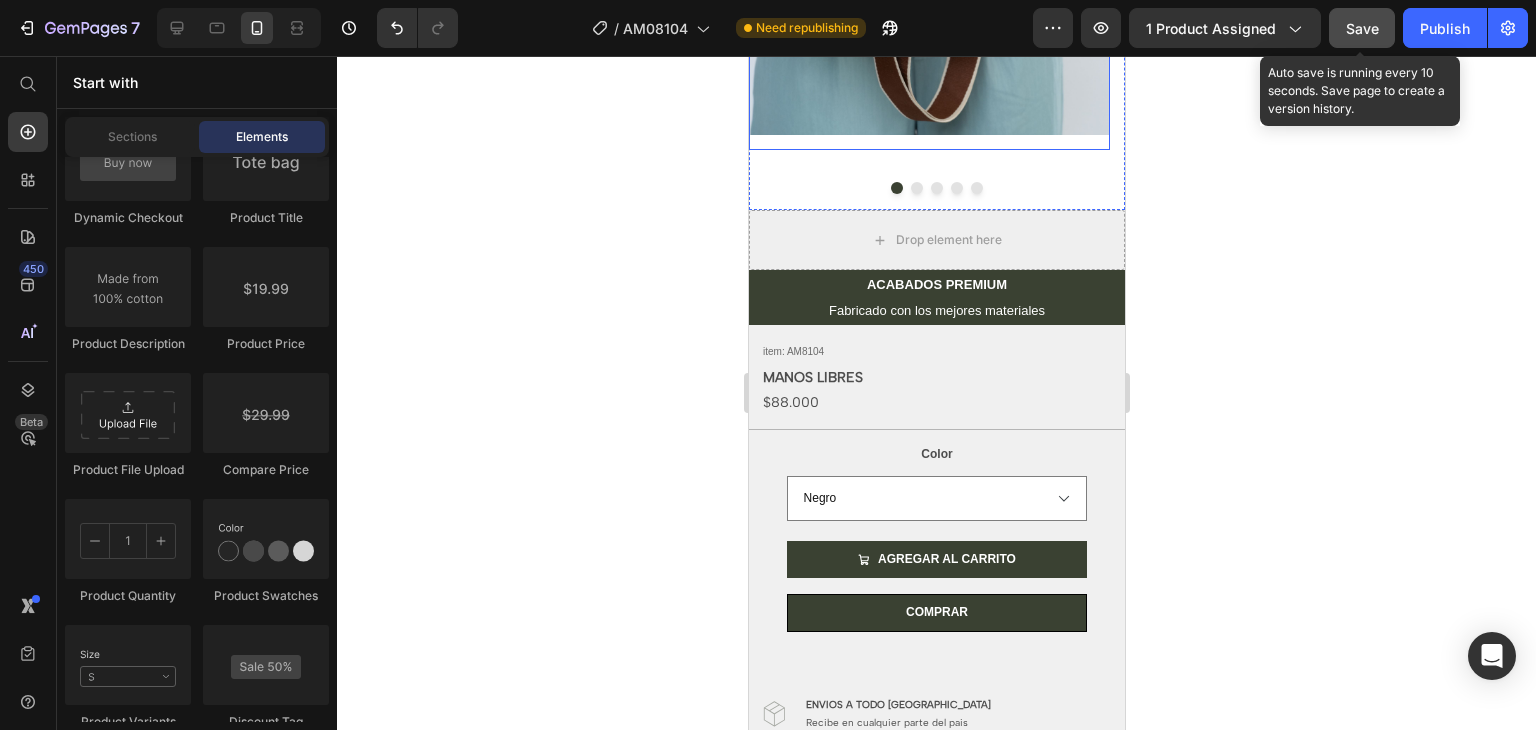 click on "Save" at bounding box center (1362, 28) 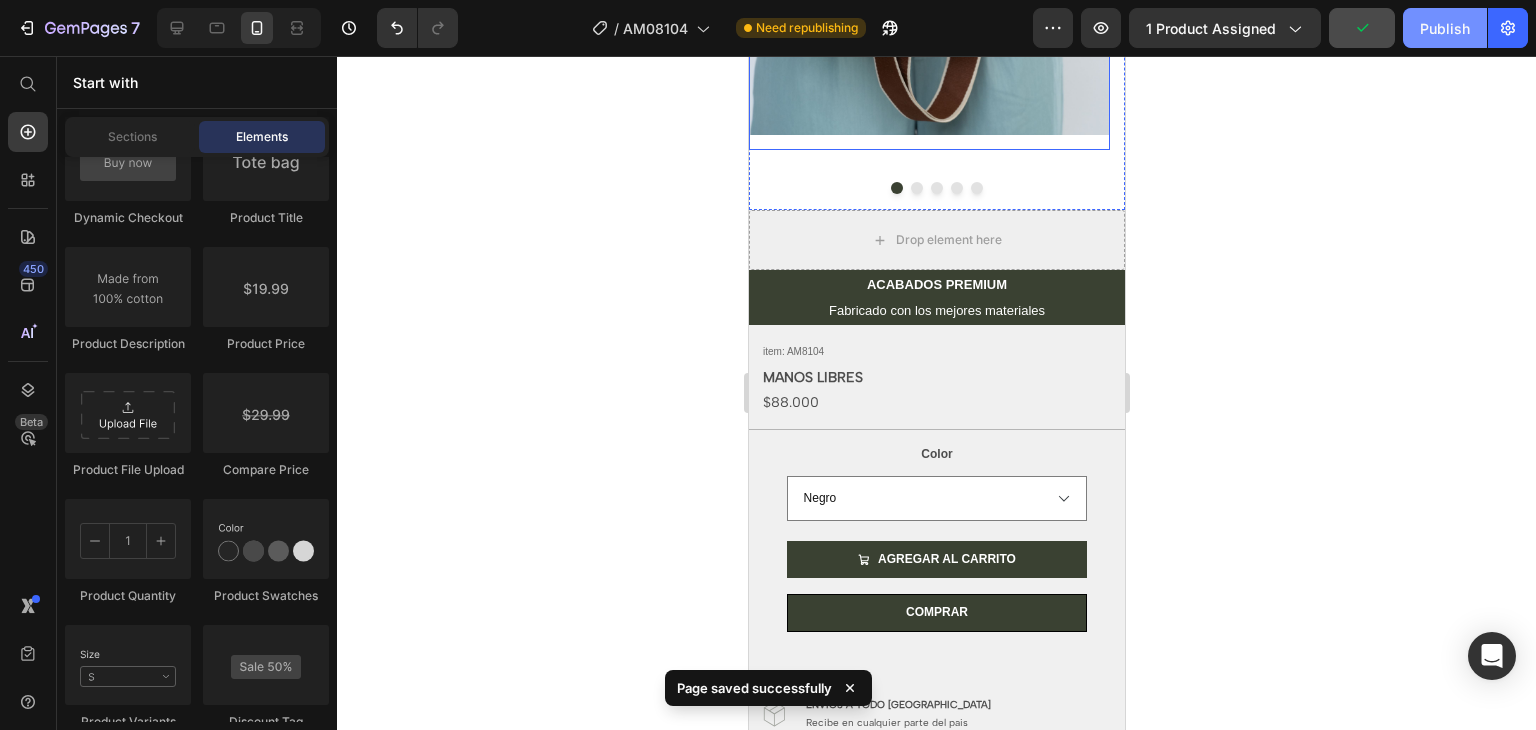click on "Publish" at bounding box center (1445, 28) 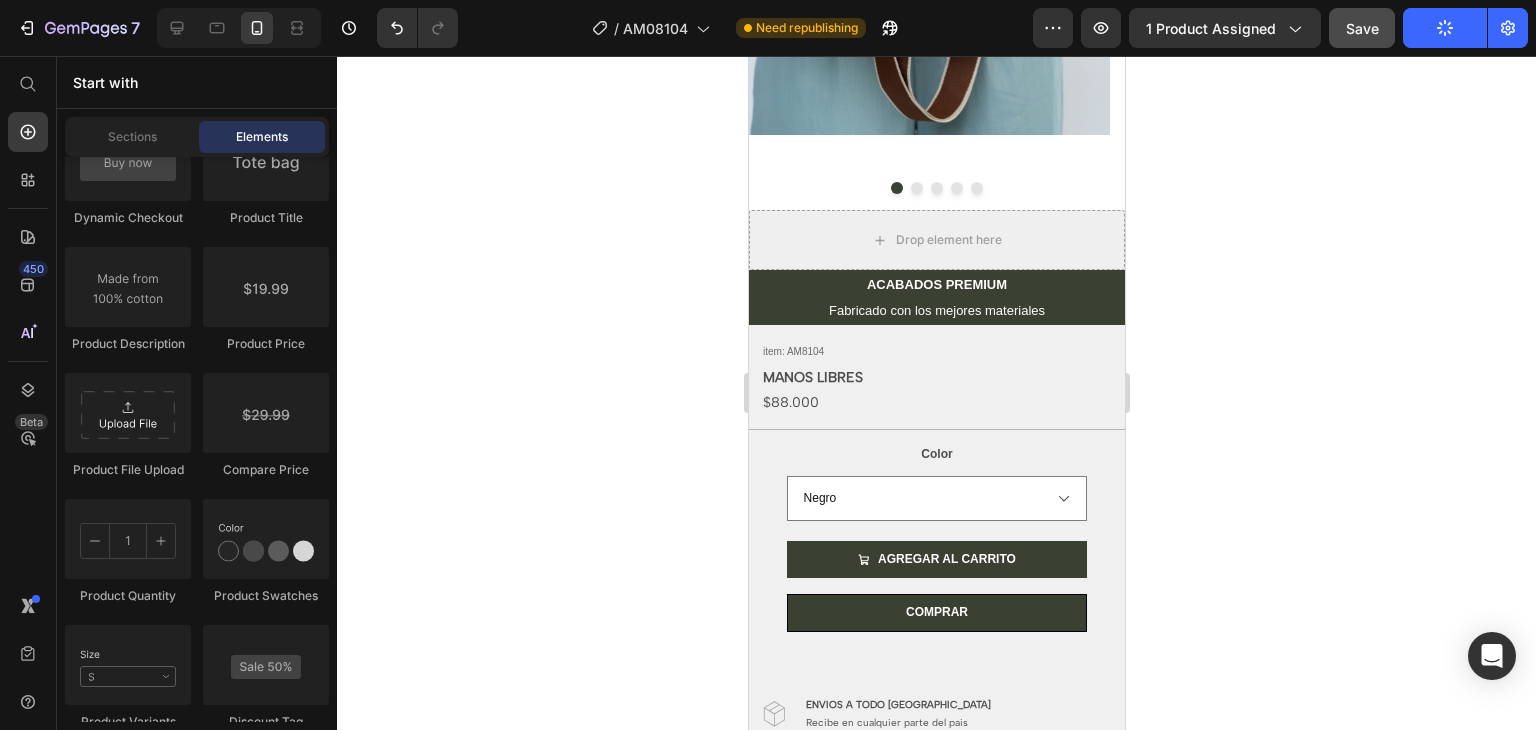 type 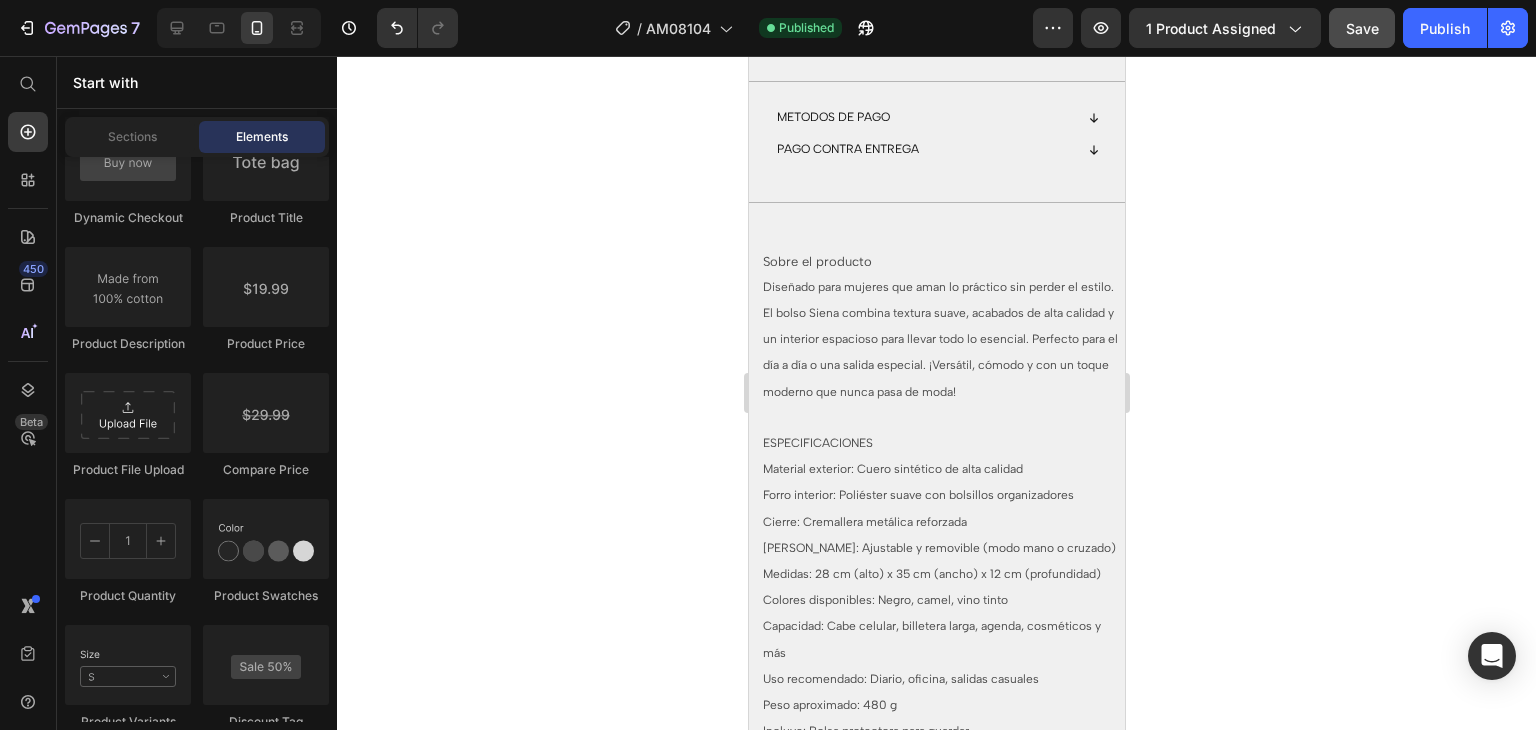 scroll, scrollTop: 1388, scrollLeft: 0, axis: vertical 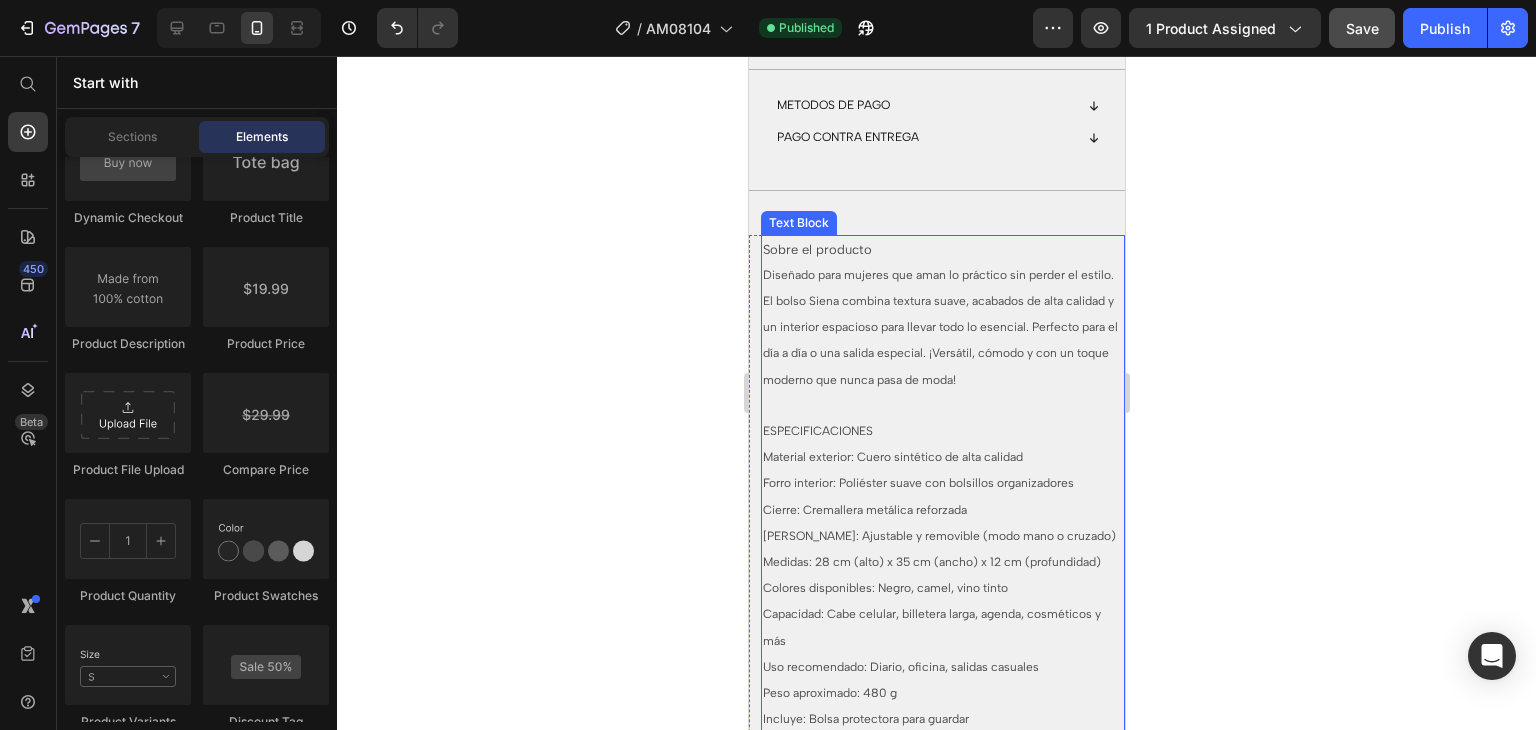 click on "Diseñado para mujeres que aman lo práctico sin perder el estilo. El bolso Siena combina textura suave, acabados de alta calidad y un interior espacioso para llevar todo lo esencial. Perfecto para el día a día o una salida especial. ¡Versátil, cómodo y con un toque moderno que nunca pasa de moda!" at bounding box center (939, 327) 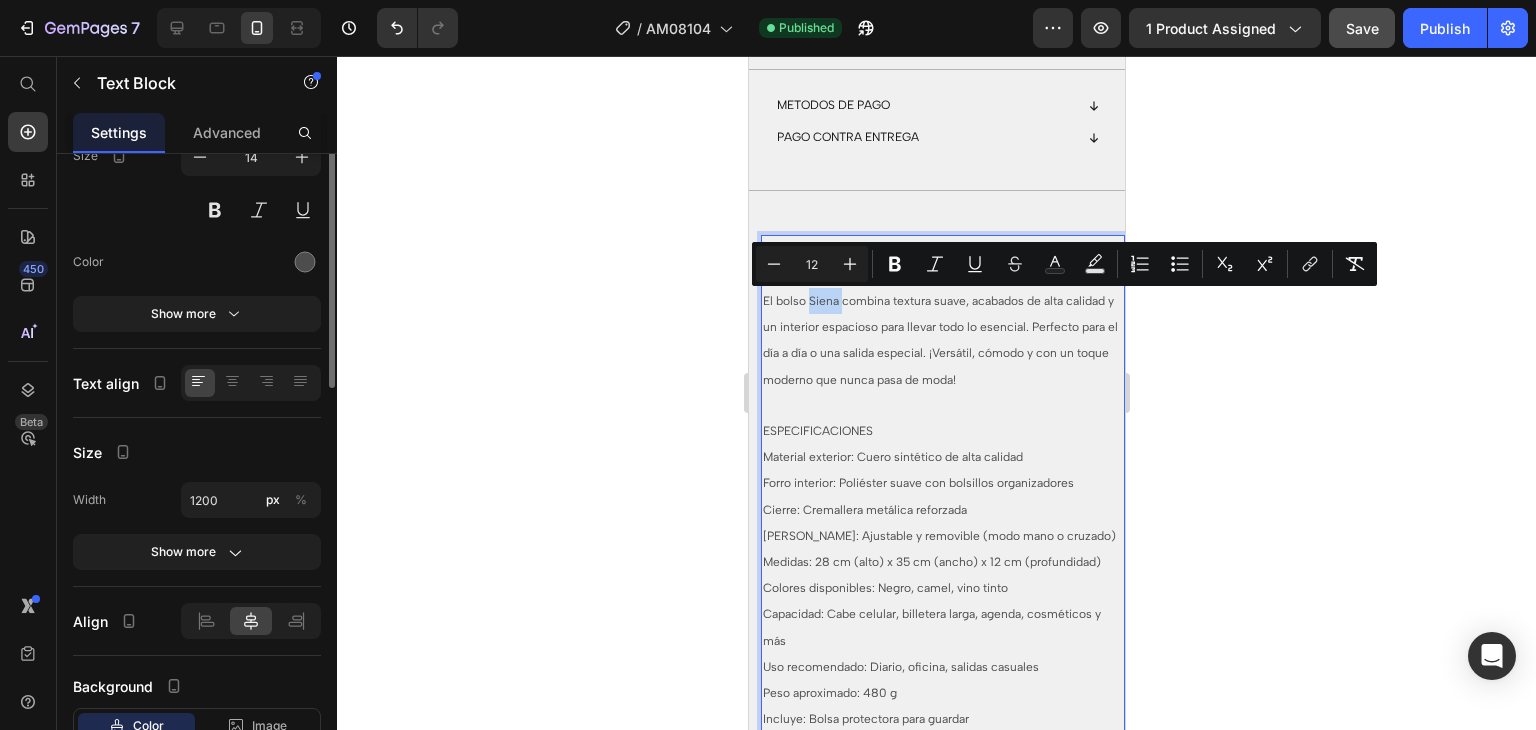 scroll, scrollTop: 0, scrollLeft: 0, axis: both 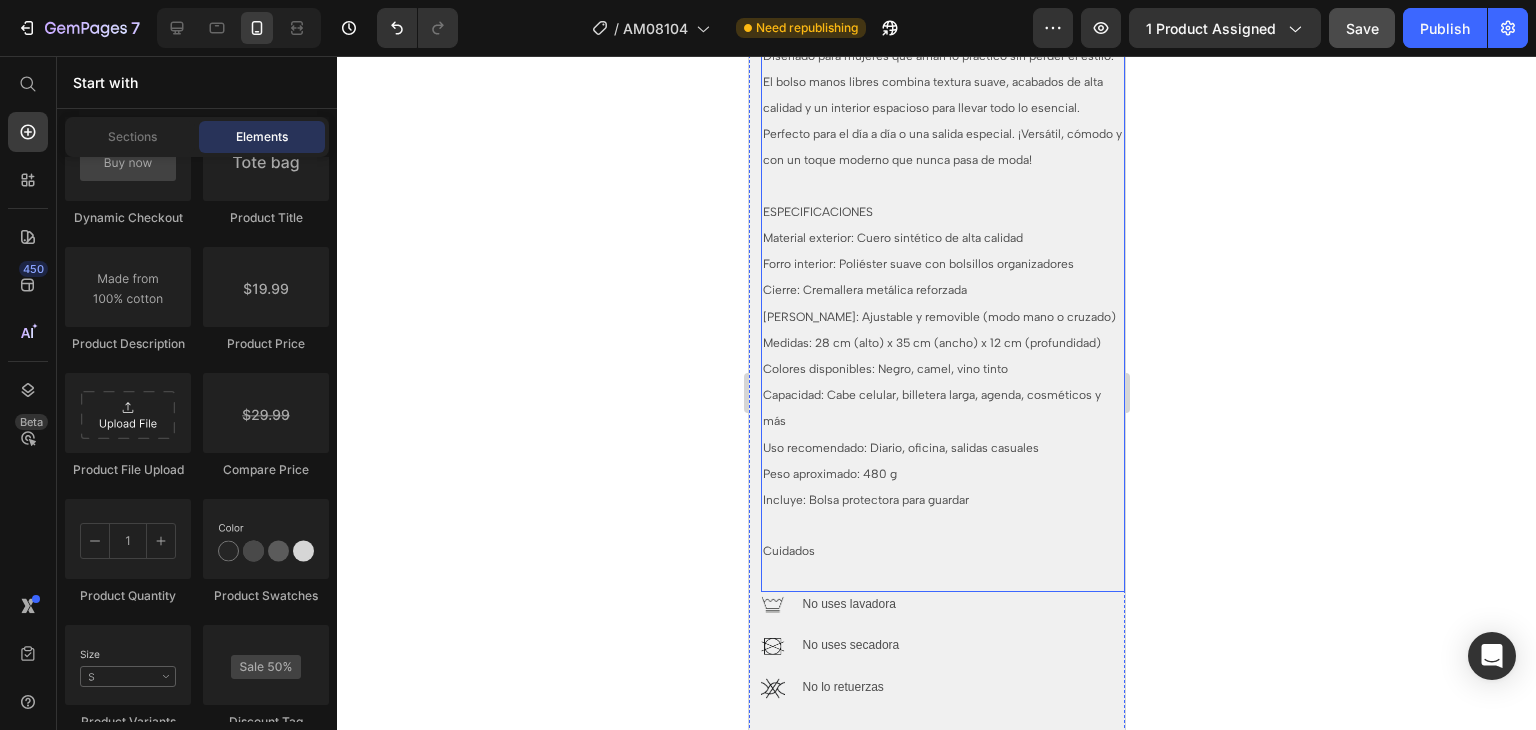 click on "Medidas: 28 cm (alto) x 35 cm (ancho) x 12 cm (profundidad)" at bounding box center [931, 343] 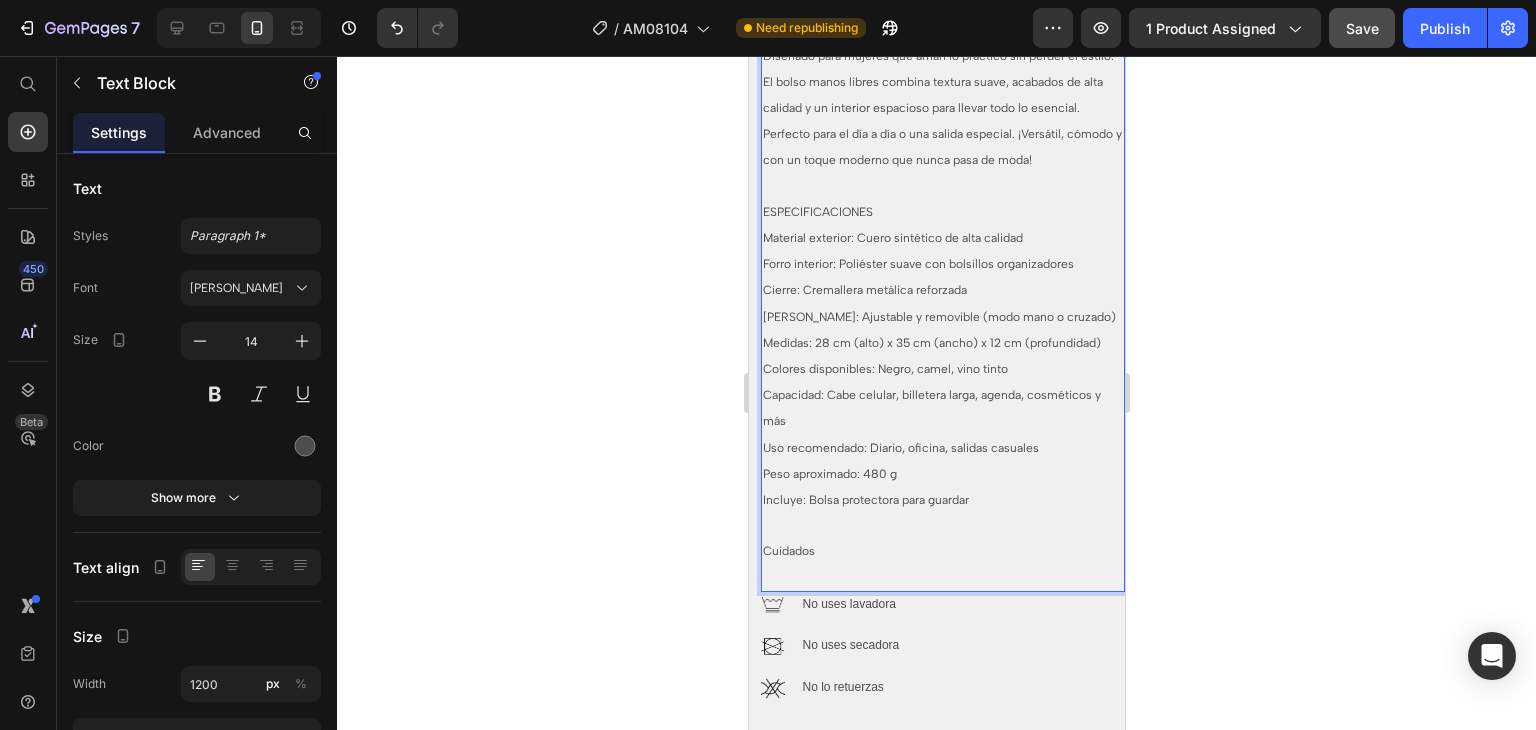 click on "Medidas: 28 cm (alto) x 35 cm (ancho) x 12 cm (profundidad)" at bounding box center [931, 343] 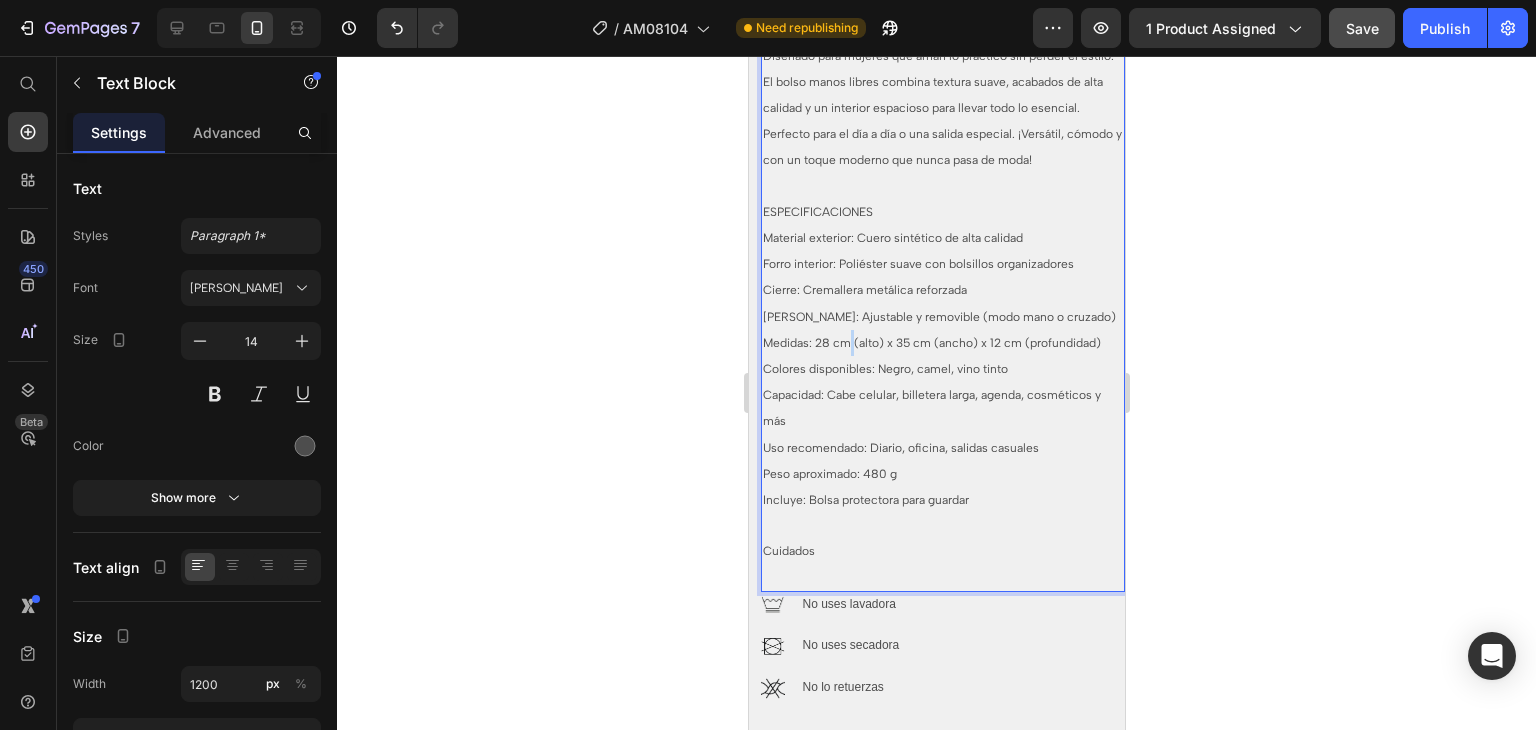 click on "Medidas: 28 cm (alto) x 35 cm (ancho) x 12 cm (profundidad)" at bounding box center [931, 343] 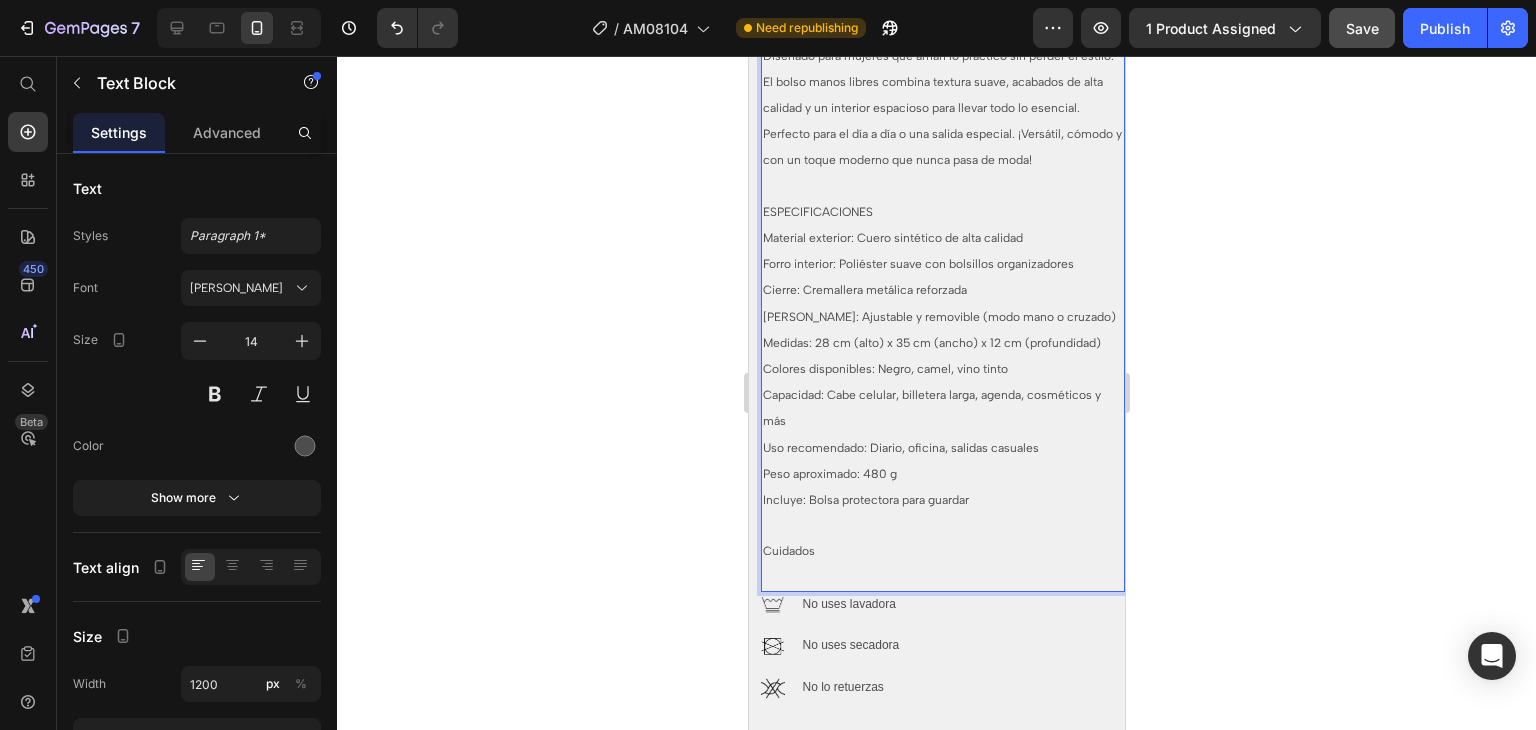 click on "Medidas: 28 cm (alto) x 35 cm (ancho) x 12 cm (profundidad)" at bounding box center (931, 343) 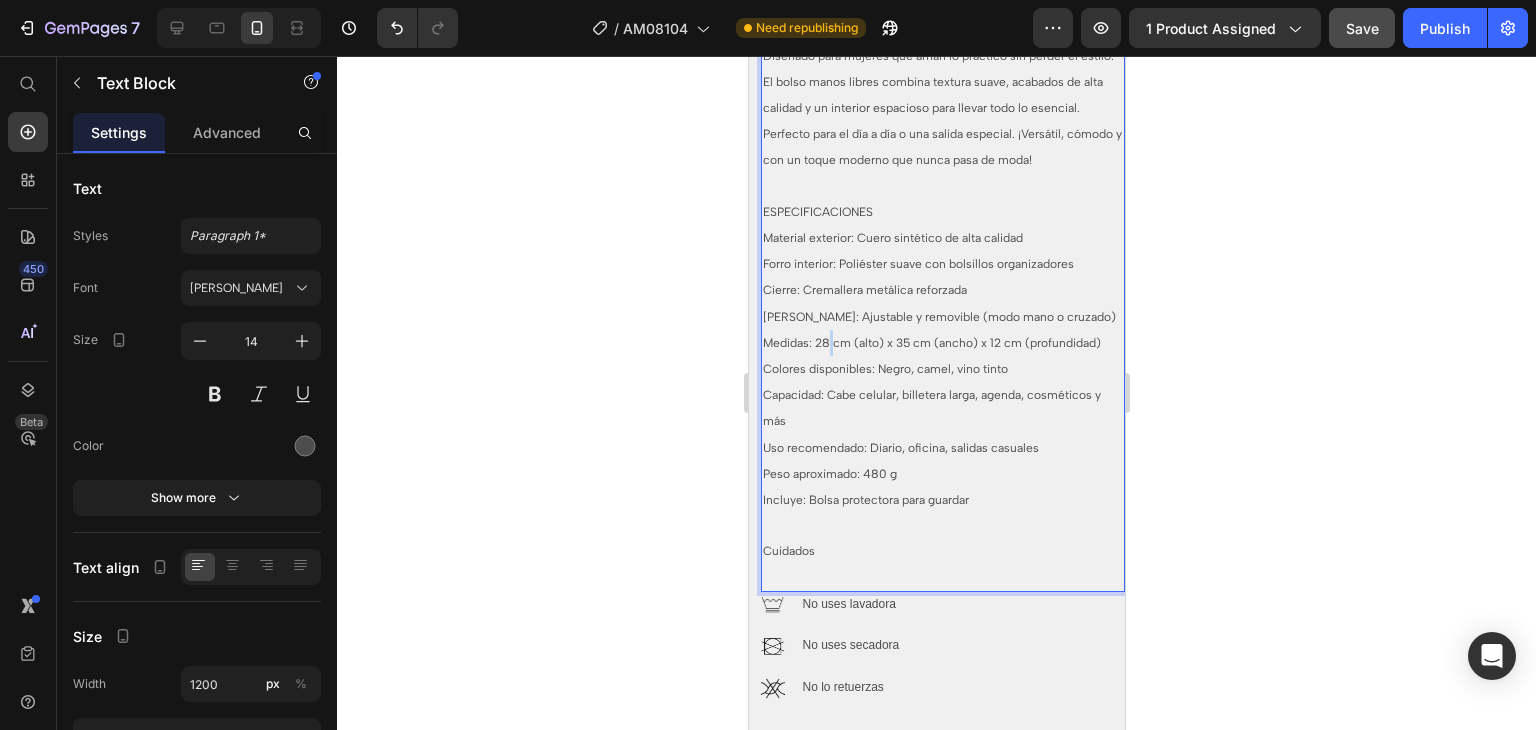 click on "Medidas: 28 cm (alto) x 35 cm (ancho) x 12 cm (profundidad)" at bounding box center (931, 343) 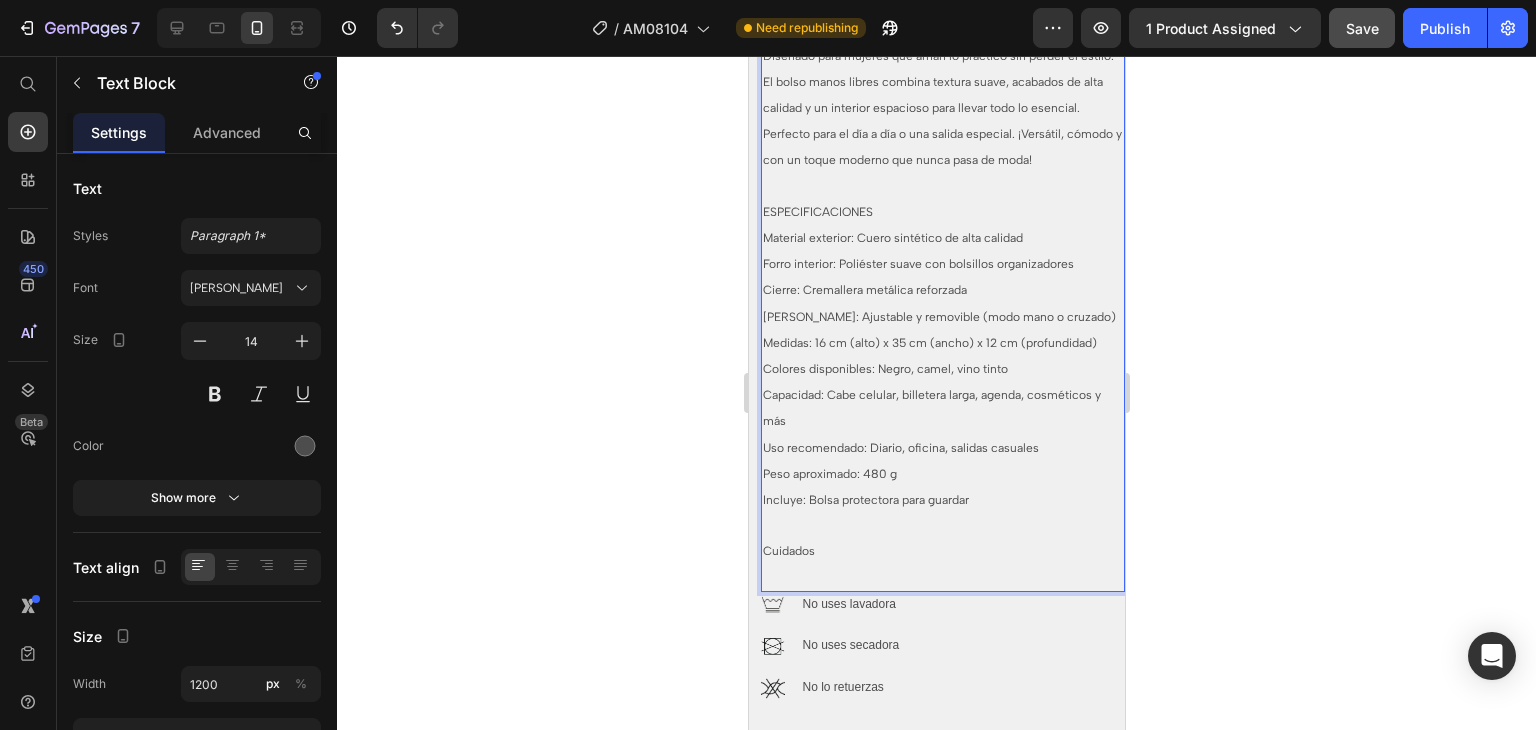 click on "Medidas: 16 cm (alto) x 35 cm (ancho) x 12 cm (profundidad)" at bounding box center [929, 343] 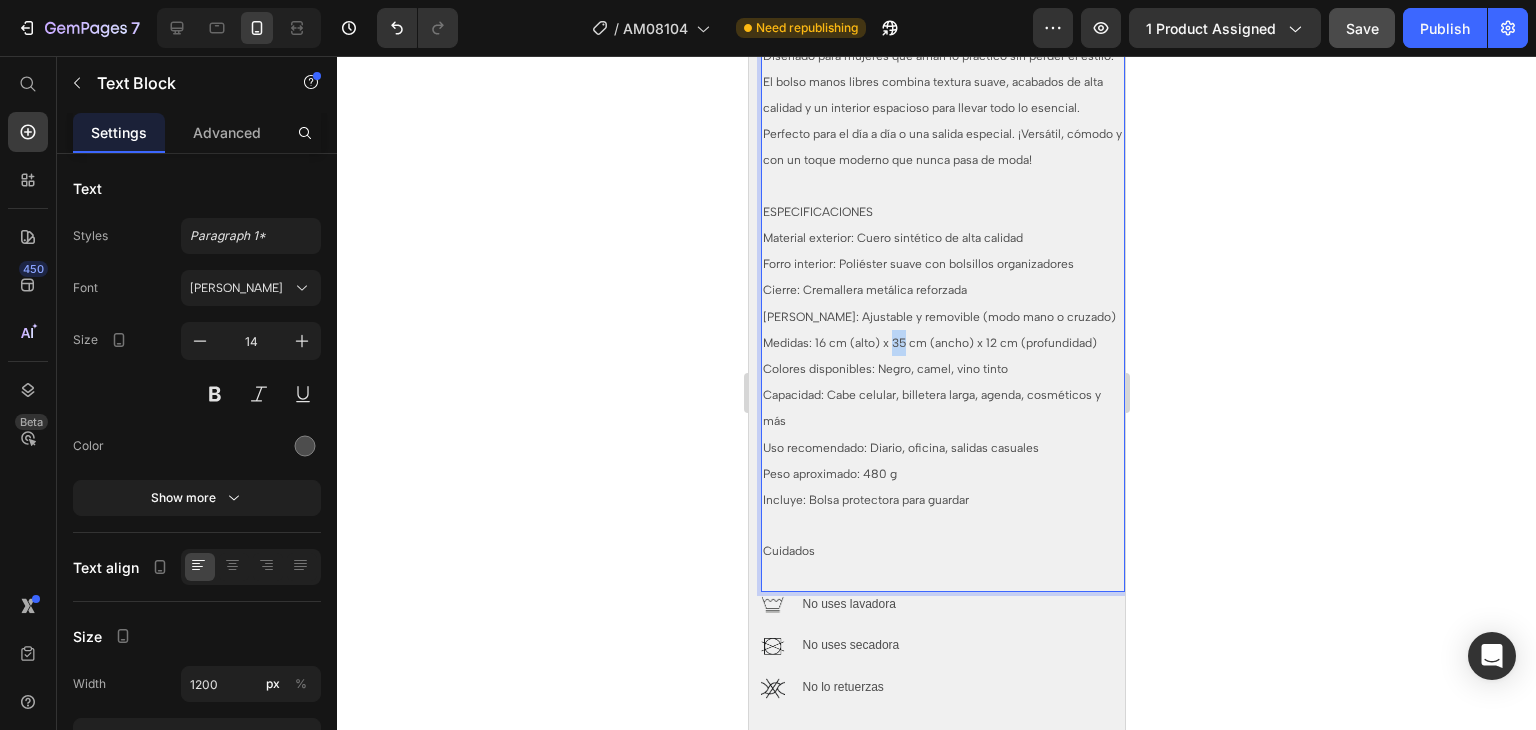 click on "Medidas: 16 cm (alto) x 35 cm (ancho) x 12 cm (profundidad)" at bounding box center (929, 343) 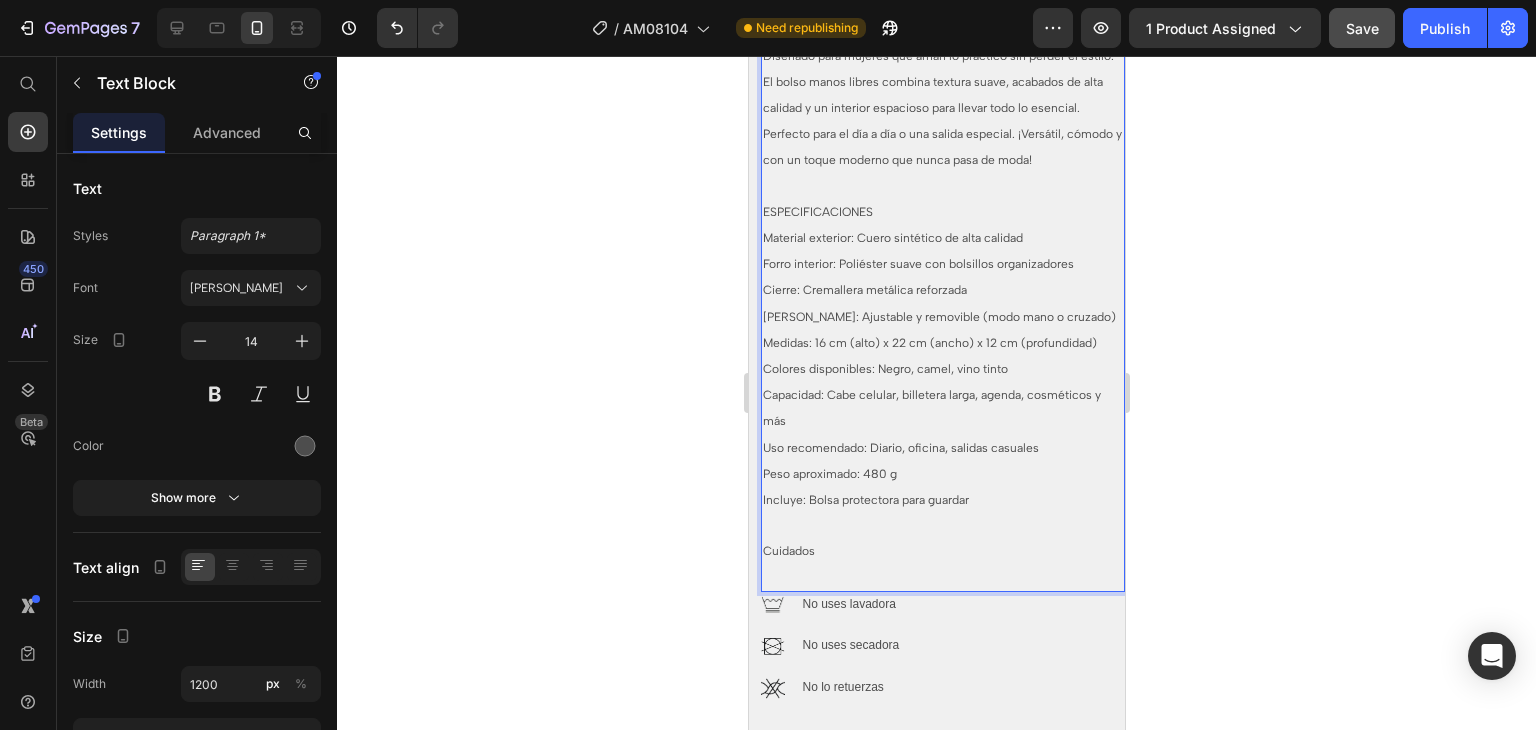 click on "Medidas: 16 cm (alto) x 22 cm (ancho) x 12 cm (profundidad)" at bounding box center (929, 343) 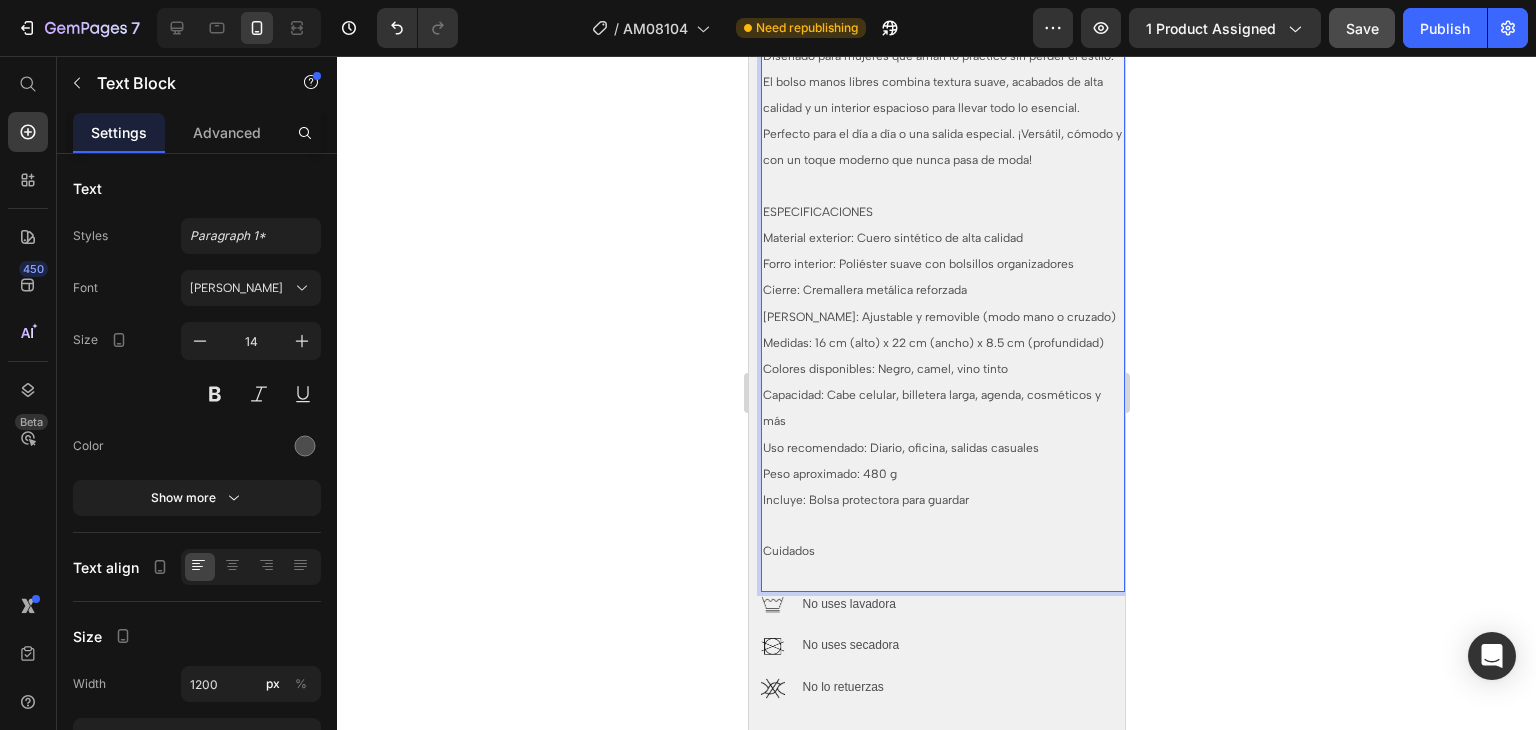 click on "Colores disponibles: Negro, camel, vino tinto" at bounding box center [942, 369] 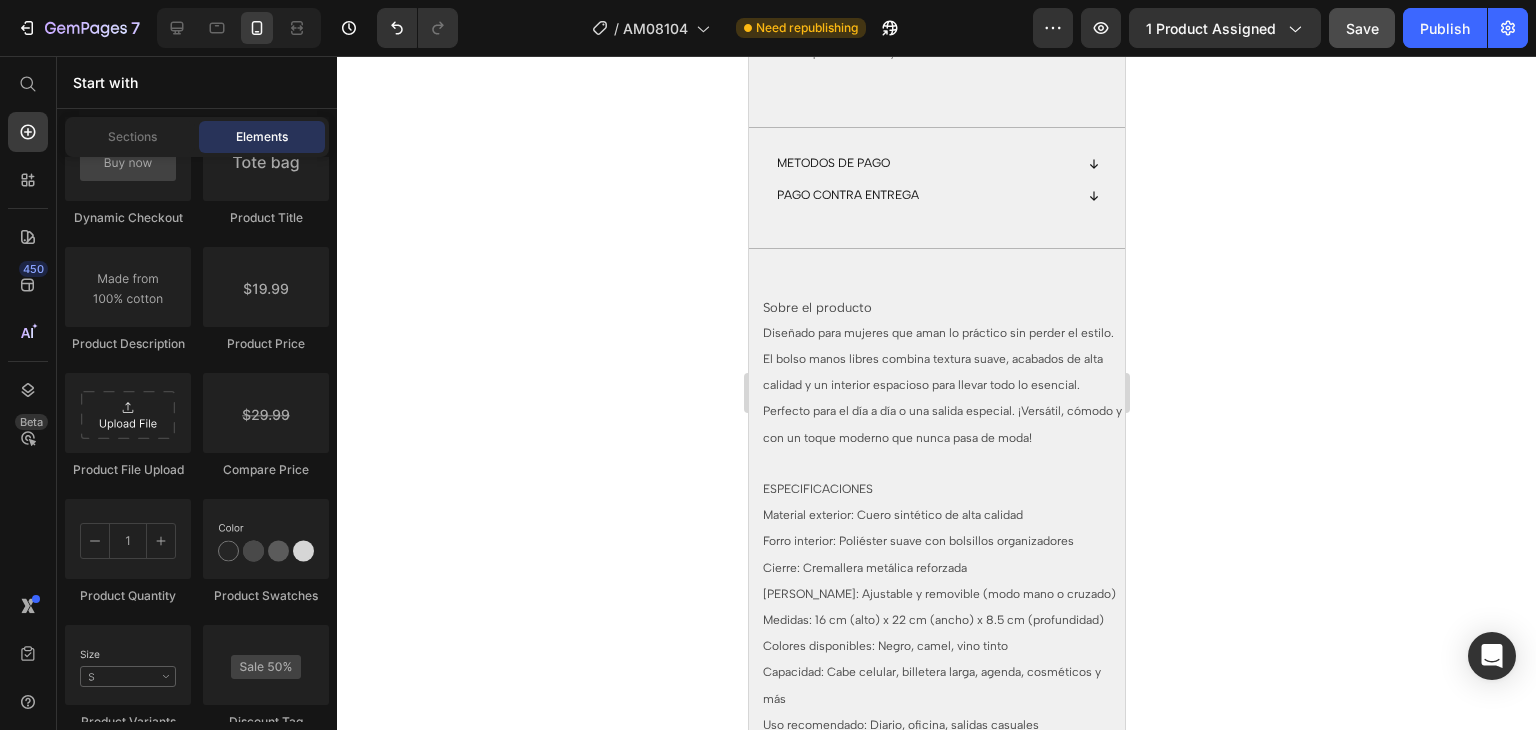 select on "Negro" 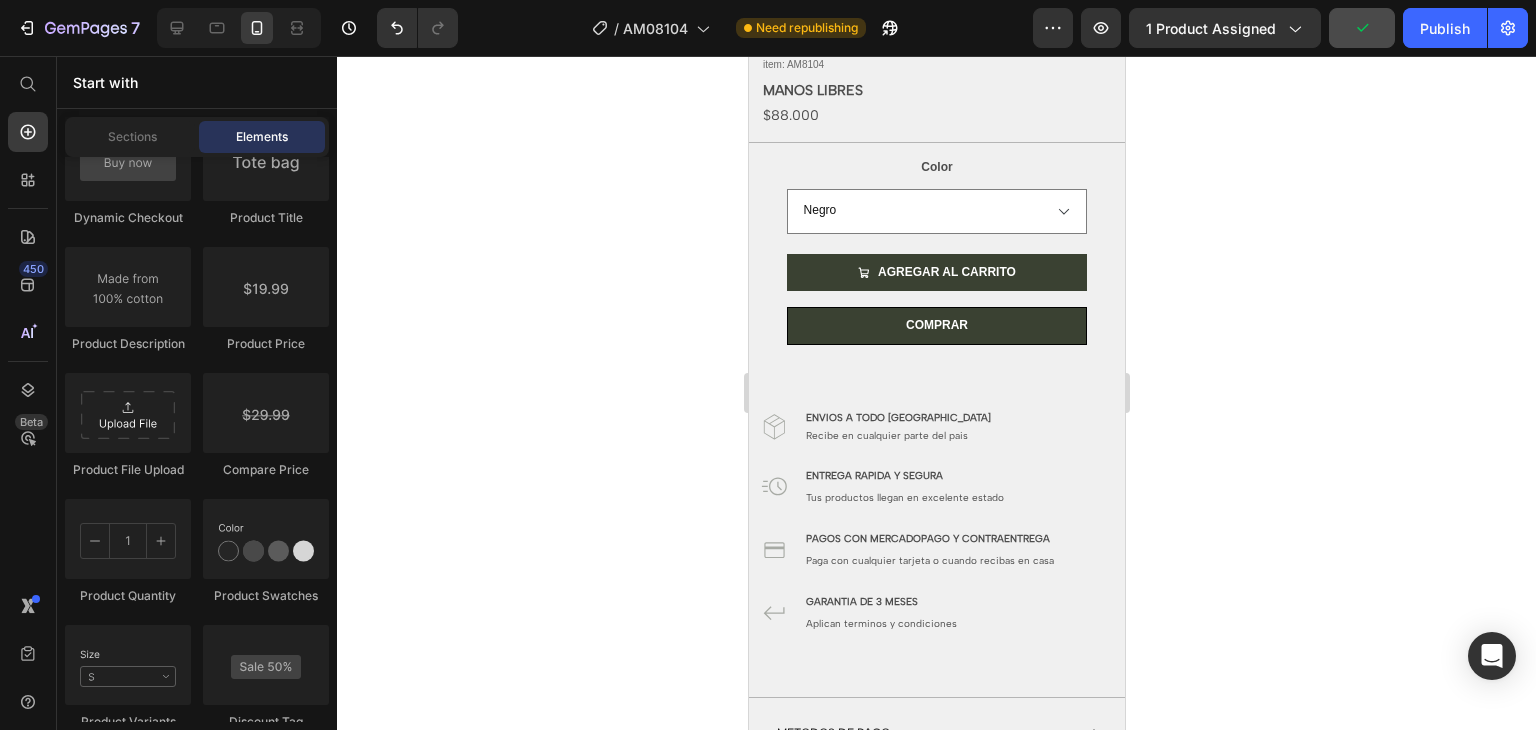 scroll, scrollTop: 751, scrollLeft: 0, axis: vertical 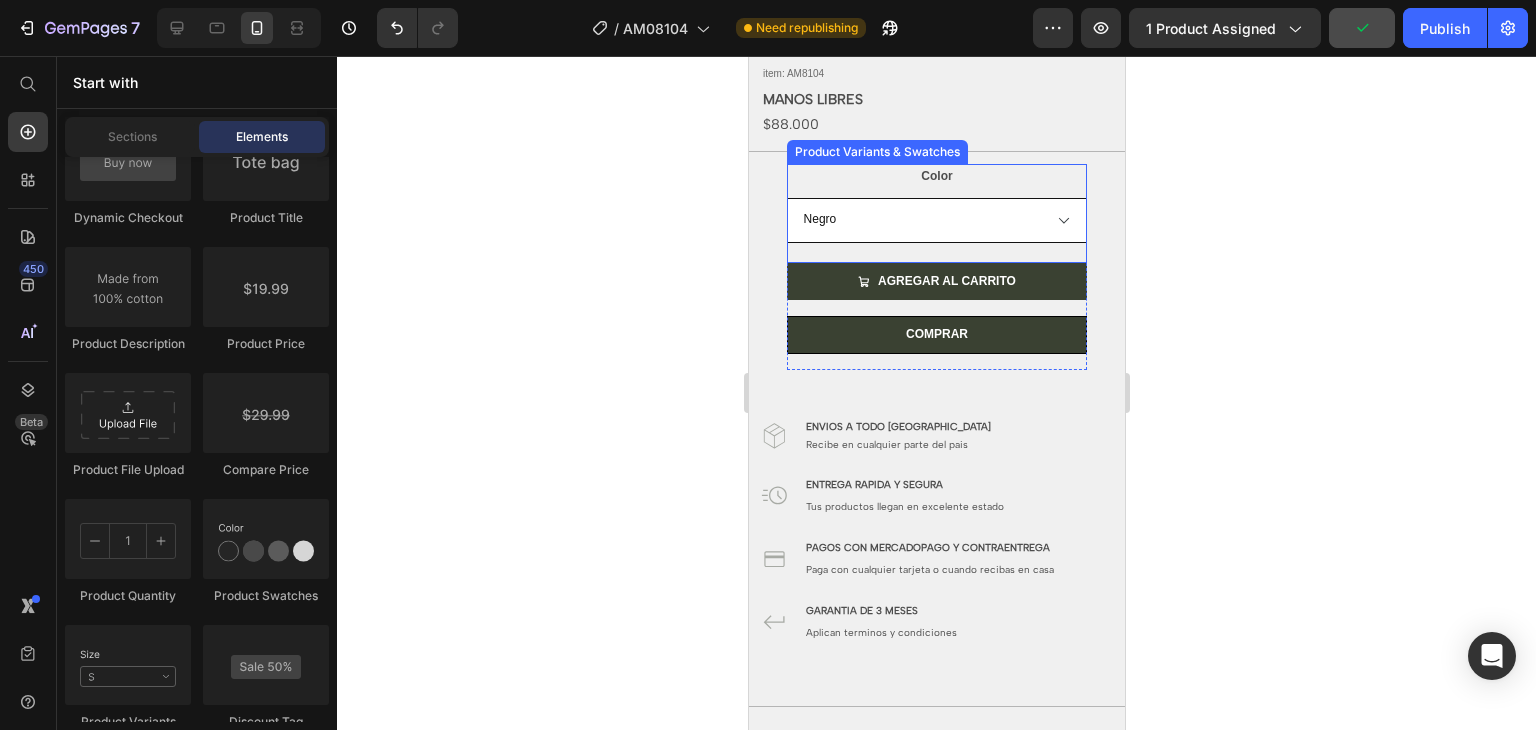 click on "Por favor selecciona un color Negro Beige Marrón Azul marino" at bounding box center [936, 220] 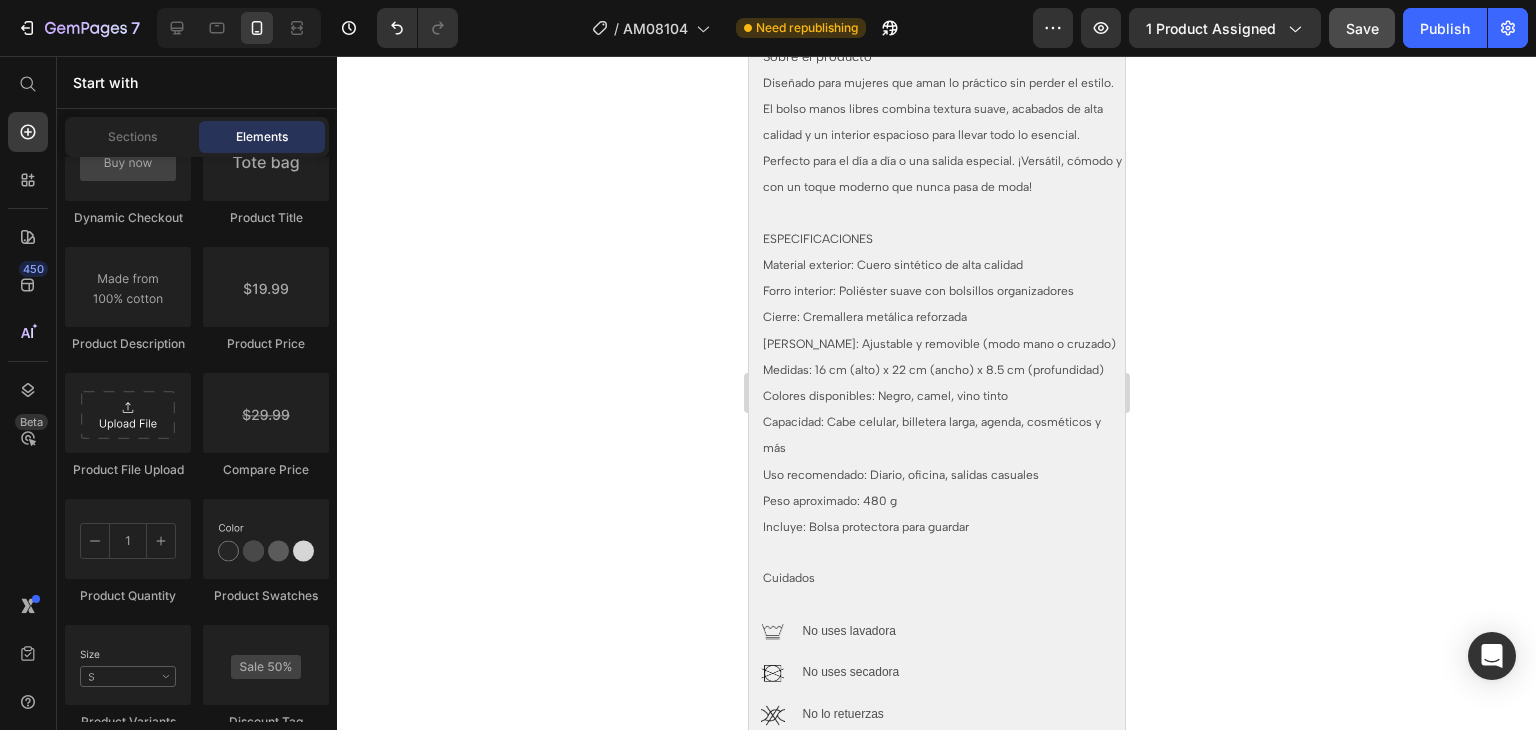 scroll, scrollTop: 1663, scrollLeft: 0, axis: vertical 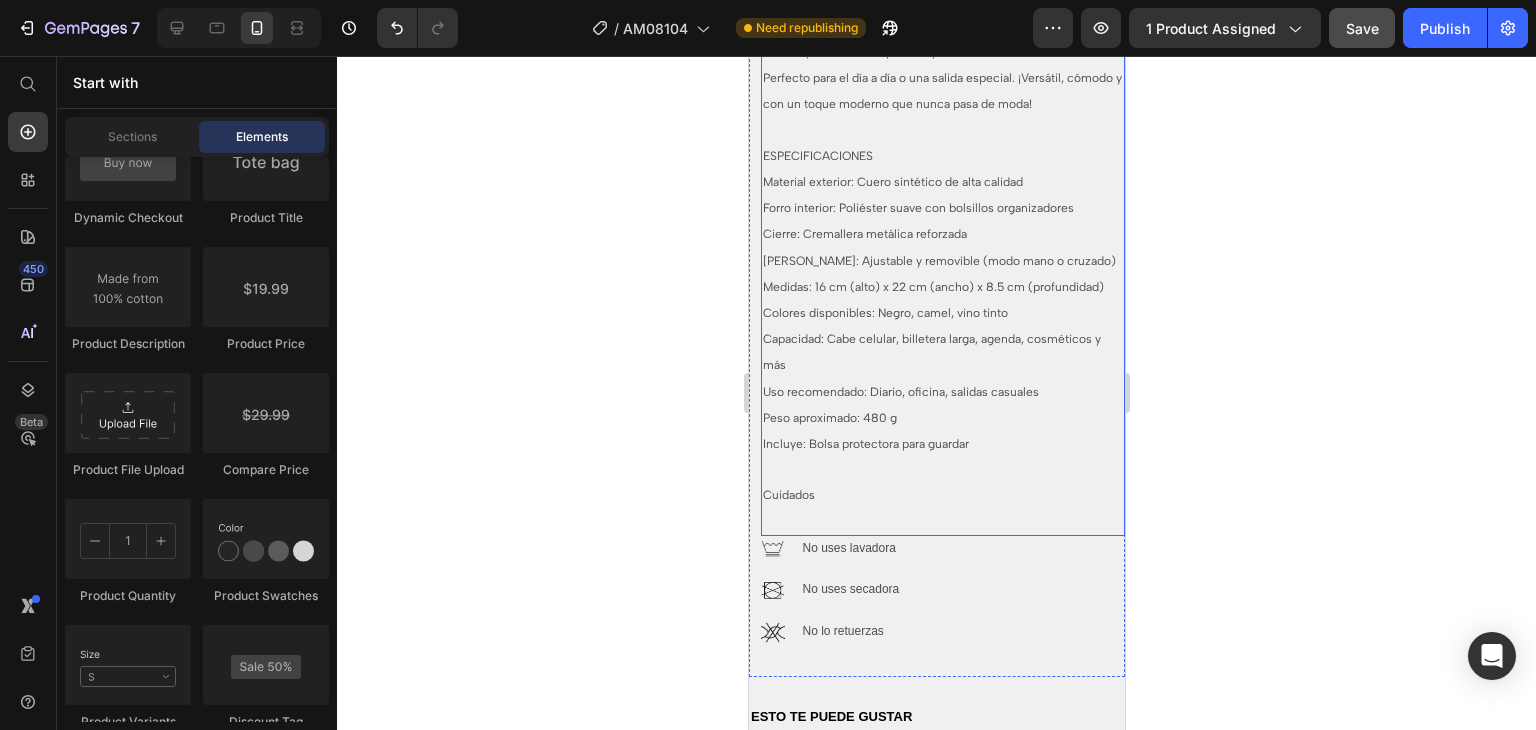click on "Colores disponibles: Negro, camel, vino tinto" at bounding box center [884, 313] 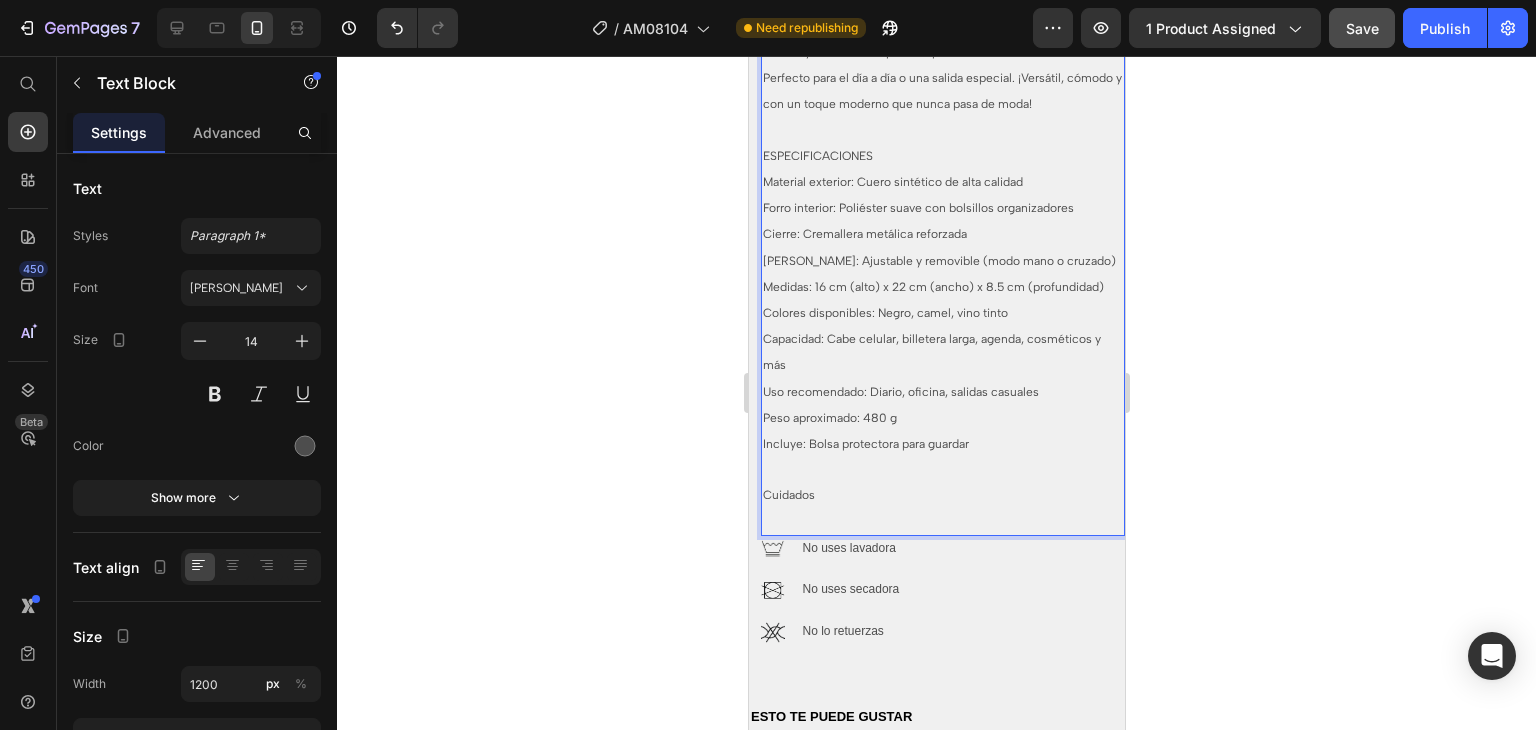 click on "Colores disponibles: Negro, camel, vino tinto" at bounding box center [884, 313] 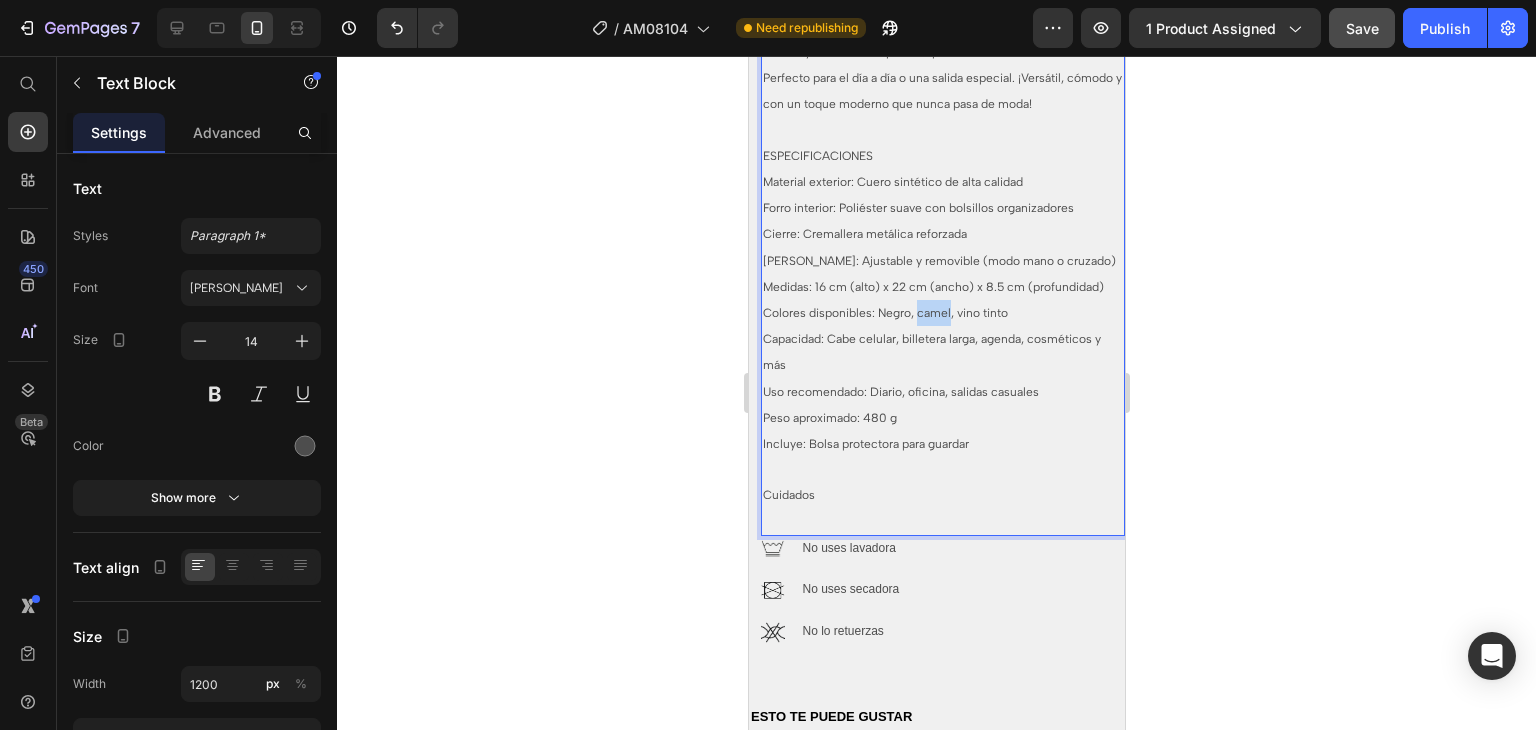 click on "Colores disponibles: Negro, camel, vino tinto" at bounding box center (884, 313) 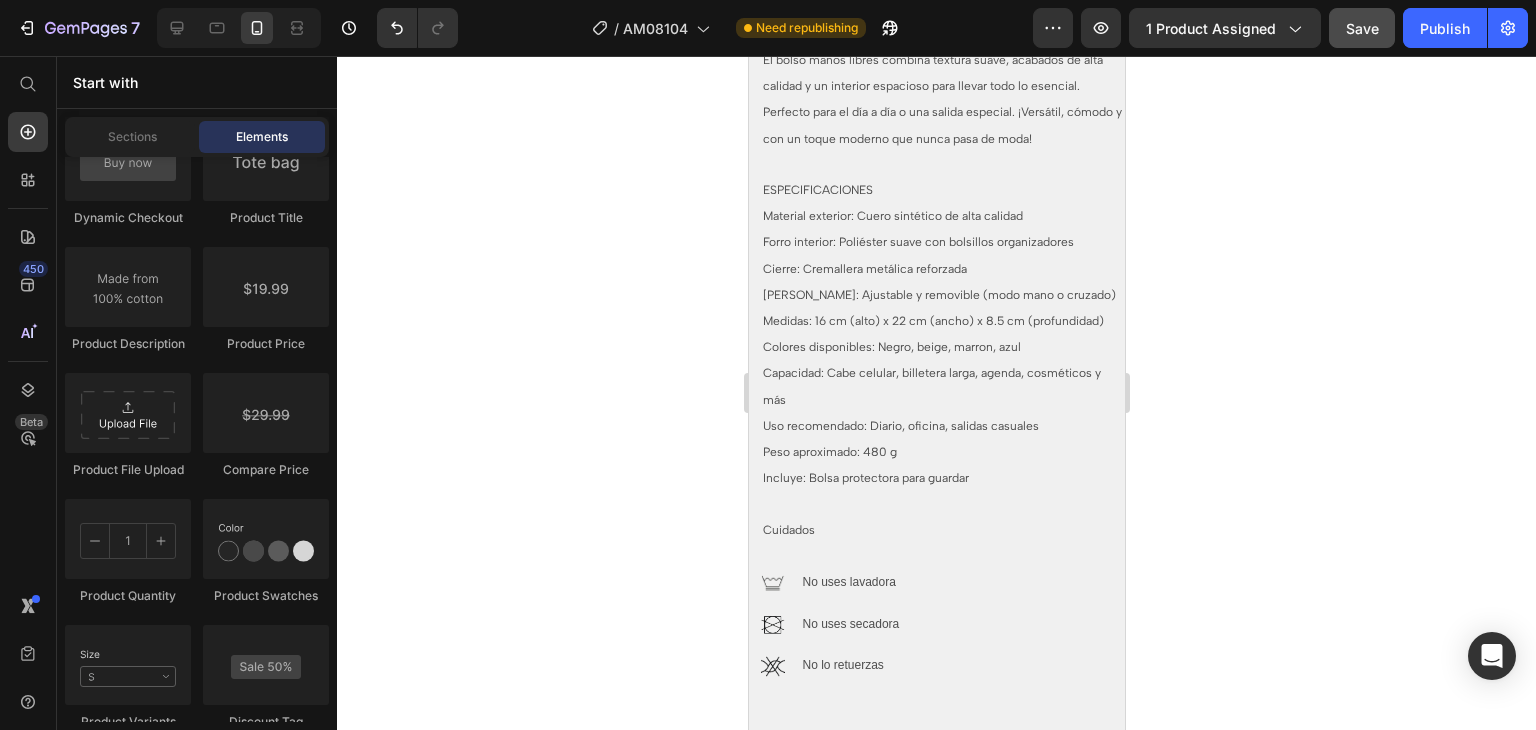 select on "Negro" 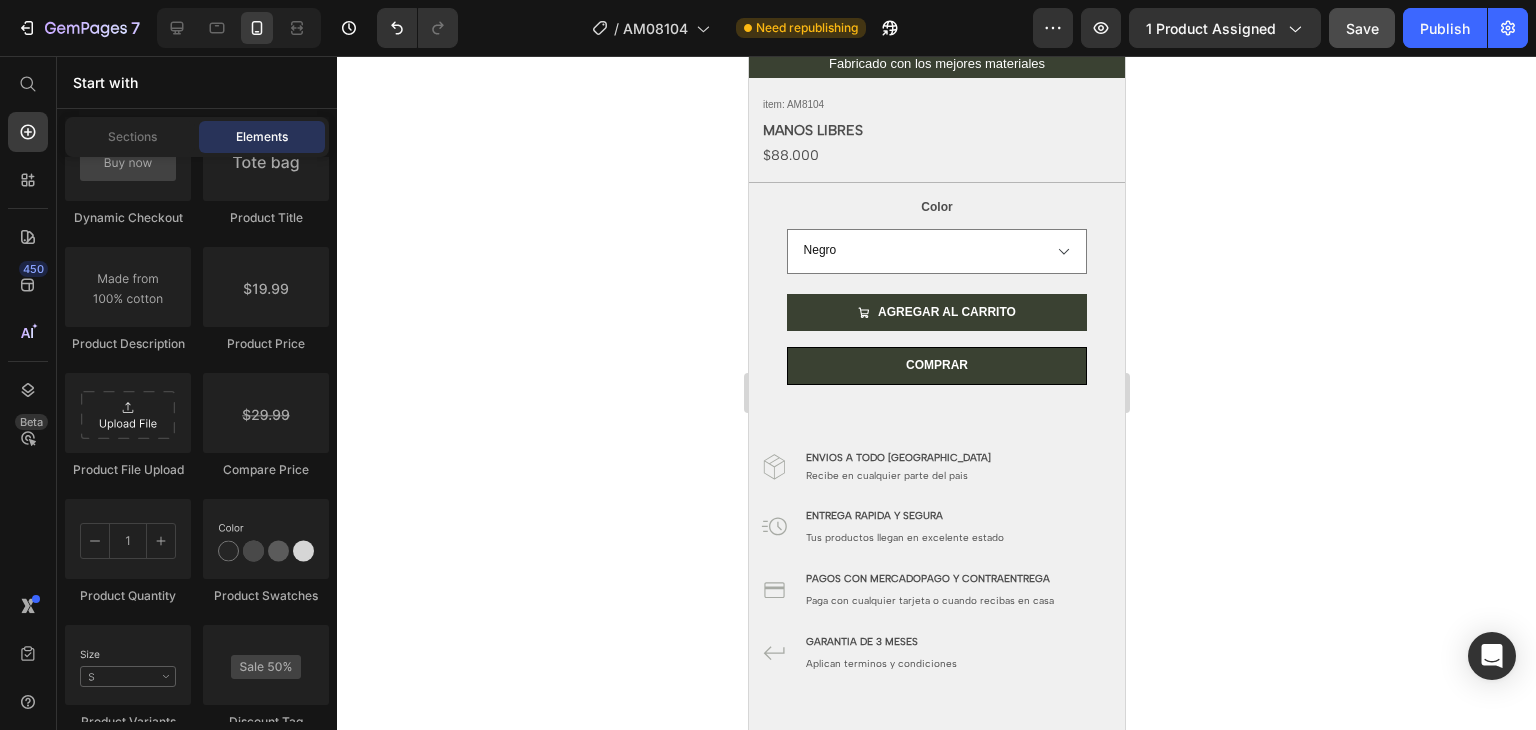 scroll, scrollTop: 674, scrollLeft: 0, axis: vertical 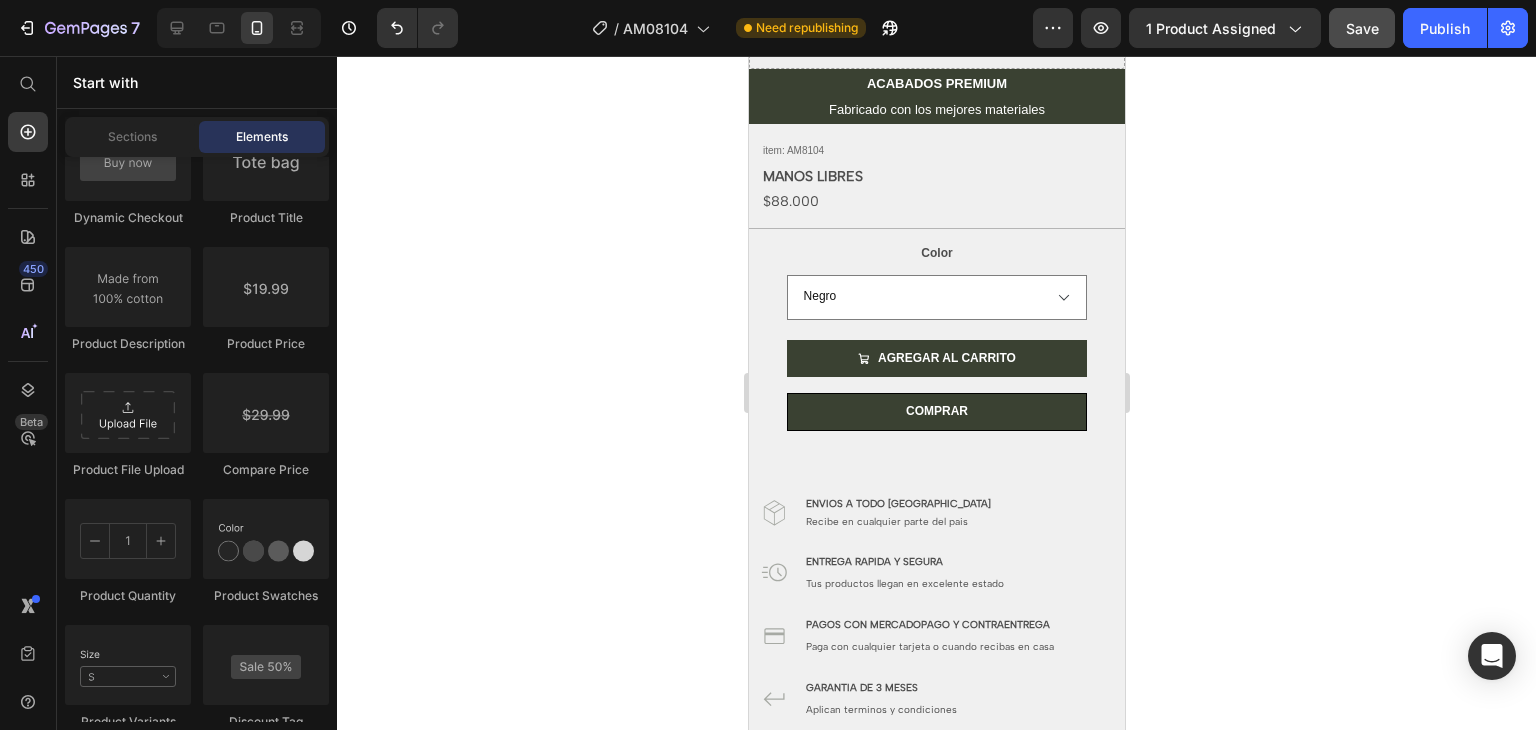 drag, startPoint x: 1111, startPoint y: 381, endPoint x: 1880, endPoint y: 263, distance: 778.0007 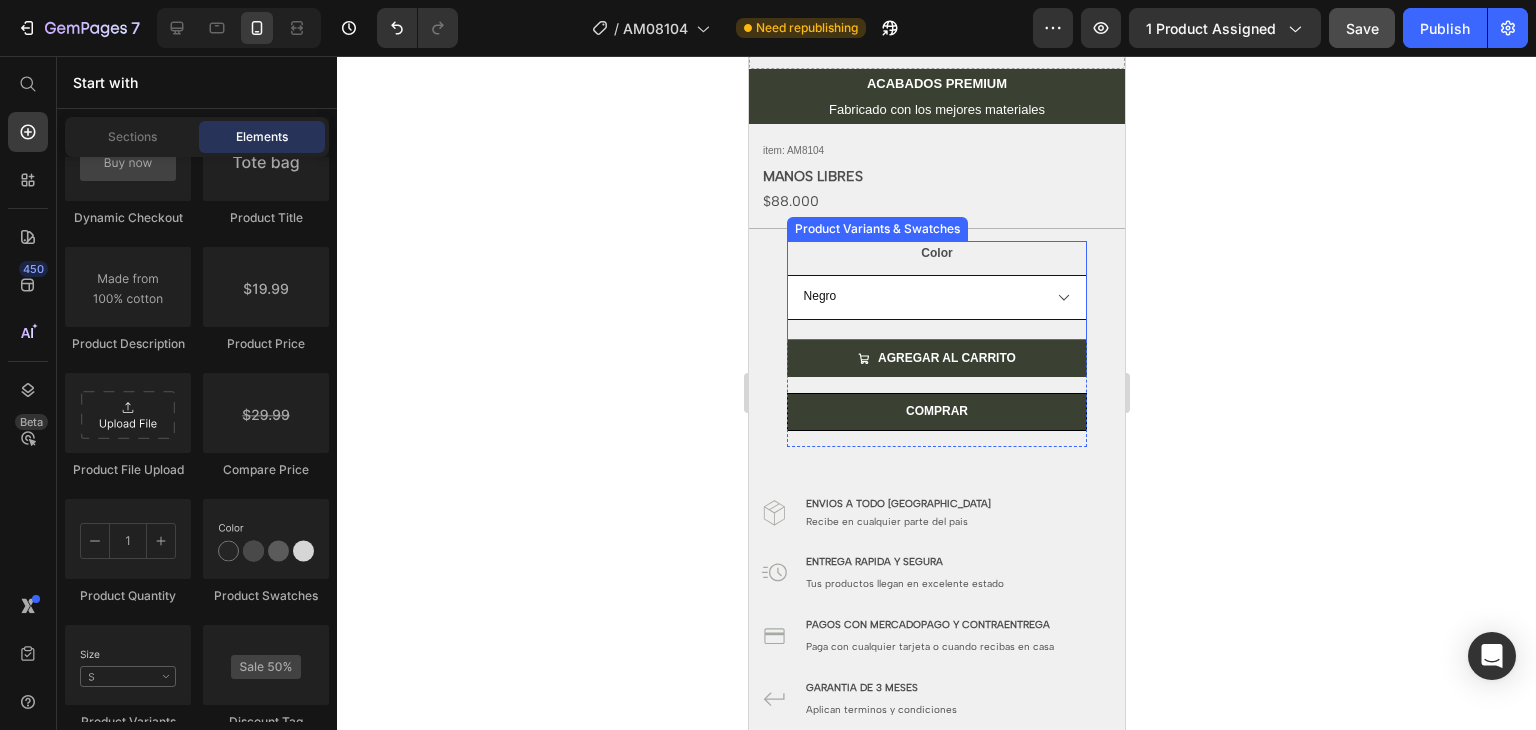 click on "Por favor selecciona un color Negro Beige Marrón Azul marino" at bounding box center [936, 297] 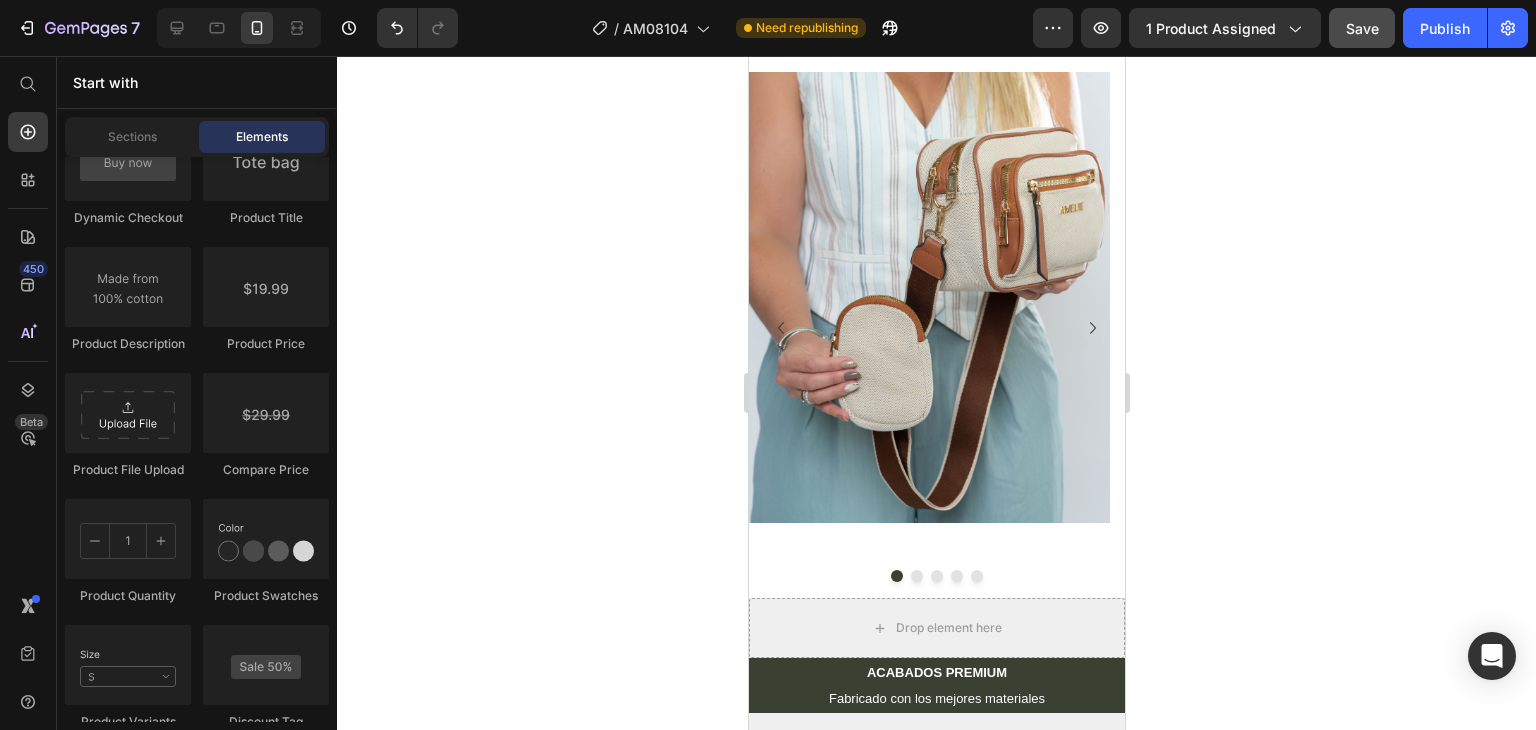 scroll, scrollTop: 0, scrollLeft: 0, axis: both 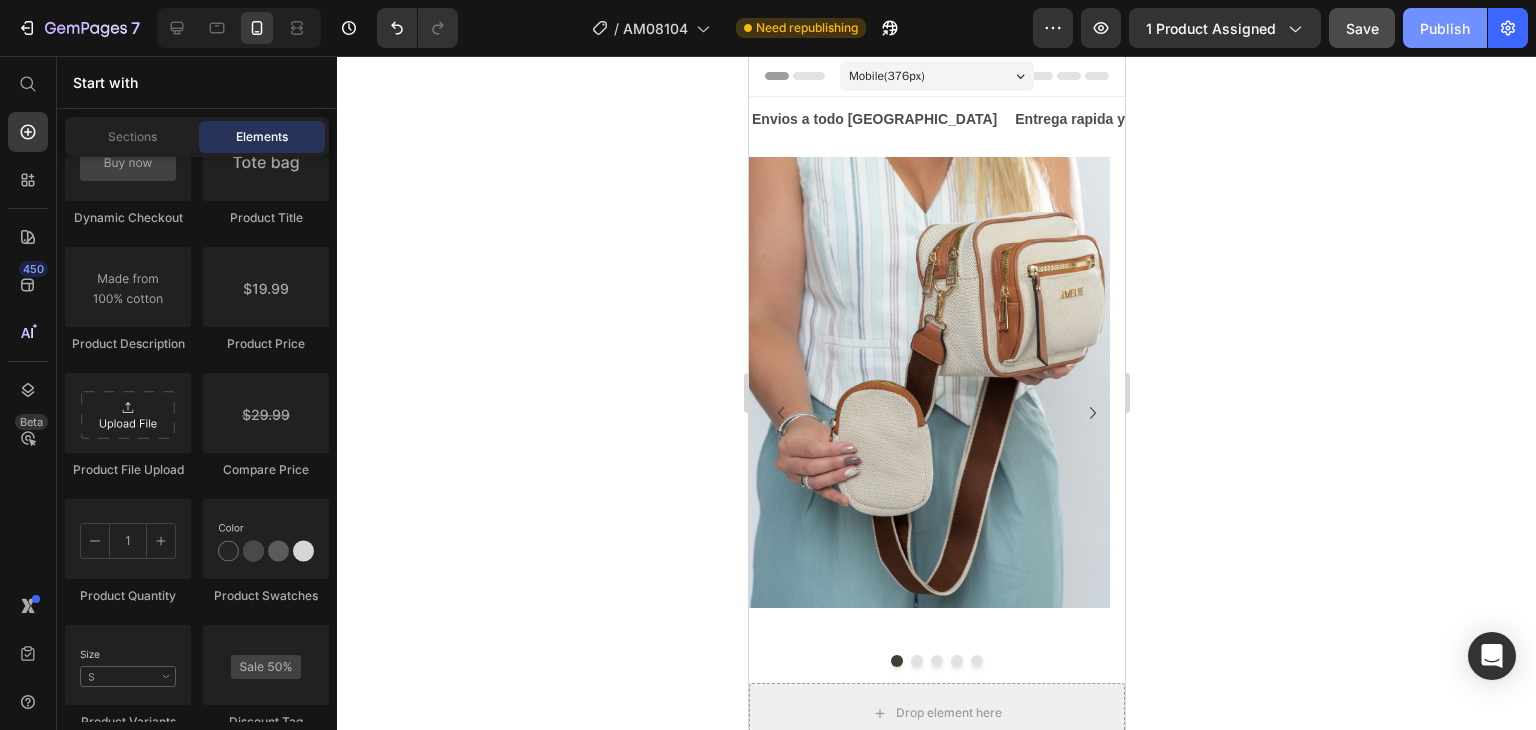 click on "Publish" 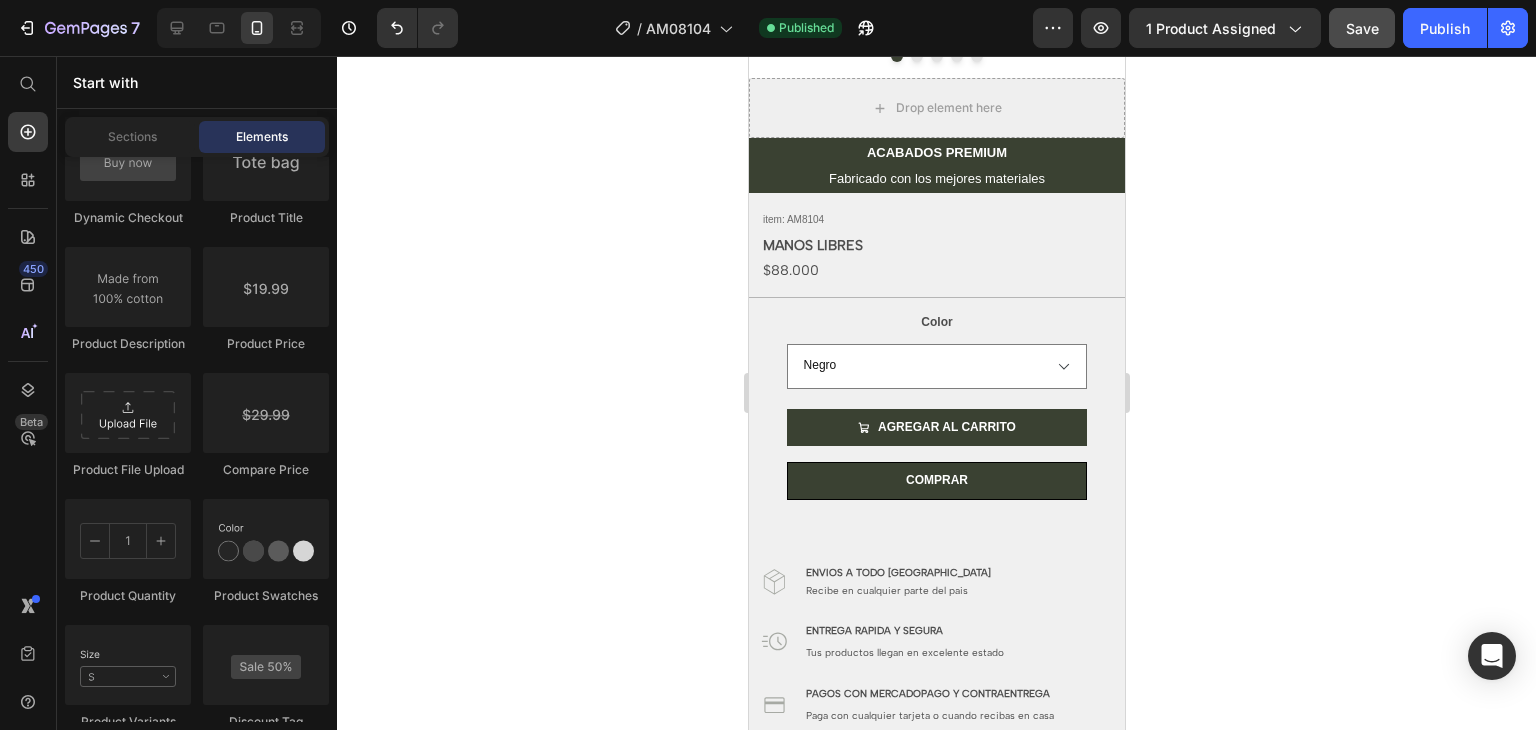 scroll, scrollTop: 637, scrollLeft: 0, axis: vertical 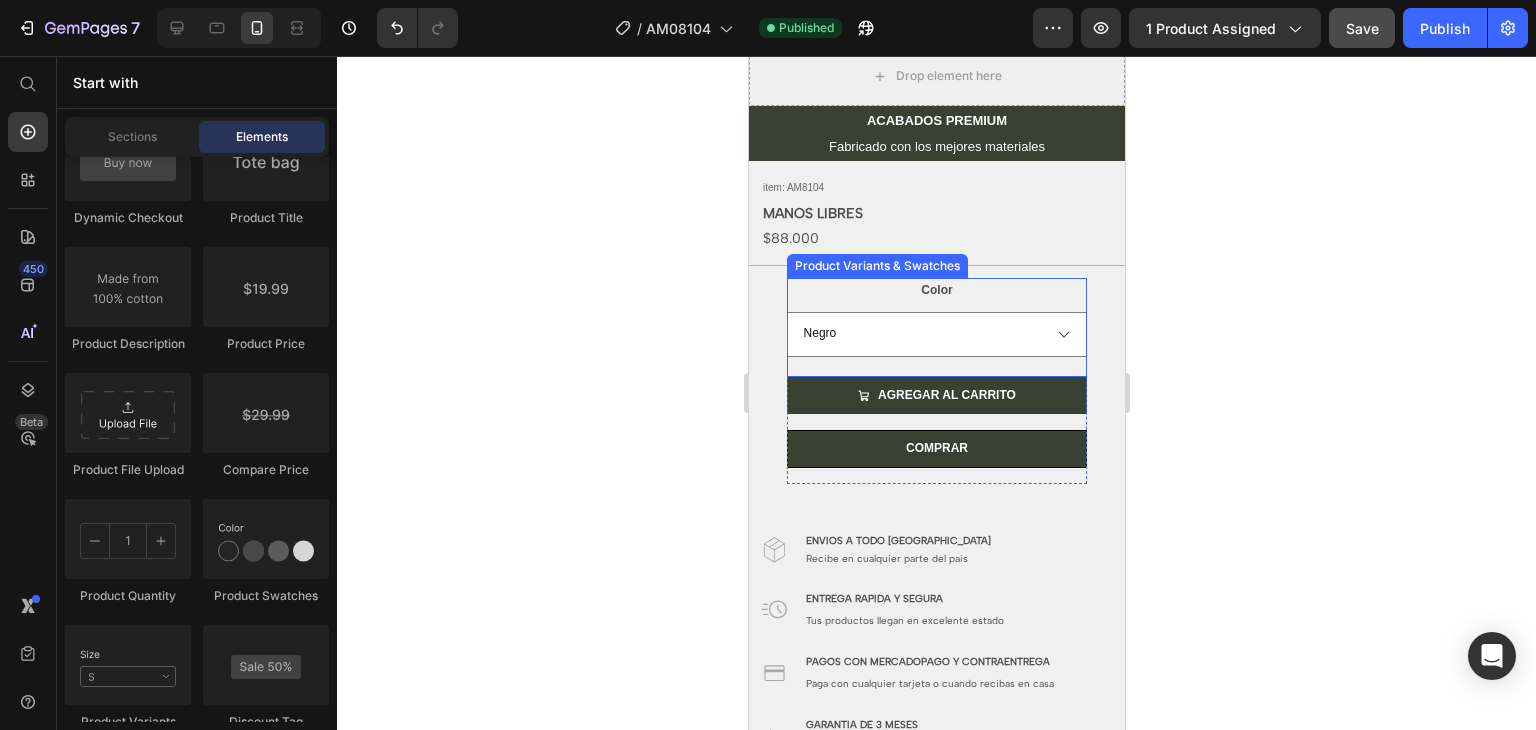 click on "Color Por favor selecciona un color Negro Beige Marrón Azul marino Product Variants & Swatches" at bounding box center (936, 327) 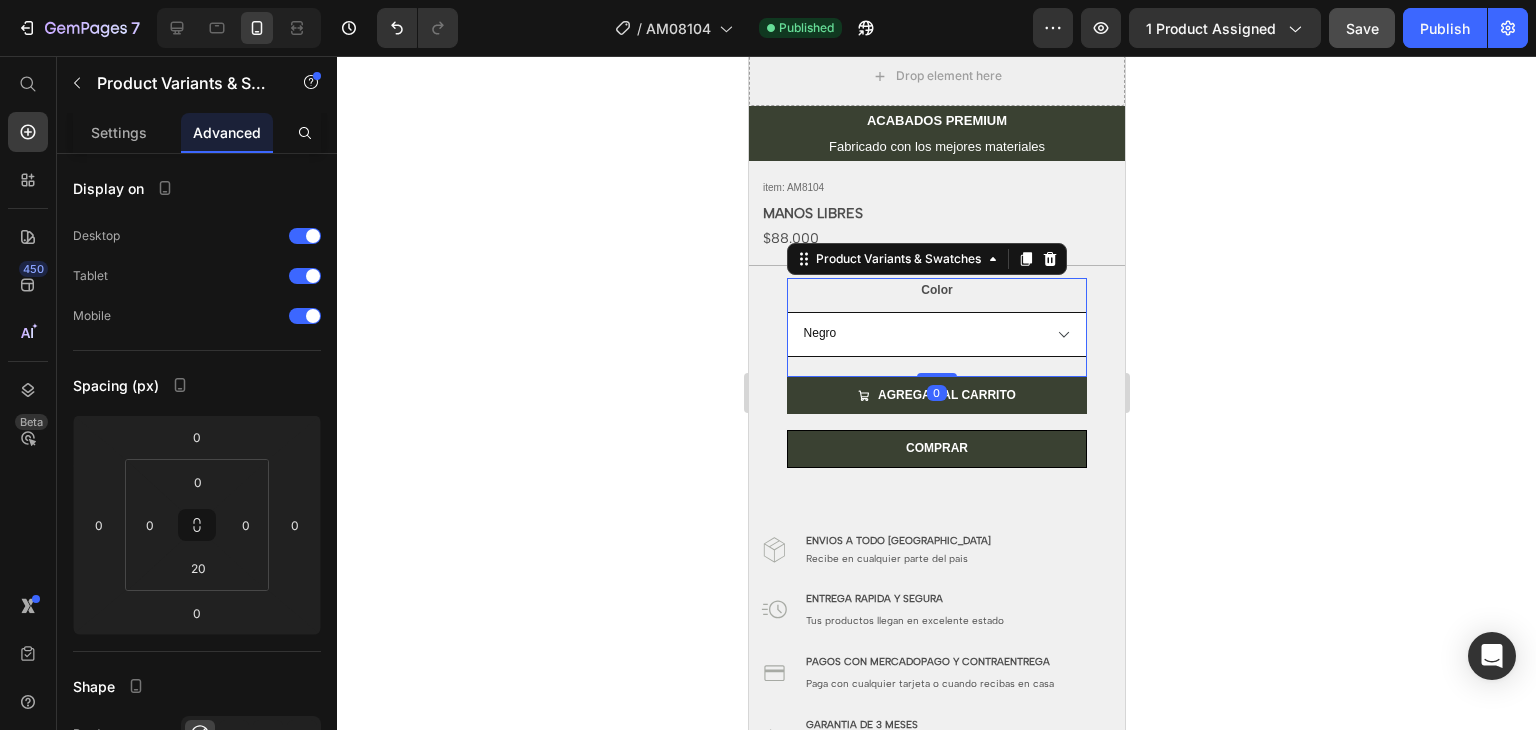 click on "Por favor selecciona un color Negro Beige Marrón Azul marino" at bounding box center [936, 334] 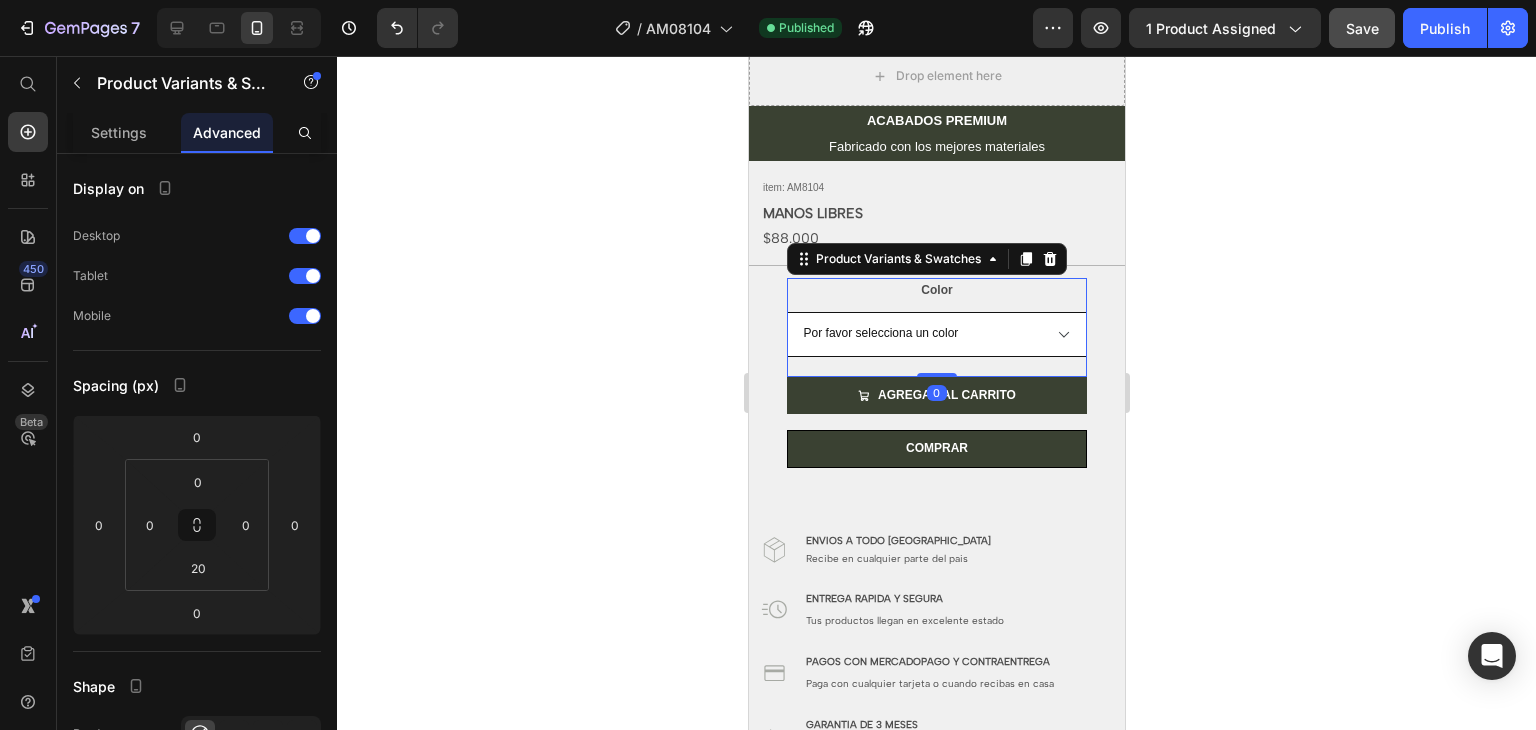 click on "Por favor selecciona un color Negro Beige Marrón Azul marino" at bounding box center (936, 334) 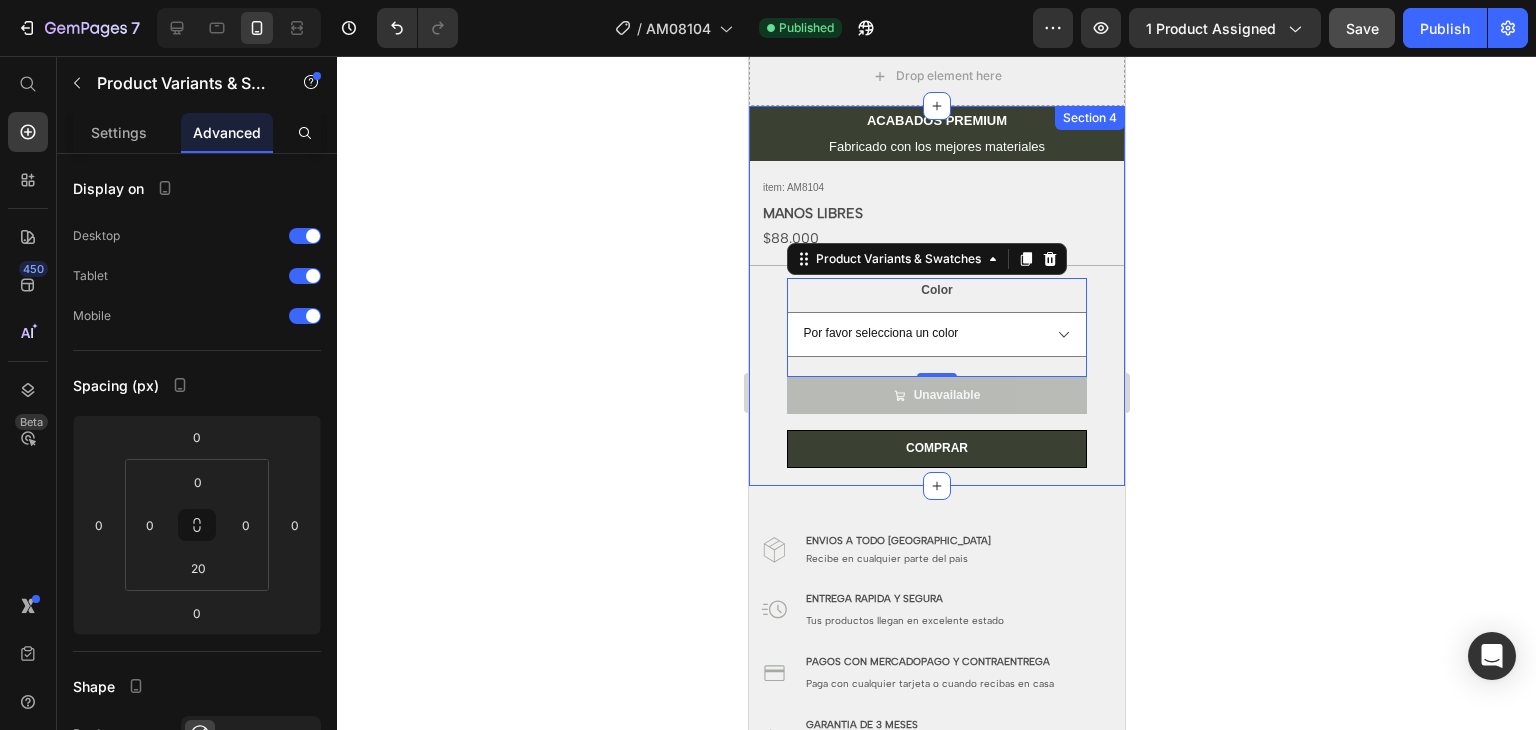 click 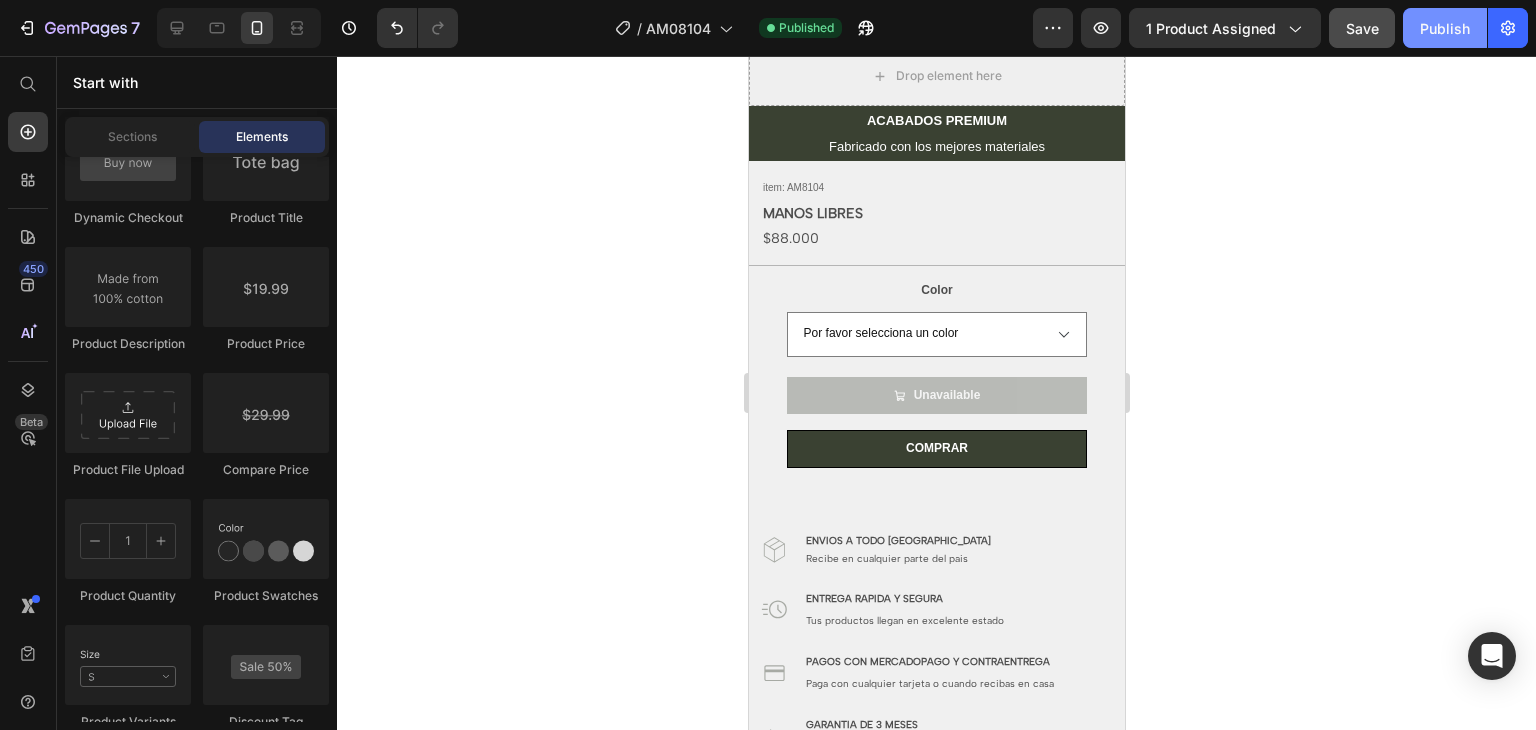 click on "Publish" 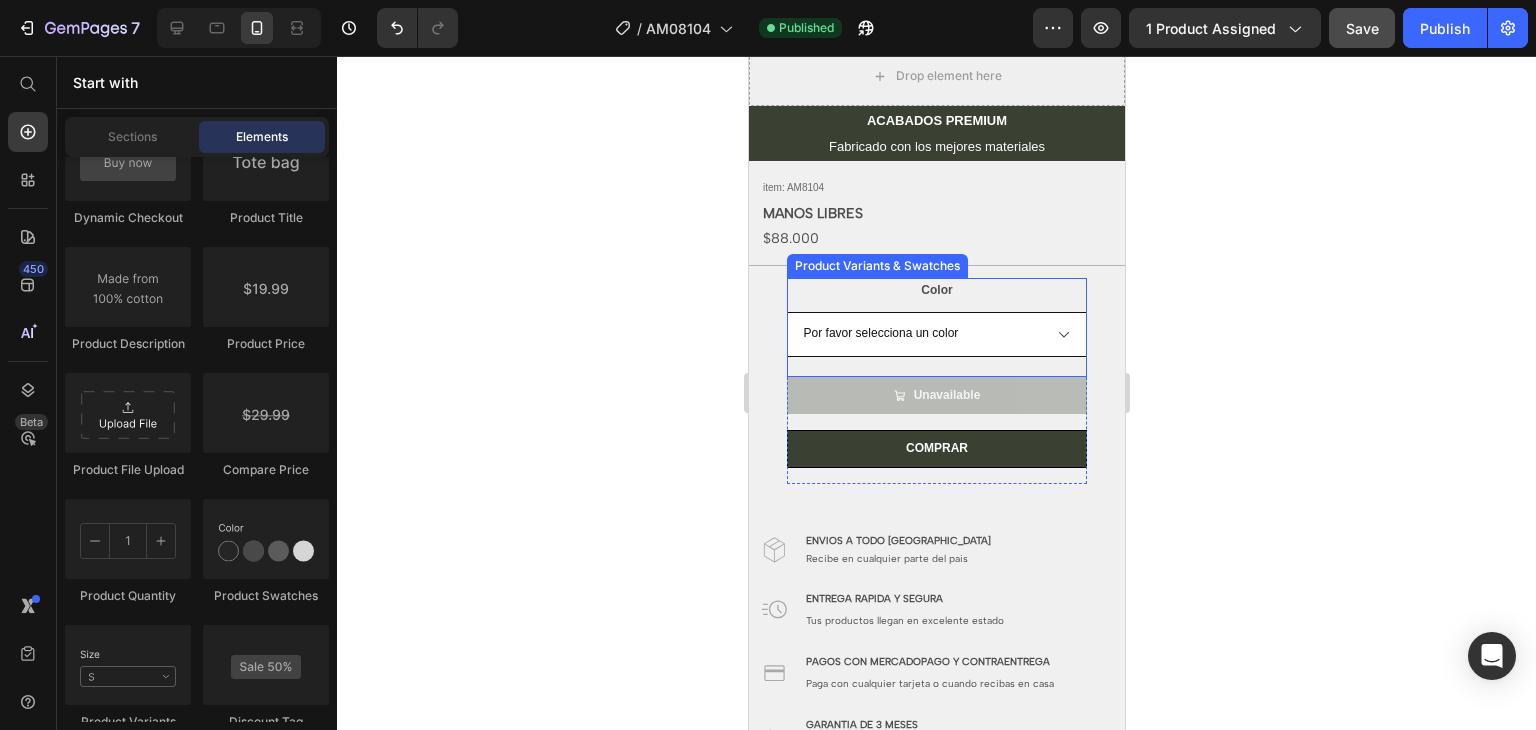 click on "Por favor selecciona un color Negro Beige Marrón Azul marino" at bounding box center (936, 334) 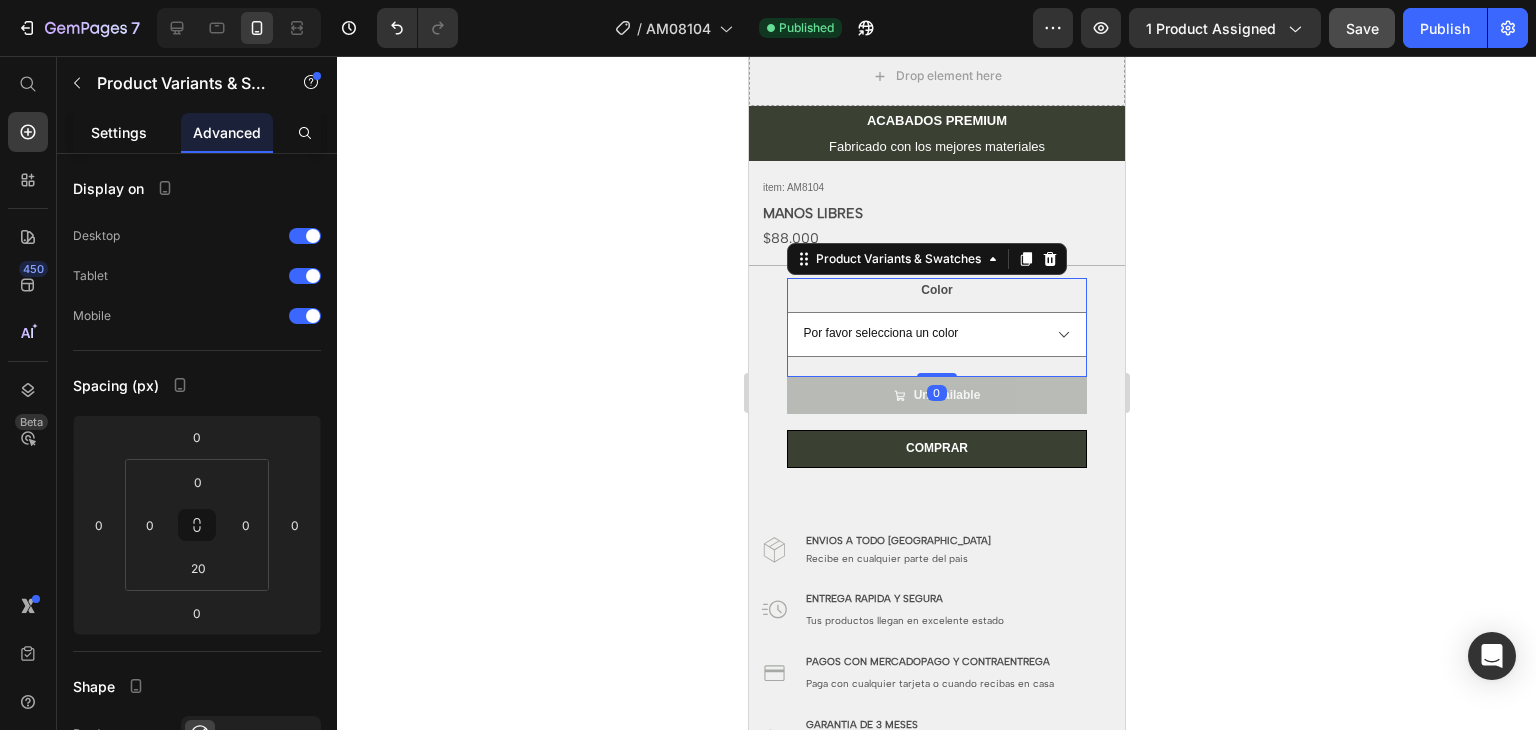 click on "Settings" 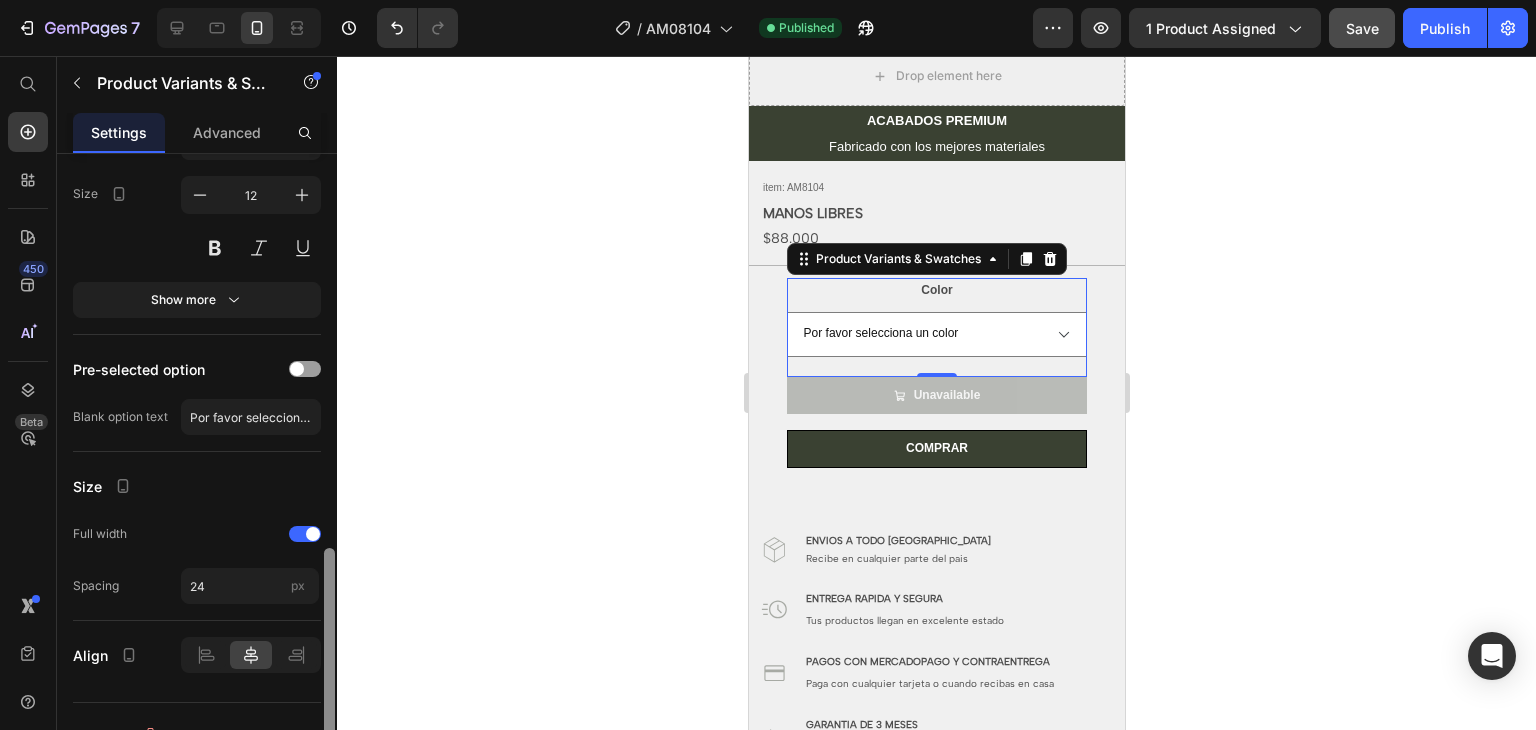 scroll, scrollTop: 1101, scrollLeft: 0, axis: vertical 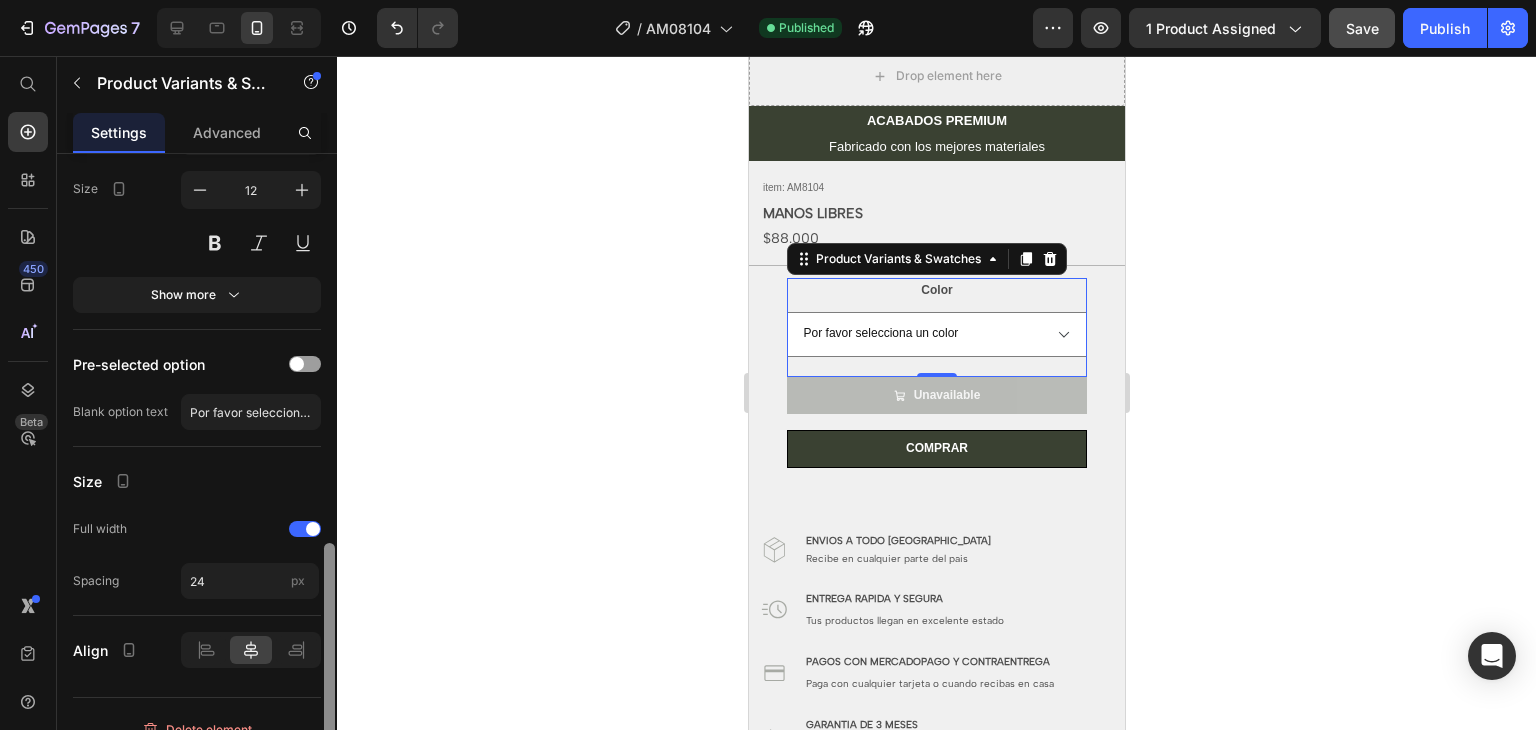 drag, startPoint x: 328, startPoint y: 197, endPoint x: 343, endPoint y: 594, distance: 397.28326 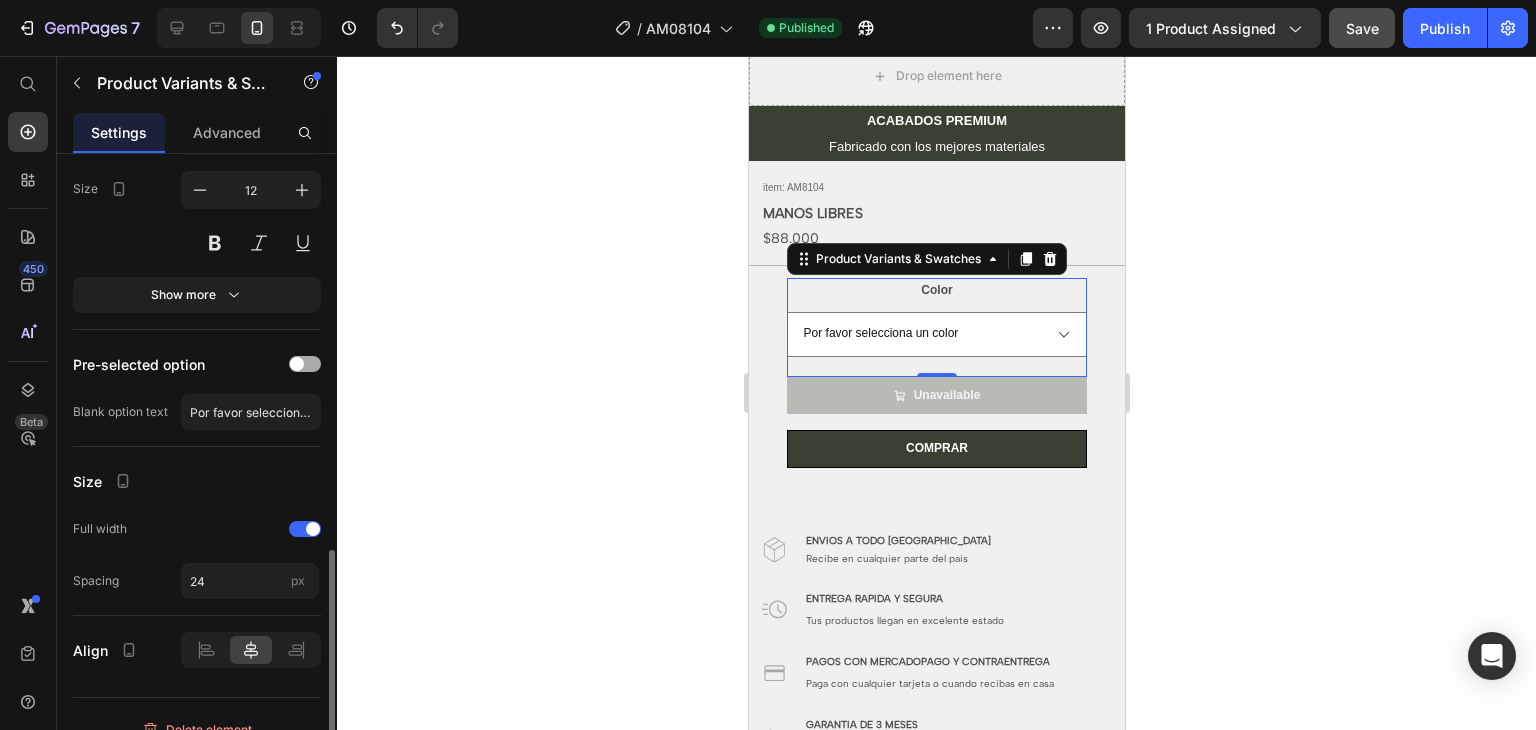 click at bounding box center (305, 364) 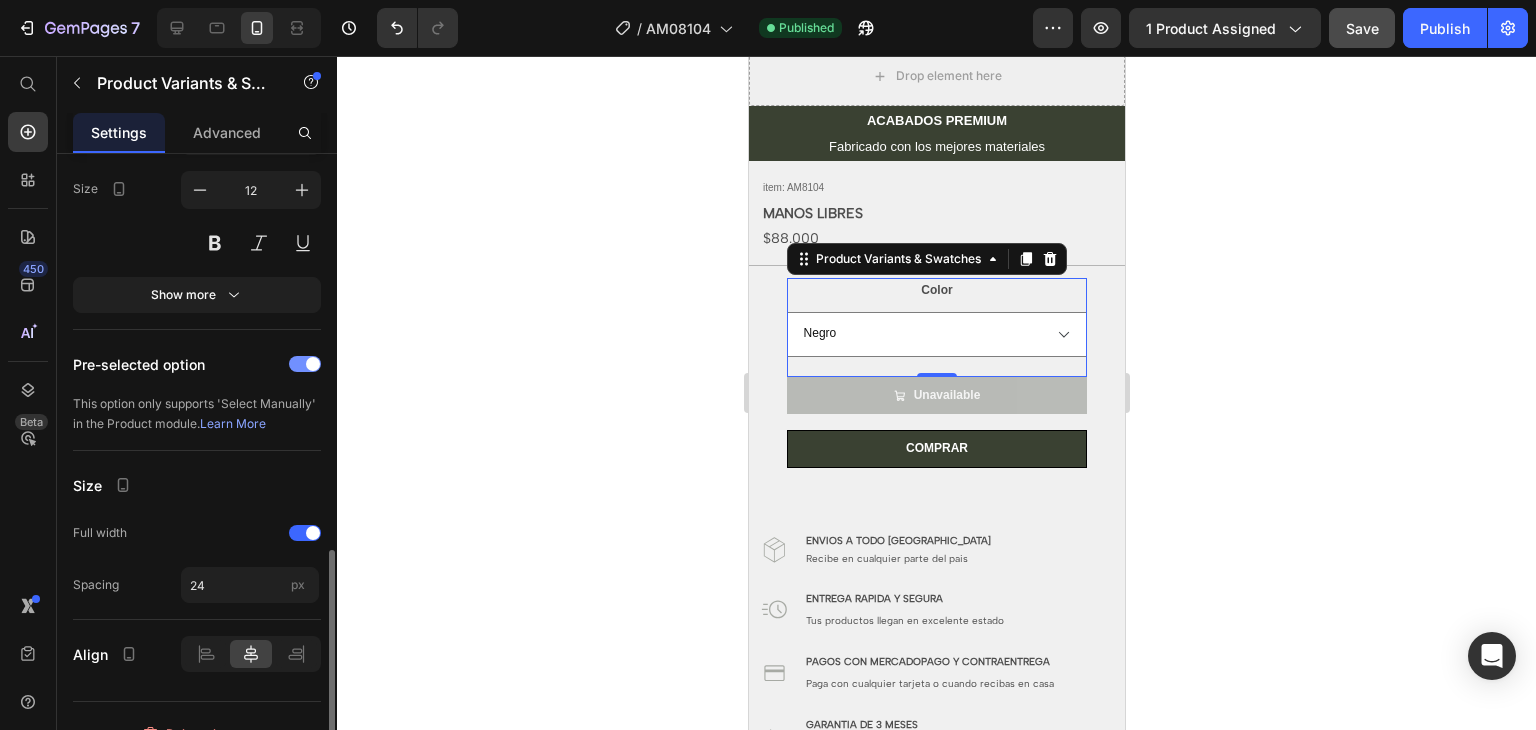 click at bounding box center [305, 364] 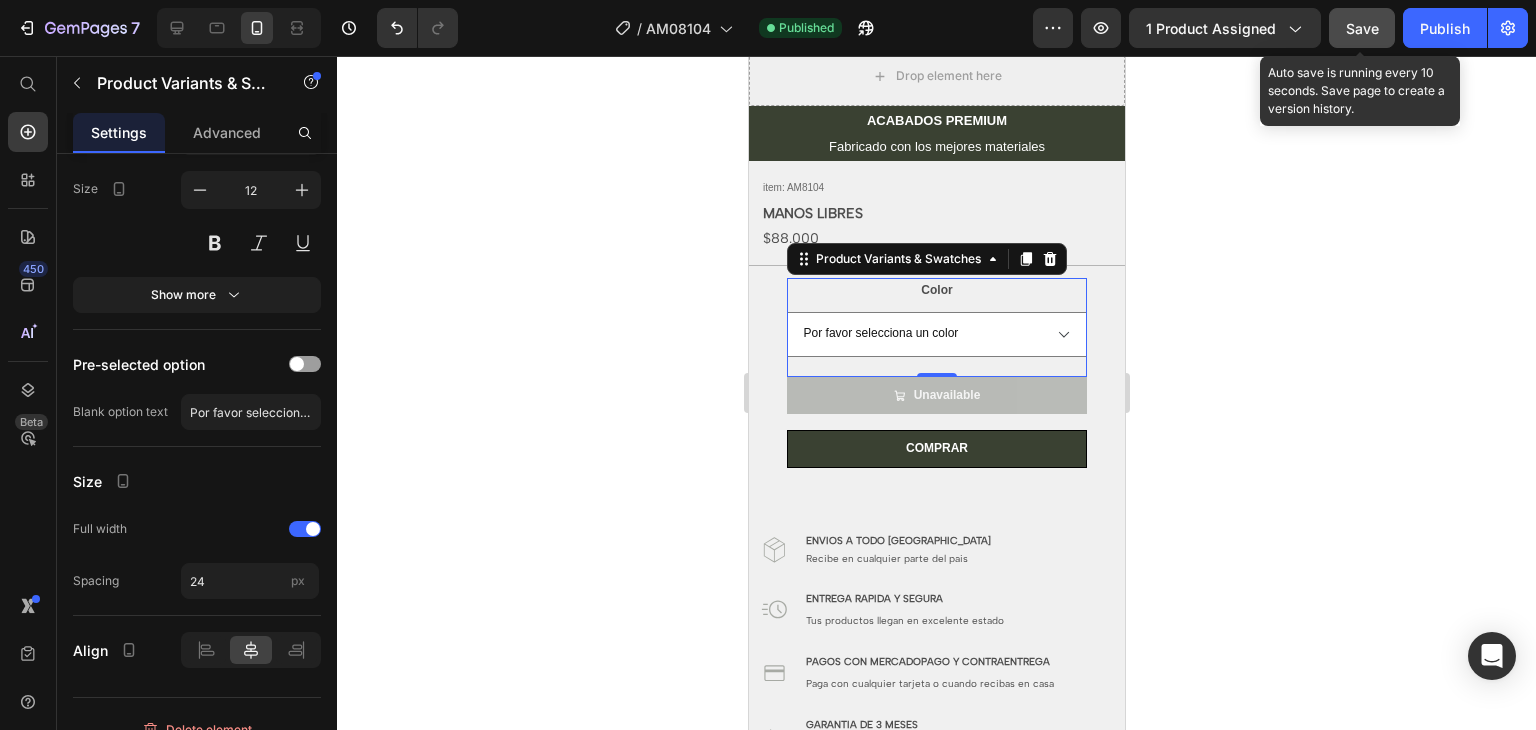click on "Save" at bounding box center (1362, 28) 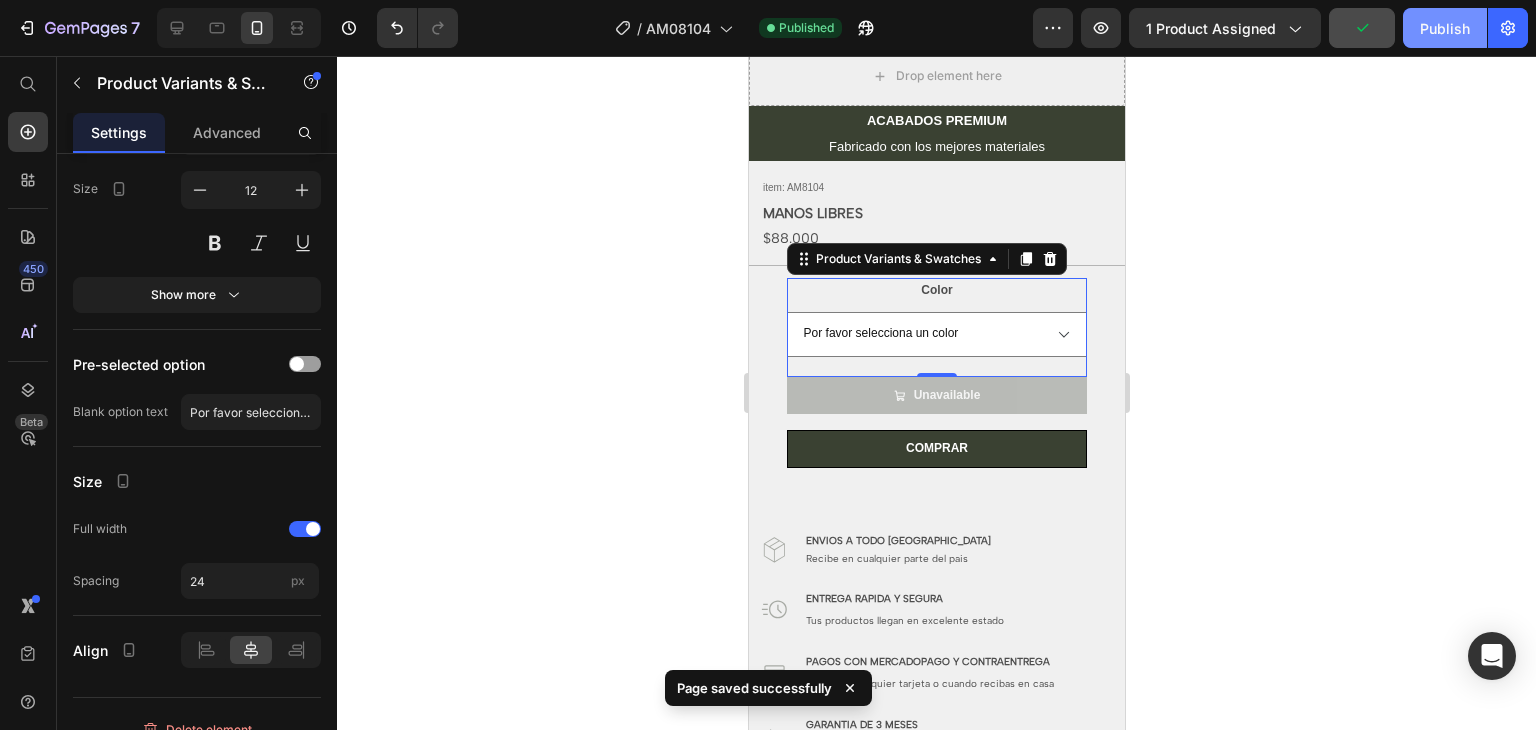 click on "Publish" at bounding box center [1445, 28] 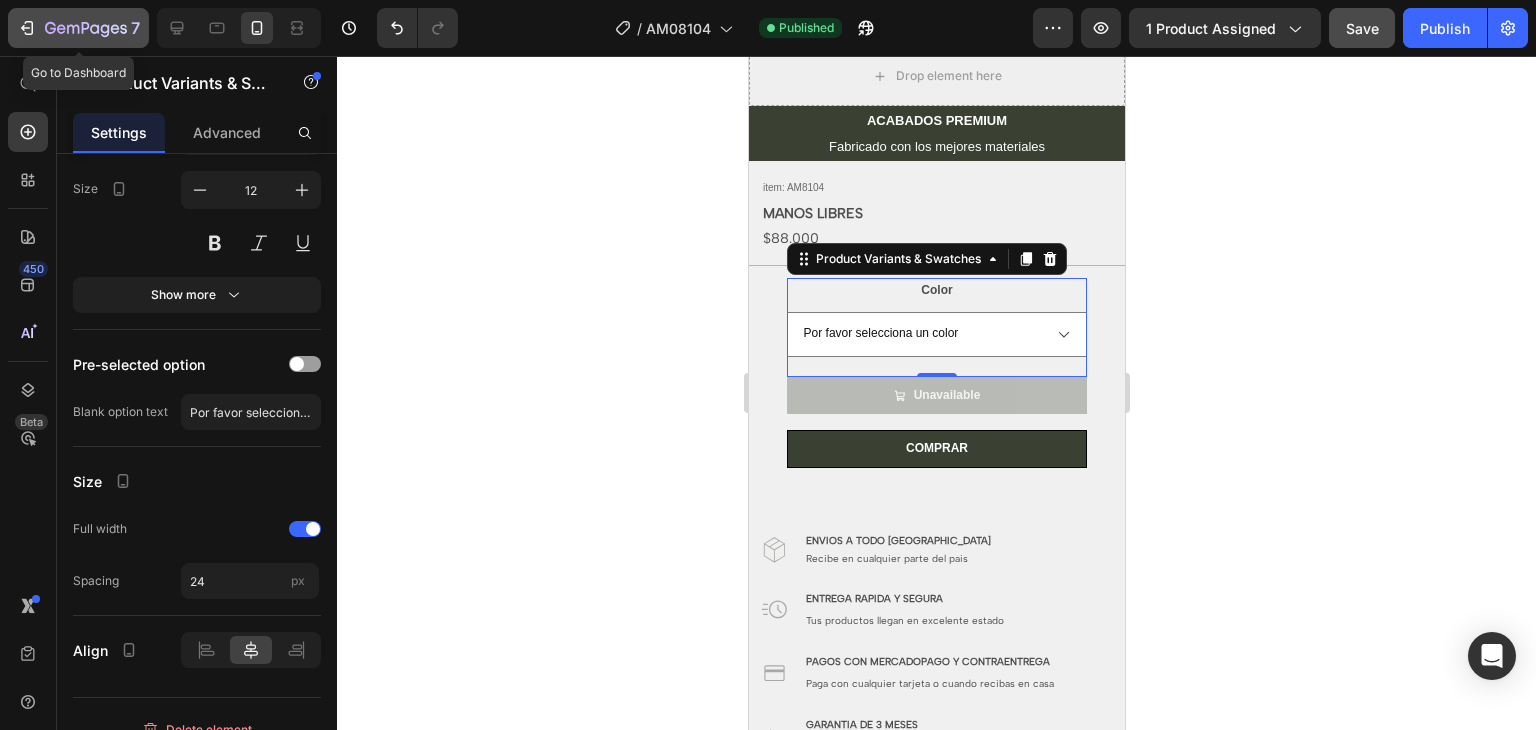 click 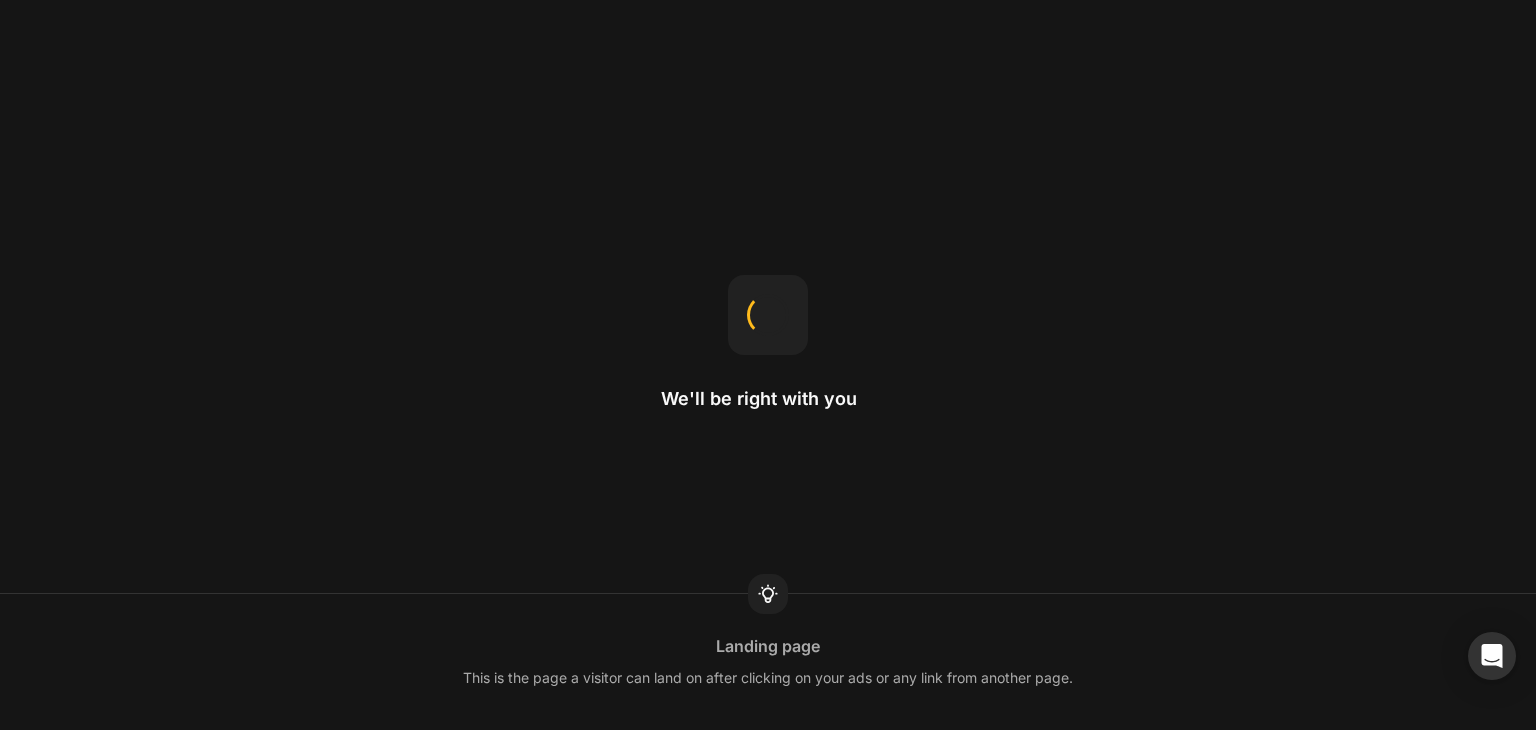 scroll, scrollTop: 0, scrollLeft: 0, axis: both 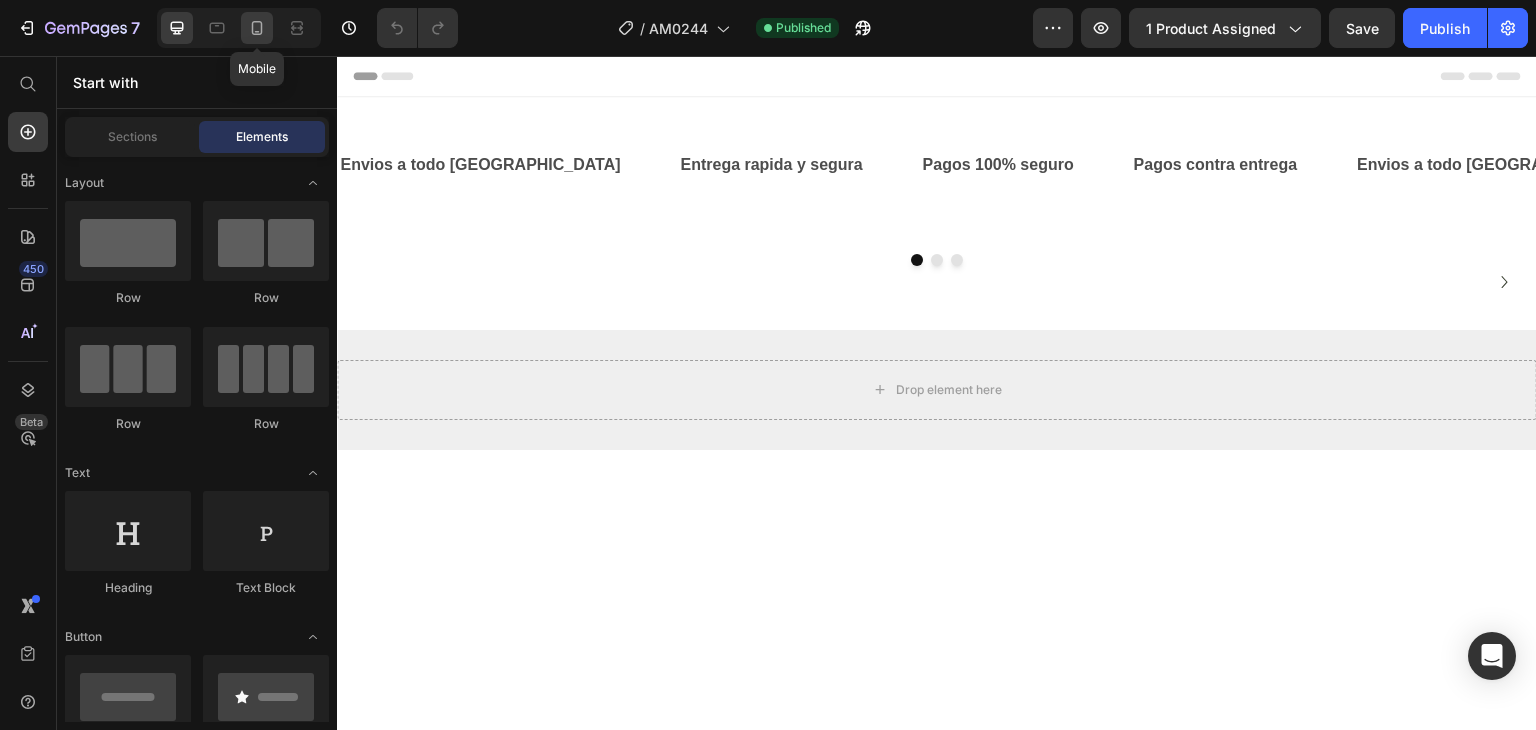 click 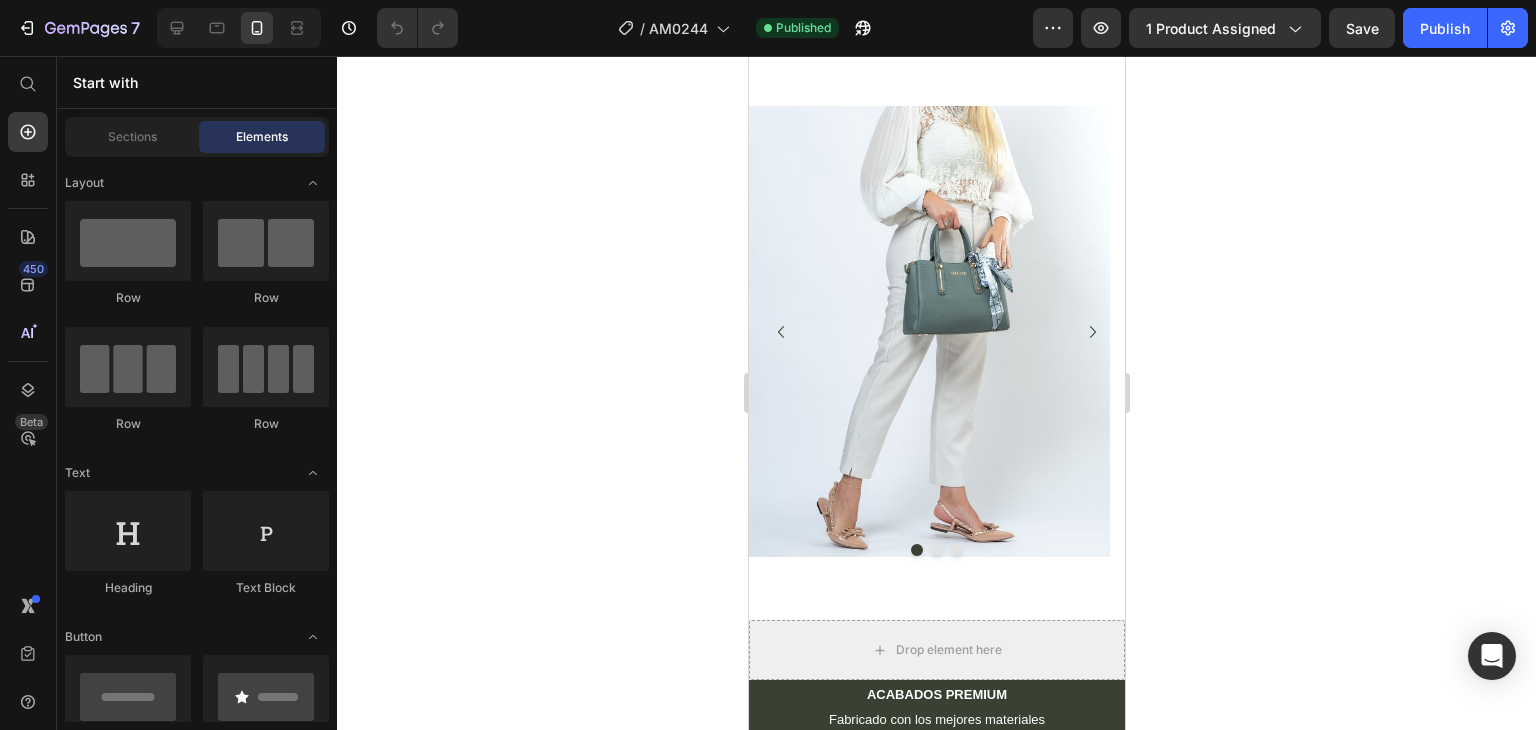 scroll, scrollTop: 87, scrollLeft: 0, axis: vertical 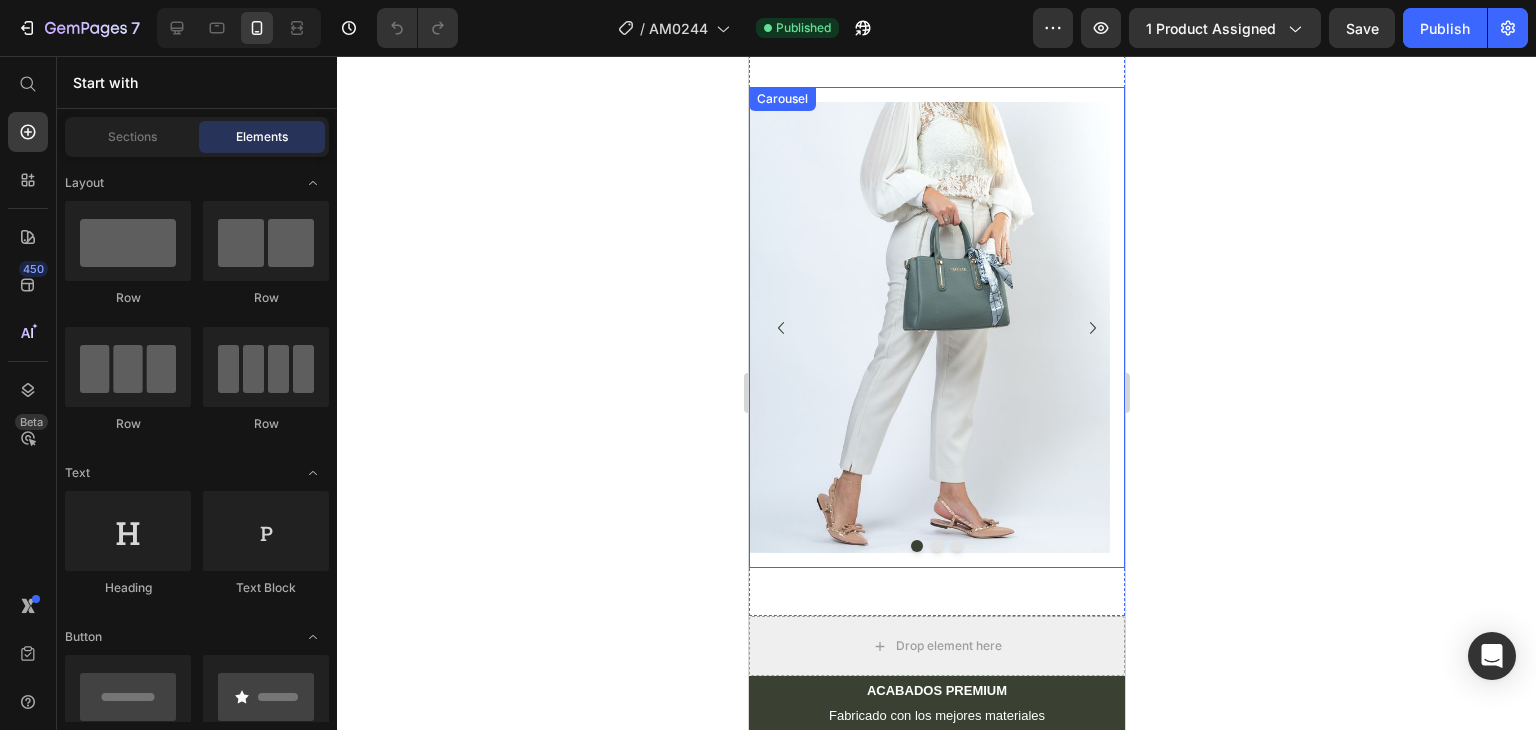 click 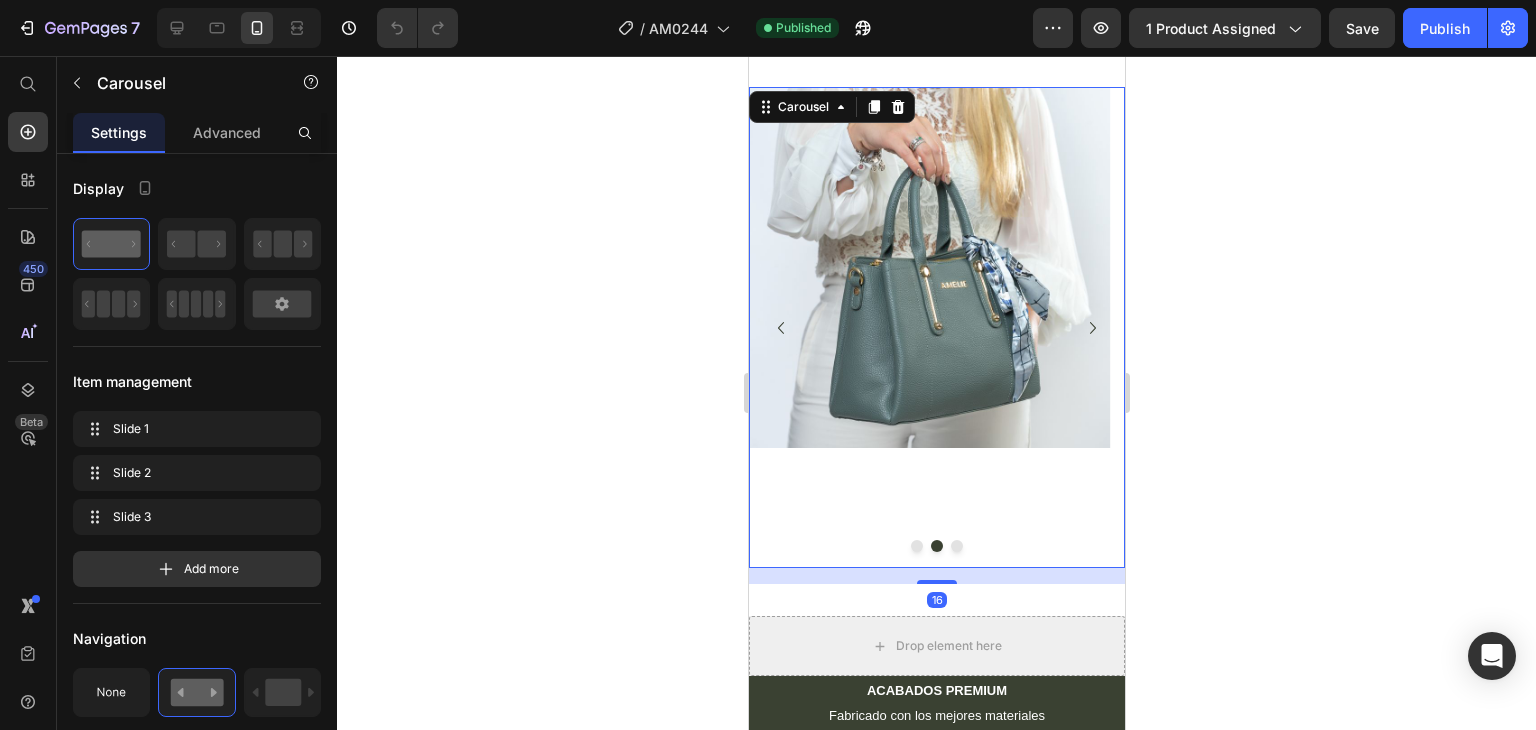 click 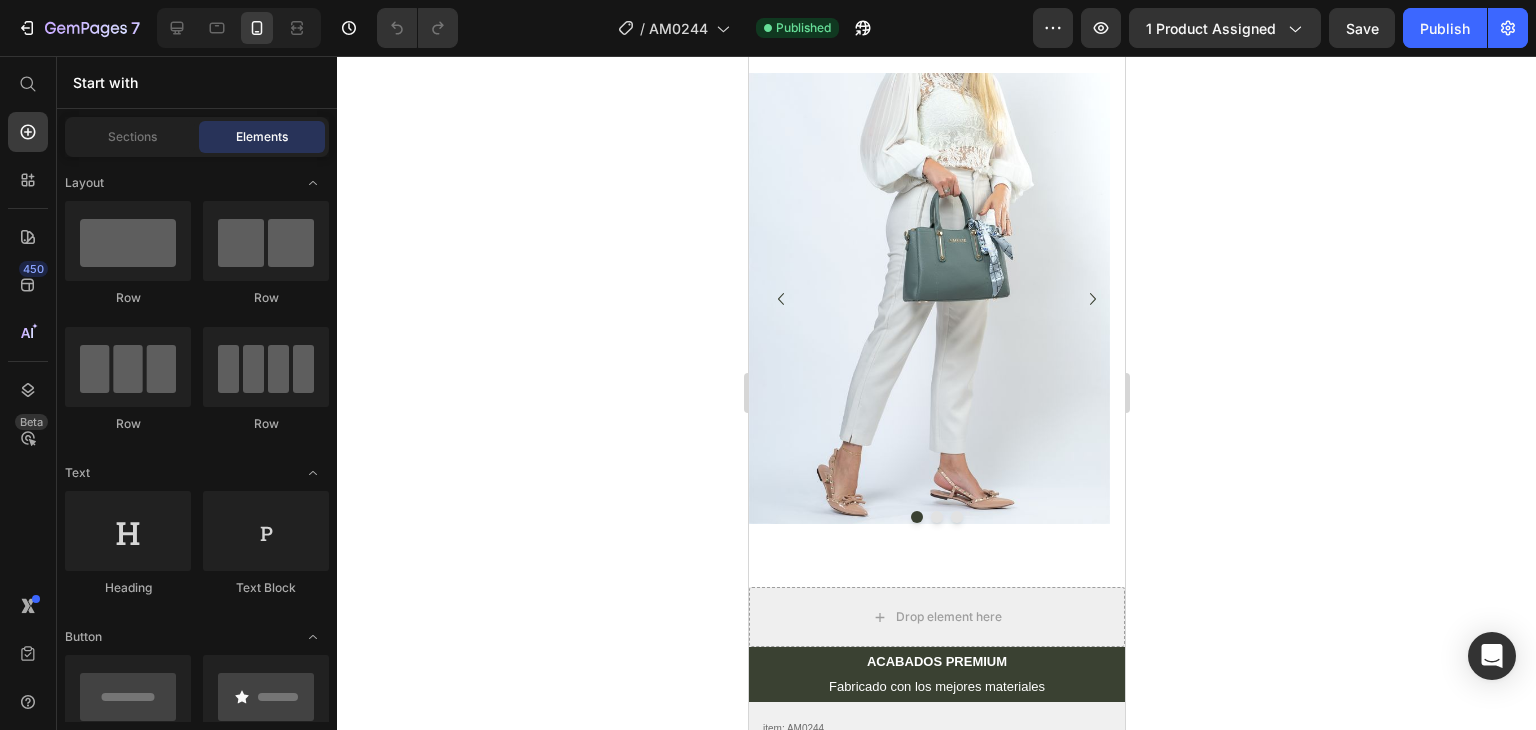 scroll, scrollTop: 100, scrollLeft: 0, axis: vertical 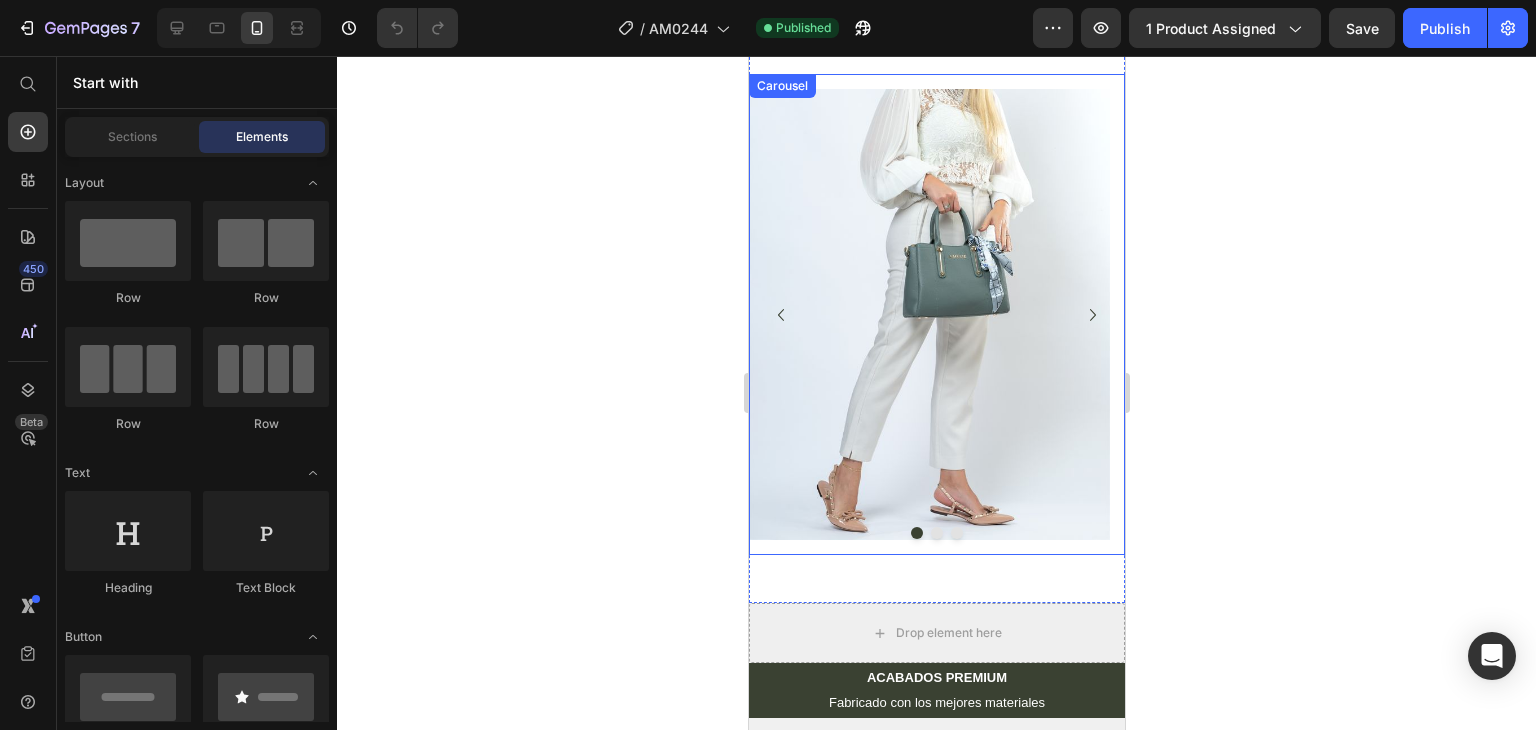 click 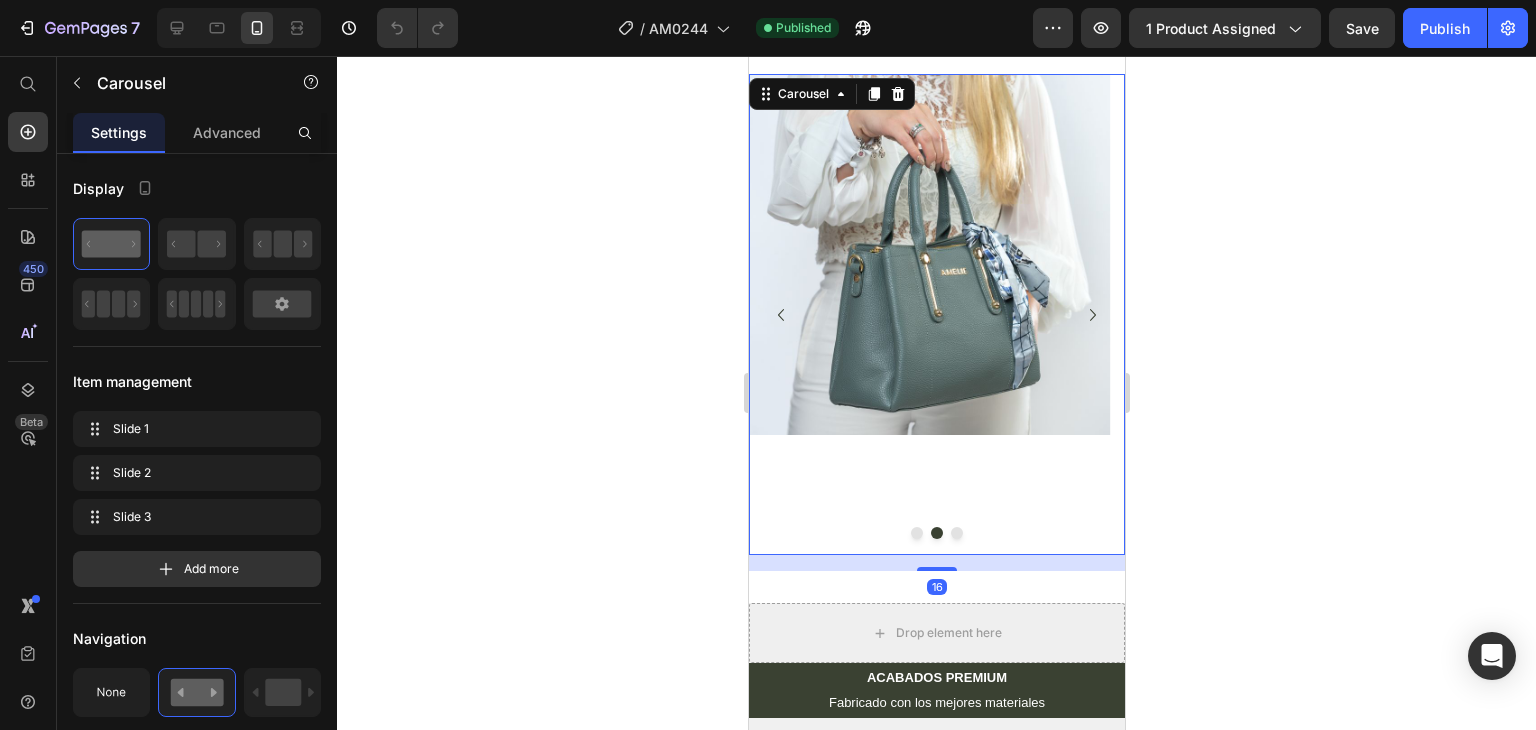 click 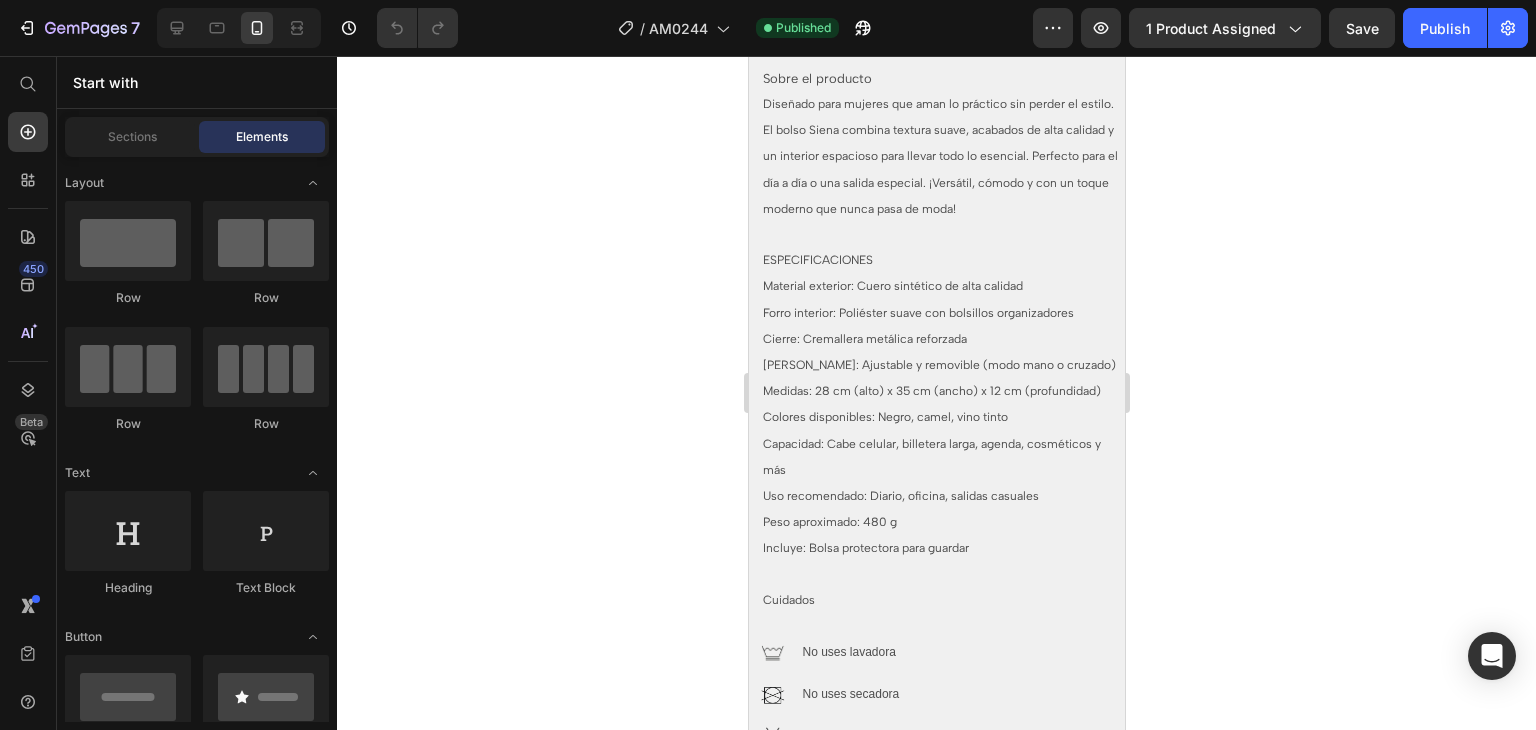 scroll, scrollTop: 1548, scrollLeft: 0, axis: vertical 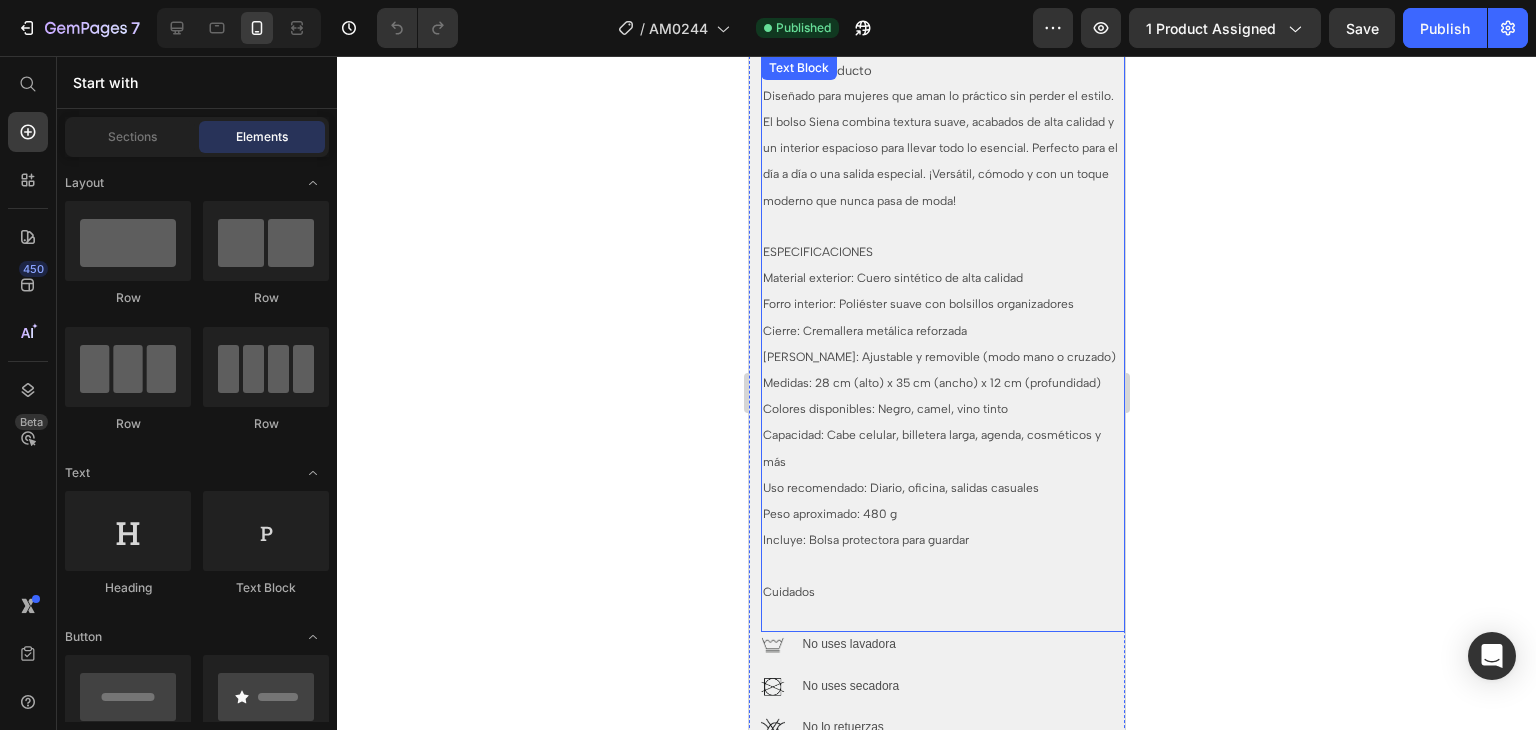 click on "Medidas: 28 cm (alto) x 35 cm (ancho) x 12 cm (profundidad)" at bounding box center (931, 383) 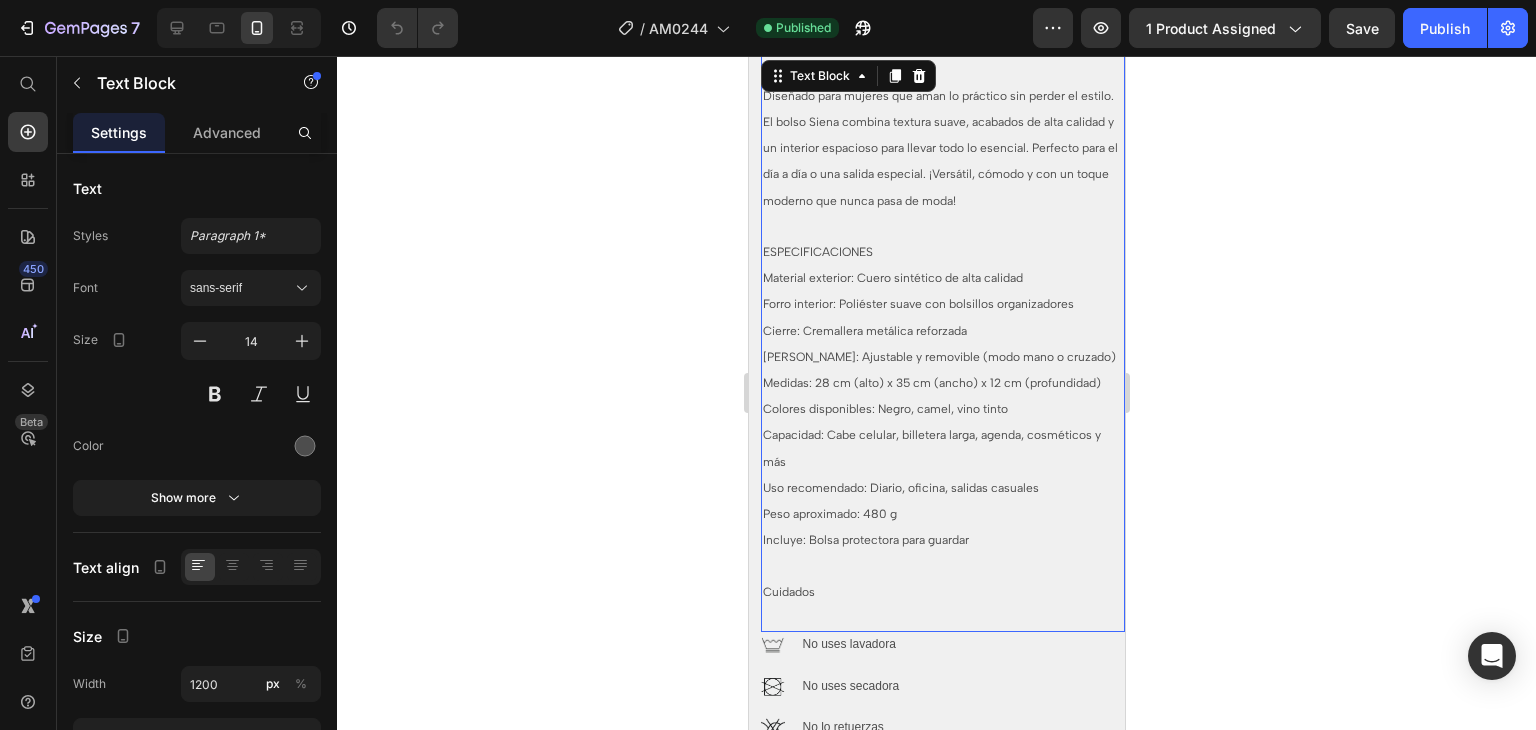 click on "Medidas: 28 cm (alto) x 35 cm (ancho) x 12 cm (profundidad)" at bounding box center [931, 383] 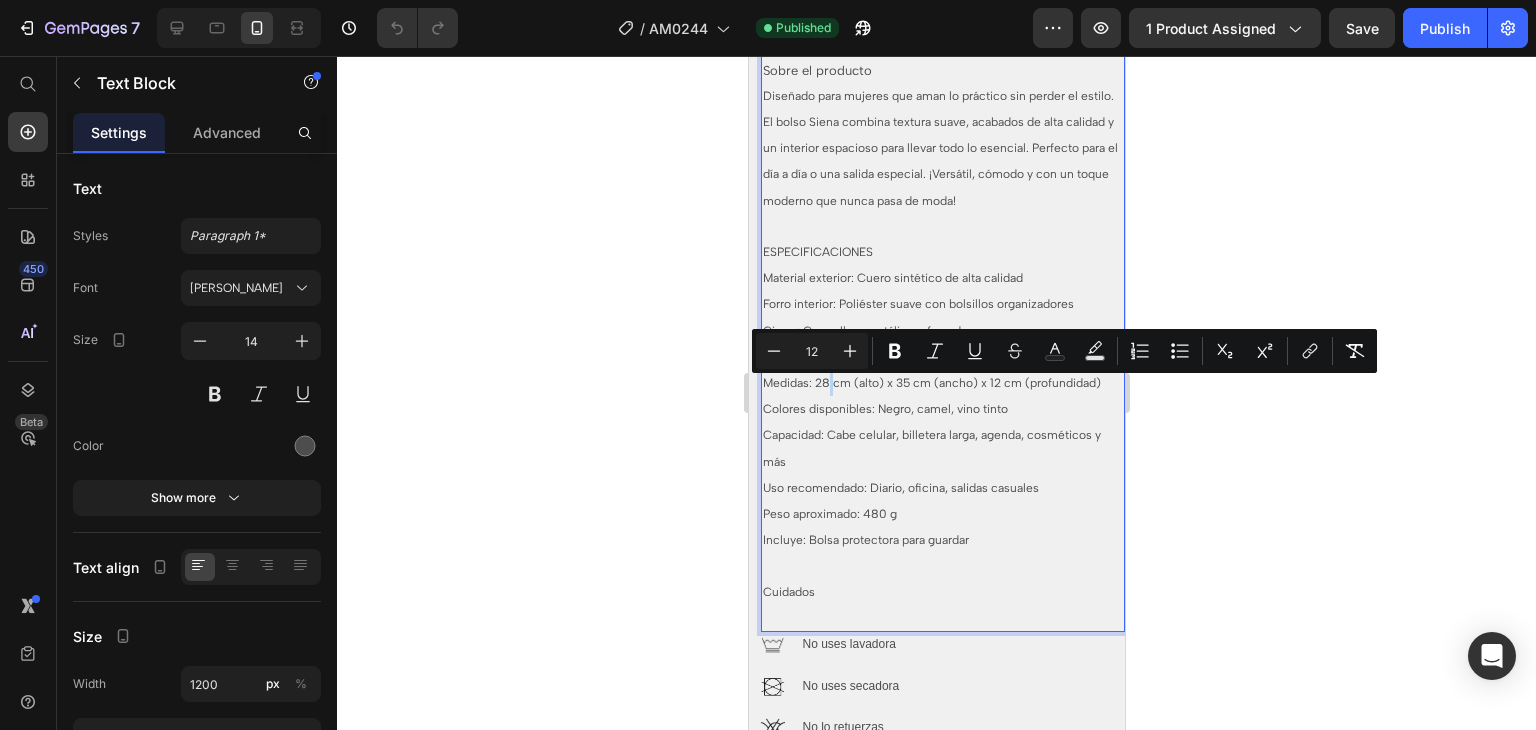 click on "Medidas: 28 cm (alto) x 35 cm (ancho) x 12 cm (profundidad)" at bounding box center (931, 383) 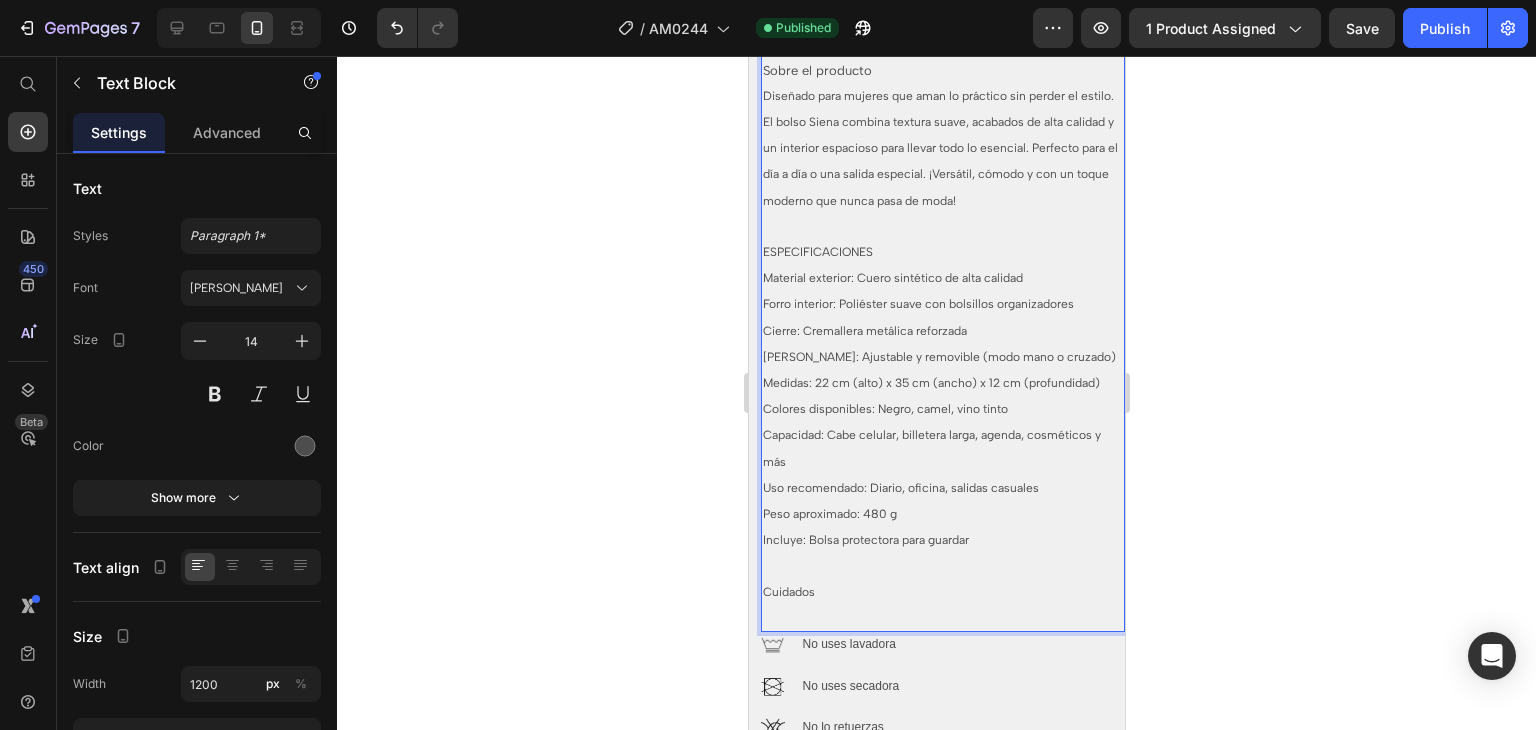 click on "Medidas: 22 cm (alto) x 35 cm (ancho) x 12 cm (profundidad)" at bounding box center [930, 383] 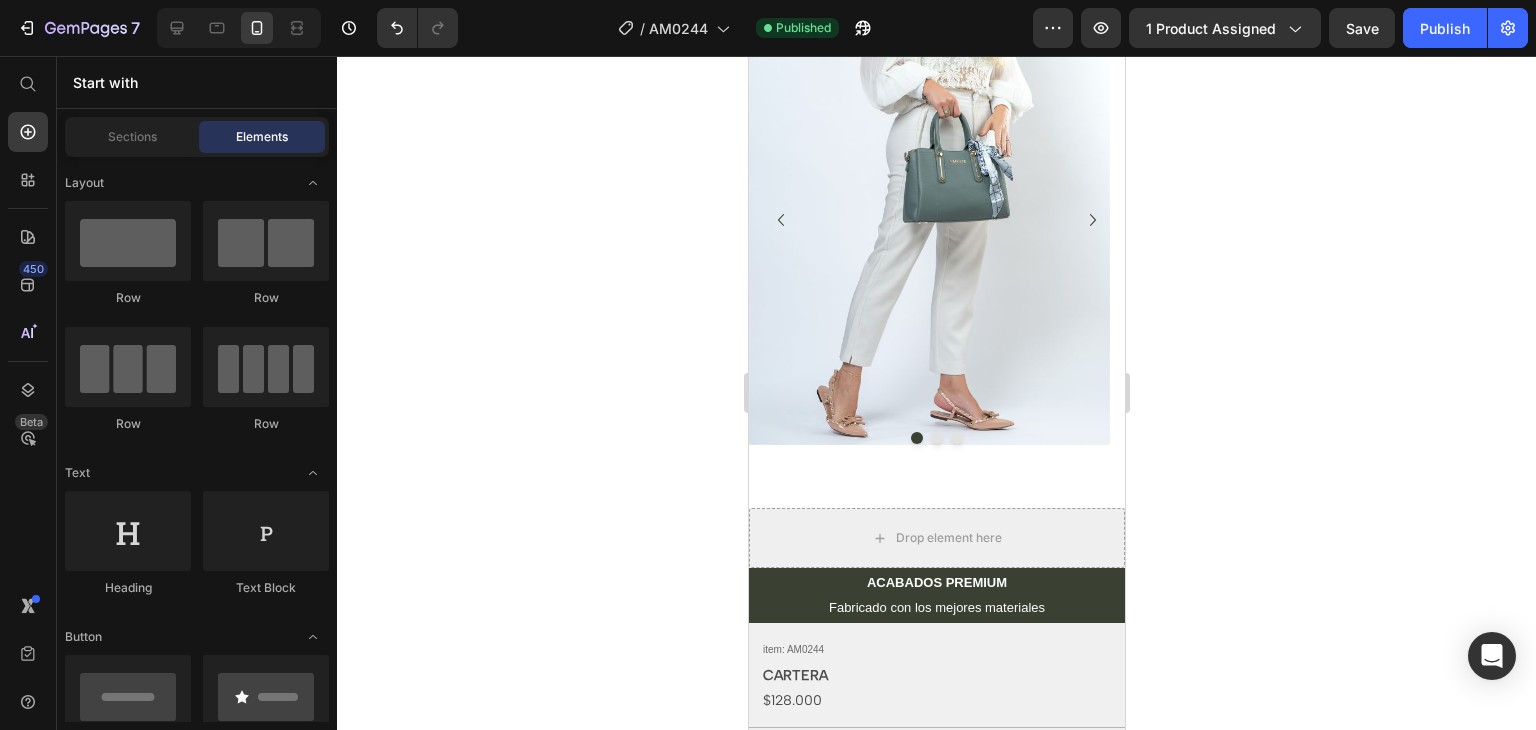 scroll, scrollTop: 191, scrollLeft: 0, axis: vertical 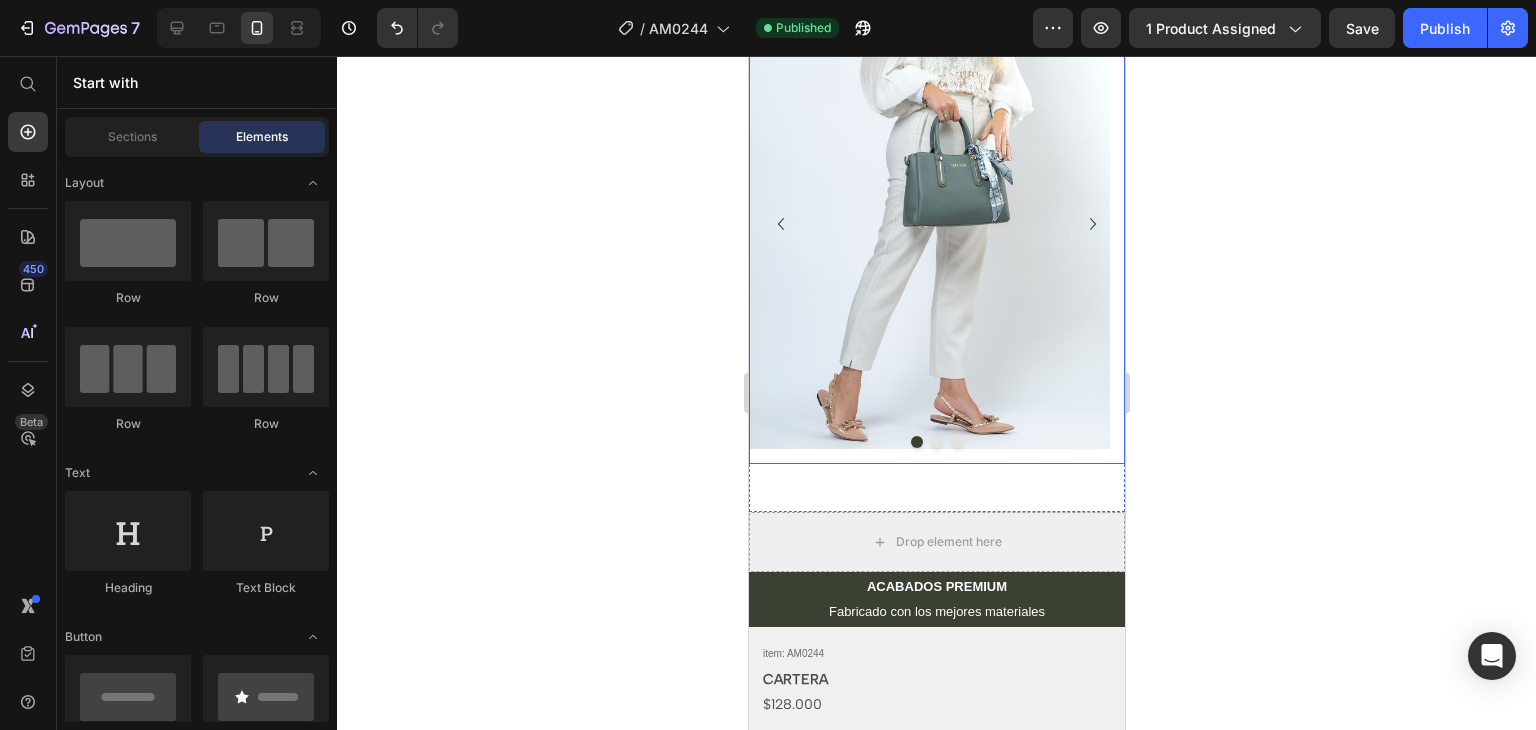 click 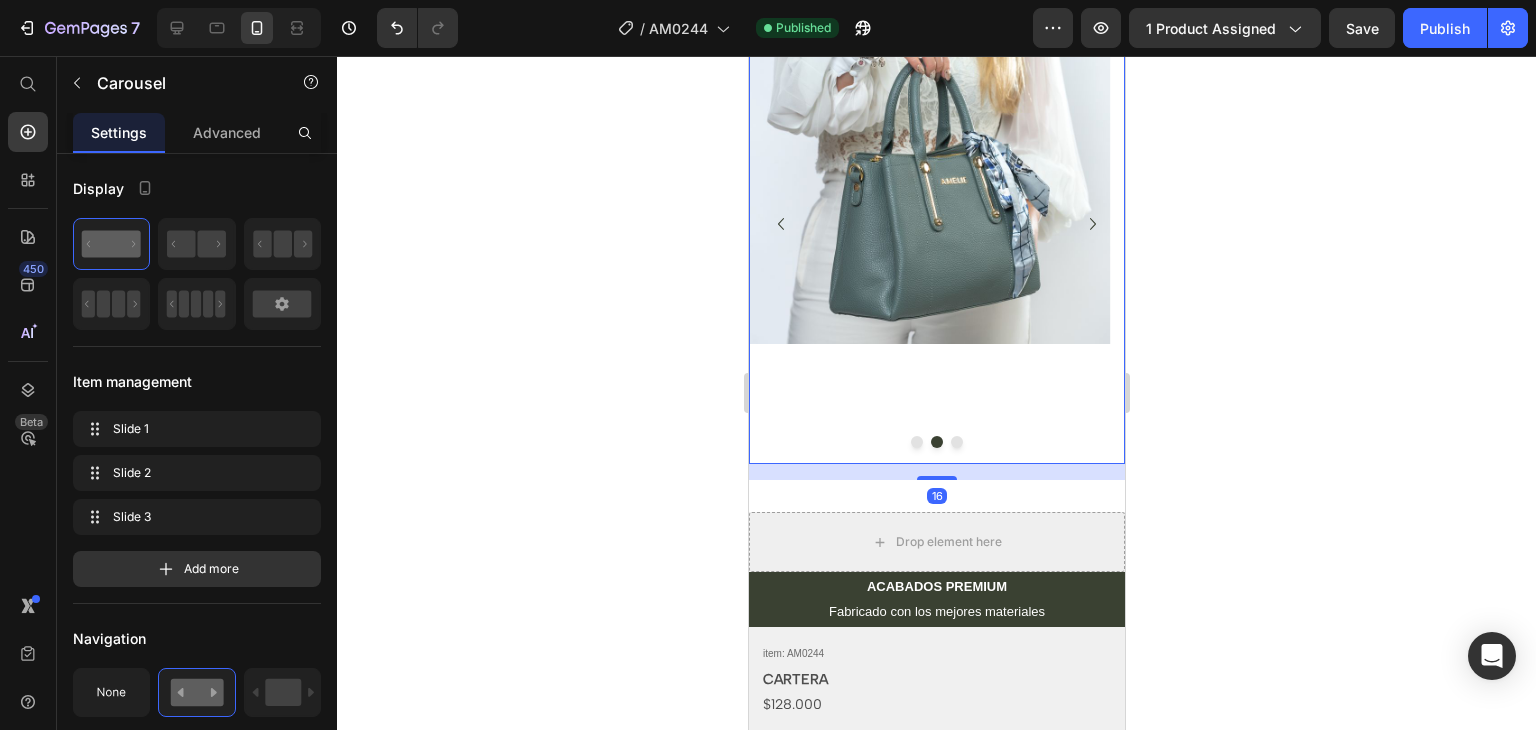 click 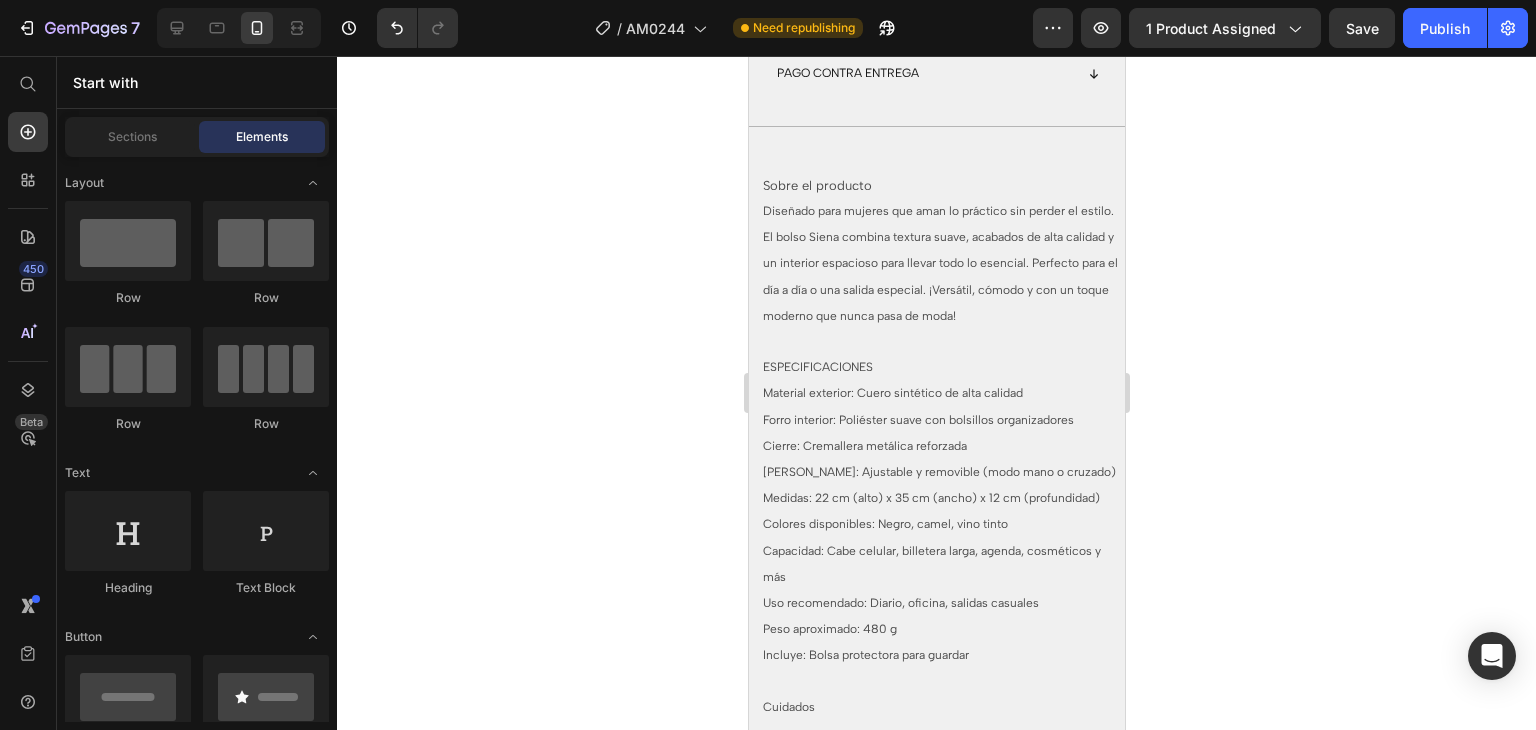scroll, scrollTop: 1442, scrollLeft: 0, axis: vertical 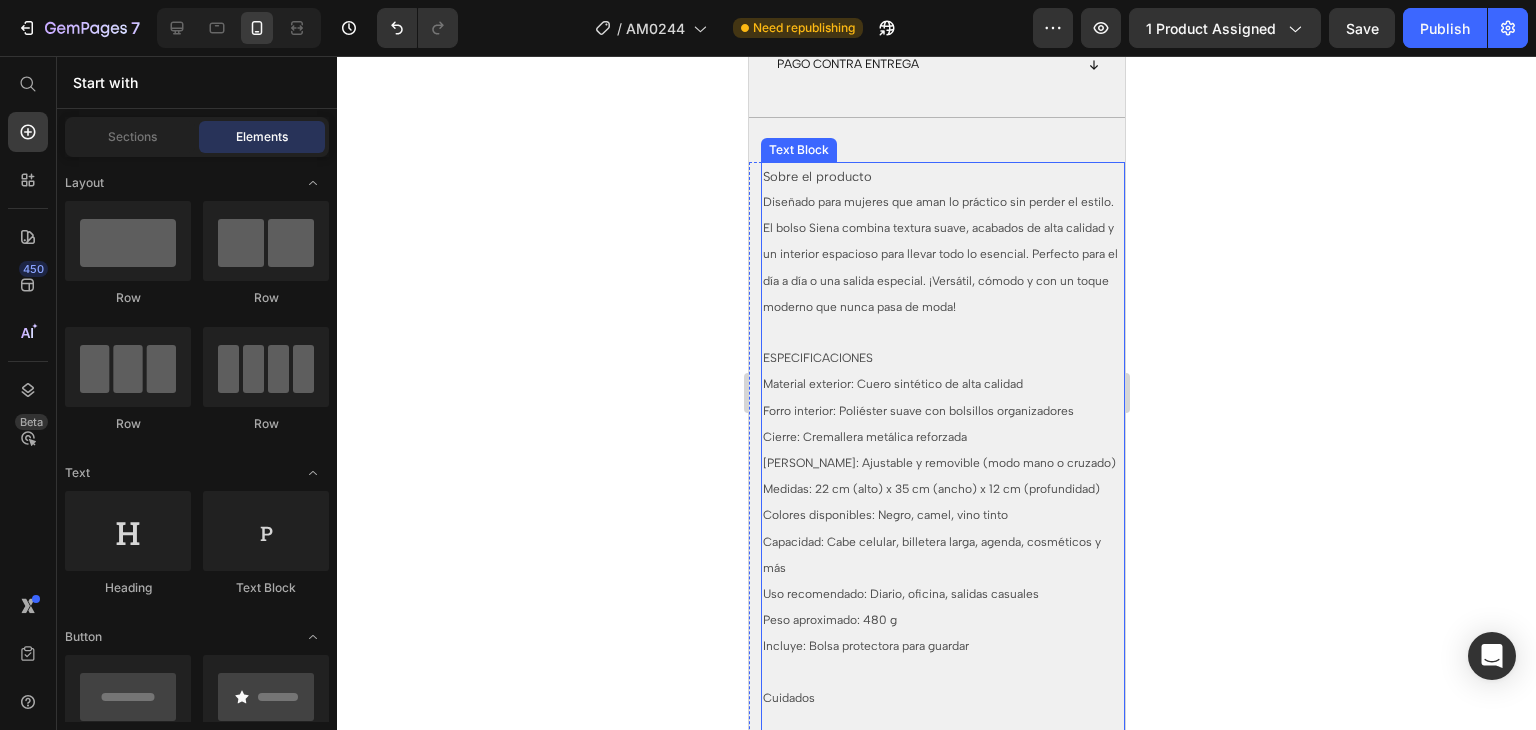 click on "Medidas: 22 cm (alto) x 35 cm (ancho) x 12 cm (profundidad)" at bounding box center (930, 489) 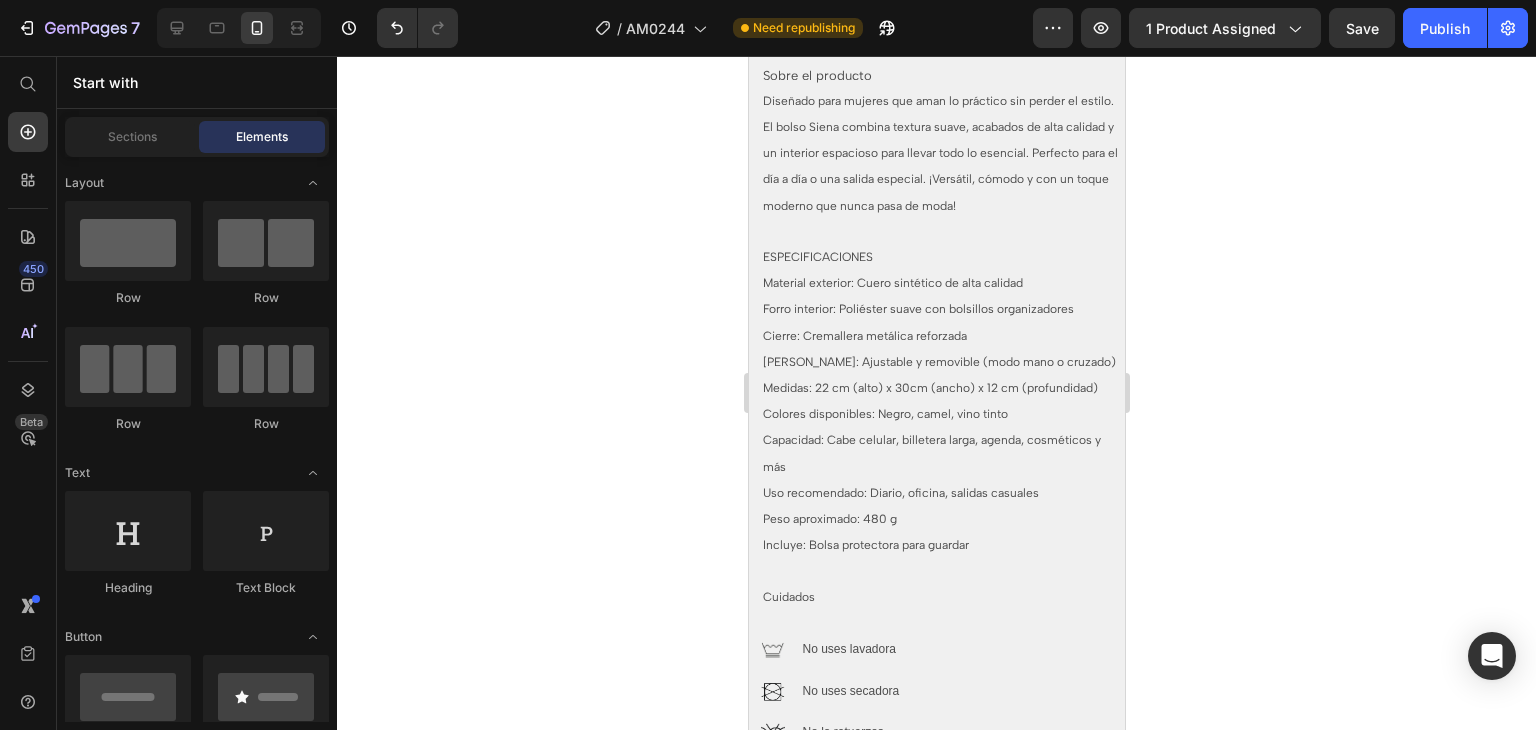 scroll, scrollTop: 1590, scrollLeft: 0, axis: vertical 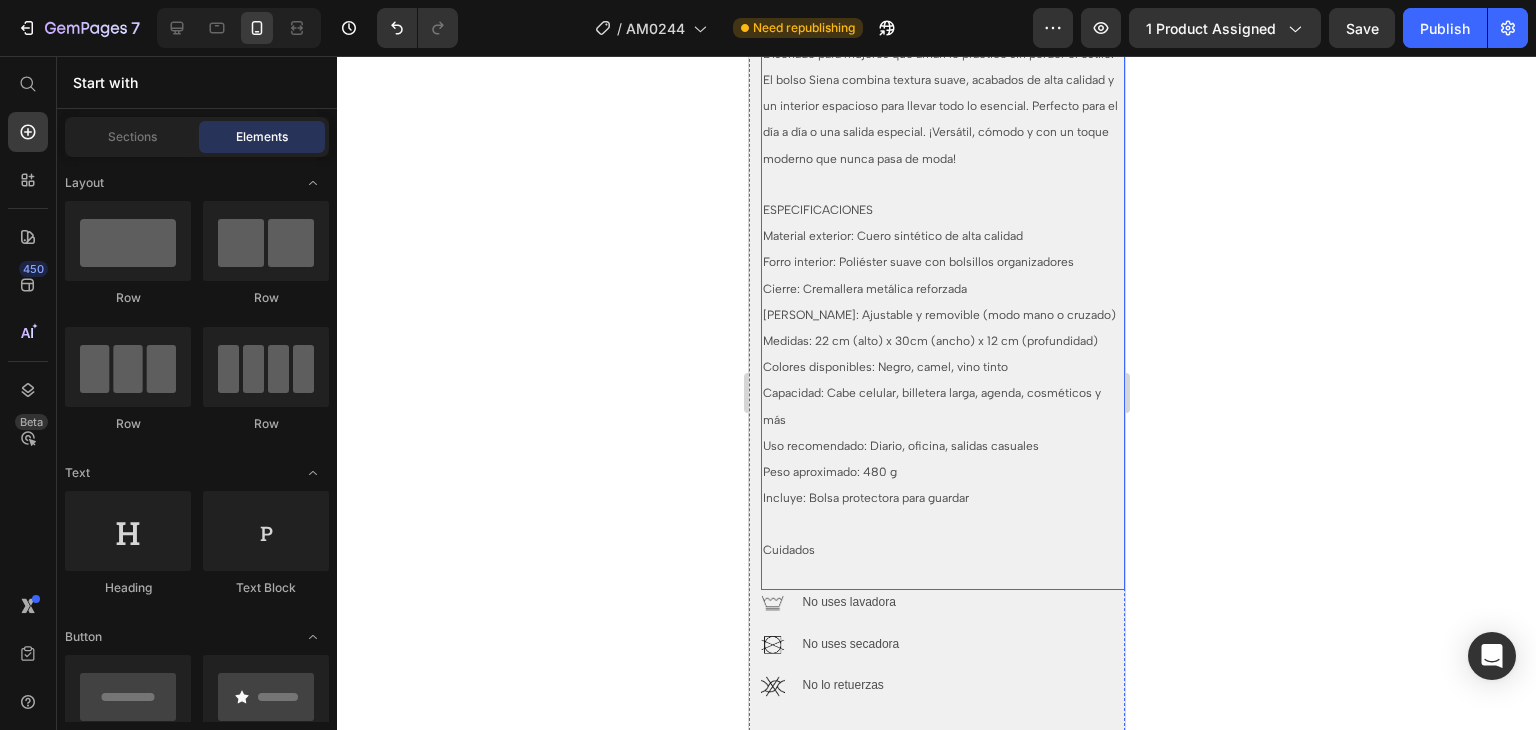 click on "Colores disponibles: Negro, camel, vino tinto" at bounding box center [942, 367] 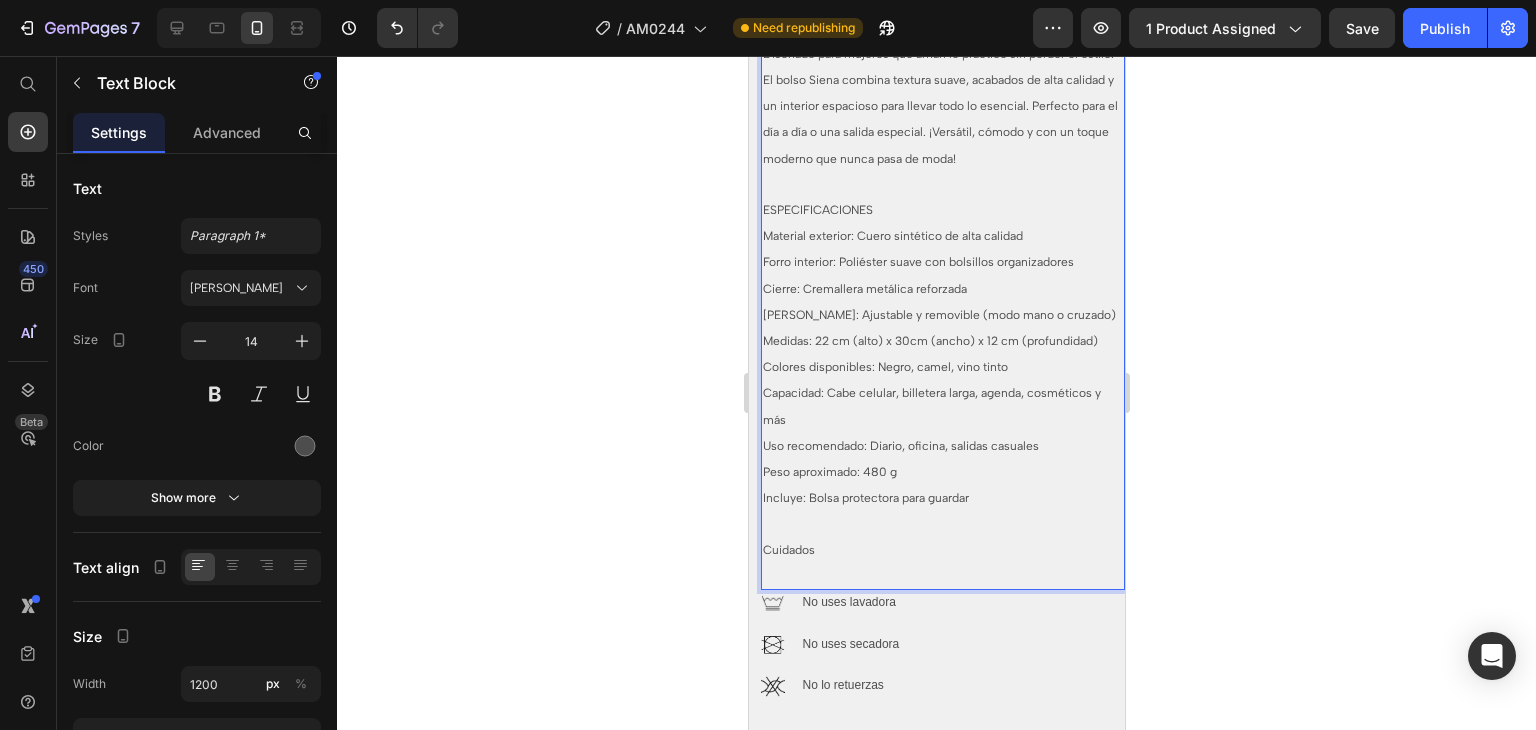 click on "Colores disponibles: Negro, camel, vino tinto" at bounding box center [884, 367] 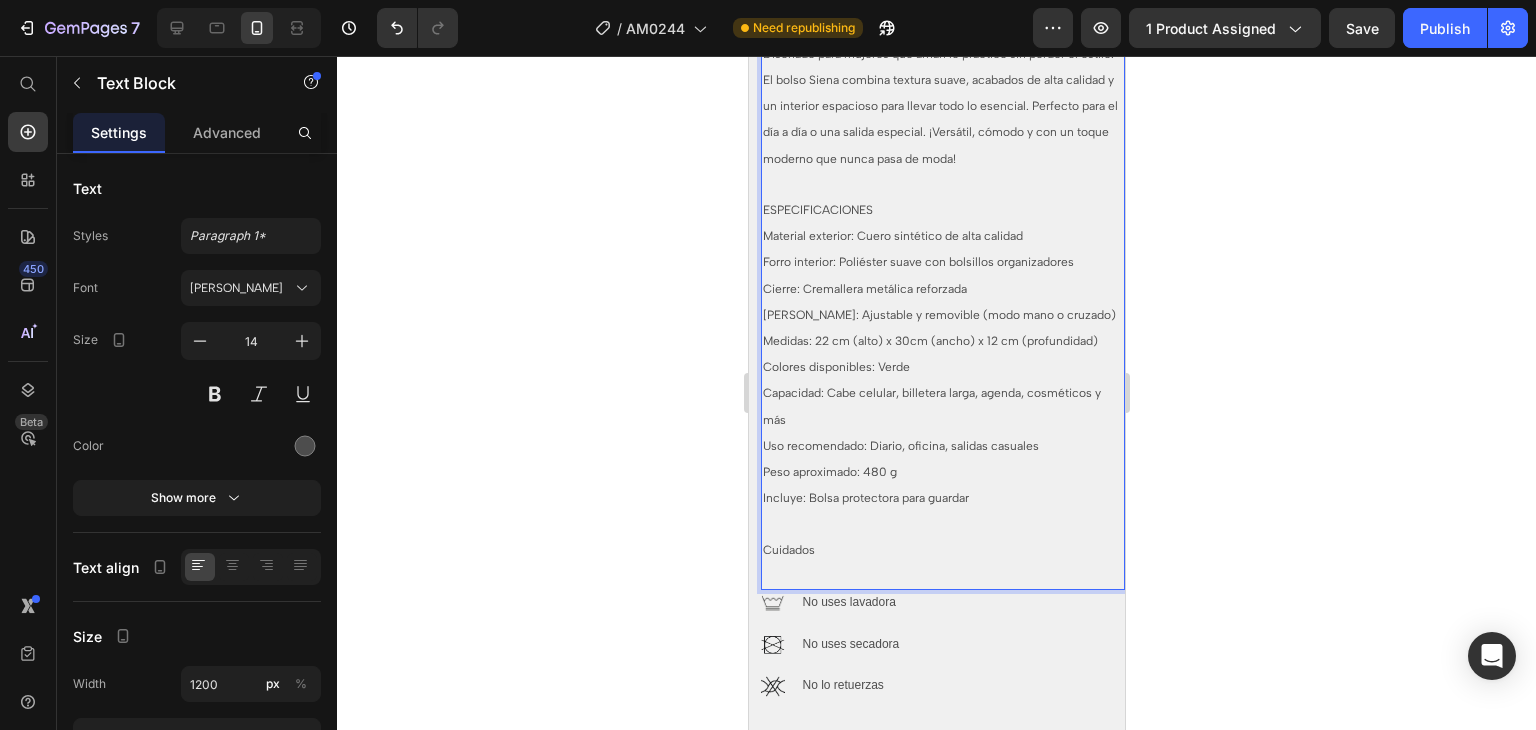 click on "Peso aproximado: 480 g" at bounding box center [942, 472] 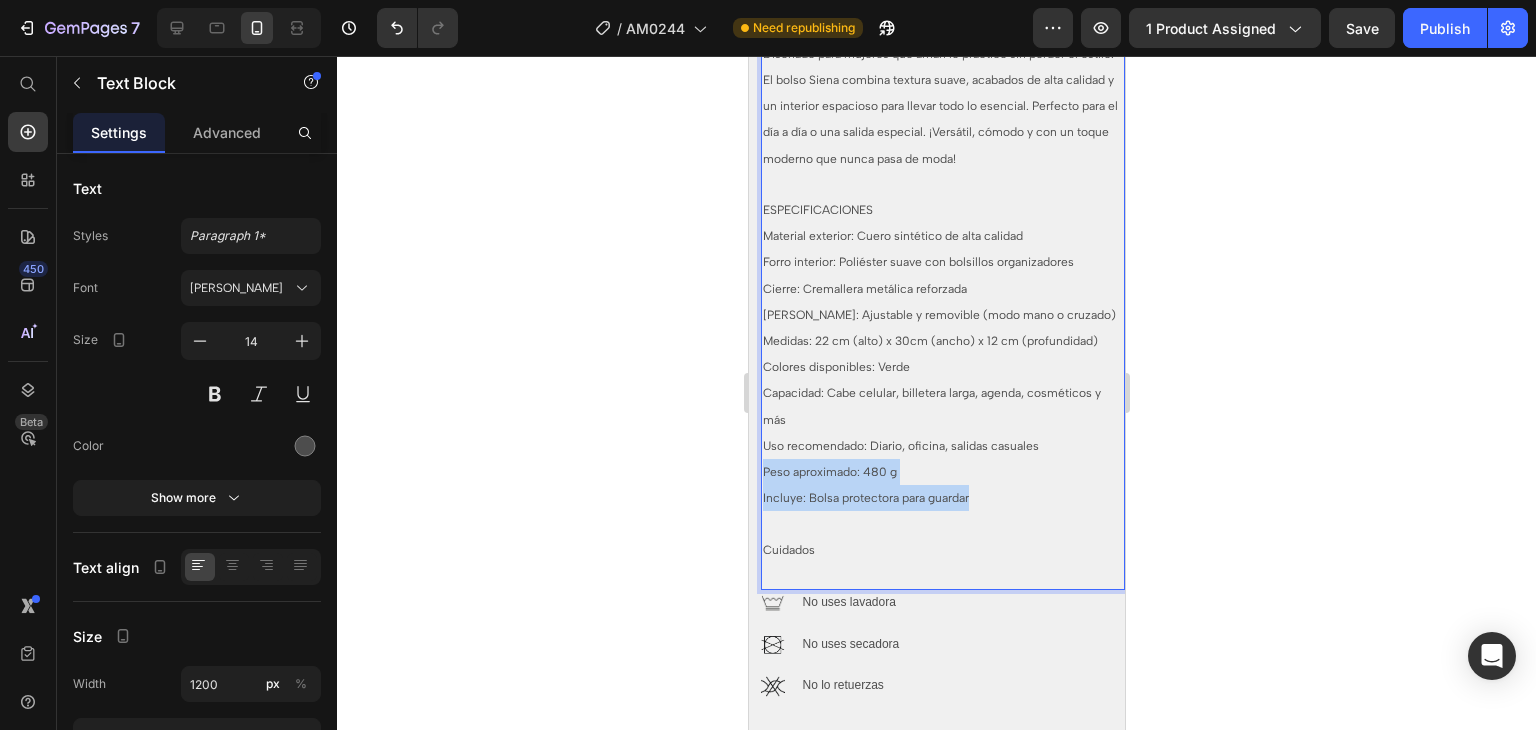 drag, startPoint x: 996, startPoint y: 507, endPoint x: 764, endPoint y: 483, distance: 233.23808 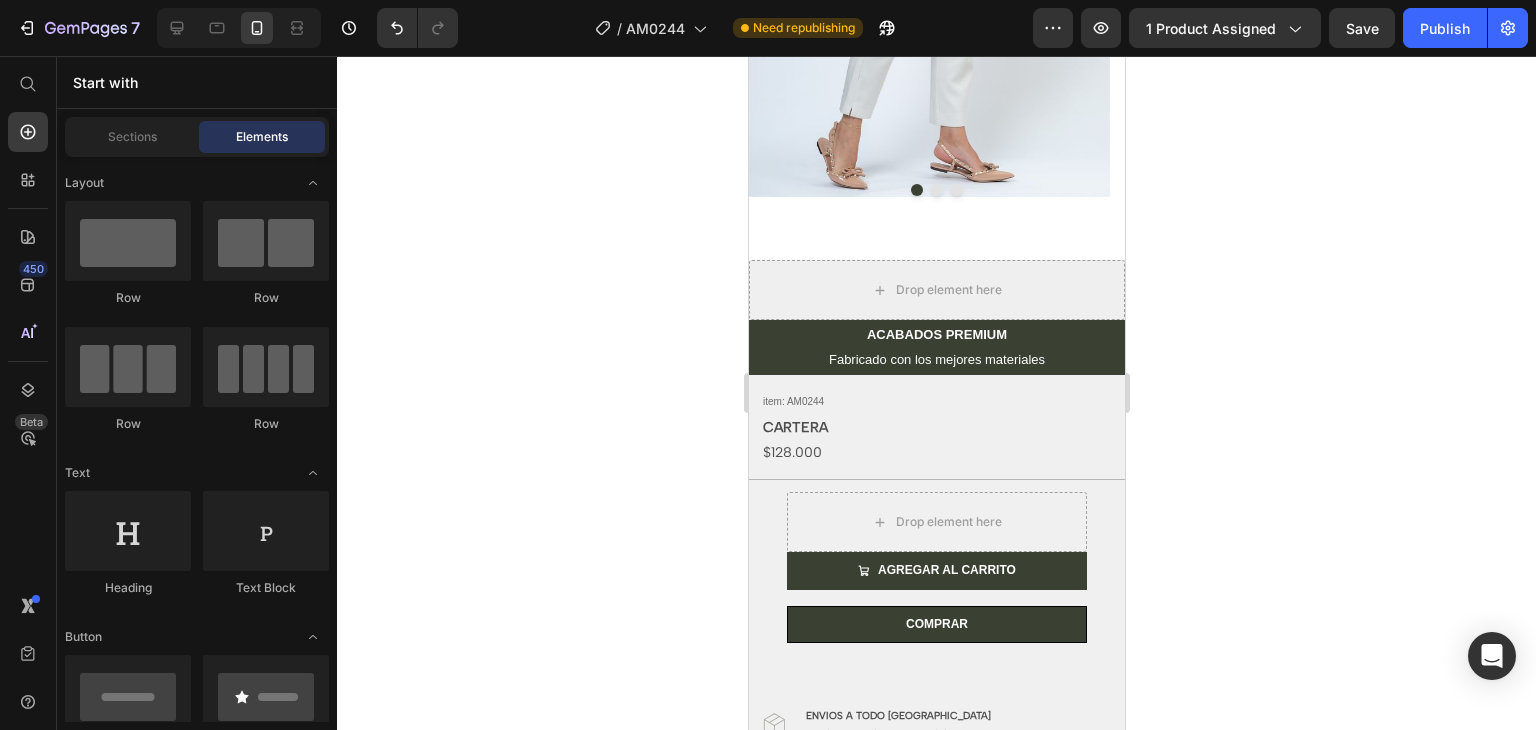 scroll, scrollTop: 384, scrollLeft: 0, axis: vertical 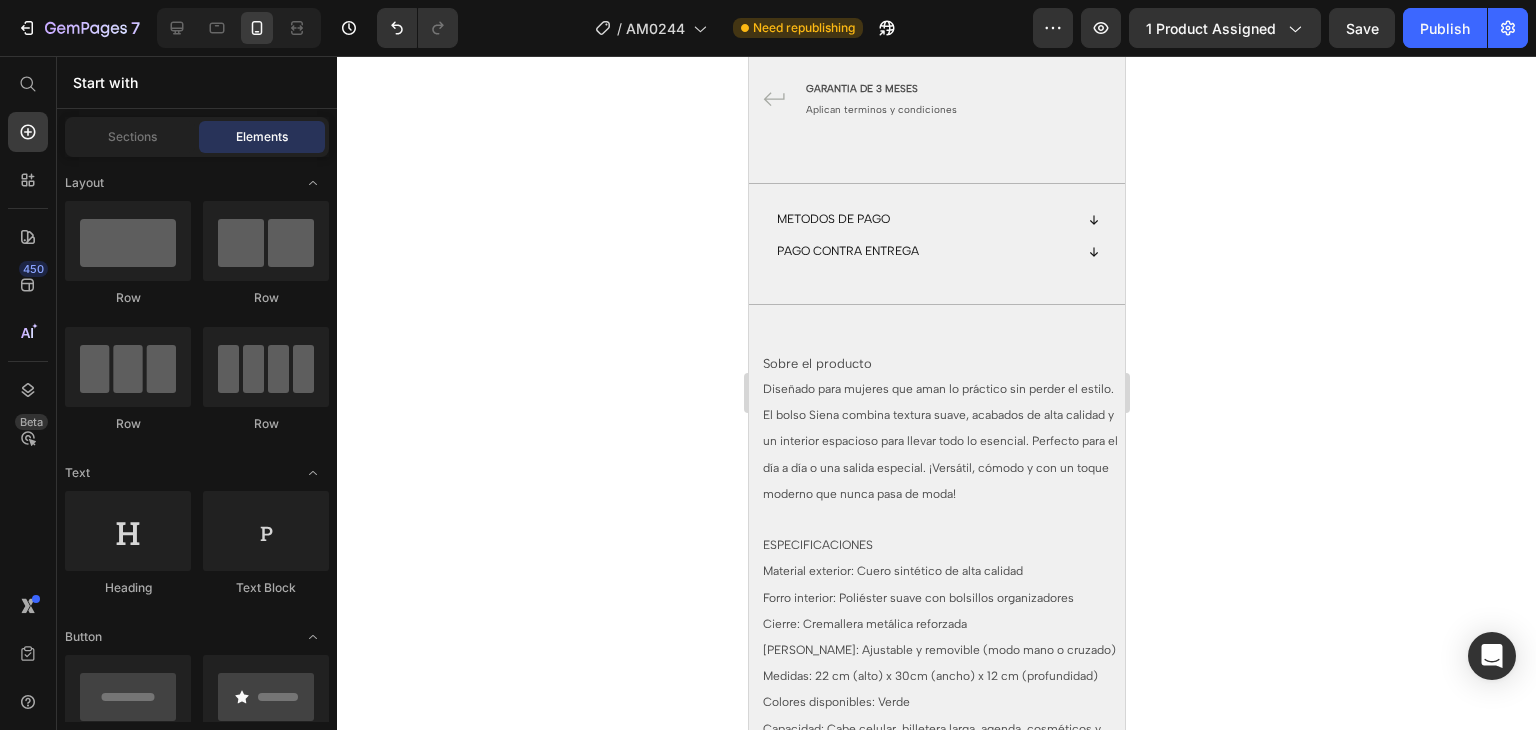 drag, startPoint x: 1115, startPoint y: 441, endPoint x: 1876, endPoint y: 433, distance: 761.04205 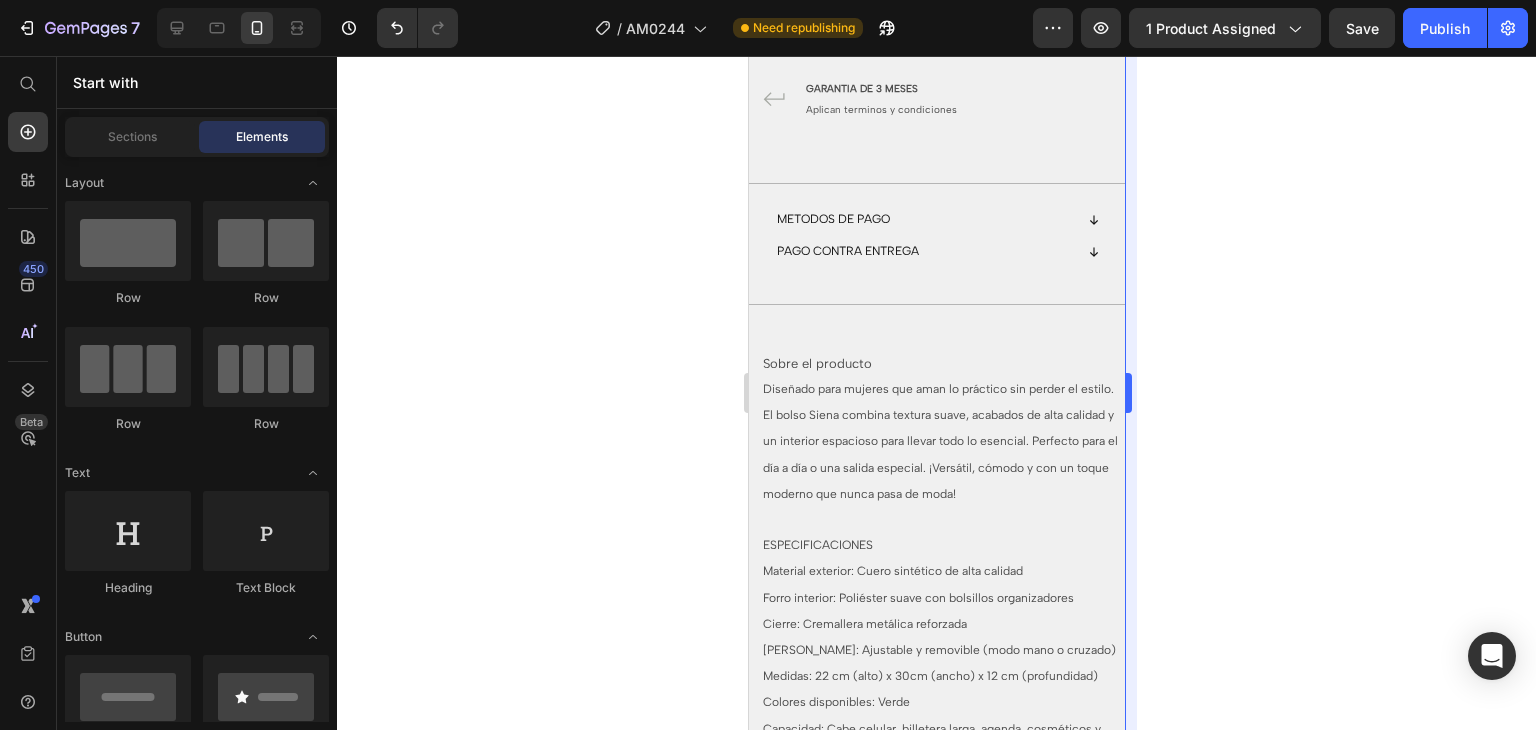 scroll, scrollTop: 1251, scrollLeft: 0, axis: vertical 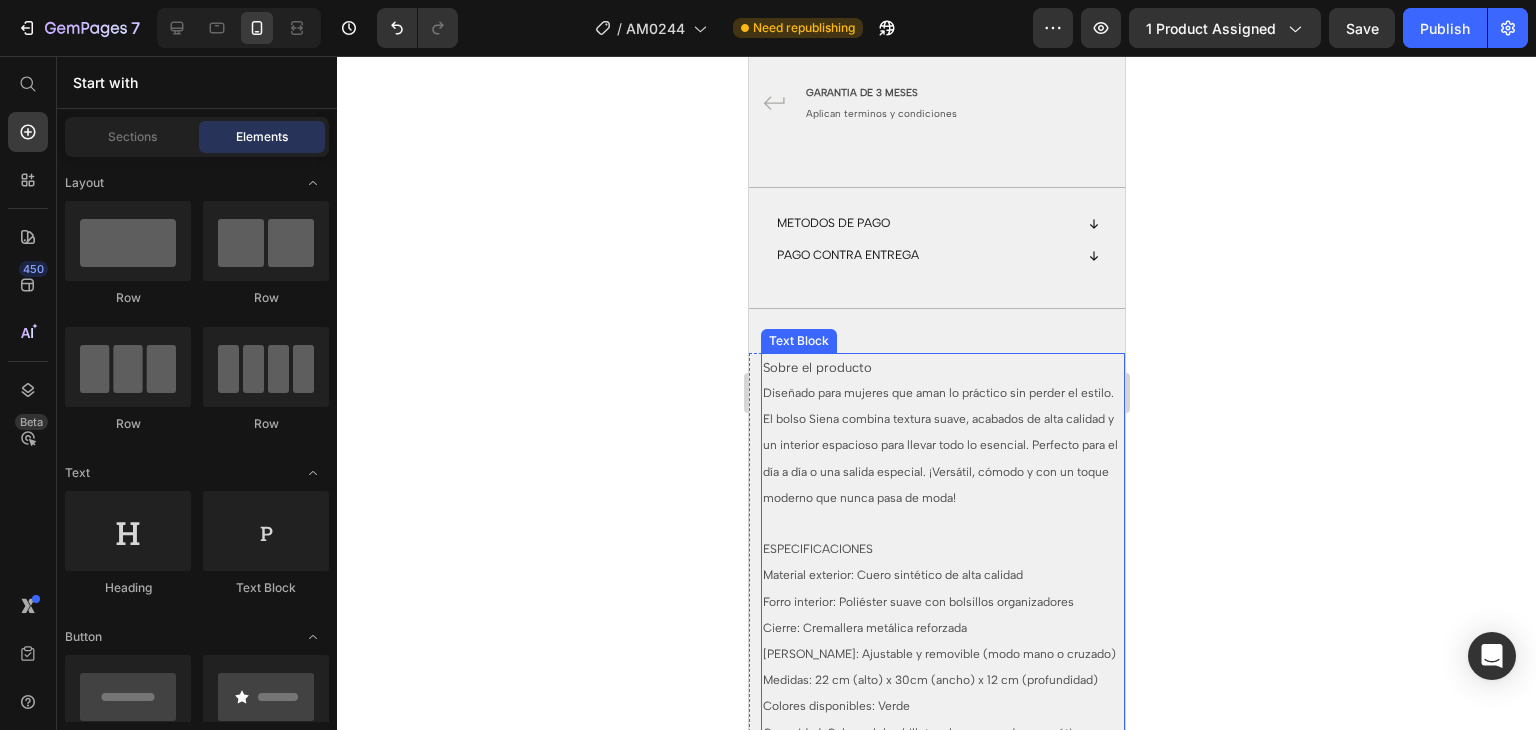 click on "Diseñado para mujeres que aman lo práctico sin perder el estilo. El bolso Siena combina textura suave, acabados de alta calidad y un interior espacioso para llevar todo lo esencial. Perfecto para el día a día o una salida especial. ¡Versátil, cómodo y con un toque moderno que nunca pasa de moda!" at bounding box center [939, 445] 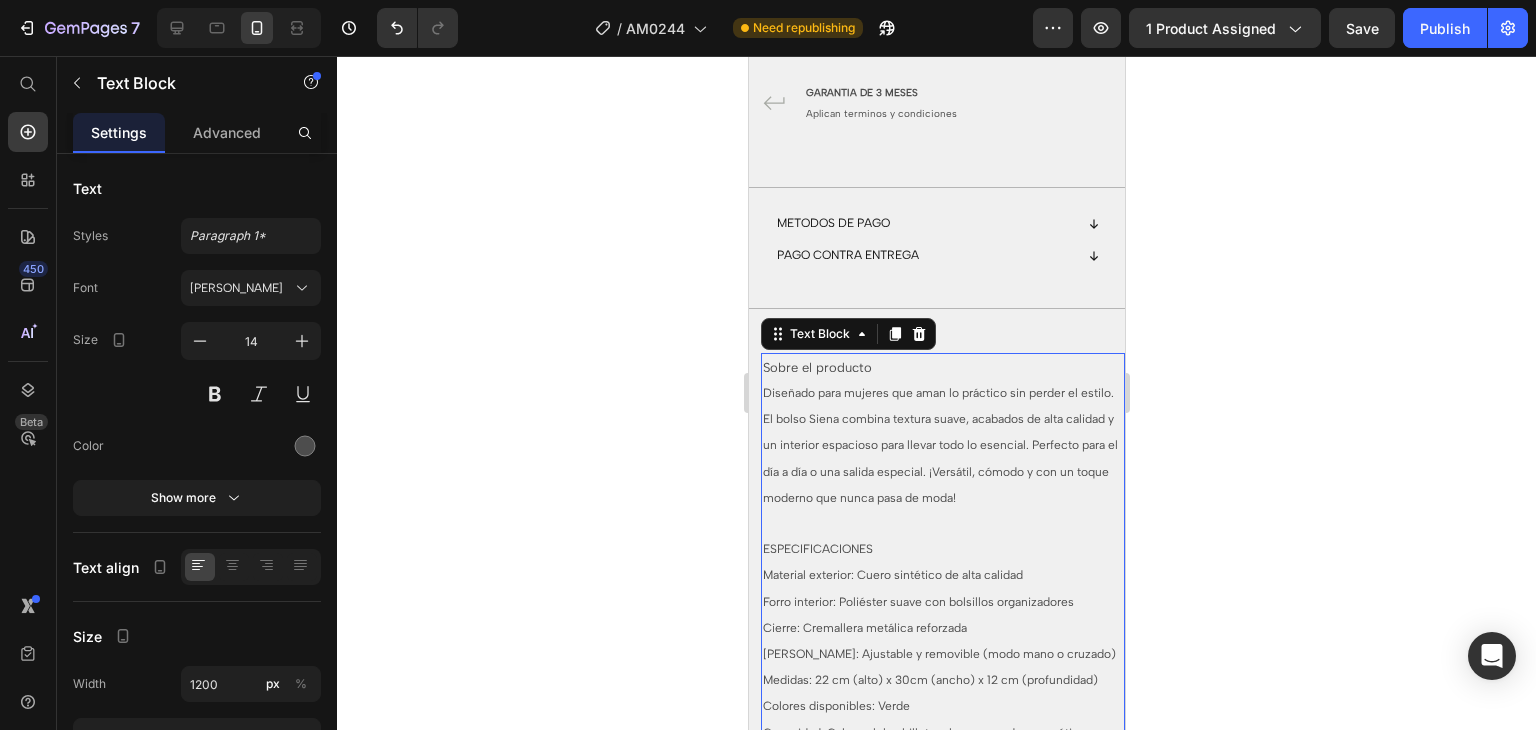 click on "Diseñado para mujeres que aman lo práctico sin perder el estilo. El bolso Siena combina textura suave, acabados de alta calidad y un interior espacioso para llevar todo lo esencial. Perfecto para el día a día o una salida especial. ¡Versátil, cómodo y con un toque moderno que nunca pasa de moda!" at bounding box center (939, 445) 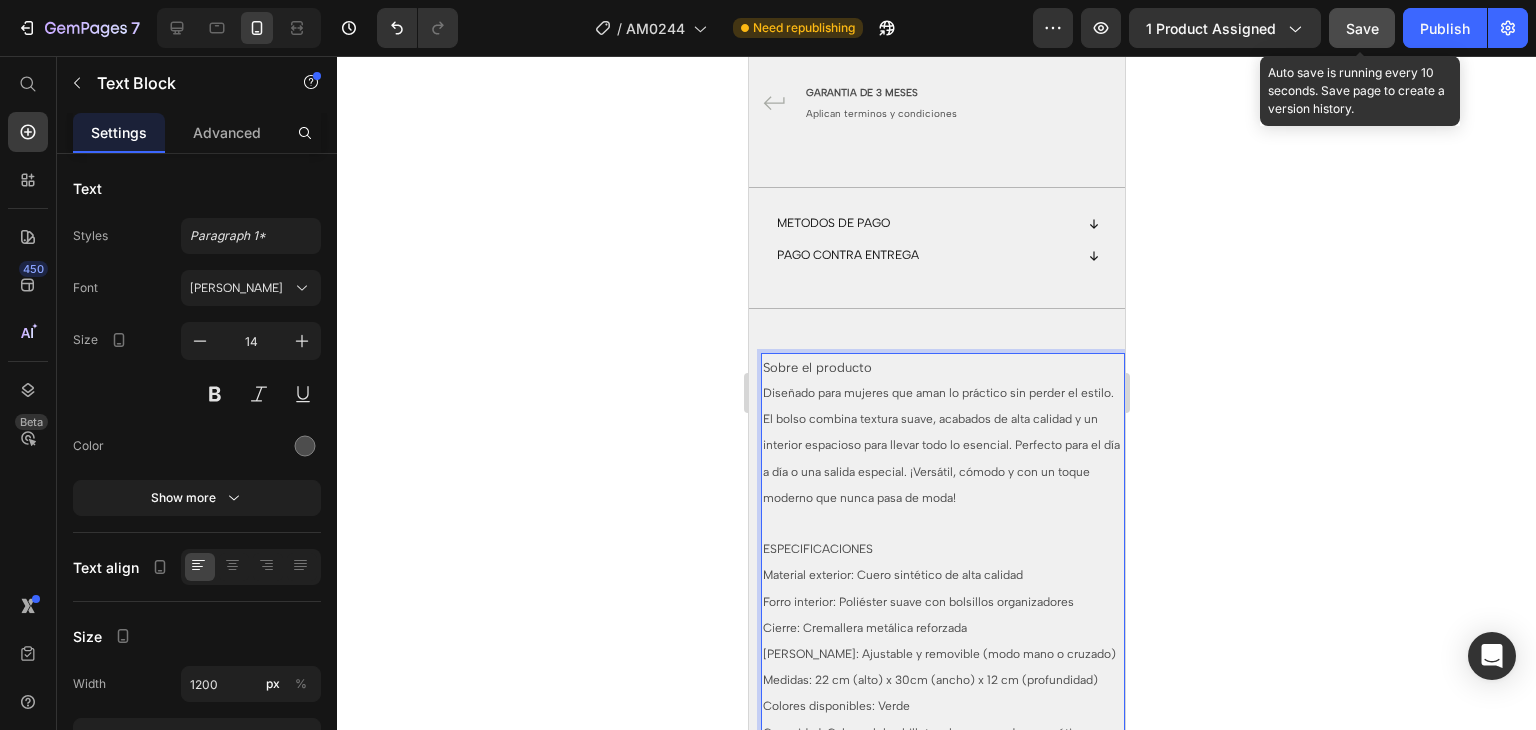 click on "Save" at bounding box center (1362, 28) 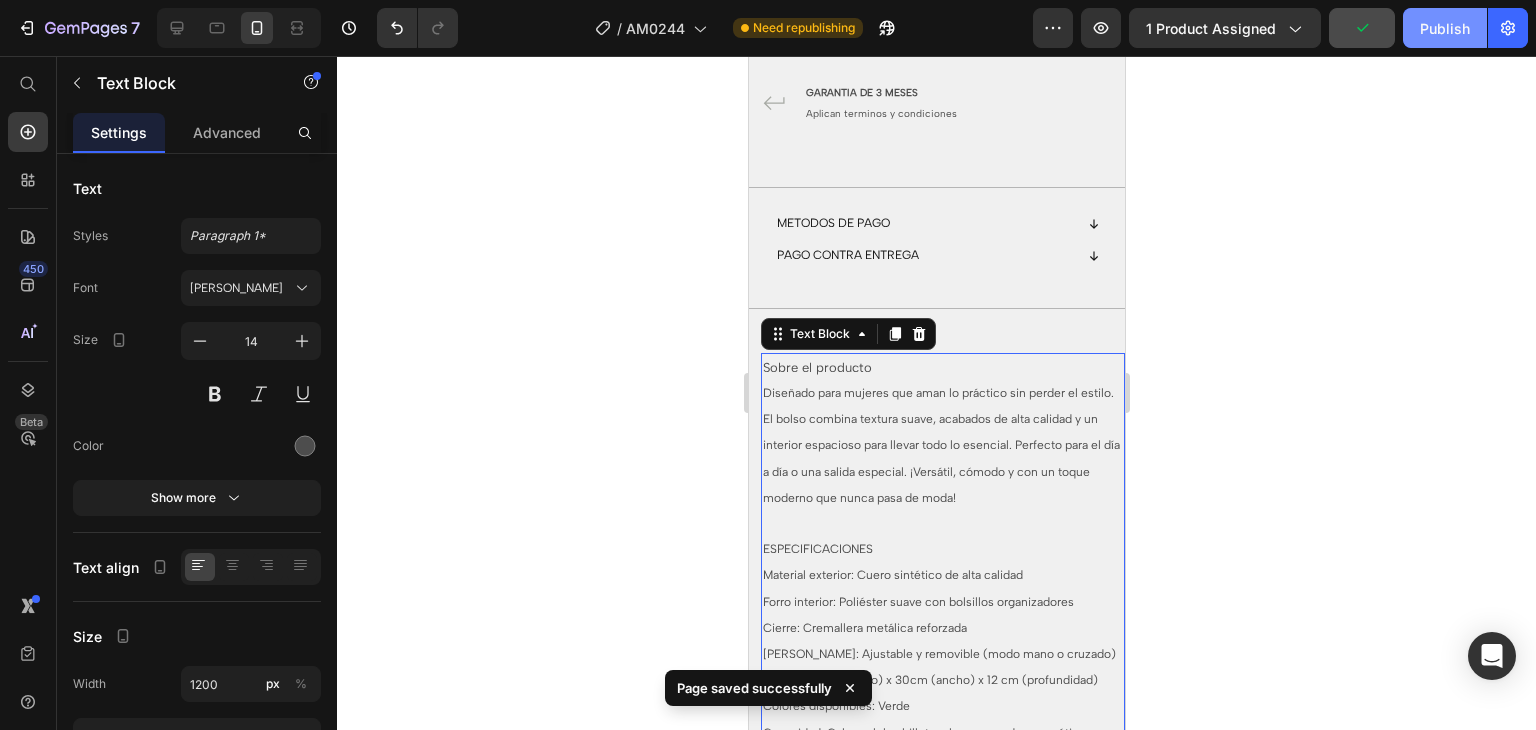 click on "Publish" 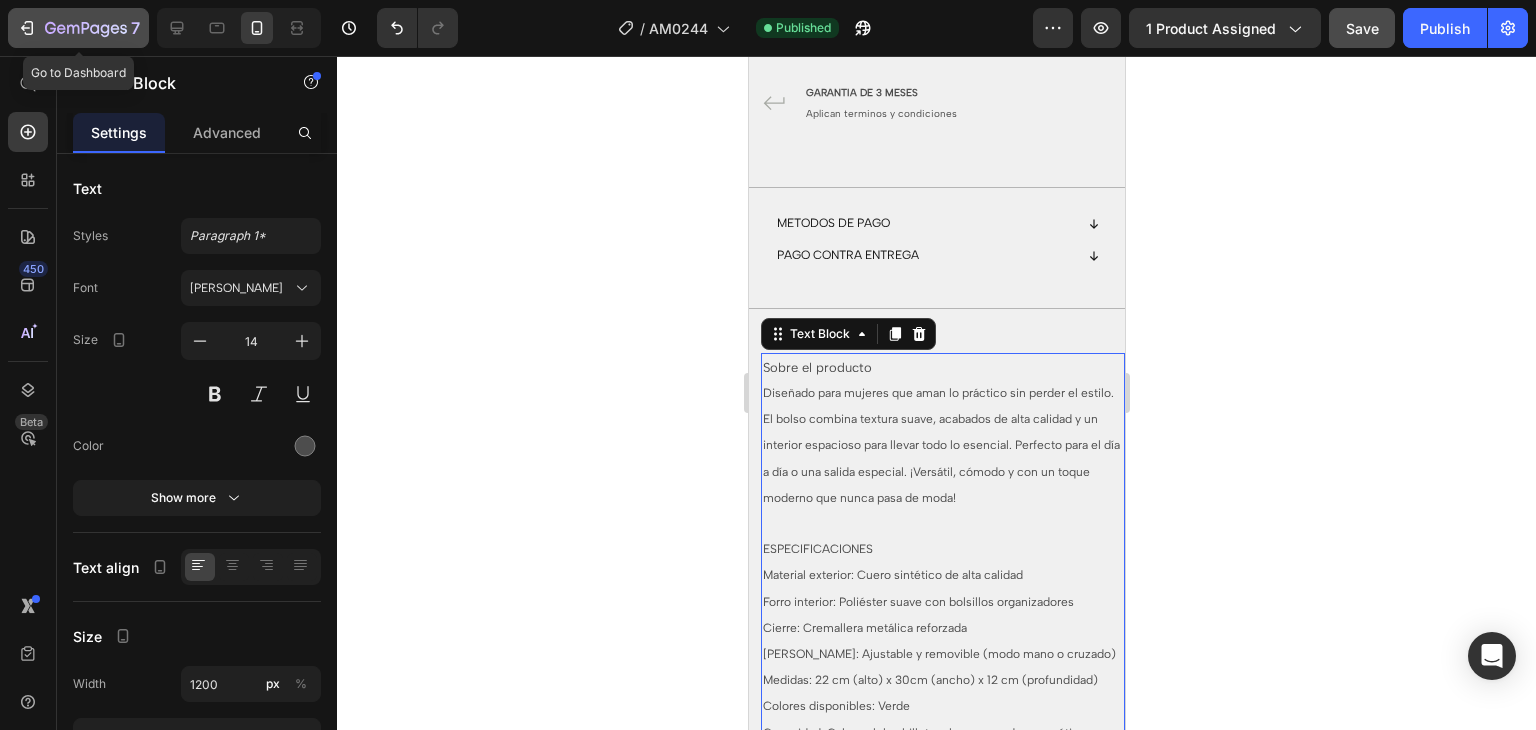 click on "7" 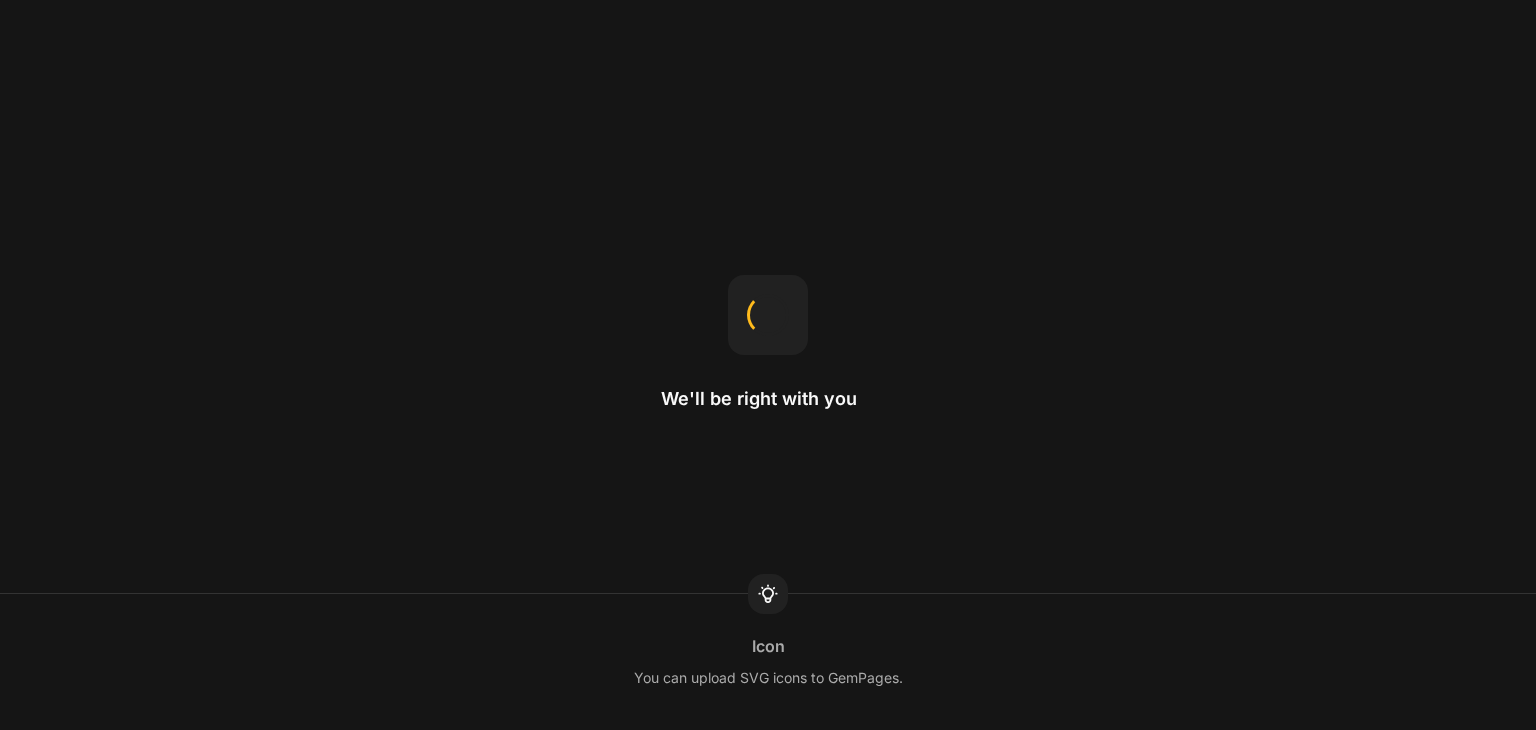scroll, scrollTop: 0, scrollLeft: 0, axis: both 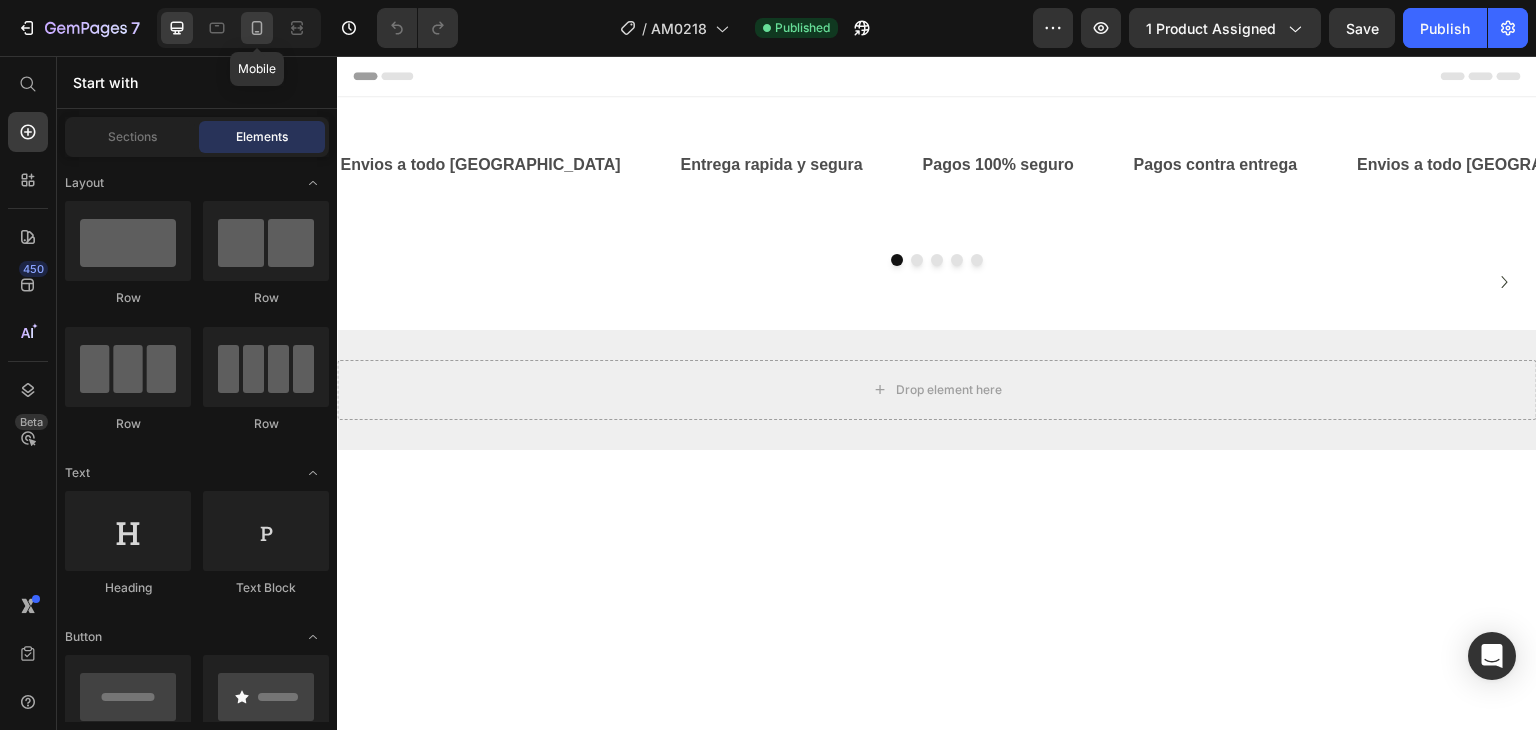 click 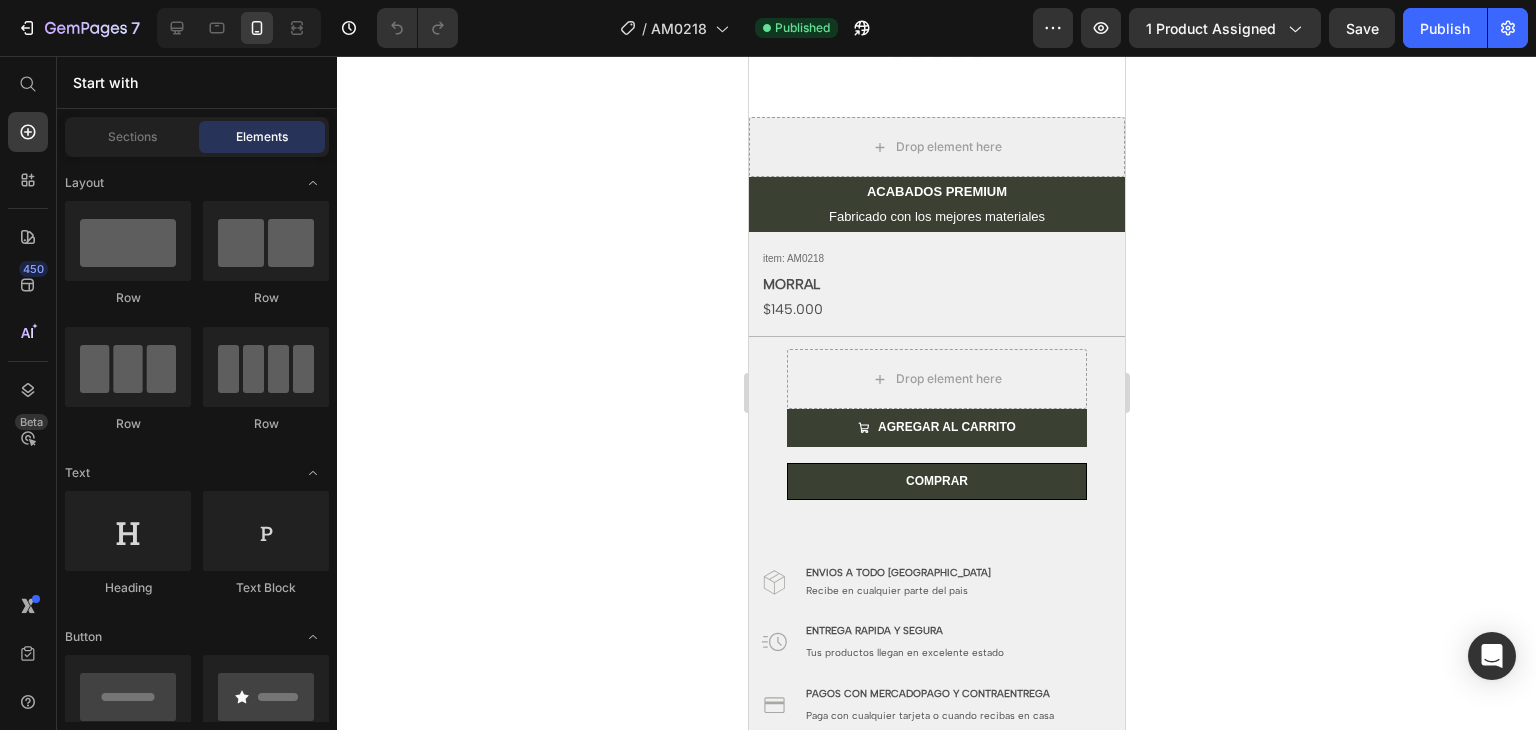 scroll, scrollTop: 619, scrollLeft: 0, axis: vertical 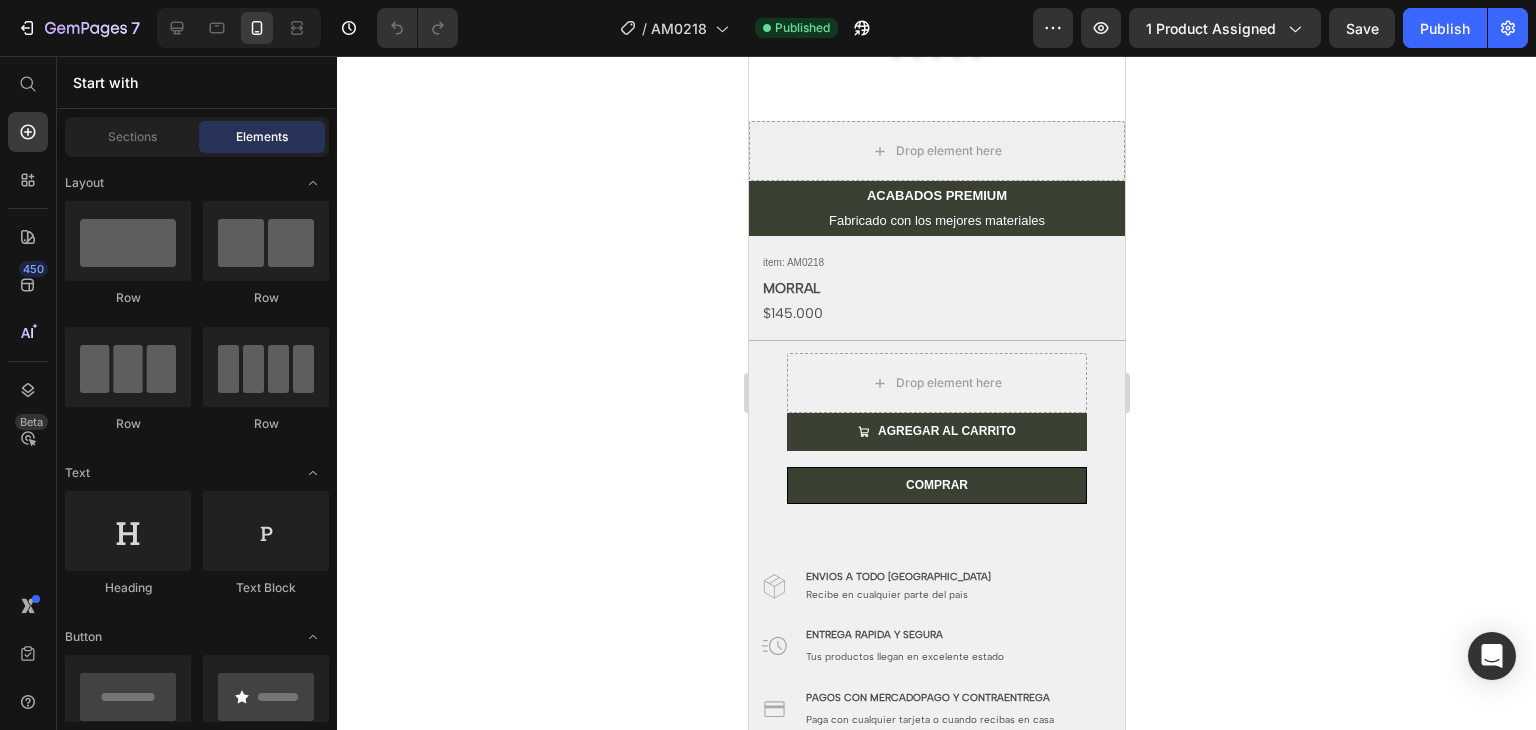 drag, startPoint x: 1117, startPoint y: 161, endPoint x: 1880, endPoint y: 337, distance: 783.03577 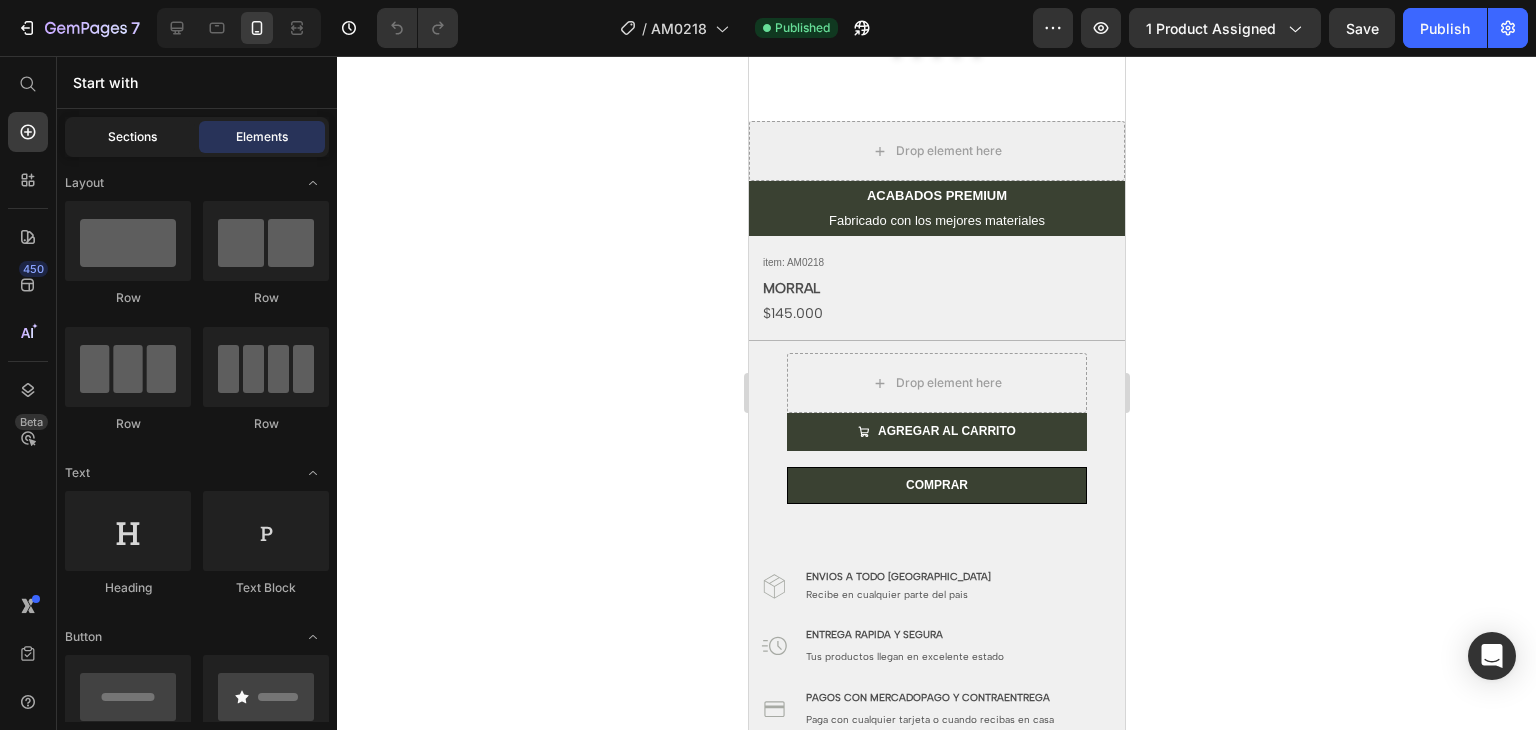 click on "Sections" 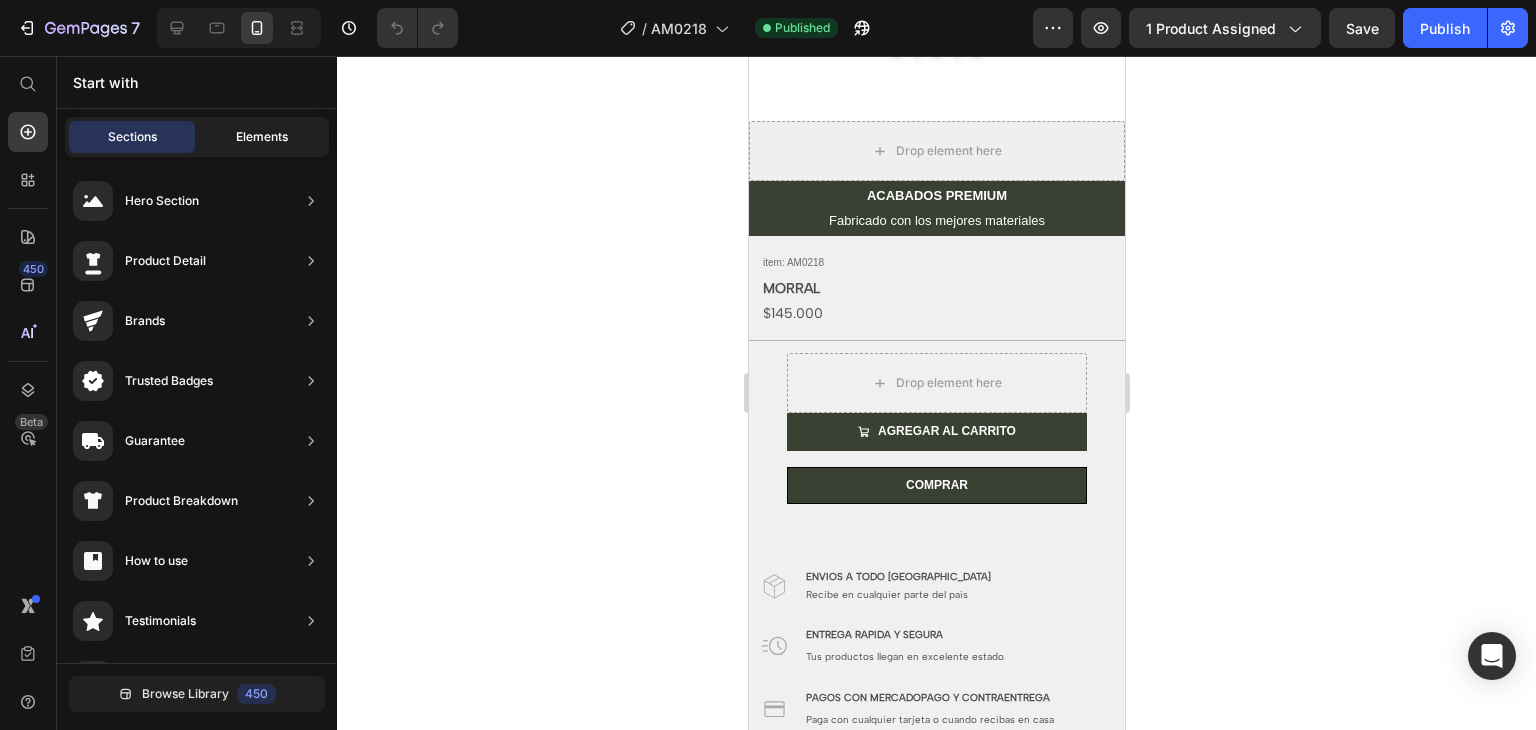 click on "Elements" 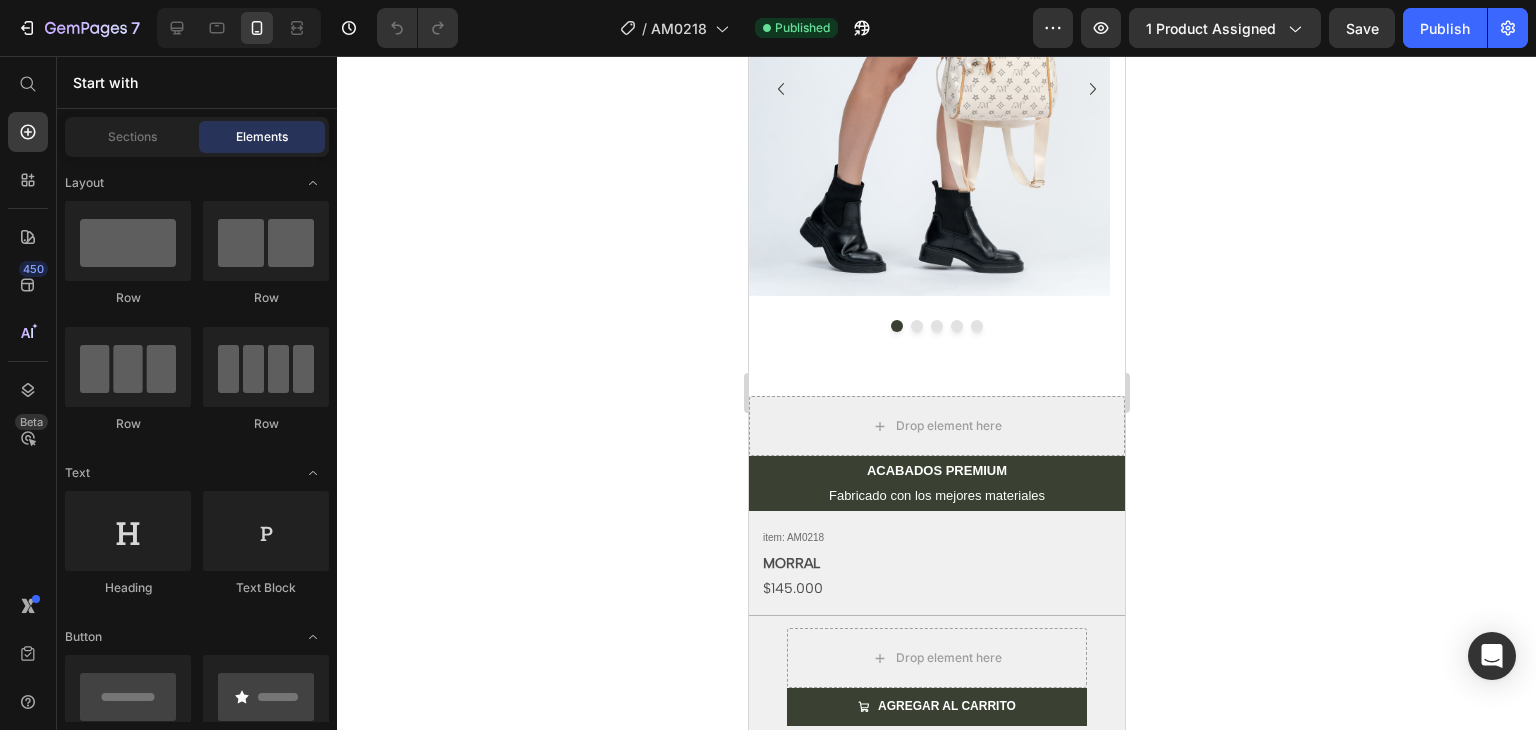 scroll, scrollTop: 210, scrollLeft: 0, axis: vertical 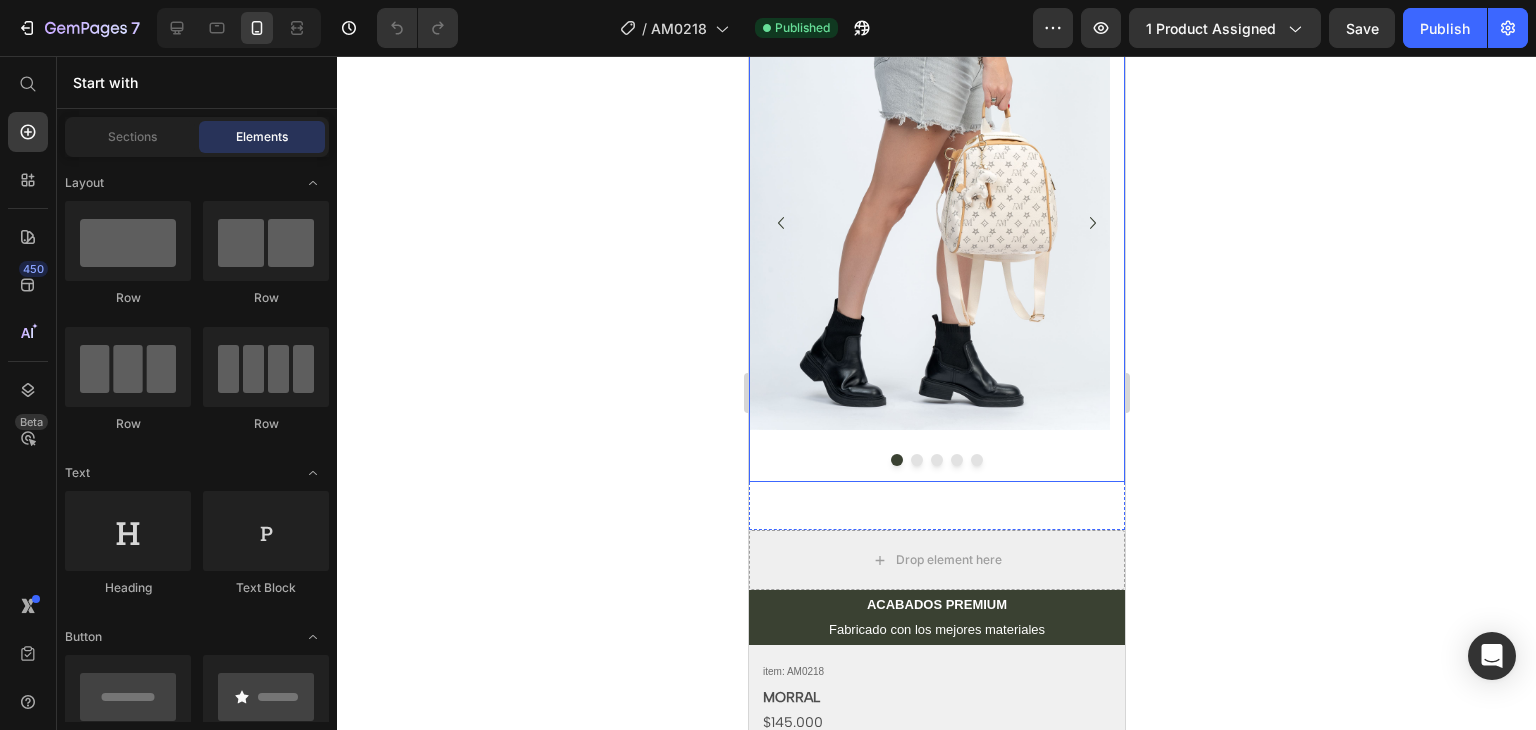 click 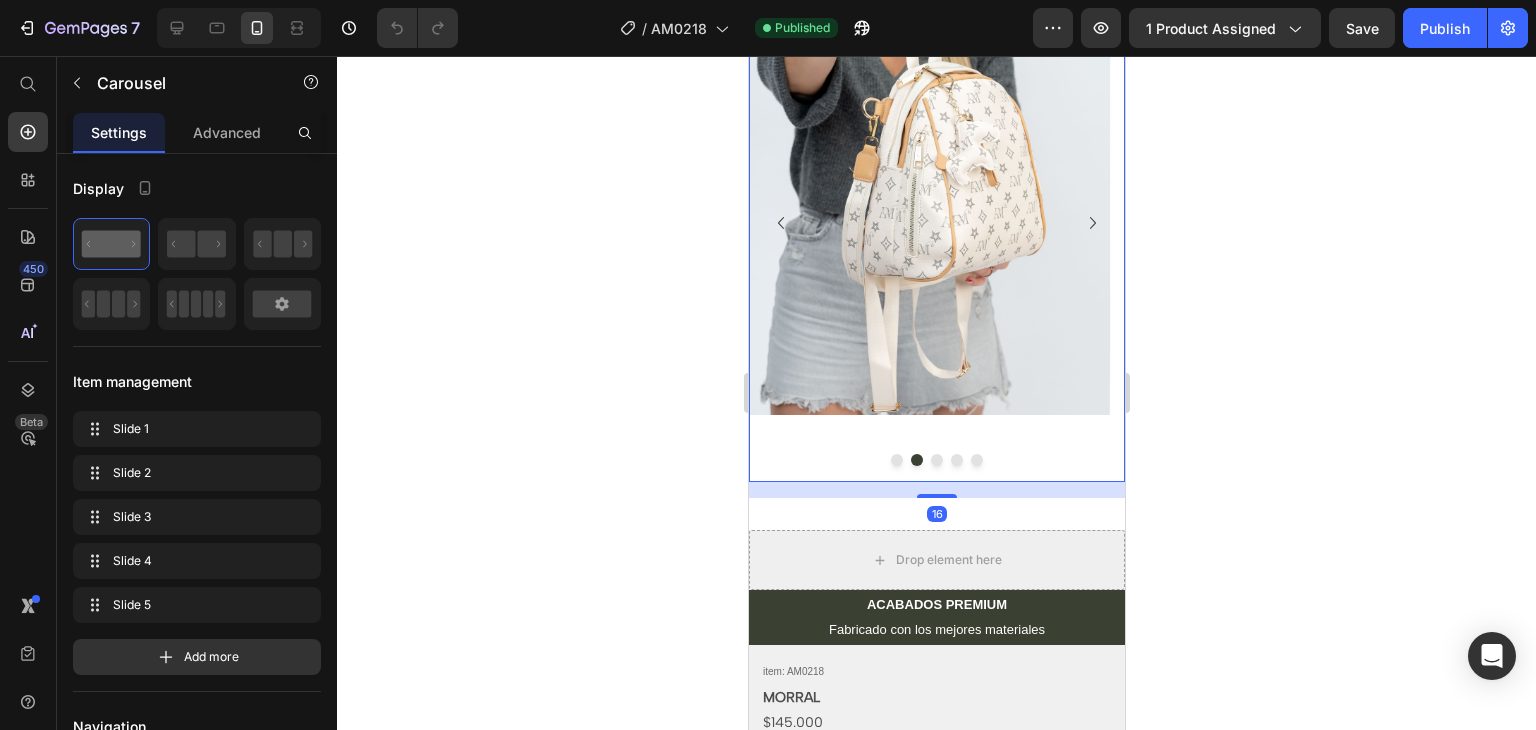 click 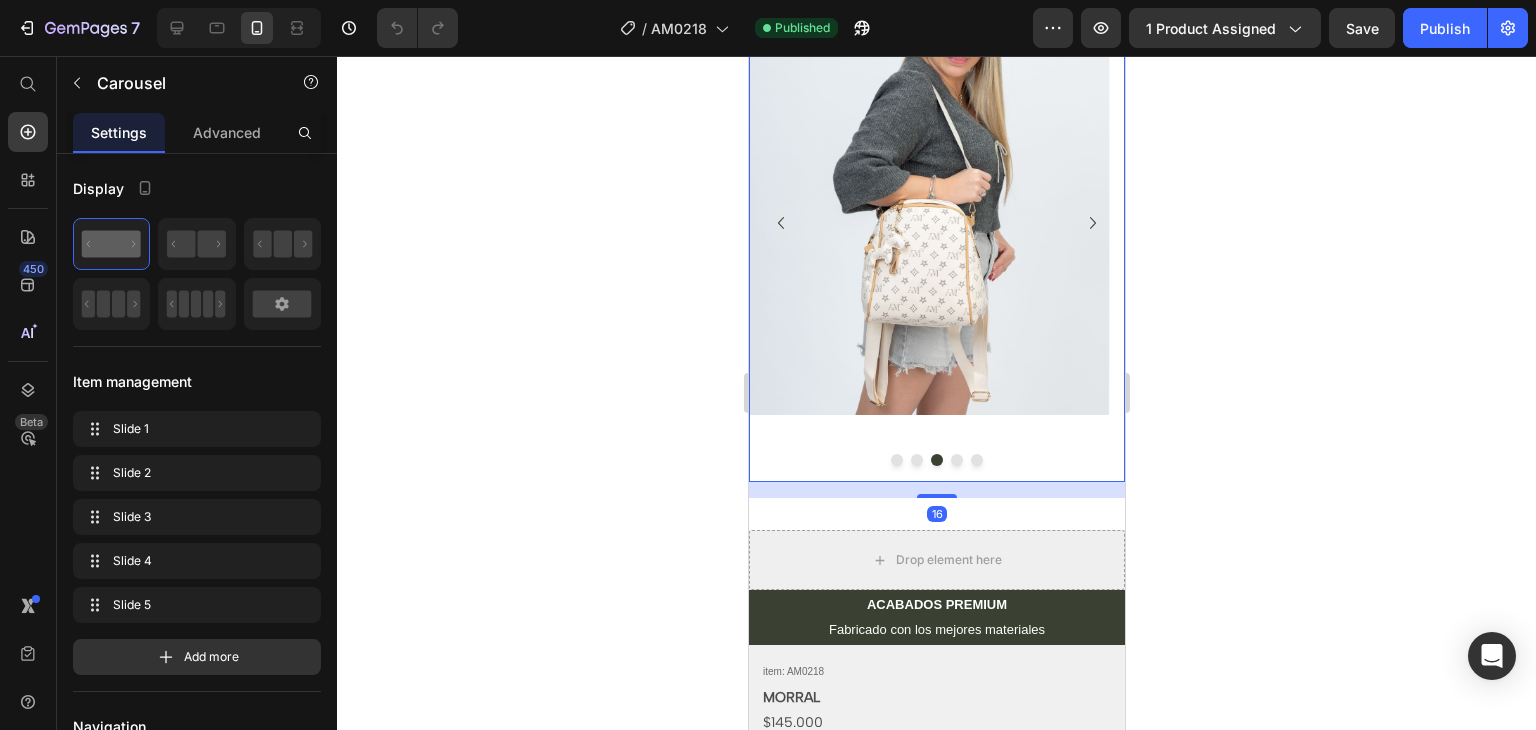 click 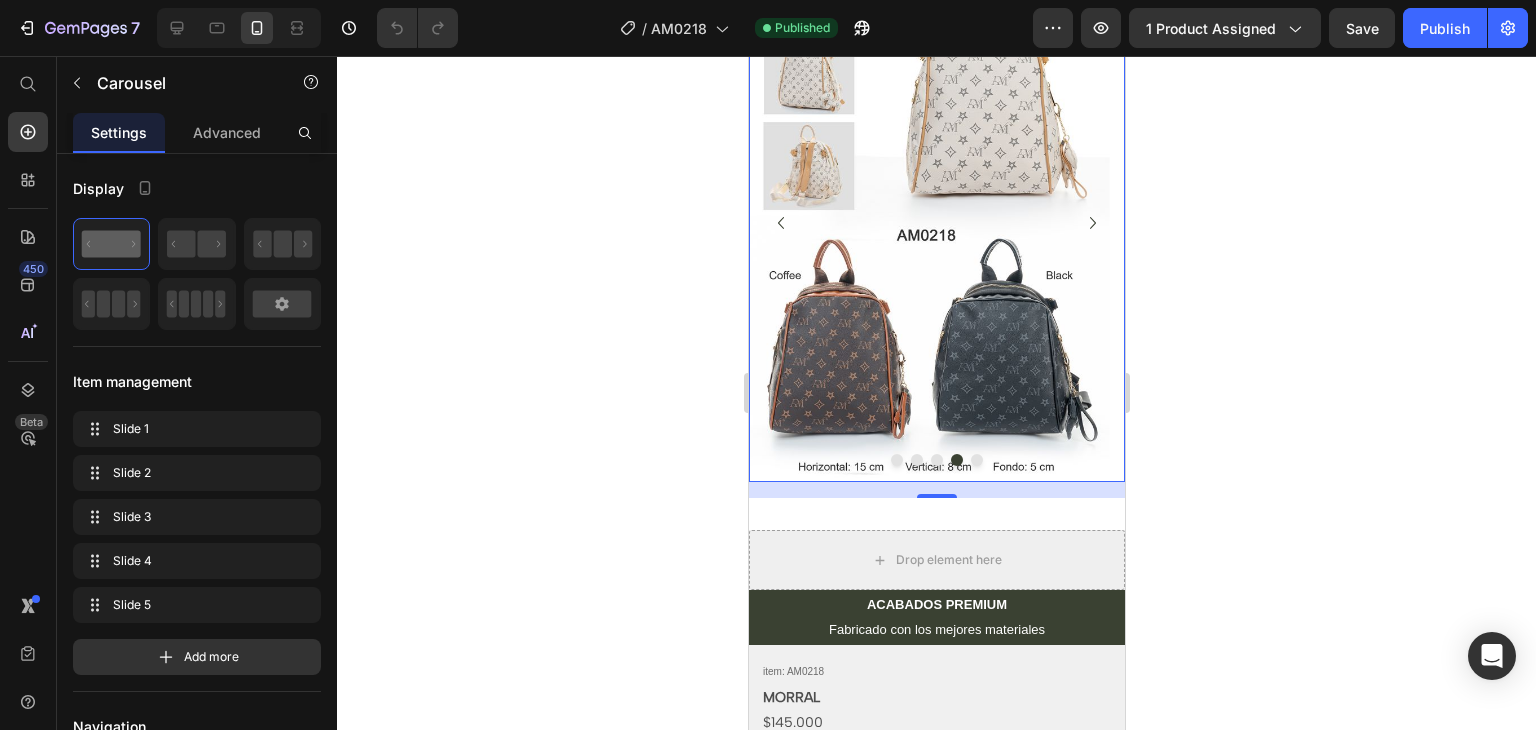 click 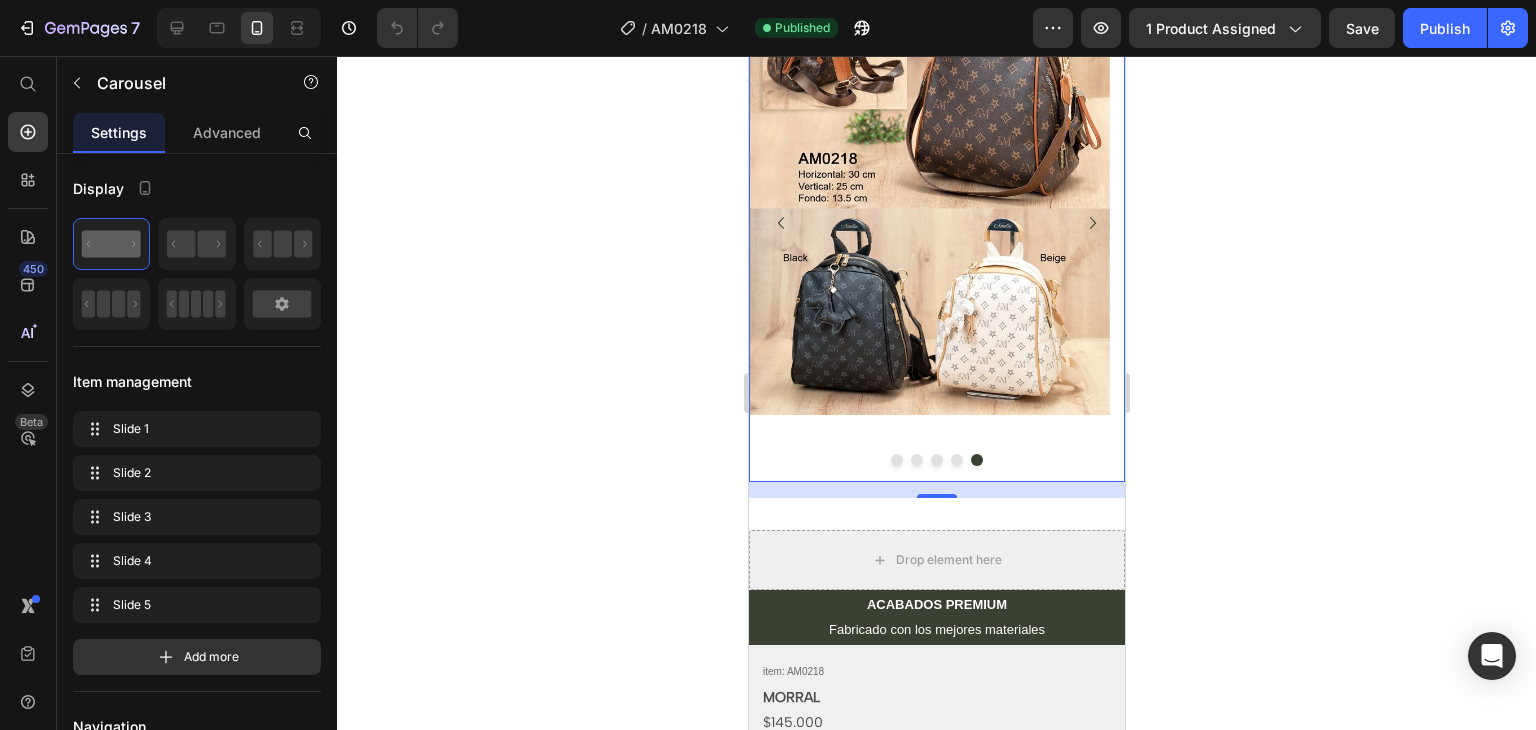 click 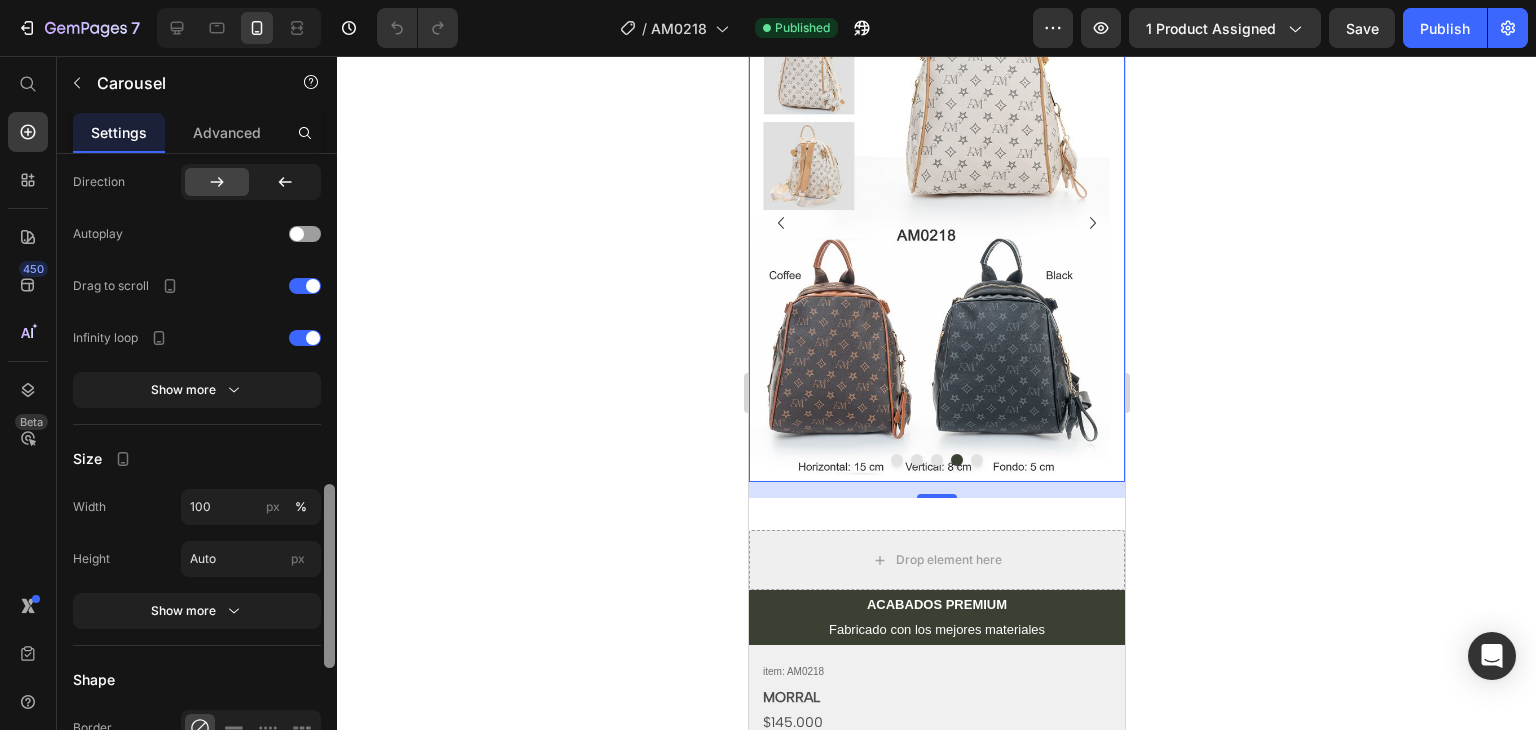 scroll, scrollTop: 1132, scrollLeft: 0, axis: vertical 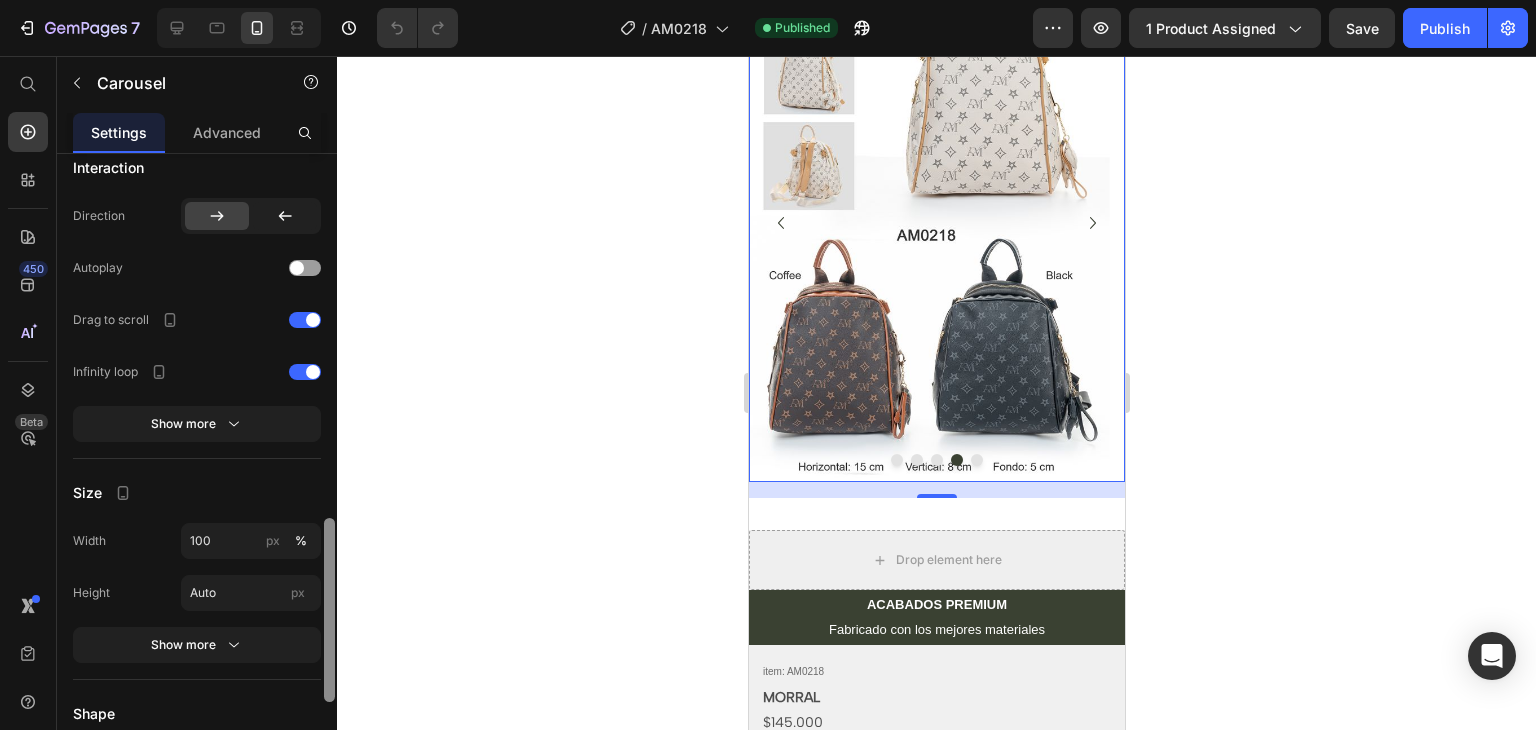 drag, startPoint x: 328, startPoint y: 263, endPoint x: 372, endPoint y: 593, distance: 332.9204 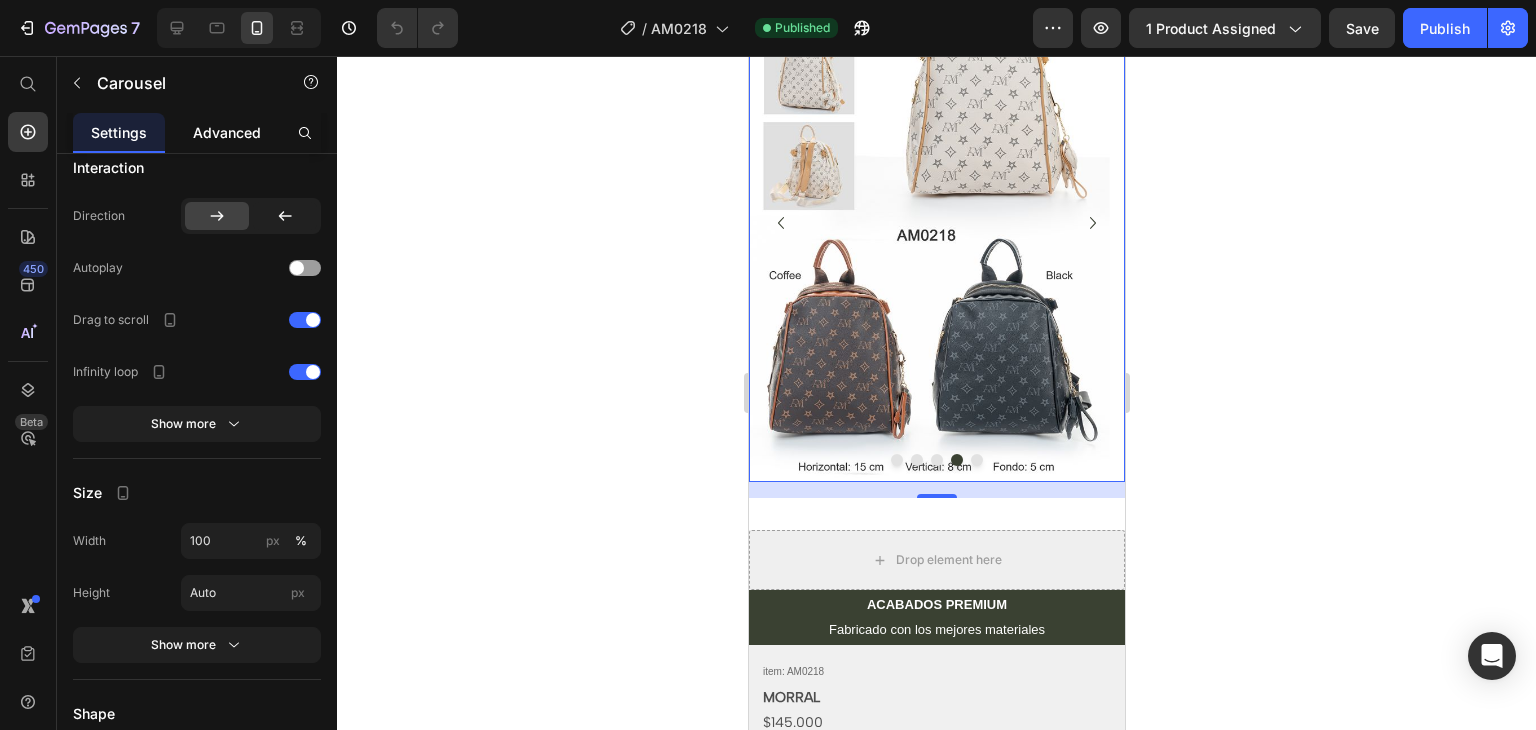 click on "Advanced" at bounding box center [227, 132] 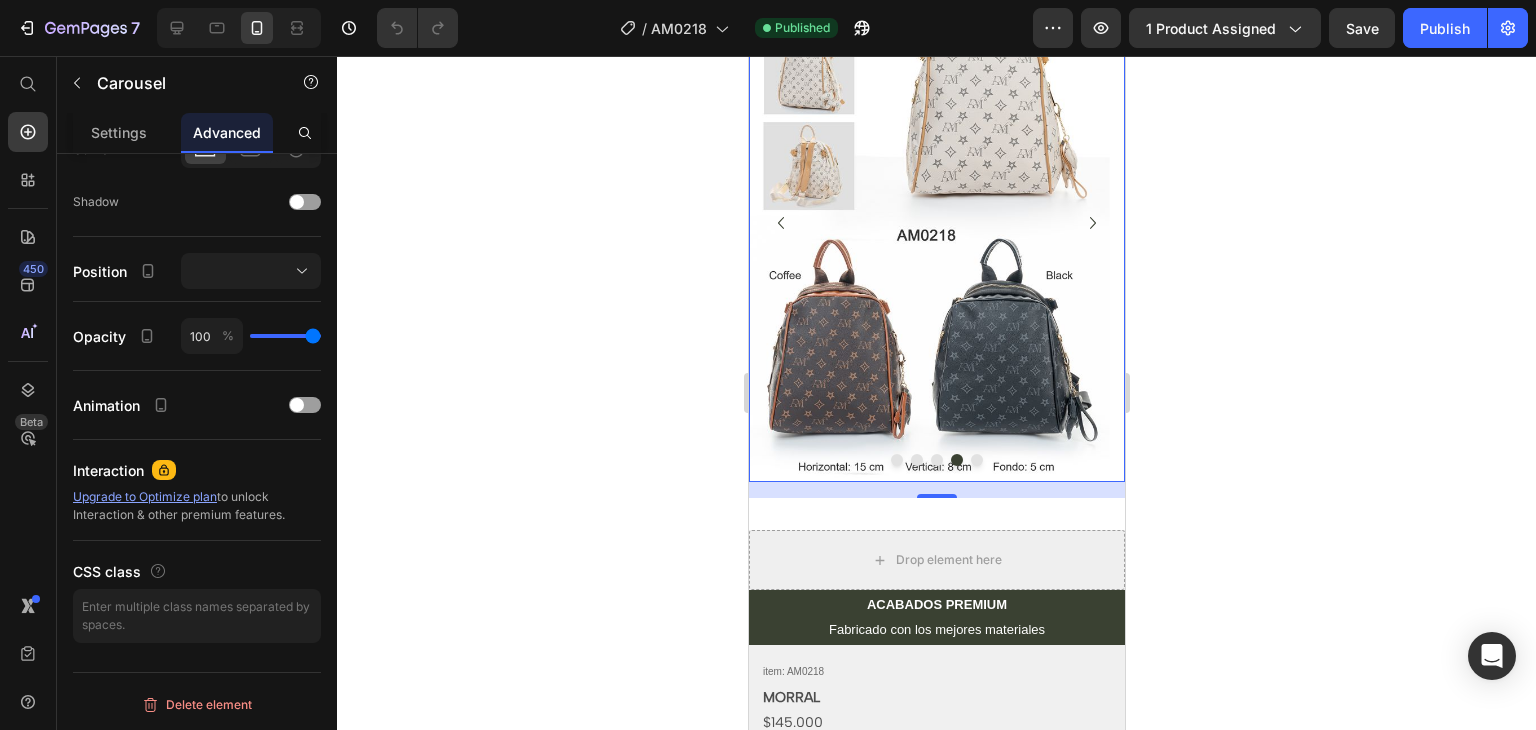 scroll, scrollTop: 0, scrollLeft: 0, axis: both 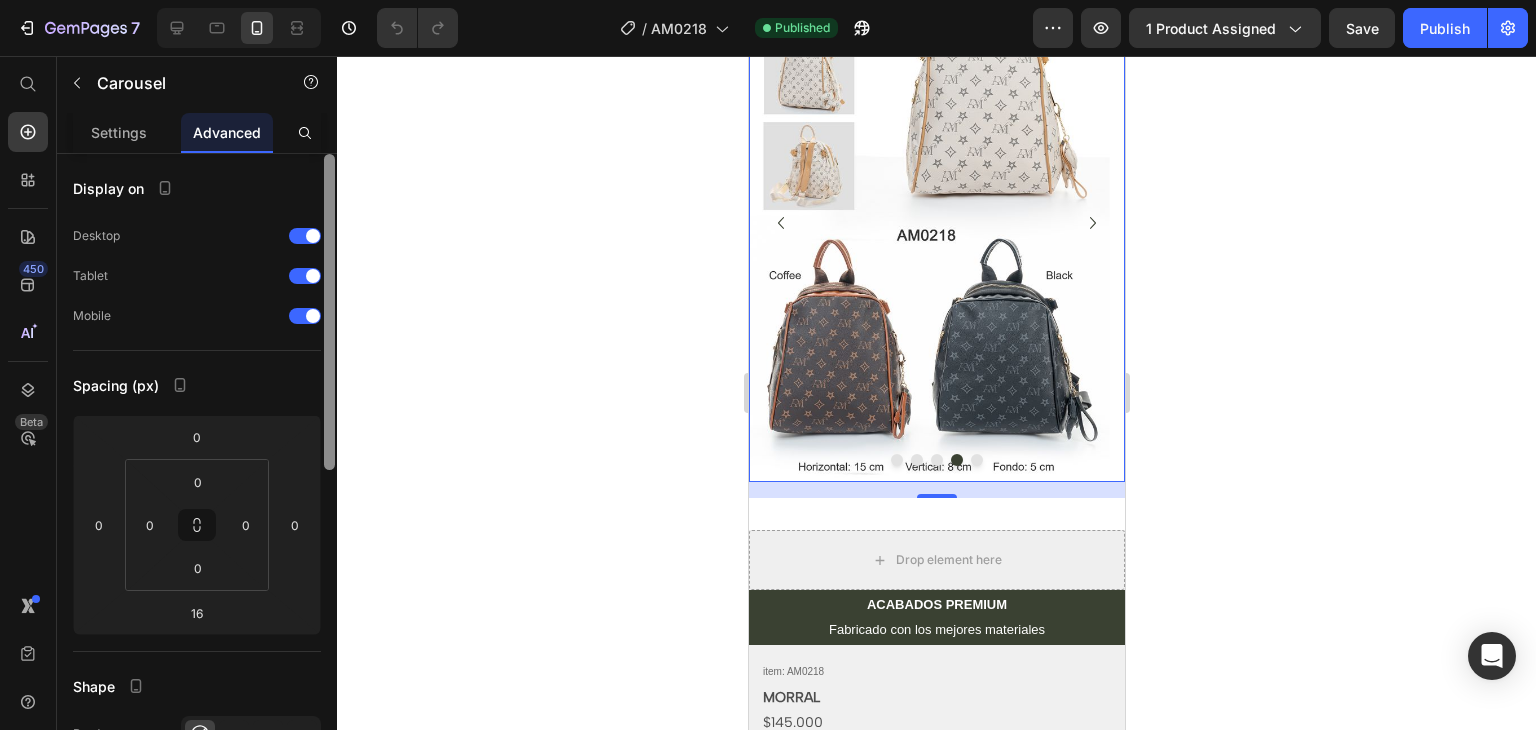 drag, startPoint x: 329, startPoint y: 377, endPoint x: 339, endPoint y: 345, distance: 33.526108 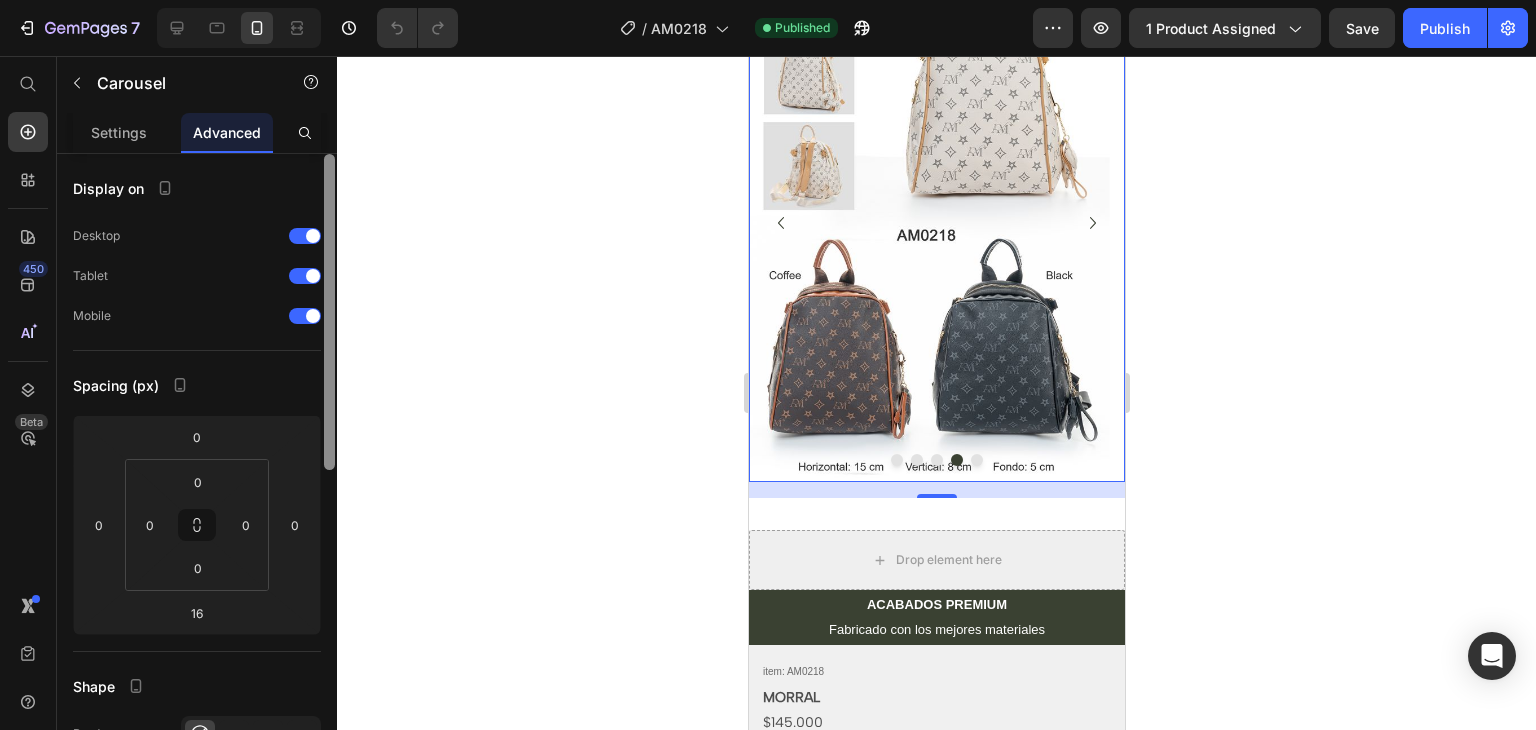 click on "7  Version history  /  AM0218 Published Preview 1 product assigned  Save   Publish  450 Beta Start with Sections Elements Hero Section Product Detail Brands Trusted Badges Guarantee Product Breakdown How to use Testimonials Compare Bundle FAQs Social Proof Brand Story Product List Collection Blog List Contact Sticky Add to Cart Custom Footer Browse Library 450 Layout
Row
Row
Row
Row Text
Heading
Text Block Button
Button
Button
Sticky Back to top Media
Image" 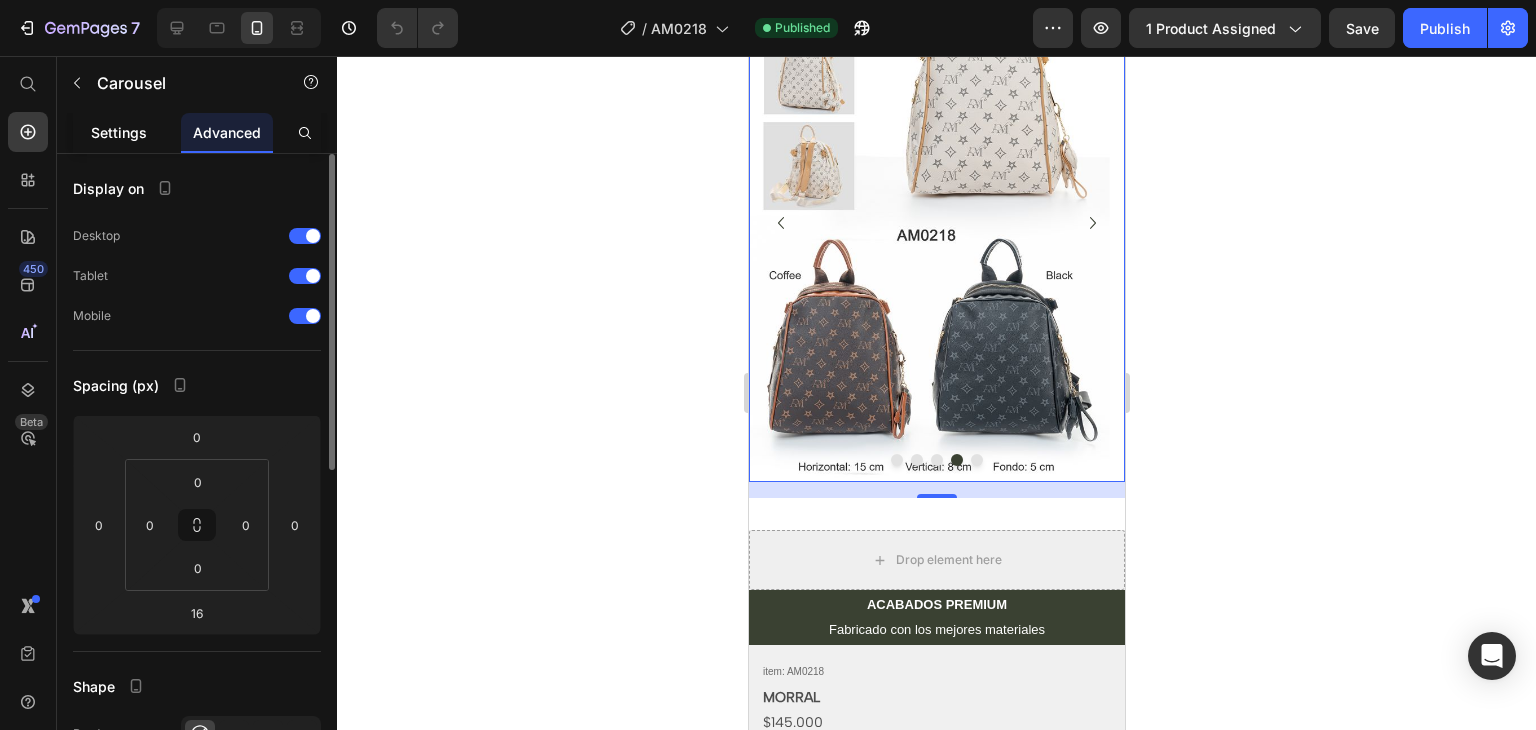 click on "Settings" at bounding box center [119, 132] 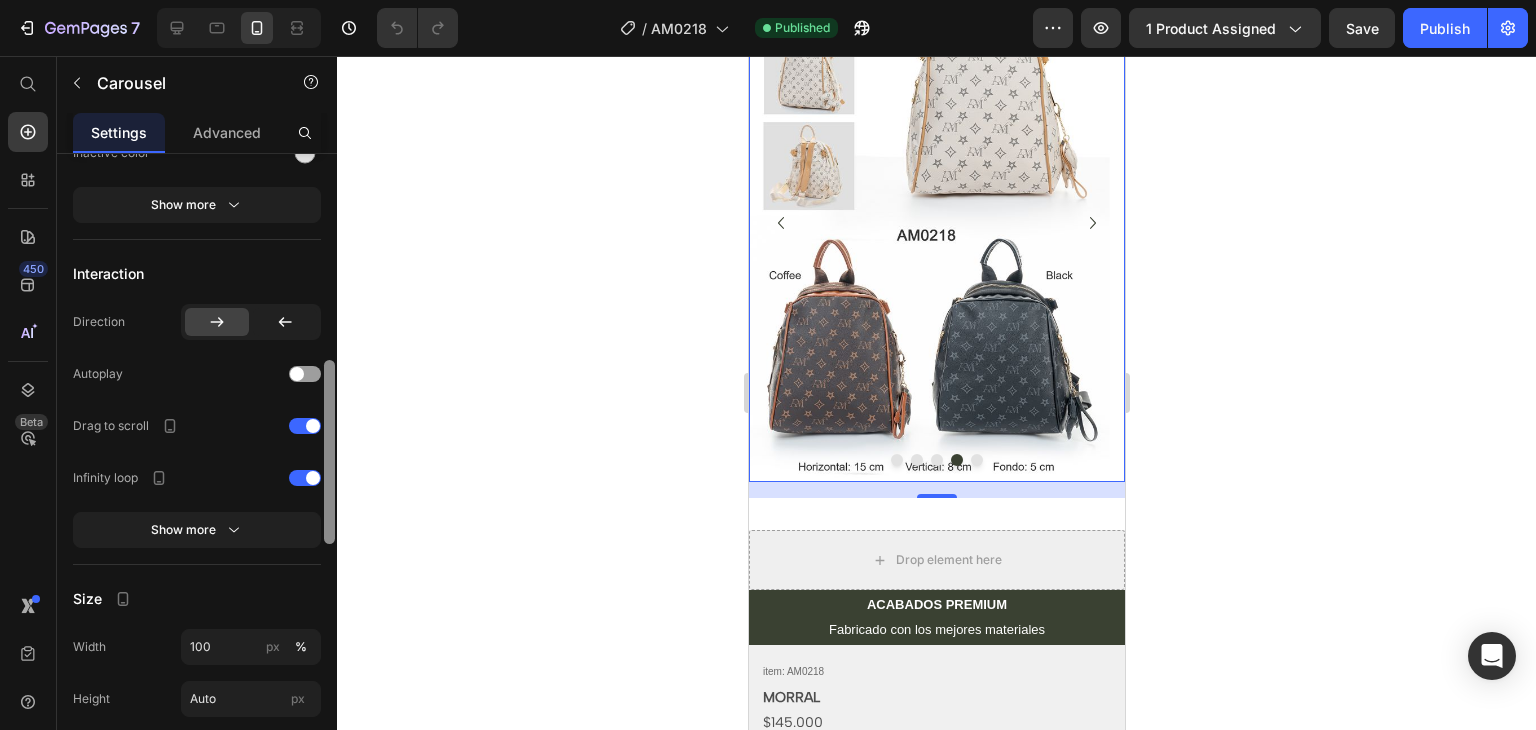 scroll, scrollTop: 1029, scrollLeft: 0, axis: vertical 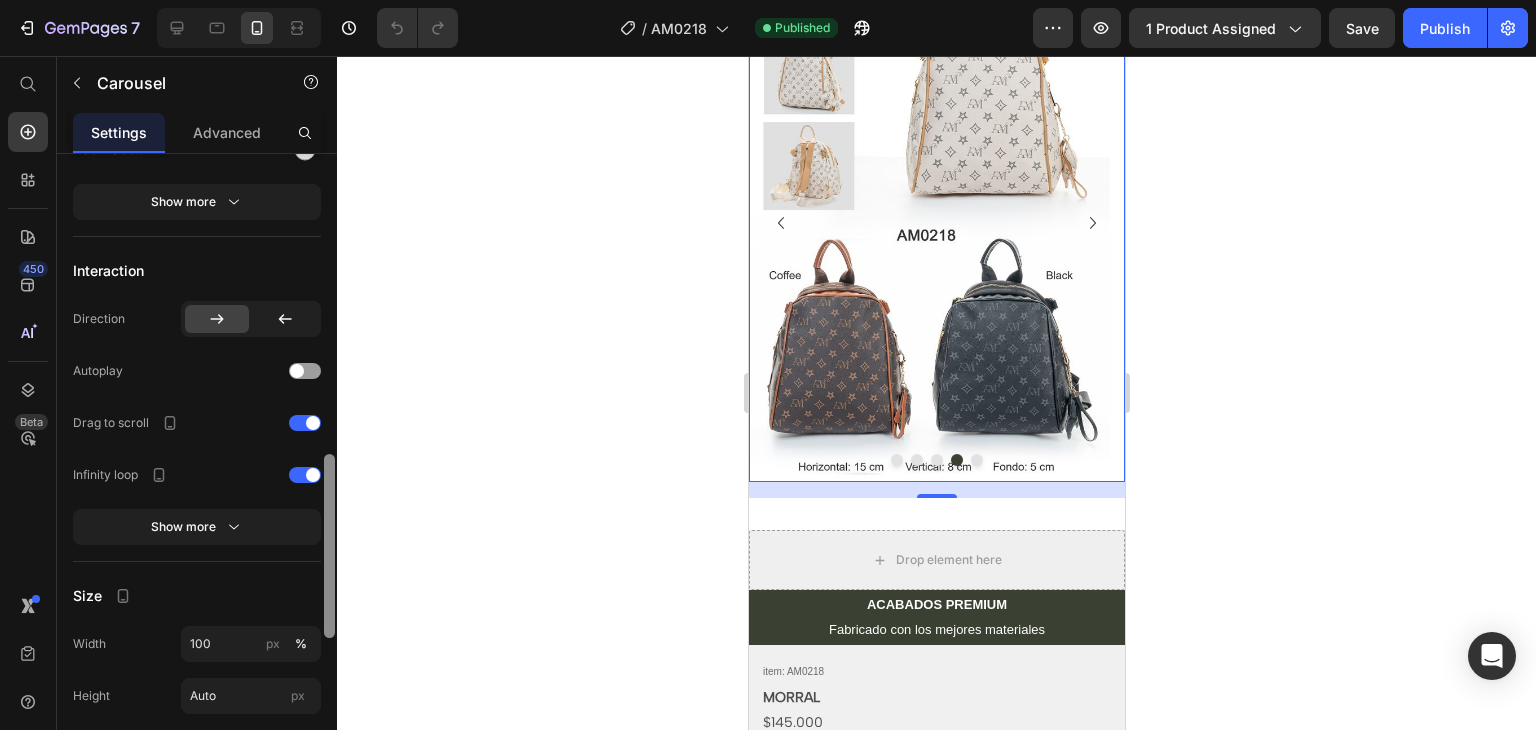 drag, startPoint x: 327, startPoint y: 229, endPoint x: 371, endPoint y: 530, distance: 304.19894 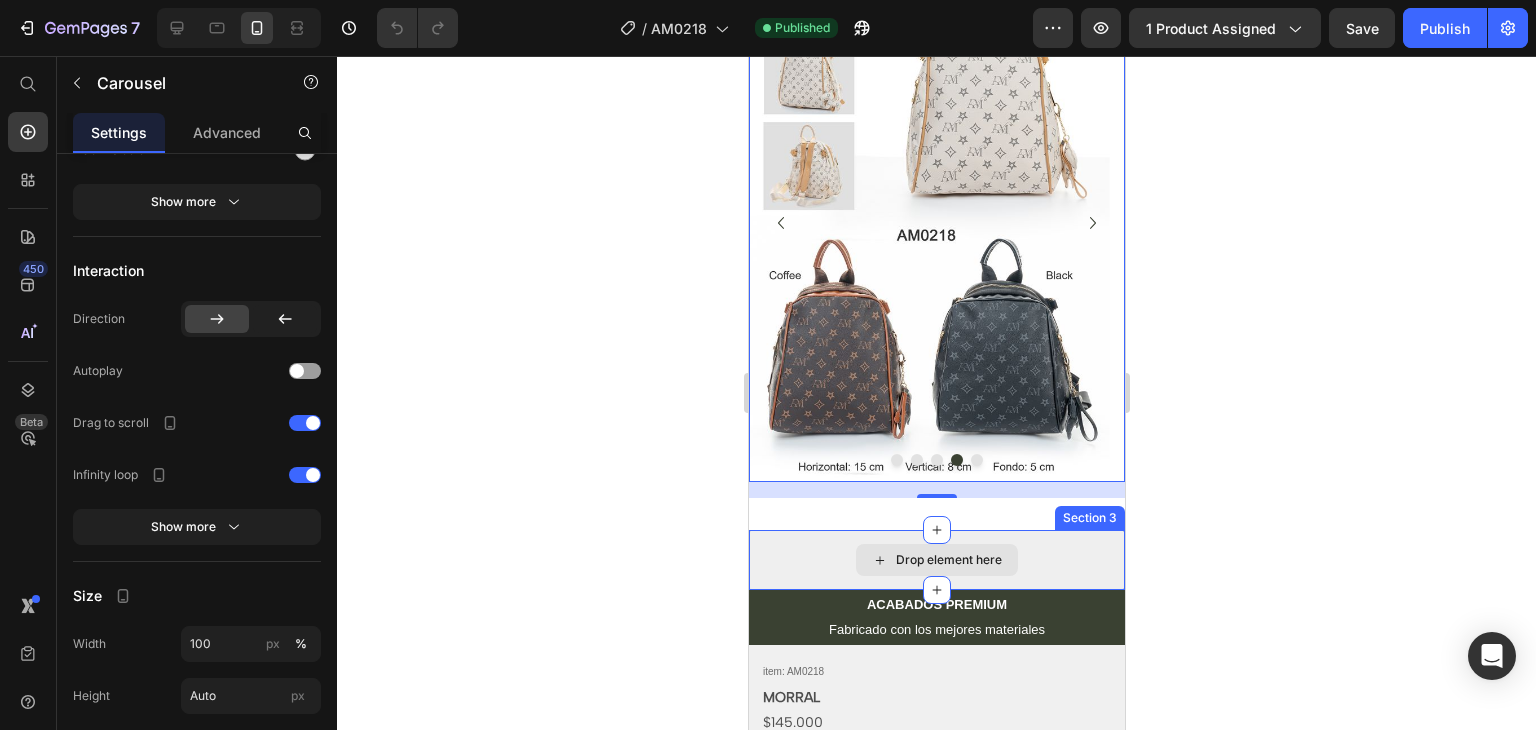 click on "Drop element here" at bounding box center (936, 560) 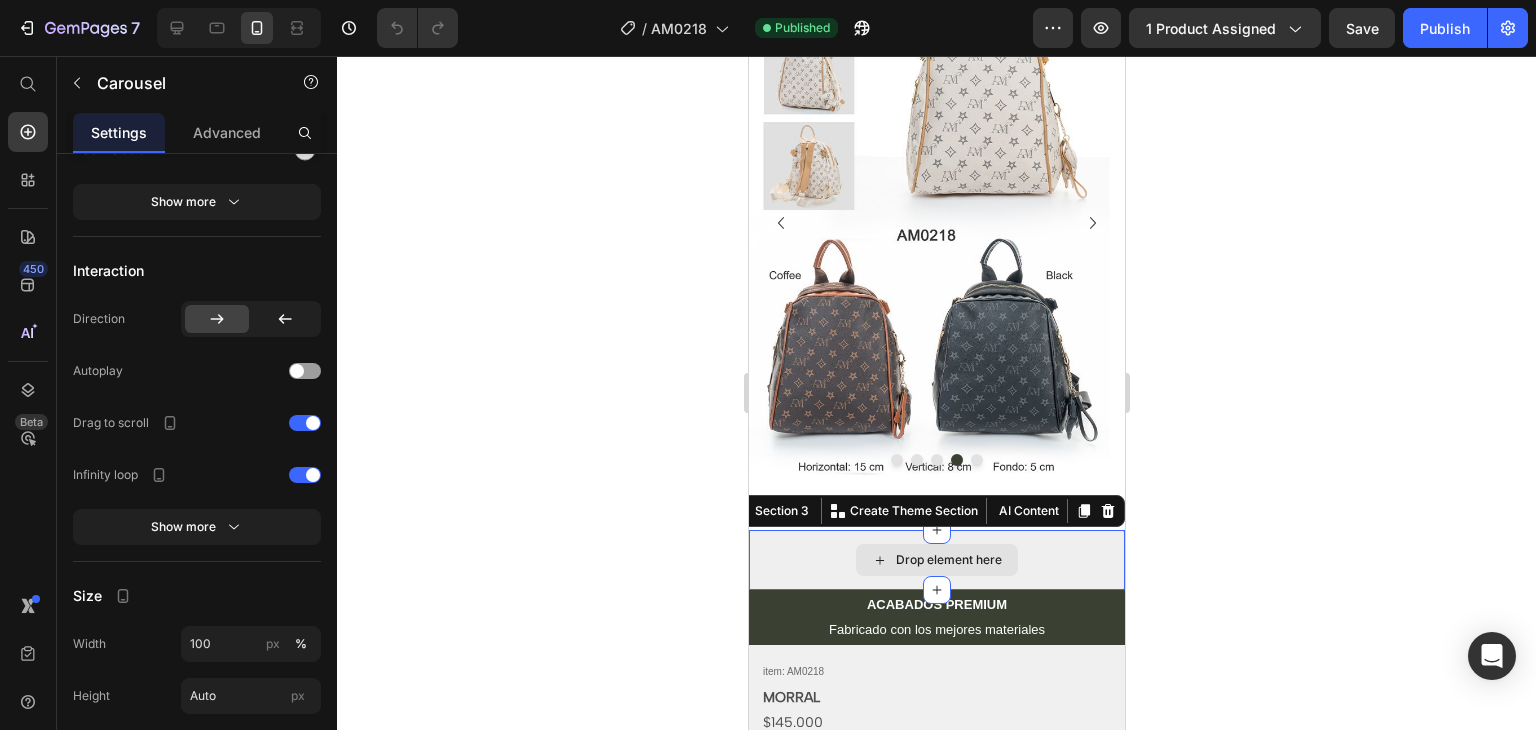 scroll, scrollTop: 0, scrollLeft: 0, axis: both 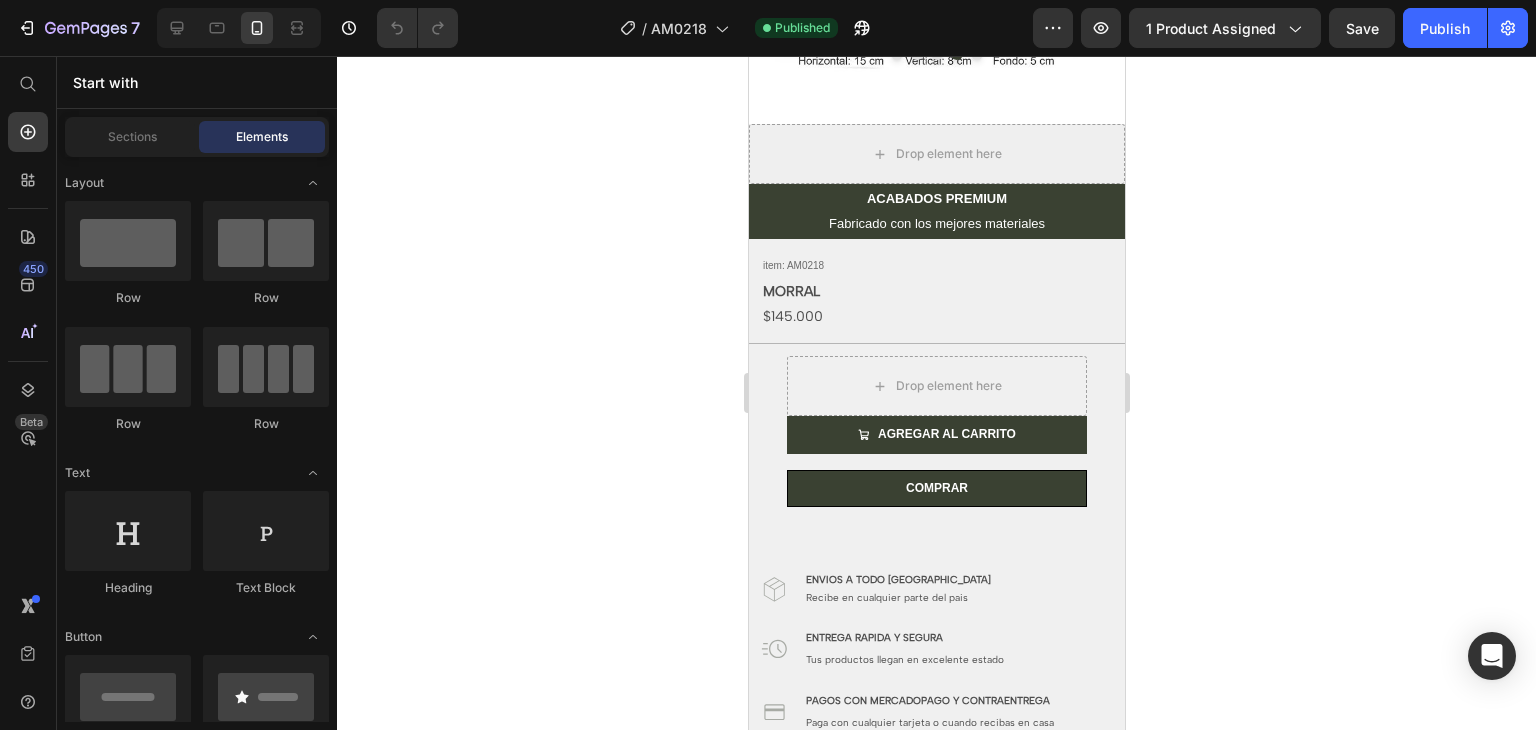 drag, startPoint x: 1113, startPoint y: 213, endPoint x: 1873, endPoint y: 345, distance: 771.378 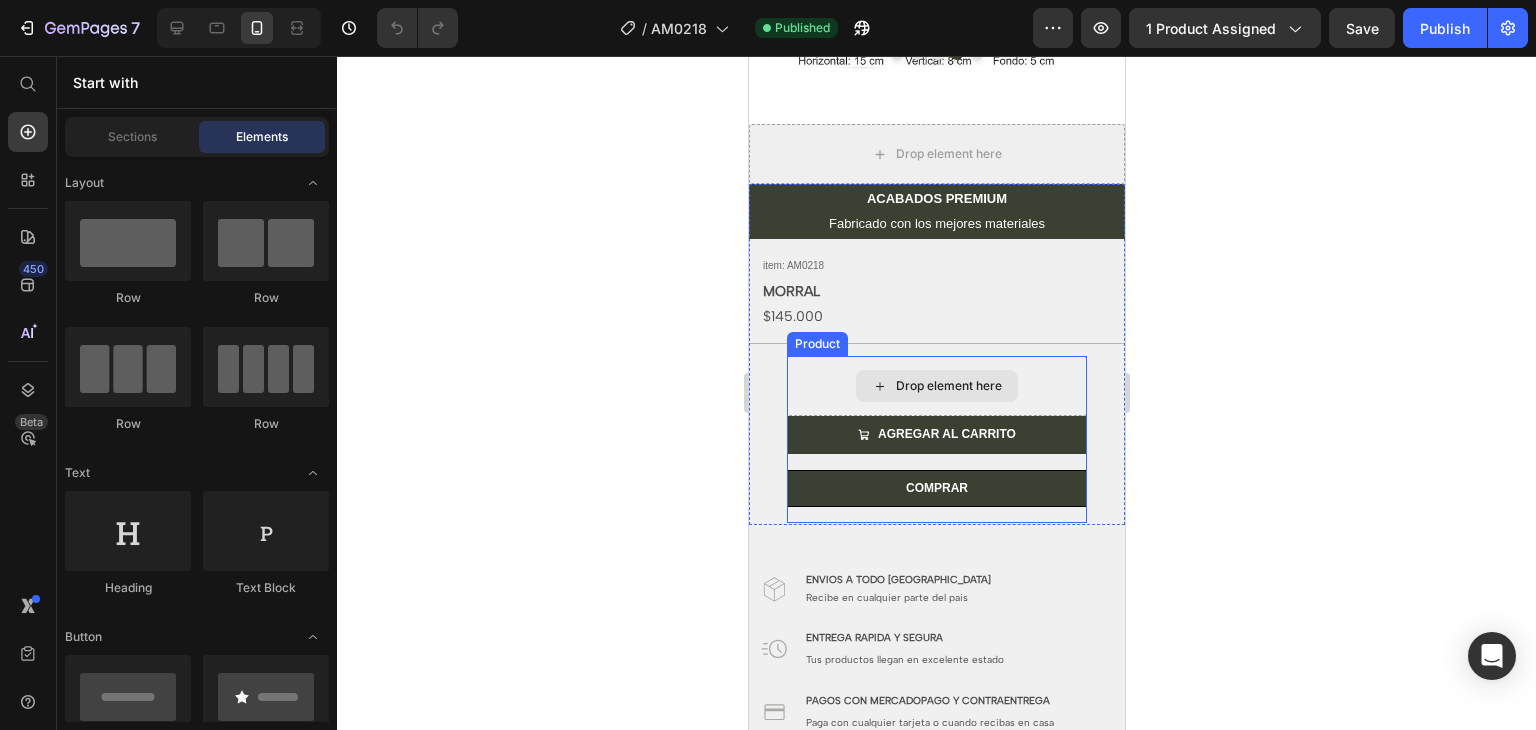 click on "Drop element here" at bounding box center [936, 386] 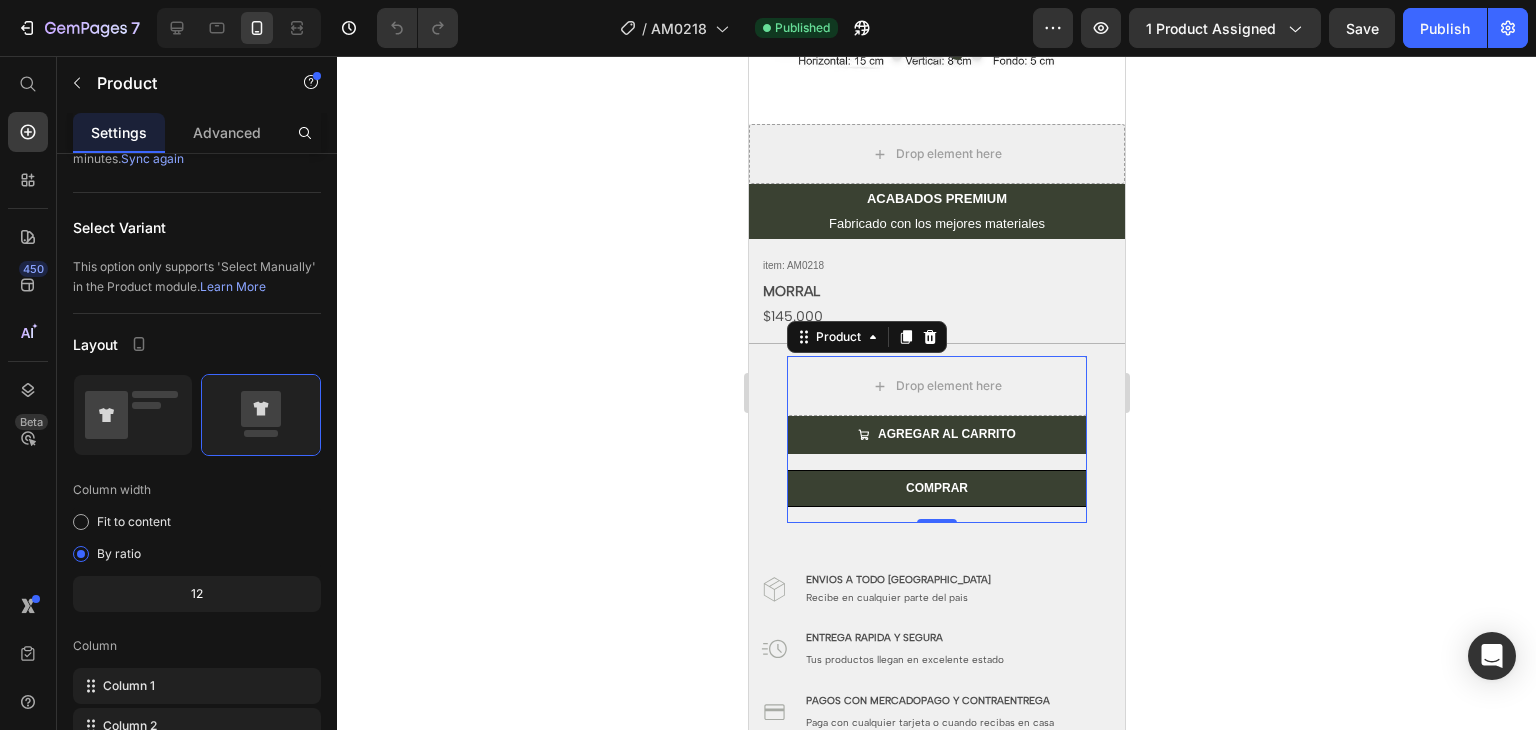 scroll, scrollTop: 0, scrollLeft: 0, axis: both 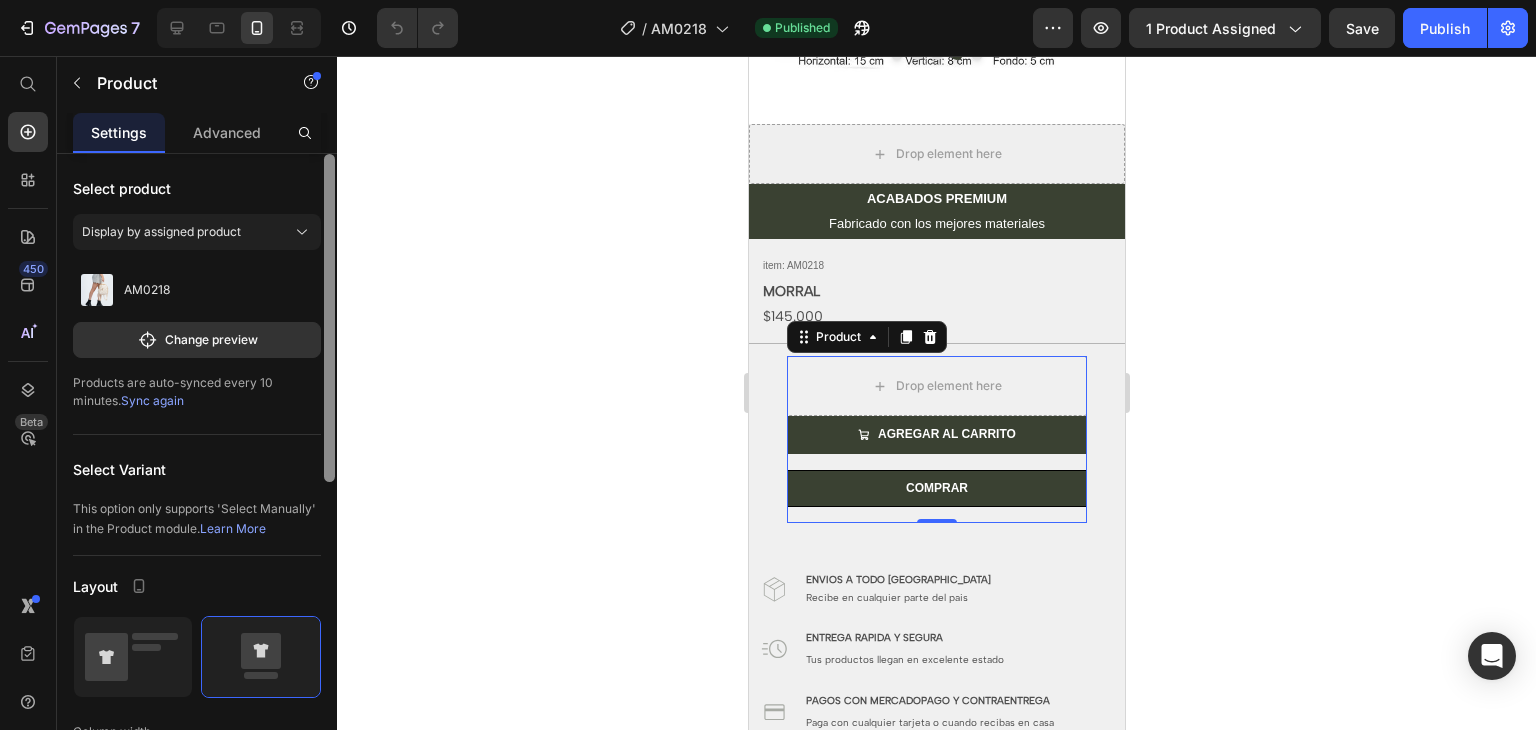 drag, startPoint x: 328, startPoint y: 353, endPoint x: 309, endPoint y: 202, distance: 152.19067 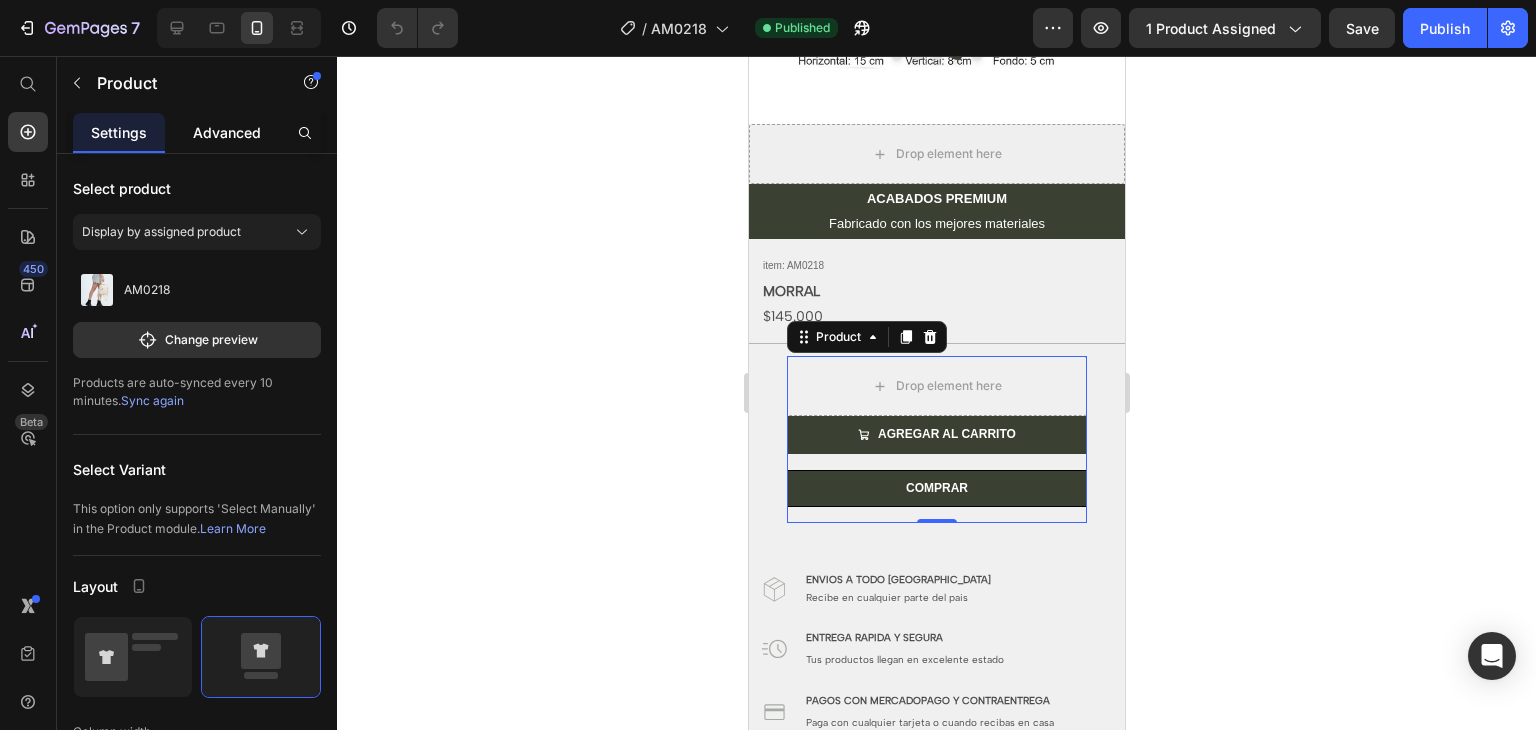 click on "Advanced" at bounding box center (227, 132) 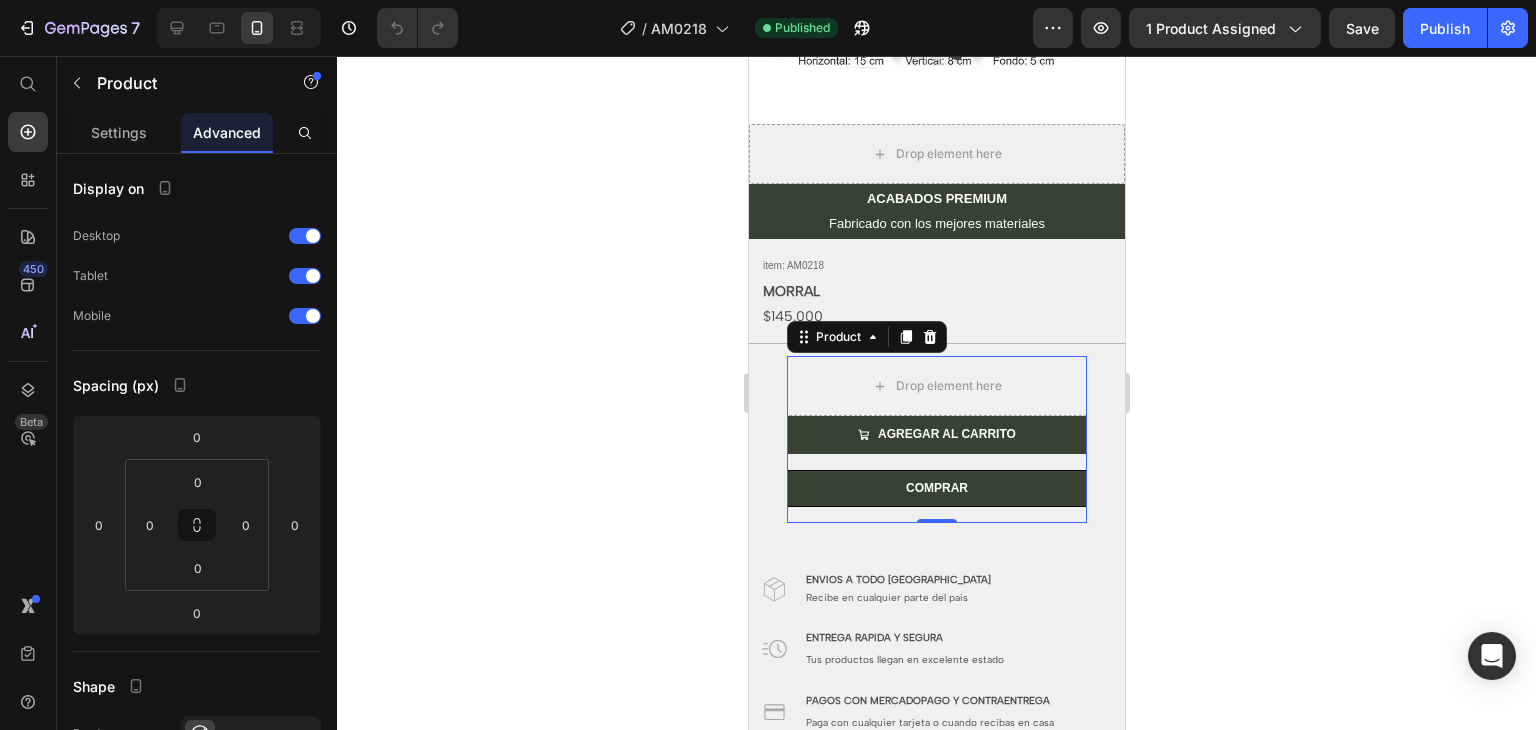 scroll, scrollTop: 632, scrollLeft: 0, axis: vertical 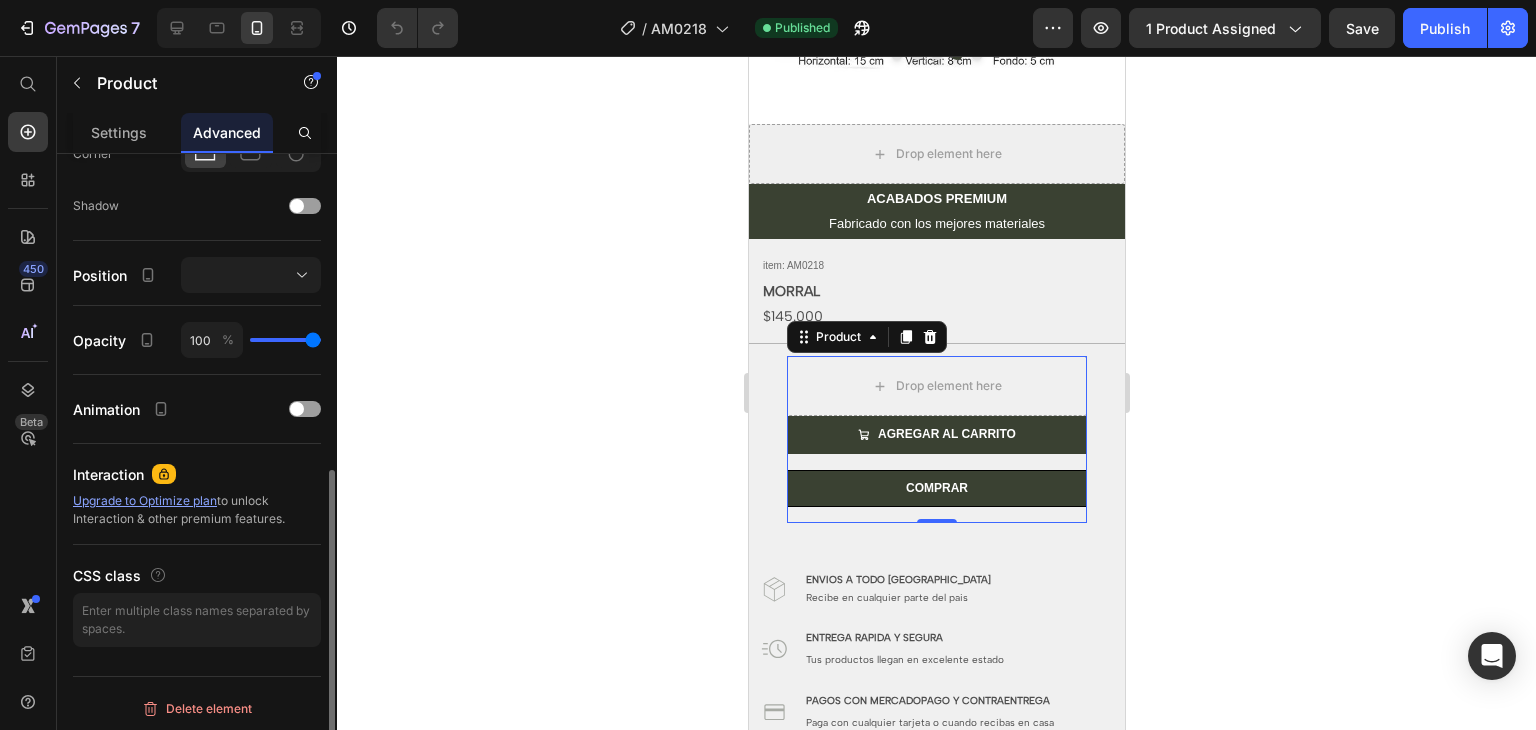 drag, startPoint x: 323, startPoint y: 188, endPoint x: 337, endPoint y: 310, distance: 122.80065 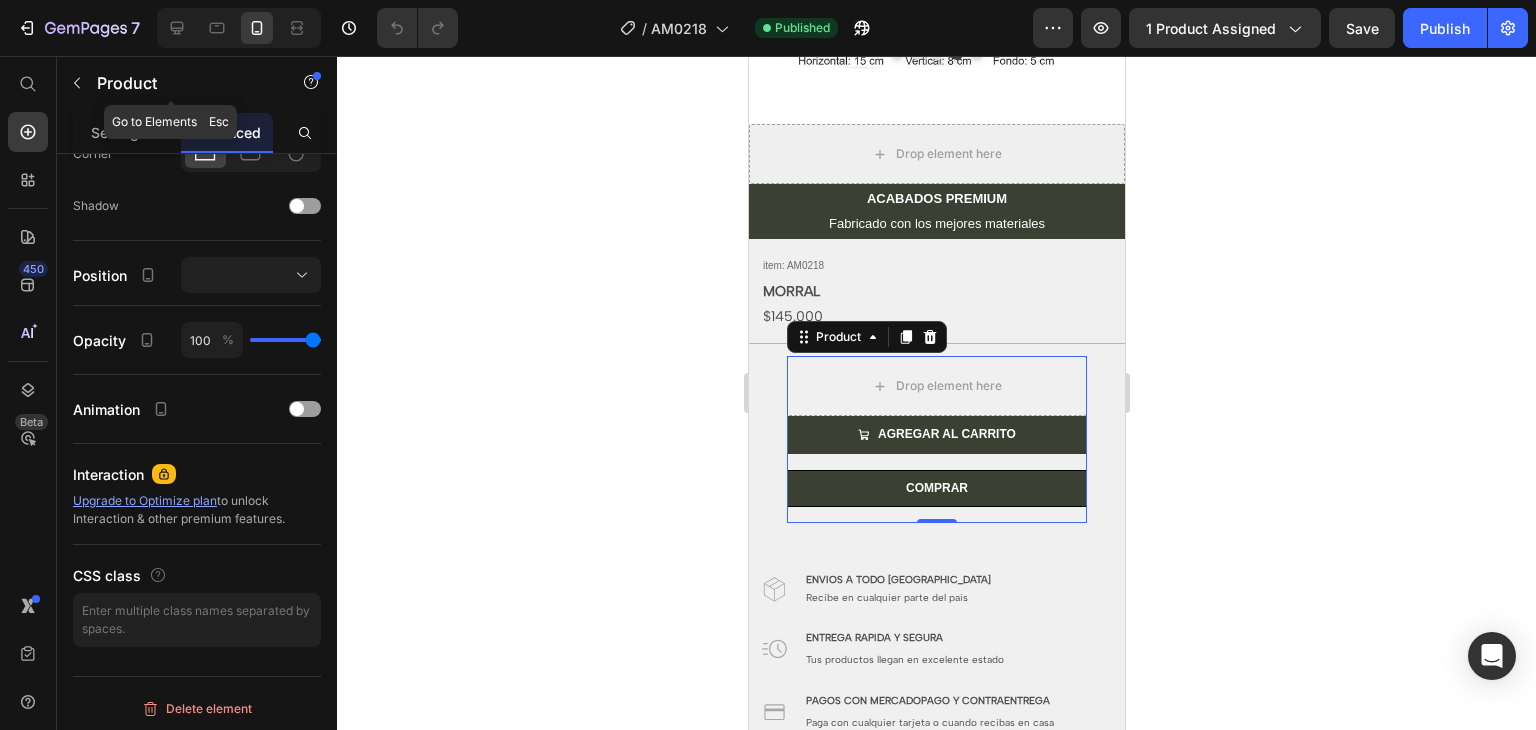 click on "Product" 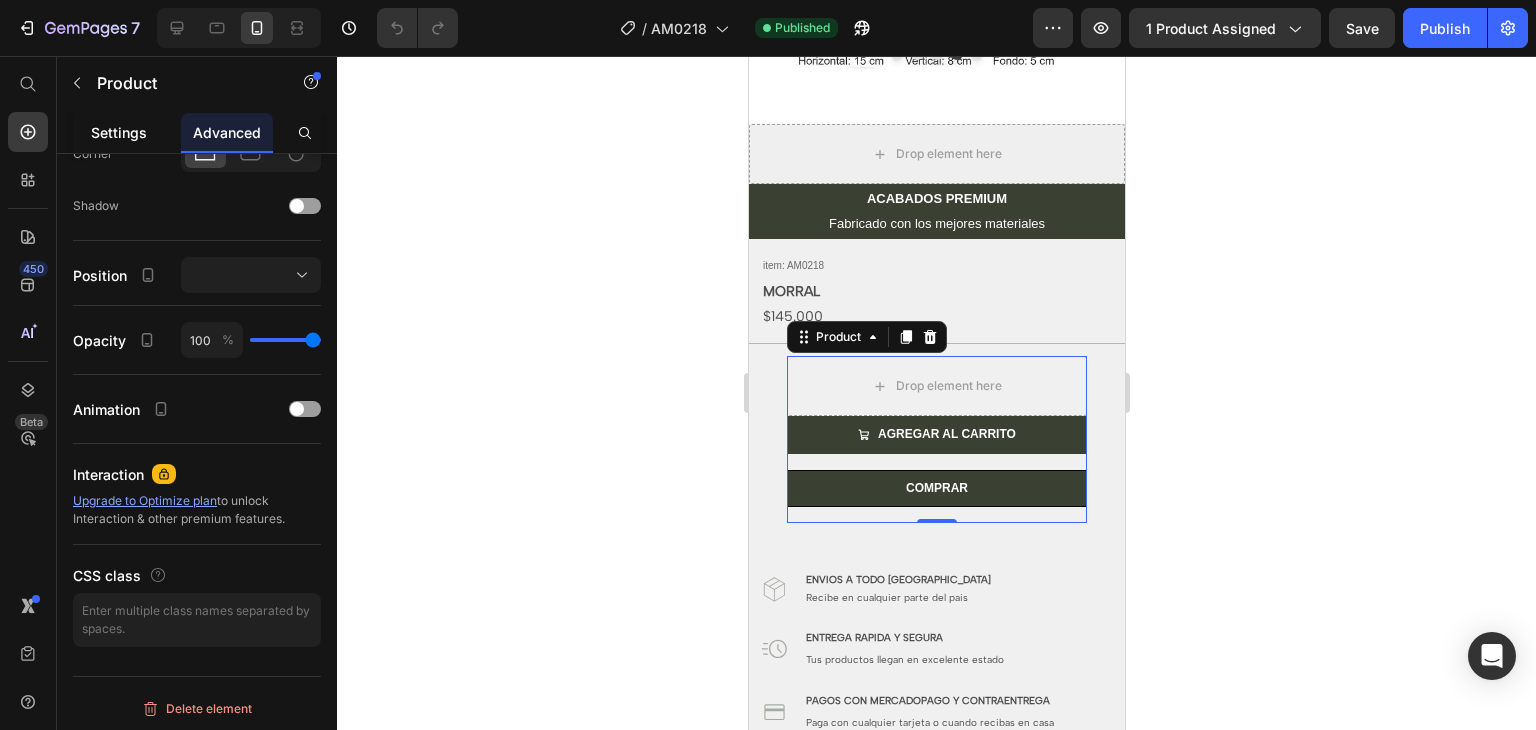 click on "Settings" at bounding box center (119, 132) 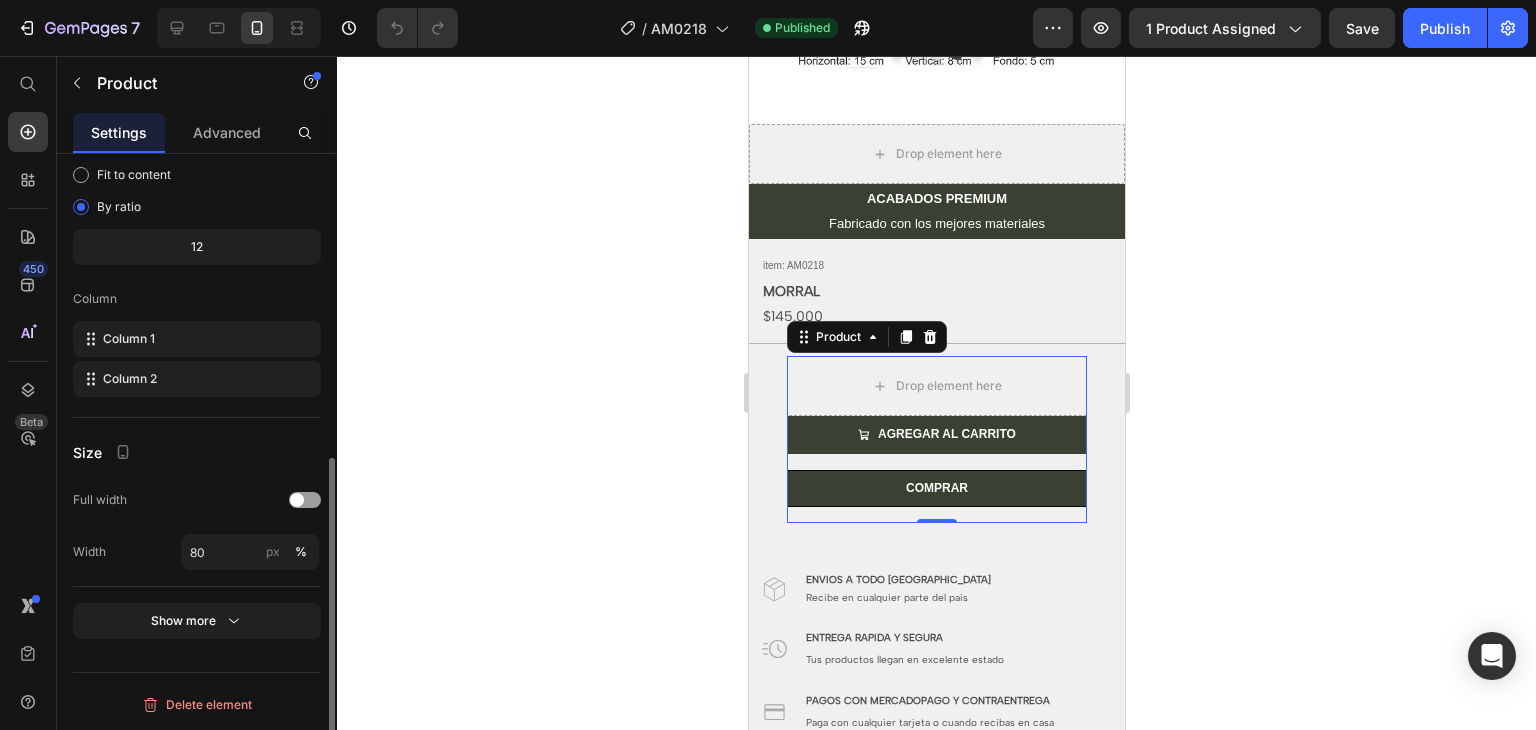 scroll, scrollTop: 0, scrollLeft: 0, axis: both 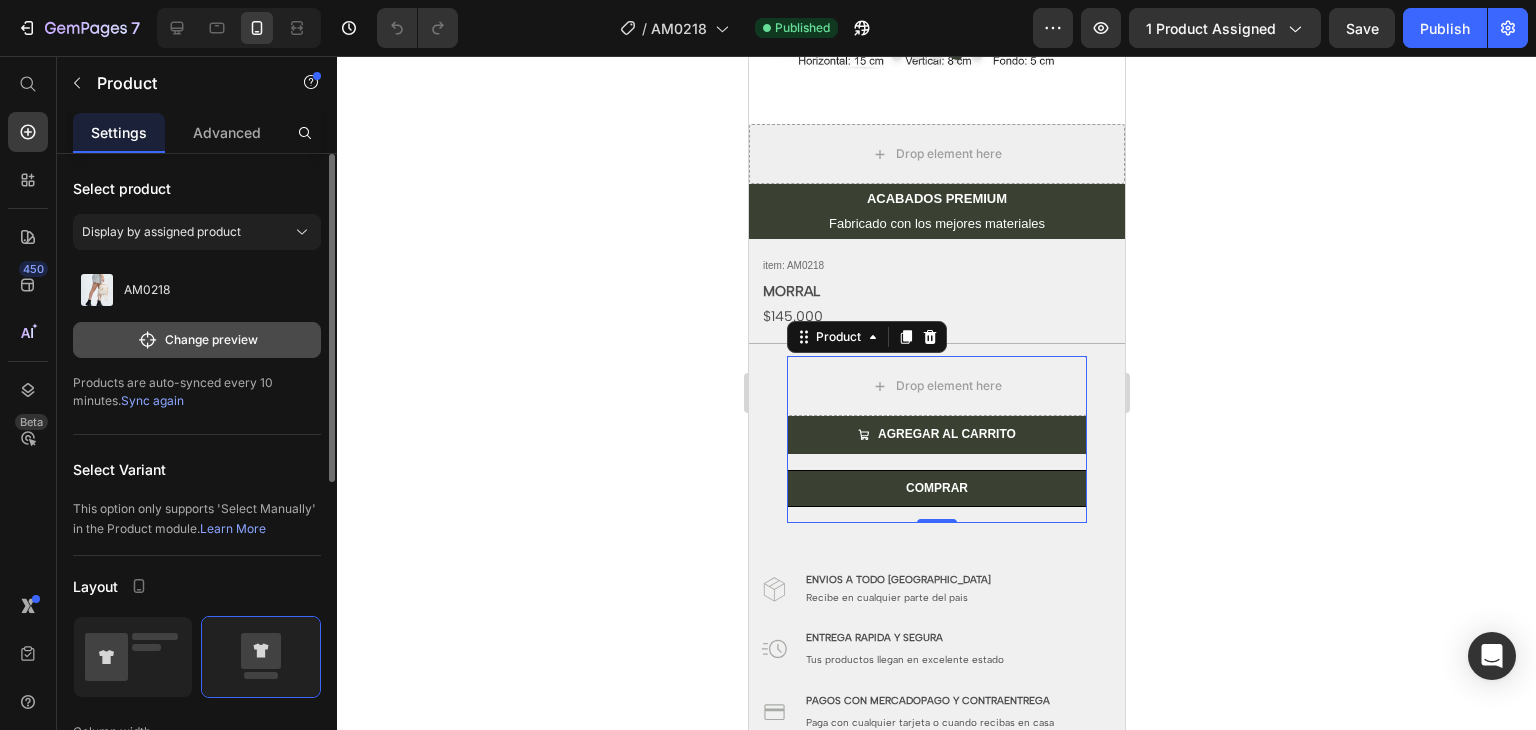 click on "Change preview" 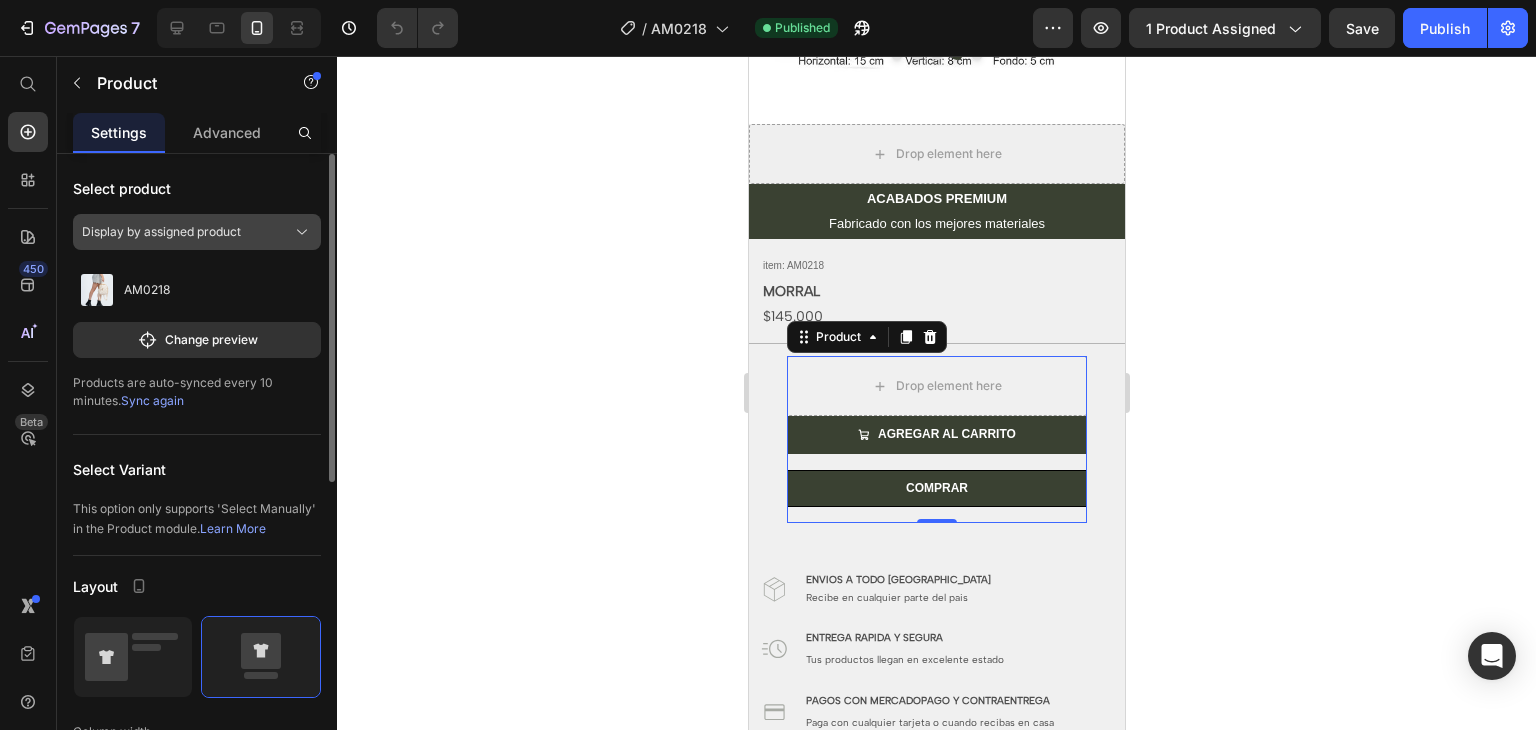 click on "Display by assigned product" 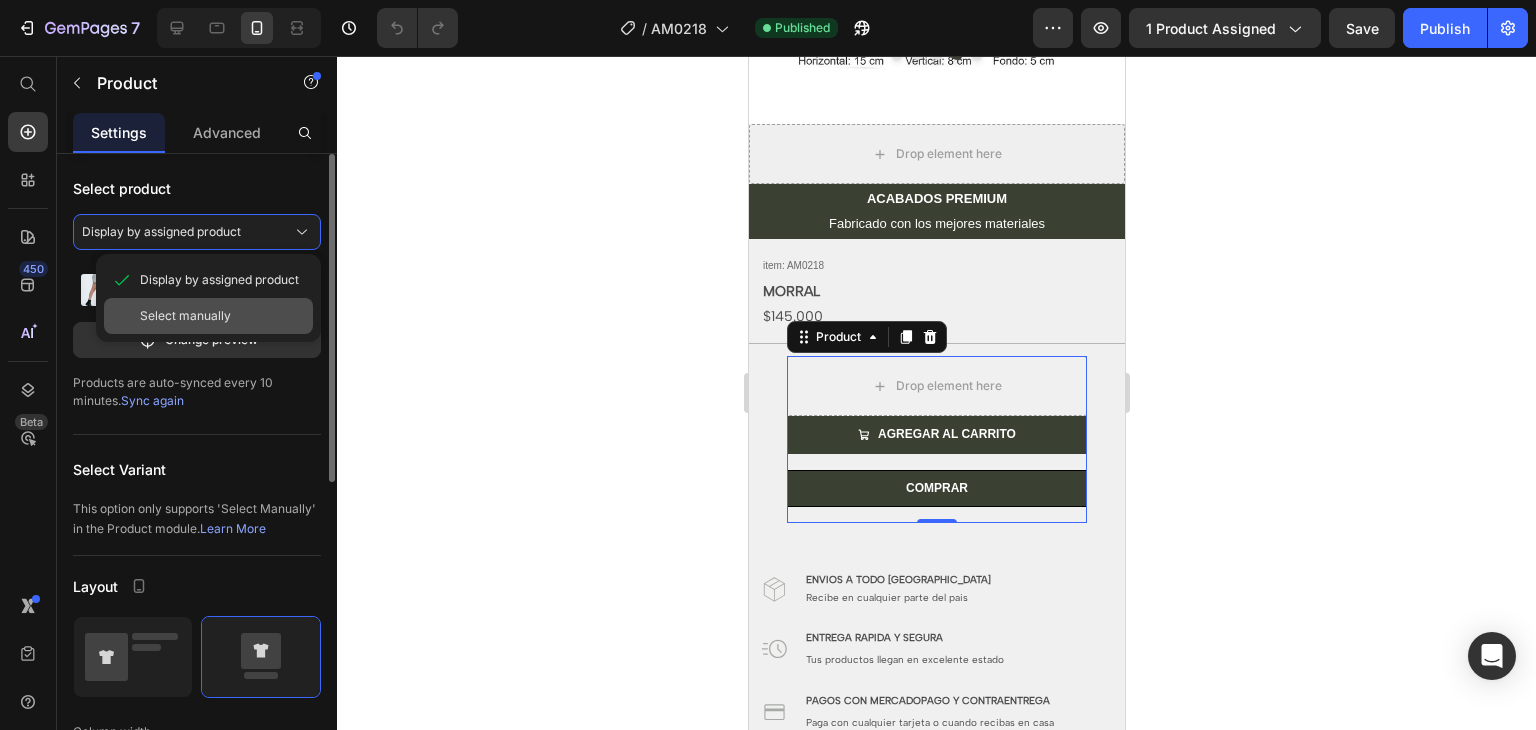 click on "Select manually" 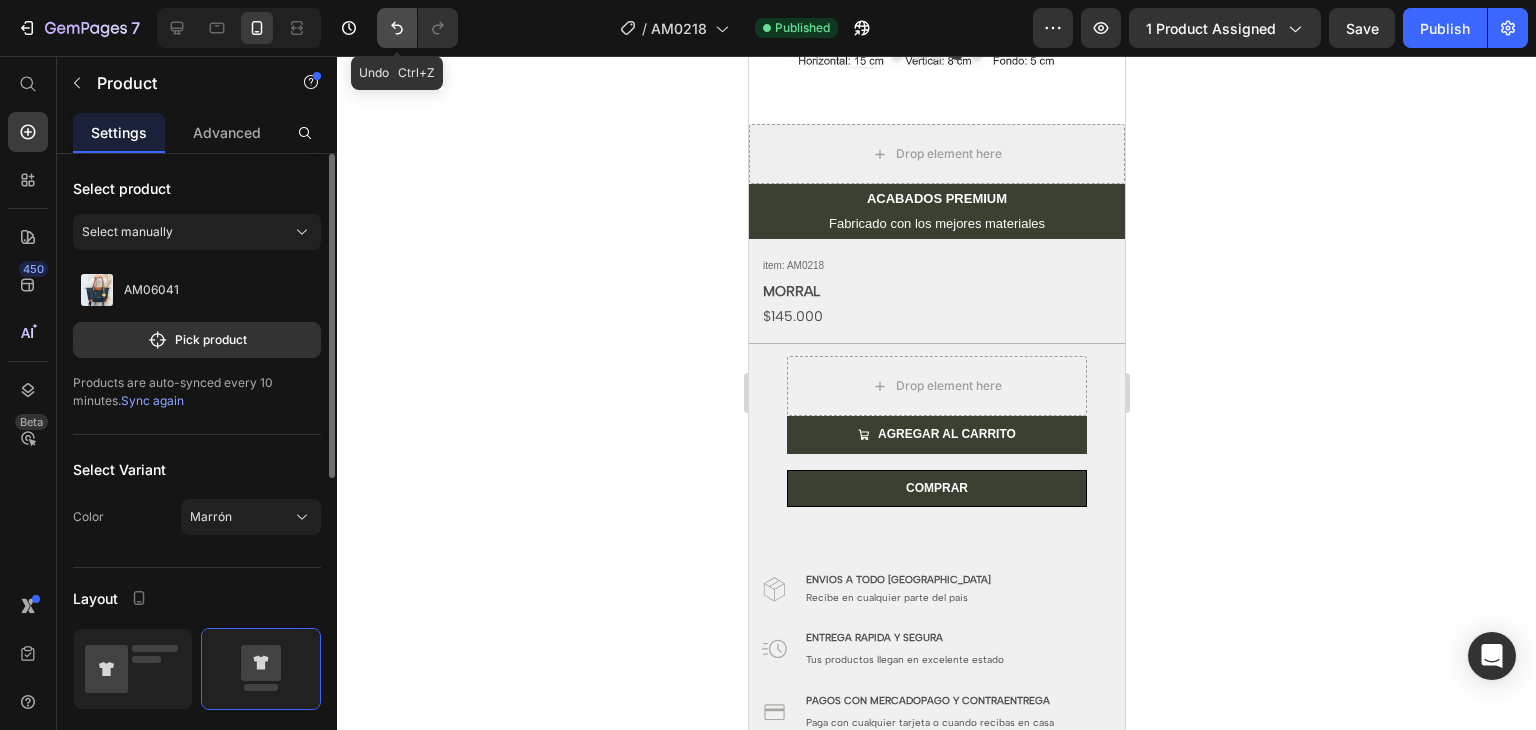 click 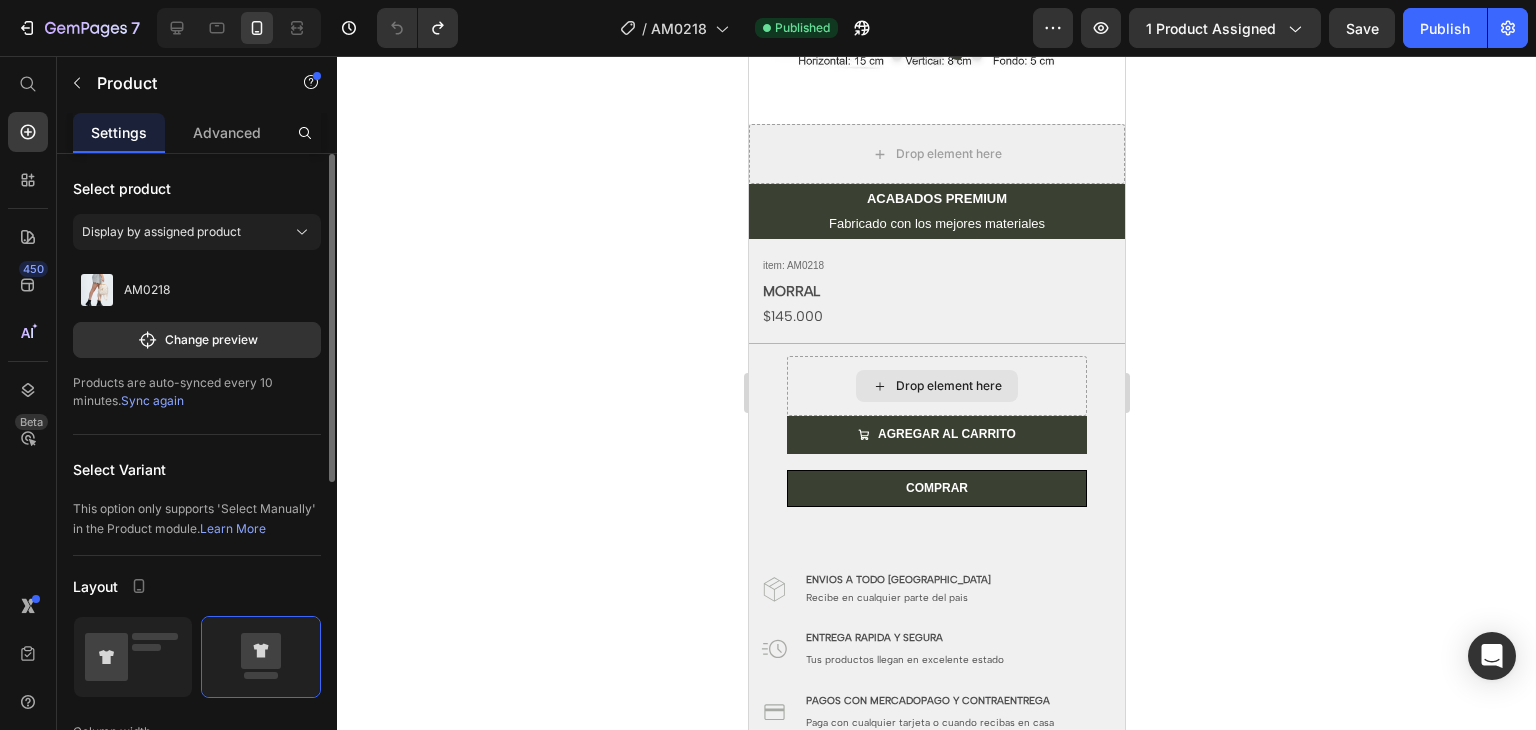 click on "Drop element here" at bounding box center [936, 386] 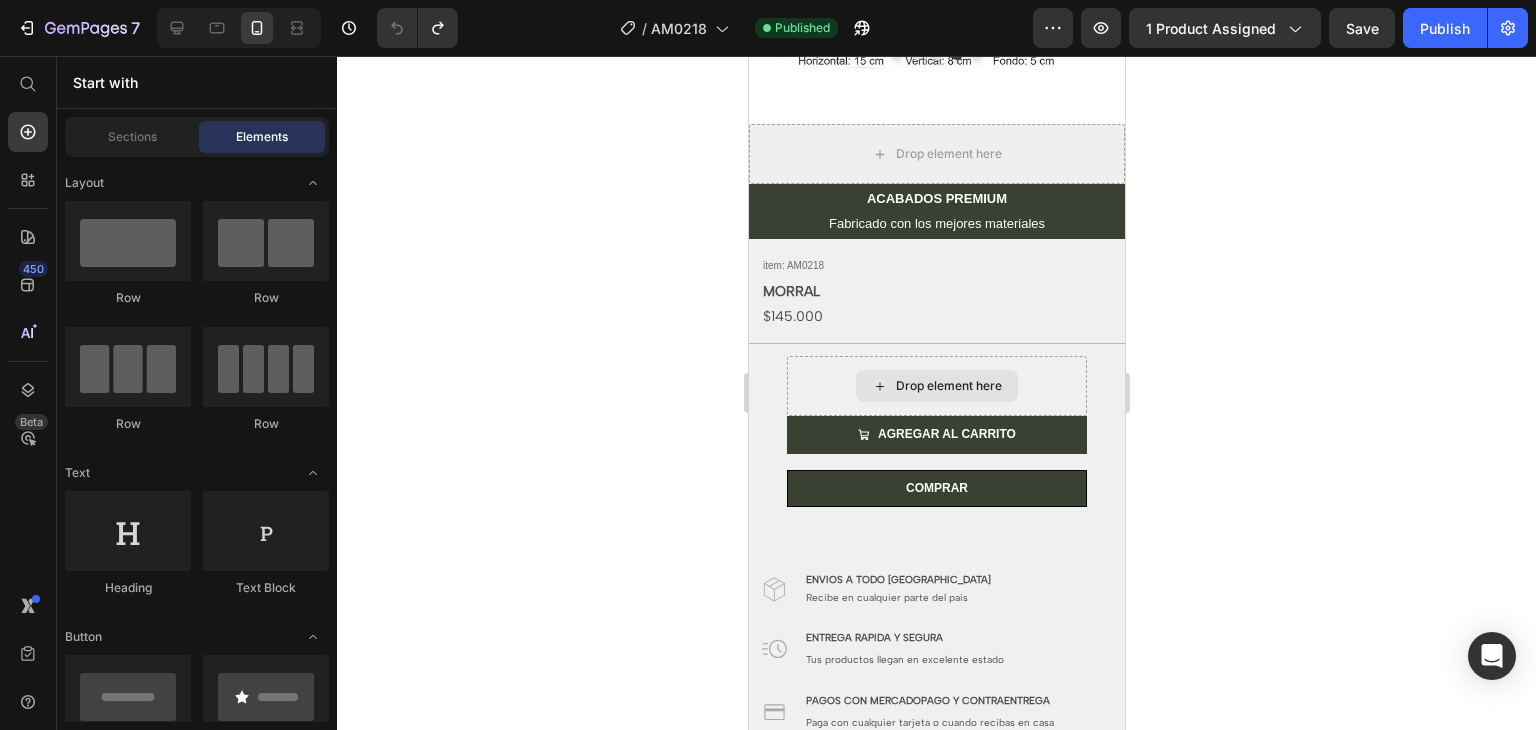 click 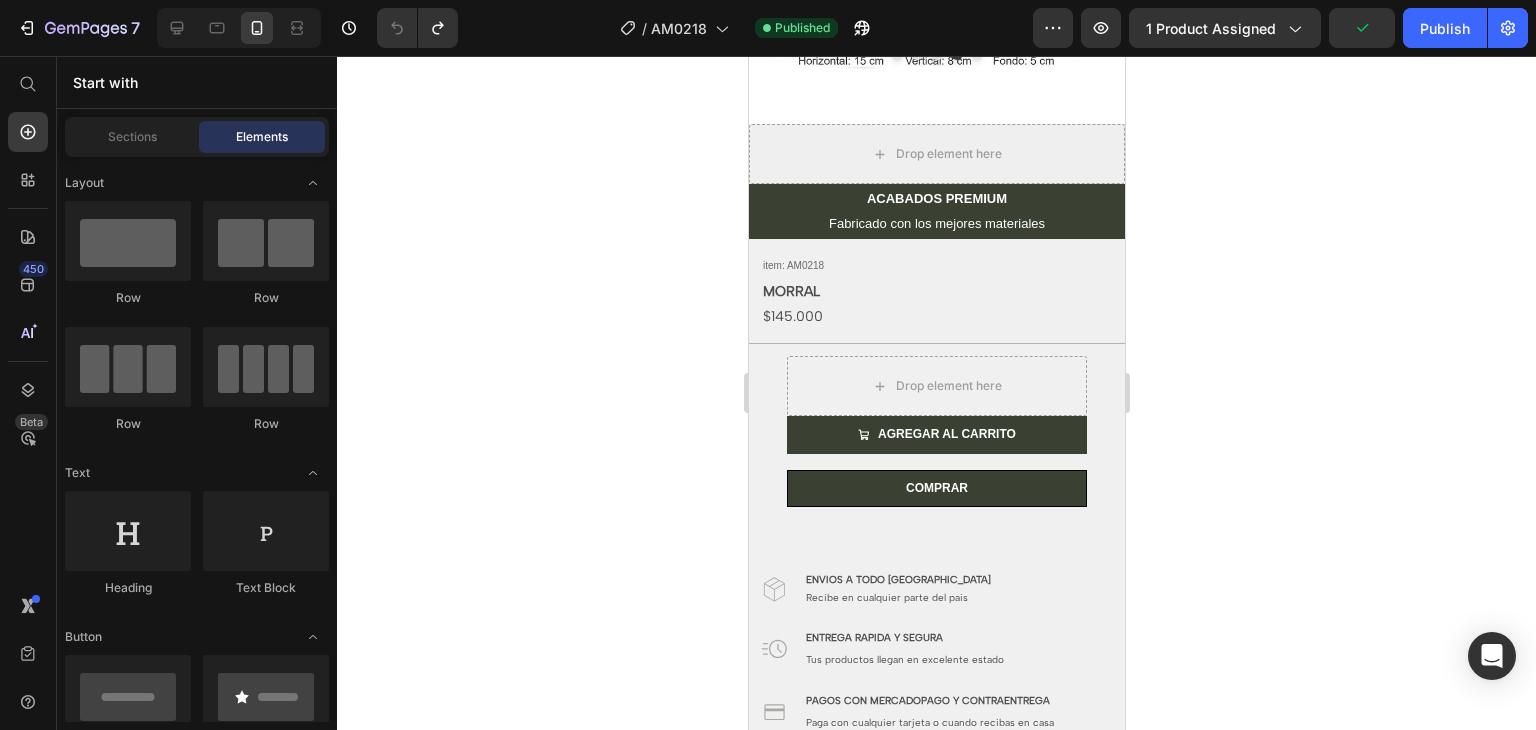 scroll, scrollTop: 564, scrollLeft: 0, axis: vertical 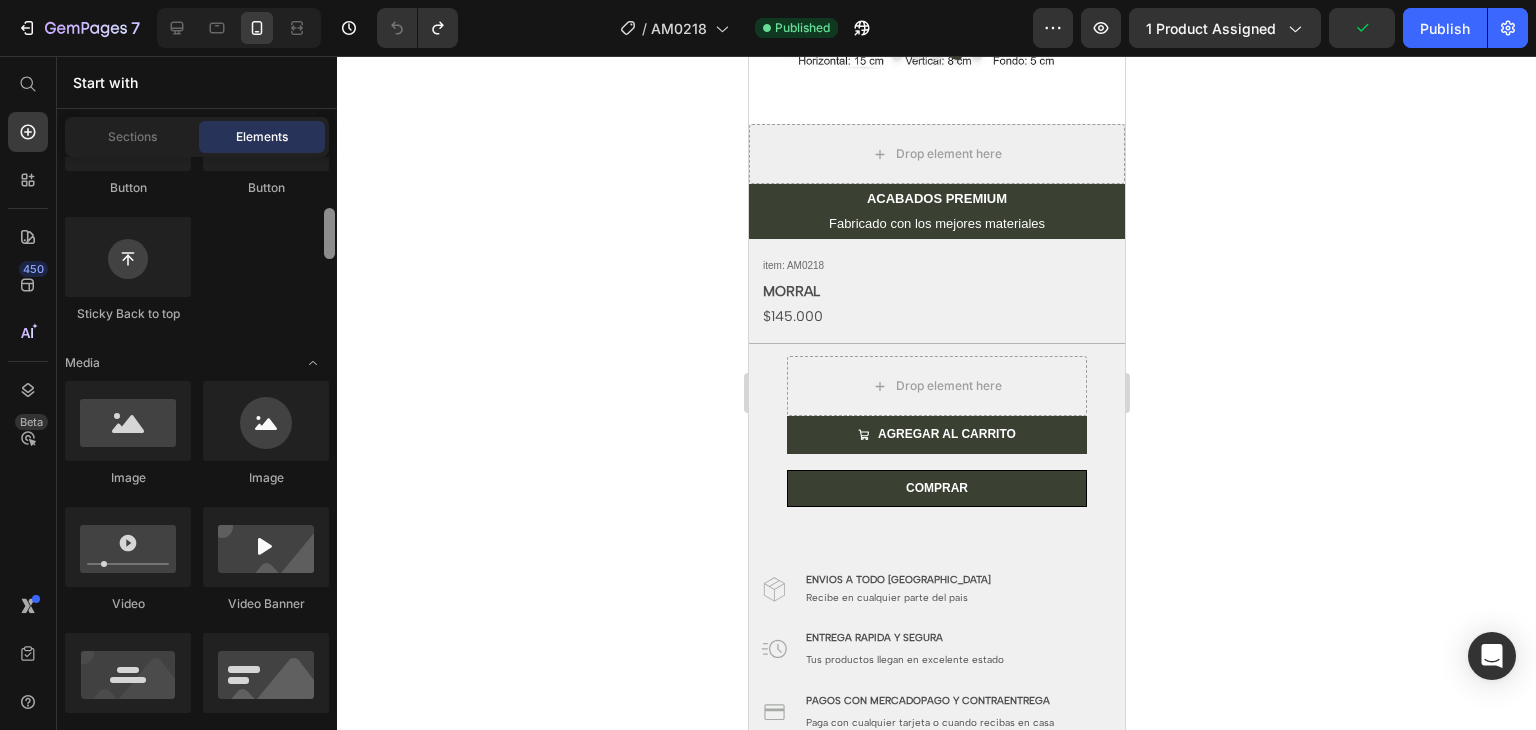 click at bounding box center (329, 439) 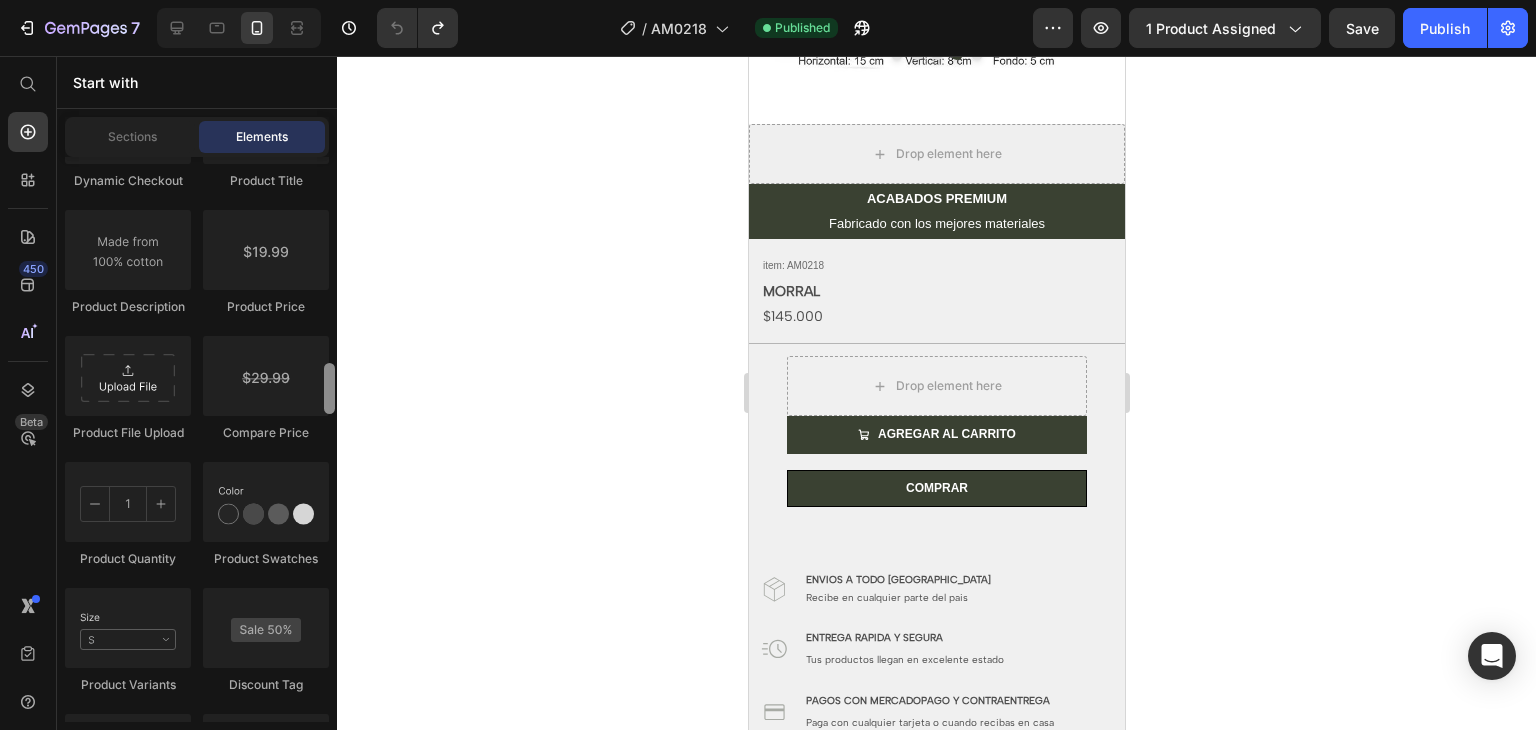 scroll, scrollTop: 3436, scrollLeft: 0, axis: vertical 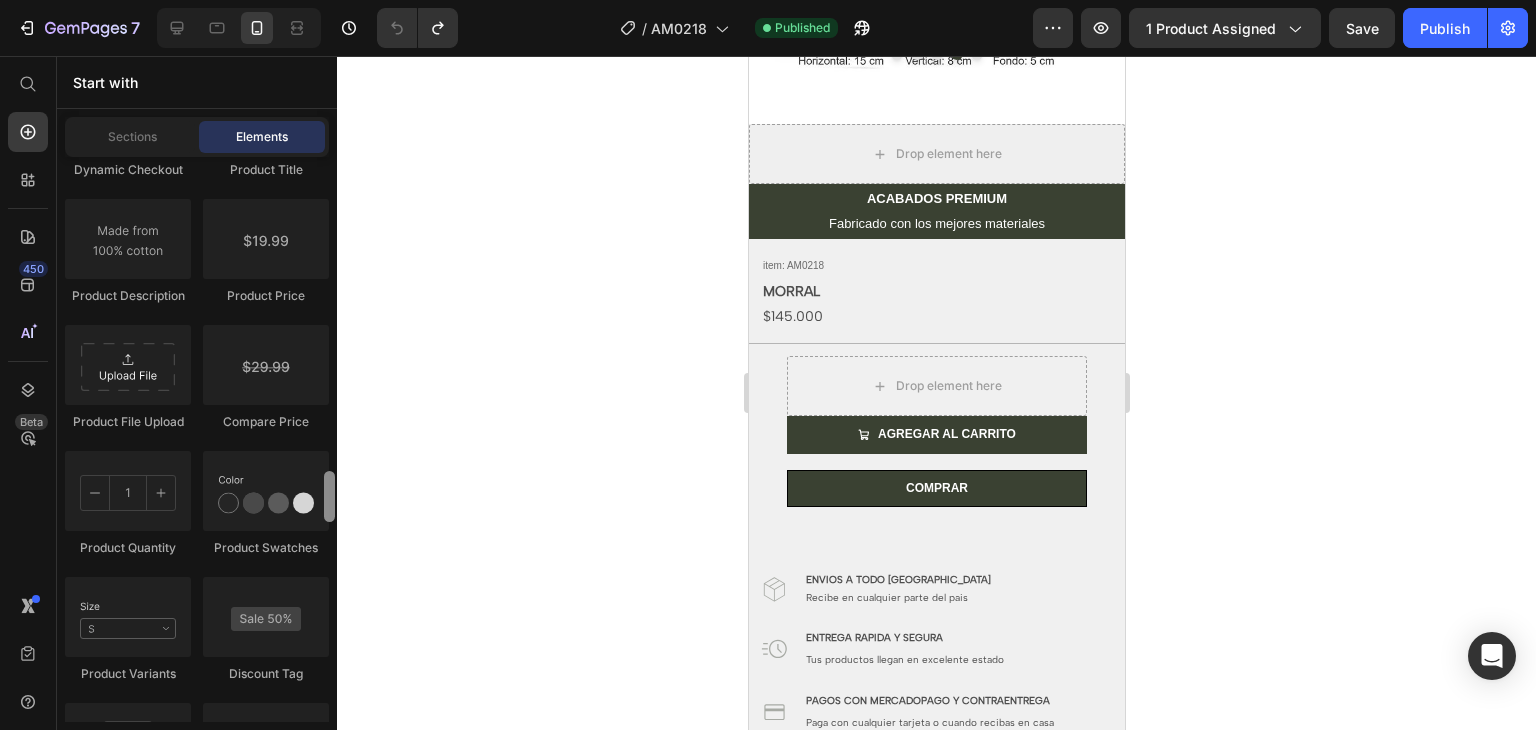 drag, startPoint x: 325, startPoint y: 266, endPoint x: 337, endPoint y: 477, distance: 211.34096 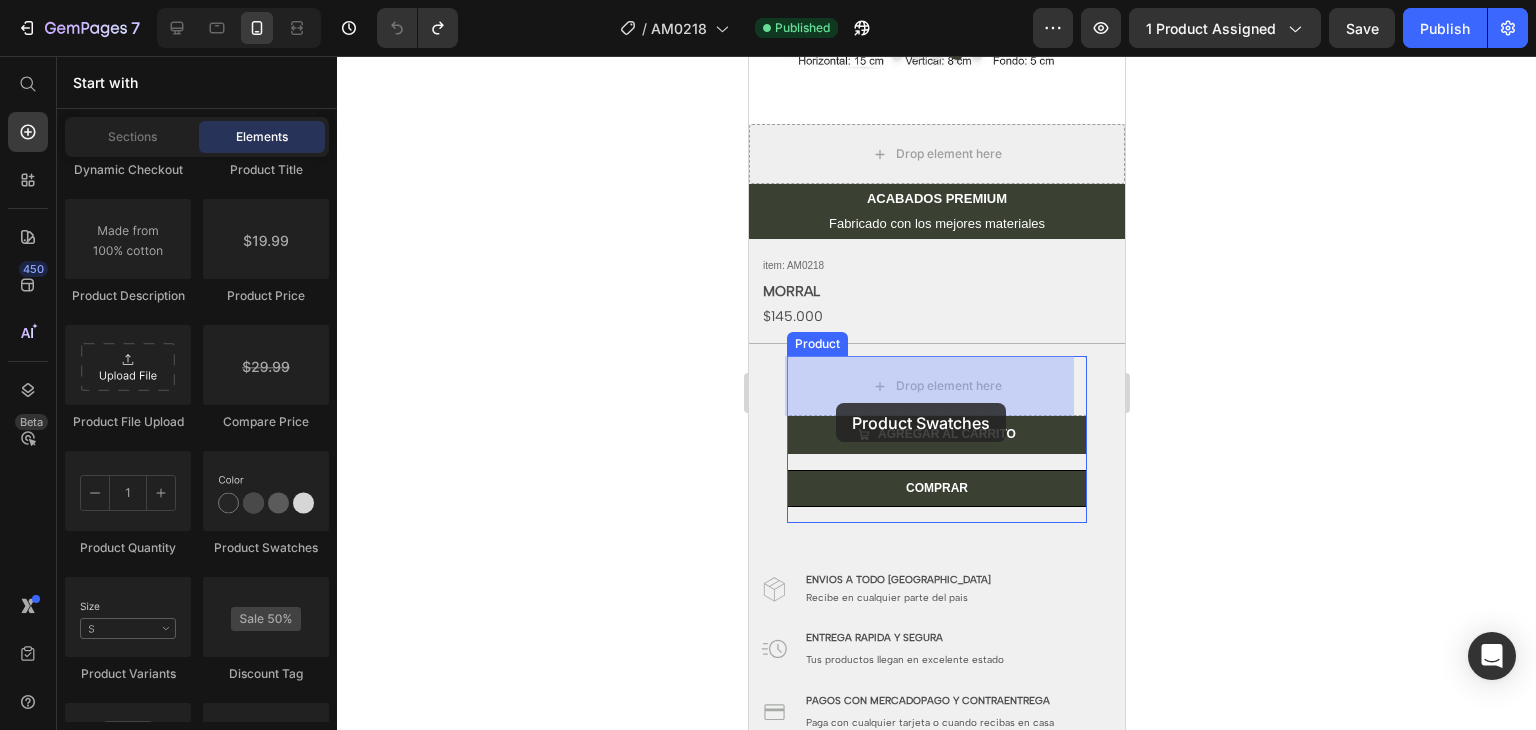 drag, startPoint x: 1020, startPoint y: 538, endPoint x: 835, endPoint y: 403, distance: 229.01965 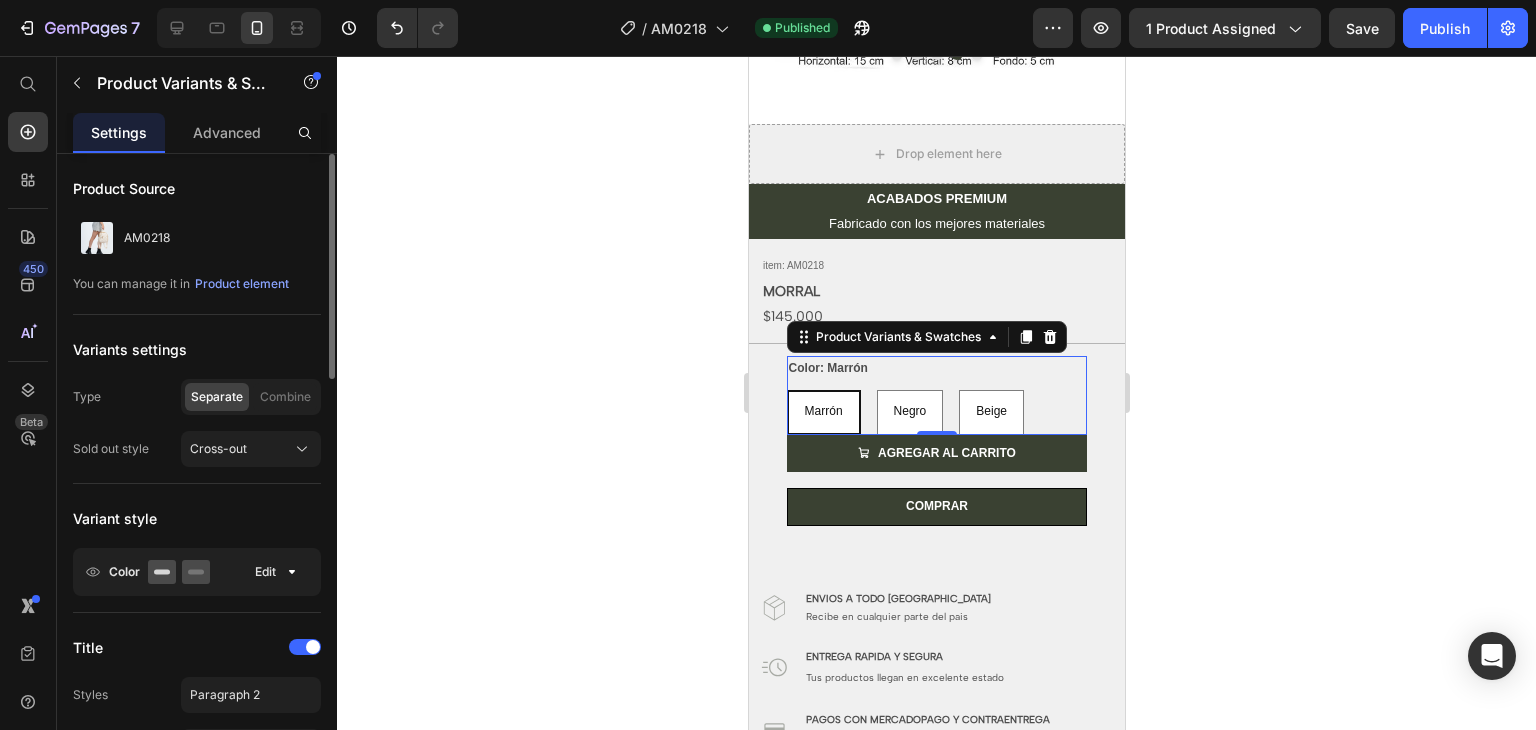 click on "Color Edit" 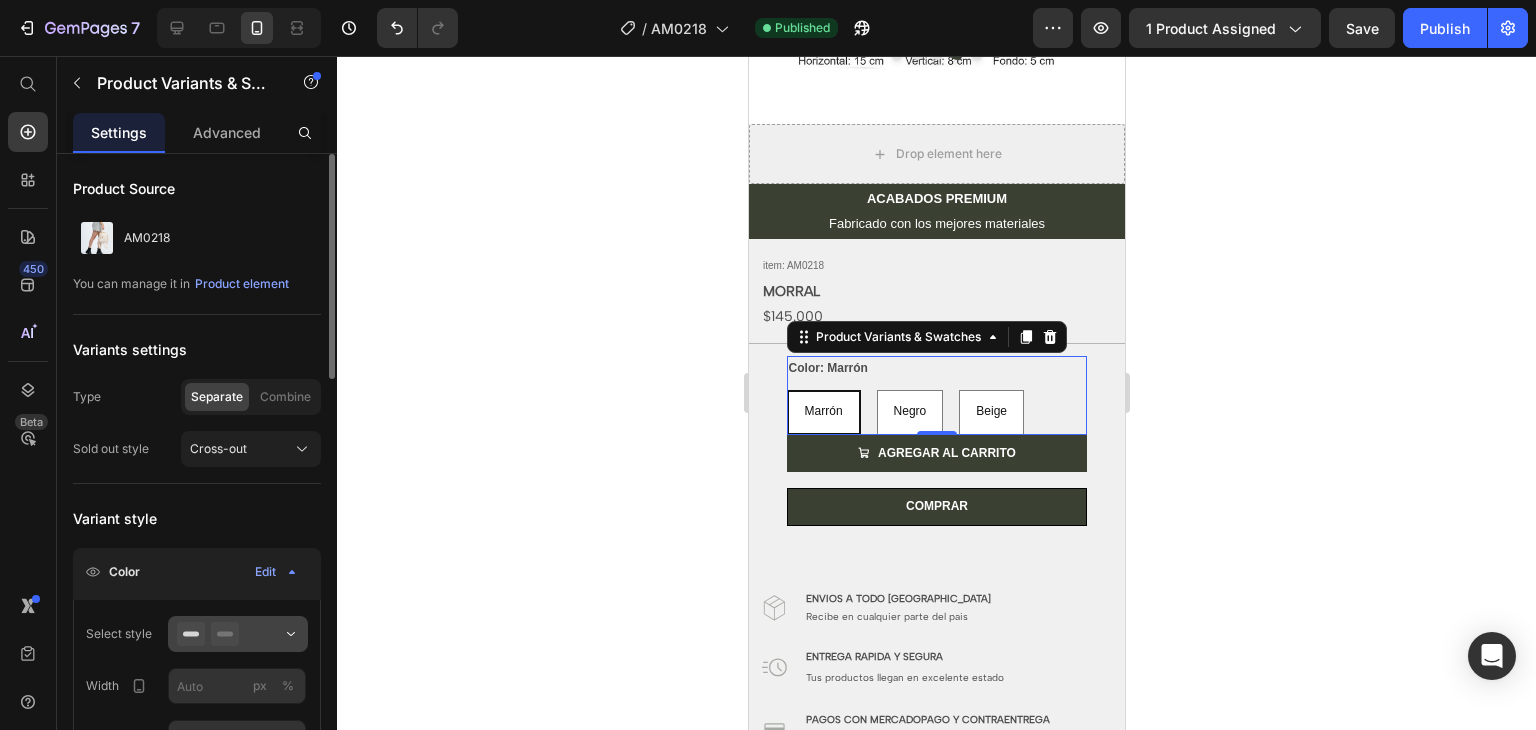 click at bounding box center [238, 634] 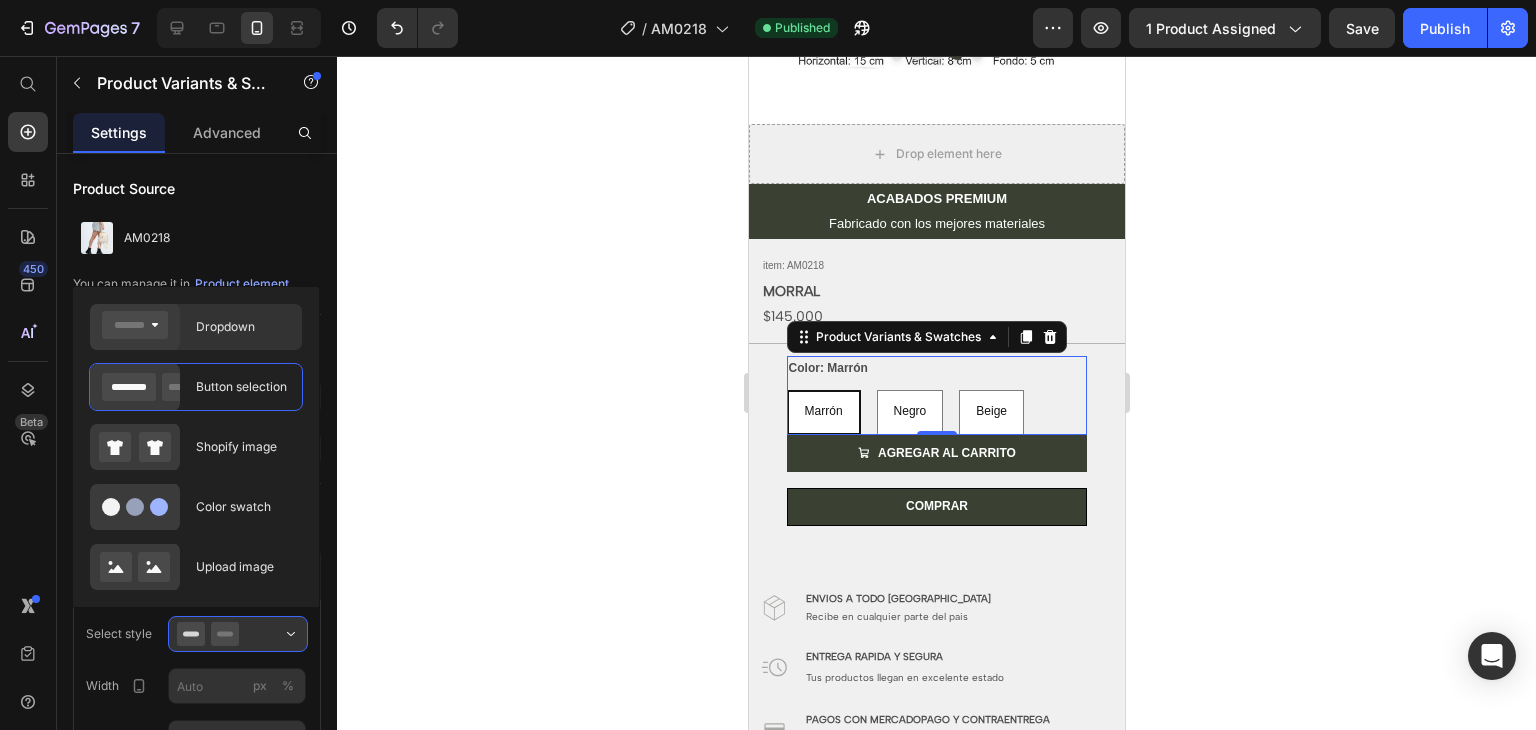 click on "Dropdown" 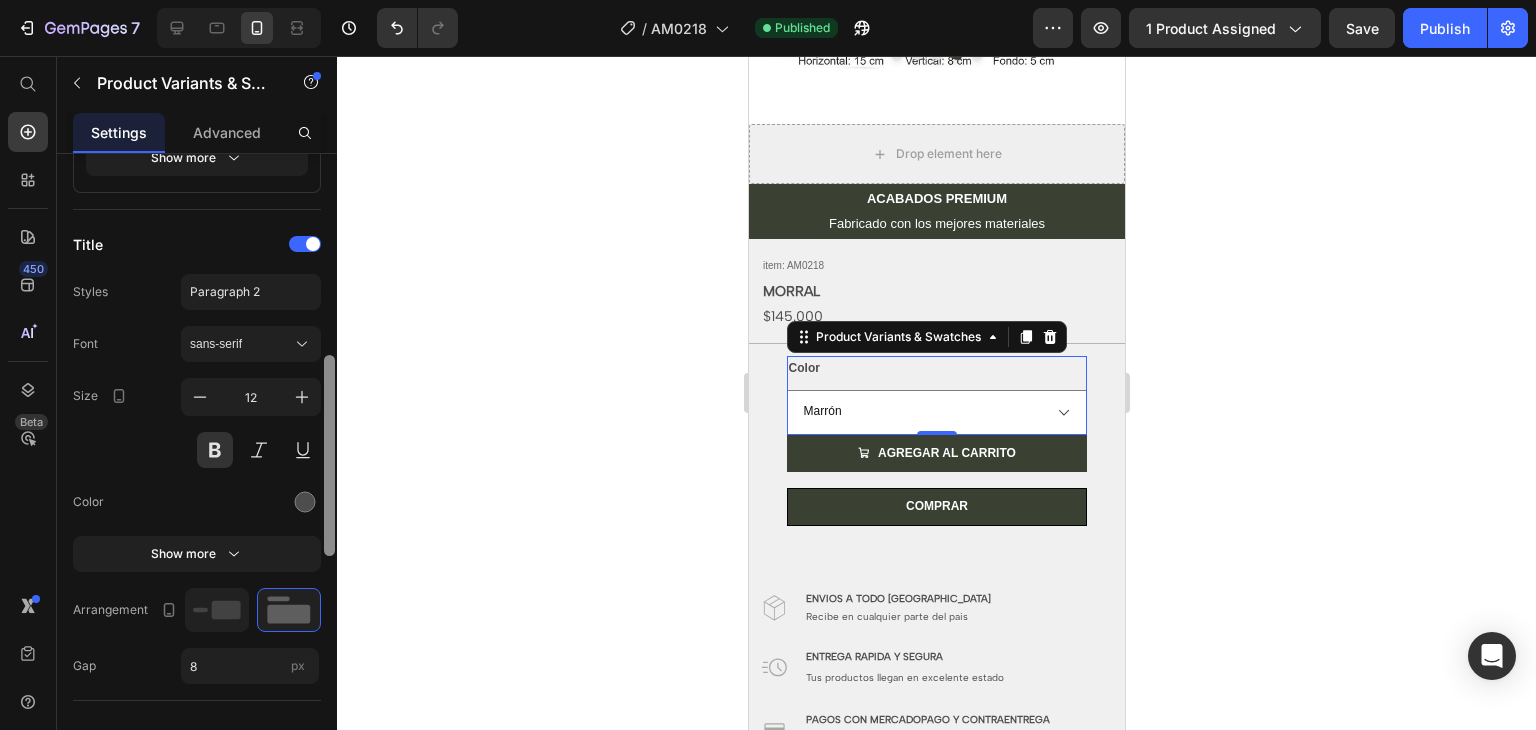 click at bounding box center [329, 470] 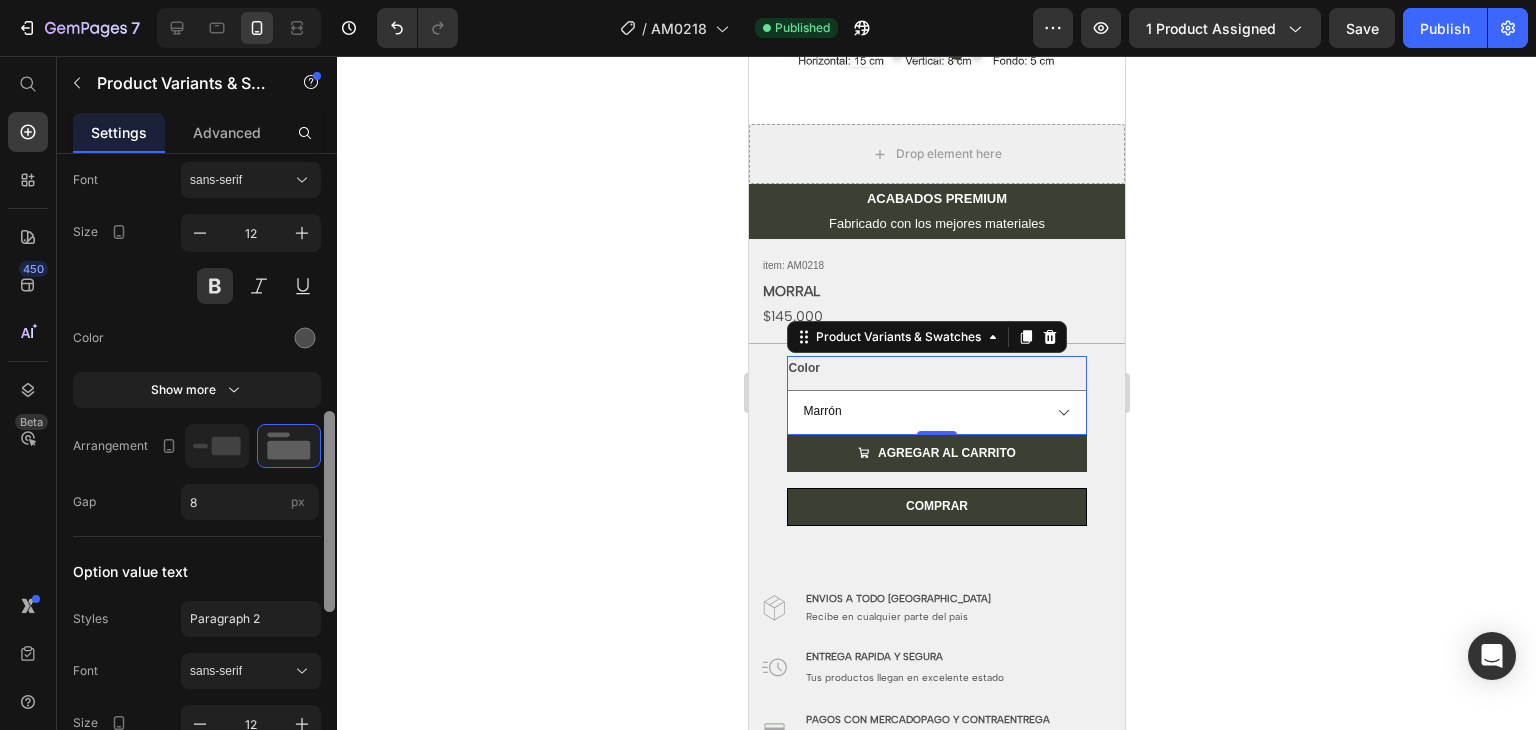 scroll, scrollTop: 802, scrollLeft: 0, axis: vertical 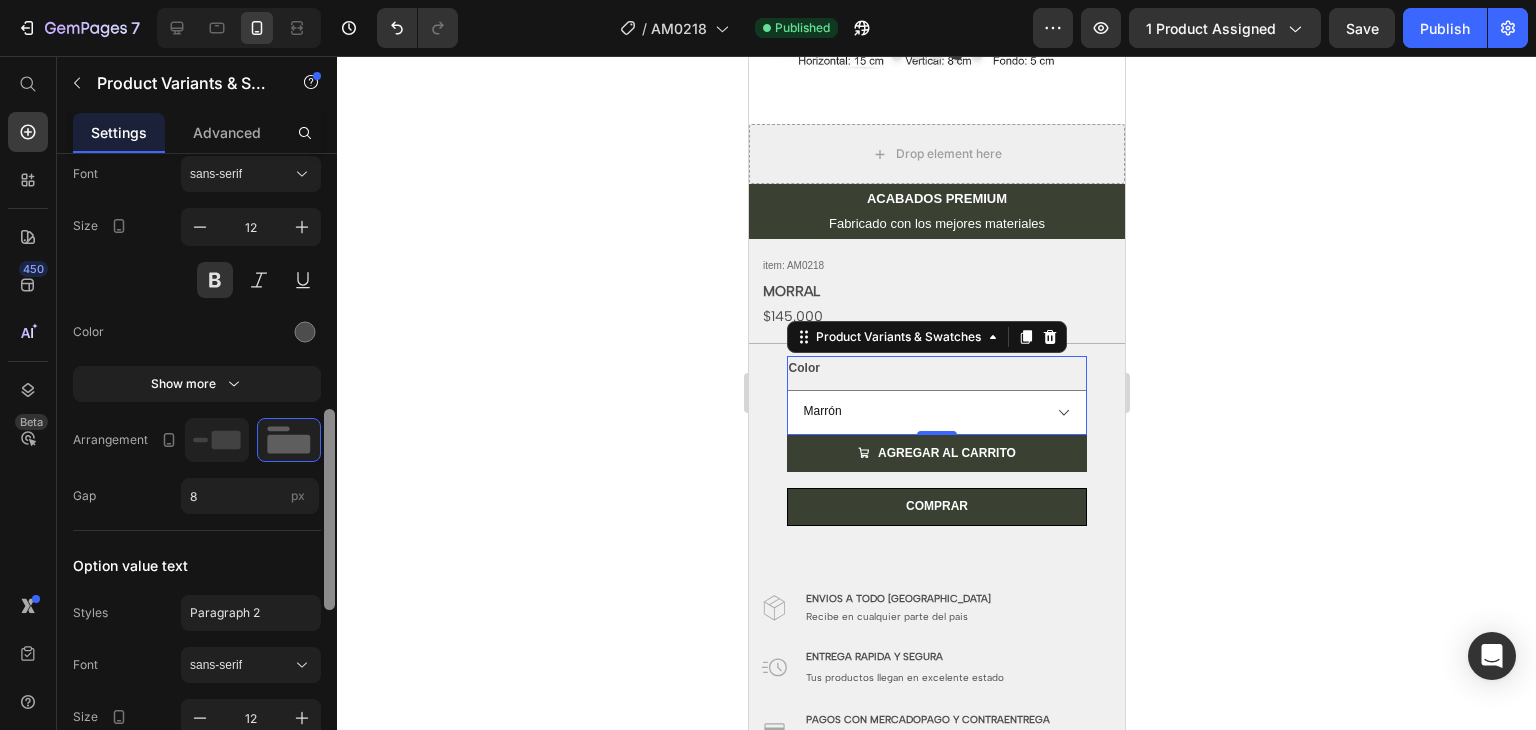 drag, startPoint x: 324, startPoint y: 449, endPoint x: 352, endPoint y: 503, distance: 60.827625 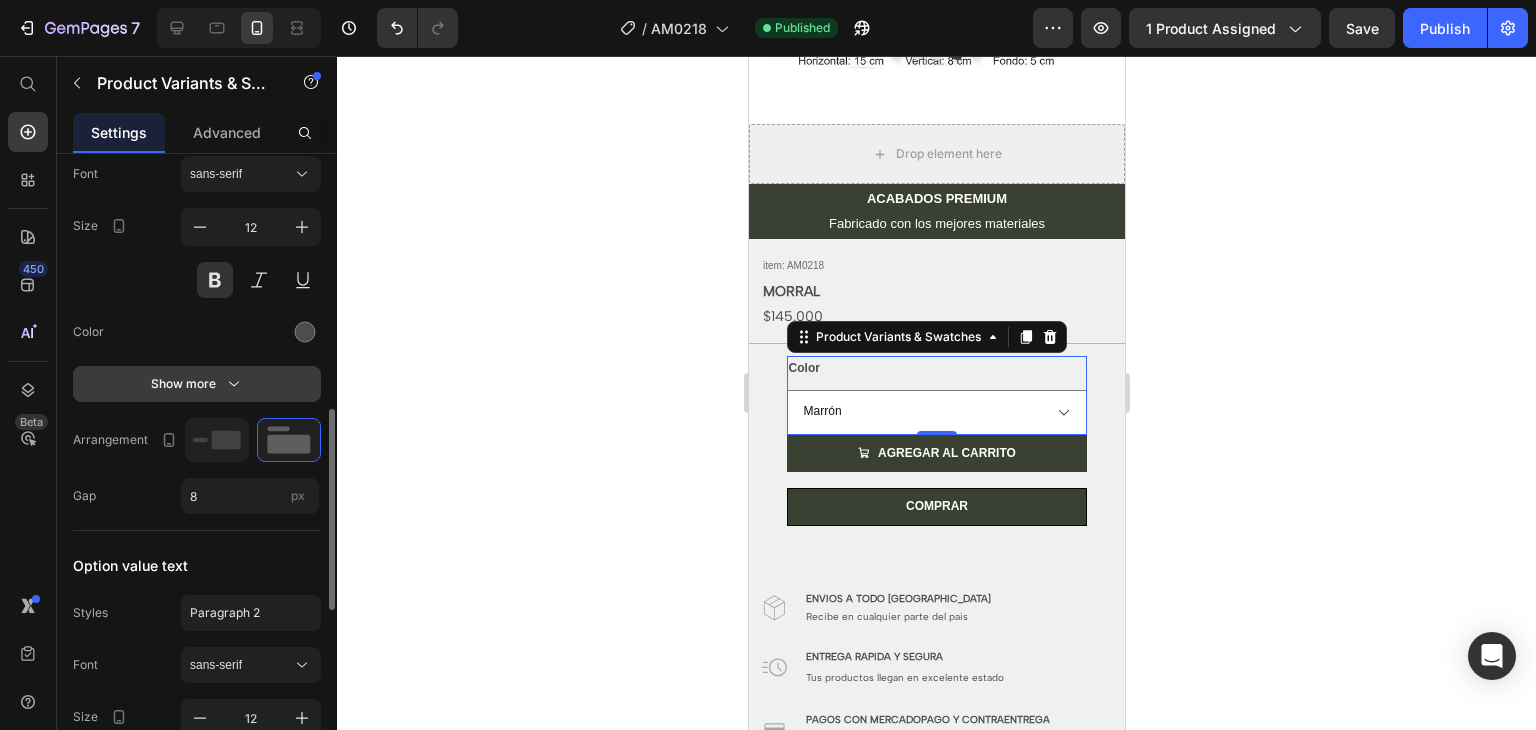 click on "Show more" at bounding box center [197, 384] 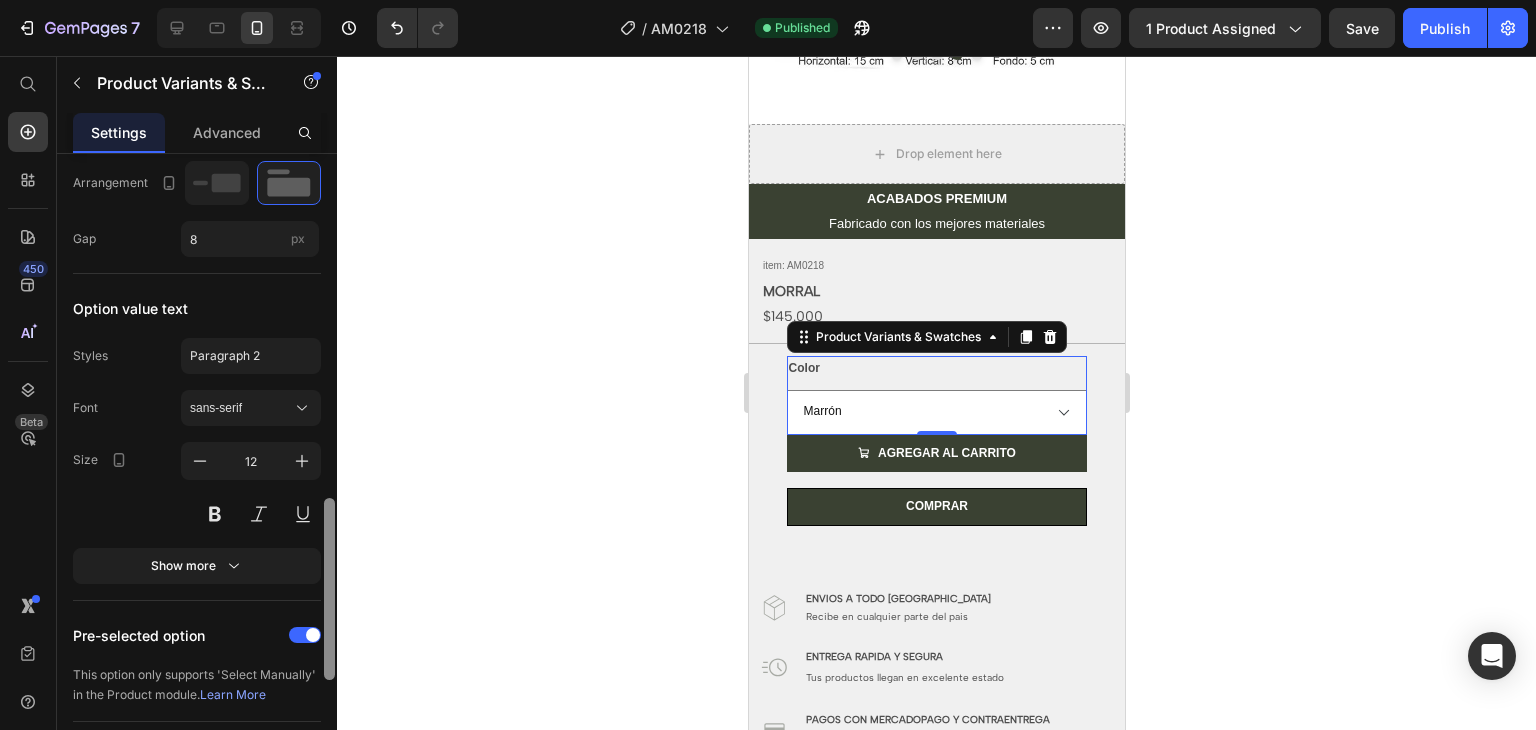 scroll, scrollTop: 1276, scrollLeft: 0, axis: vertical 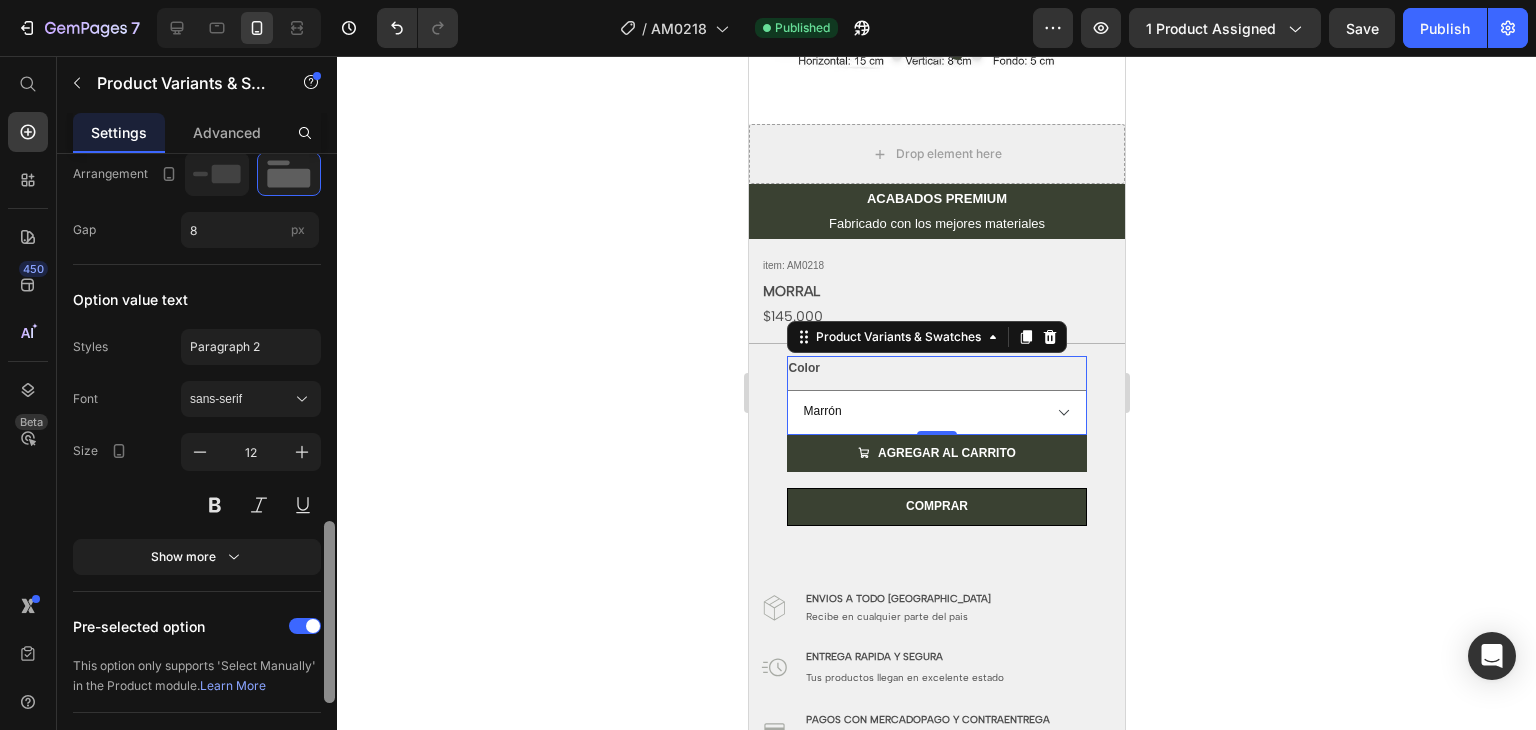 drag, startPoint x: 329, startPoint y: 441, endPoint x: 323, endPoint y: 592, distance: 151.11916 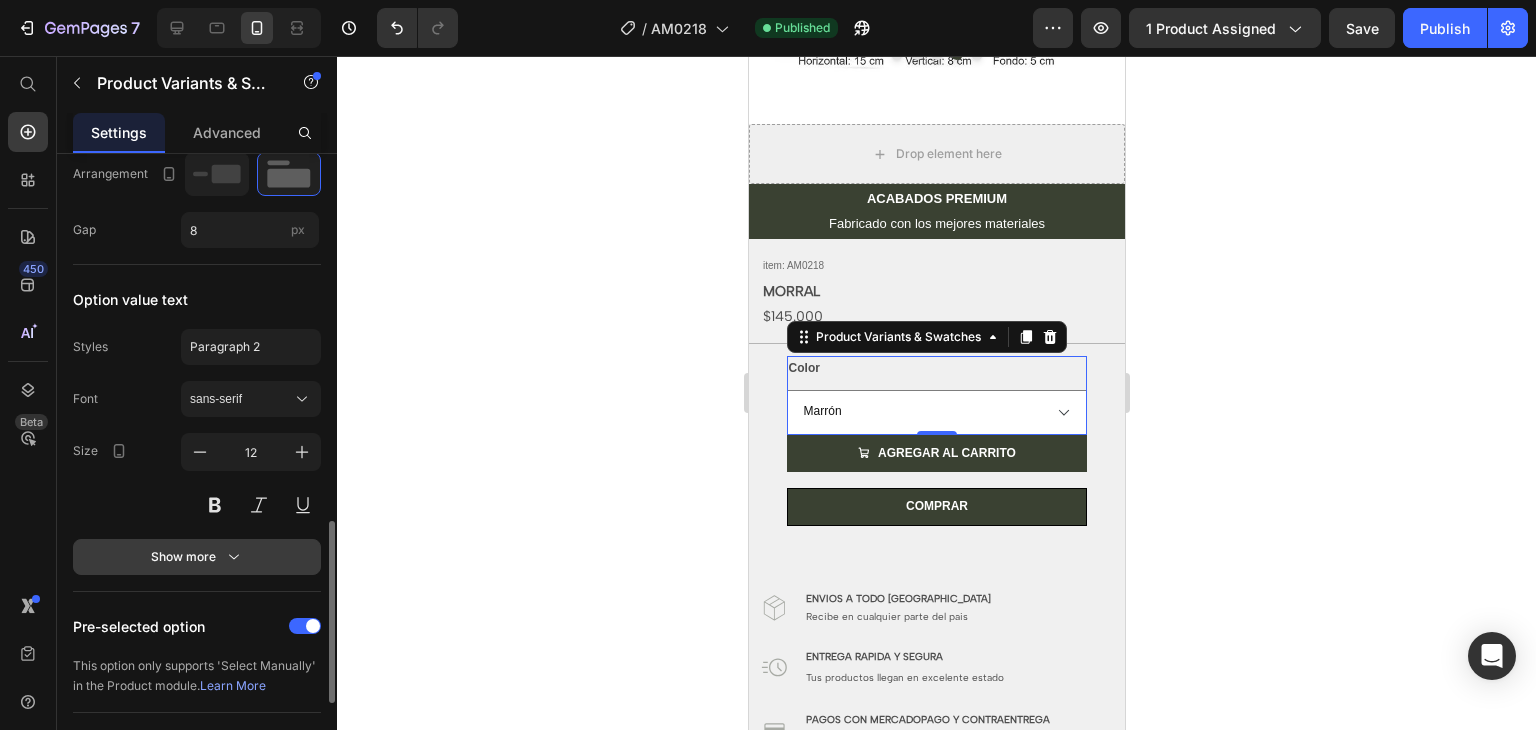 click 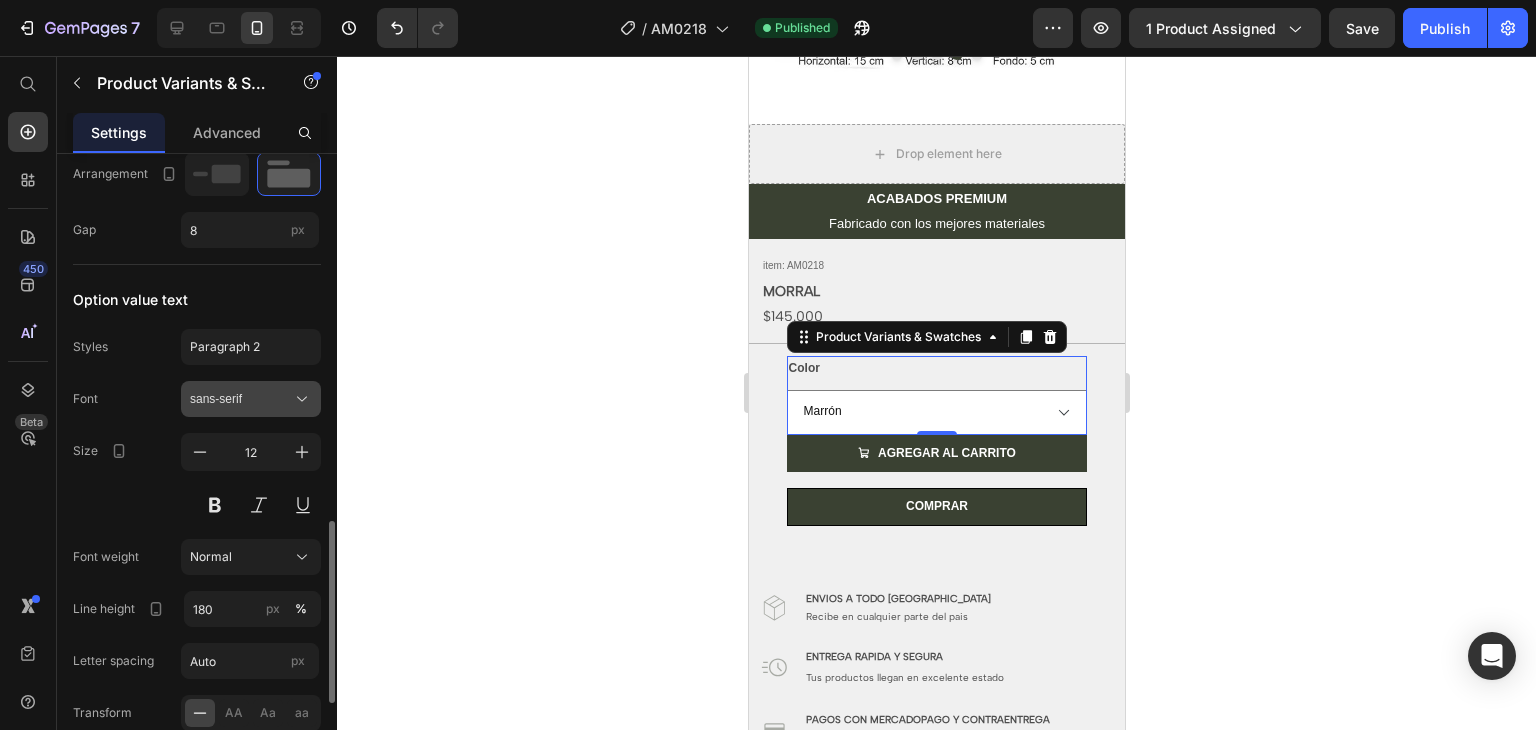 click on "sans-serif" at bounding box center (241, 399) 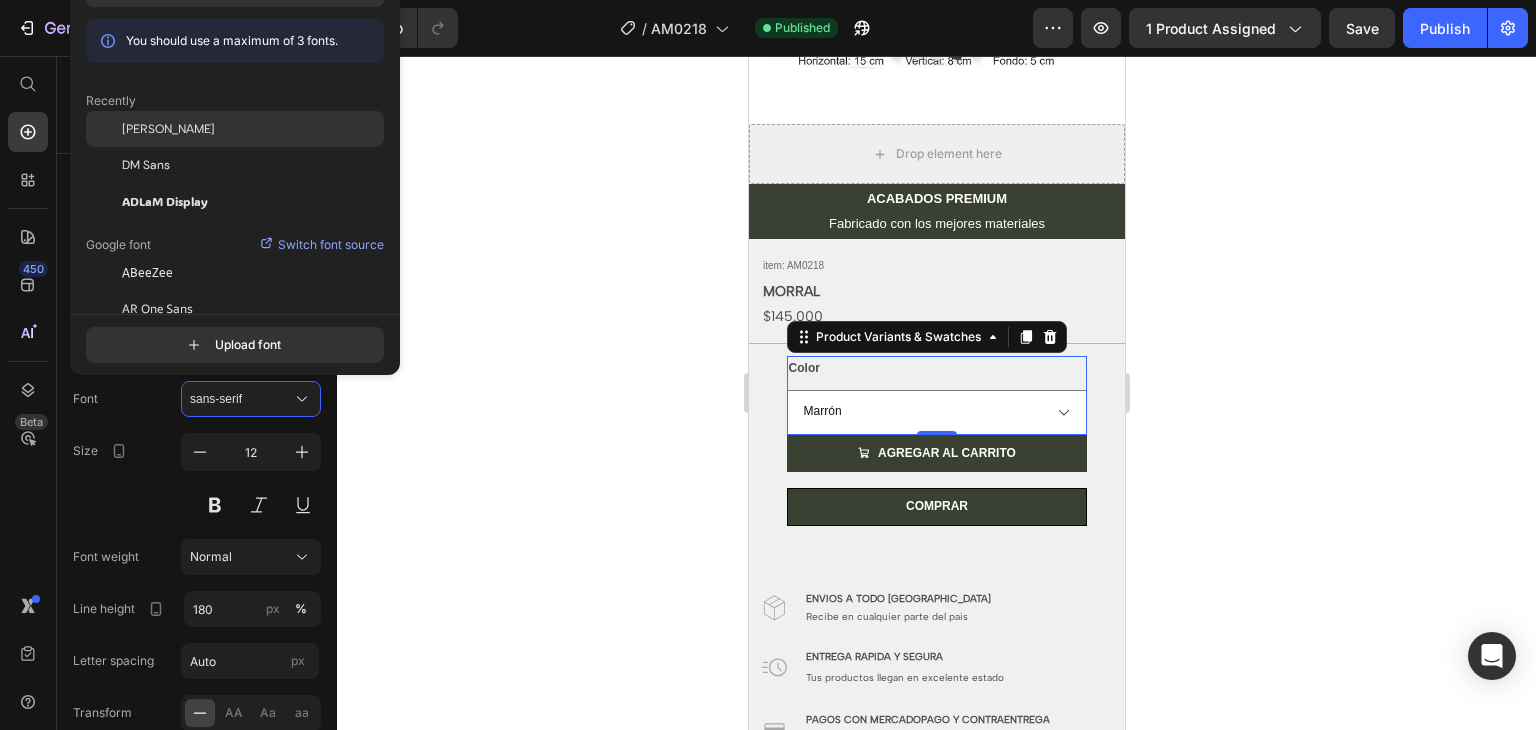 click on "[PERSON_NAME]" 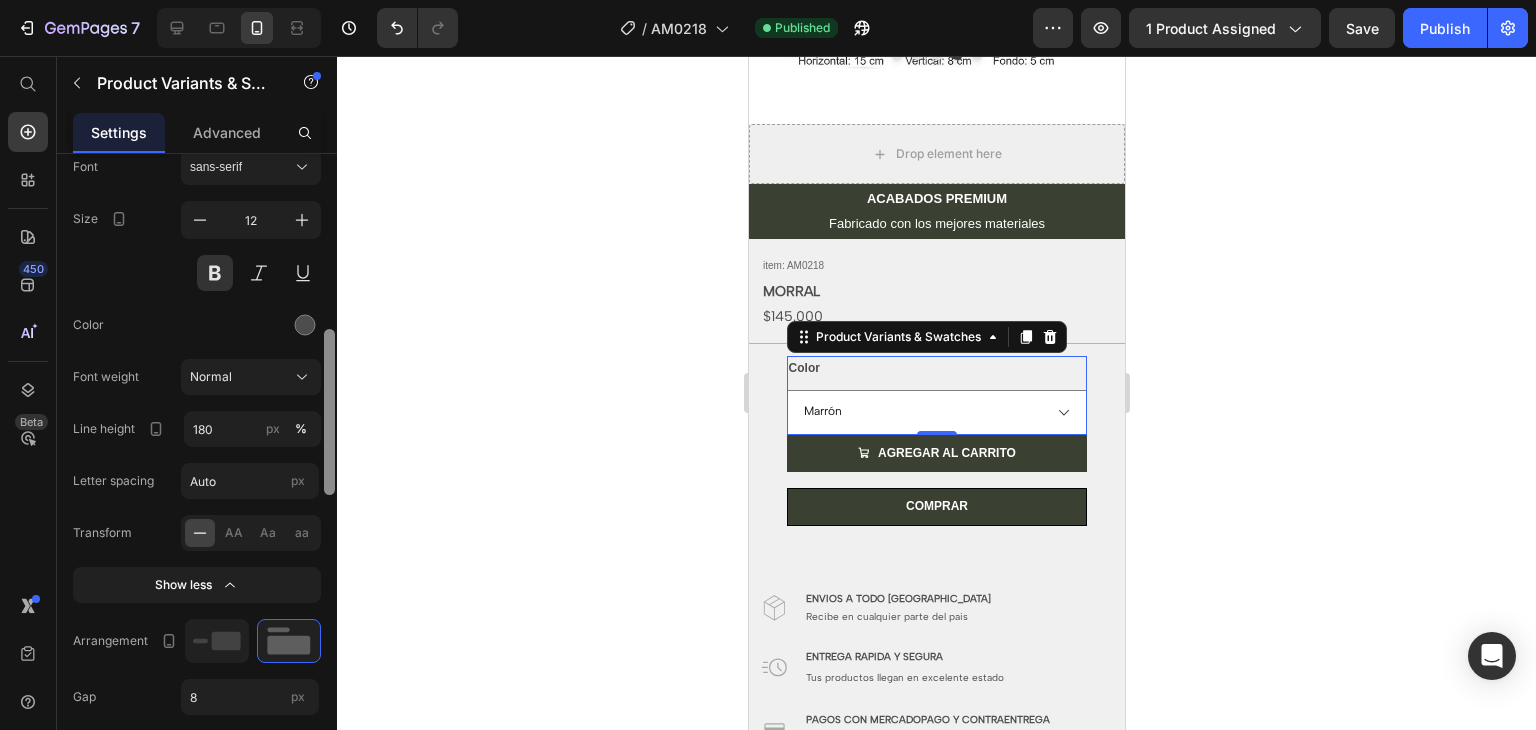 scroll, scrollTop: 776, scrollLeft: 0, axis: vertical 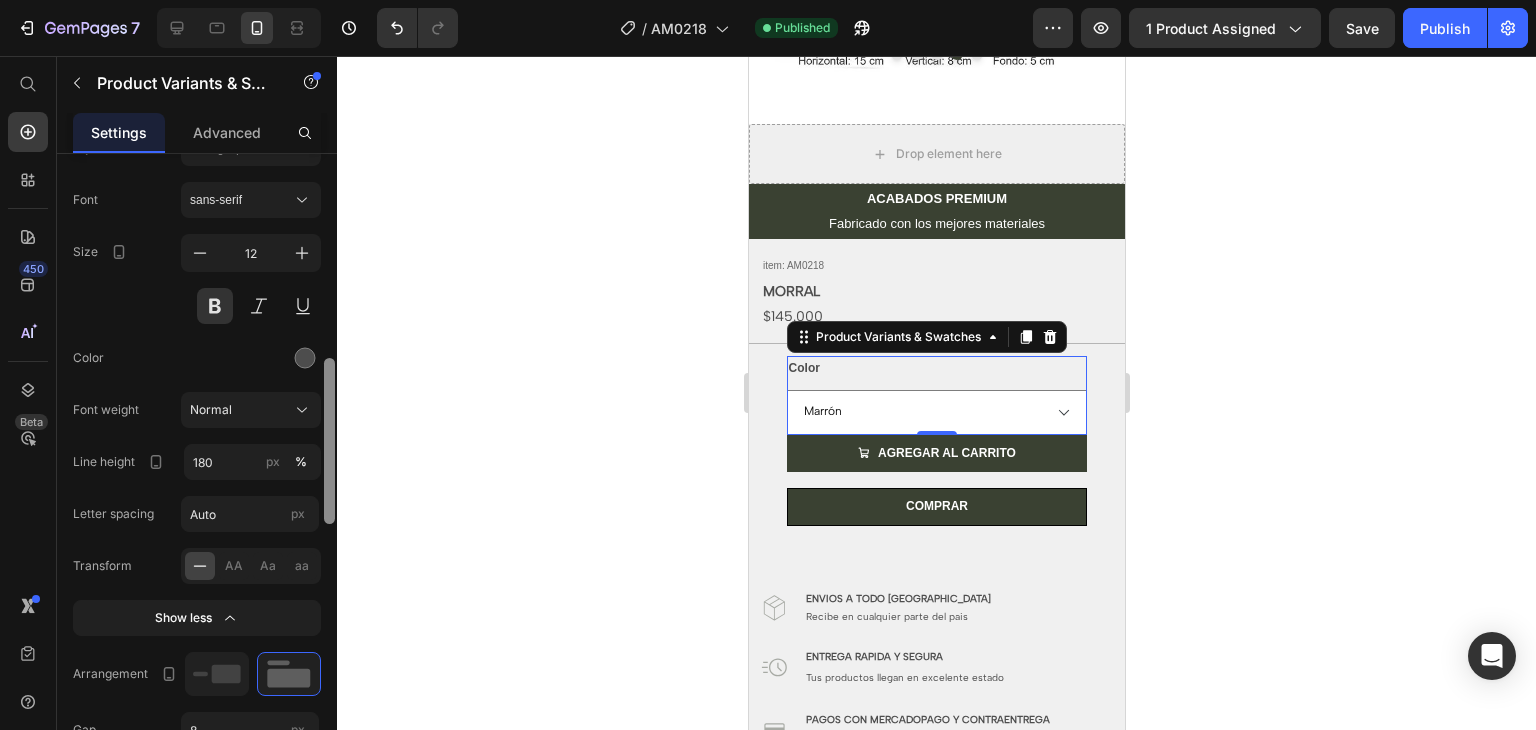 drag, startPoint x: 326, startPoint y: 530, endPoint x: 369, endPoint y: 398, distance: 138.82722 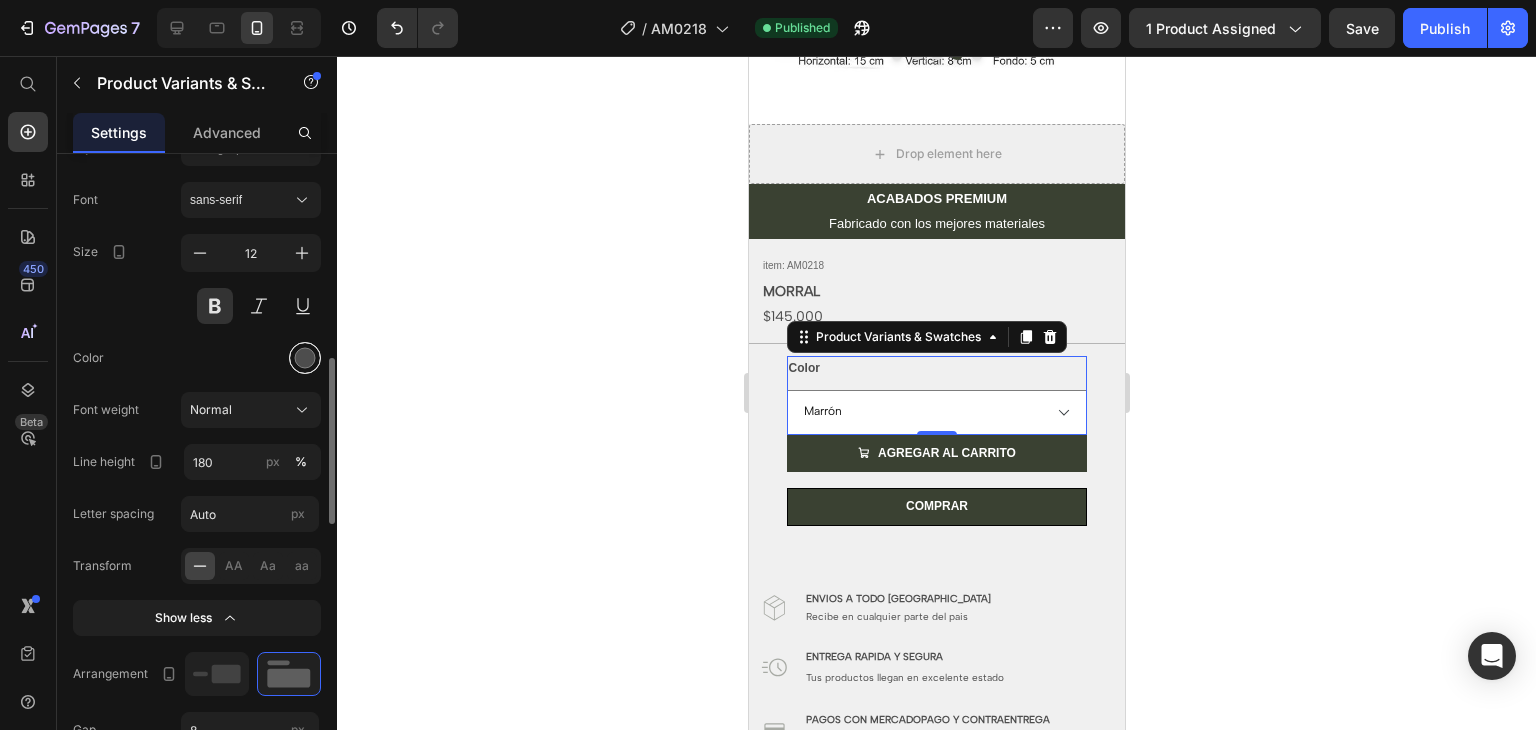 click at bounding box center [305, 358] 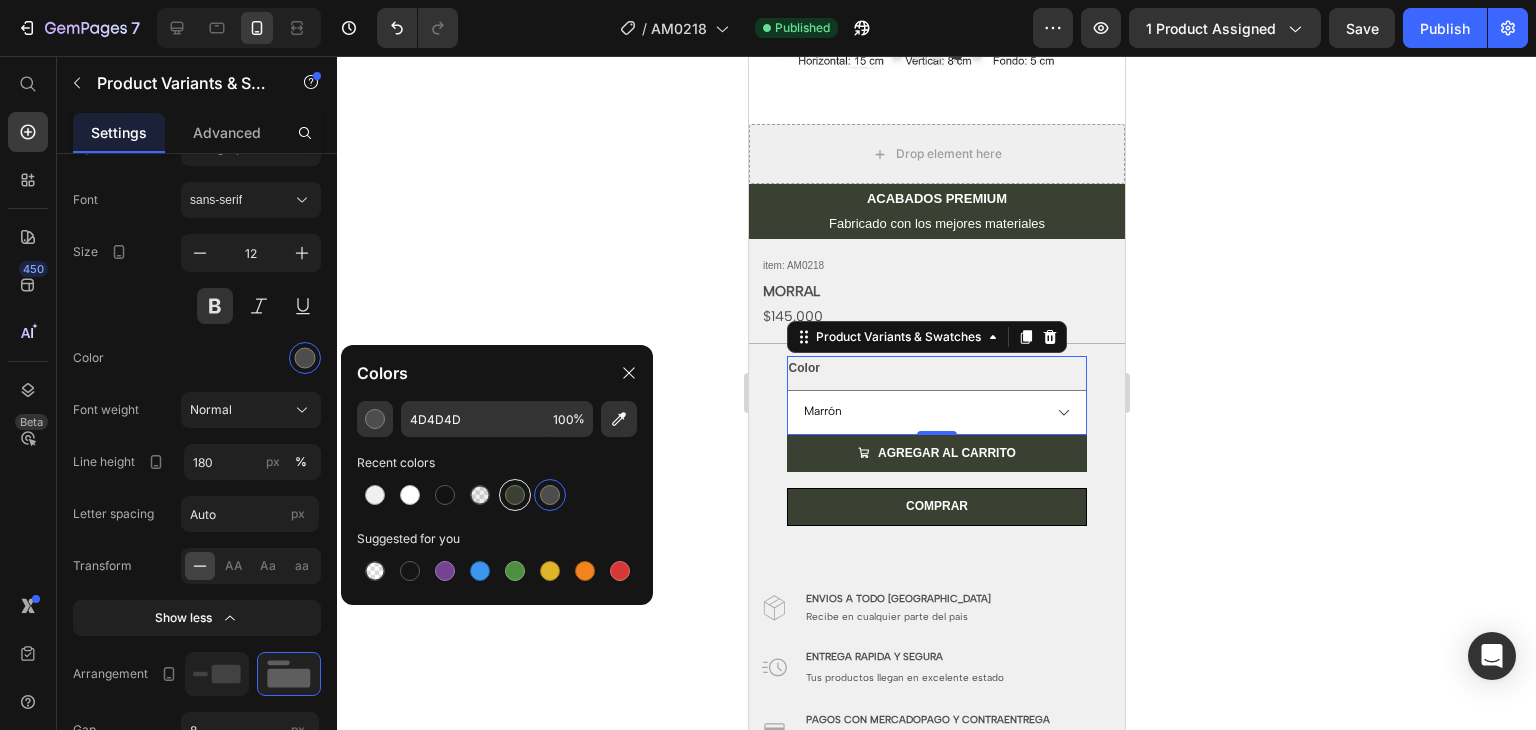 click at bounding box center [515, 495] 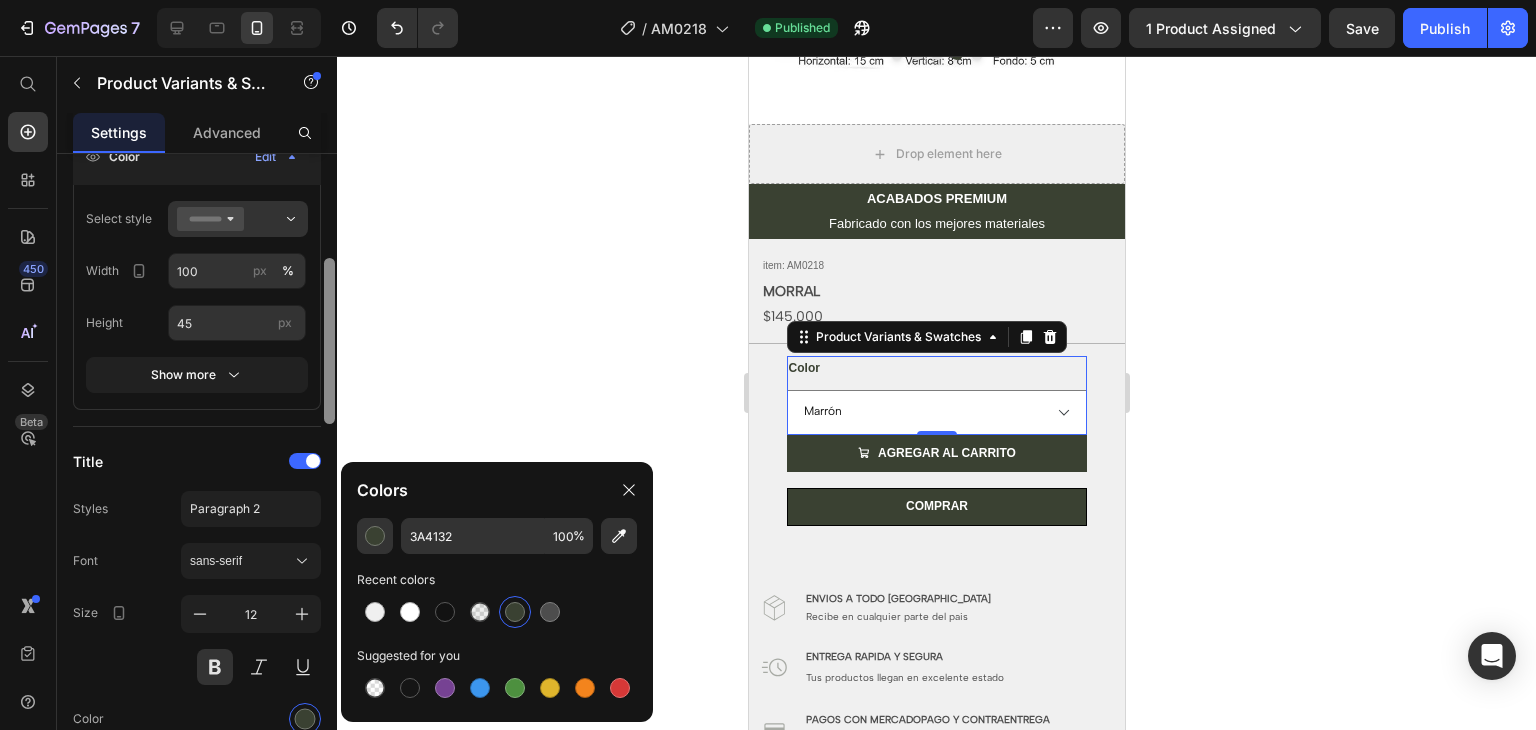 scroll, scrollTop: 411, scrollLeft: 0, axis: vertical 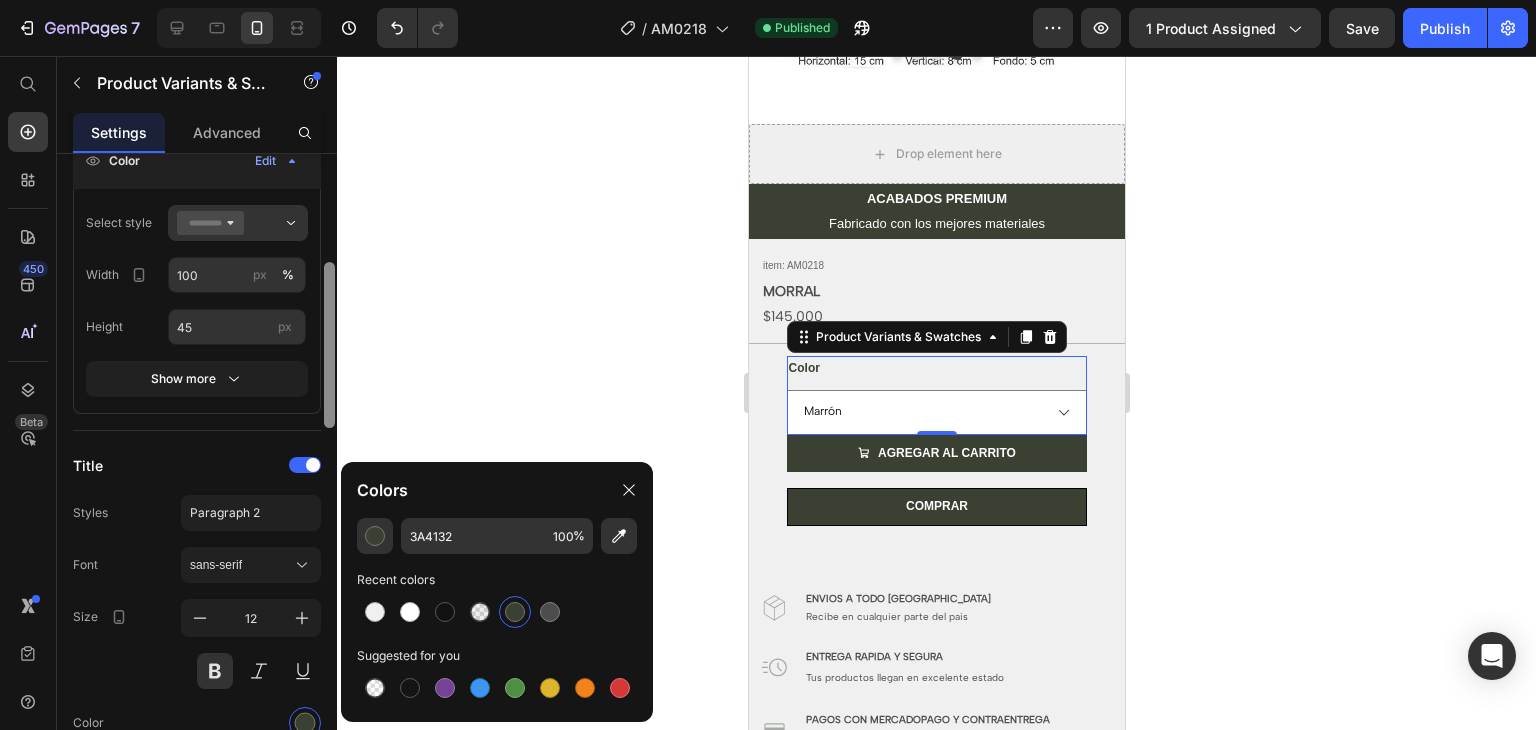drag, startPoint x: 328, startPoint y: 439, endPoint x: 336, endPoint y: 343, distance: 96.332756 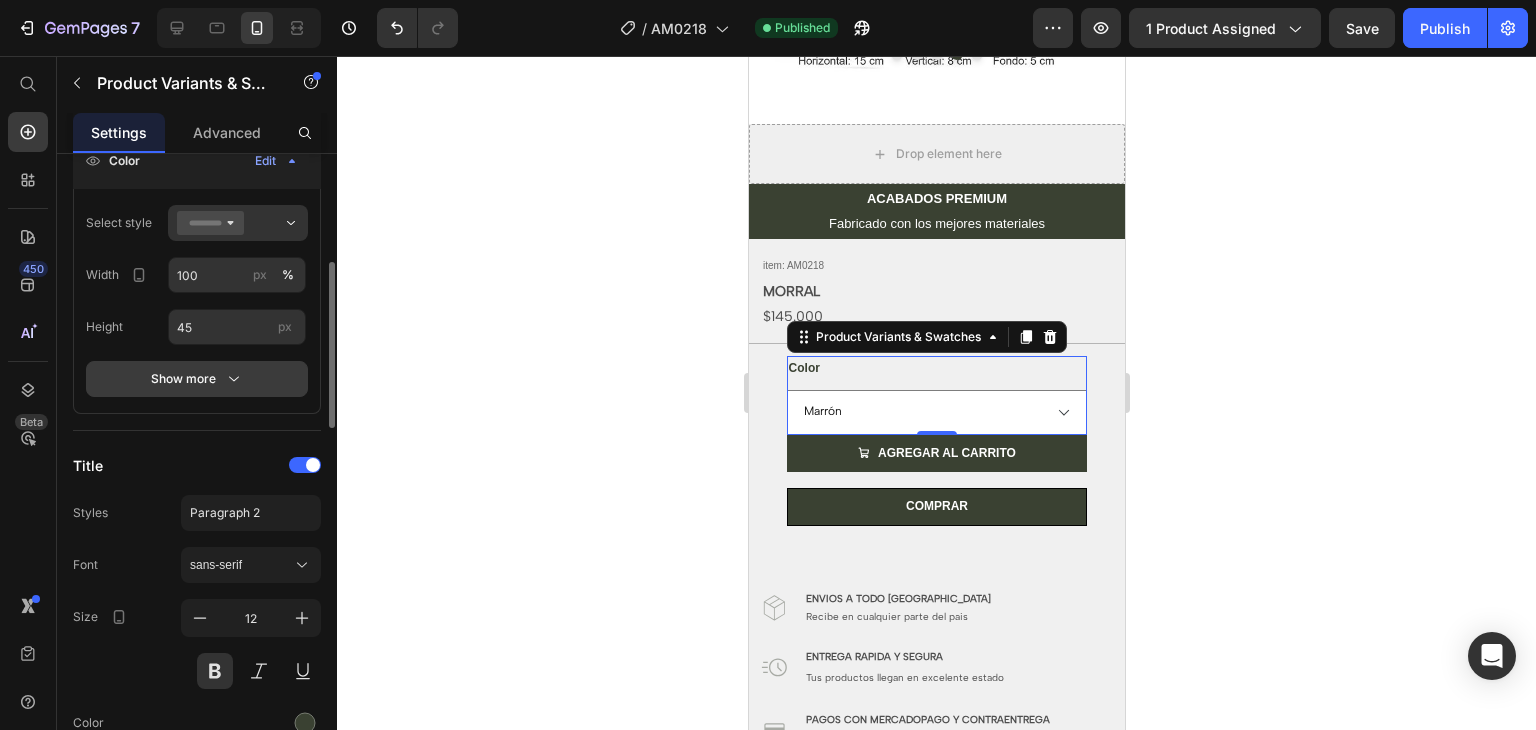 click on "Show more" at bounding box center (197, 379) 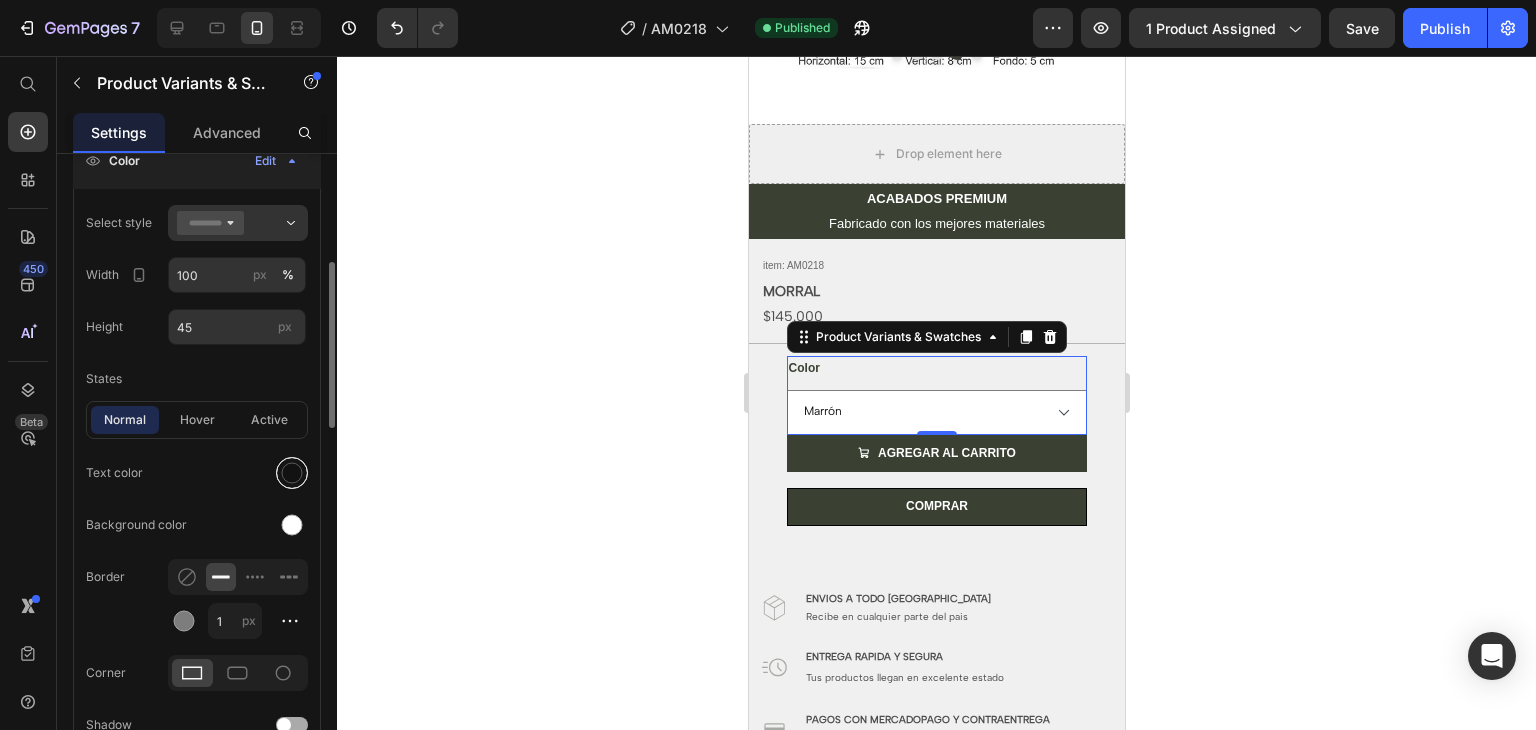 click at bounding box center (292, 473) 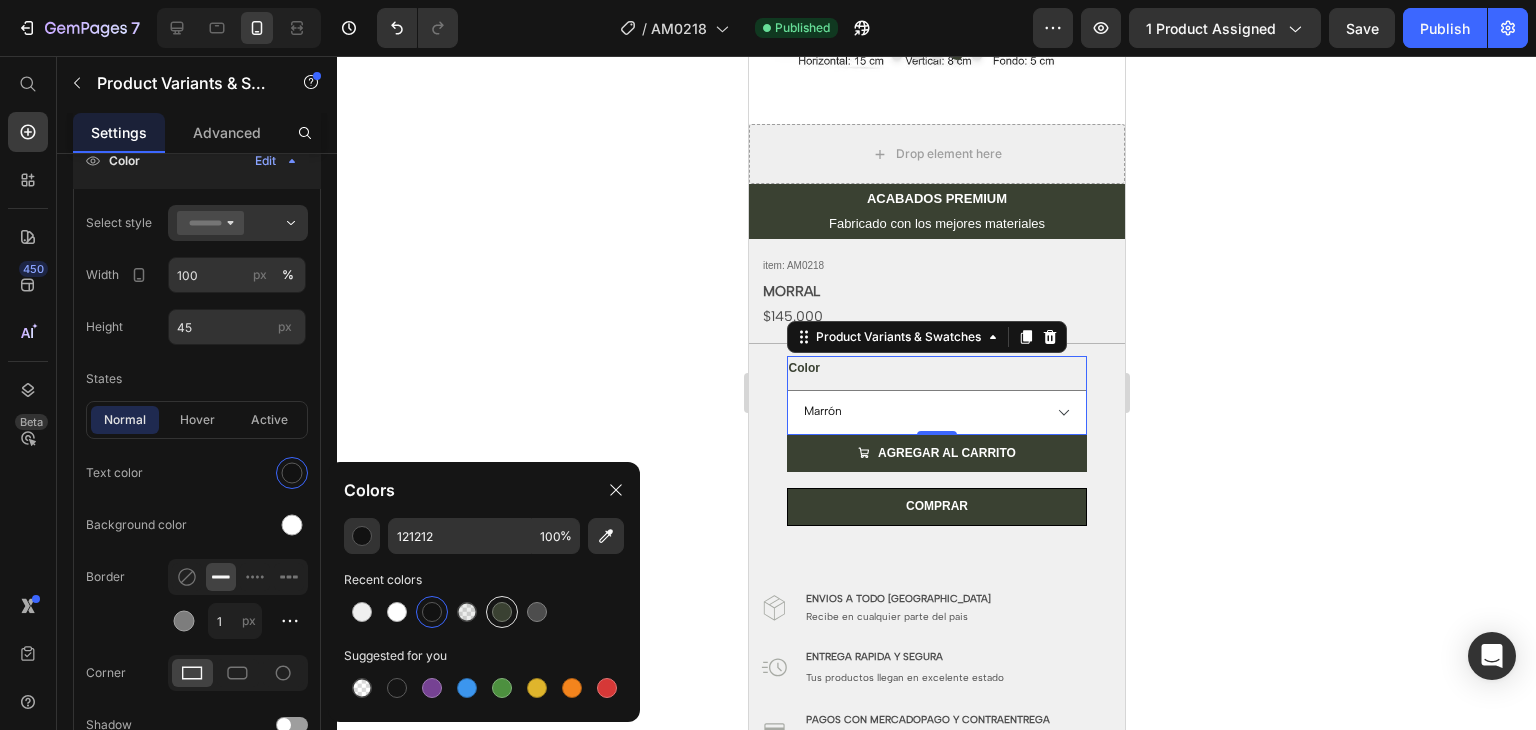 click at bounding box center (502, 612) 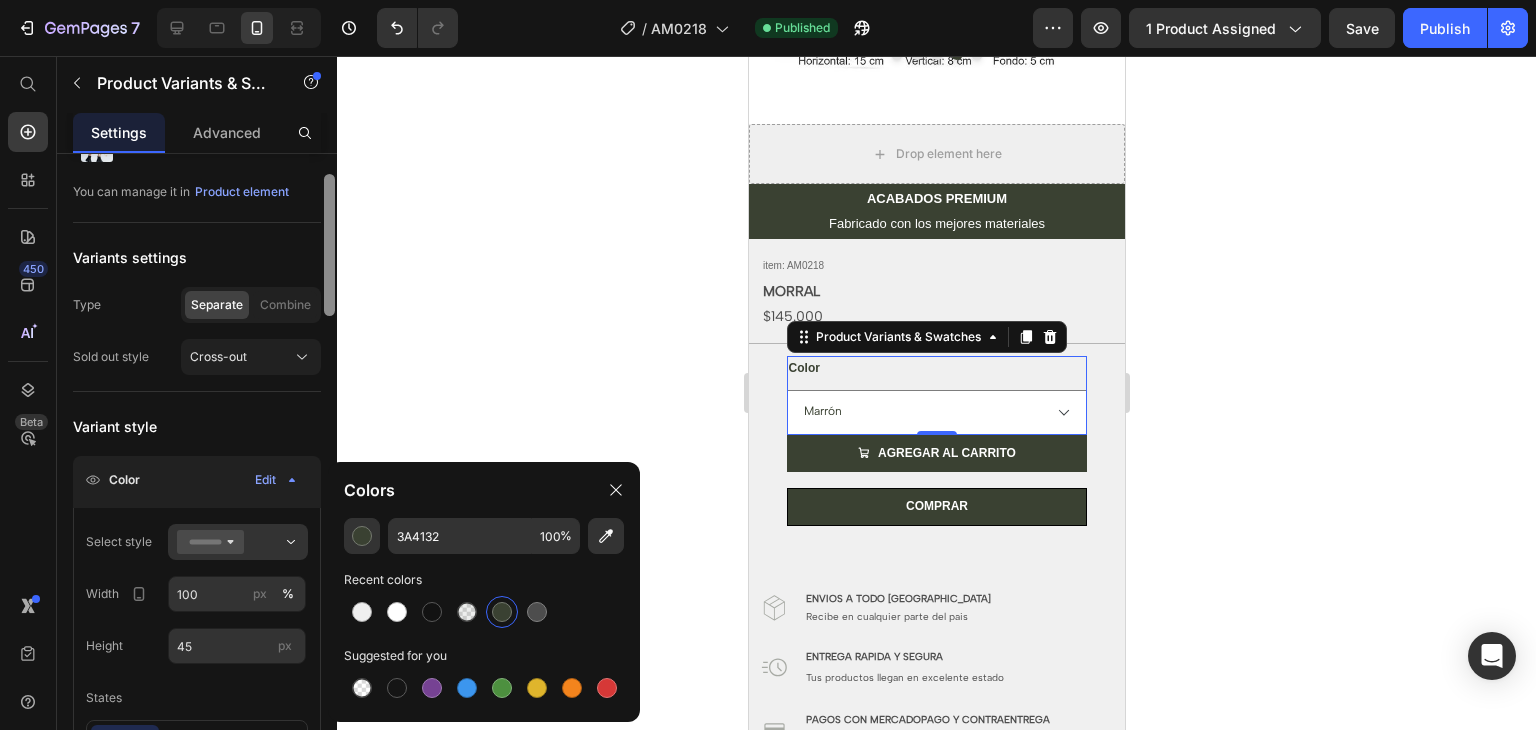 scroll, scrollTop: 62, scrollLeft: 0, axis: vertical 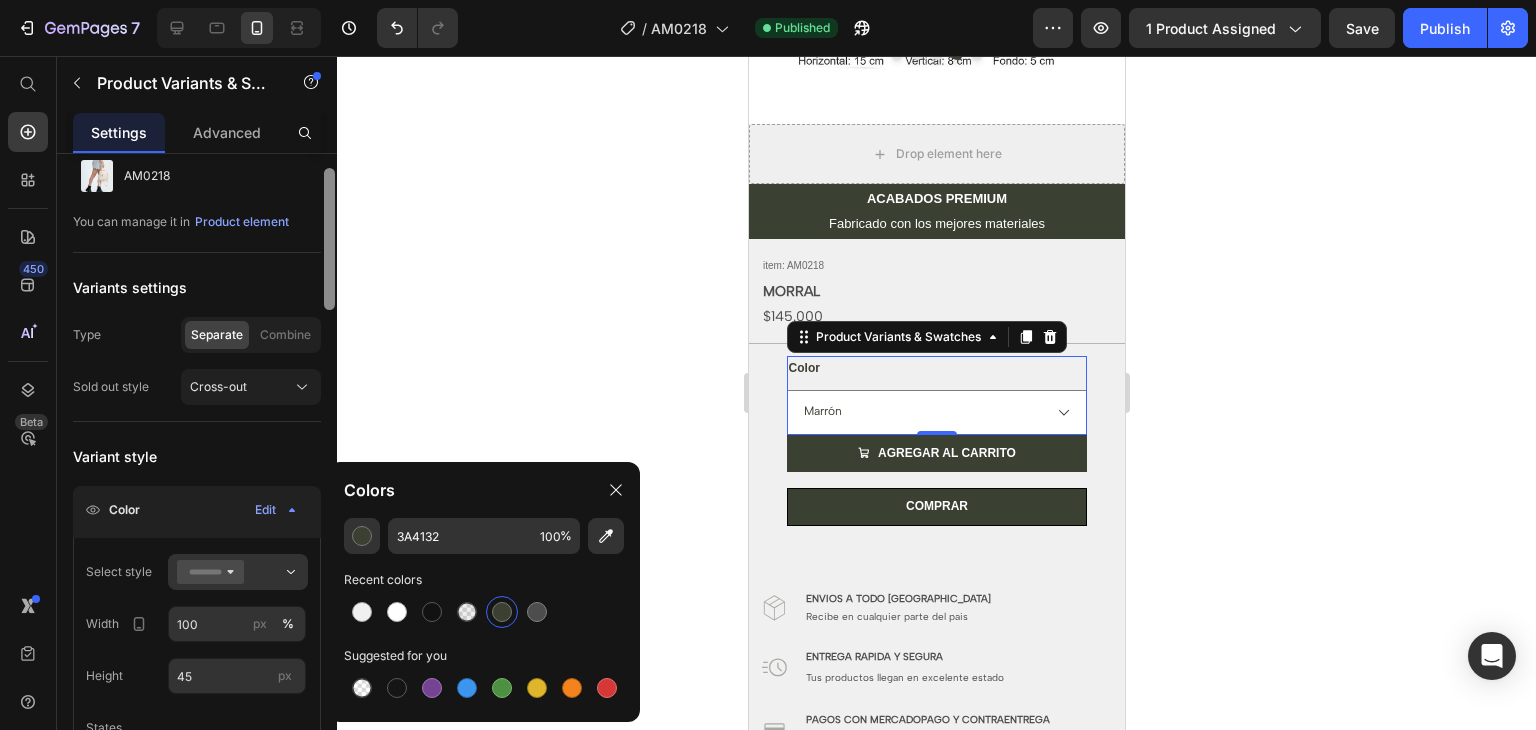 drag, startPoint x: 328, startPoint y: 369, endPoint x: 336, endPoint y: 290, distance: 79.40403 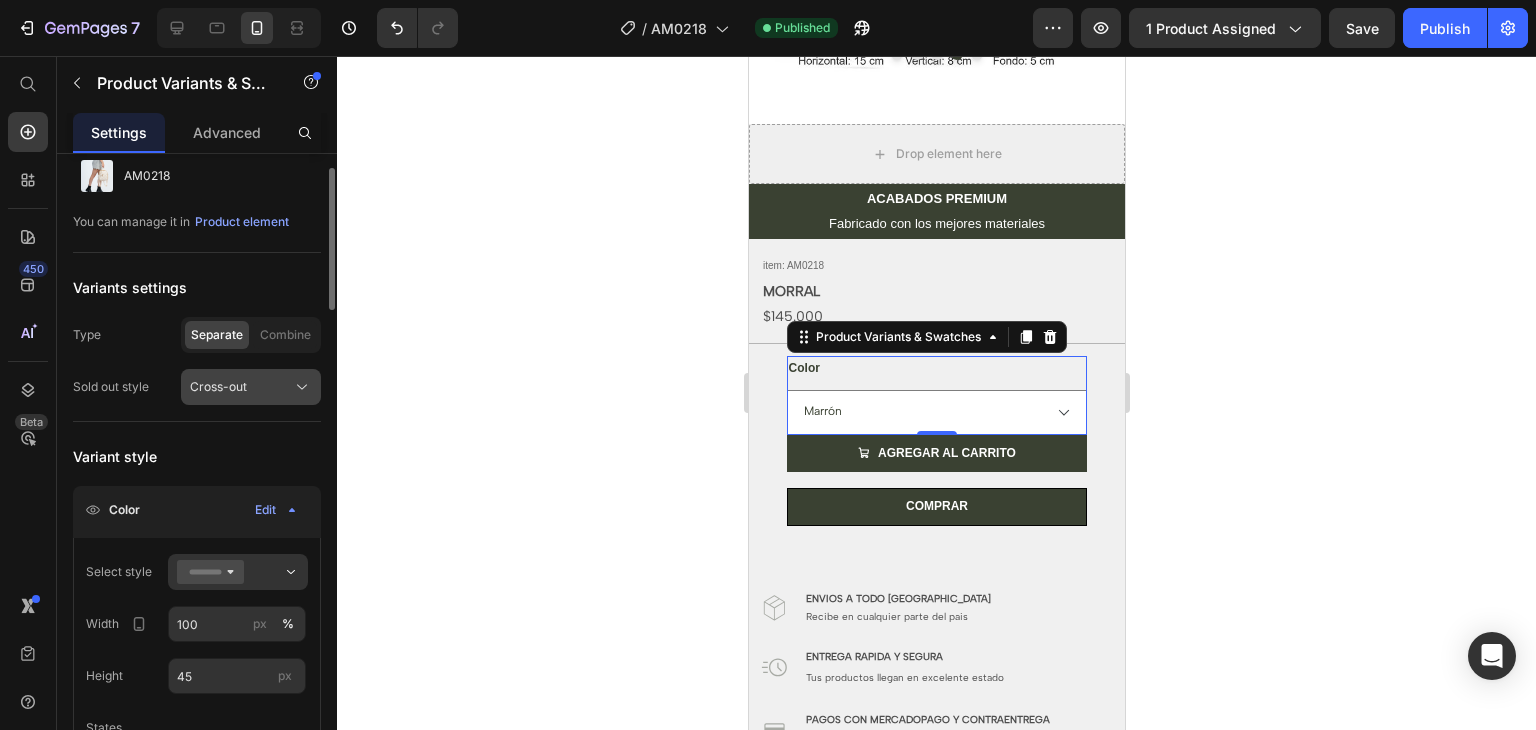 click on "Cross-out" 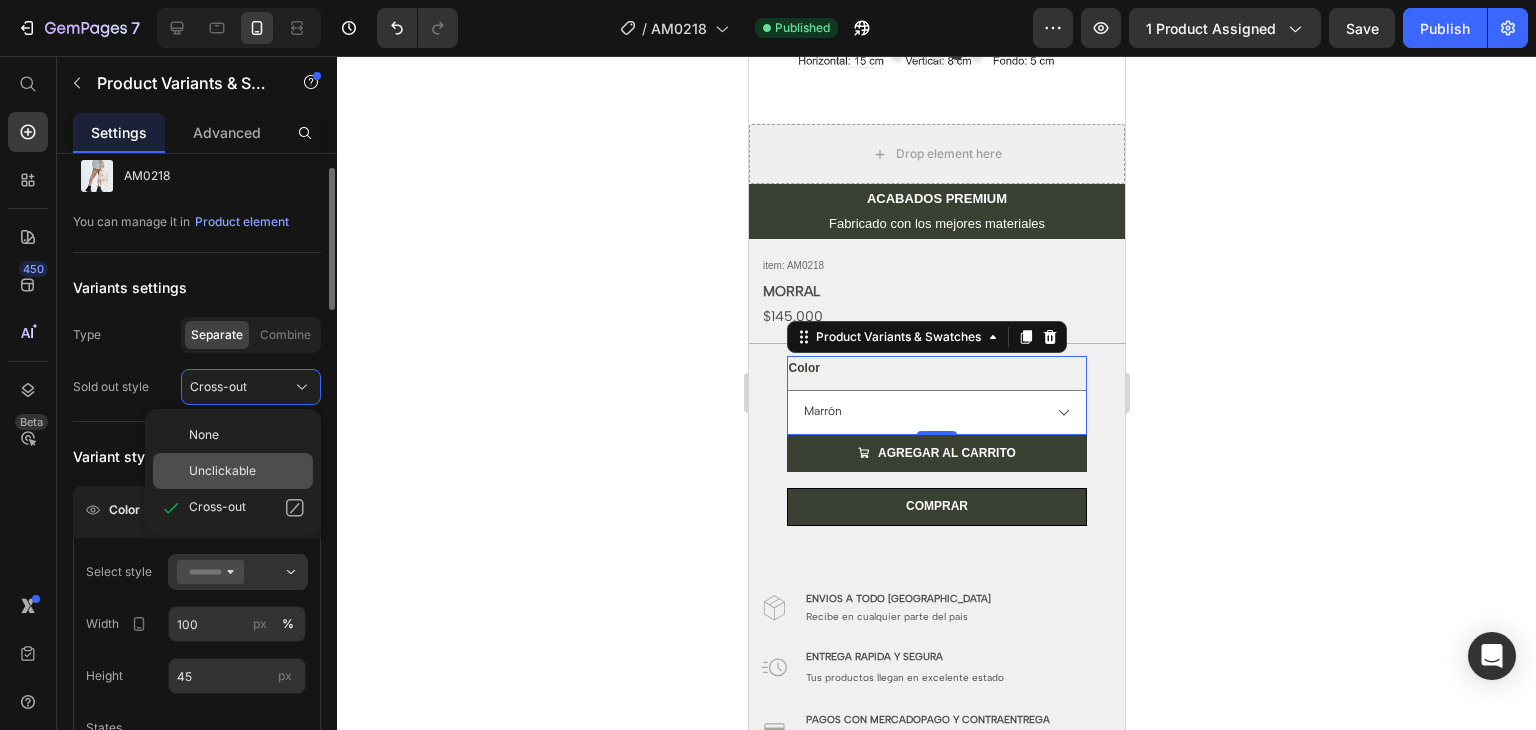click on "Unclickable" 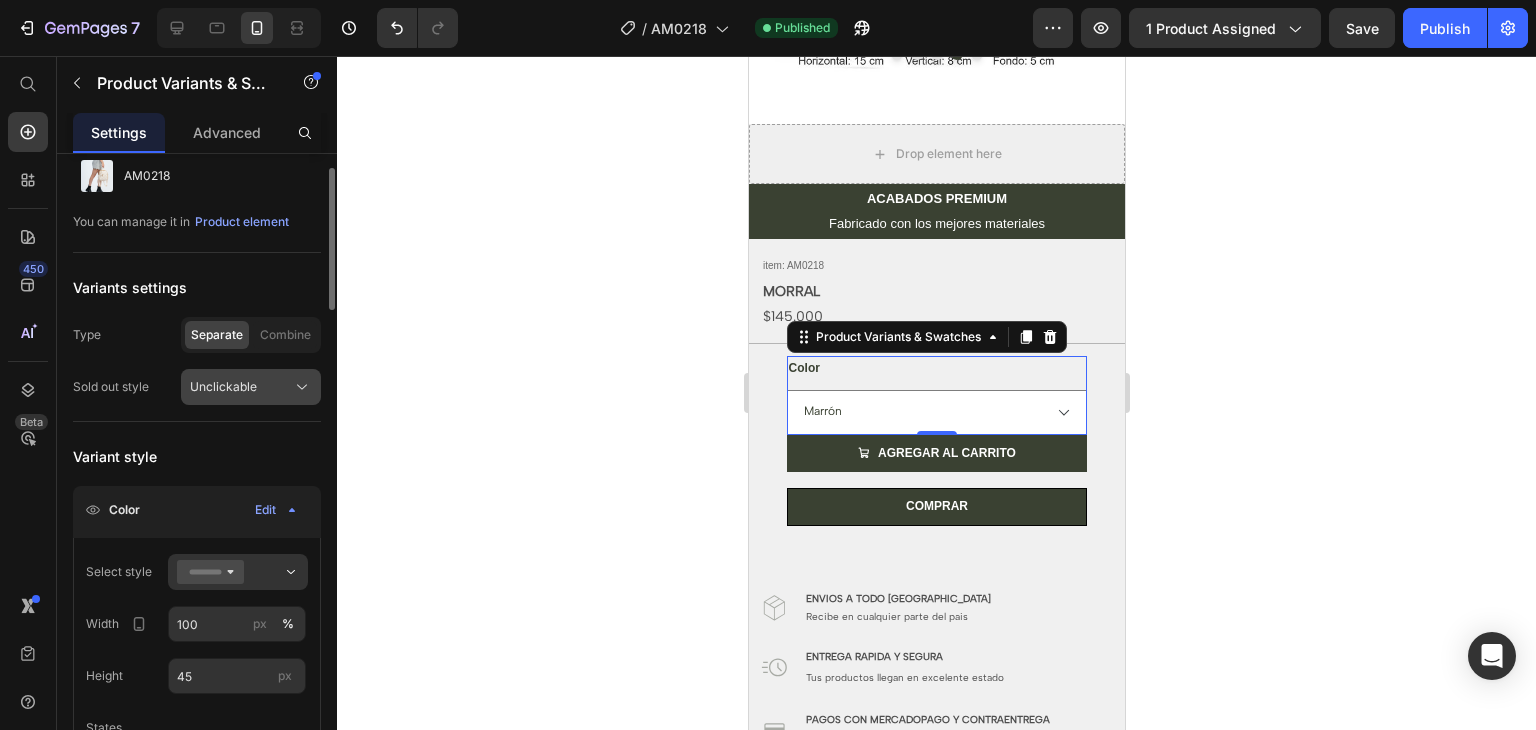 click on "Unclickable" at bounding box center (251, 387) 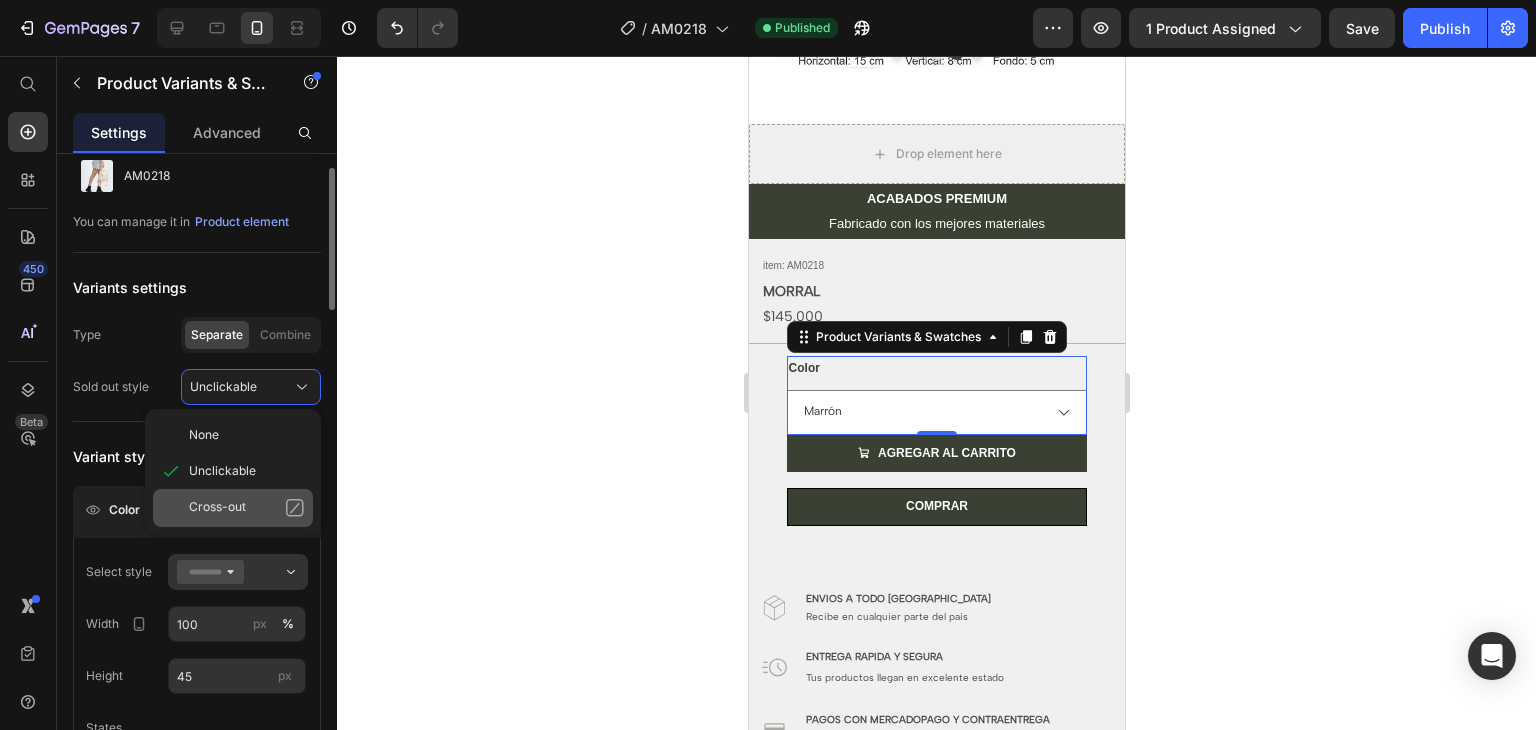 click on "Cross-out" at bounding box center [217, 508] 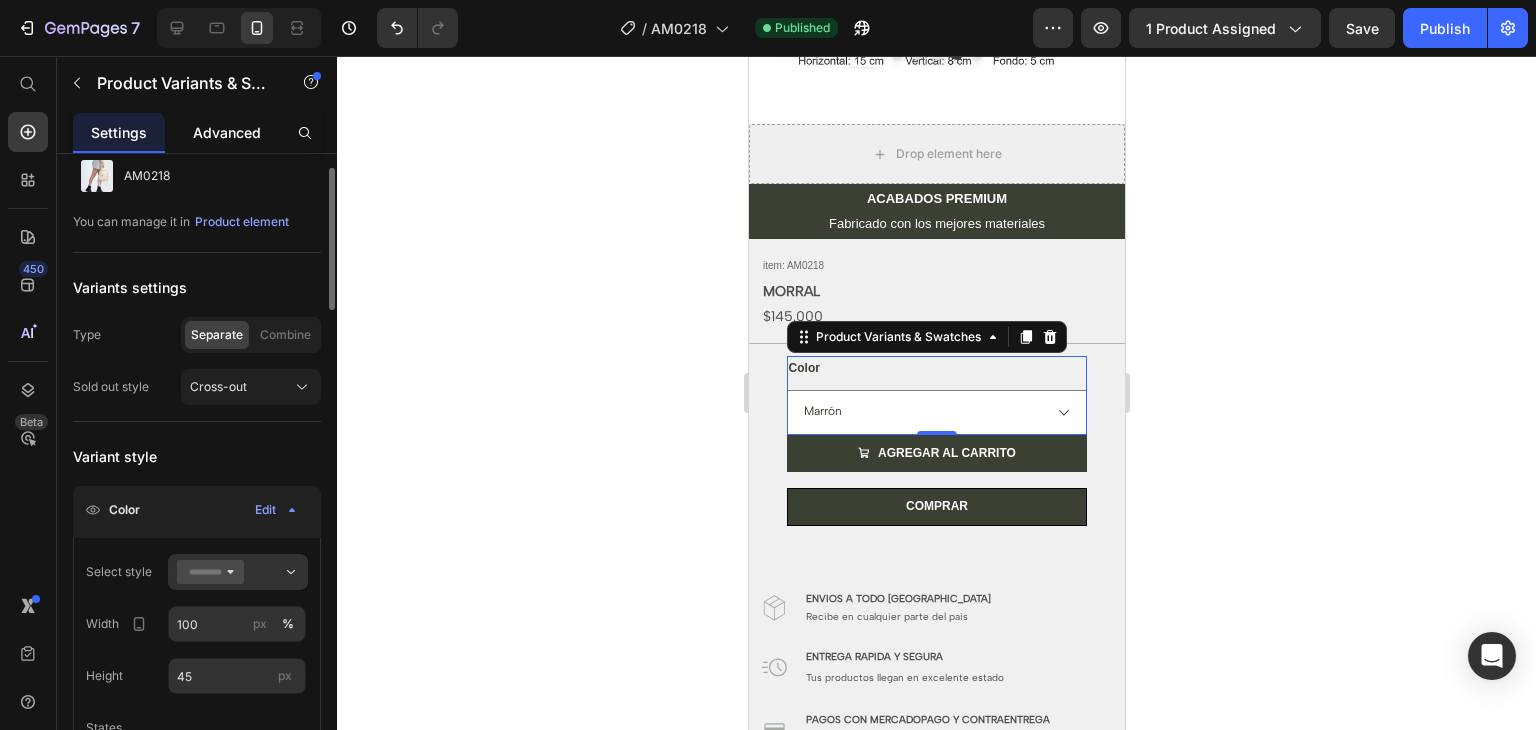 click on "Advanced" at bounding box center [227, 132] 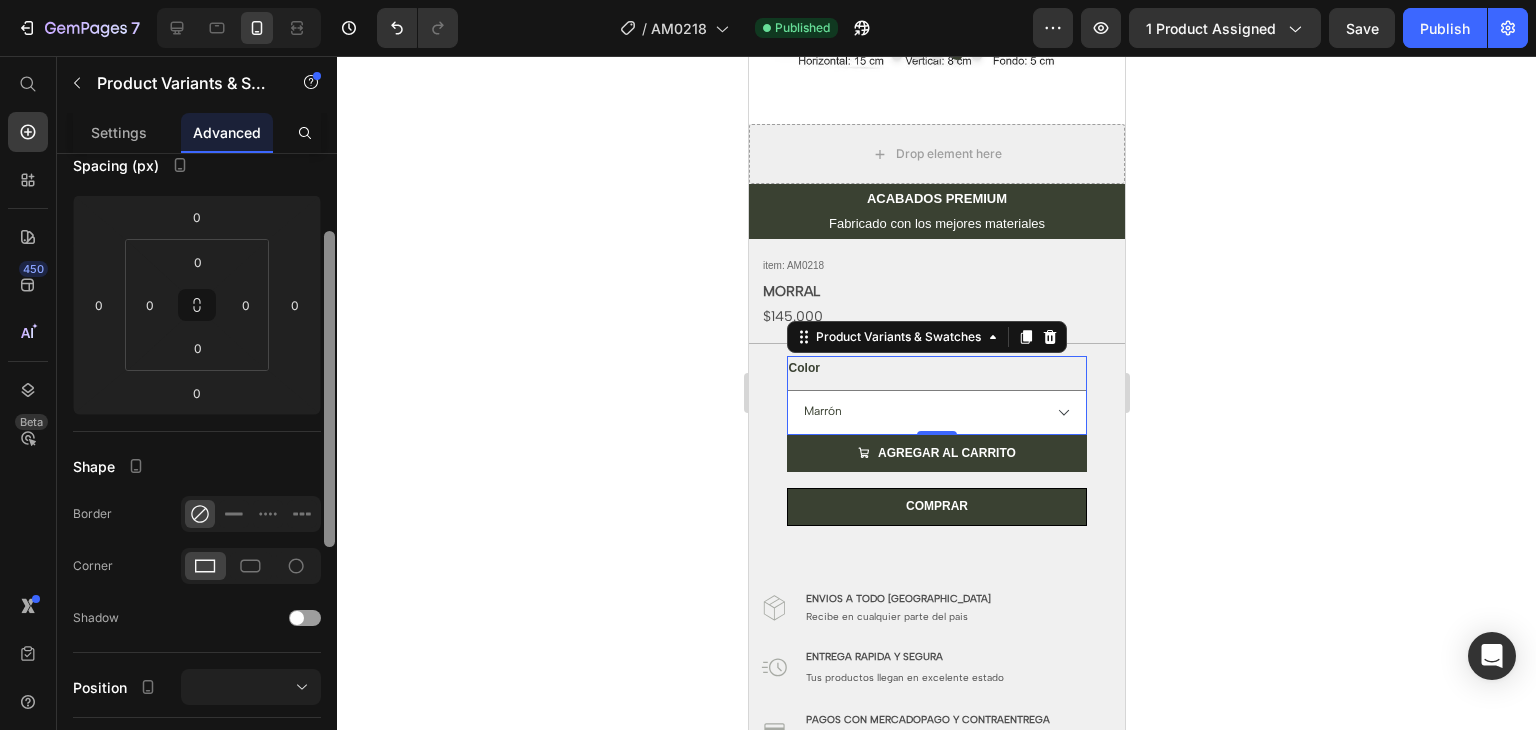 scroll, scrollTop: 198, scrollLeft: 0, axis: vertical 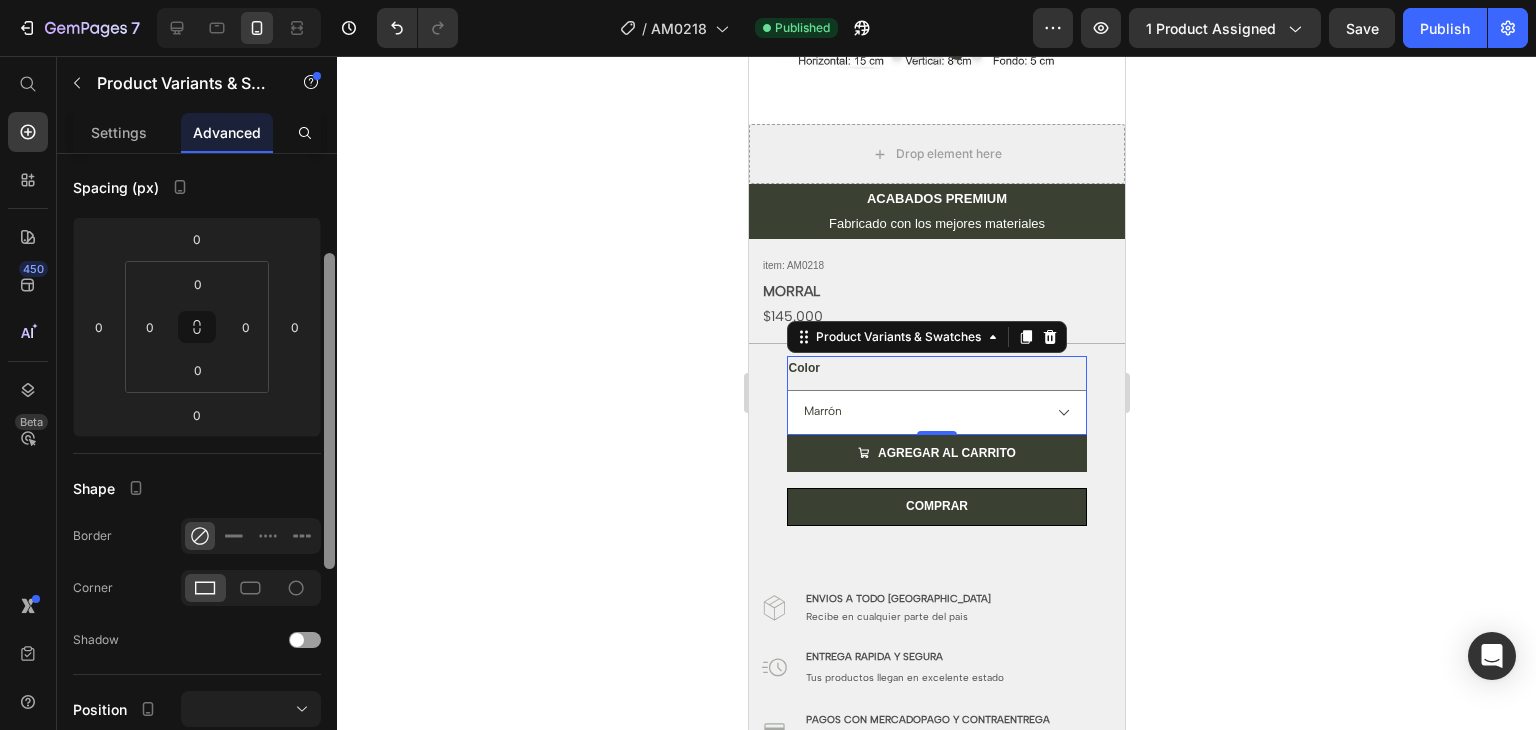 drag, startPoint x: 328, startPoint y: 211, endPoint x: 374, endPoint y: 310, distance: 109.165016 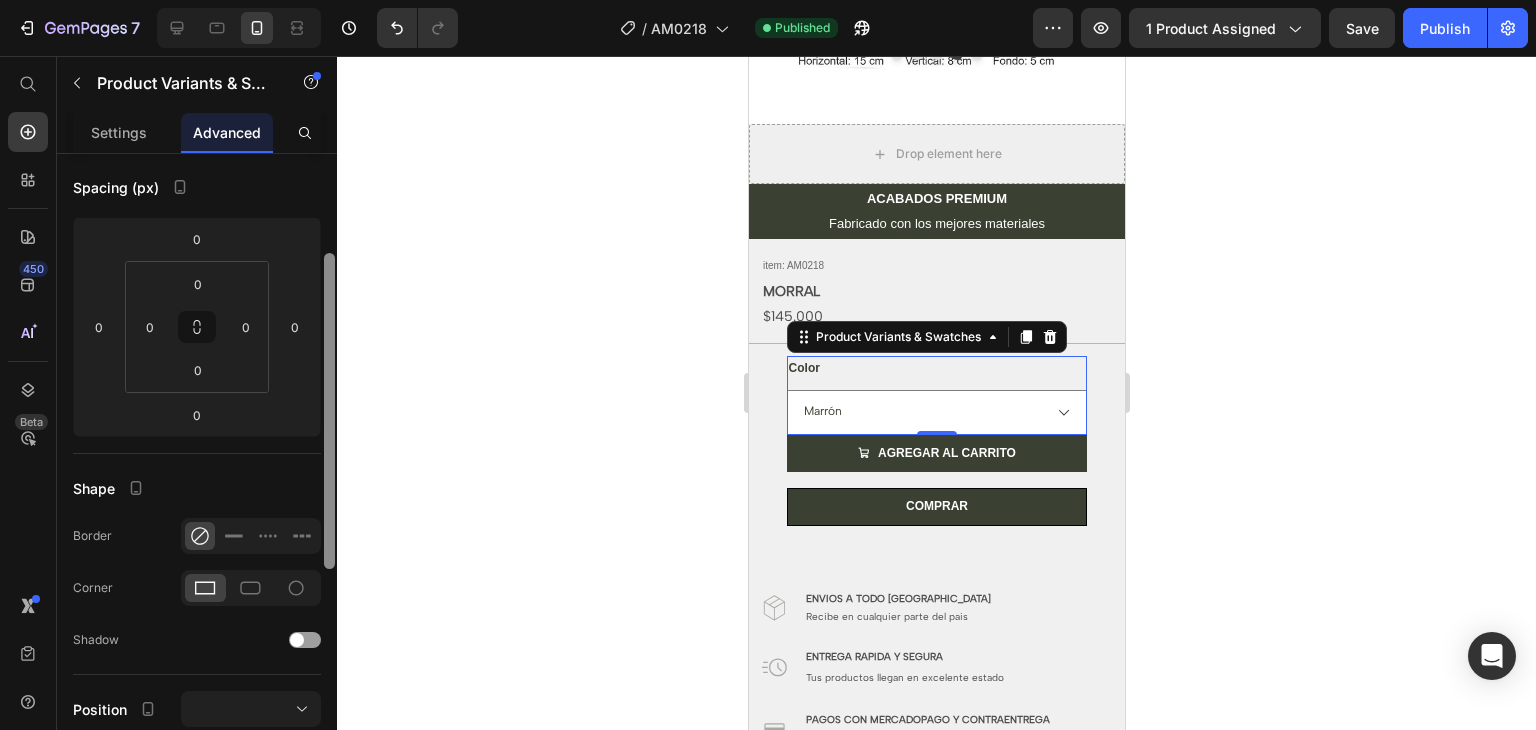 click on "7  Version history  /  AM0218 Published Preview 1 product assigned  Save   Publish  450 Beta Start with Sections Elements Hero Section Product Detail Brands Trusted Badges Guarantee Product Breakdown How to use Testimonials Compare Bundle FAQs Social Proof Brand Story Product List Collection Blog List Contact Sticky Add to Cart Custom Footer Browse Library 450 Layout
Row
Row
Row
Row Text
Heading
Text Block Button
Button
Button
Sticky Back to top Media
Image" 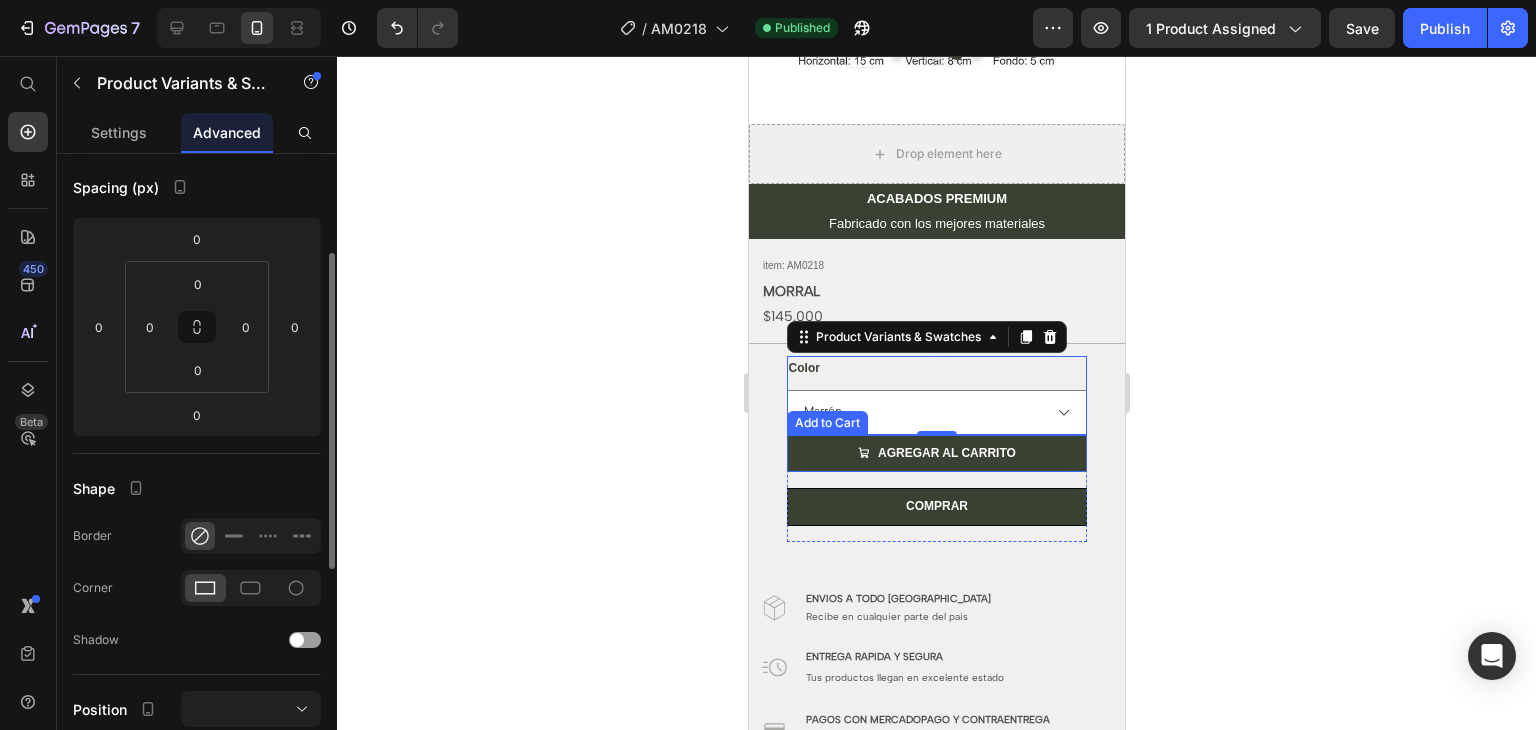 click on "Add to Cart" at bounding box center [826, 423] 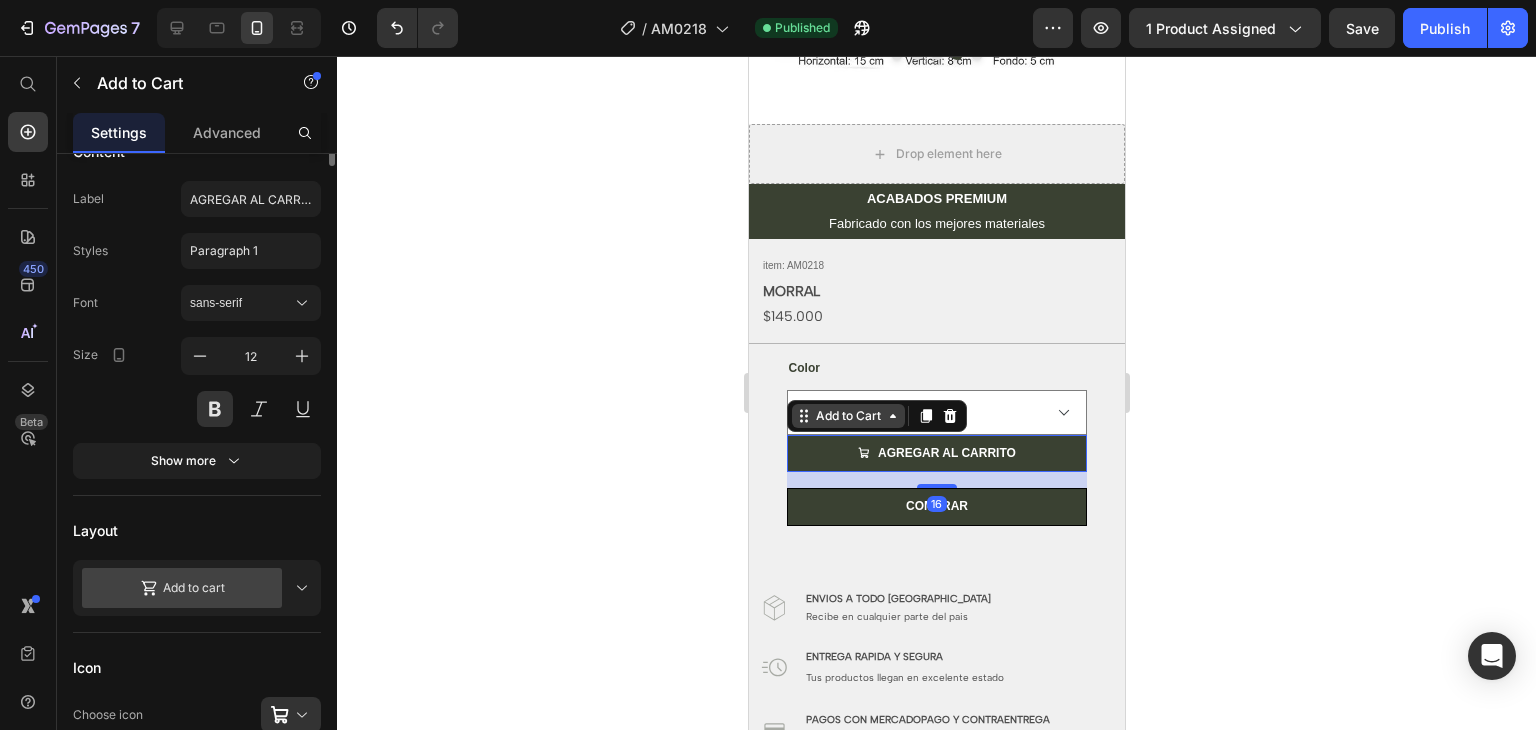 scroll, scrollTop: 0, scrollLeft: 0, axis: both 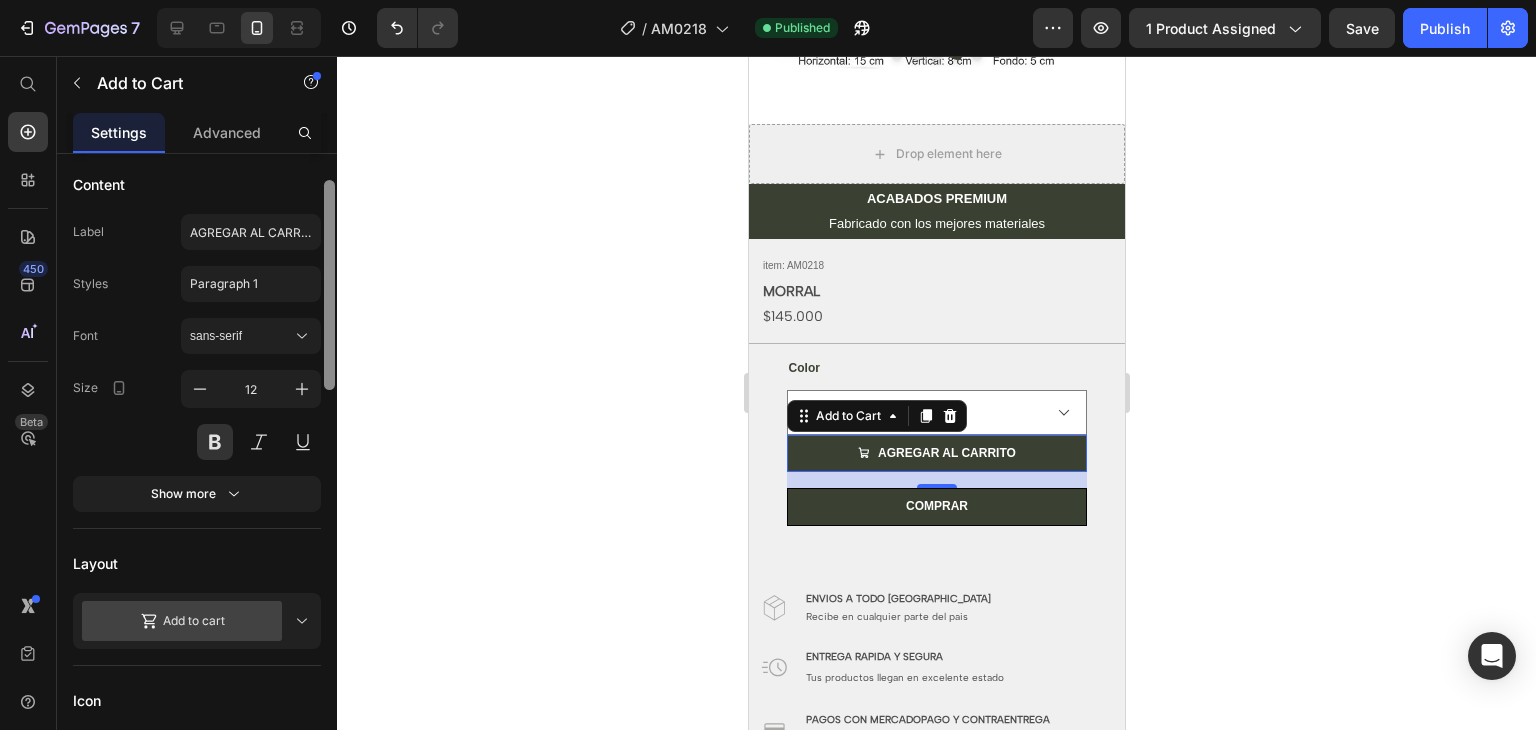 drag, startPoint x: 328, startPoint y: 329, endPoint x: 332, endPoint y: 385, distance: 56.142673 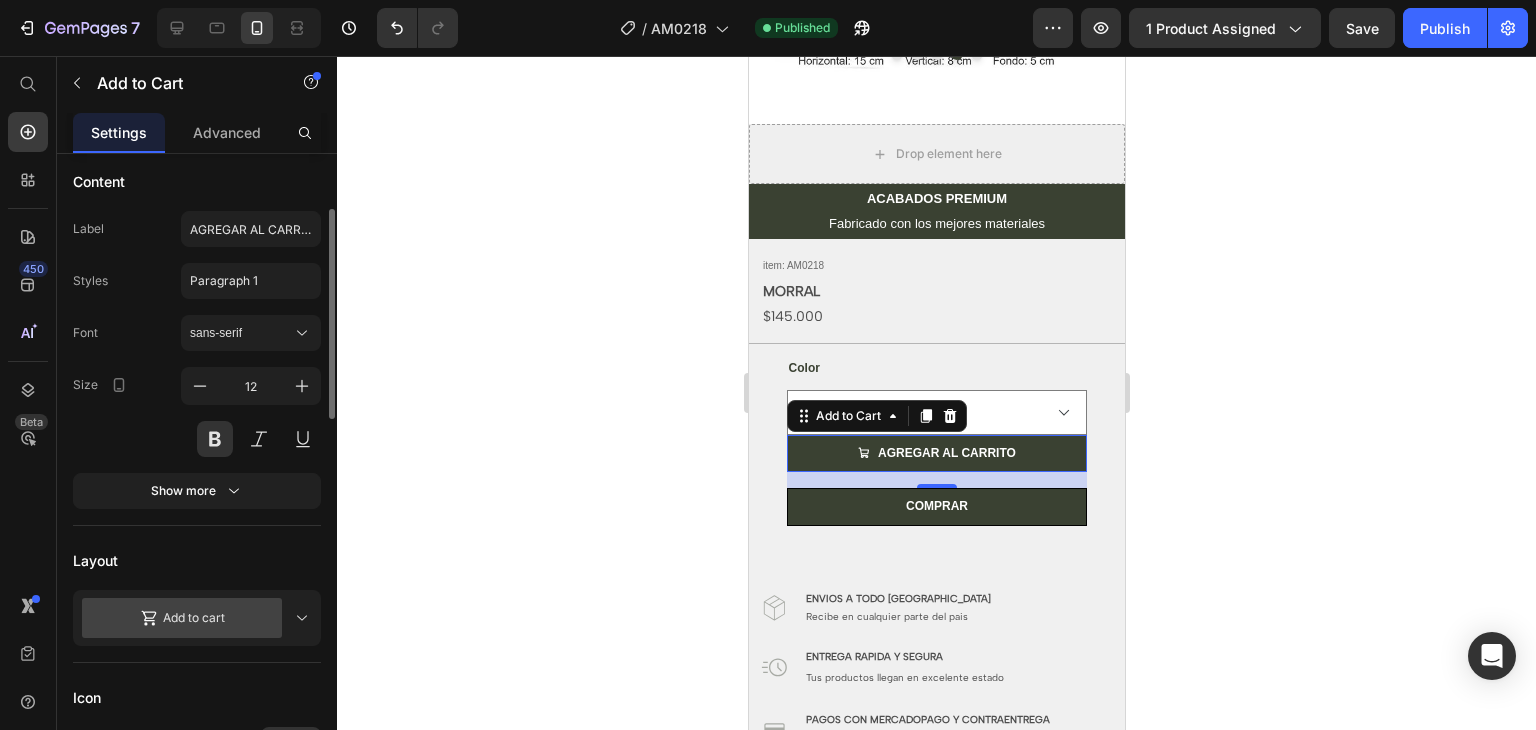 click 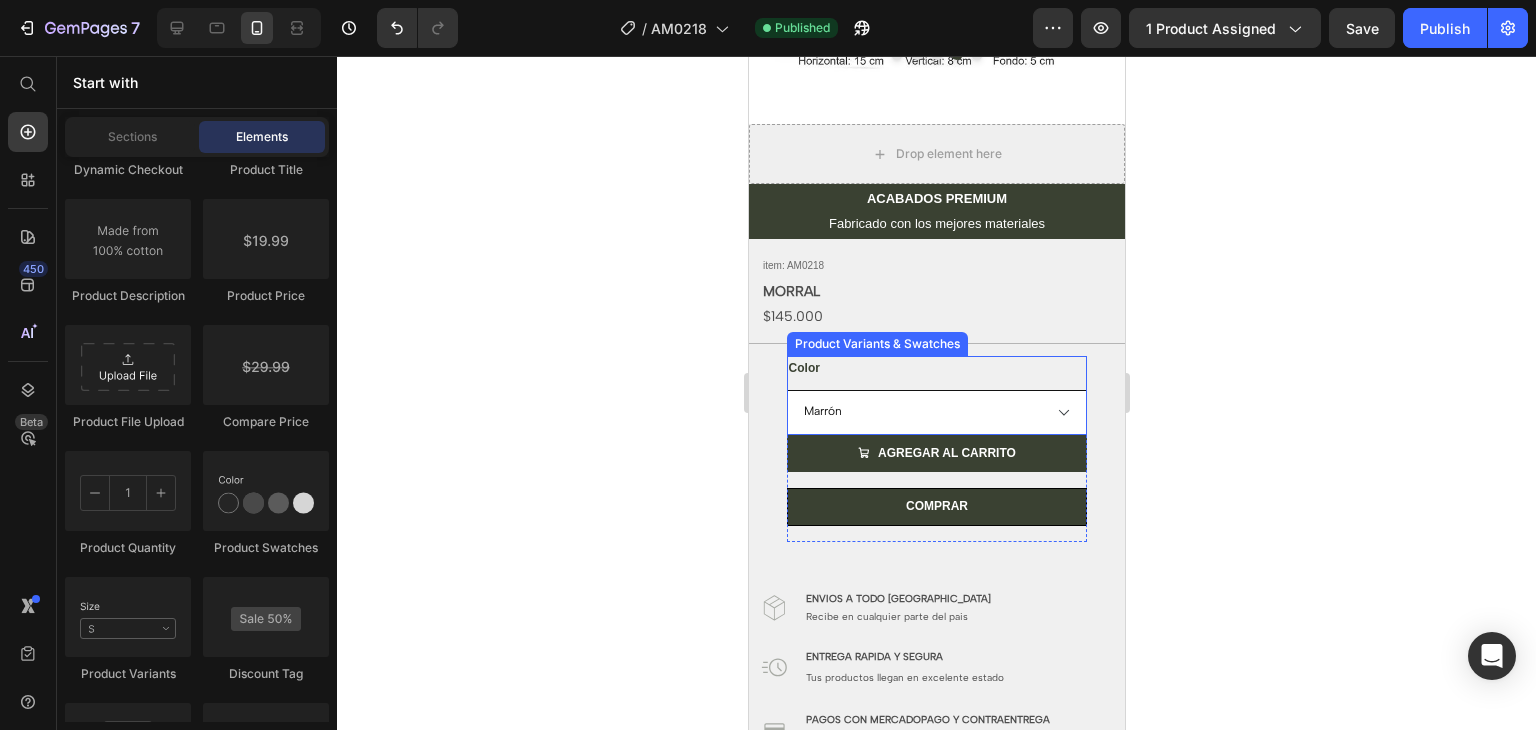 click on "Marrón Negro Beige" at bounding box center (936, 412) 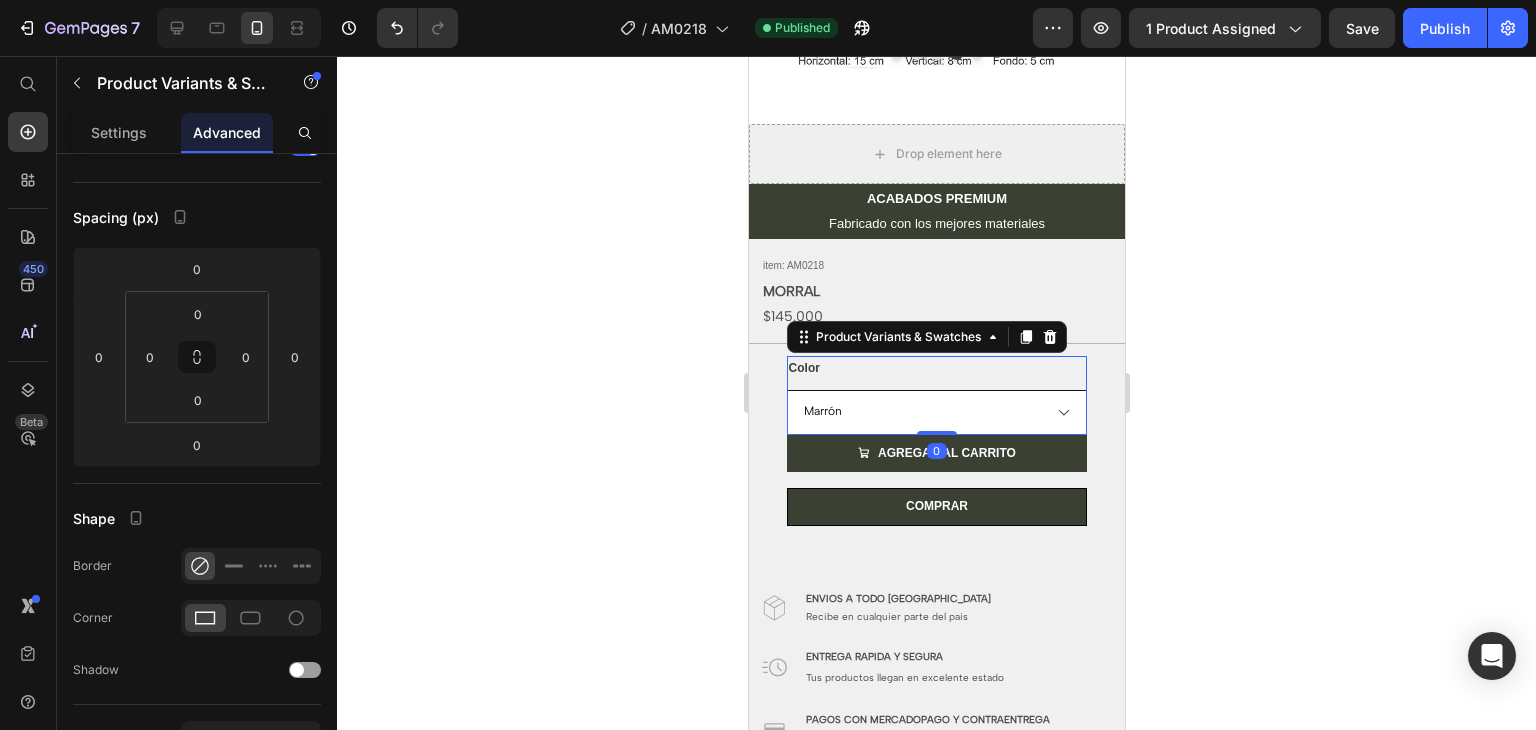 scroll, scrollTop: 0, scrollLeft: 0, axis: both 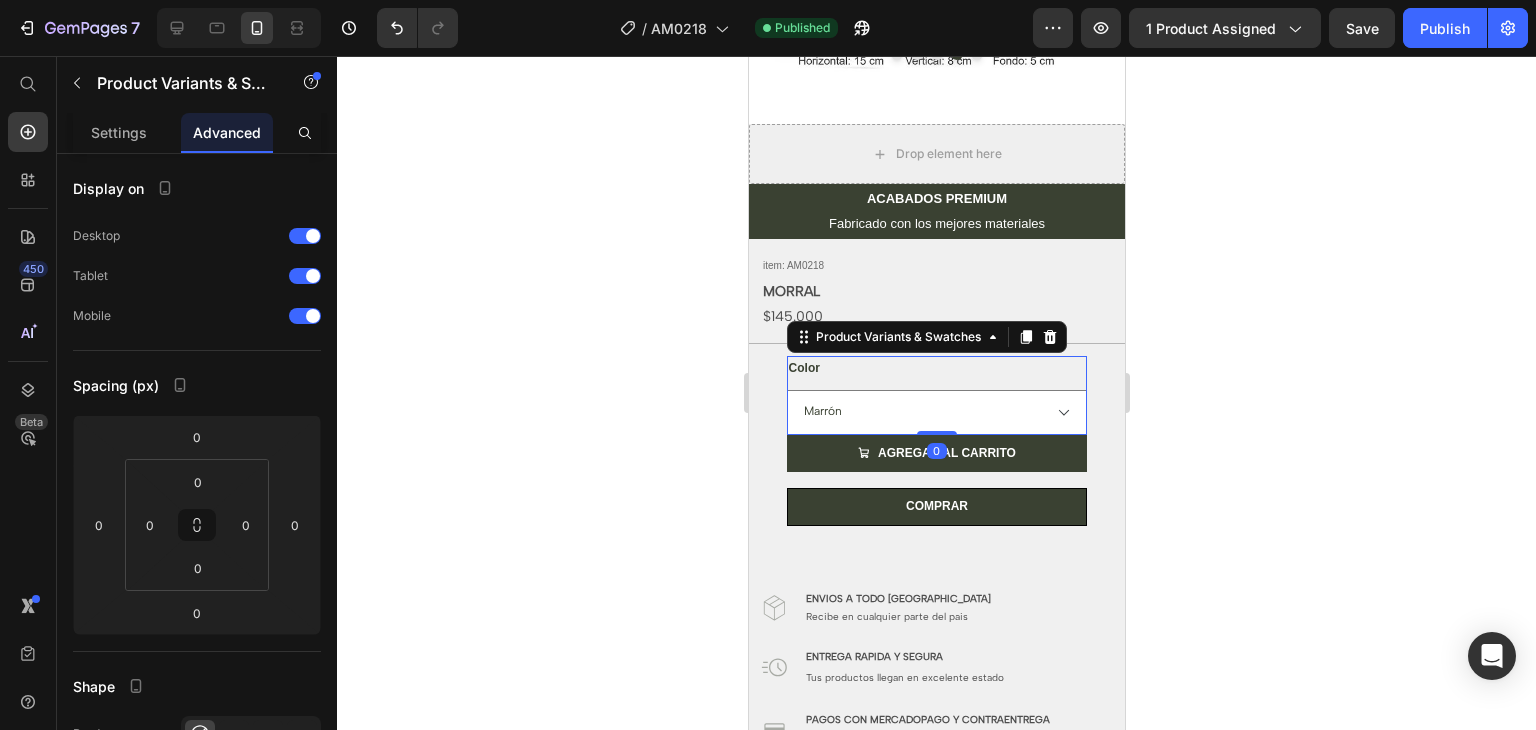 click on "Color Marrón Negro Beige" at bounding box center (936, 395) 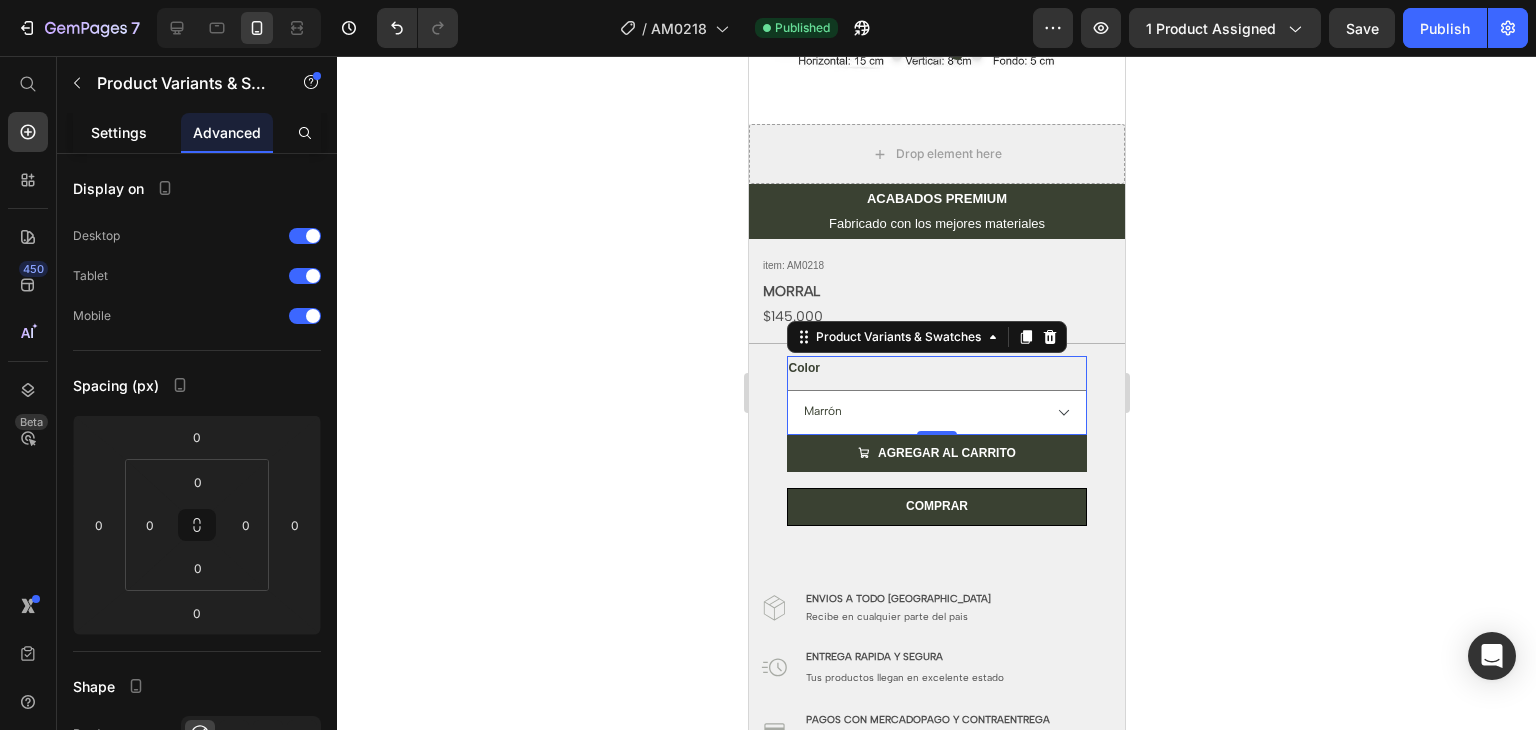 click on "Settings" at bounding box center (119, 132) 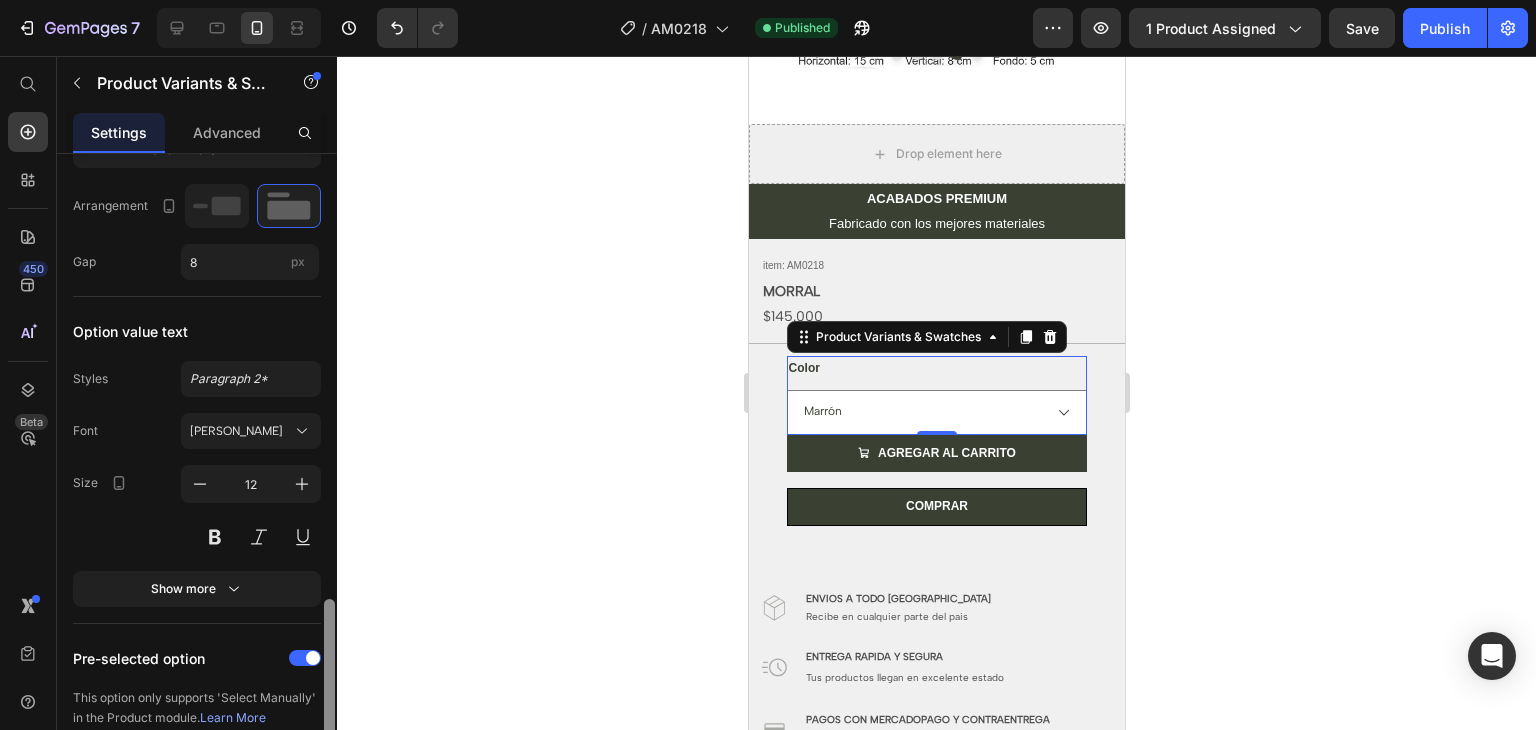scroll, scrollTop: 1190, scrollLeft: 0, axis: vertical 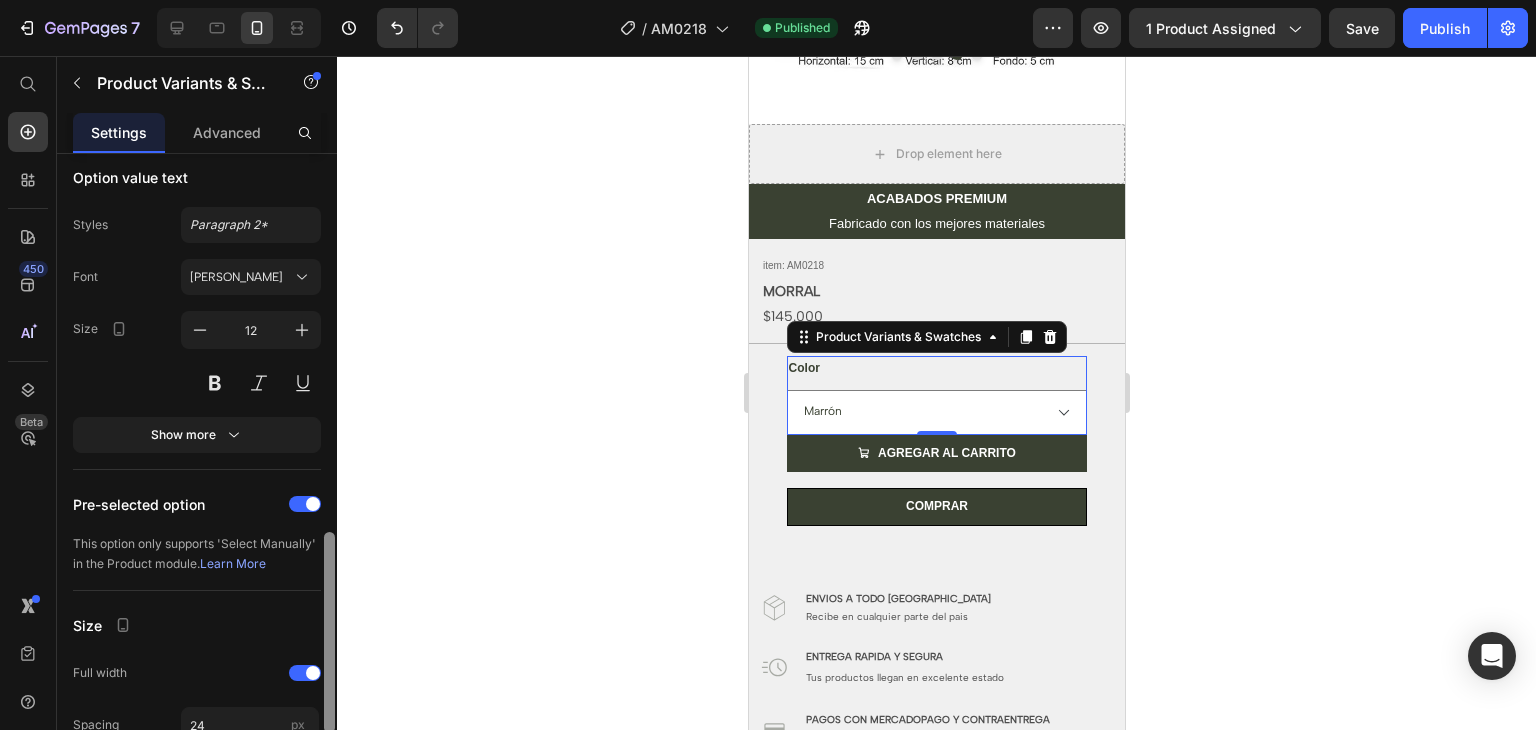 drag, startPoint x: 332, startPoint y: 223, endPoint x: 381, endPoint y: 602, distance: 382.15442 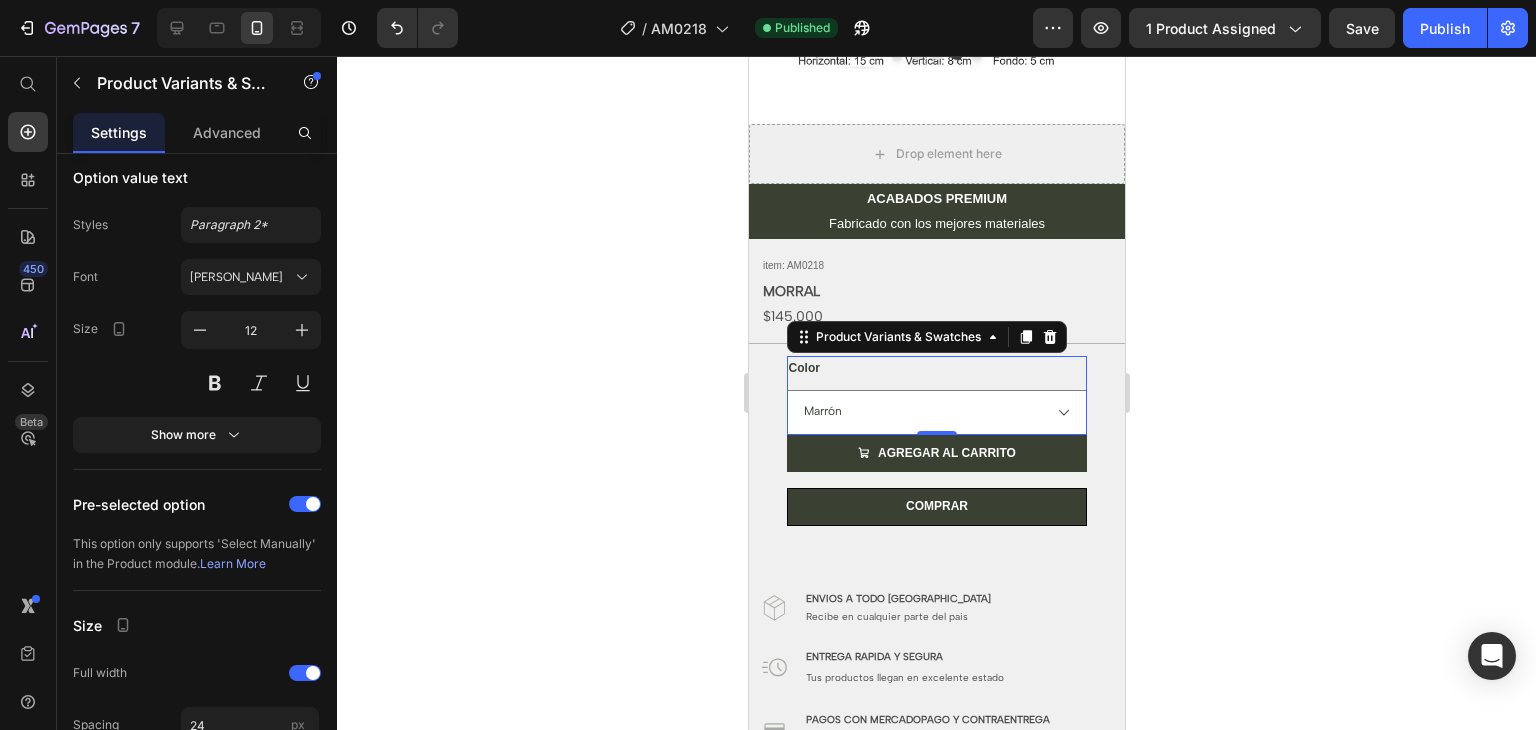click 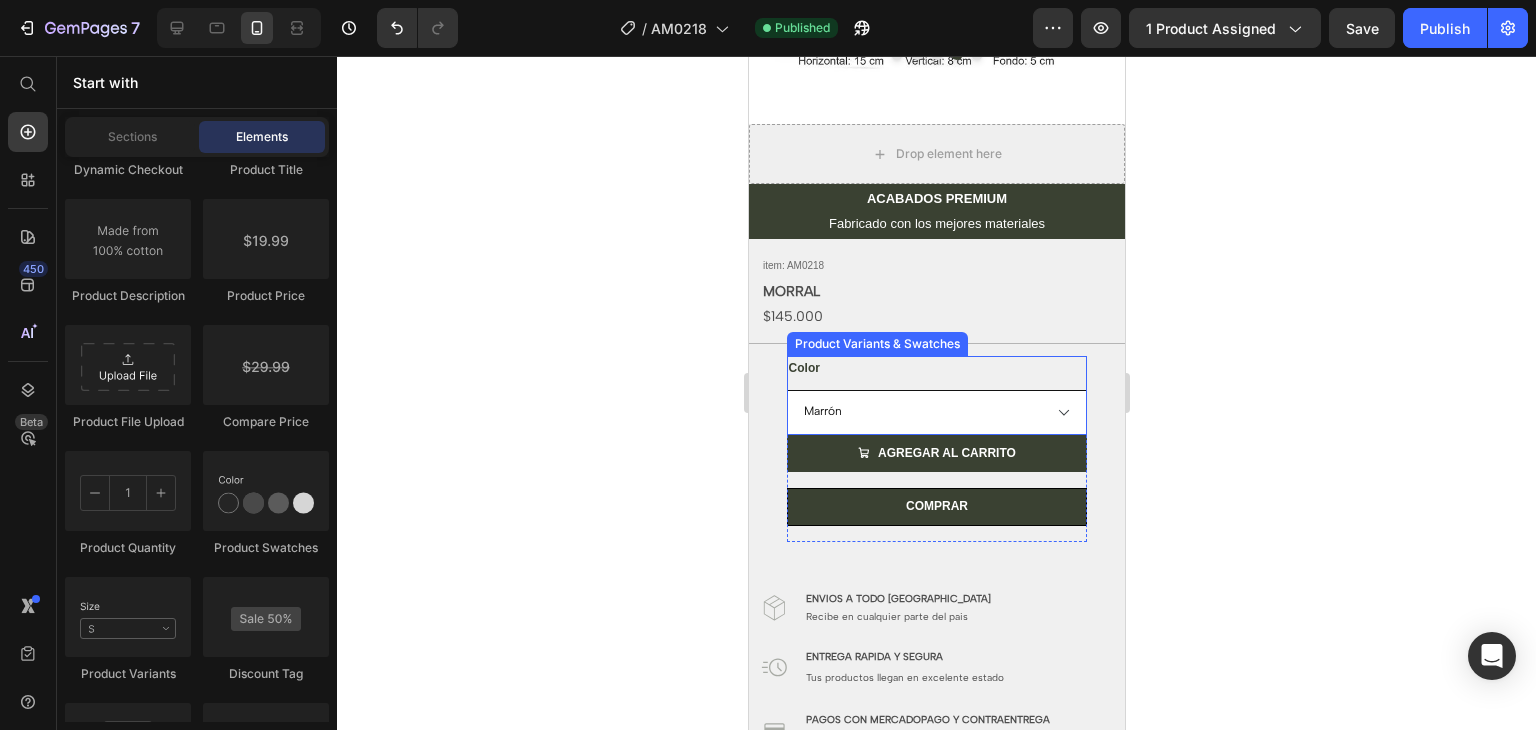 click on "Marrón Negro Beige" at bounding box center [936, 412] 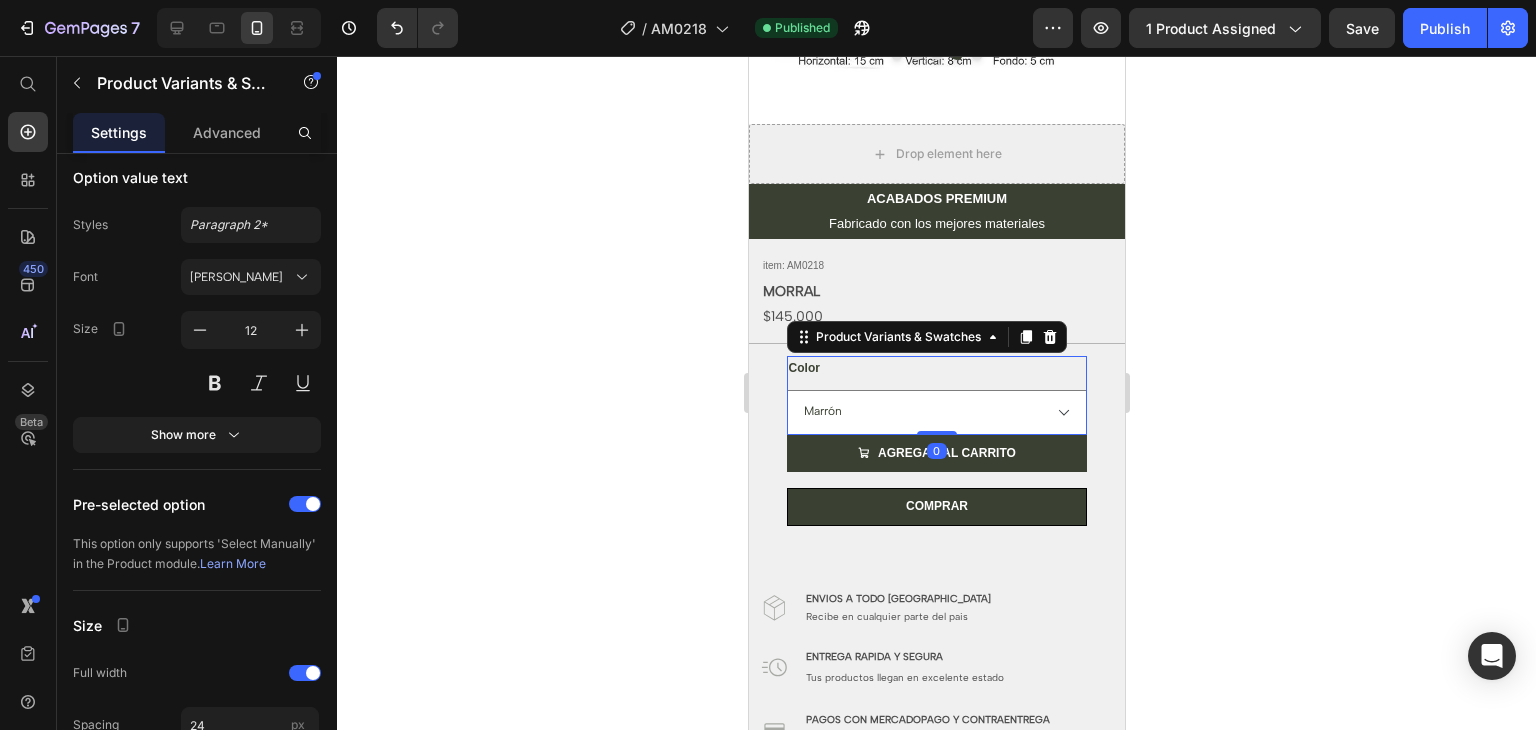 click on "Color Marrón Negro Beige" at bounding box center (936, 395) 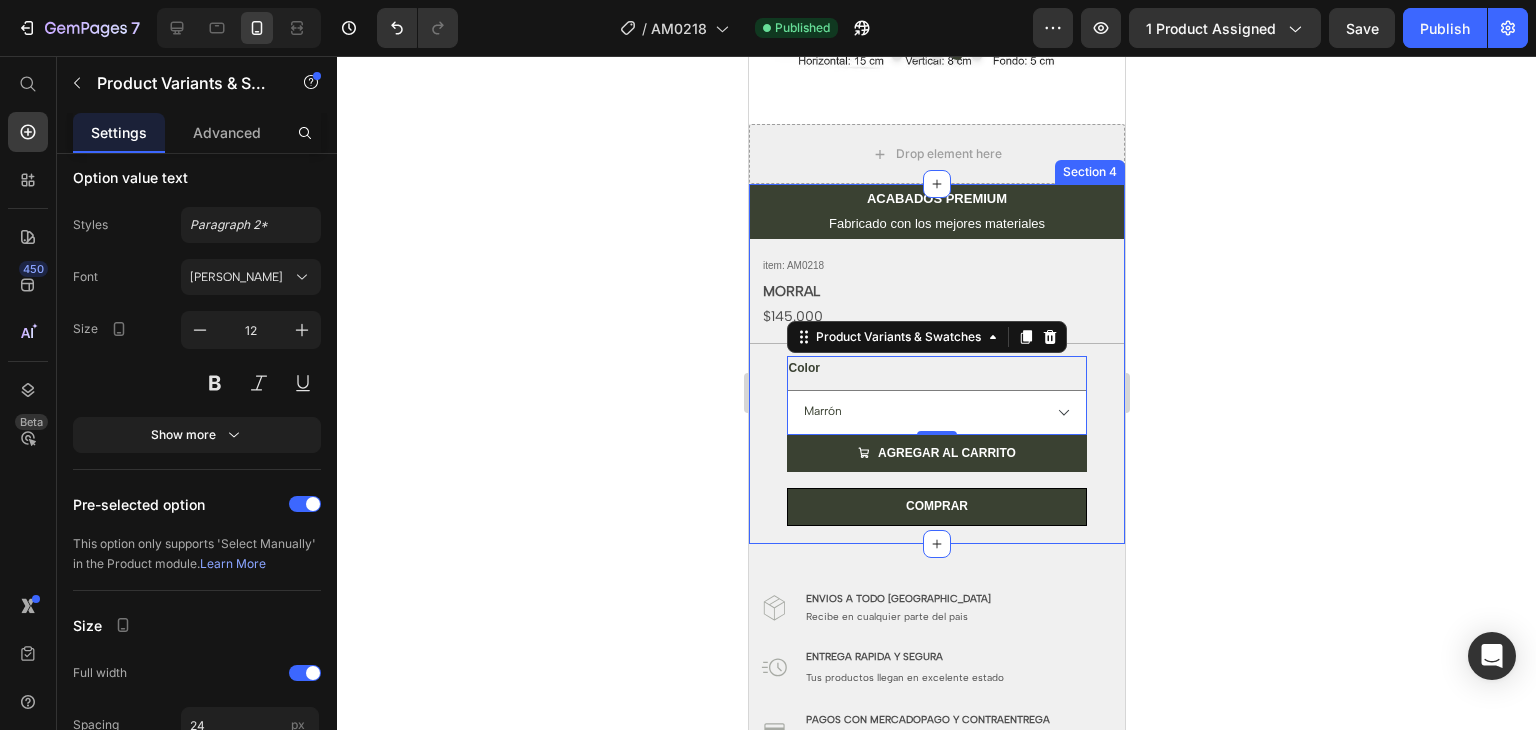 click 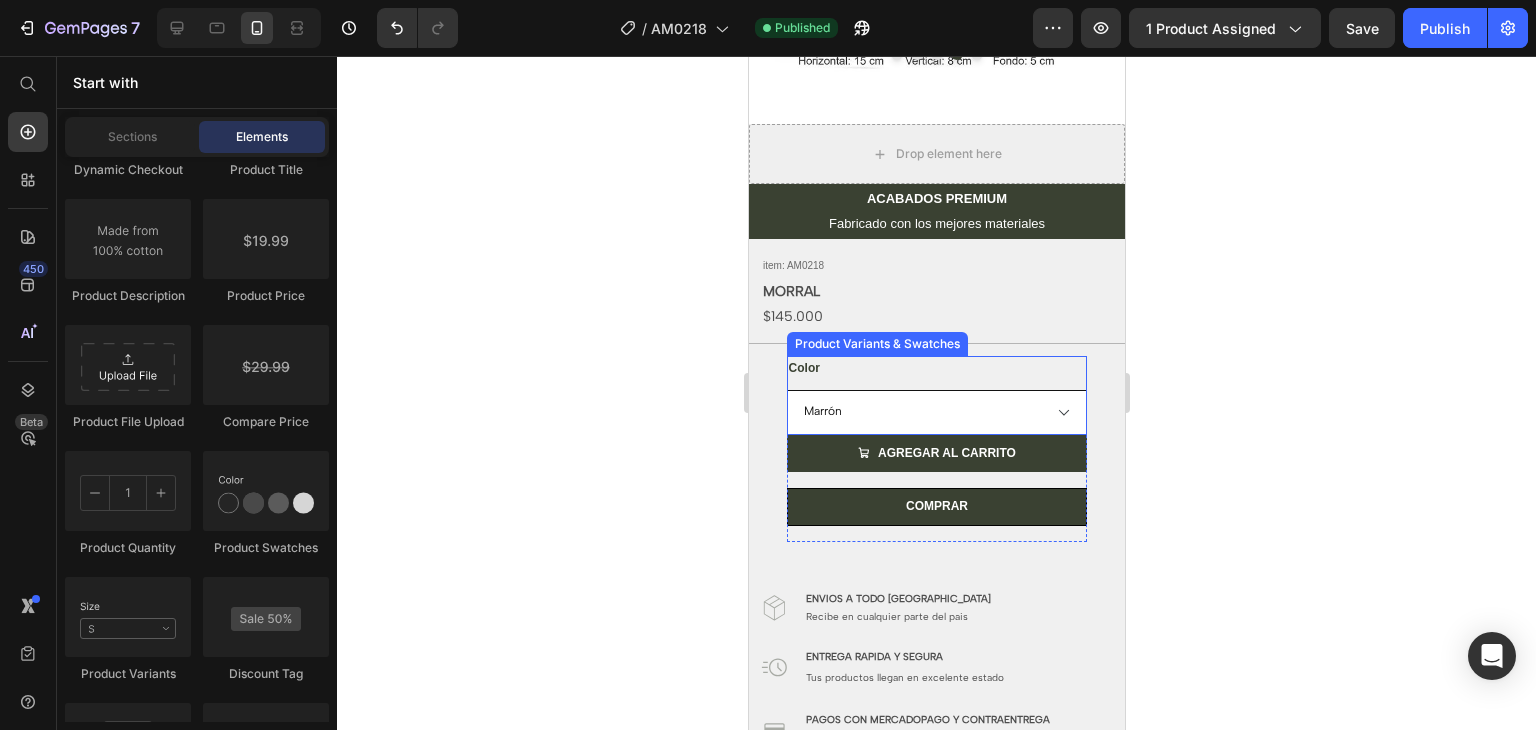click on "Marrón Negro Beige" at bounding box center [936, 412] 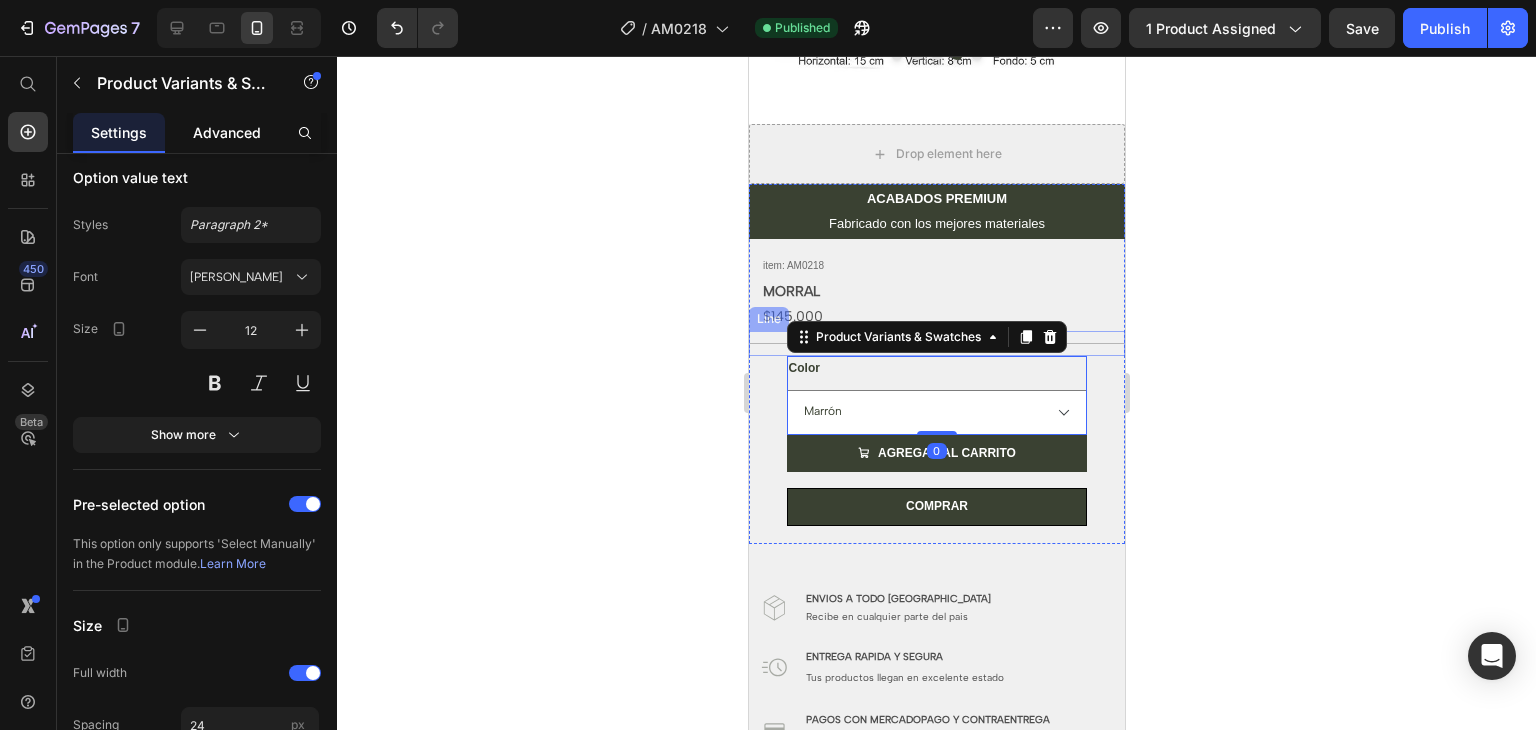 click on "Advanced" at bounding box center [227, 132] 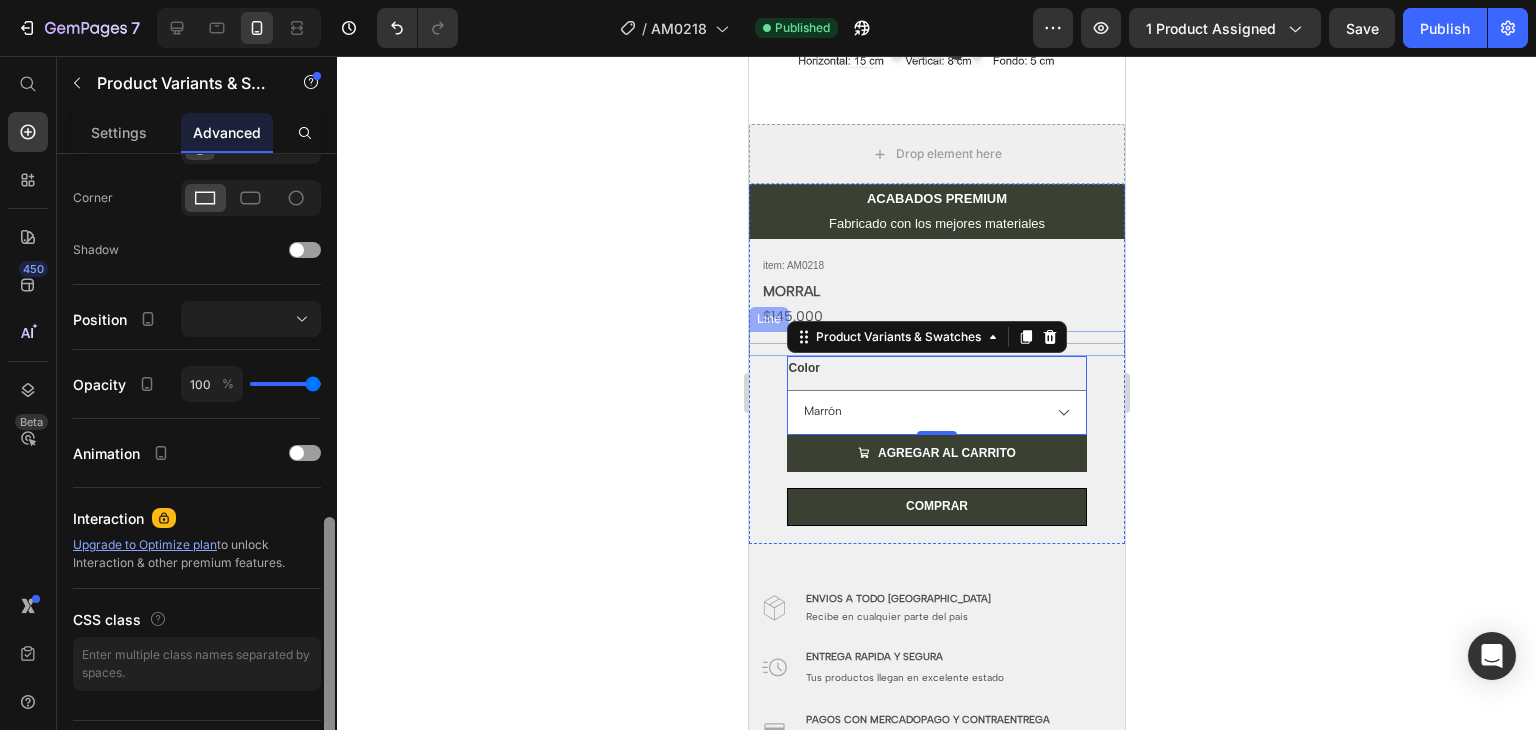 scroll, scrollTop: 634, scrollLeft: 0, axis: vertical 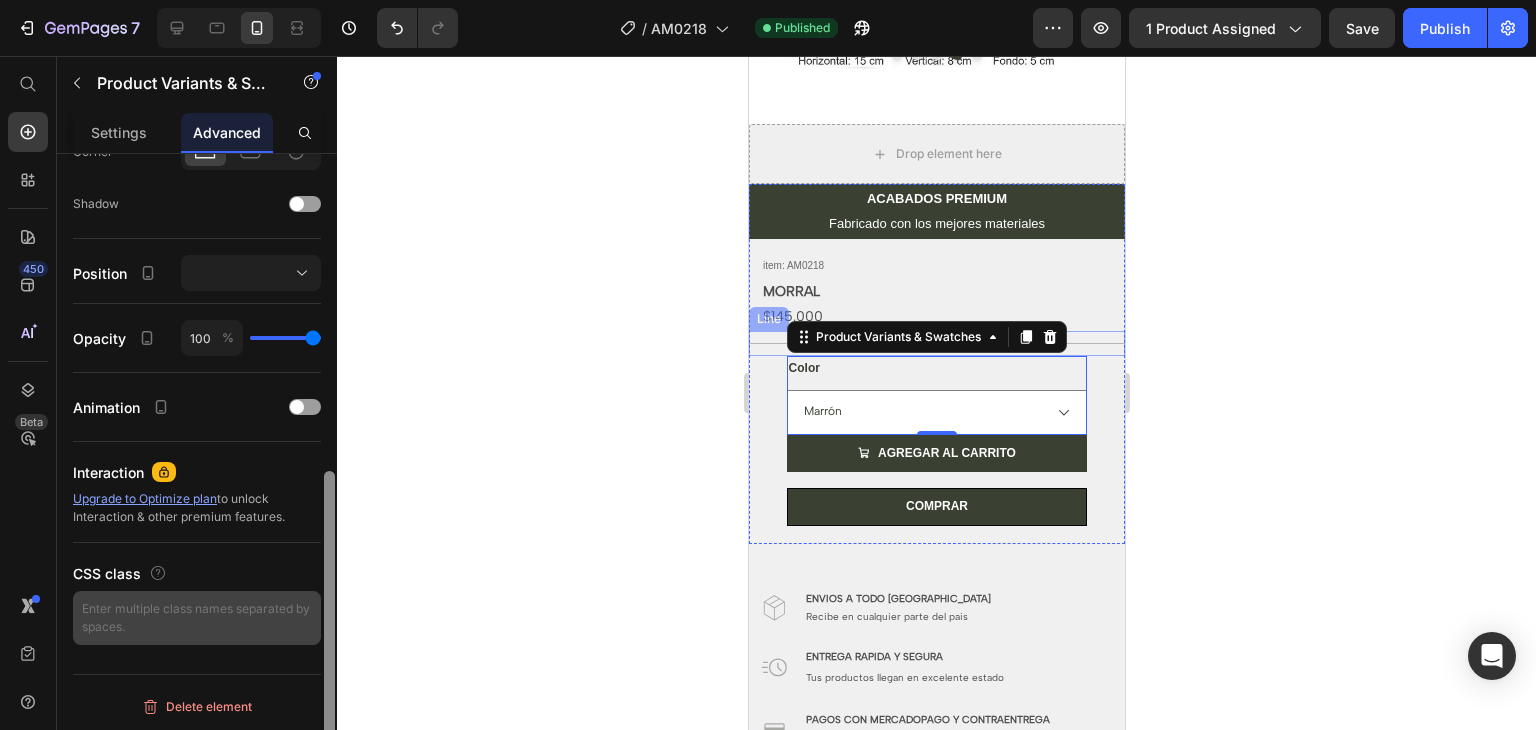 drag, startPoint x: 329, startPoint y: 204, endPoint x: 318, endPoint y: 609, distance: 405.14935 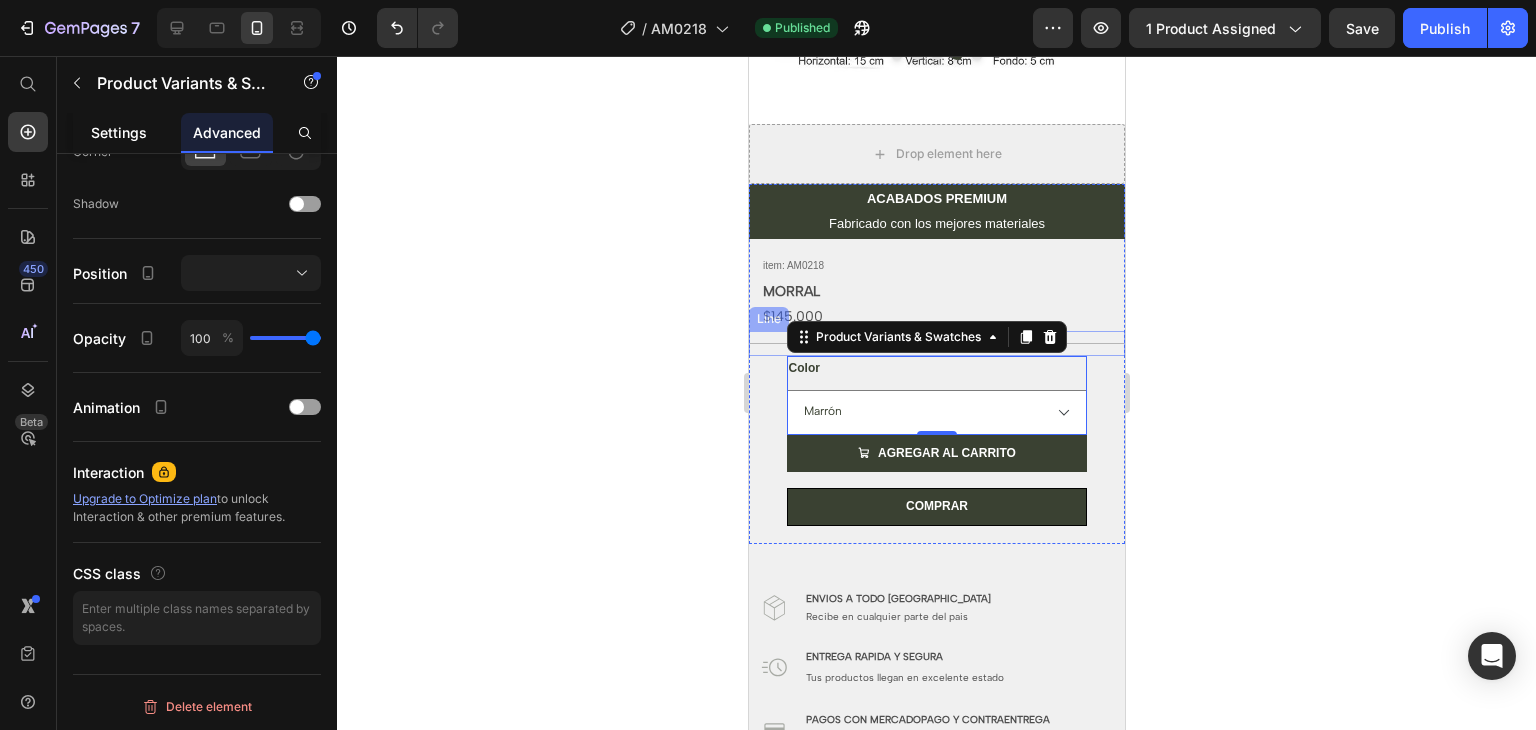 click on "Settings" at bounding box center (119, 132) 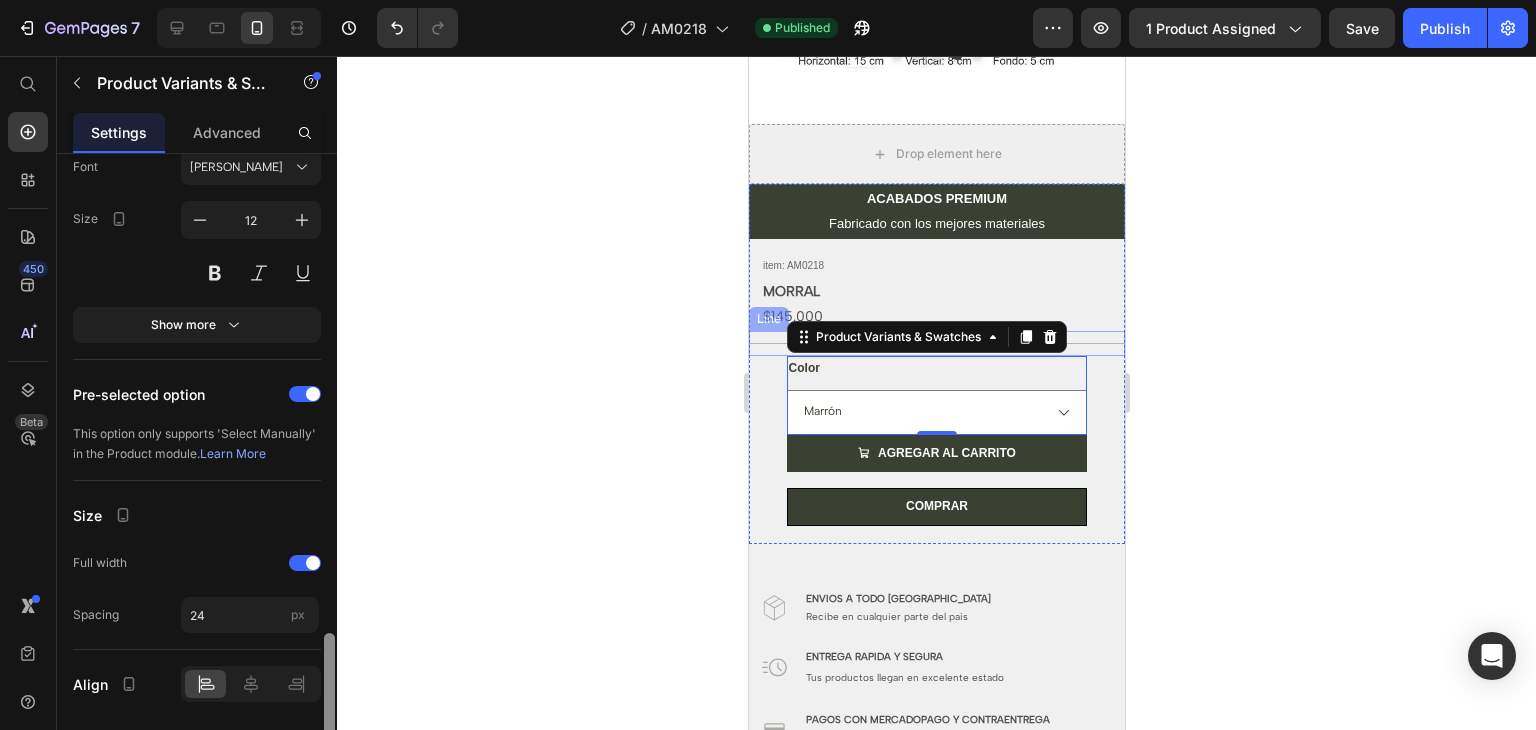 scroll, scrollTop: 1356, scrollLeft: 0, axis: vertical 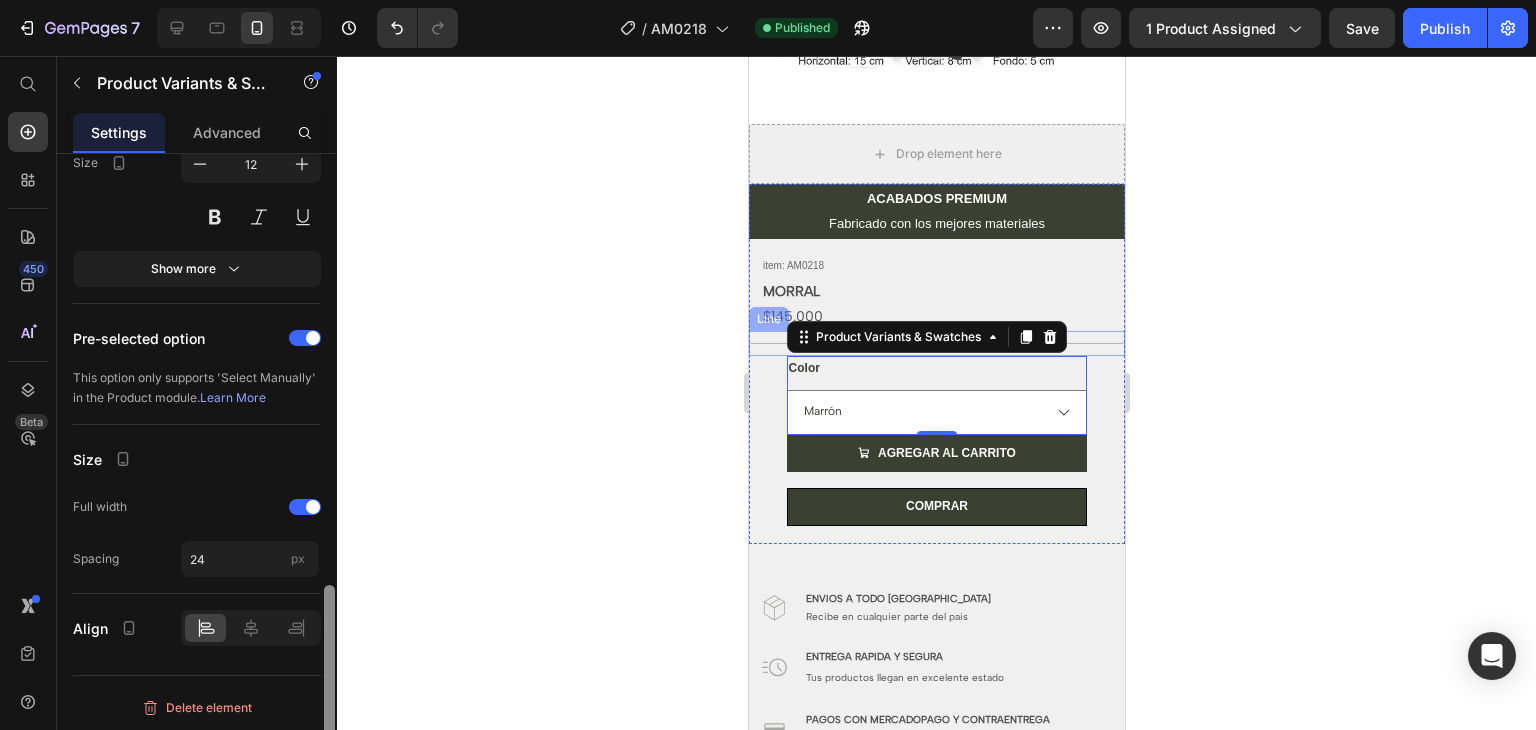 drag, startPoint x: 332, startPoint y: 285, endPoint x: 321, endPoint y: 726, distance: 441.13718 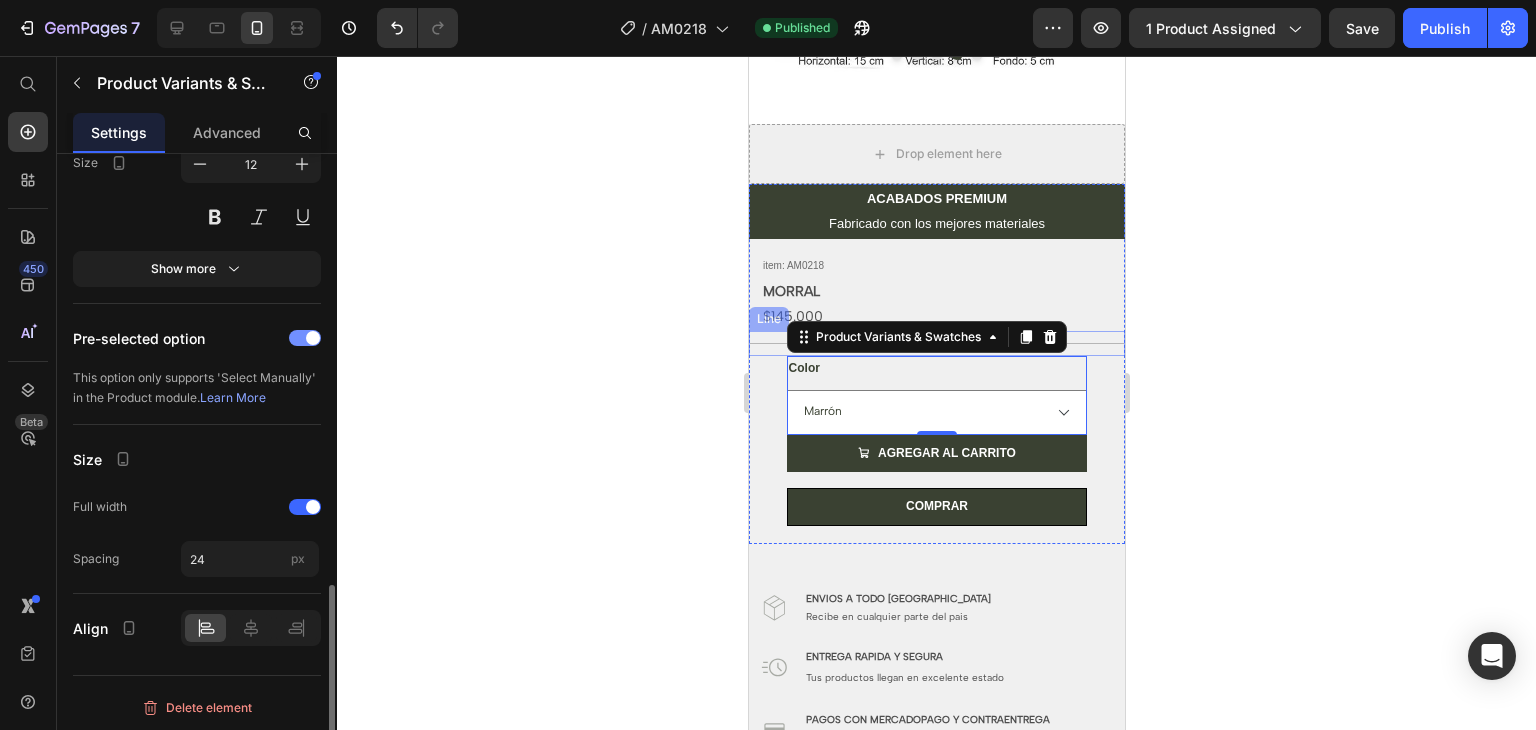 click at bounding box center (305, 338) 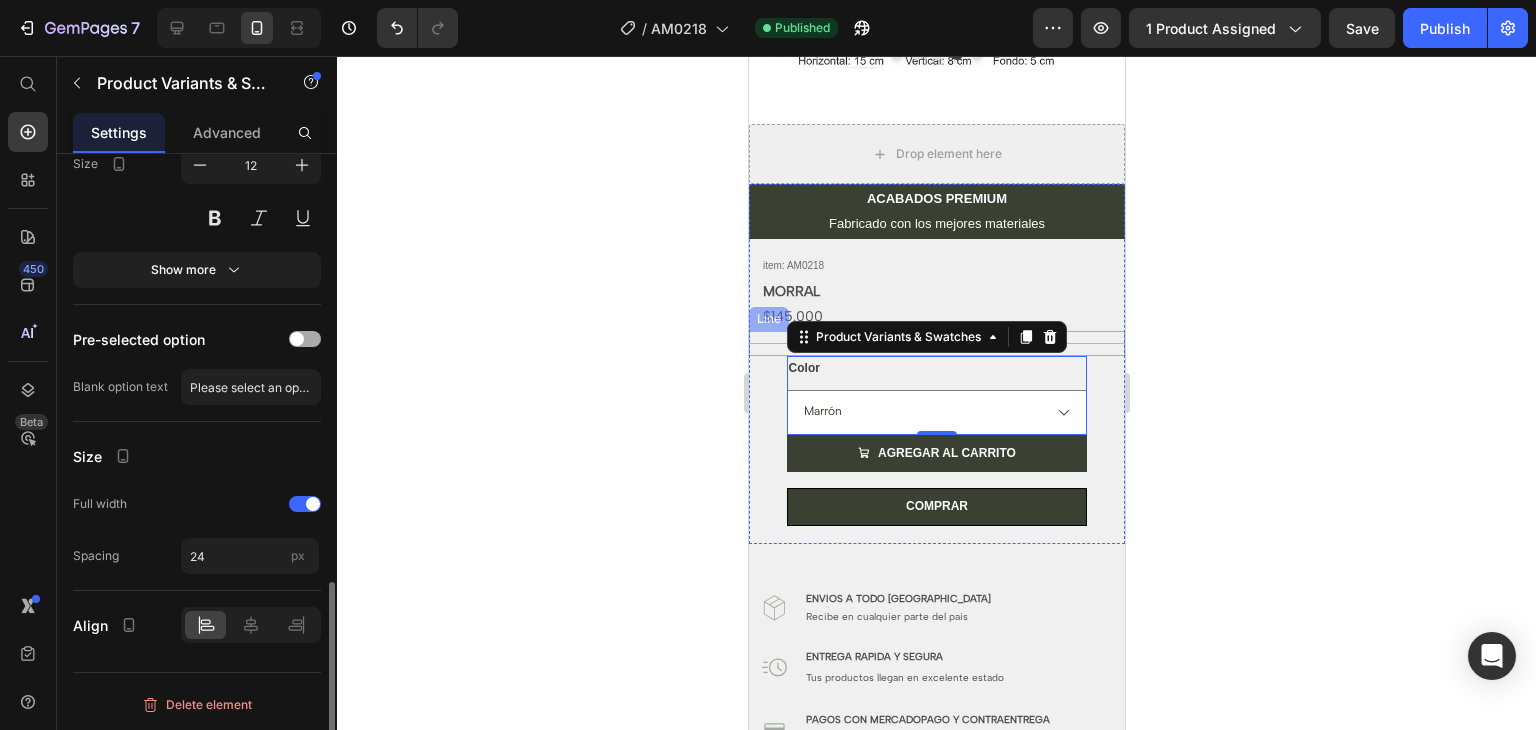 scroll, scrollTop: 1352, scrollLeft: 0, axis: vertical 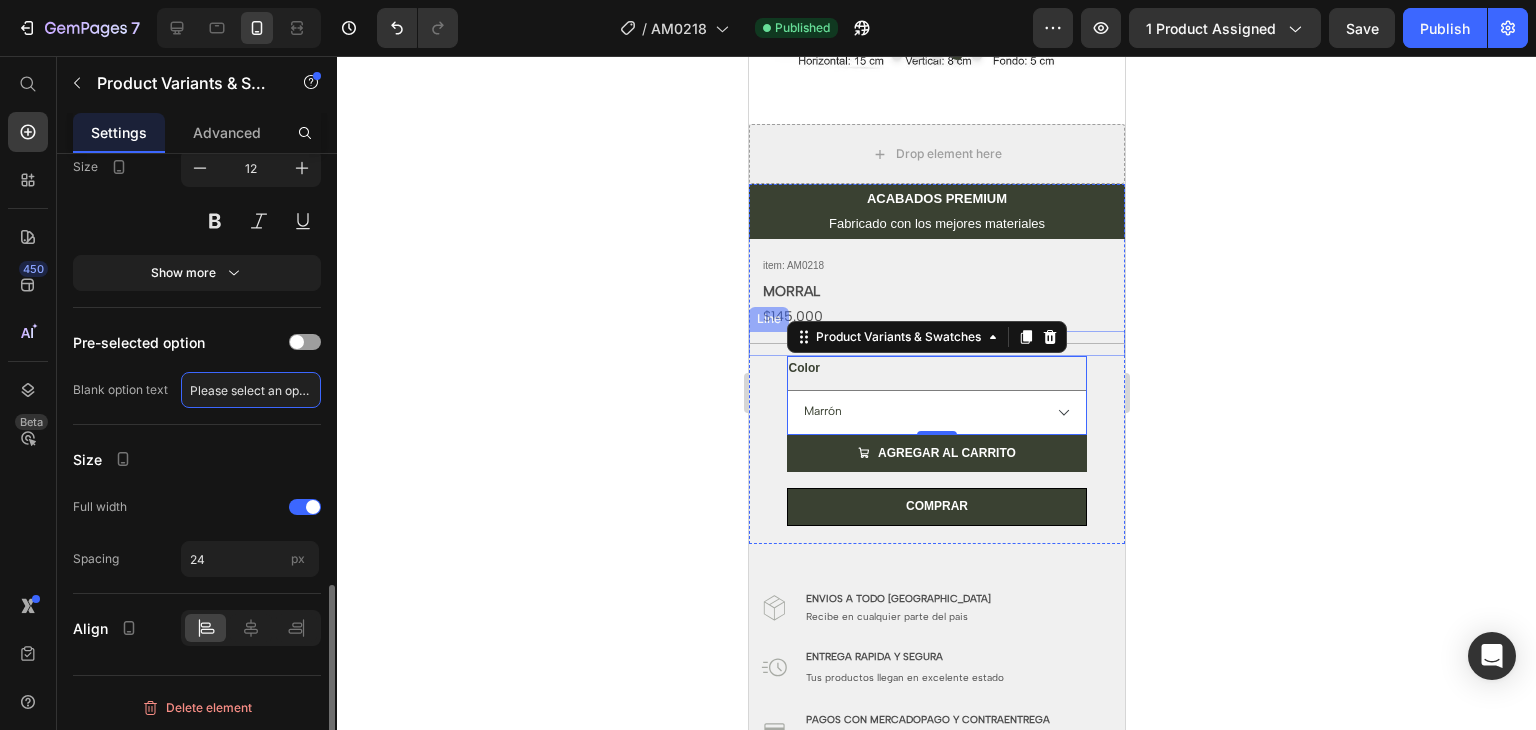 click on "Please select an option" 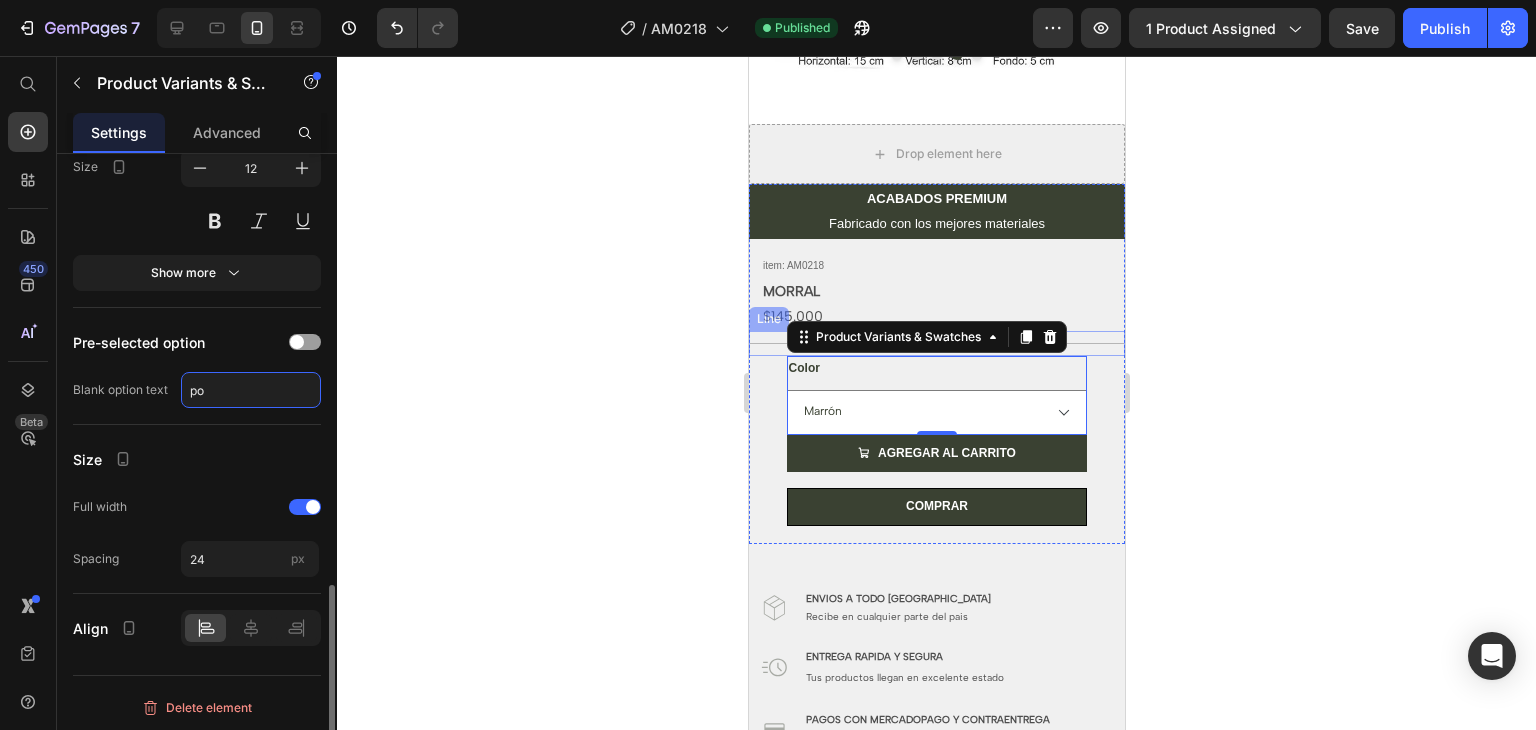 type on "p" 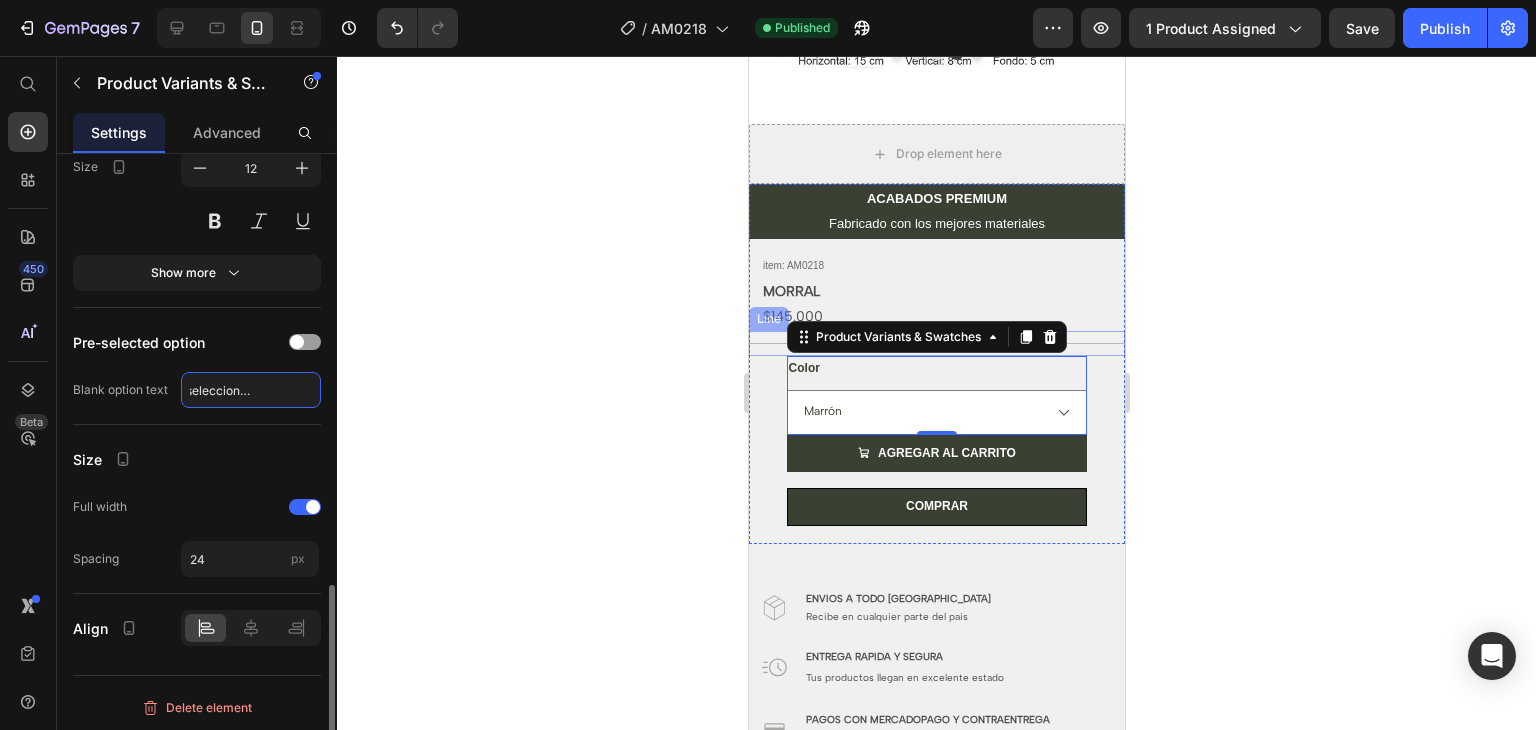 scroll, scrollTop: 0, scrollLeft: 63, axis: horizontal 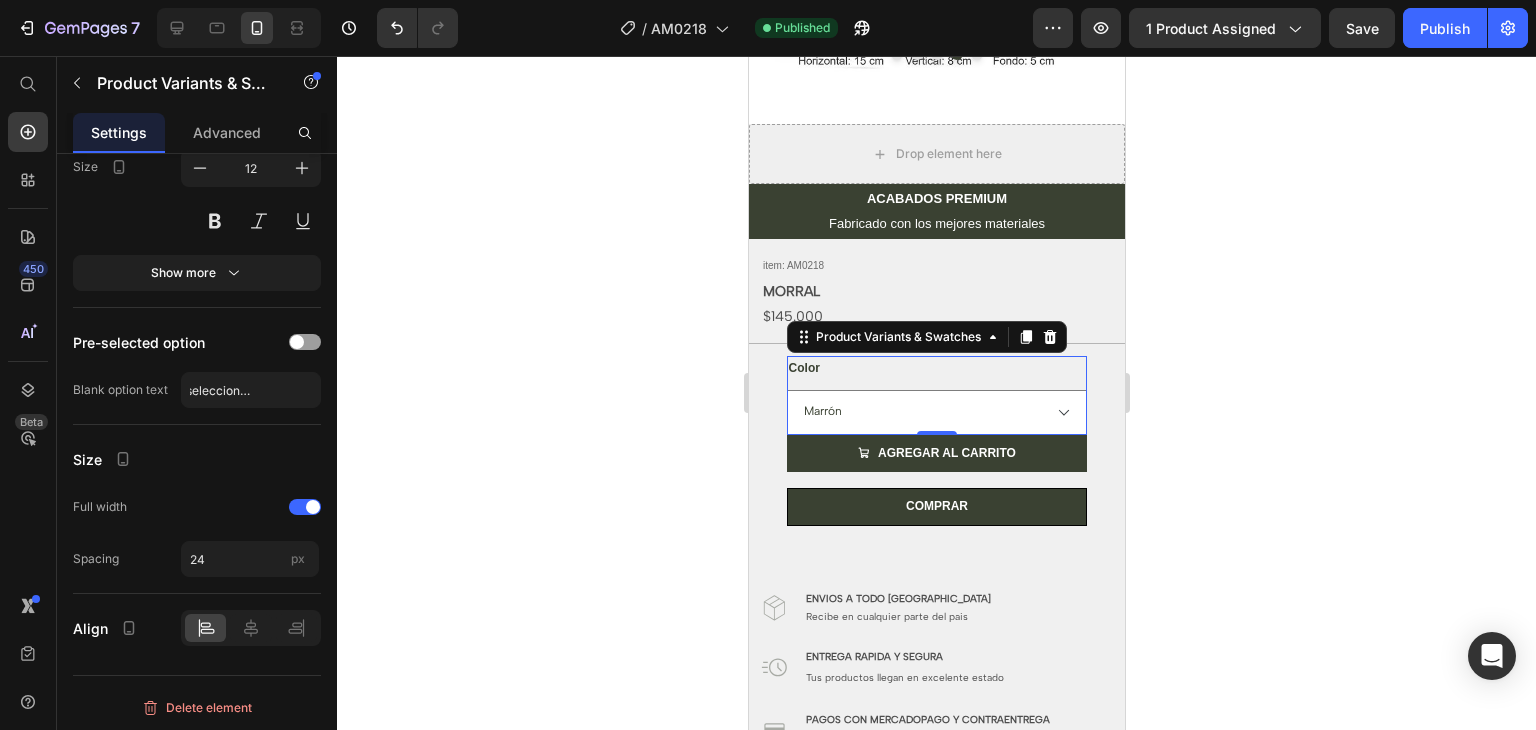 click 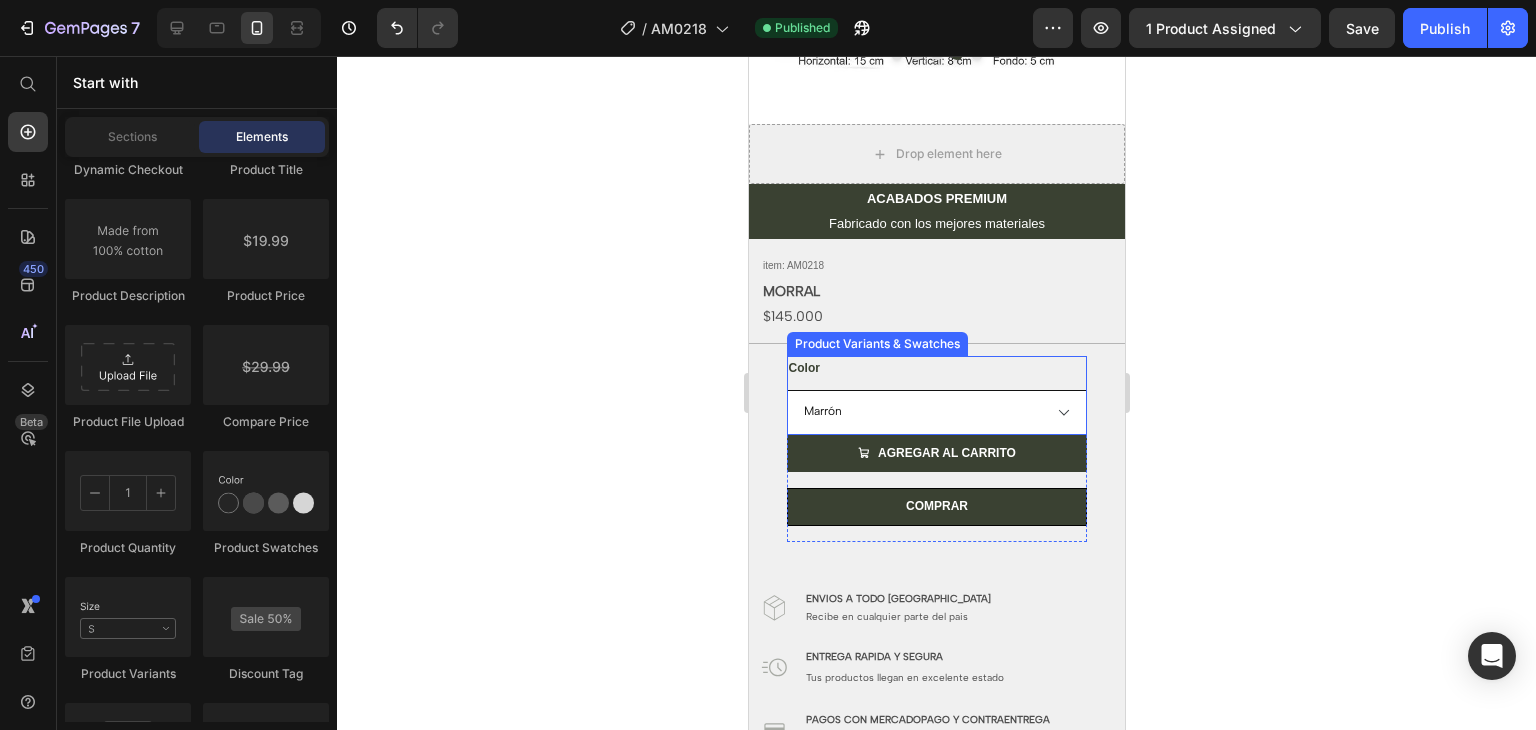 click on "Por favor seleccione una opción Marrón Negro Beige" at bounding box center (936, 412) 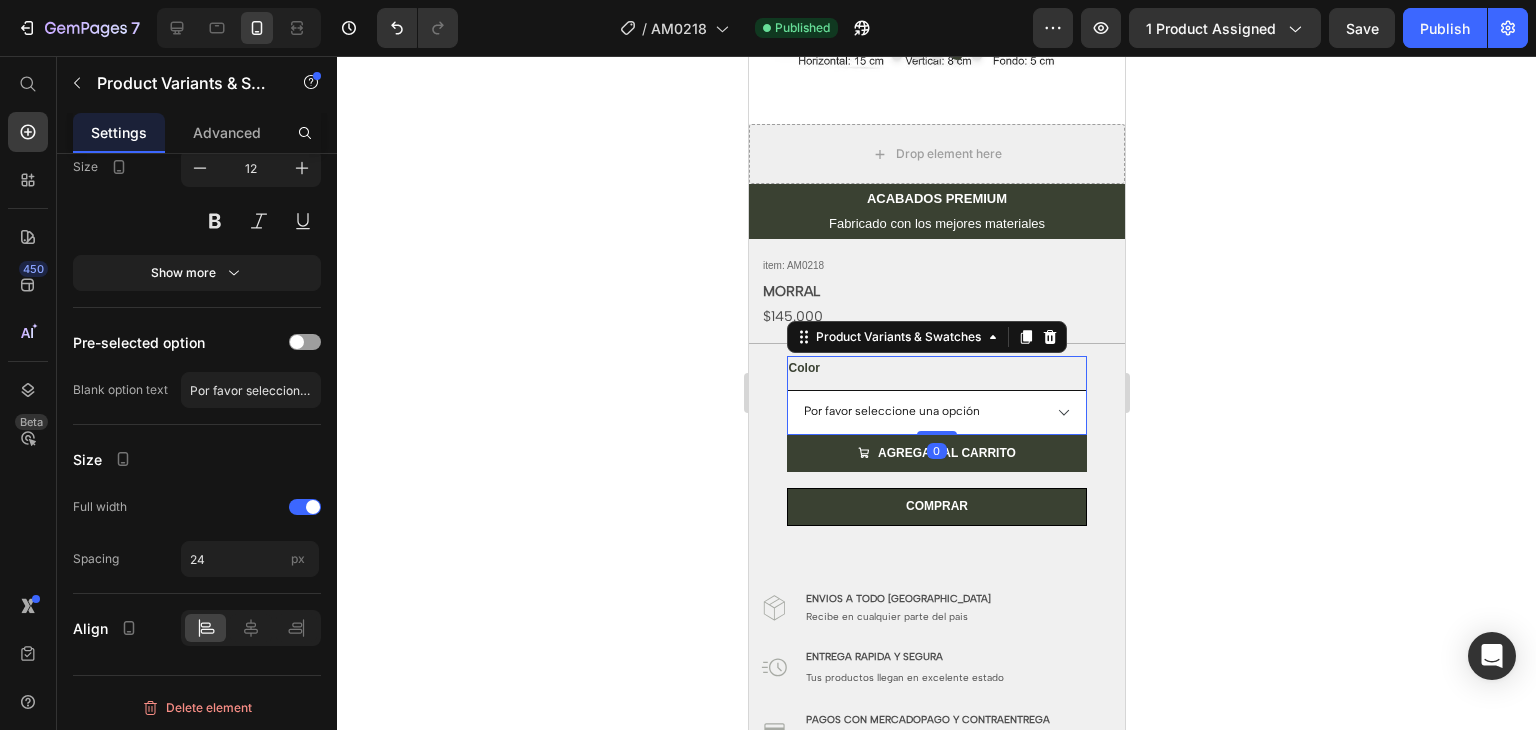 click on "Por favor seleccione una opción Marrón Negro Beige" at bounding box center [936, 412] 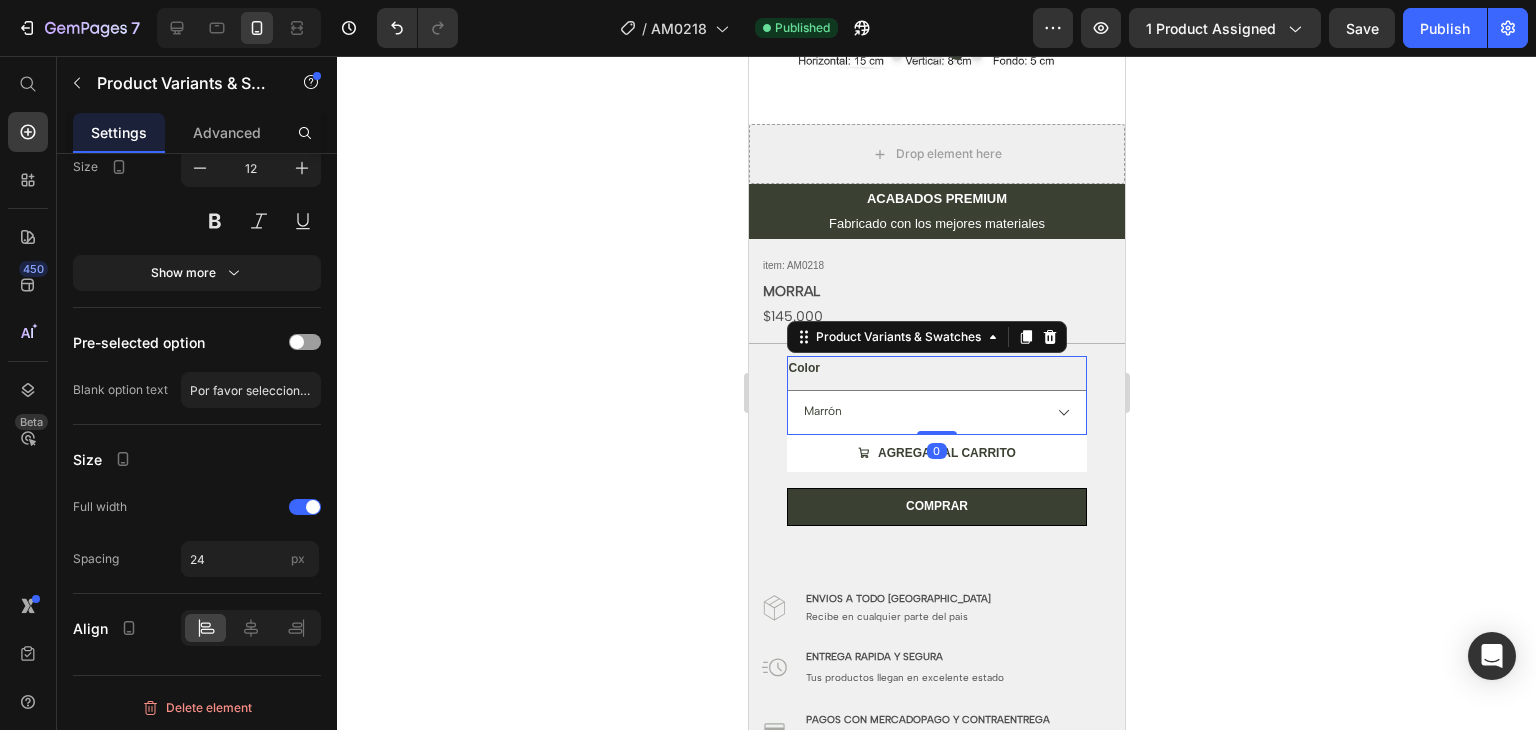 select on "blank" 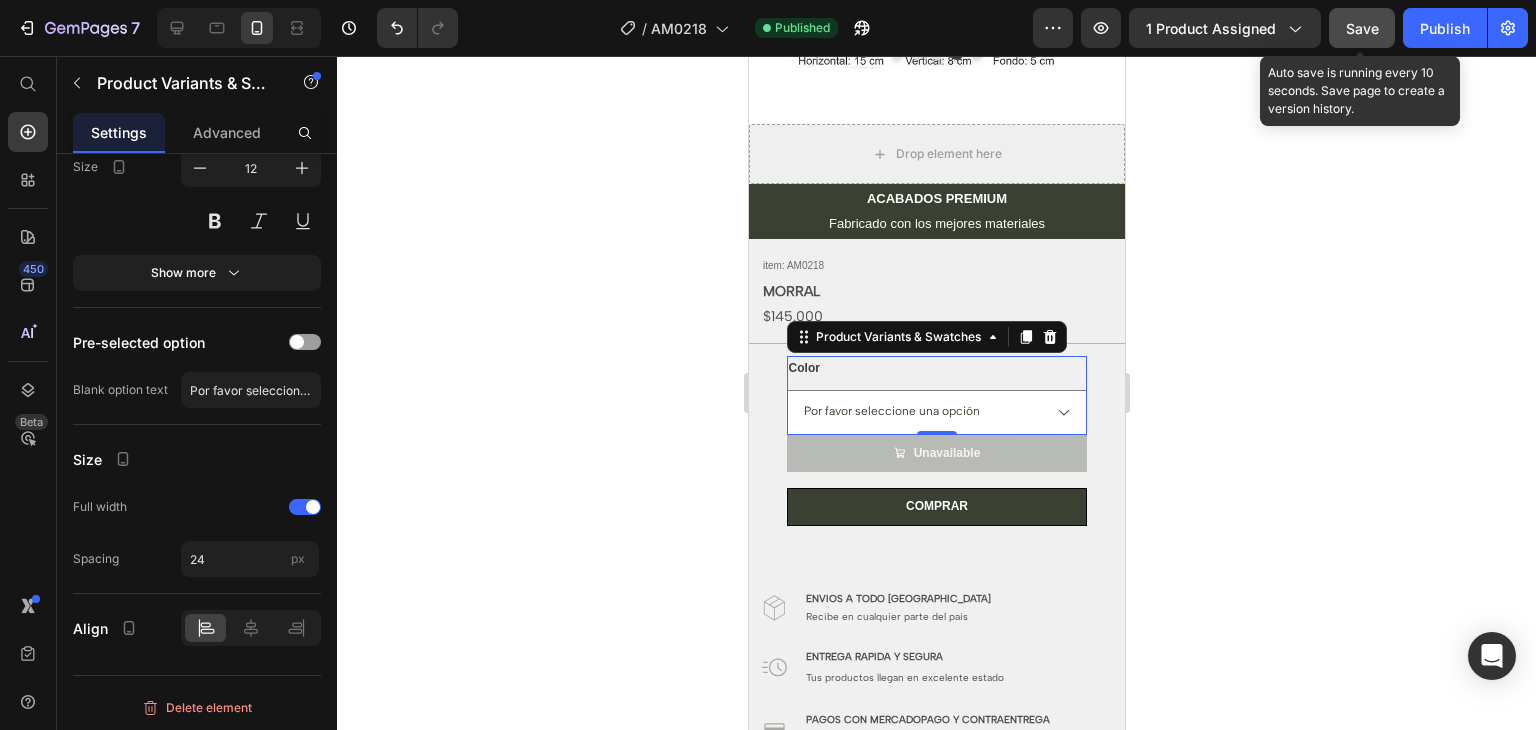 click on "Save" 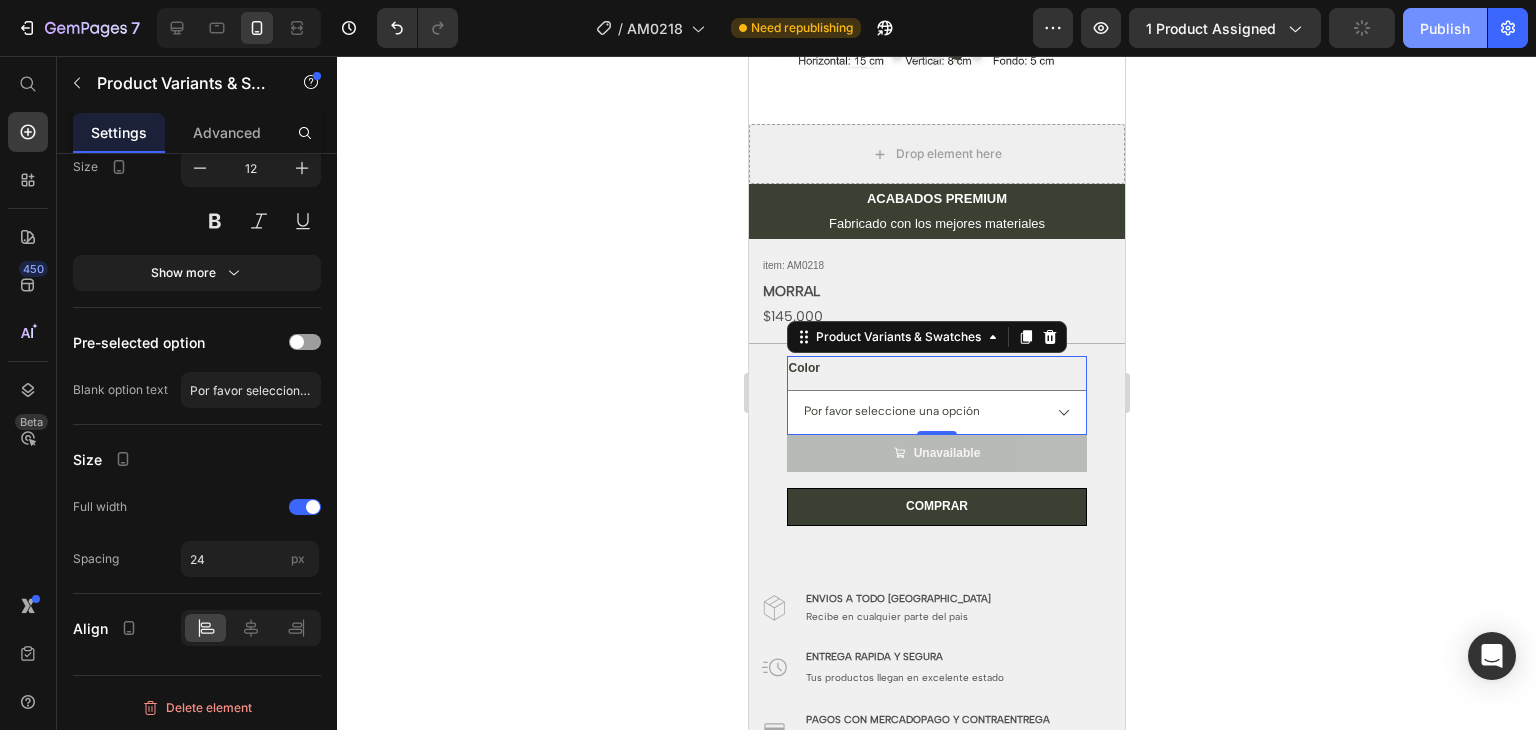 click on "Publish" 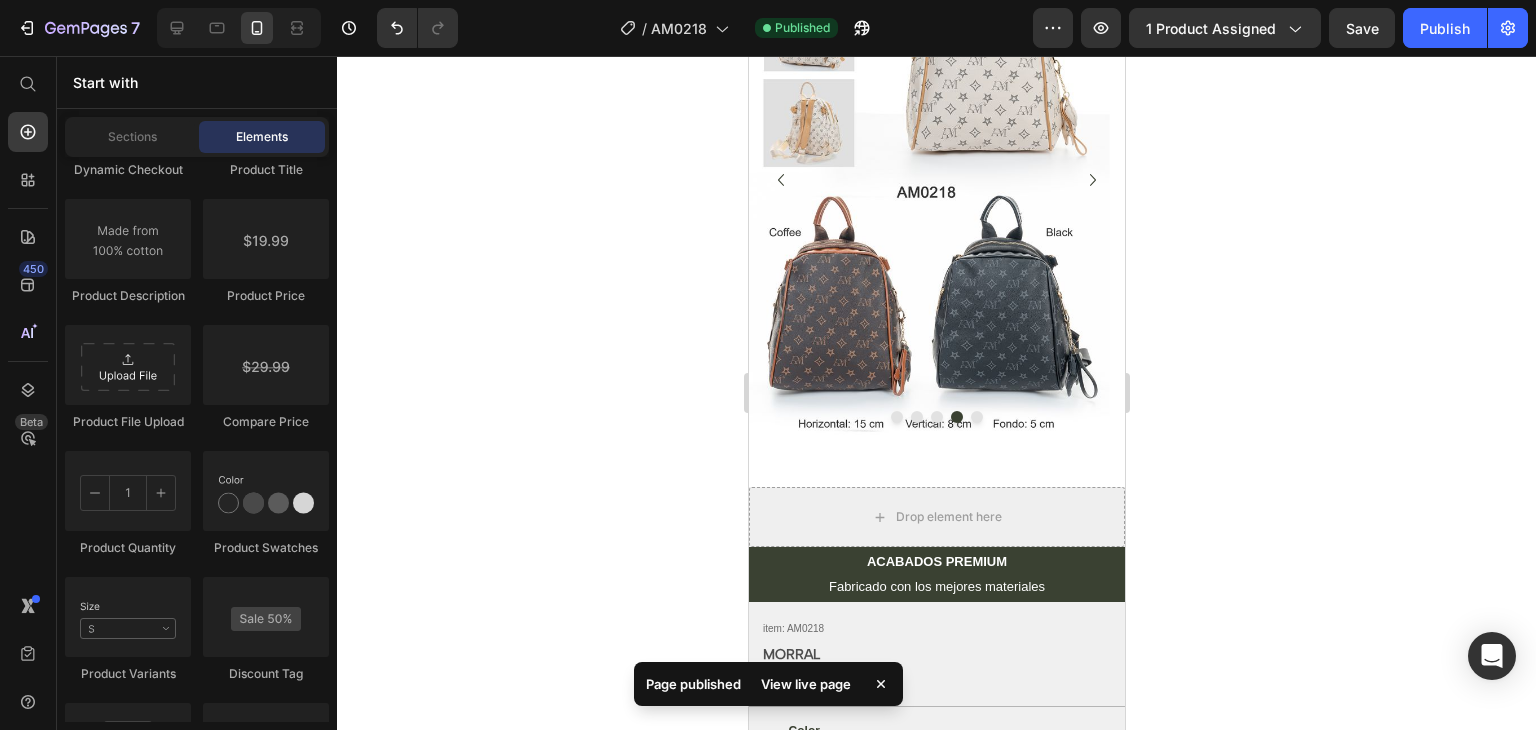 scroll, scrollTop: 262, scrollLeft: 0, axis: vertical 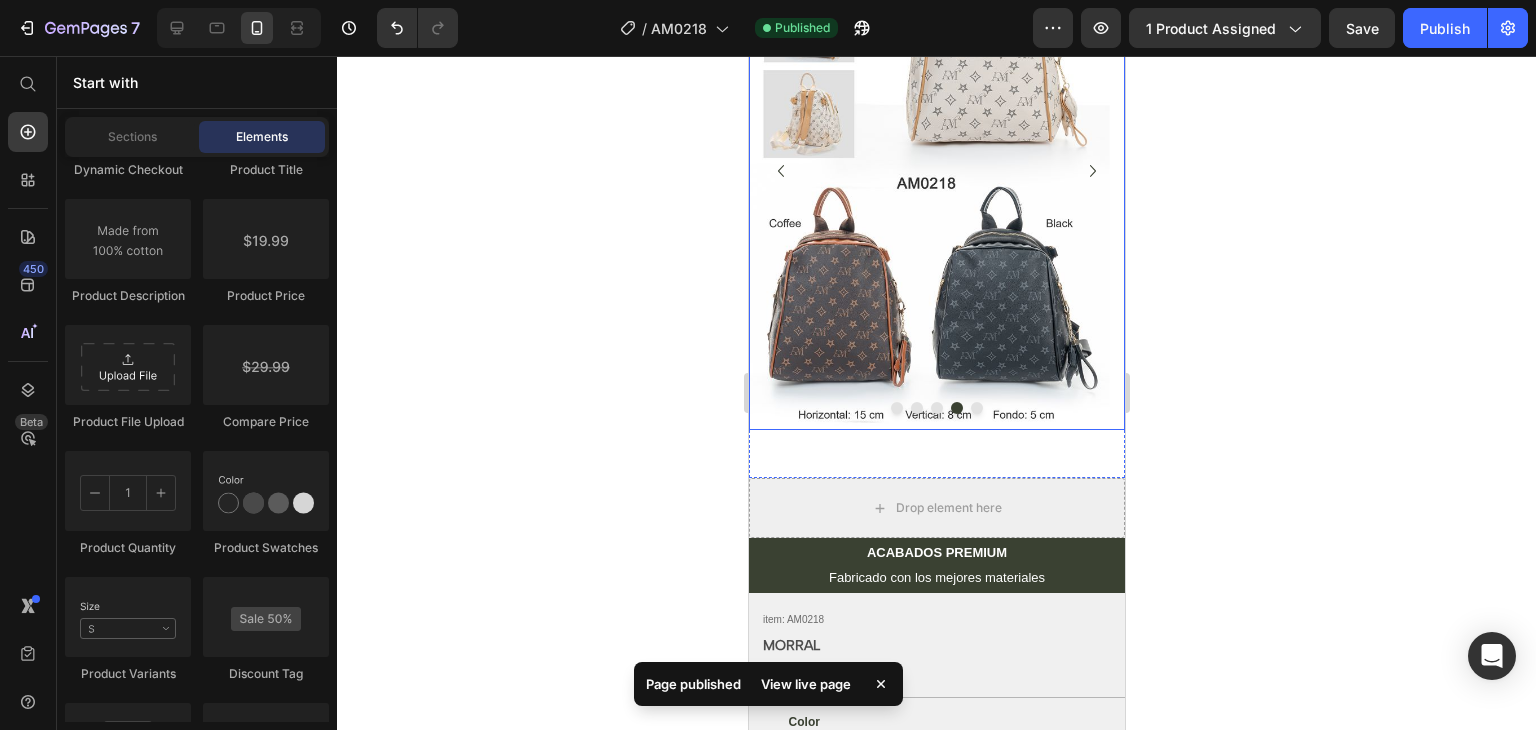click 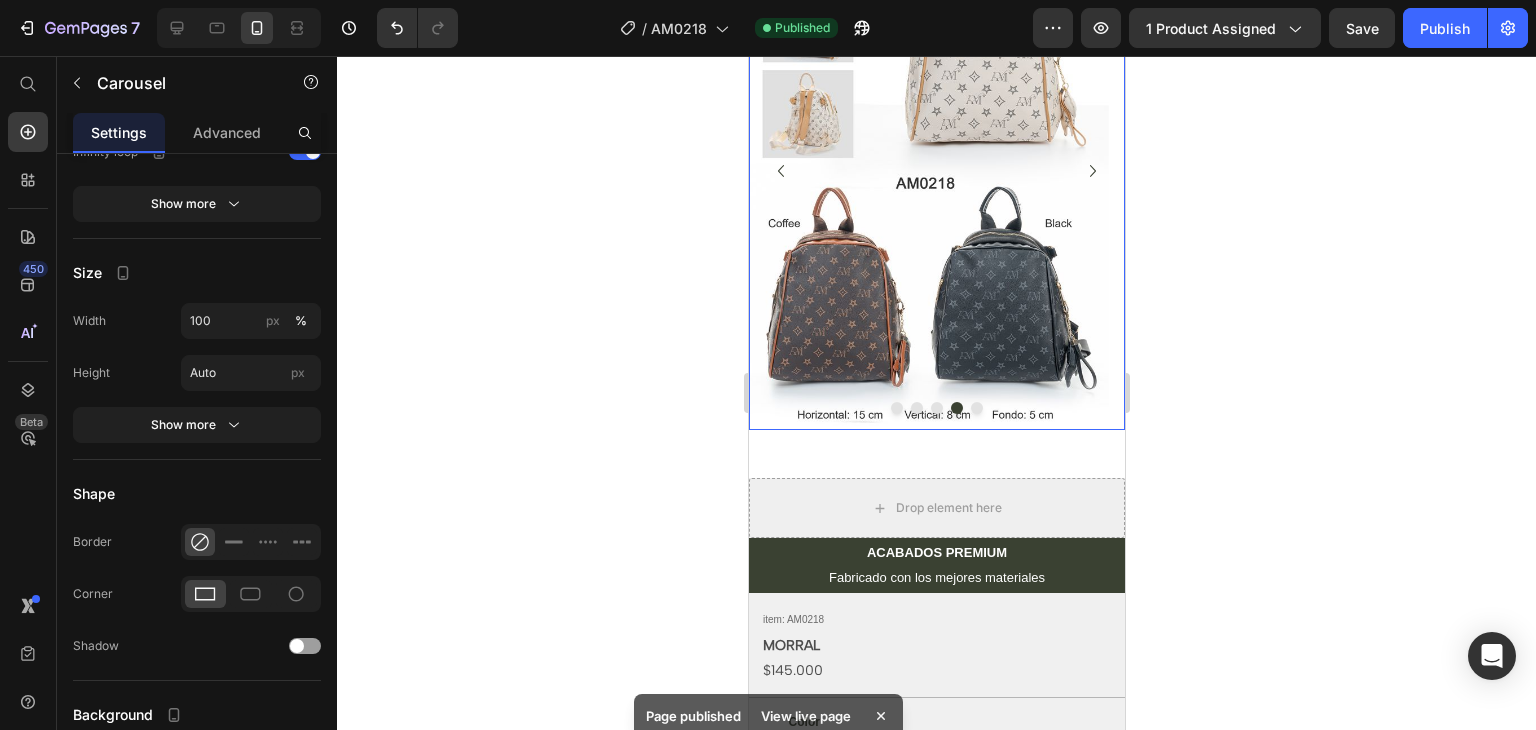 scroll, scrollTop: 0, scrollLeft: 0, axis: both 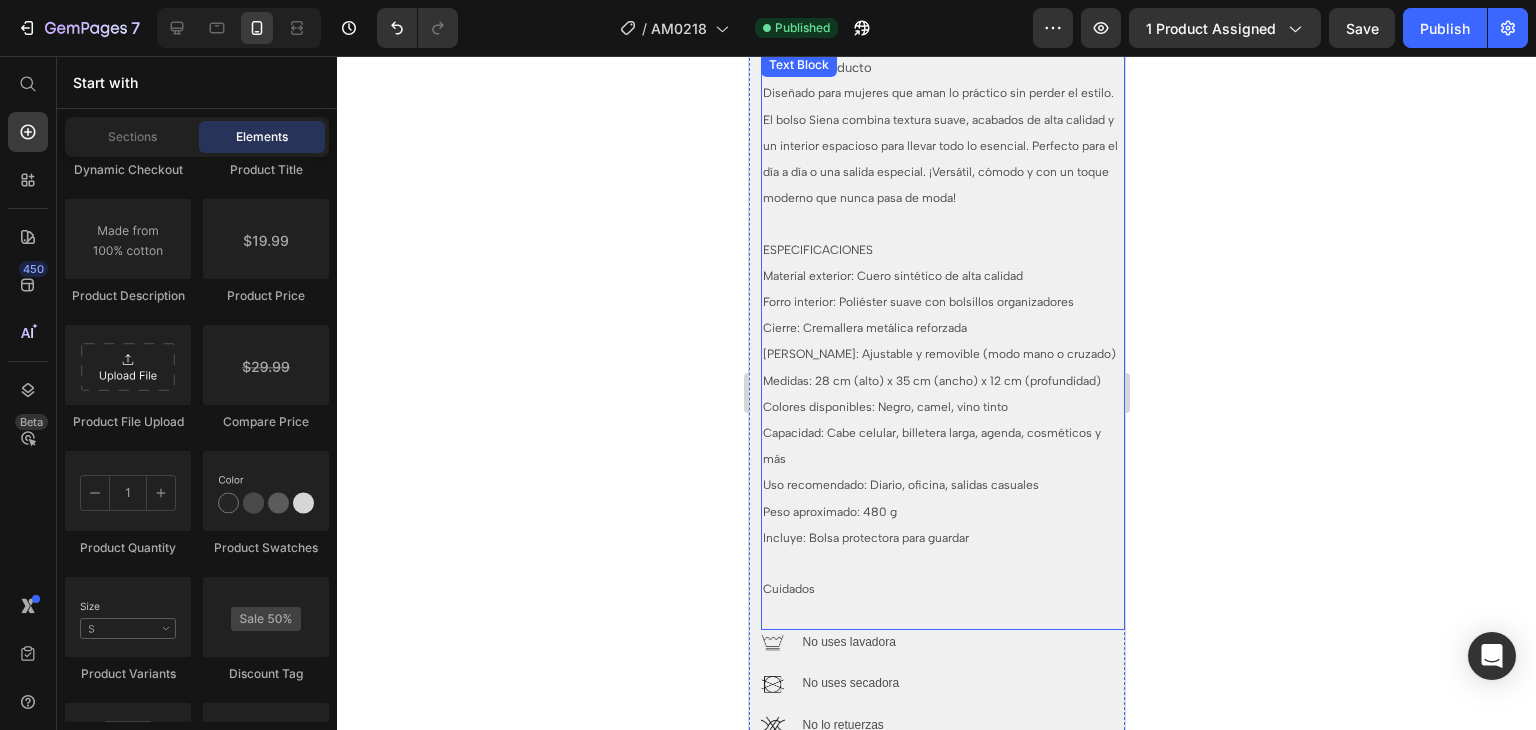 click on "Medidas: 28 cm (alto) x 35 cm (ancho) x 12 cm (profundidad)" at bounding box center [931, 381] 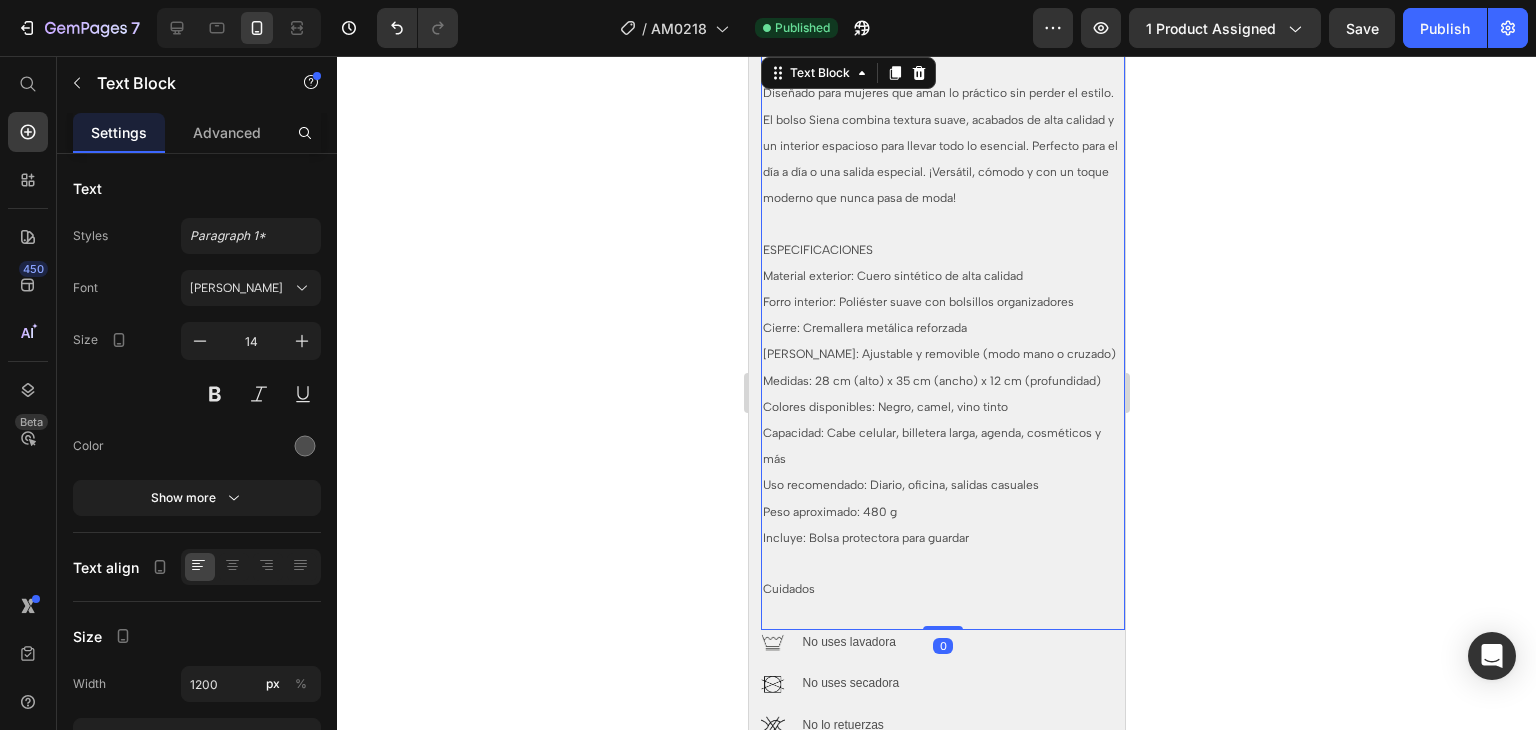 click on "Medidas: 28 cm (alto) x 35 cm (ancho) x 12 cm (profundidad)" at bounding box center (931, 381) 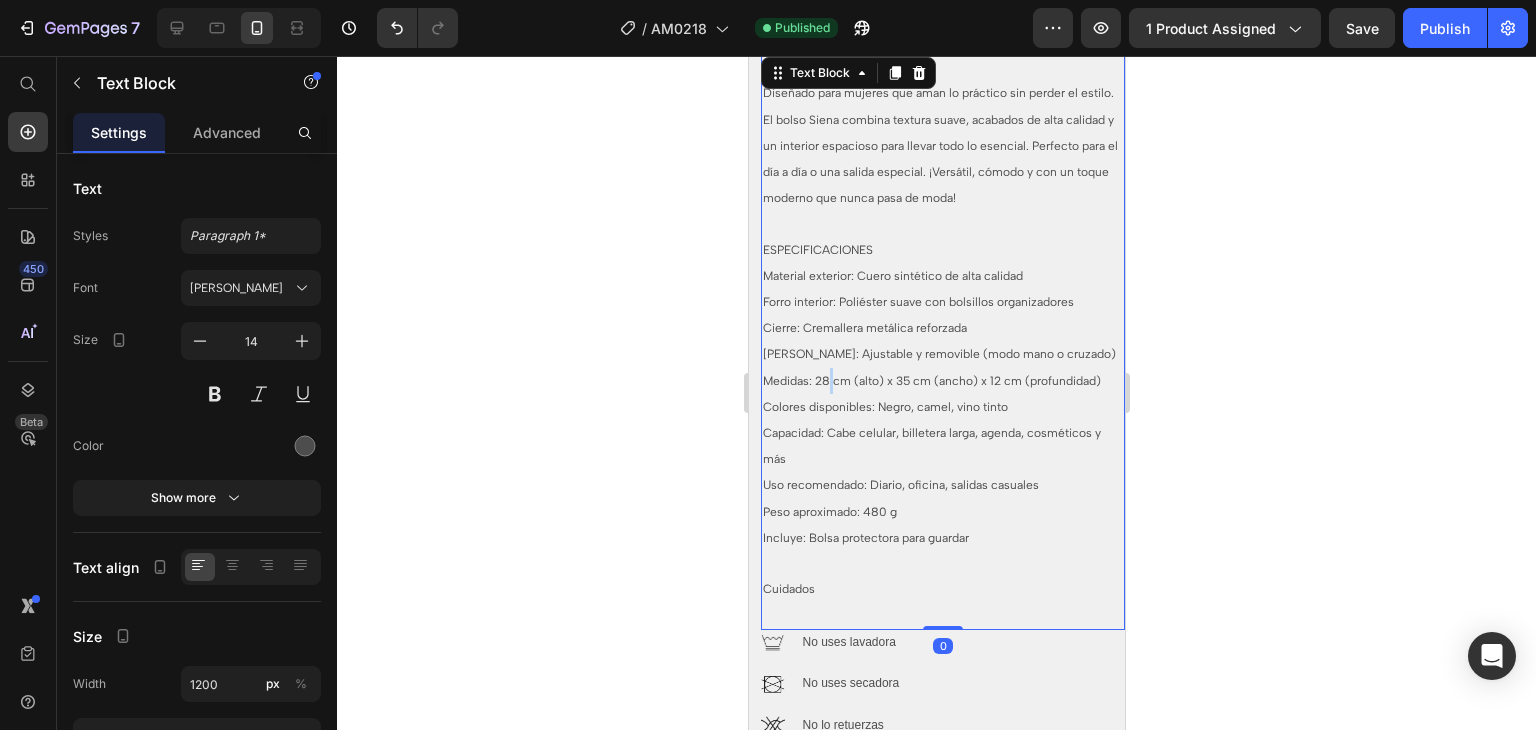 click on "Medidas: 28 cm (alto) x 35 cm (ancho) x 12 cm (profundidad)" at bounding box center [931, 381] 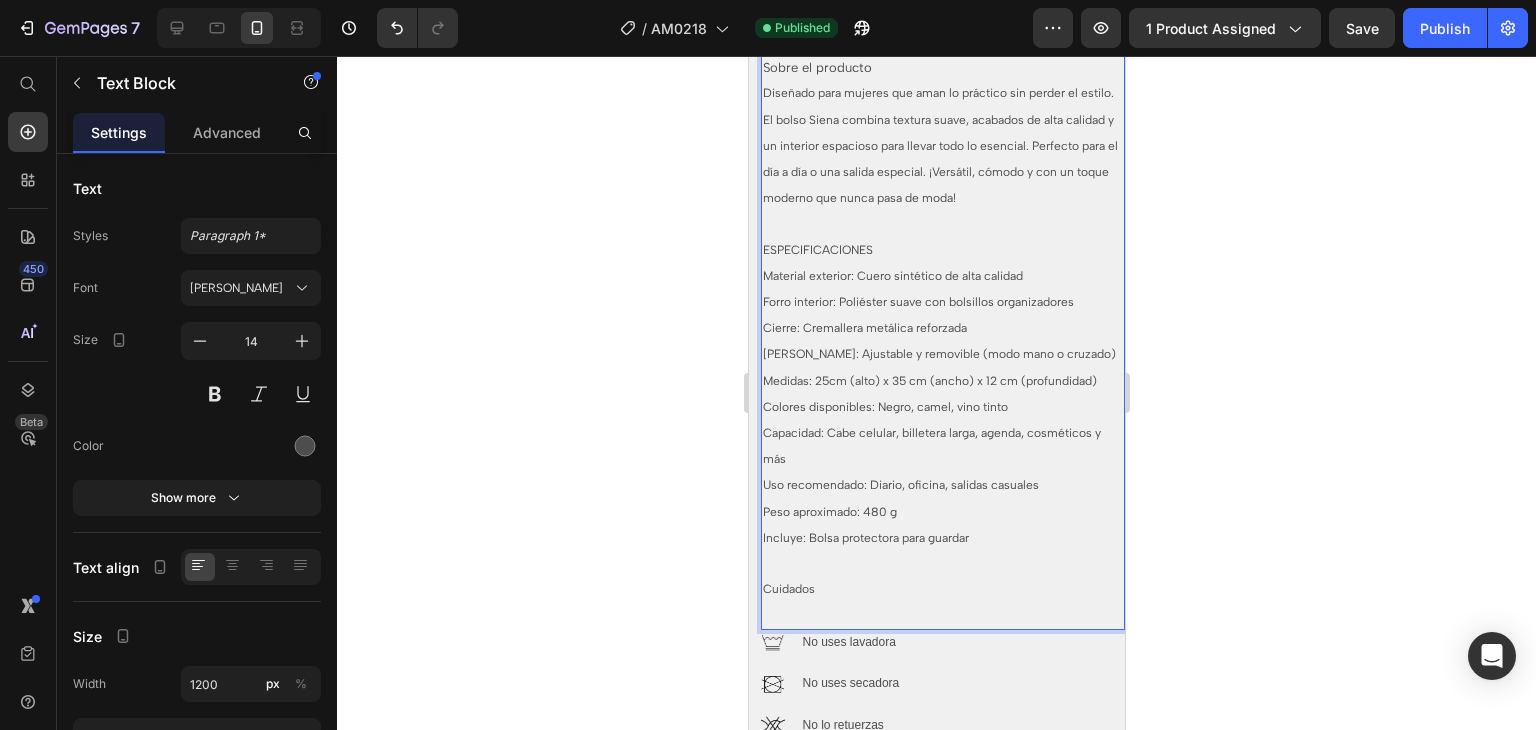 click on "Medidas: 25cm (alto) x 35 cm (ancho) x 12 cm (profundidad)" at bounding box center [929, 381] 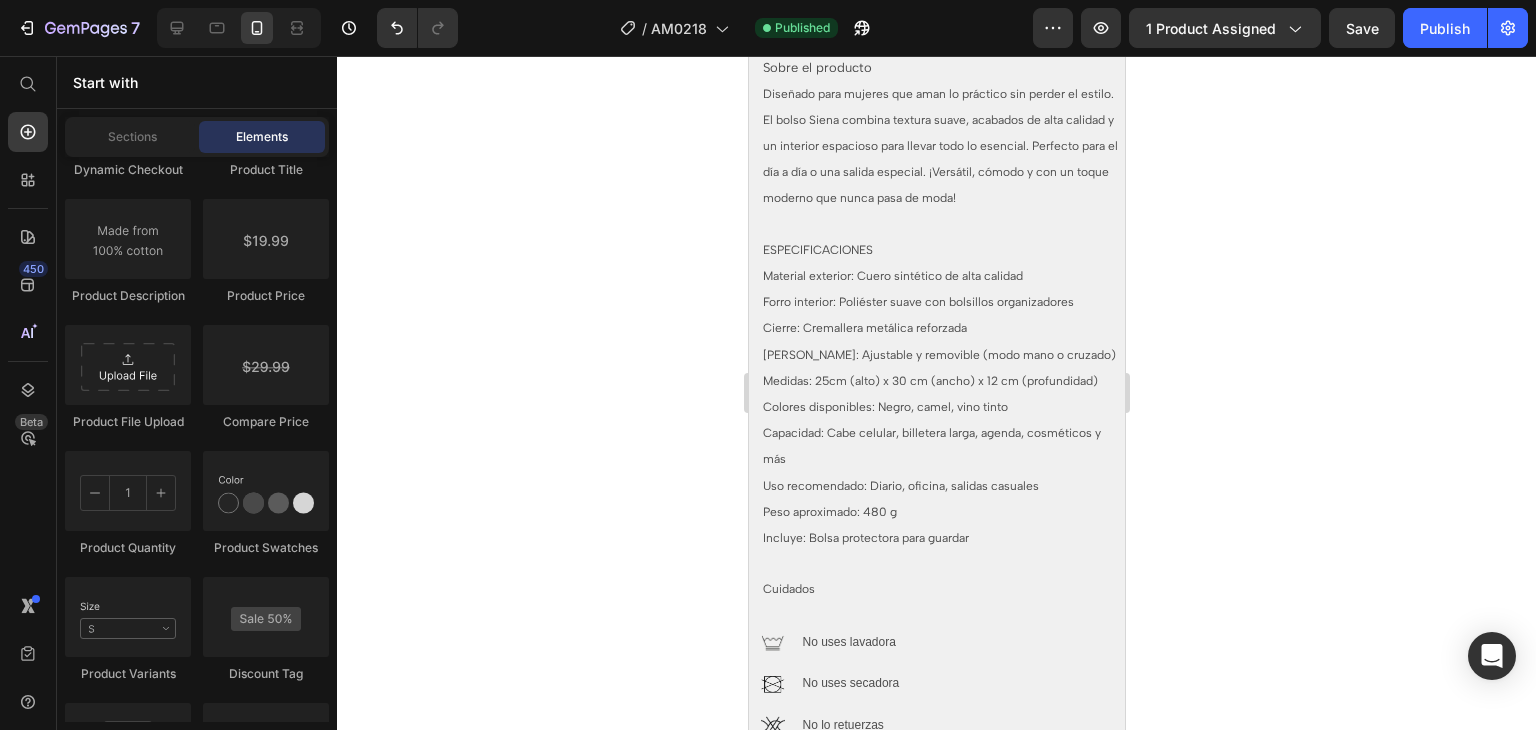 select on "Marrón" 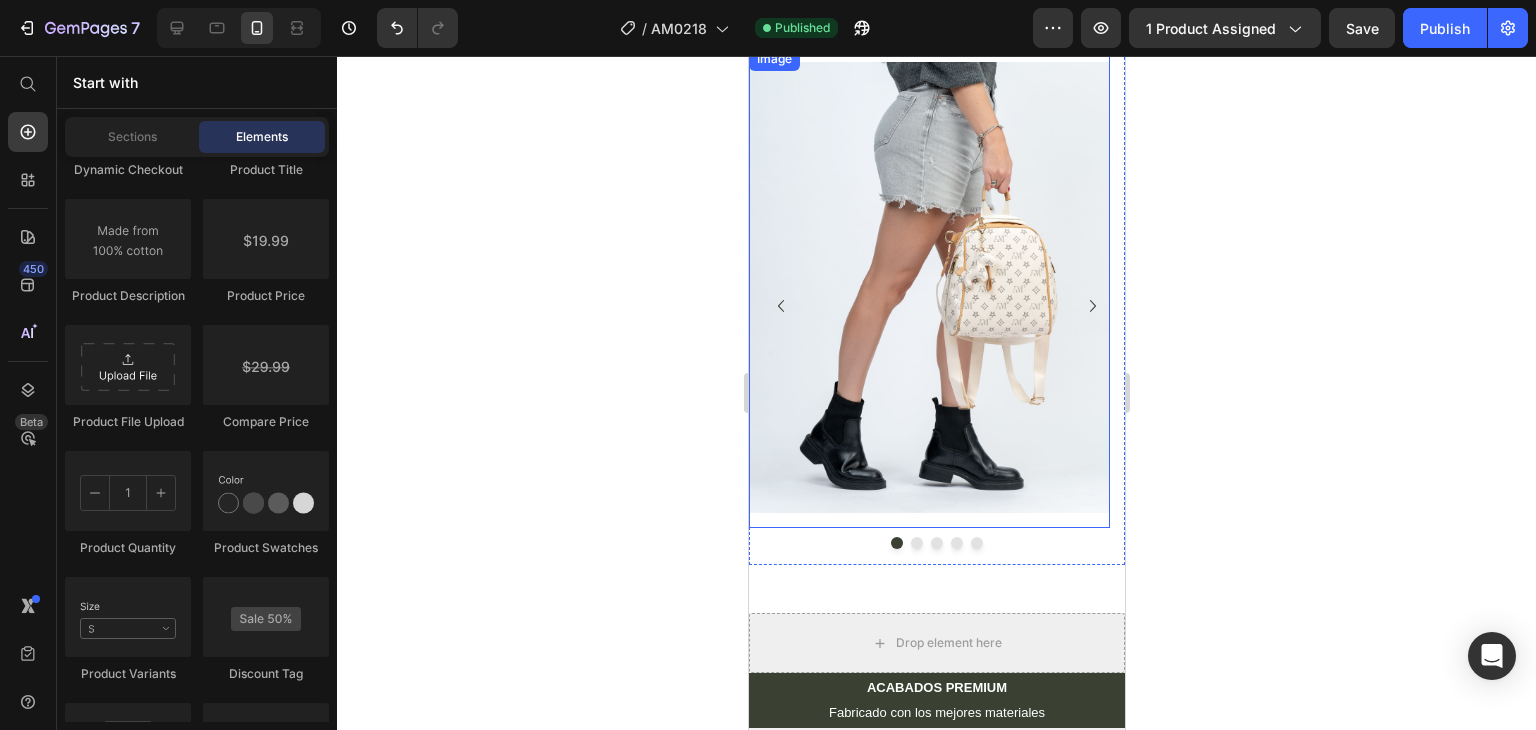 scroll, scrollTop: 136, scrollLeft: 0, axis: vertical 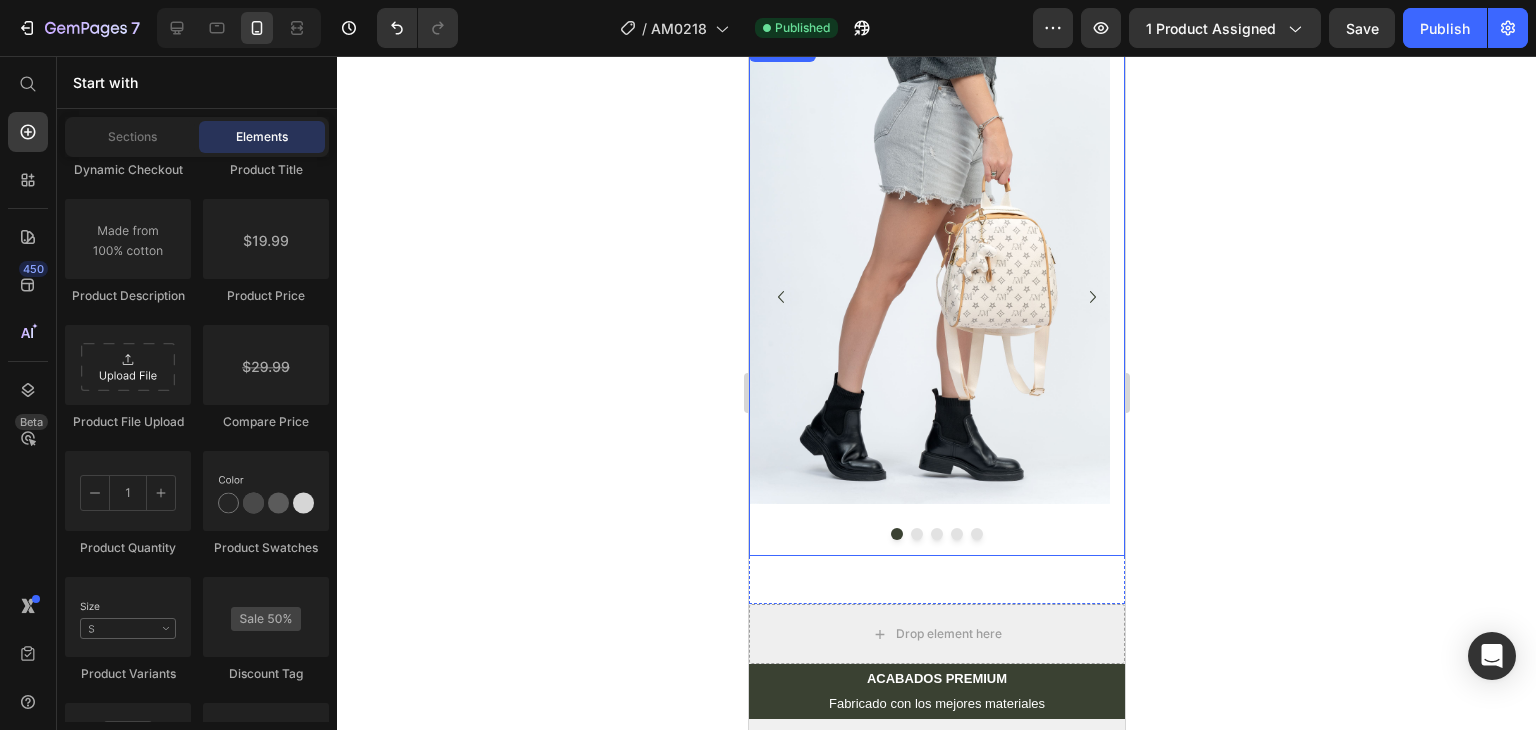 click 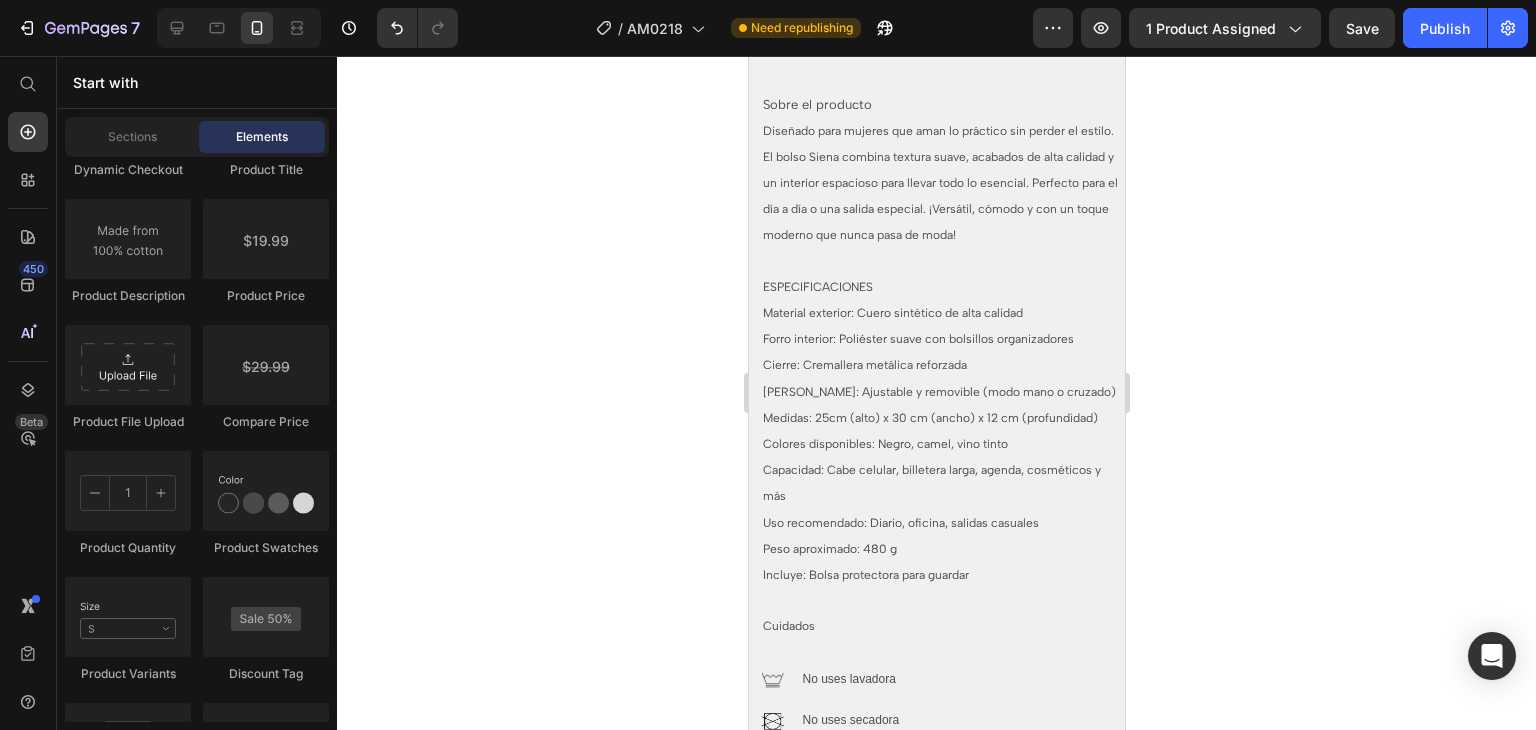 scroll, scrollTop: 1573, scrollLeft: 0, axis: vertical 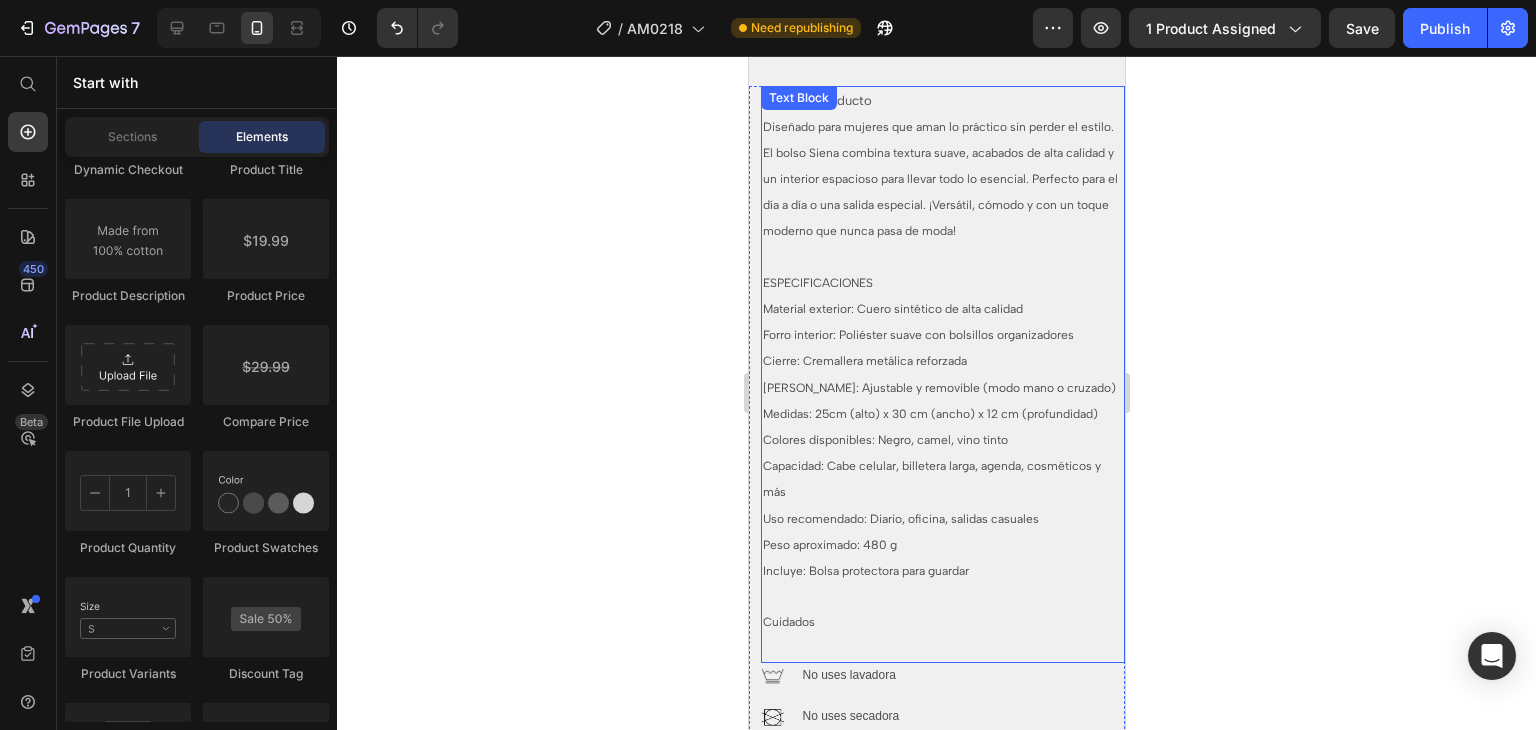 click on "Medidas: 25cm (alto) x 30 cm (ancho) x 12 cm (profundidad)" at bounding box center (929, 414) 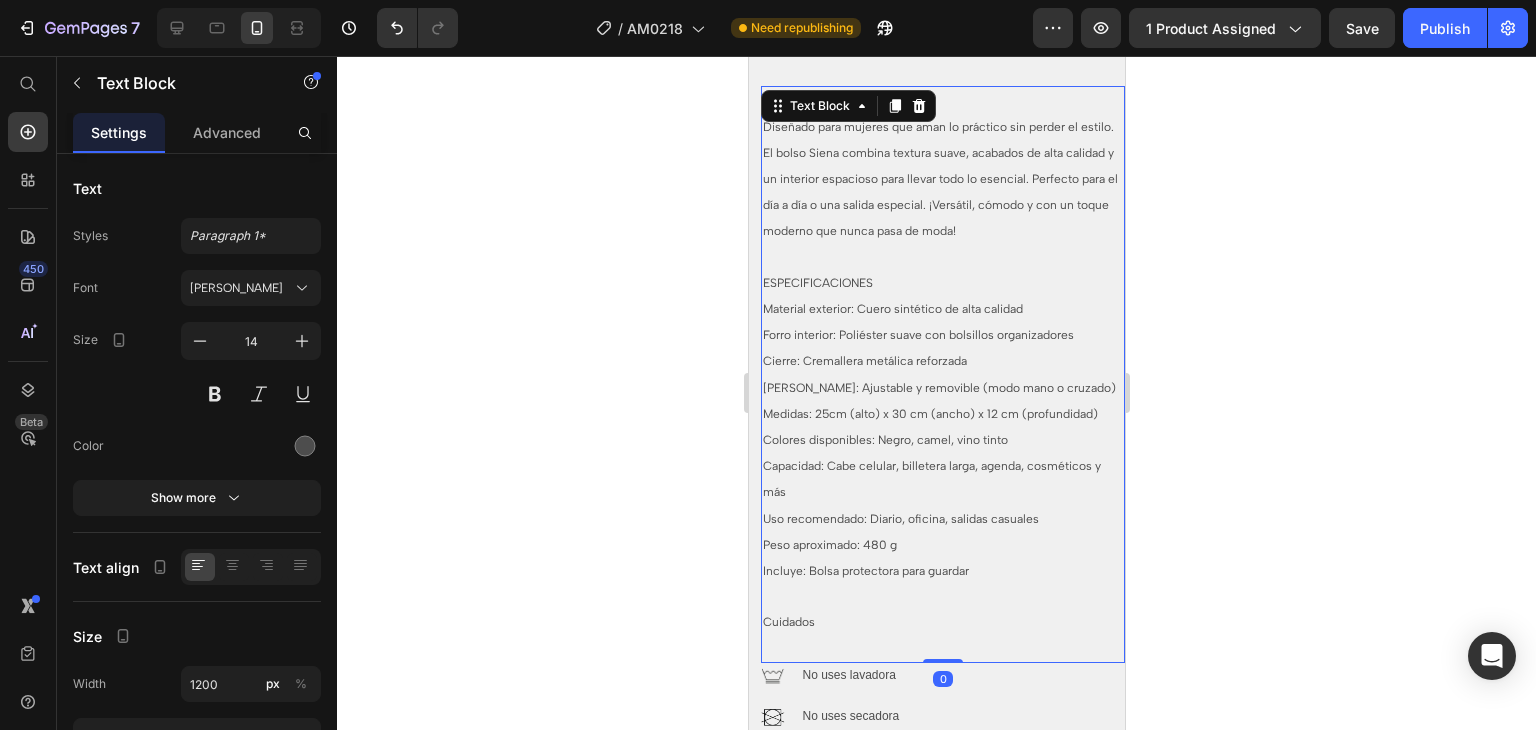 click on "Medidas: 25cm (alto) x 30 cm (ancho) x 12 cm (profundidad)" at bounding box center [929, 414] 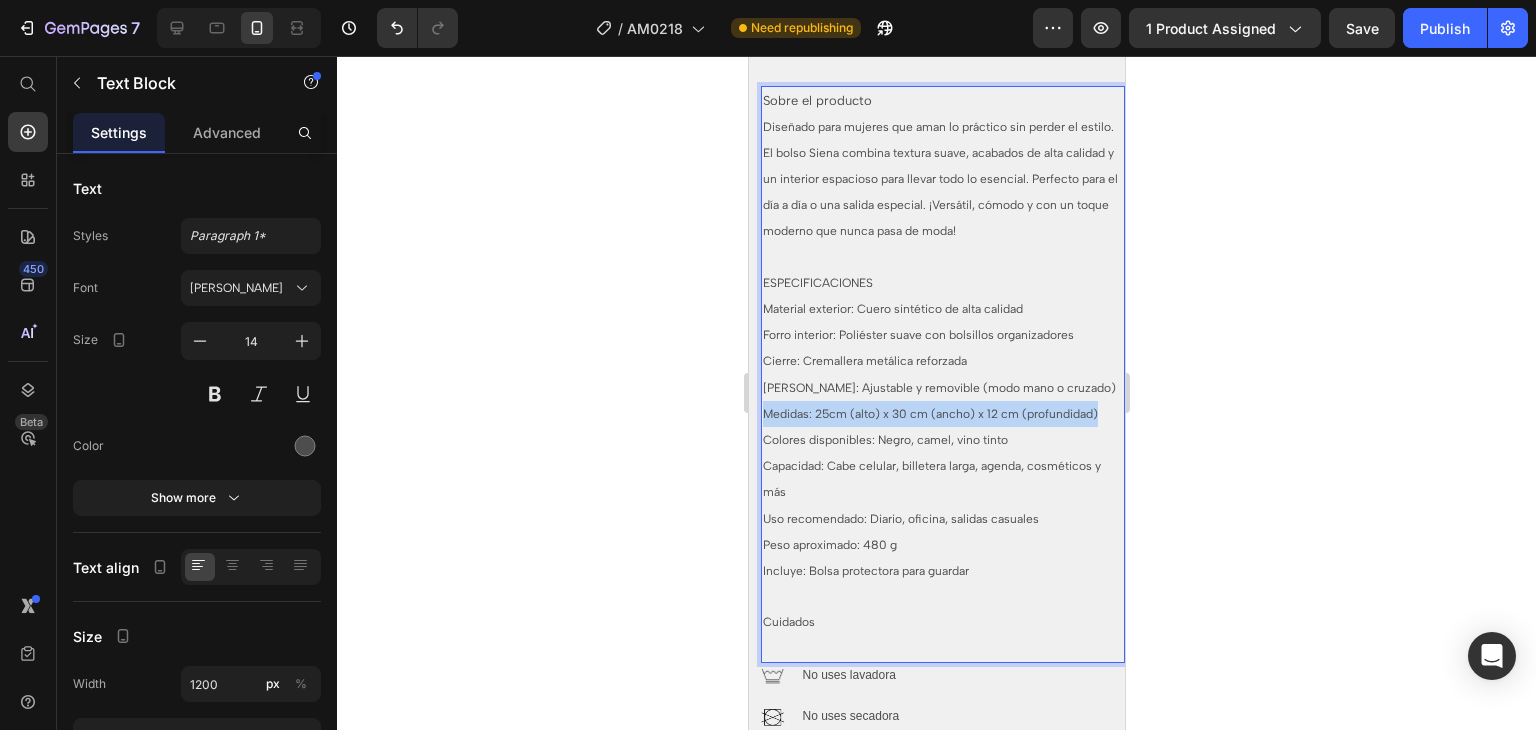 click on "Medidas: 25cm (alto) x 30 cm (ancho) x 12 cm (profundidad)" at bounding box center [929, 414] 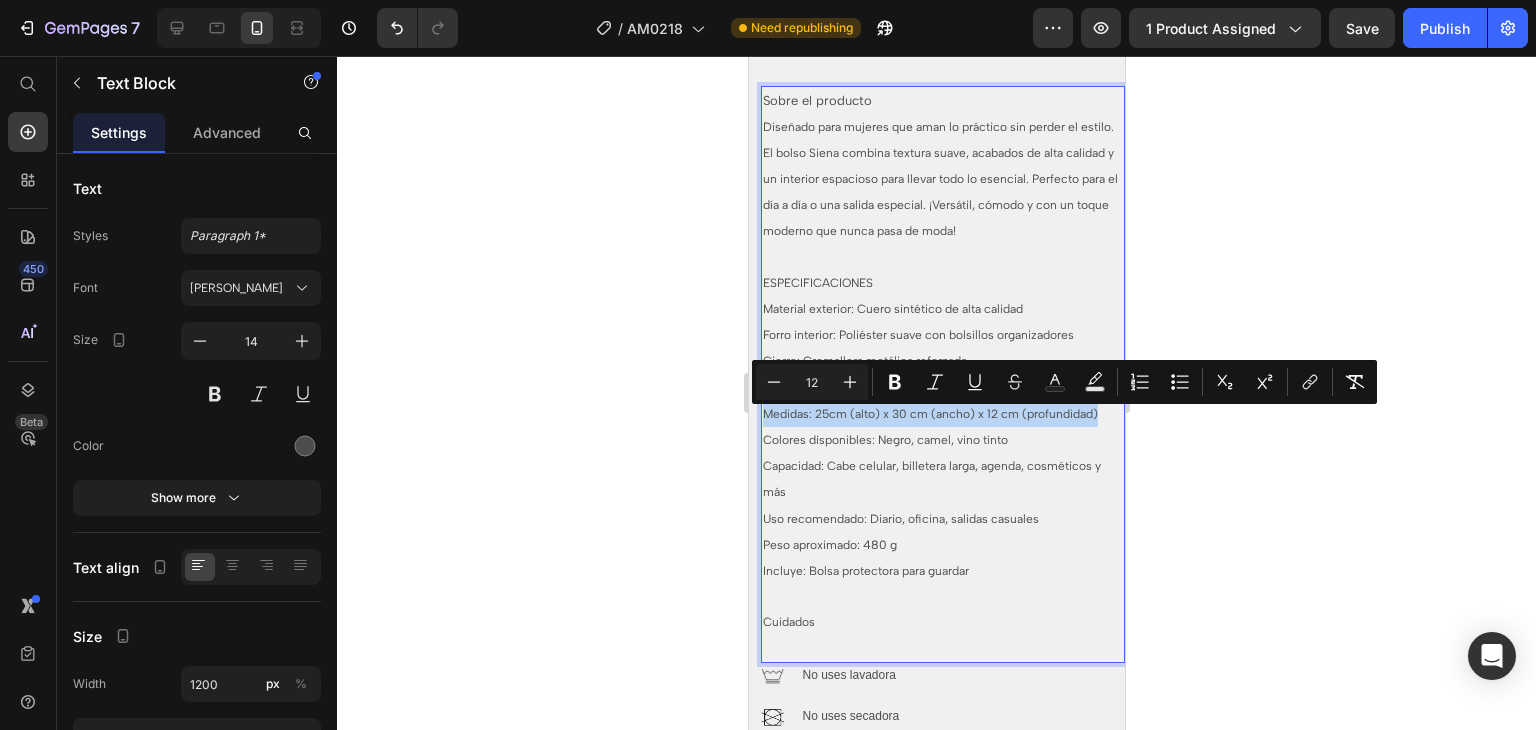 click on "Medidas: 25cm (alto) x 30 cm (ancho) x 12 cm (profundidad)" at bounding box center [929, 414] 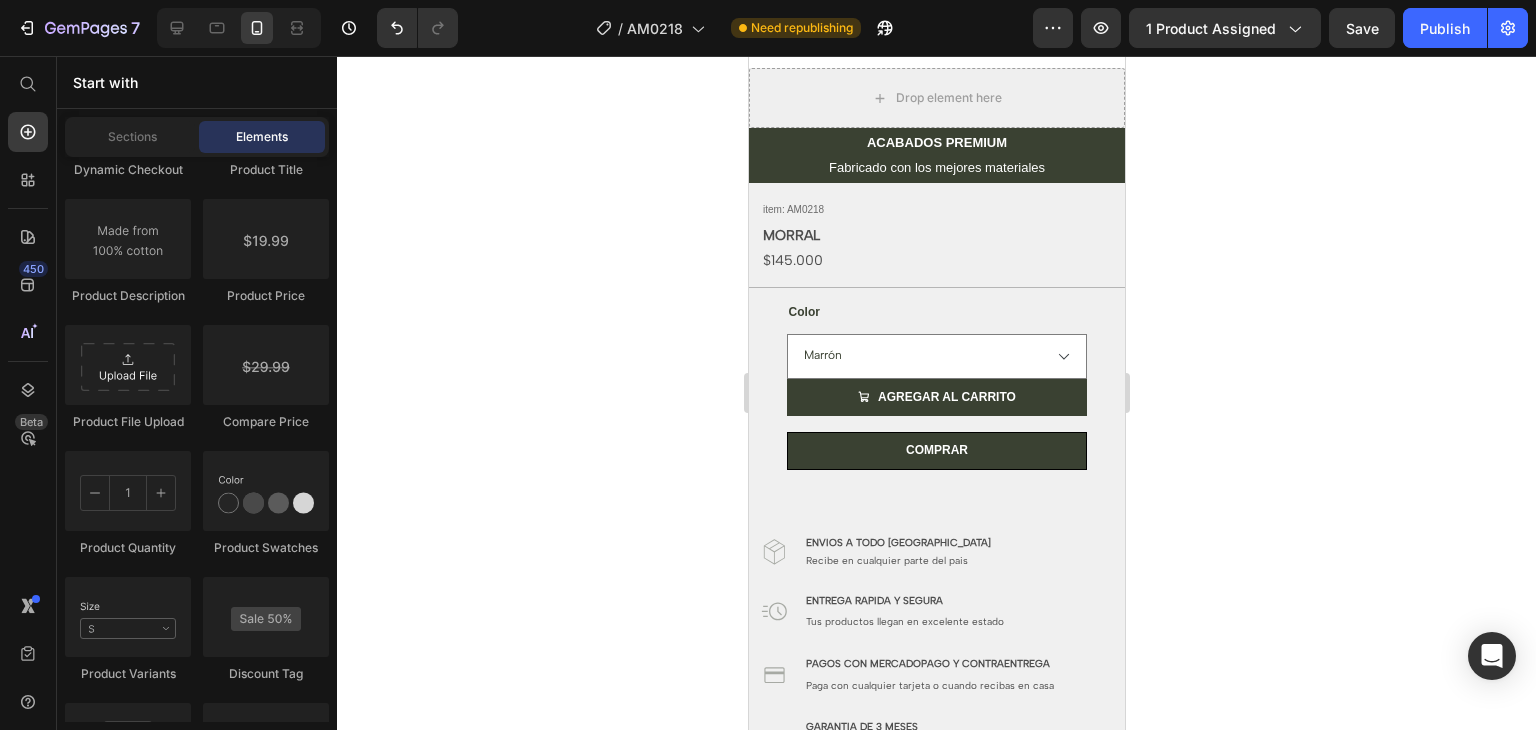 scroll, scrollTop: 712, scrollLeft: 0, axis: vertical 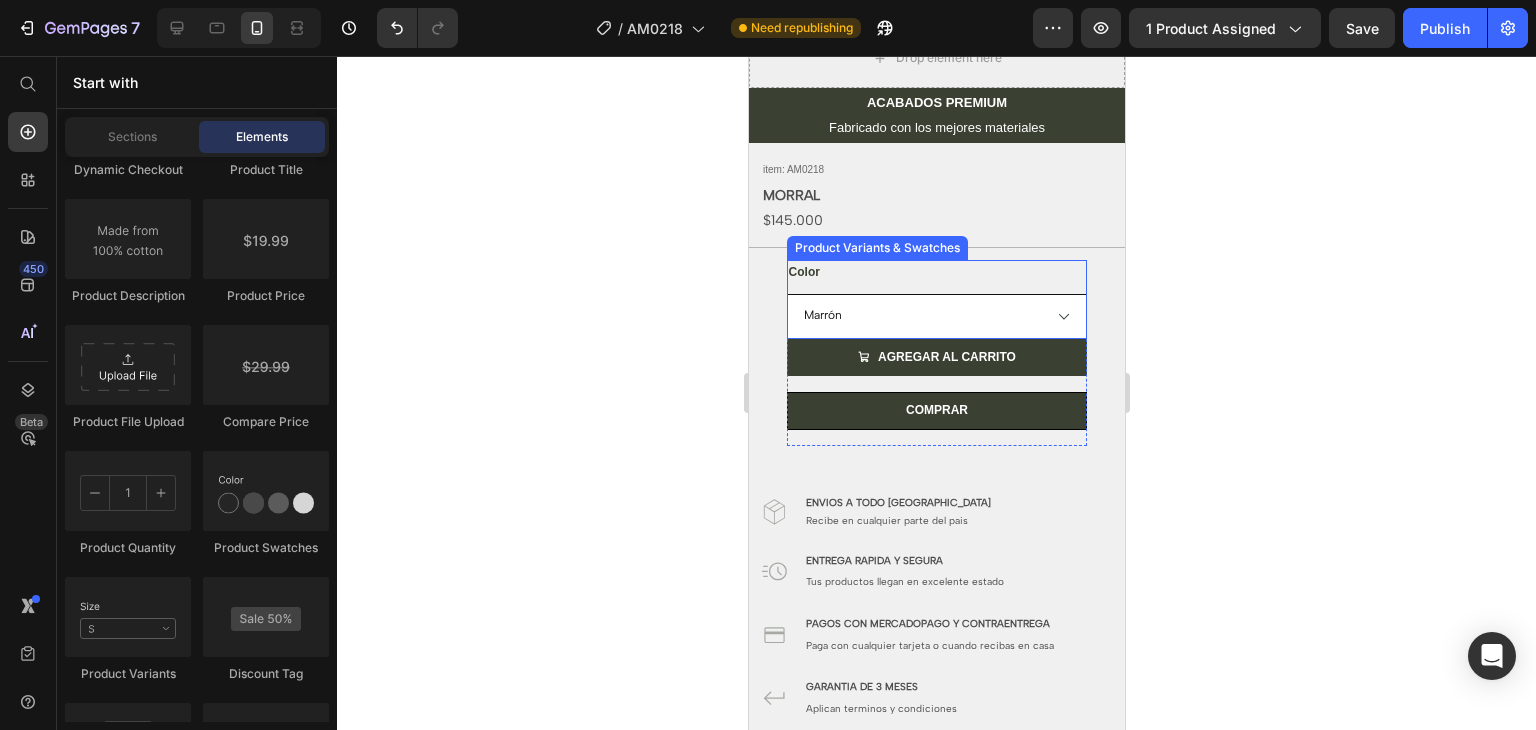 click on "Por favor seleccione una opción Marrón Negro Beige" at bounding box center [936, 316] 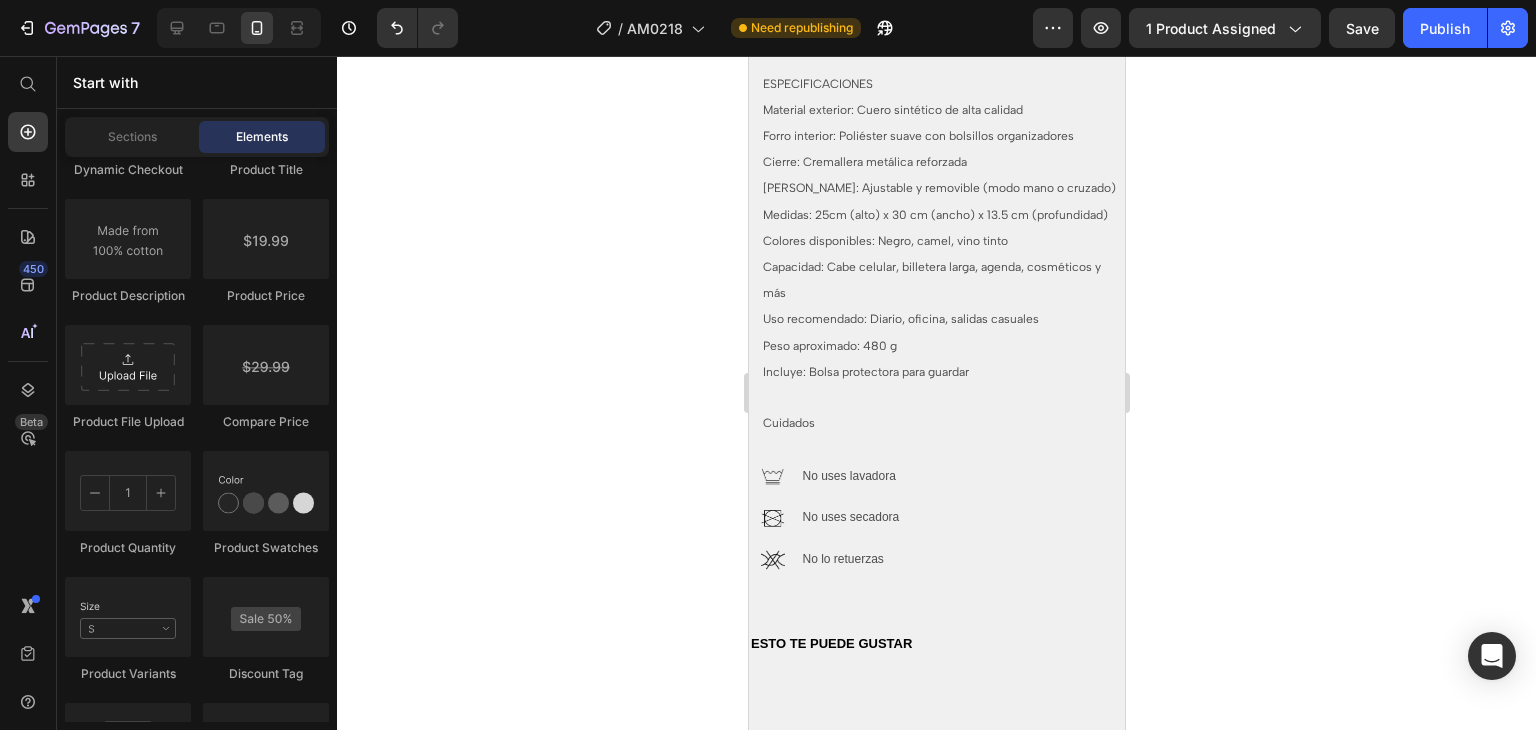 scroll, scrollTop: 1645, scrollLeft: 0, axis: vertical 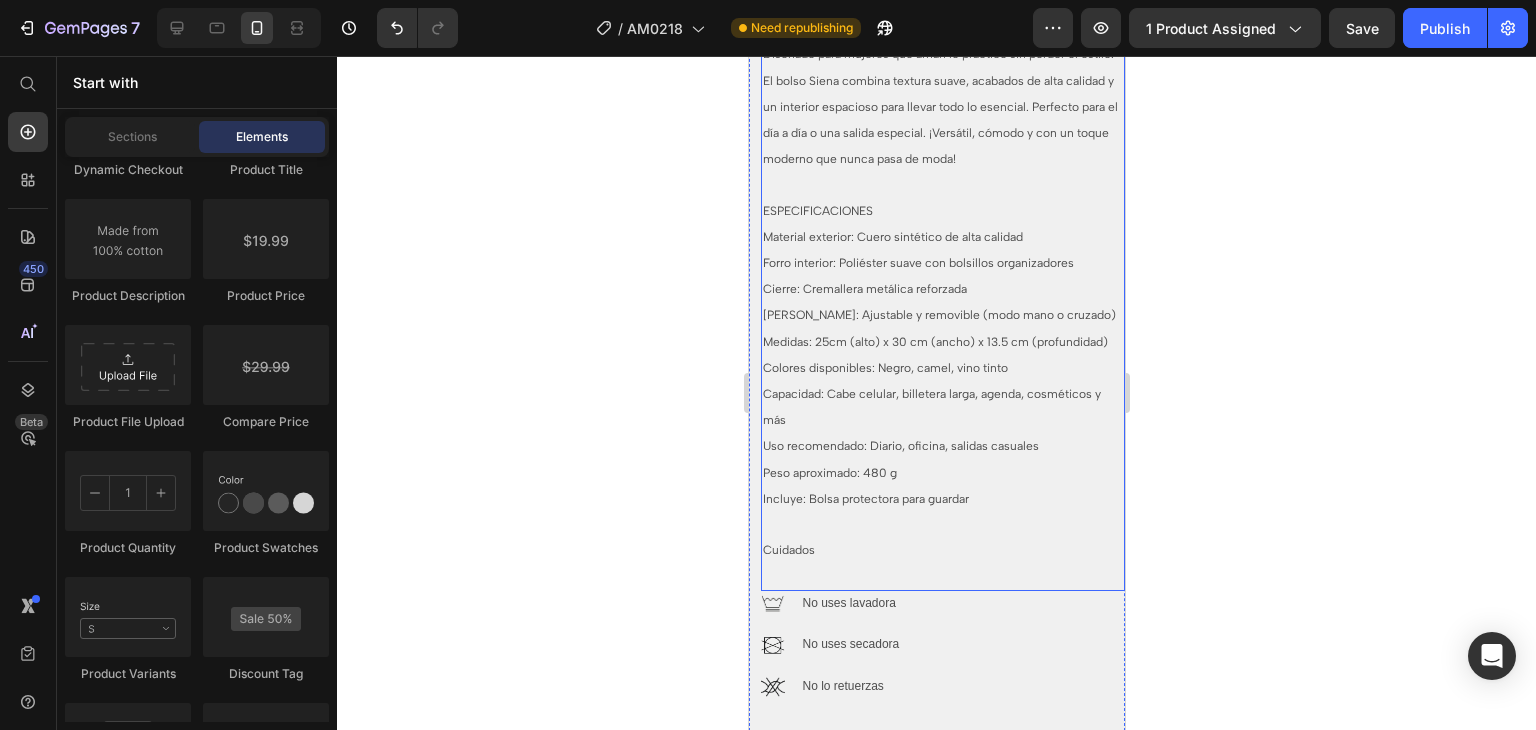 click on "Colores disponibles: Negro, camel, vino tinto" at bounding box center (884, 368) 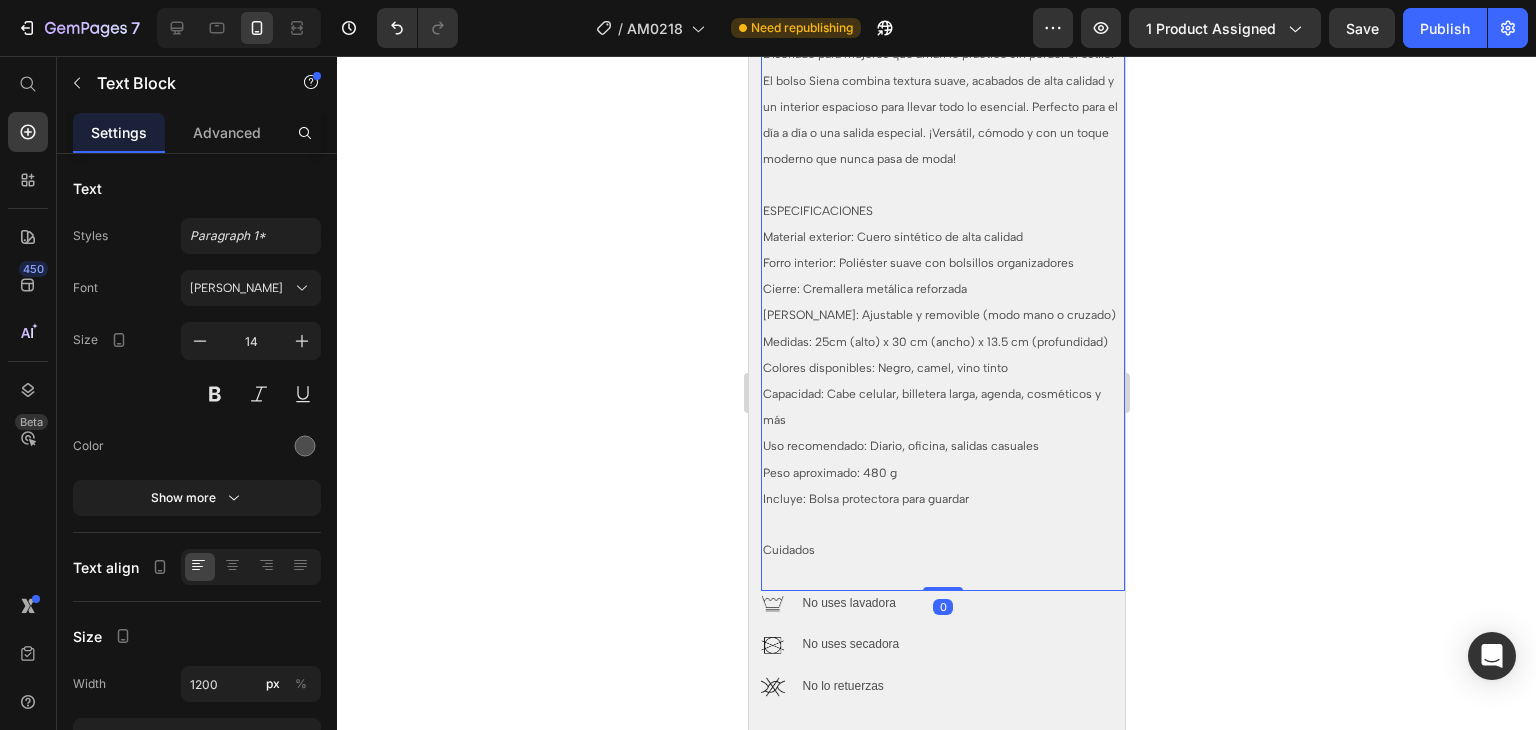 click on "Colores disponibles: Negro, camel, vino tinto" at bounding box center [884, 368] 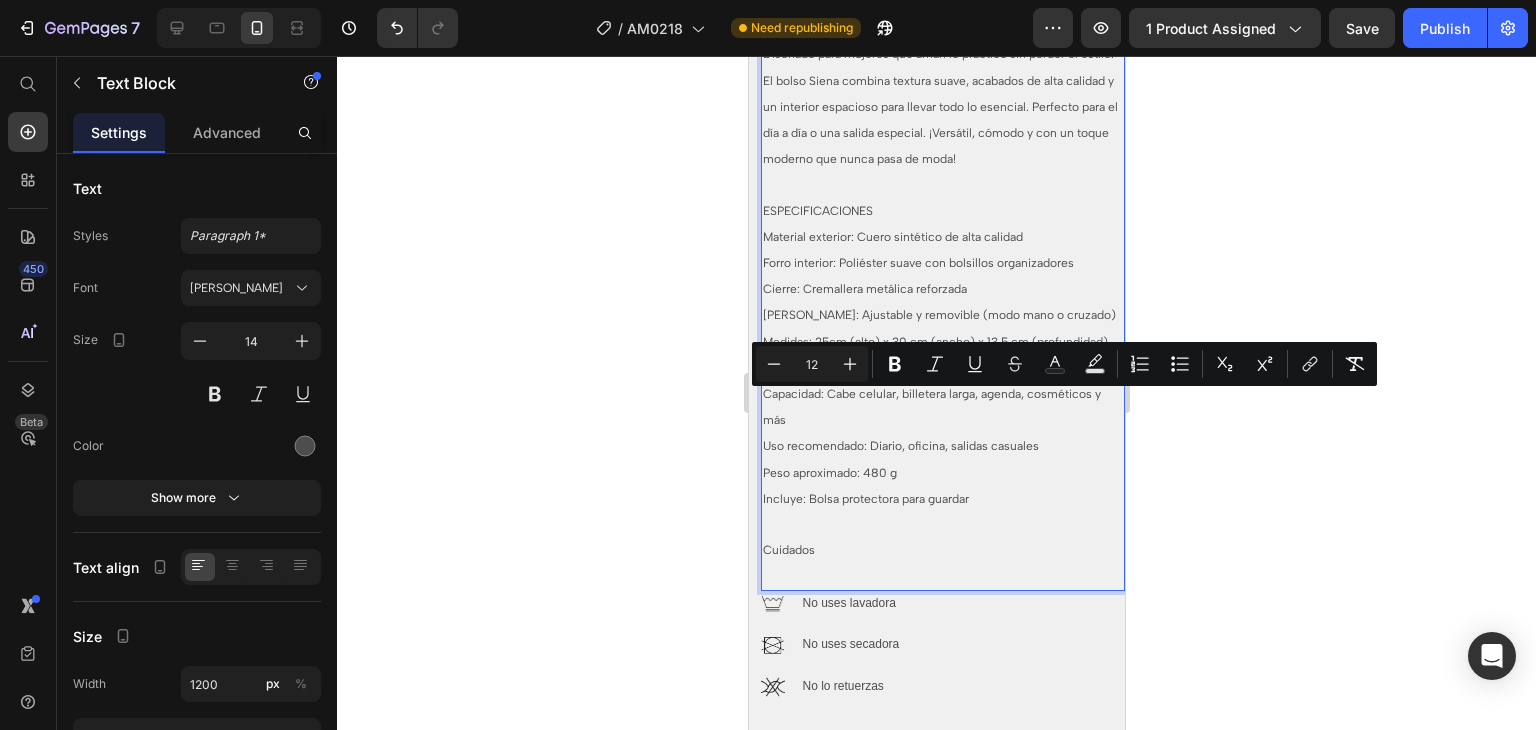 click on "Colores disponibles: Negro, camel, vino tinto" at bounding box center [884, 368] 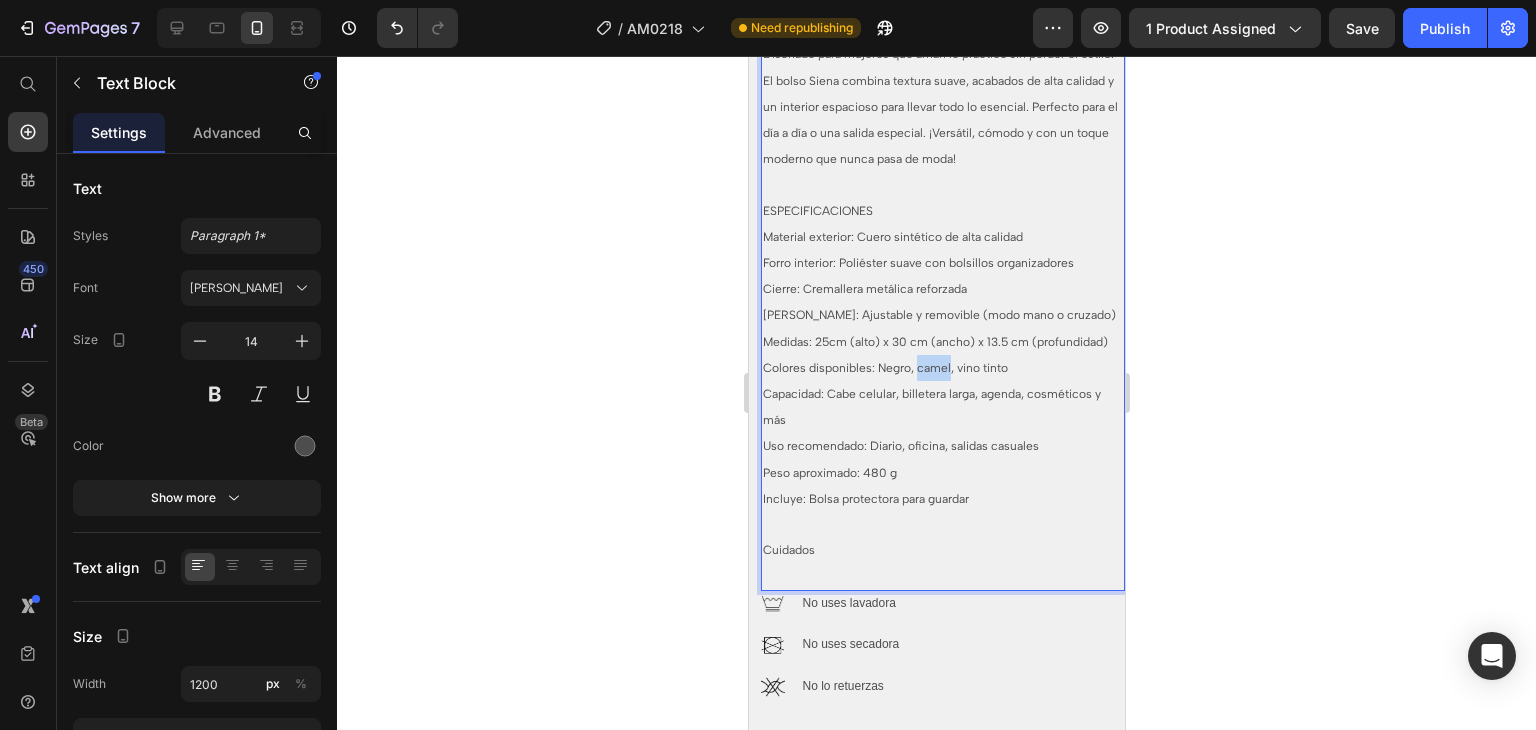 click on "Colores disponibles: Negro, camel, vino tinto" at bounding box center (884, 368) 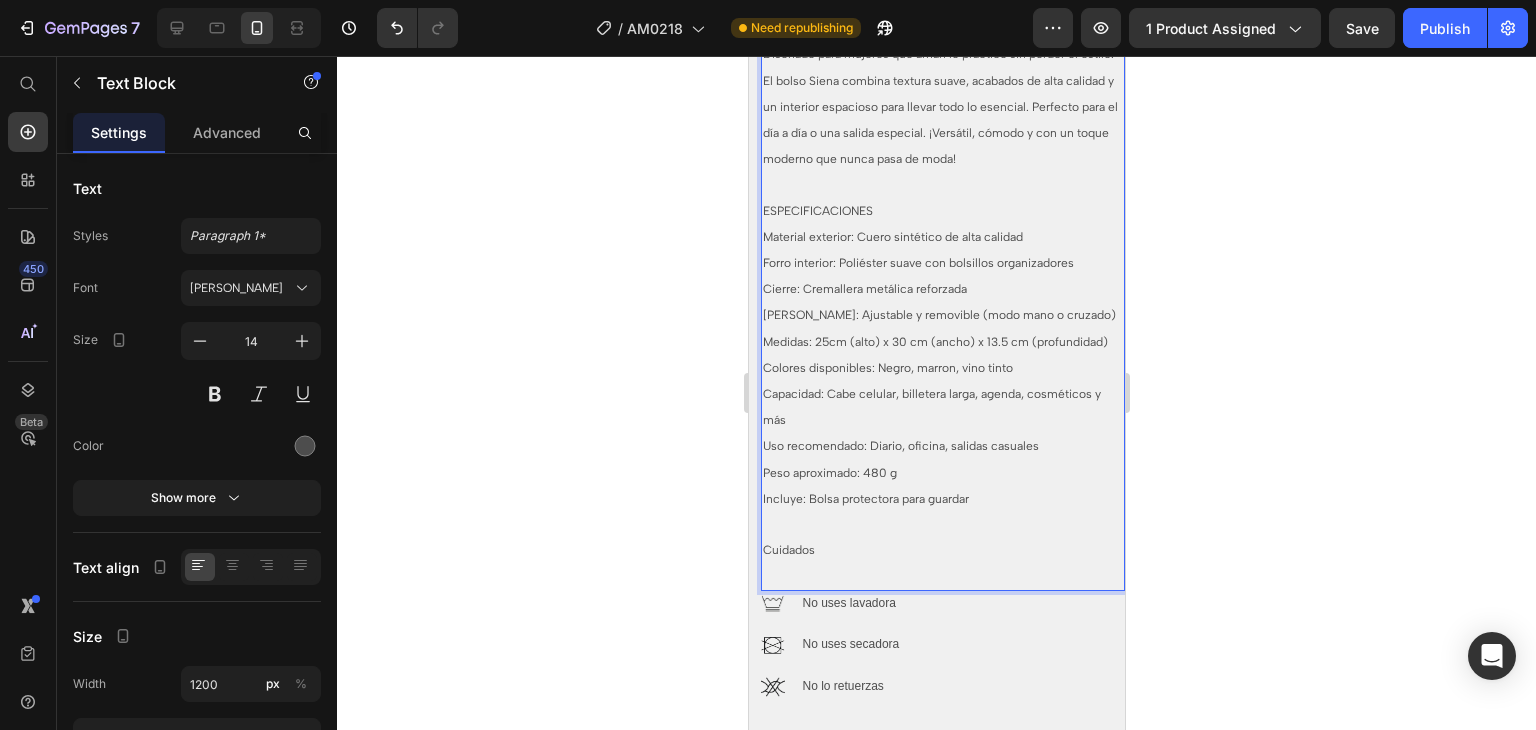 click on "Colores disponibles: Negro, marron, vino tinto" at bounding box center (887, 368) 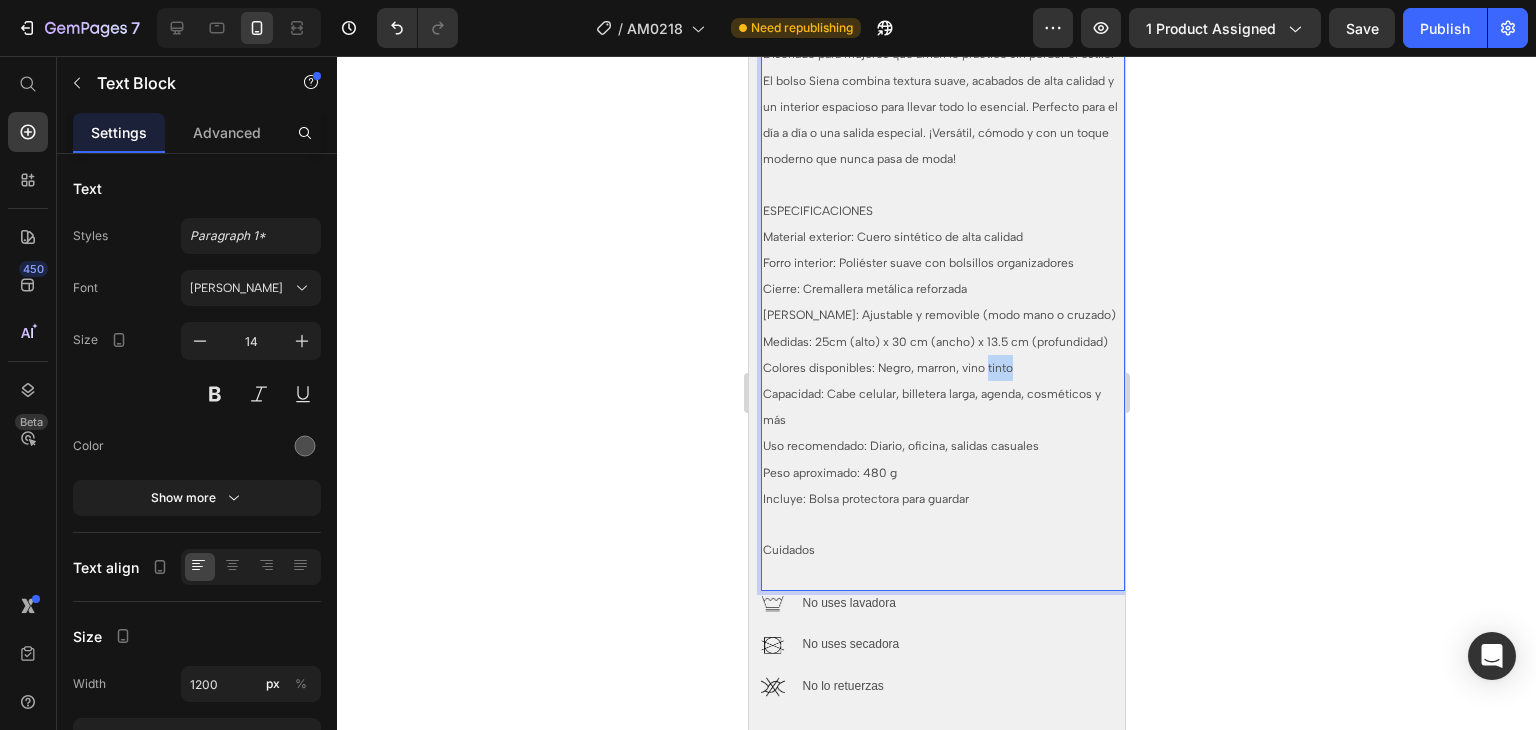 click on "Colores disponibles: Negro, marron, vino tinto" at bounding box center (887, 368) 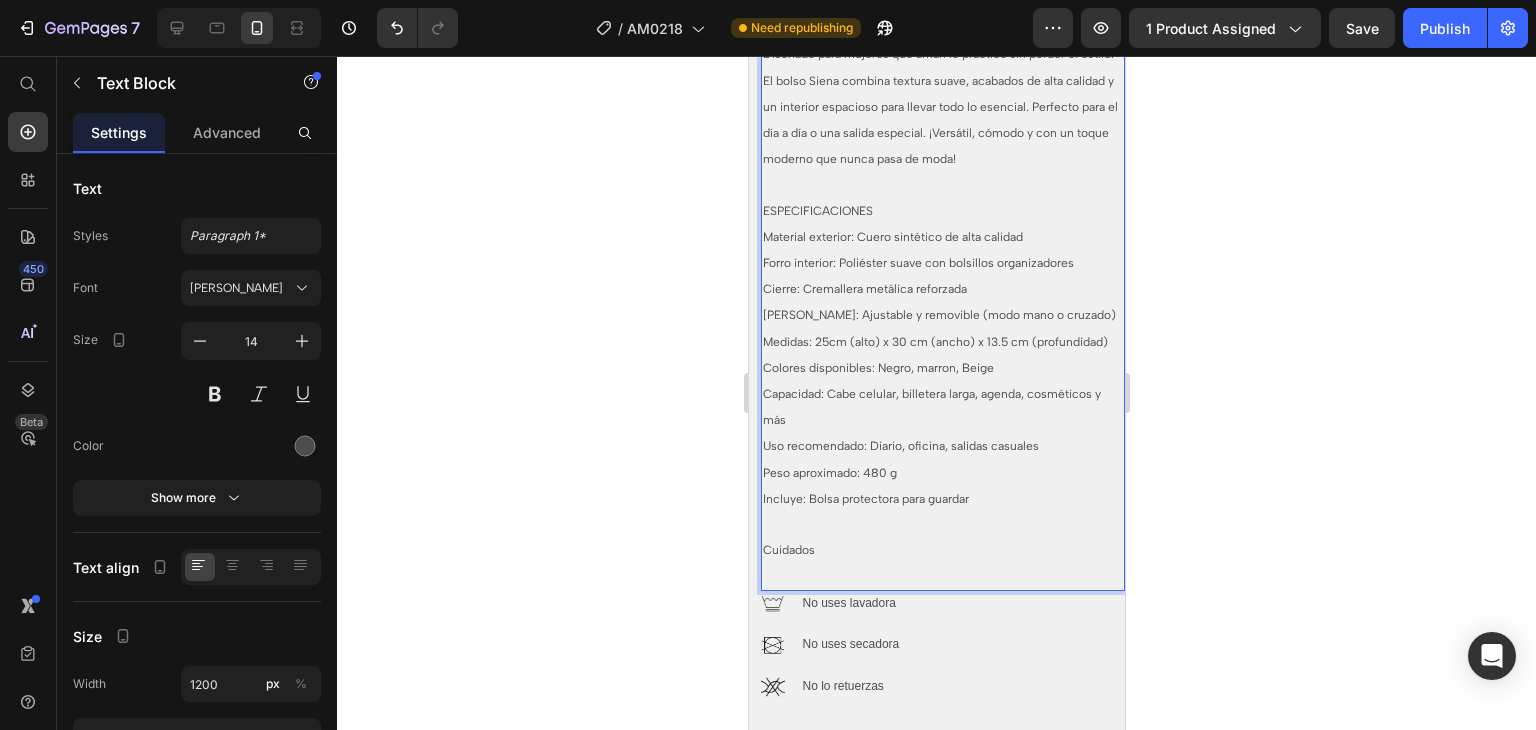 click on "Peso aproximado: 480 g" at bounding box center [942, 473] 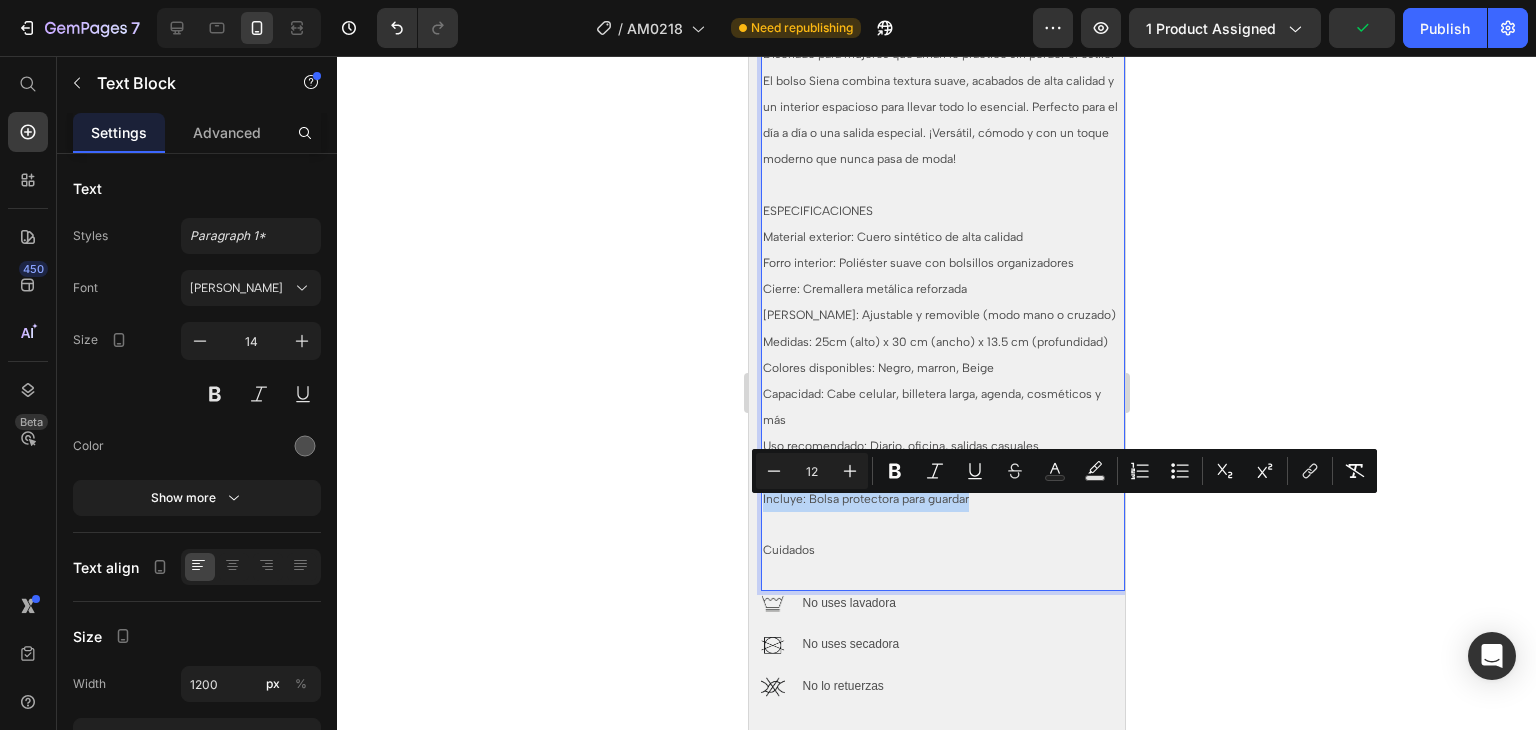 drag, startPoint x: 979, startPoint y: 538, endPoint x: 762, endPoint y: 509, distance: 218.92921 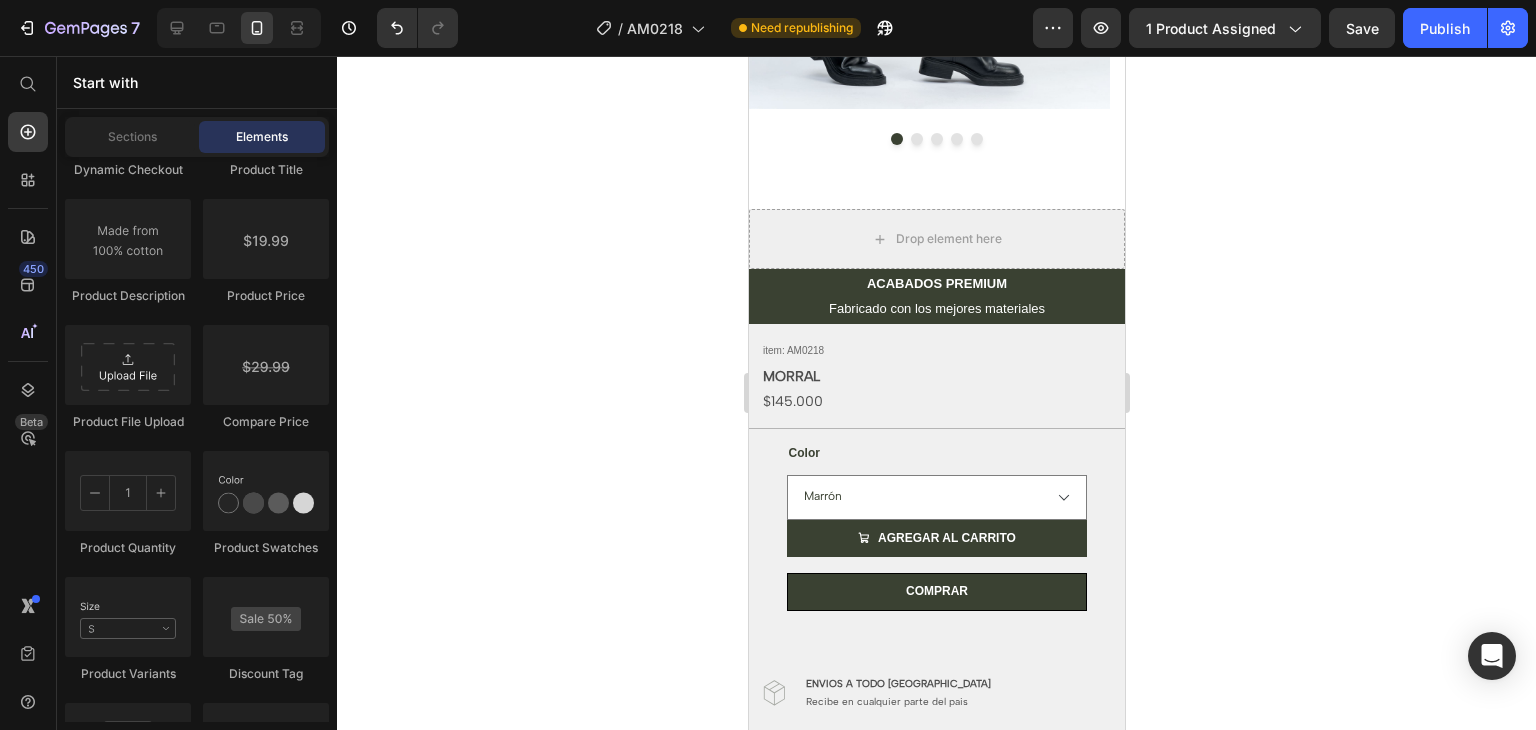 scroll, scrollTop: 527, scrollLeft: 0, axis: vertical 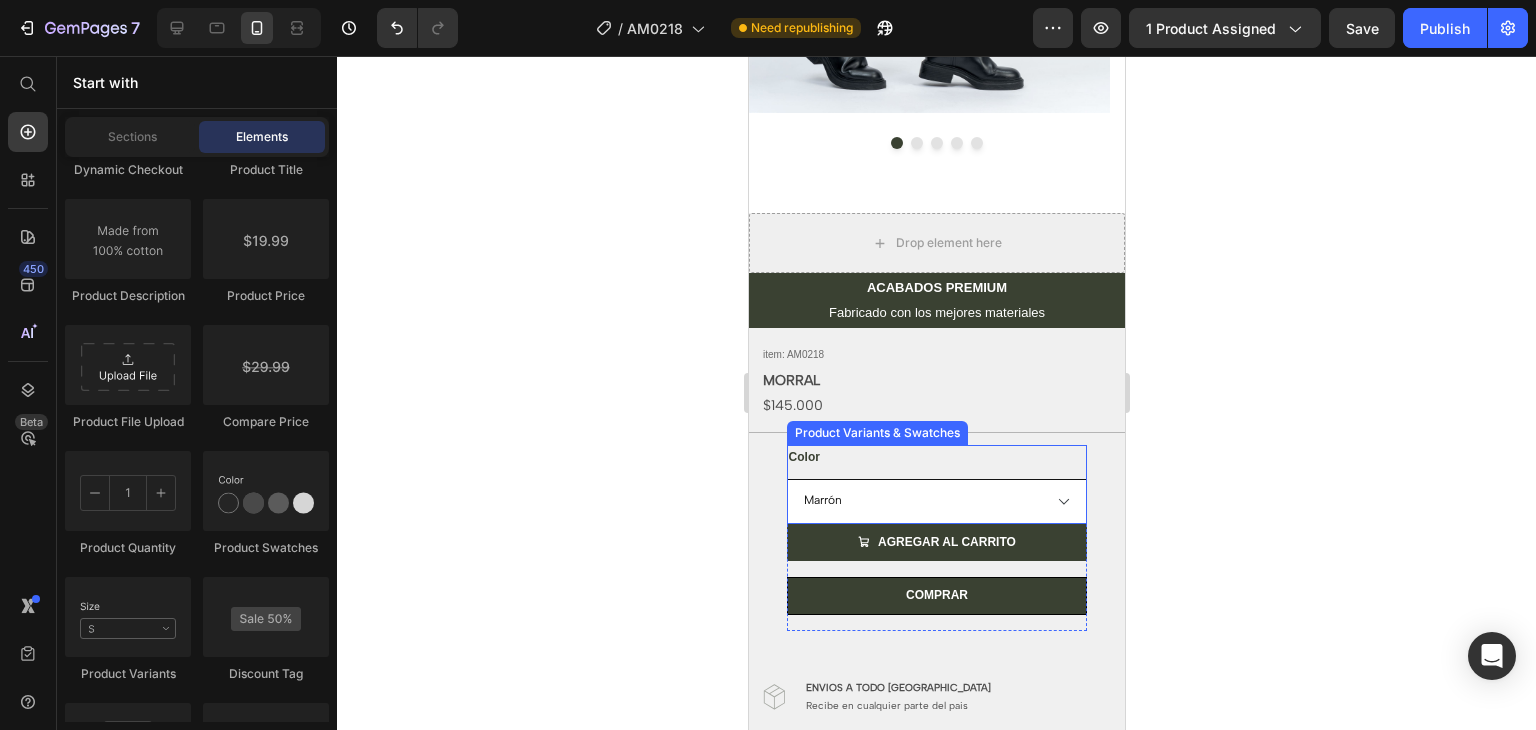 click on "Por favor seleccione una opción Marrón Negro Beige" at bounding box center [936, 501] 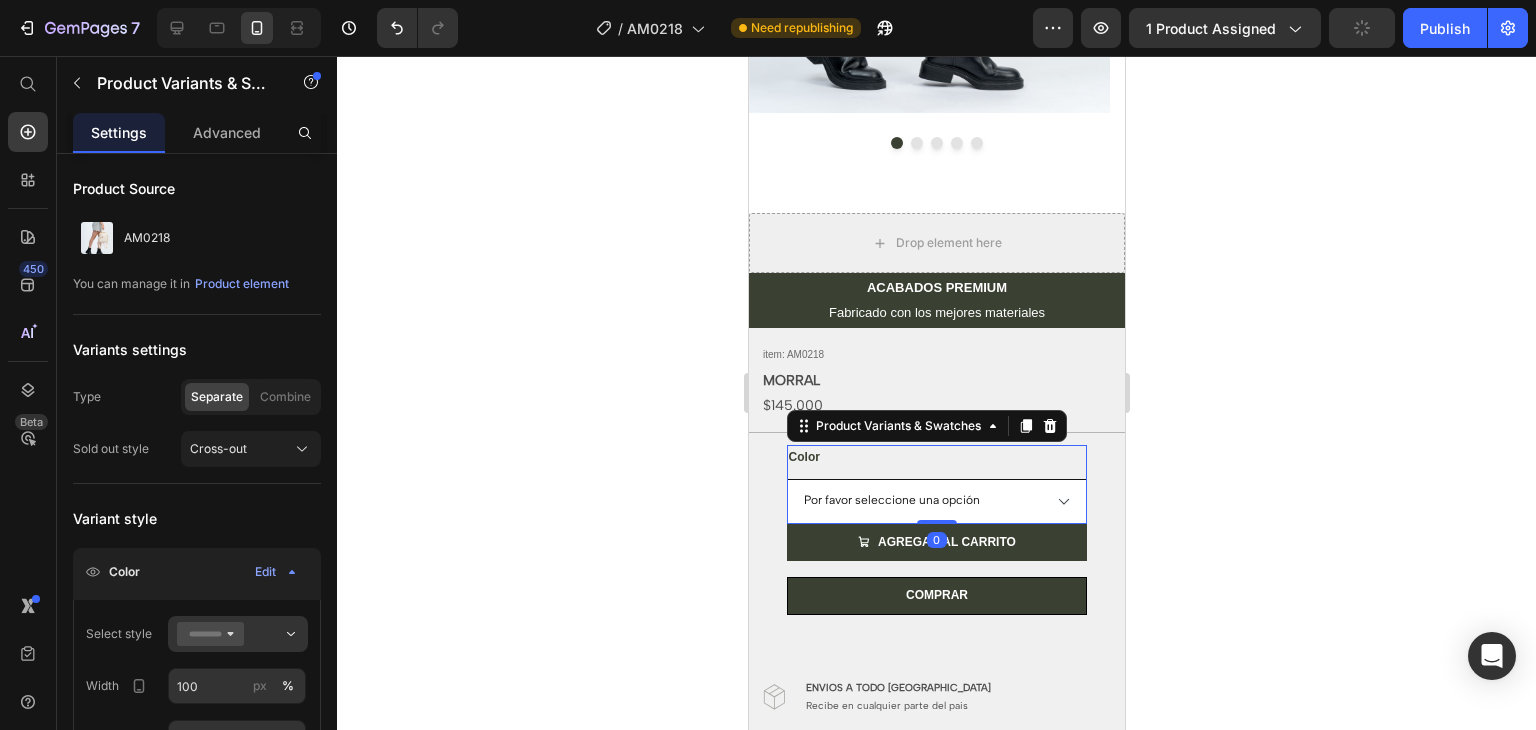 click on "Por favor seleccione una opción Marrón Negro Beige" at bounding box center [936, 501] 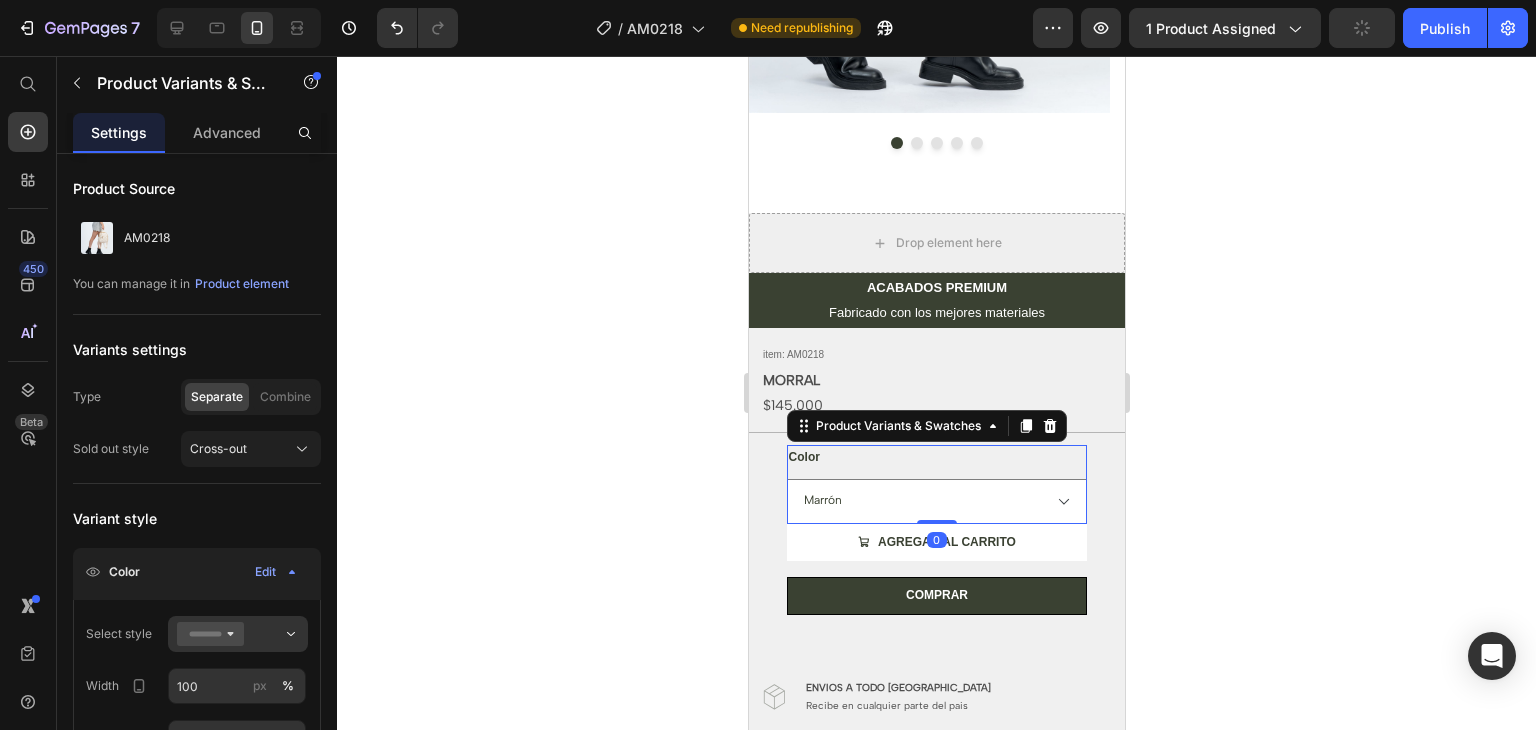 select on "blank" 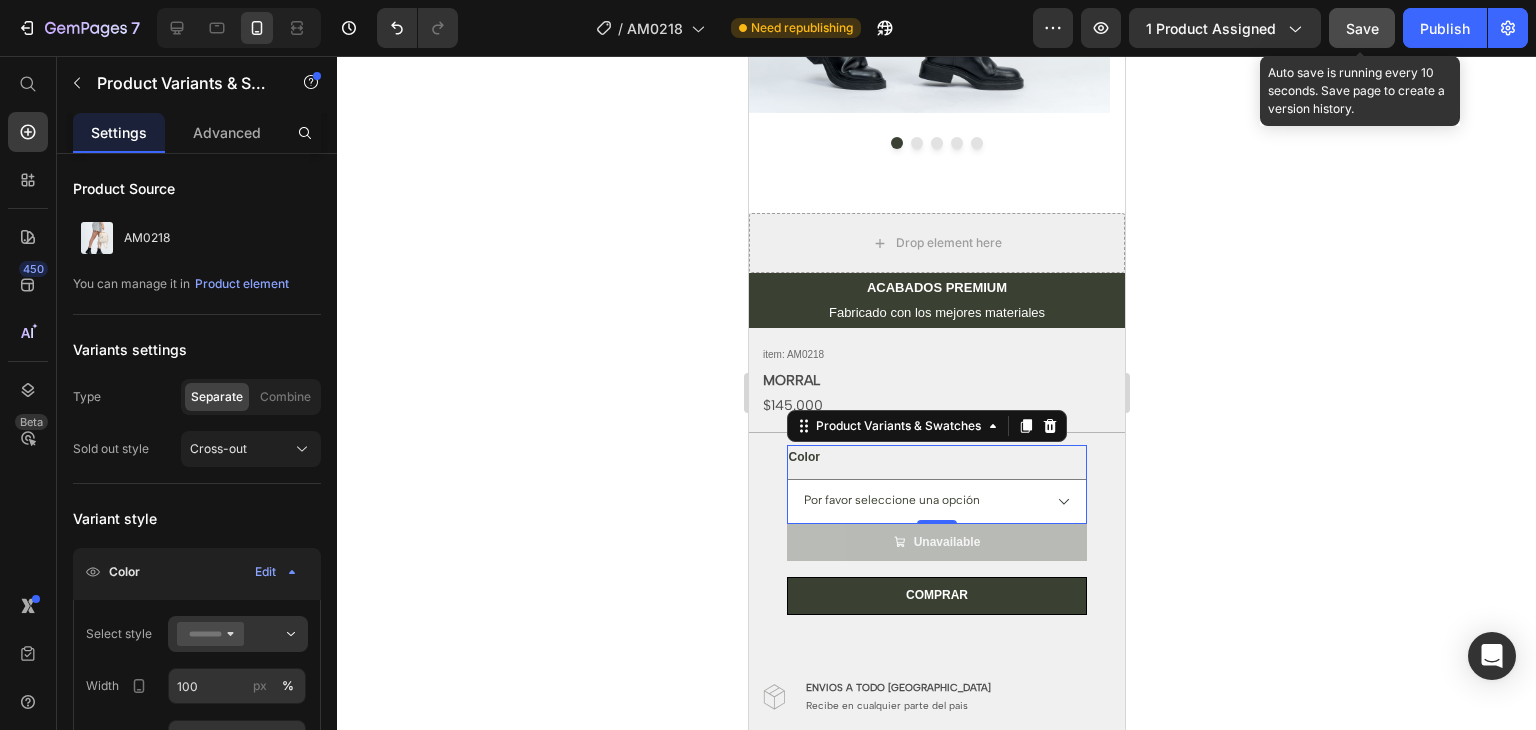click on "Save" at bounding box center [1362, 28] 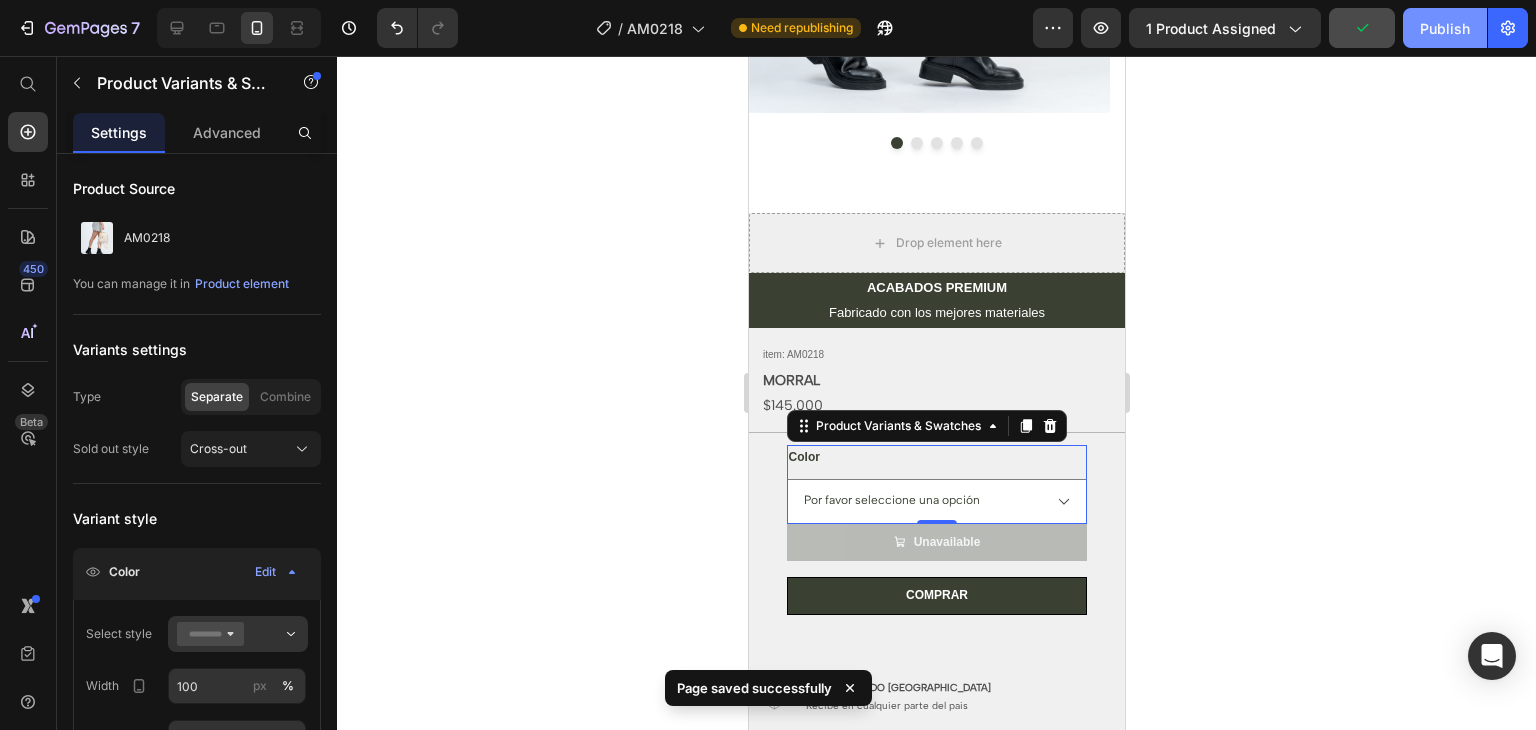 click on "Publish" at bounding box center (1445, 28) 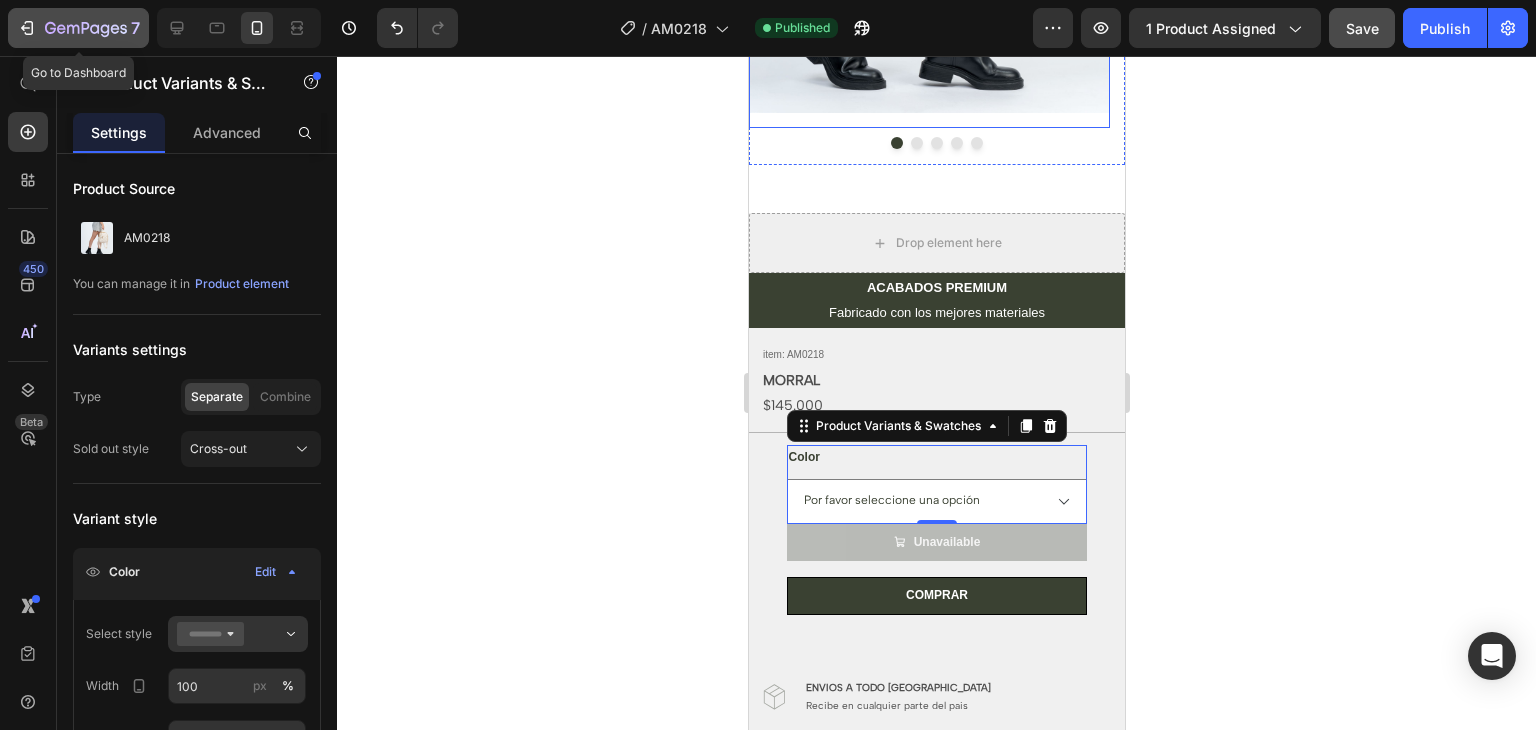 click on "7" 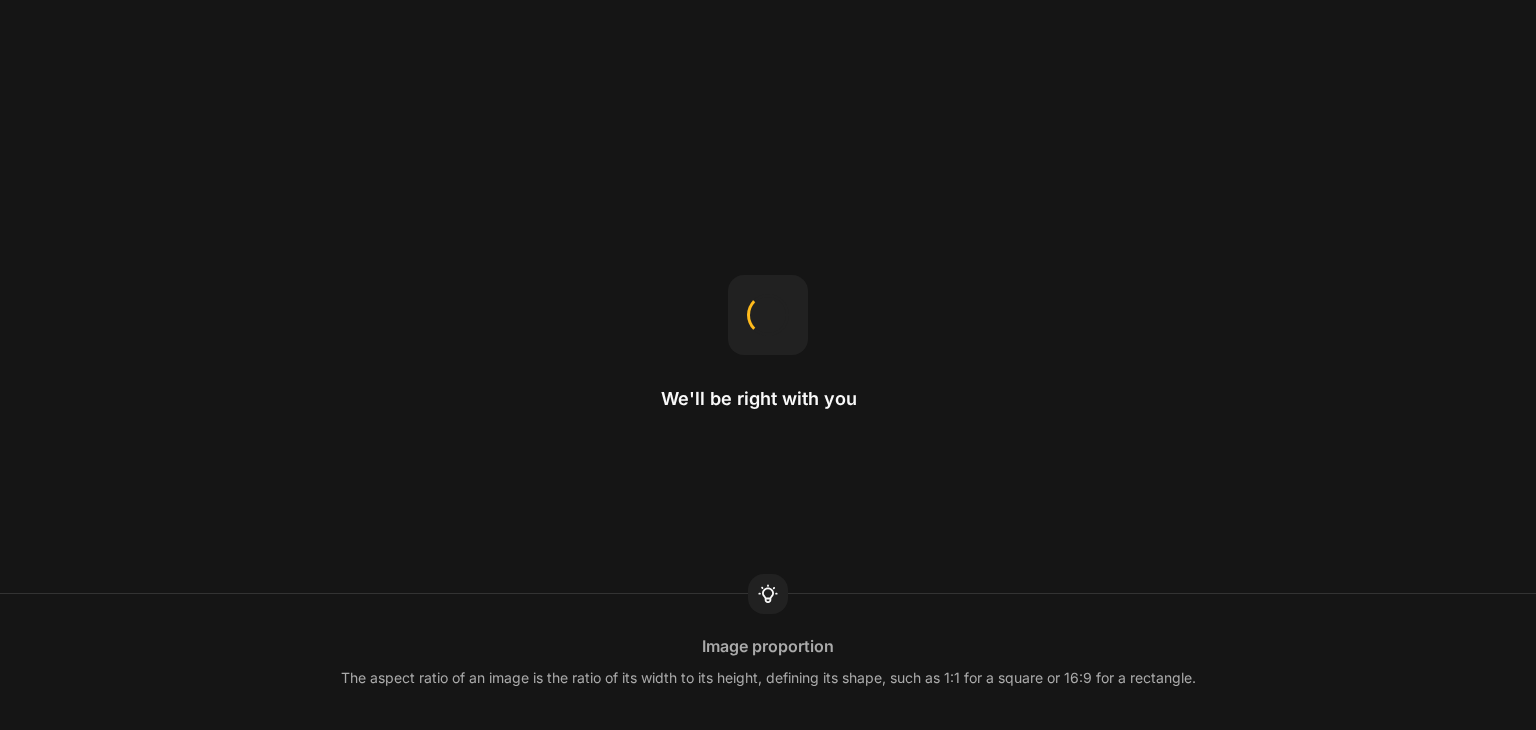 scroll, scrollTop: 0, scrollLeft: 0, axis: both 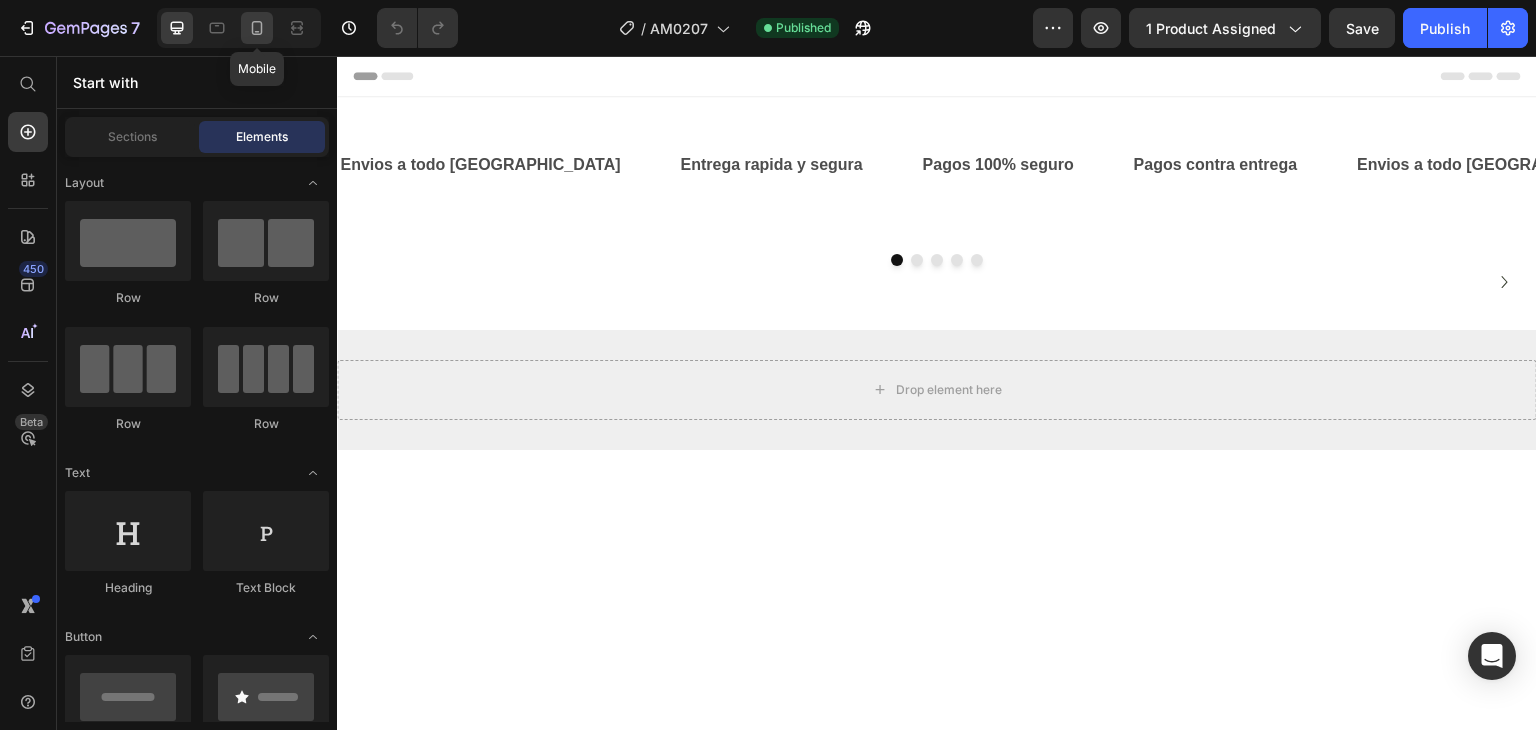 click 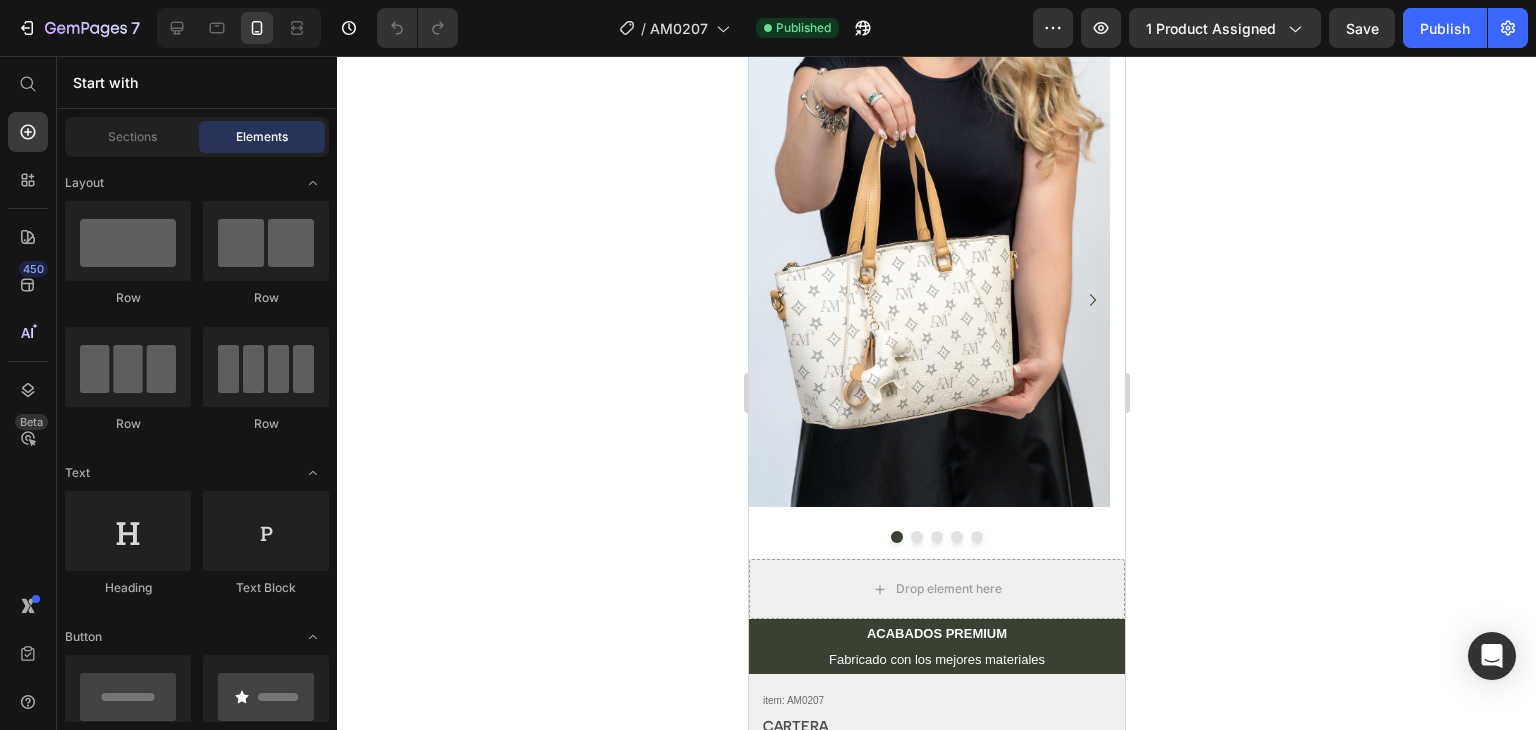 scroll, scrollTop: 0, scrollLeft: 0, axis: both 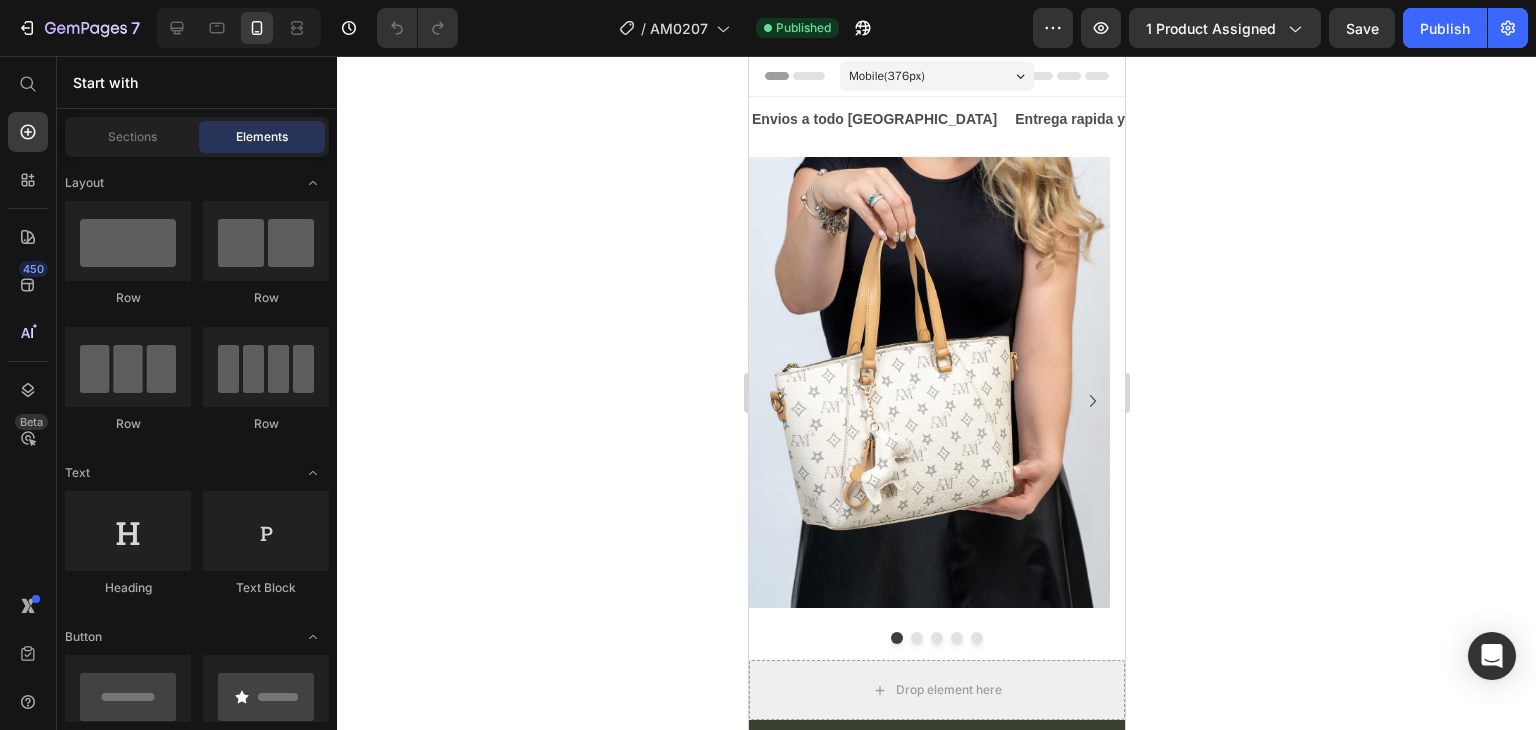 drag, startPoint x: 1114, startPoint y: 109, endPoint x: 1903, endPoint y: 97, distance: 789.09125 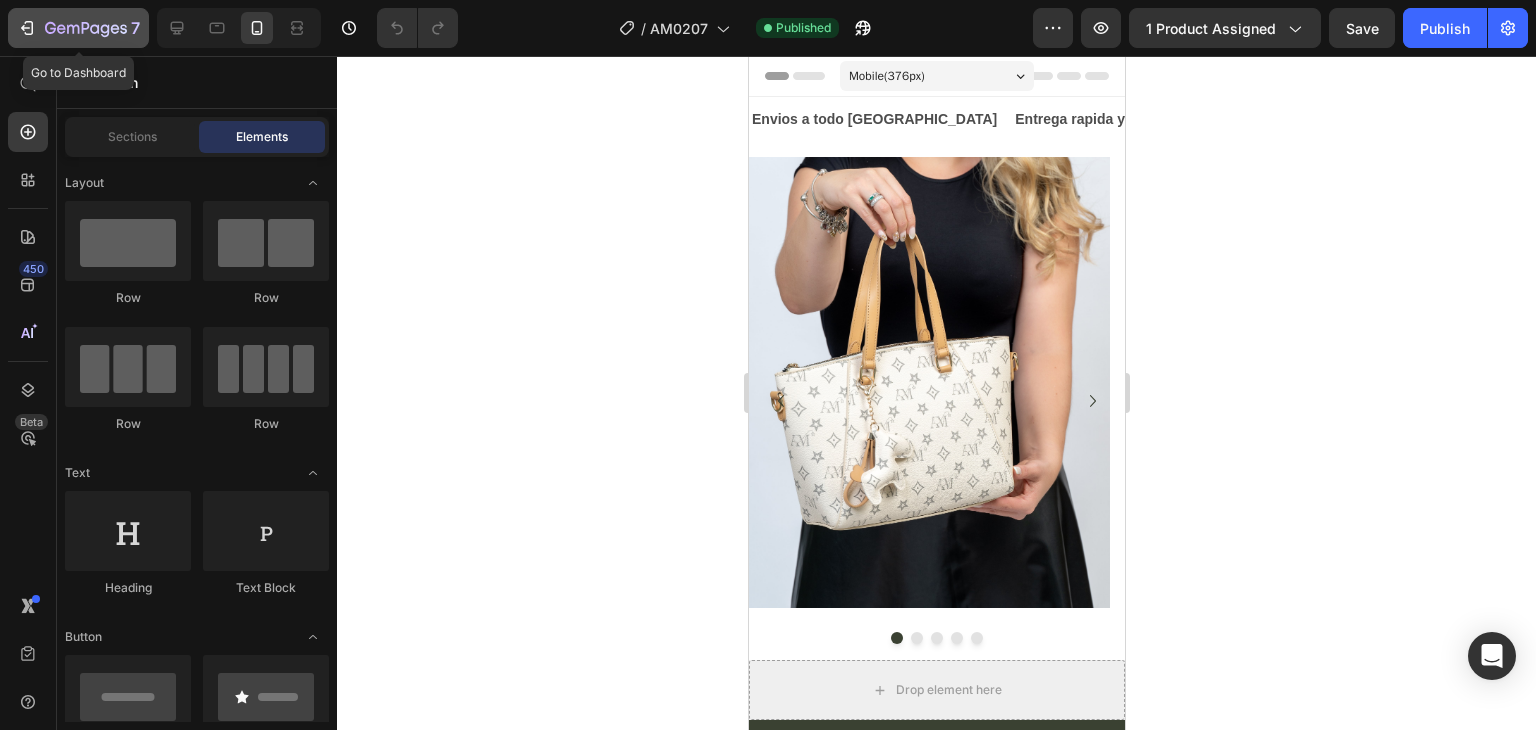 click 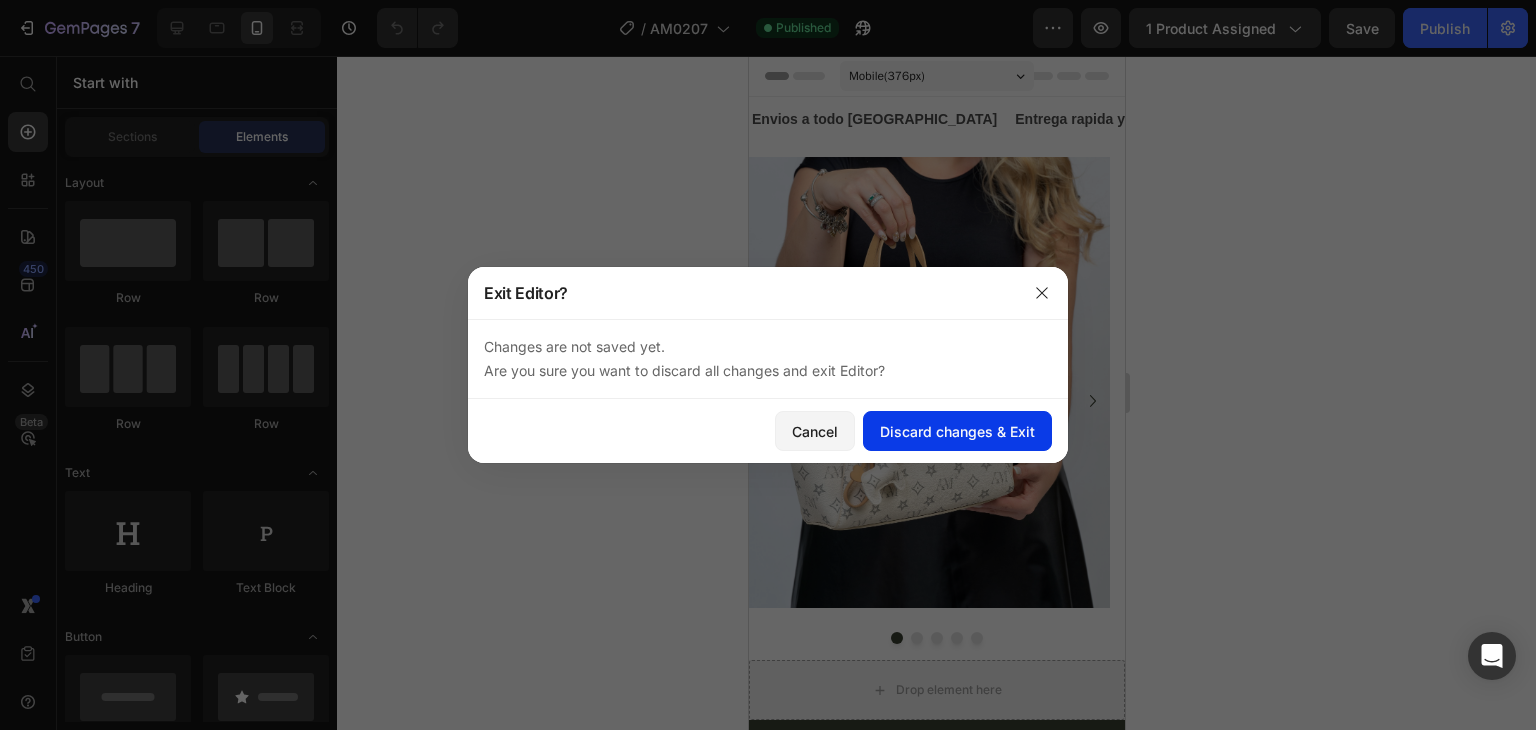 click on "Discard changes & Exit" at bounding box center (957, 431) 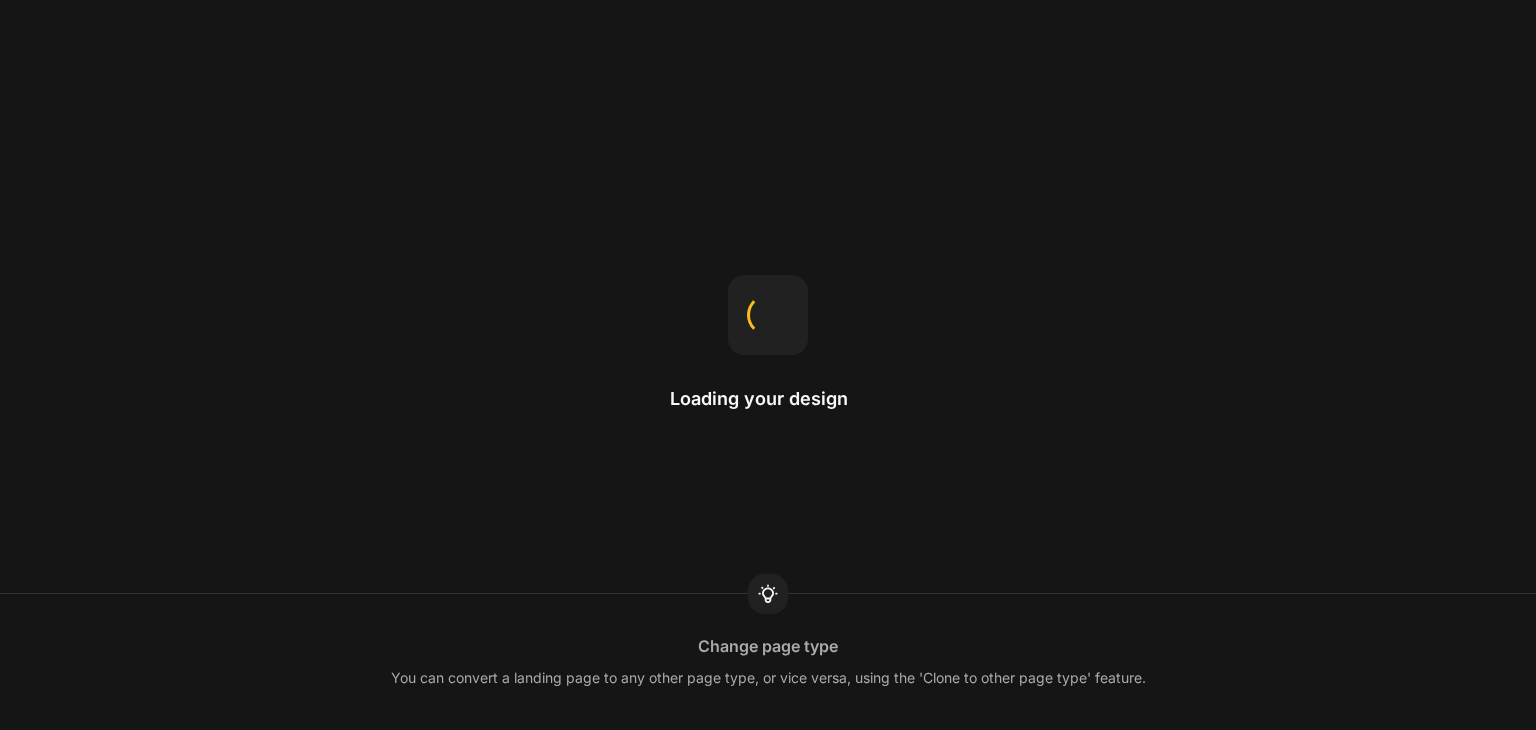 scroll, scrollTop: 0, scrollLeft: 0, axis: both 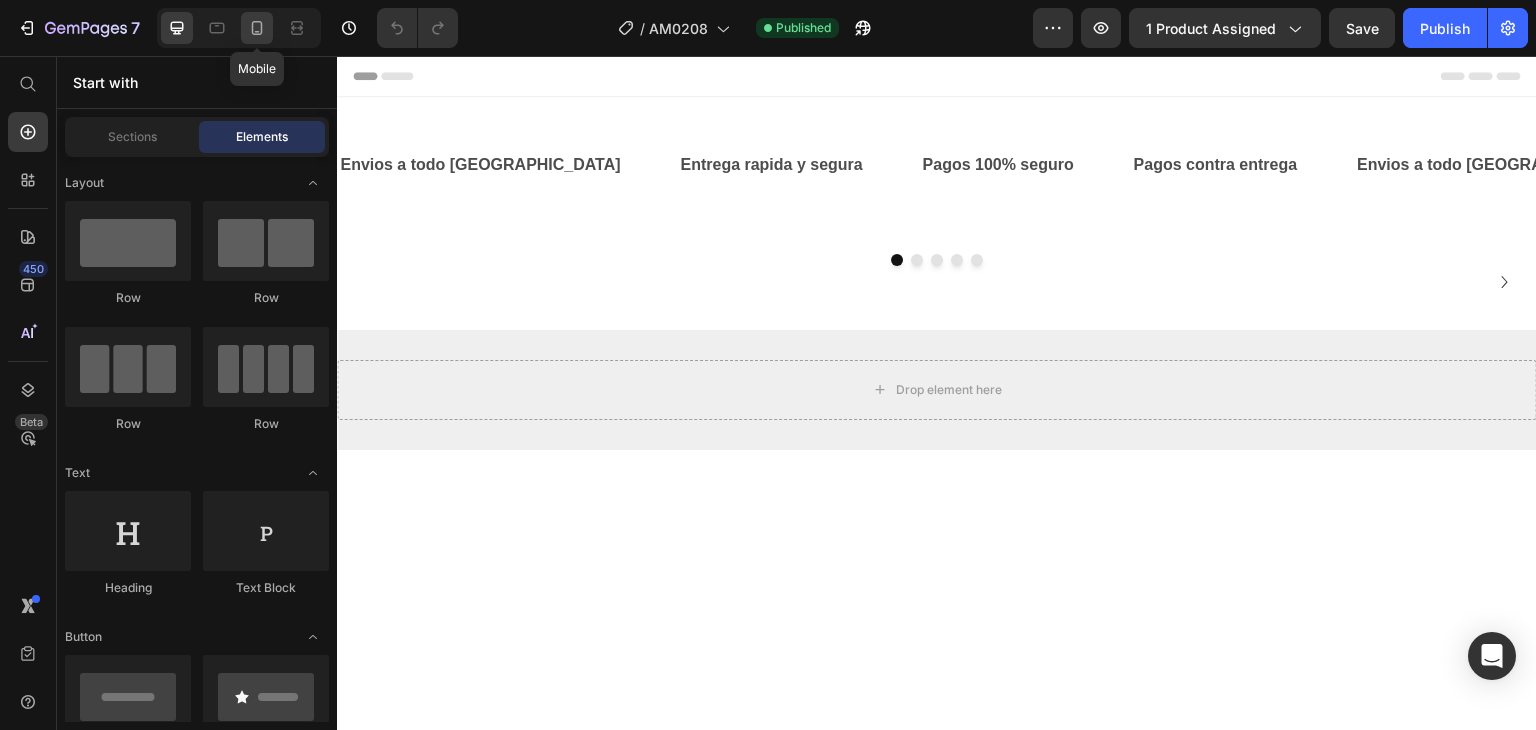click 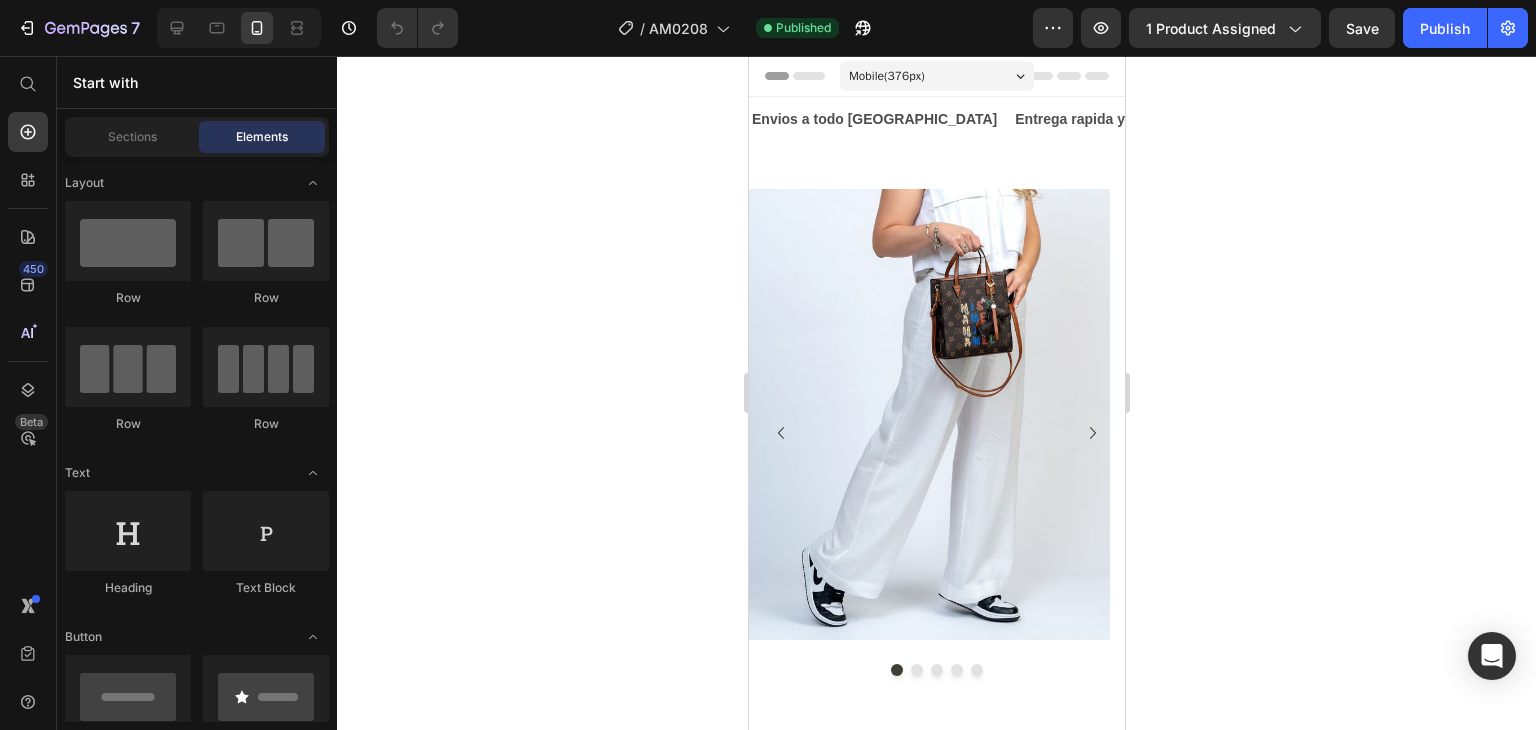 click 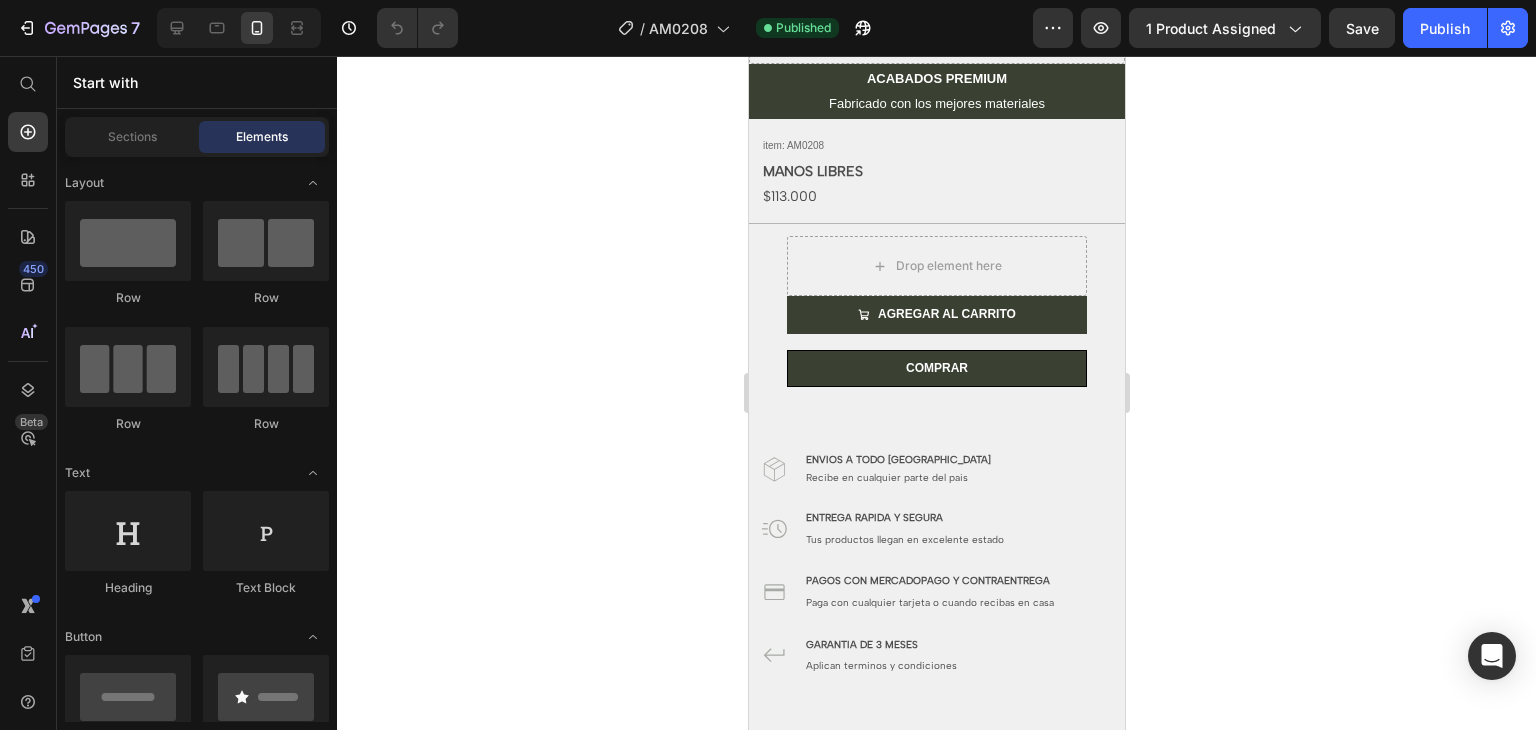 scroll, scrollTop: 741, scrollLeft: 0, axis: vertical 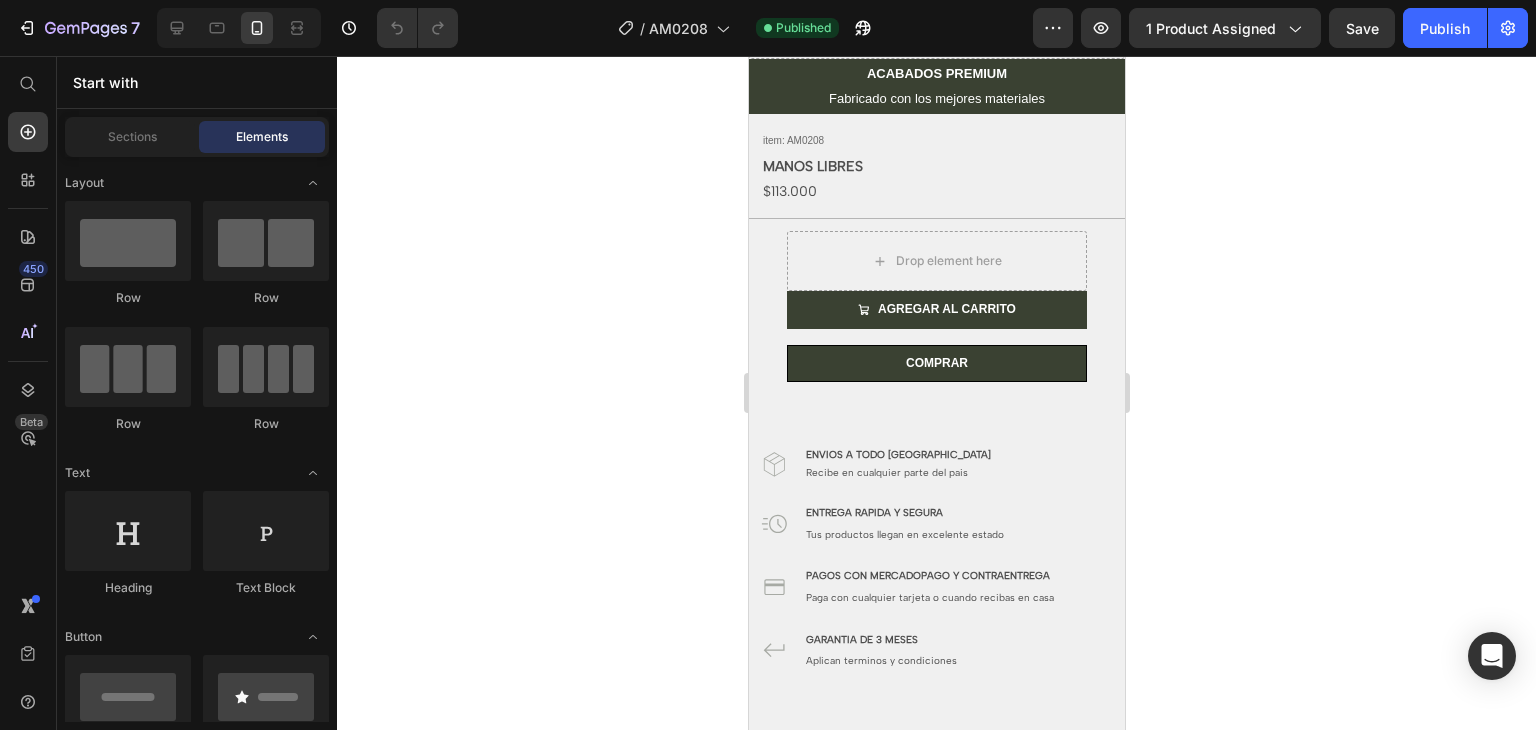 drag, startPoint x: 1115, startPoint y: 109, endPoint x: 1884, endPoint y: 309, distance: 794.5823 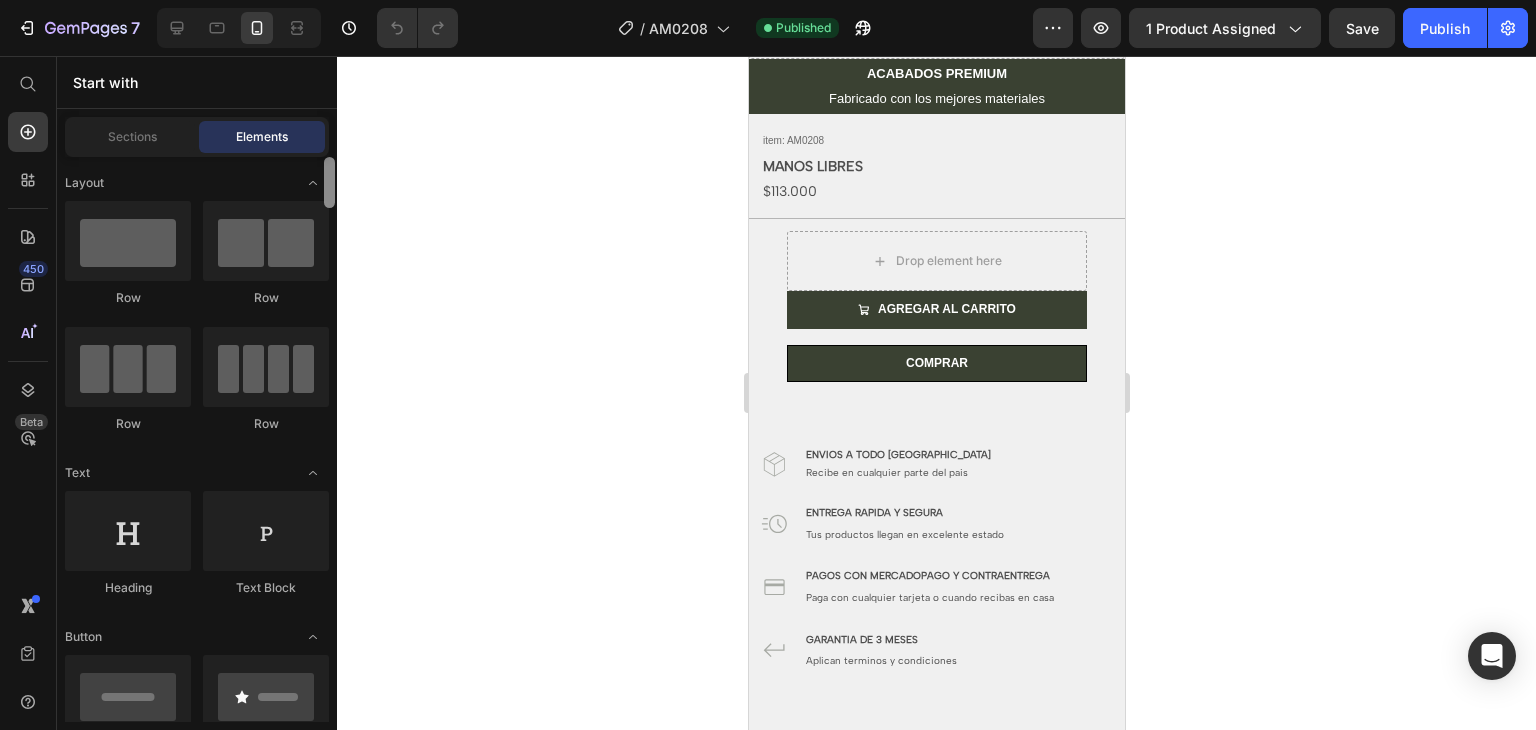 scroll, scrollTop: 564, scrollLeft: 0, axis: vertical 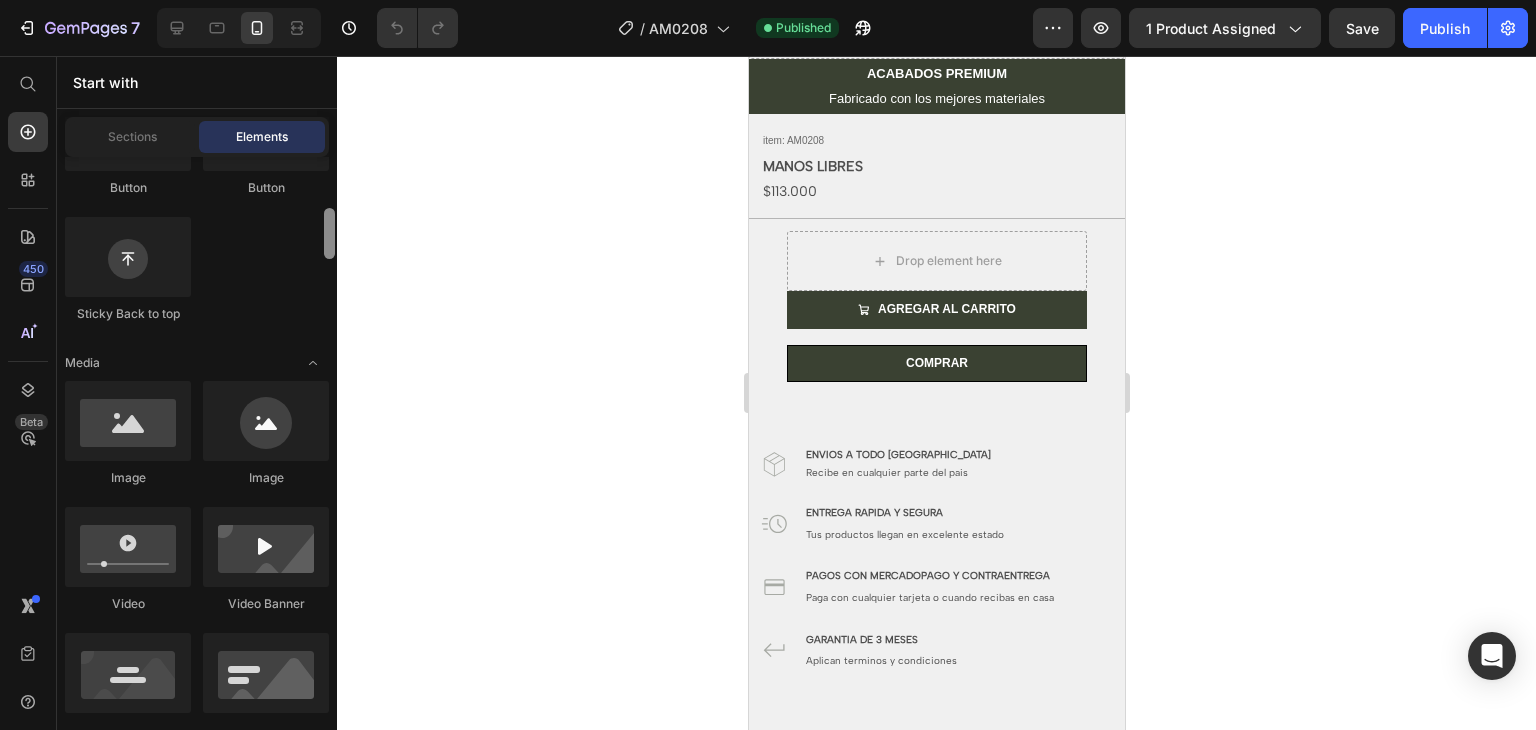 drag, startPoint x: 323, startPoint y: 185, endPoint x: 325, endPoint y: 196, distance: 11.18034 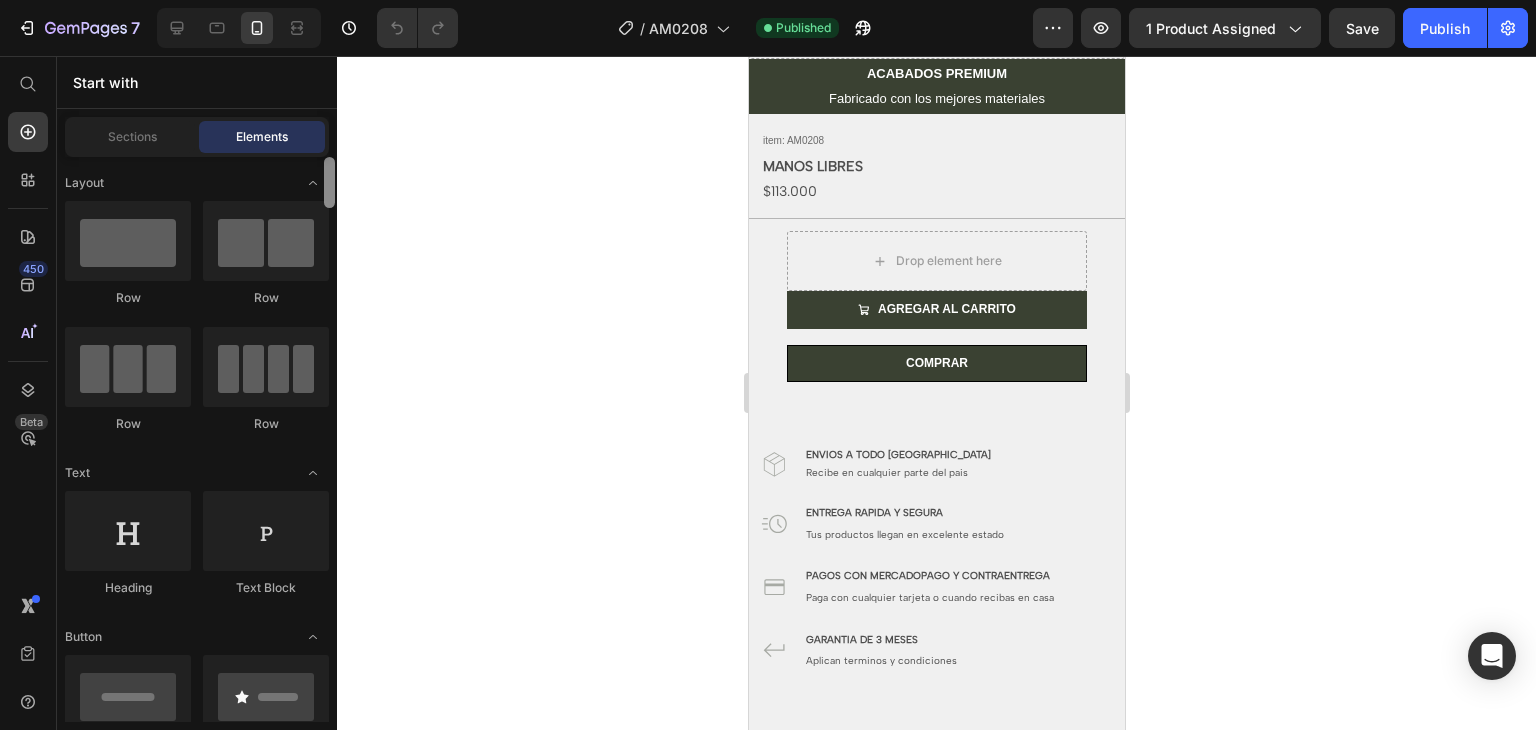 click at bounding box center [329, 439] 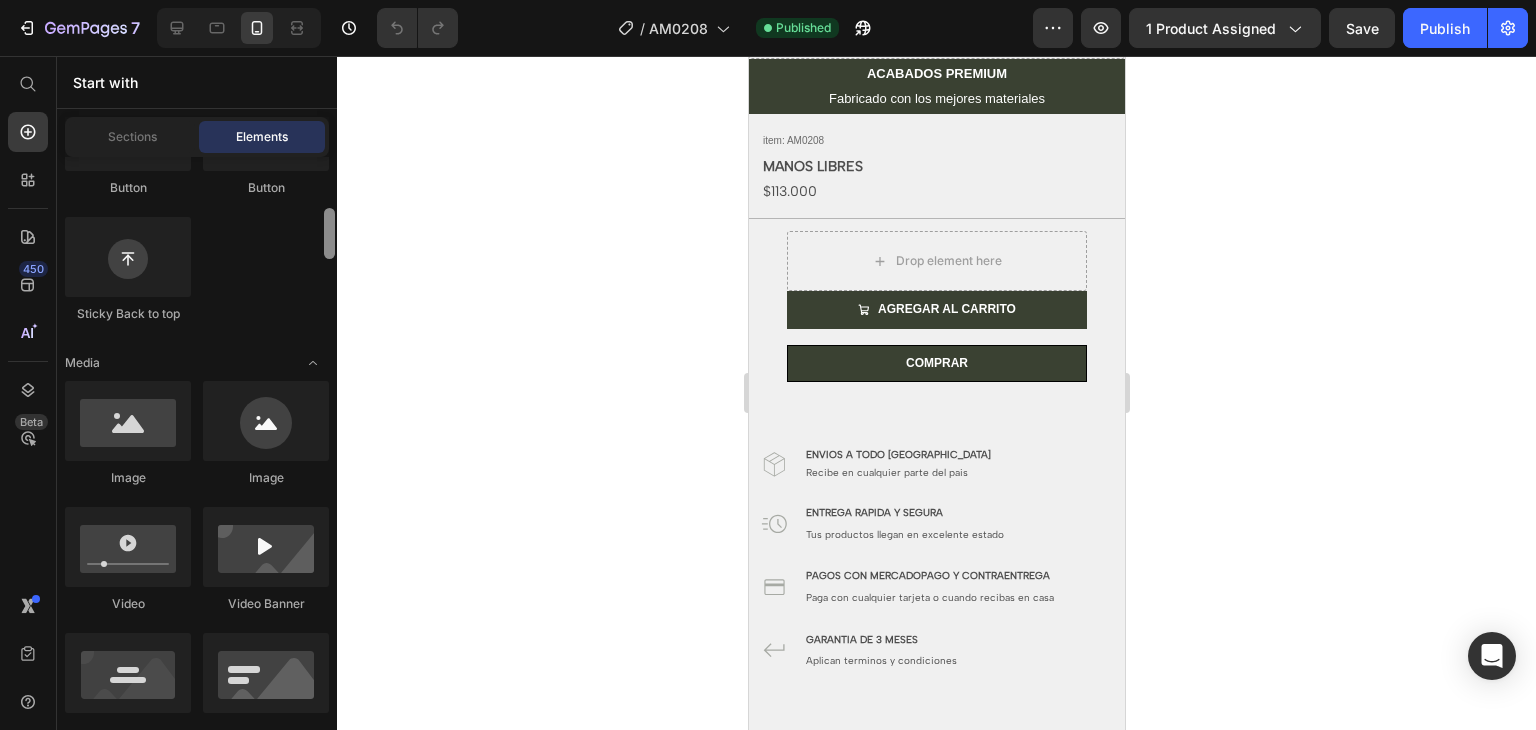 click at bounding box center (329, 439) 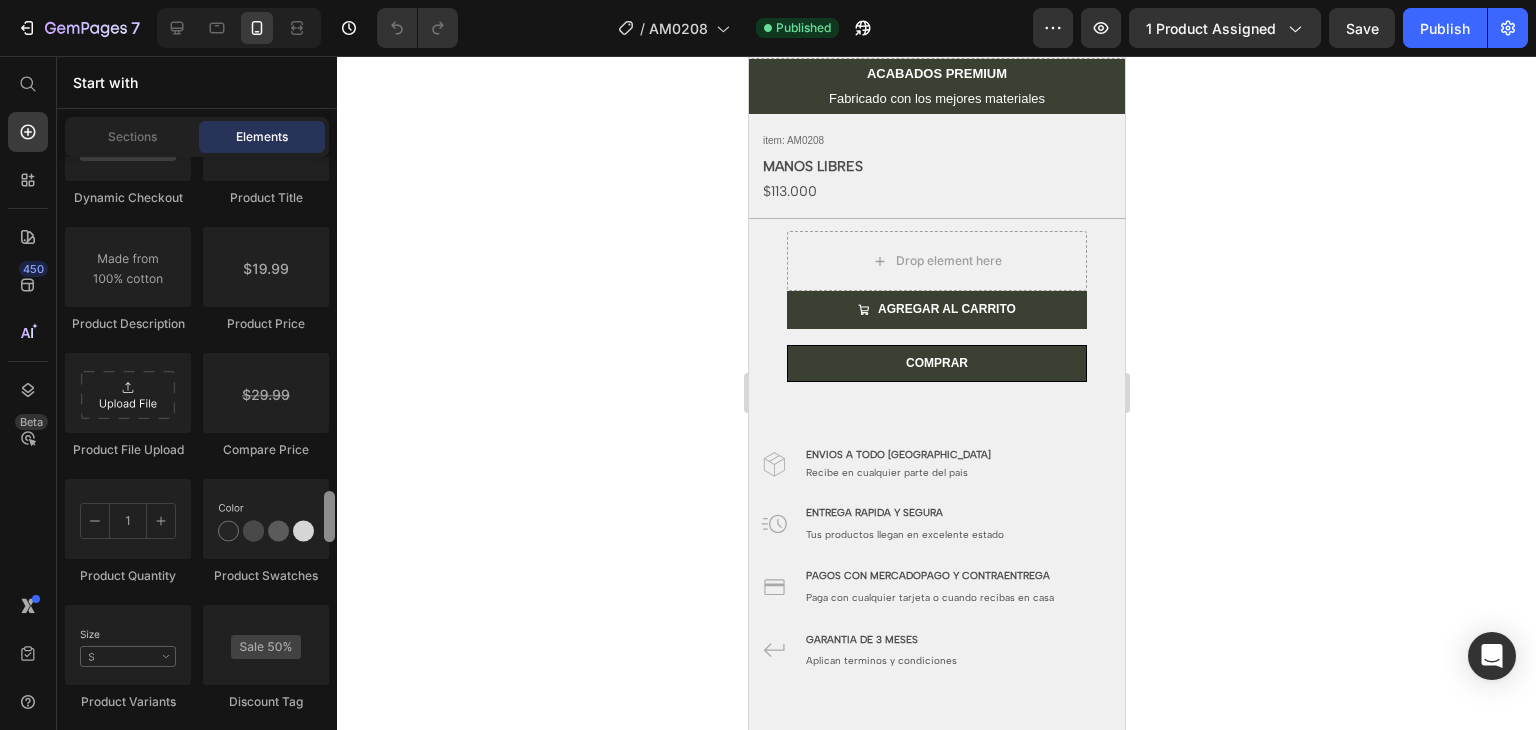 scroll, scrollTop: 3429, scrollLeft: 0, axis: vertical 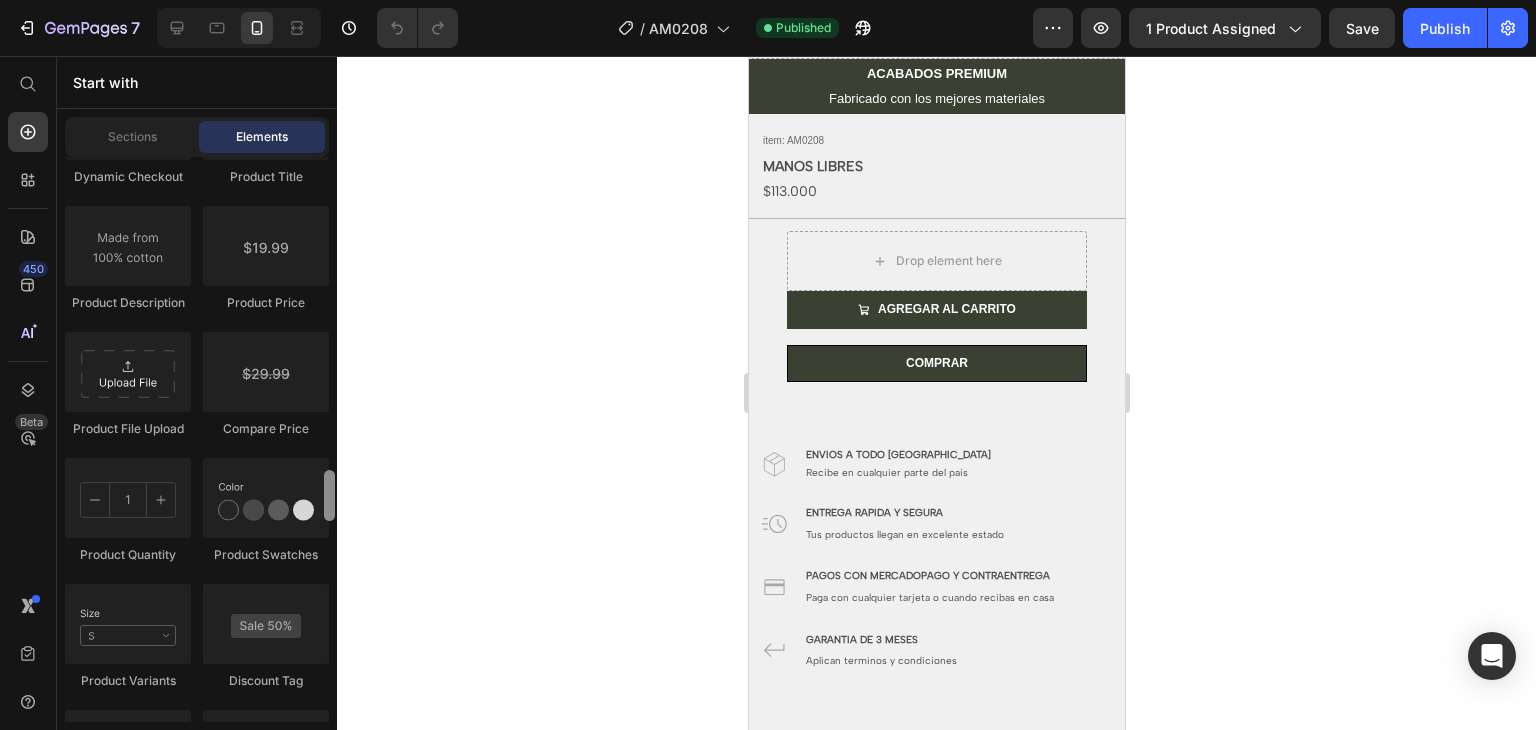 drag, startPoint x: 331, startPoint y: 217, endPoint x: 341, endPoint y: 479, distance: 262.19077 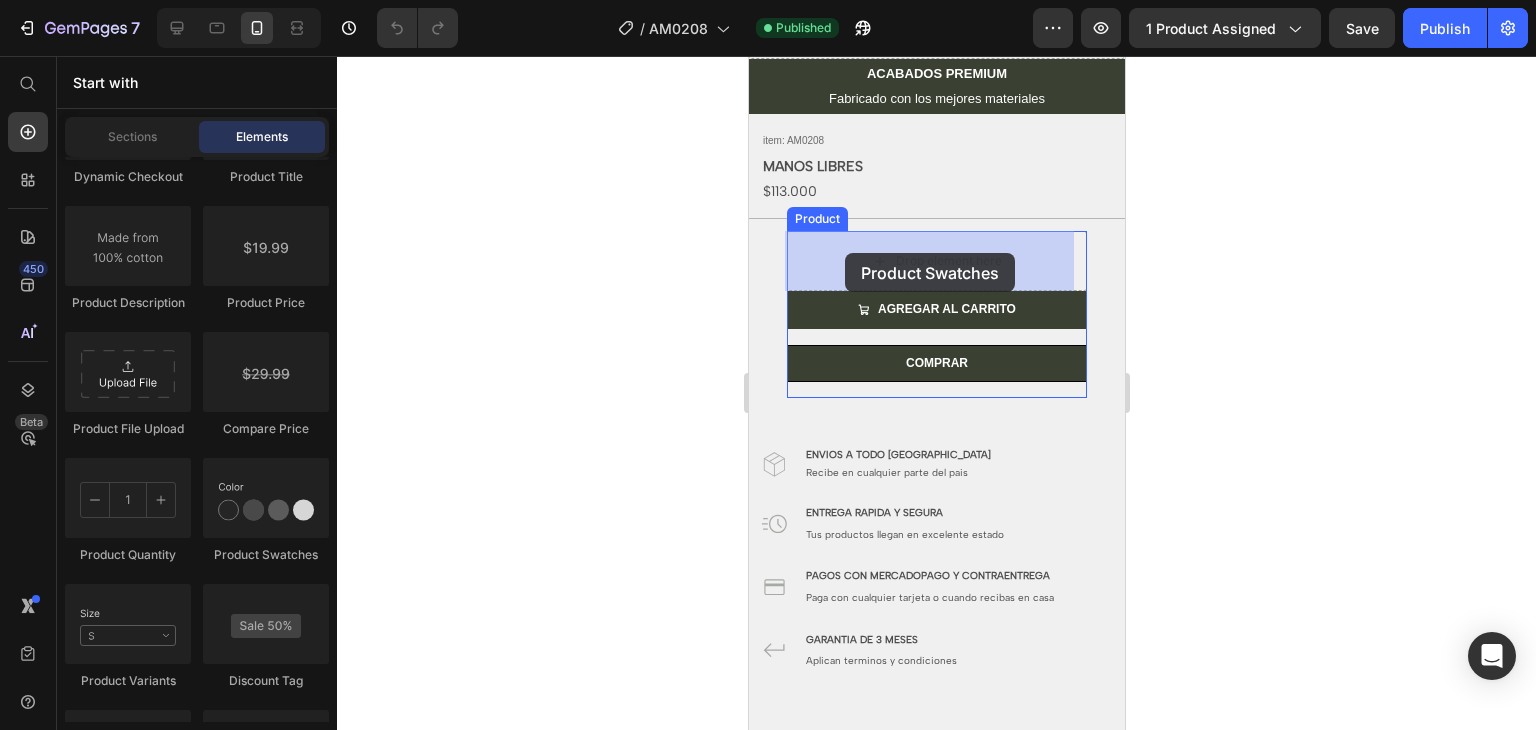 drag, startPoint x: 1031, startPoint y: 542, endPoint x: 845, endPoint y: 254, distance: 342.84106 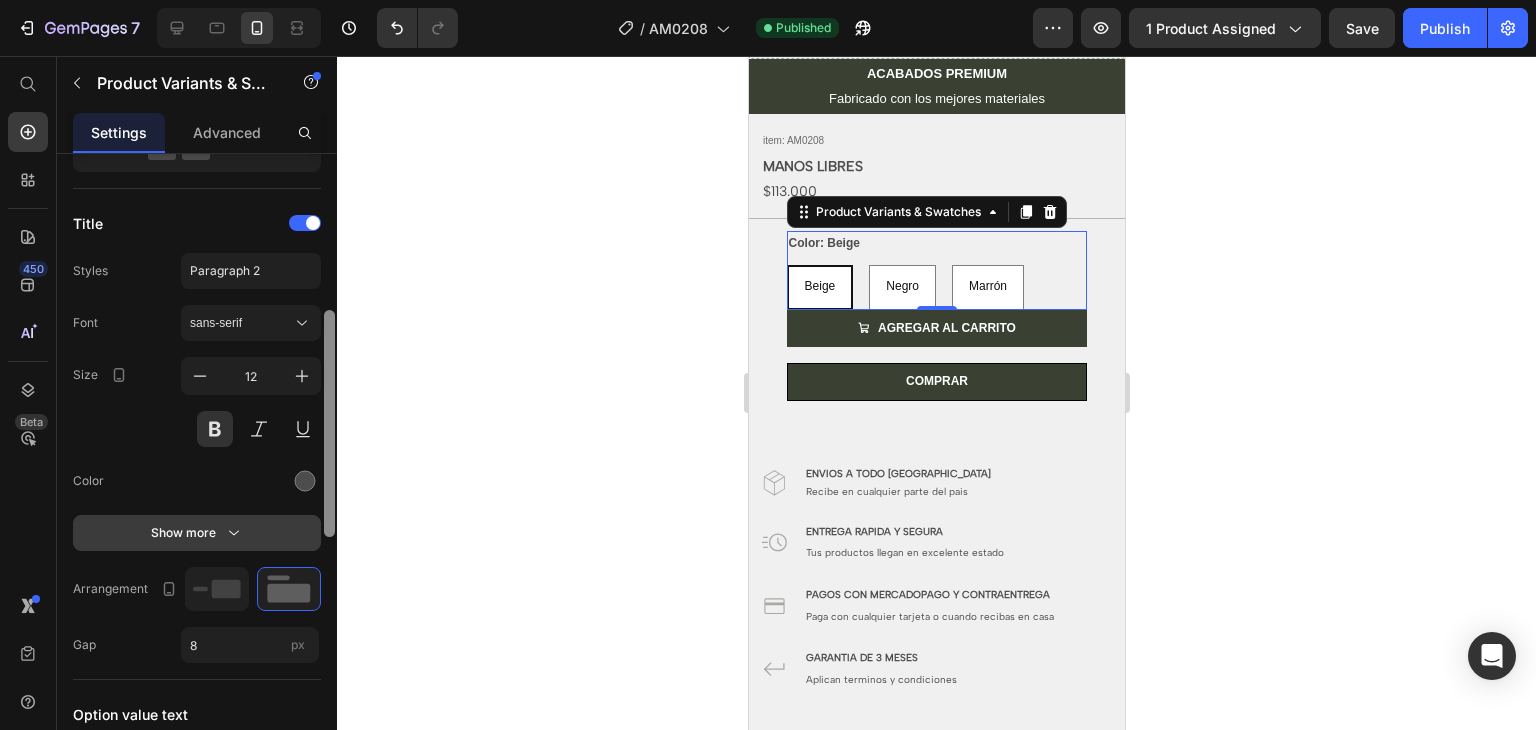 scroll, scrollTop: 427, scrollLeft: 0, axis: vertical 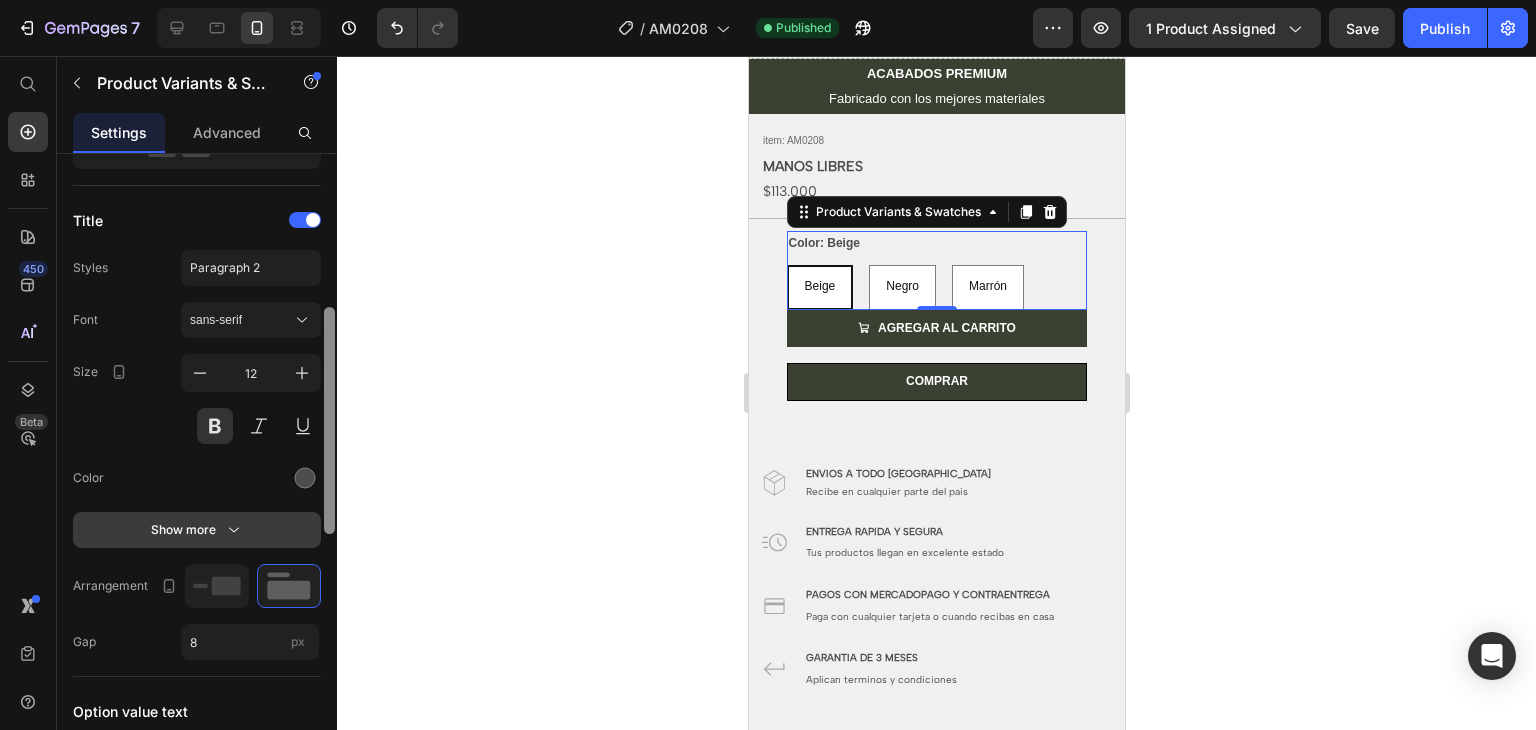 drag, startPoint x: 326, startPoint y: 361, endPoint x: 316, endPoint y: 514, distance: 153.32645 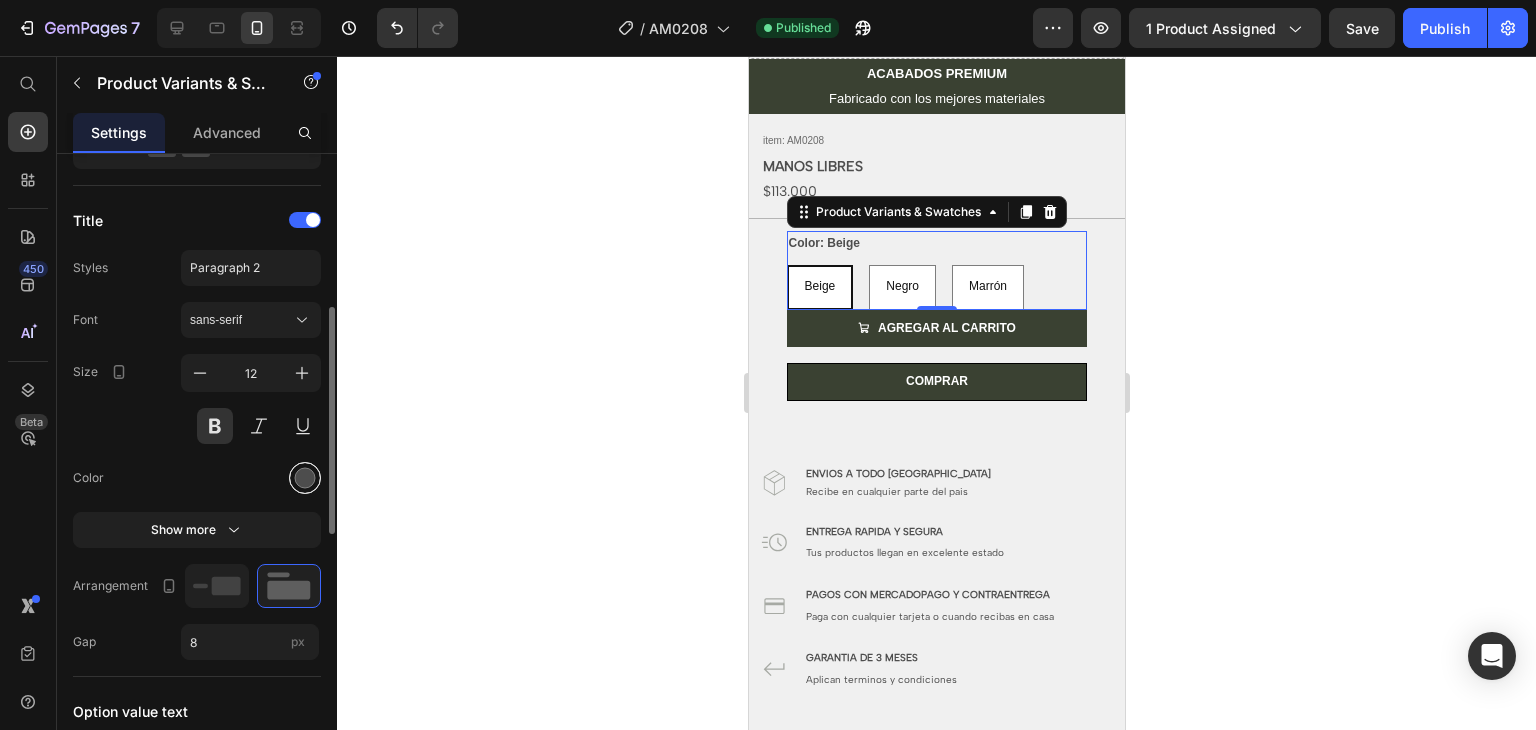 click at bounding box center (305, 478) 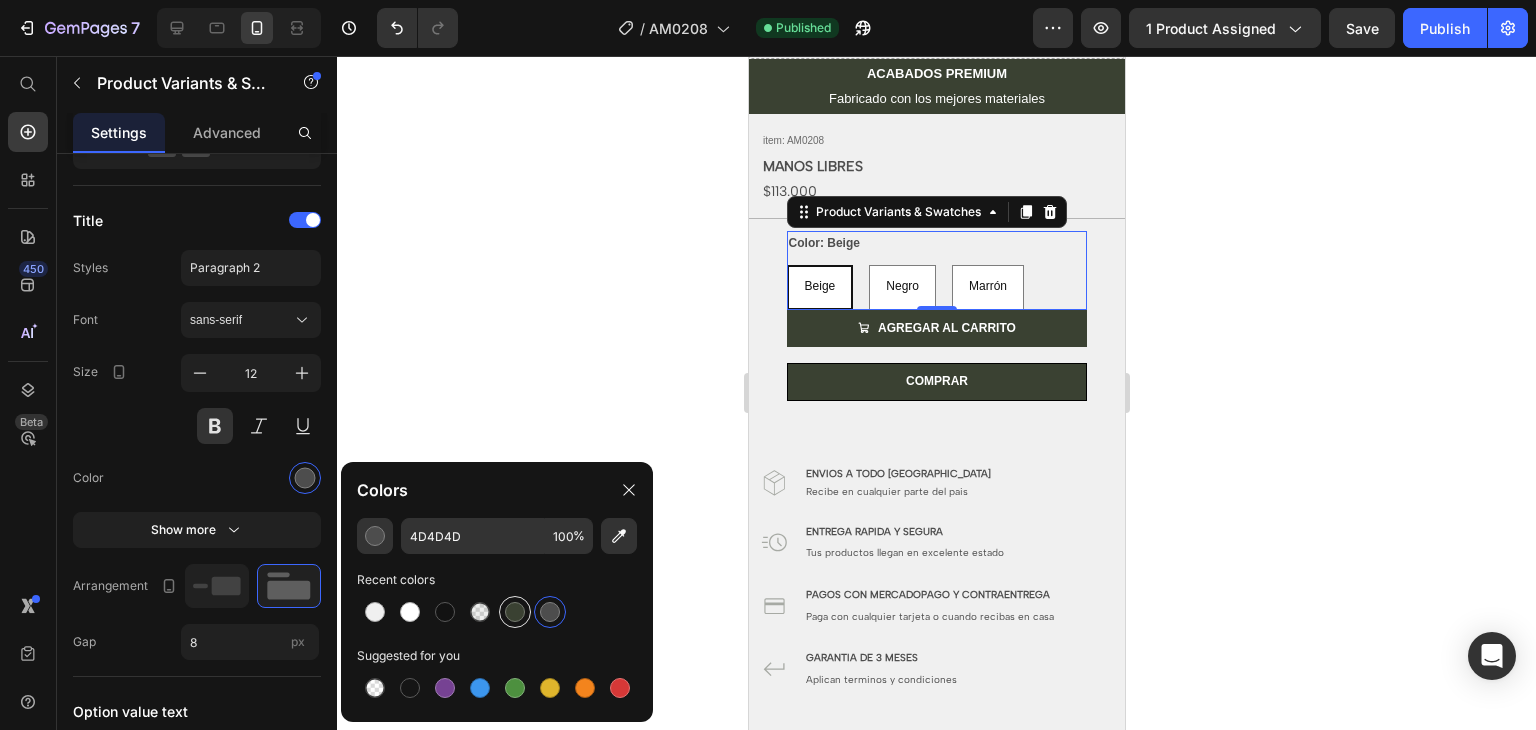 click at bounding box center (515, 612) 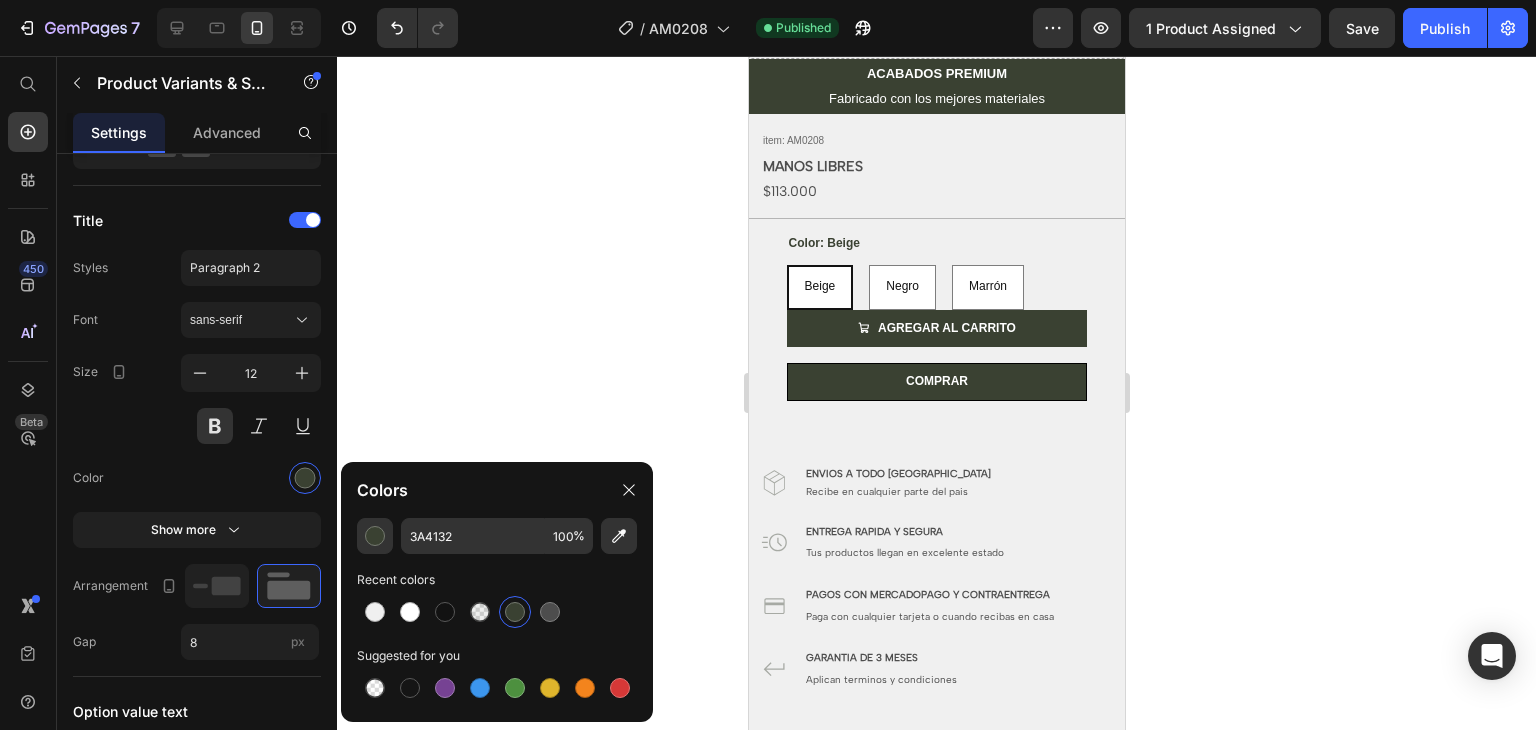 click 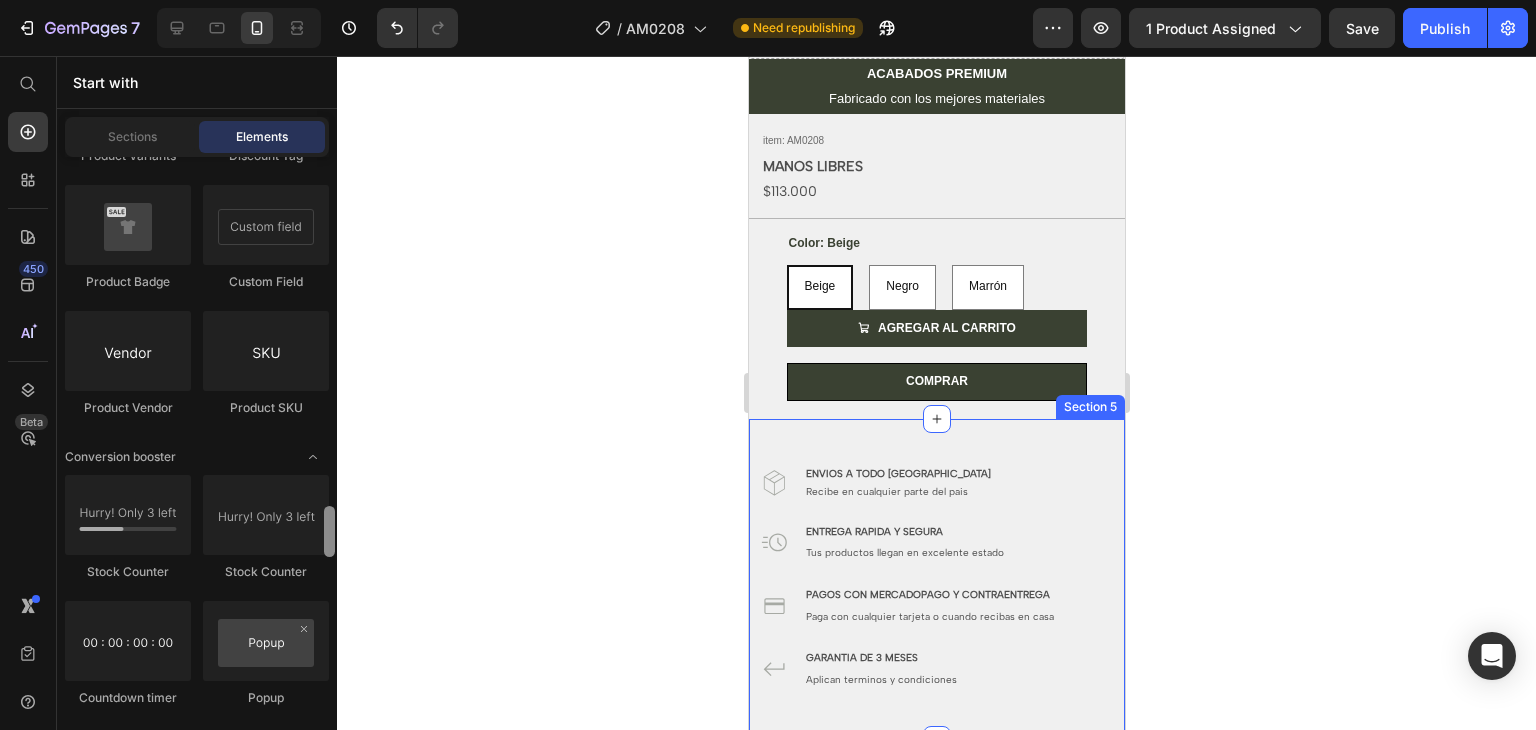 scroll, scrollTop: 3943, scrollLeft: 0, axis: vertical 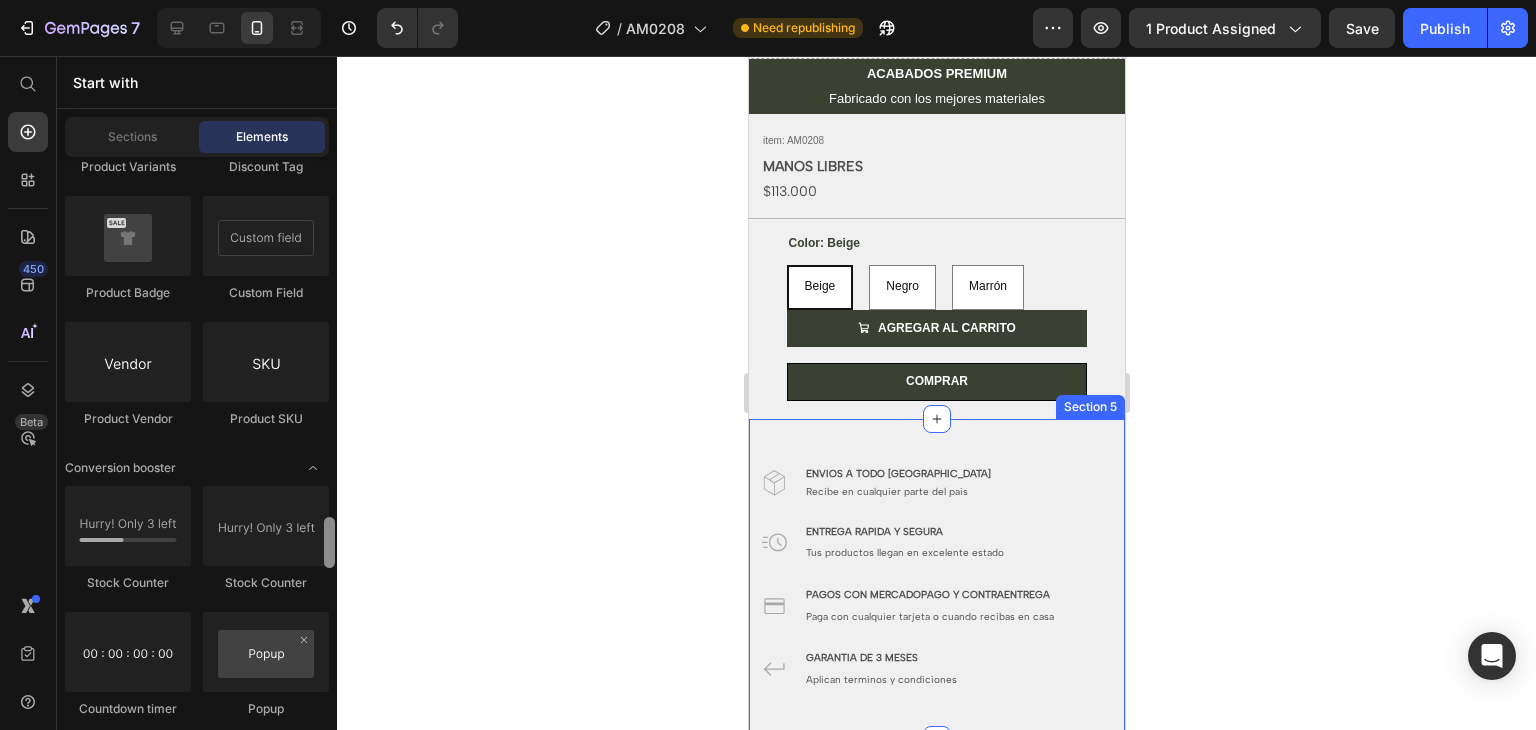 drag, startPoint x: 331, startPoint y: 489, endPoint x: 335, endPoint y: 536, distance: 47.169907 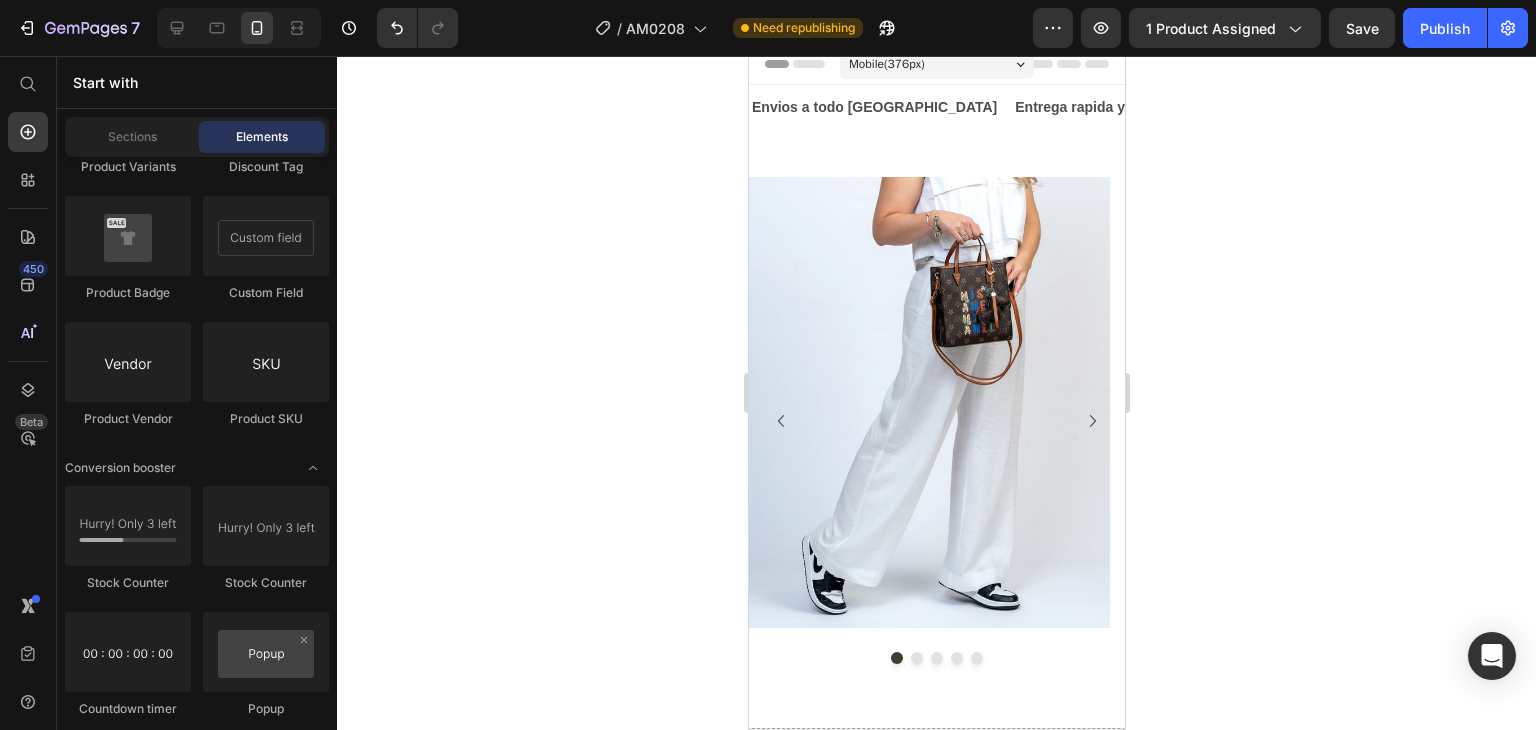 scroll, scrollTop: 16, scrollLeft: 0, axis: vertical 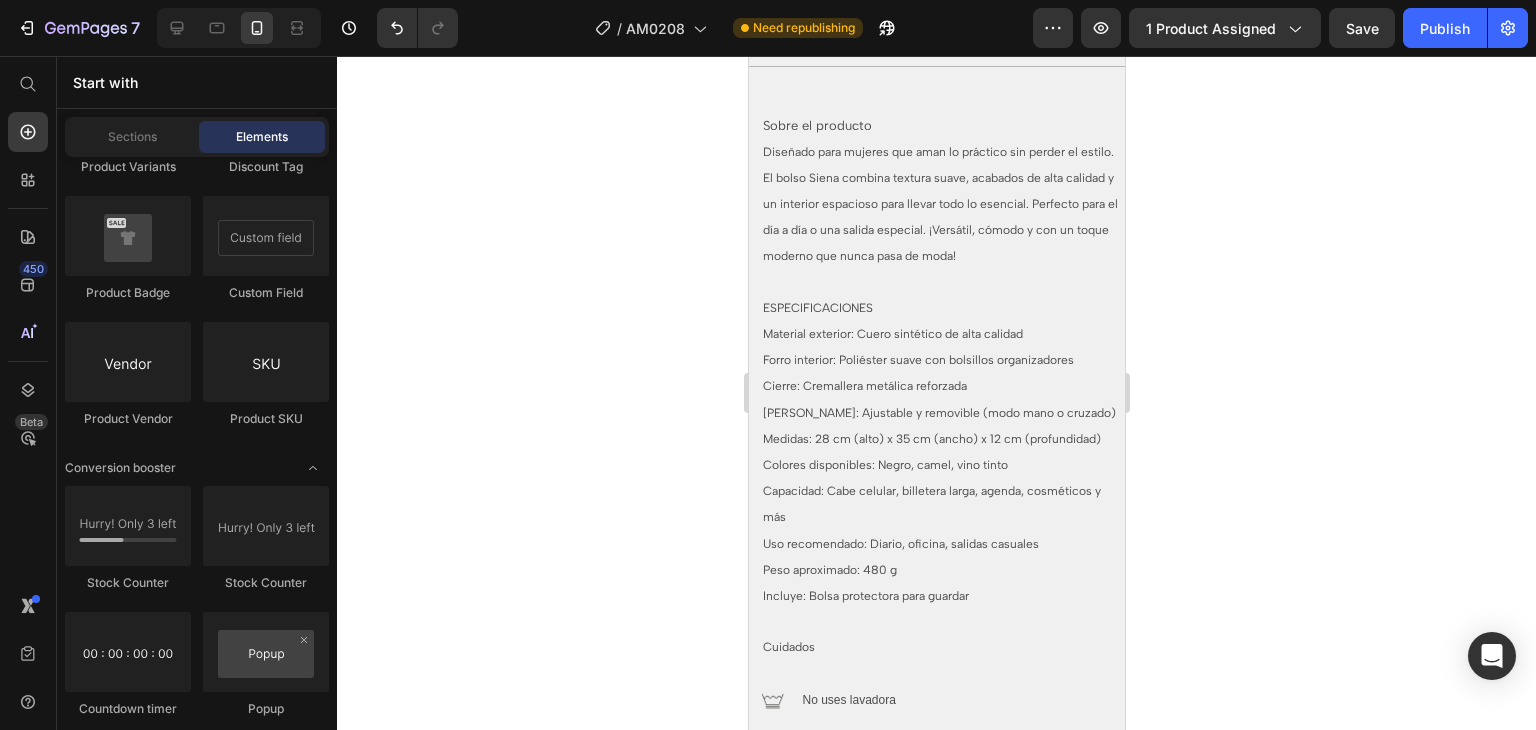 drag, startPoint x: 1114, startPoint y: 105, endPoint x: 1904, endPoint y: 448, distance: 861.24854 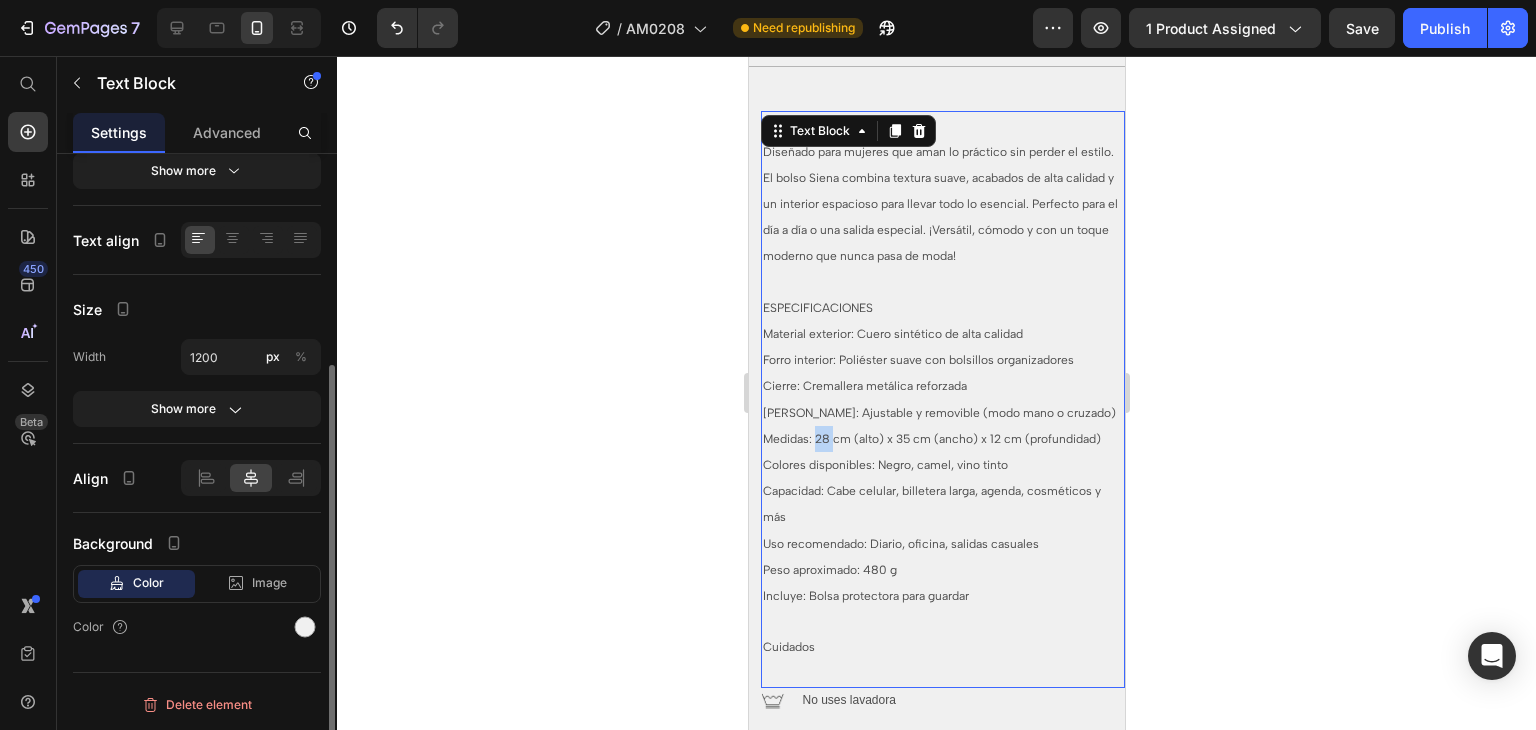 scroll, scrollTop: 0, scrollLeft: 0, axis: both 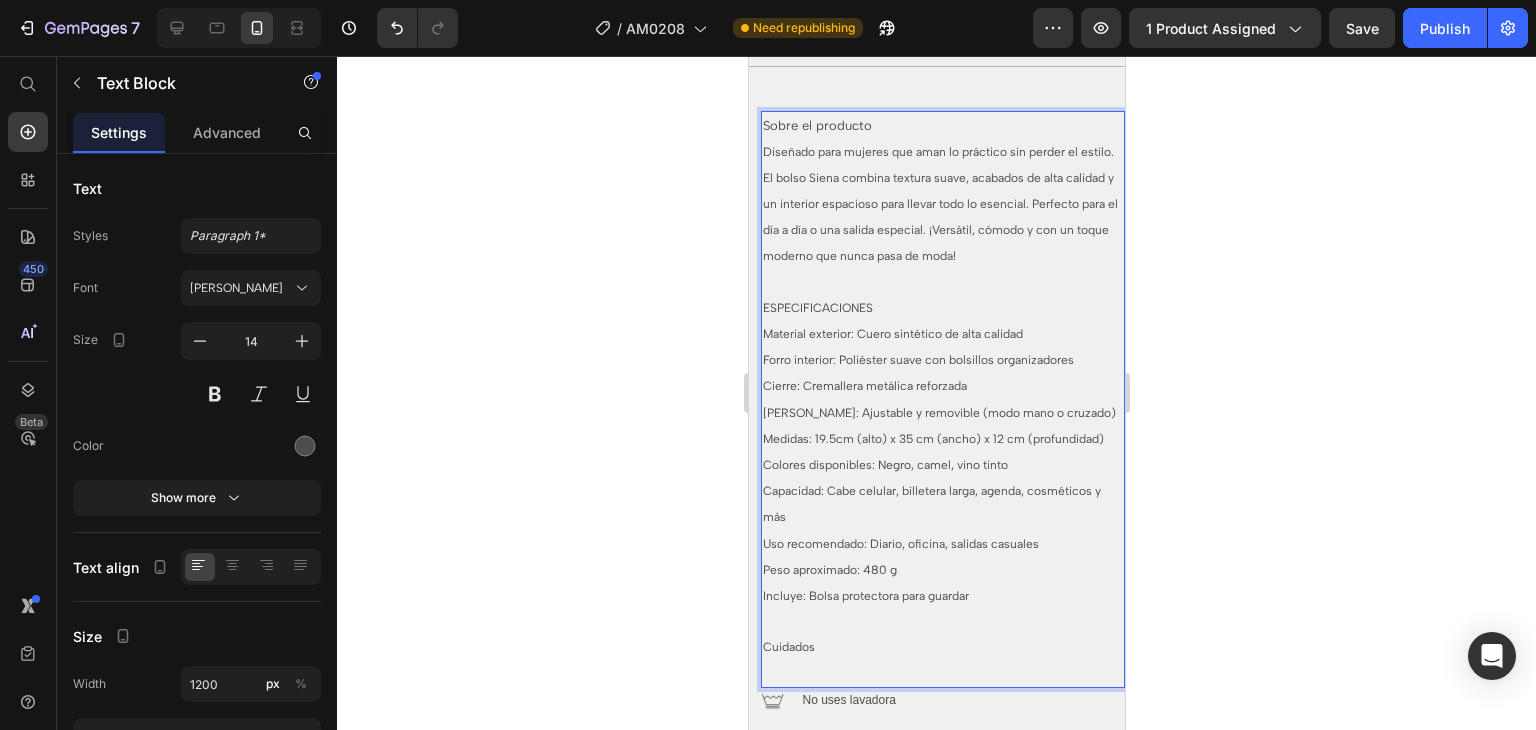 click on "Medidas: 19.5cm (alto) x 35 cm (ancho) x 12 cm (profundidad)" at bounding box center [932, 439] 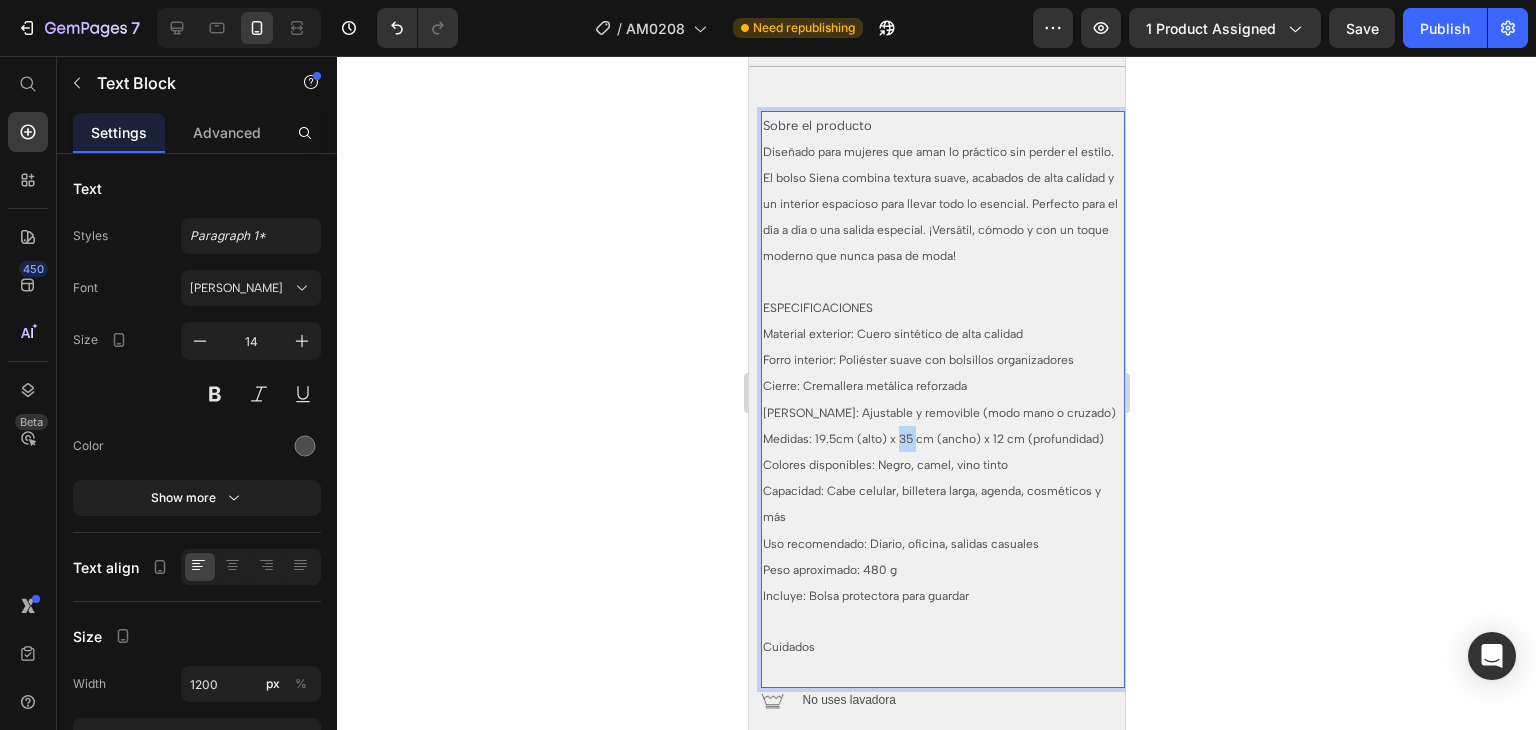 click on "Medidas: 19.5cm (alto) x 35 cm (ancho) x 12 cm (profundidad)" at bounding box center (932, 439) 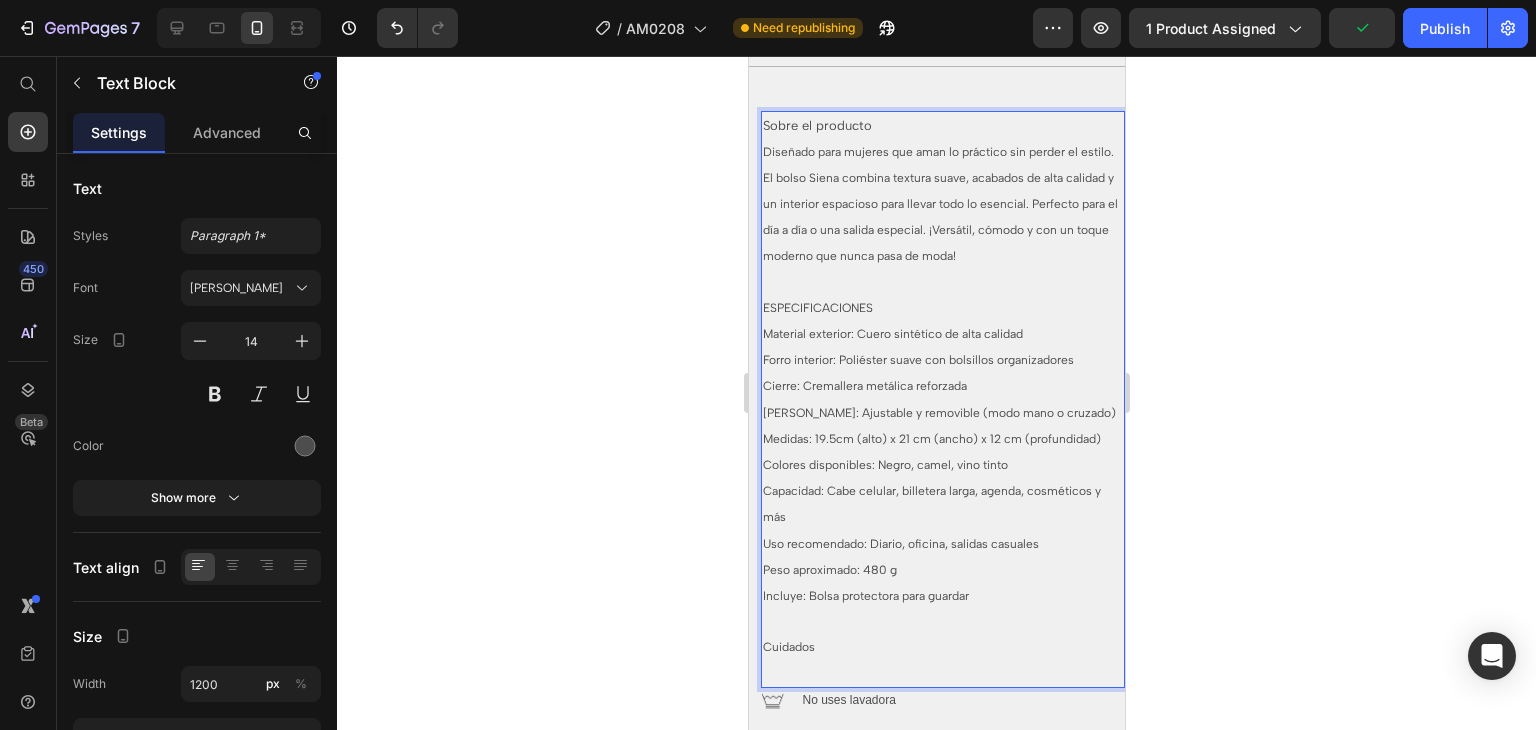 click on "Medidas: 19.5cm (alto) x 21 cm (ancho) x 12 cm (profundidad)" at bounding box center [931, 439] 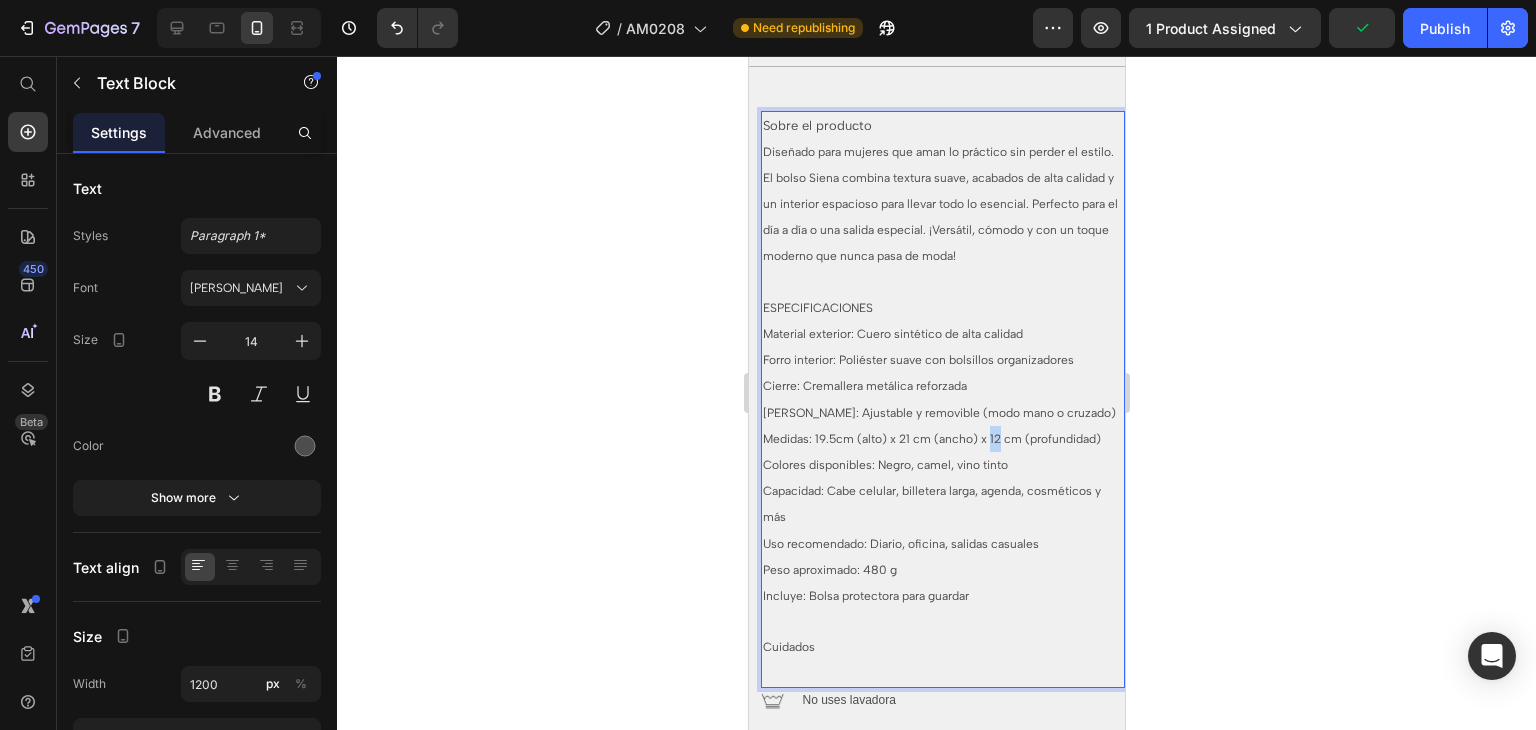 click on "Medidas: 19.5cm (alto) x 21 cm (ancho) x 12 cm (profundidad)" at bounding box center (942, 439) 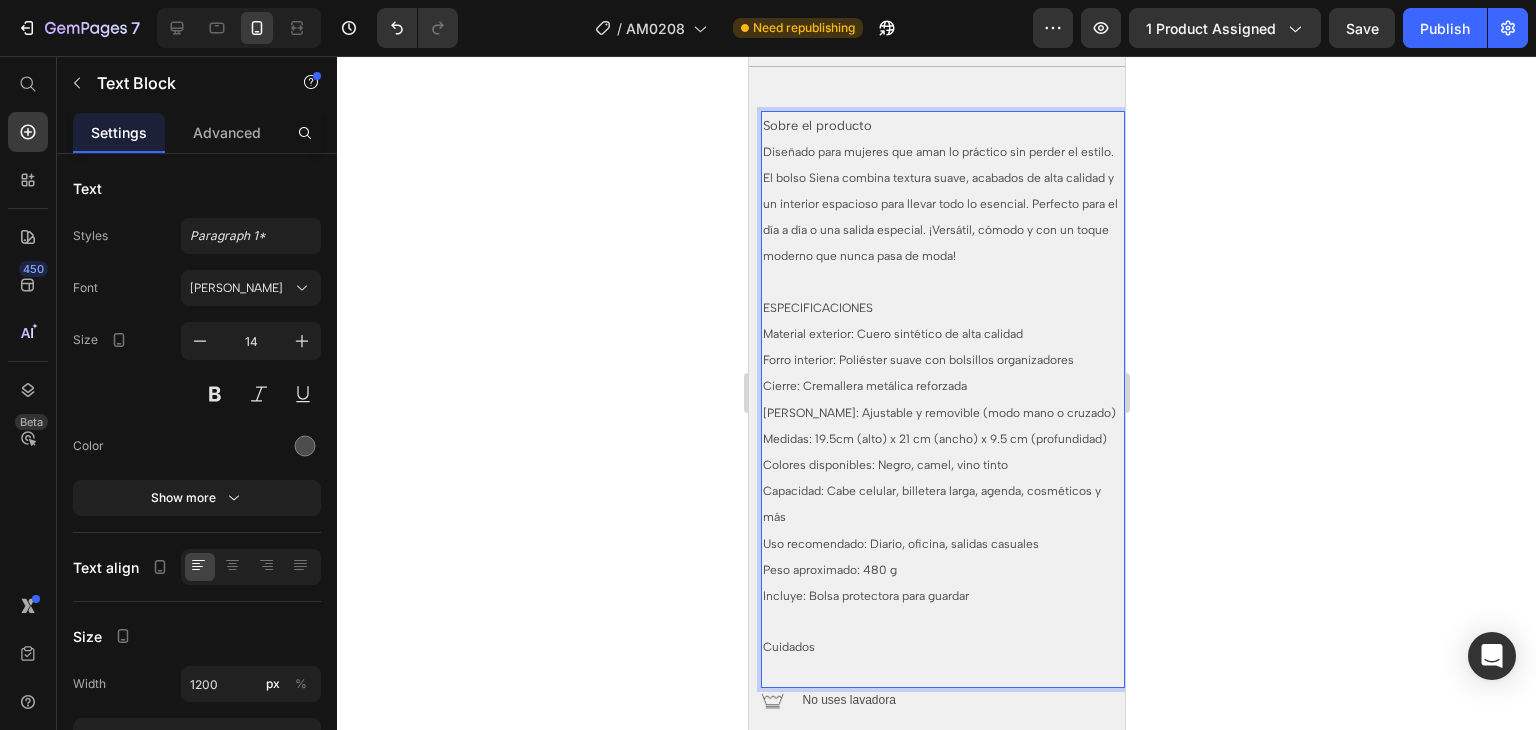 click on "Capacidad: Cabe celular, billetera larga, agenda, cosméticos y más" at bounding box center [942, 504] 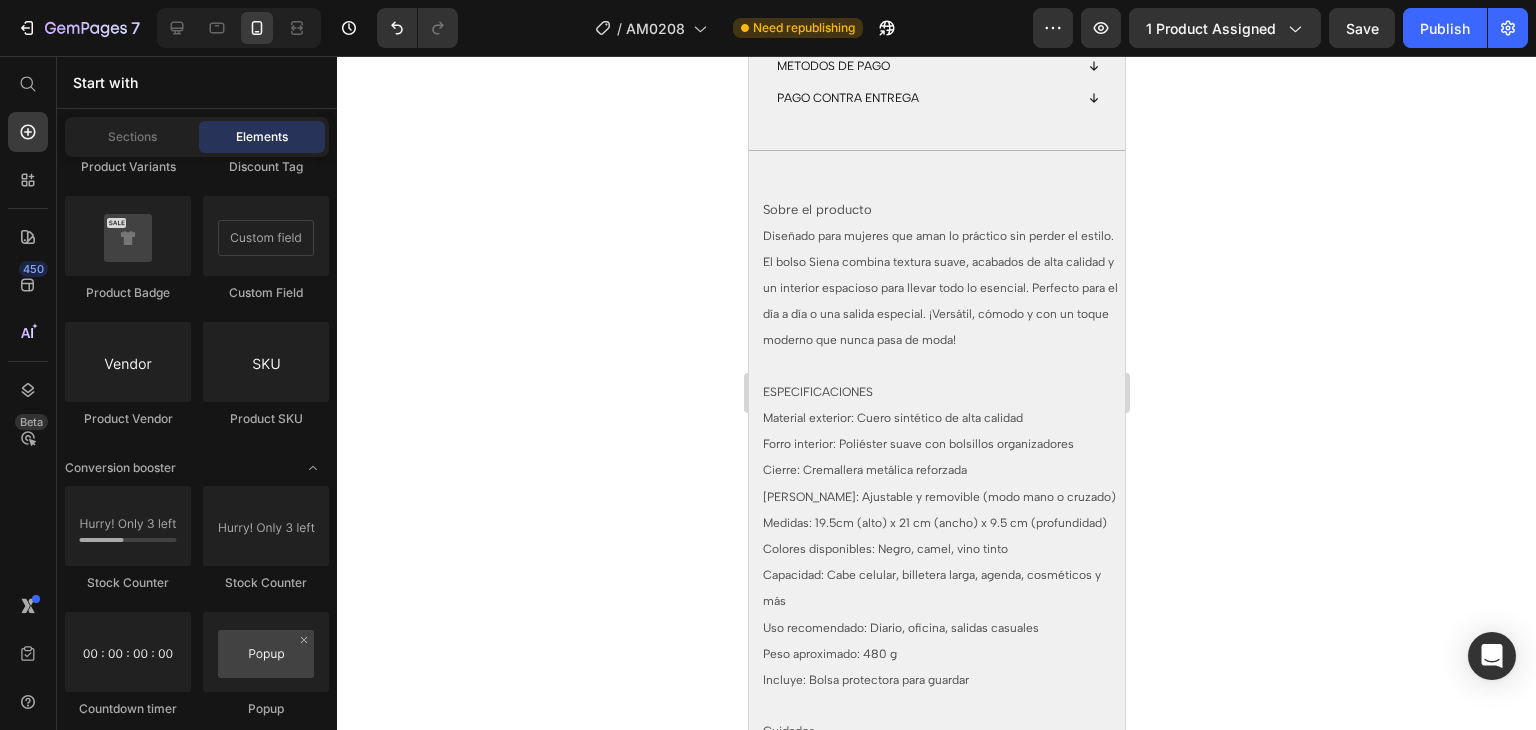 scroll, scrollTop: 1468, scrollLeft: 0, axis: vertical 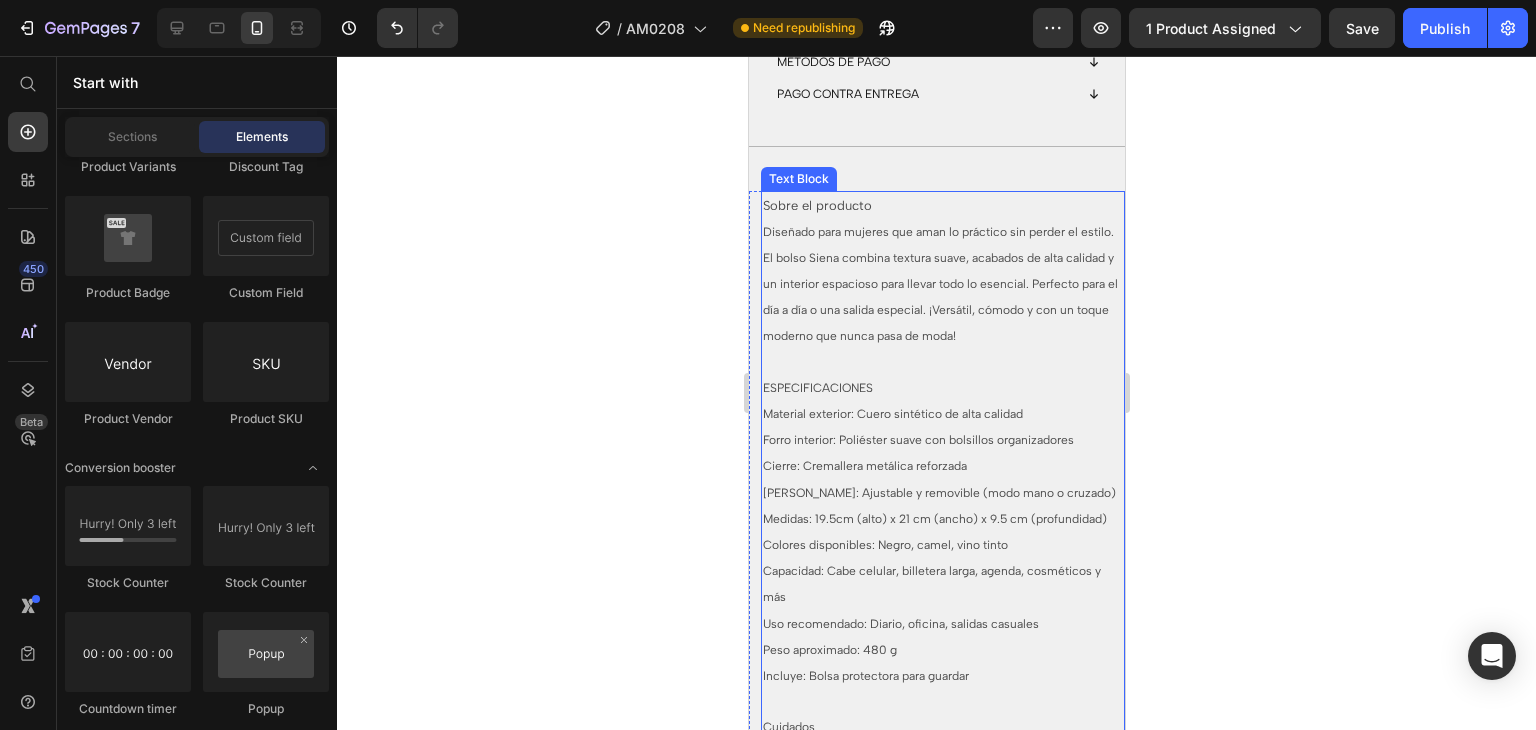click on "Capacidad: Cabe celular, billetera larga, agenda, cosméticos y más" at bounding box center [942, 584] 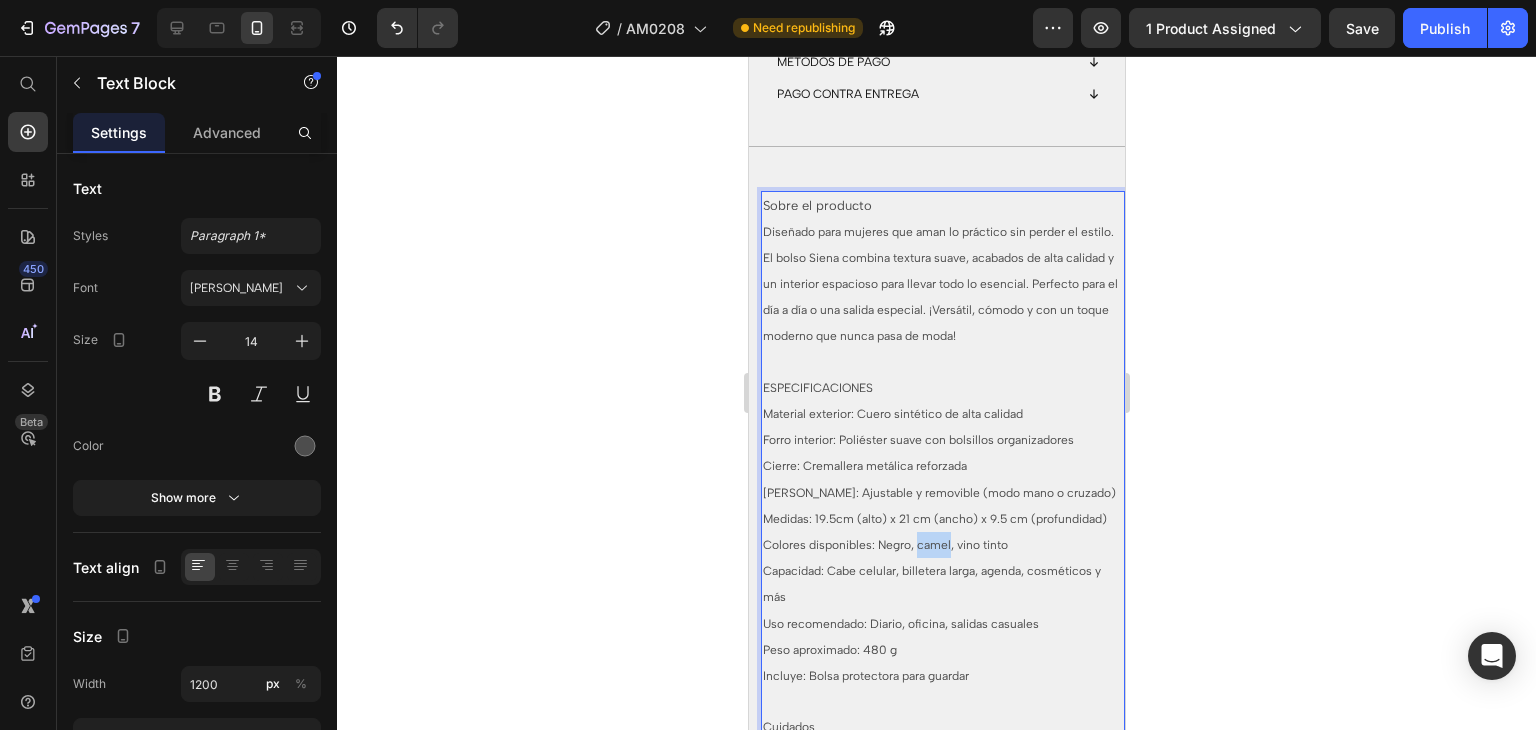 click on "Colores disponibles: Negro, camel, vino tinto" at bounding box center [942, 545] 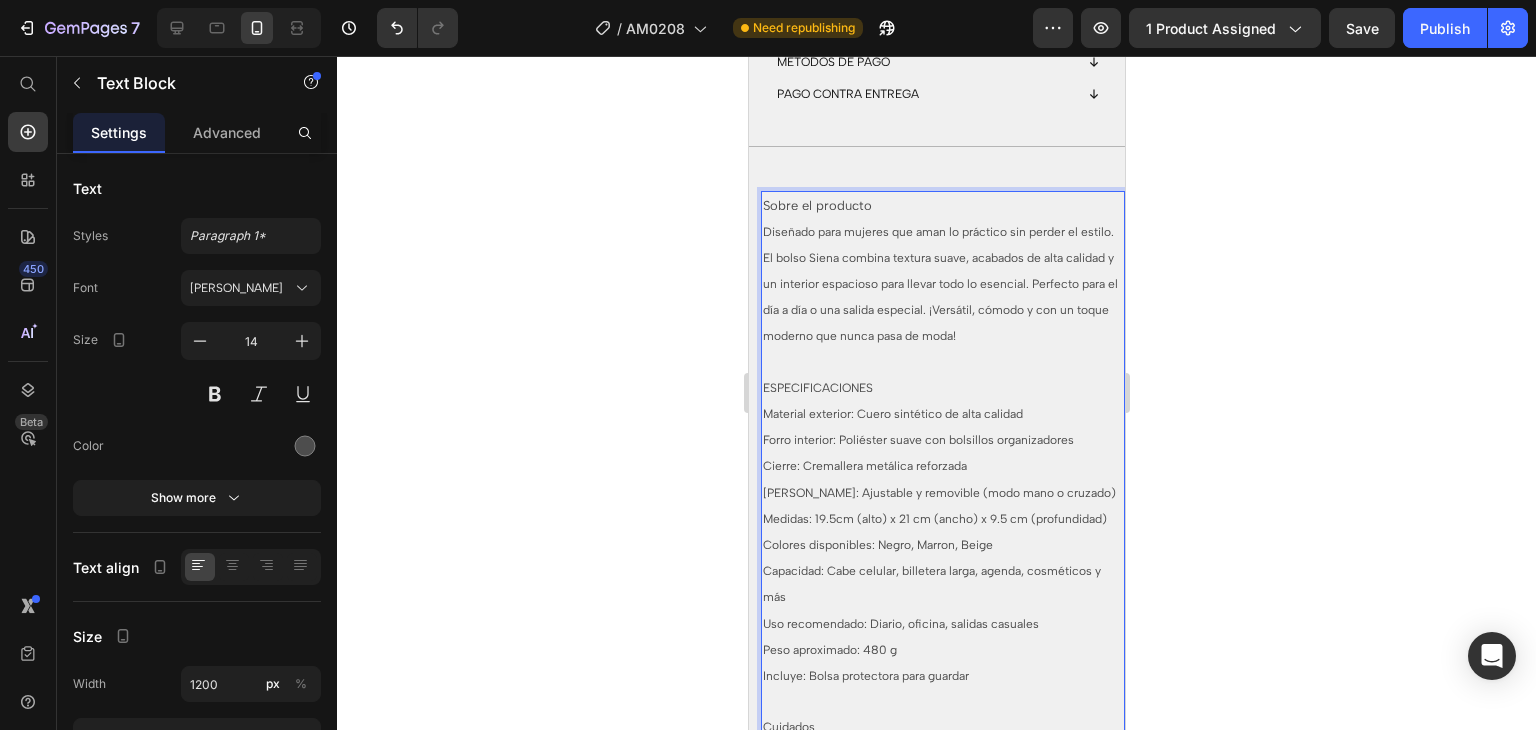 click on "Colores disponibles: Negro, Marron, Beige" at bounding box center [877, 545] 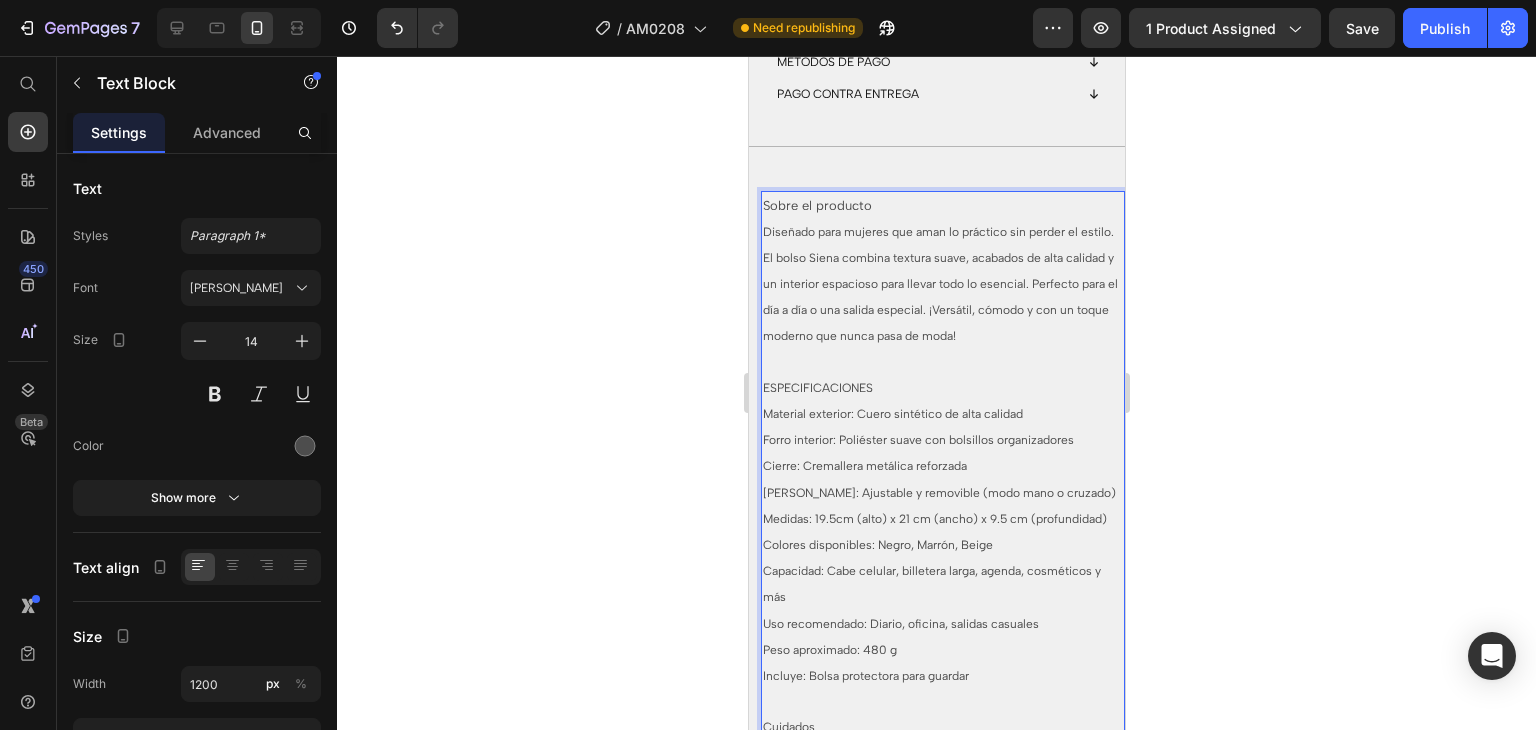 click on "Medidas: 19.5cm (alto) x 21 cm (ancho) x 9.5 cm (profundidad)" at bounding box center (934, 519) 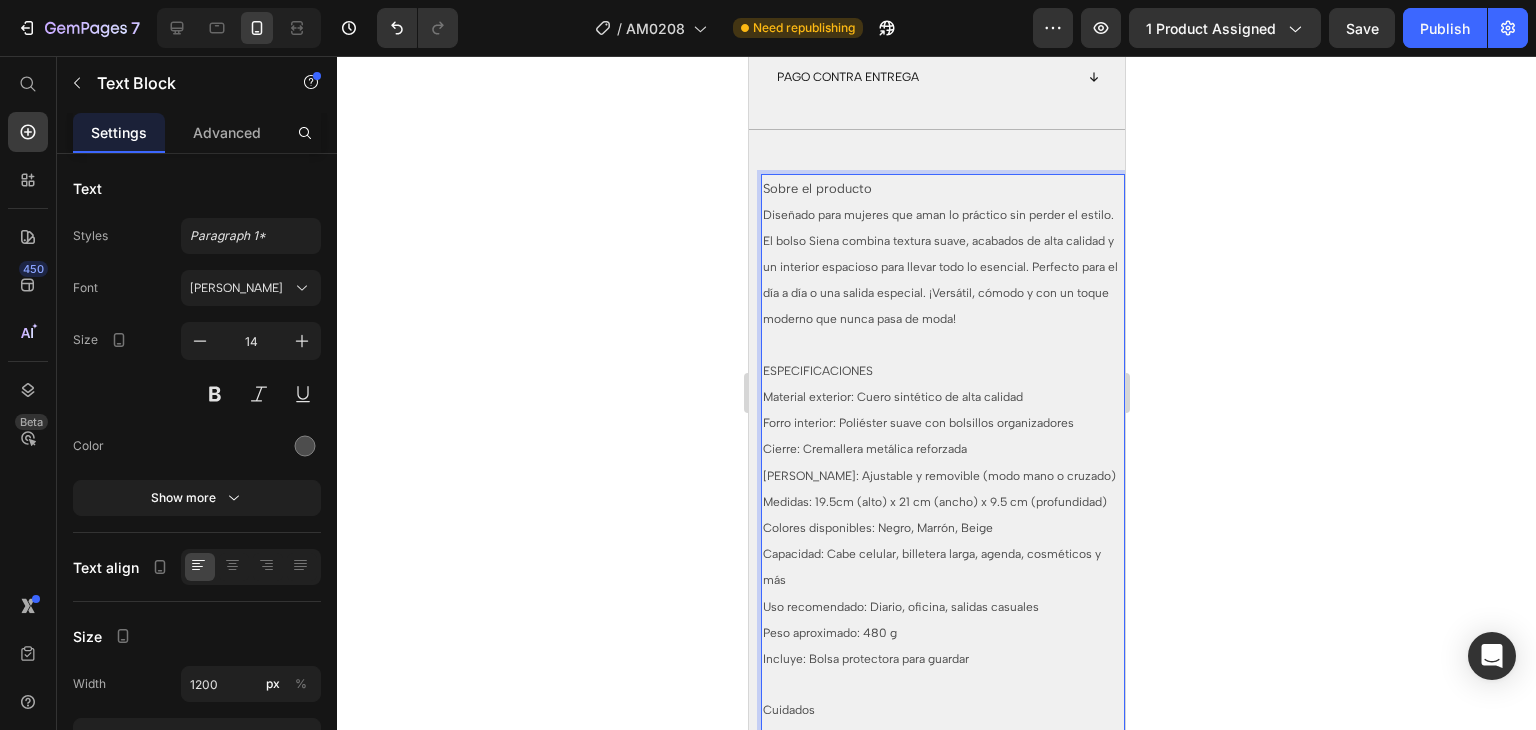 scroll, scrollTop: 1511, scrollLeft: 0, axis: vertical 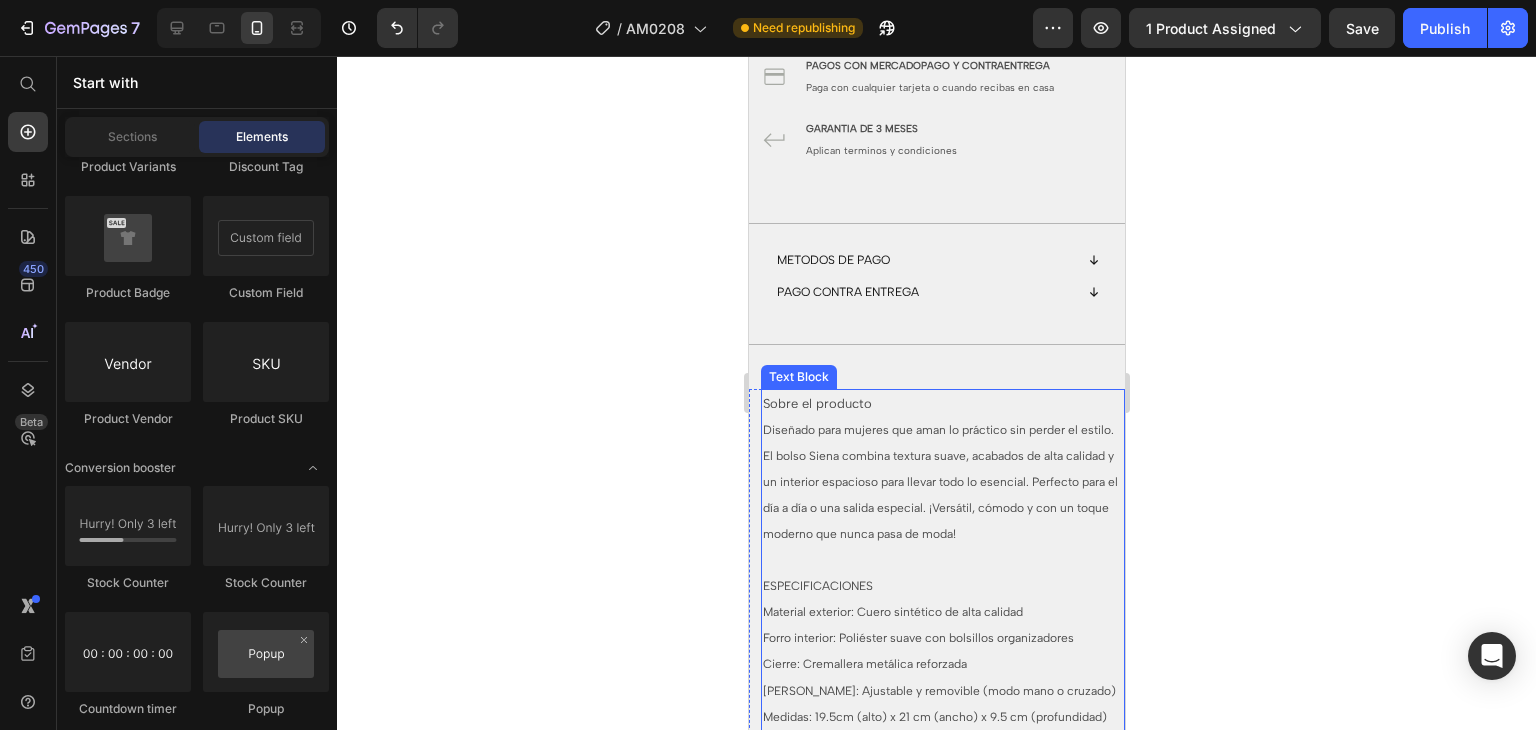 click on "Diseñado para mujeres que aman lo práctico sin perder el estilo. El bolso Siena combina textura suave, acabados de alta calidad y un interior espacioso para llevar todo lo esencial. Perfecto para el día a día o una salida especial. ¡Versátil, cómodo y con un toque moderno que nunca pasa de moda!" at bounding box center [939, 482] 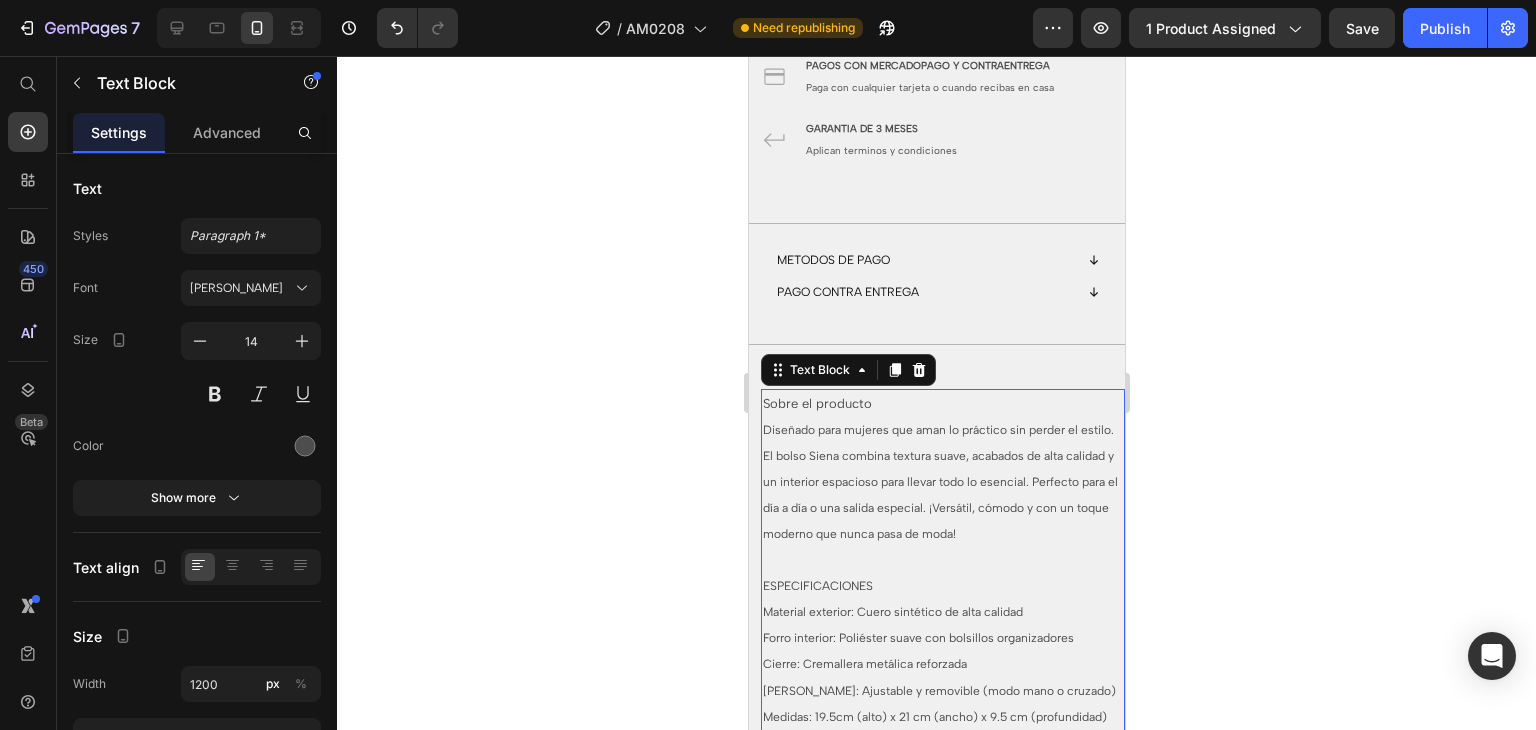 click on "Diseñado para mujeres que aman lo práctico sin perder el estilo. El bolso Siena combina textura suave, acabados de alta calidad y un interior espacioso para llevar todo lo esencial. Perfecto para el día a día o una salida especial. ¡Versátil, cómodo y con un toque moderno que nunca pasa de moda!" at bounding box center (939, 482) 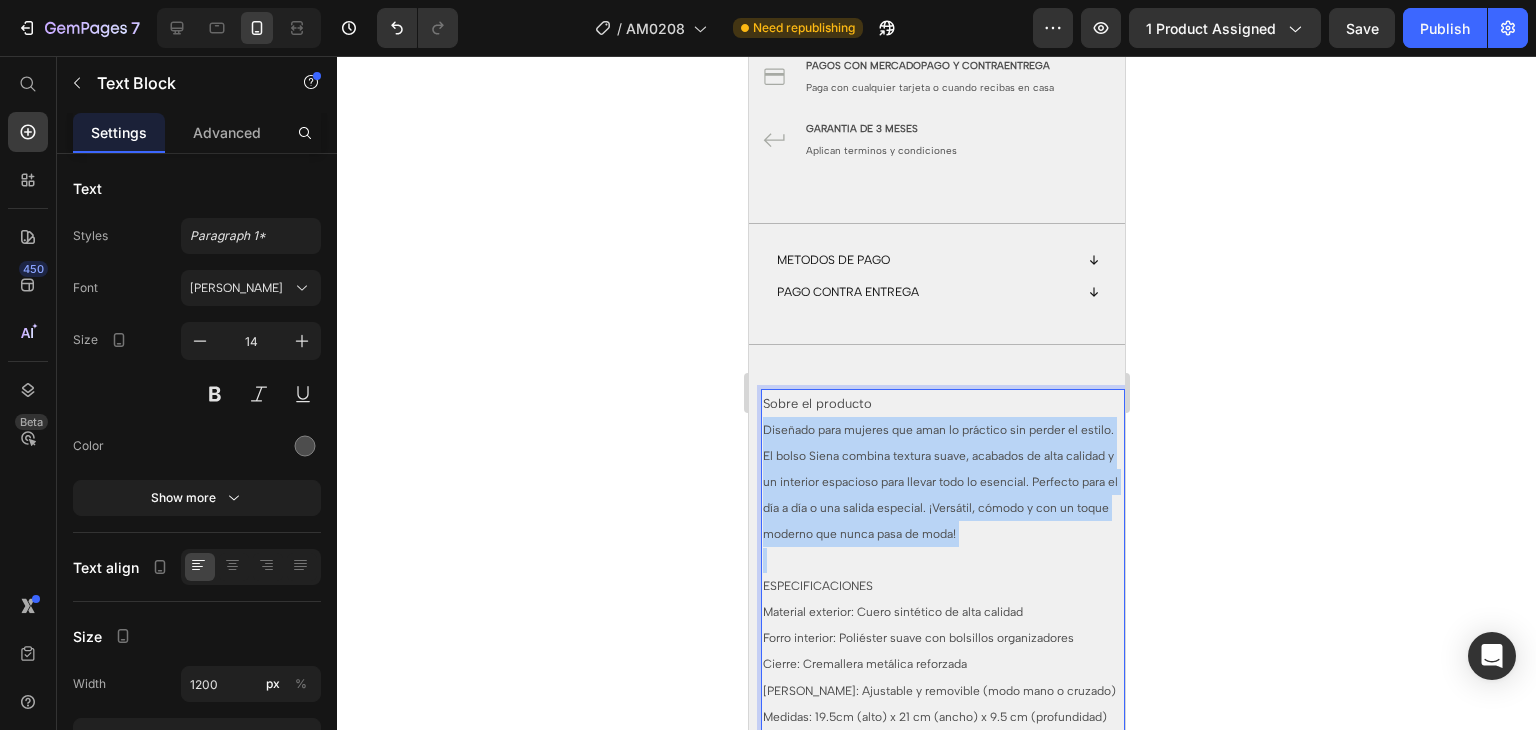 click on "Diseñado para mujeres que aman lo práctico sin perder el estilo. El bolso Siena combina textura suave, acabados de alta calidad y un interior espacioso para llevar todo lo esencial. Perfecto para el día a día o una salida especial. ¡Versátil, cómodo y con un toque moderno que nunca pasa de moda!" at bounding box center [939, 482] 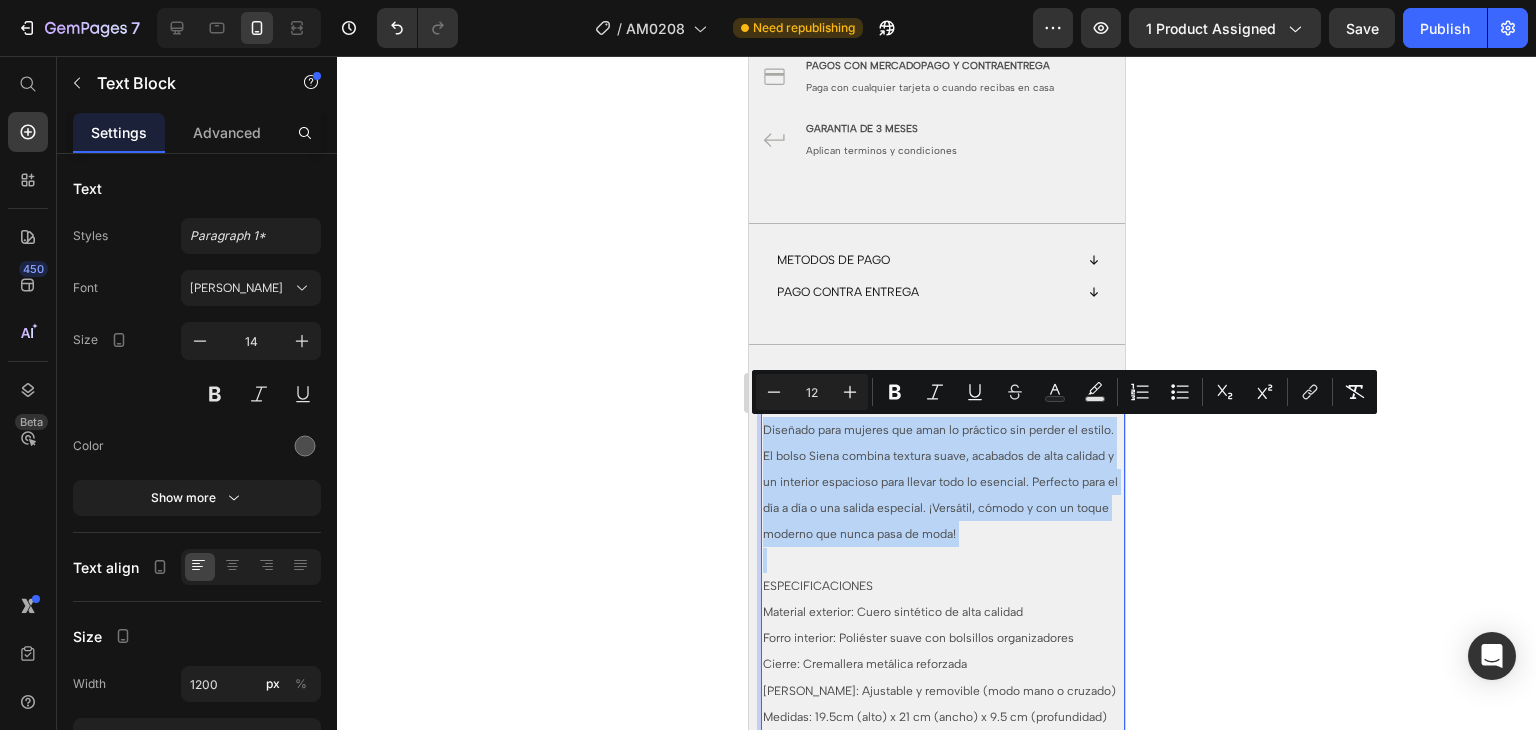 click on "Diseñado para mujeres que aman lo práctico sin perder el estilo. El bolso Siena combina textura suave, acabados de alta calidad y un interior espacioso para llevar todo lo esencial. Perfecto para el día a día o una salida especial. ¡Versátil, cómodo y con un toque moderno que nunca pasa de moda!" at bounding box center [939, 482] 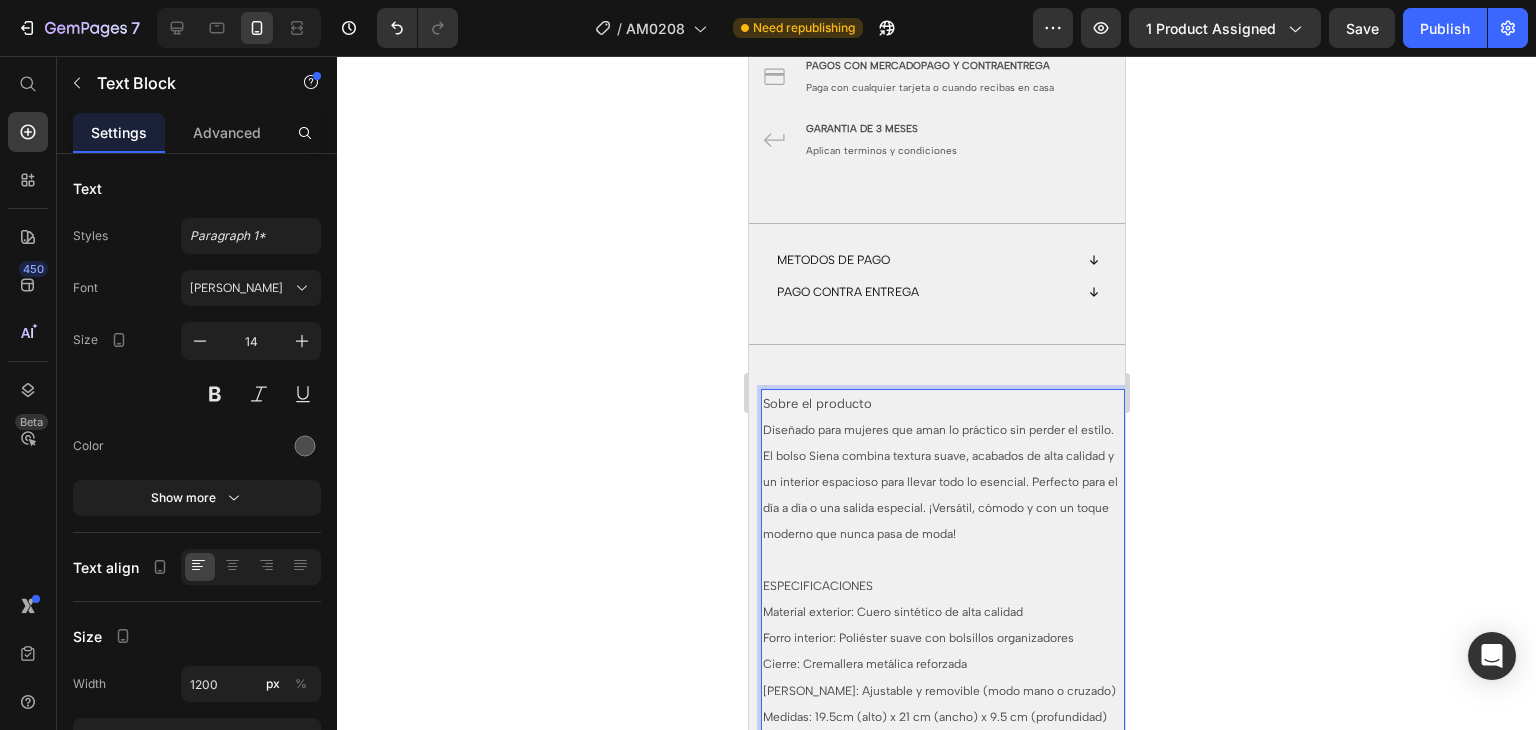click on "Diseñado para mujeres que aman lo práctico sin perder el estilo. El bolso Siena combina textura suave, acabados de alta calidad y un interior espacioso para llevar todo lo esencial. Perfecto para el día a día o una salida especial. ¡Versátil, cómodo y con un toque moderno que nunca pasa de moda!" at bounding box center [939, 482] 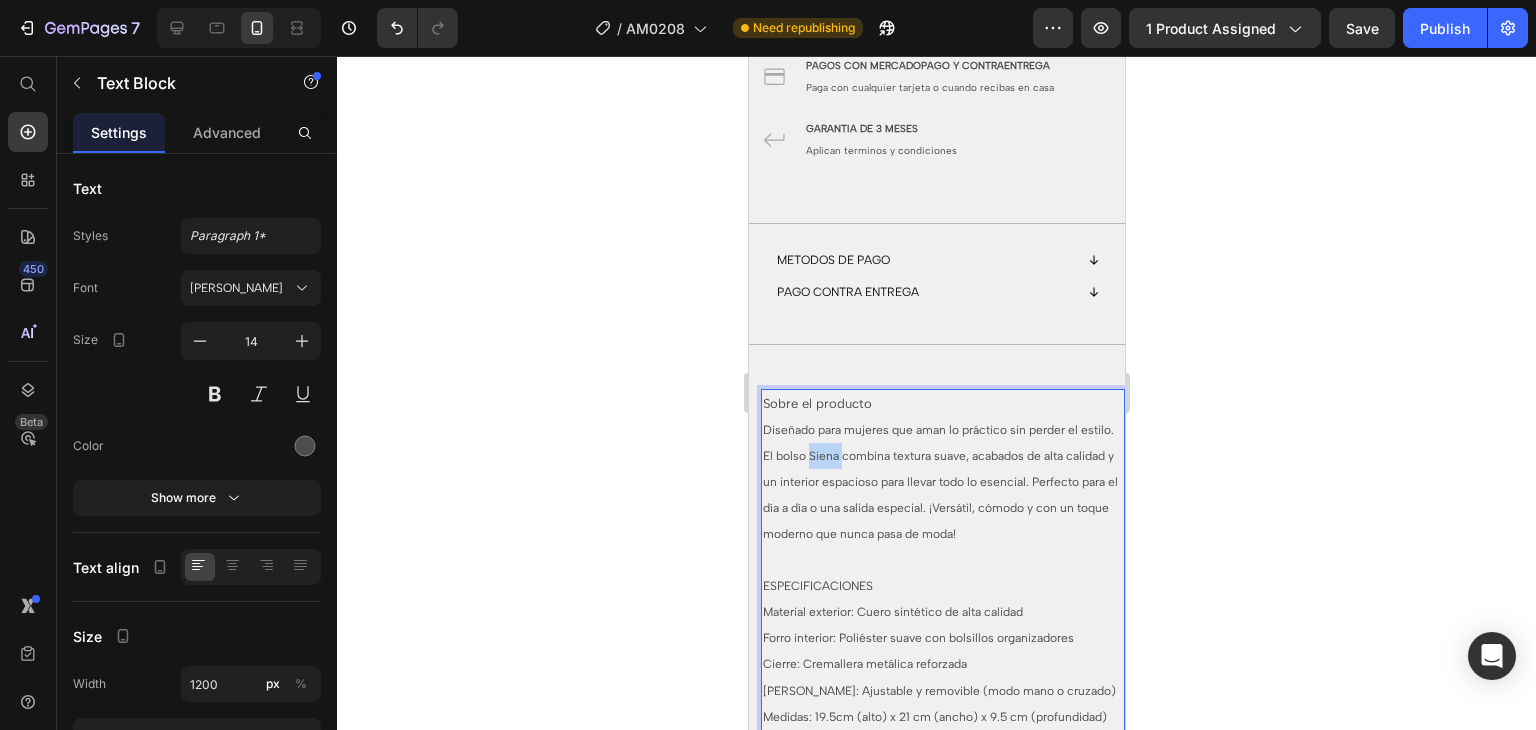 click on "Diseñado para mujeres que aman lo práctico sin perder el estilo. El bolso Siena combina textura suave, acabados de alta calidad y un interior espacioso para llevar todo lo esencial. Perfecto para el día a día o una salida especial. ¡Versátil, cómodo y con un toque moderno que nunca pasa de moda!" at bounding box center [939, 482] 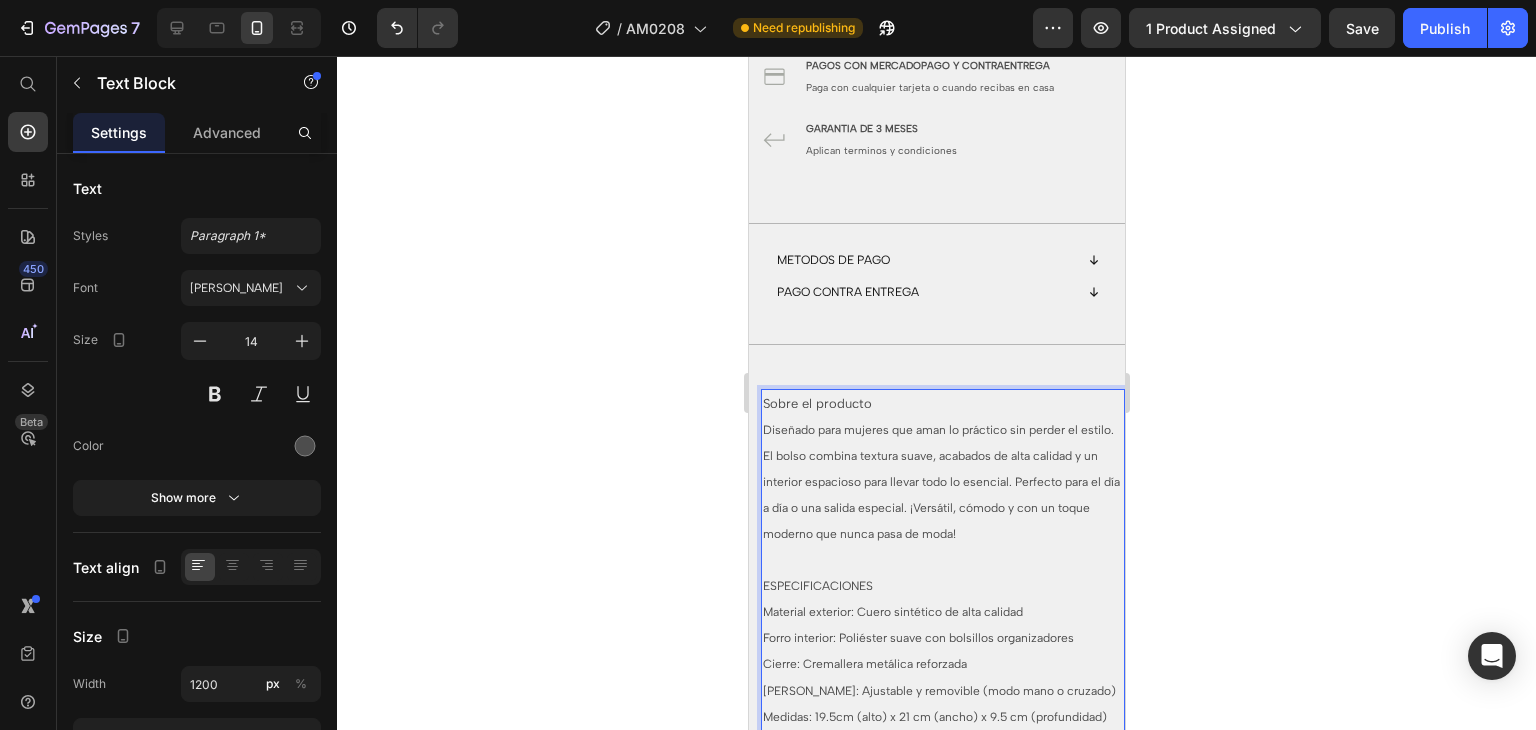 click on "Diseñado para mujeres que aman lo práctico sin perder el estilo. El bolso combina textura suave, acabados de alta calidad y un interior espacioso para llevar todo lo esencial. Perfecto para el día a día o una salida especial. ¡Versátil, cómodo y con un toque moderno que nunca pasa de moda!" at bounding box center [940, 482] 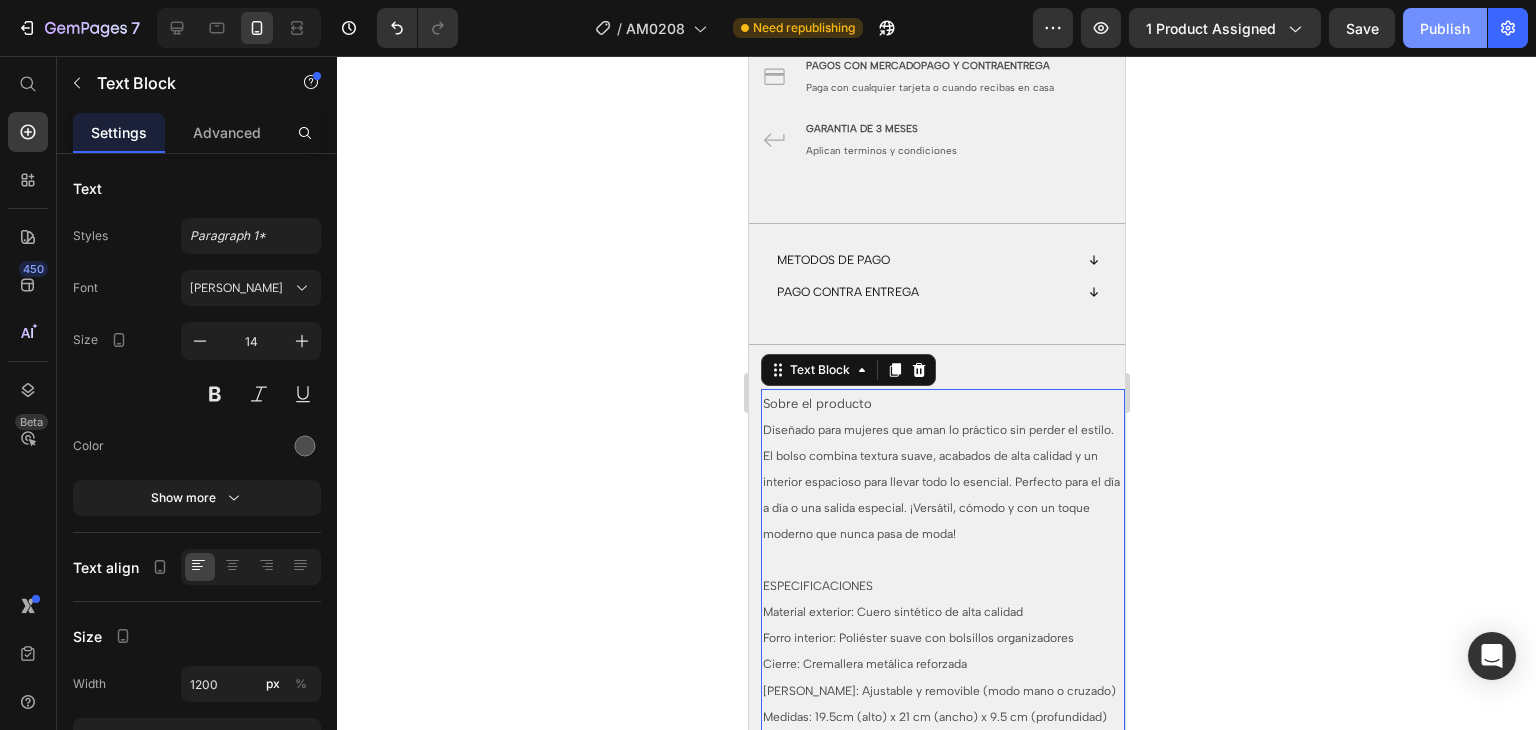 click on "Publish" at bounding box center [1445, 28] 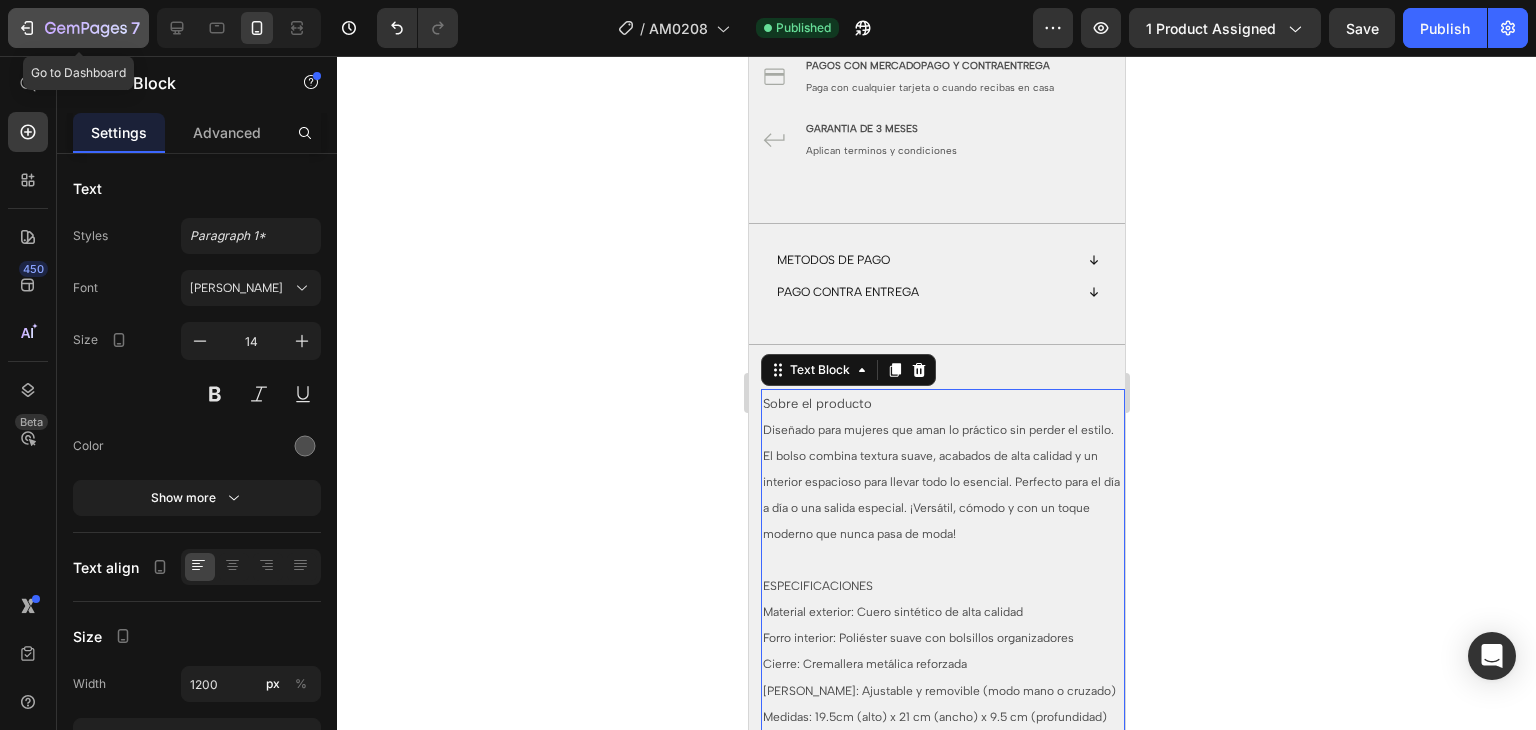 click 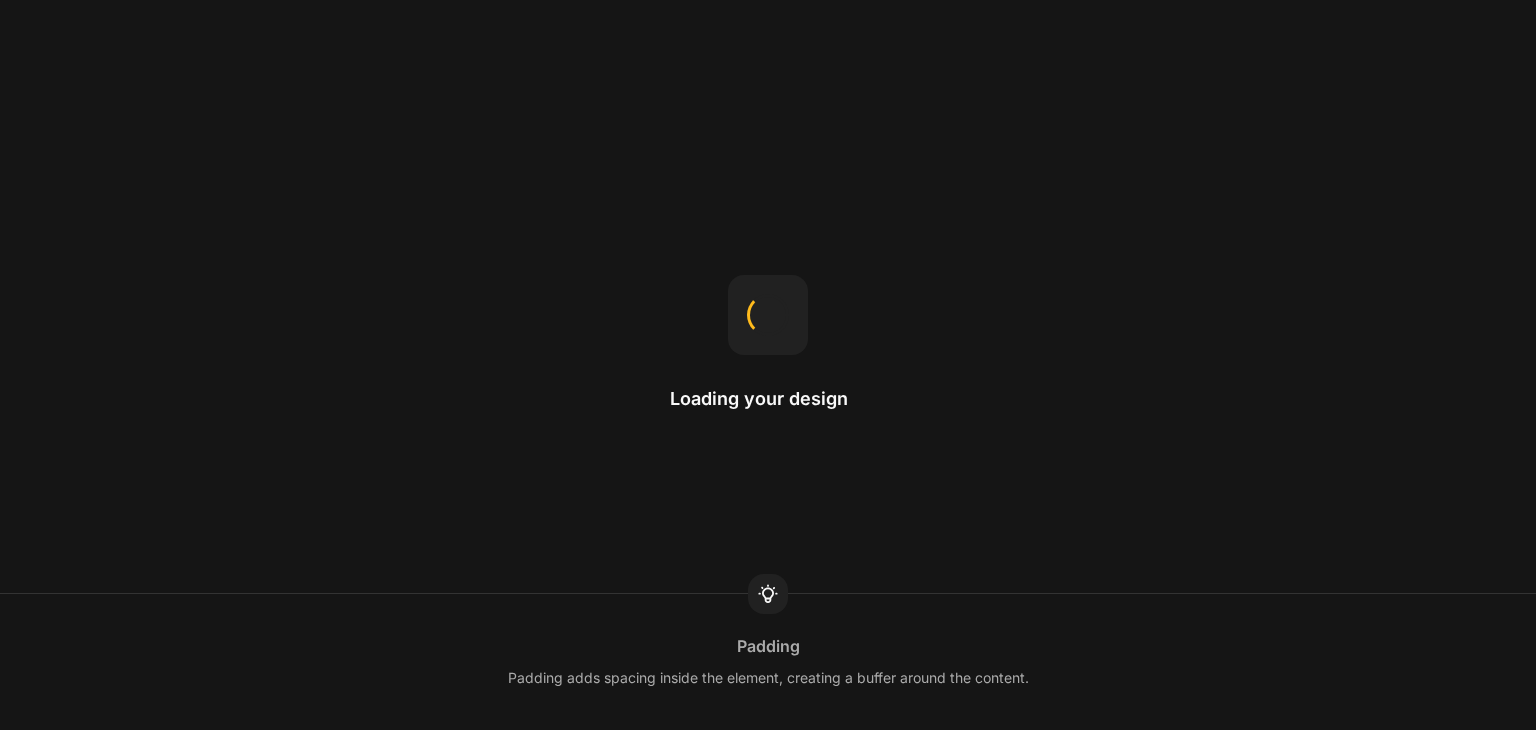 scroll, scrollTop: 0, scrollLeft: 0, axis: both 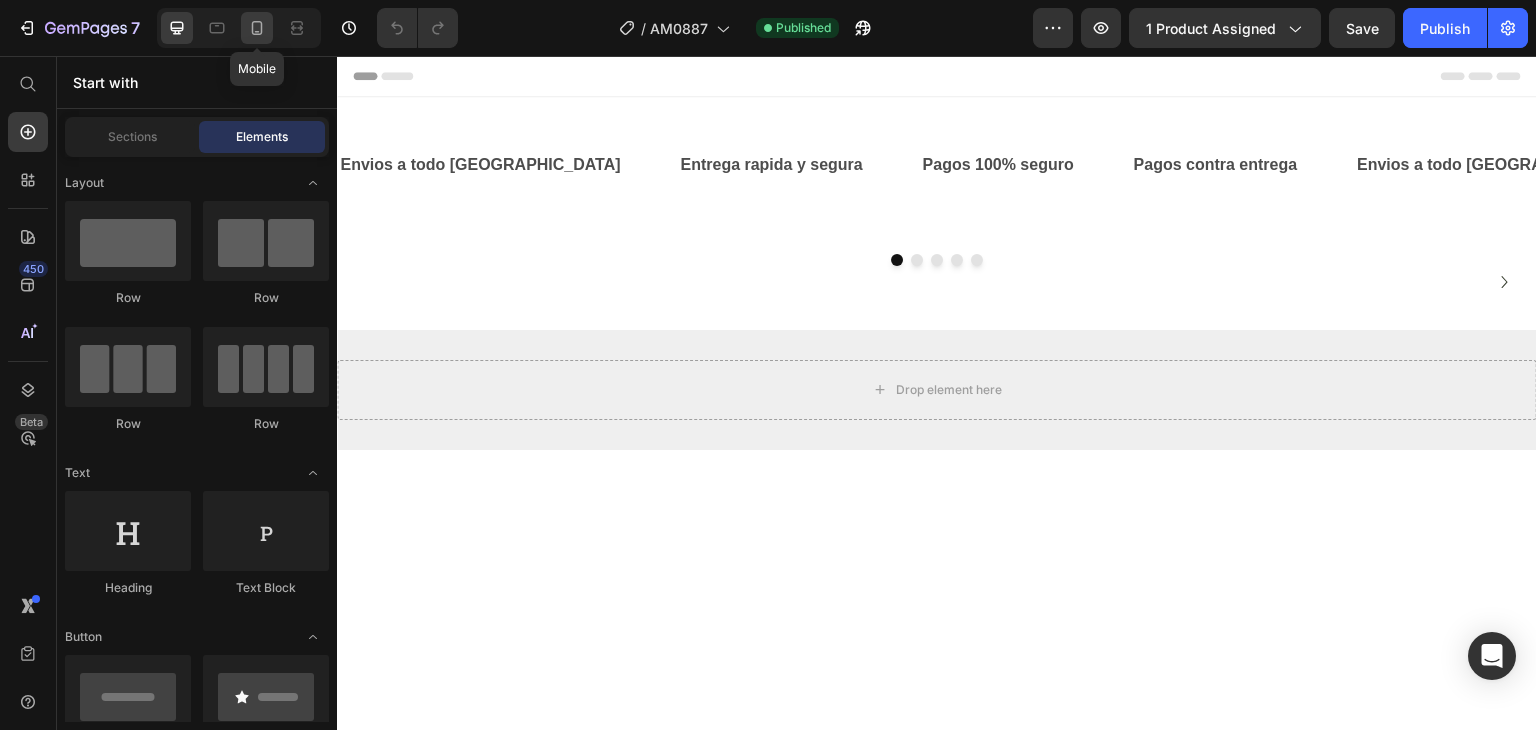 click 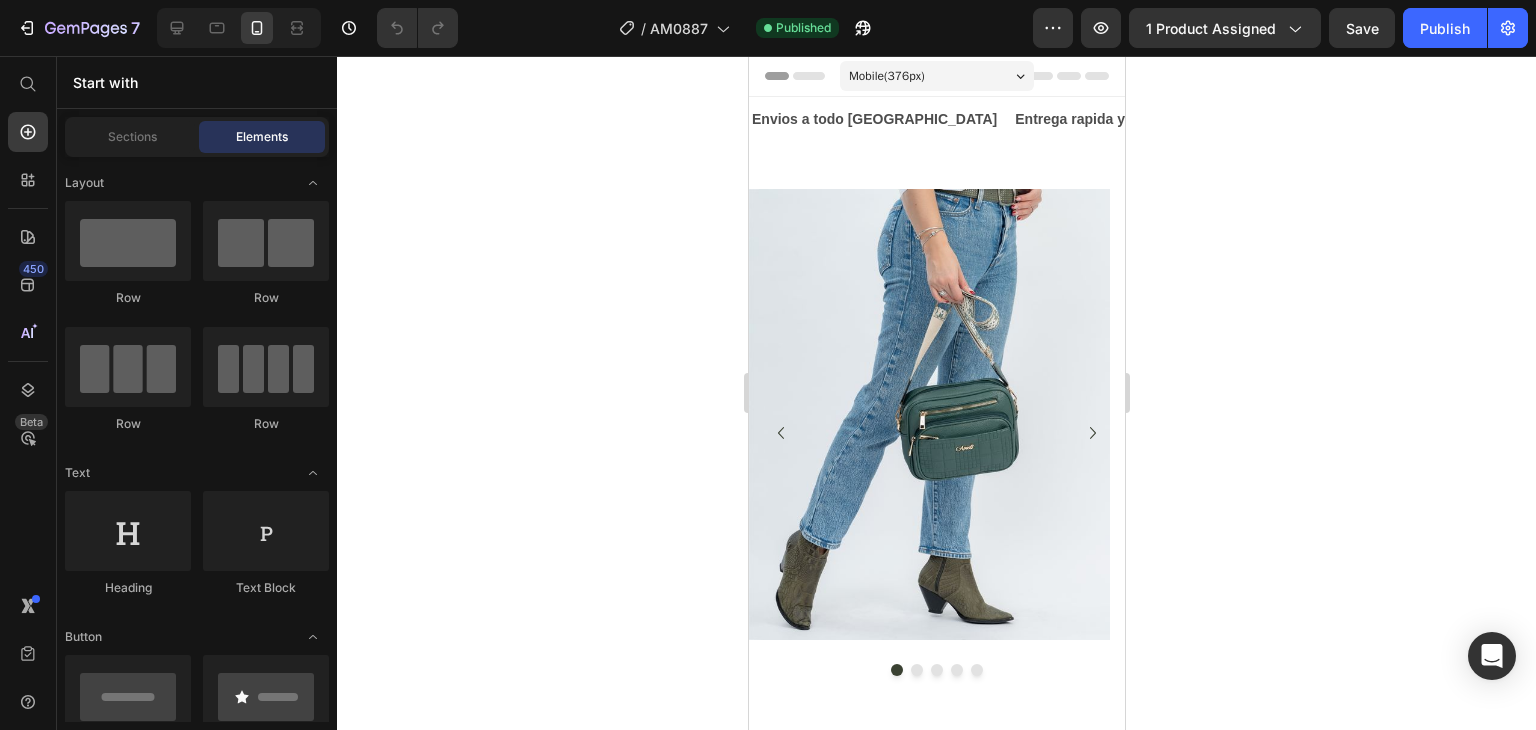 click 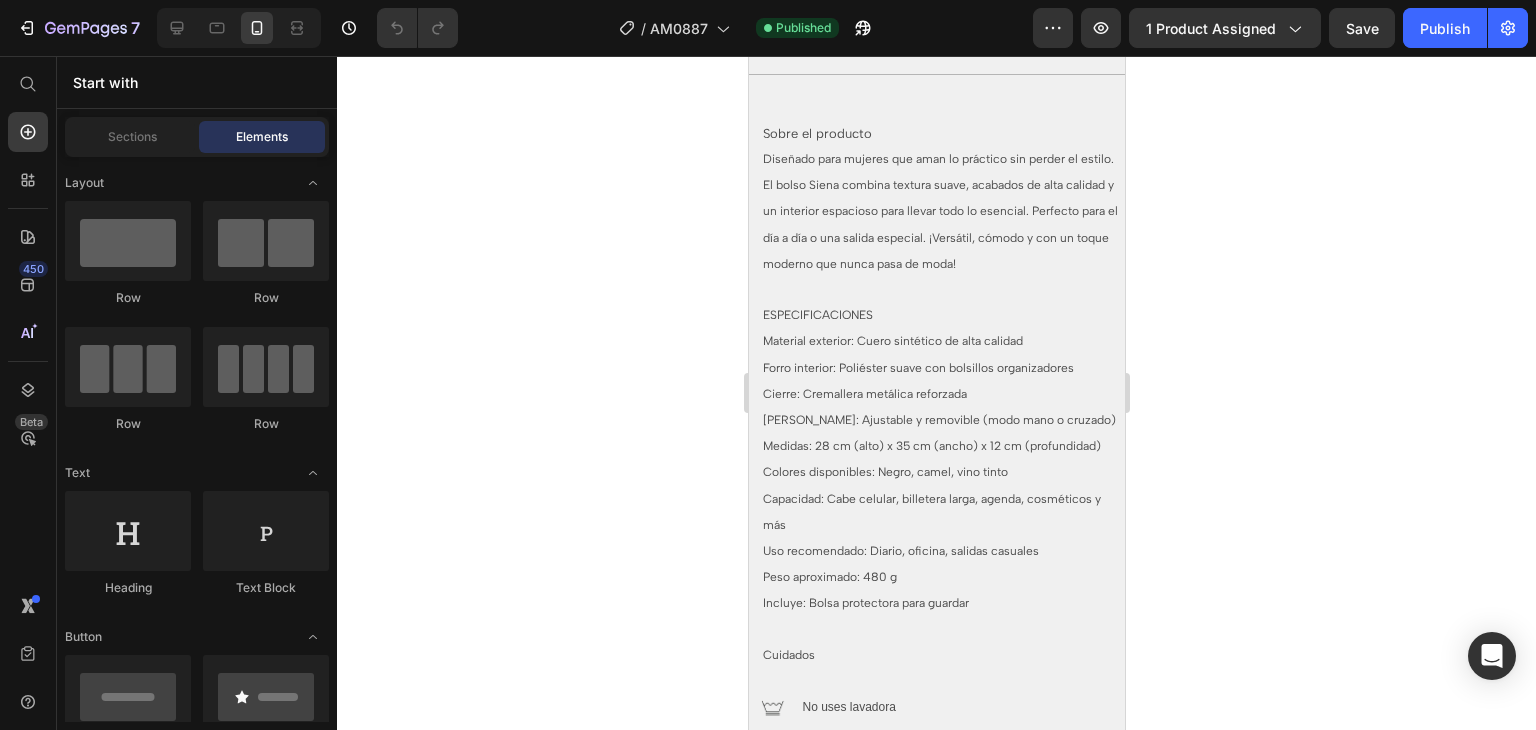 scroll, scrollTop: 1526, scrollLeft: 0, axis: vertical 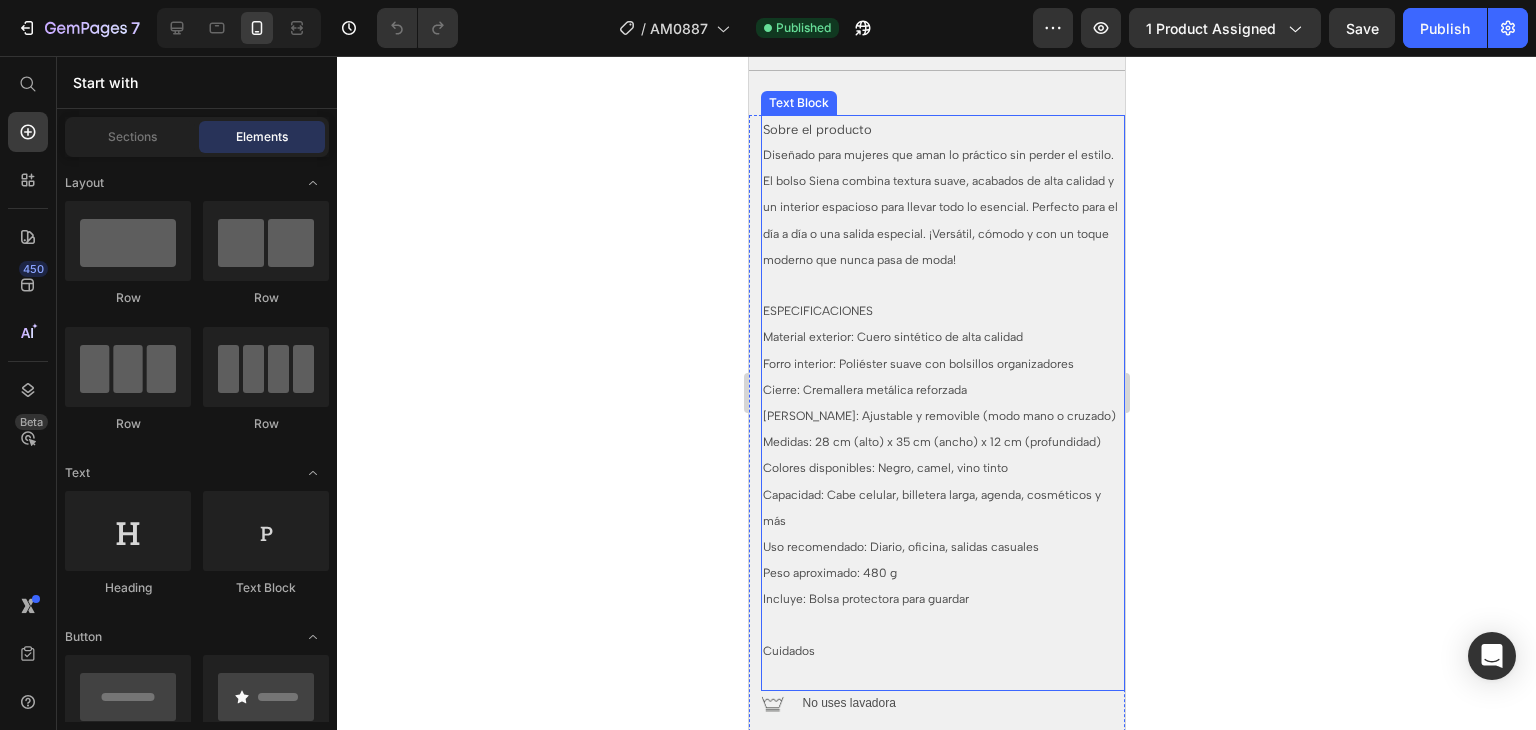 click on "Medidas: 28 cm (alto) x 35 cm (ancho) x 12 cm (profundidad)" at bounding box center (931, 442) 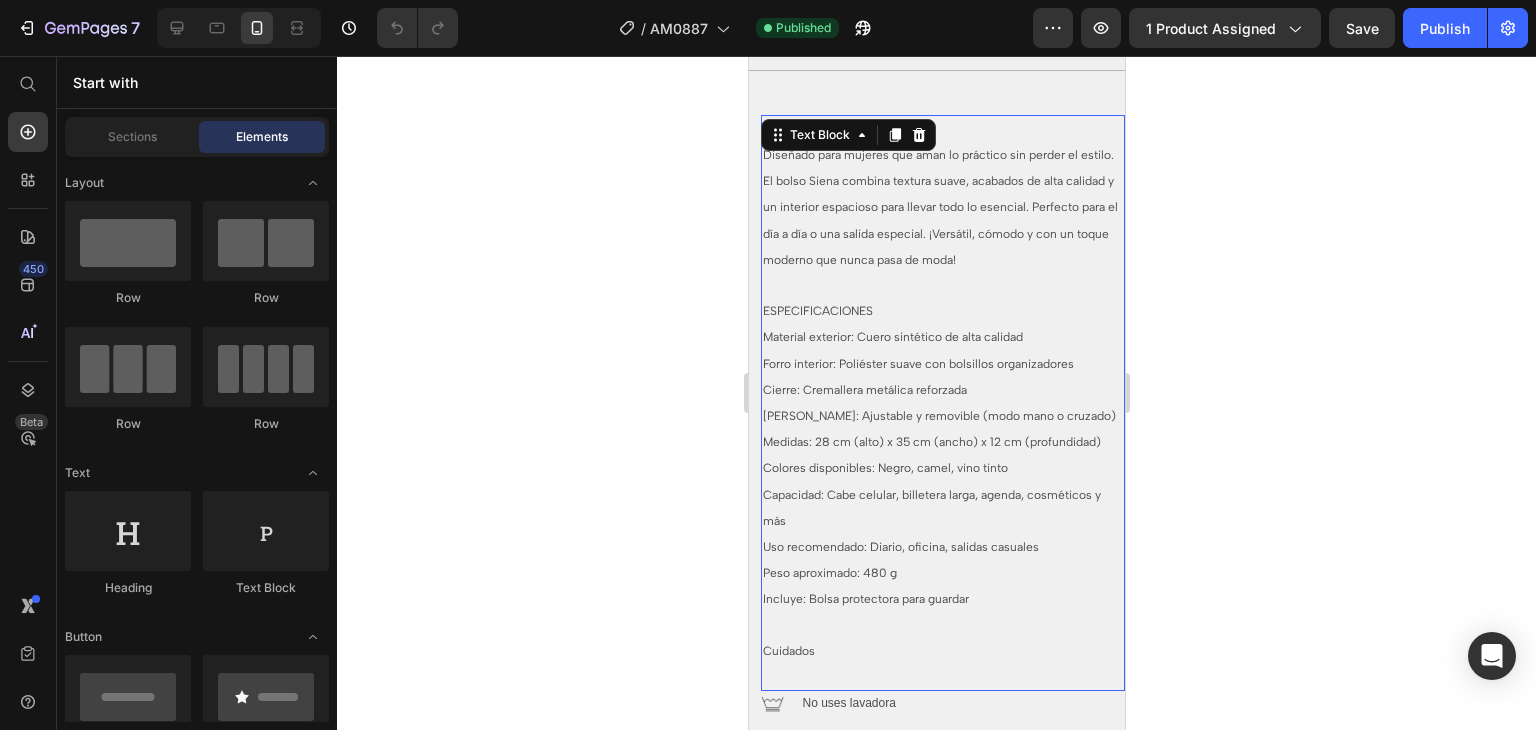 click on "Medidas: 28 cm (alto) x 35 cm (ancho) x 12 cm (profundidad)" at bounding box center (931, 442) 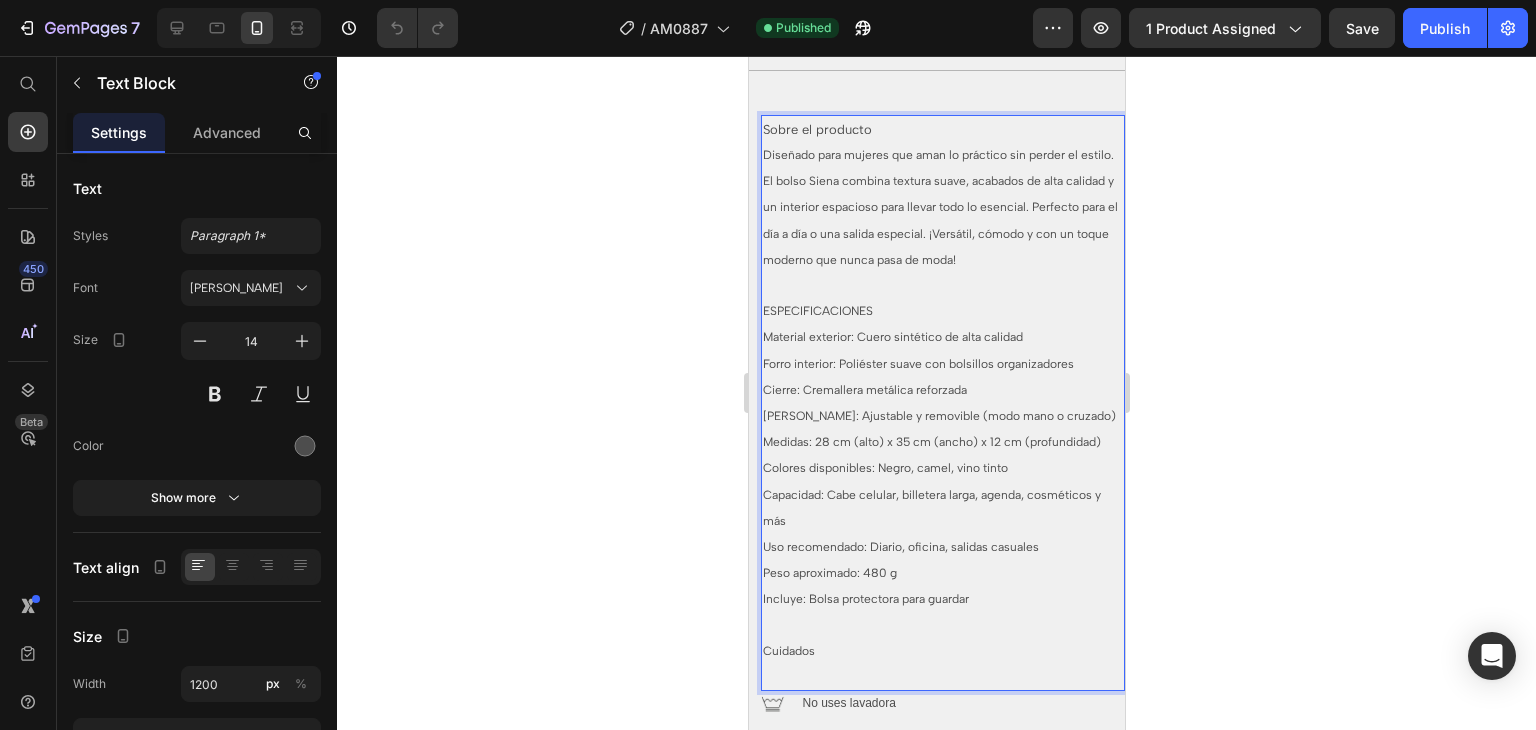 click on "Medidas: 28 cm (alto) x 35 cm (ancho) x 12 cm (profundidad)" at bounding box center [931, 442] 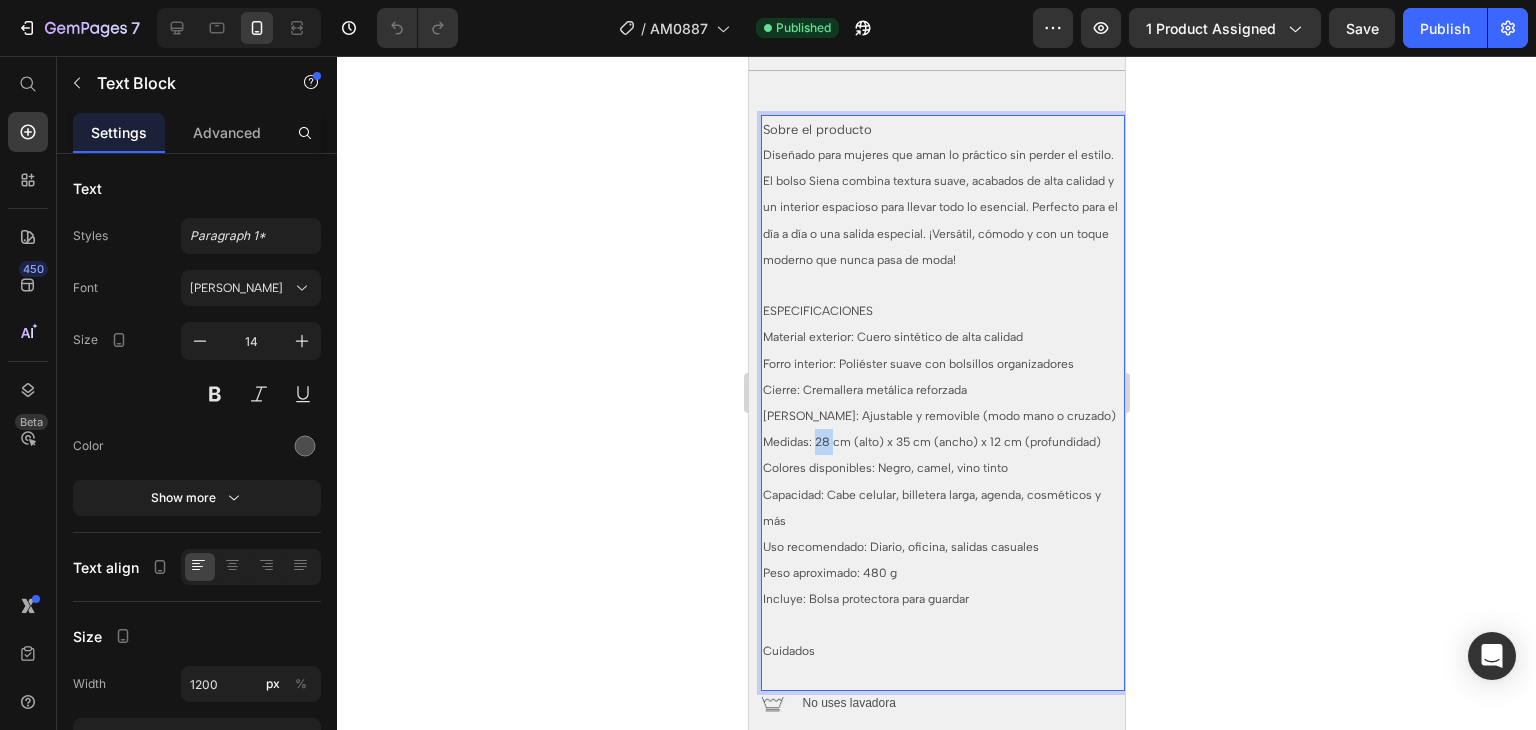 click on "Medidas: 28 cm (alto) x 35 cm (ancho) x 12 cm (profundidad)" at bounding box center [931, 442] 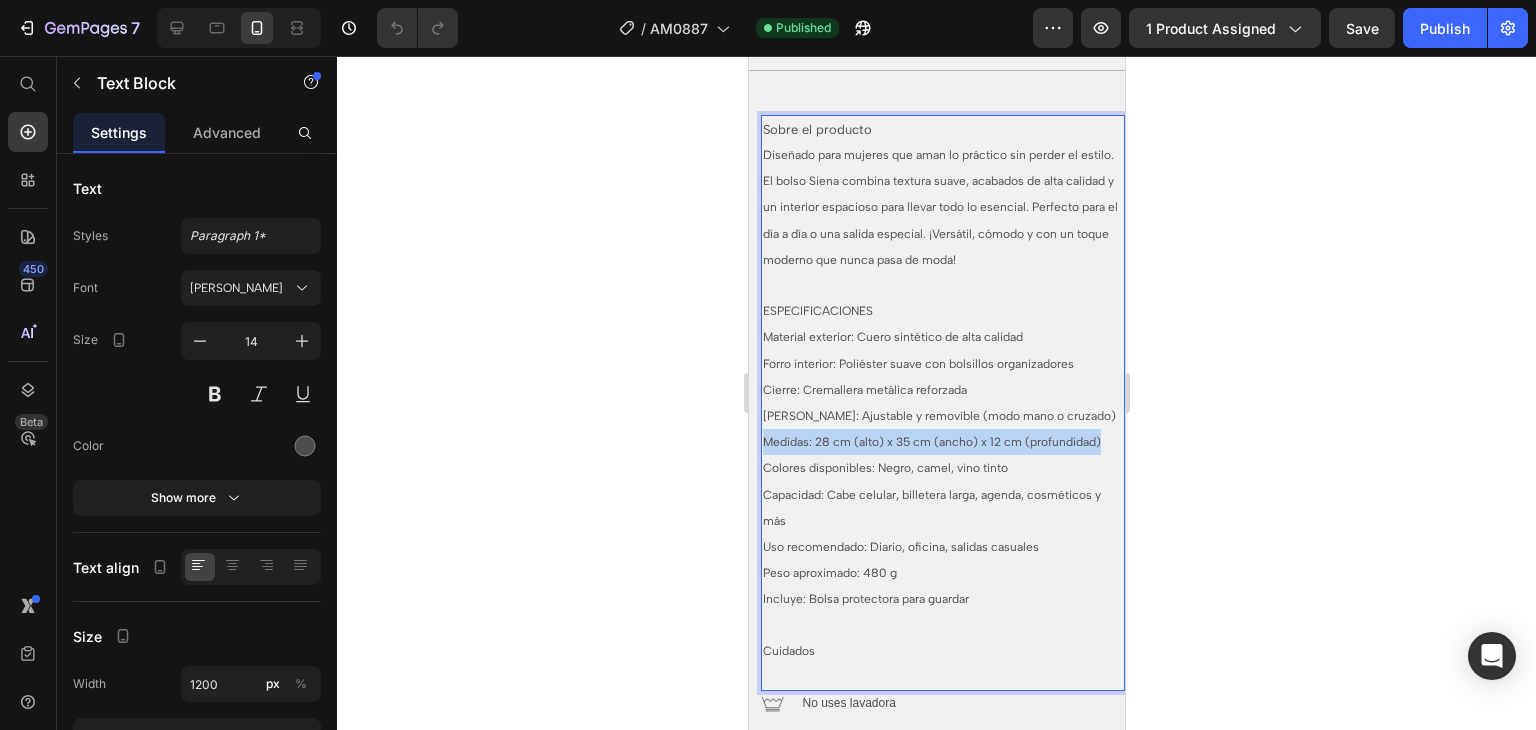 click on "Medidas: 28 cm (alto) x 35 cm (ancho) x 12 cm (profundidad)" at bounding box center [931, 442] 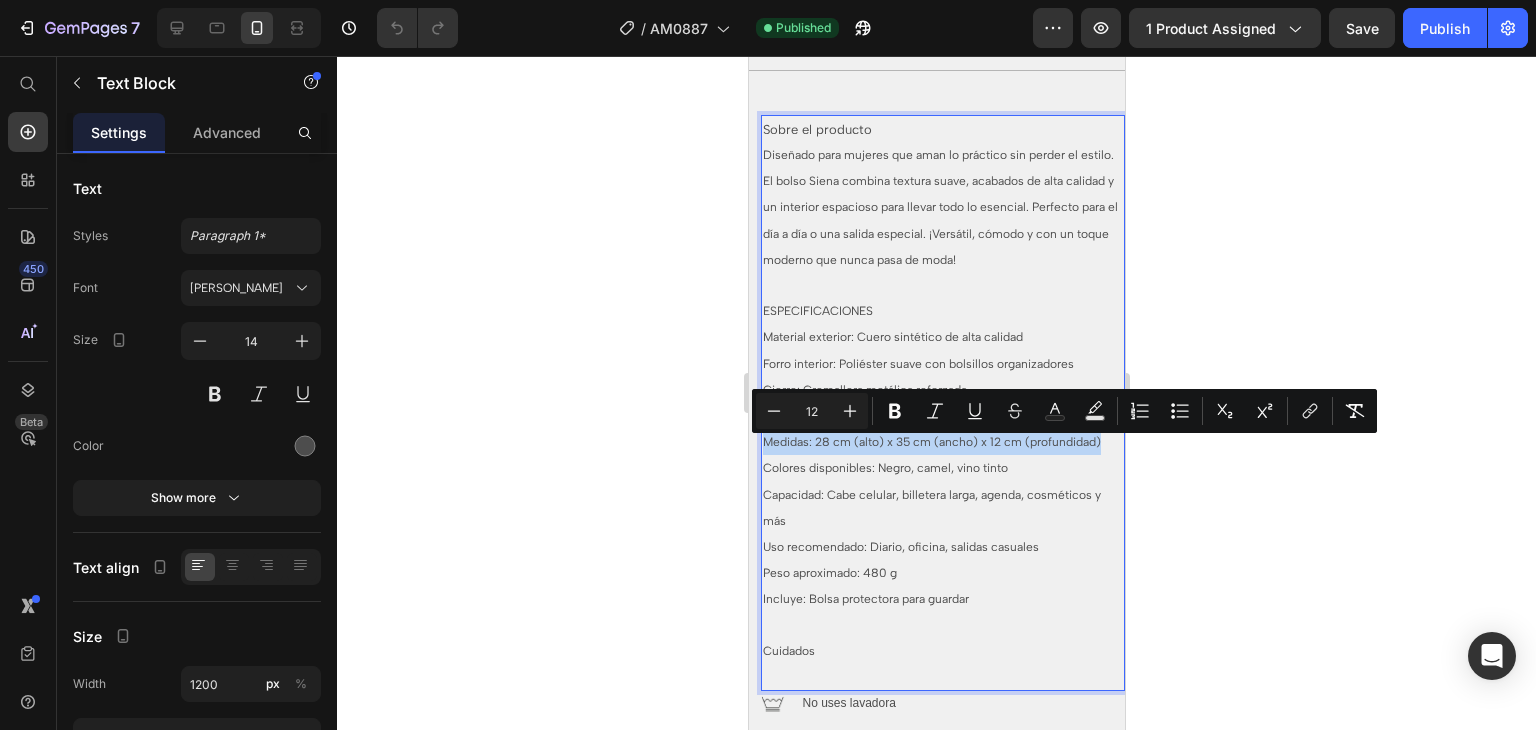 click on "Medidas: 28 cm (alto) x 35 cm (ancho) x 12 cm (profundidad)" at bounding box center (931, 442) 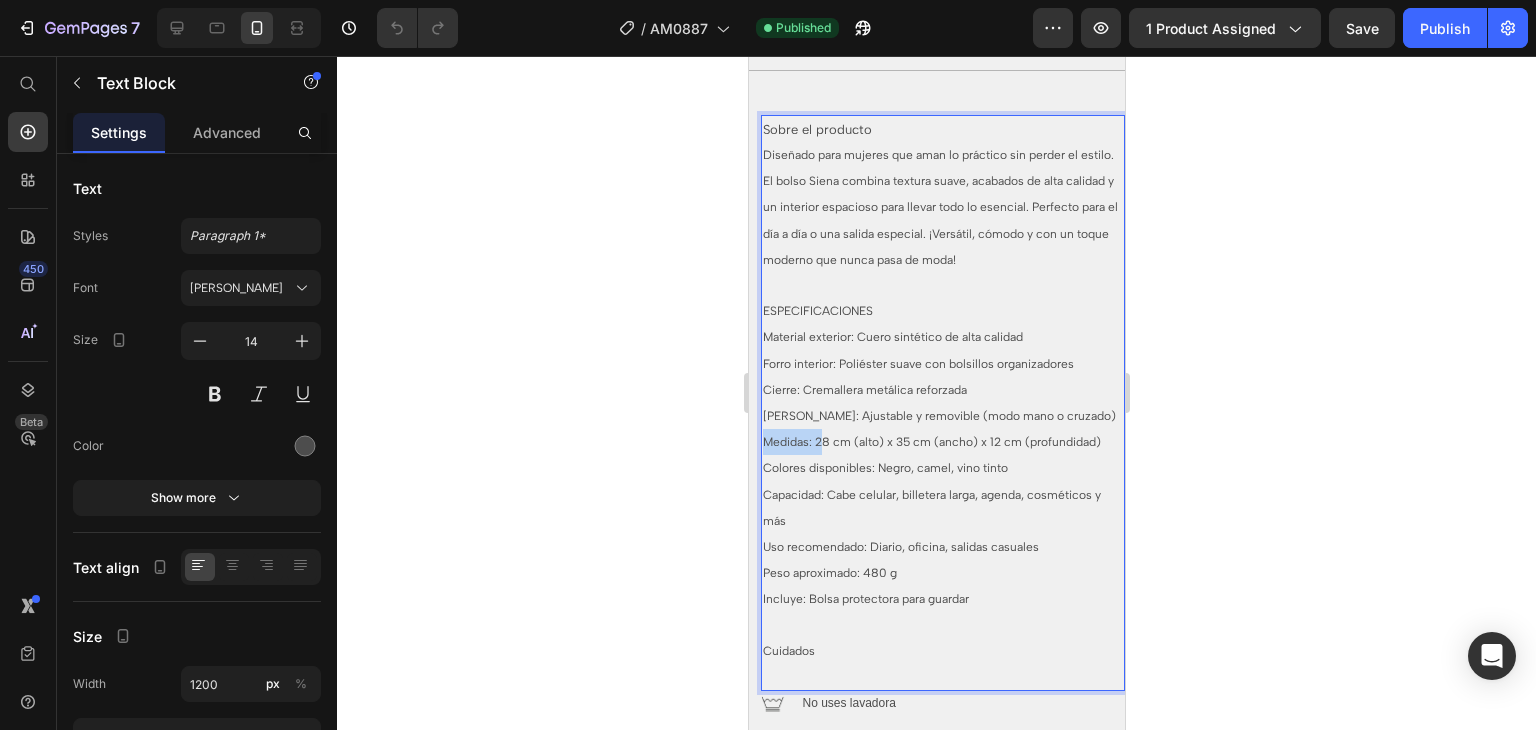 click on "Medidas: 28 cm (alto) x 35 cm (ancho) x 12 cm (profundidad)" at bounding box center (931, 442) 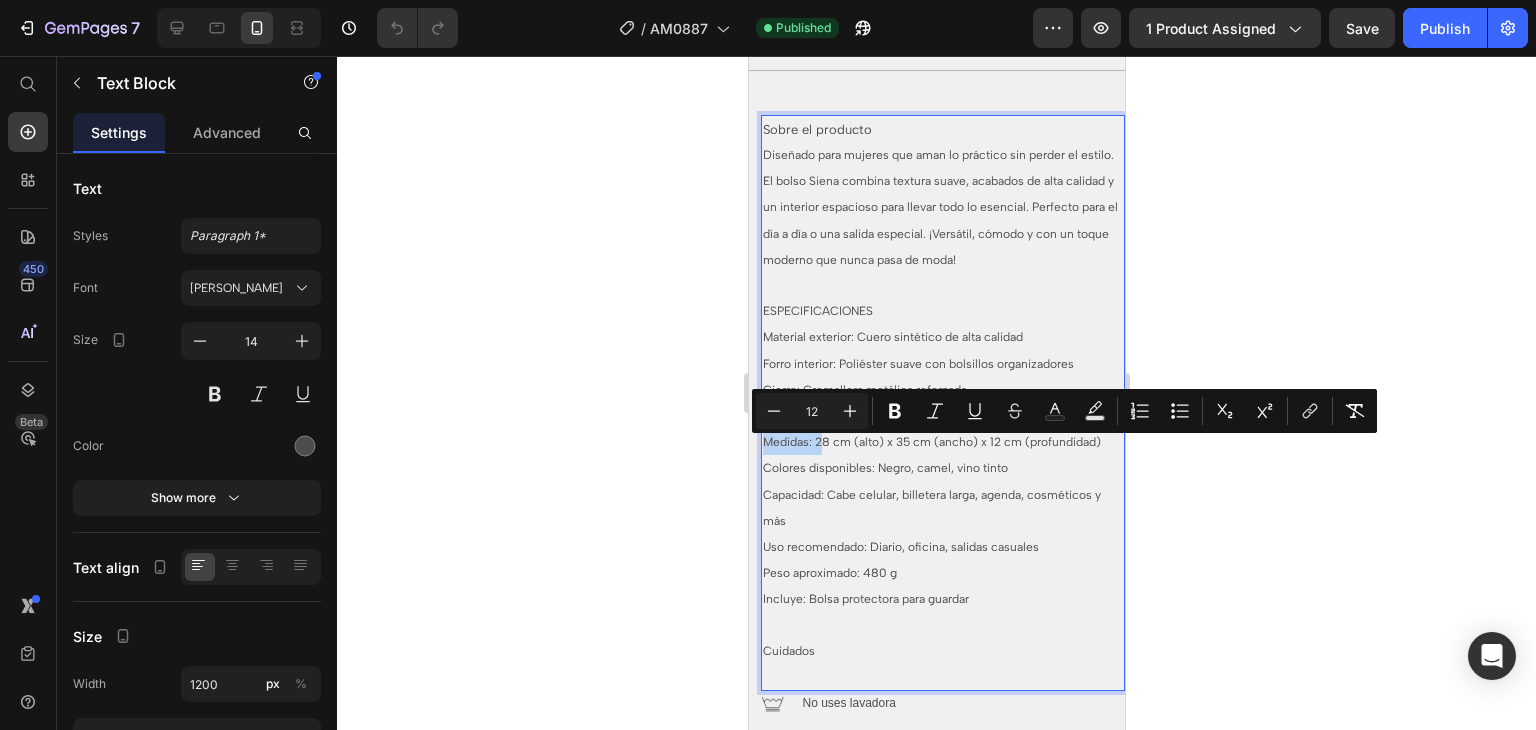 click on "Medidas: 28 cm (alto) x 35 cm (ancho) x 12 cm (profundidad)" at bounding box center [931, 442] 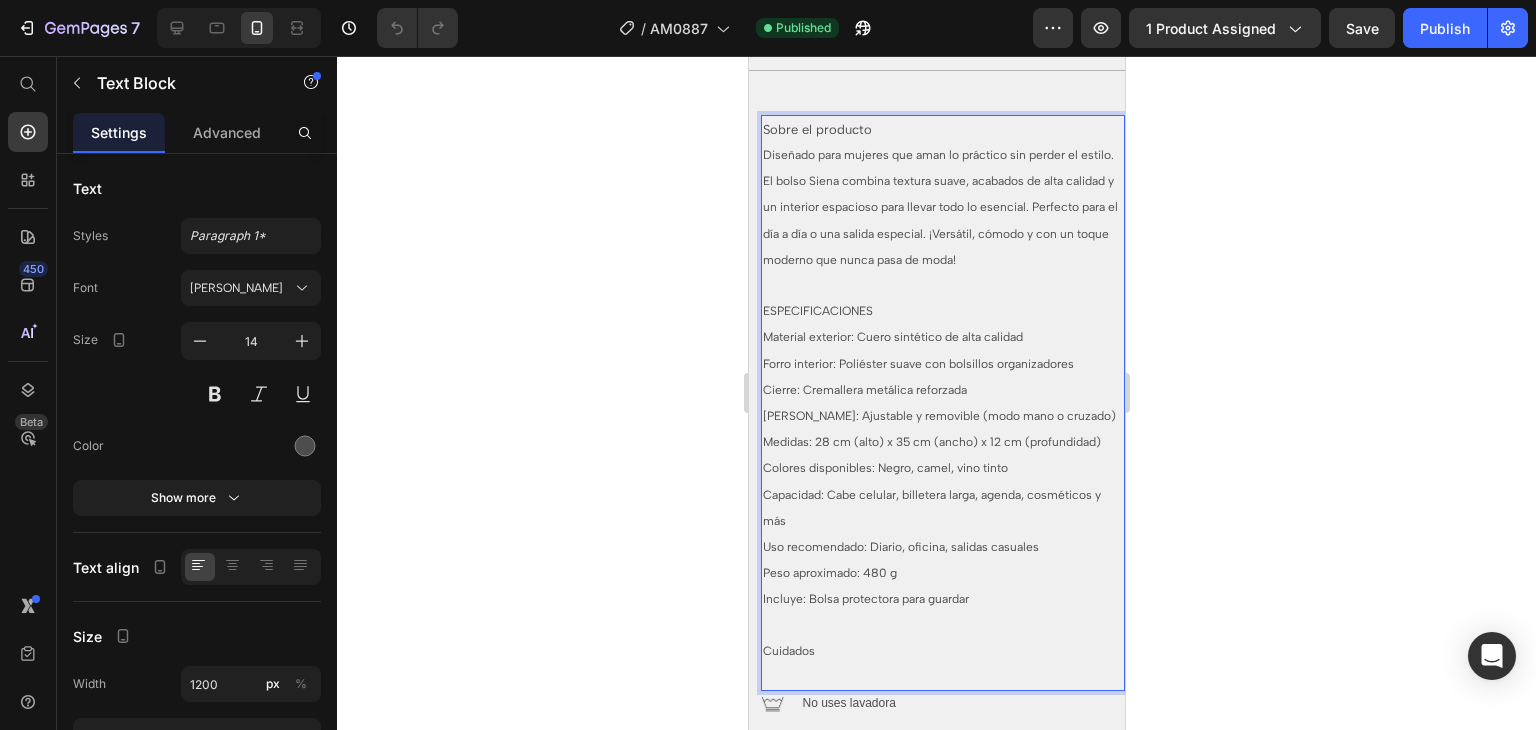 click on "Medidas: 28 cm (alto) x 35 cm (ancho) x 12 cm (profundidad)" at bounding box center [942, 442] 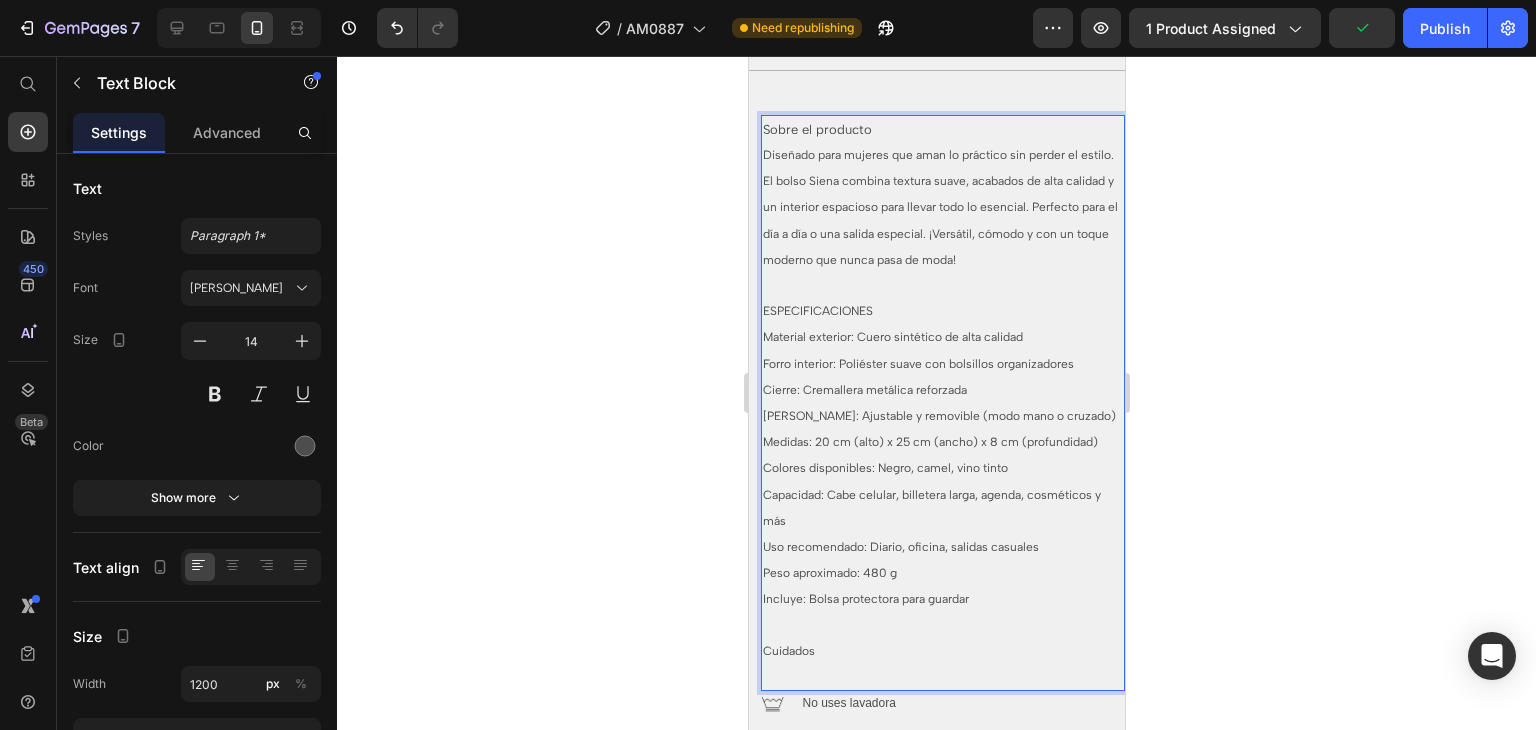 click on "Colores disponibles: Negro, camel, vino tinto" at bounding box center (884, 468) 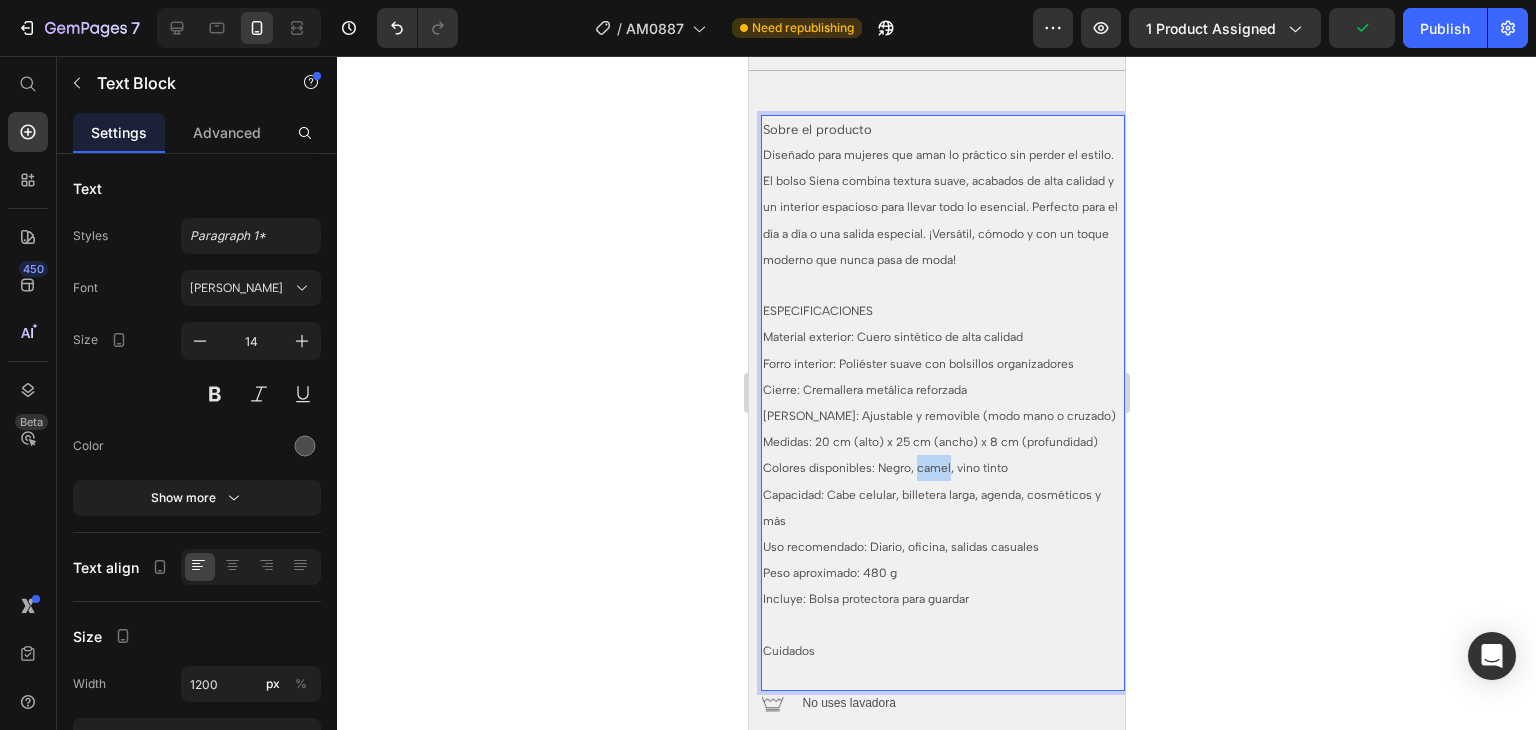 click on "Colores disponibles: Negro, camel, vino tinto" at bounding box center [884, 468] 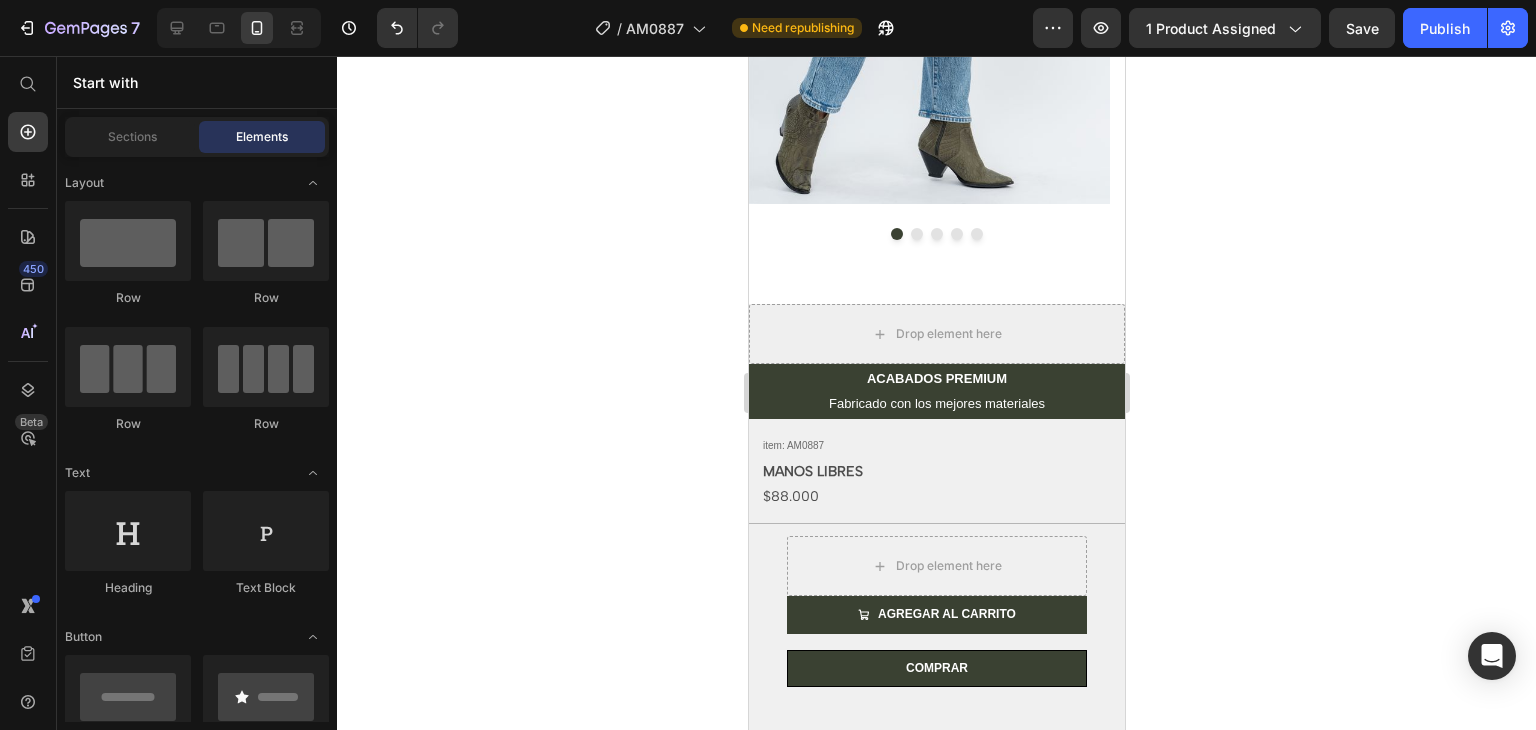 scroll, scrollTop: 513, scrollLeft: 0, axis: vertical 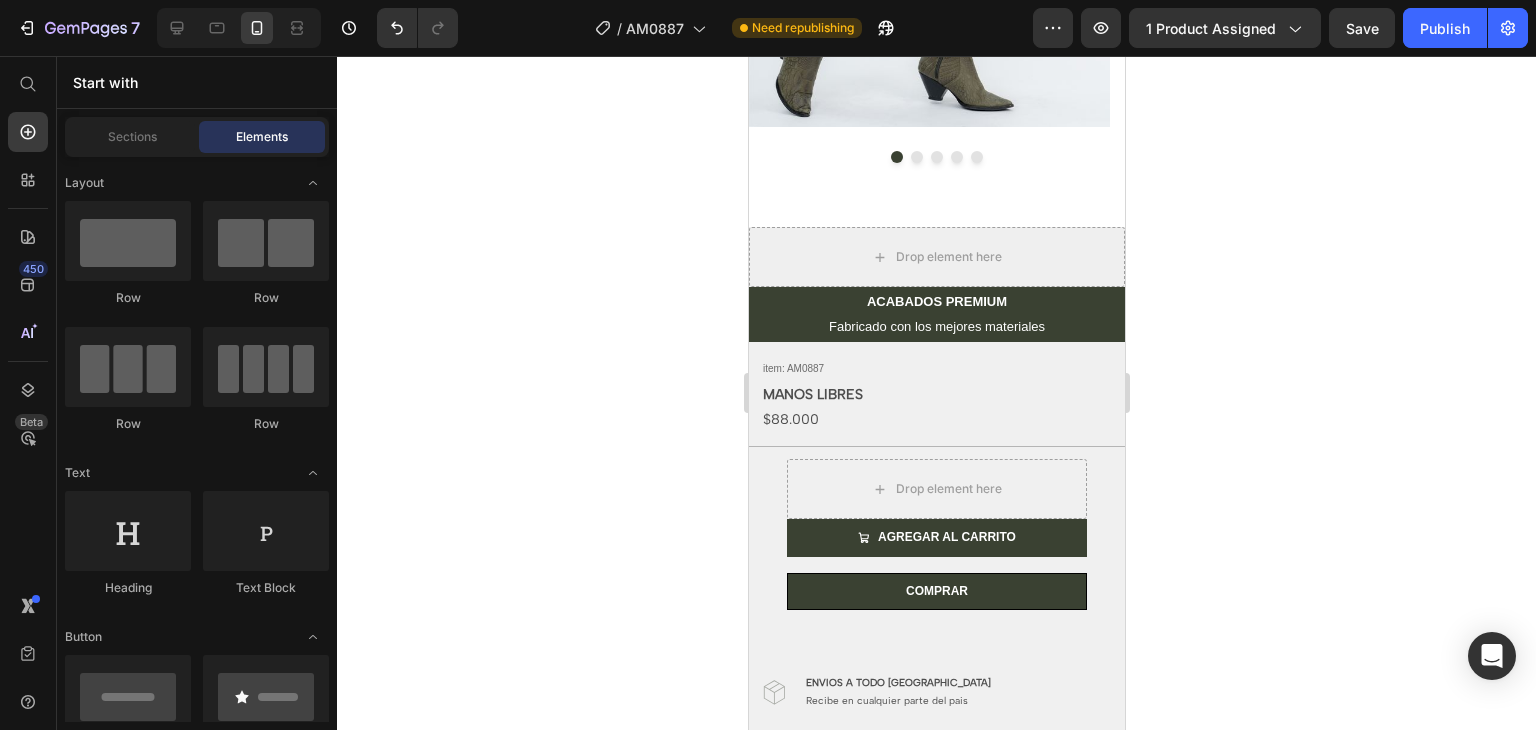 click on "Row
Row
Row
Row" 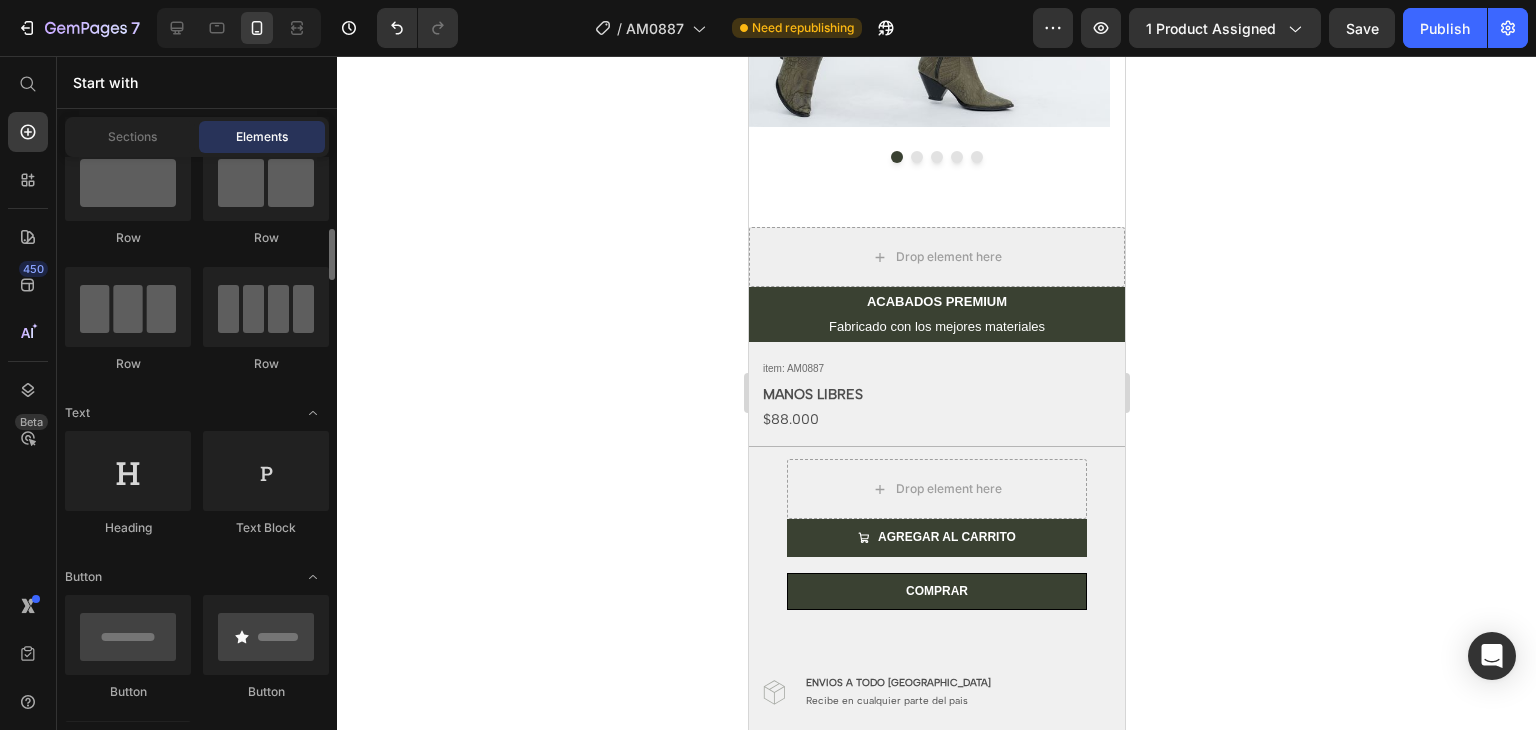 scroll, scrollTop: 304, scrollLeft: 0, axis: vertical 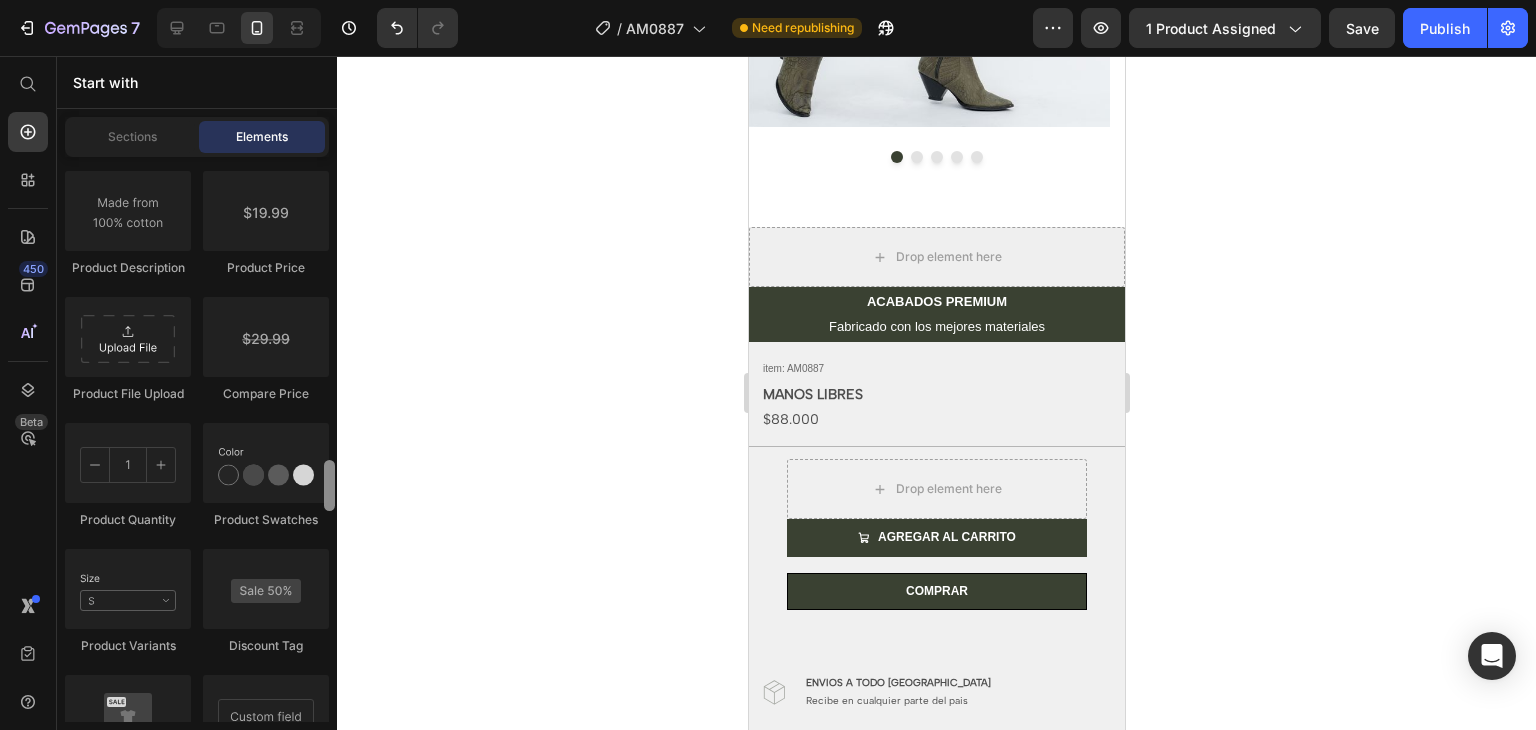 drag, startPoint x: 334, startPoint y: 199, endPoint x: 392, endPoint y: 488, distance: 294.7626 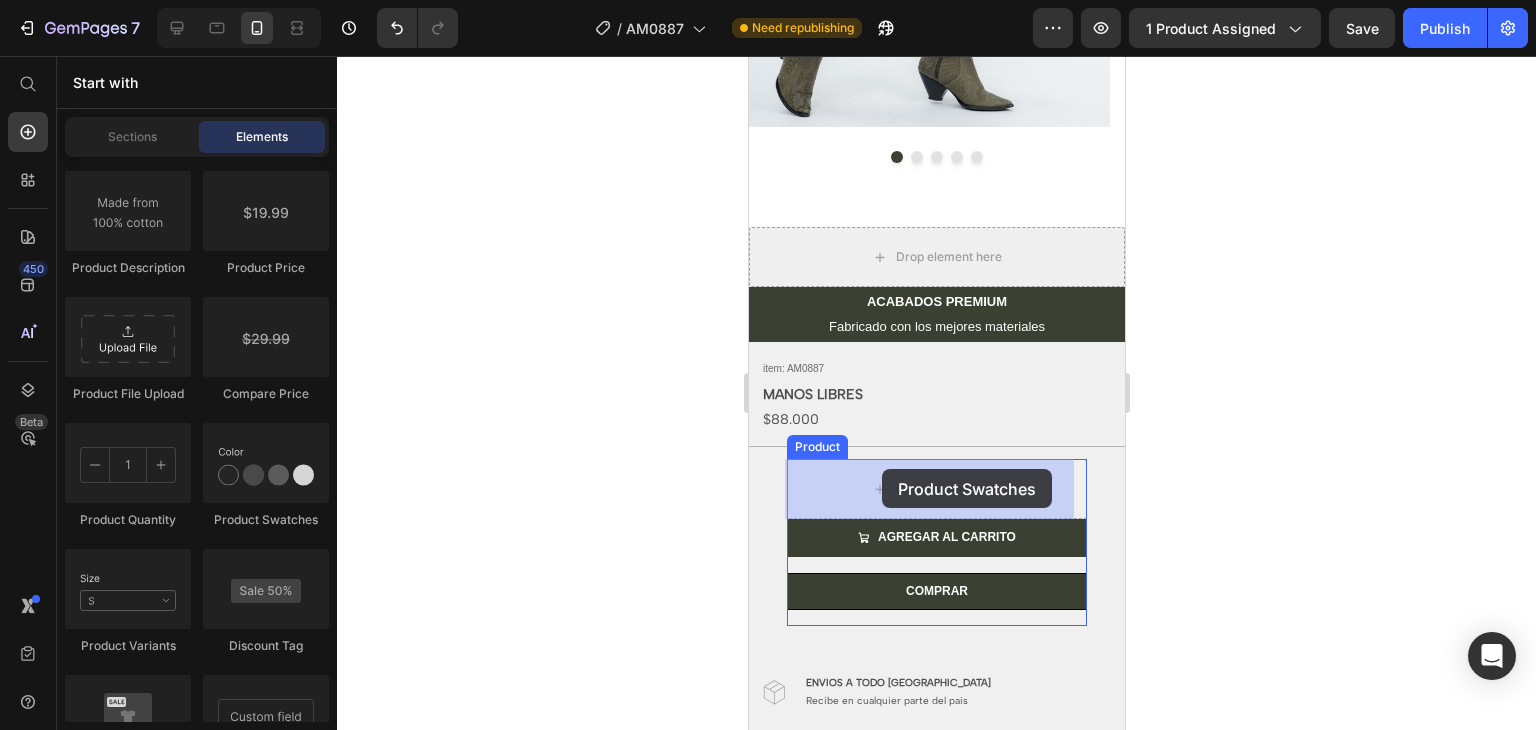 drag, startPoint x: 1044, startPoint y: 525, endPoint x: 881, endPoint y: 469, distance: 172.35138 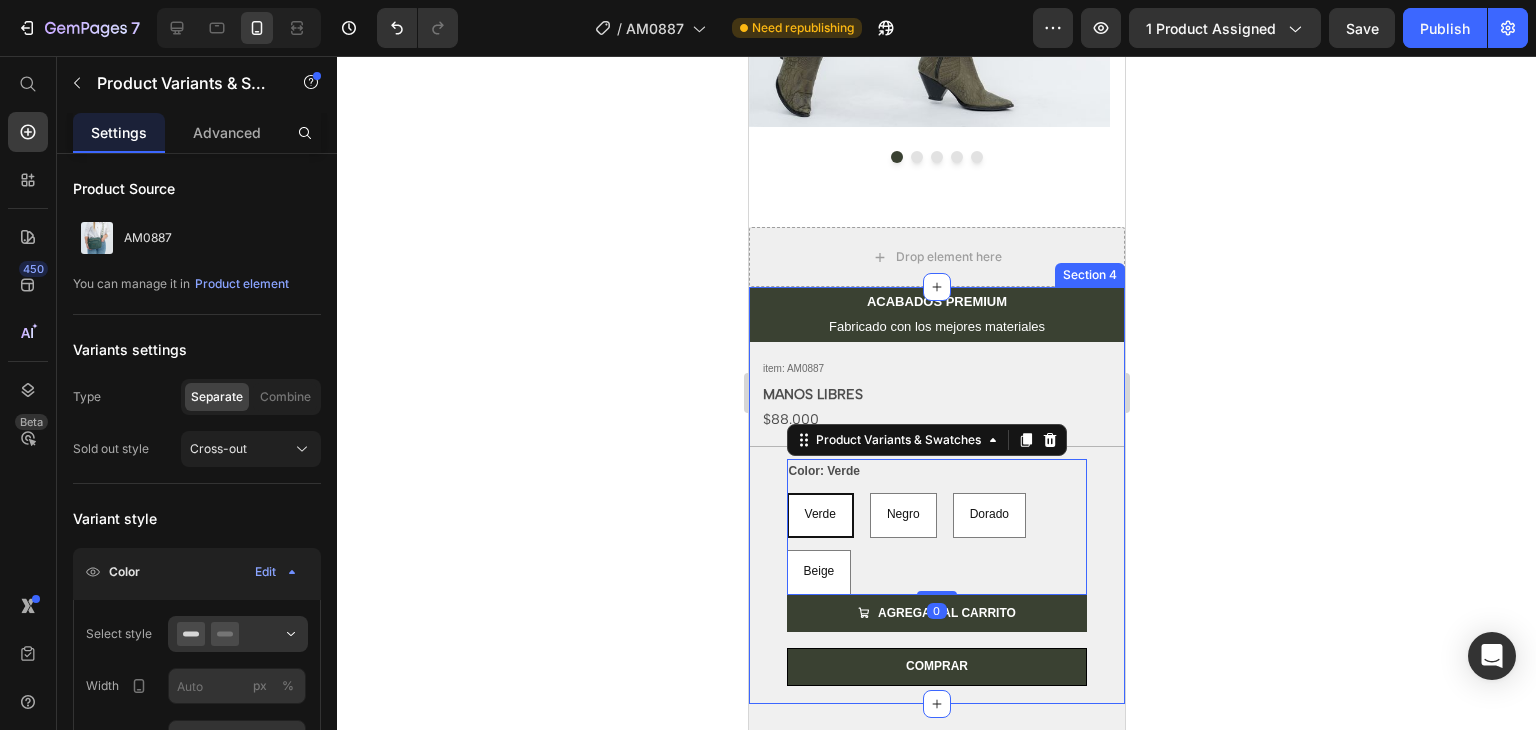 click 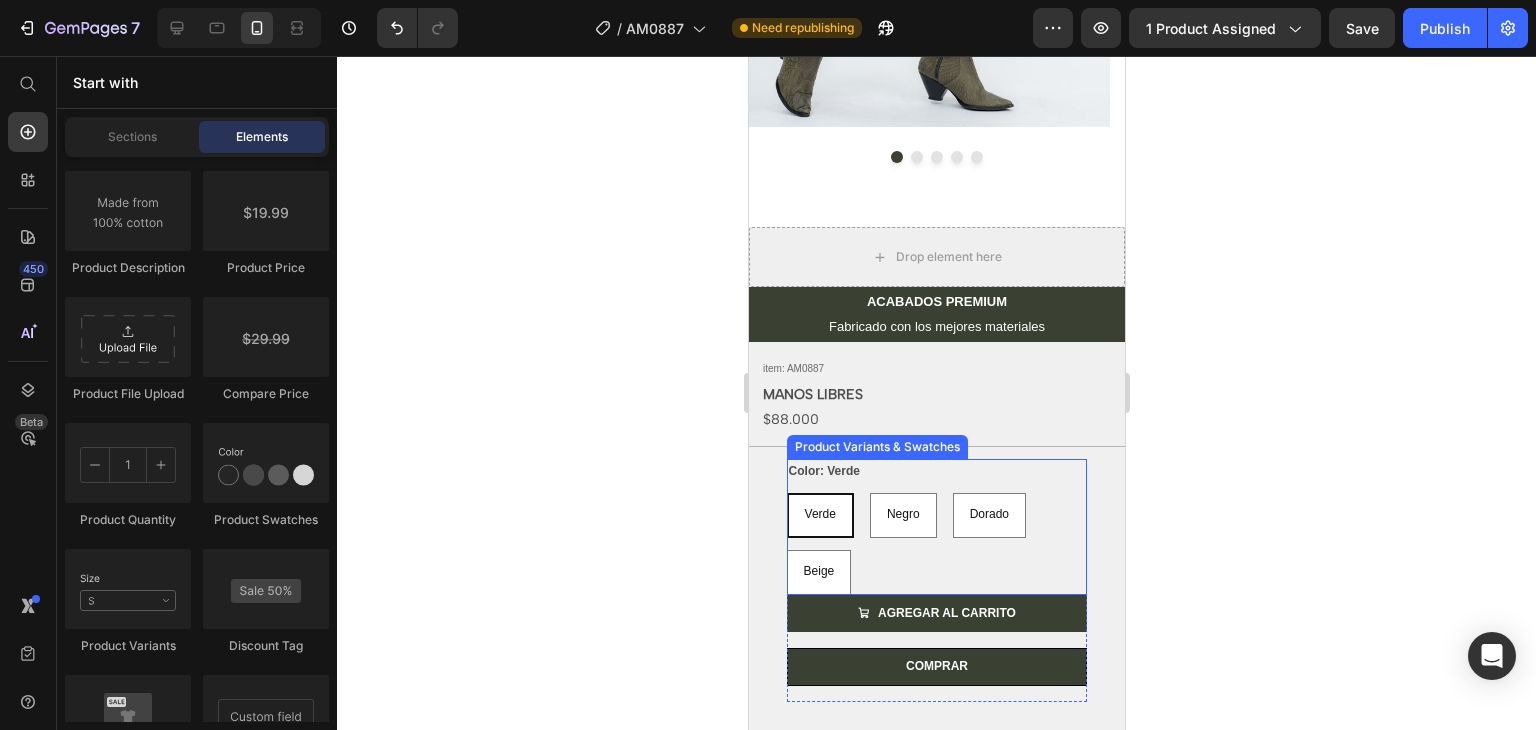 click on "Verde Verde Verde Negro Negro Negro Dorado Dorado Dorado Beige Beige Beige" at bounding box center [936, 544] 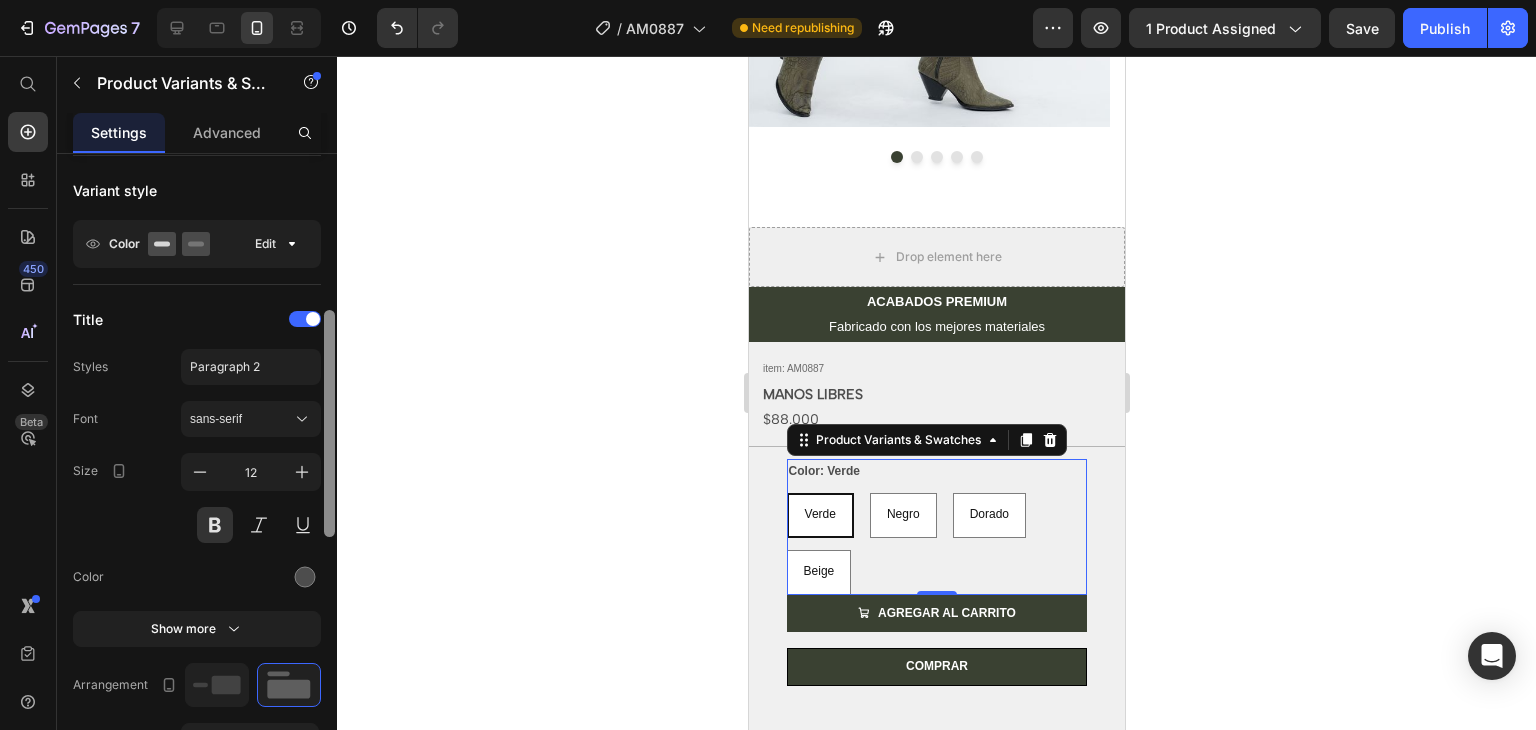 scroll, scrollTop: 0, scrollLeft: 0, axis: both 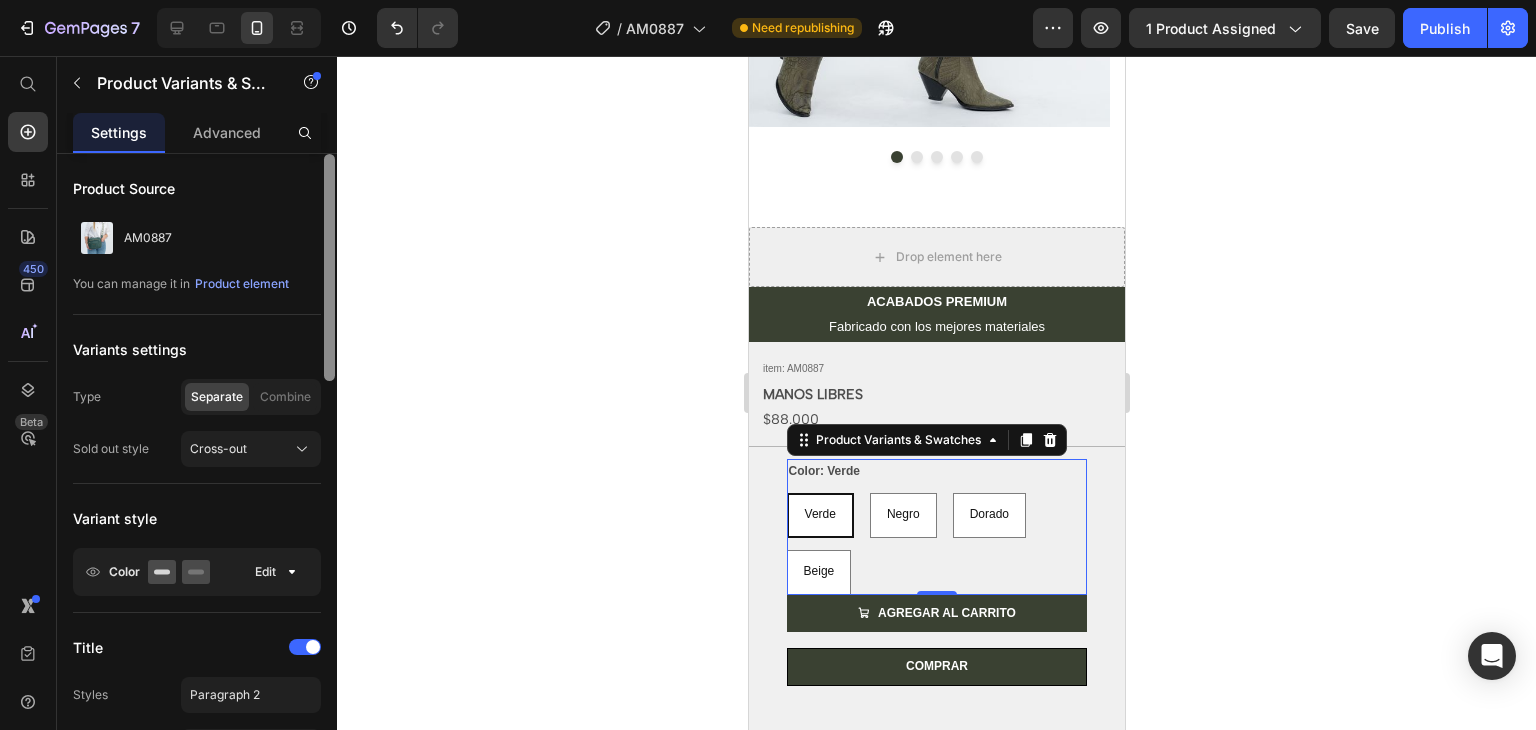 drag, startPoint x: 331, startPoint y: 351, endPoint x: 327, endPoint y: 281, distance: 70.11419 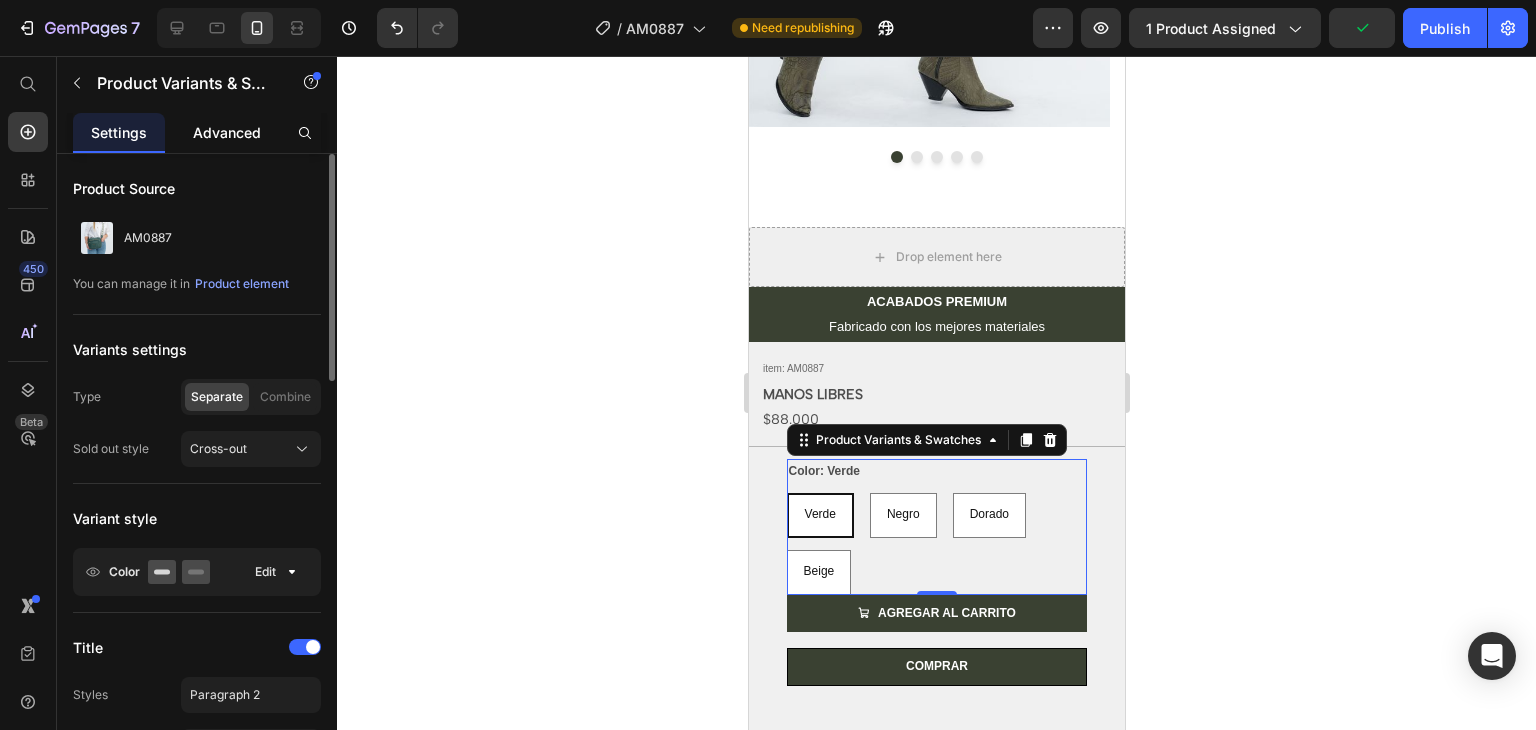 click on "Advanced" 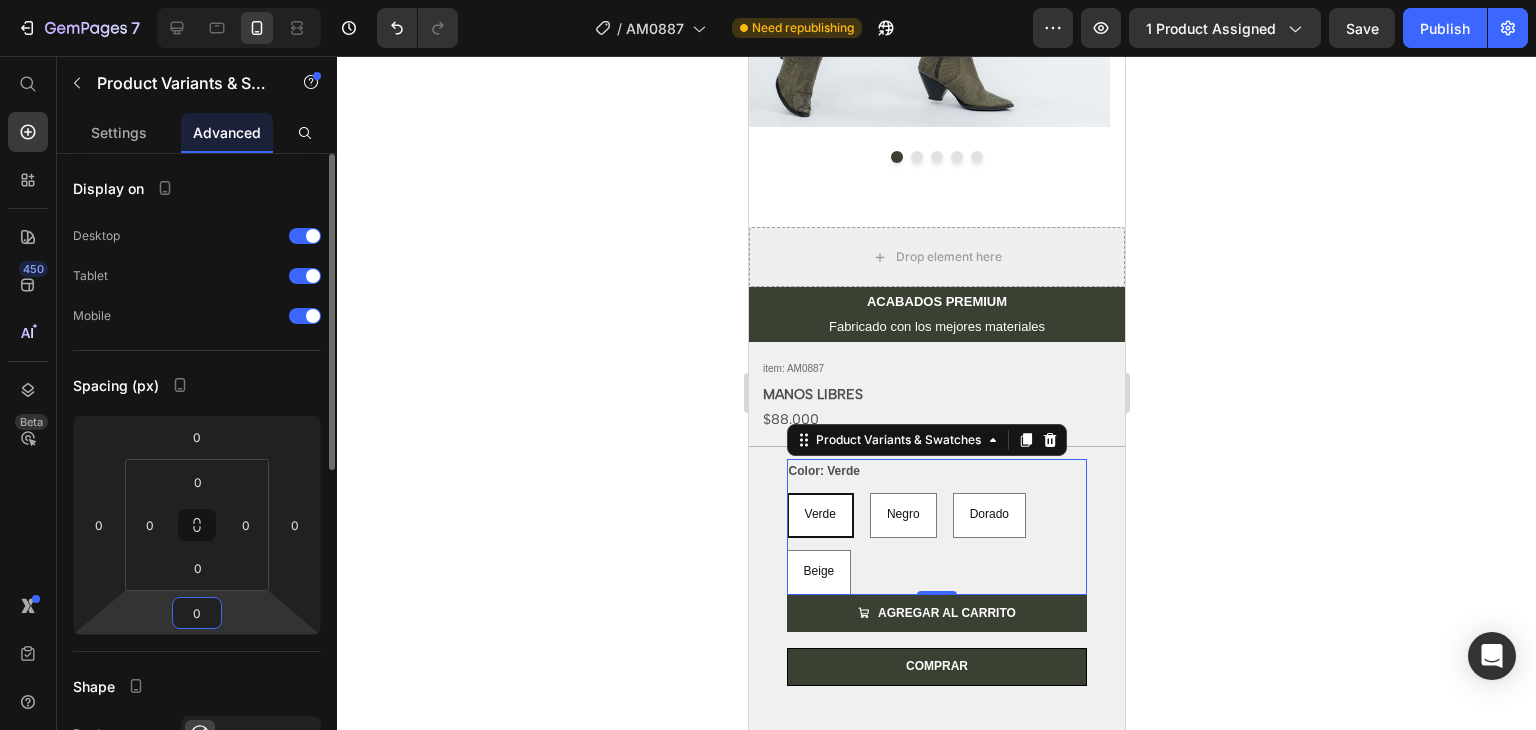 click on "0" at bounding box center [197, 613] 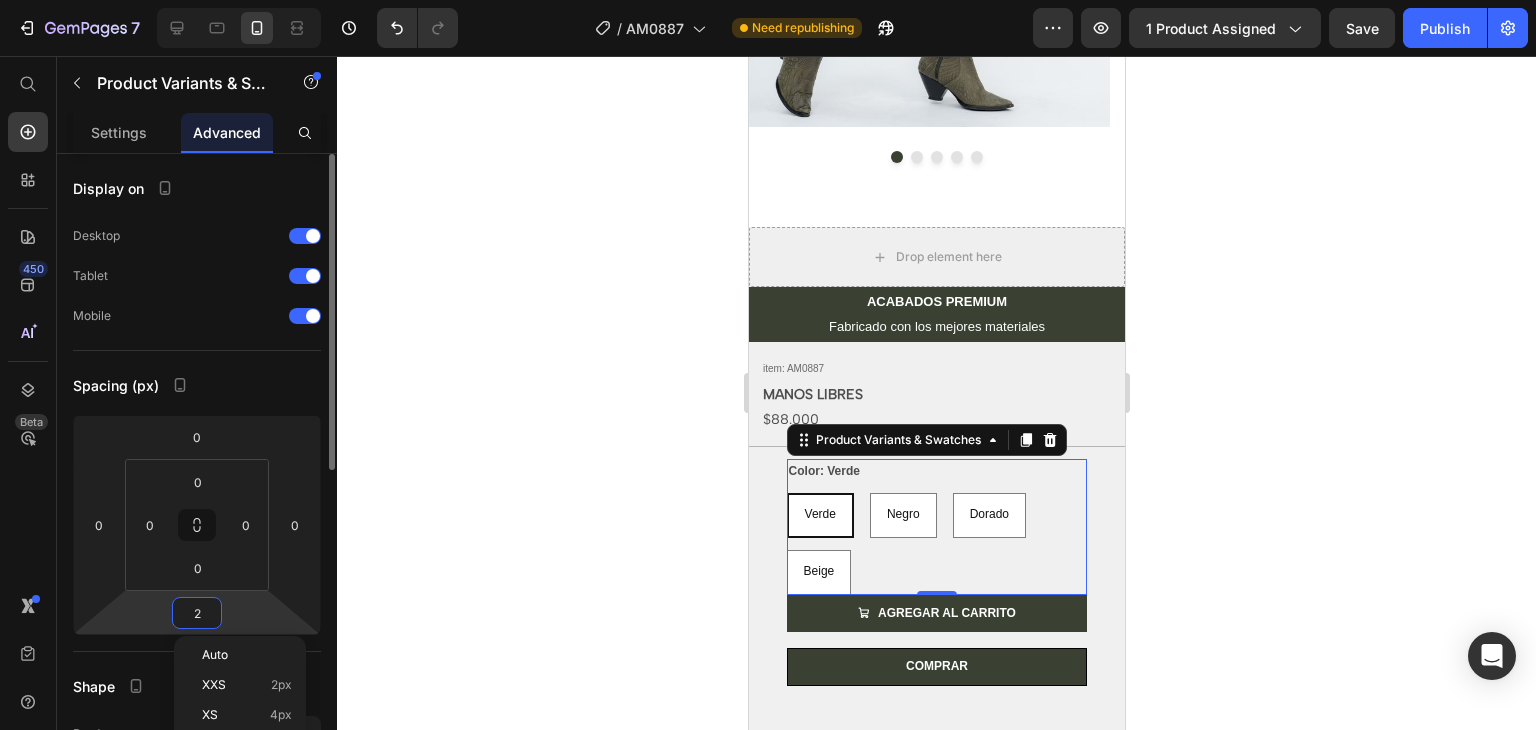 type on "20" 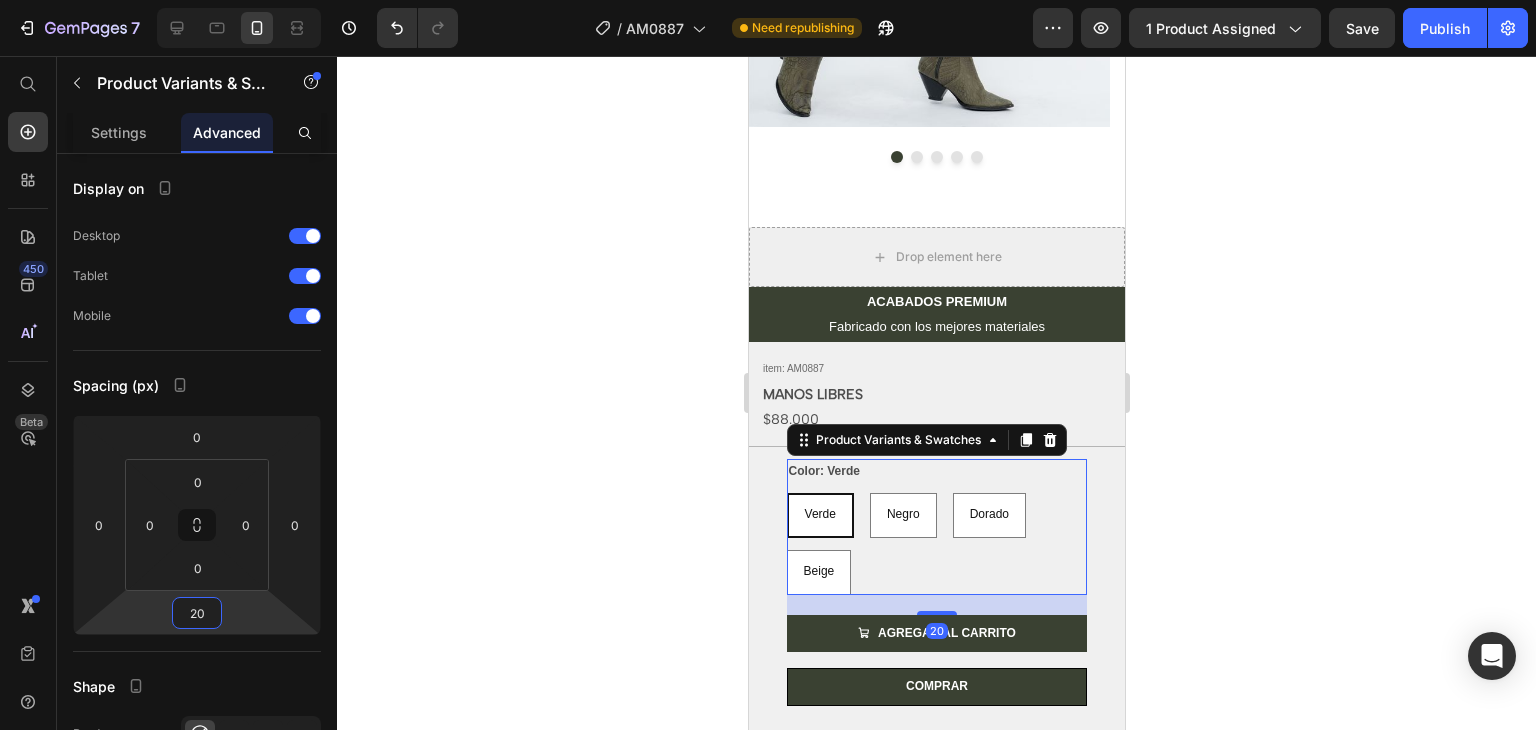 click 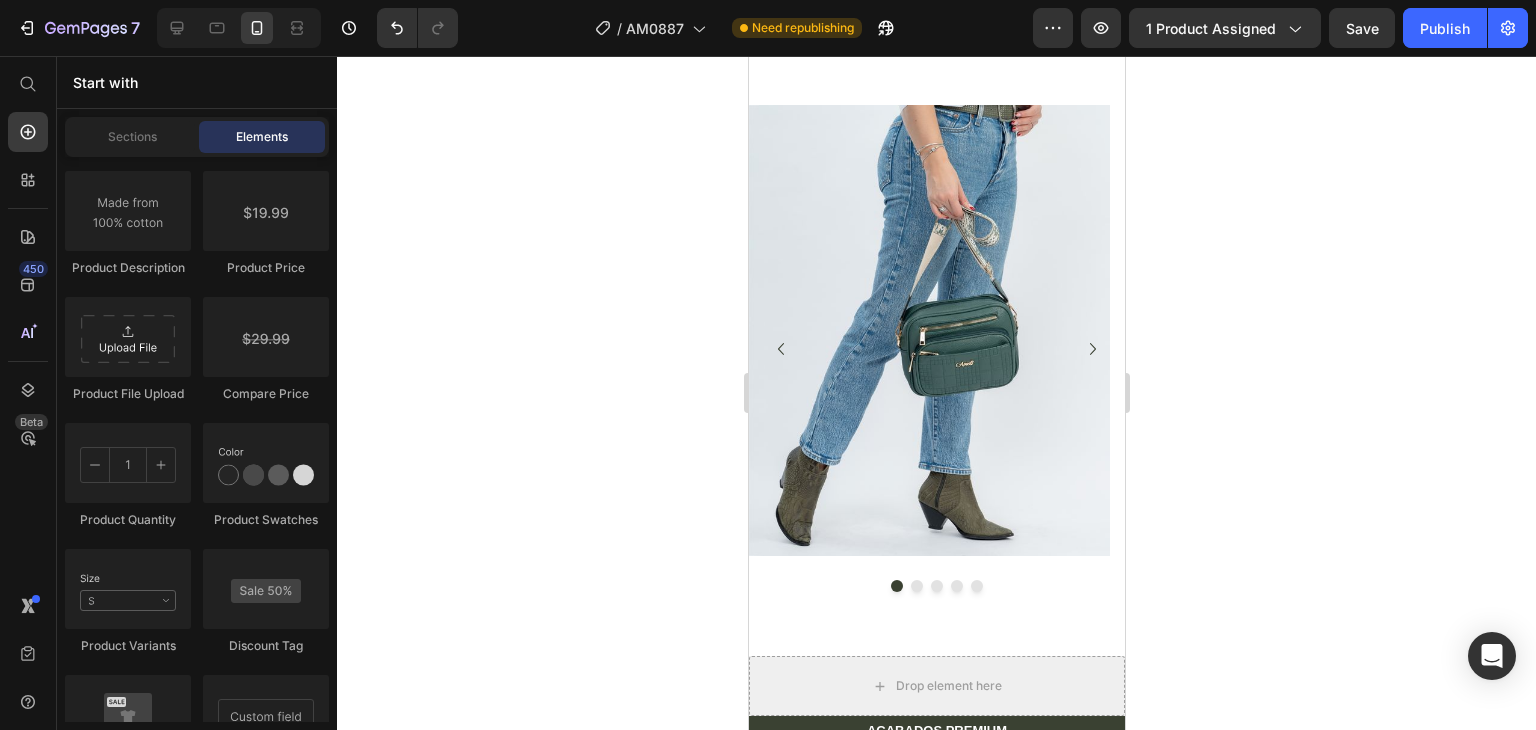 scroll, scrollTop: 0, scrollLeft: 0, axis: both 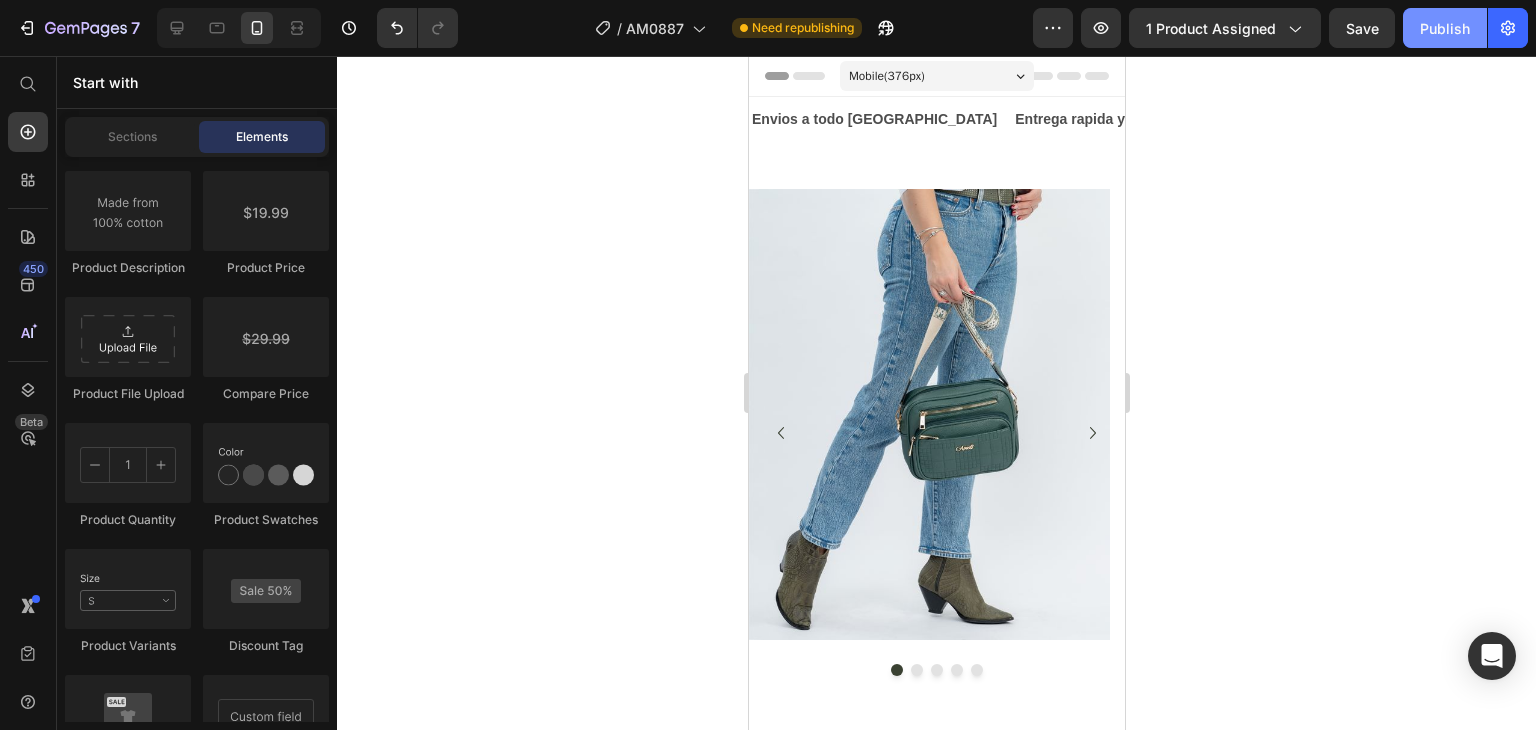 click on "Publish" 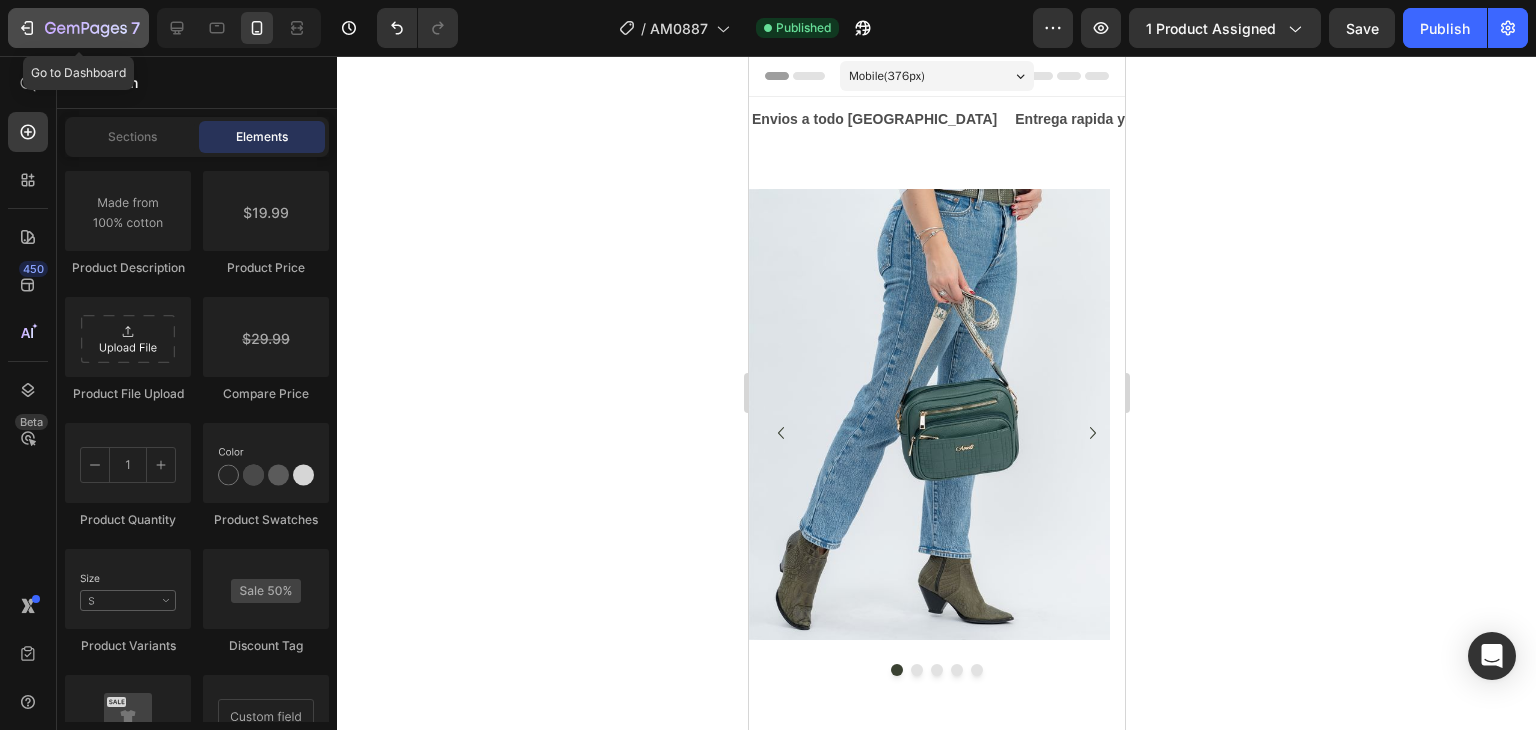 click 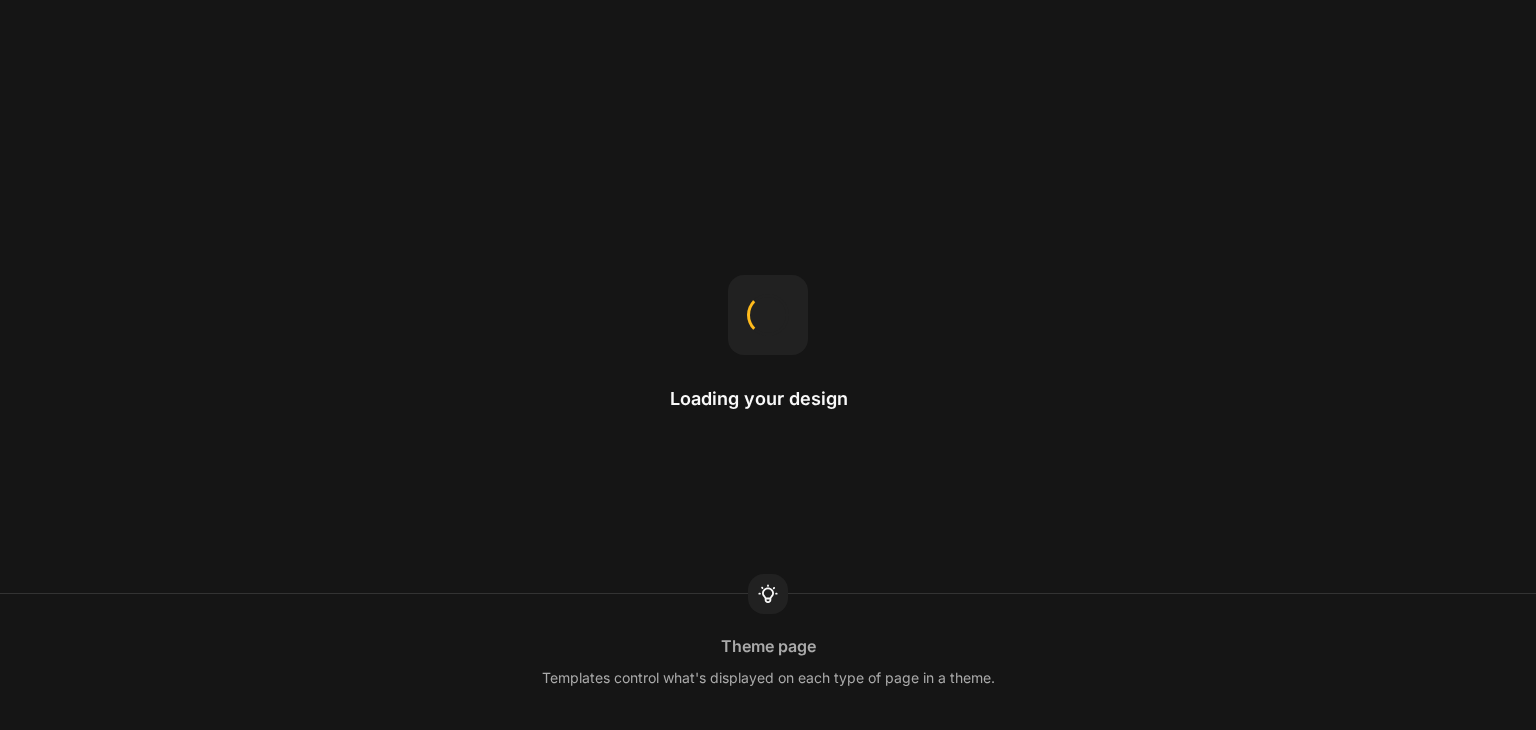 scroll, scrollTop: 0, scrollLeft: 0, axis: both 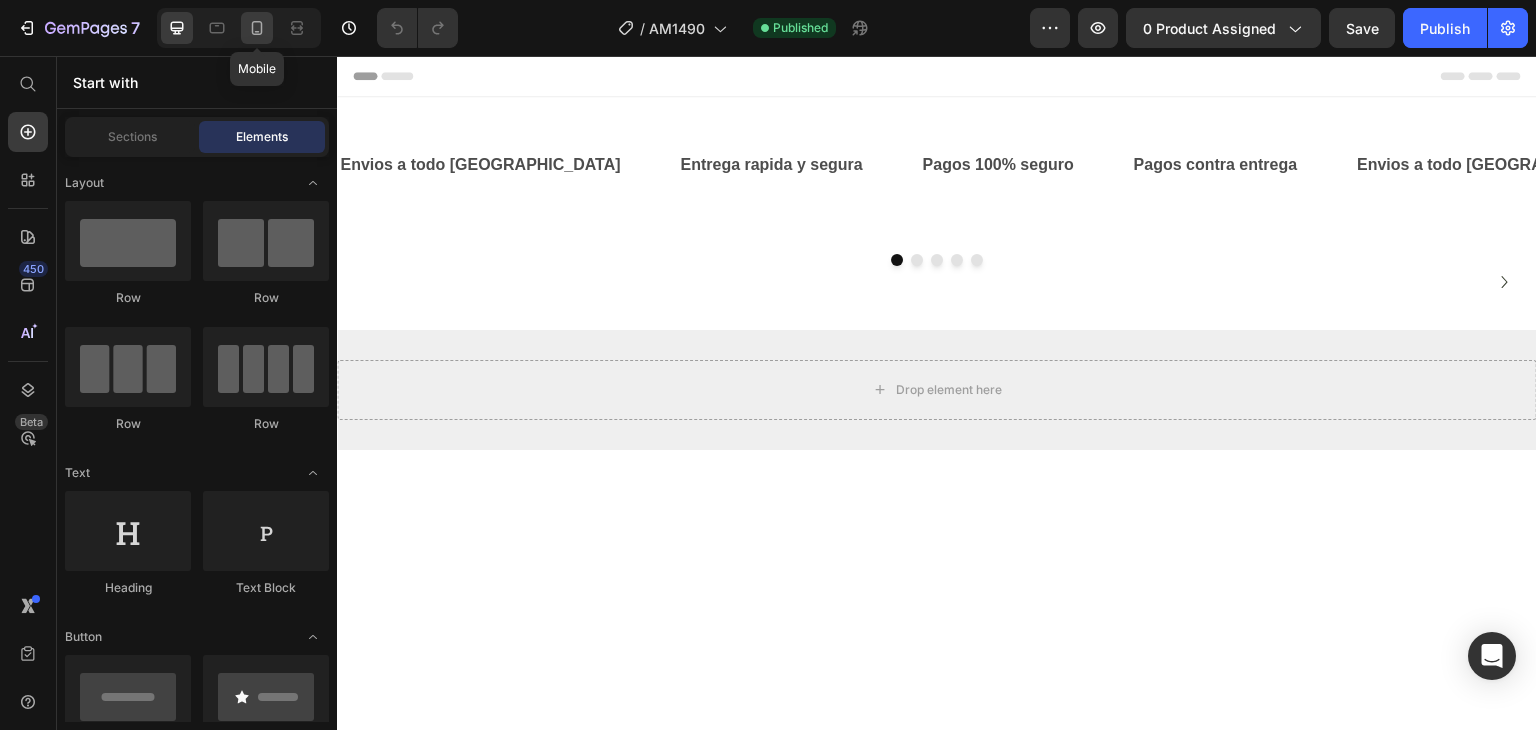 click 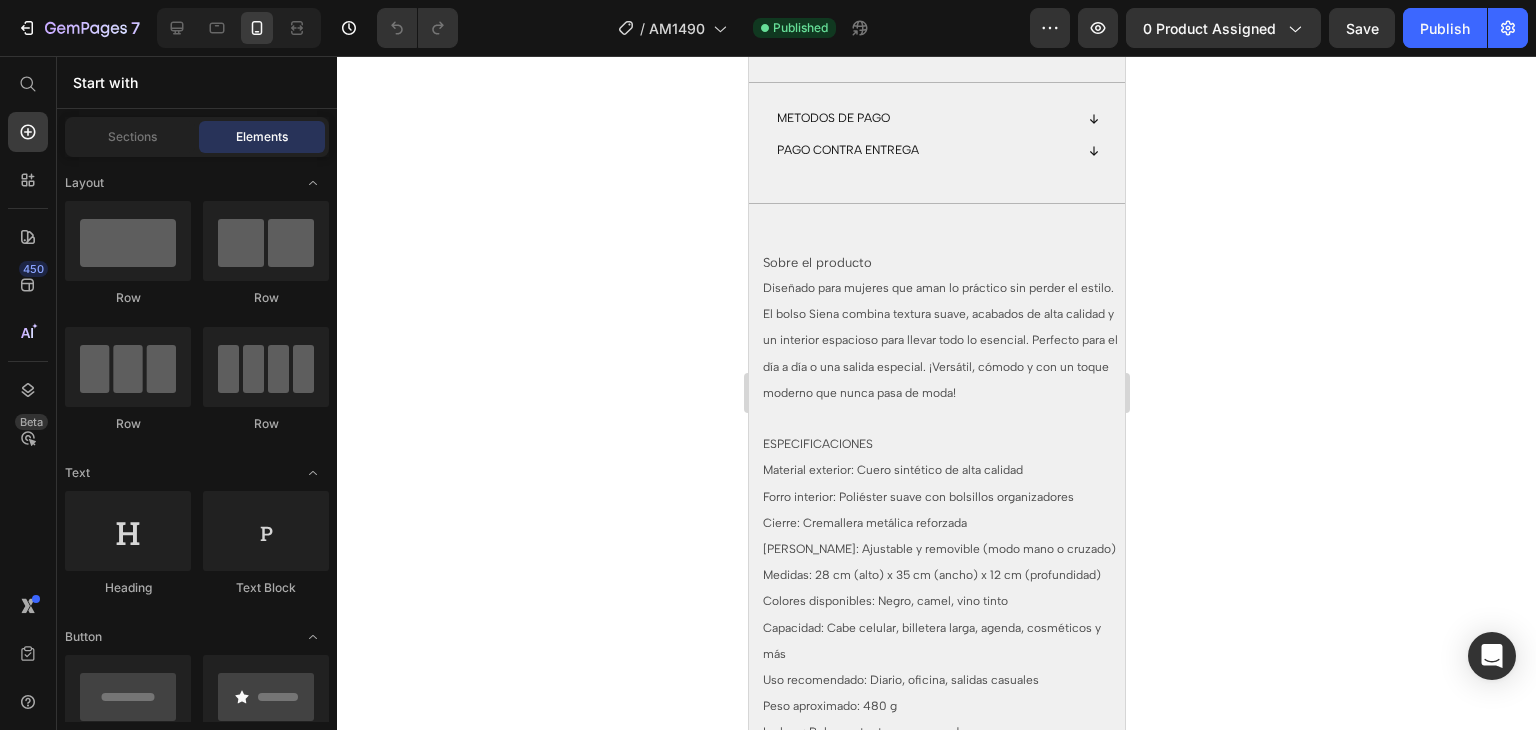 scroll, scrollTop: 1328, scrollLeft: 0, axis: vertical 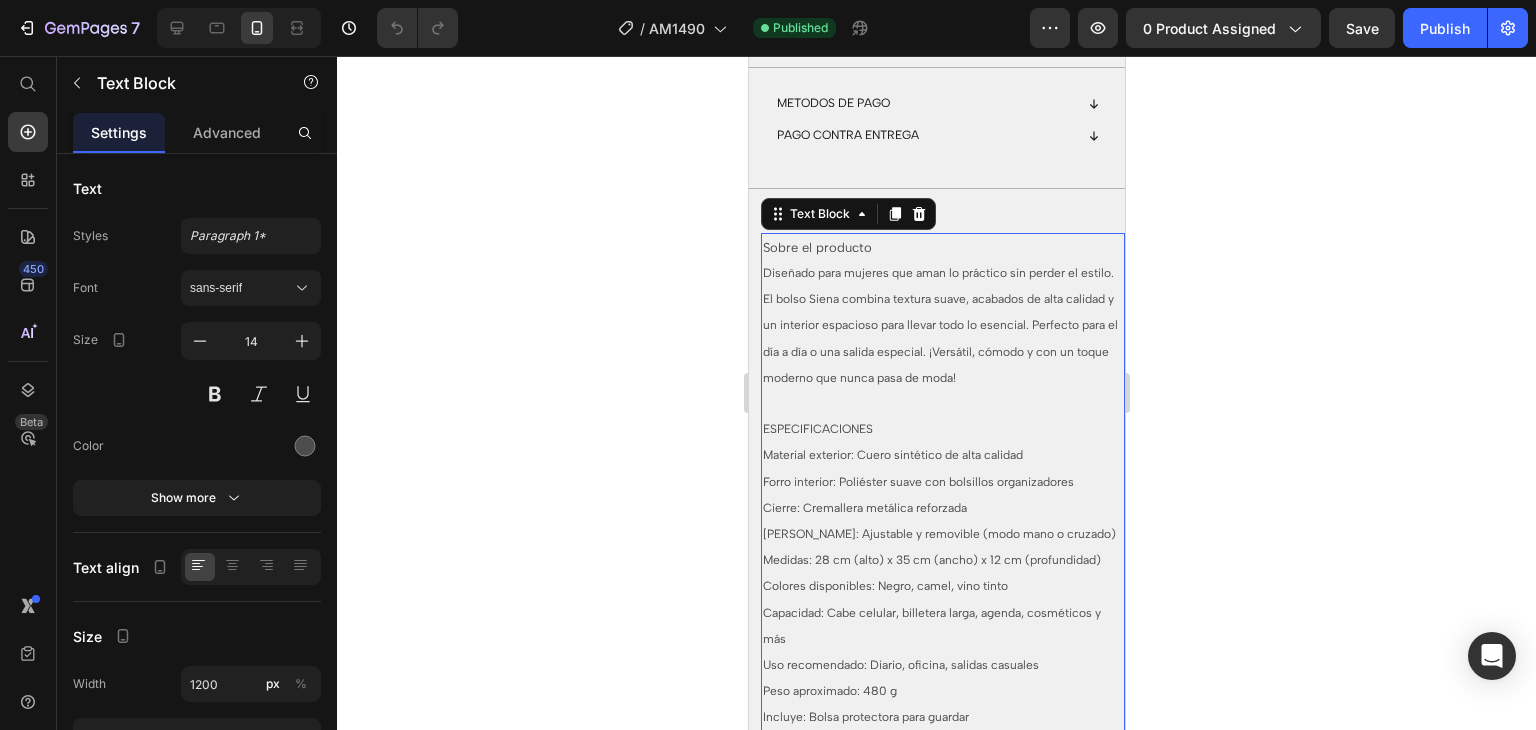 click on "Diseñado para mujeres que aman lo práctico sin perder el estilo. El bolso Siena combina textura suave, acabados de alta calidad y un interior espacioso para llevar todo lo esencial. Perfecto para el día a día o una salida especial. ¡Versátil, cómodo y con un toque moderno que nunca pasa de moda!" at bounding box center (939, 325) 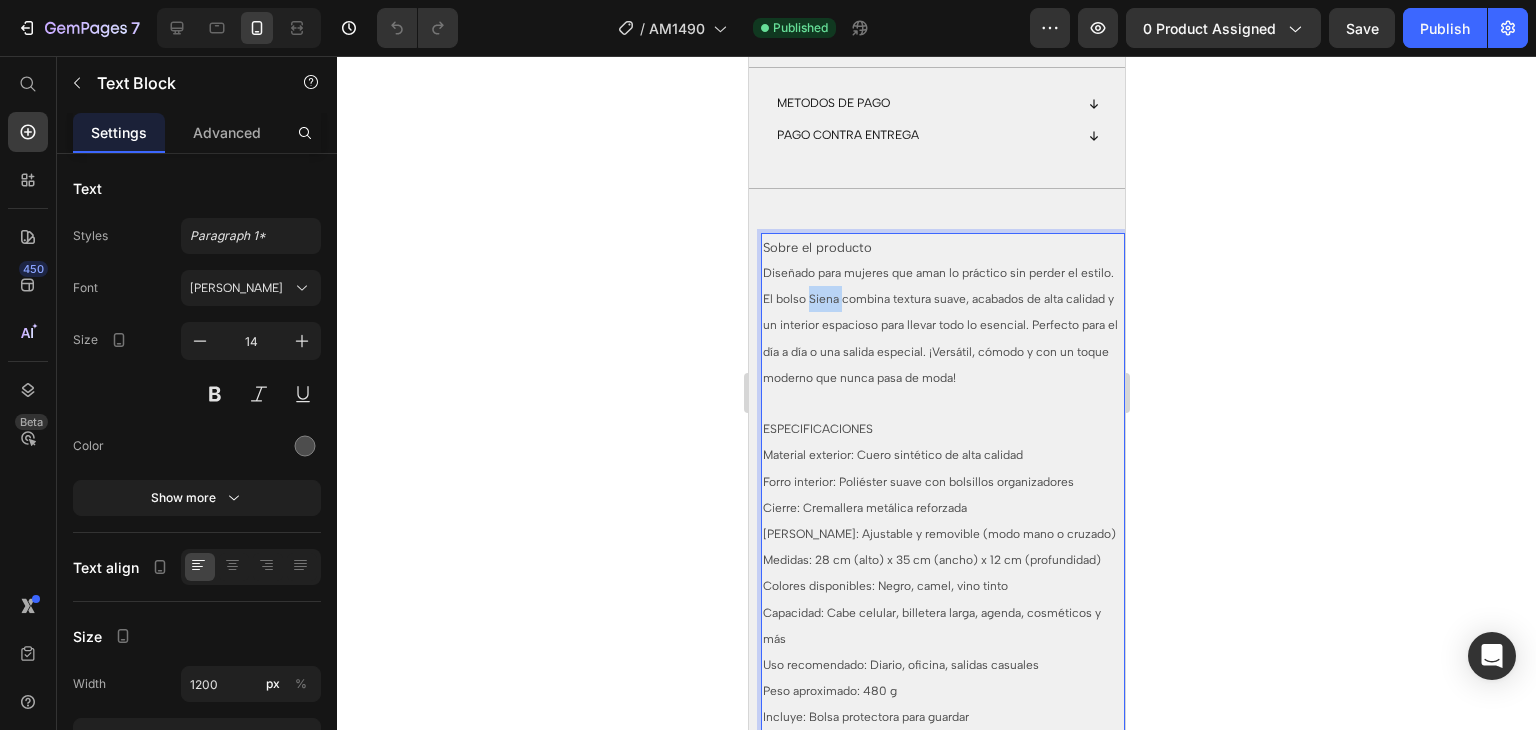 click on "Diseñado para mujeres que aman lo práctico sin perder el estilo. El bolso Siena combina textura suave, acabados de alta calidad y un interior espacioso para llevar todo lo esencial. Perfecto para el día a día o una salida especial. ¡Versátil, cómodo y con un toque moderno que nunca pasa de moda!" at bounding box center [939, 325] 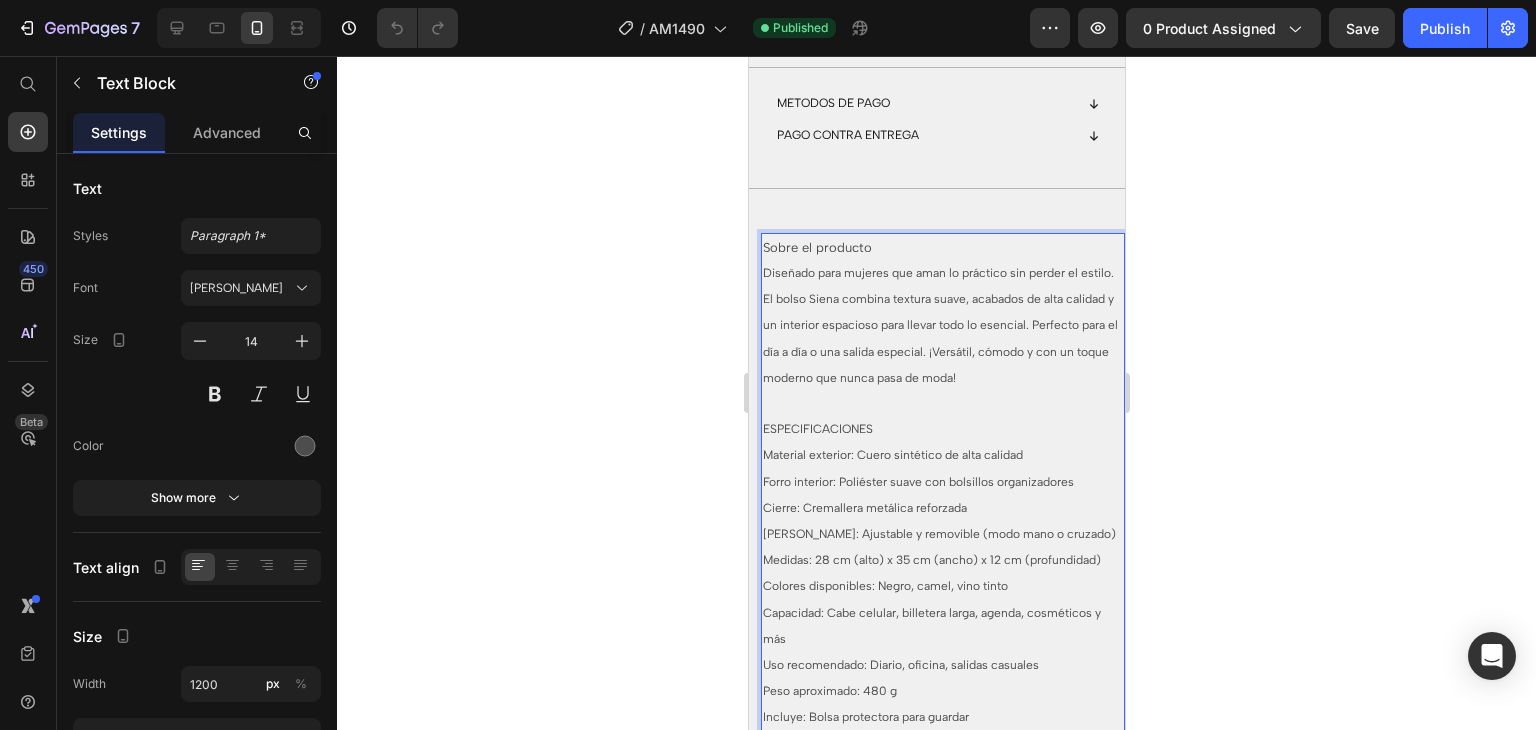 click on "Diseñado para mujeres que aman lo práctico sin perder el estilo. El bolso Siena combina textura suave, acabados de alta calidad y un interior espacioso para llevar todo lo esencial. Perfecto para el día a día o una salida especial. ¡Versátil, cómodo y con un toque moderno que nunca pasa de moda!" at bounding box center [939, 325] 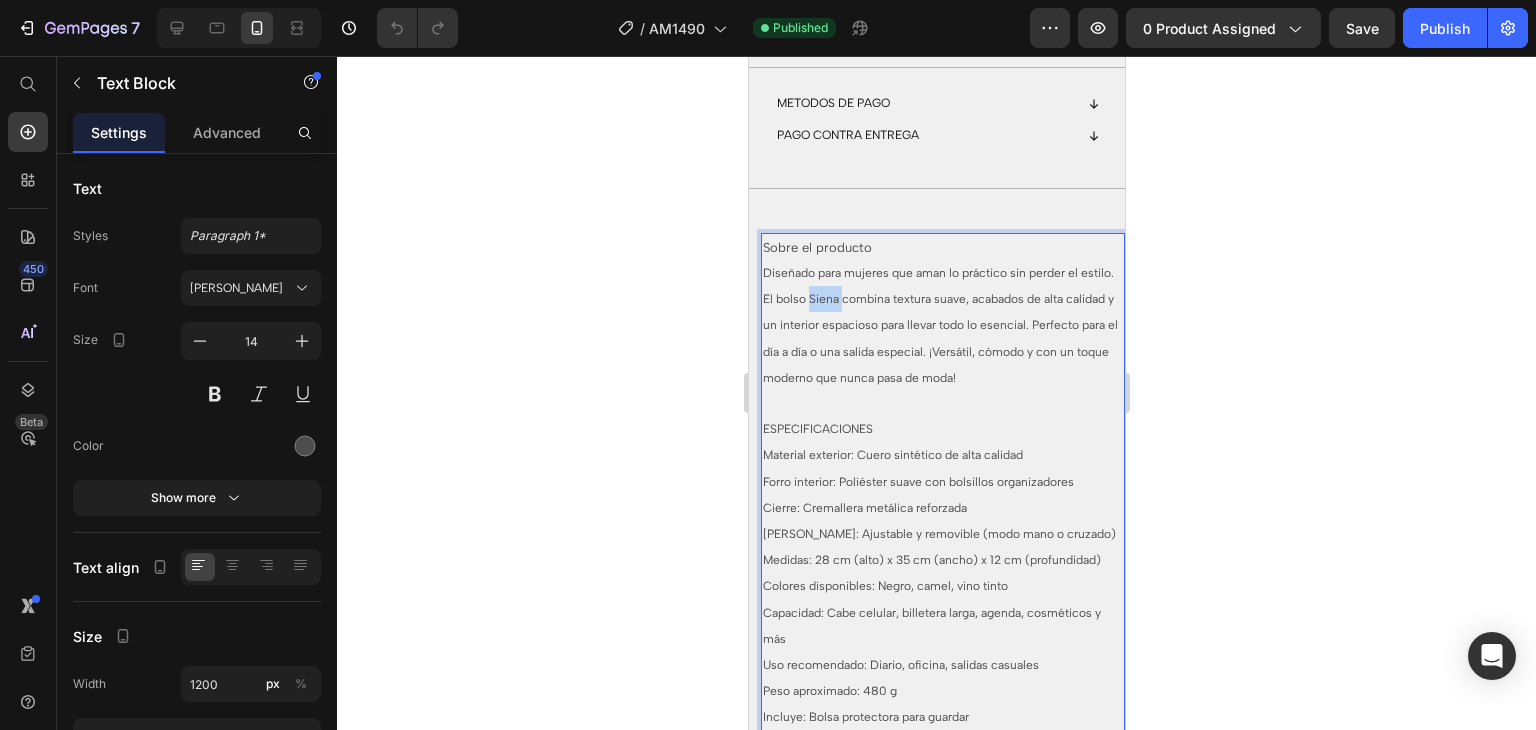 click on "Diseñado para mujeres que aman lo práctico sin perder el estilo. El bolso Siena combina textura suave, acabados de alta calidad y un interior espacioso para llevar todo lo esencial. Perfecto para el día a día o una salida especial. ¡Versátil, cómodo y con un toque moderno que nunca pasa de moda!" at bounding box center (939, 325) 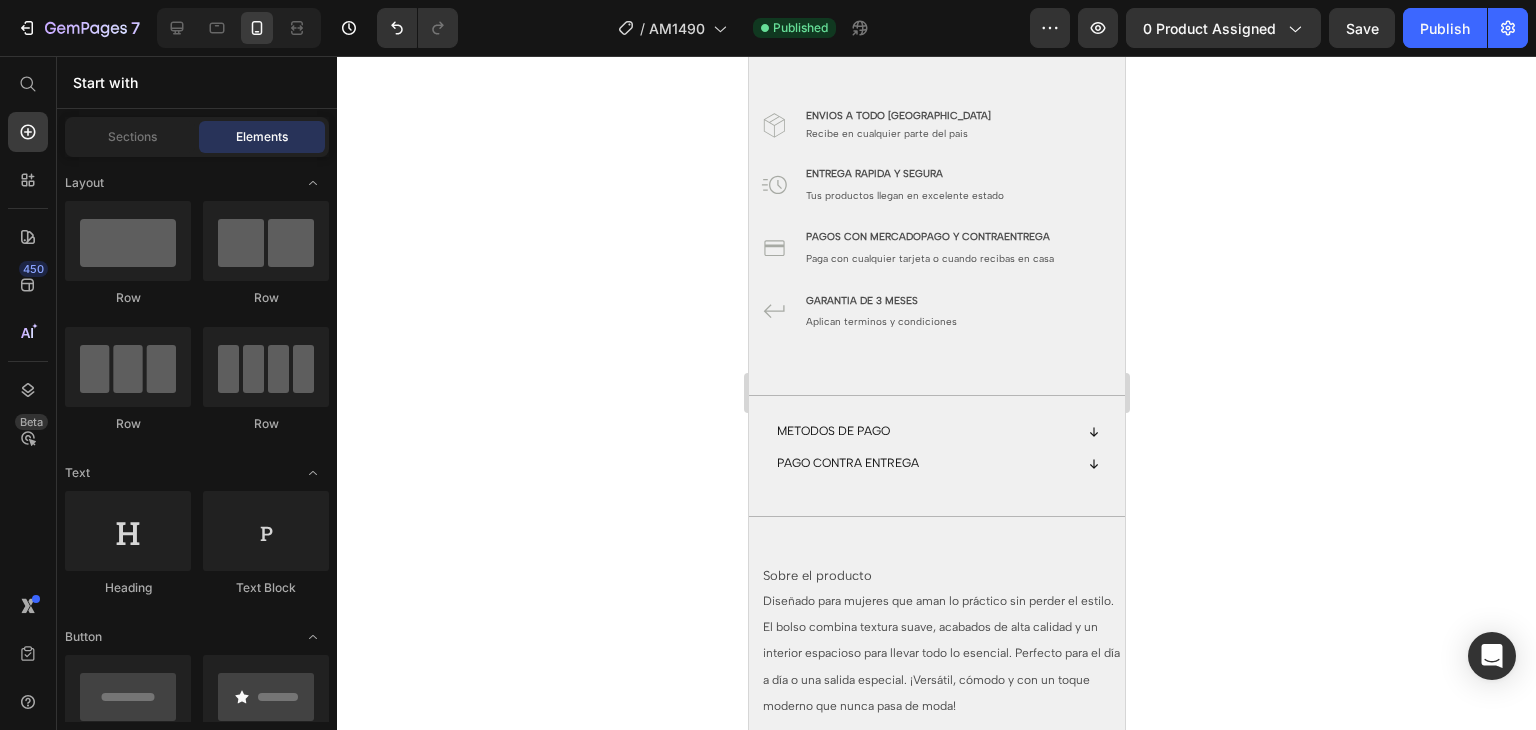 scroll, scrollTop: 1298, scrollLeft: 0, axis: vertical 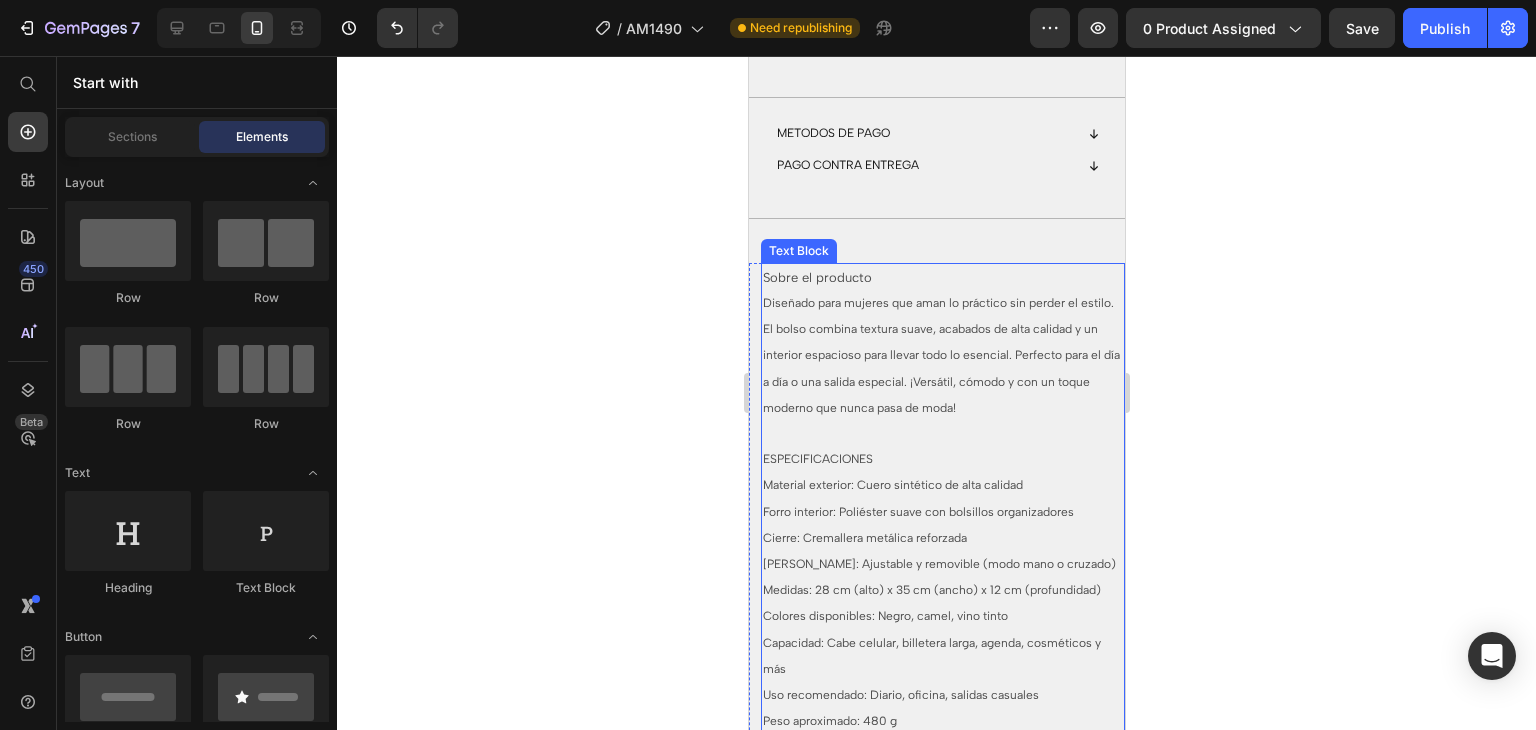 click on "Medidas: 28 cm (alto) x 35 cm (ancho) x 12 cm (profundidad)" at bounding box center (931, 590) 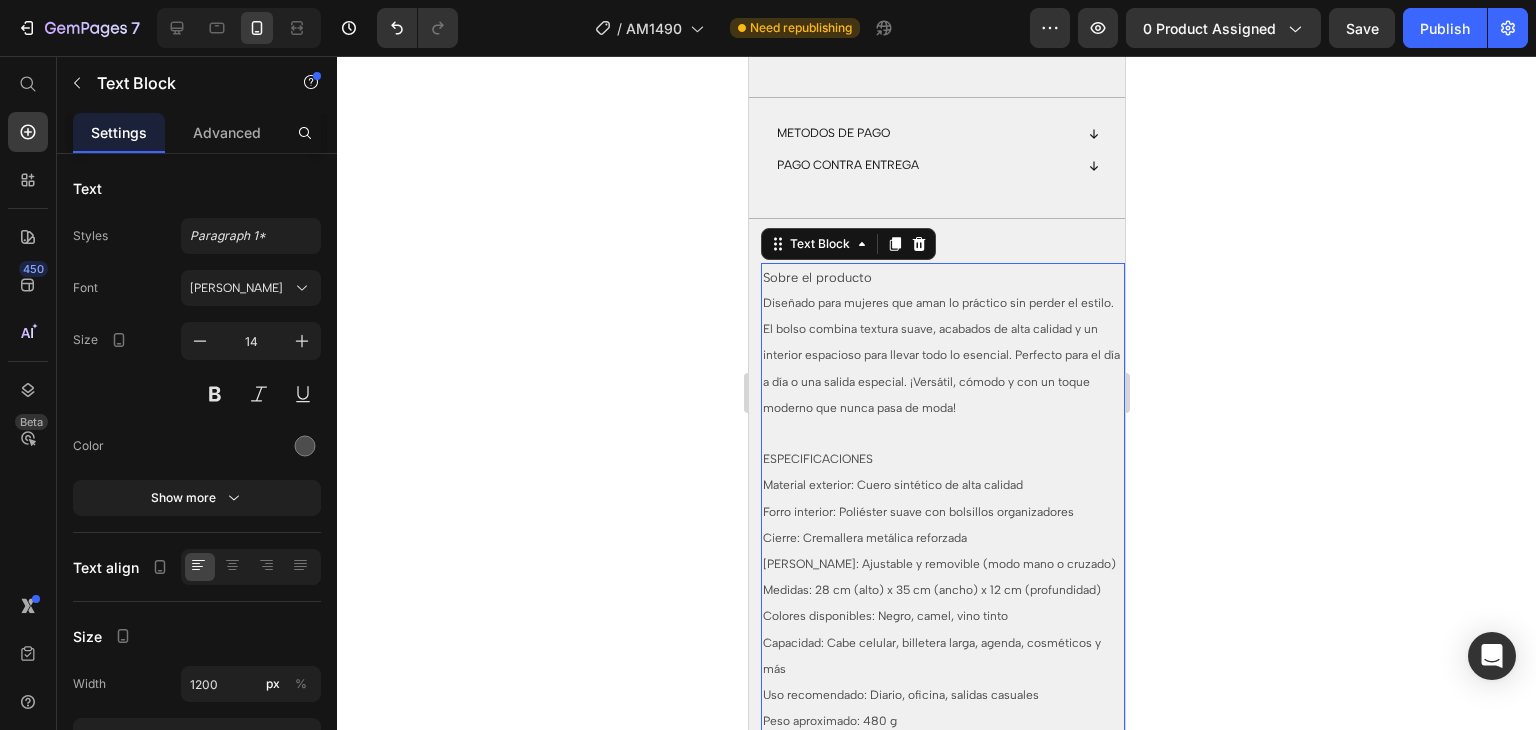 click on "Medidas: 28 cm (alto) x 35 cm (ancho) x 12 cm (profundidad)" at bounding box center [931, 590] 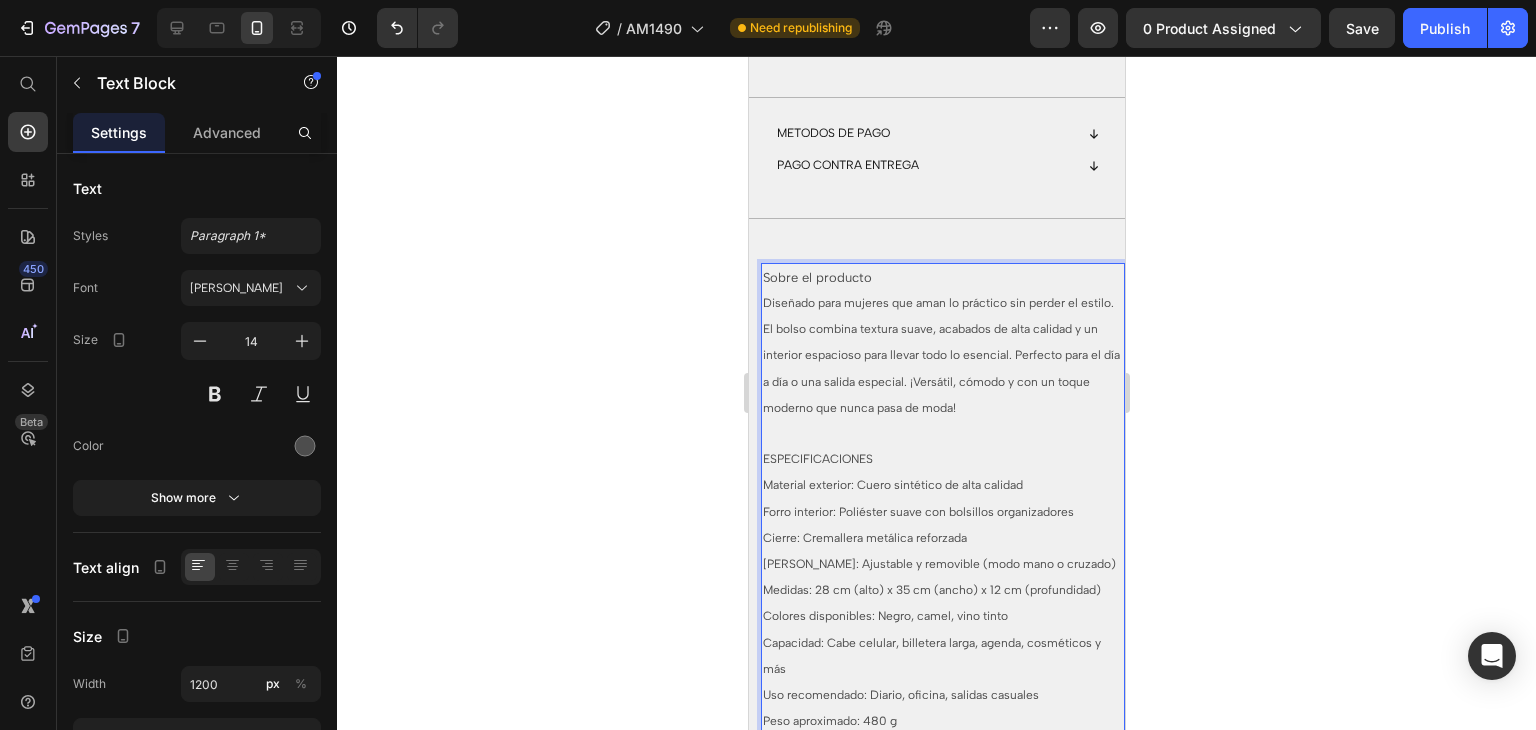 click on "Medidas: 28 cm (alto) x 35 cm (ancho) x 12 cm (profundidad)" at bounding box center [931, 590] 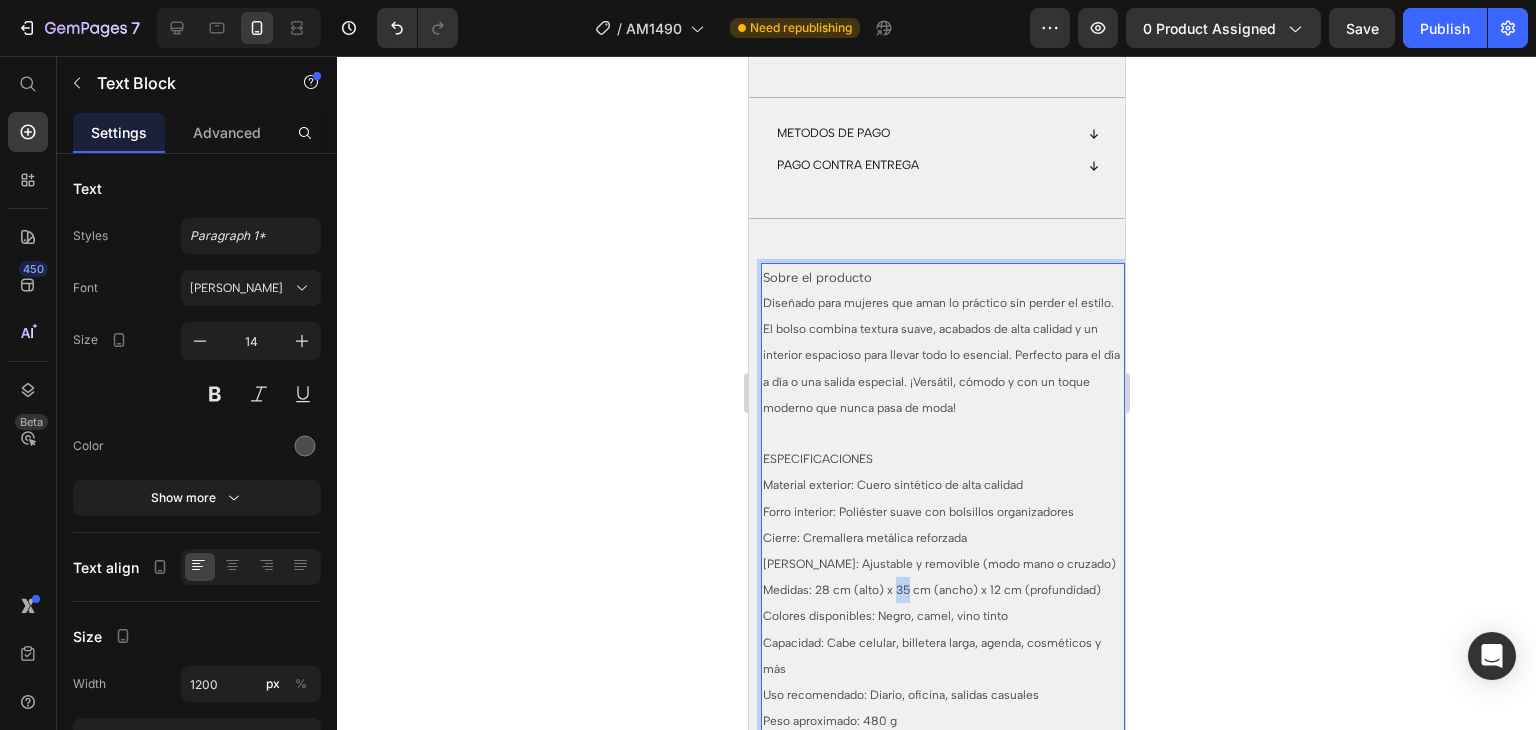 click on "Medidas: 28 cm (alto) x 35 cm (ancho) x 12 cm (profundidad)" at bounding box center (931, 590) 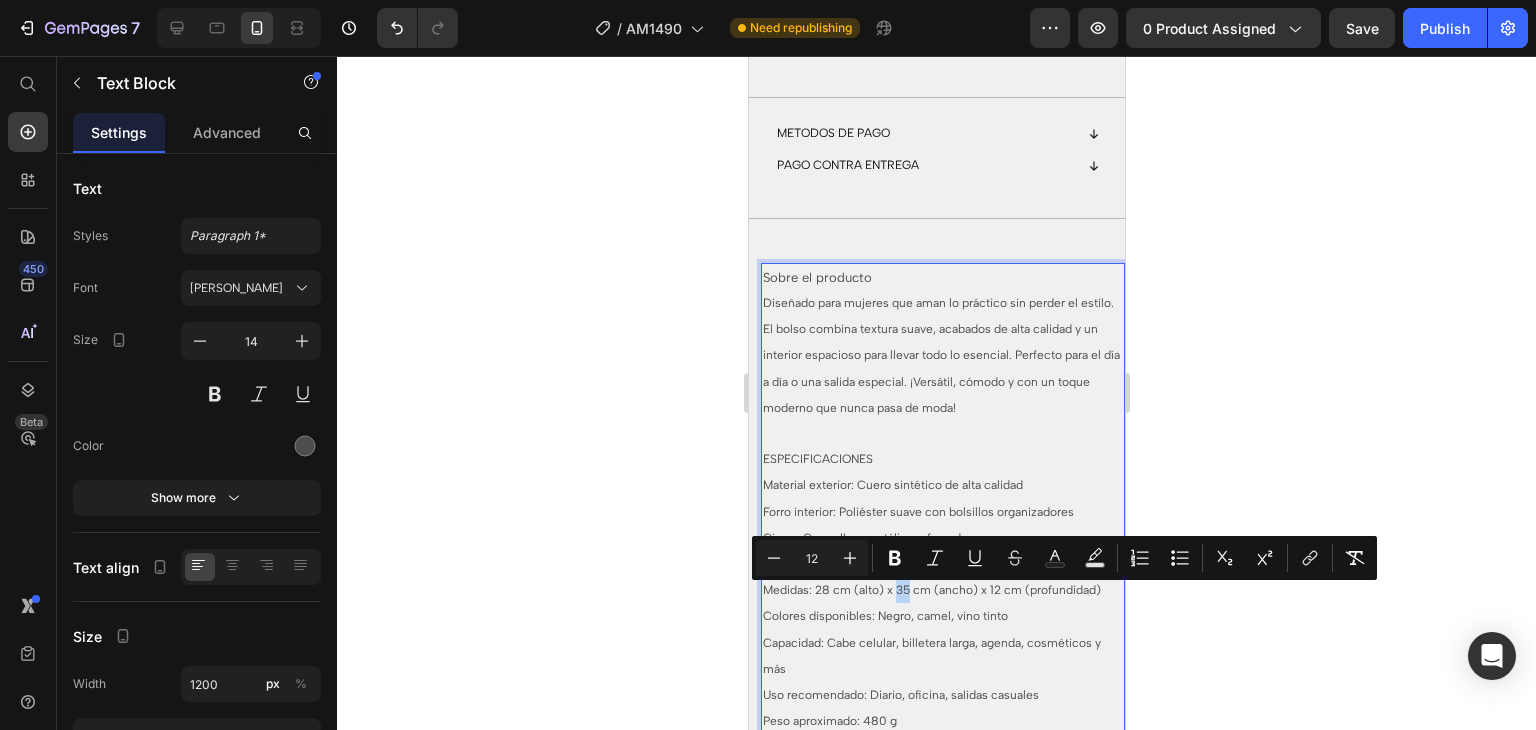 click on "Medidas: 28 cm (alto) x 35 cm (ancho) x 12 cm (profundidad)" at bounding box center [931, 590] 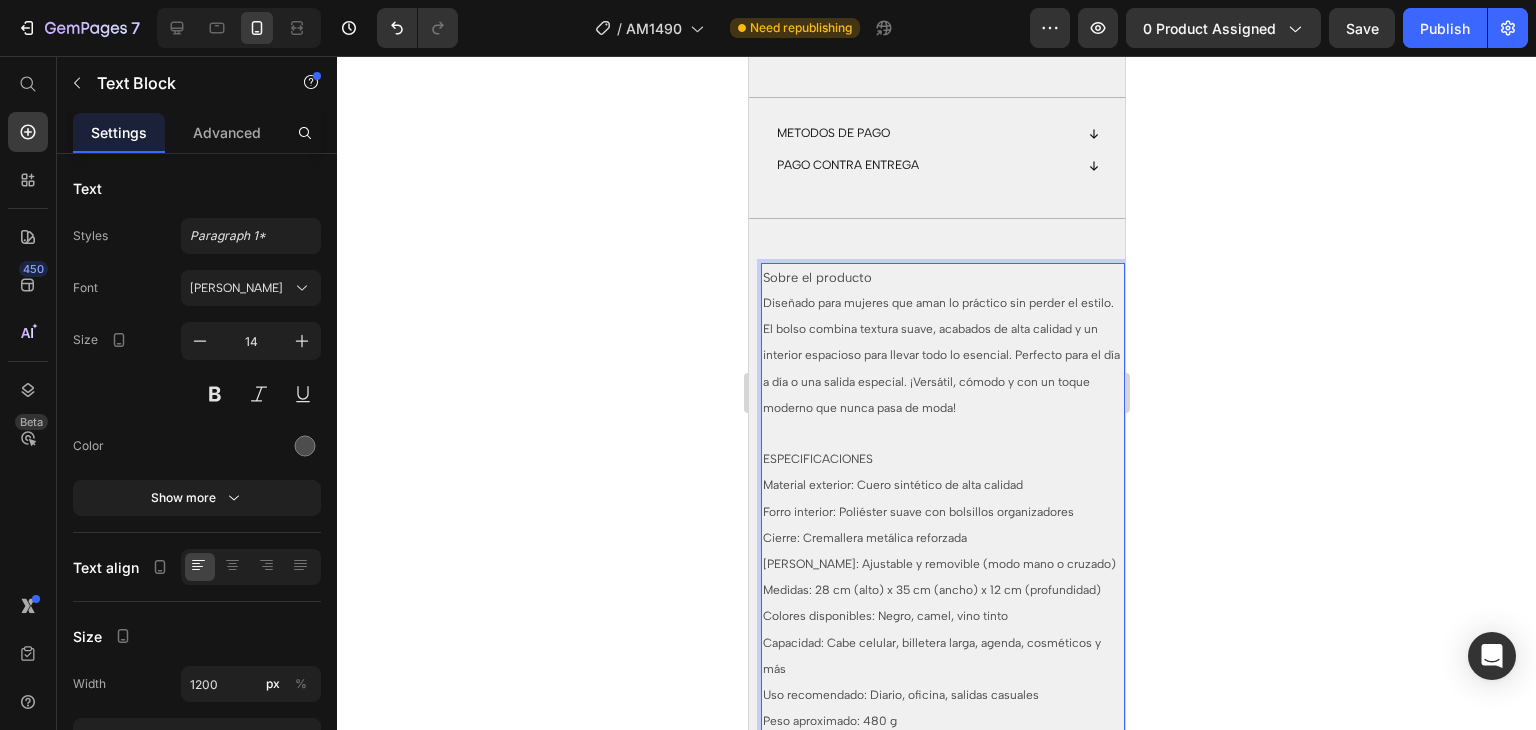 click on "Medidas: 28 cm (alto) x 35 cm (ancho) x 12 cm (profundidad)" at bounding box center (931, 590) 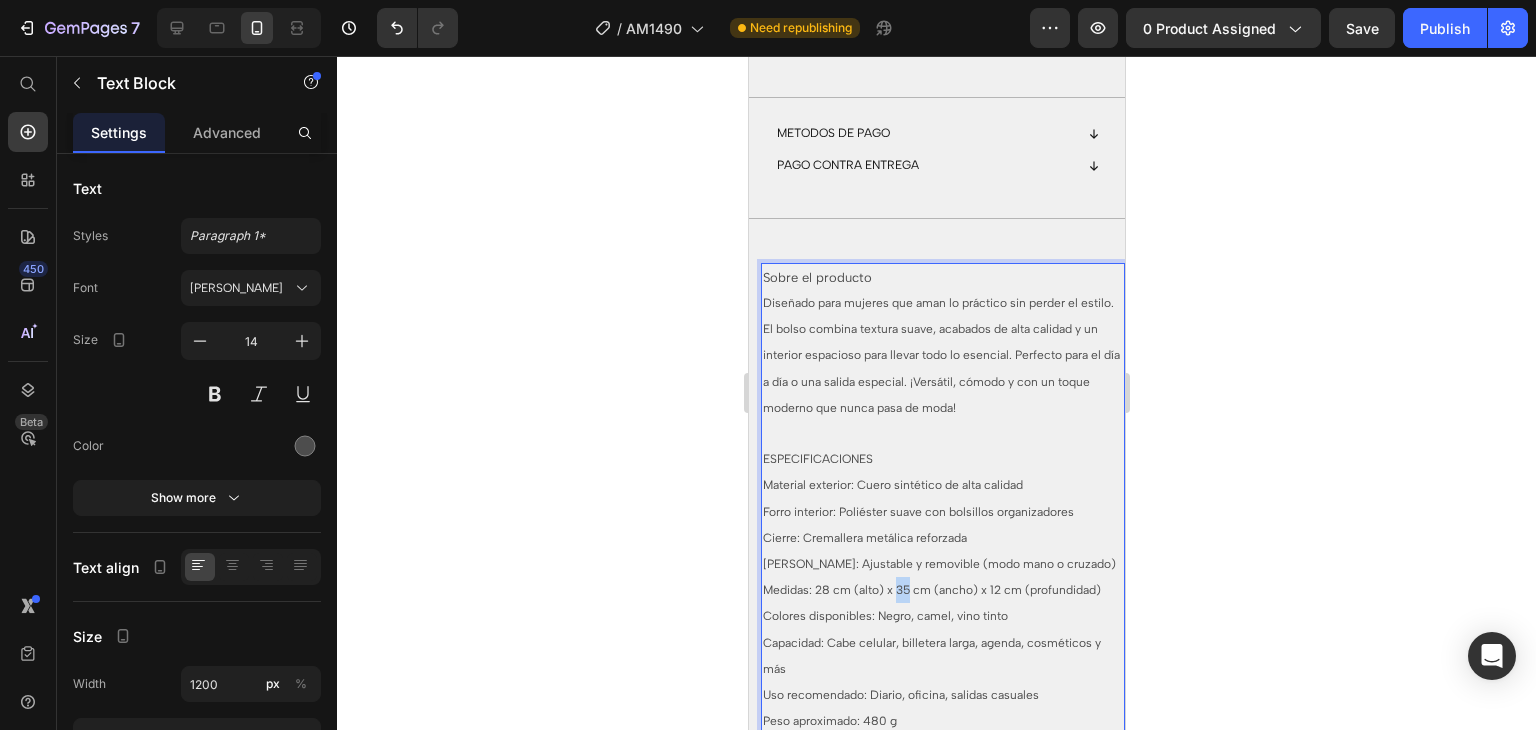 click on "Medidas: 28 cm (alto) x 35 cm (ancho) x 12 cm (profundidad)" at bounding box center (931, 590) 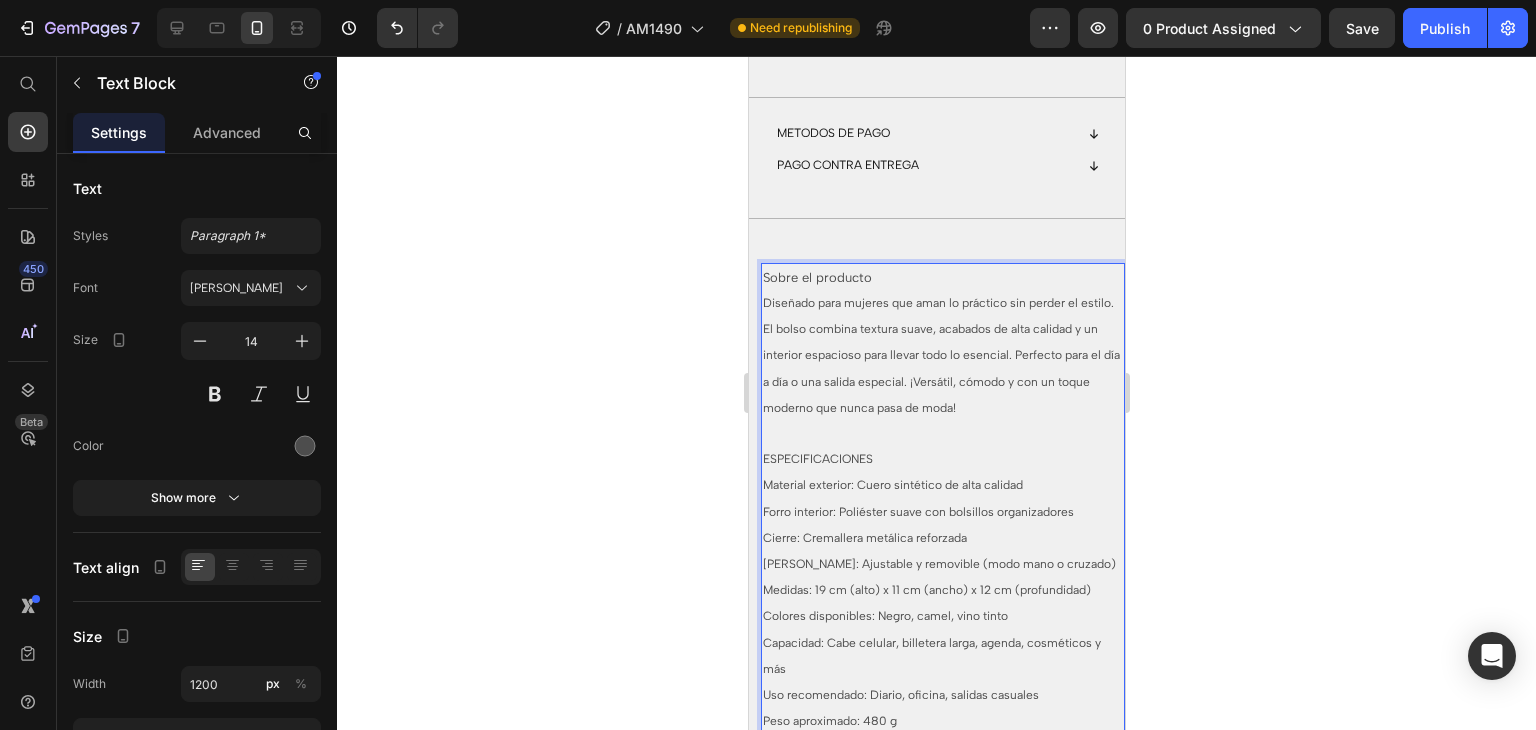 click on "Medidas: 19 cm (alto) x 11 cm (ancho) x 12 cm (profundidad)" at bounding box center [926, 590] 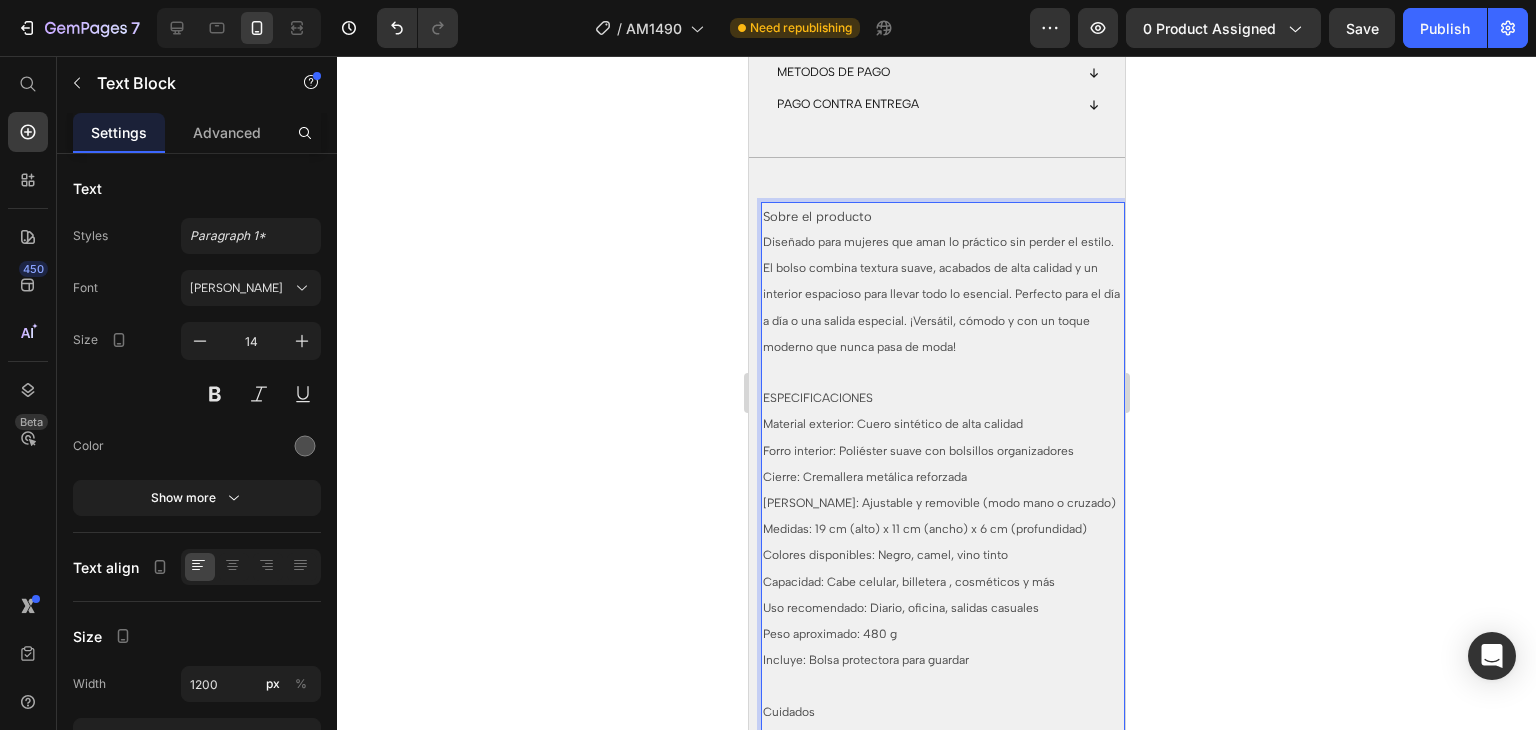 scroll, scrollTop: 1385, scrollLeft: 0, axis: vertical 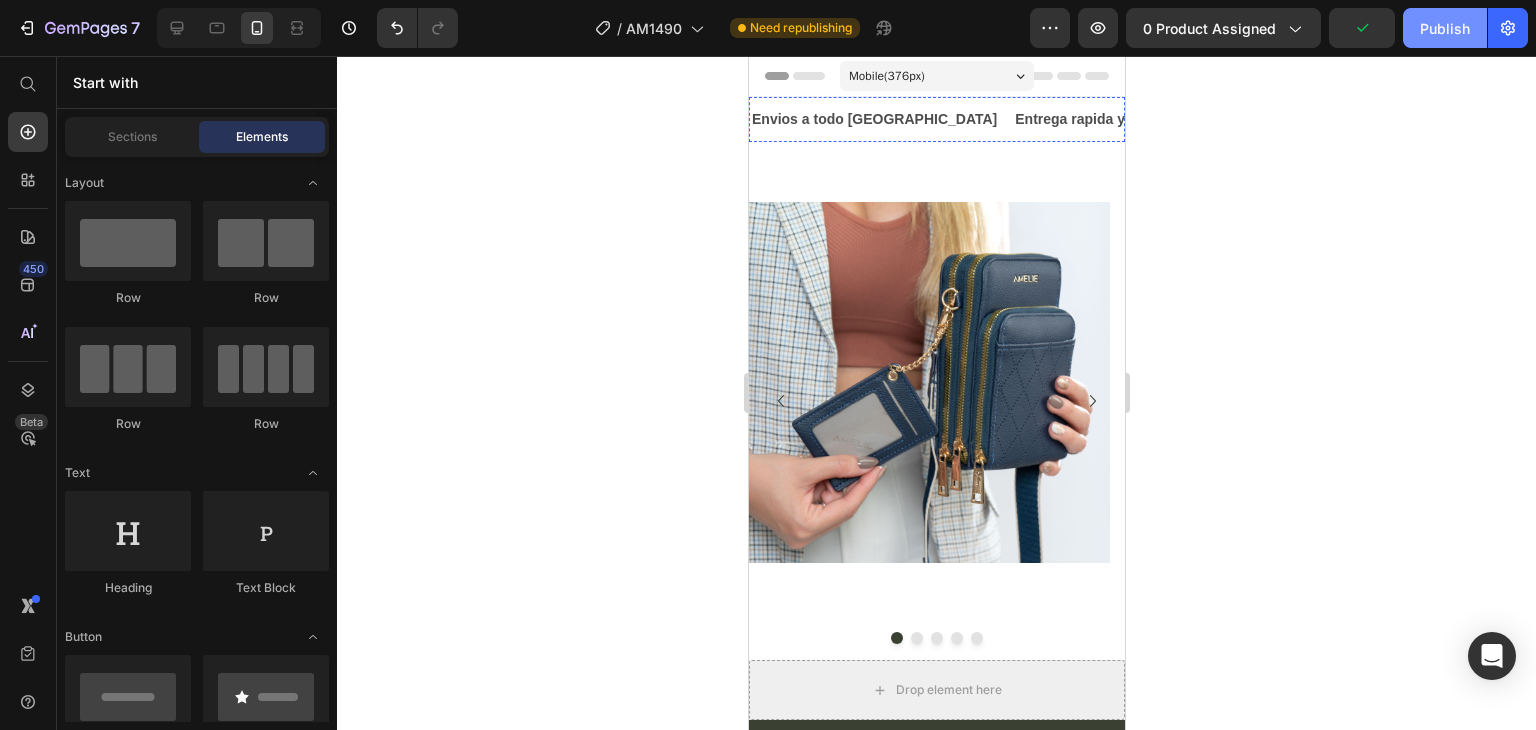 click on "Publish" 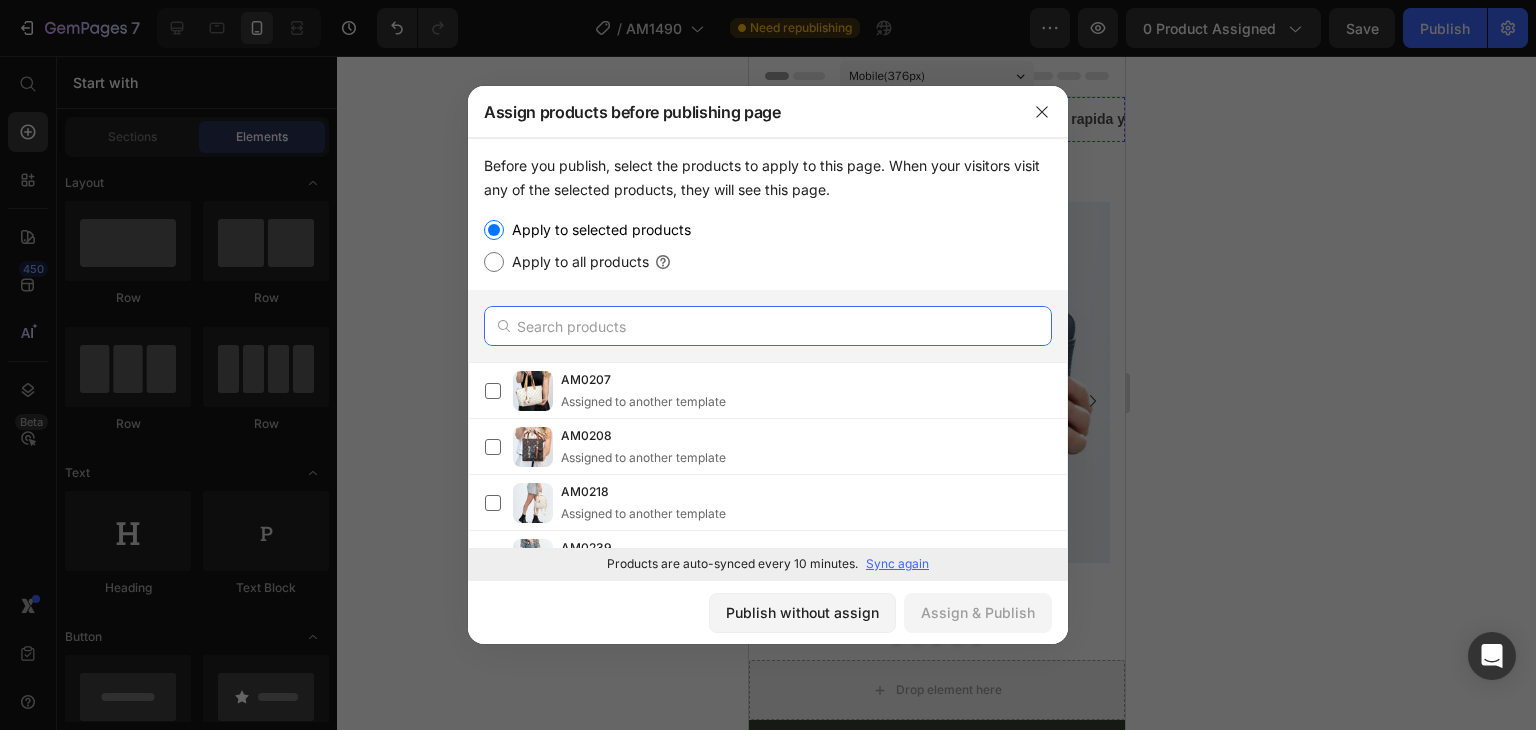 click at bounding box center (768, 326) 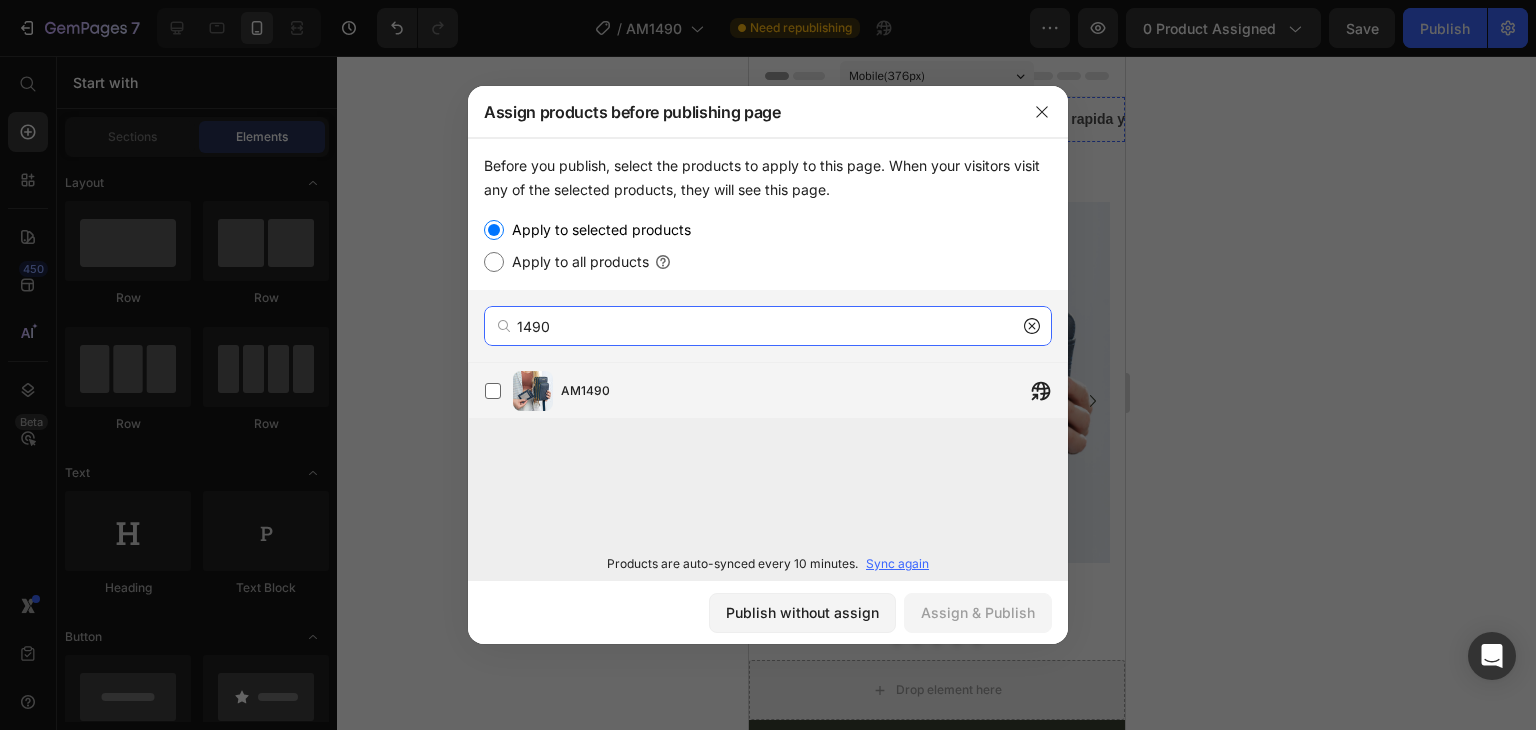 type on "1490" 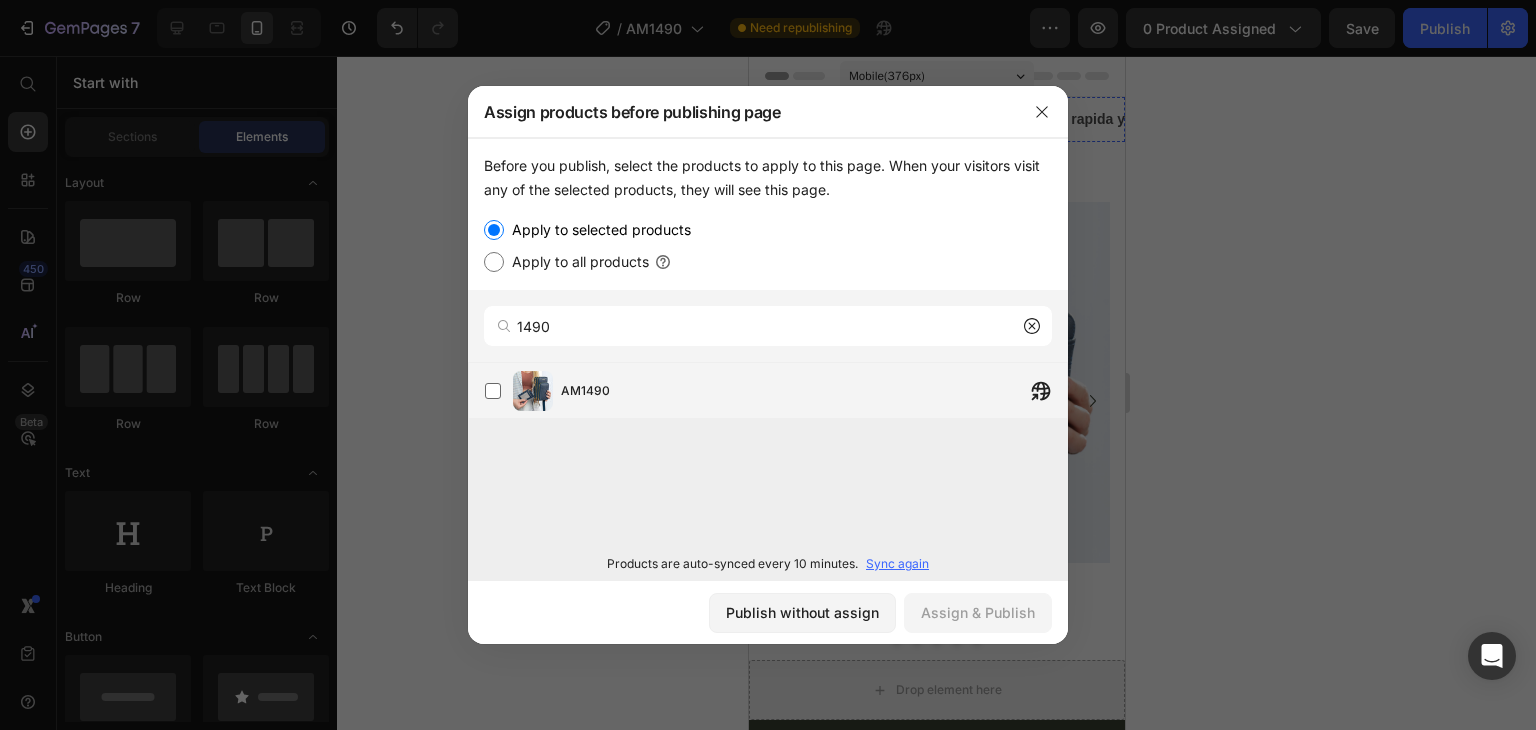 click on "AM1490" at bounding box center (814, 391) 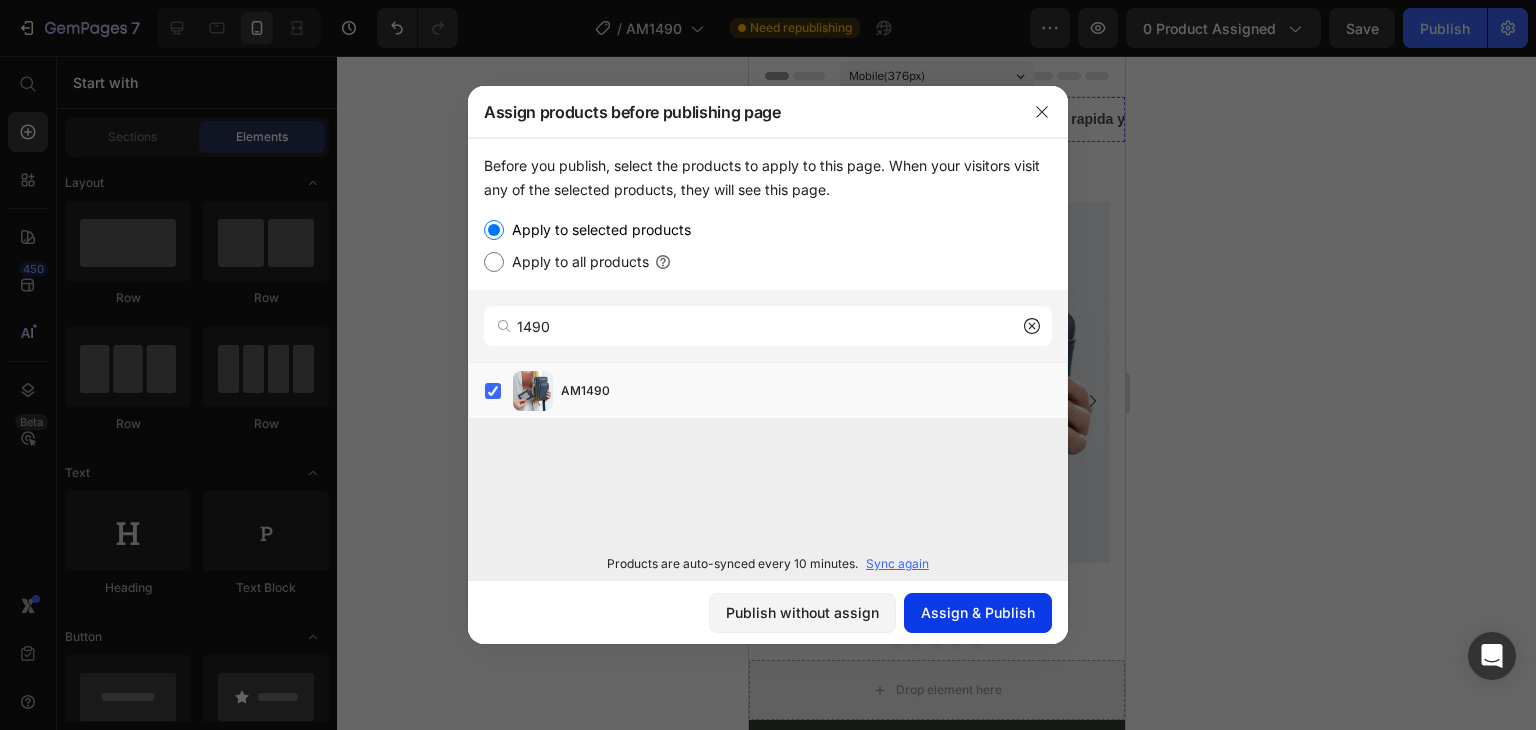 click on "Assign & Publish" at bounding box center (978, 612) 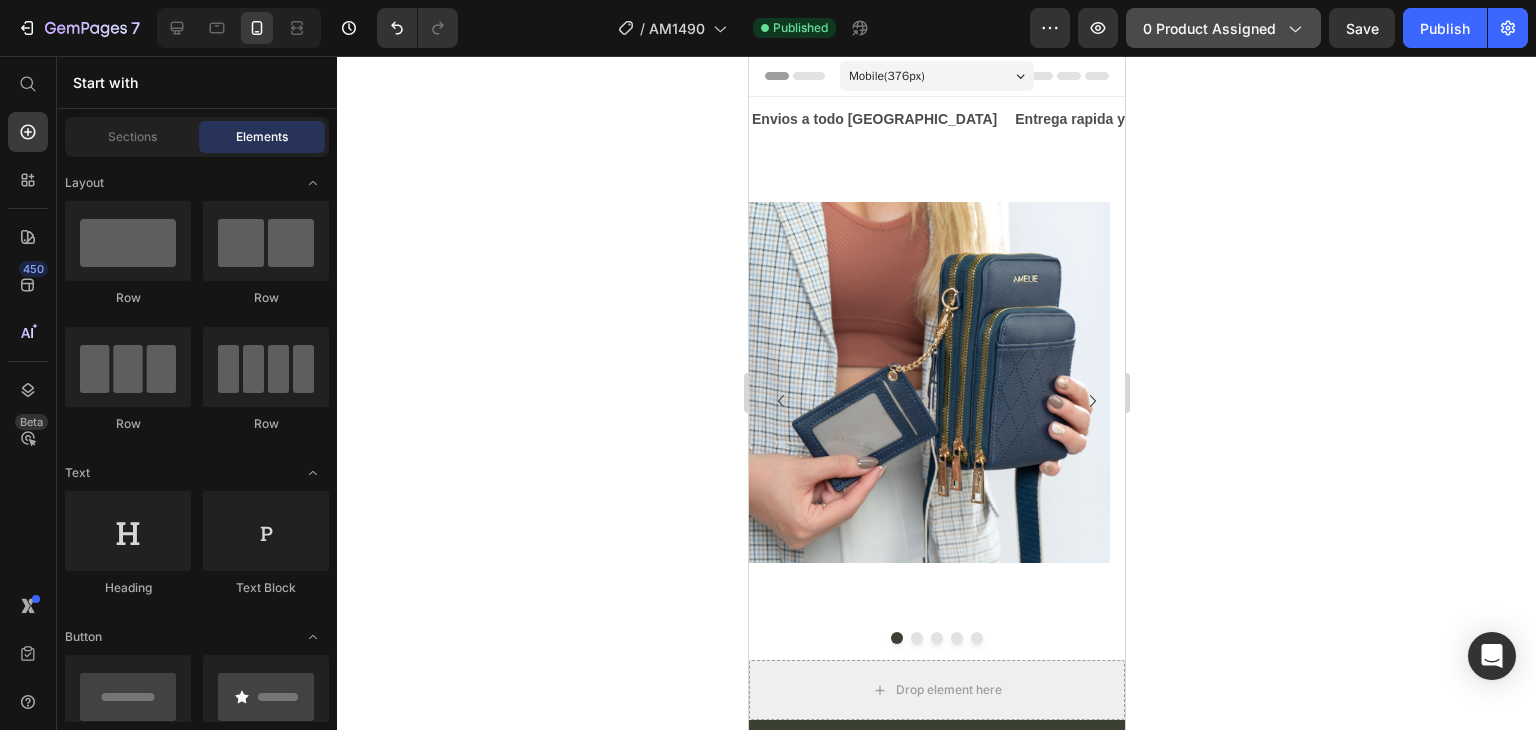 click on "0 product assigned" 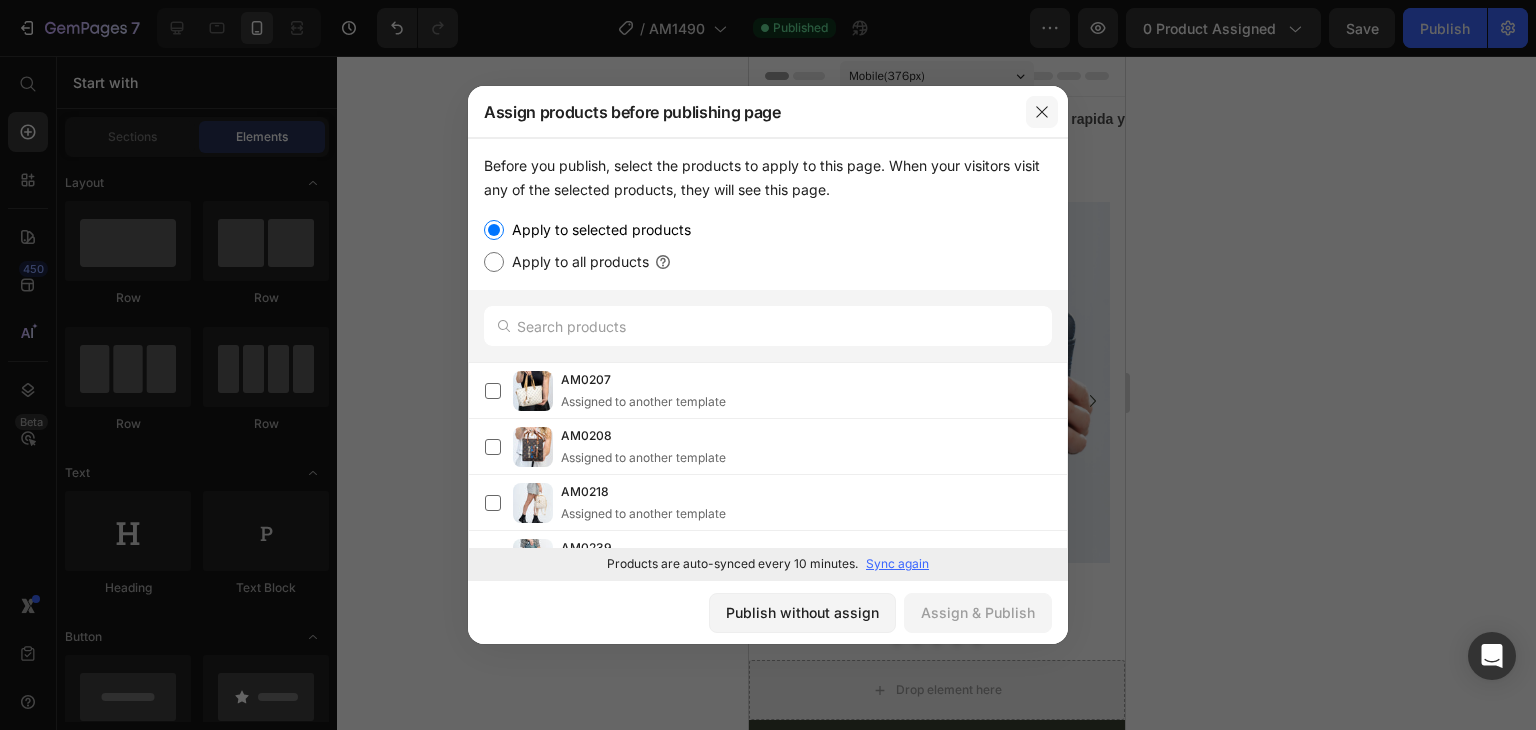 click 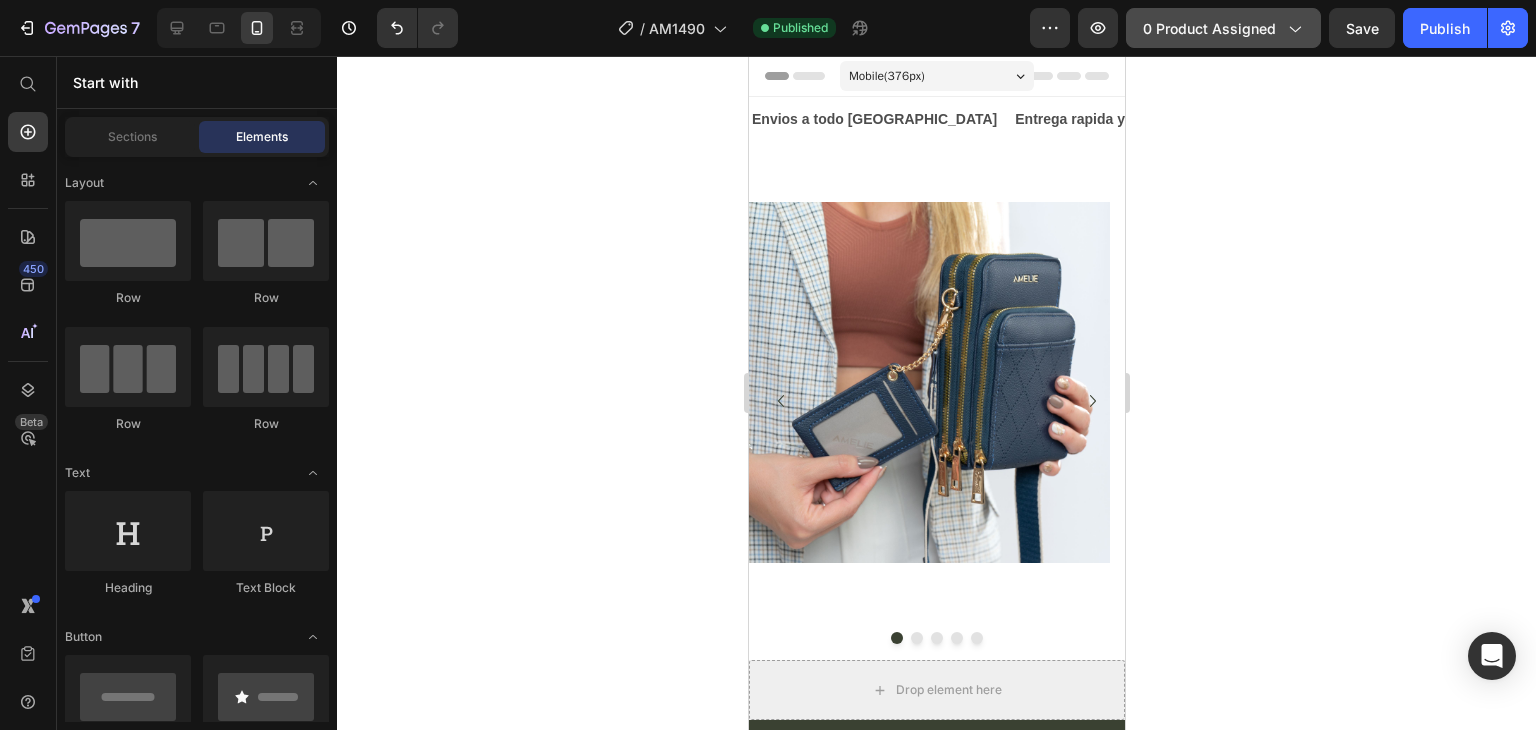 click on "0 product assigned" 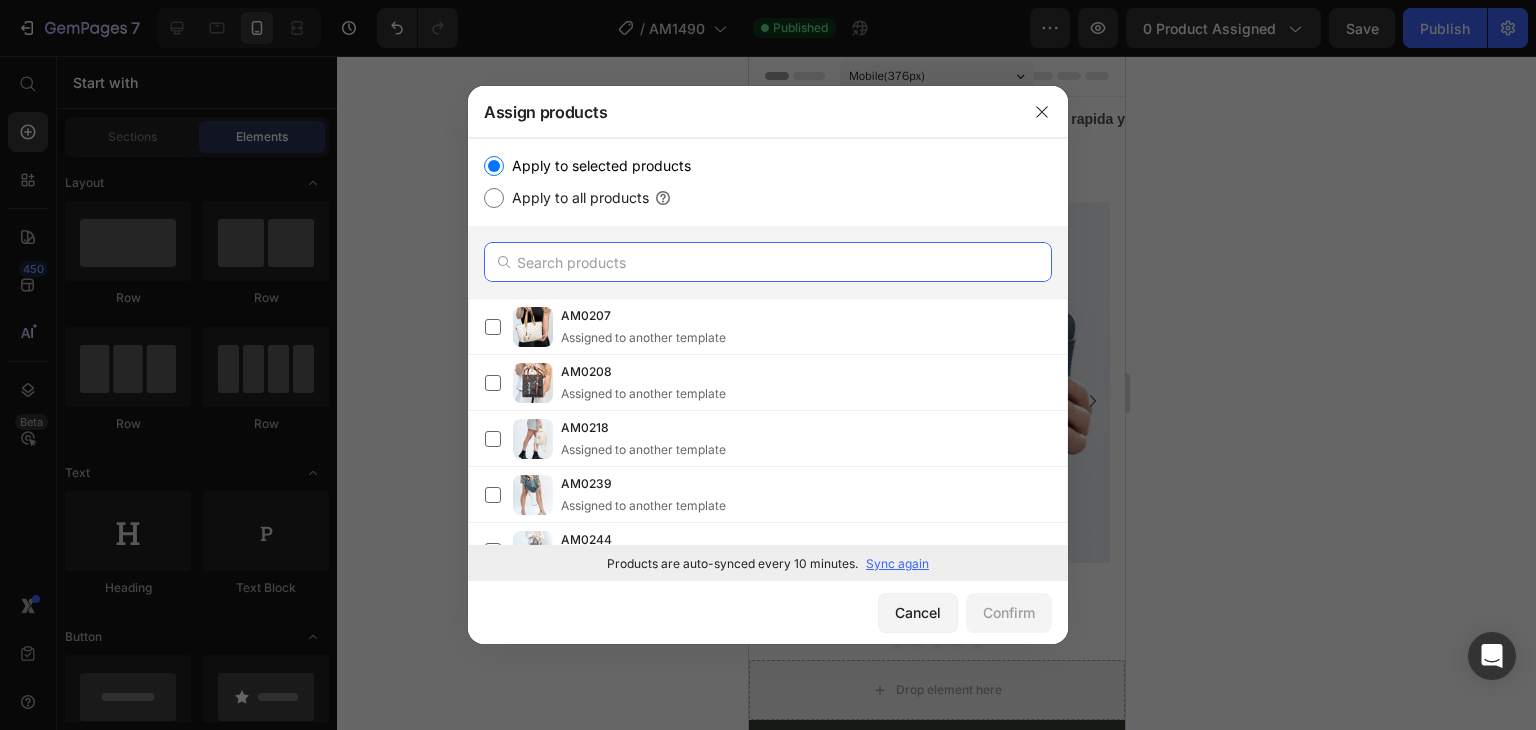 click at bounding box center (768, 262) 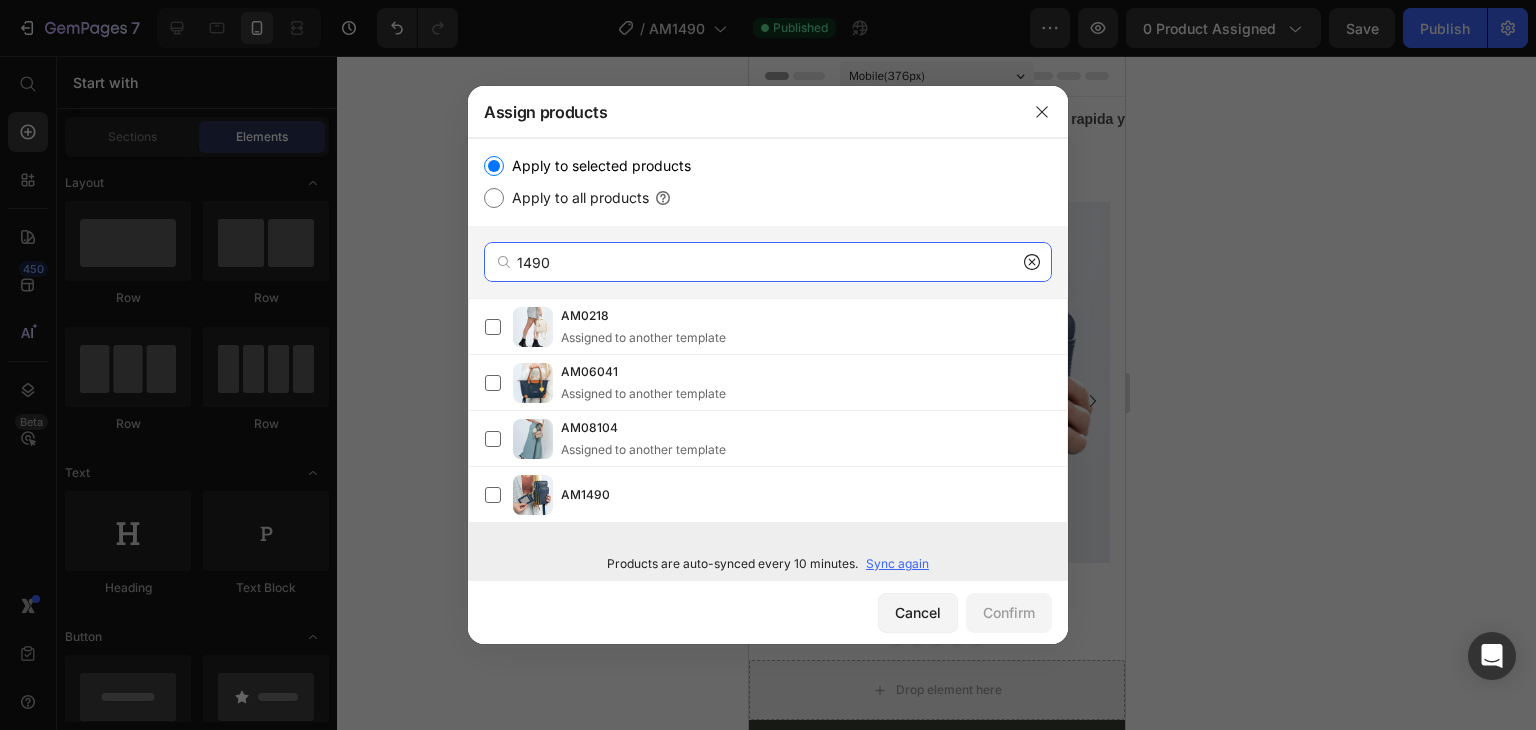 type on "1490" 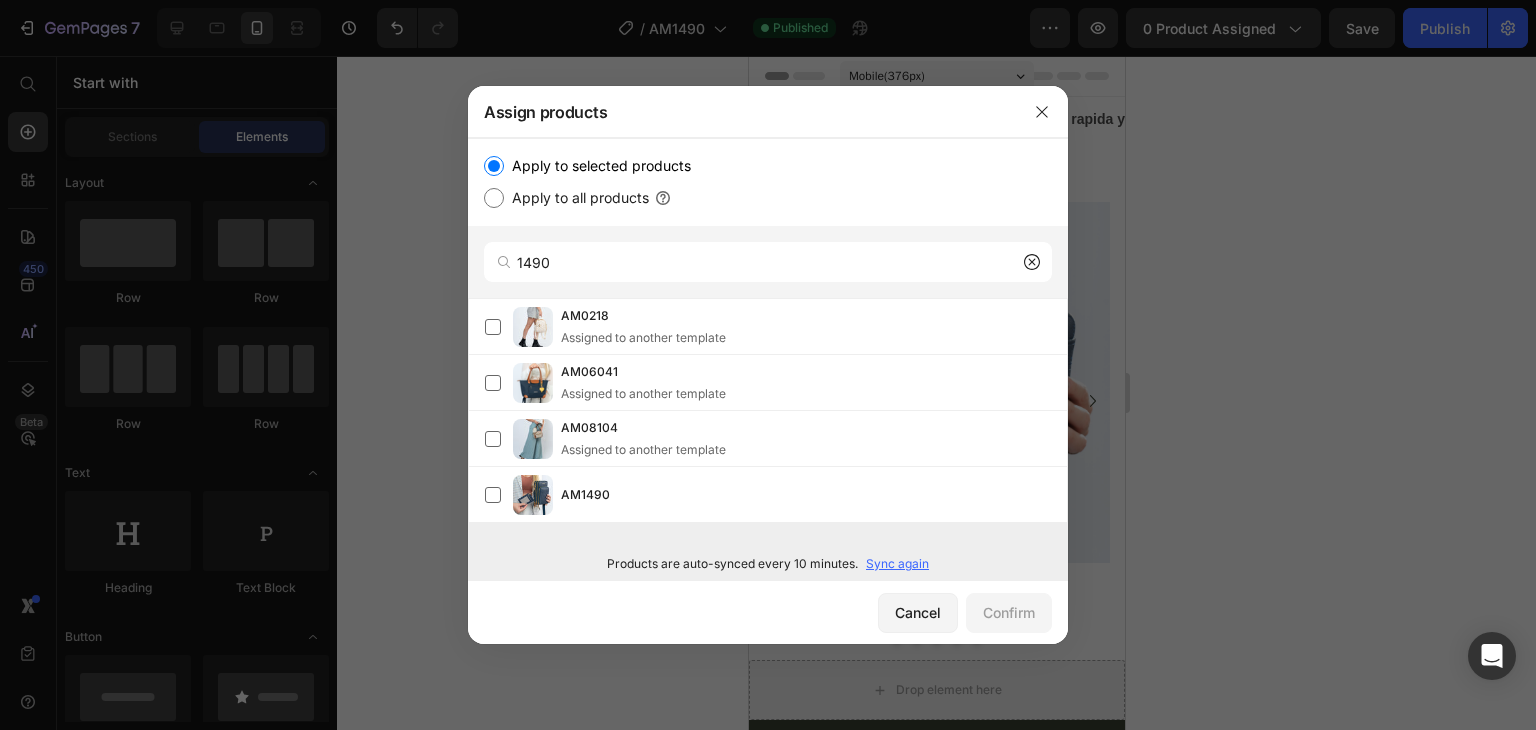 click on "Sync again" at bounding box center [897, 564] 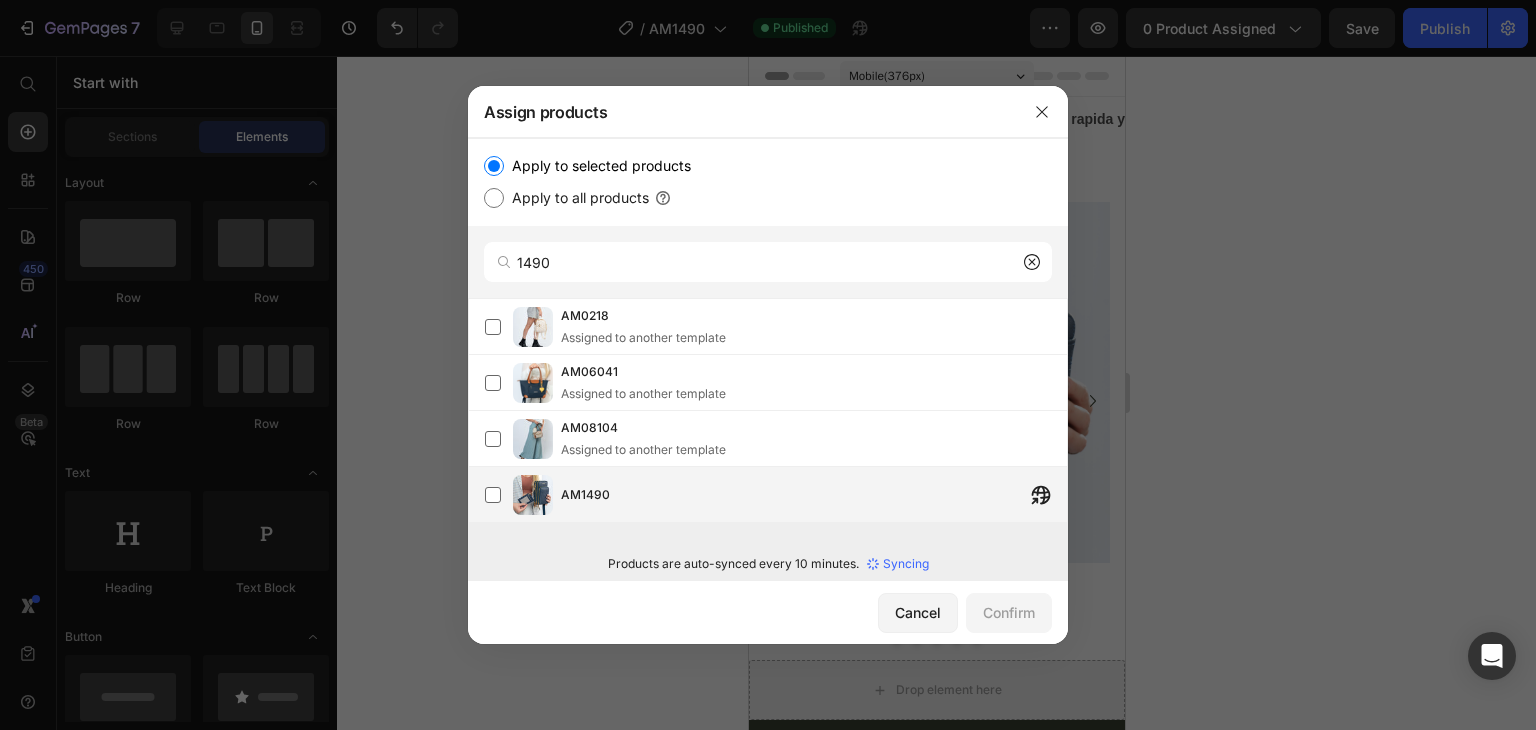 click on "AM1490" at bounding box center (814, 495) 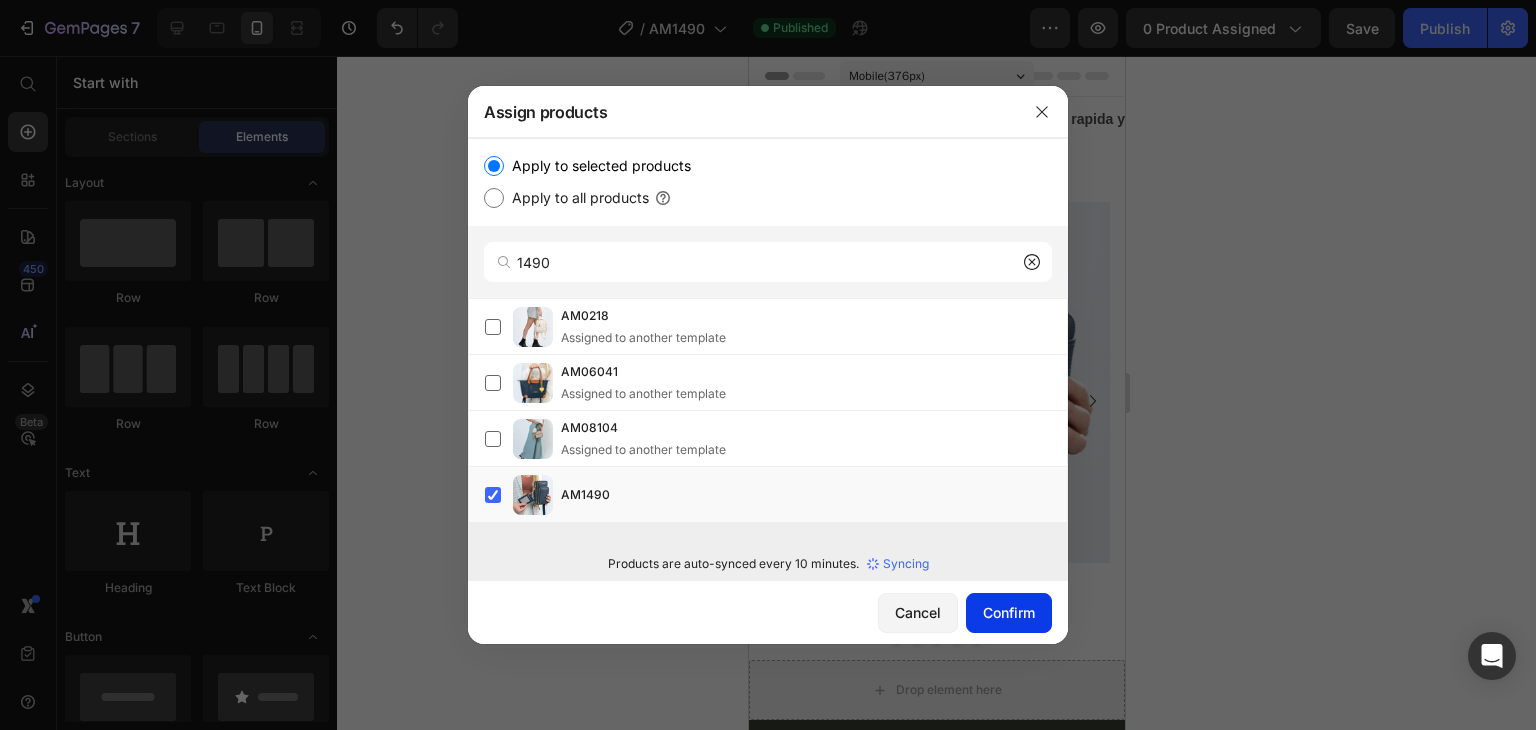 click on "Confirm" at bounding box center [1009, 612] 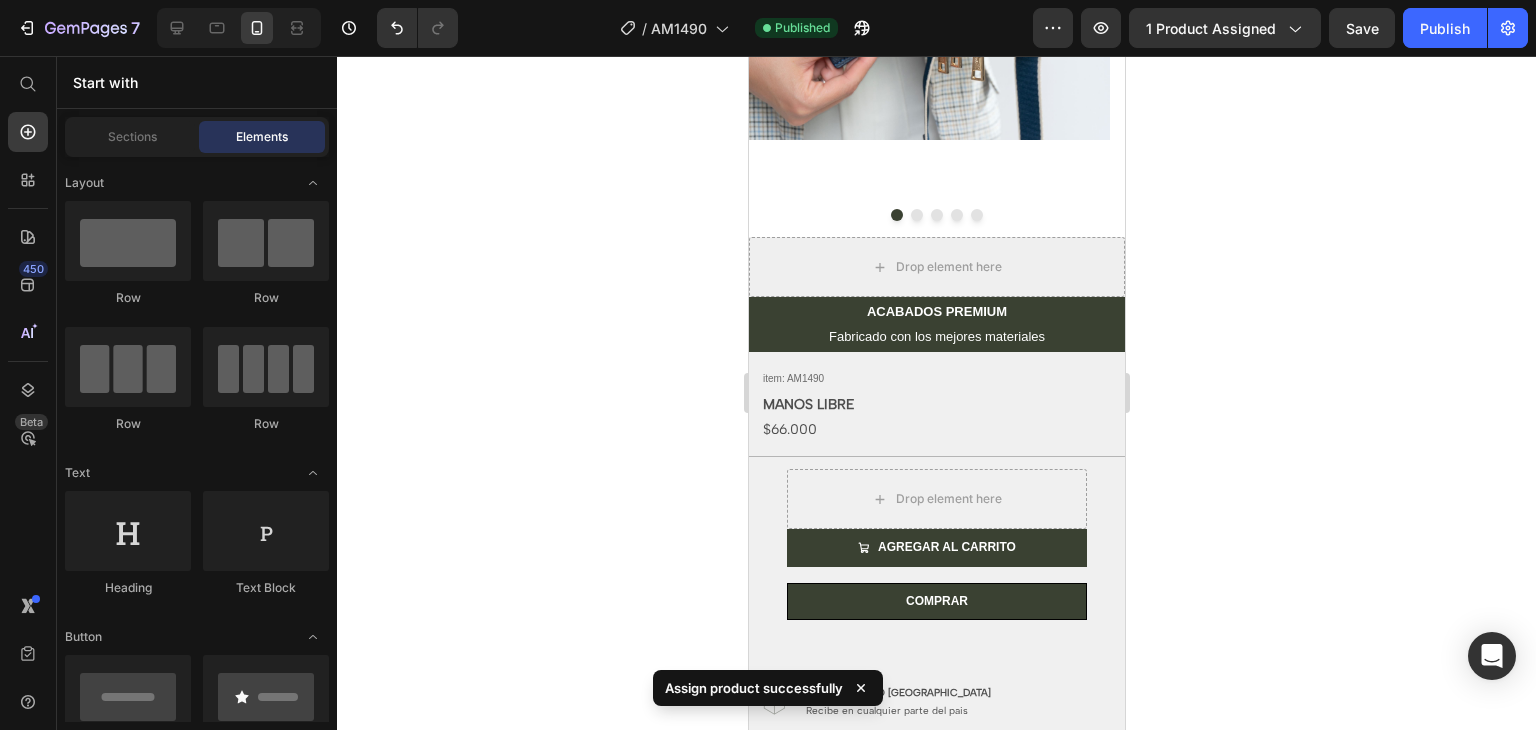 scroll, scrollTop: 427, scrollLeft: 0, axis: vertical 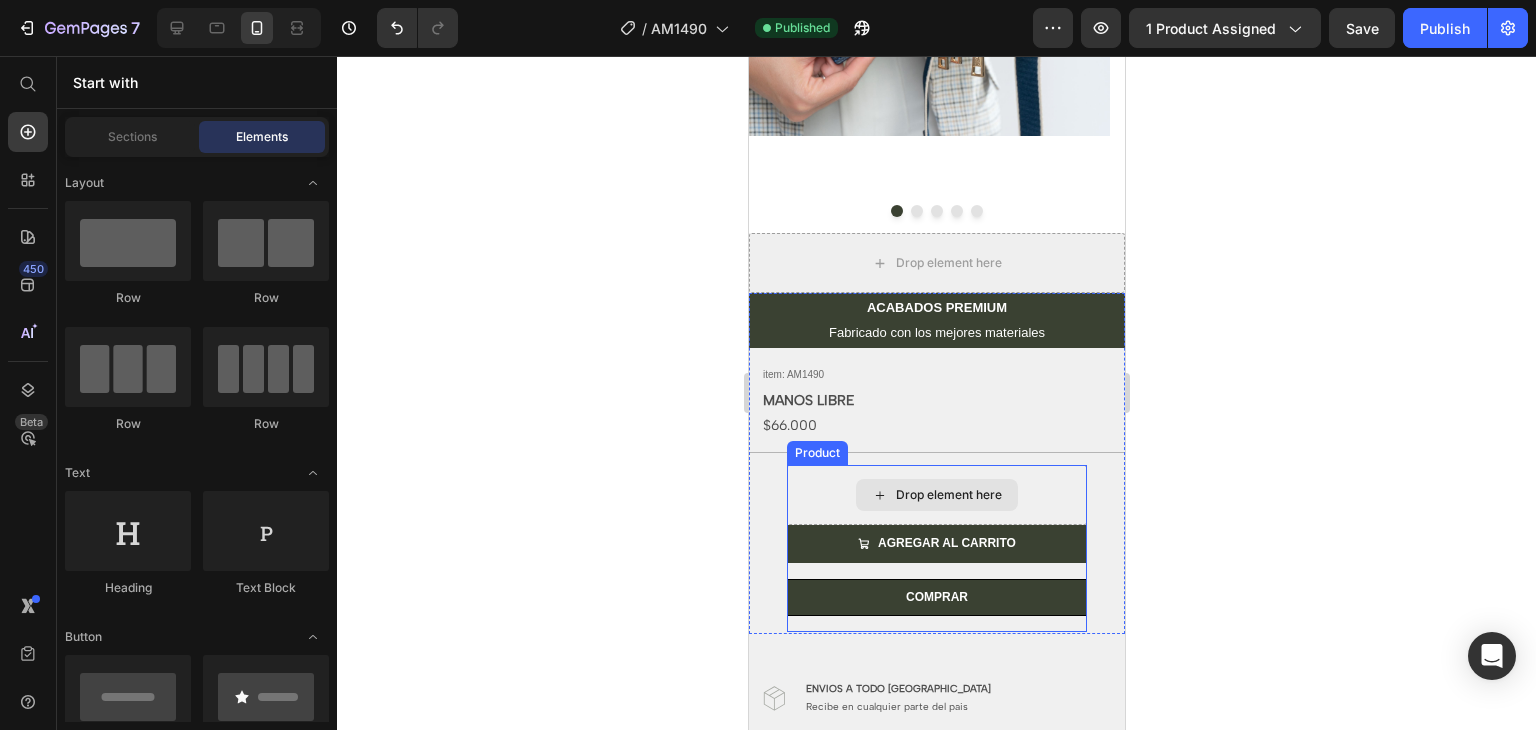 click on "Drop element here" at bounding box center (936, 495) 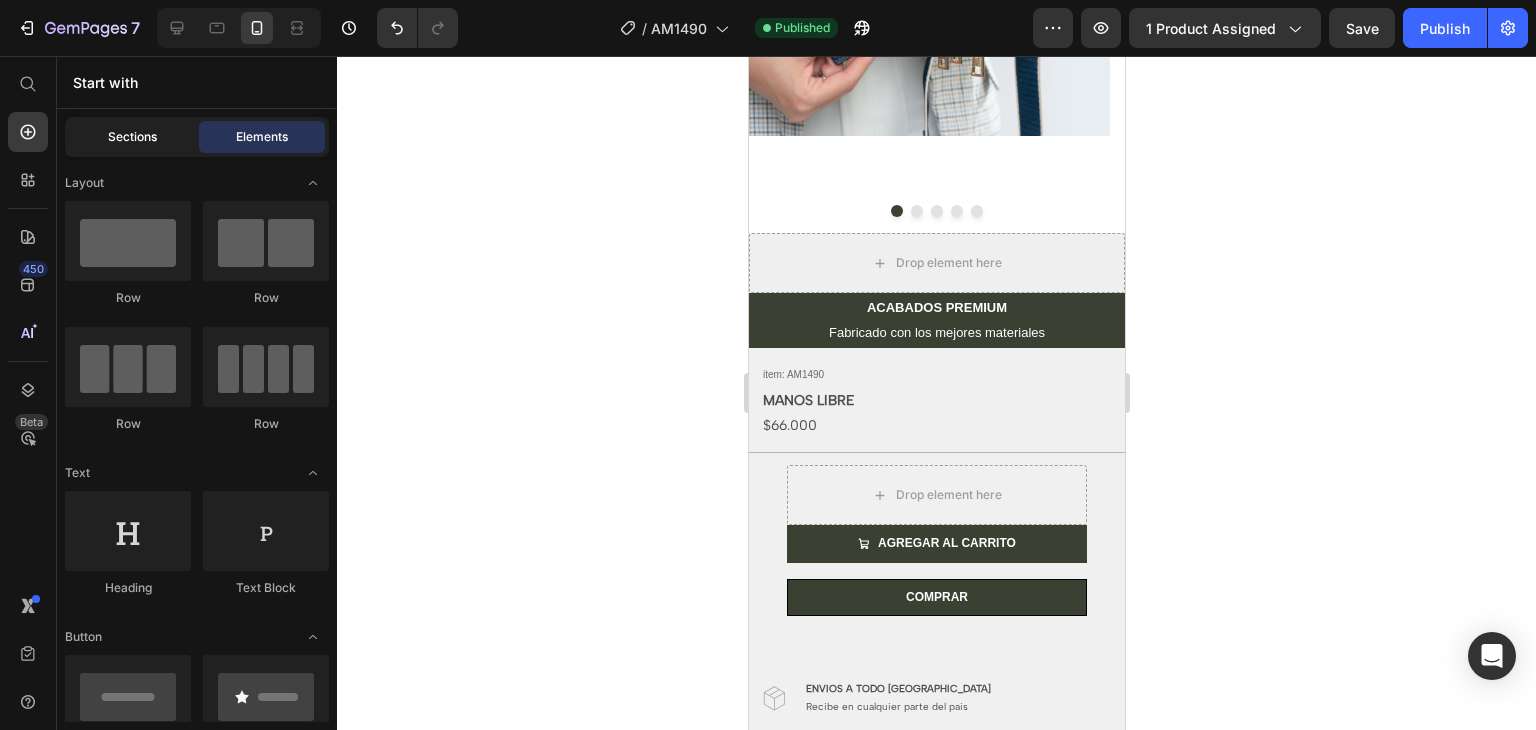 click on "Sections" 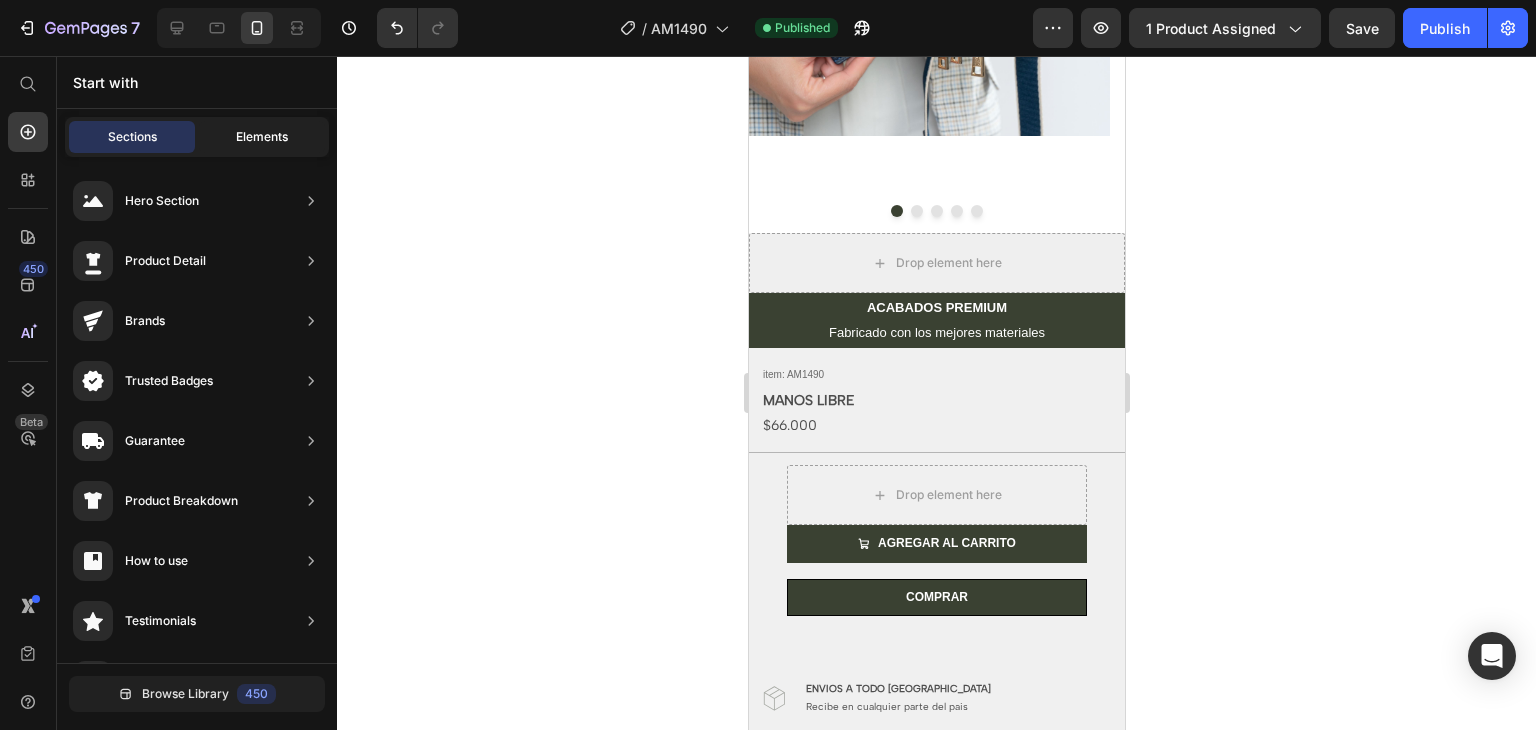 click on "Elements" 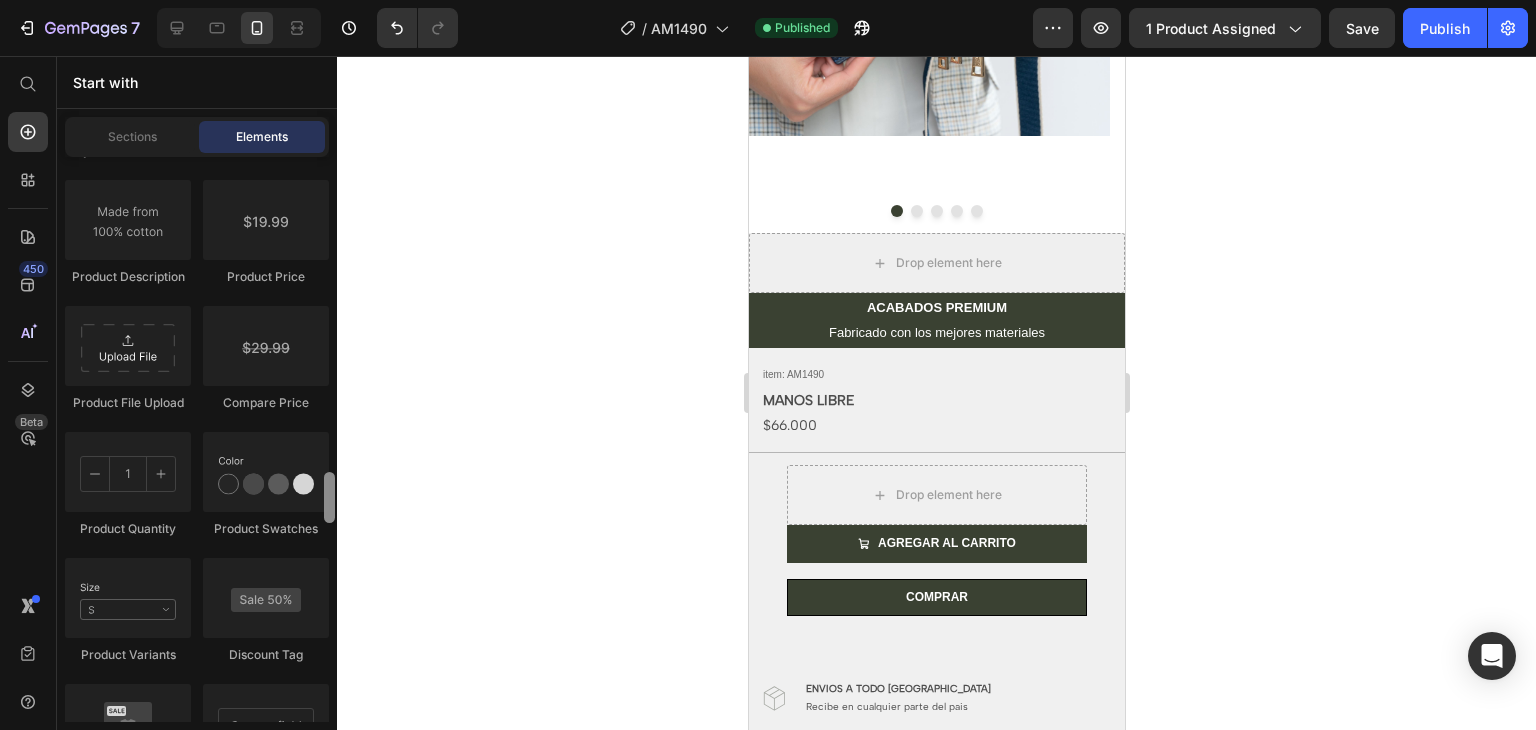 scroll, scrollTop: 3433, scrollLeft: 0, axis: vertical 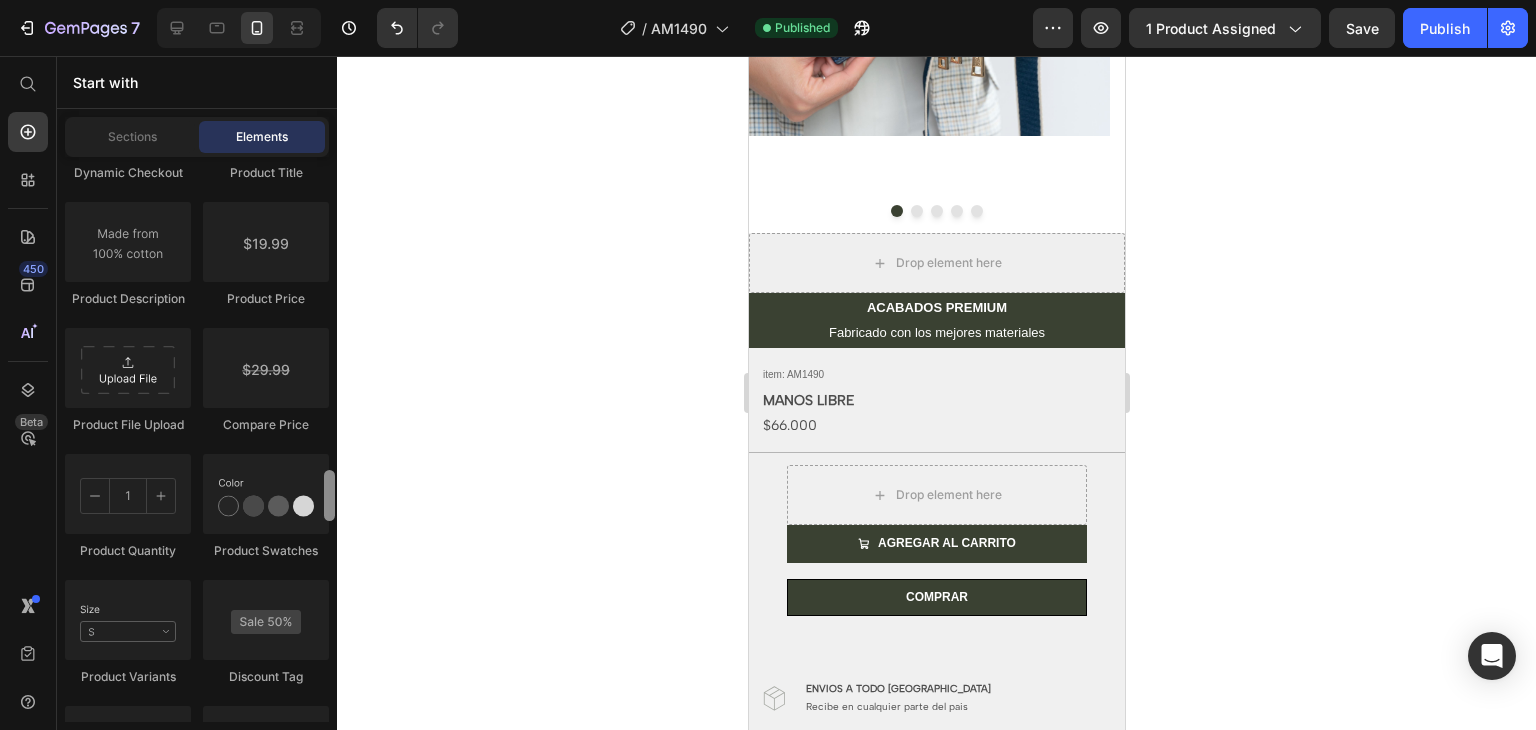 drag, startPoint x: 329, startPoint y: 171, endPoint x: 349, endPoint y: 485, distance: 314.6363 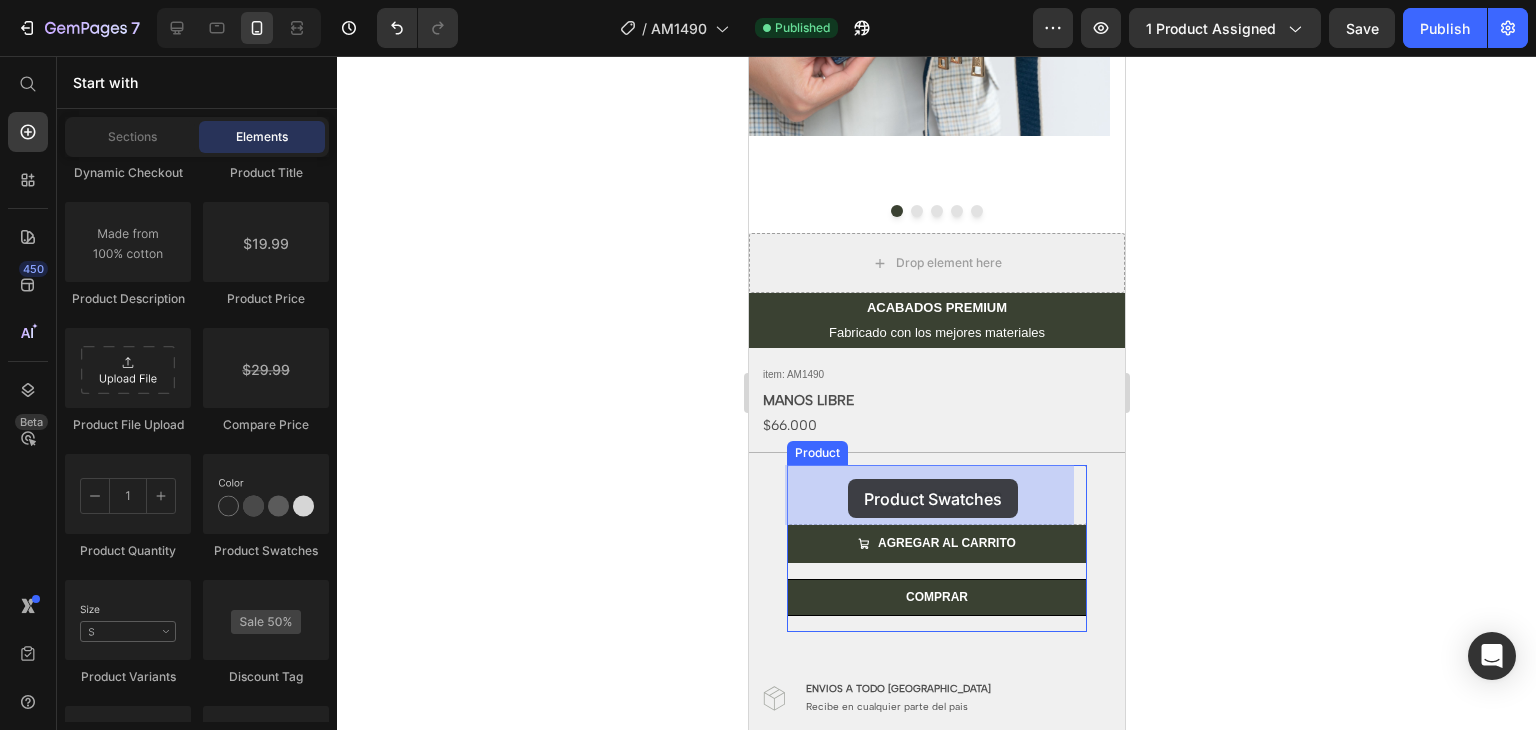 drag, startPoint x: 1032, startPoint y: 546, endPoint x: 847, endPoint y: 479, distance: 196.75873 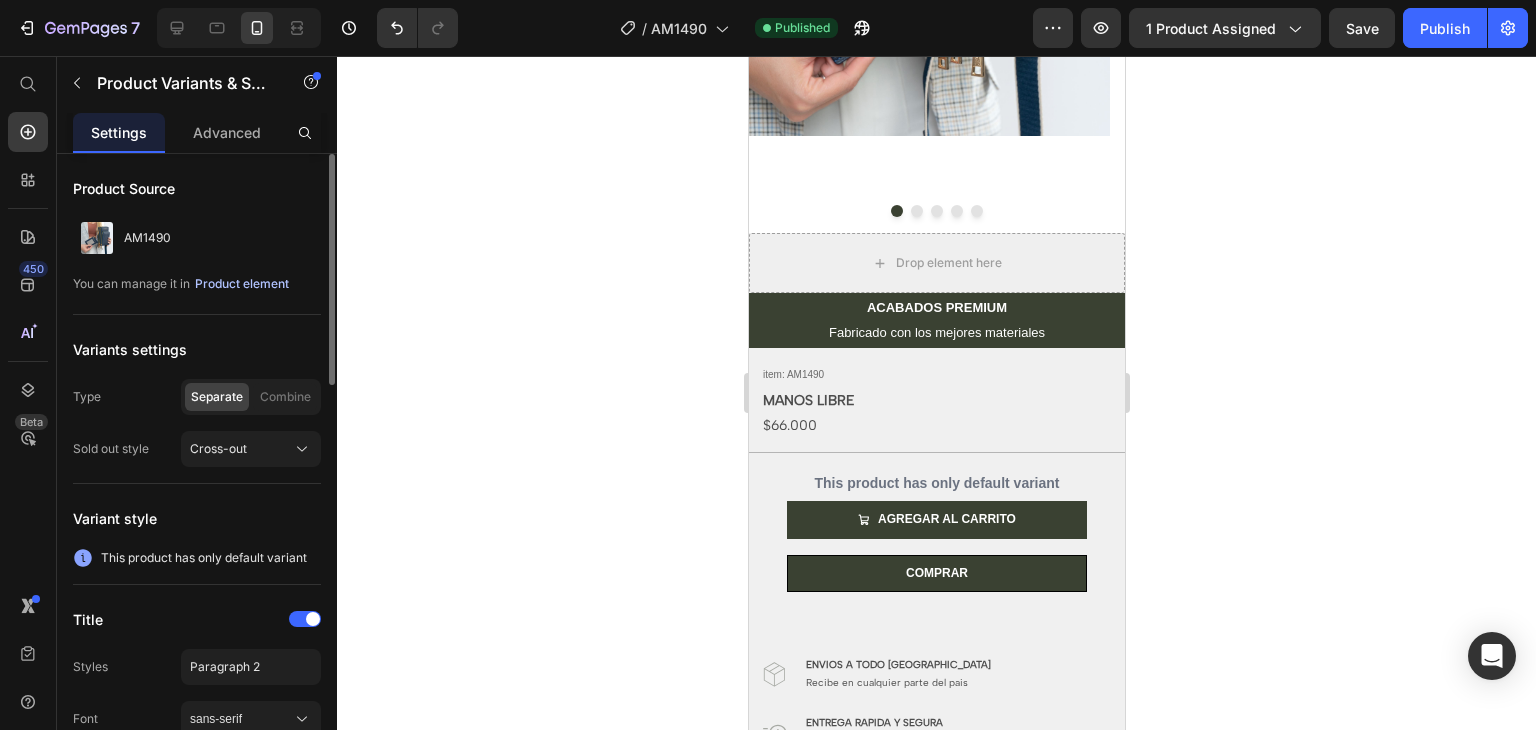 click on "Product element" at bounding box center [242, 284] 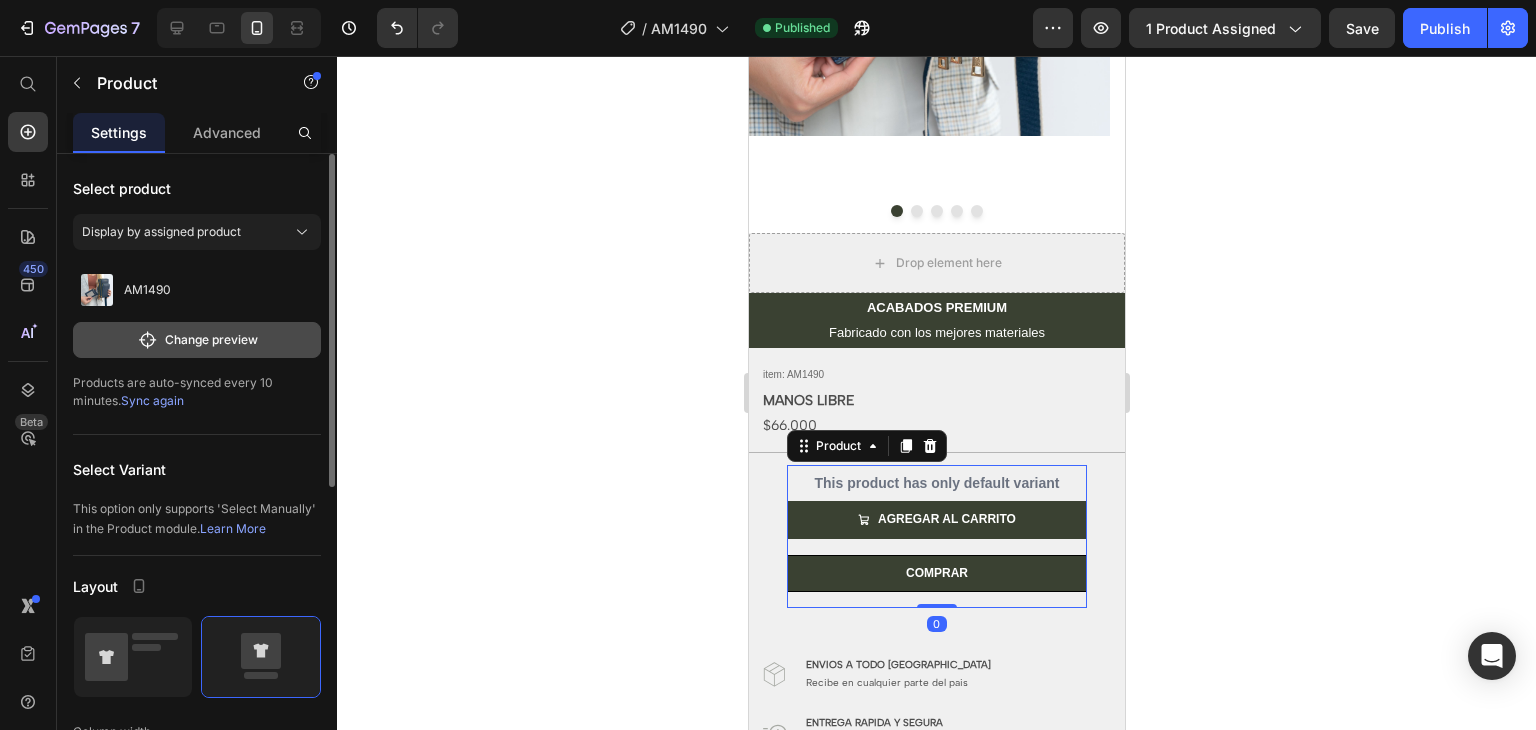 click on "Change preview" at bounding box center [197, 340] 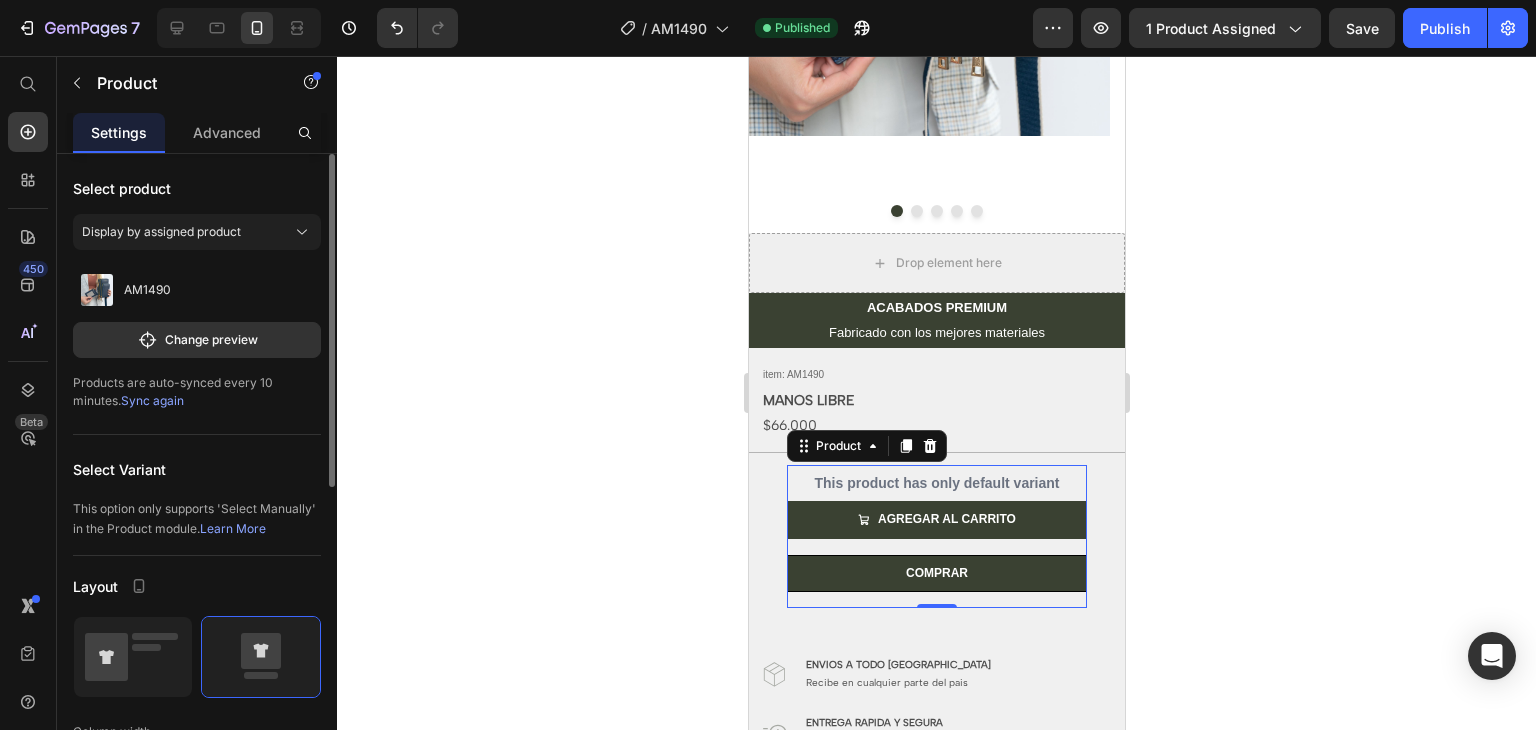 click on "Display by assigned product" at bounding box center (197, 236) 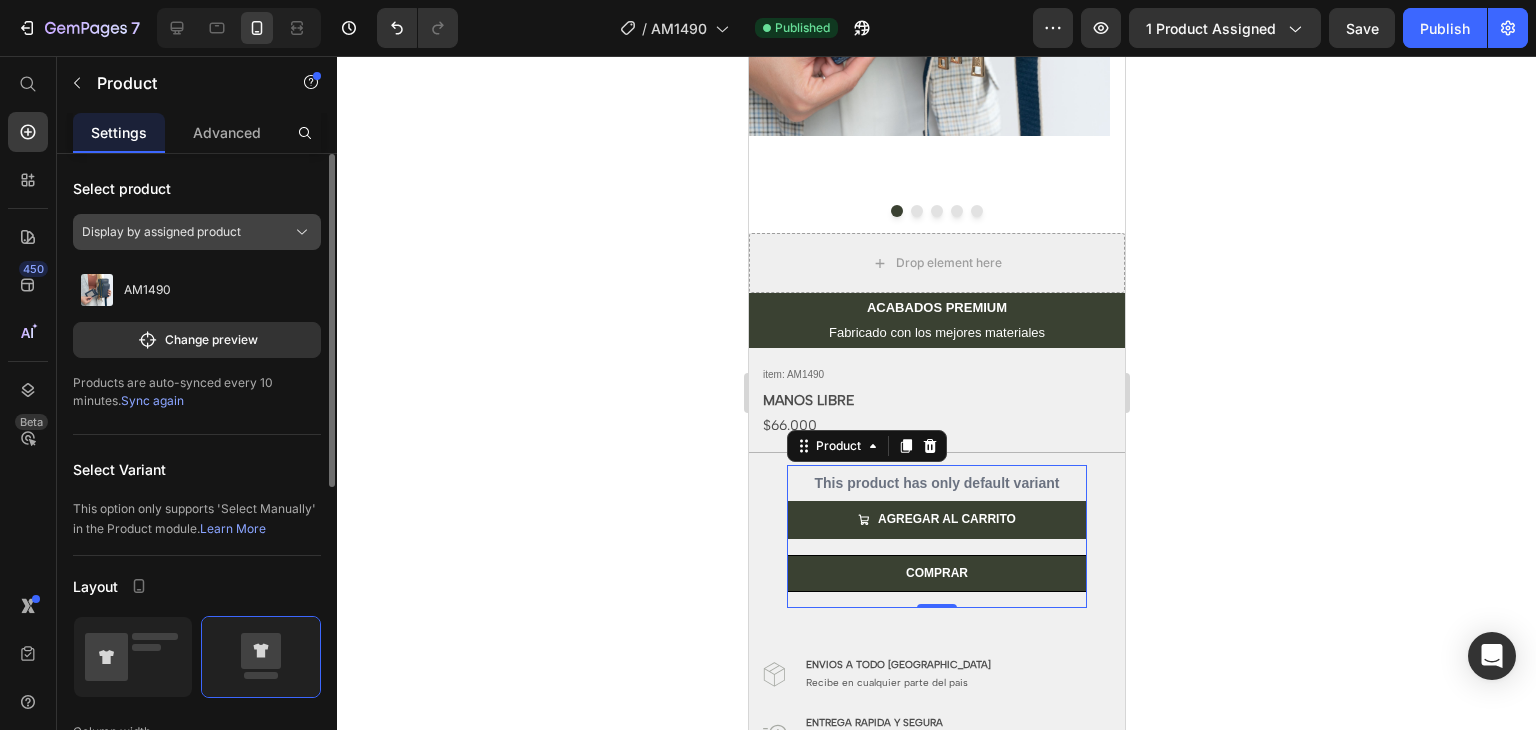click on "Display by assigned product" at bounding box center (197, 232) 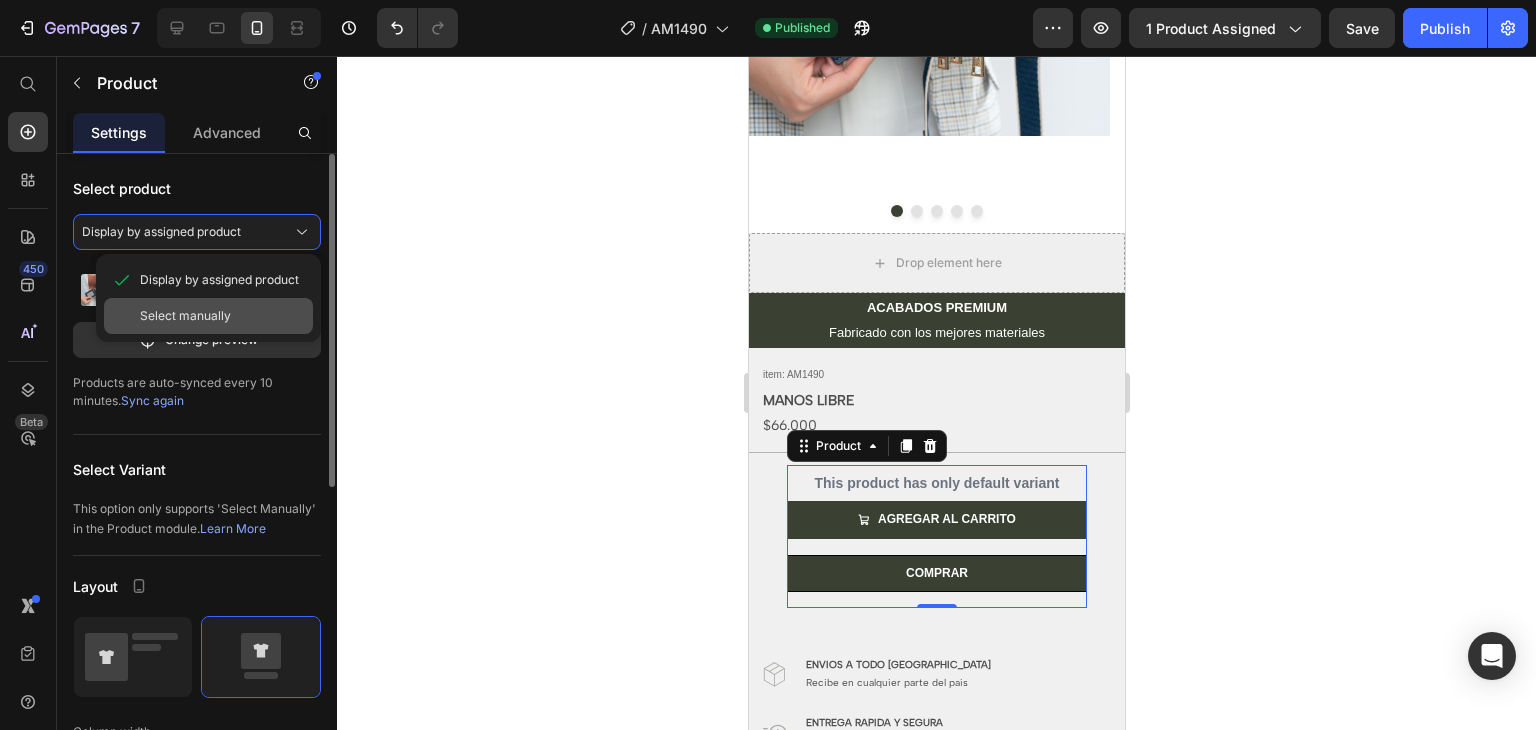 click on "Select manually" at bounding box center (185, 316) 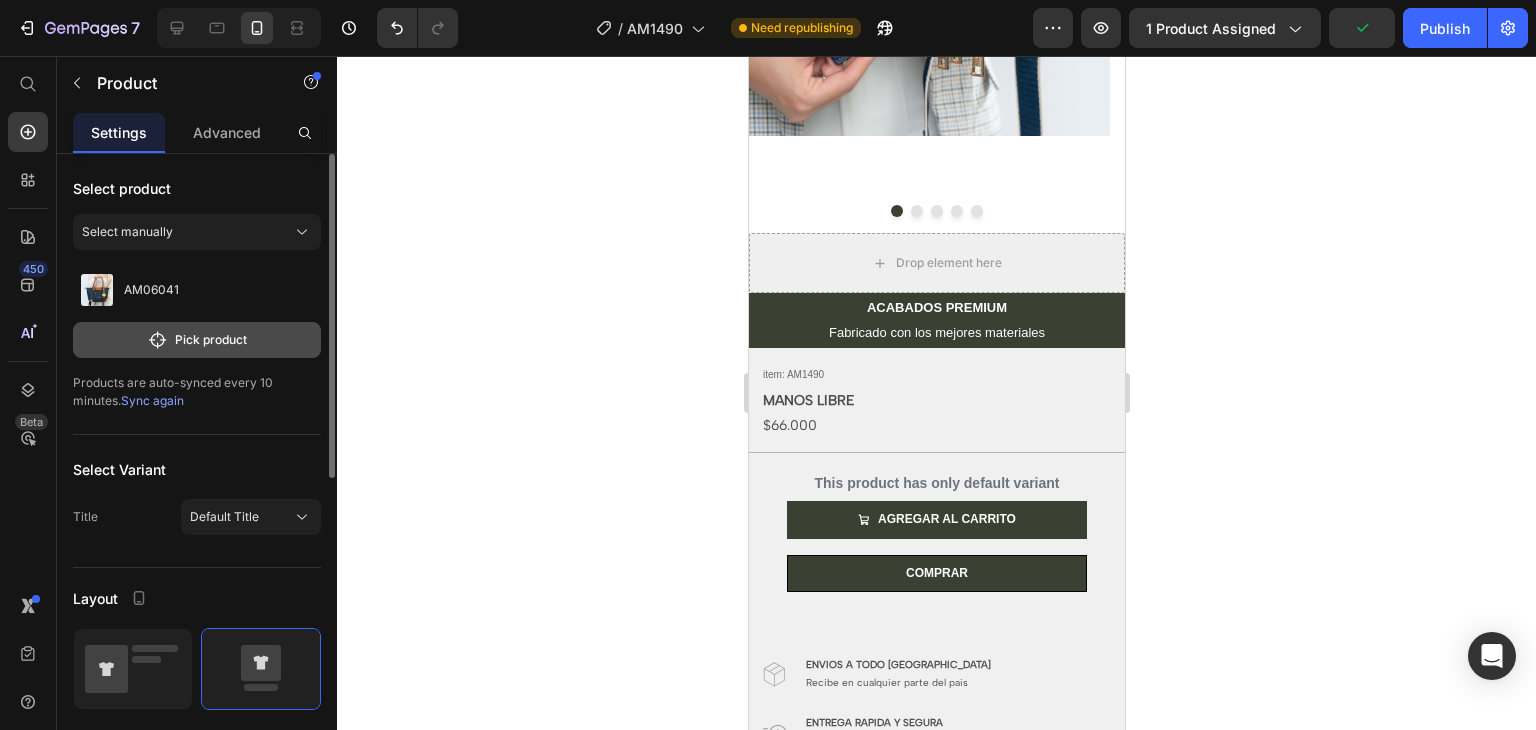 click on "Pick product" 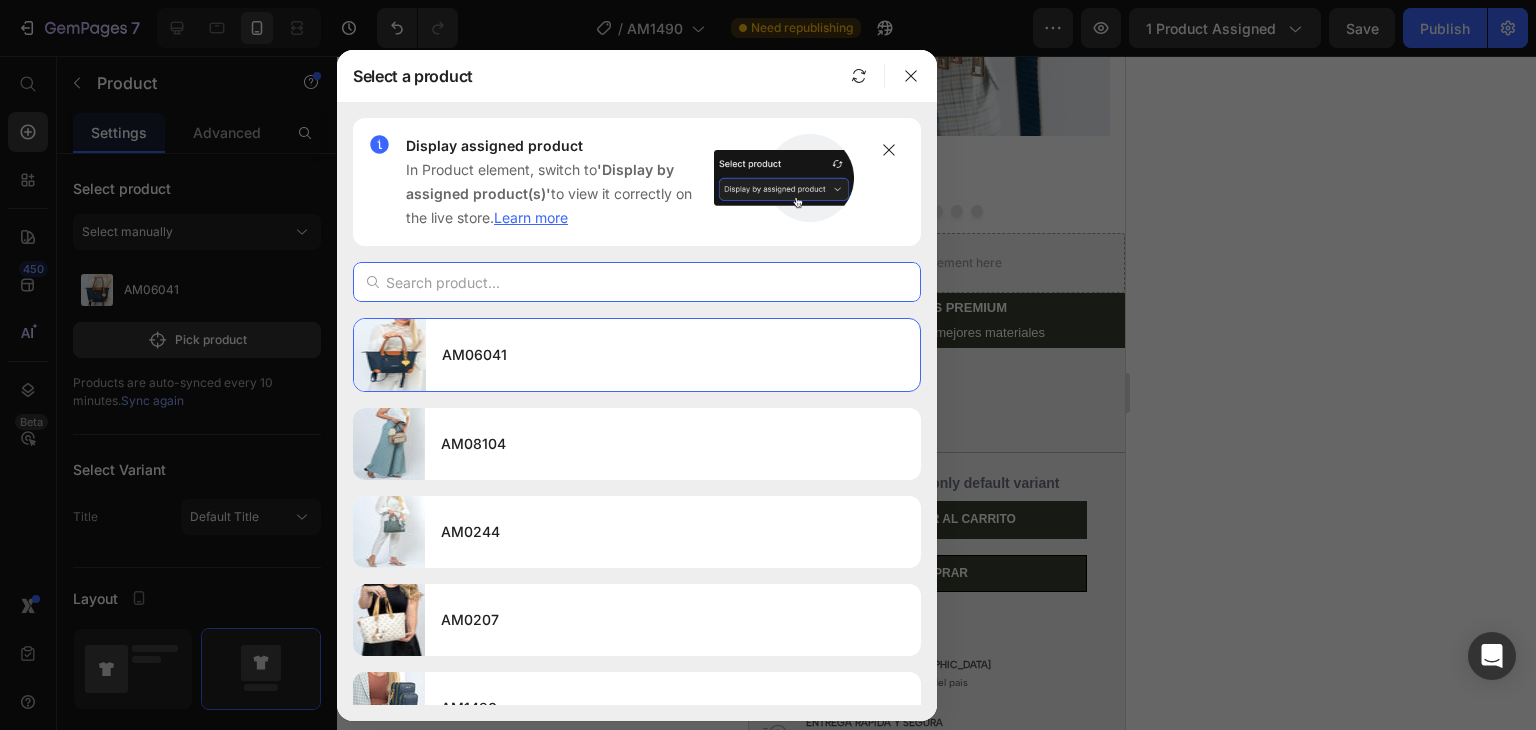 click at bounding box center (637, 282) 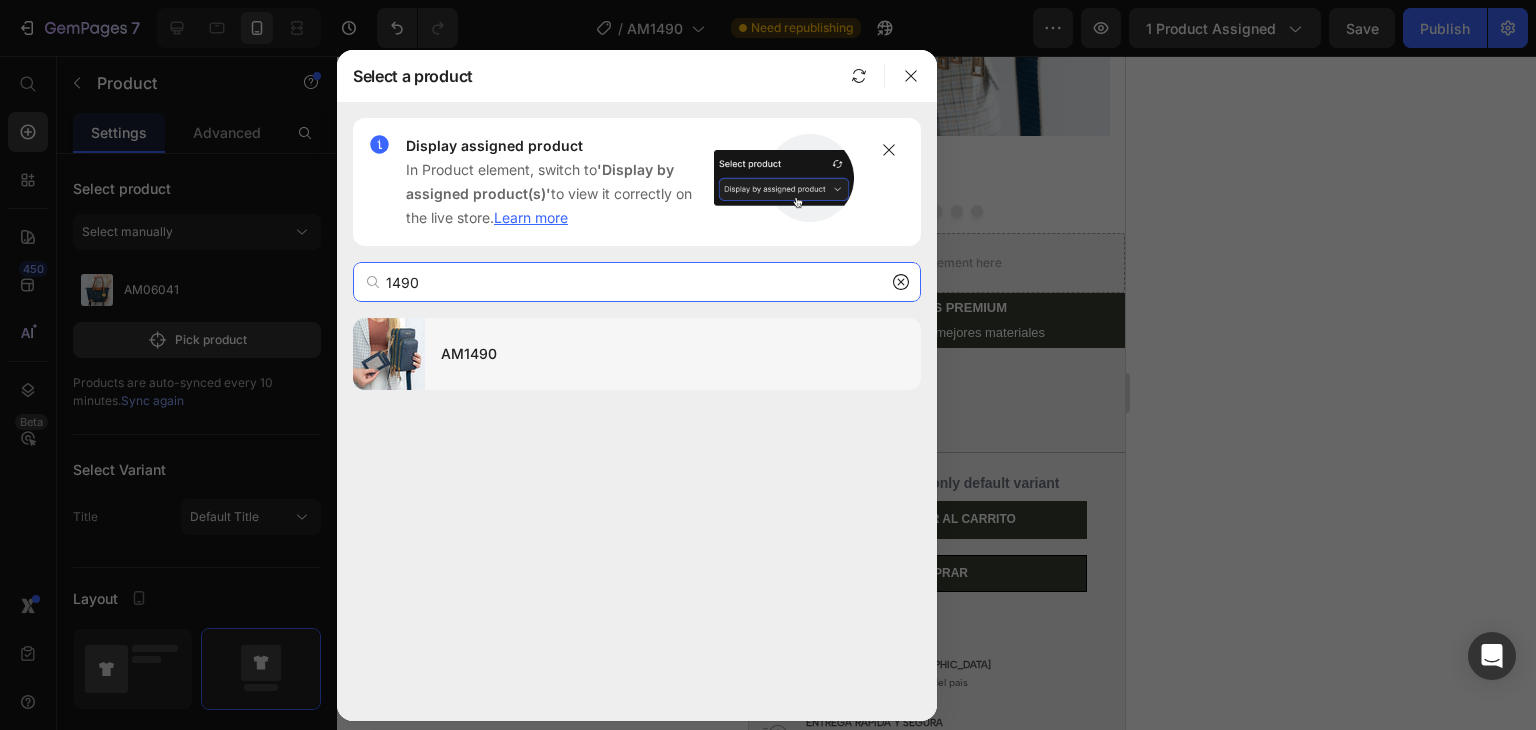 type on "1490" 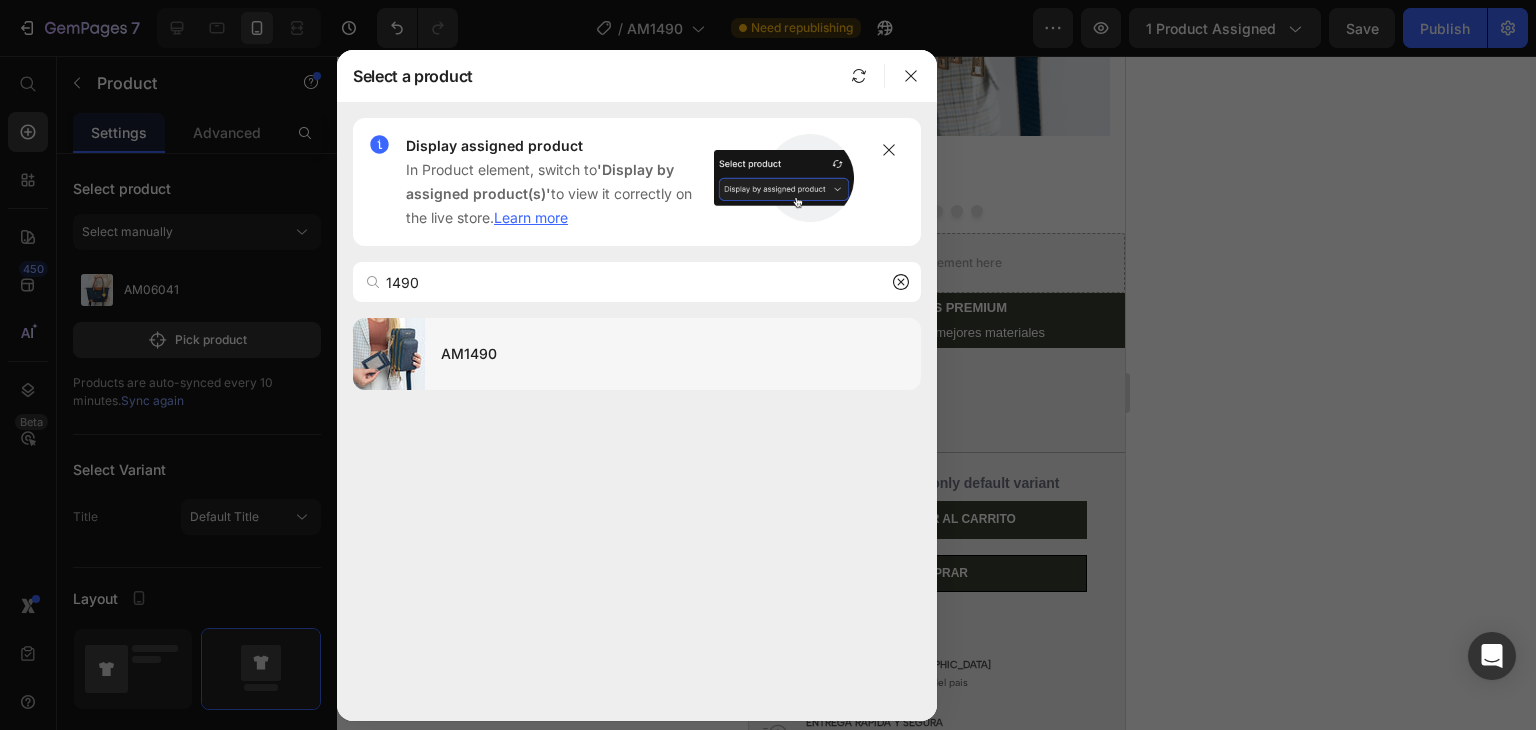click on "AM1490" at bounding box center [673, 354] 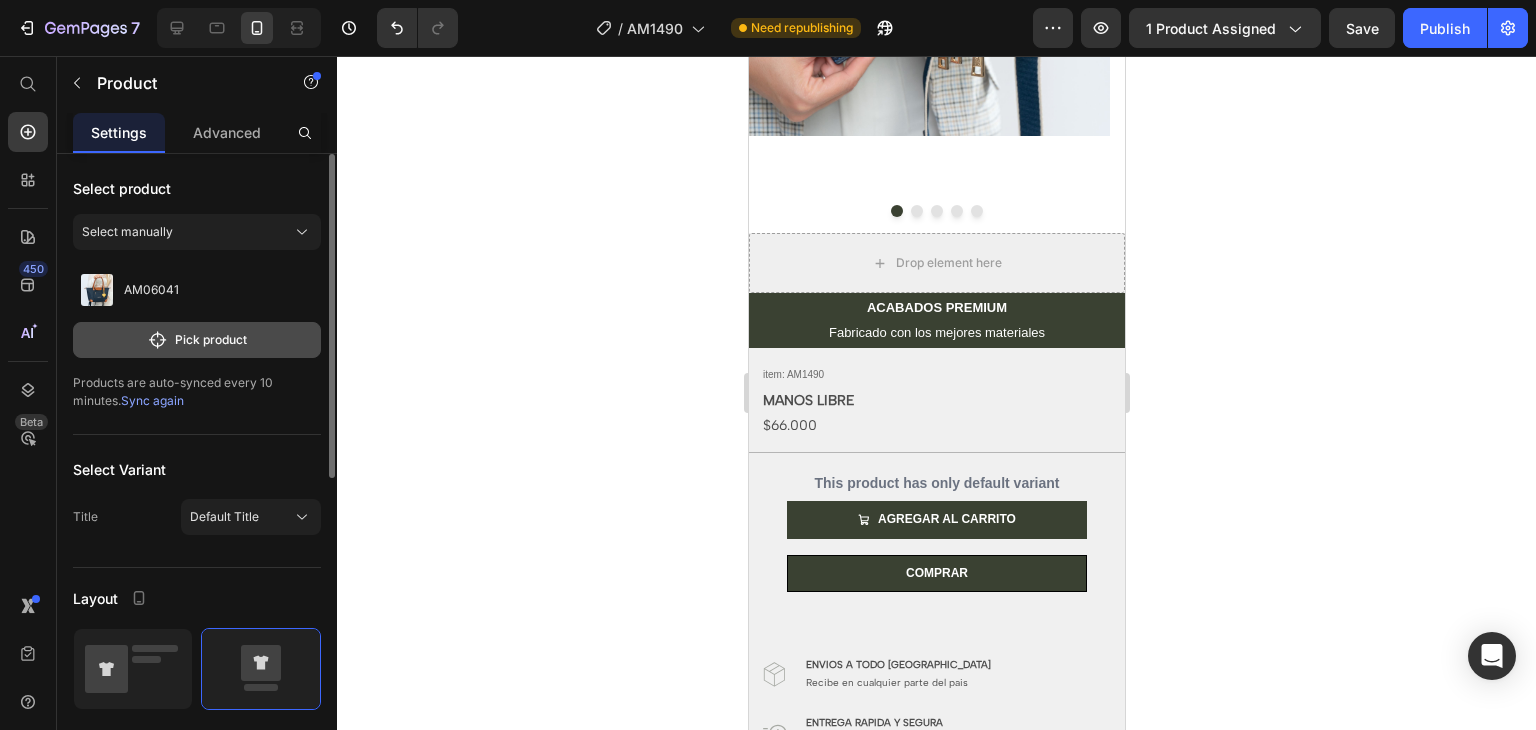 click on "Pick product" 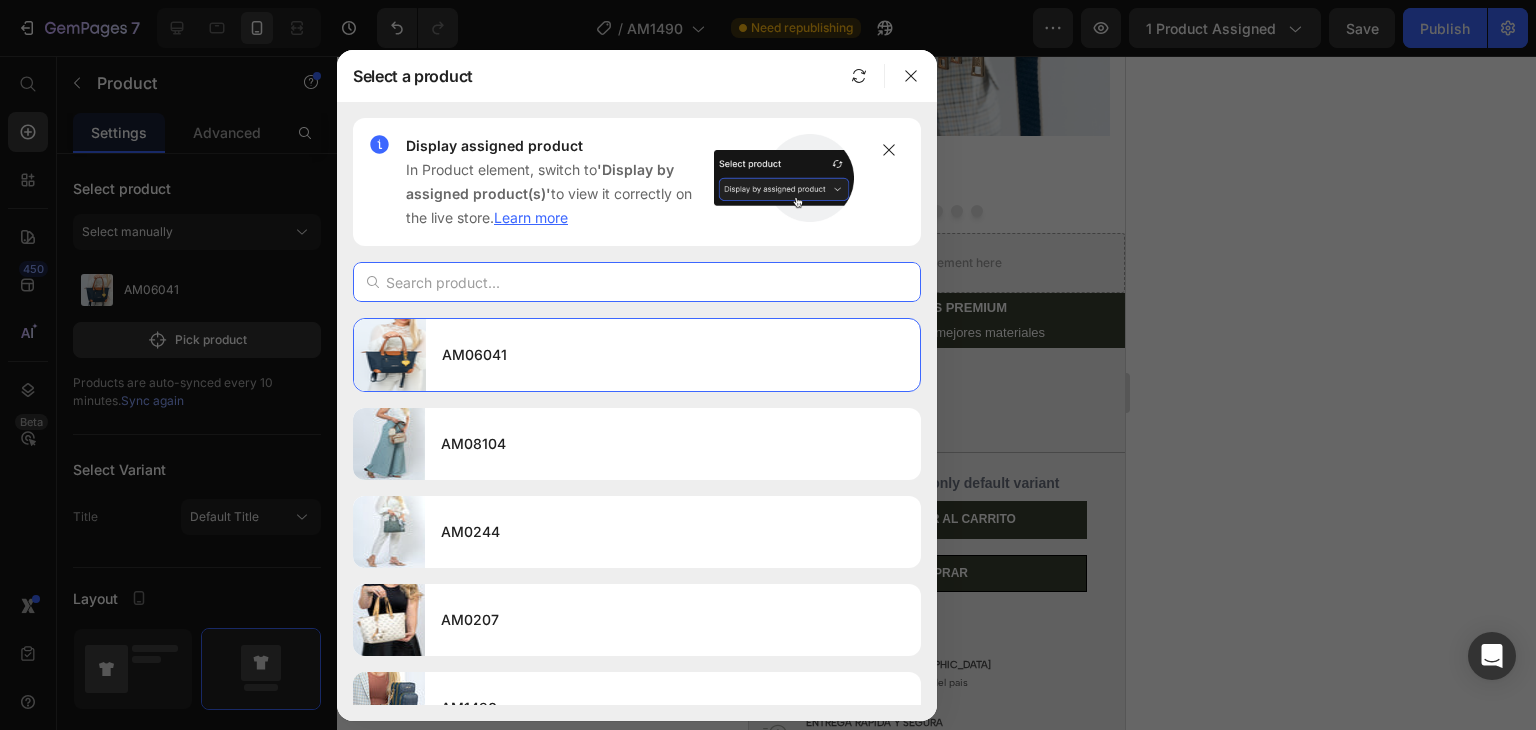 click at bounding box center (637, 282) 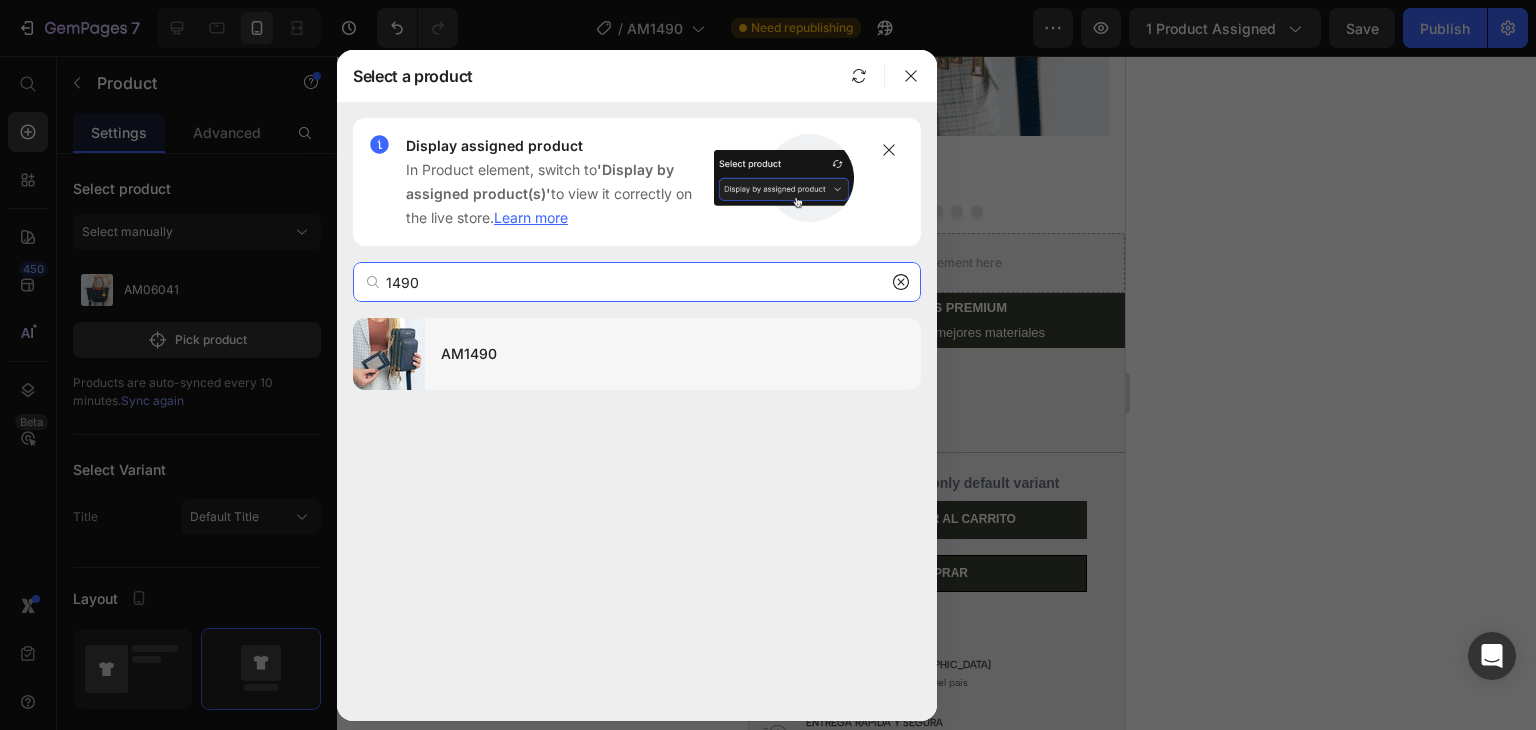 type on "1490" 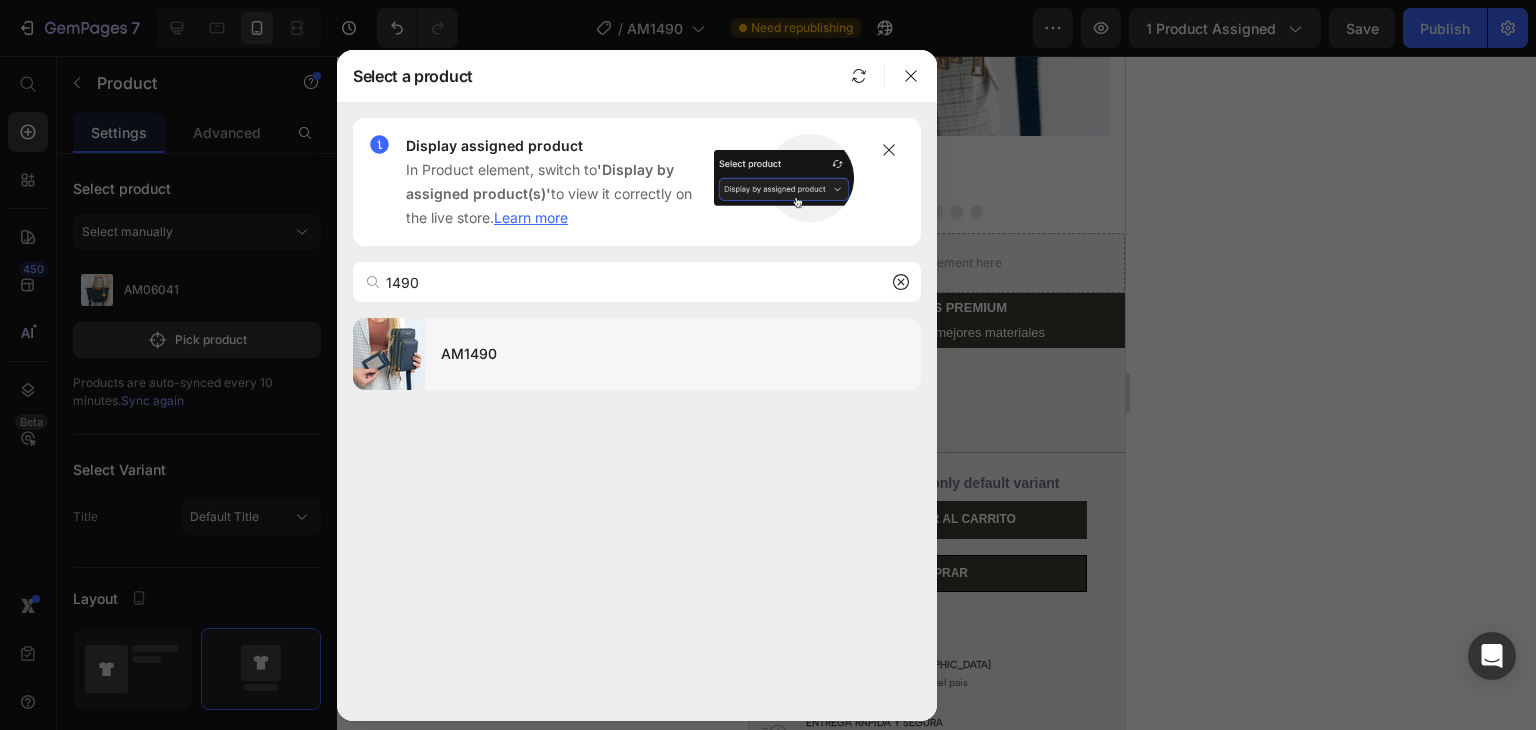 click on "AM1490" at bounding box center (673, 354) 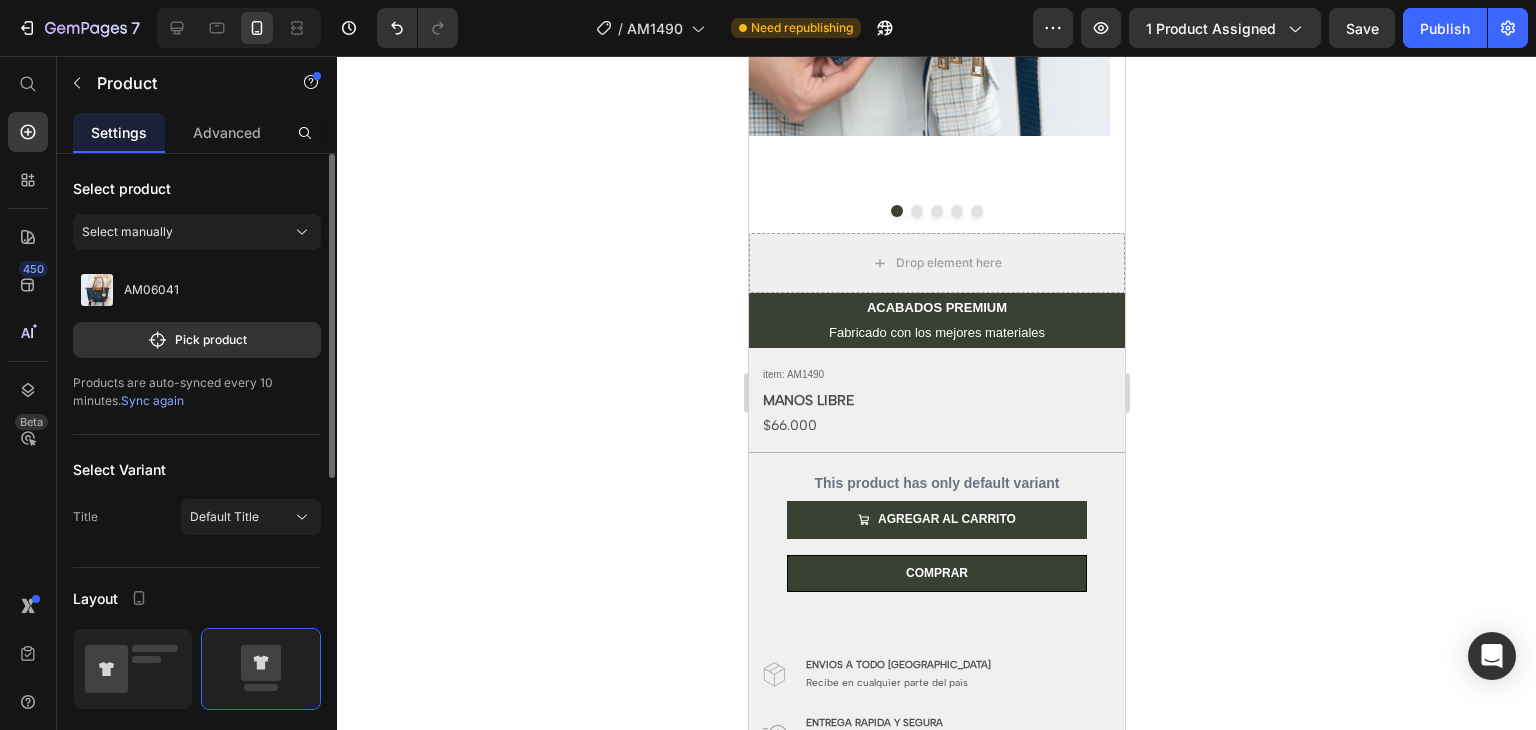 click on "Products are auto-synced every 10 minutes.  Sync again" at bounding box center (197, 392) 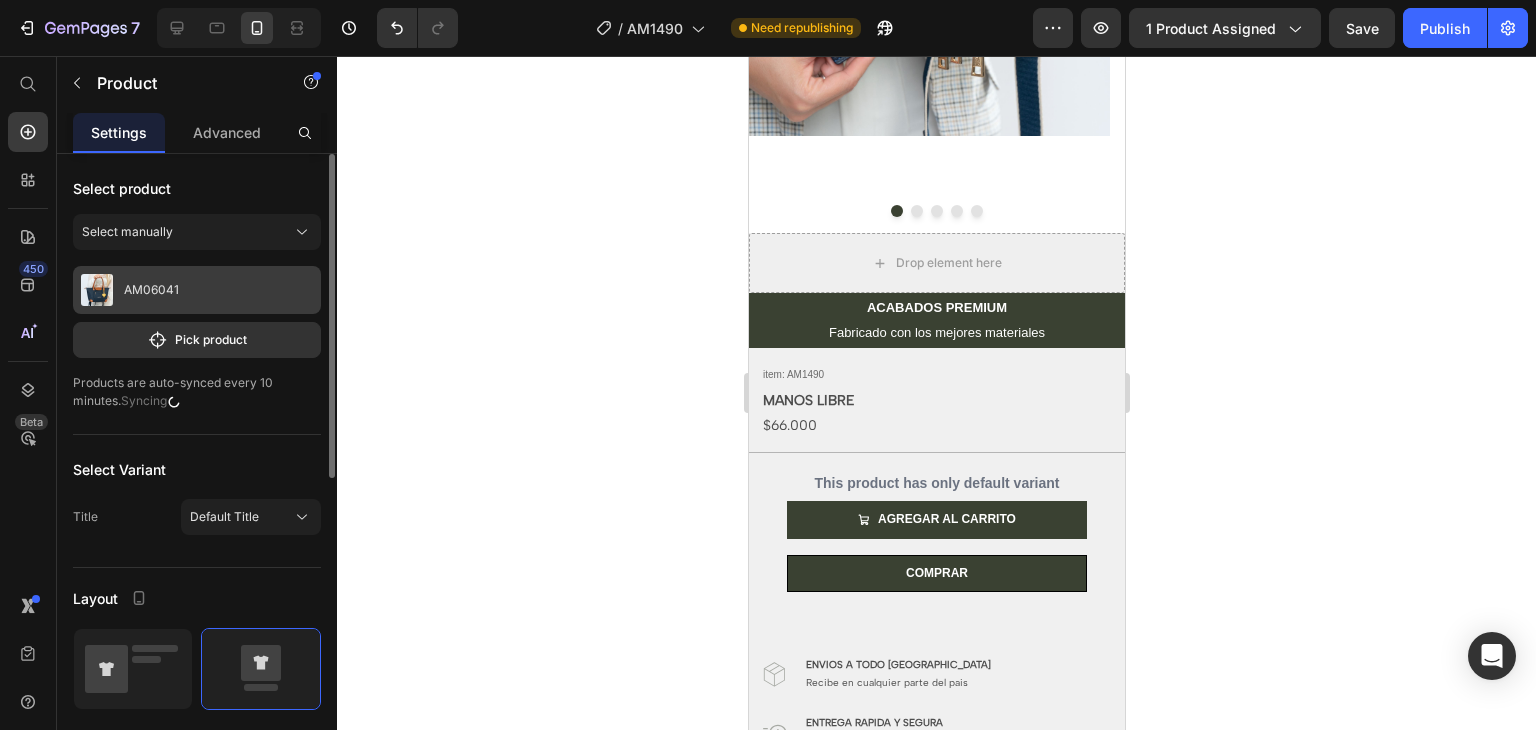 click on "AM06041" at bounding box center (197, 290) 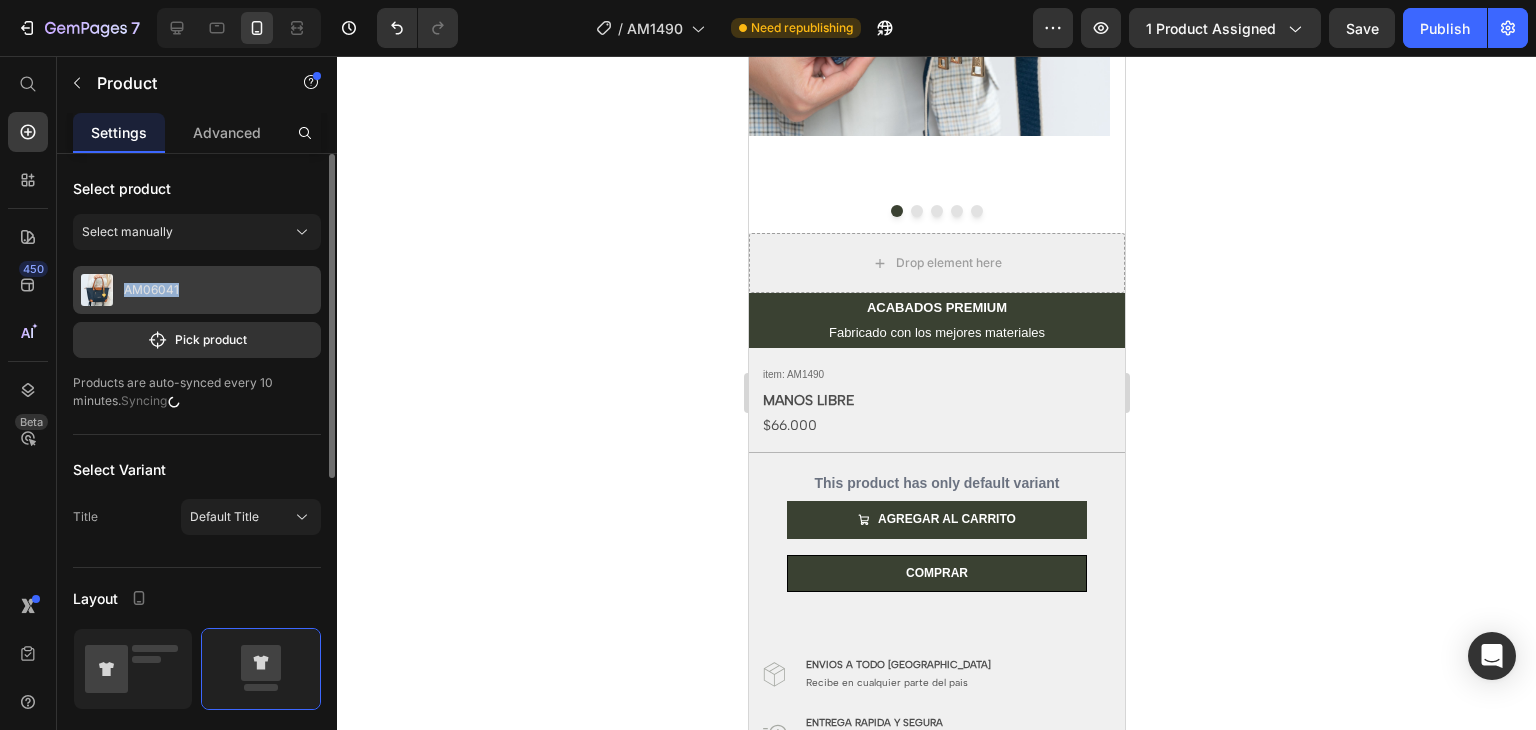 click on "AM06041" at bounding box center [197, 290] 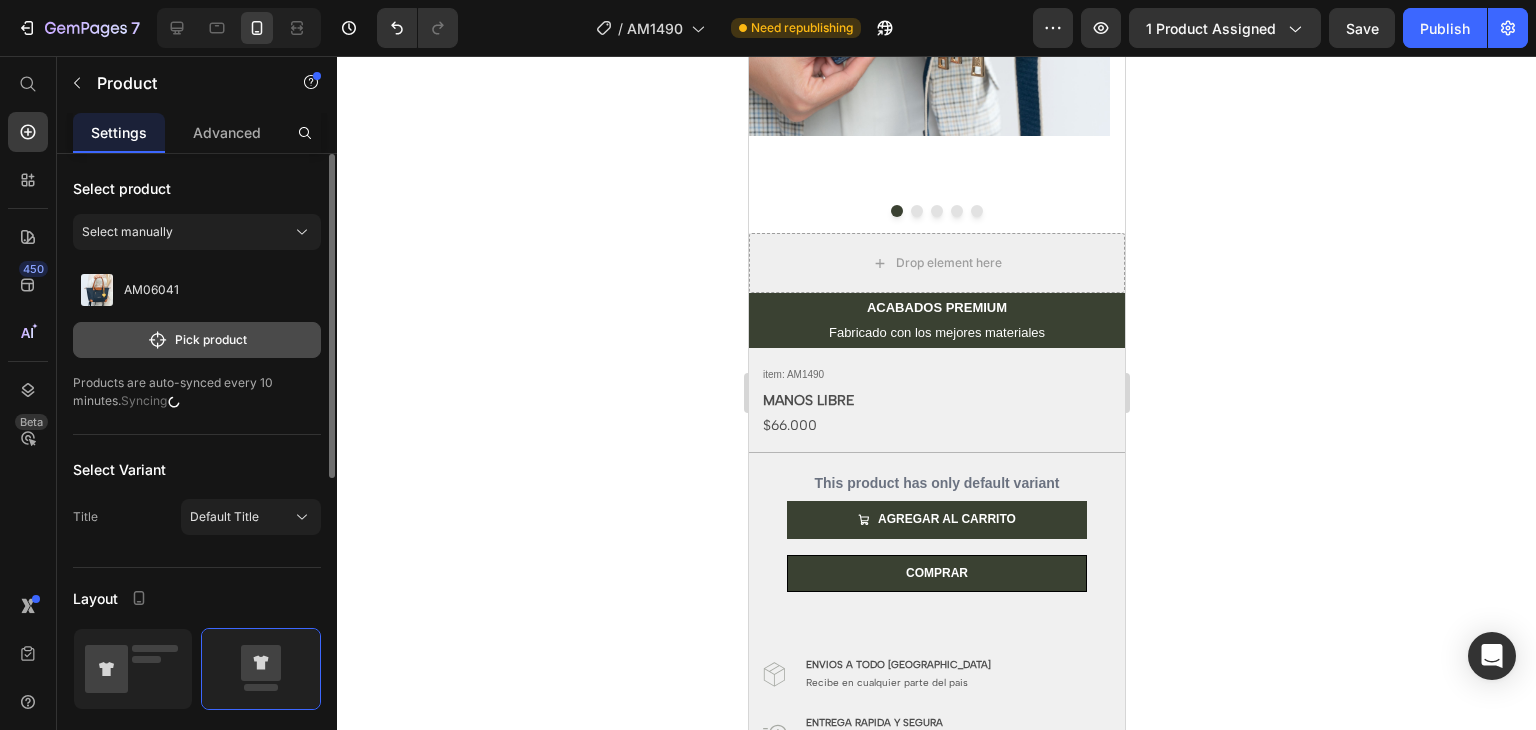 click on "Pick product" 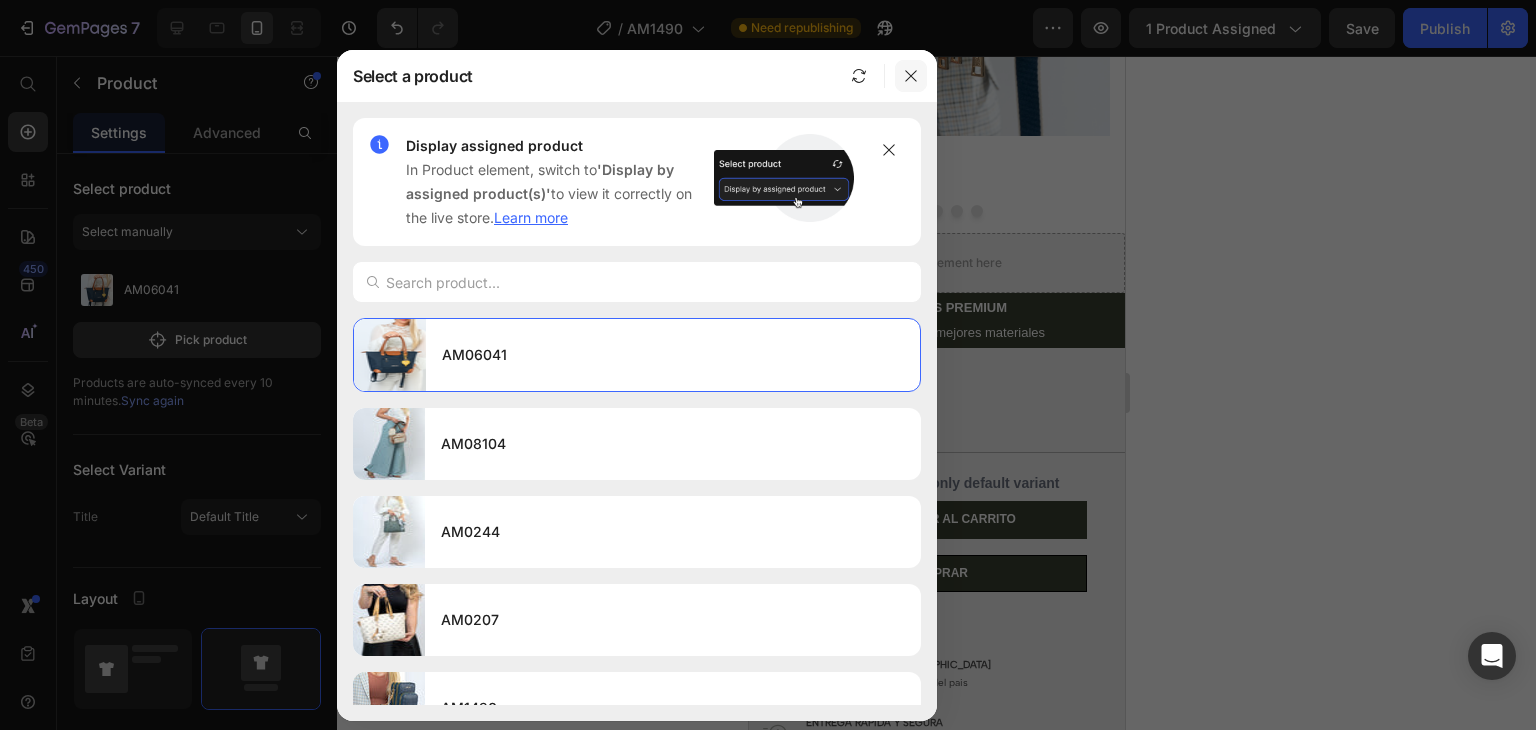 click 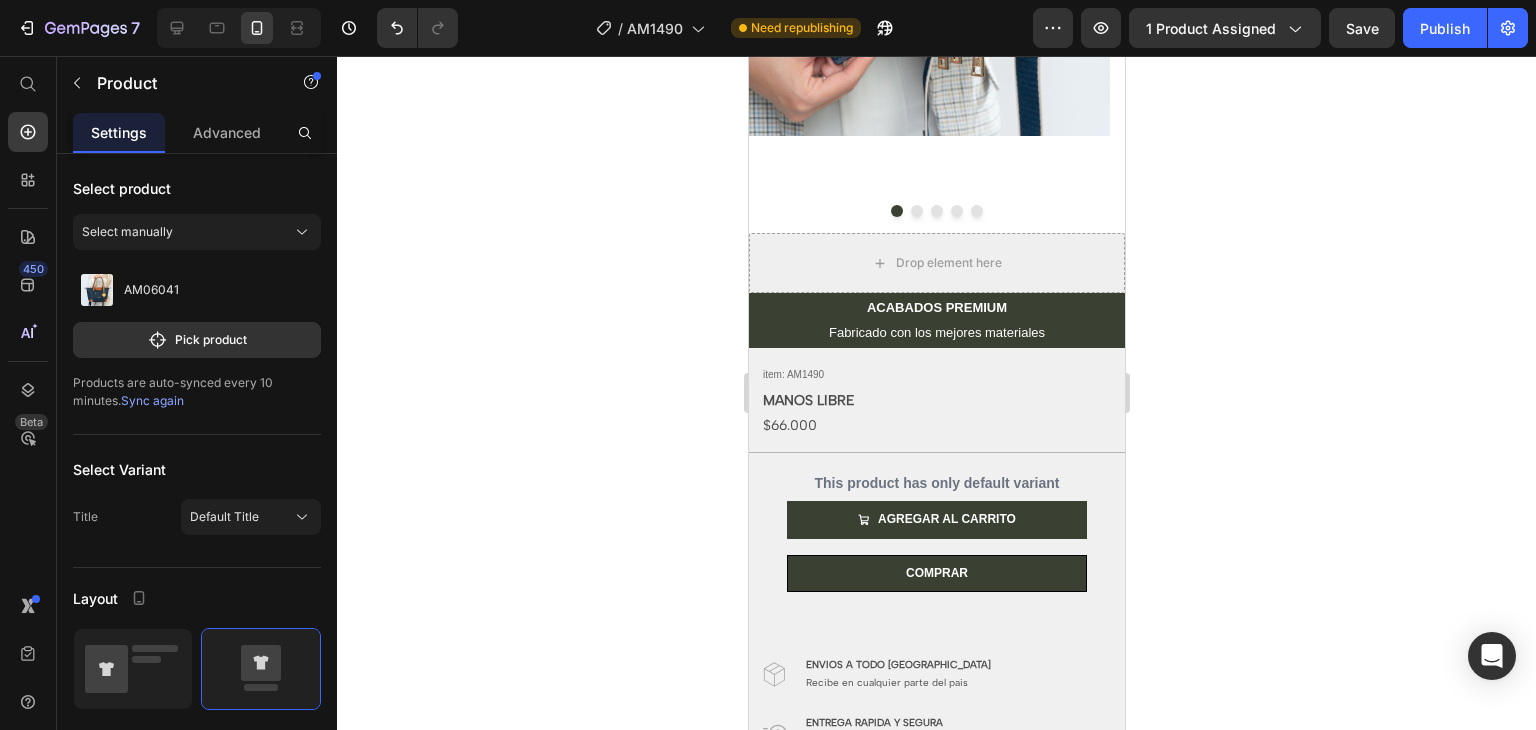 click 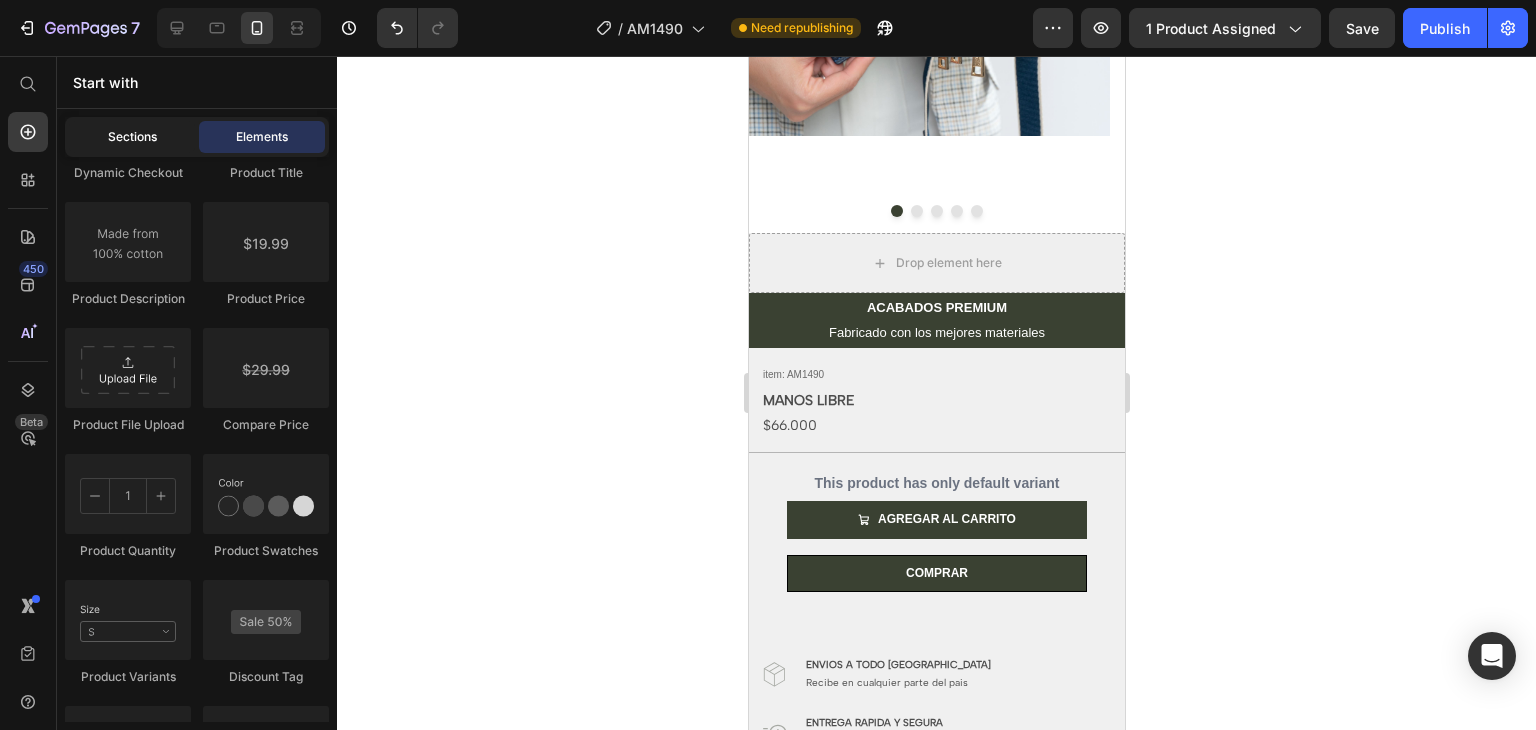 click on "Sections" at bounding box center [132, 137] 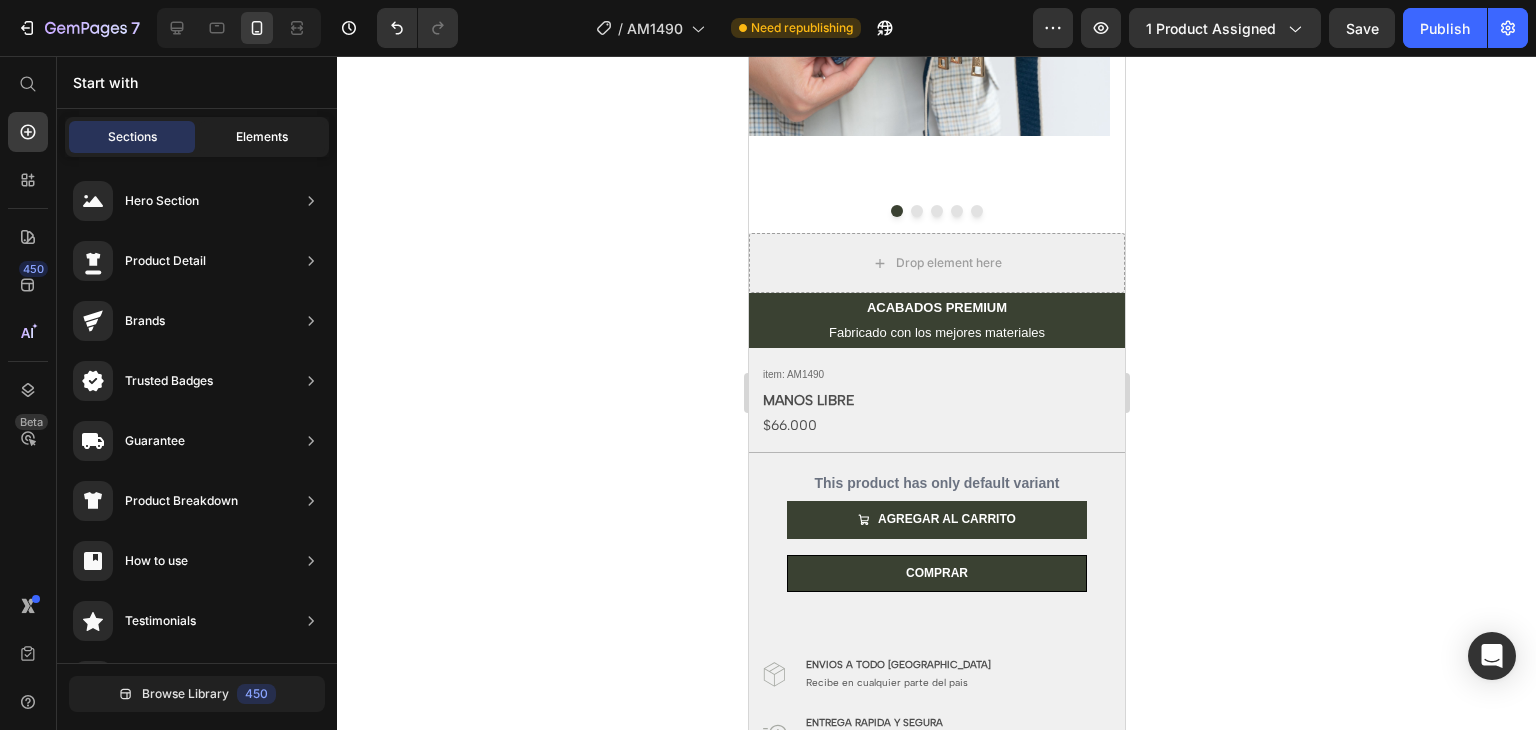 click on "Elements" at bounding box center [262, 137] 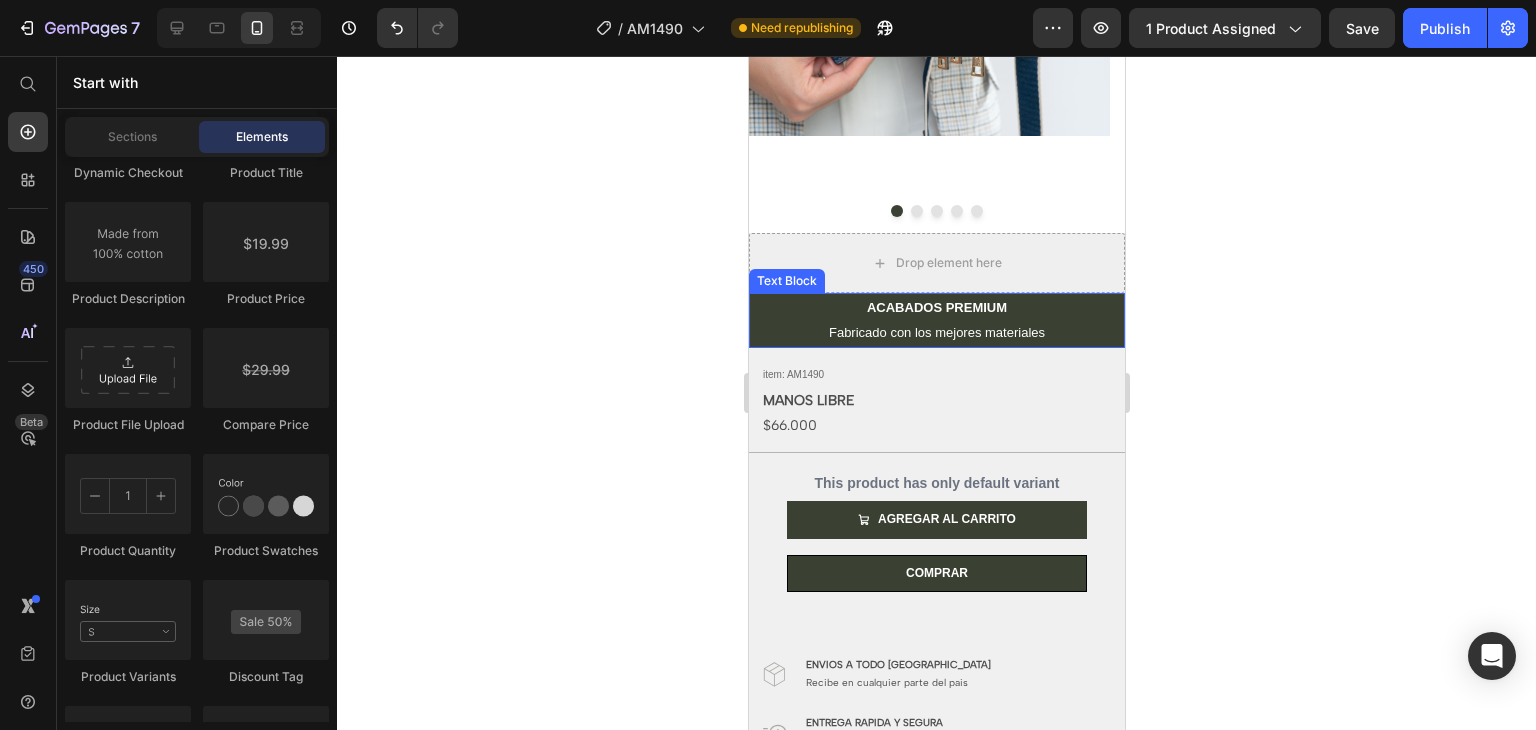 click on "ACABADOS PREMIUM" at bounding box center [936, 307] 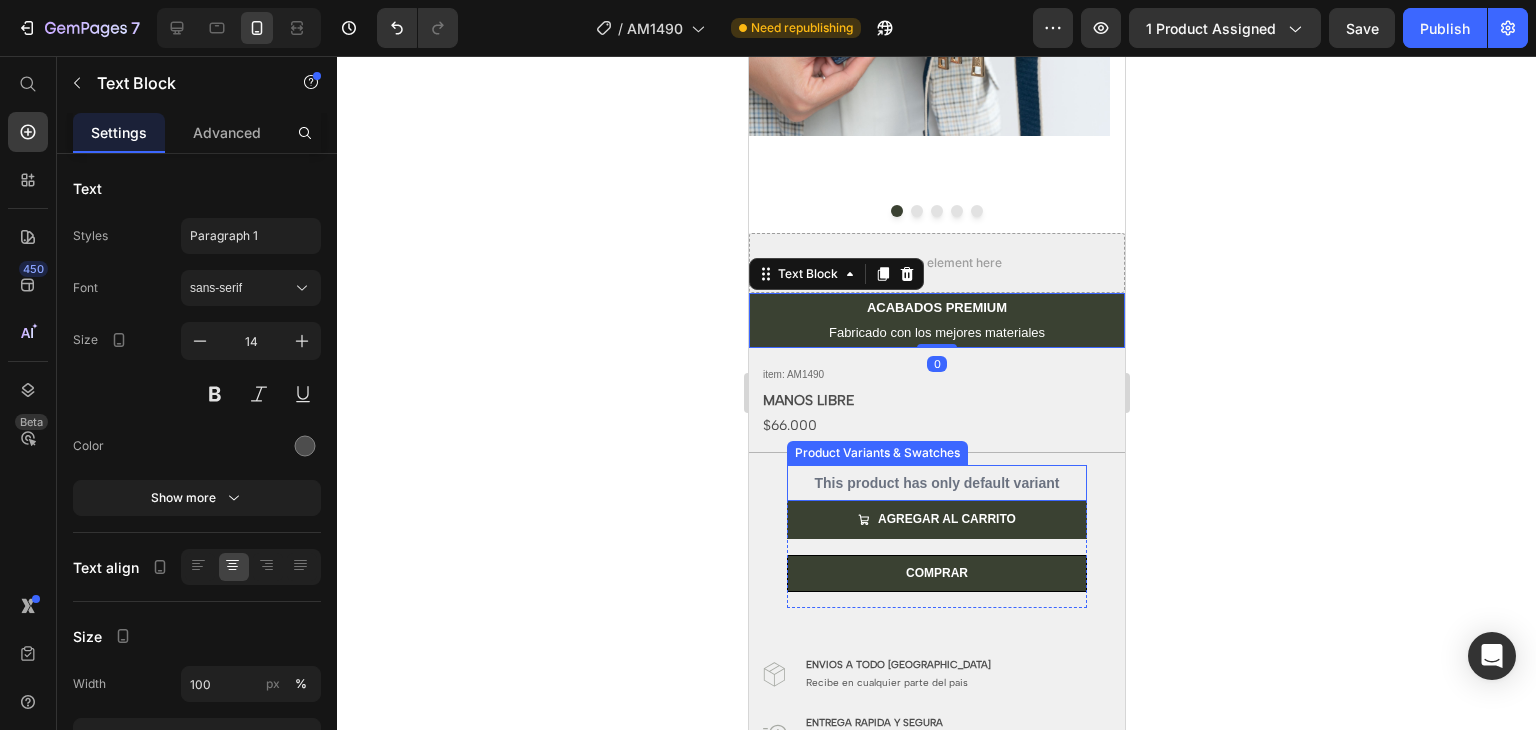 click on "This product has only default variant" at bounding box center (936, 483) 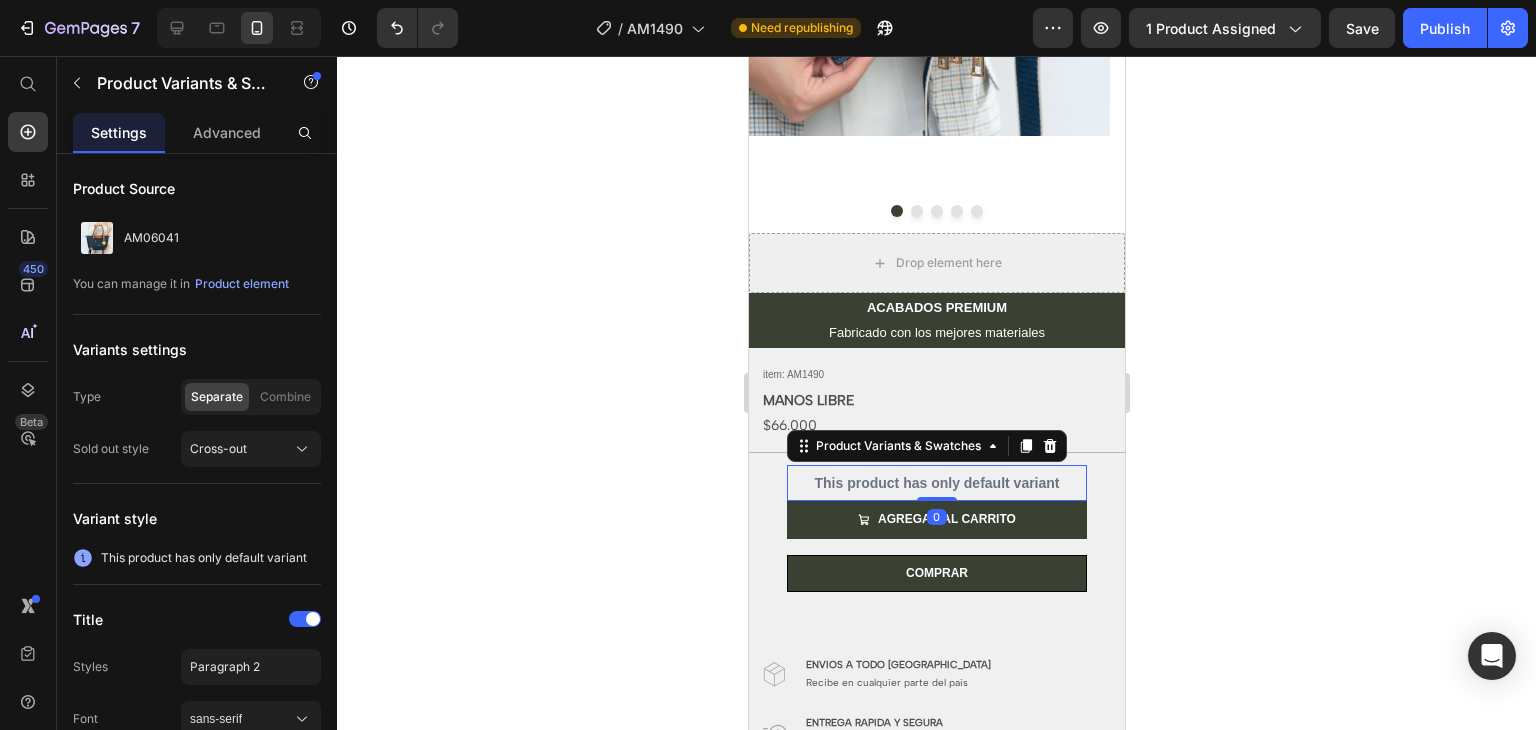 click on "Settings" at bounding box center [119, 132] 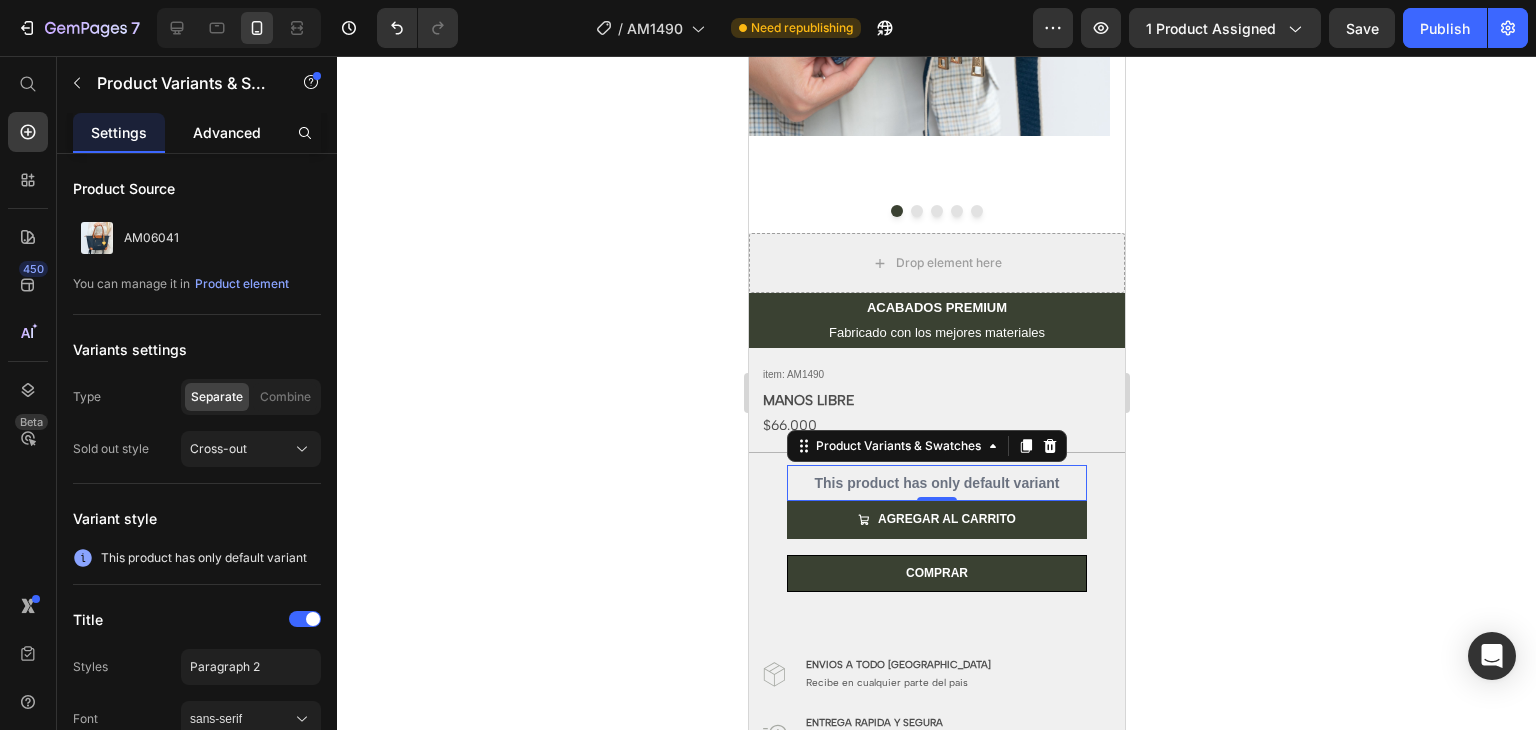 click on "Advanced" at bounding box center (227, 132) 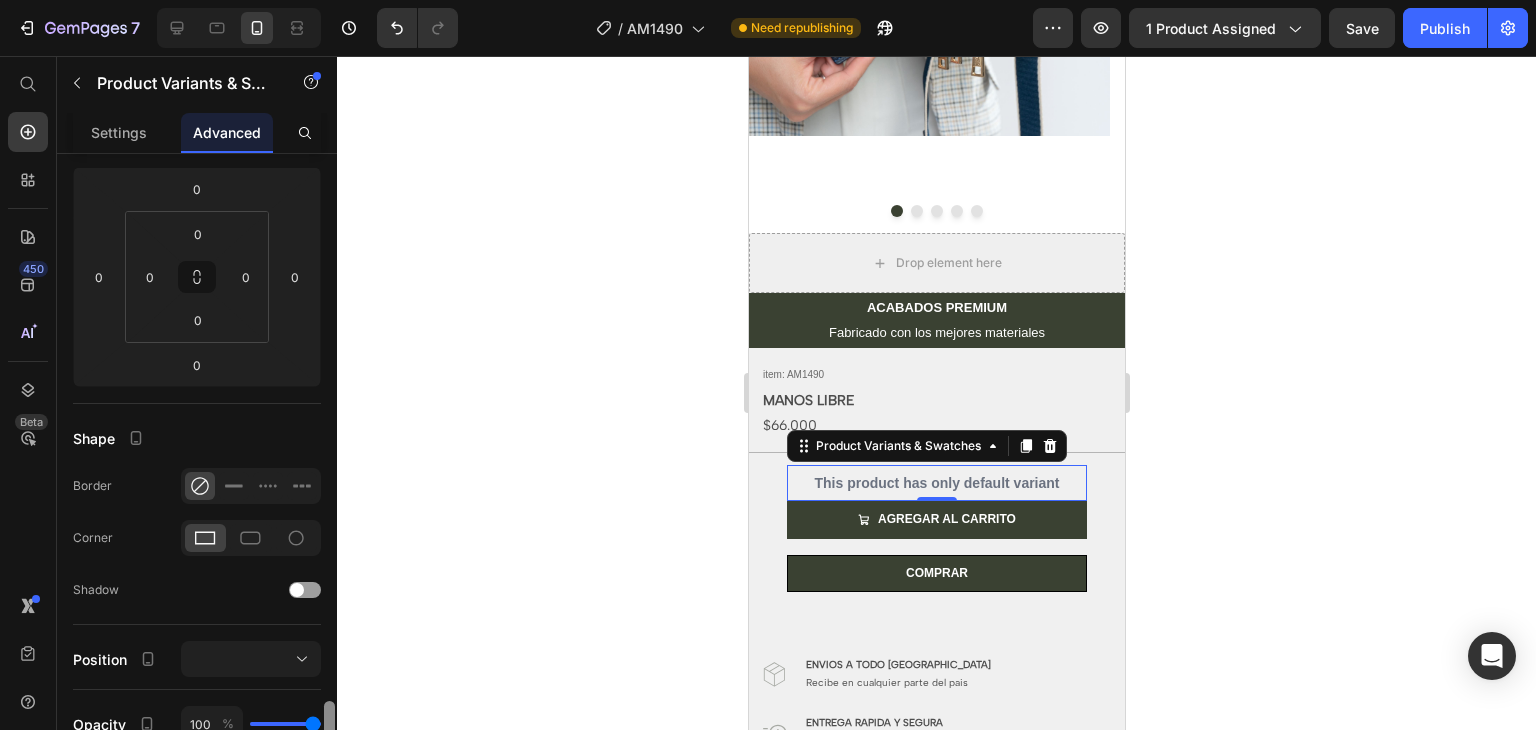 scroll, scrollTop: 0, scrollLeft: 0, axis: both 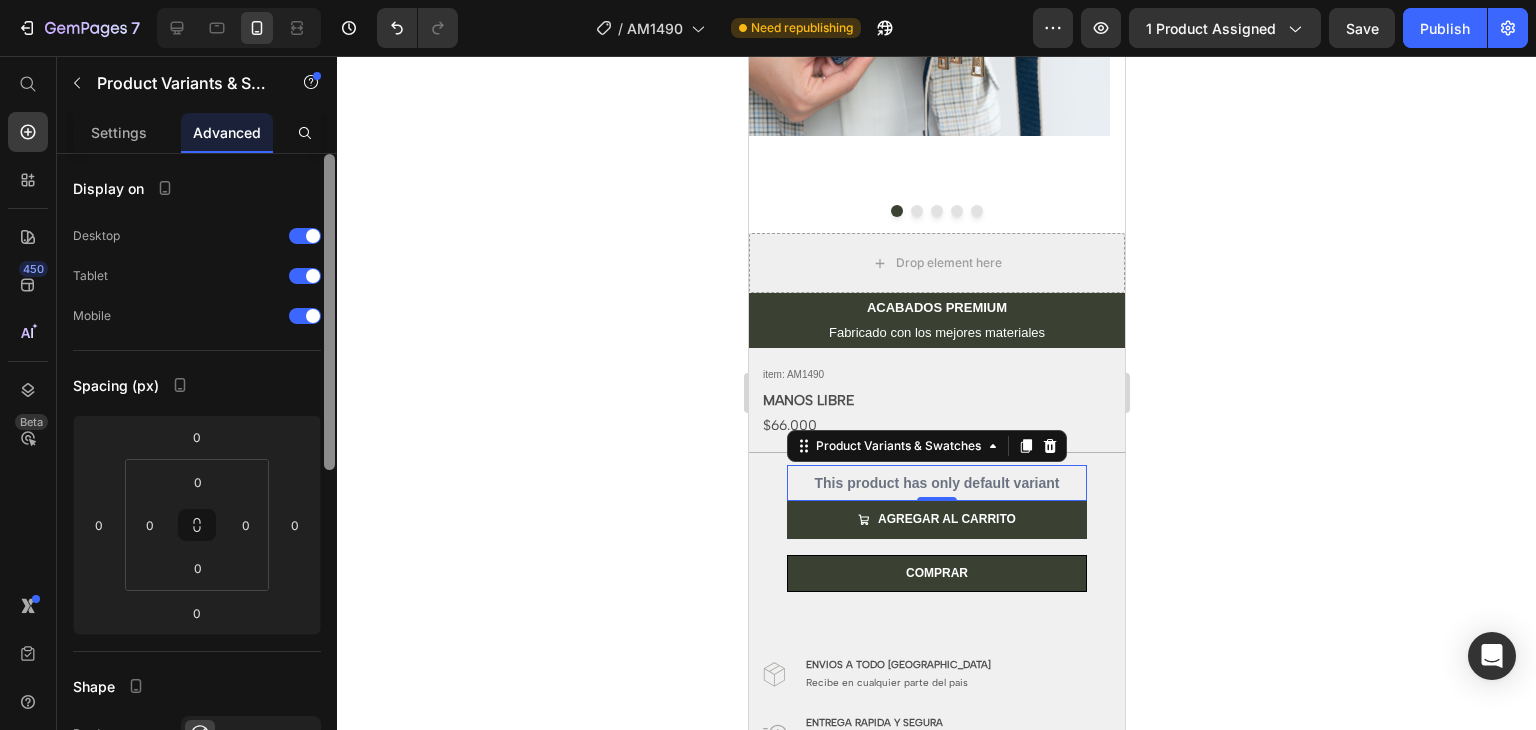 drag, startPoint x: 334, startPoint y: 205, endPoint x: 342, endPoint y: 159, distance: 46.69047 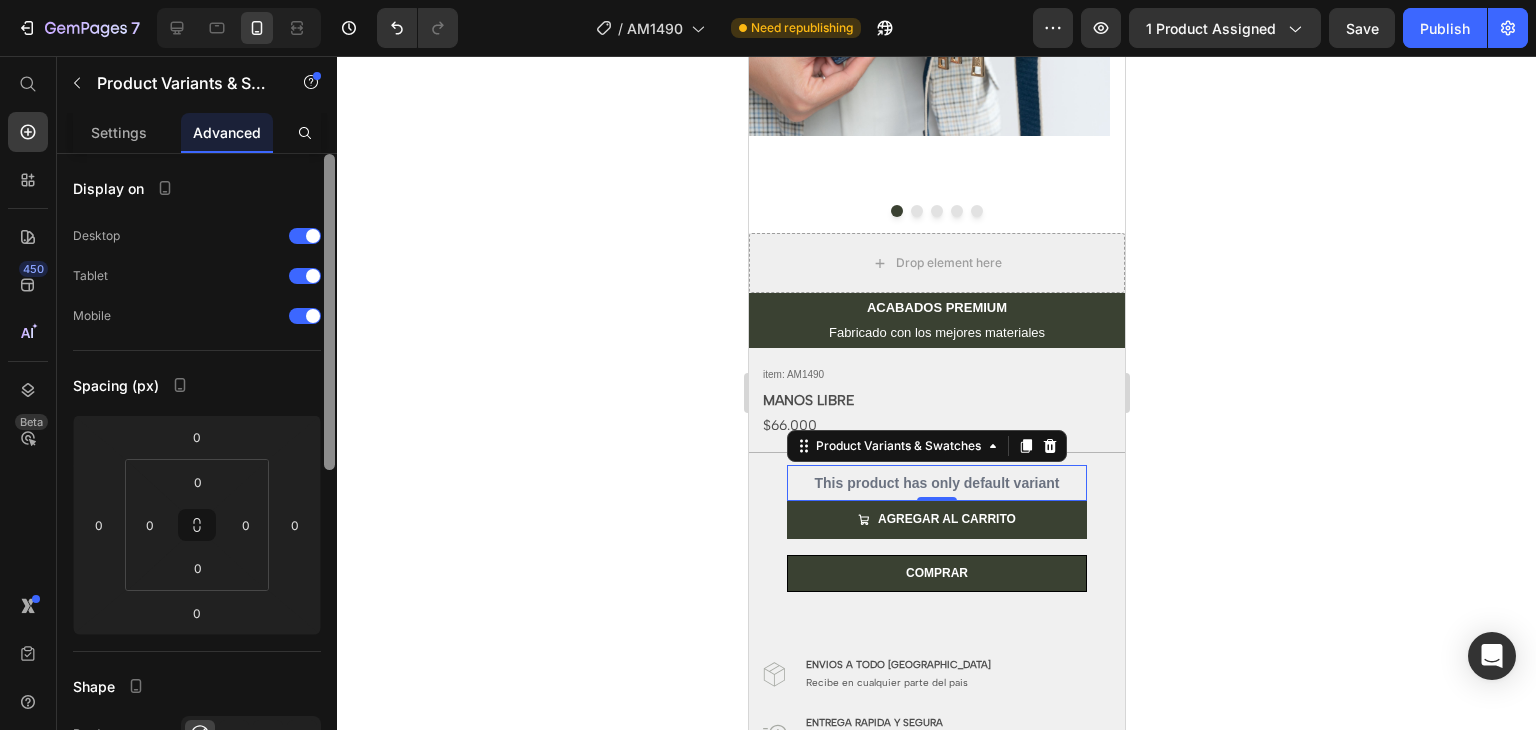 click on "7  Version history  /  AM1490 Need republishing Preview 1 product assigned  Save   Publish  450 Beta Start with Sections Elements Hero Section Product Detail Brands Trusted Badges Guarantee Product Breakdown How to use Testimonials Compare Bundle FAQs Social Proof Brand Story Product List Collection Blog List Contact Sticky Add to Cart Custom Footer Browse Library 450 Layout
Row
Row
Row
Row Text
Heading
Text Block Button
Button
Button
Sticky Back to top Media
Image
Image" 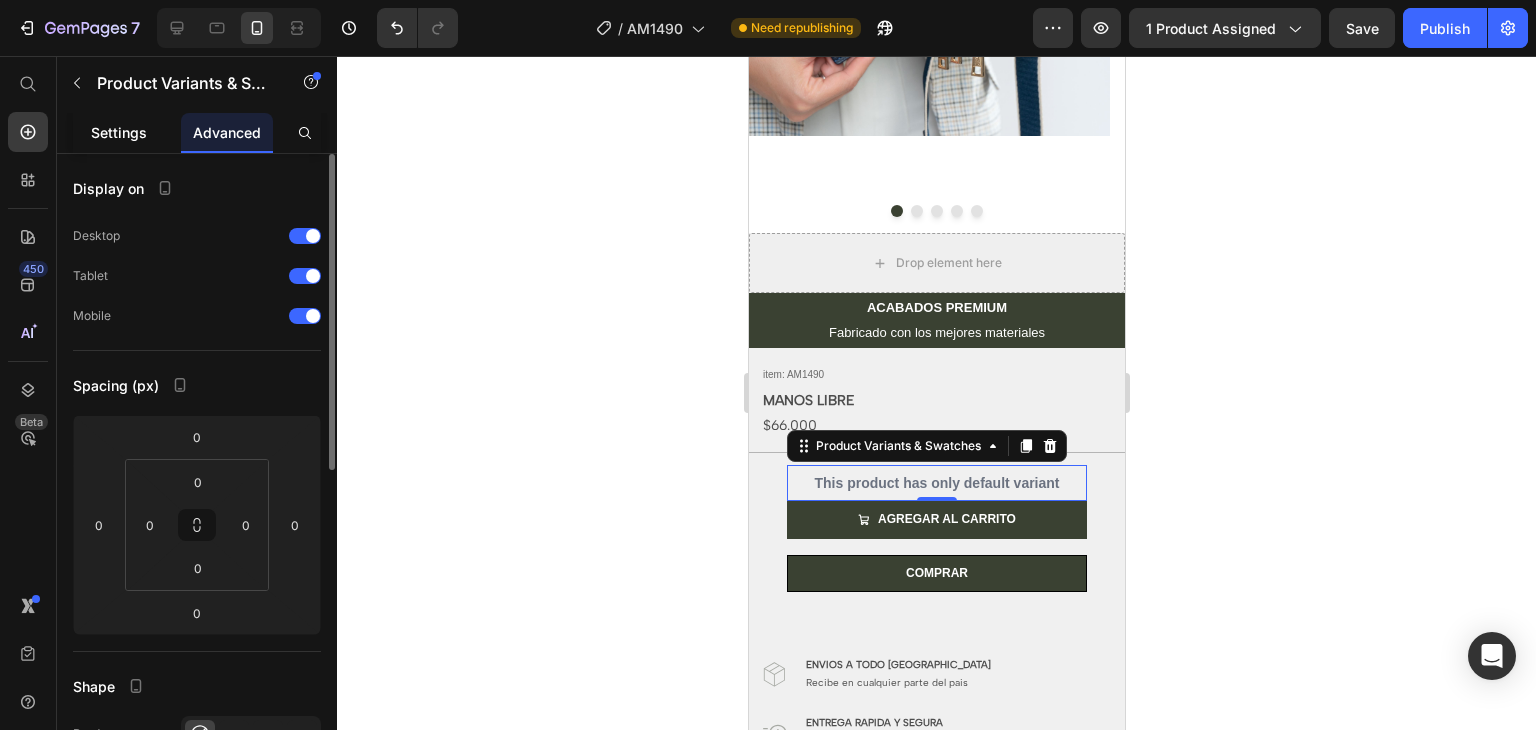 click on "Settings" 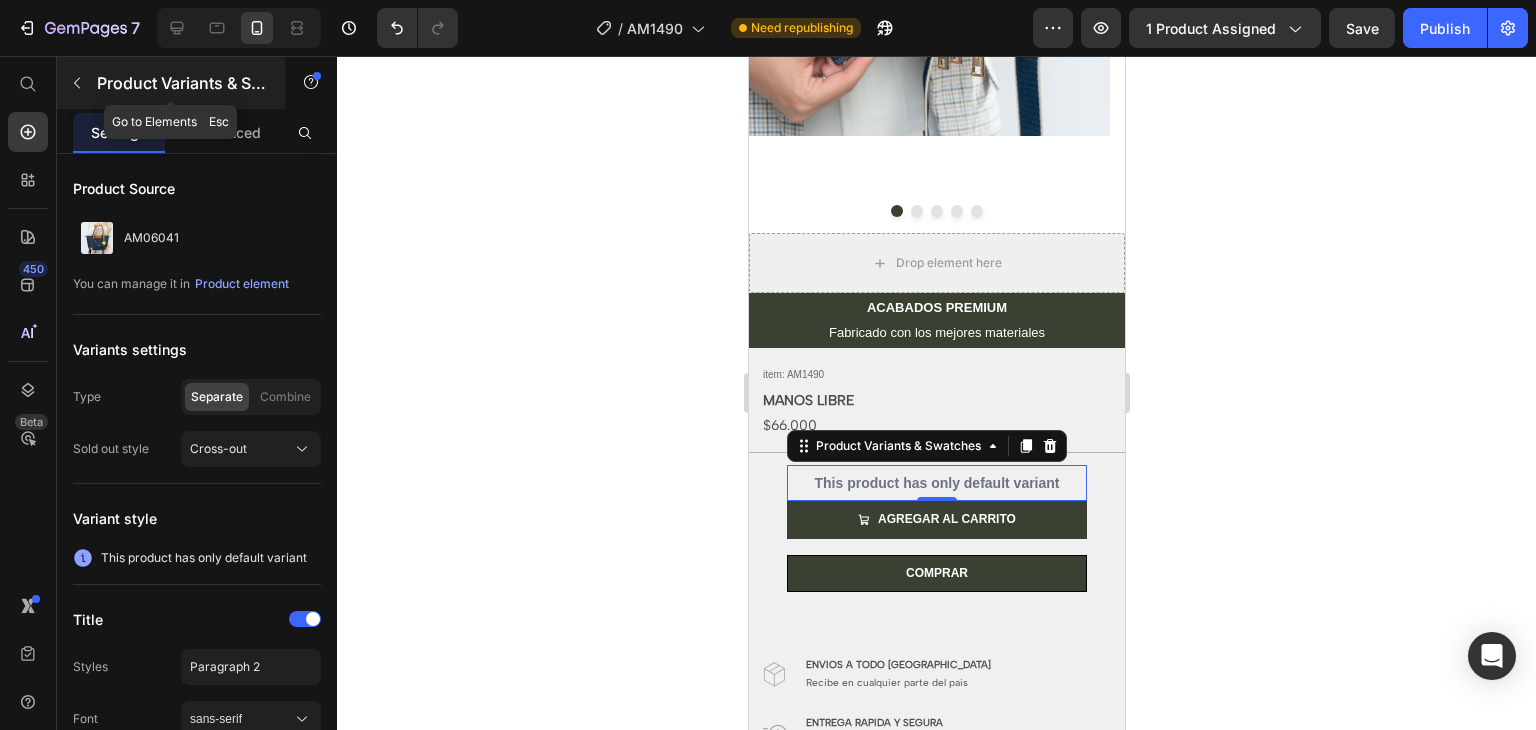 click on "Product Variants & Swatches" at bounding box center (182, 83) 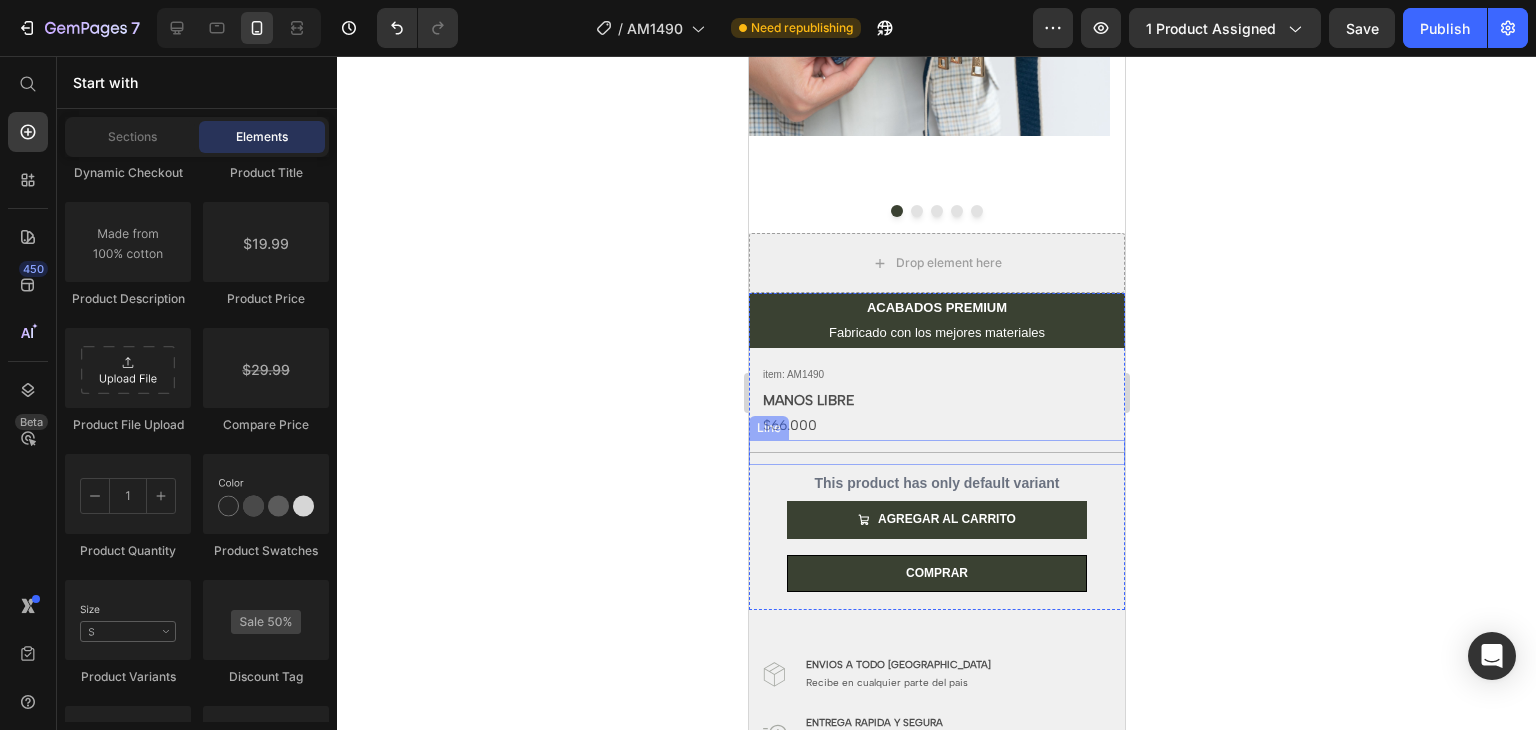 click on "Title Line" at bounding box center (936, 452) 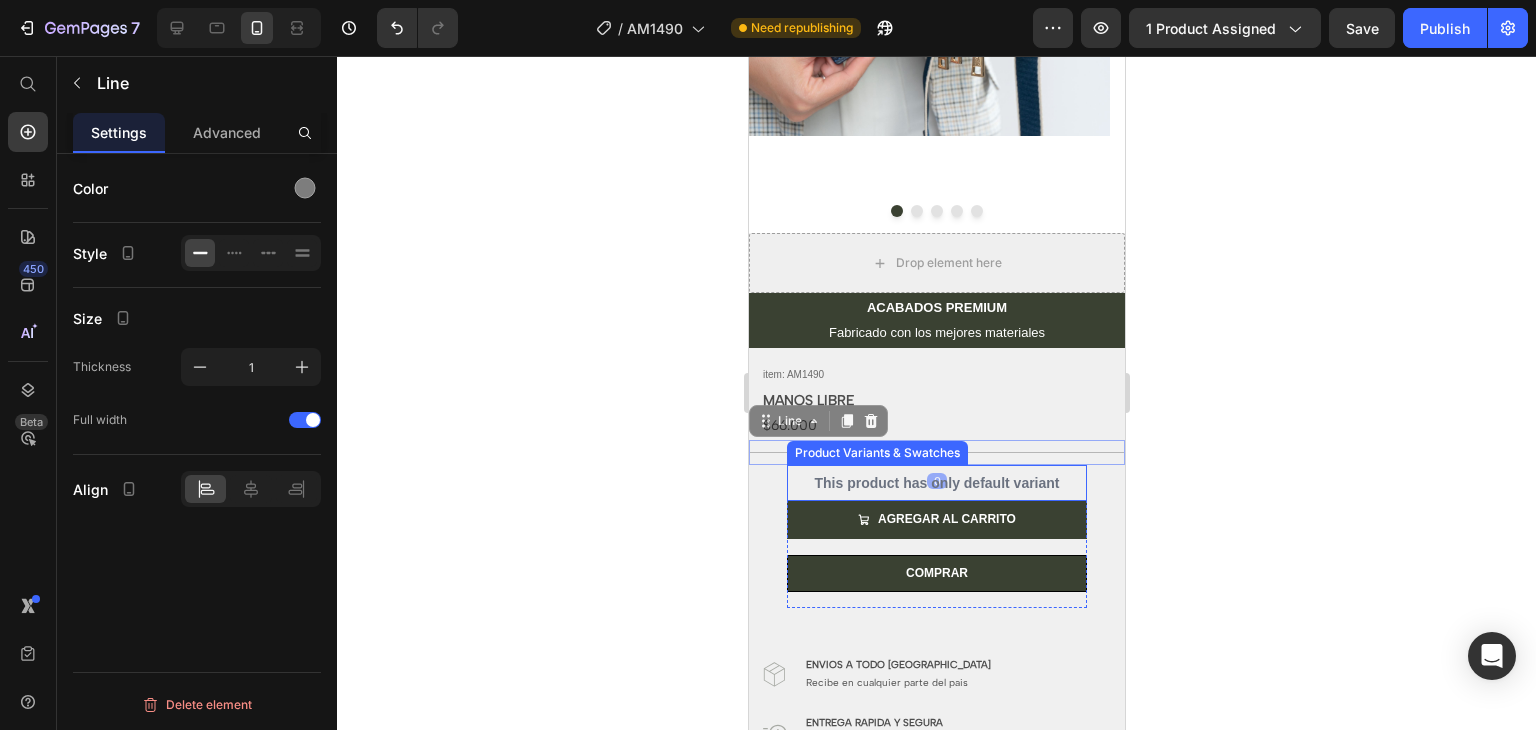 click on "This product has only default variant" at bounding box center (936, 483) 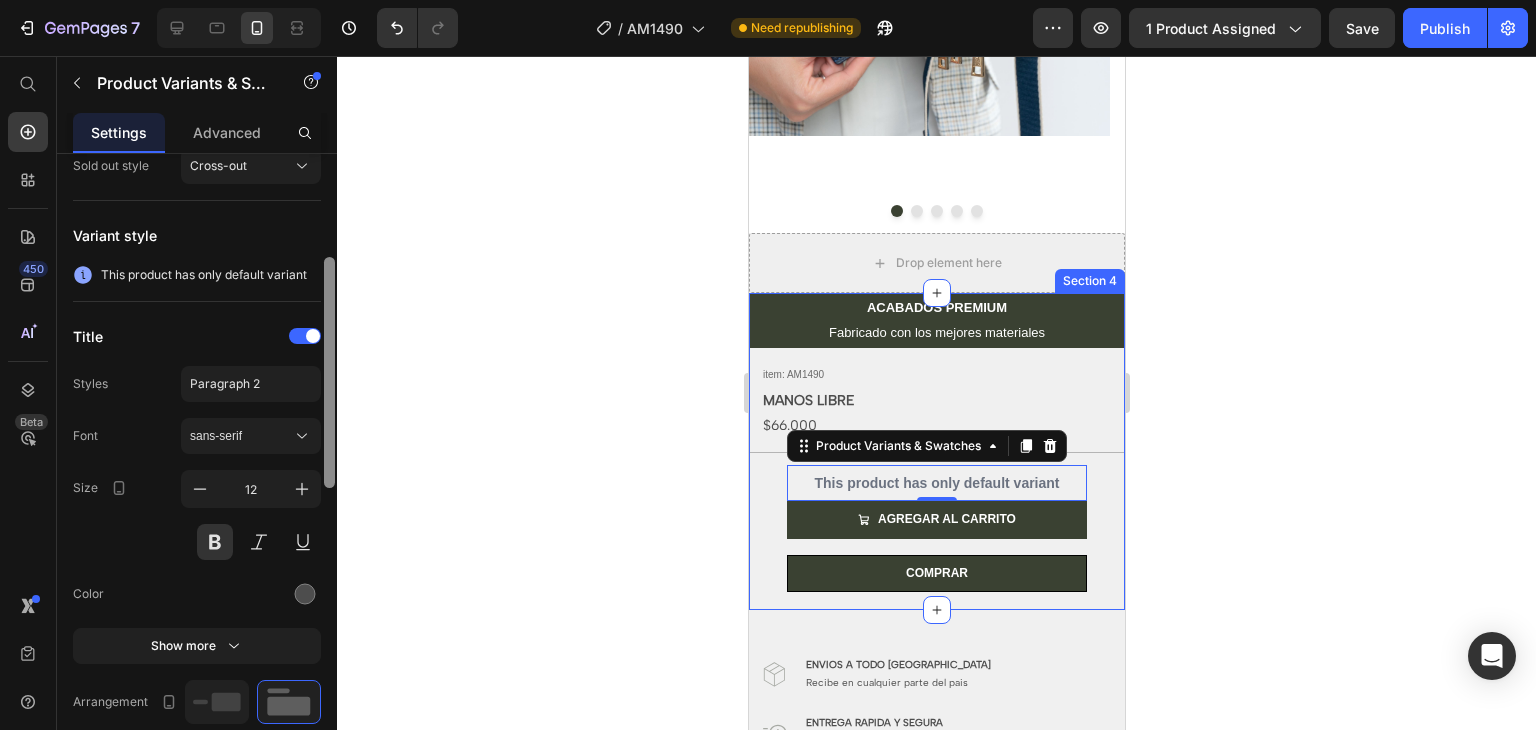 scroll, scrollTop: 0, scrollLeft: 0, axis: both 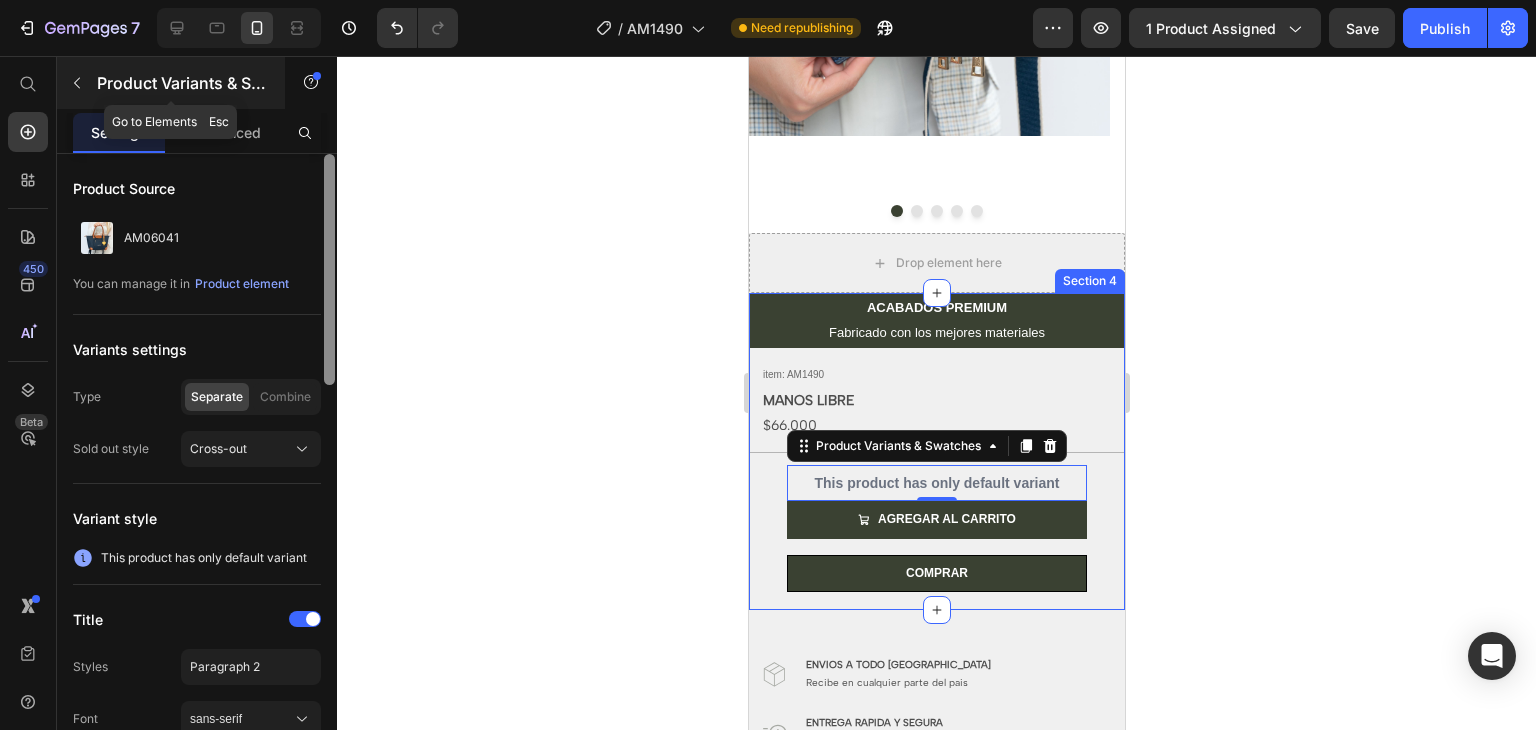 drag, startPoint x: 328, startPoint y: 346, endPoint x: 240, endPoint y: 92, distance: 268.8122 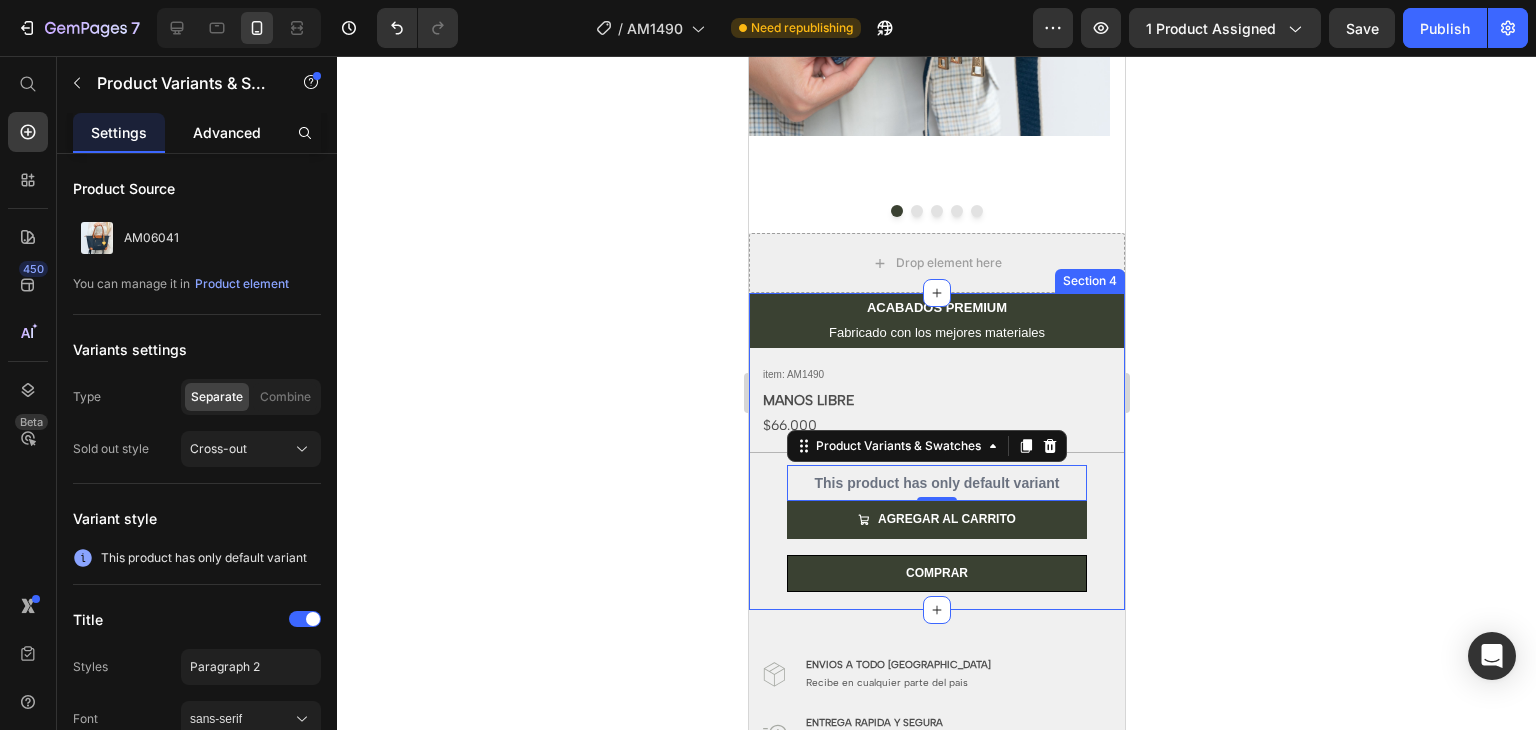 click on "Advanced" at bounding box center [227, 132] 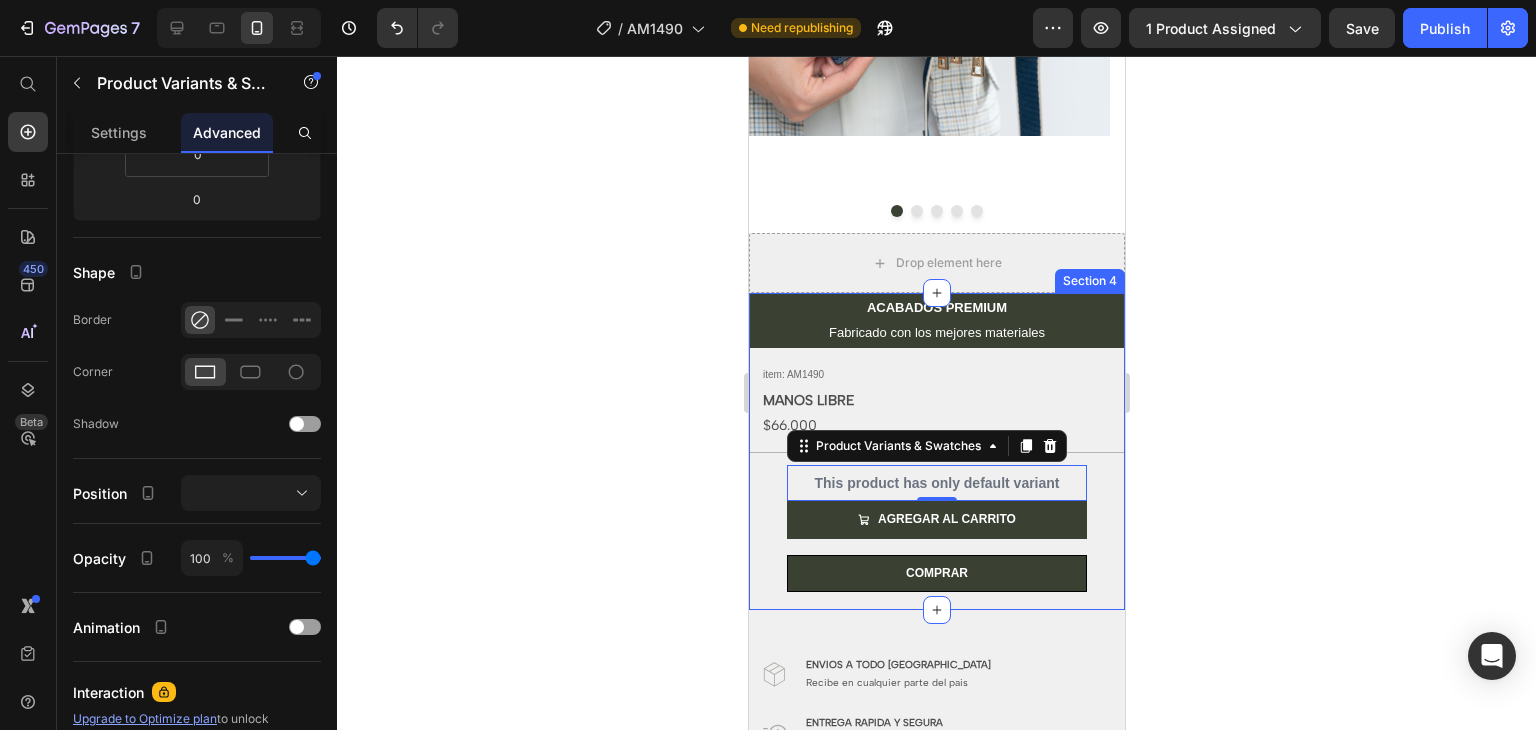 scroll, scrollTop: 0, scrollLeft: 0, axis: both 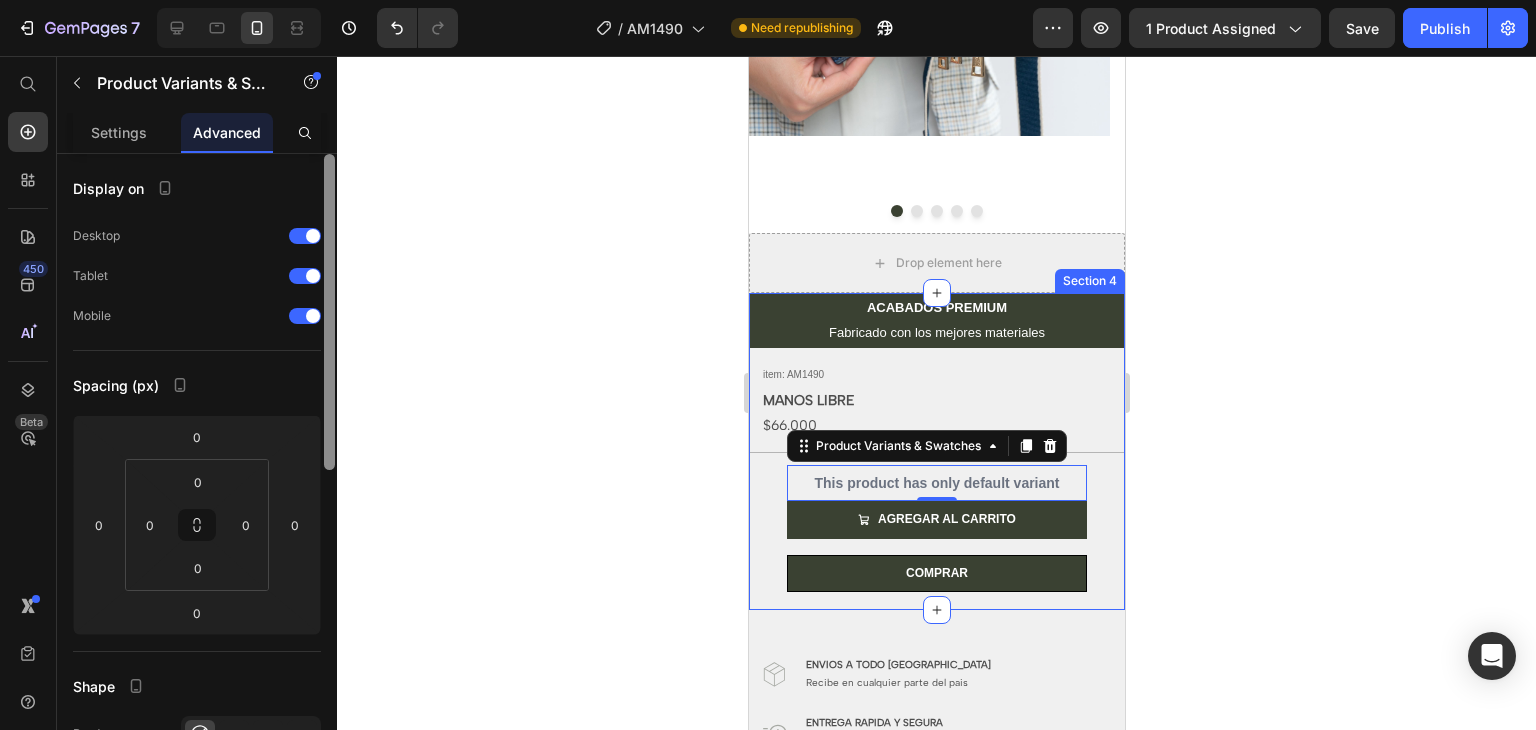 drag, startPoint x: 330, startPoint y: 190, endPoint x: 344, endPoint y: 125, distance: 66.4906 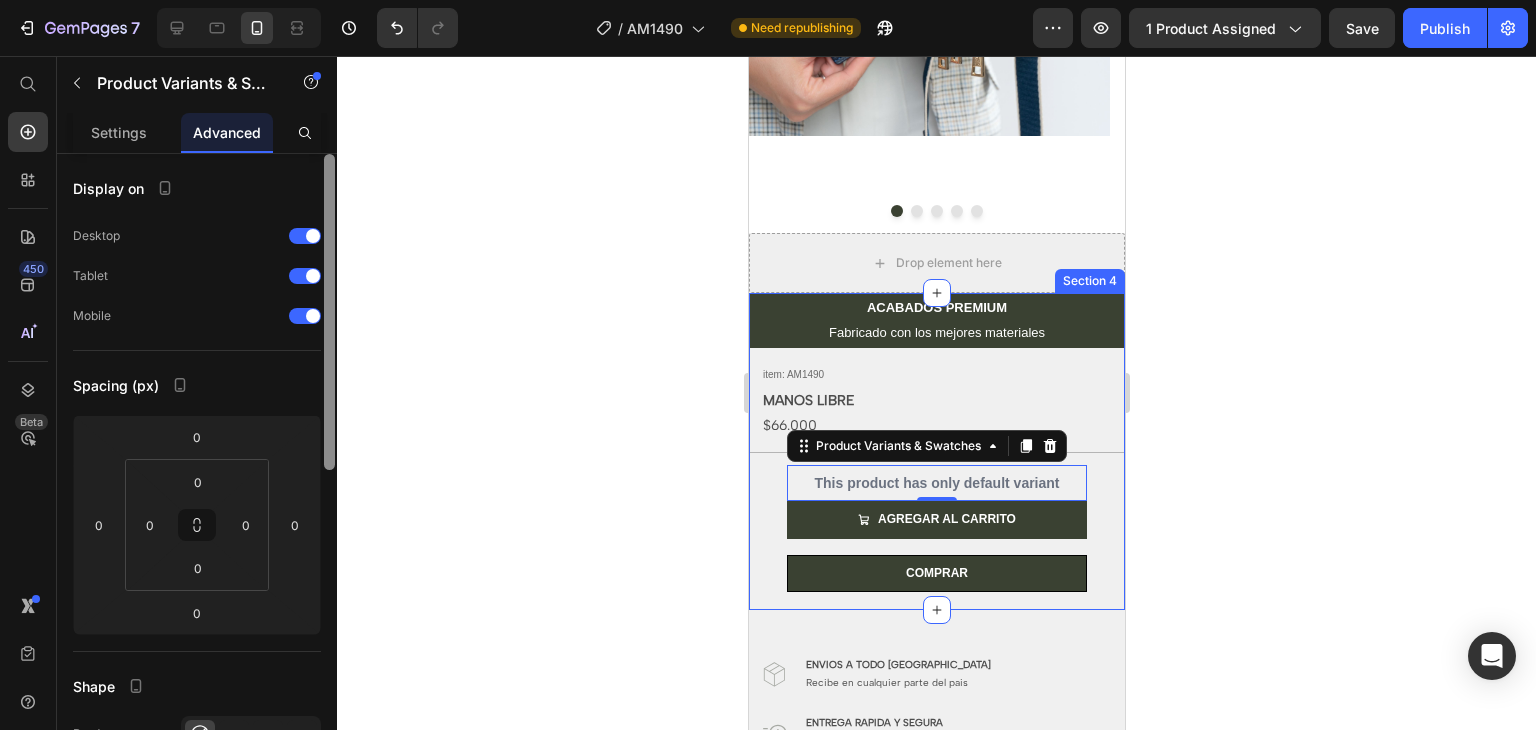 click on "7  Version history  /  AM1490 Need republishing Preview 1 product assigned  Save   Publish  450 Beta Start with Sections Elements Hero Section Product Detail Brands Trusted Badges Guarantee Product Breakdown How to use Testimonials Compare Bundle FAQs Social Proof Brand Story Product List Collection Blog List Contact Sticky Add to Cart Custom Footer Browse Library 450 Layout
Row
Row
Row
Row Text
Heading
Text Block Button
Button
Button
Sticky Back to top Media
Image
Image" 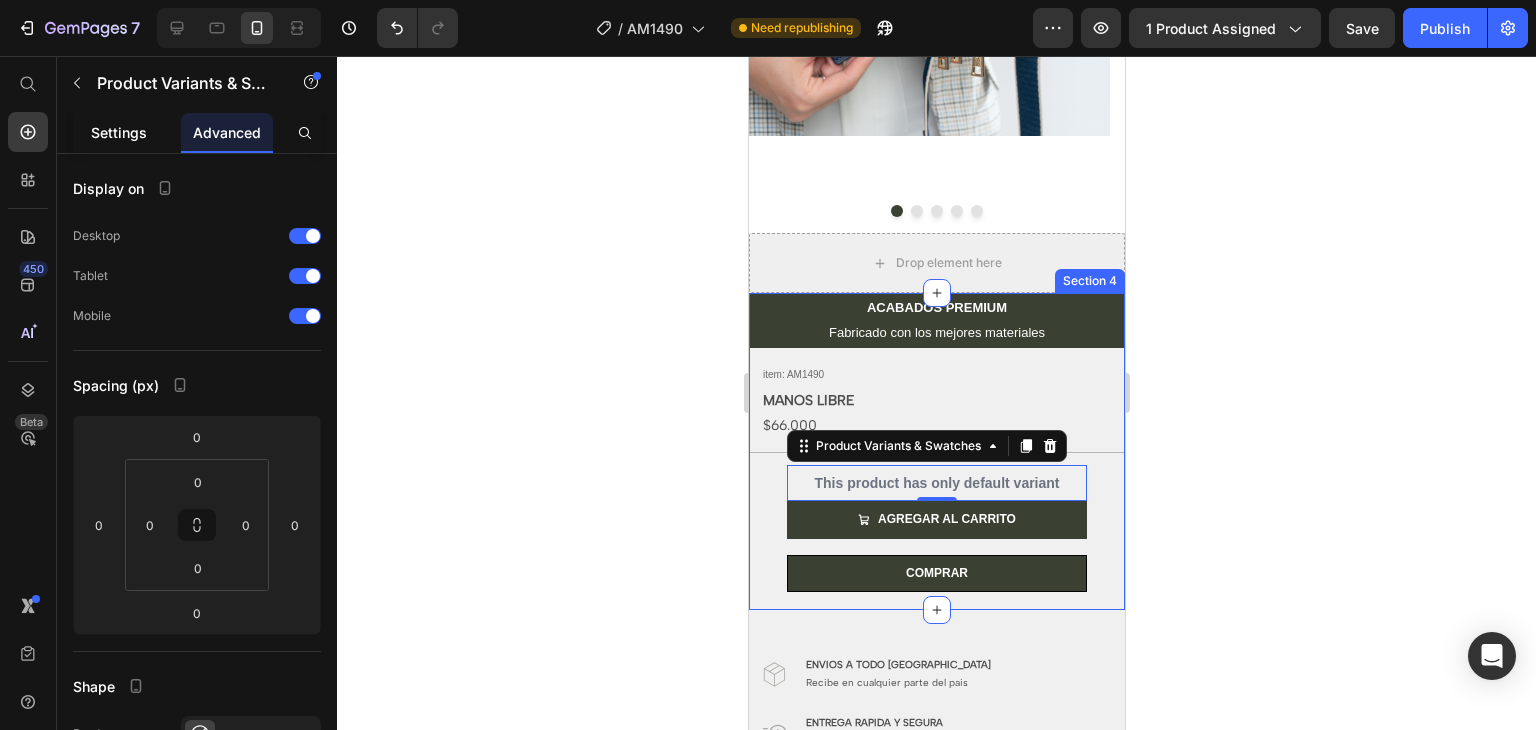 click on "Settings" 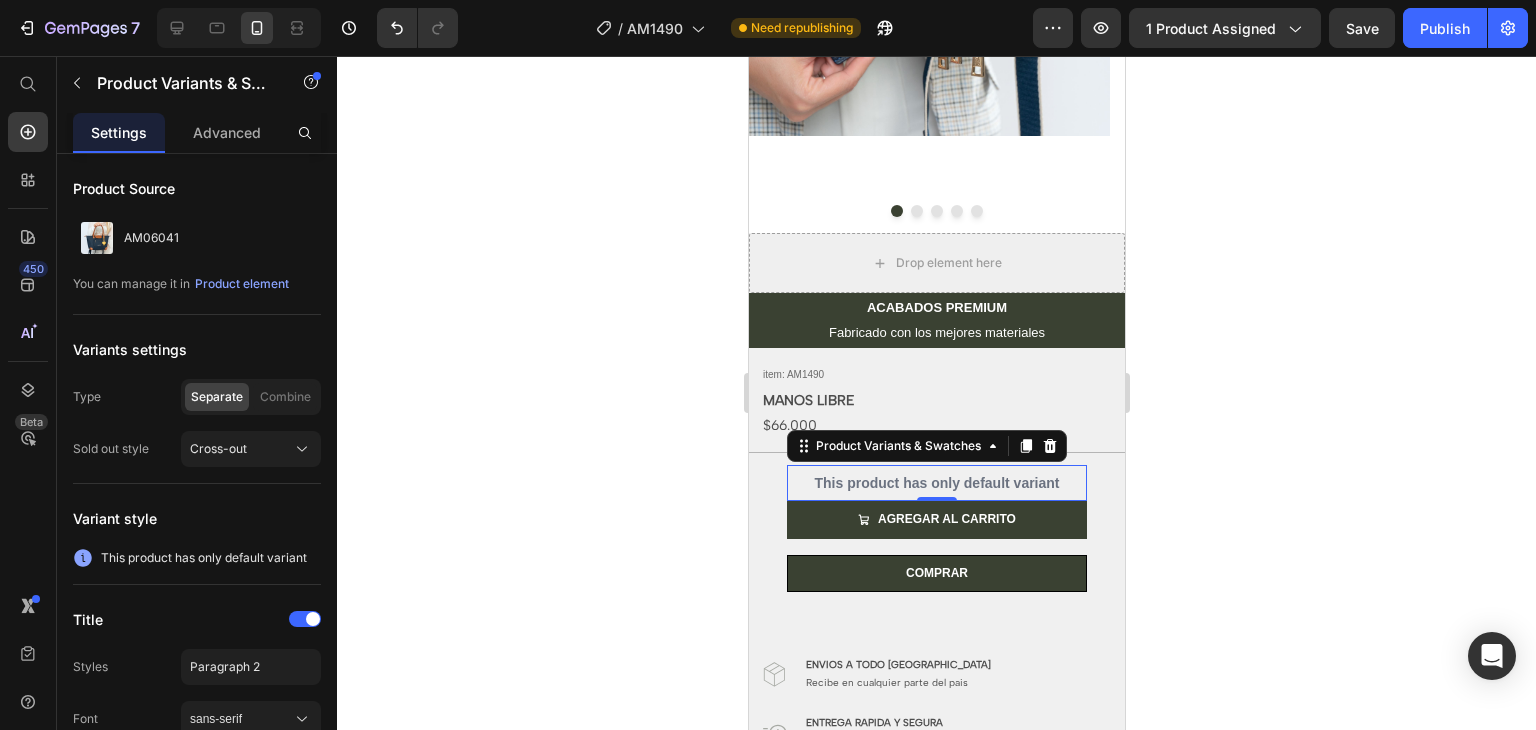 click 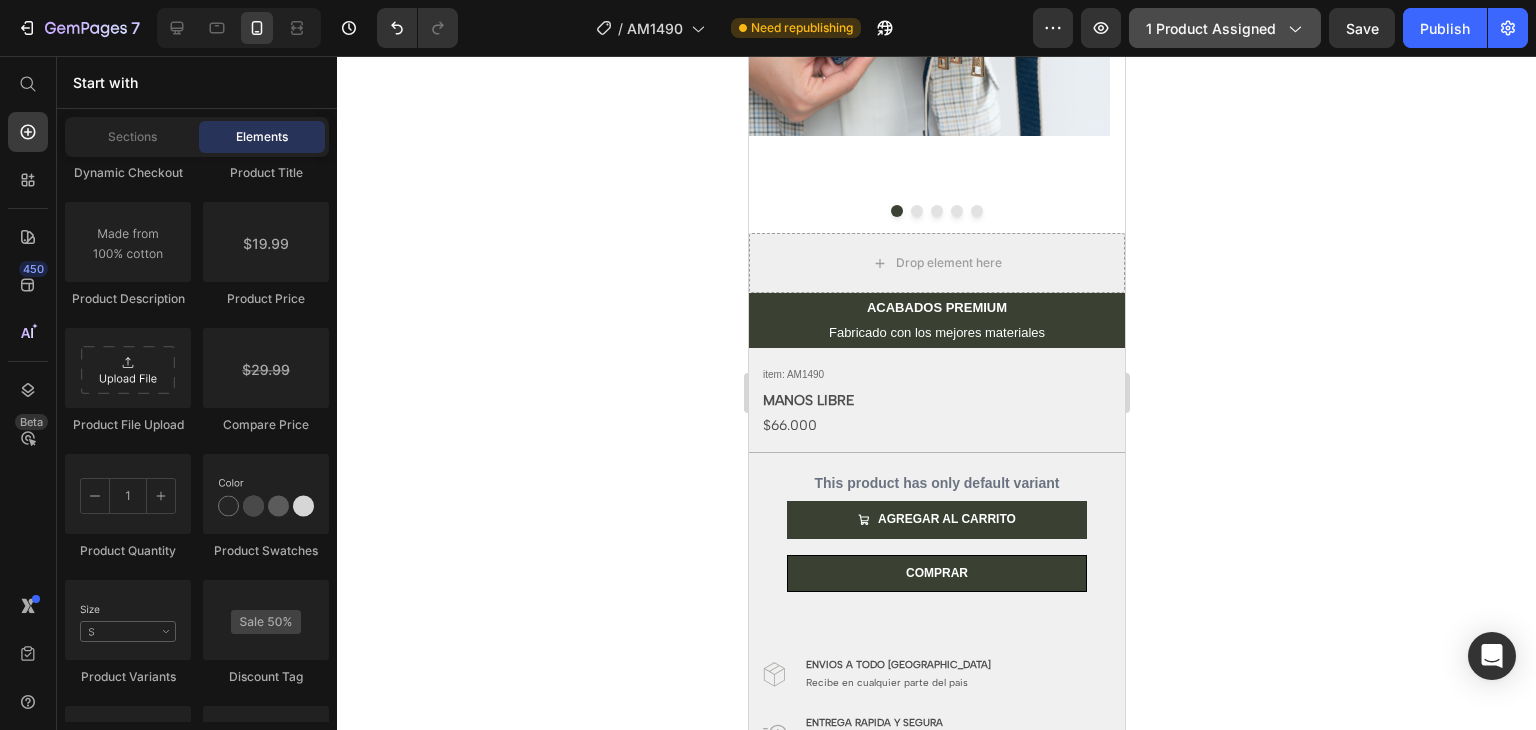 click on "1 product assigned" 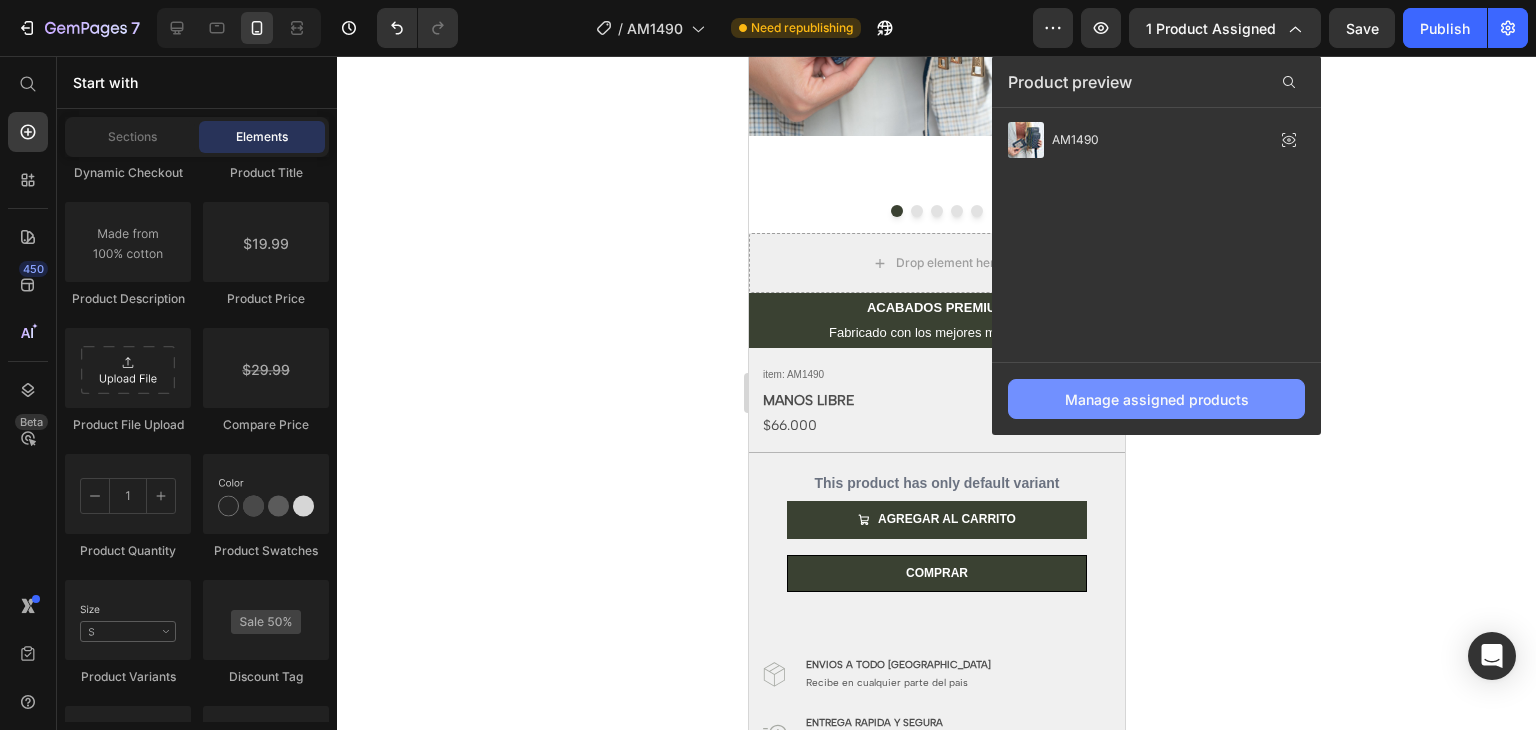 click on "Manage assigned products" at bounding box center [1156, 399] 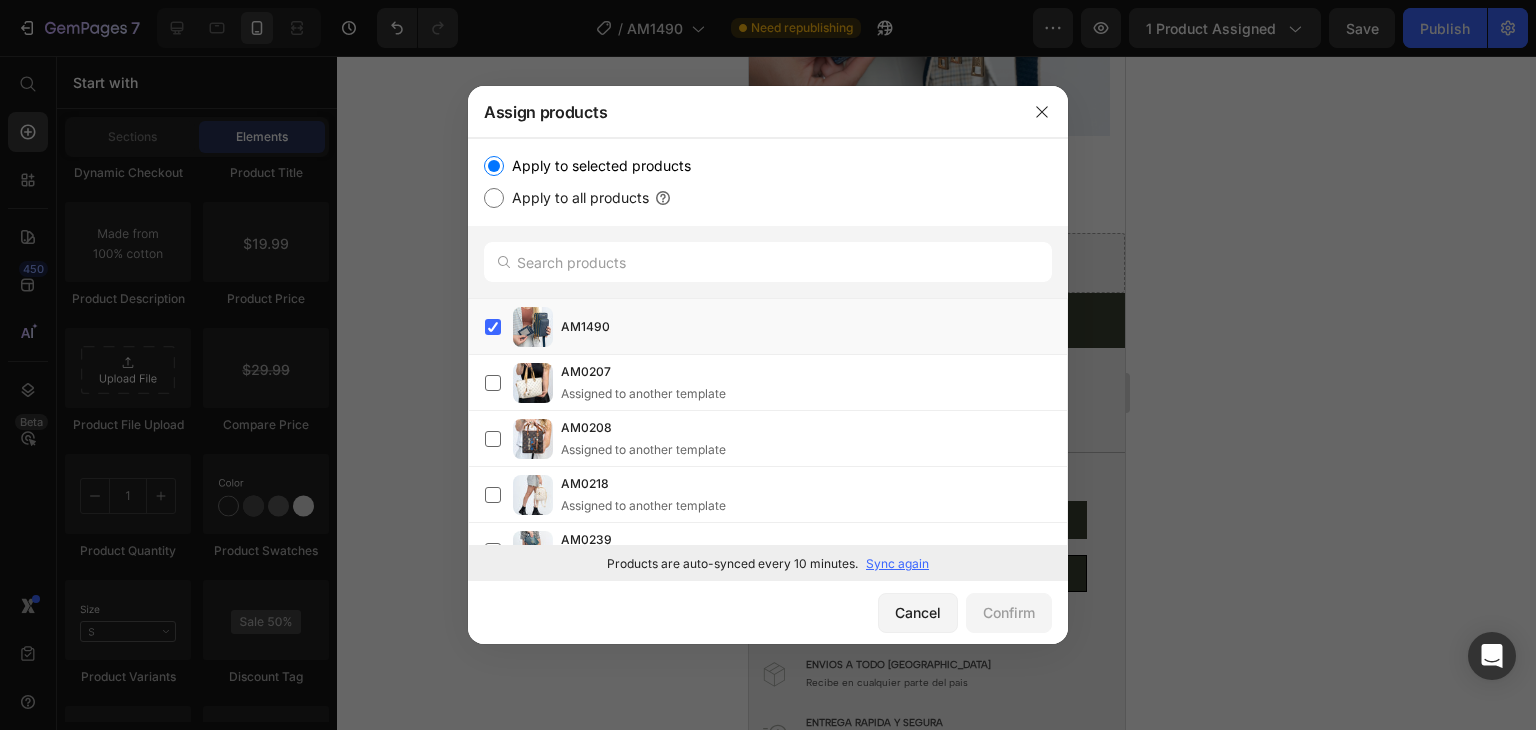 click on "Sync again" at bounding box center [897, 564] 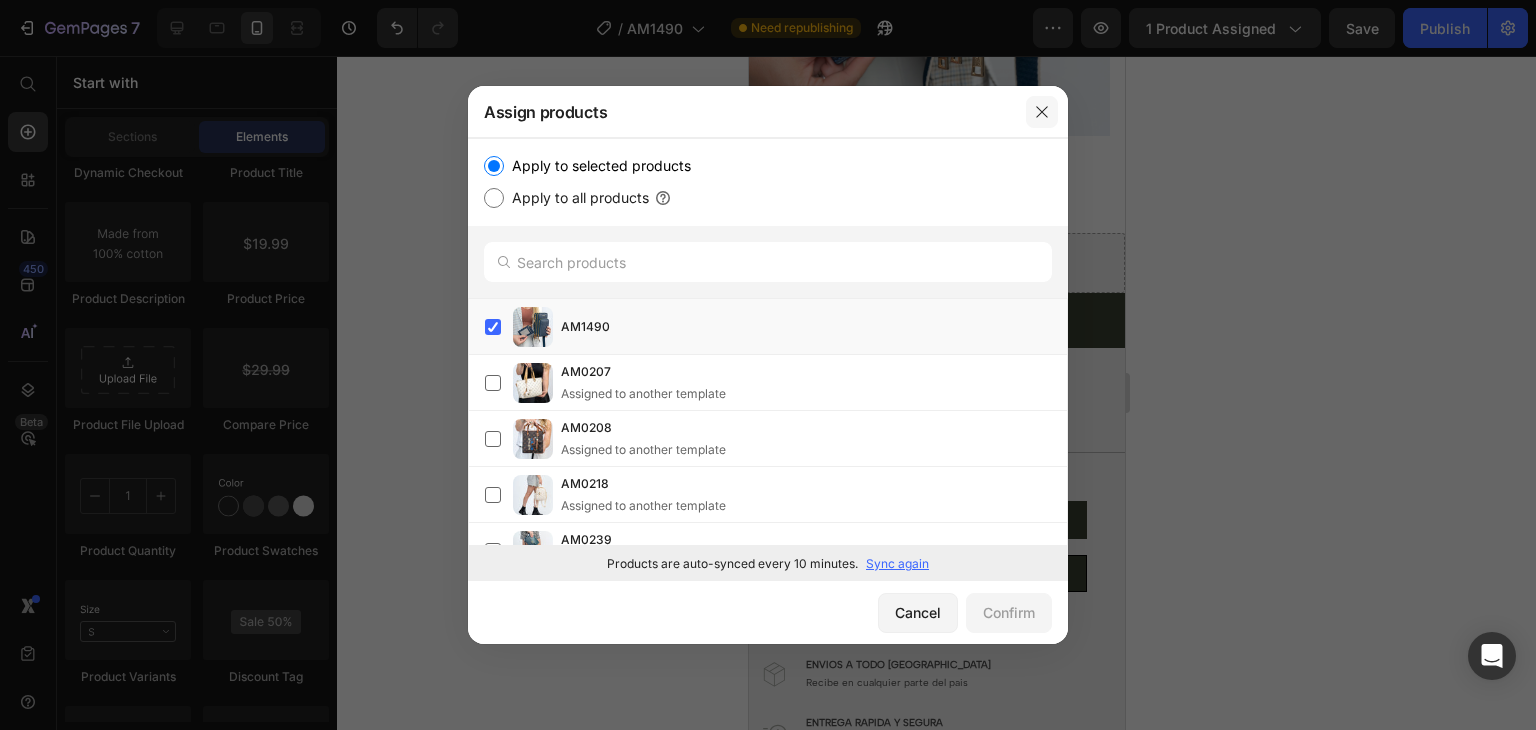 click at bounding box center (1042, 112) 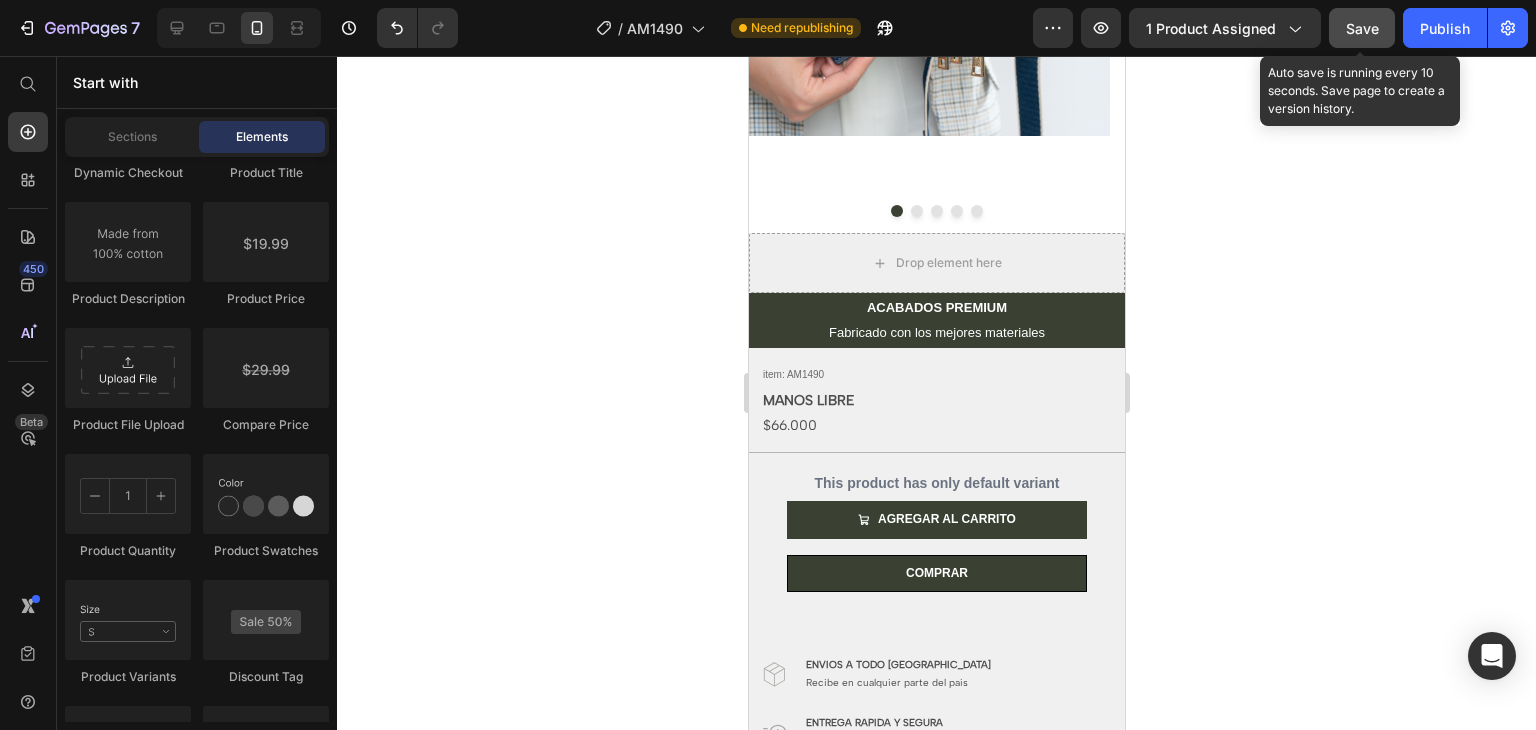 click on "Save" at bounding box center [1362, 28] 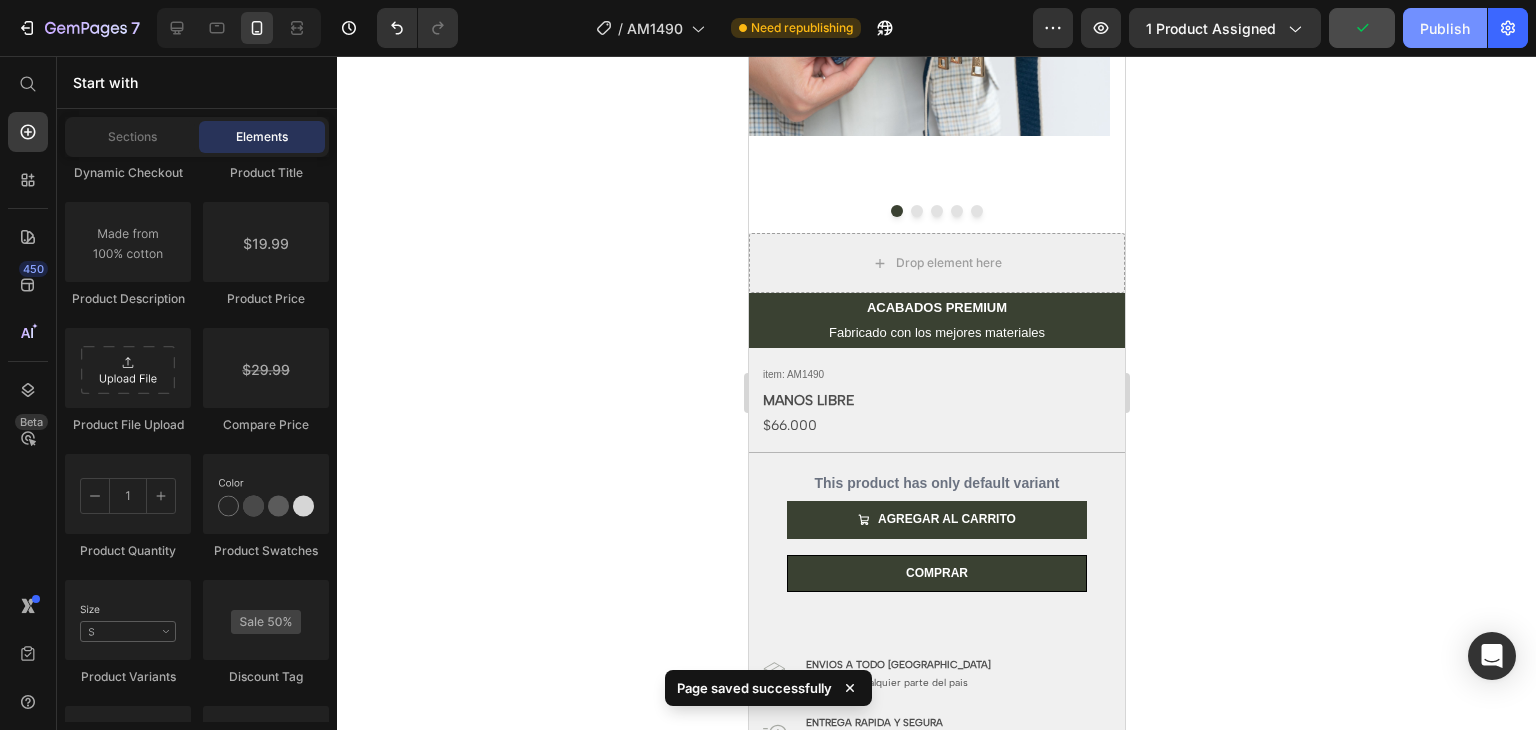 click on "Publish" at bounding box center (1445, 28) 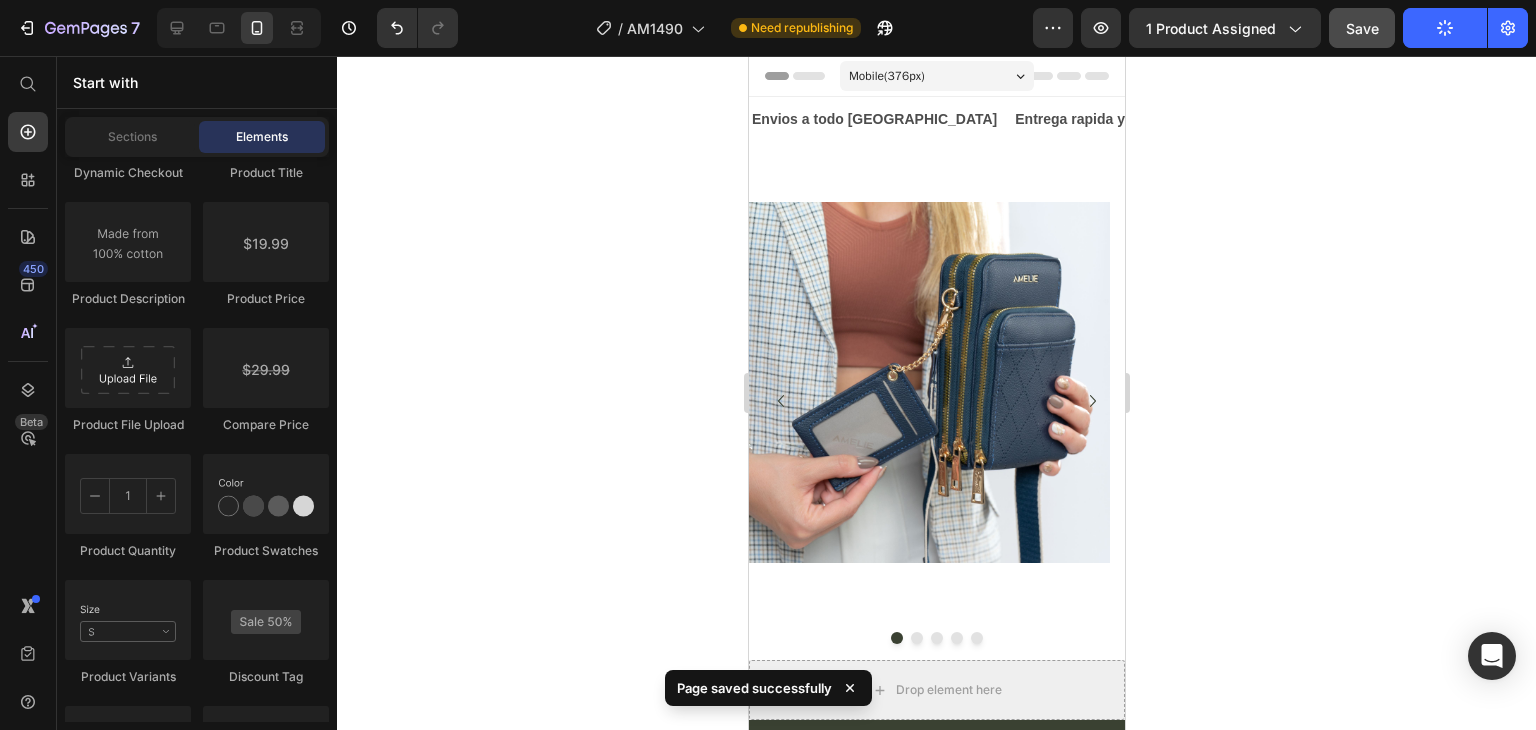 scroll, scrollTop: 0, scrollLeft: 0, axis: both 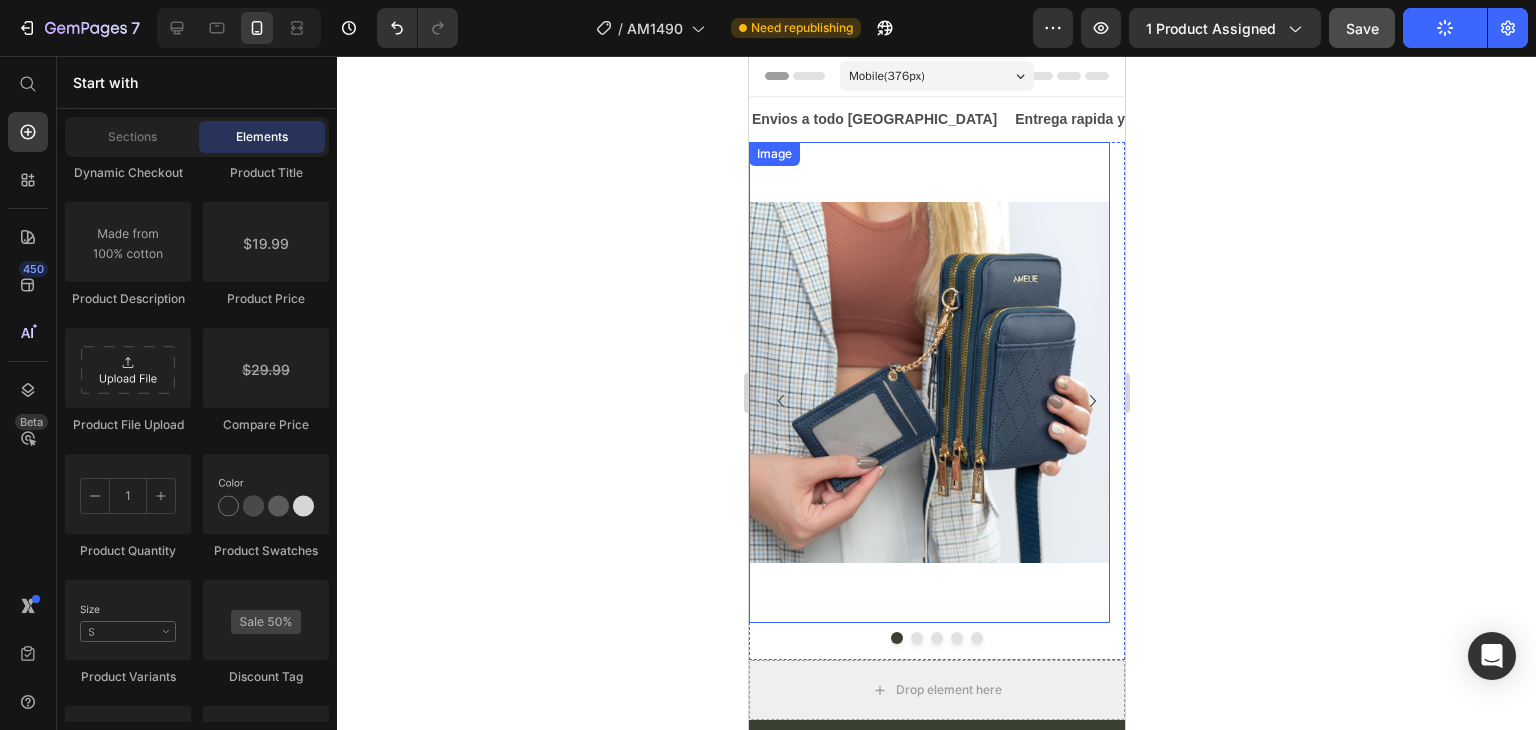 click at bounding box center [928, 382] 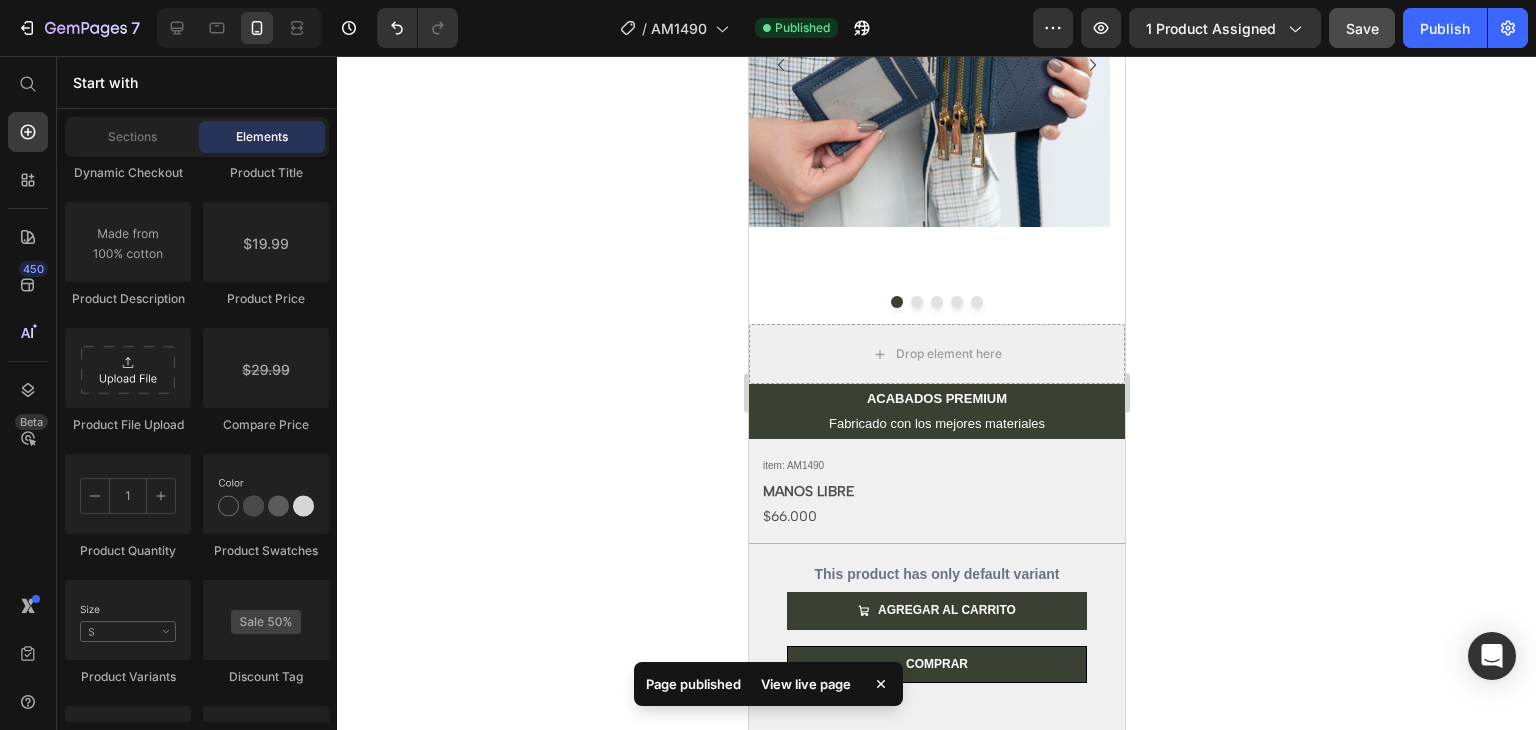 scroll, scrollTop: 346, scrollLeft: 0, axis: vertical 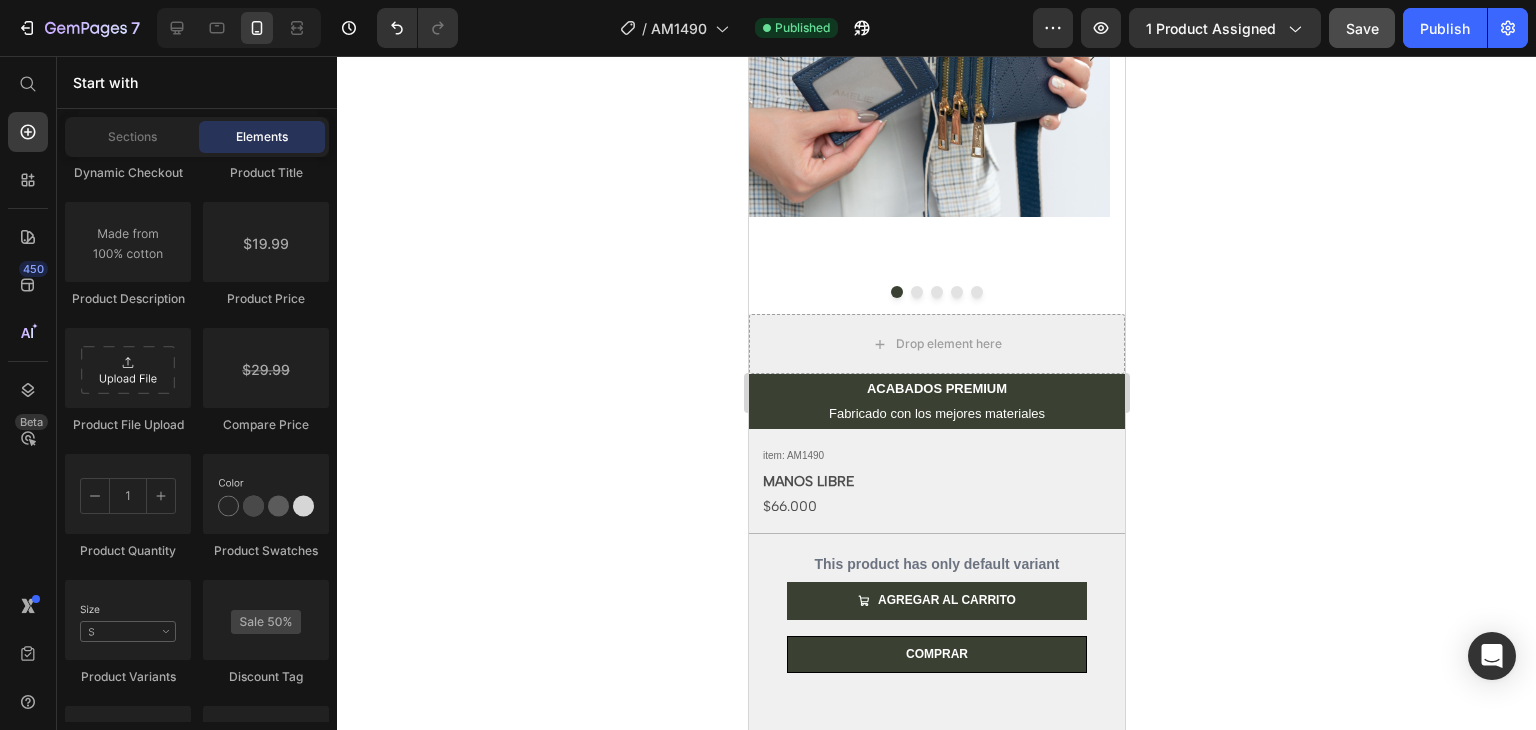 click on "Layout
Row
Row
Row
Row Text
Heading
Text Block Button
Button
Button
Sticky Back to top Media
Image
Image
Video
Video Banner" at bounding box center [197, -184] 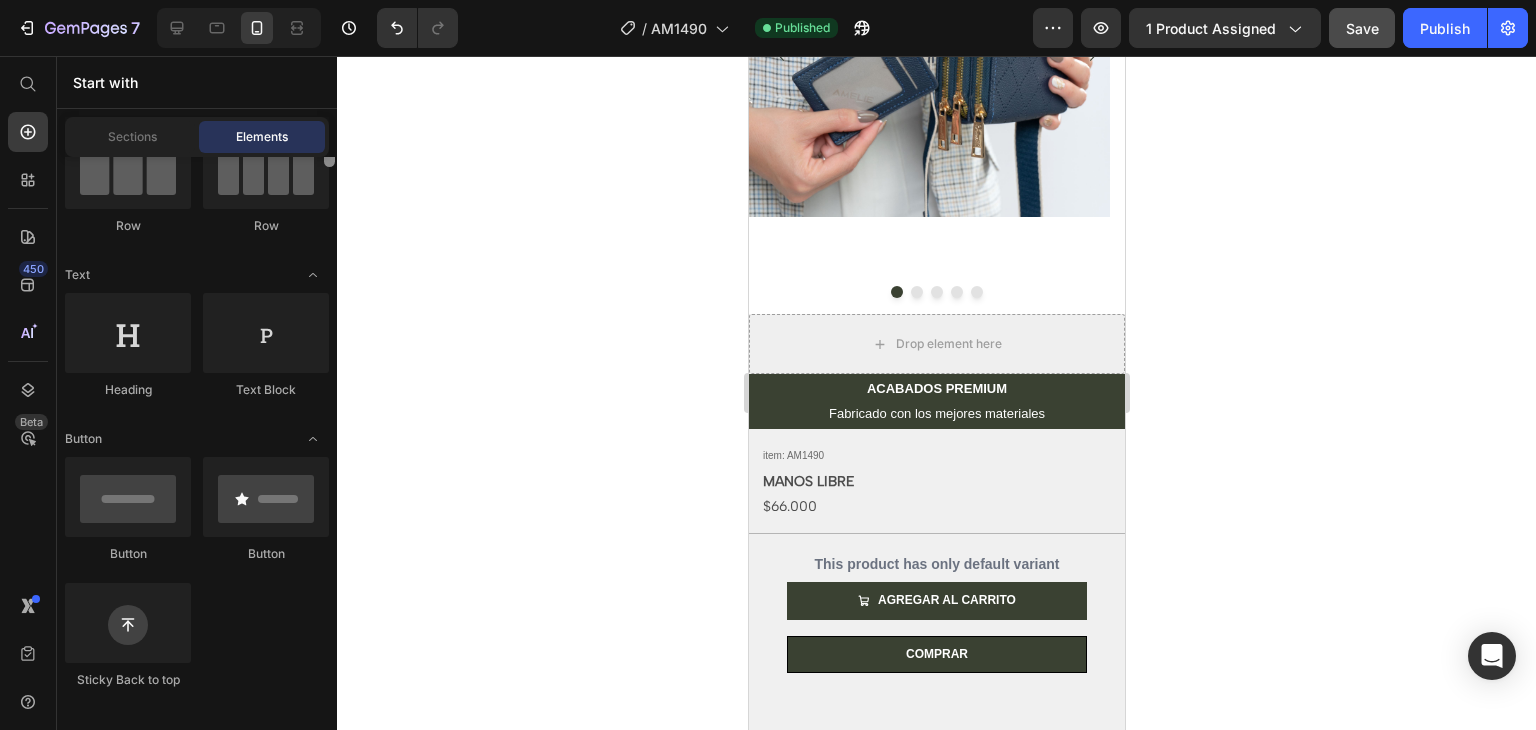 scroll, scrollTop: 0, scrollLeft: 0, axis: both 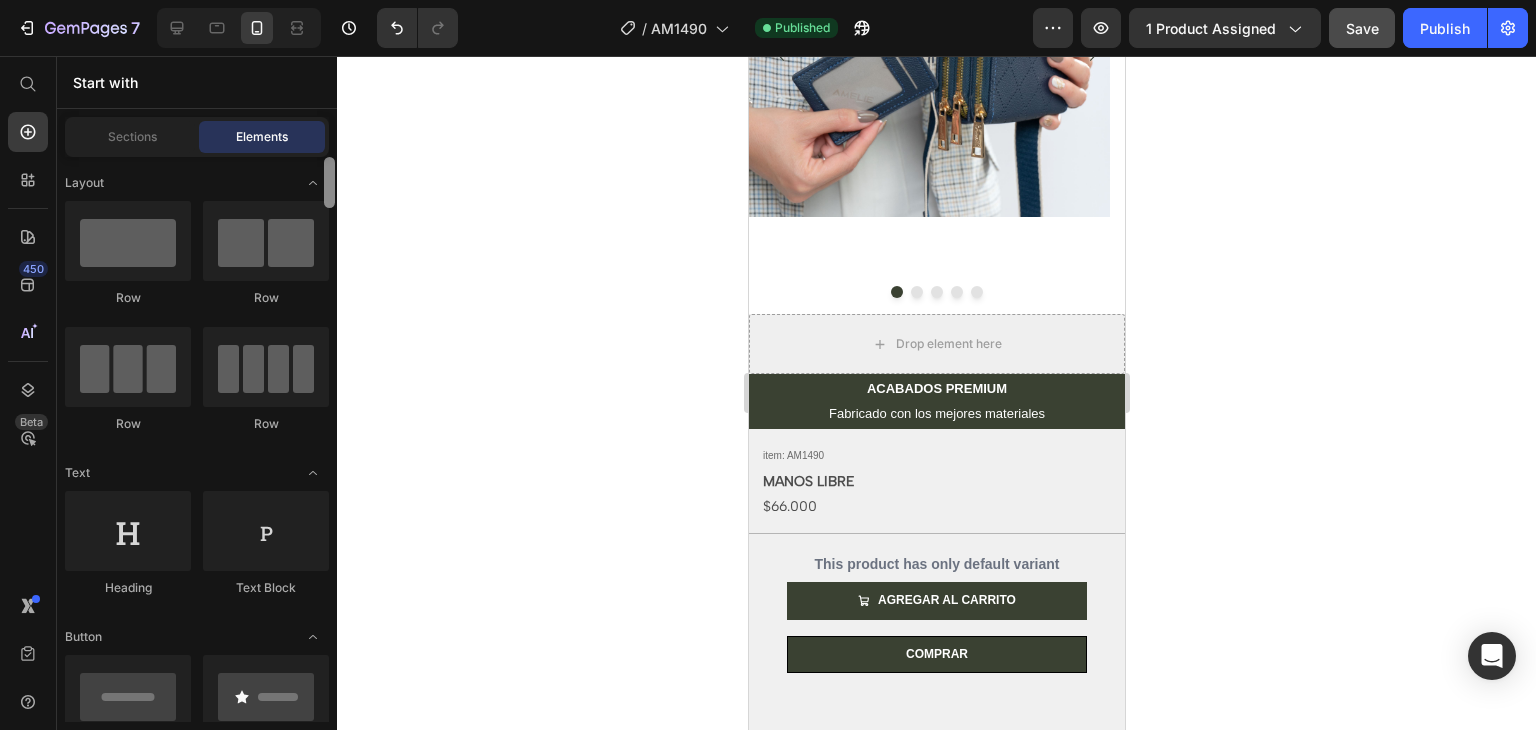 drag, startPoint x: 328, startPoint y: 384, endPoint x: 330, endPoint y: 139, distance: 245.00816 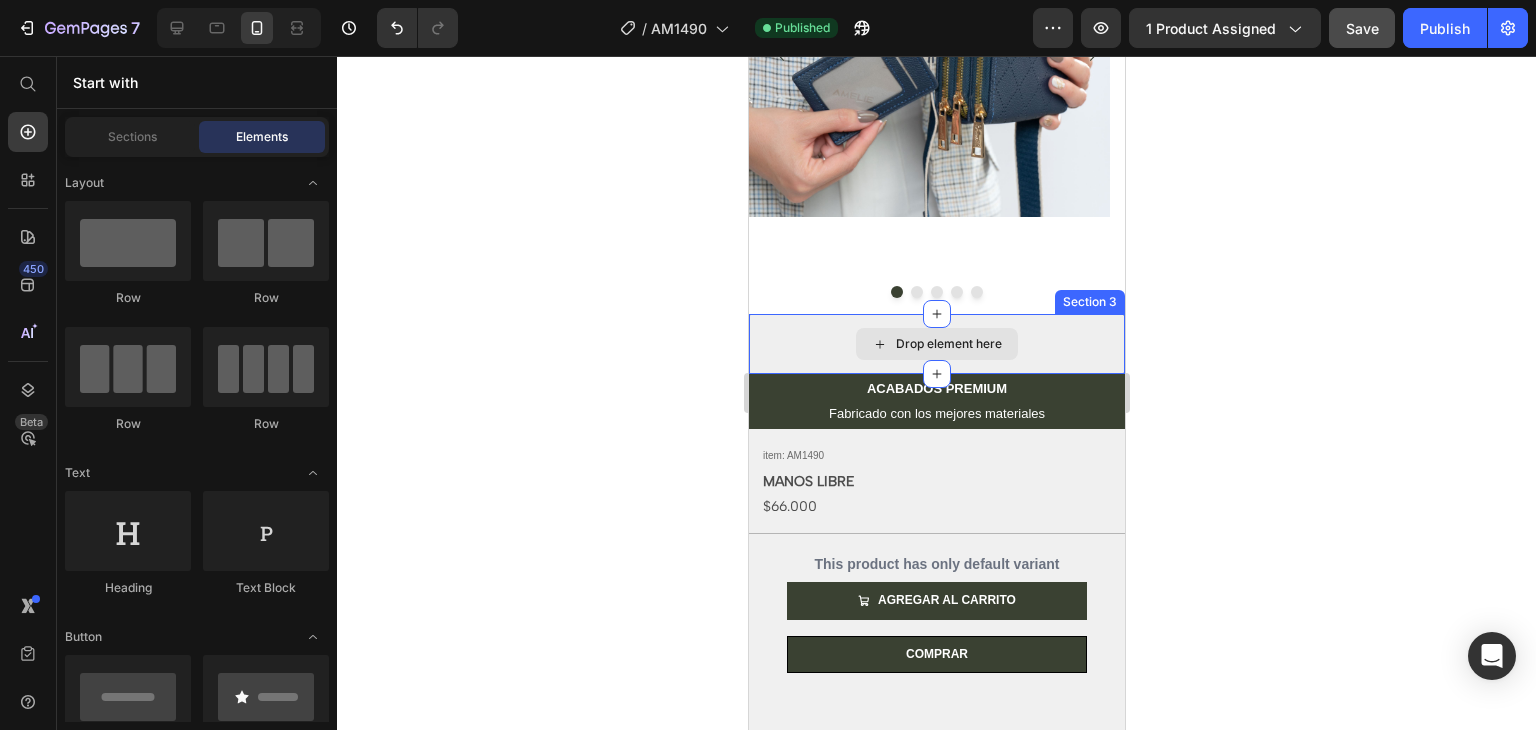 click on "Drop element here" at bounding box center (936, 344) 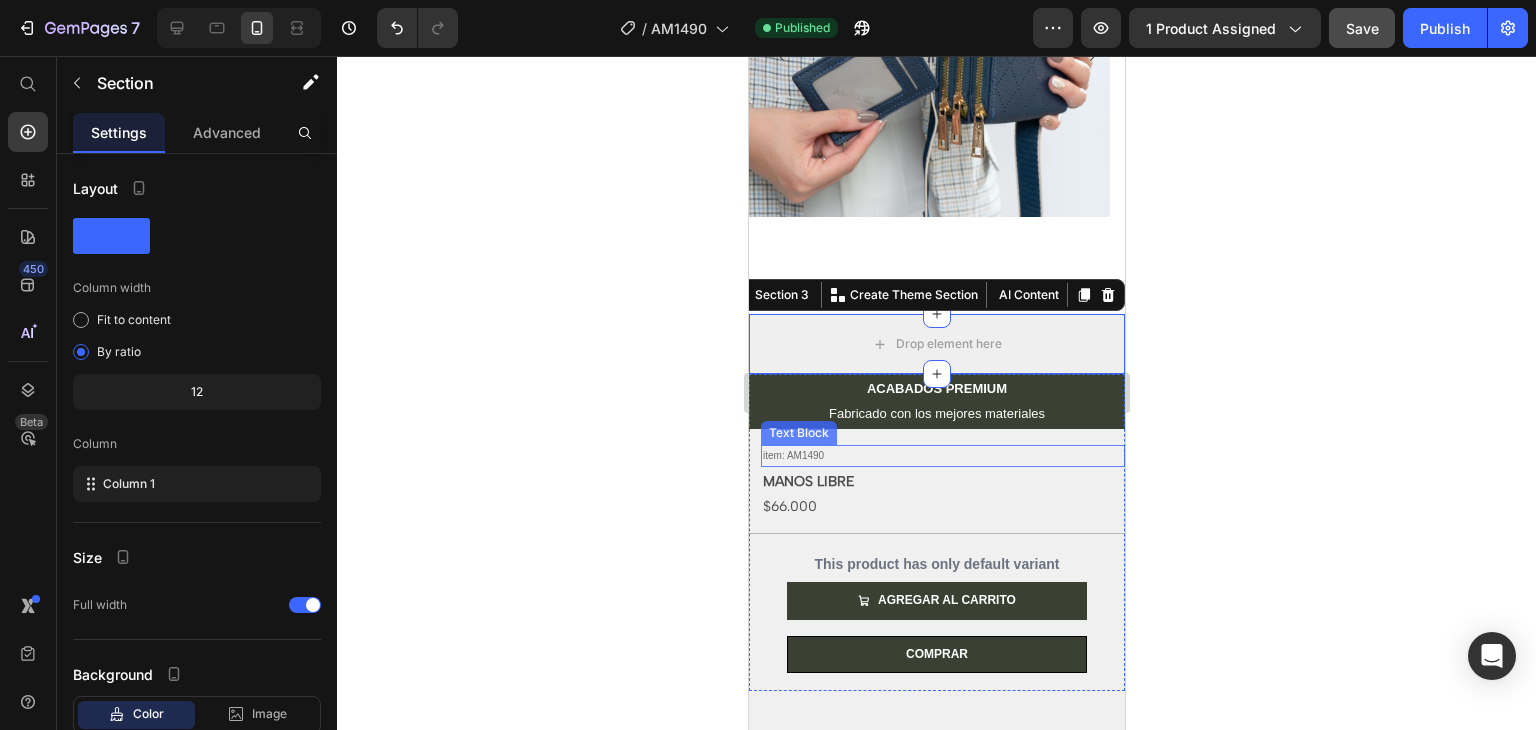 click on "item: AM1490" at bounding box center [942, 456] 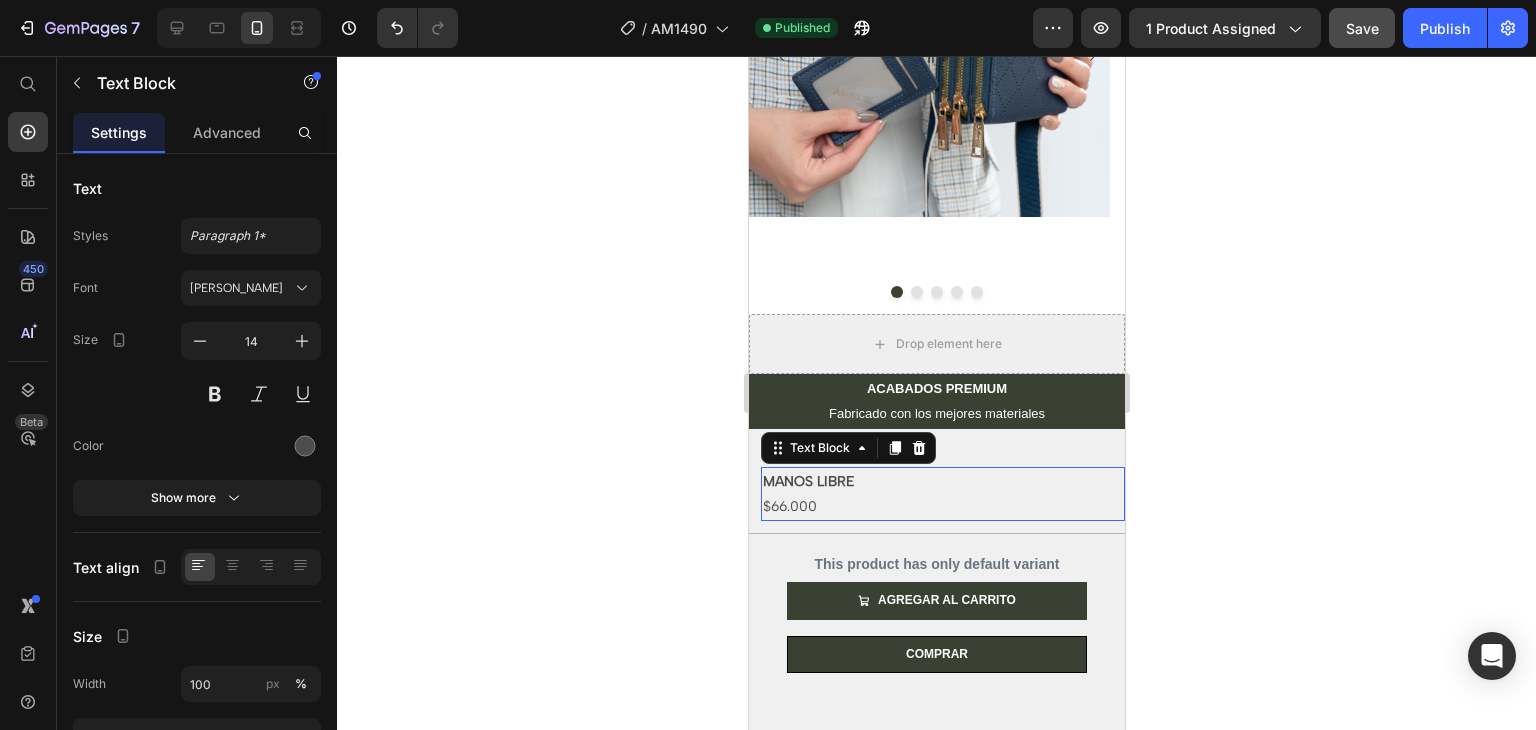 click on "$66.000" at bounding box center (942, 506) 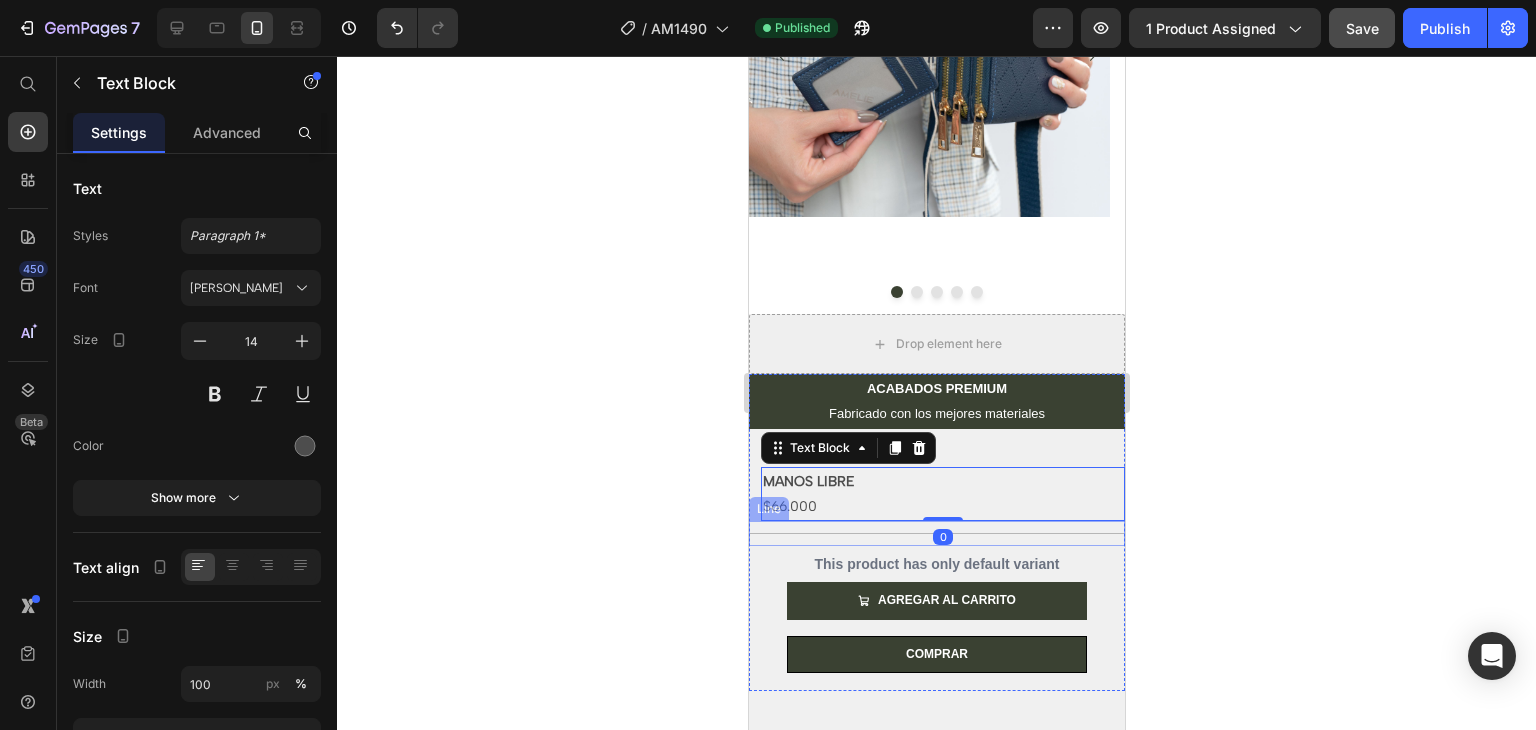 click on "This product has only default variant" at bounding box center (936, 564) 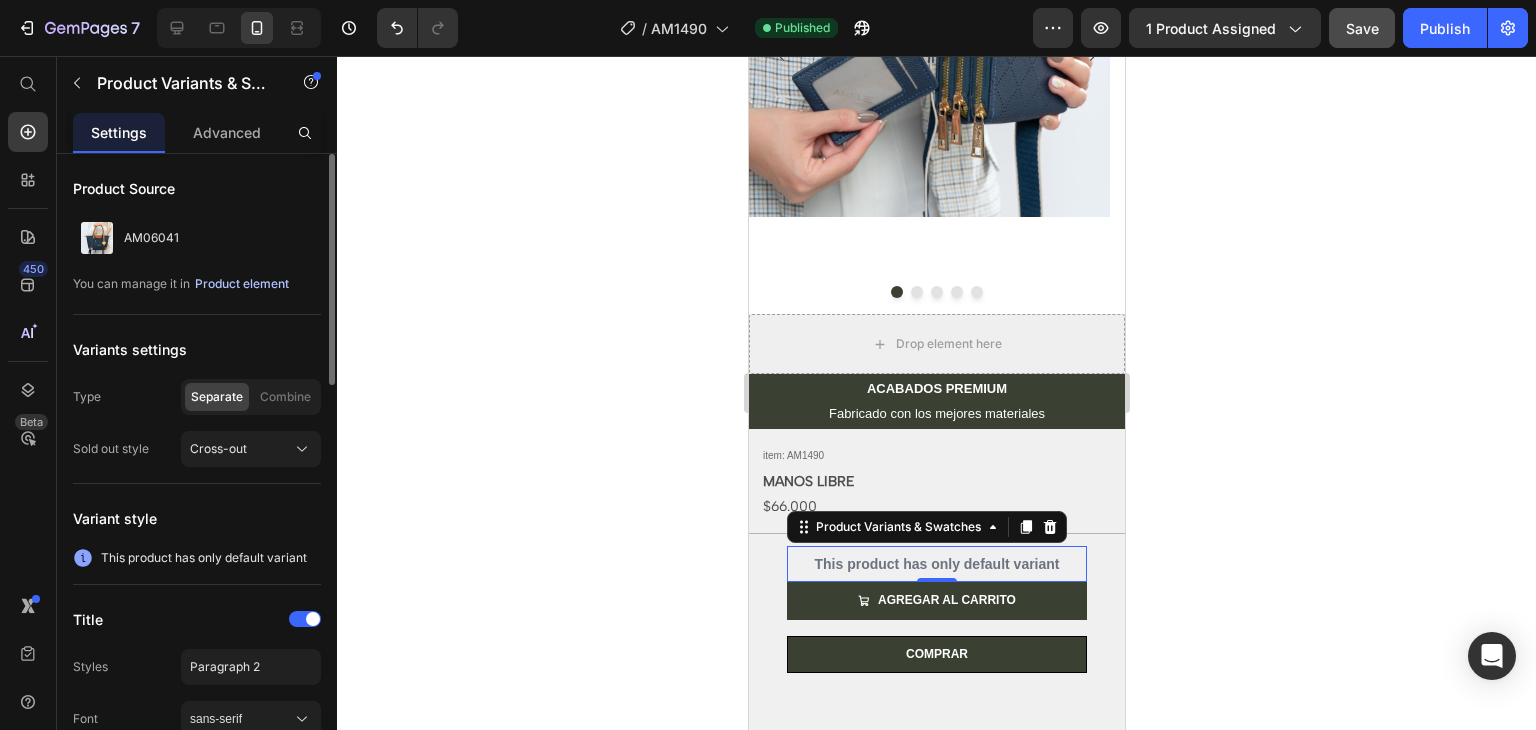 click on "Product element" at bounding box center (242, 284) 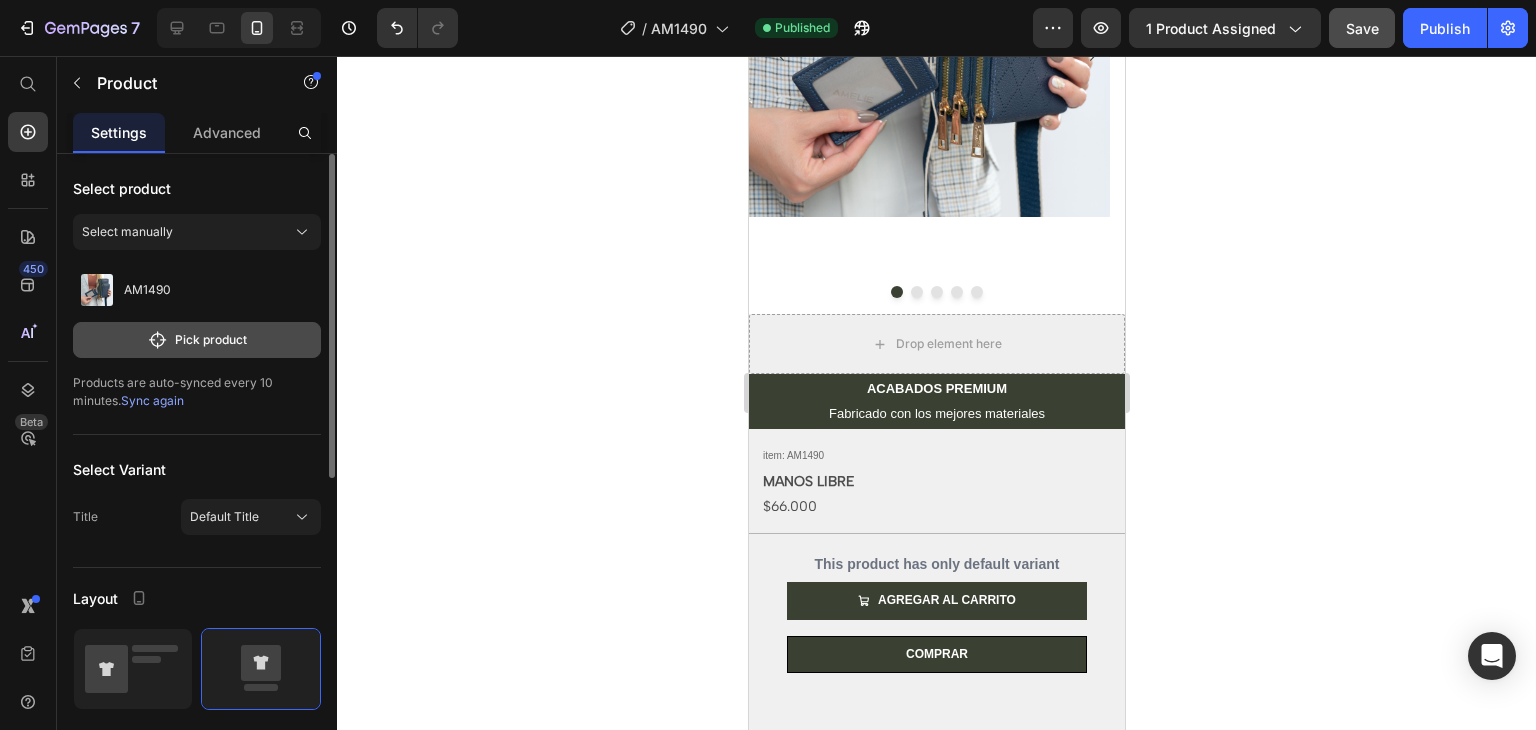 click on "Pick product" at bounding box center (197, 340) 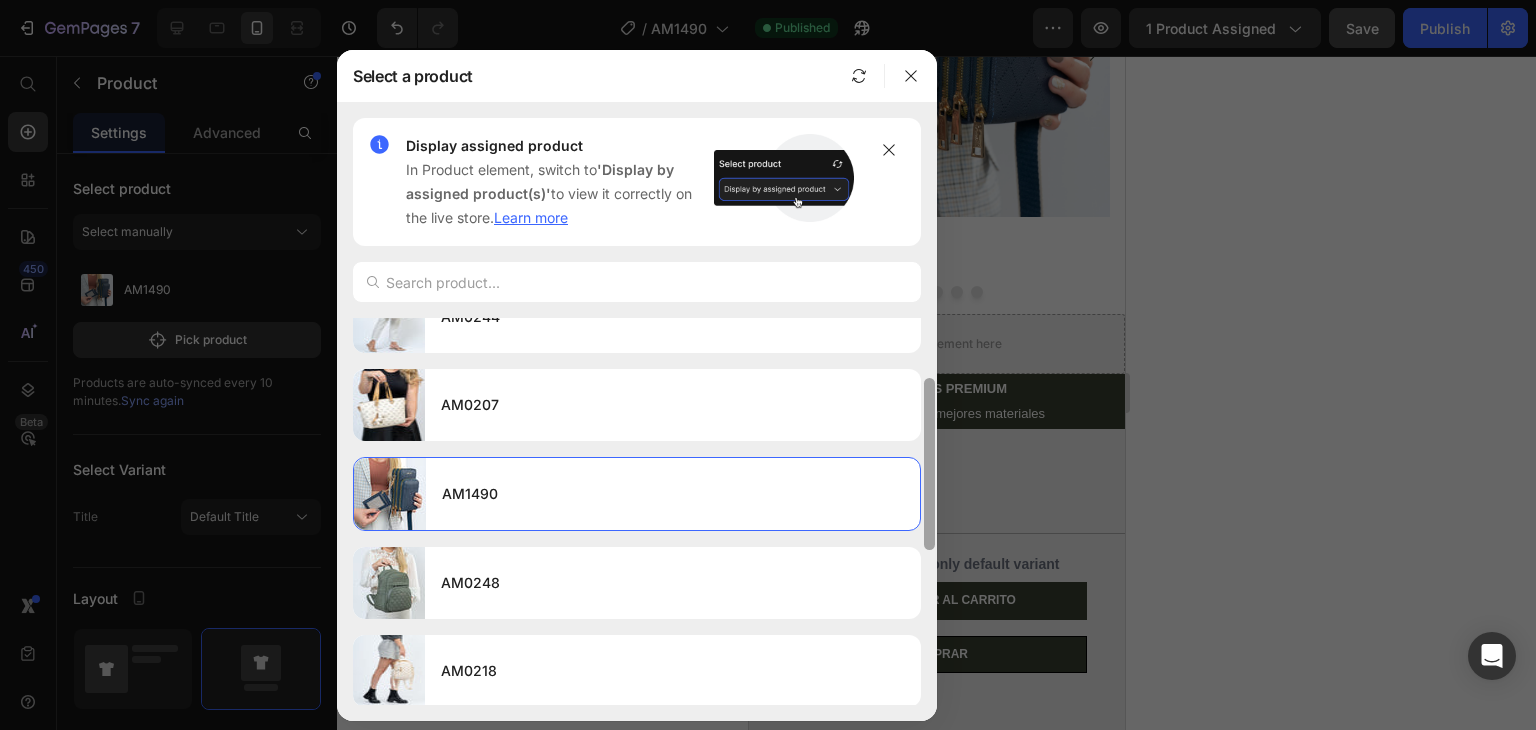 scroll, scrollTop: 232, scrollLeft: 0, axis: vertical 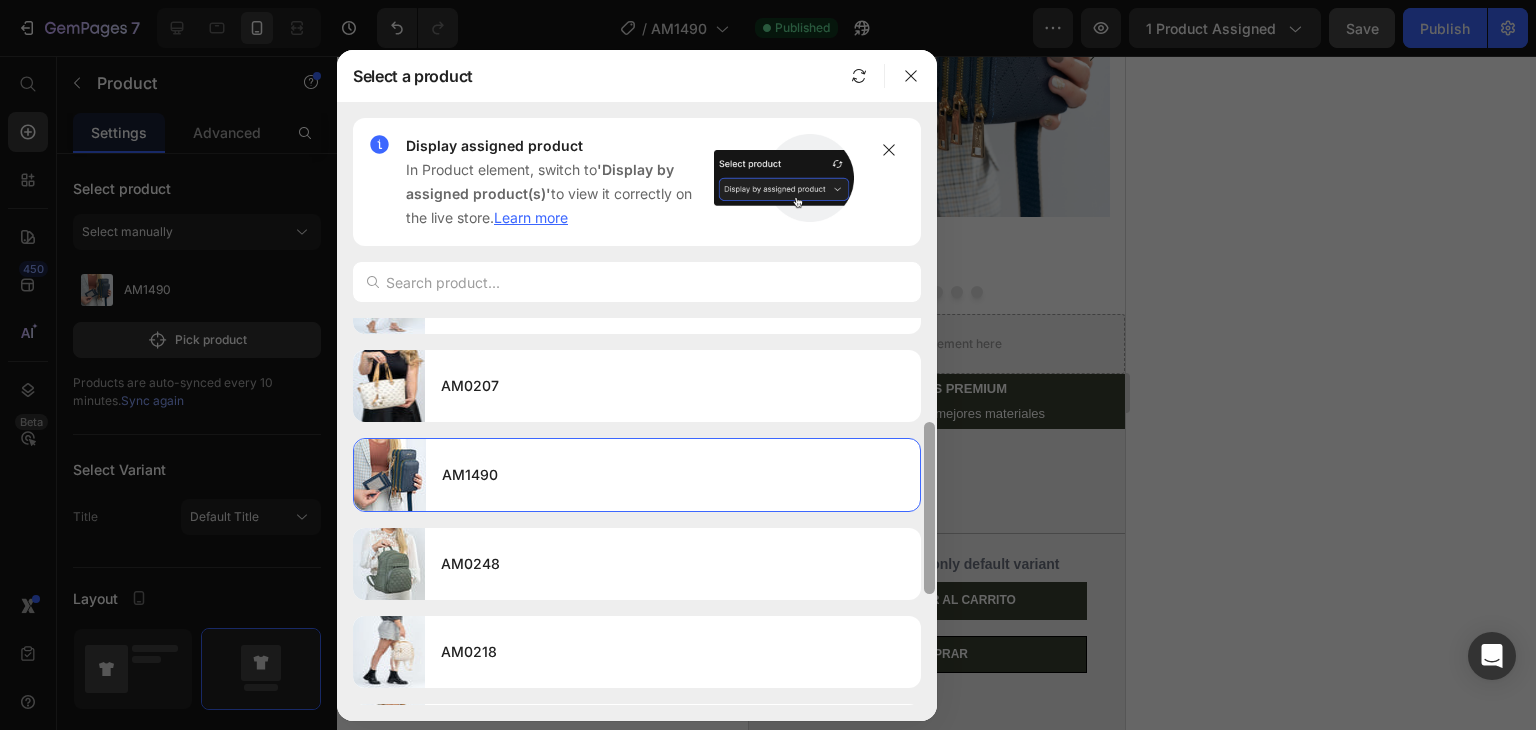 drag, startPoint x: 932, startPoint y: 357, endPoint x: 921, endPoint y: 461, distance: 104.58012 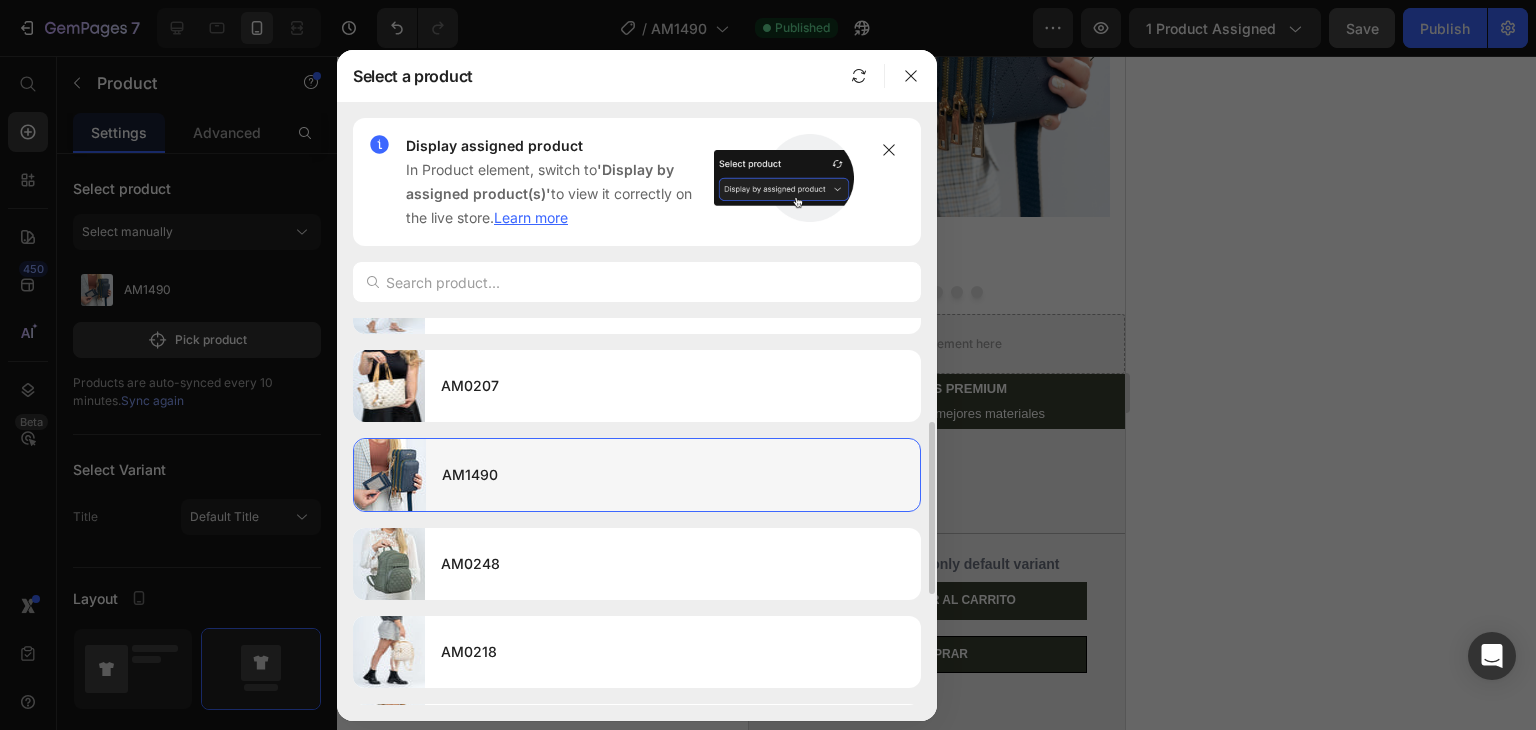 click on "AM1490" at bounding box center (673, 475) 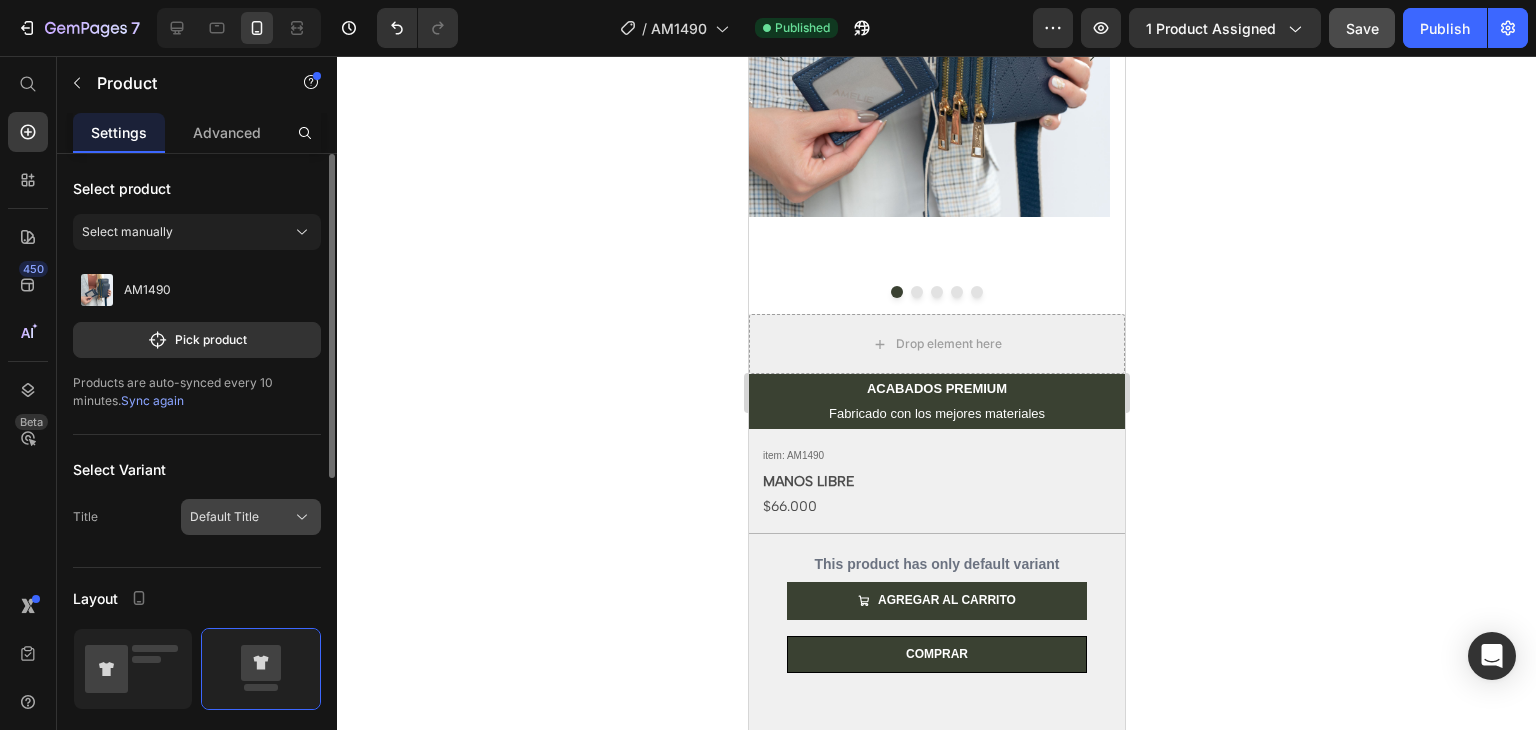 click on "Default Title" 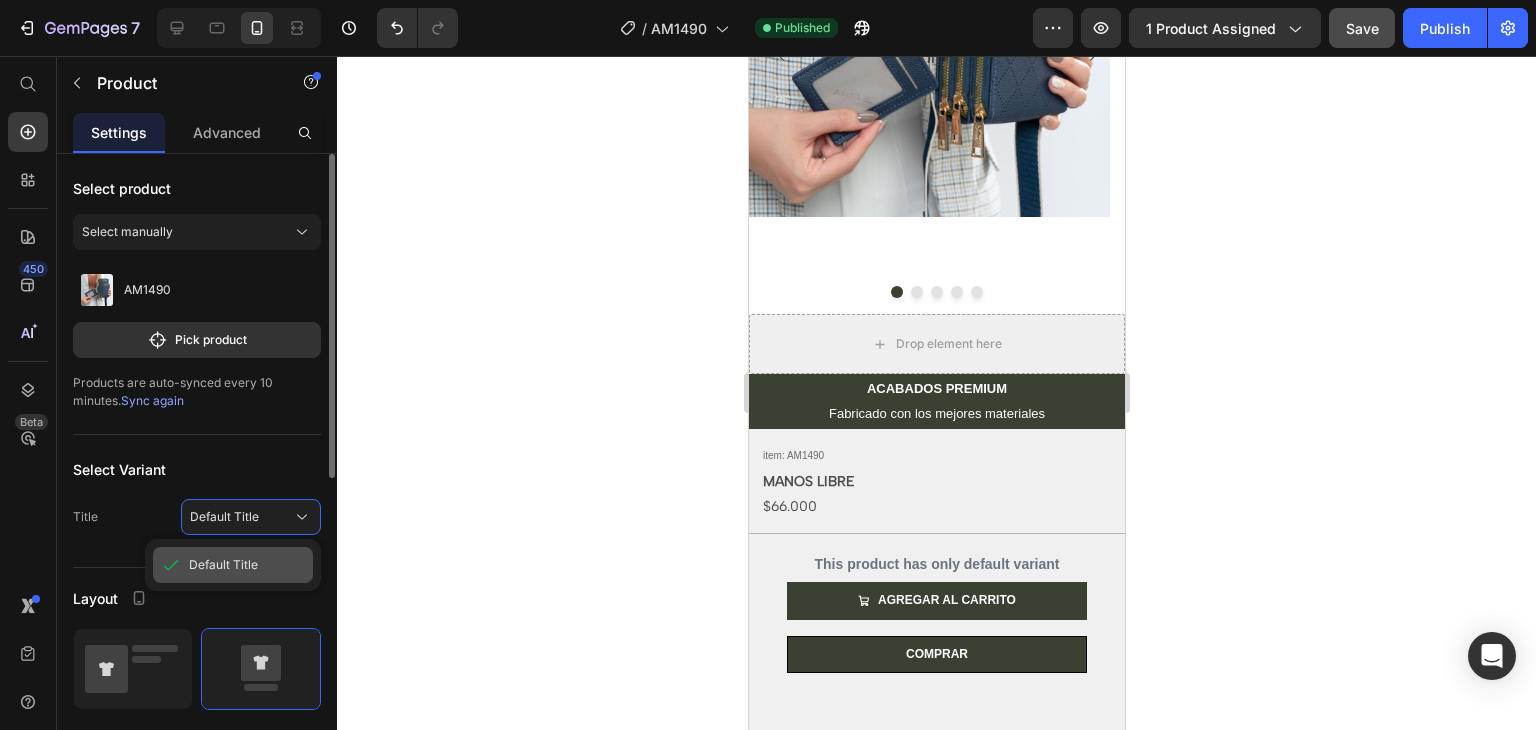 click on "Default Title" at bounding box center (223, 565) 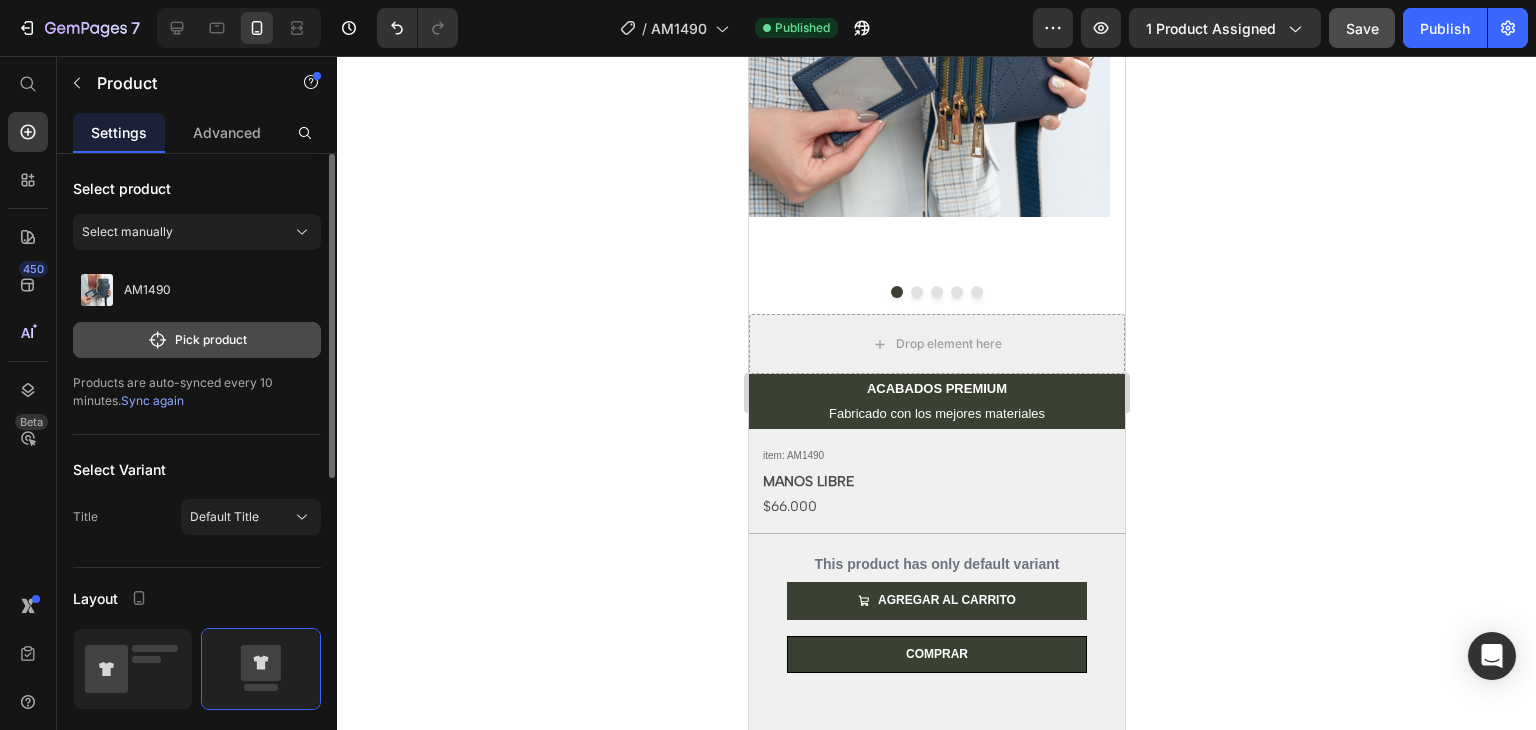 click on "Pick product" 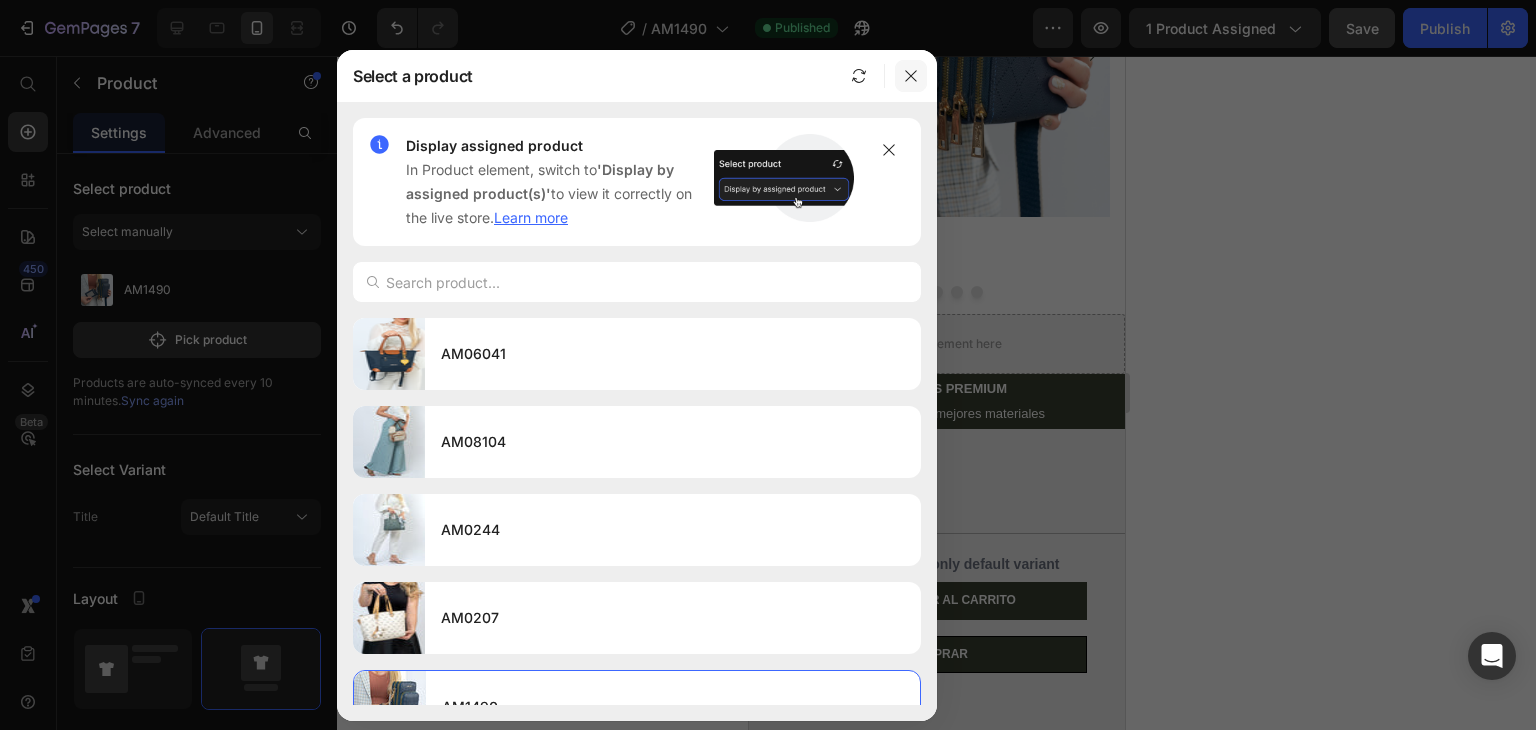 click 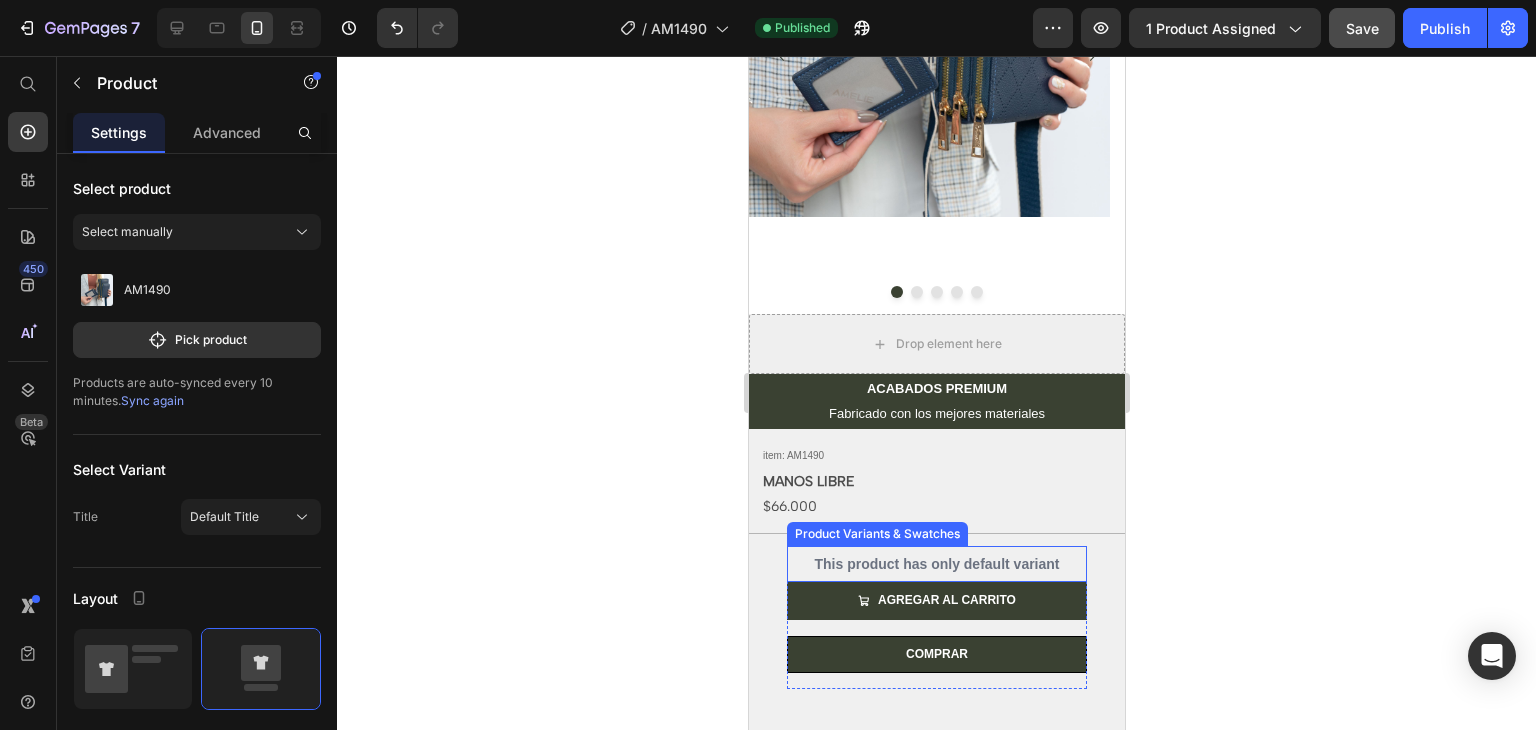 click on "This product has only default variant" at bounding box center (936, 564) 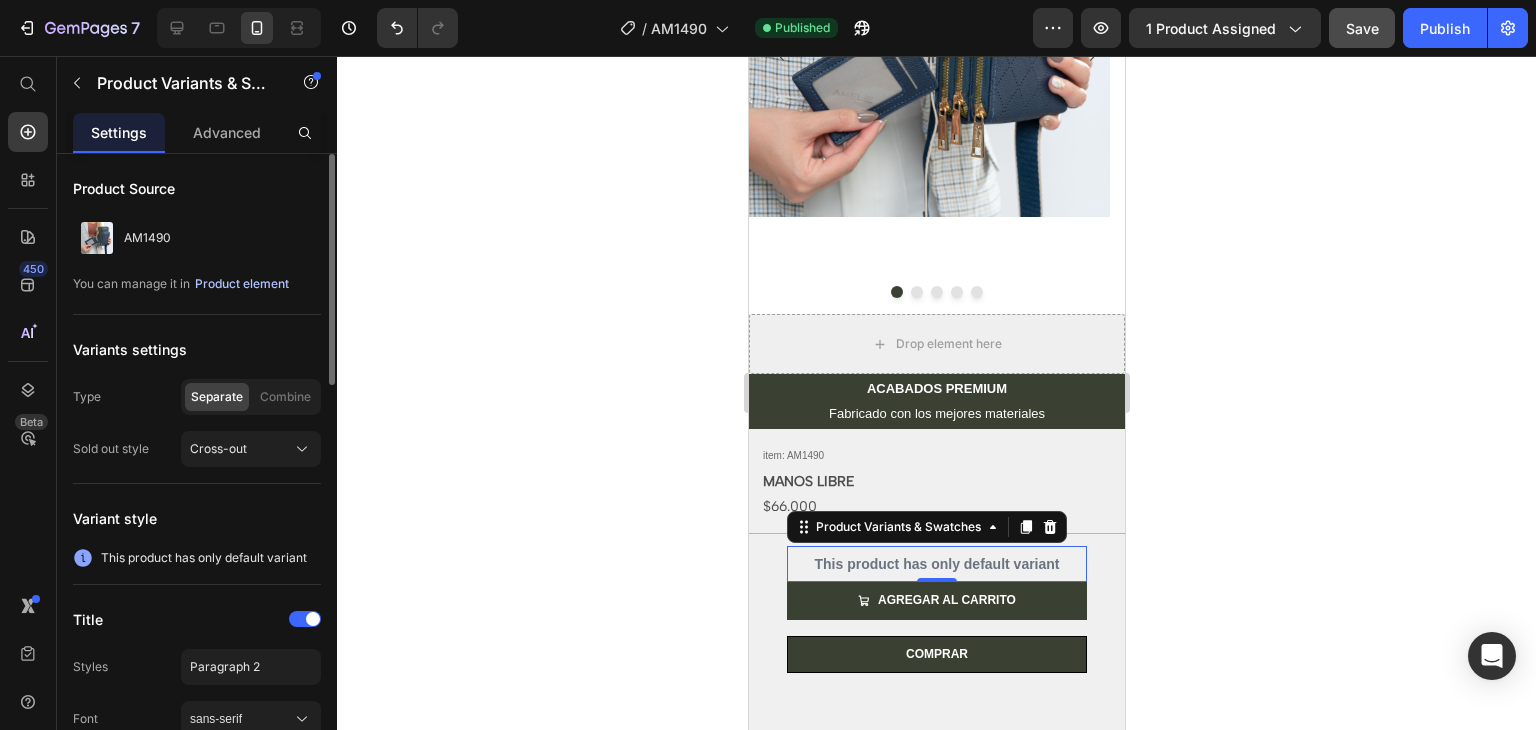 click on "Product element" at bounding box center (242, 284) 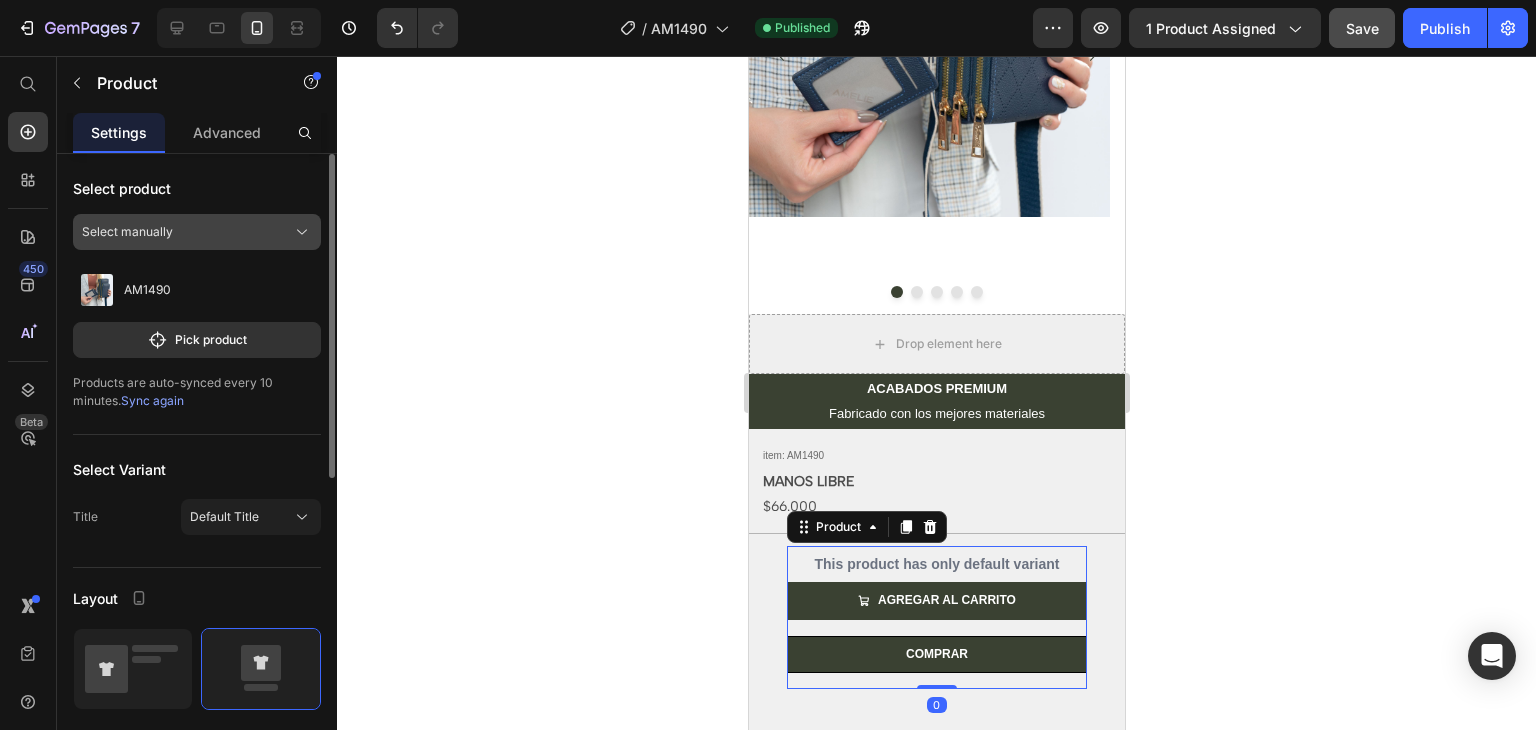 click on "Select manually" 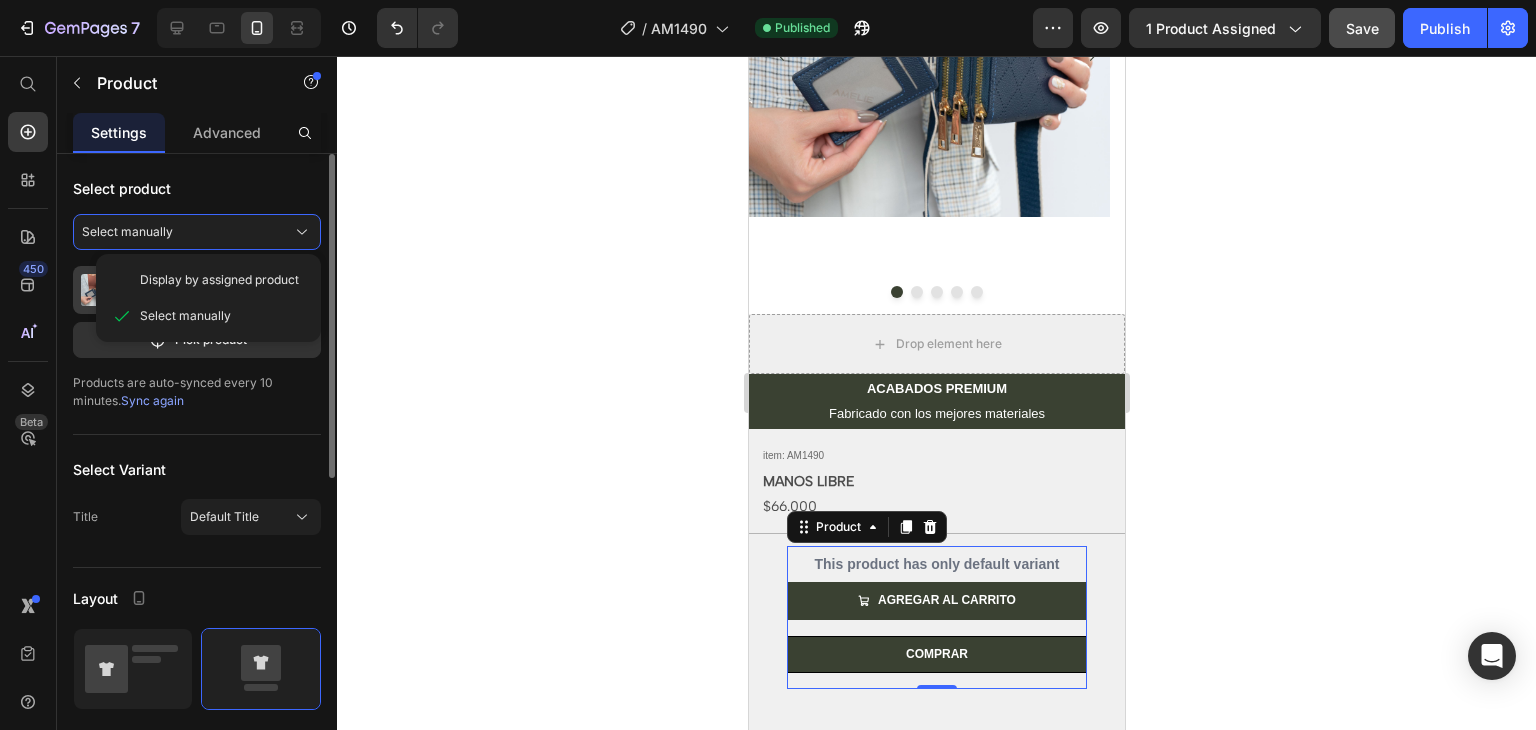 click on "Display by assigned product" at bounding box center [219, 280] 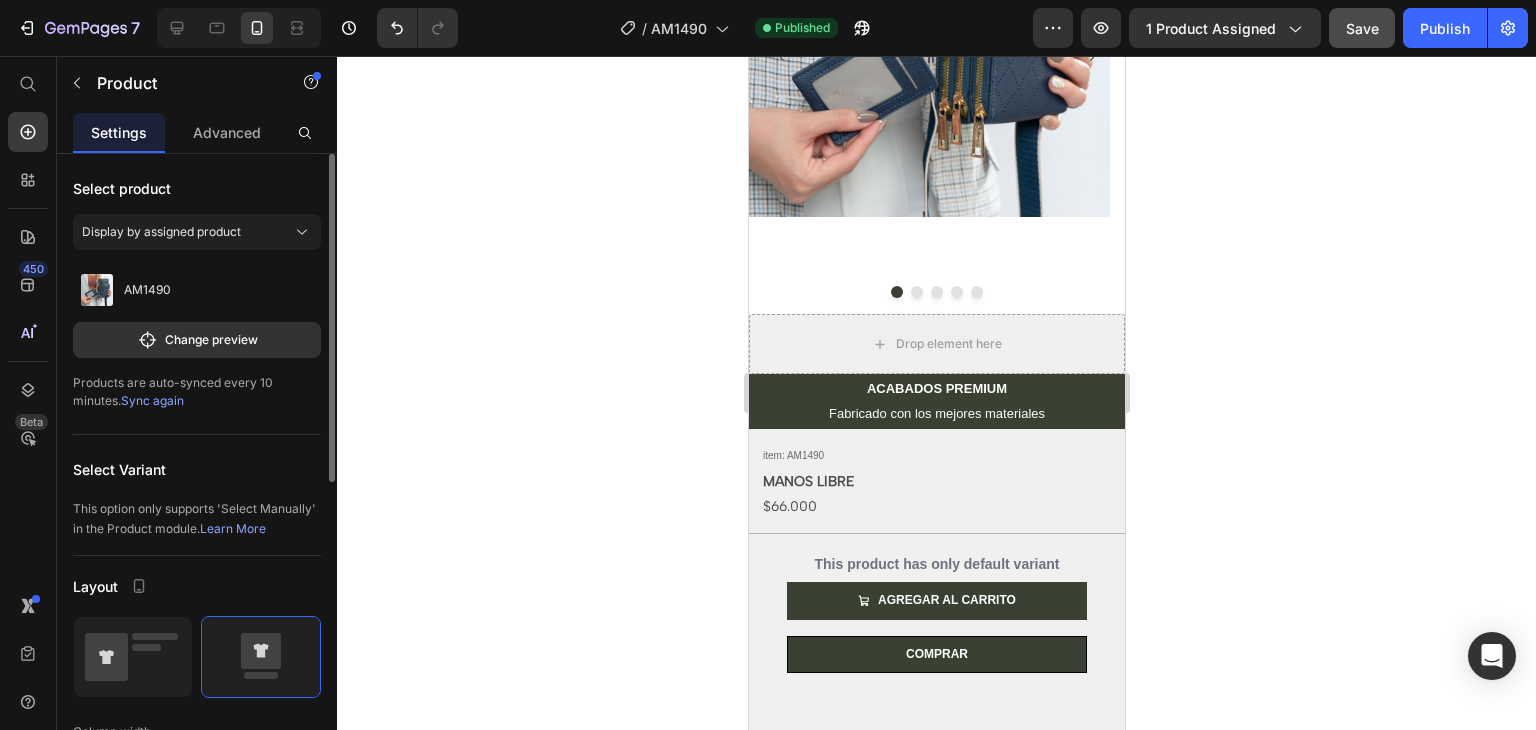 click on "Sync again" at bounding box center [152, 400] 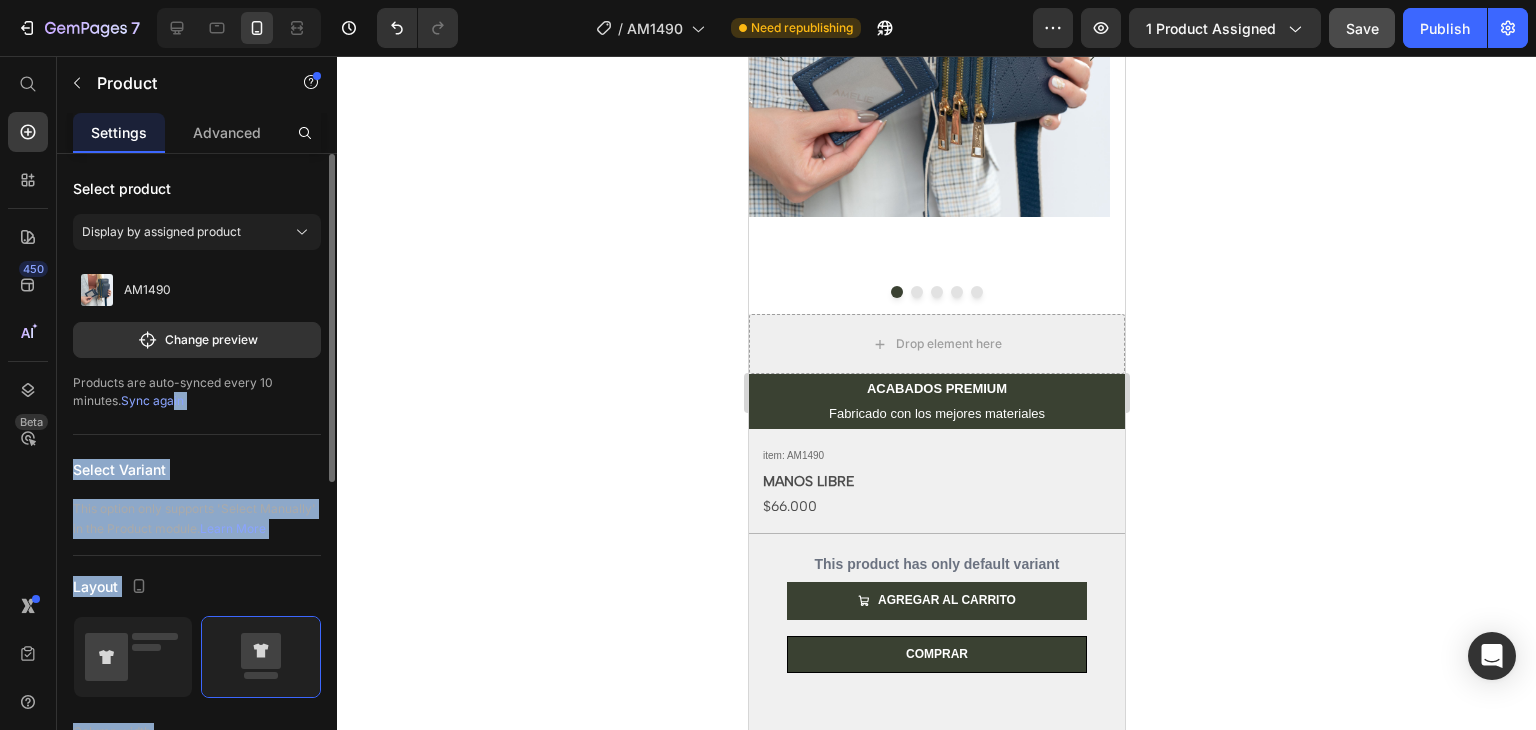 drag, startPoint x: 176, startPoint y: 405, endPoint x: 438, endPoint y: 383, distance: 262.92203 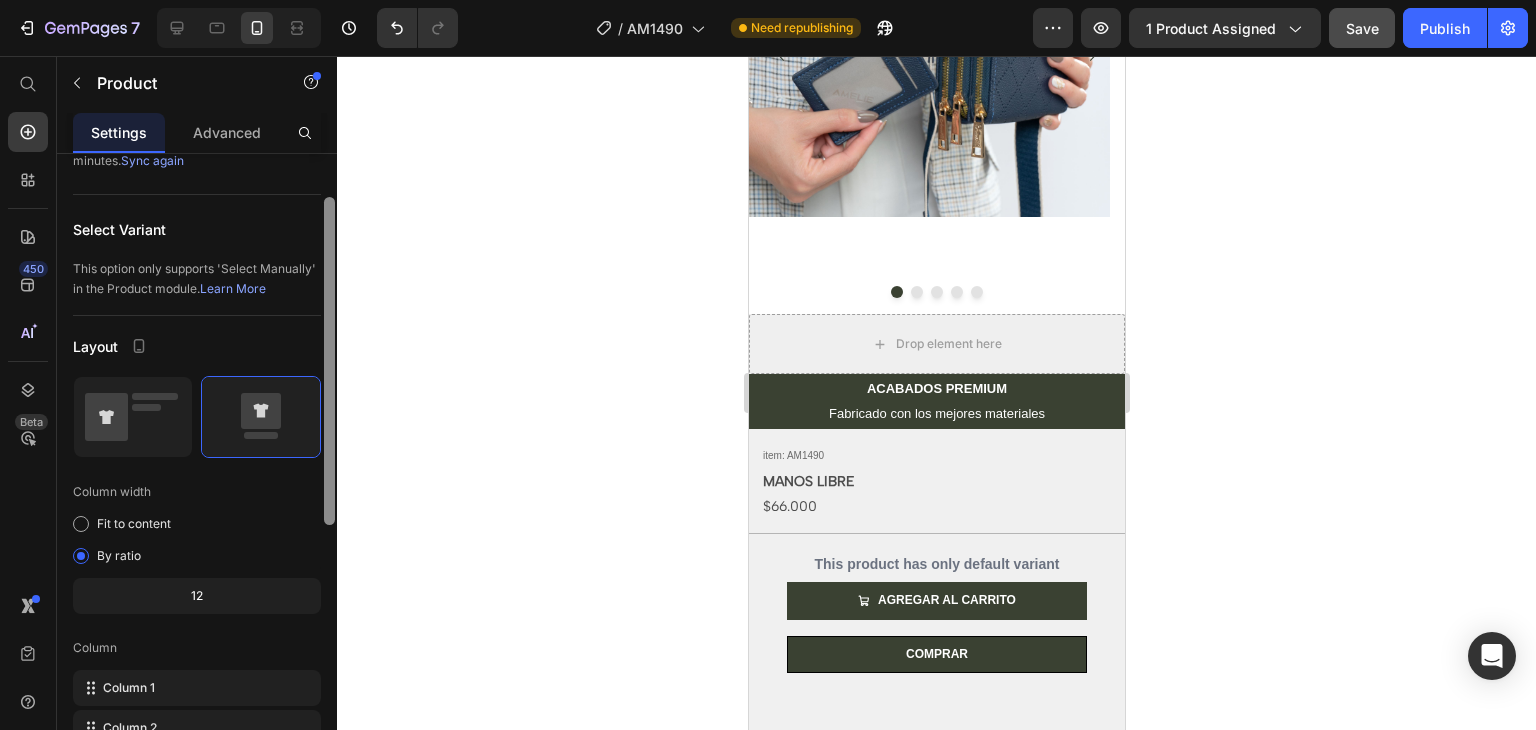 scroll, scrollTop: 0, scrollLeft: 0, axis: both 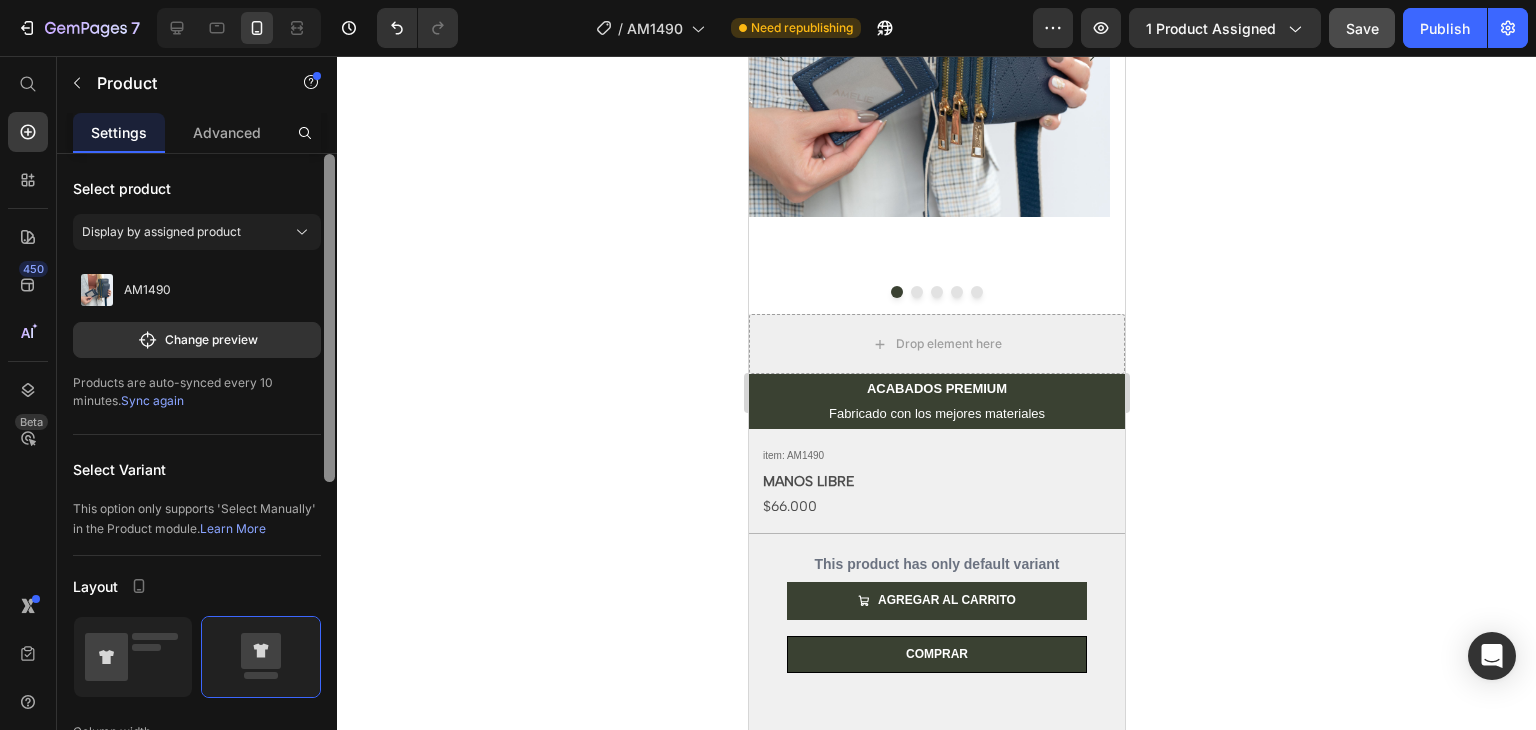 drag, startPoint x: 326, startPoint y: 448, endPoint x: 384, endPoint y: 349, distance: 114.73883 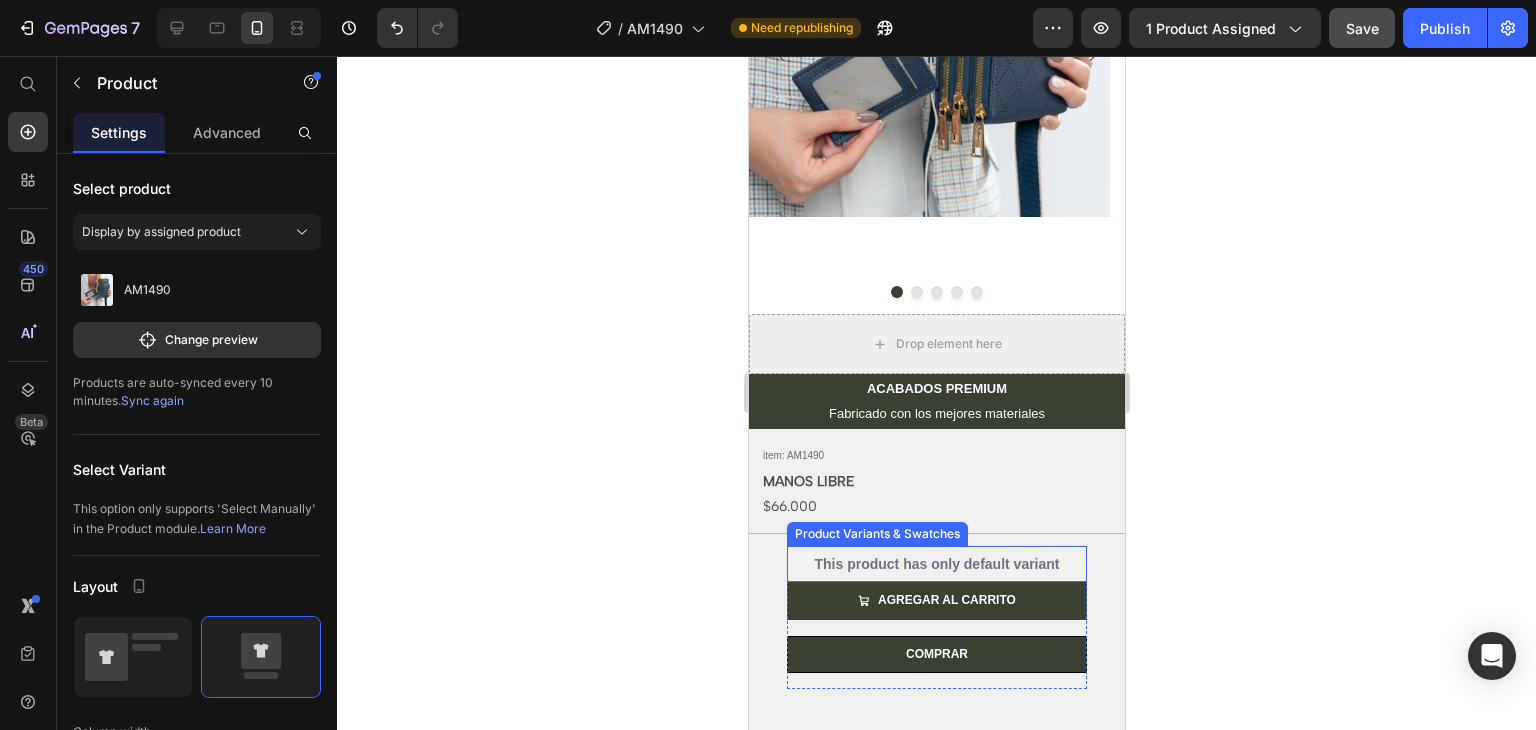 click on "This product has only default variant" at bounding box center (936, 564) 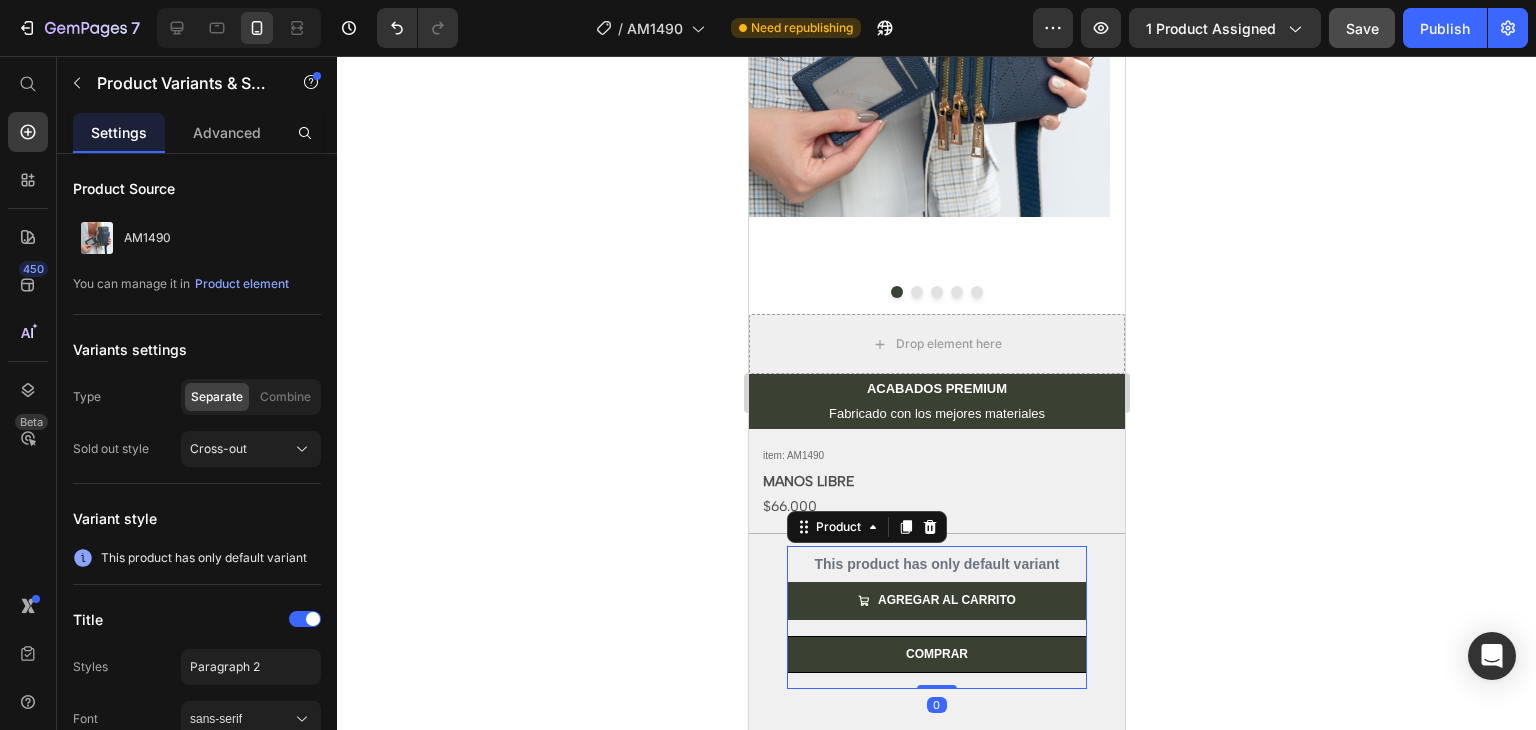 click on "AGREGAR AL CARRITO Add to Cart COMPRAR Dynamic Checkout" at bounding box center (936, 635) 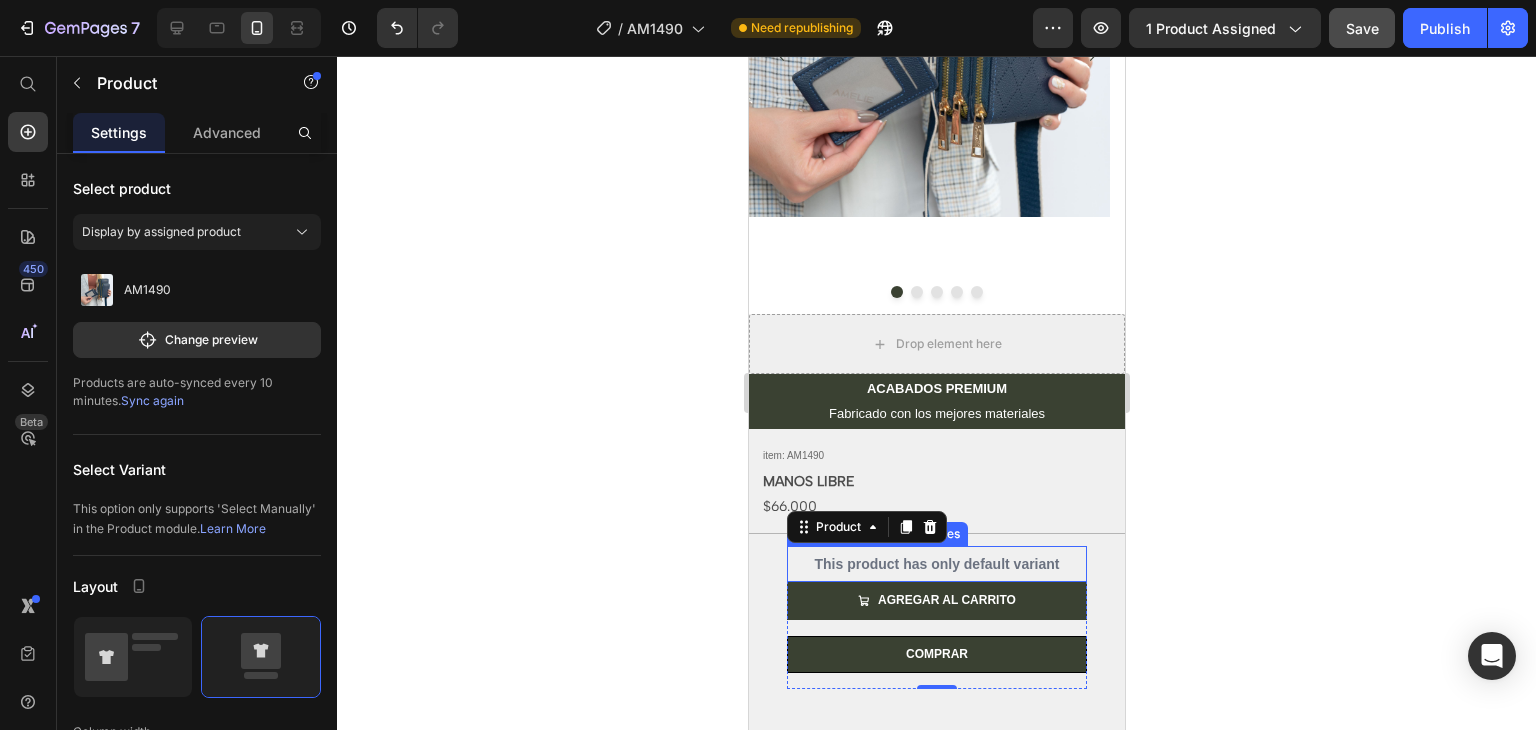 click on "This product has only default variant" at bounding box center [936, 564] 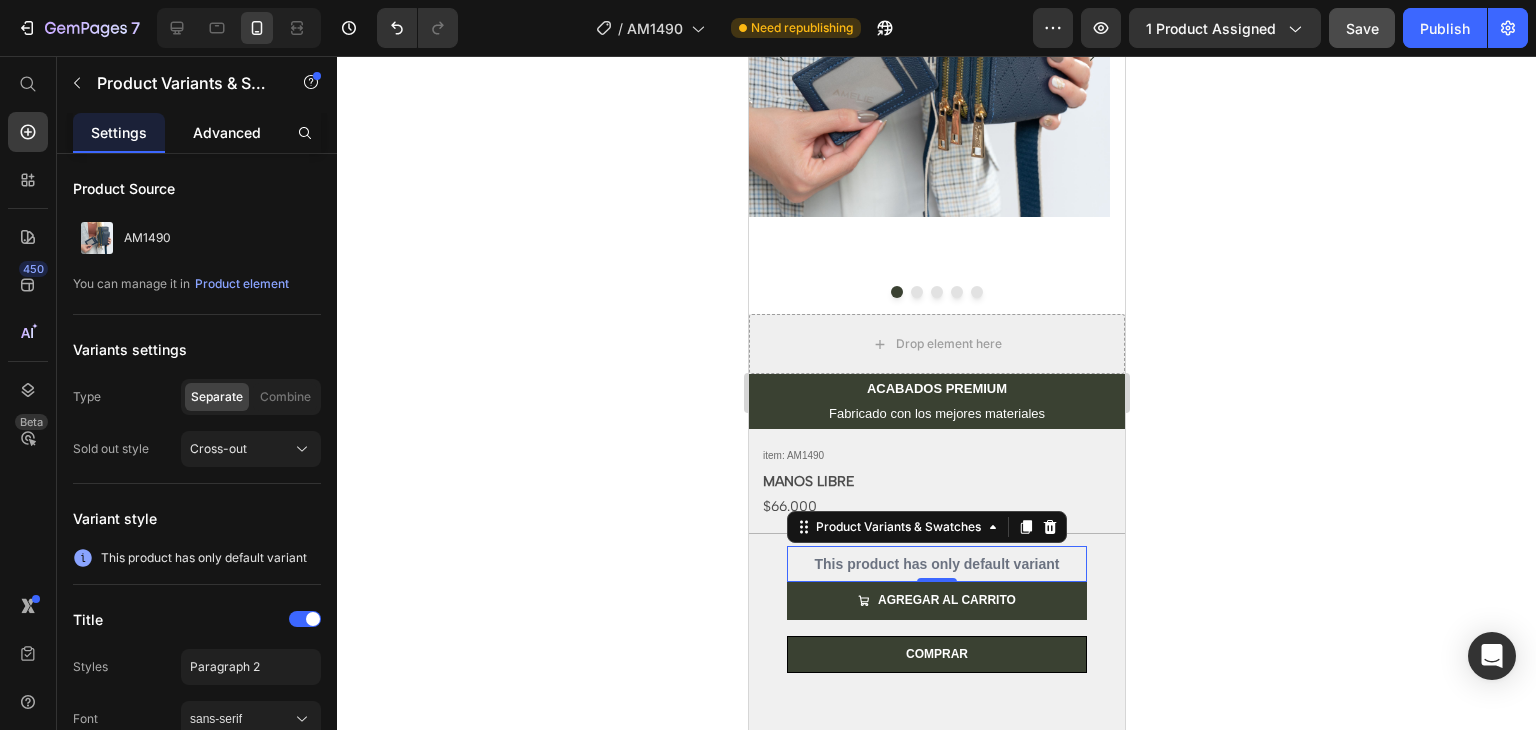 click on "Advanced" 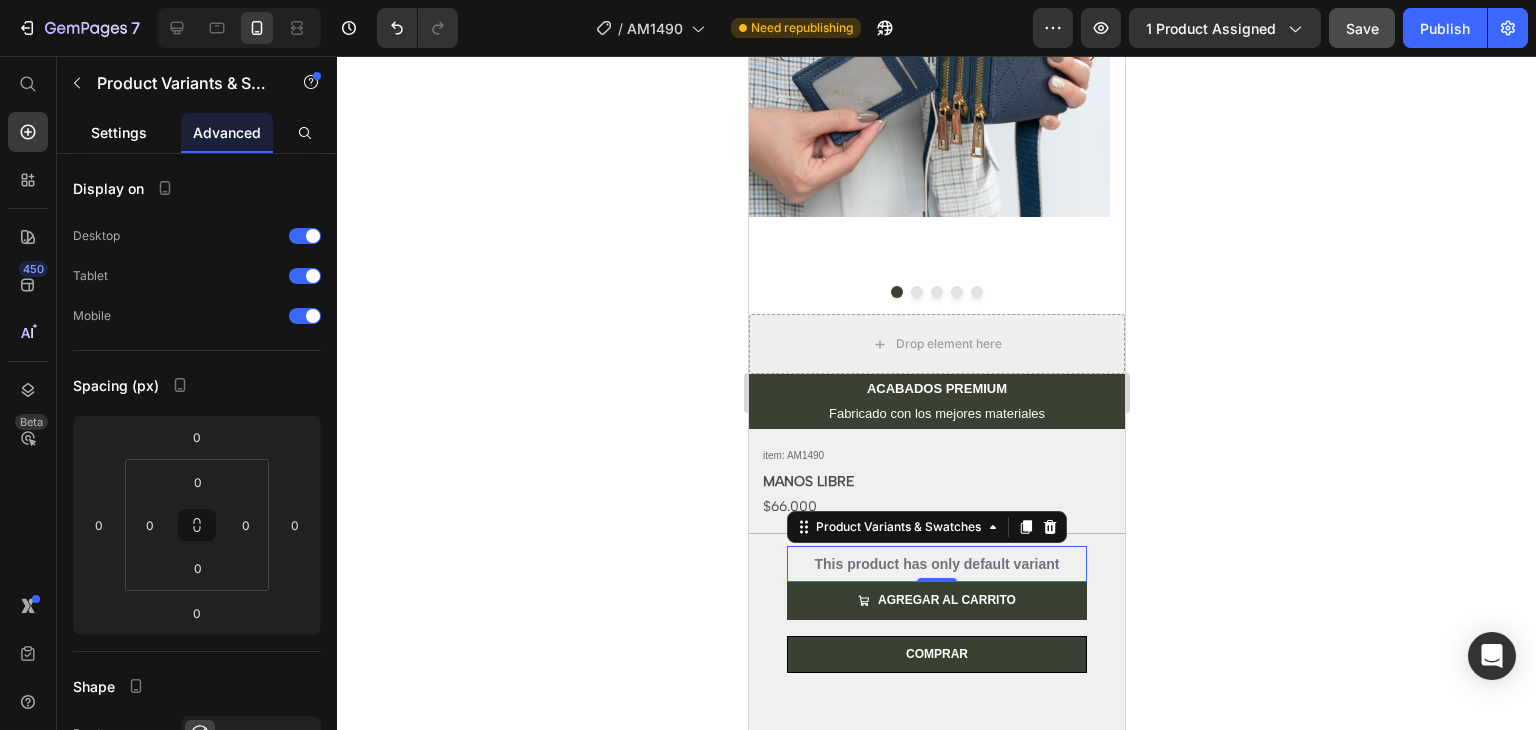 click on "Settings" at bounding box center [119, 132] 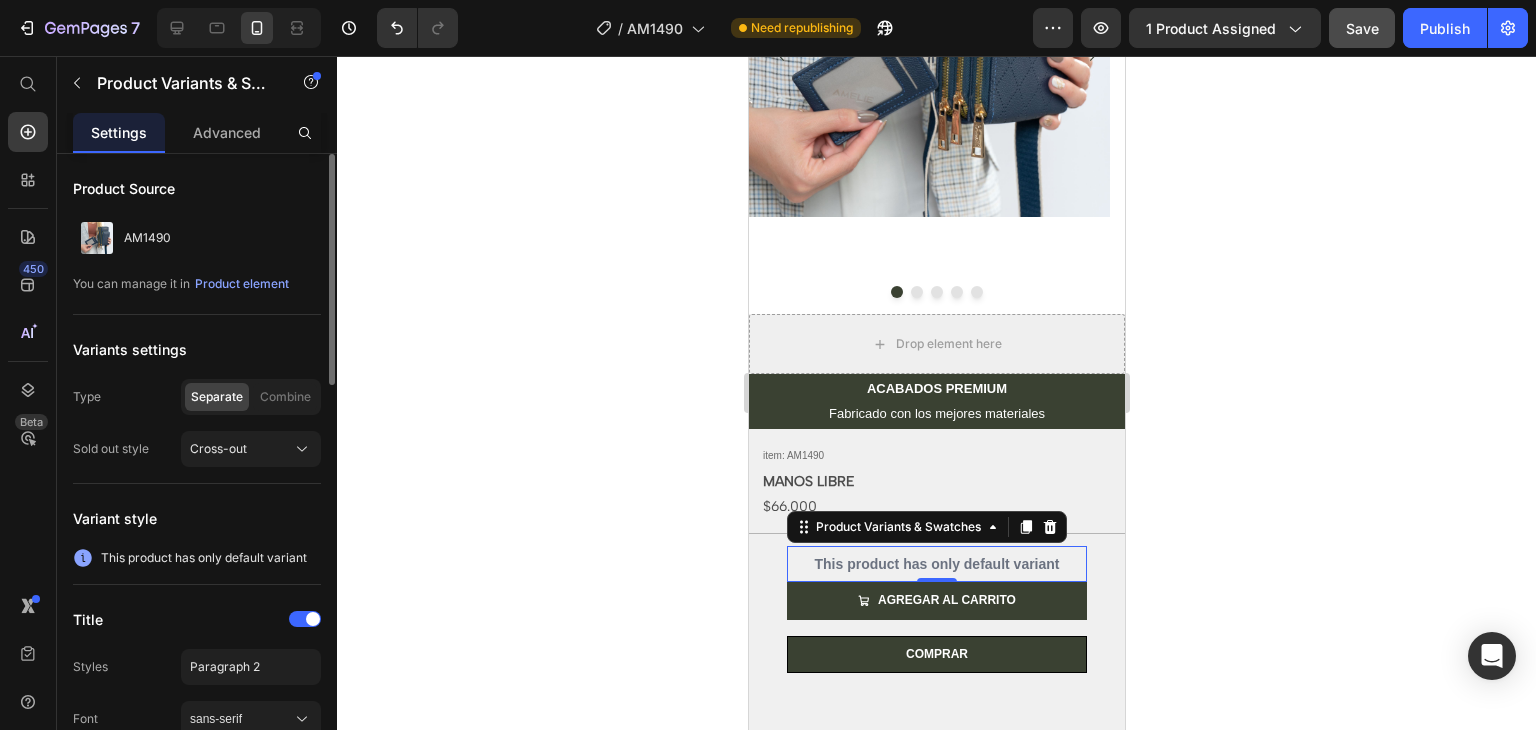 click on "This product has only default variant" at bounding box center (204, 558) 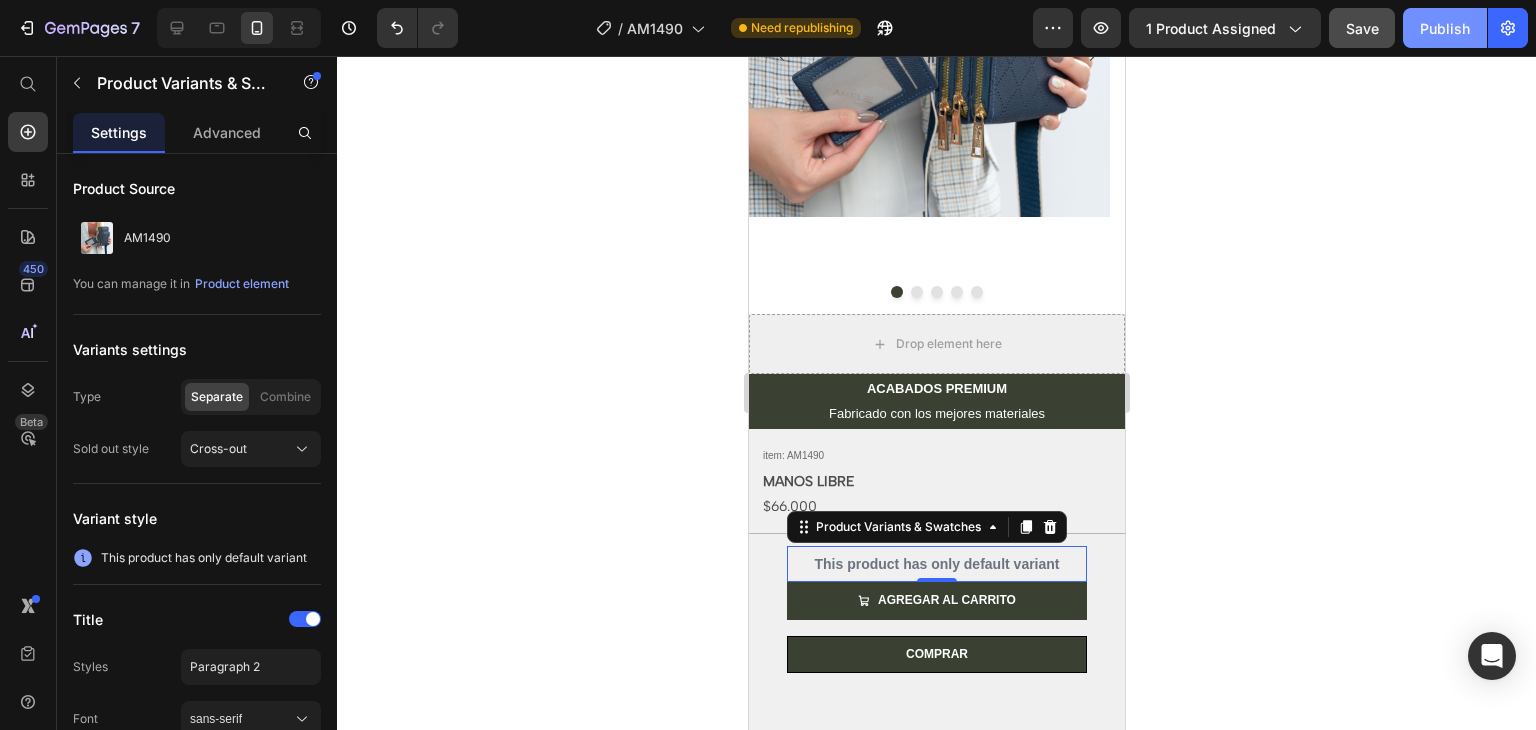 click on "Publish" 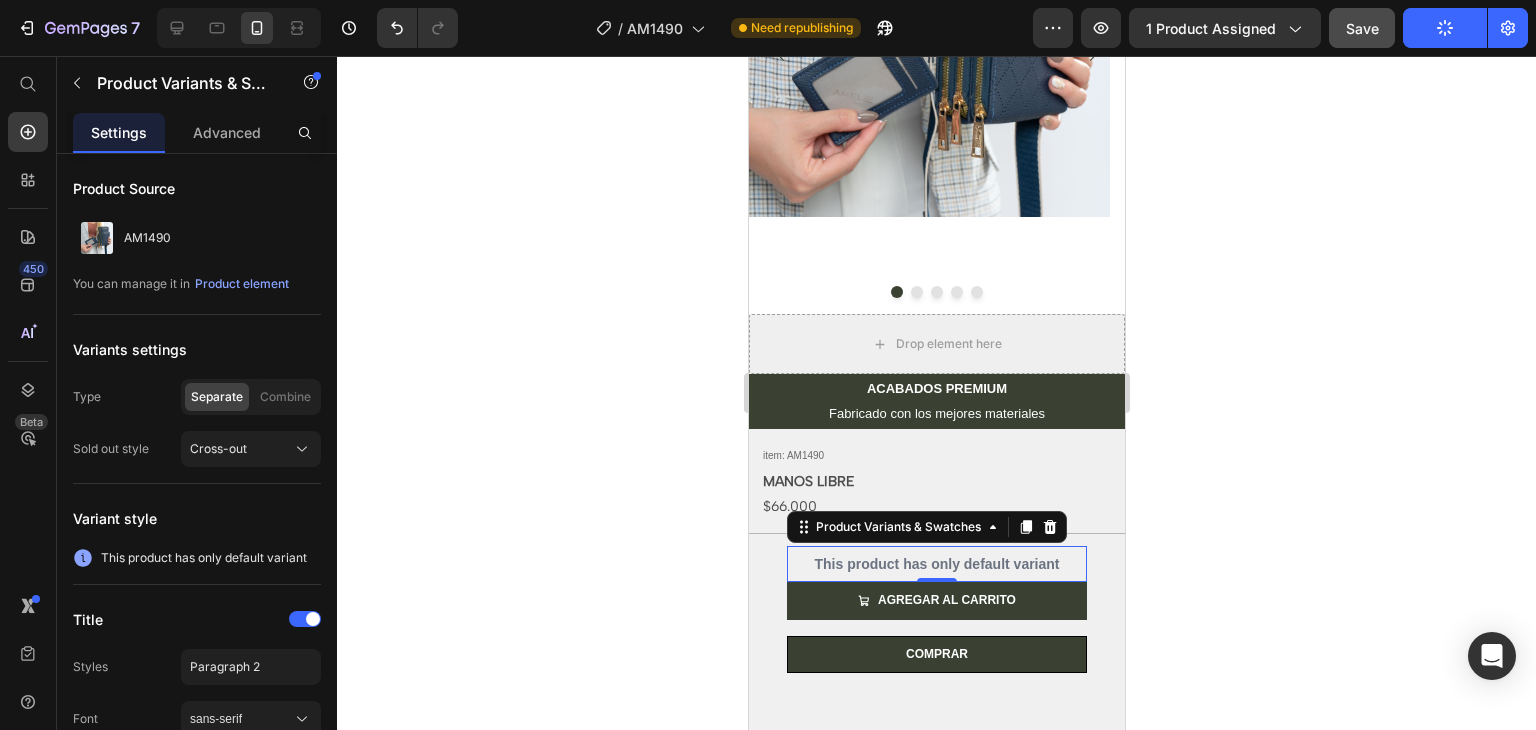 click on "Publish" 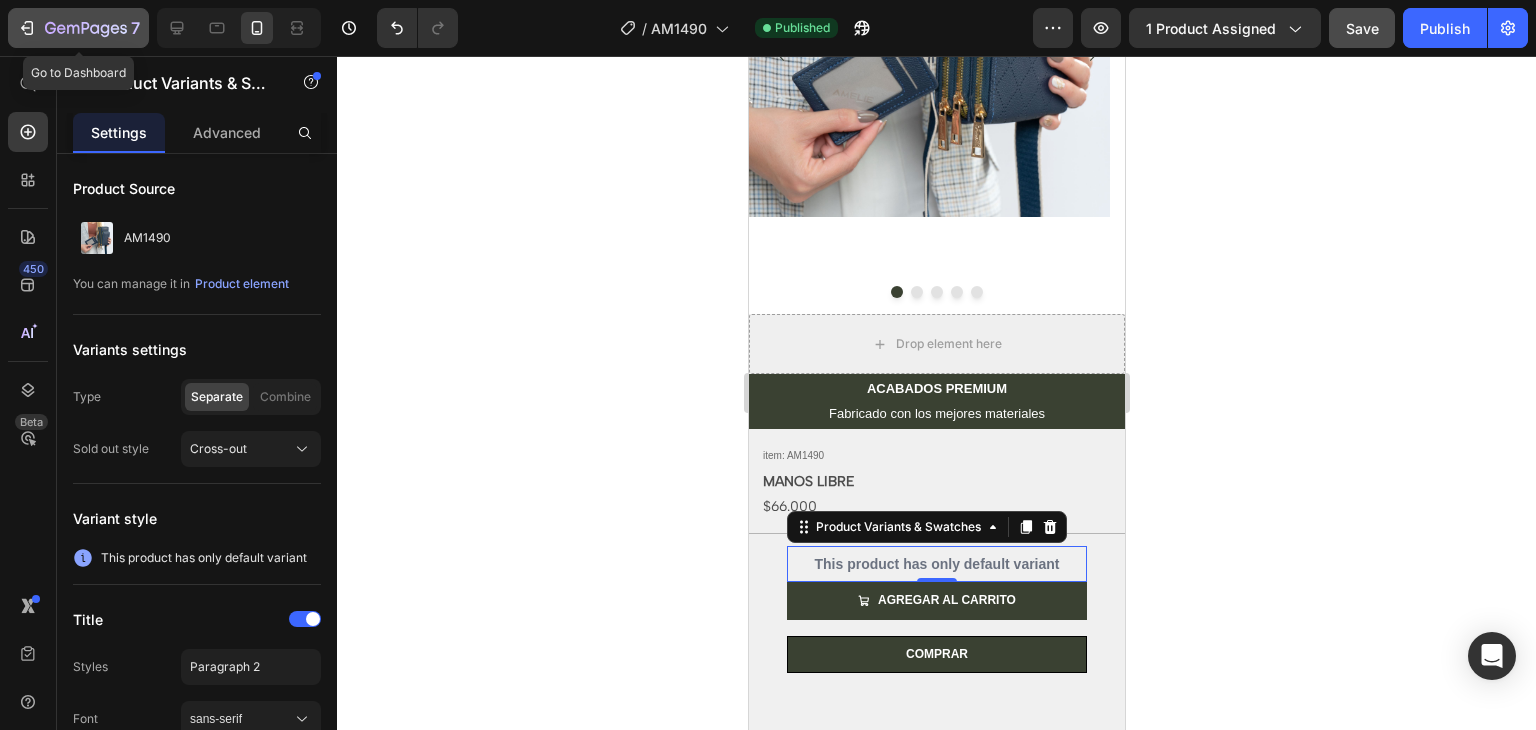 click 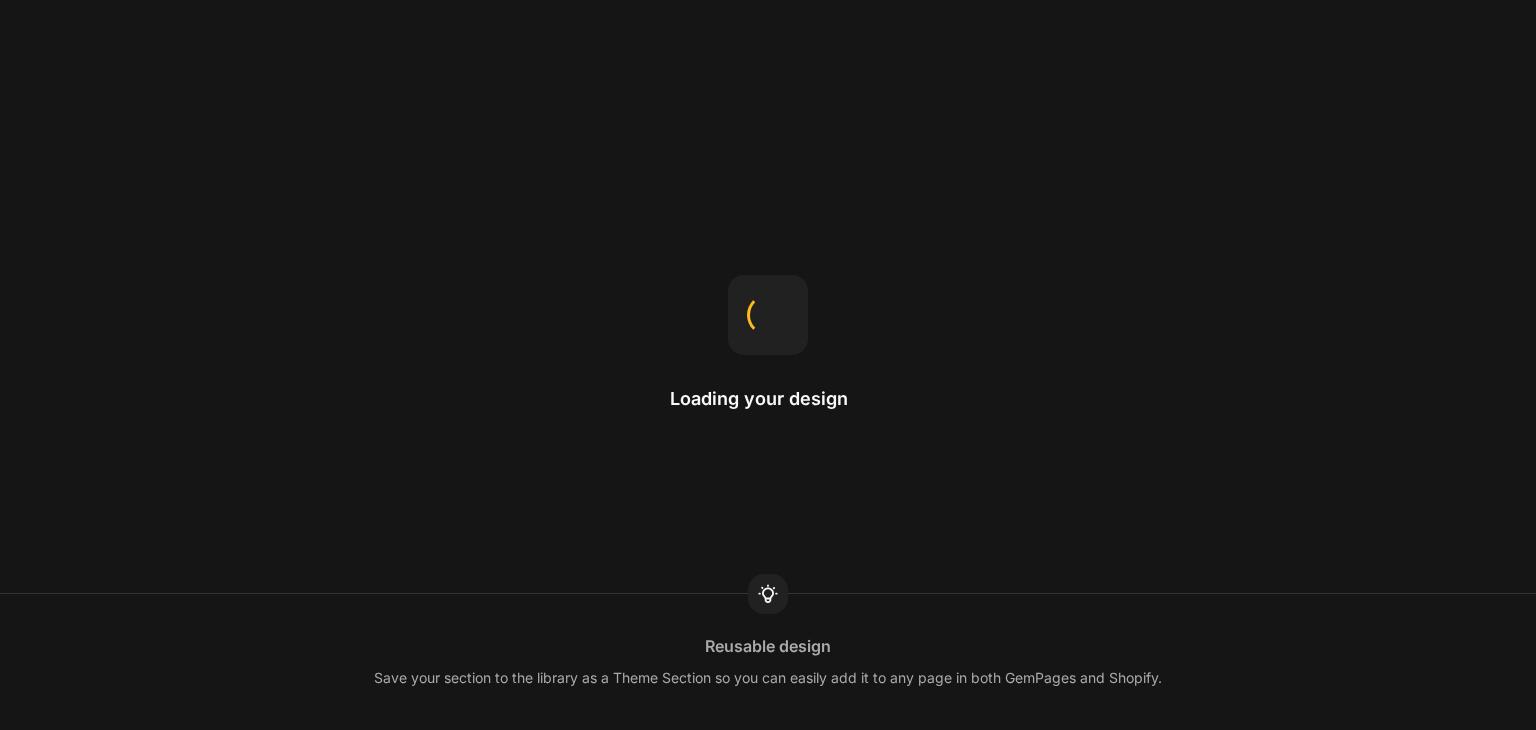 scroll, scrollTop: 0, scrollLeft: 0, axis: both 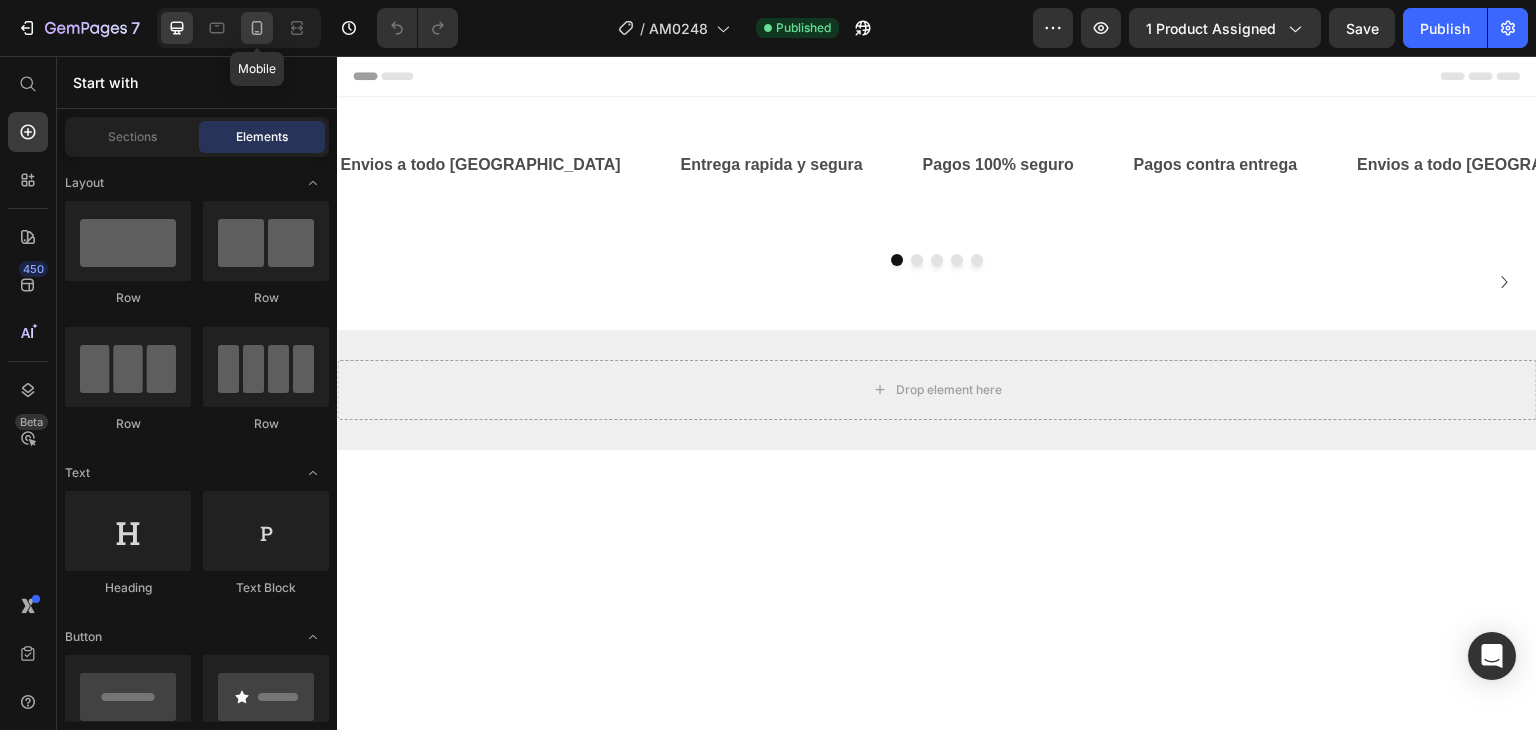 click 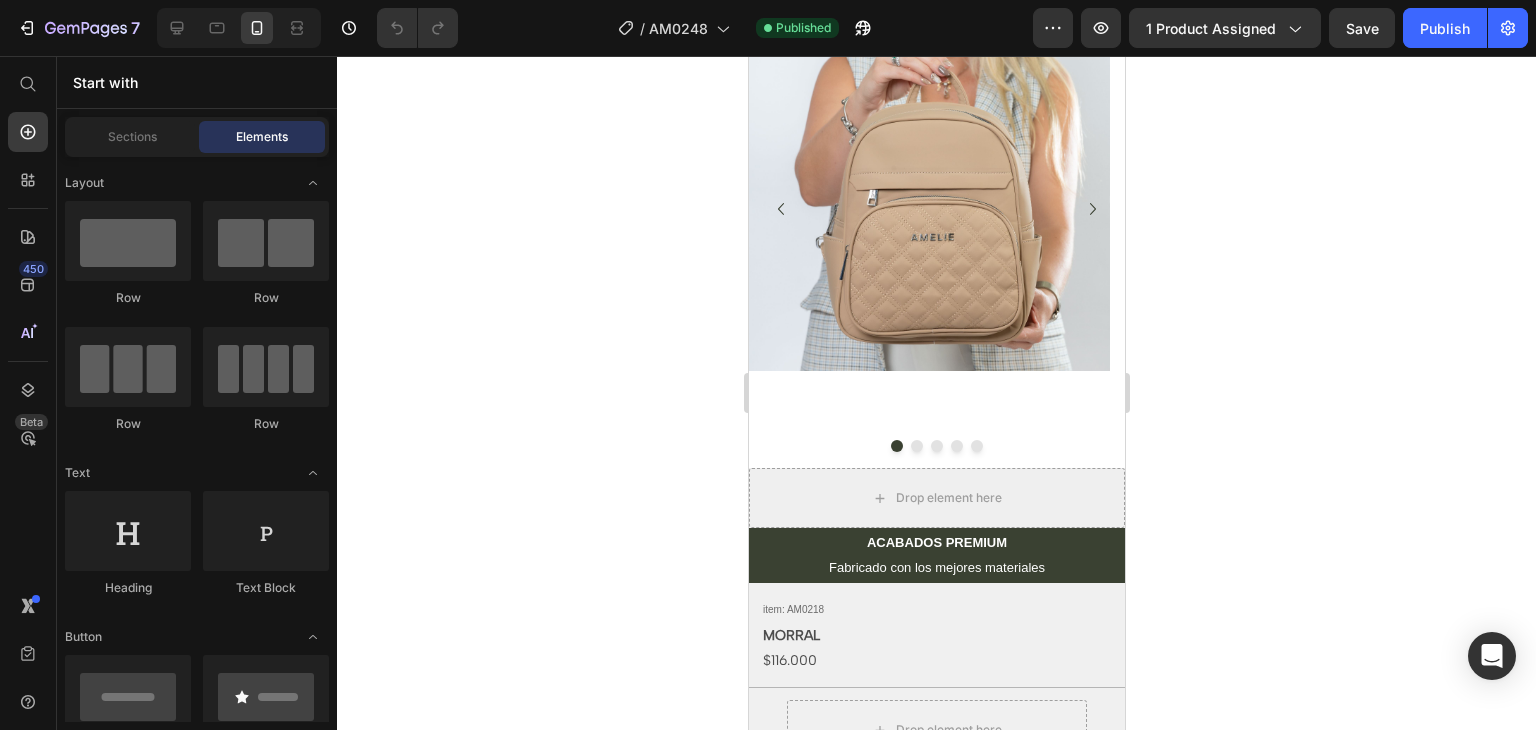scroll, scrollTop: 0, scrollLeft: 0, axis: both 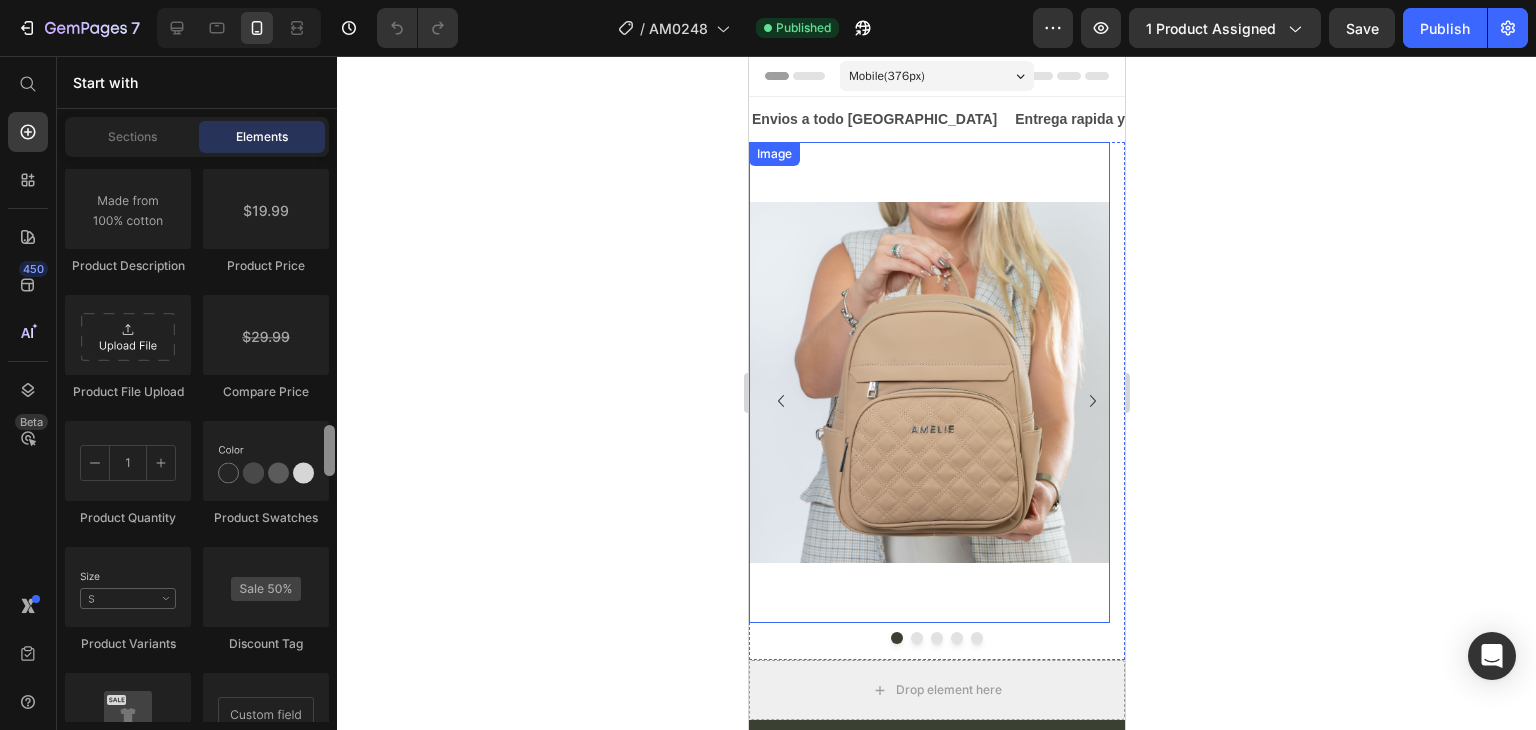 drag, startPoint x: 332, startPoint y: 191, endPoint x: 338, endPoint y: 508, distance: 317.05676 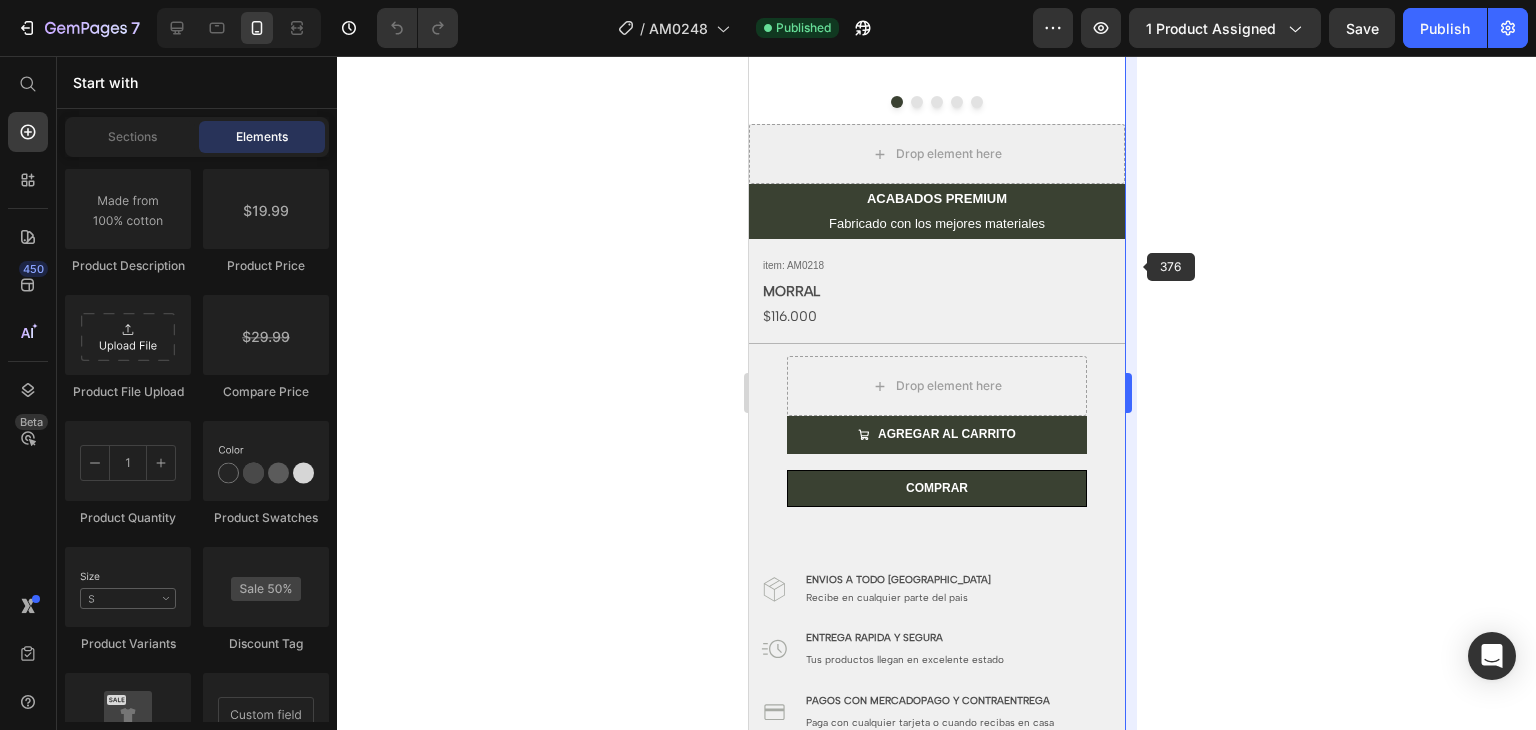 scroll, scrollTop: 540, scrollLeft: 0, axis: vertical 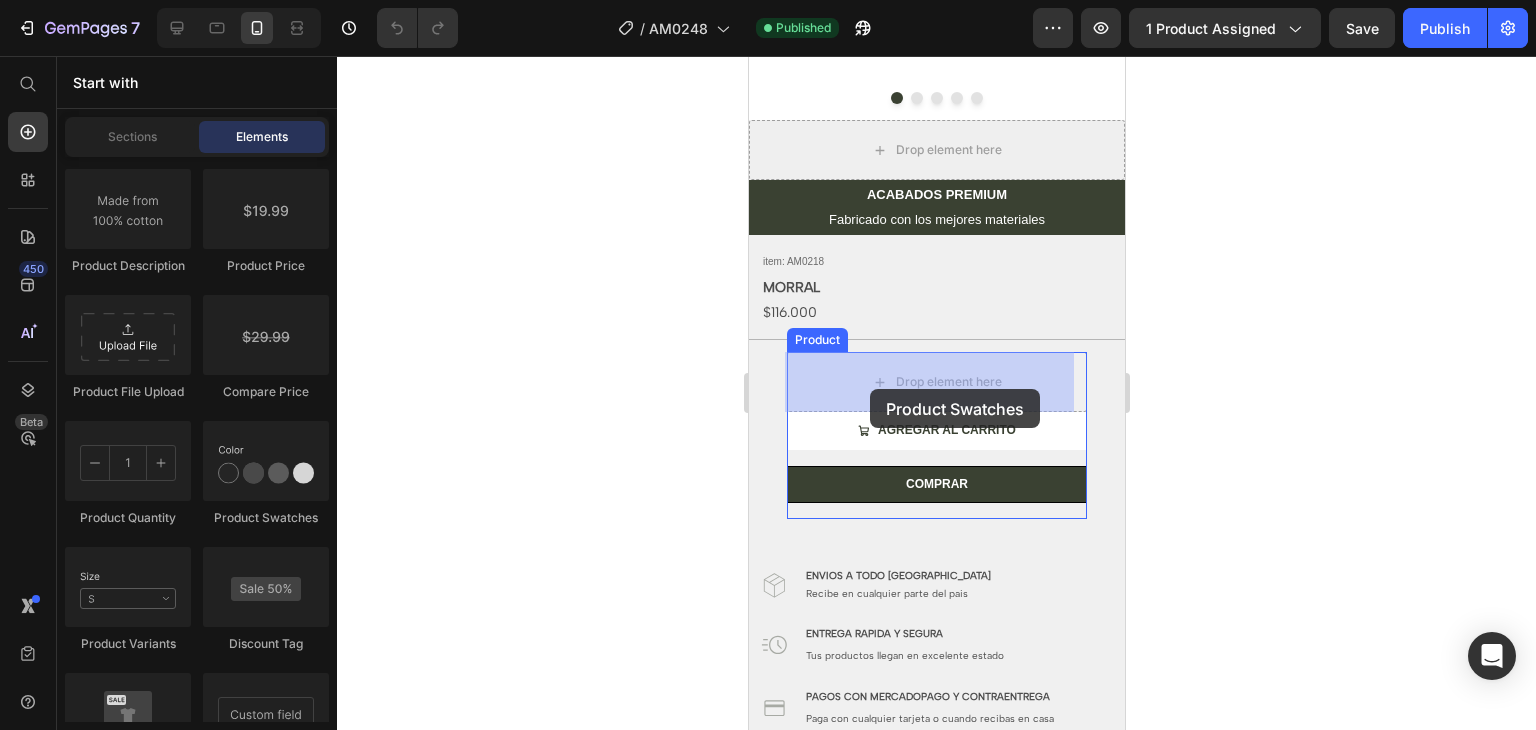 drag, startPoint x: 1015, startPoint y: 521, endPoint x: 869, endPoint y: 387, distance: 198.17165 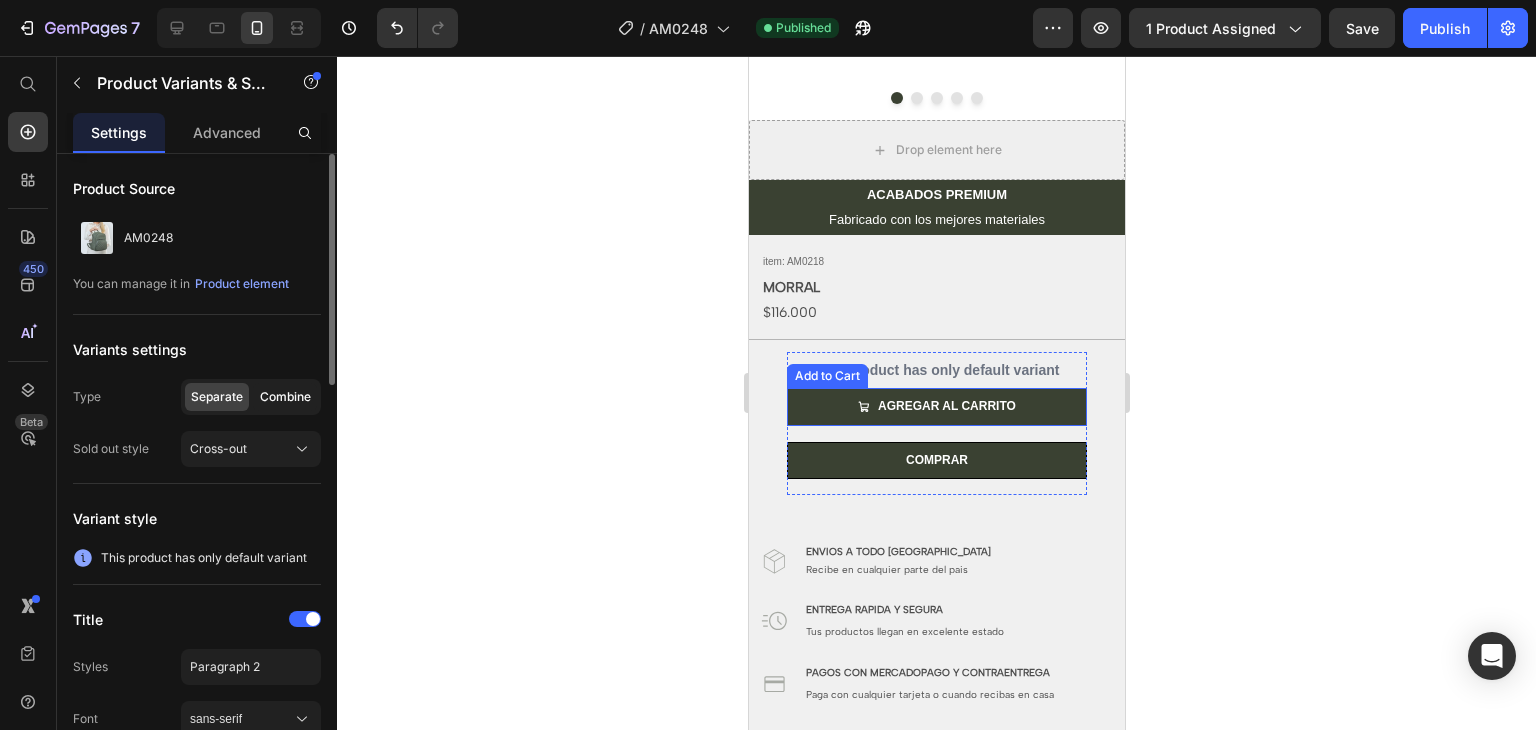 click on "Combine" 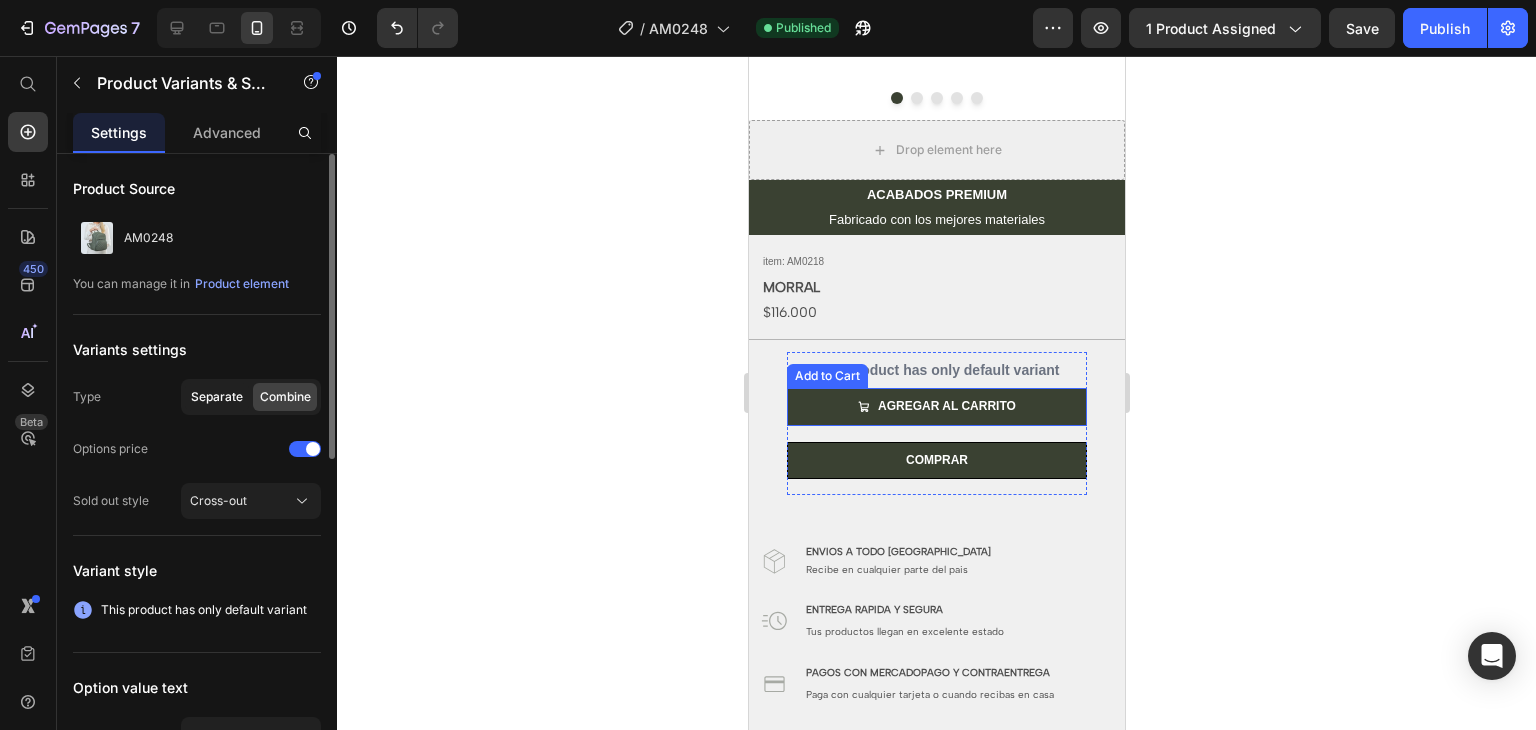 click on "Separate" 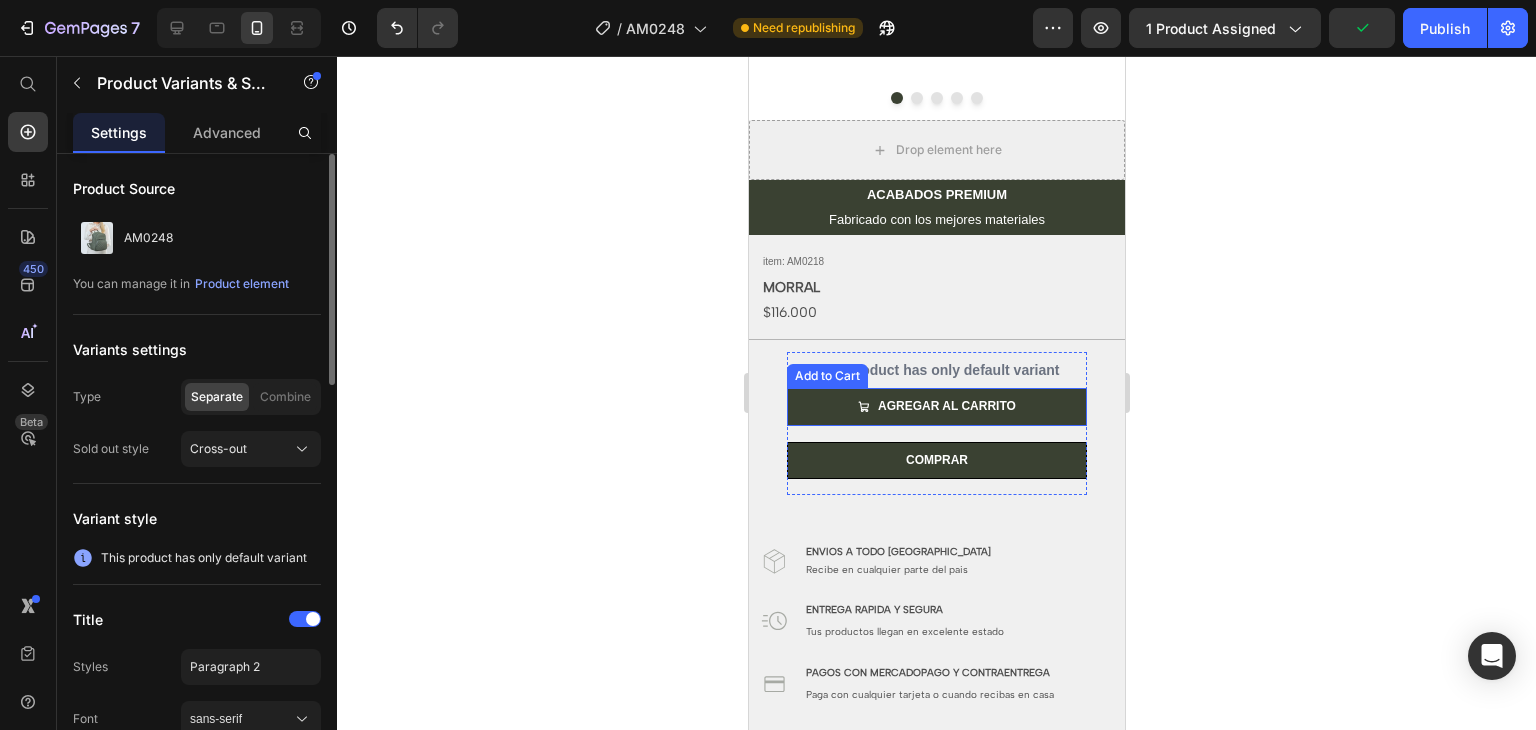 click on "This product has only default variant" at bounding box center (204, 558) 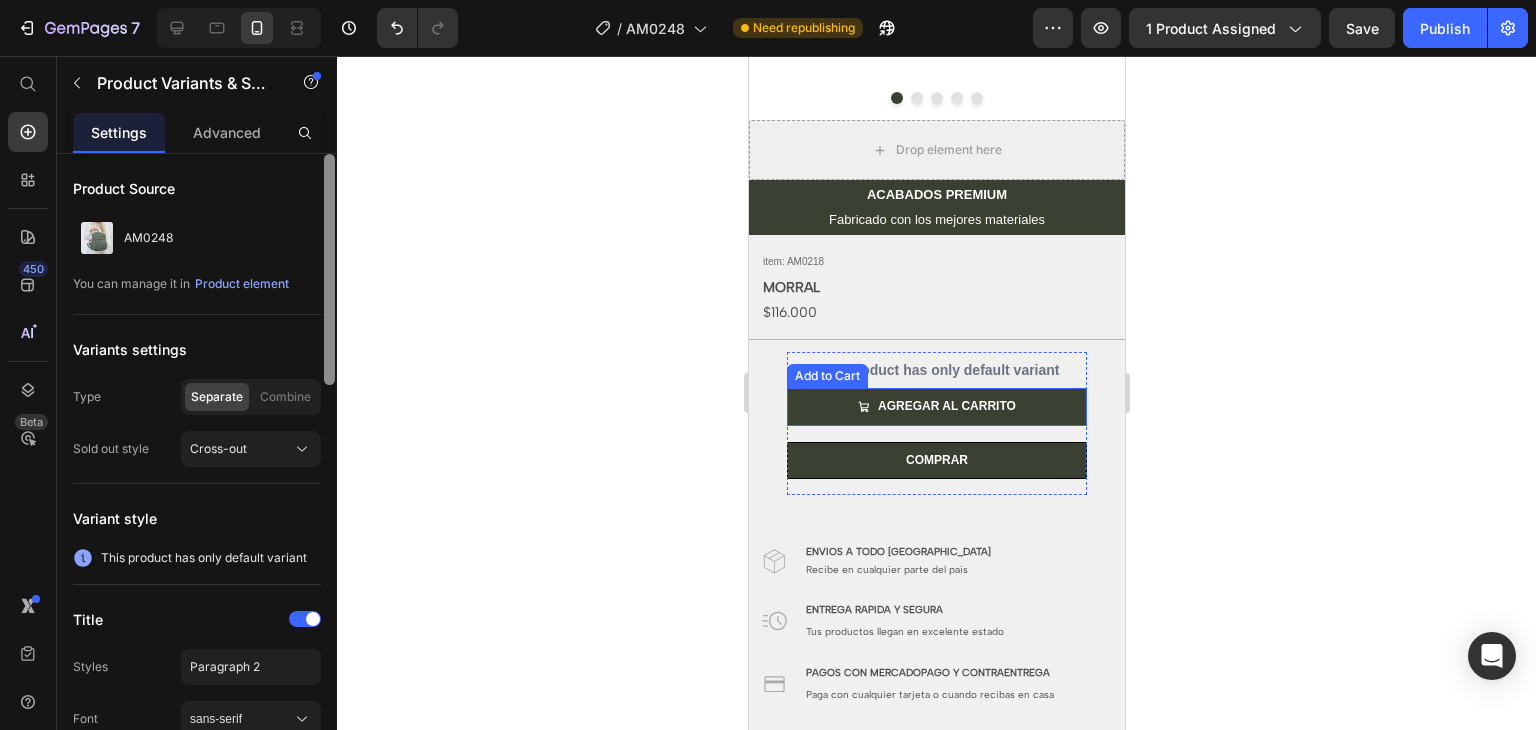 drag, startPoint x: 331, startPoint y: 370, endPoint x: 339, endPoint y: 239, distance: 131.24405 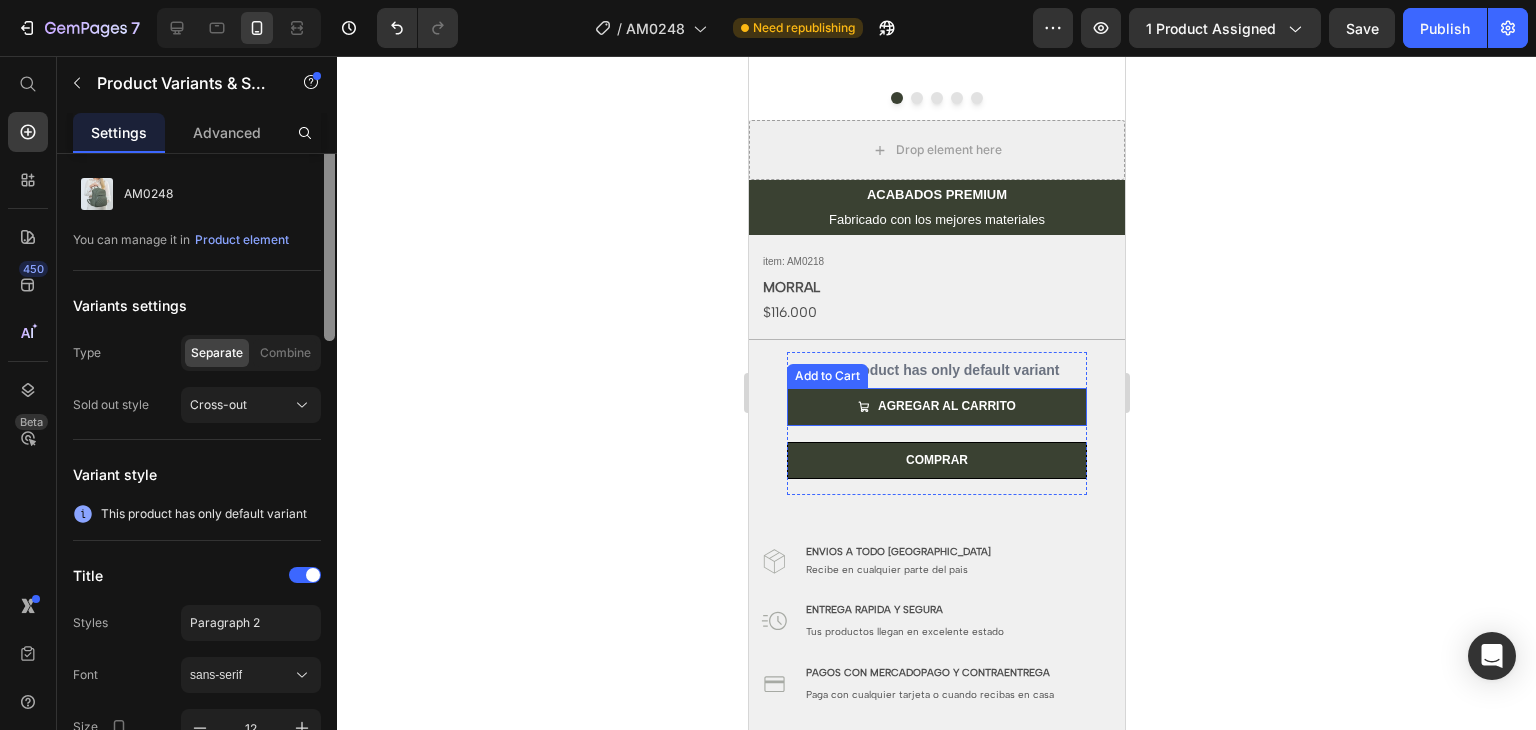 scroll, scrollTop: 0, scrollLeft: 0, axis: both 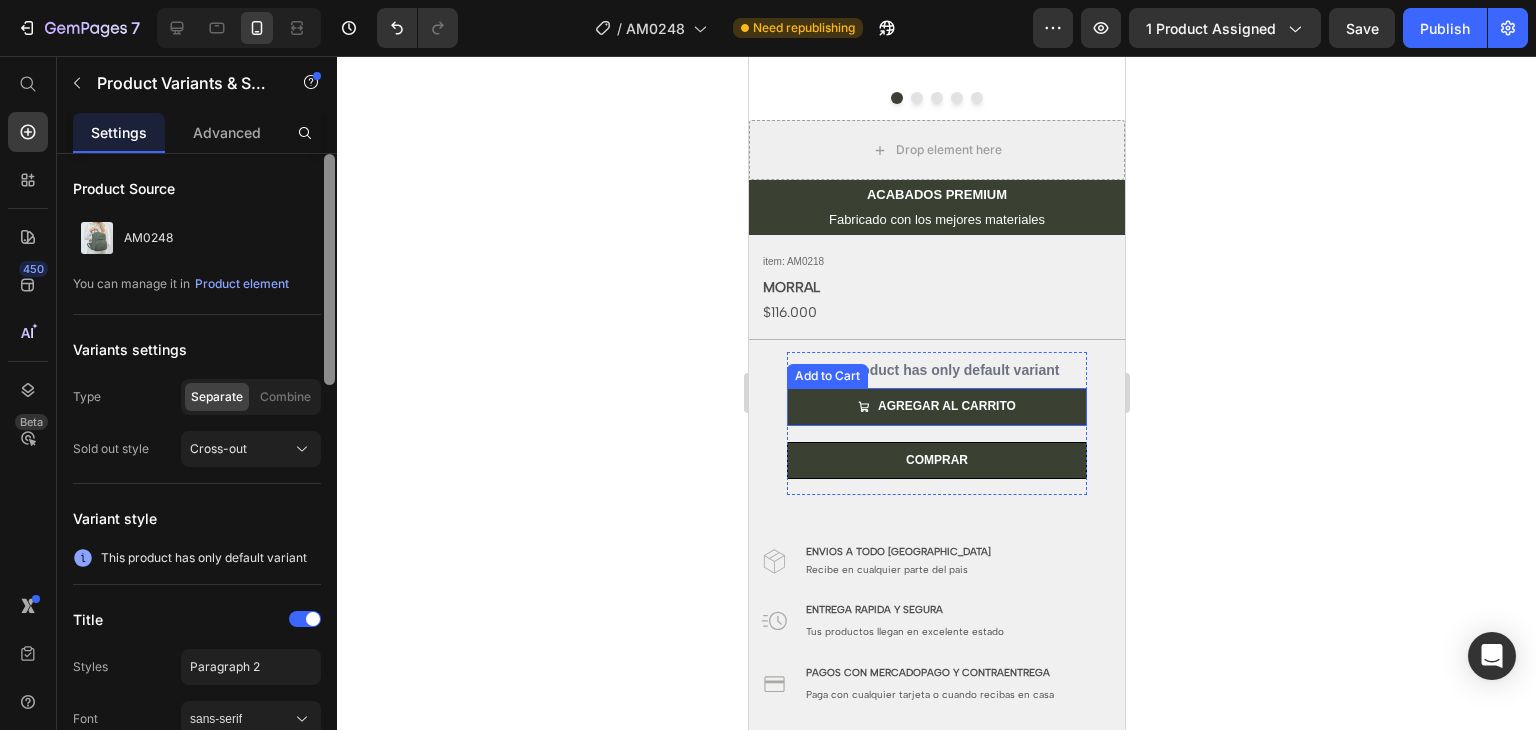 drag, startPoint x: 329, startPoint y: 242, endPoint x: 372, endPoint y: 191, distance: 66.70832 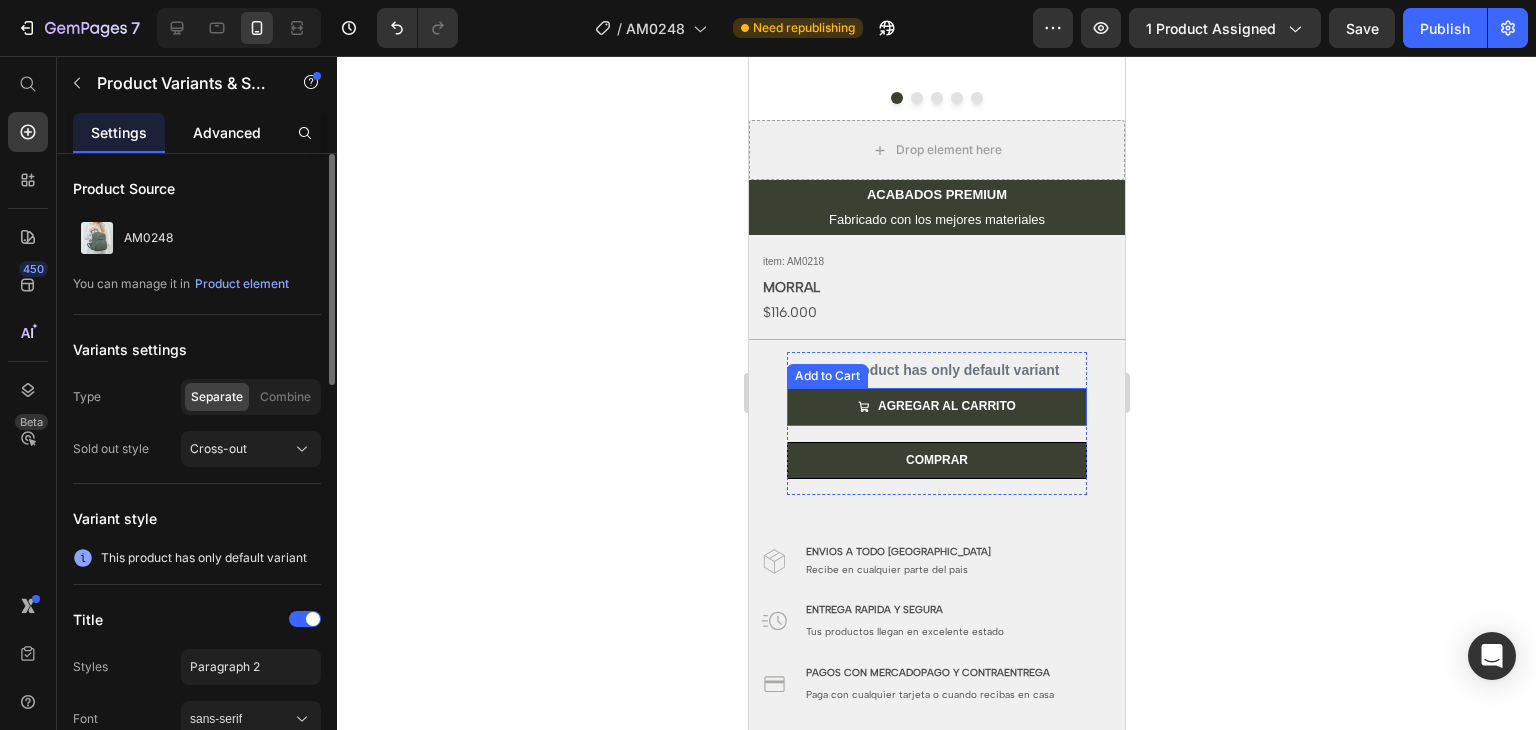 click on "Advanced" at bounding box center [227, 132] 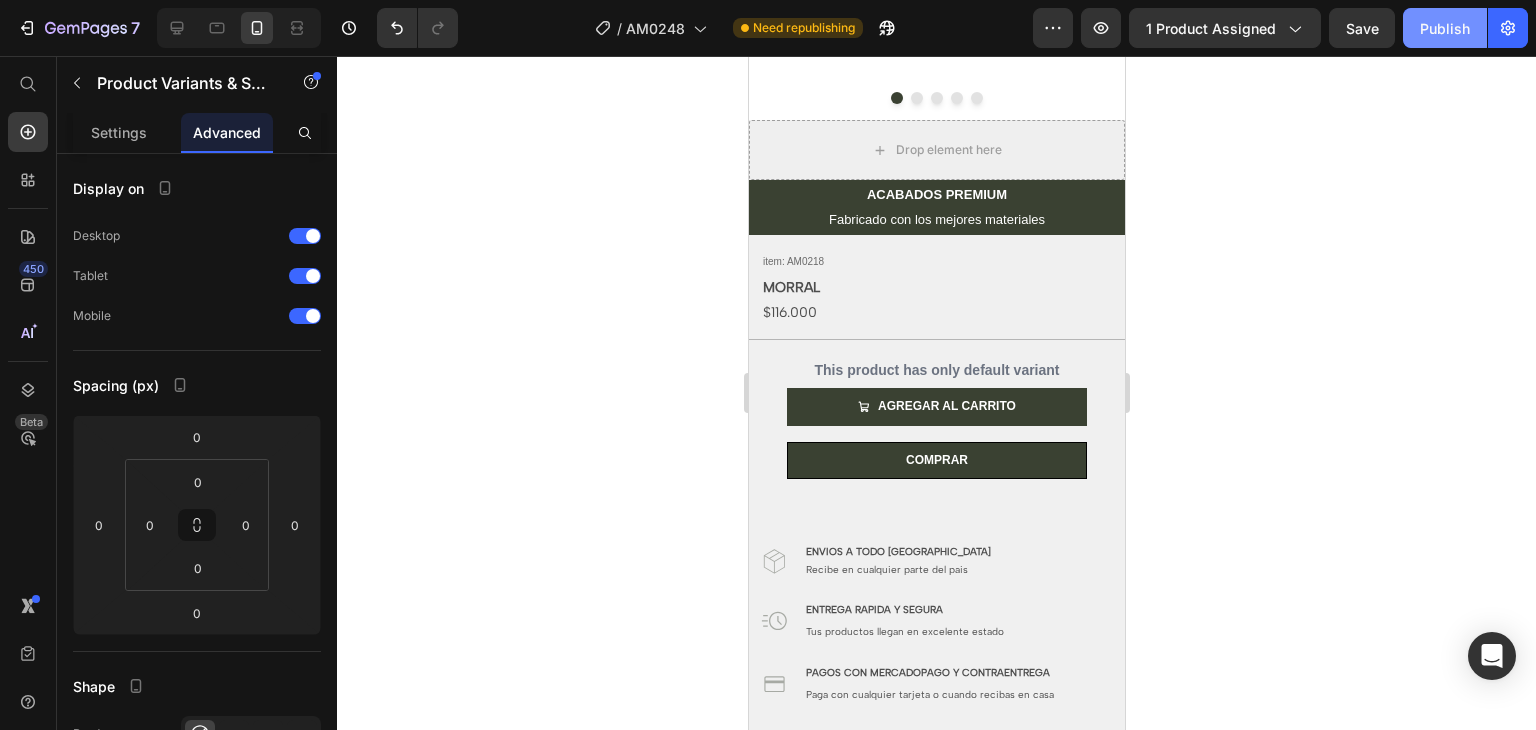 click on "Publish" at bounding box center [1445, 28] 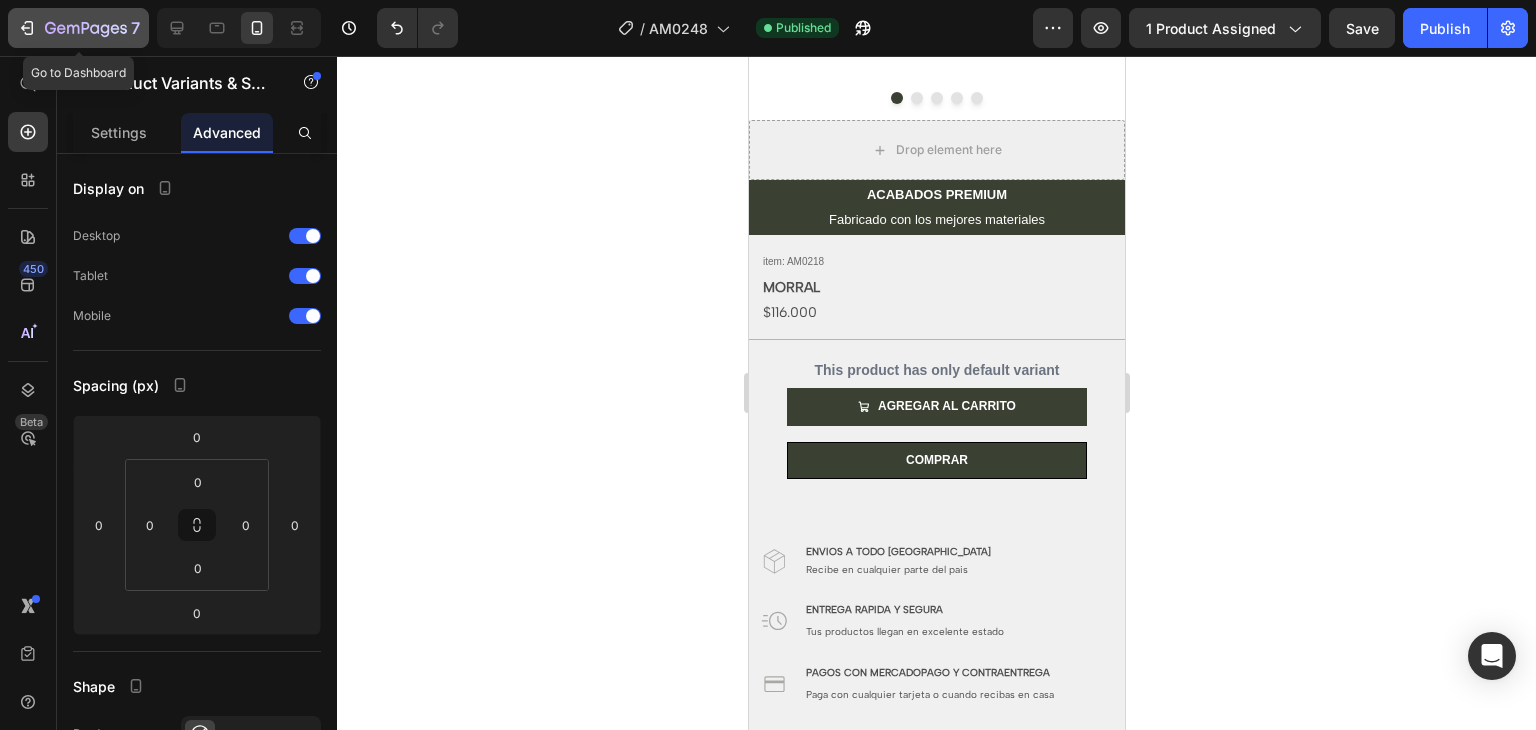 click on "7" 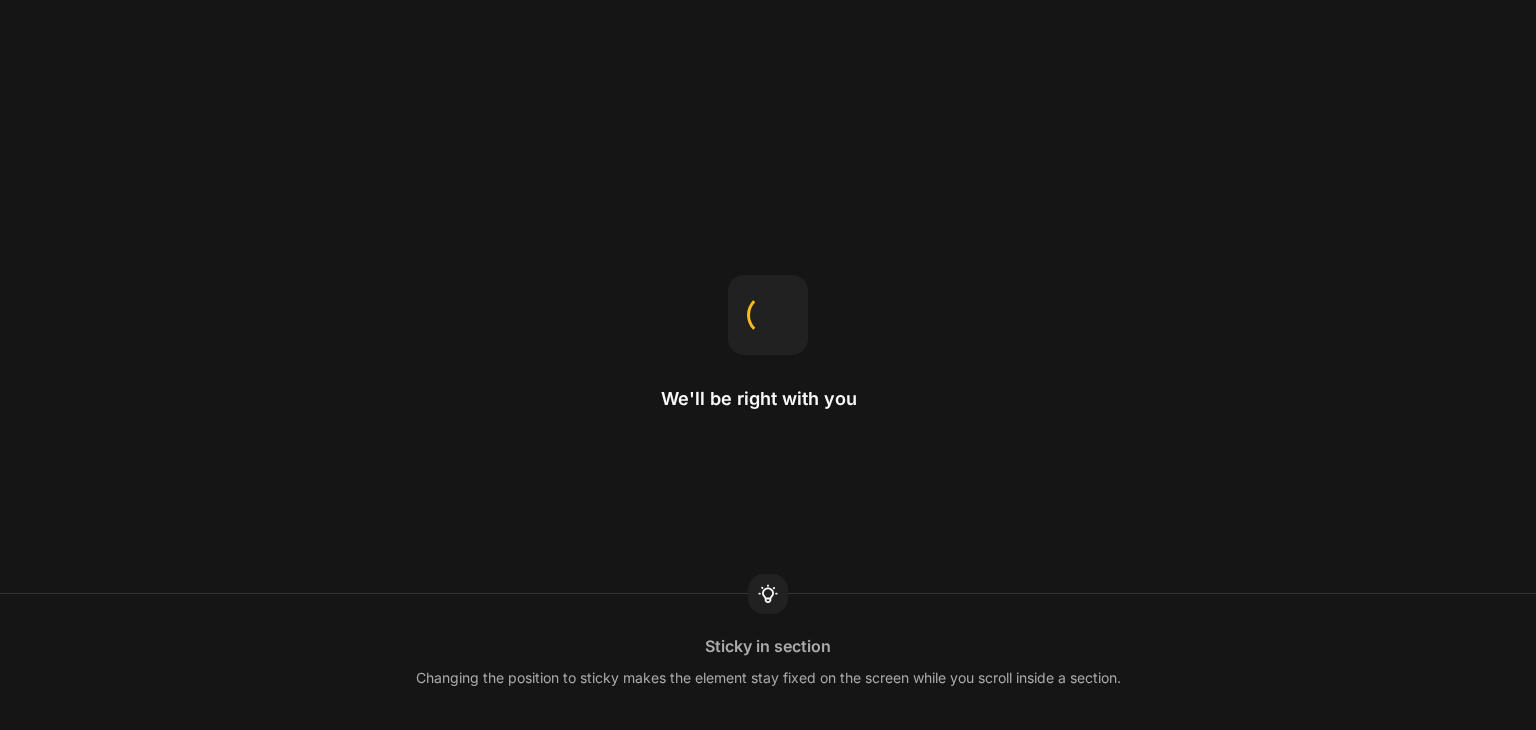 scroll, scrollTop: 0, scrollLeft: 0, axis: both 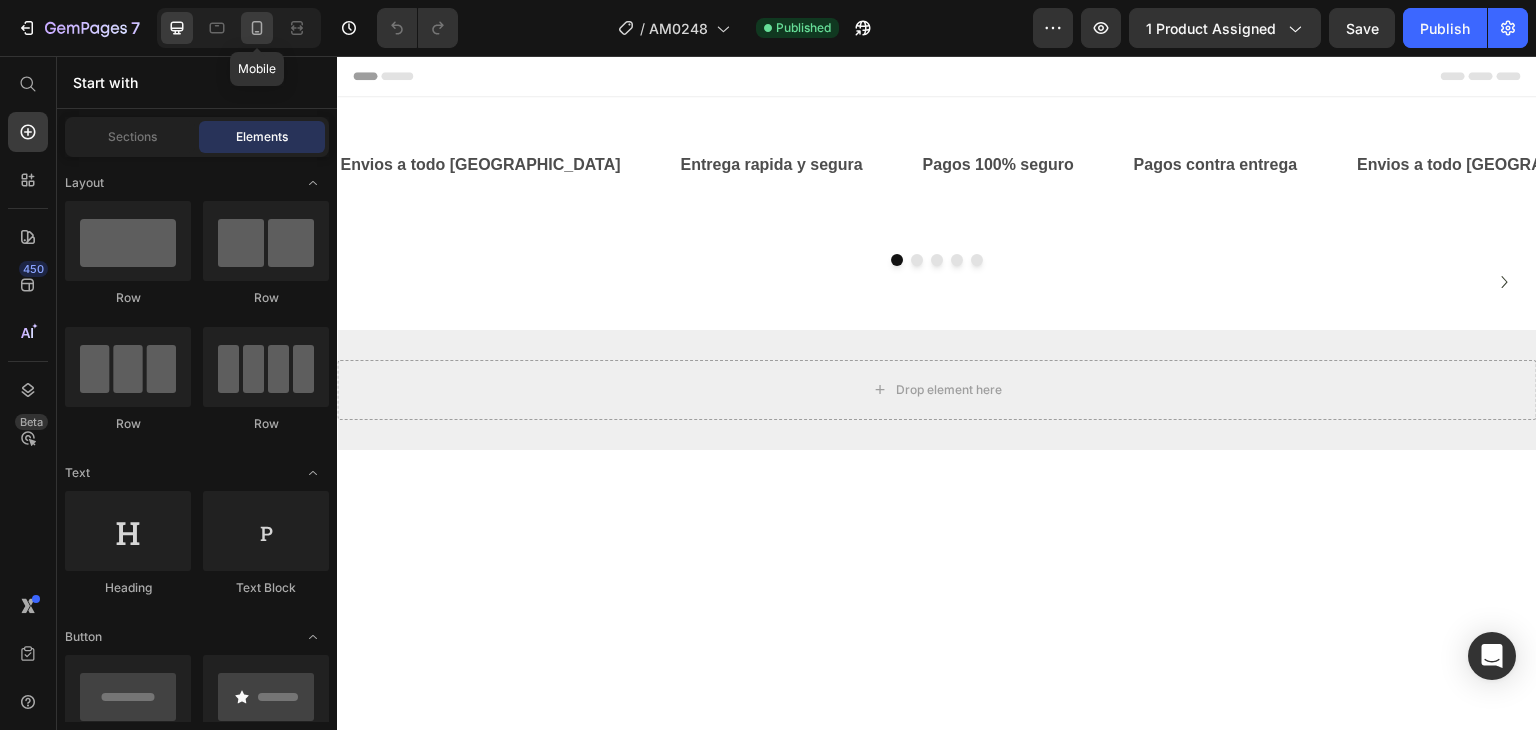 click 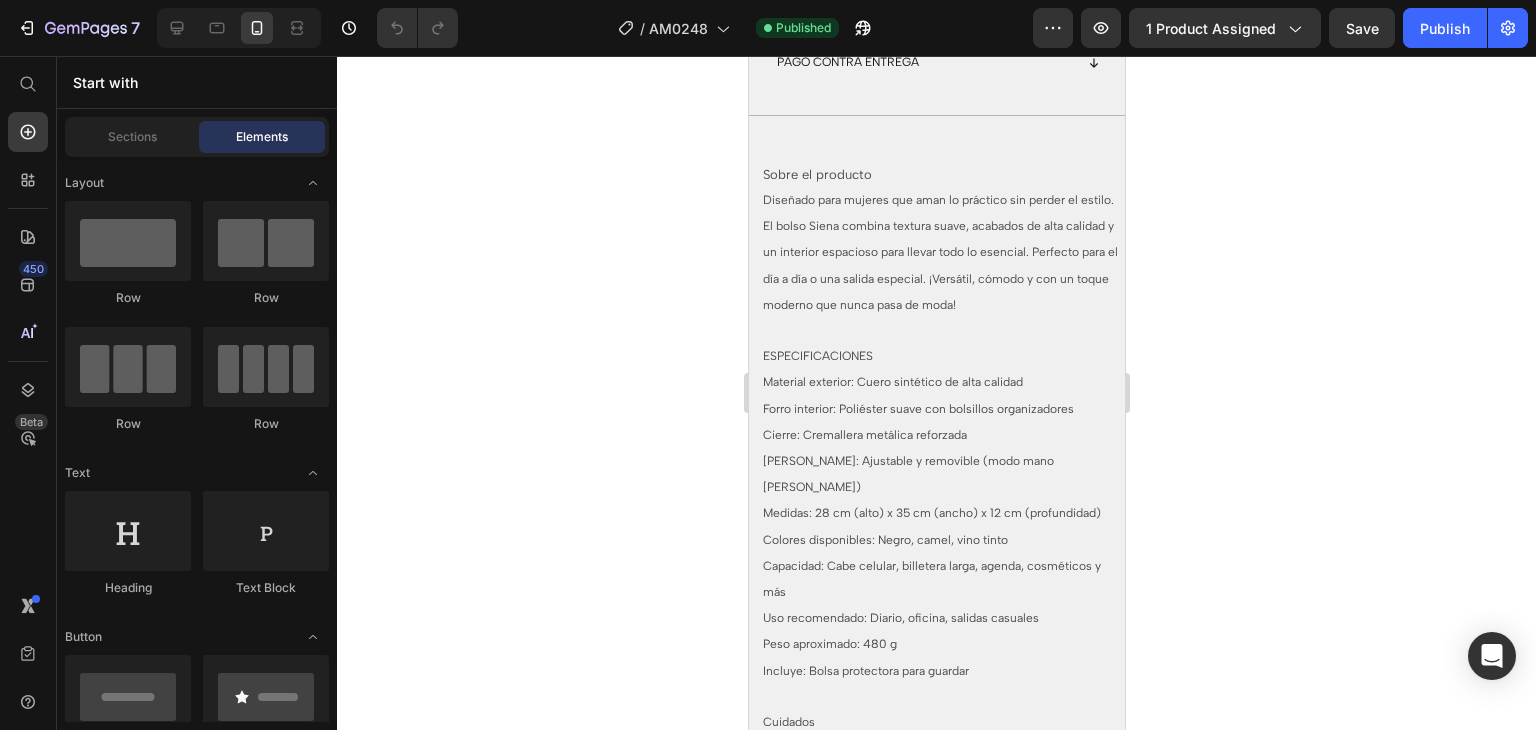 scroll, scrollTop: 1391, scrollLeft: 0, axis: vertical 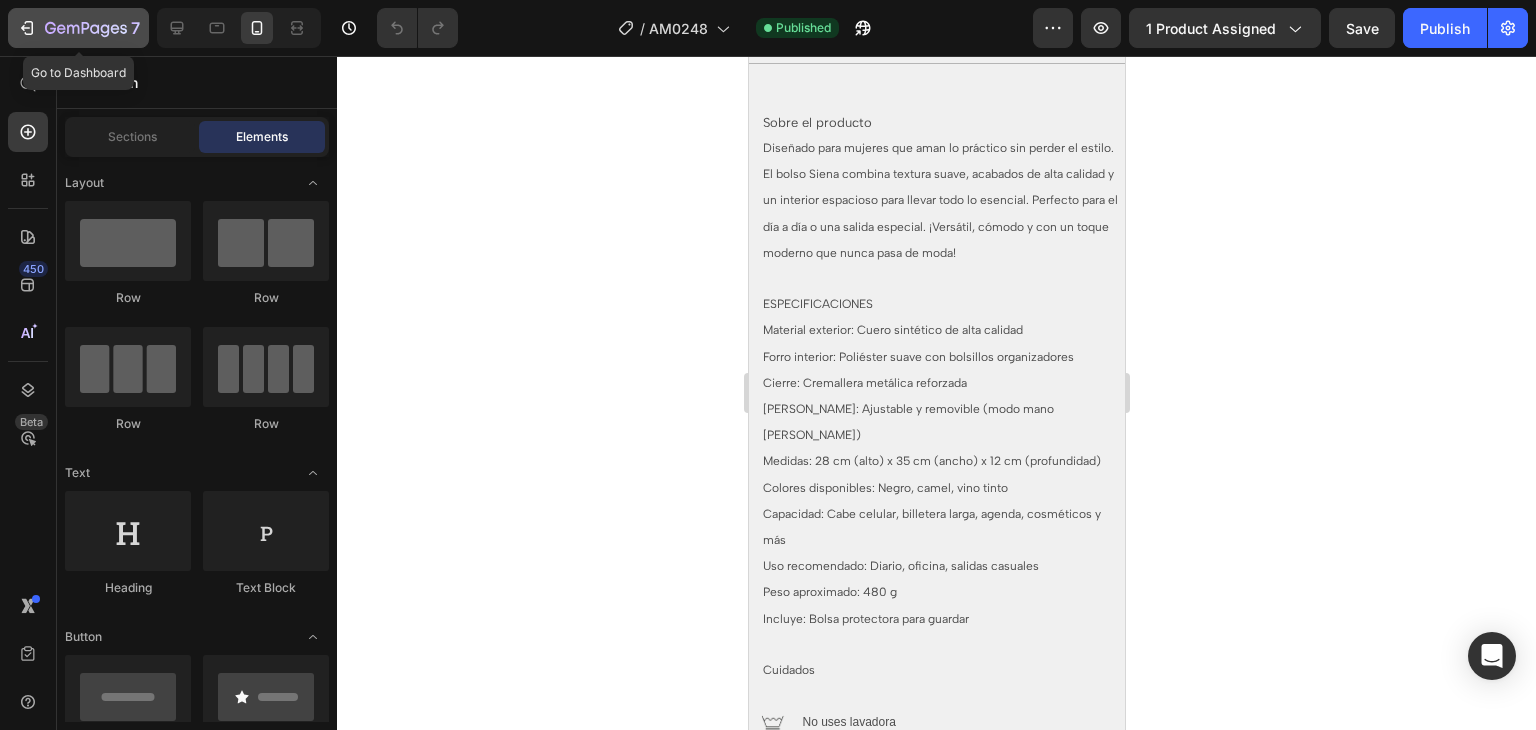 click on "7" 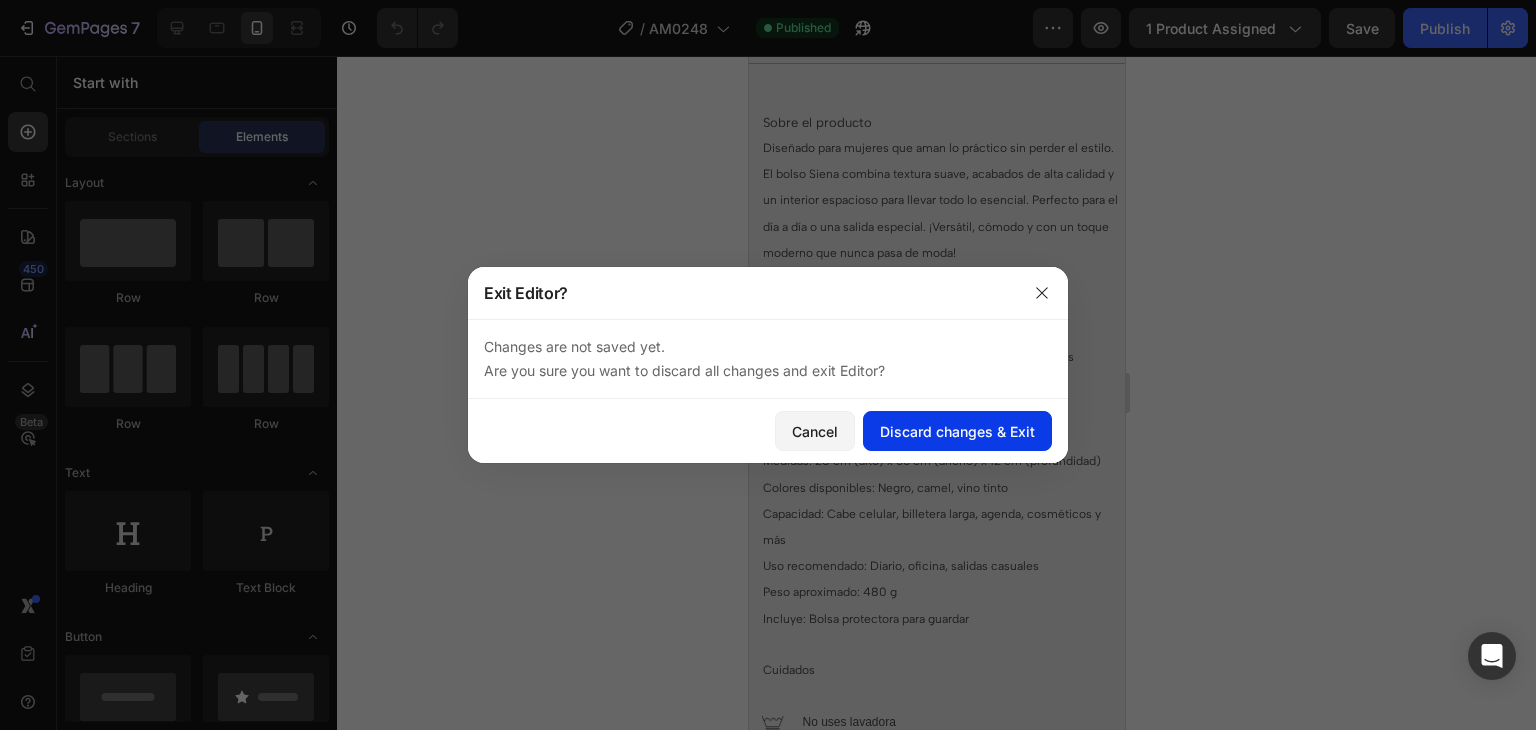 click on "Discard changes & Exit" at bounding box center [957, 431] 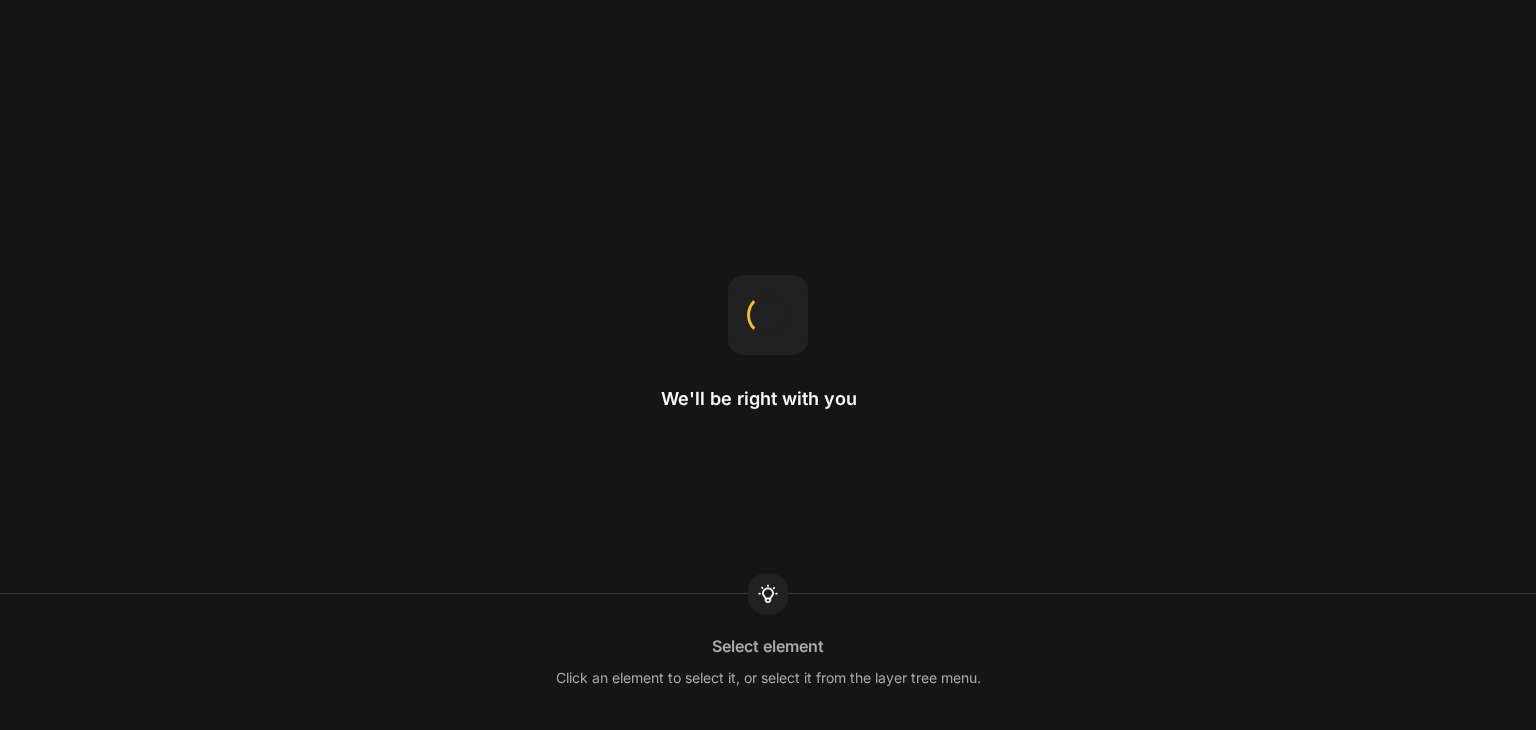 scroll, scrollTop: 0, scrollLeft: 0, axis: both 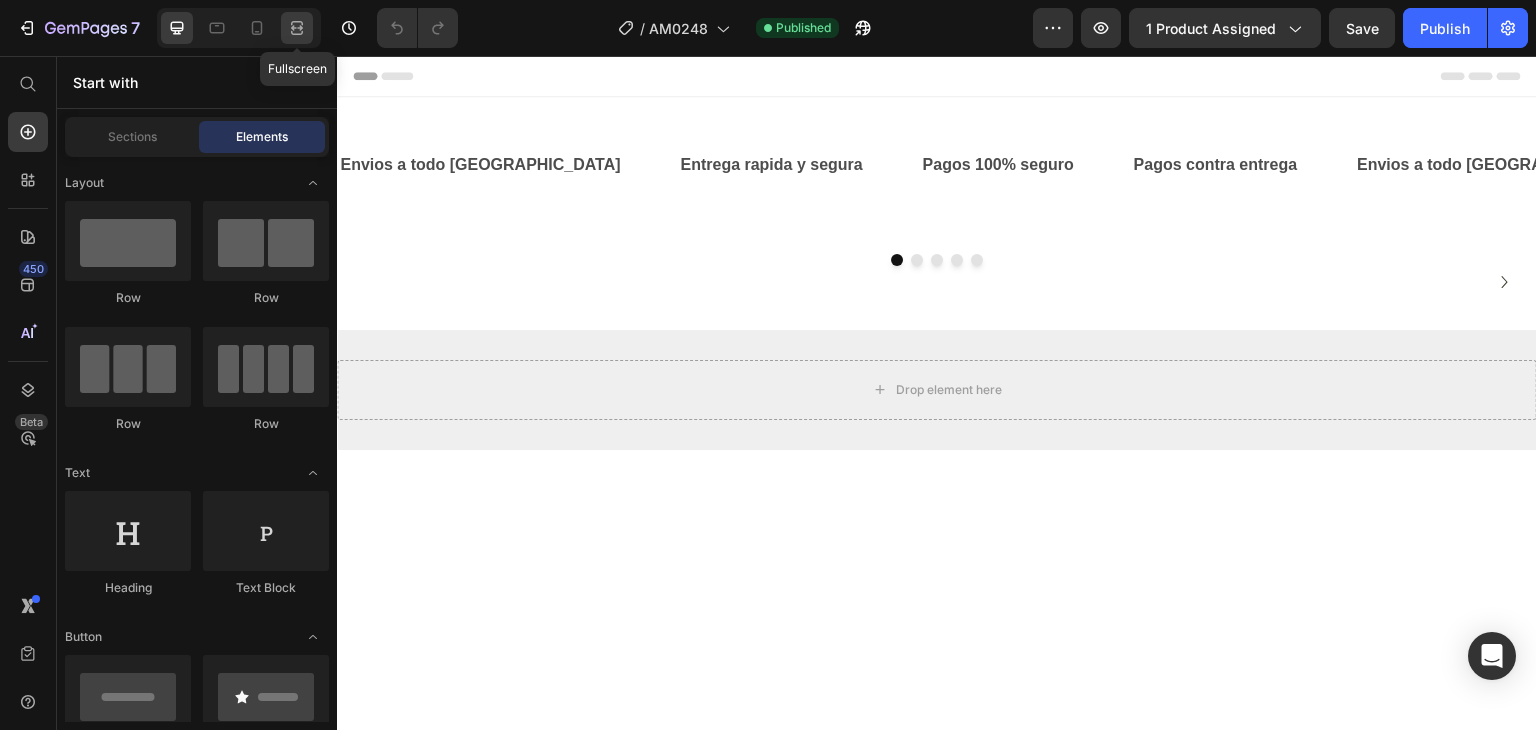 click 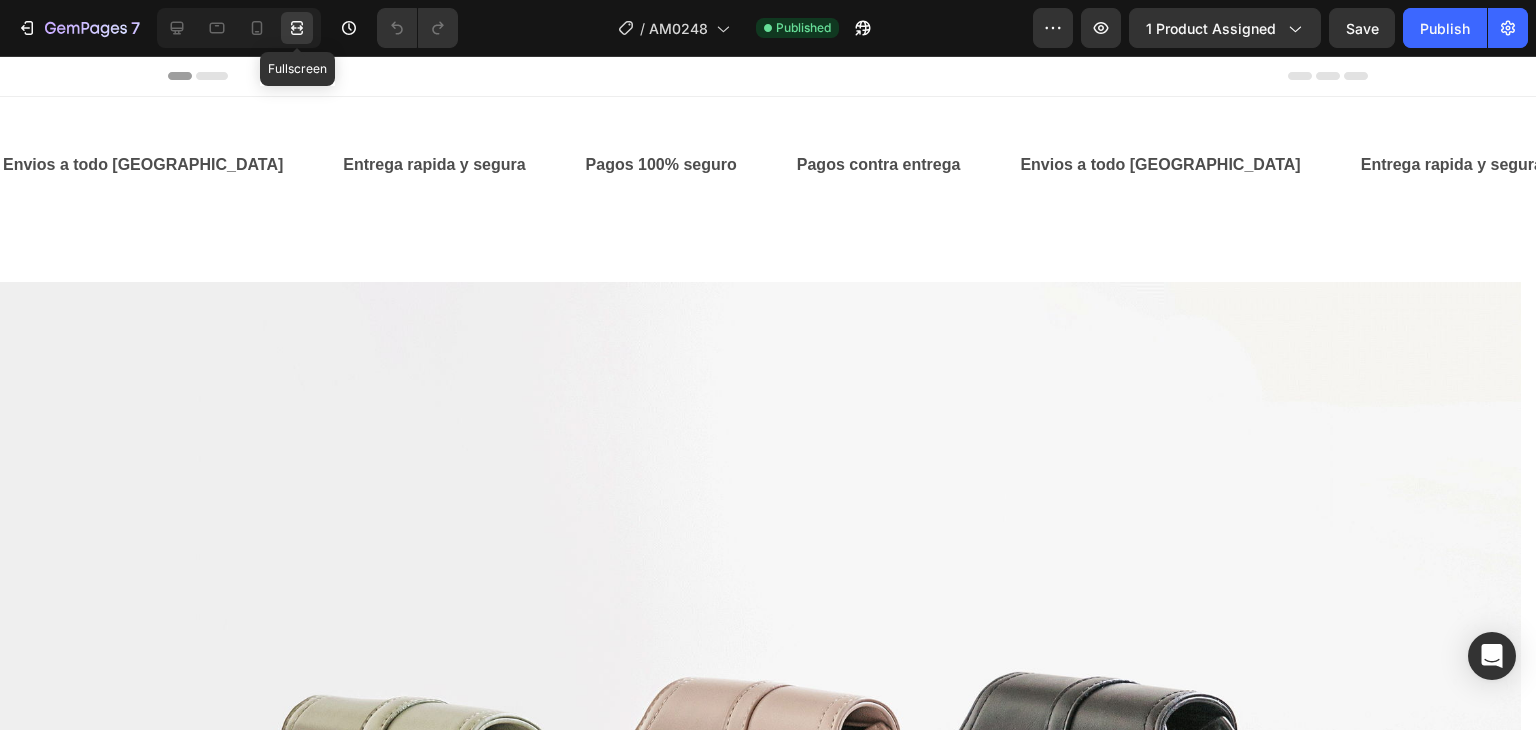 click 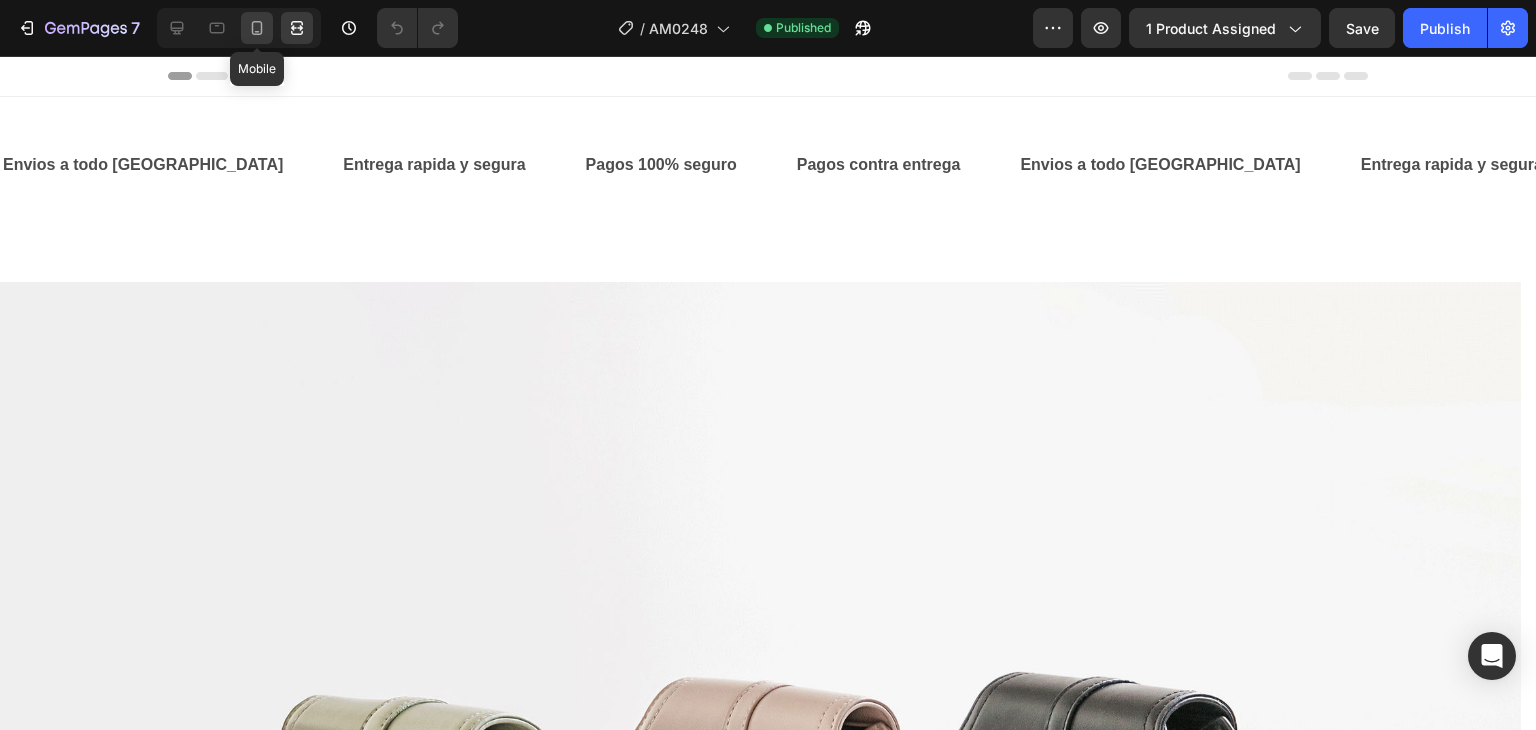 click 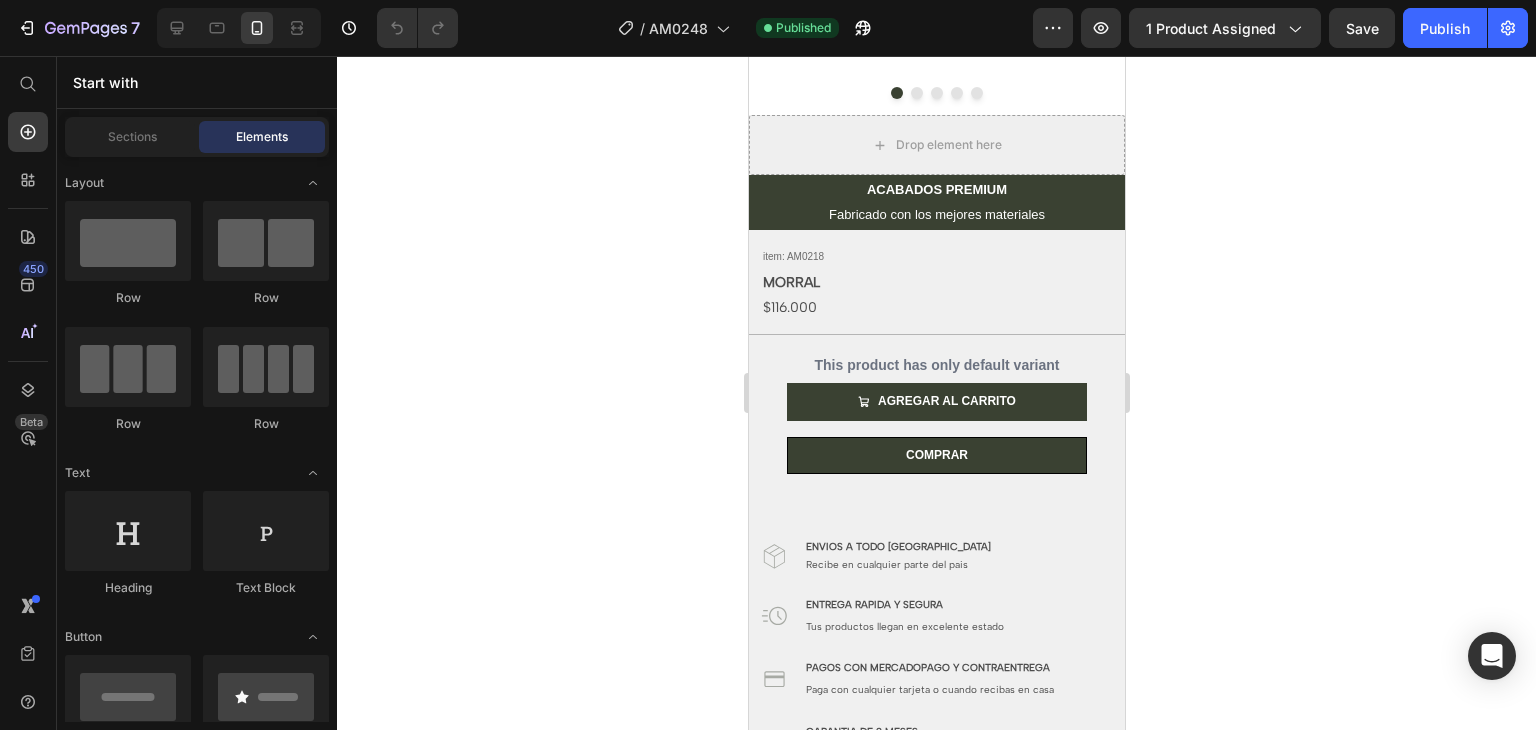 scroll, scrollTop: 553, scrollLeft: 0, axis: vertical 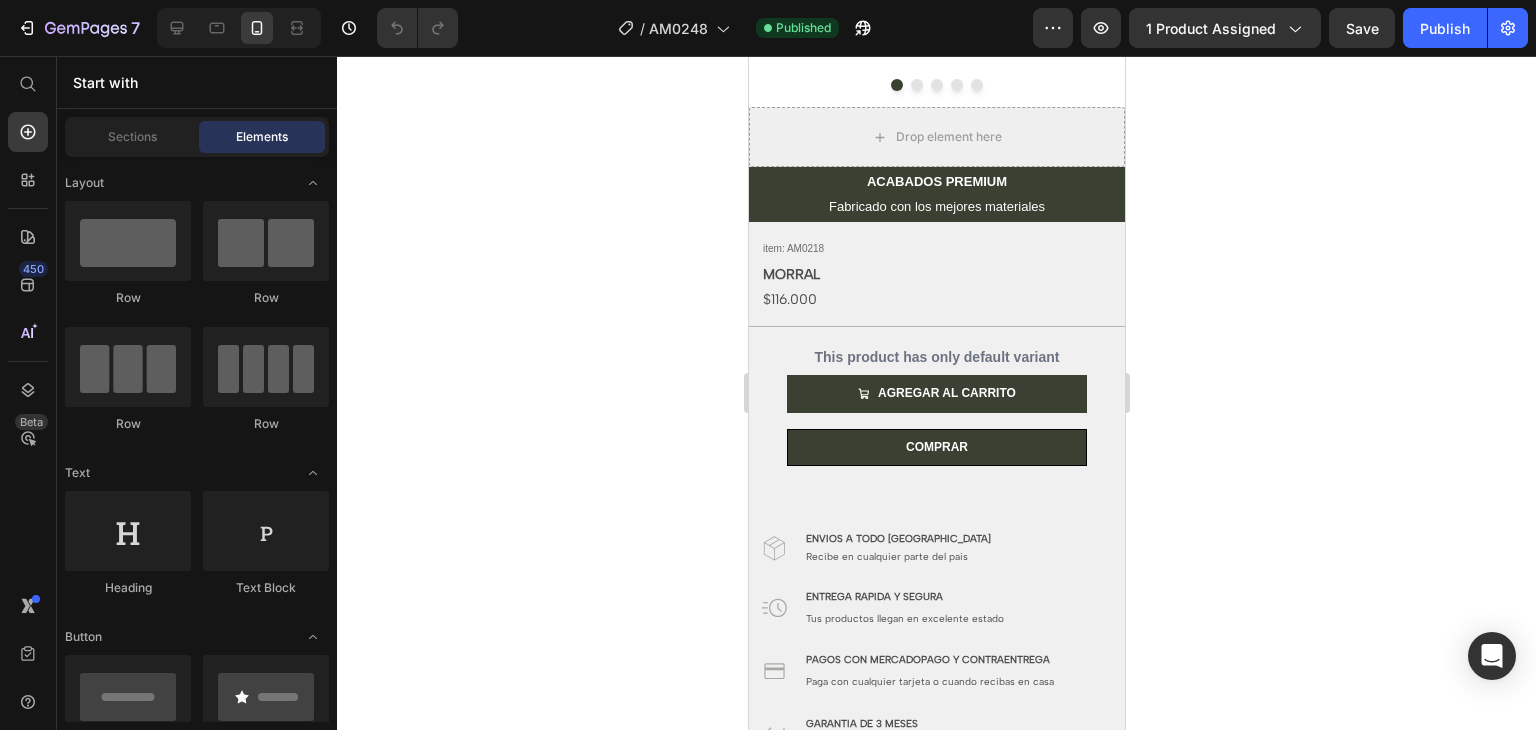 drag, startPoint x: 1110, startPoint y: 154, endPoint x: 1880, endPoint y: 325, distance: 788.75916 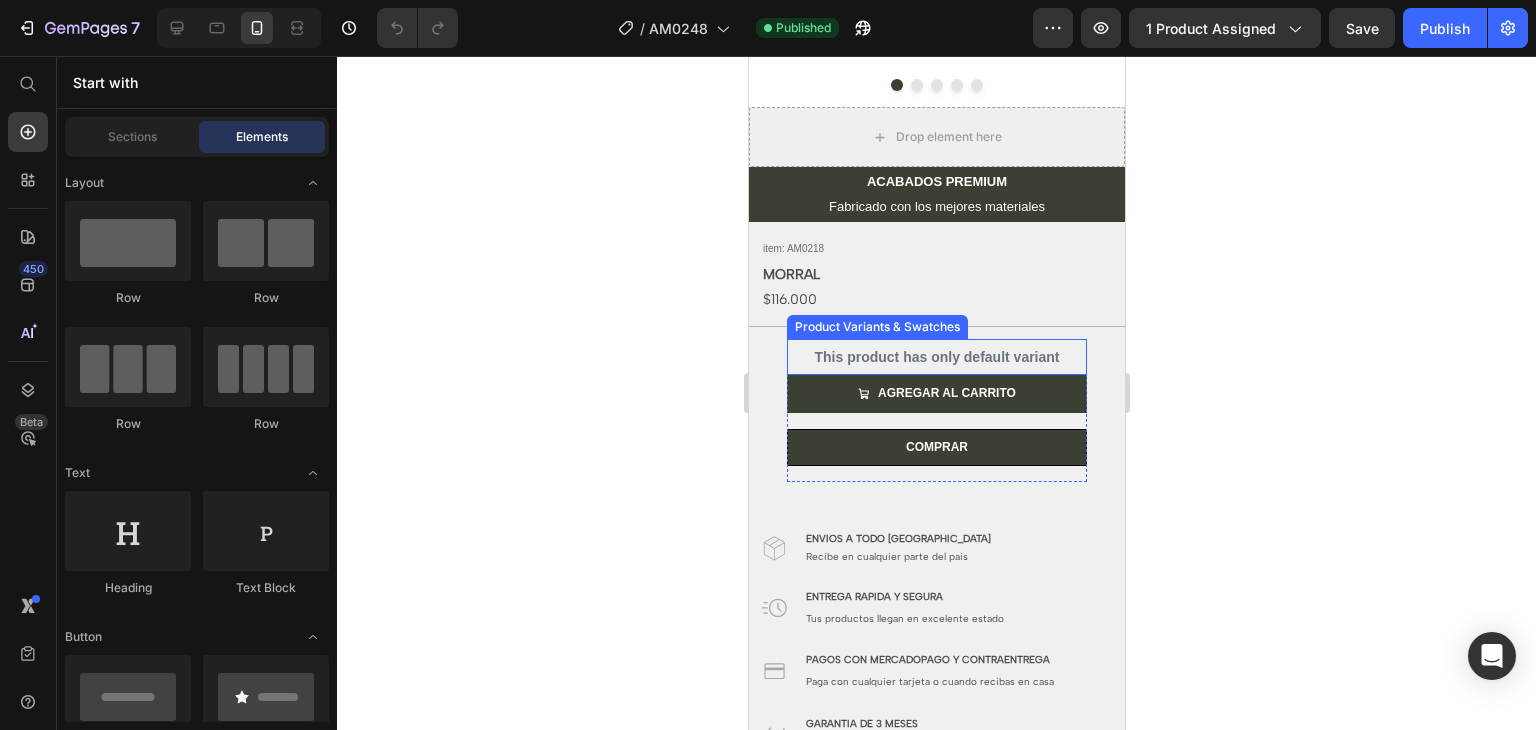 click on "This product has only default variant" at bounding box center (936, 357) 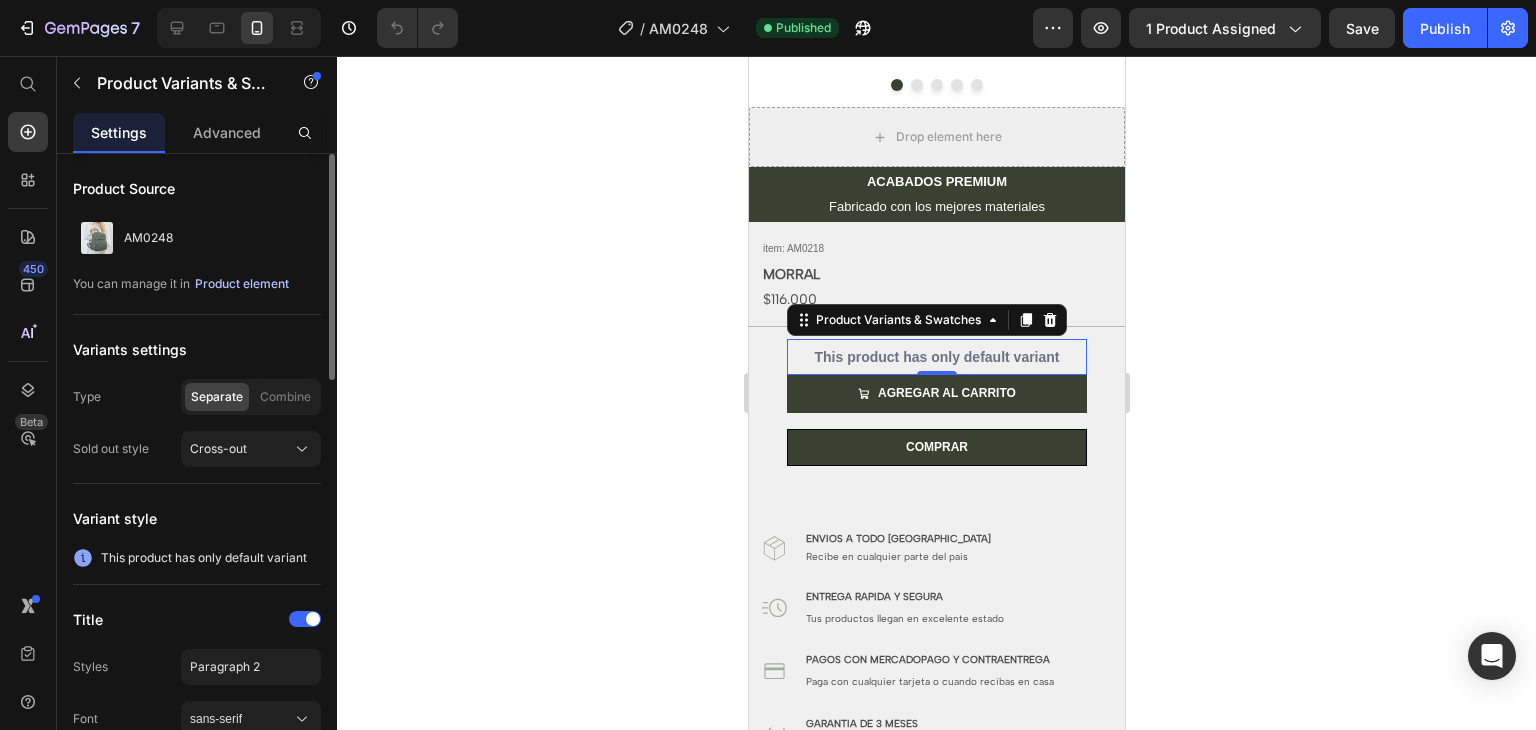 click on "Product element" at bounding box center (242, 284) 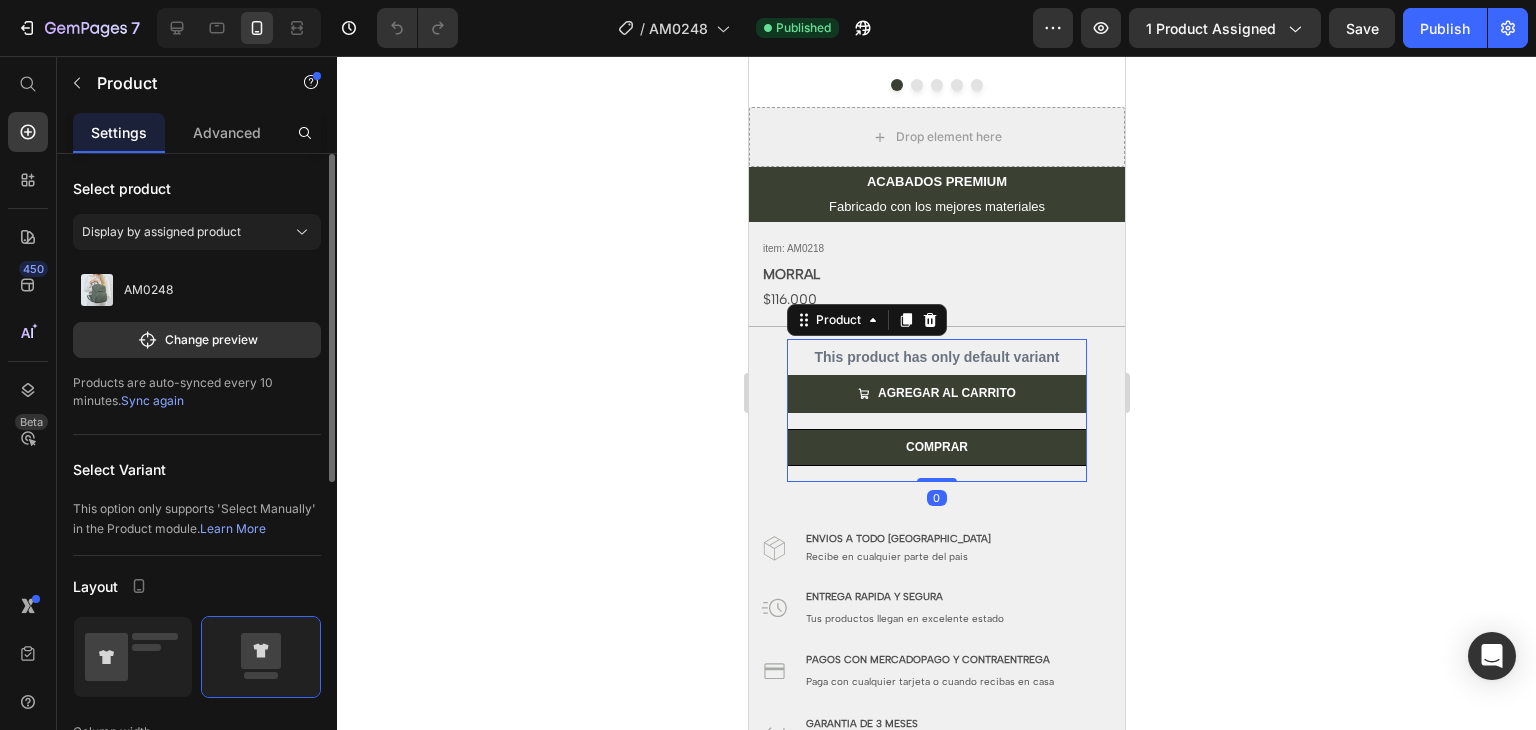 click on "Sync again" at bounding box center [152, 400] 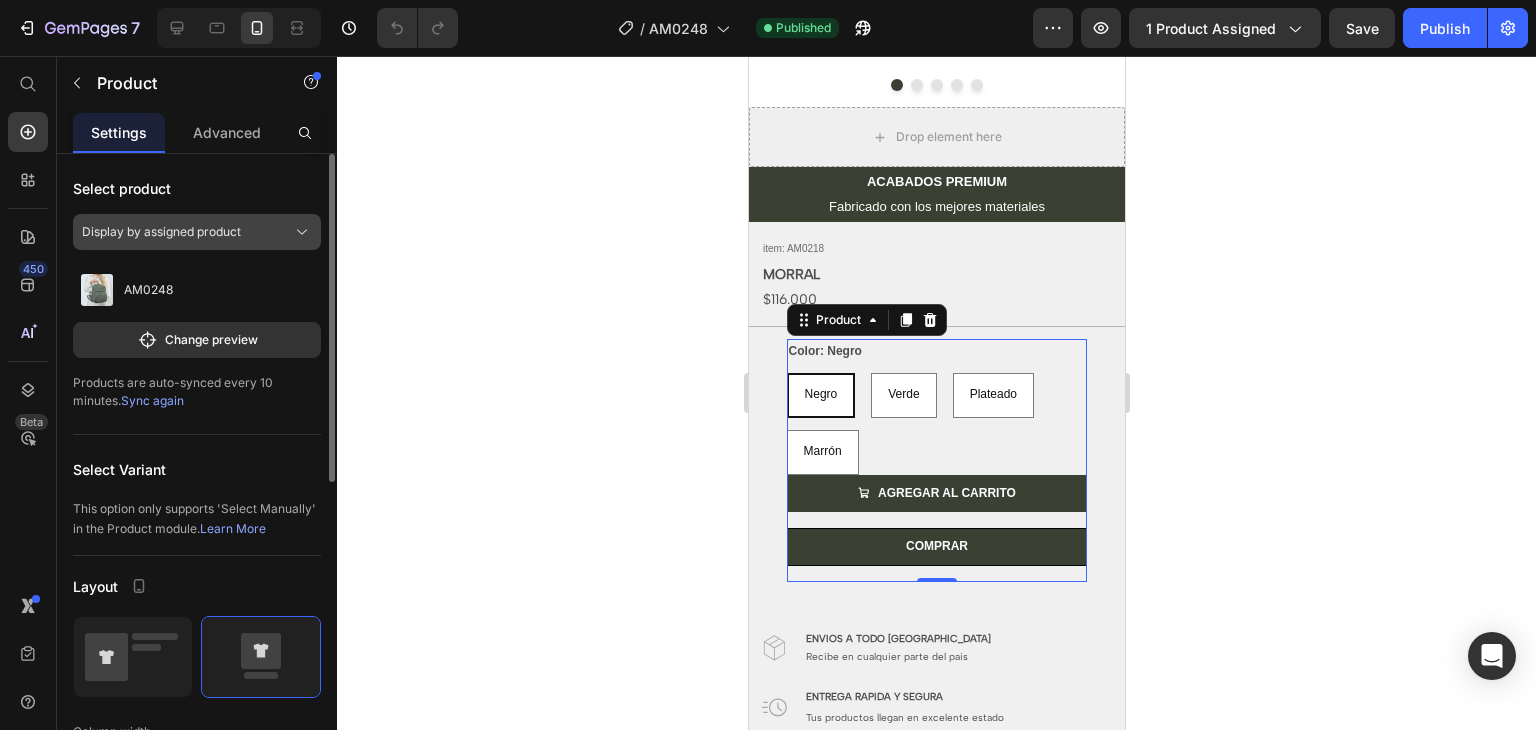 click on "Display by assigned product" at bounding box center (161, 232) 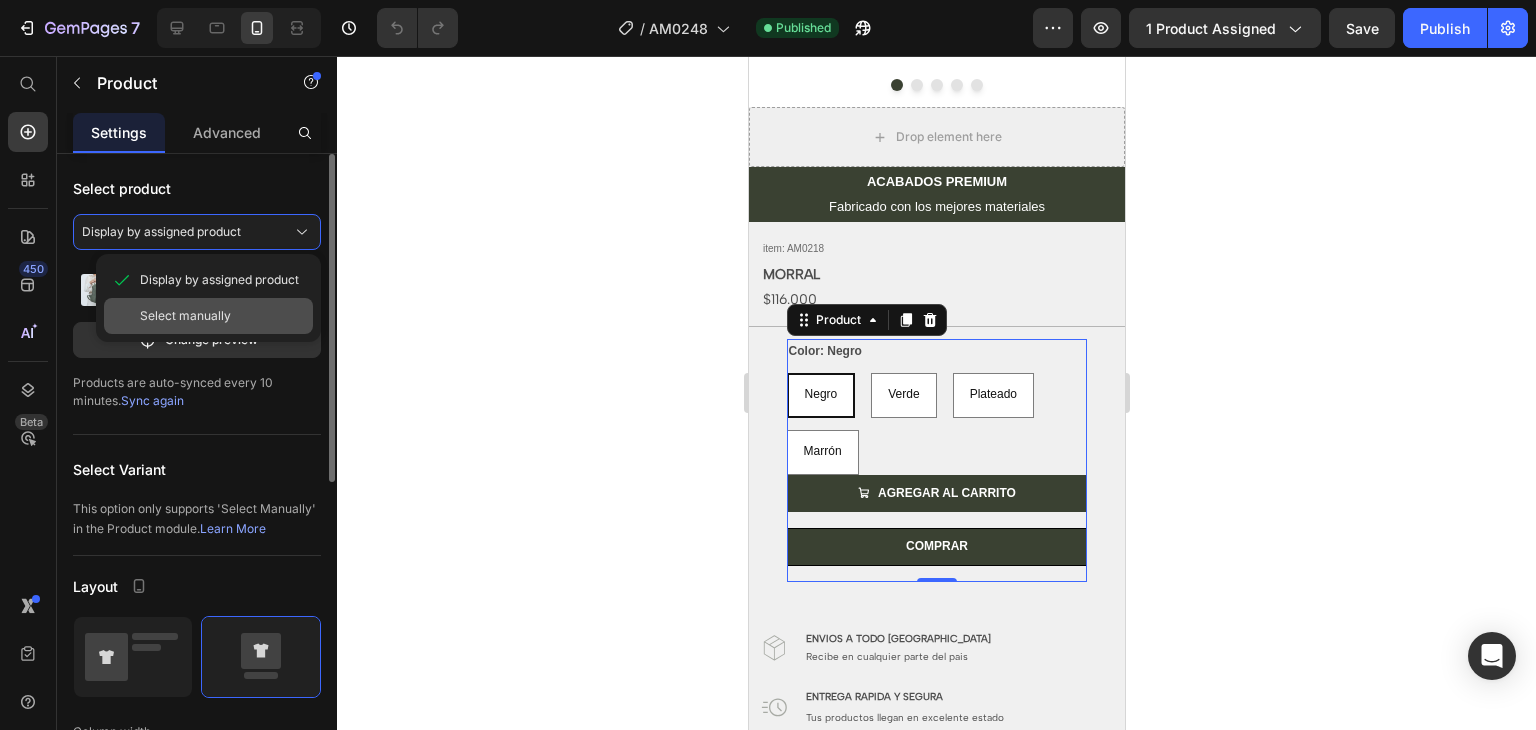 click on "Select manually" at bounding box center [185, 316] 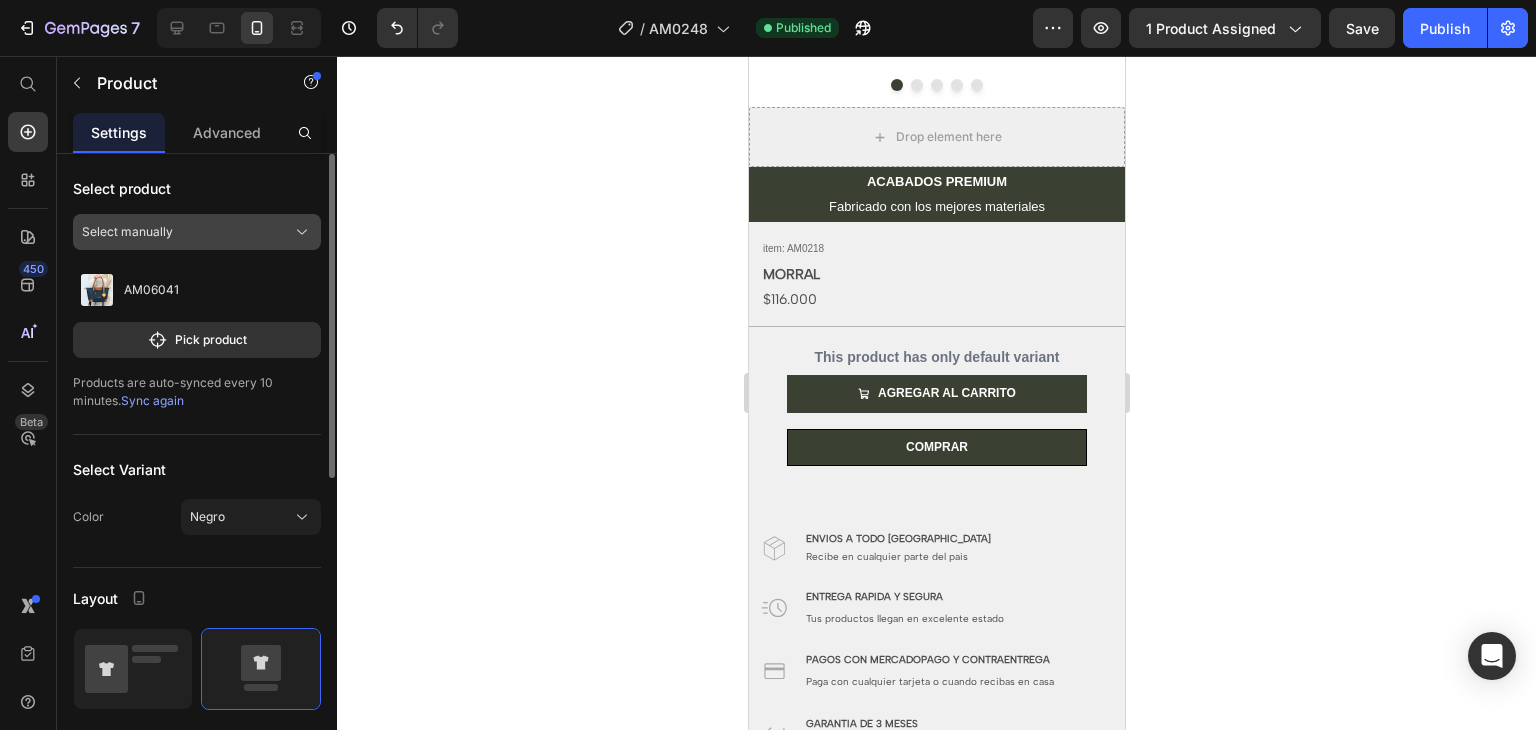 click on "Select manually" at bounding box center (197, 232) 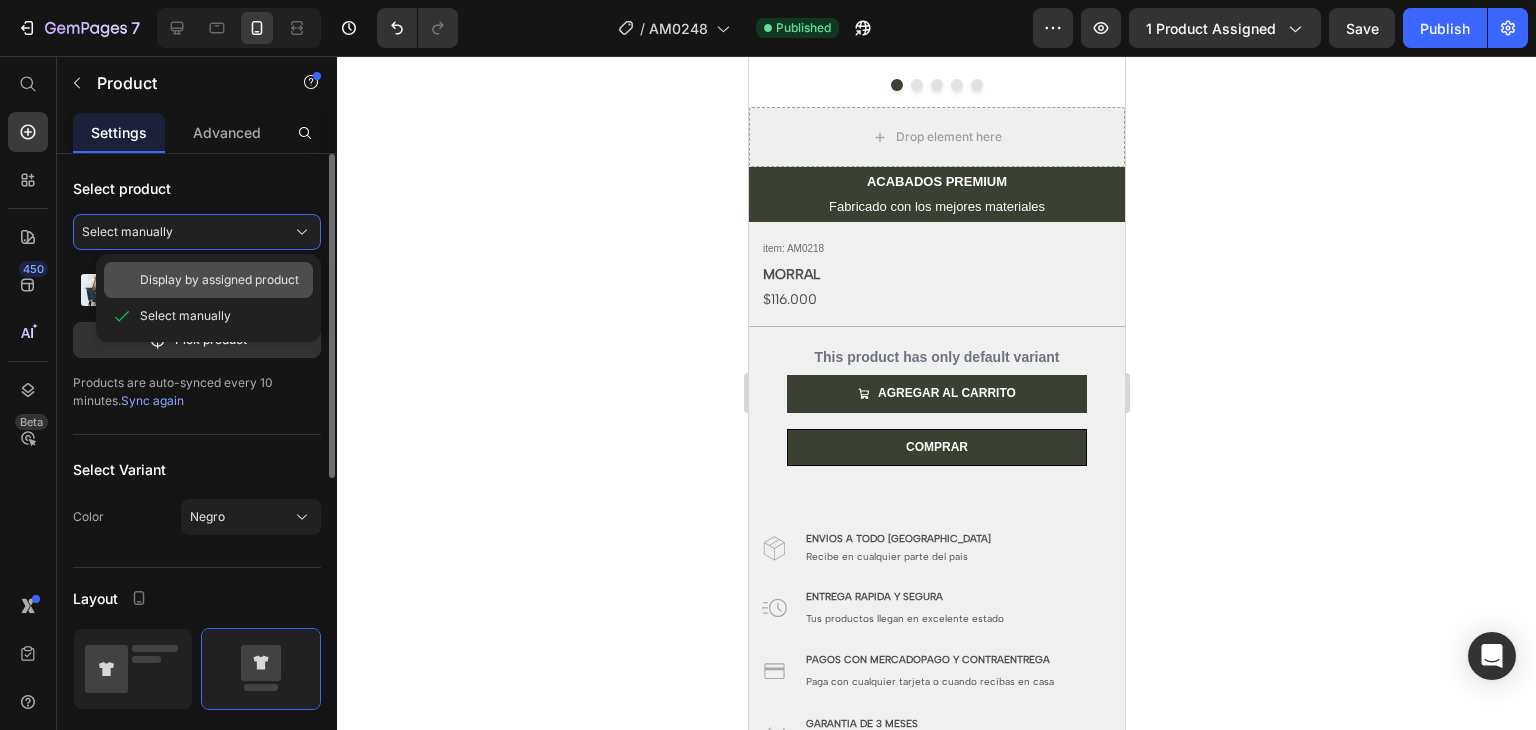 click on "Display by assigned product" at bounding box center [219, 280] 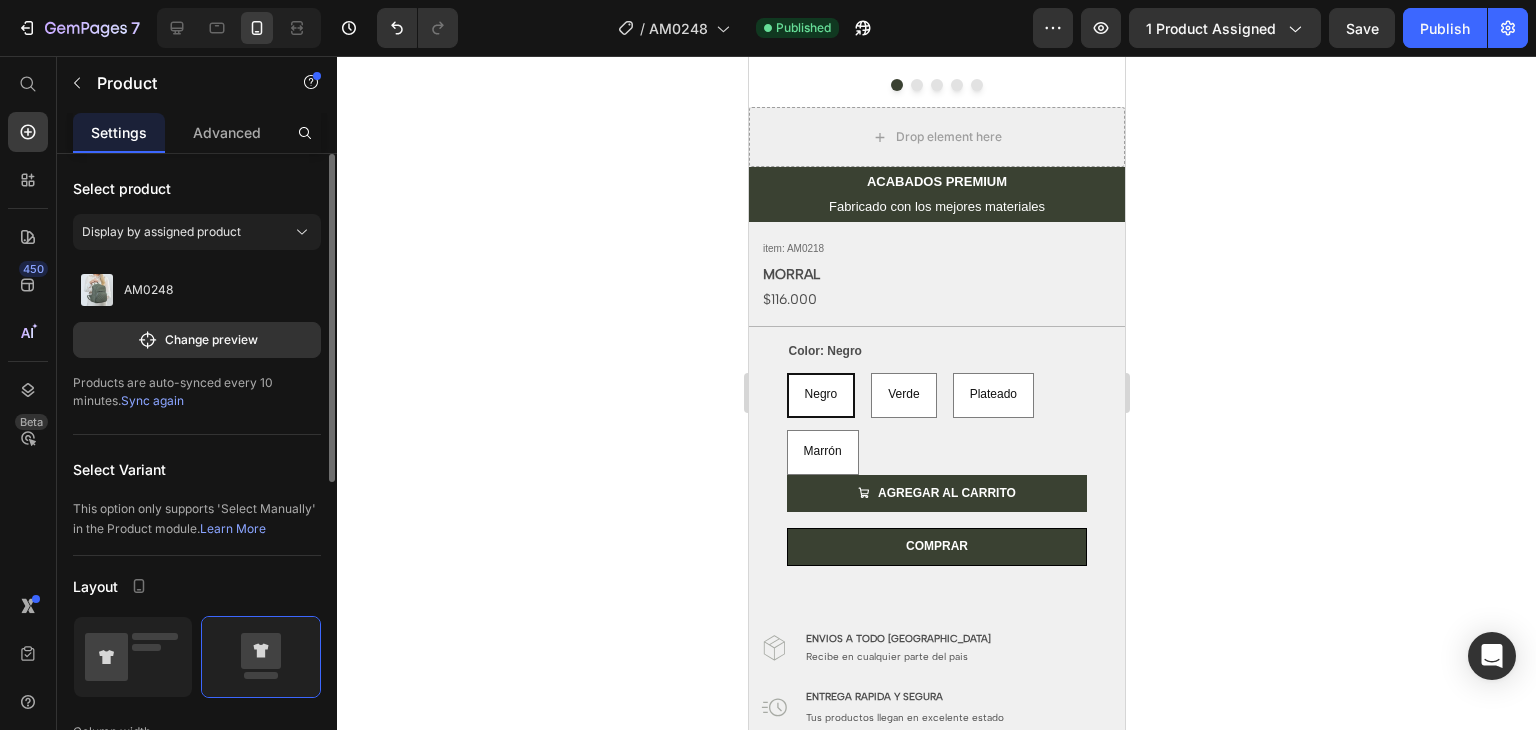 click 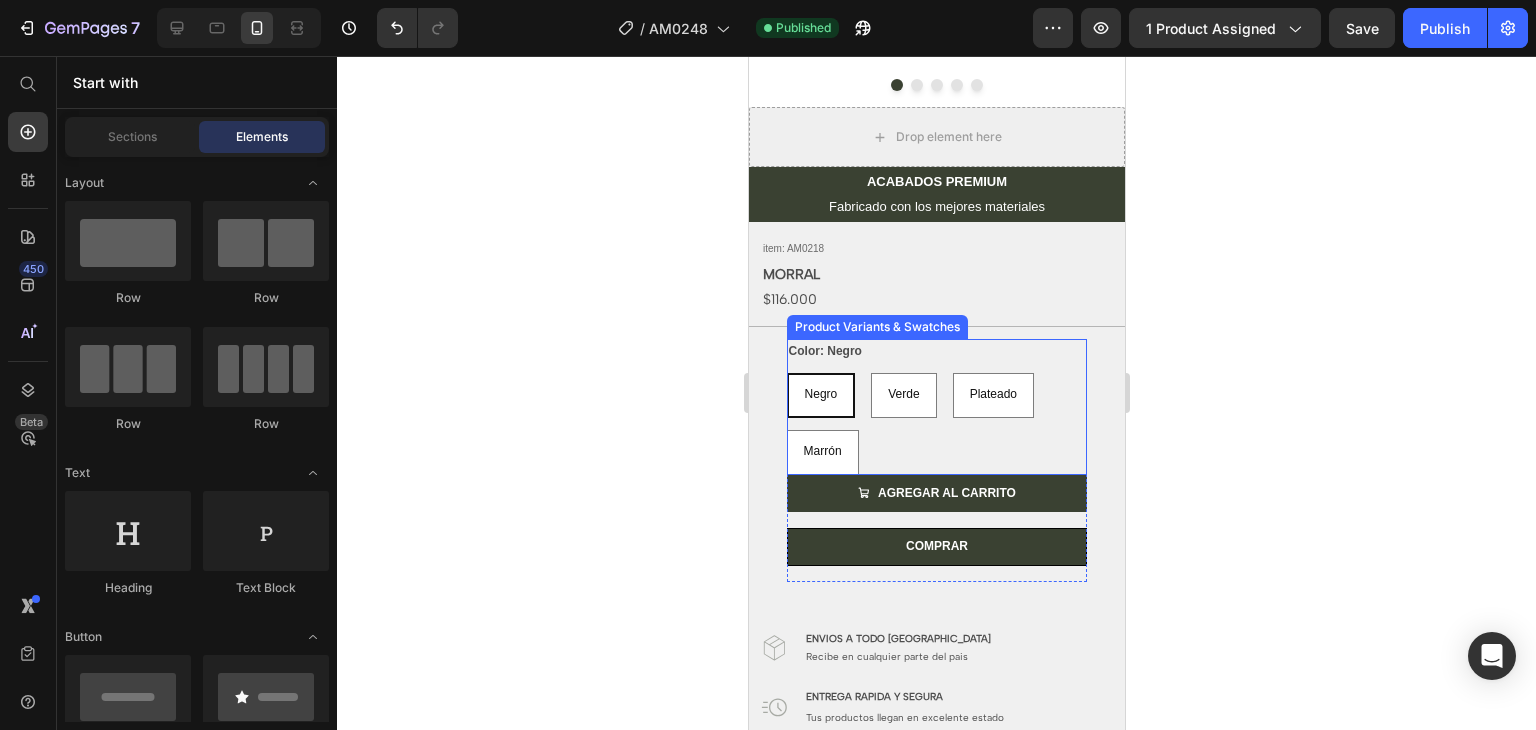 click on "Negro Negro Negro Verde Verde Verde Plateado Plateado Plateado Marrón Marrón Marrón" at bounding box center [936, 424] 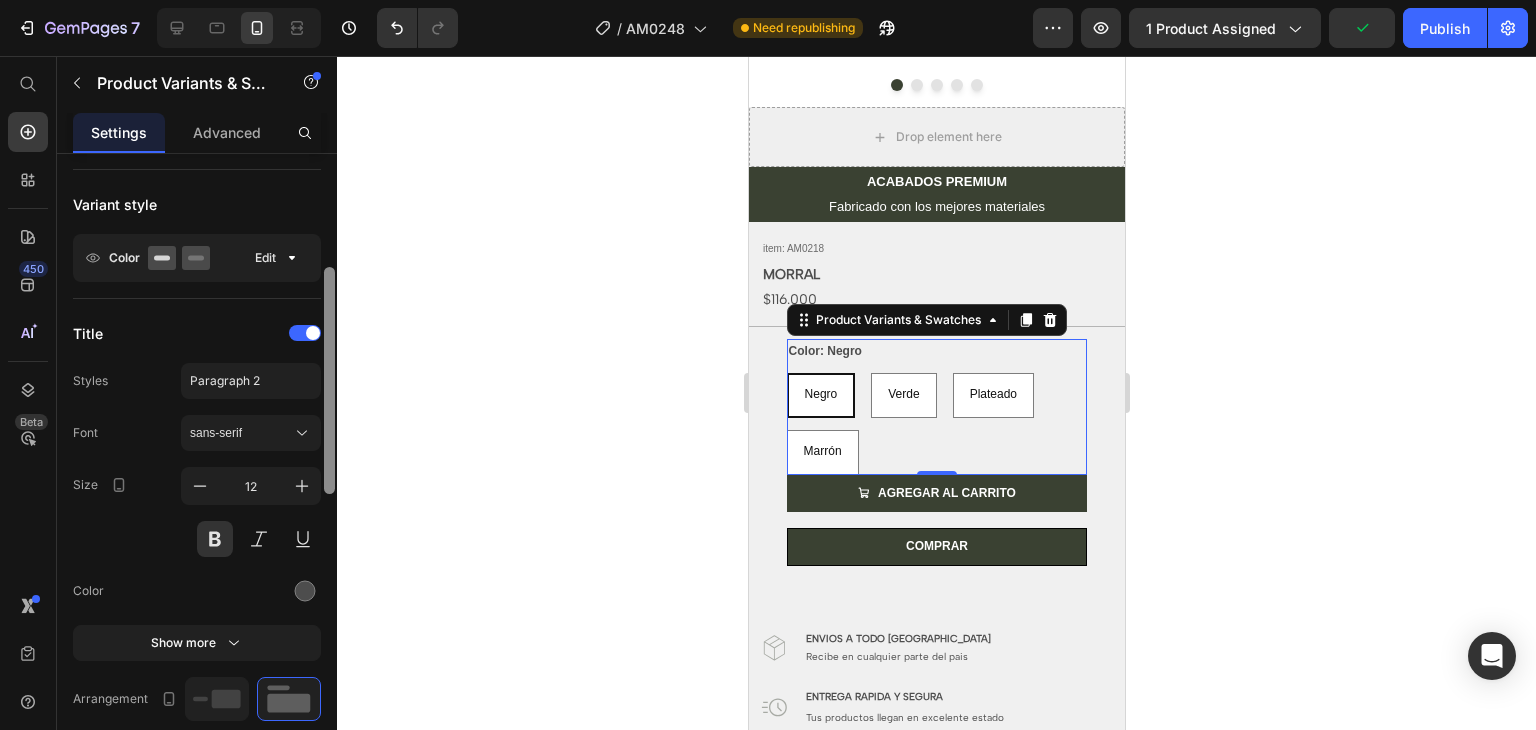 scroll, scrollTop: 0, scrollLeft: 0, axis: both 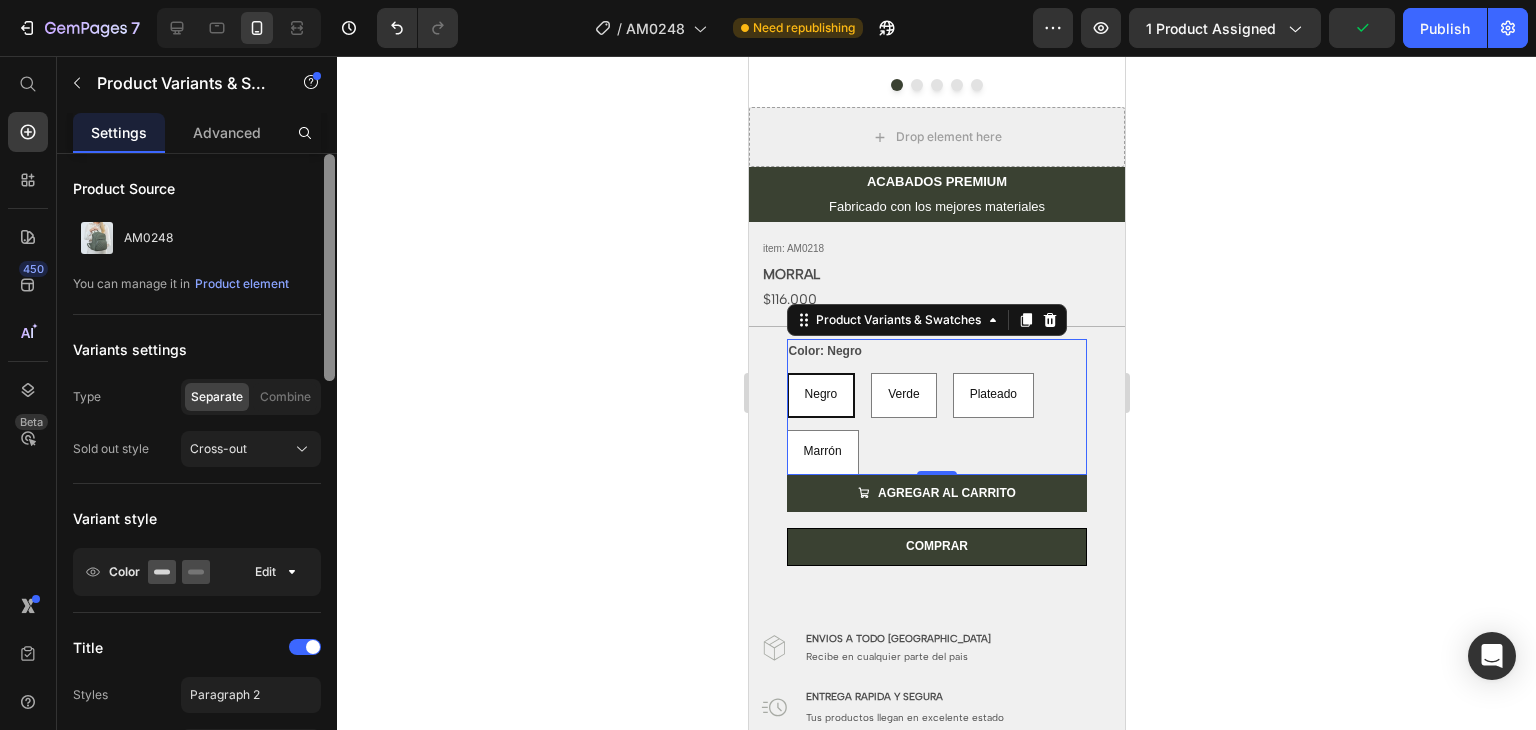 drag, startPoint x: 330, startPoint y: 361, endPoint x: 396, endPoint y: 272, distance: 110.80163 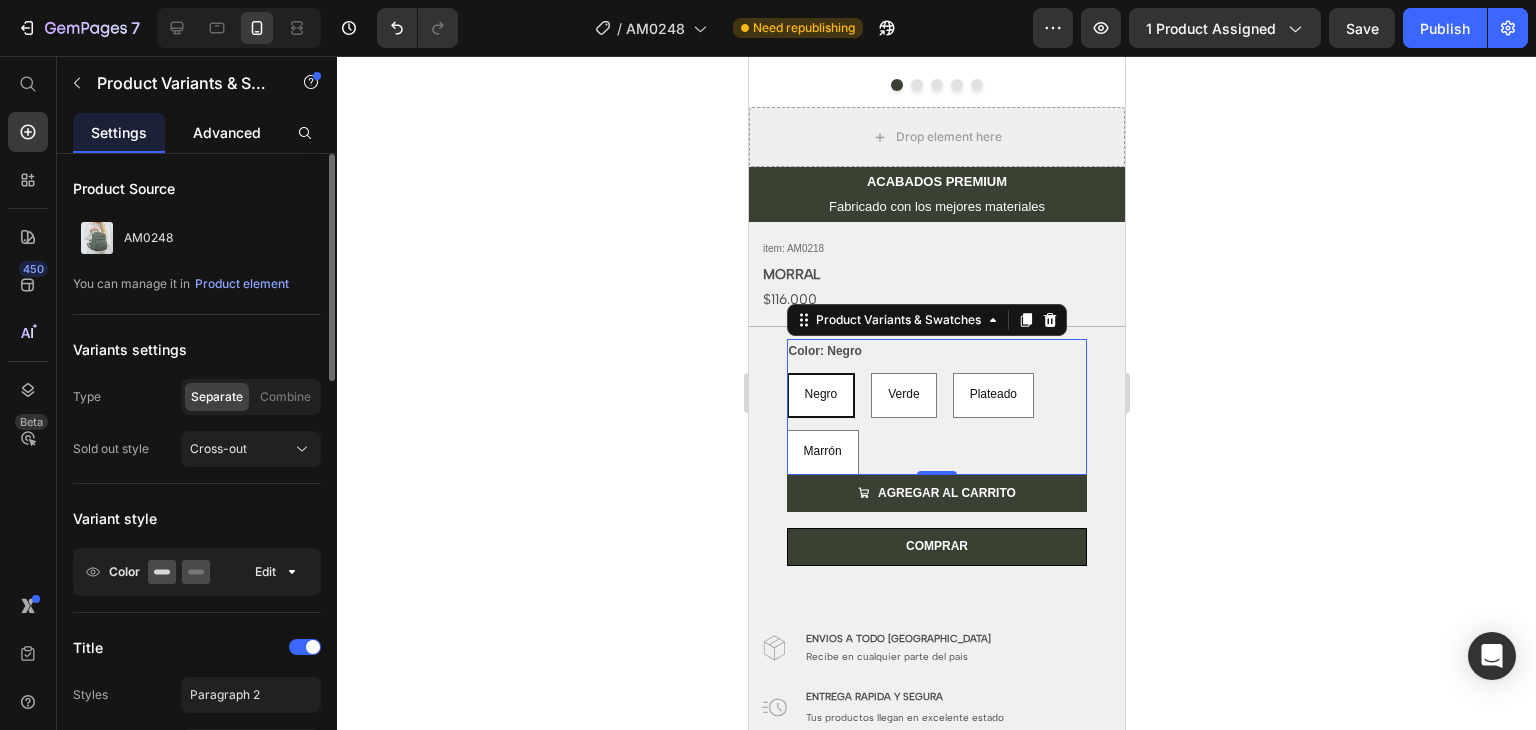 click on "Advanced" 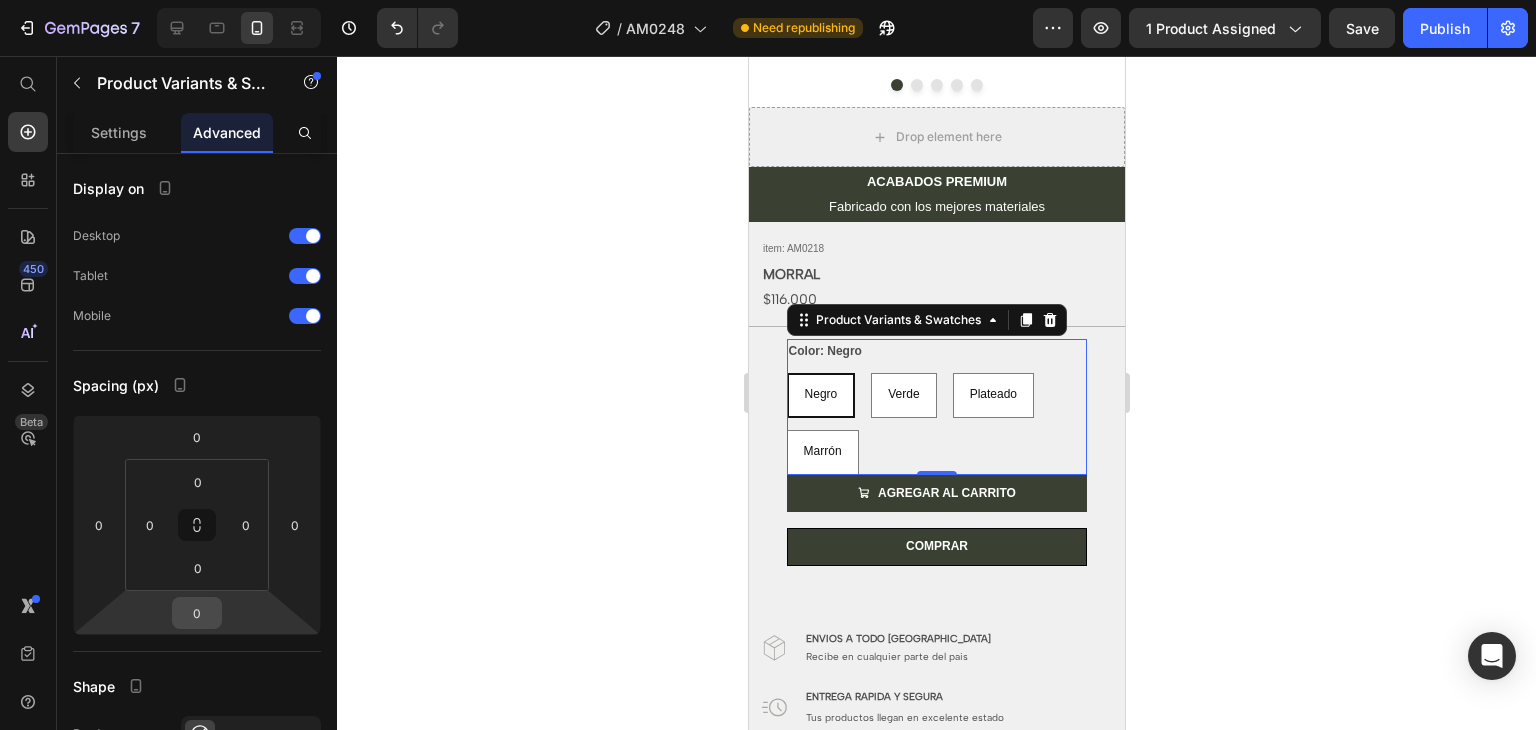 click on "0" at bounding box center (197, 613) 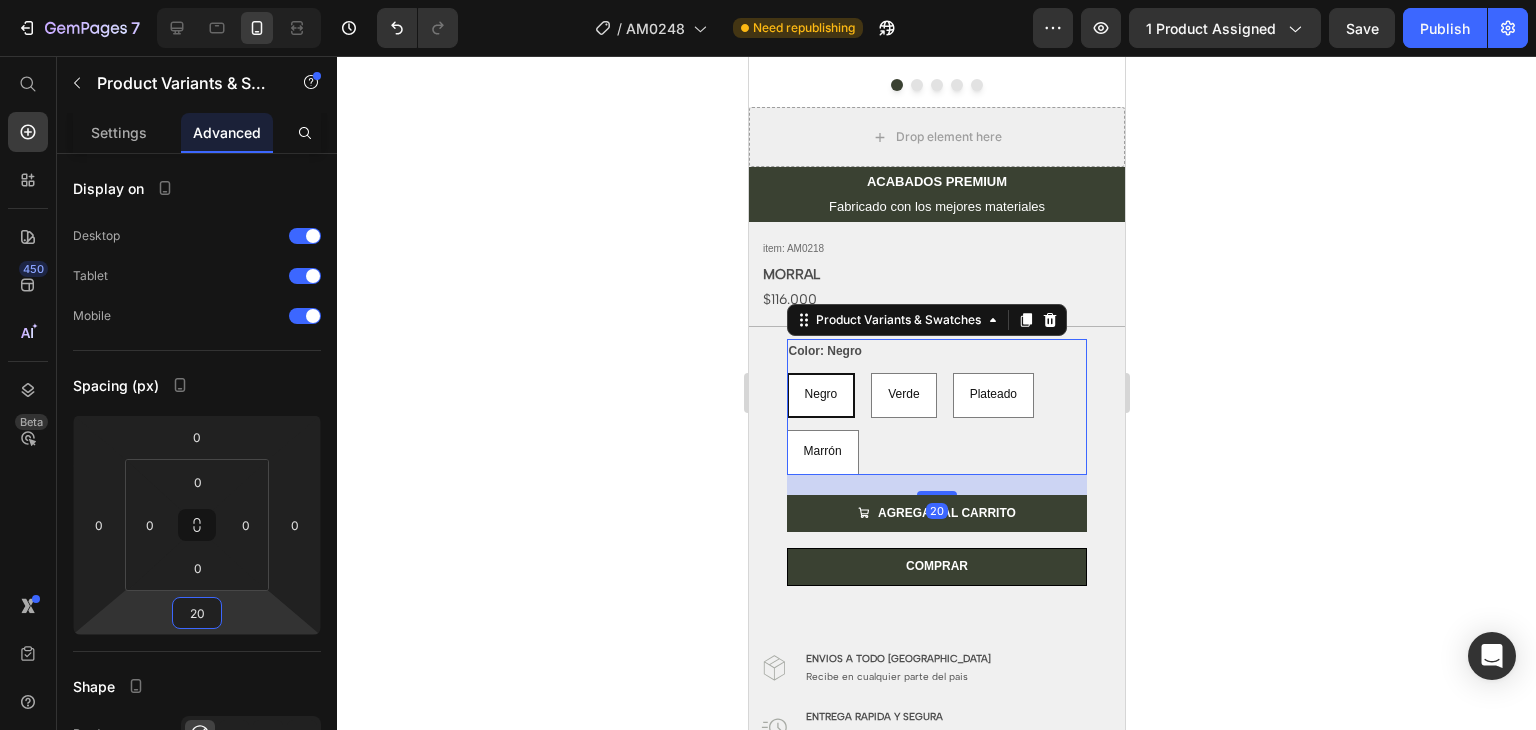 type on "20" 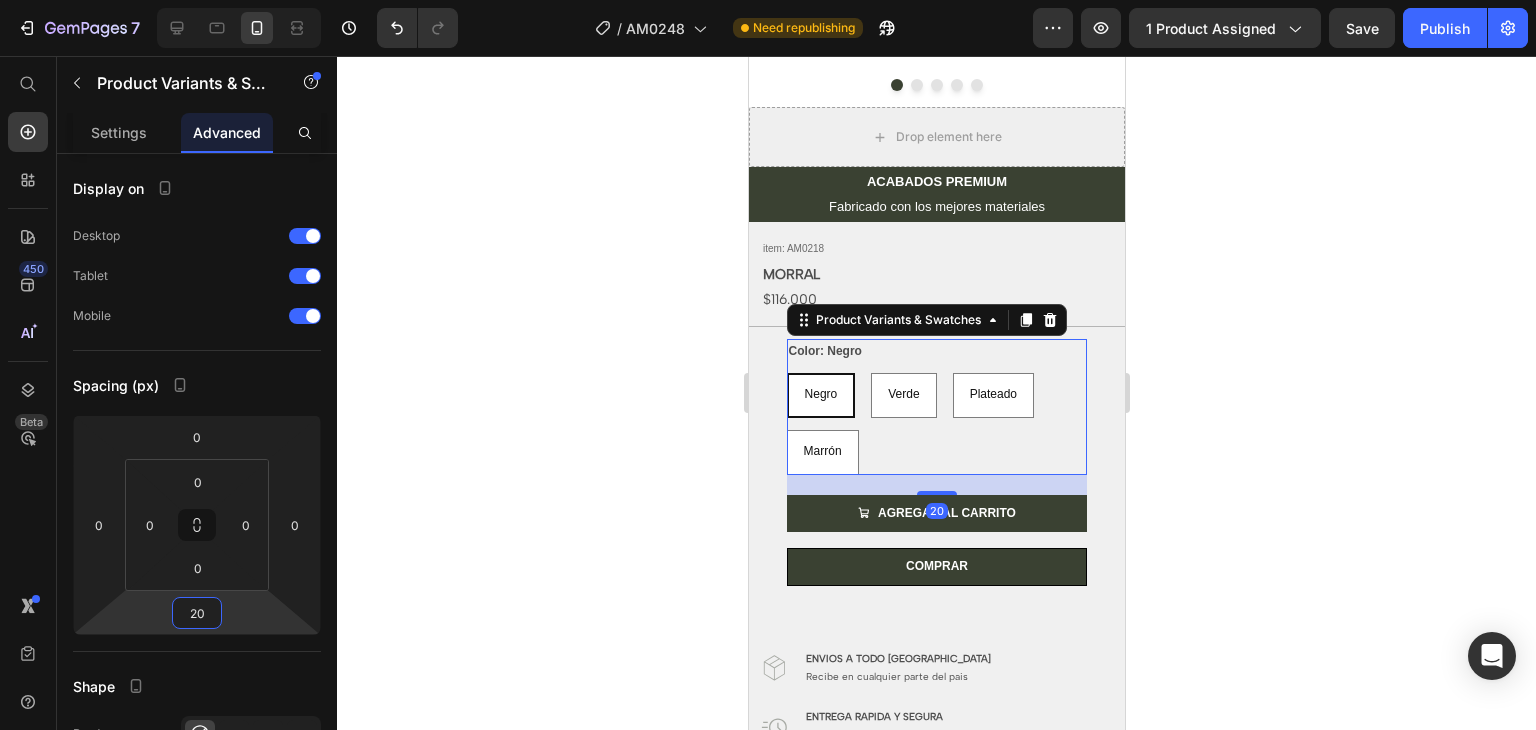 click 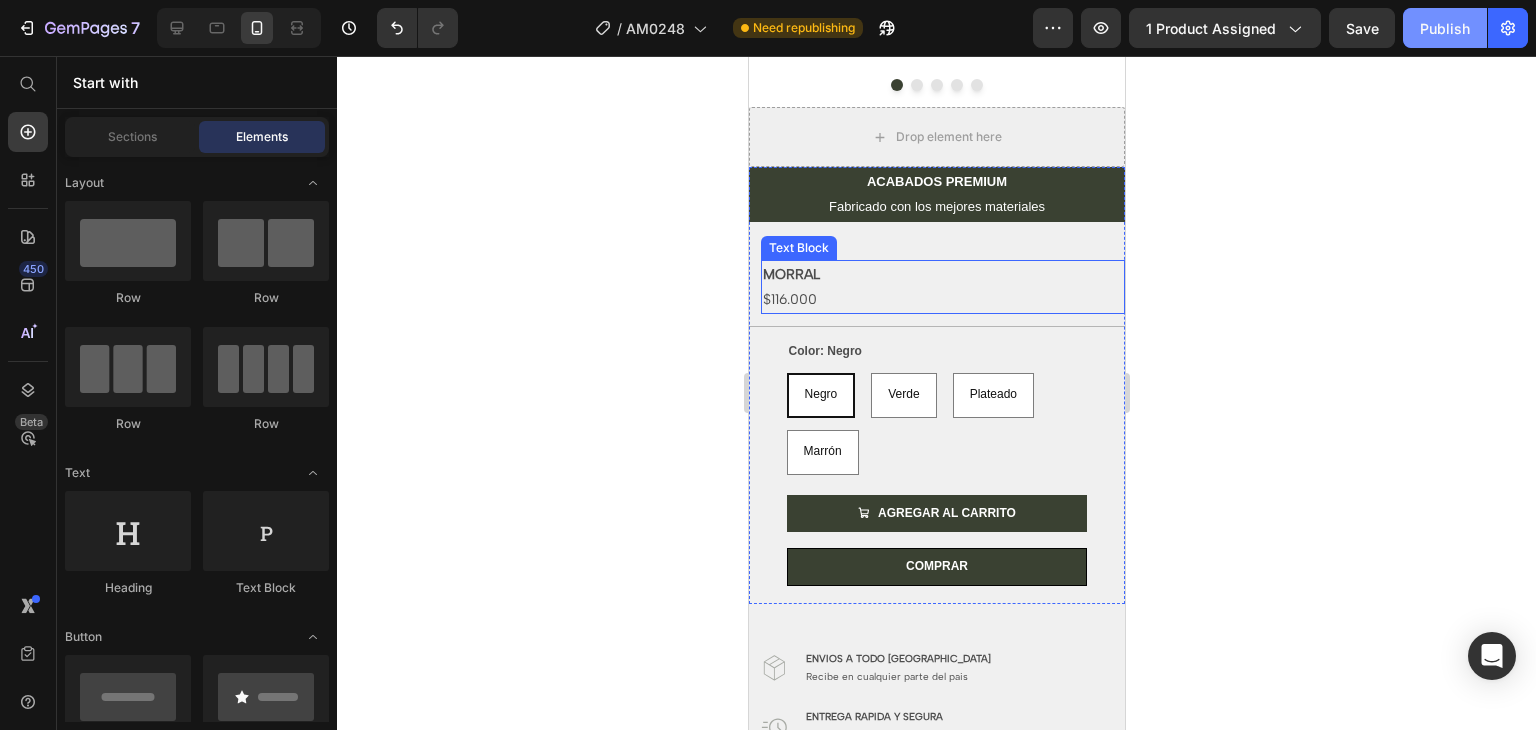 click on "Publish" at bounding box center (1445, 28) 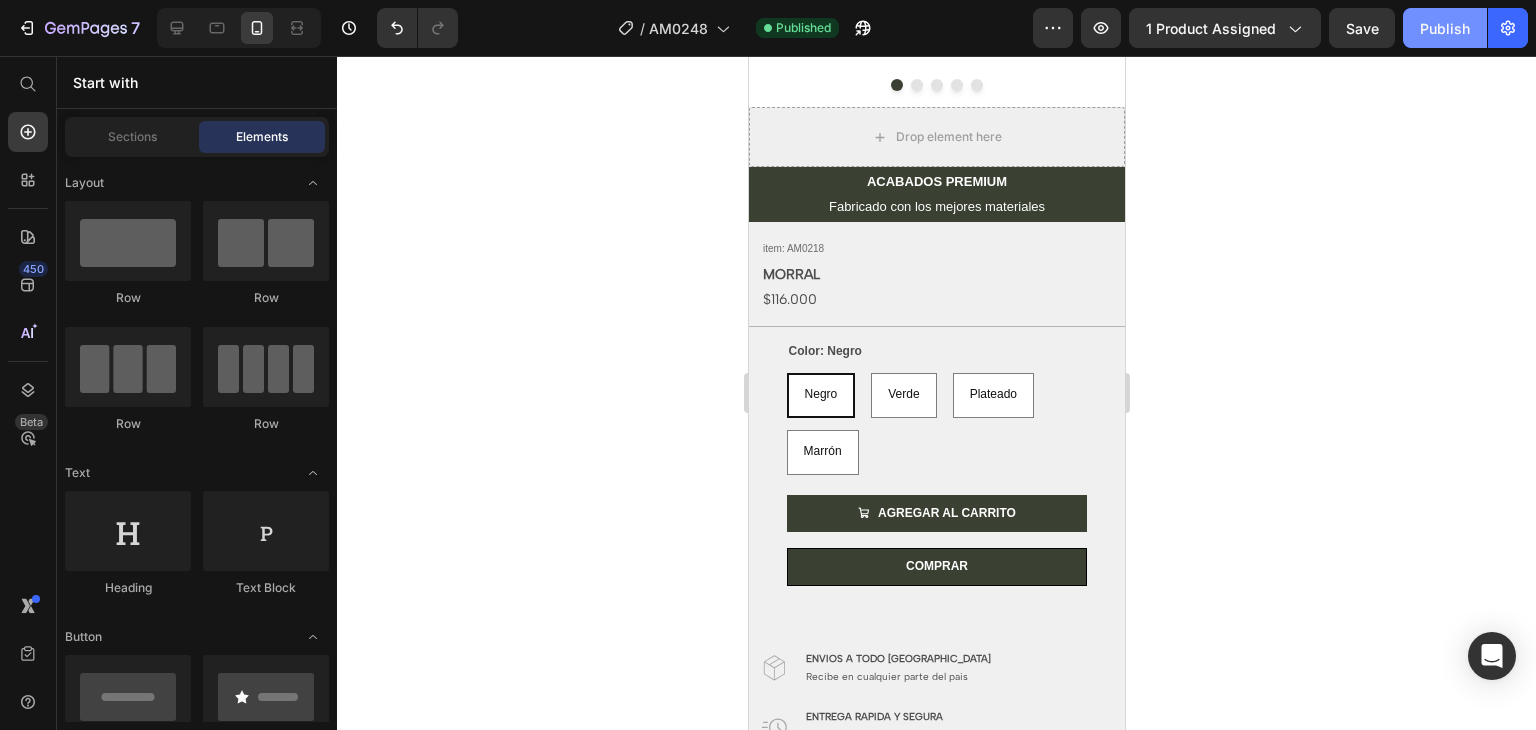 click on "Publish" at bounding box center (1445, 28) 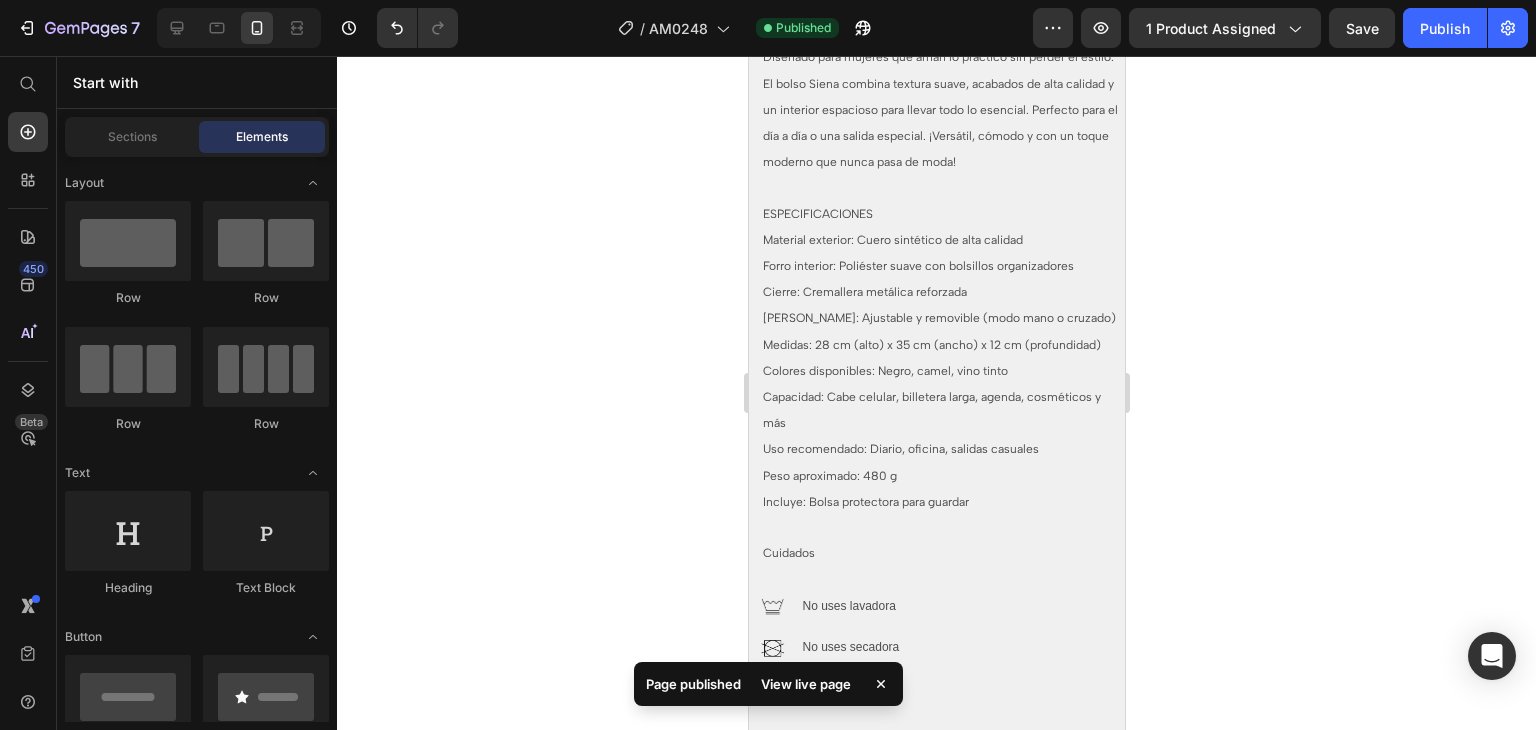 scroll, scrollTop: 1644, scrollLeft: 0, axis: vertical 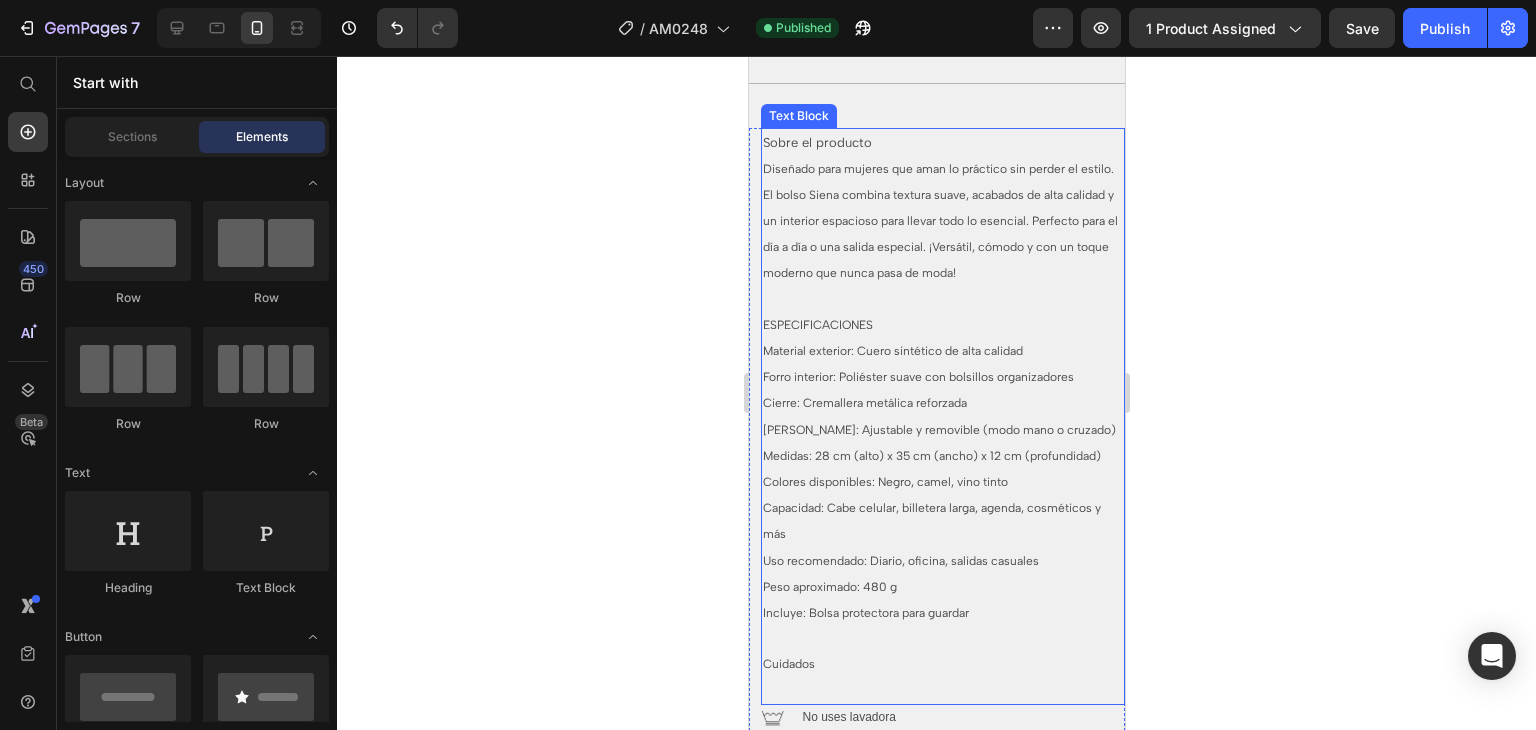 click on "Diseñado para mujeres que aman lo práctico sin perder el estilo. El bolso Siena combina textura suave, acabados de alta calidad y un interior espacioso para llevar todo lo esencial. Perfecto para el día a día o una salida especial. ¡Versátil, cómodo y con un toque moderno que nunca pasa de moda!" at bounding box center (942, 221) 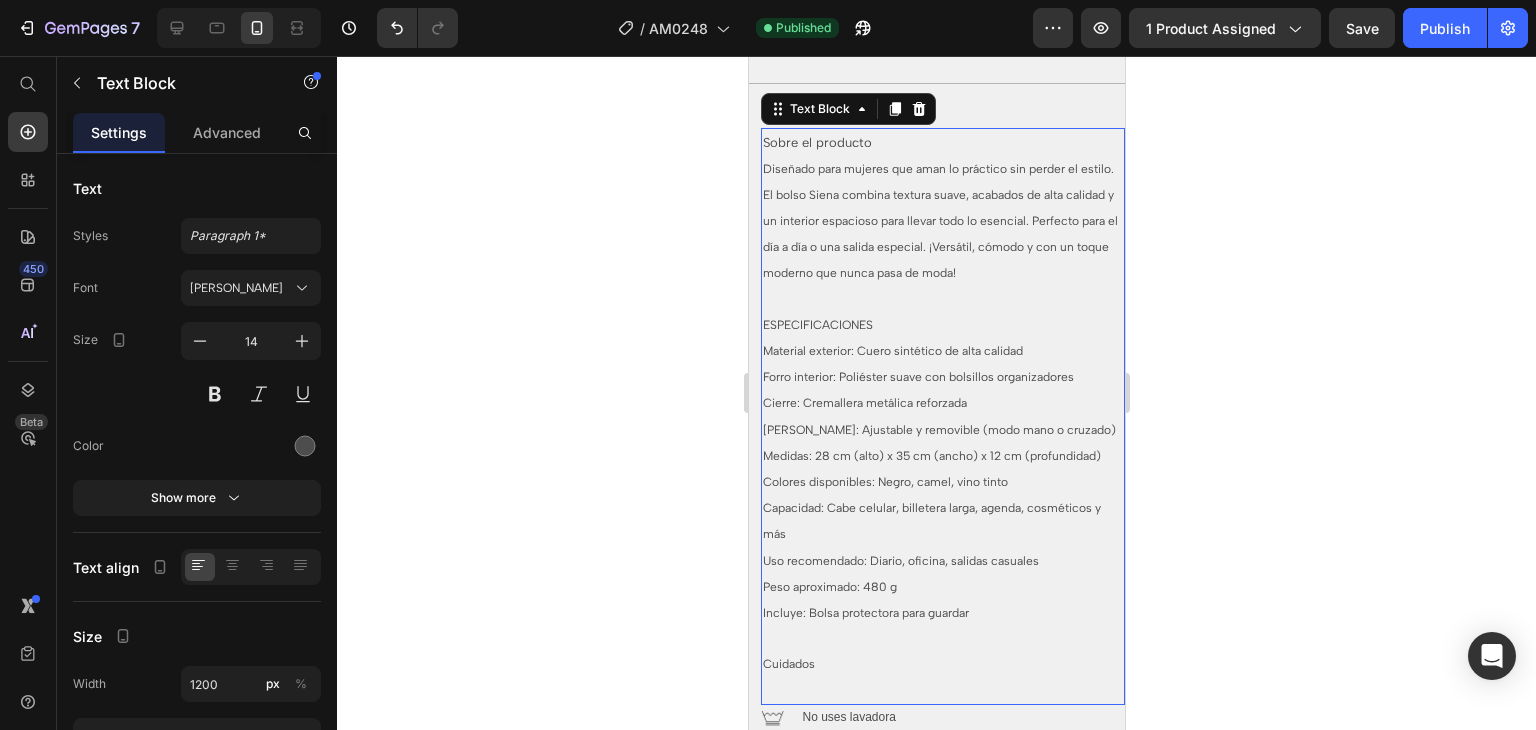 click on "Diseñado para mujeres que aman lo práctico sin perder el estilo. El bolso Siena combina textura suave, acabados de alta calidad y un interior espacioso para llevar todo lo esencial. Perfecto para el día a día o una salida especial. ¡Versátil, cómodo y con un toque moderno que nunca pasa de moda!" at bounding box center [942, 221] 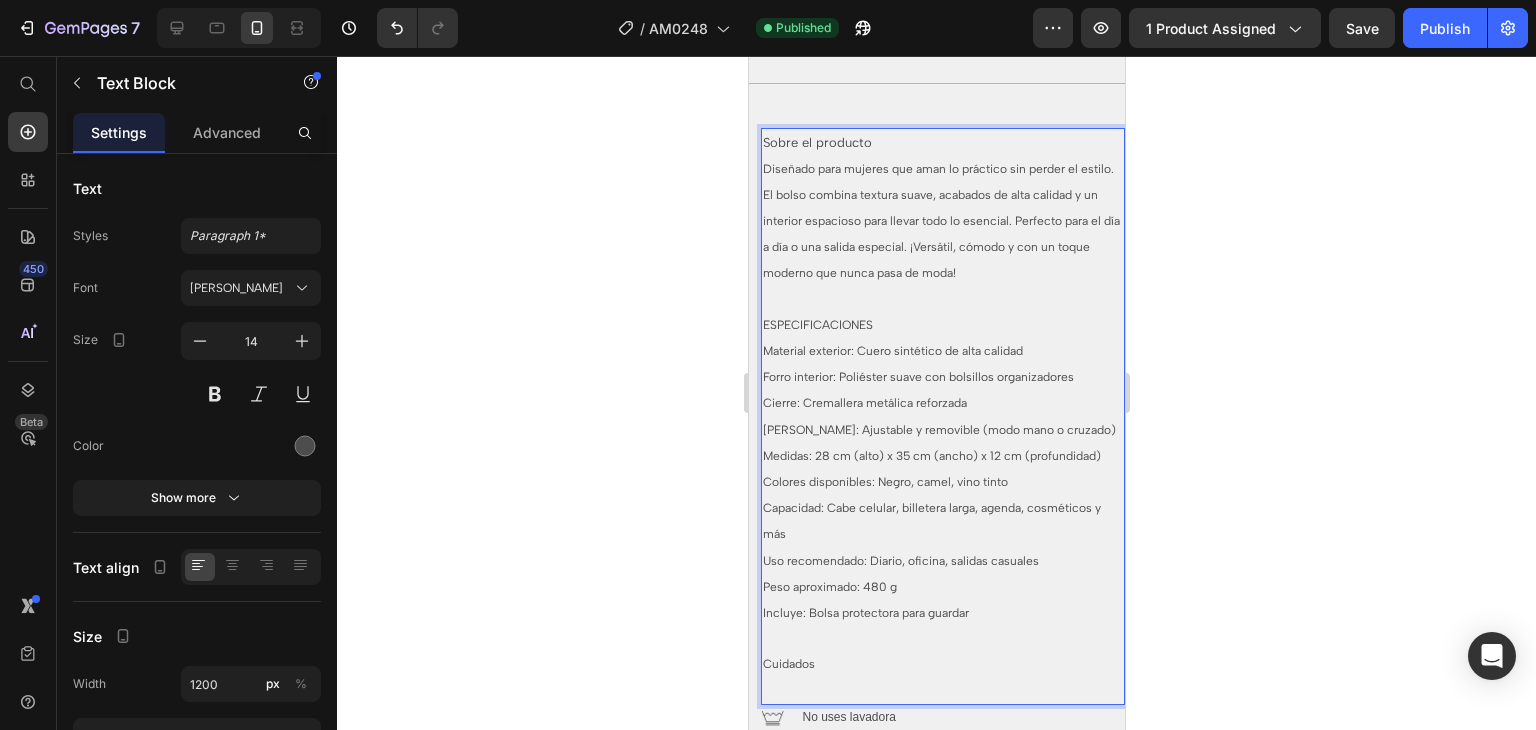click on "Medidas: 28 cm (alto) x 35 cm (ancho) x 12 cm (profundidad)" at bounding box center [931, 456] 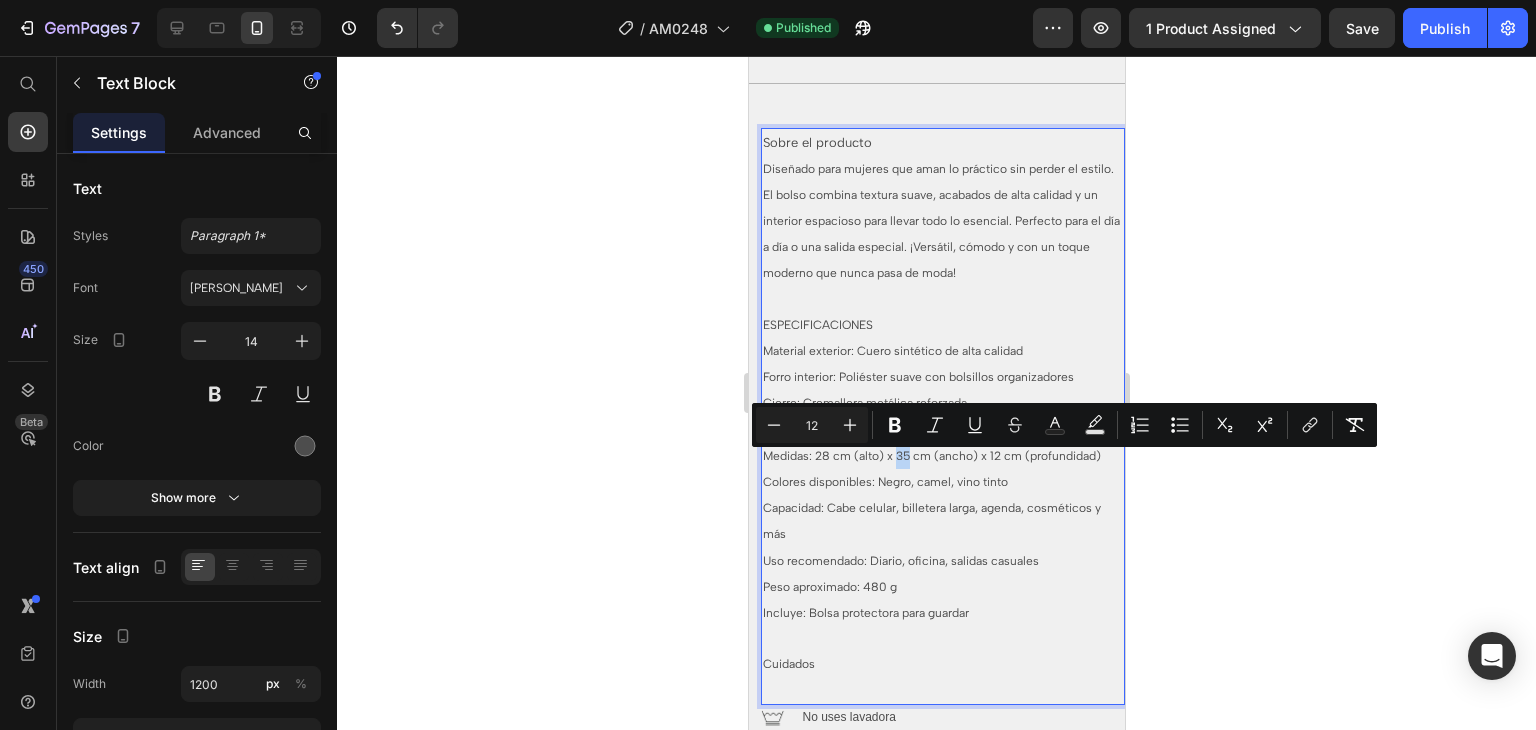 click on "Medidas: 28 cm (alto) x 35 cm (ancho) x 12 cm (profundidad)" at bounding box center [931, 456] 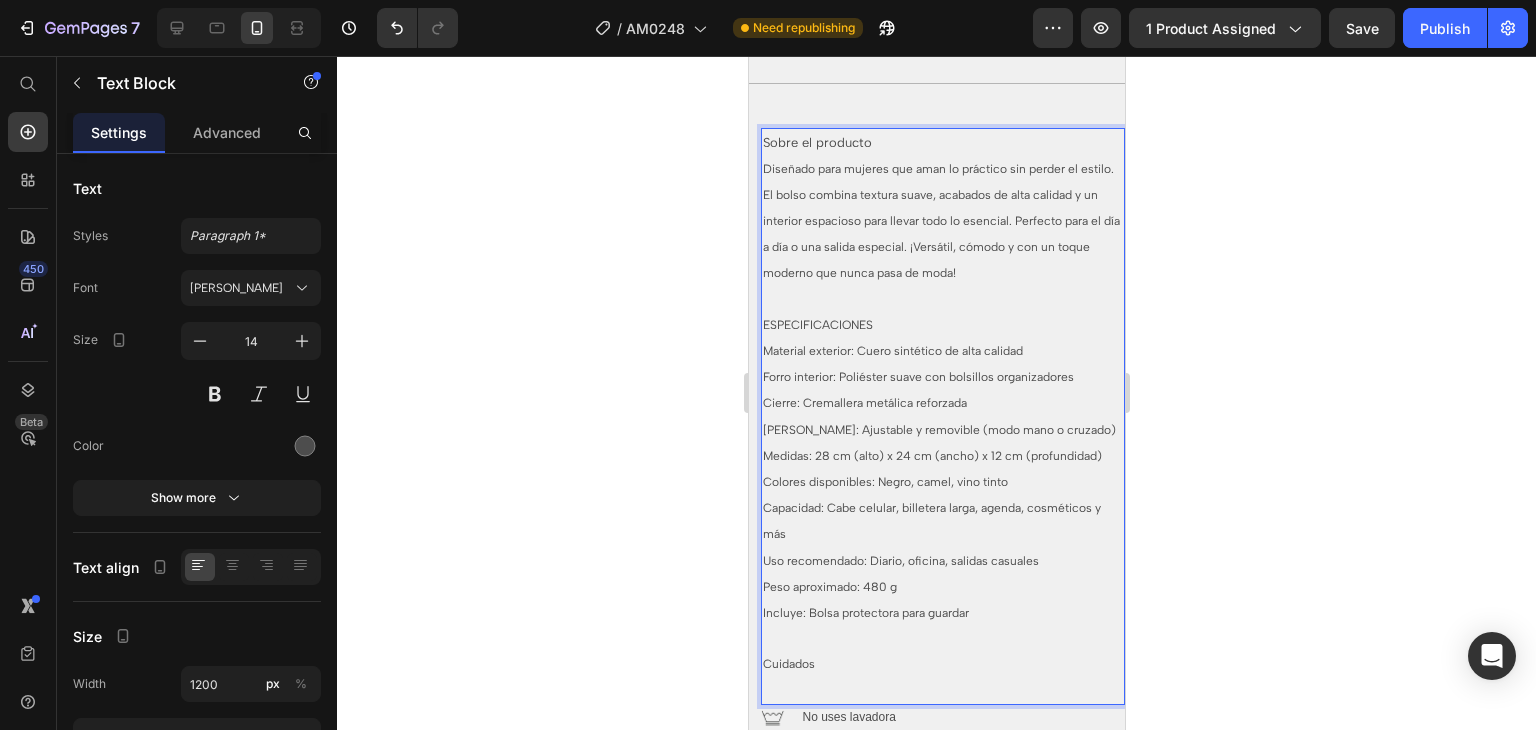 click on "Medidas: 28 cm (alto) x 24 cm (ancho) x 12 cm (profundidad)" at bounding box center (931, 456) 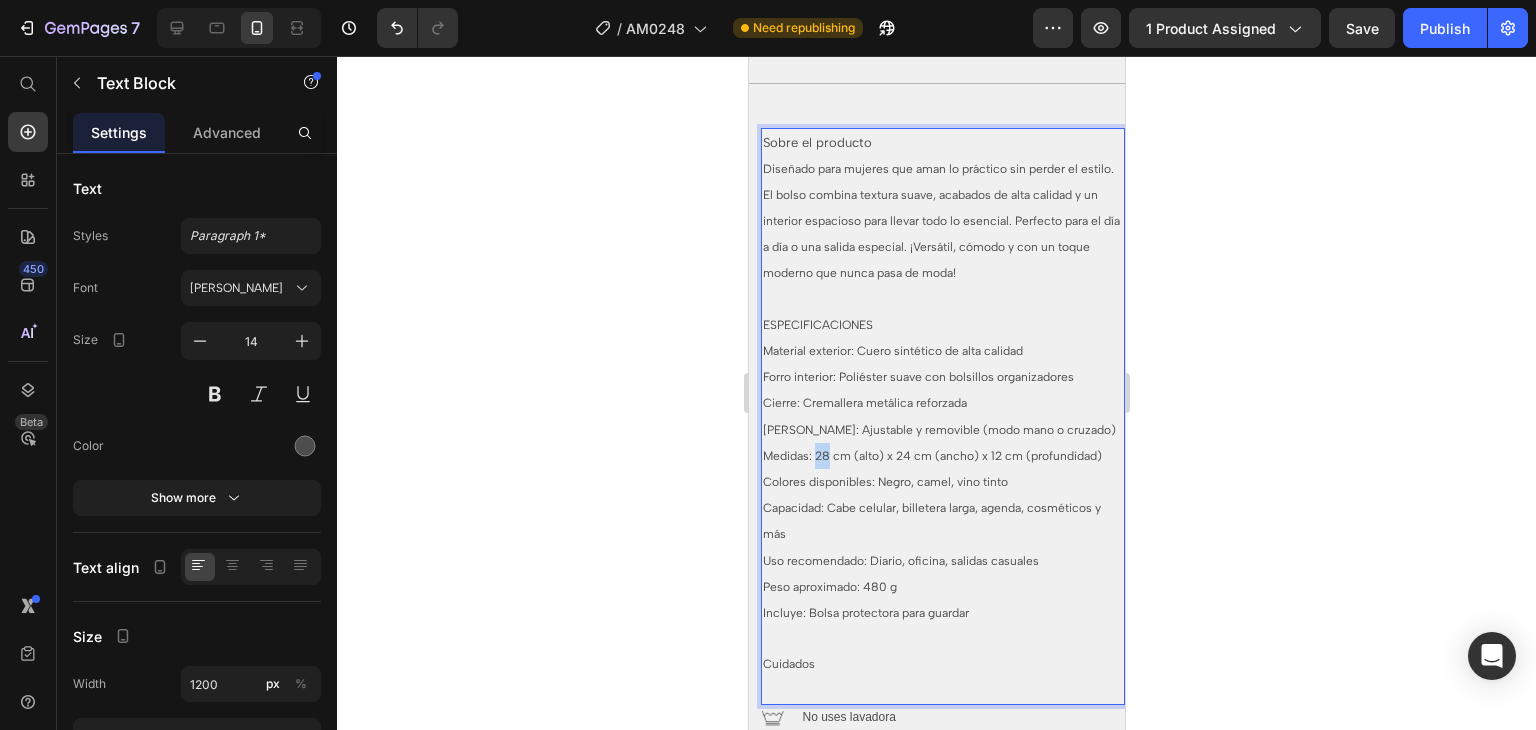 click on "Medidas: 28 cm (alto) x 24 cm (ancho) x 12 cm (profundidad)" at bounding box center [931, 456] 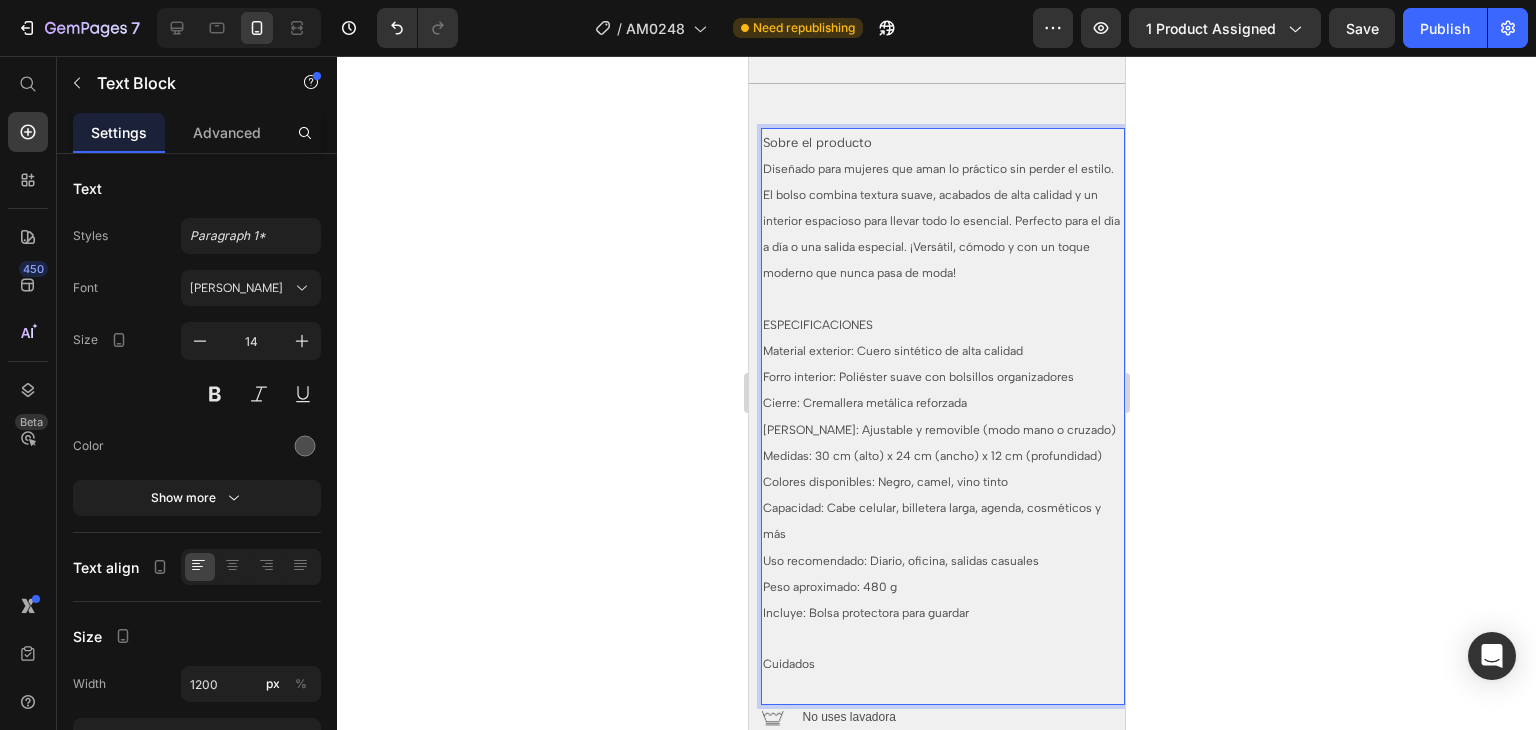 click on "Medidas: 30 cm (alto) x 24 cm (ancho) x 12 cm (profundidad)" at bounding box center [931, 456] 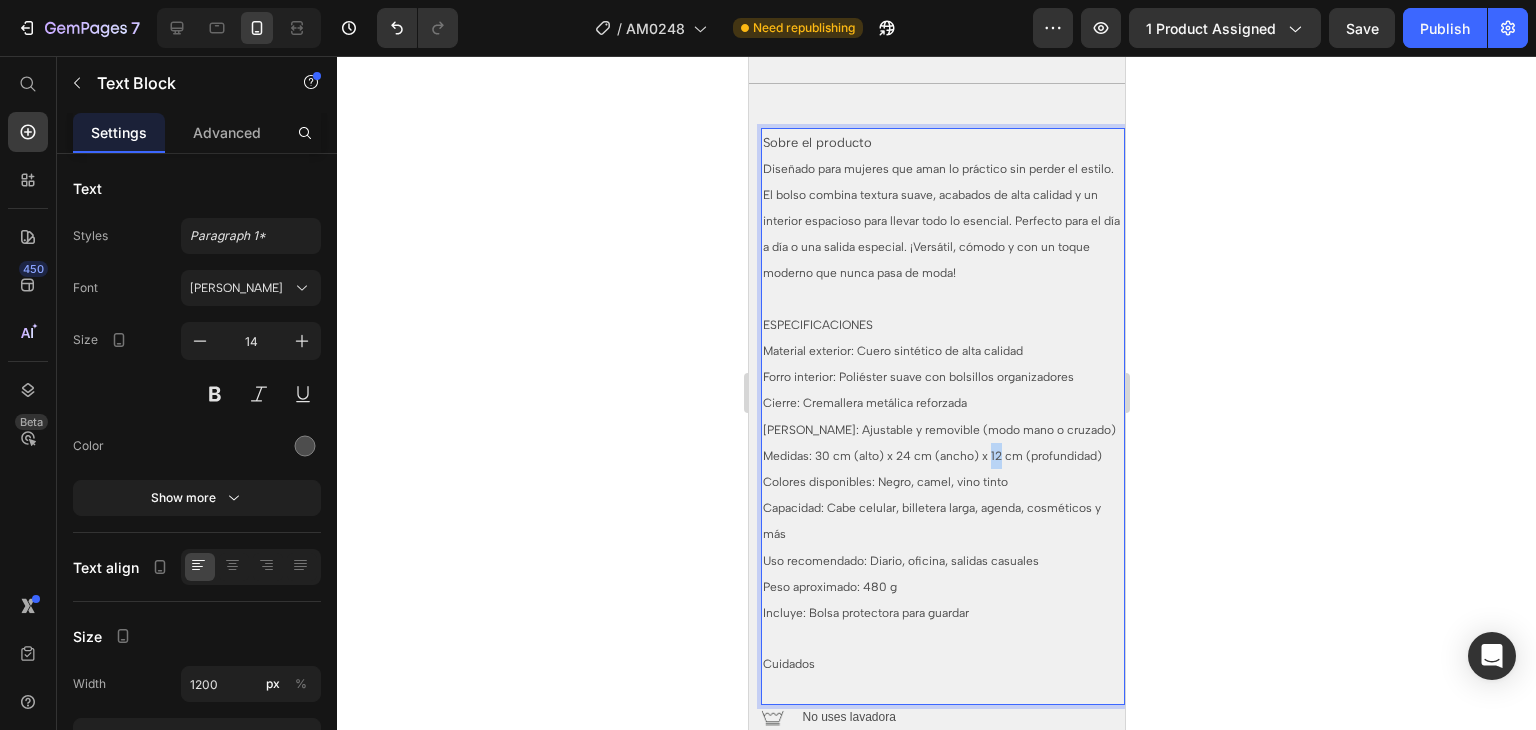 click on "Medidas: 30 cm (alto) x 24 cm (ancho) x 12 cm (profundidad)" at bounding box center (931, 456) 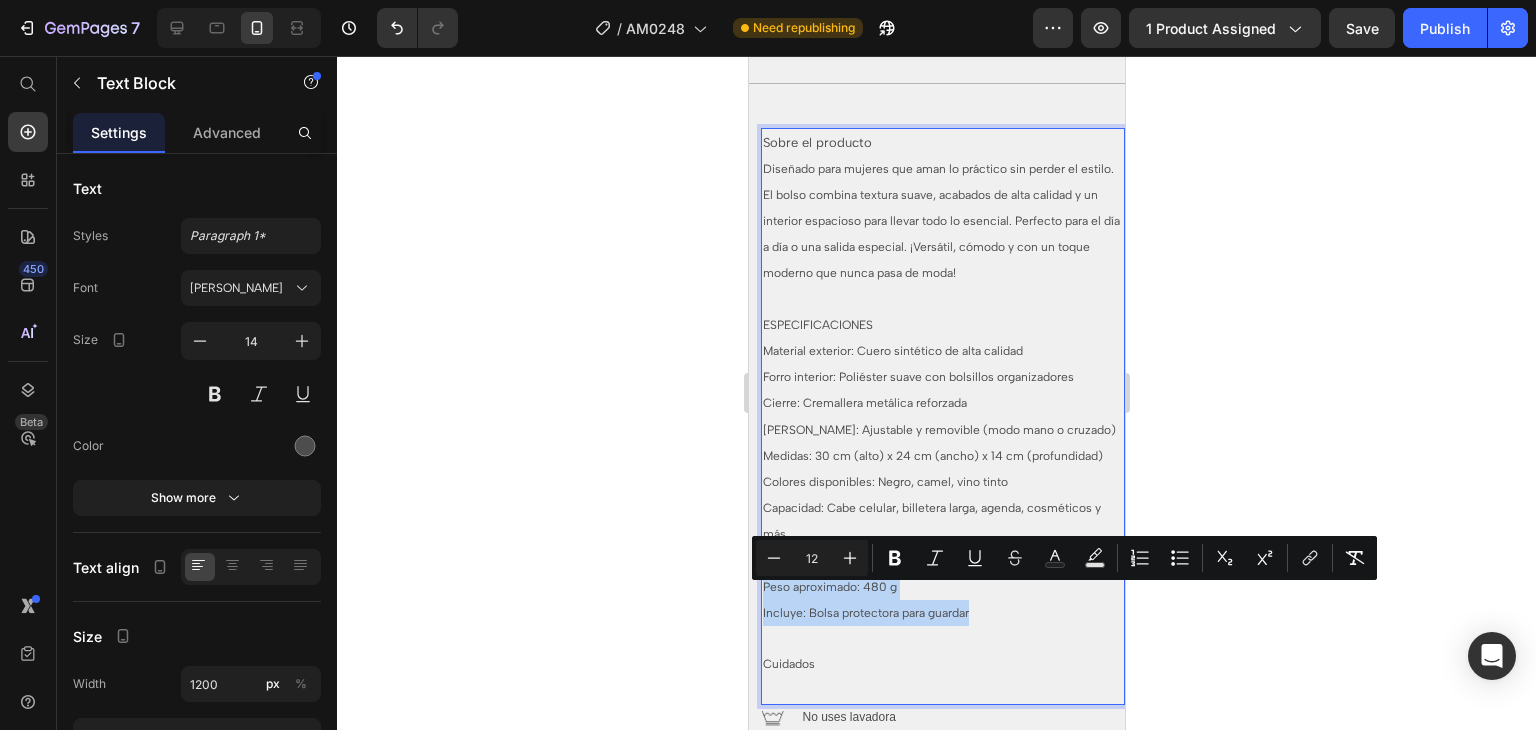 drag, startPoint x: 1000, startPoint y: 617, endPoint x: 1485, endPoint y: 661, distance: 486.9918 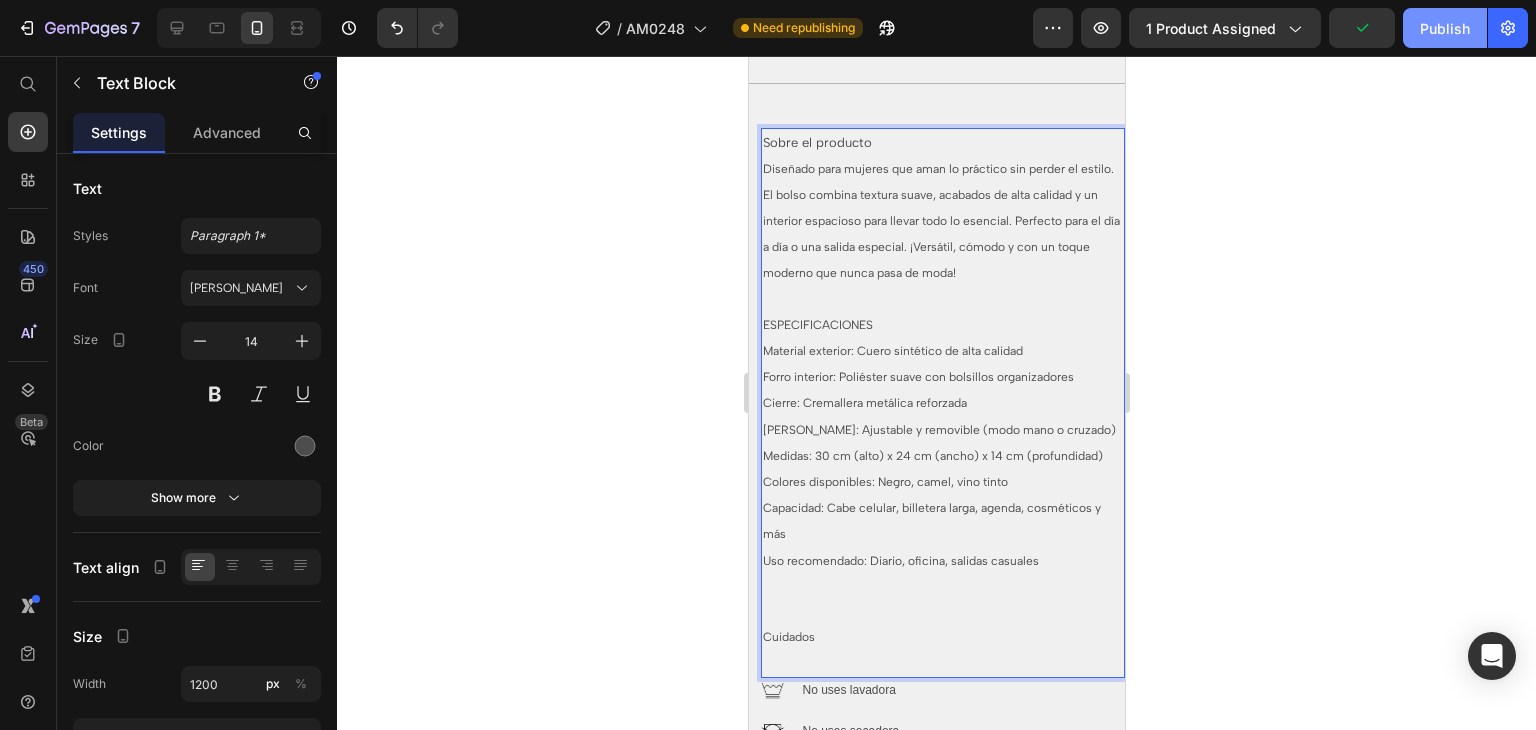 click on "Publish" at bounding box center (1445, 28) 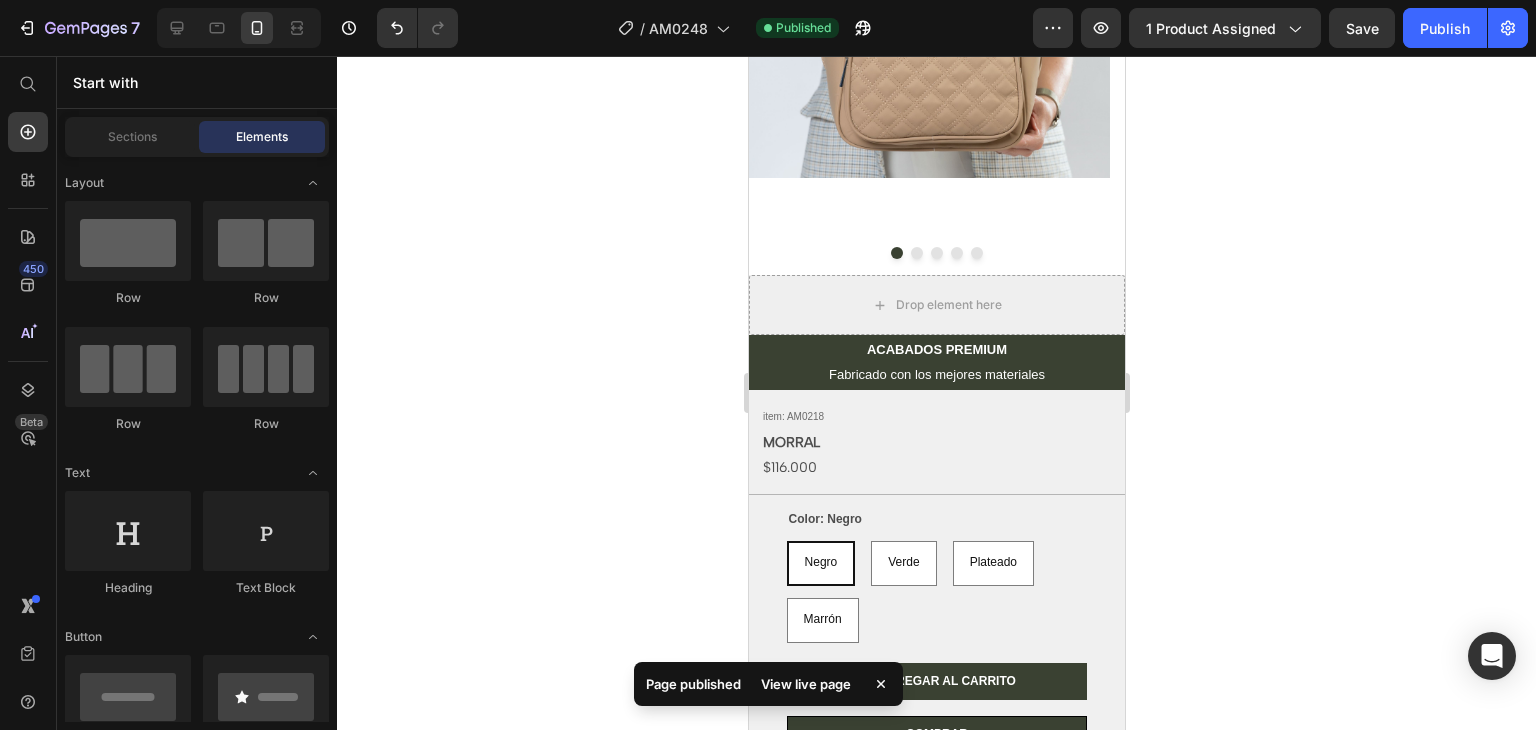 scroll, scrollTop: 486, scrollLeft: 0, axis: vertical 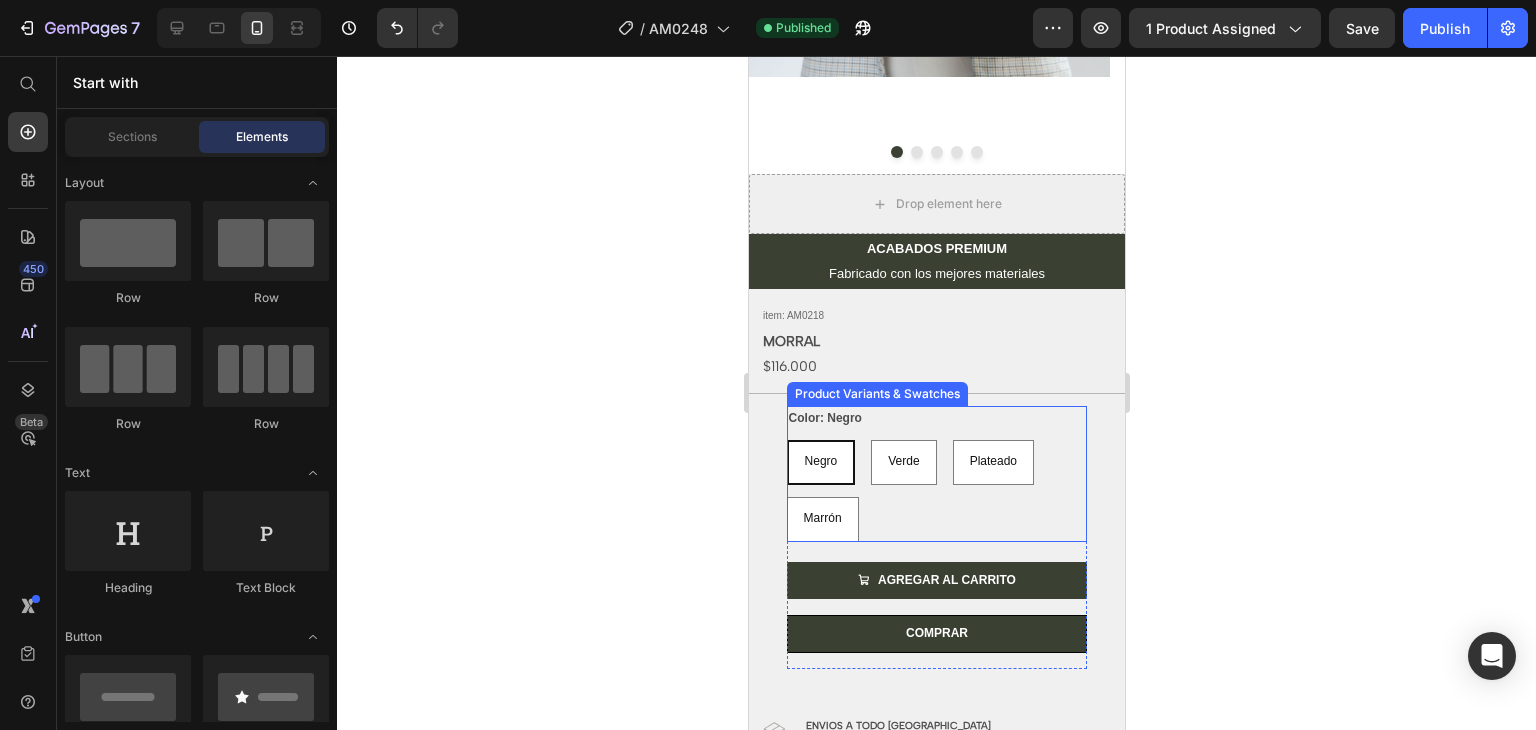 click on "Negro Negro Negro Verde Verde Verde Plateado Plateado Plateado Marrón Marrón Marrón" at bounding box center (936, 491) 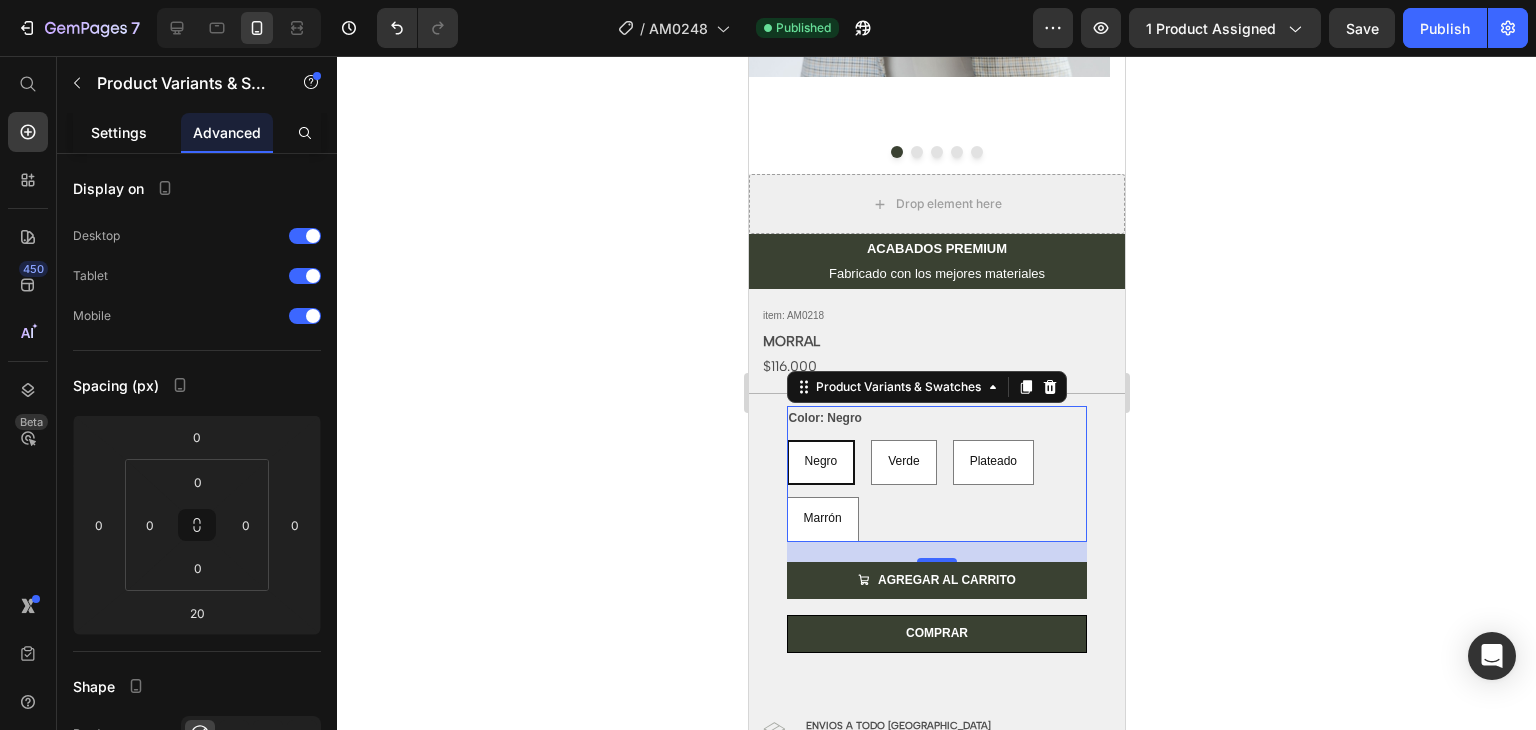 click on "Settings" at bounding box center (119, 132) 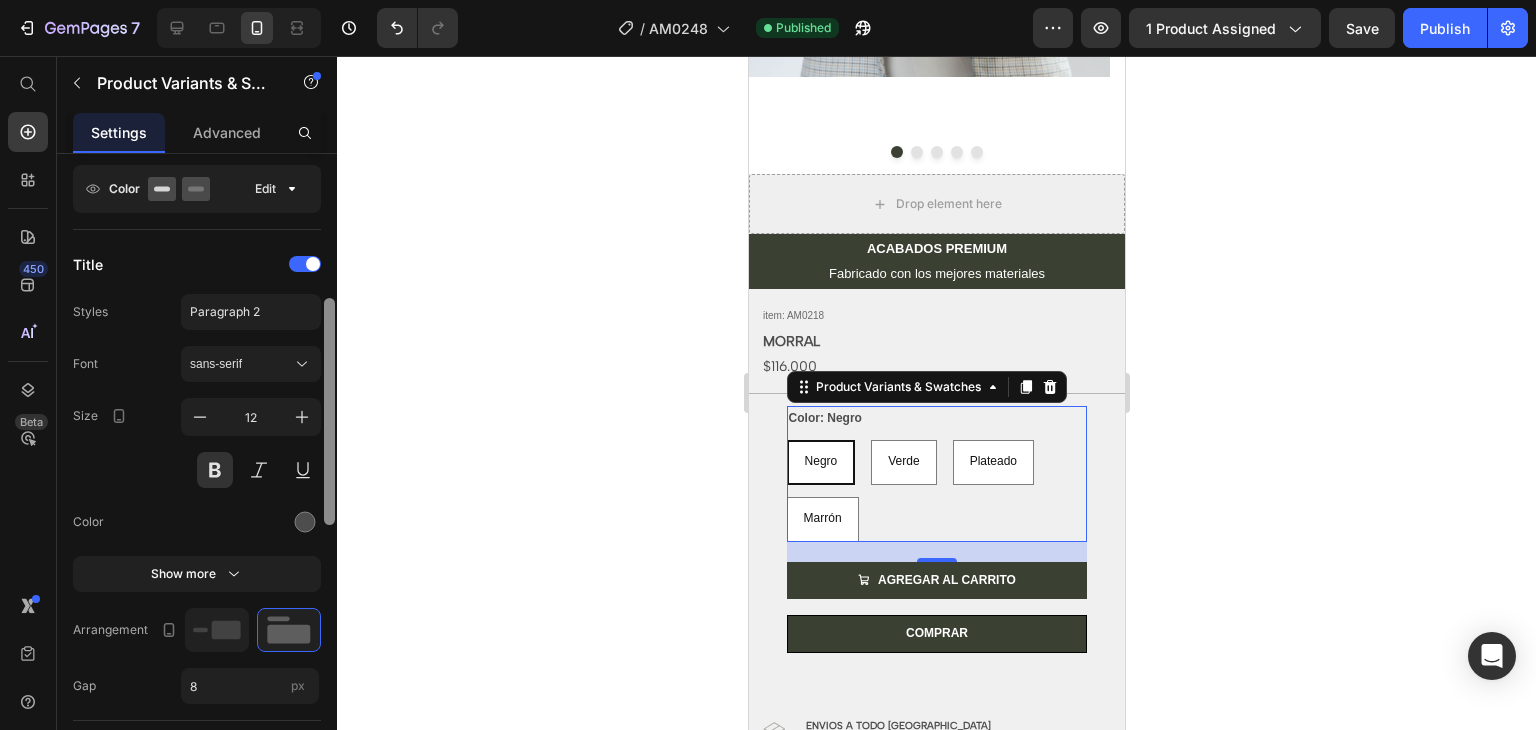 scroll, scrollTop: 403, scrollLeft: 0, axis: vertical 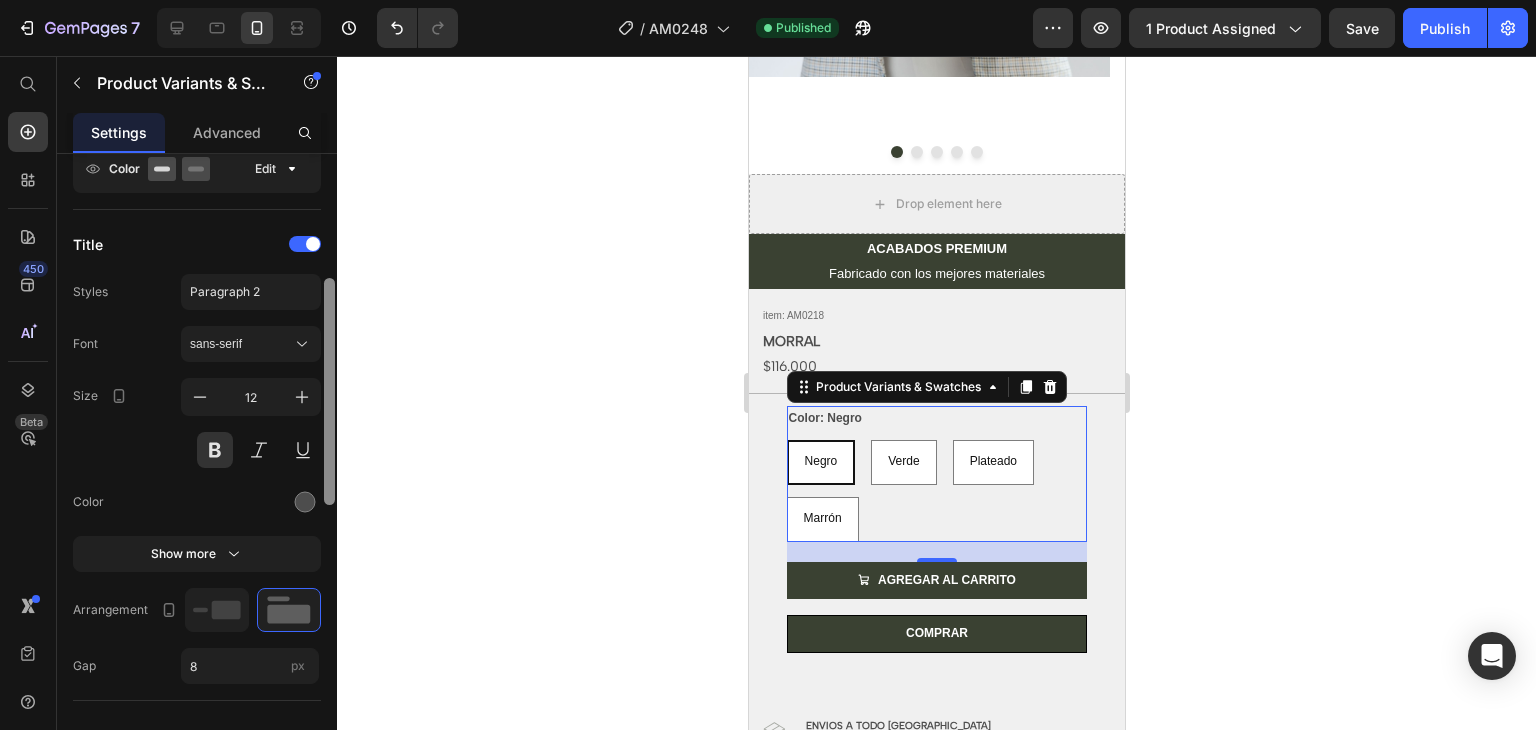 drag, startPoint x: 333, startPoint y: 337, endPoint x: 348, endPoint y: 482, distance: 145.7738 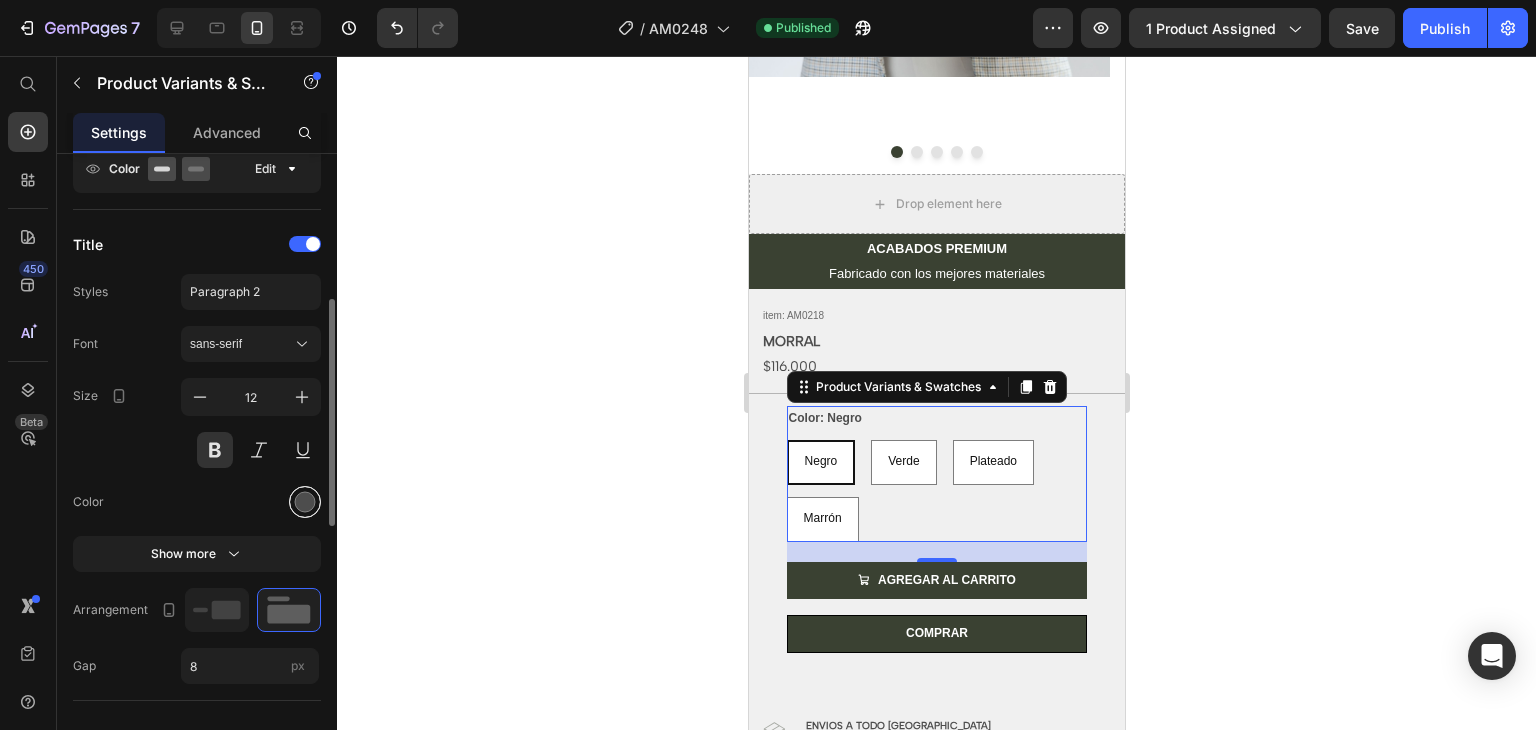 click at bounding box center [305, 502] 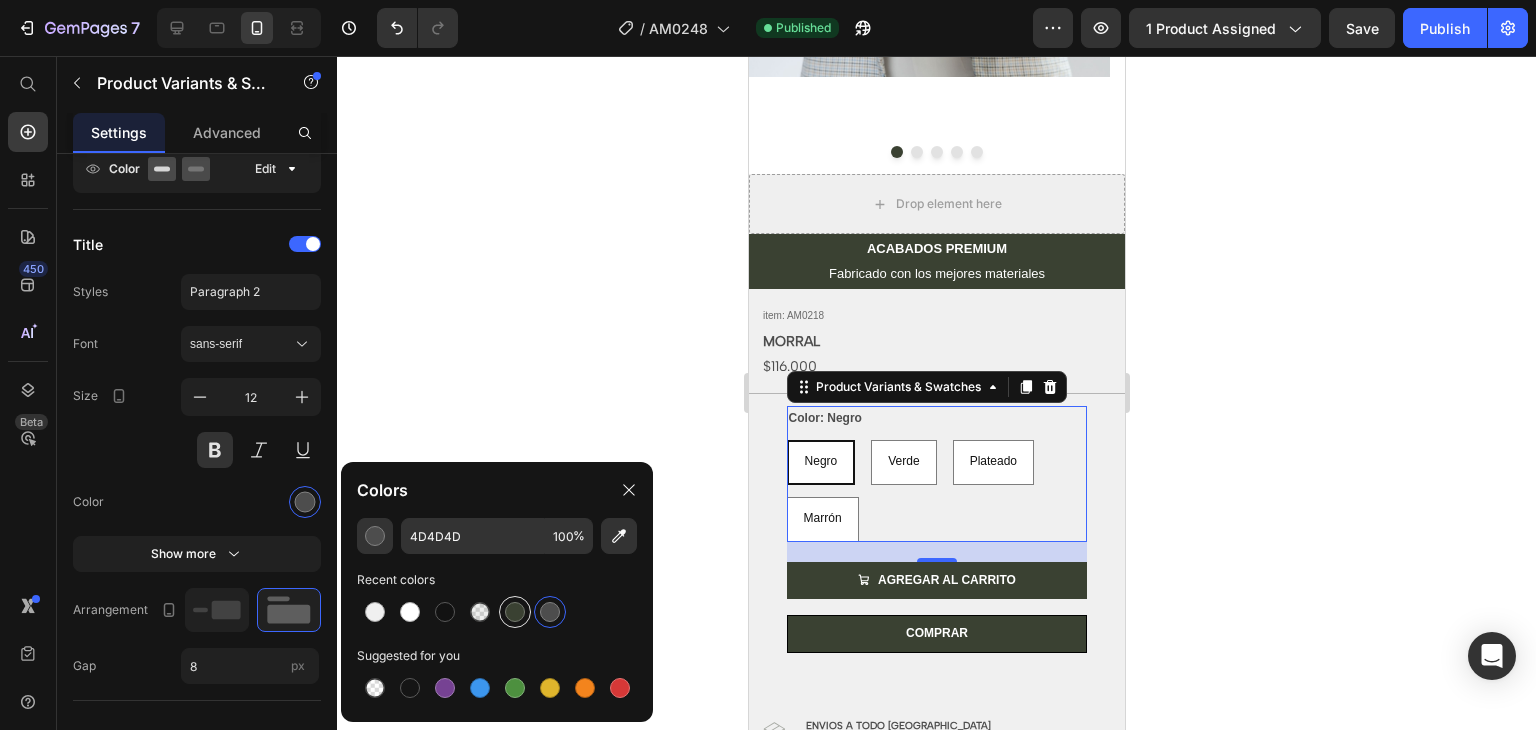 click at bounding box center [515, 612] 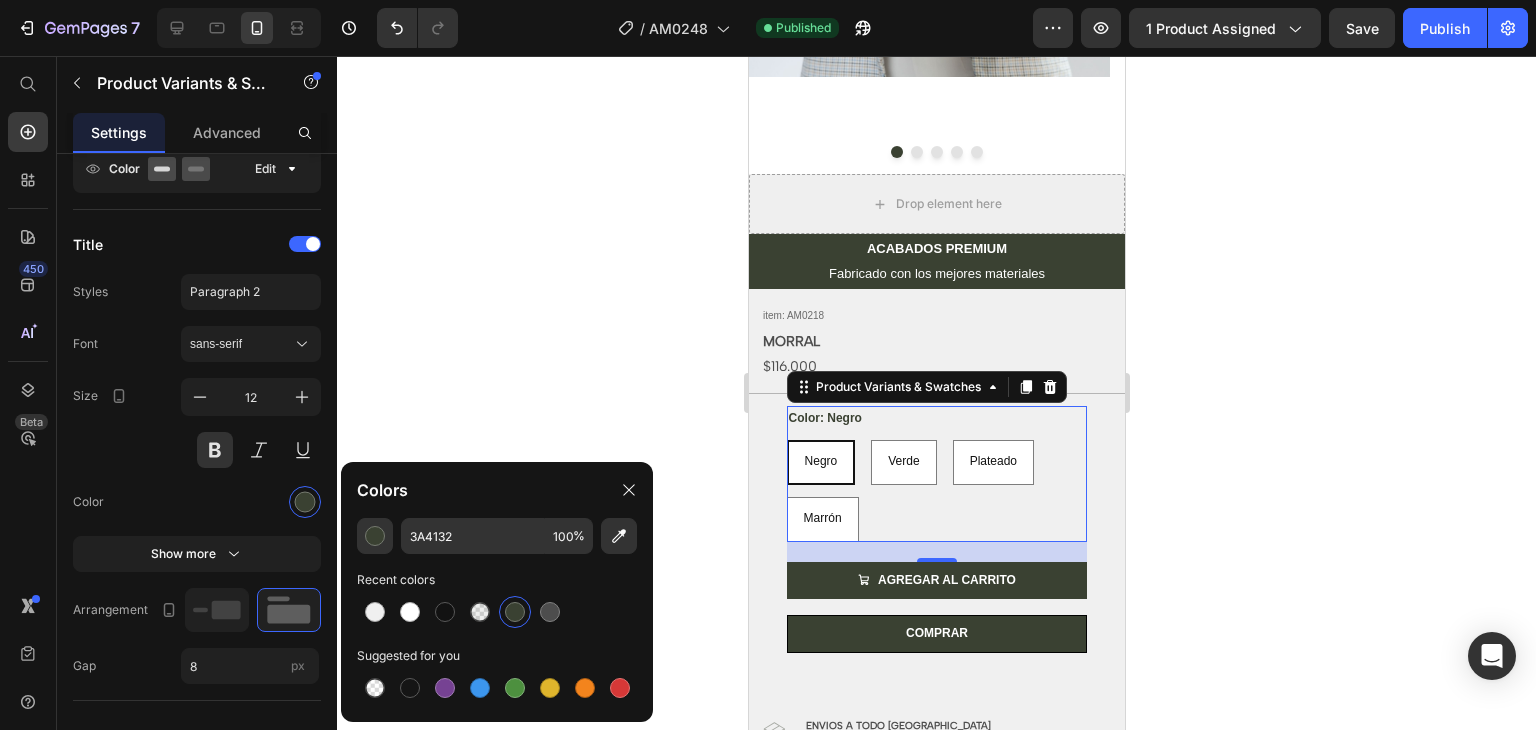click 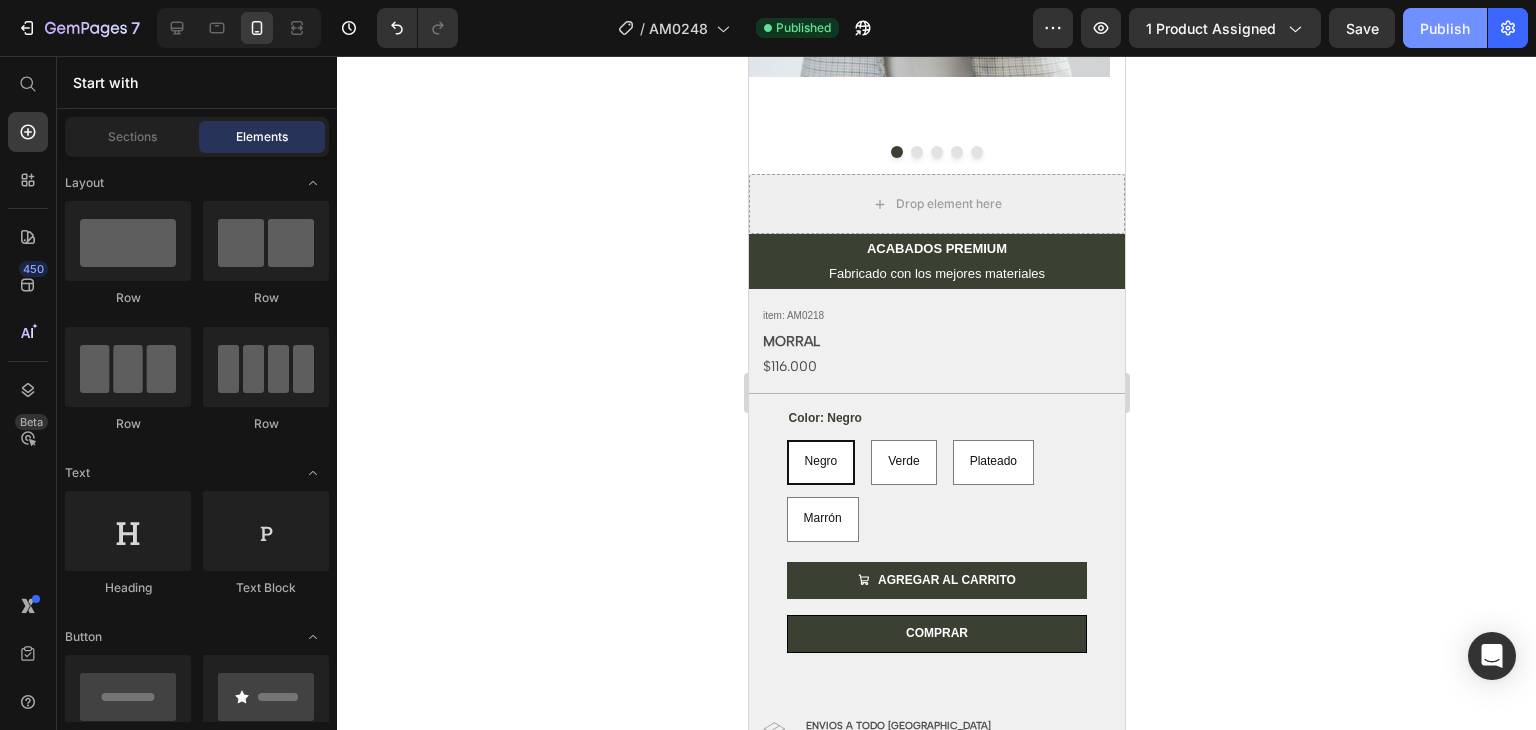 click on "Publish" 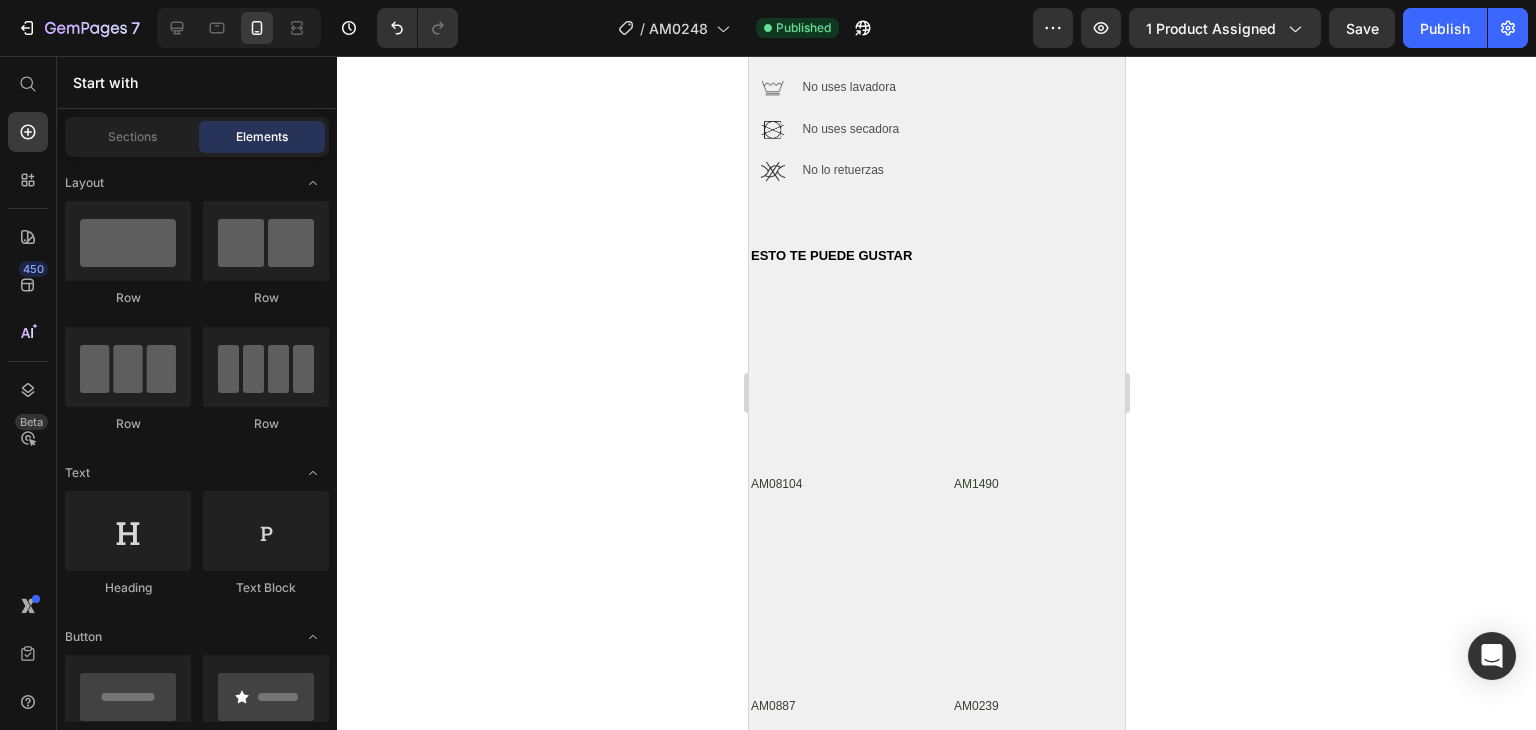 scroll, scrollTop: 2134, scrollLeft: 0, axis: vertical 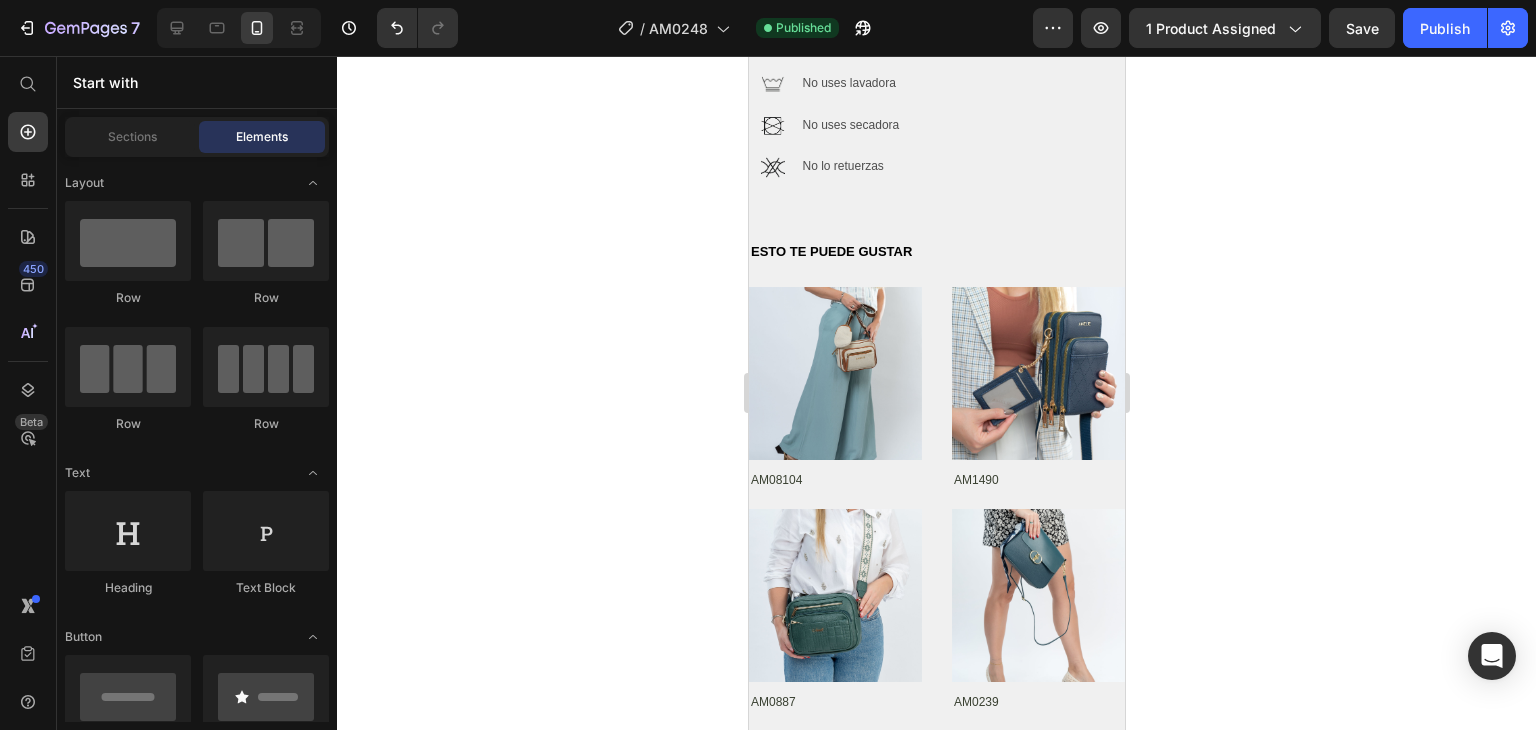 drag, startPoint x: 1118, startPoint y: 186, endPoint x: 1892, endPoint y: 535, distance: 849.04474 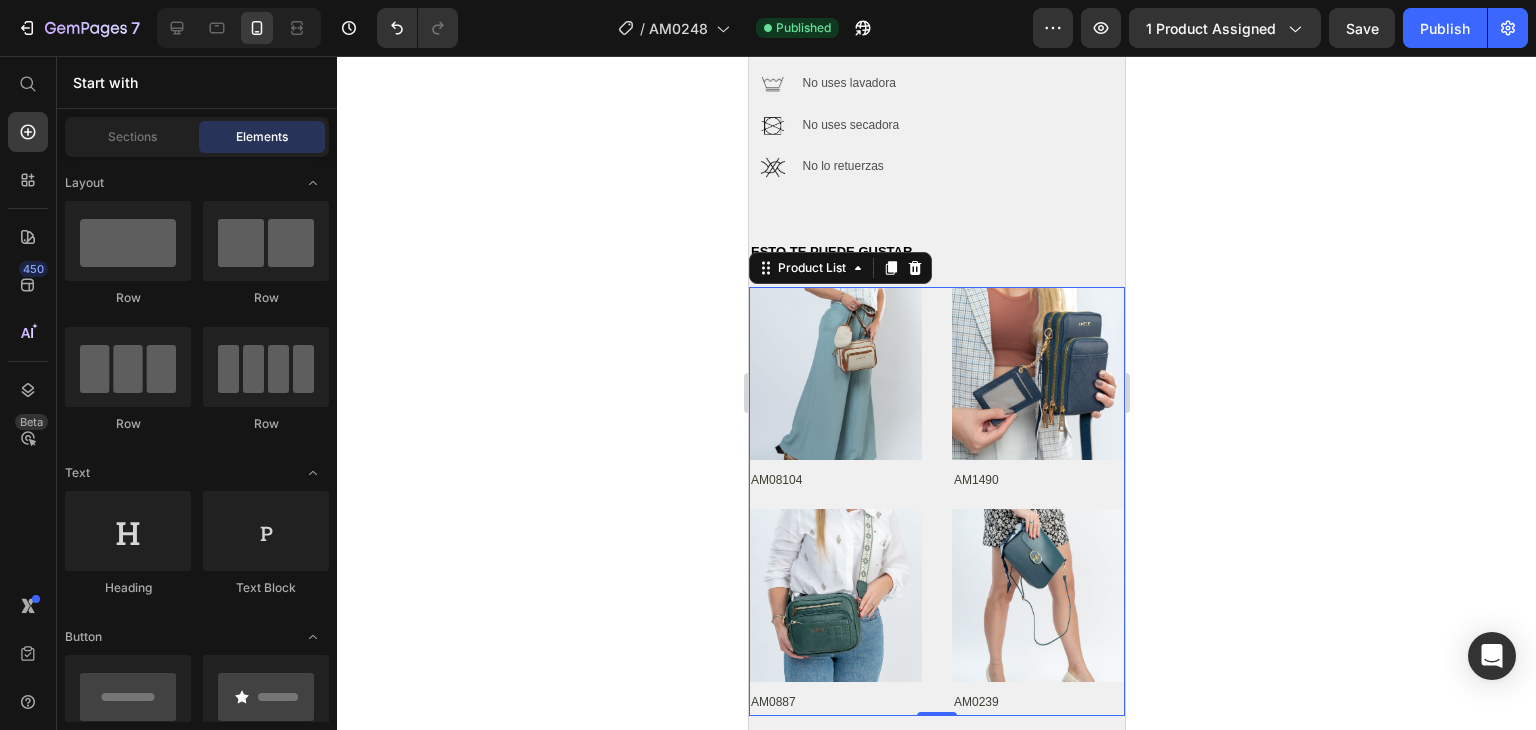 click on "Product Images AM08104 Product Title Product Images AM1490 Product Title Product Images AM0887 Product Title Product Images AM0239 Product Title" at bounding box center (936, 501) 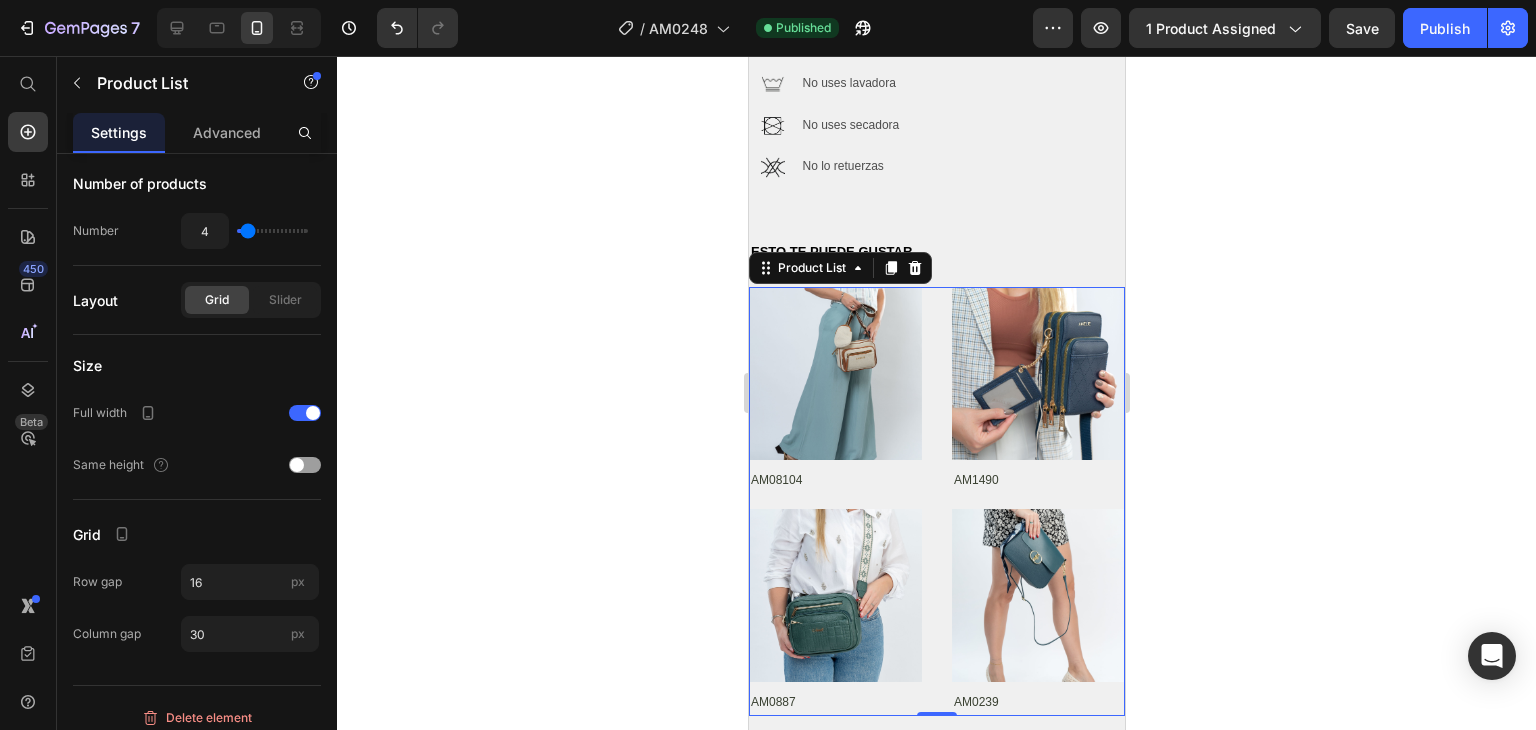 scroll, scrollTop: 0, scrollLeft: 0, axis: both 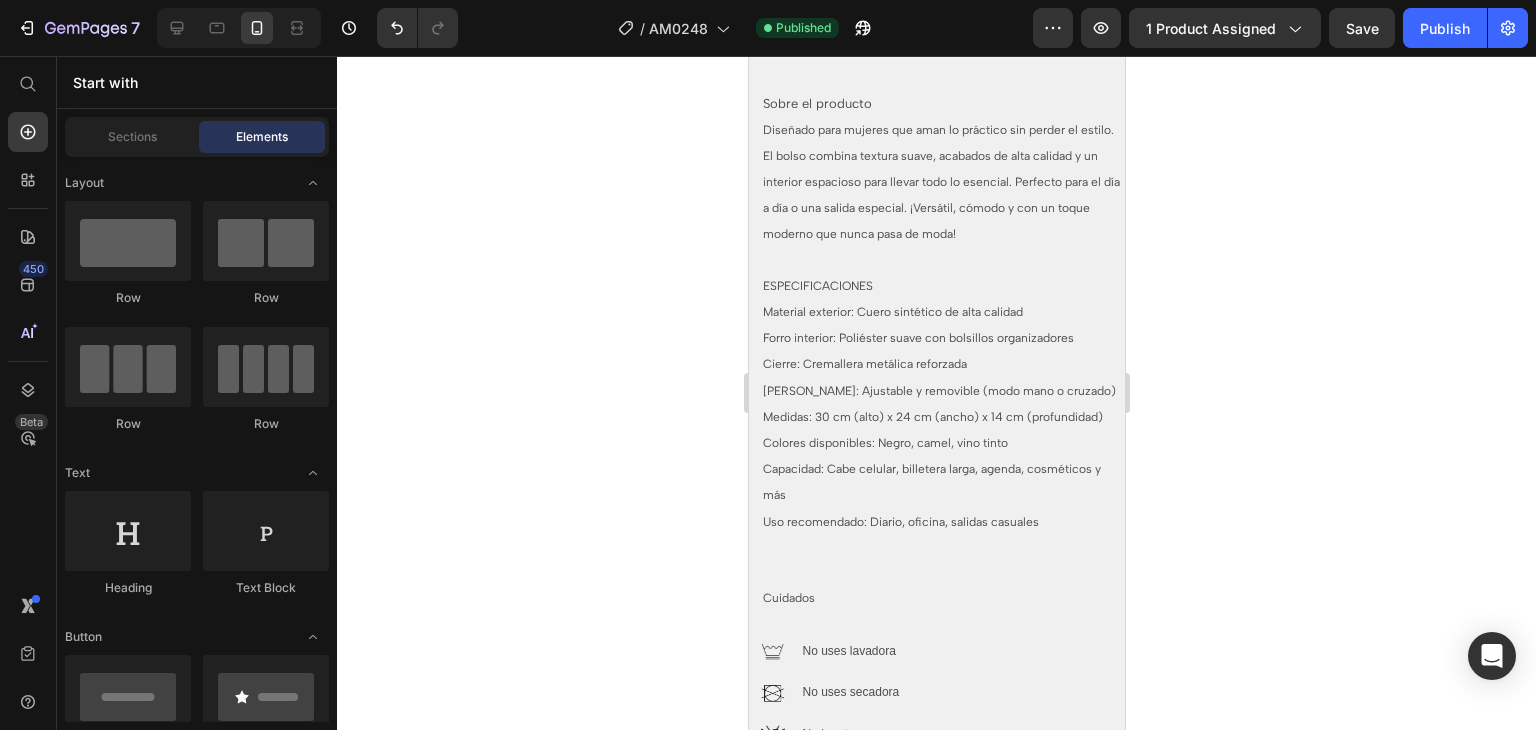 drag, startPoint x: 1120, startPoint y: 480, endPoint x: 1884, endPoint y: 437, distance: 765.2091 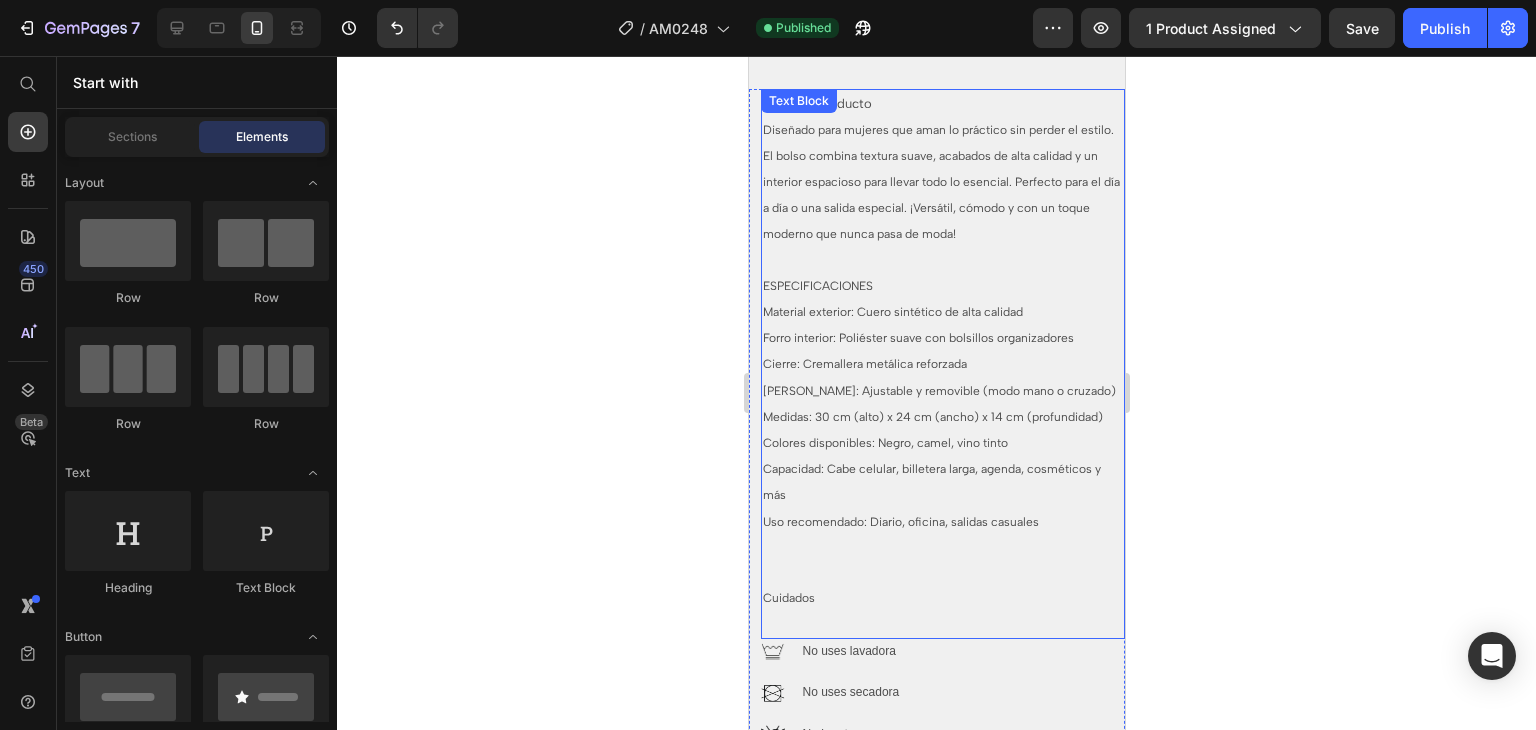 click on "Colores disponibles: Negro, camel, vino tinto" at bounding box center [884, 443] 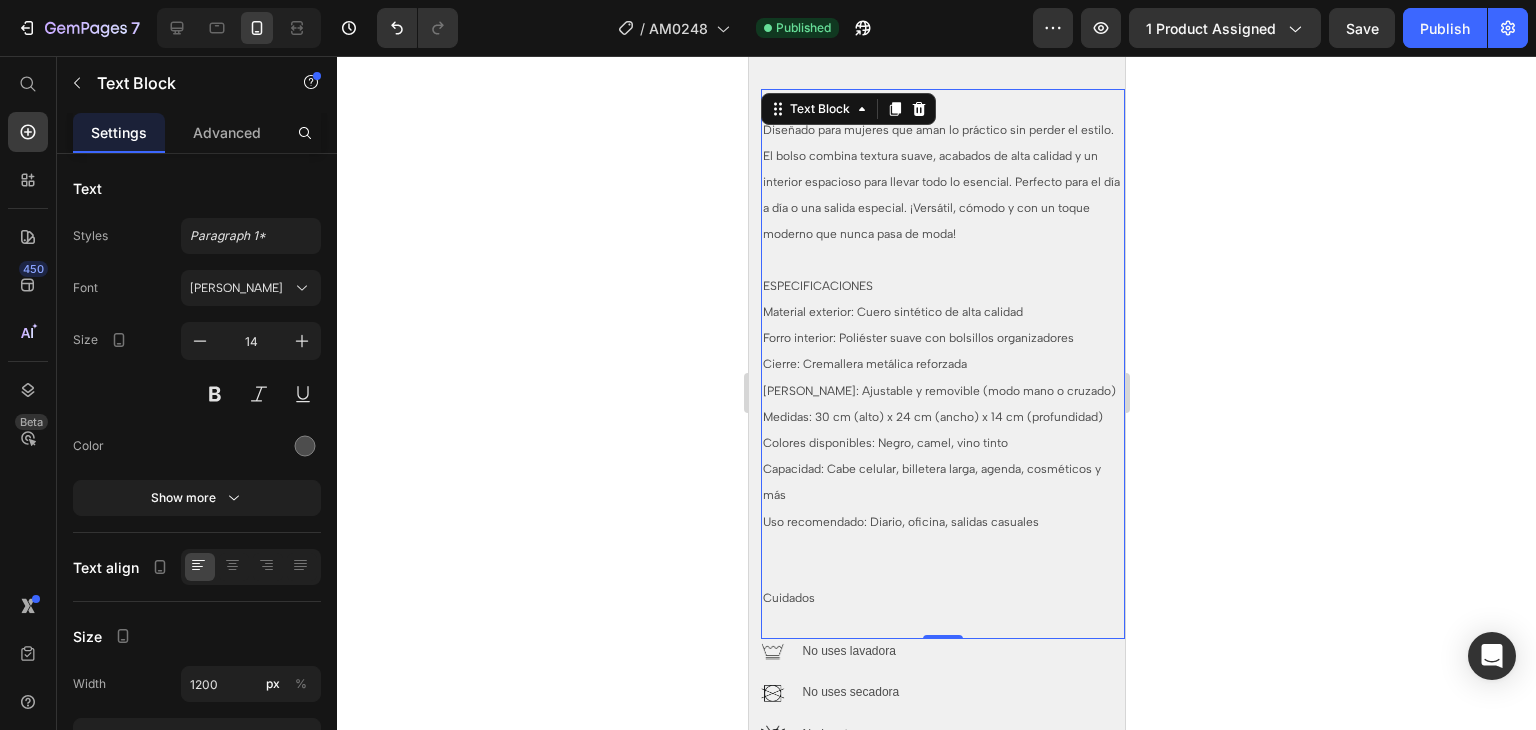click on "Colores disponibles: Negro, camel, vino tinto" at bounding box center [884, 443] 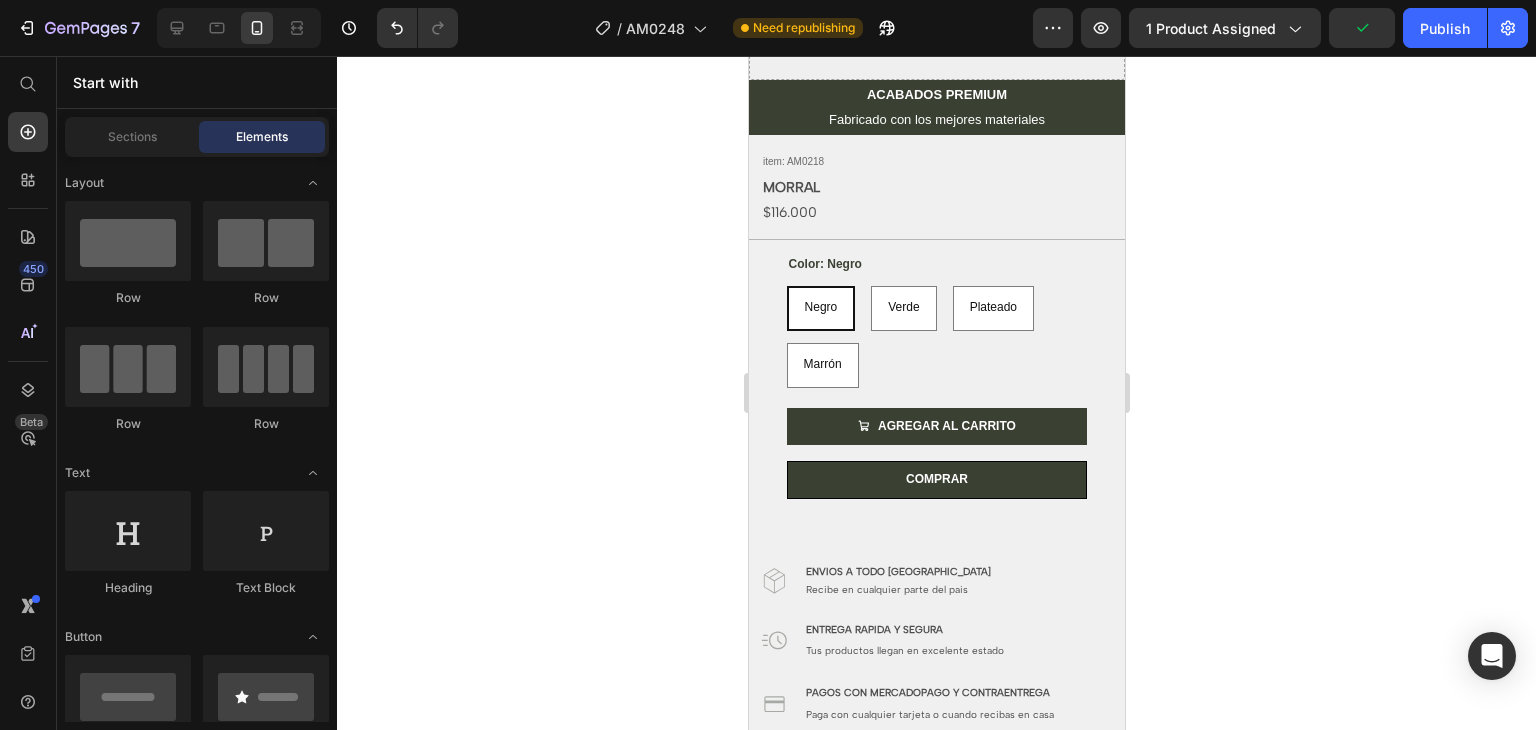scroll, scrollTop: 631, scrollLeft: 0, axis: vertical 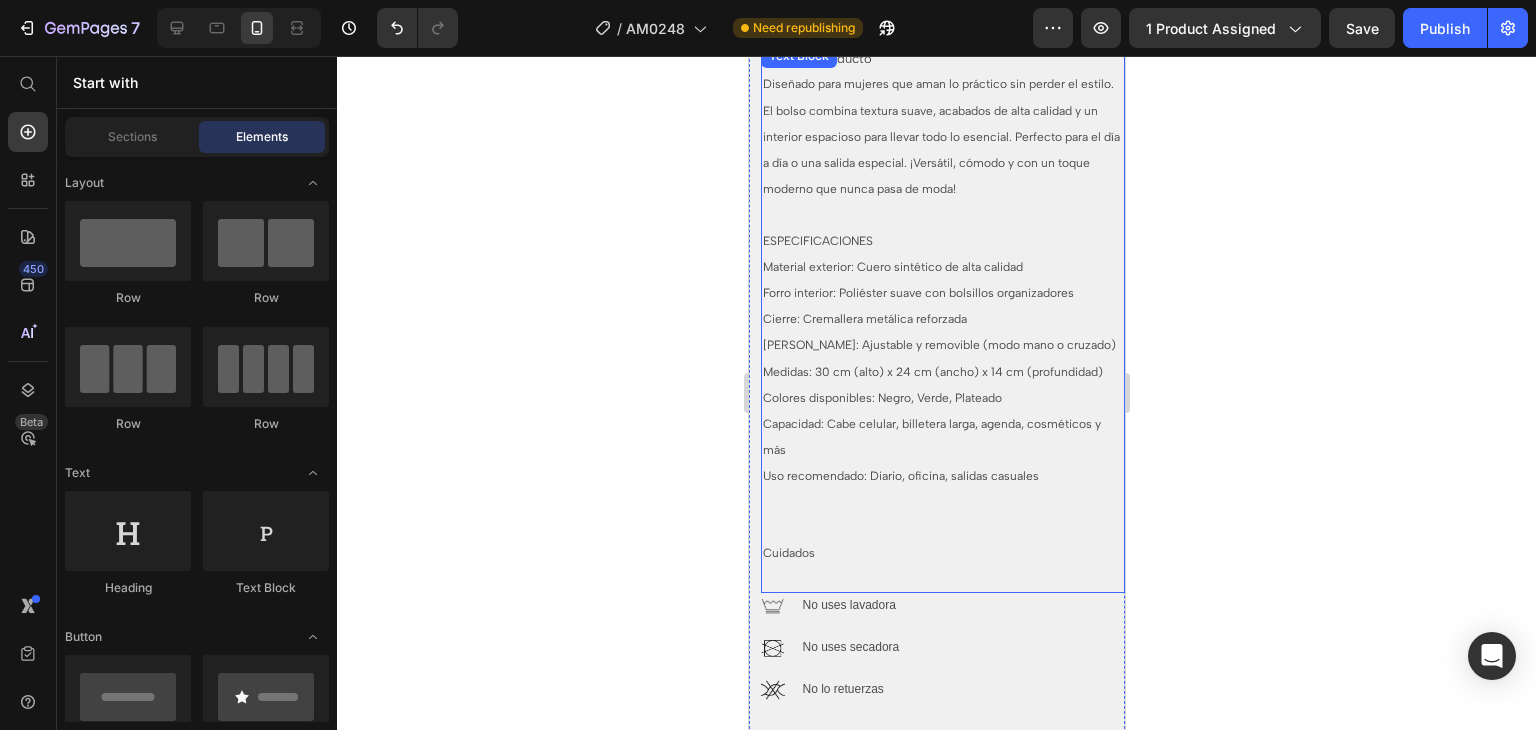 click on "Colores disponibles: Negro, Verde, Plateado" at bounding box center [881, 398] 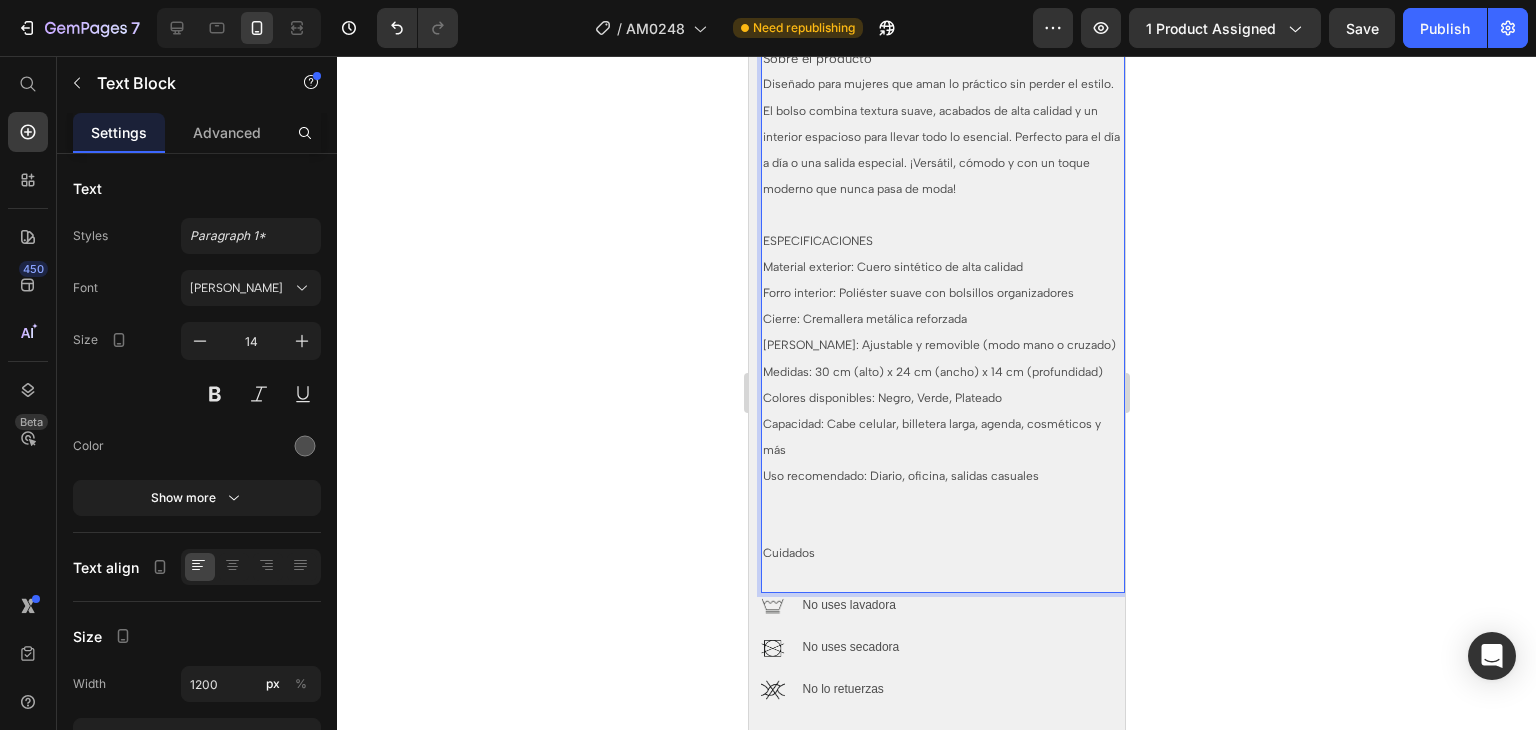 click on "Colores disponibles: Negro, Verde, Plateado" at bounding box center [881, 398] 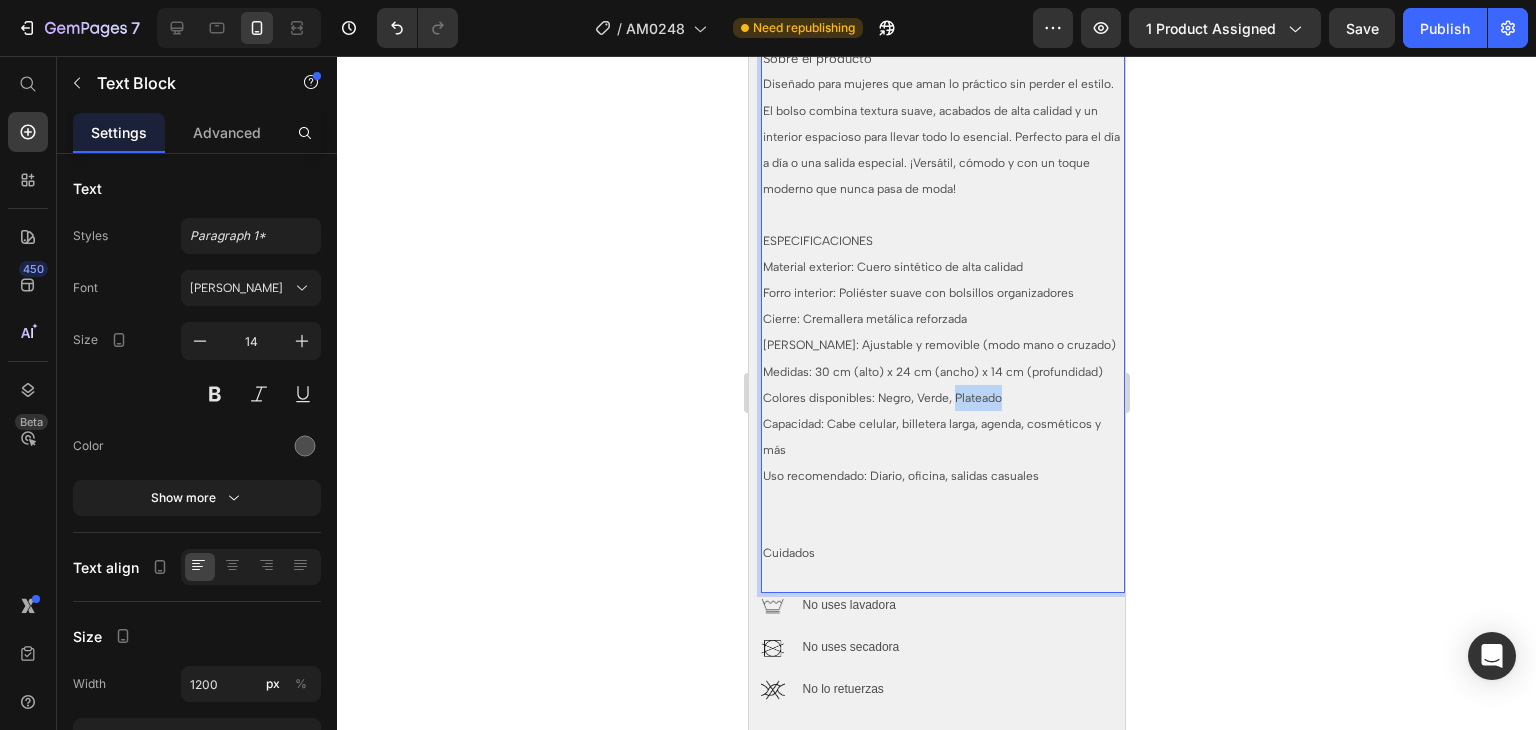 click on "Colores disponibles: Negro, Verde, Plateado" at bounding box center (881, 398) 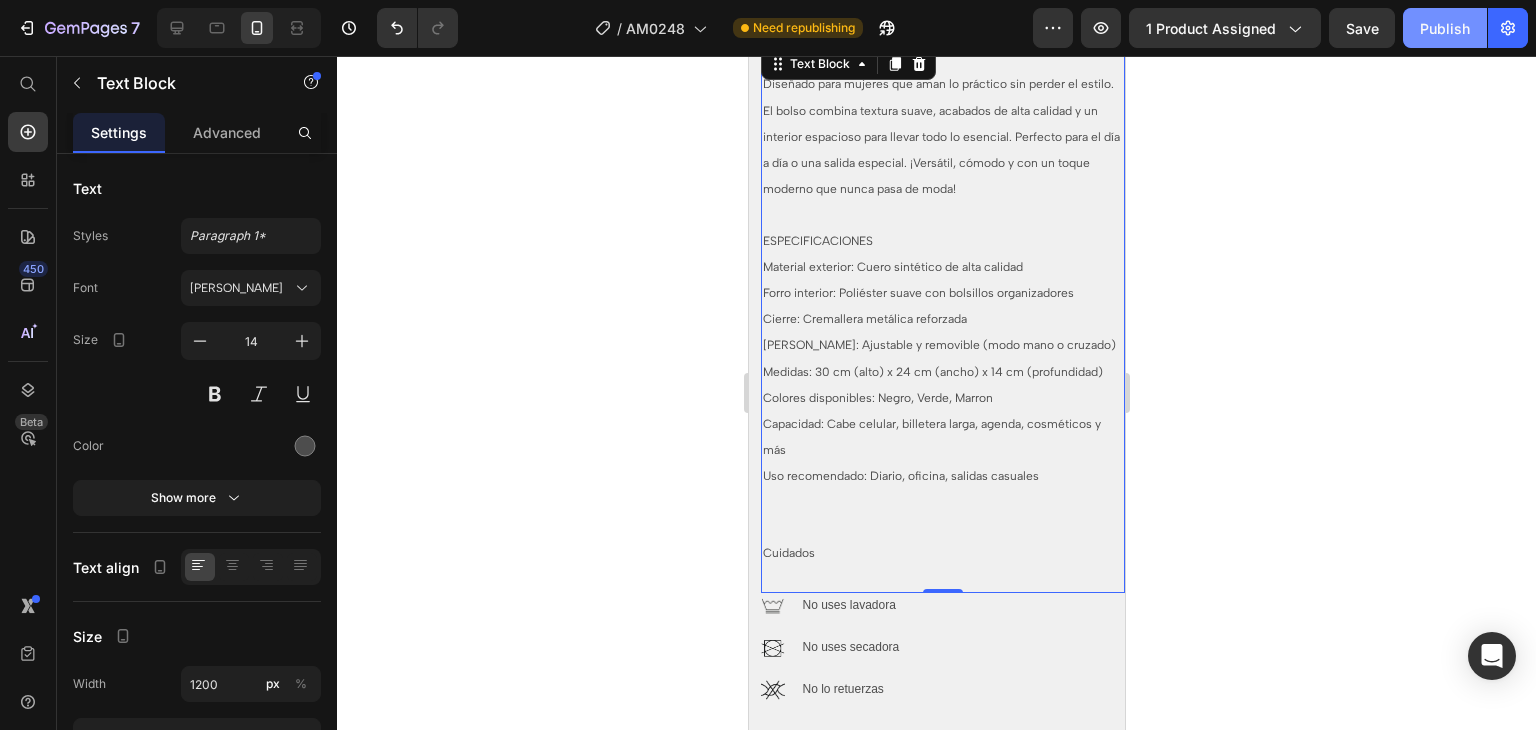click on "Publish" at bounding box center (1445, 28) 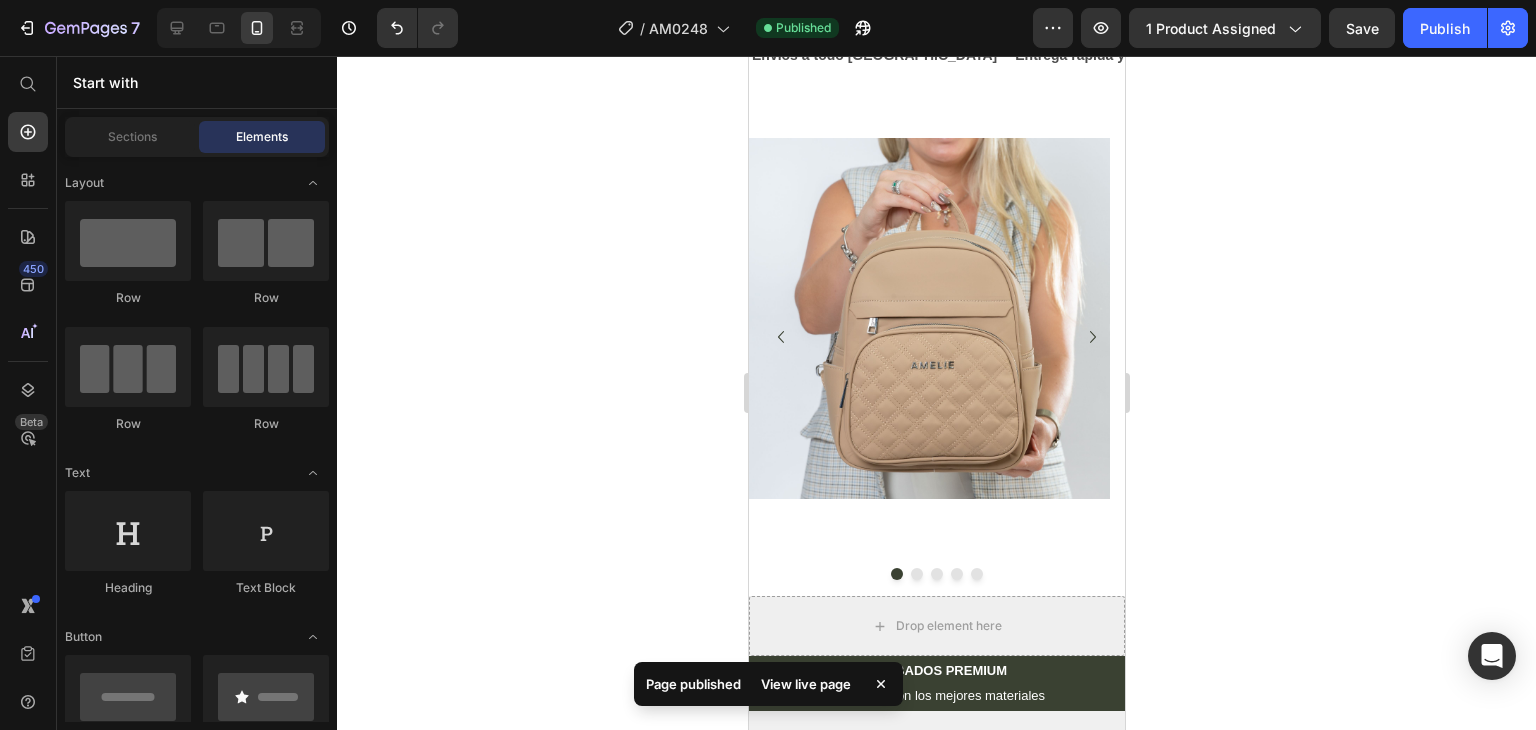 scroll, scrollTop: 0, scrollLeft: 0, axis: both 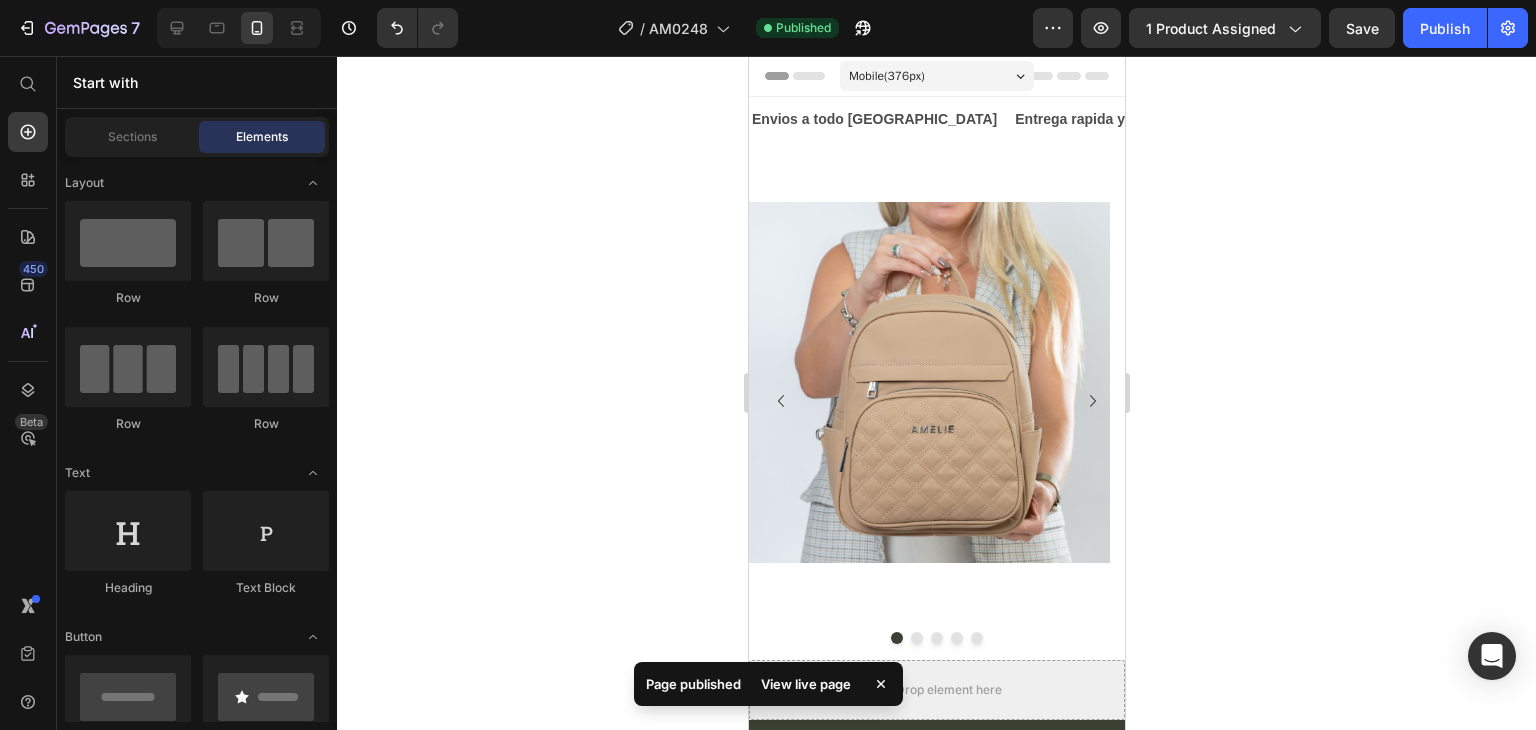 drag, startPoint x: 1119, startPoint y: 415, endPoint x: 1955, endPoint y: 162, distance: 873.44434 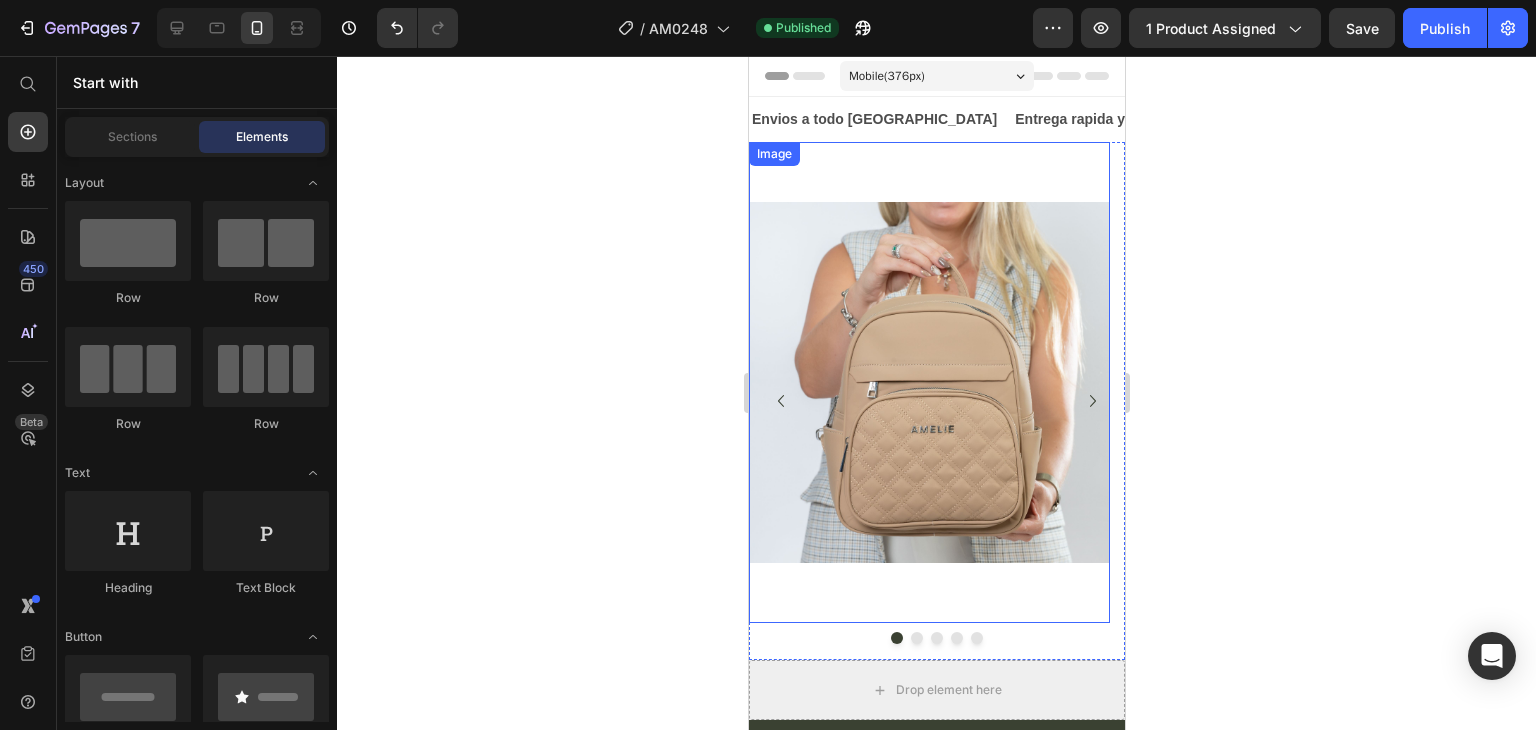 click at bounding box center [928, 382] 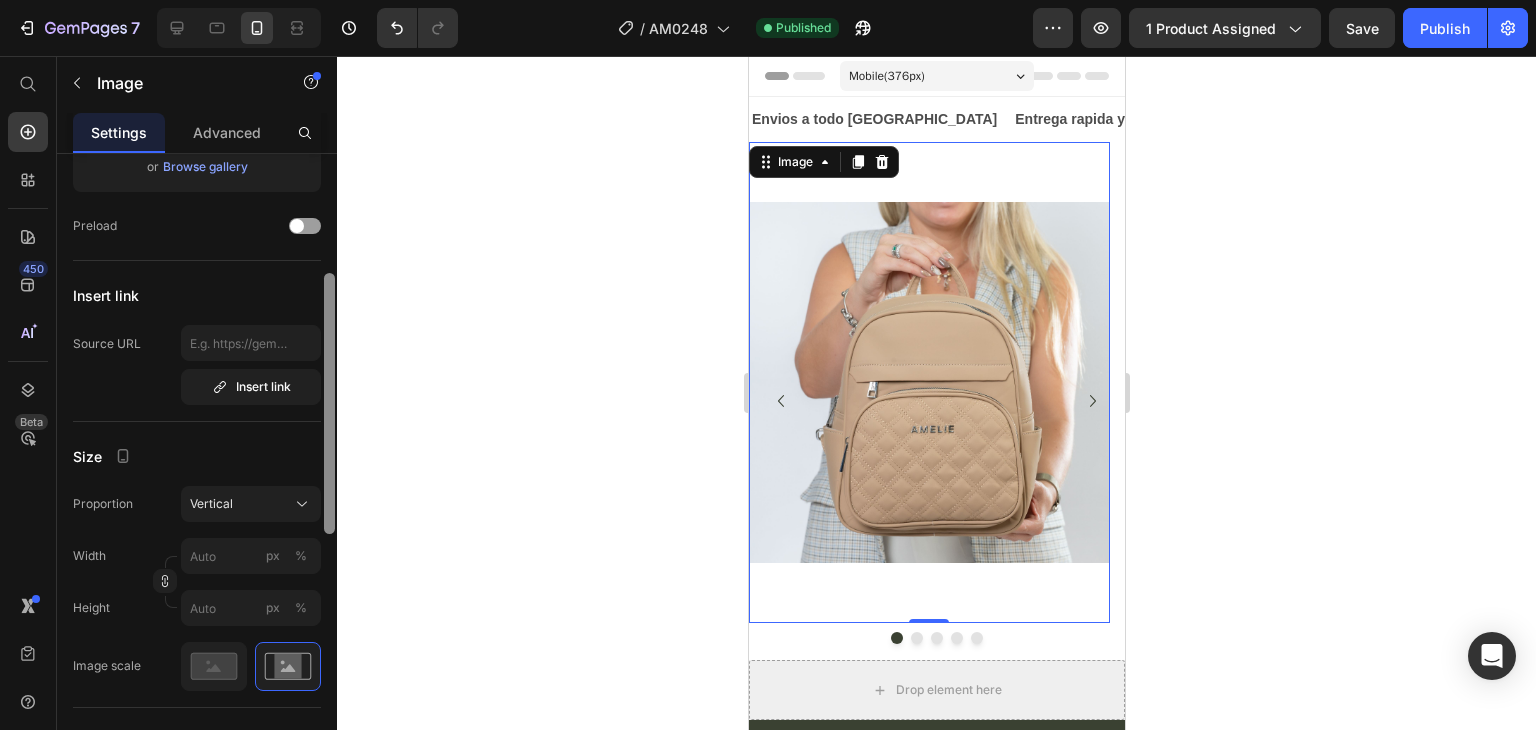 scroll, scrollTop: 324, scrollLeft: 0, axis: vertical 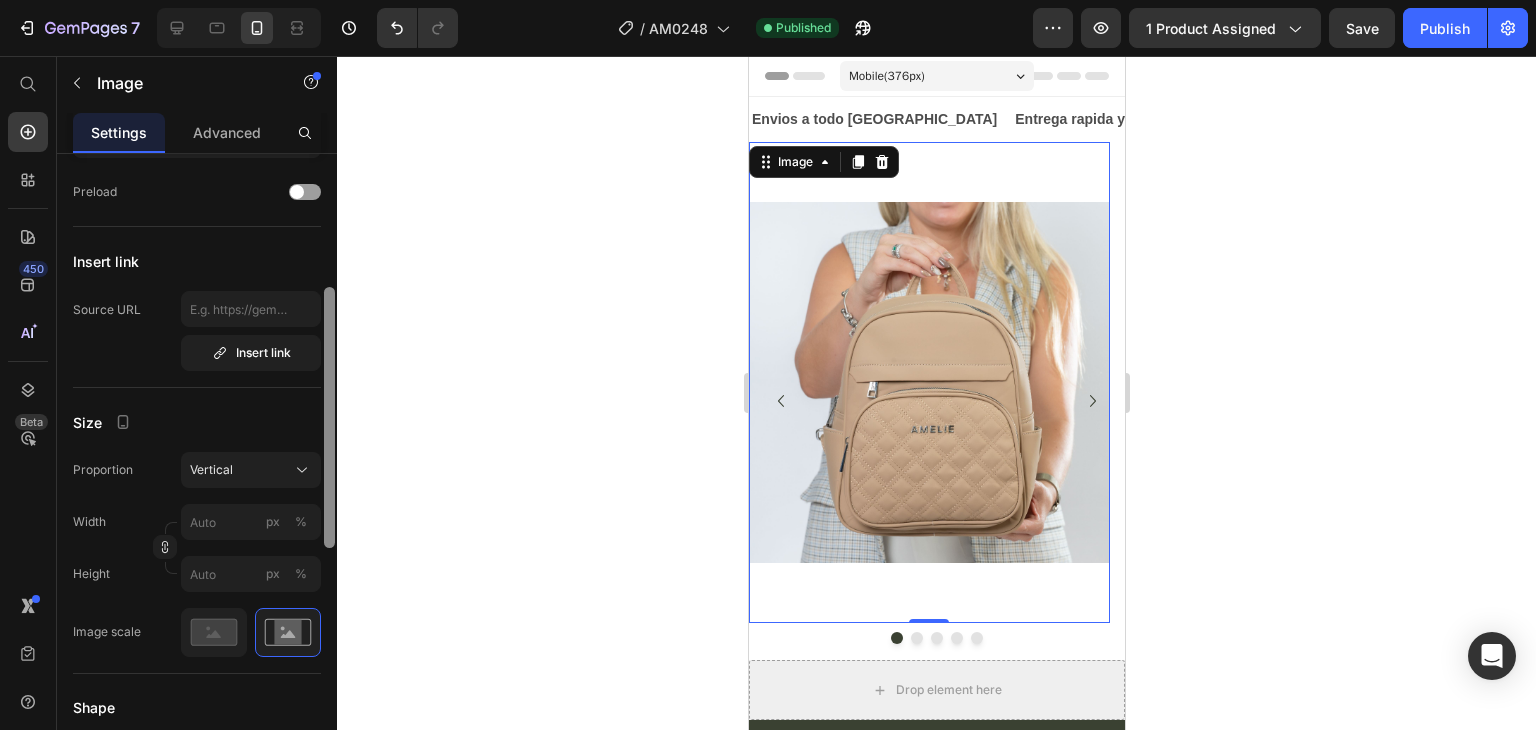 drag, startPoint x: 329, startPoint y: 319, endPoint x: 353, endPoint y: 453, distance: 136.1323 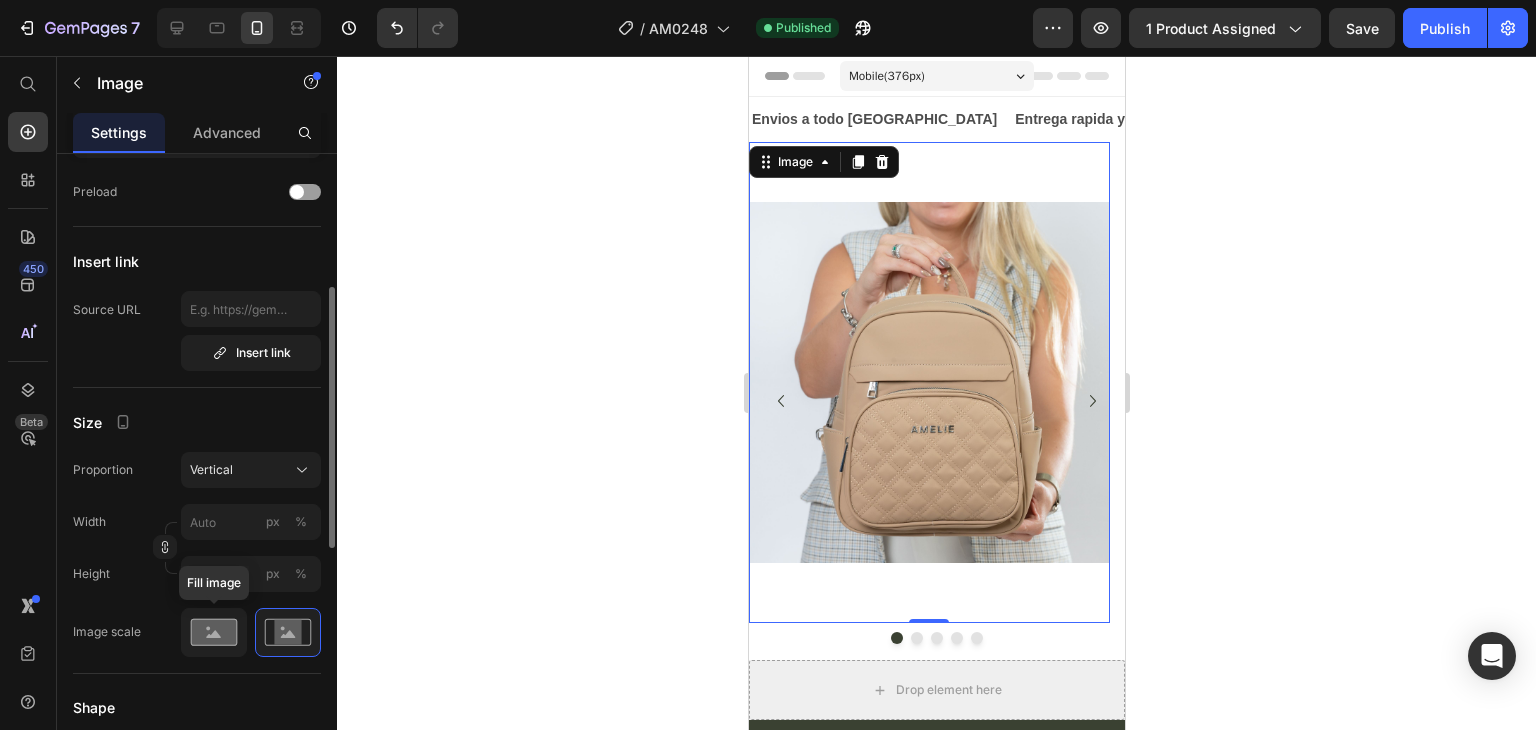 click 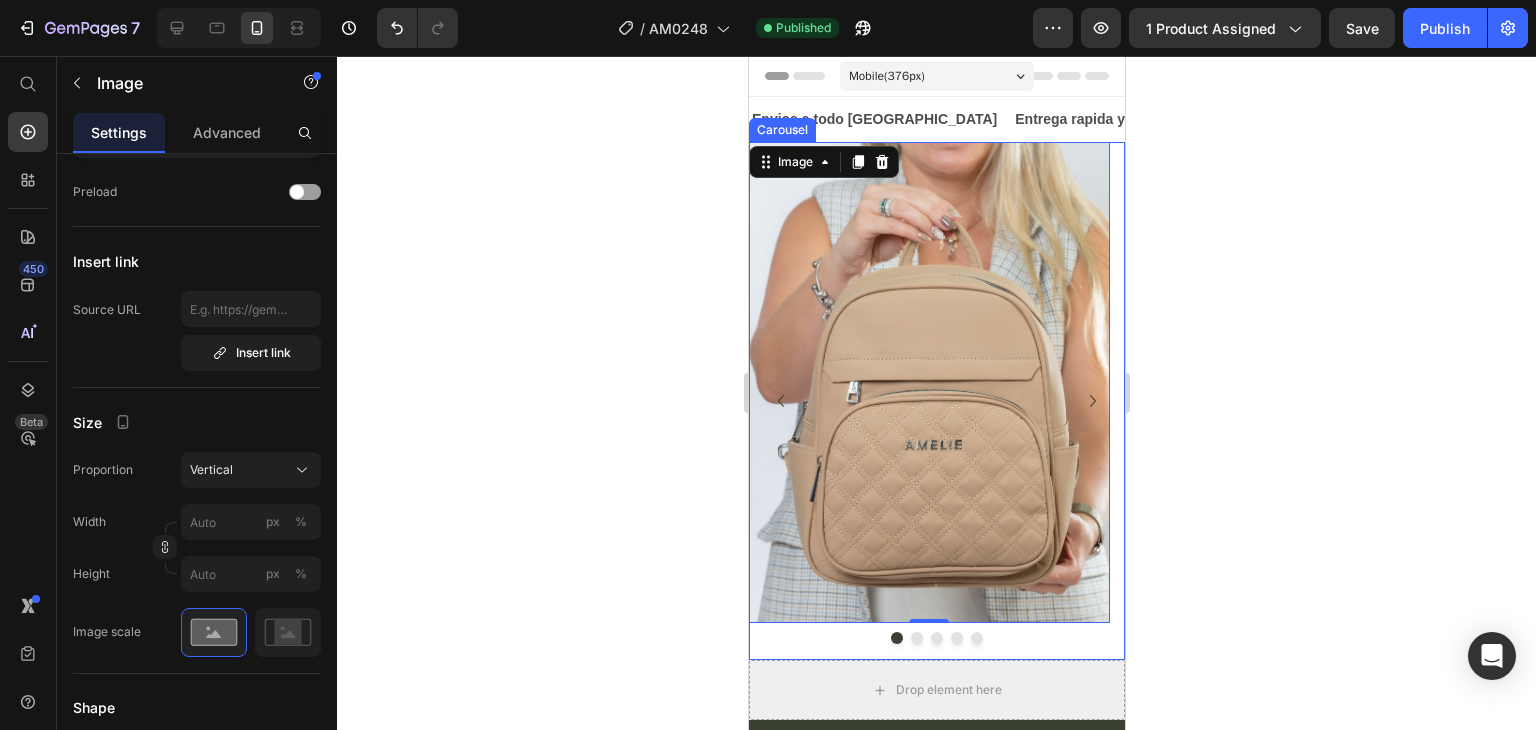 click at bounding box center (916, 638) 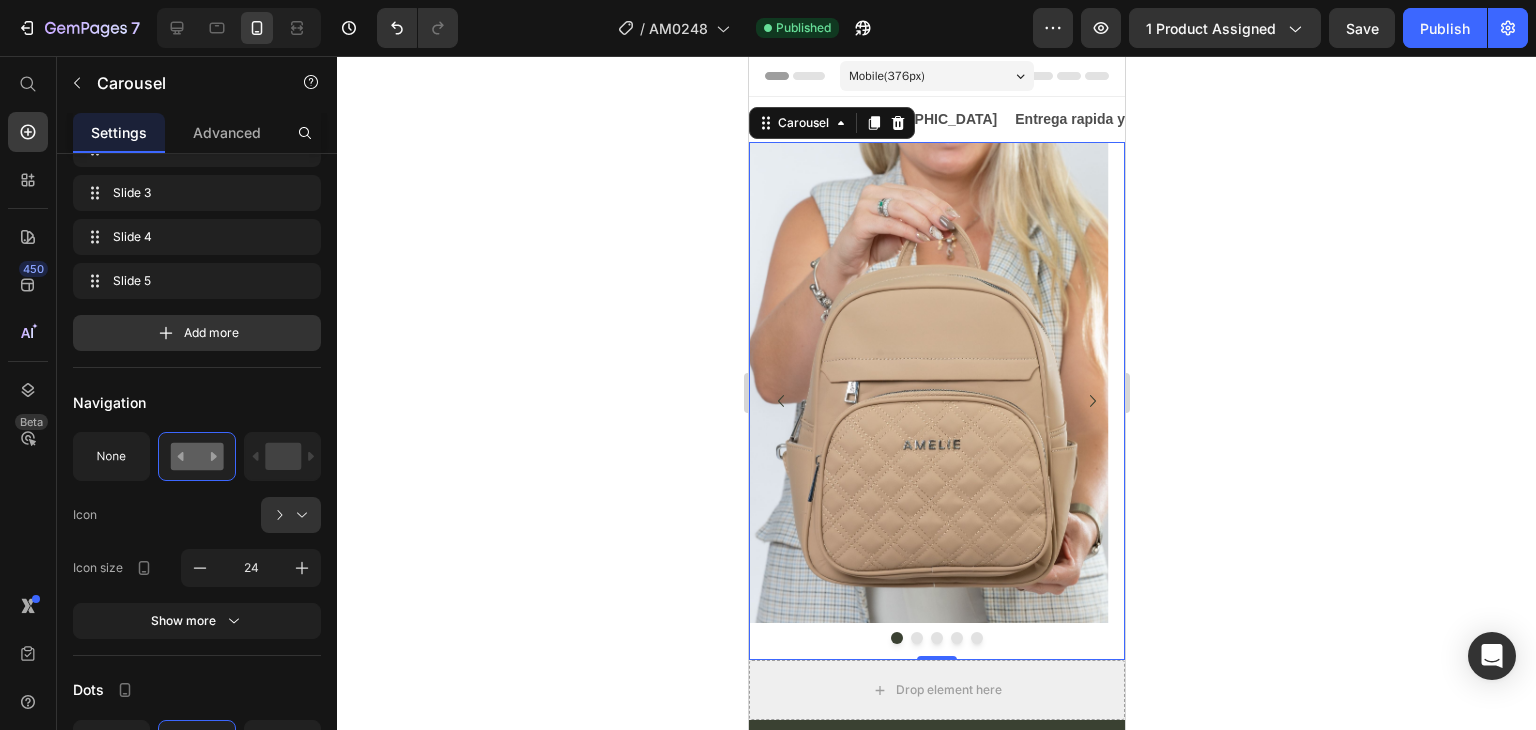 scroll, scrollTop: 0, scrollLeft: 0, axis: both 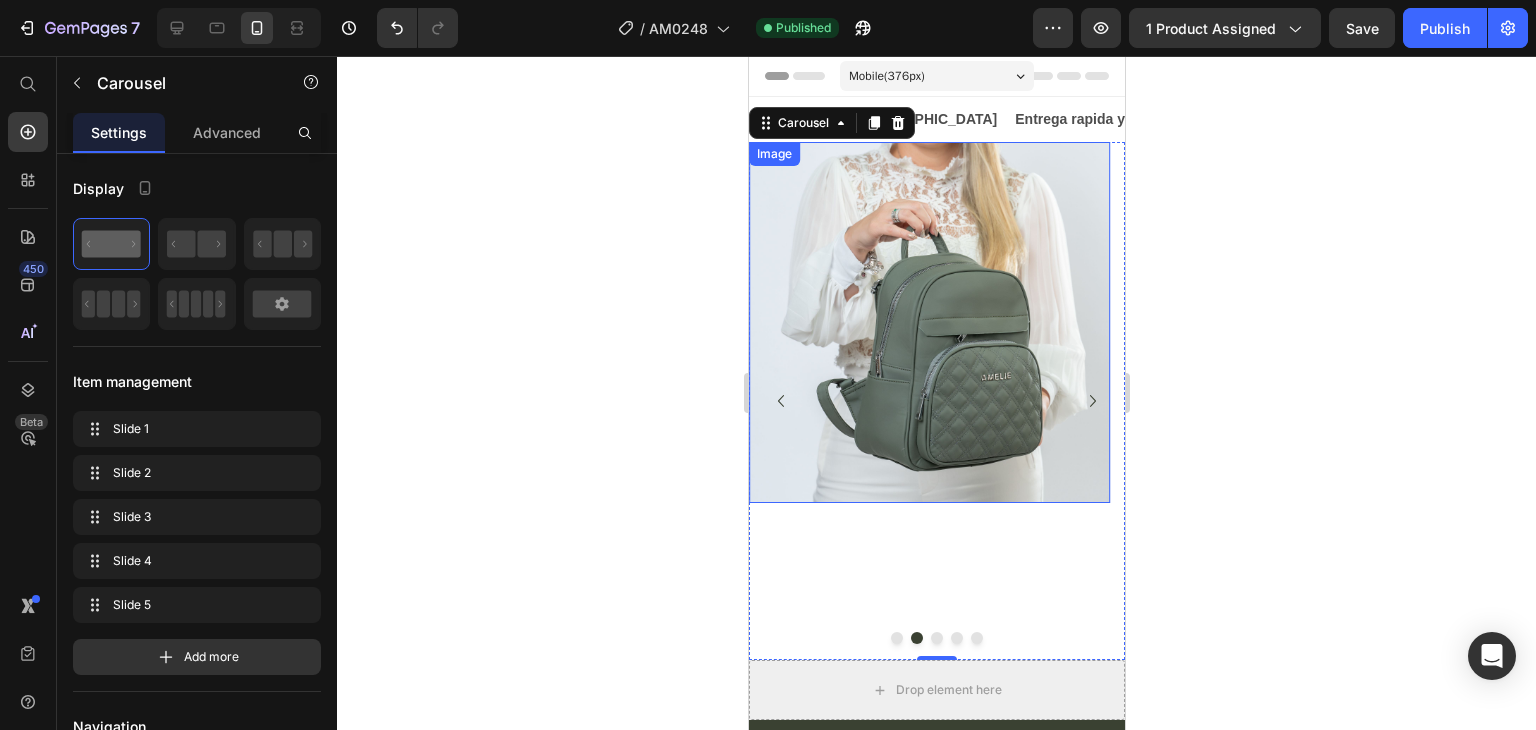 click at bounding box center (928, 322) 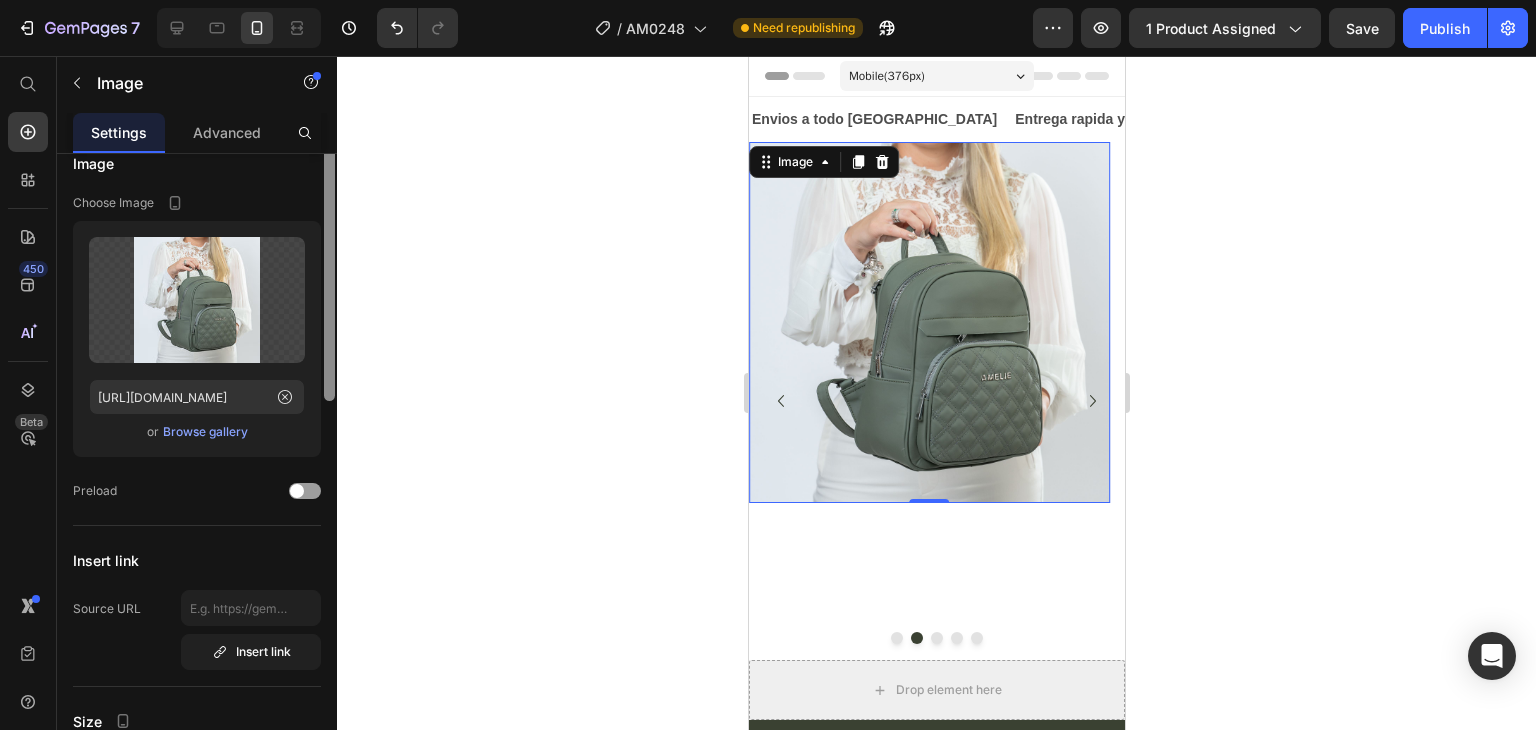 scroll, scrollTop: 0, scrollLeft: 0, axis: both 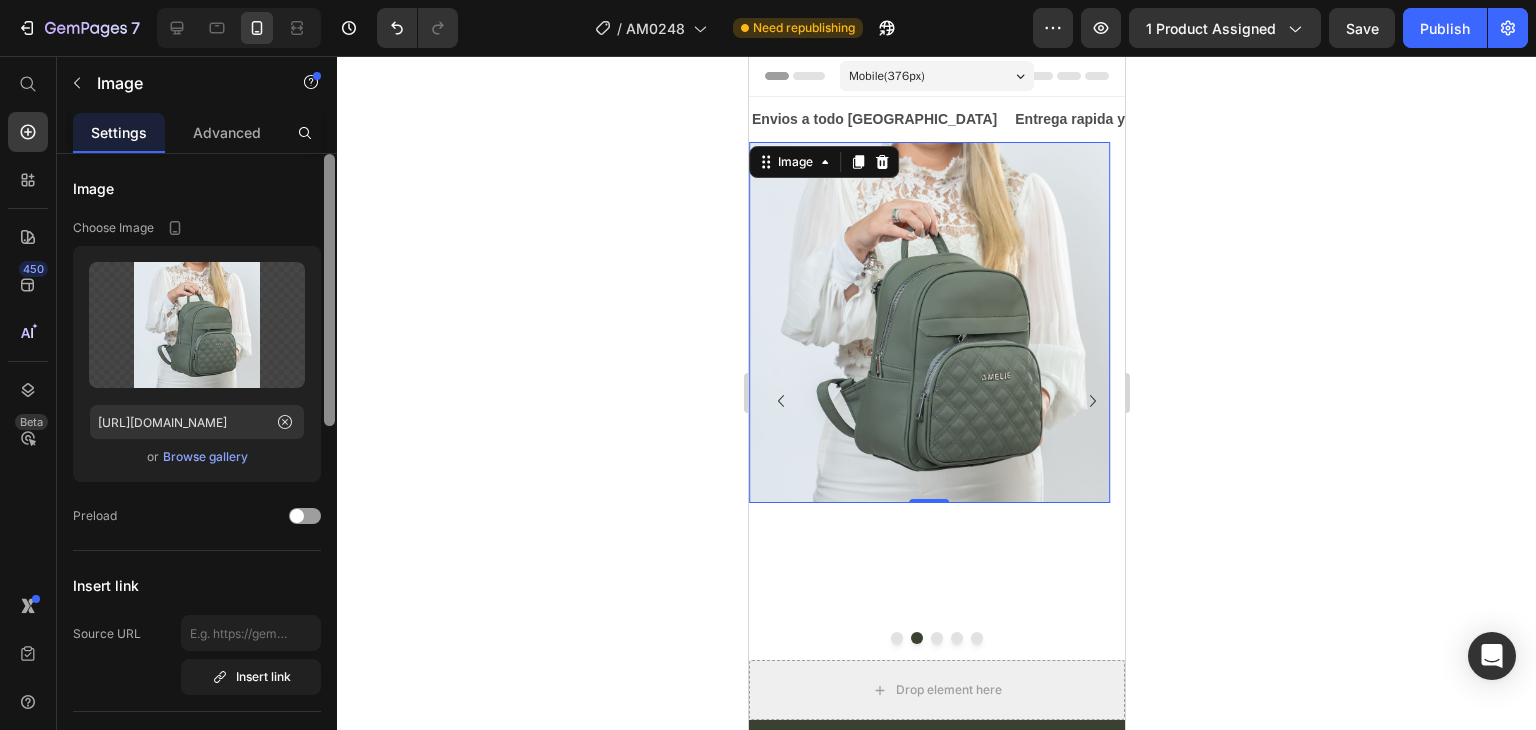 drag, startPoint x: 328, startPoint y: 365, endPoint x: 342, endPoint y: 358, distance: 15.652476 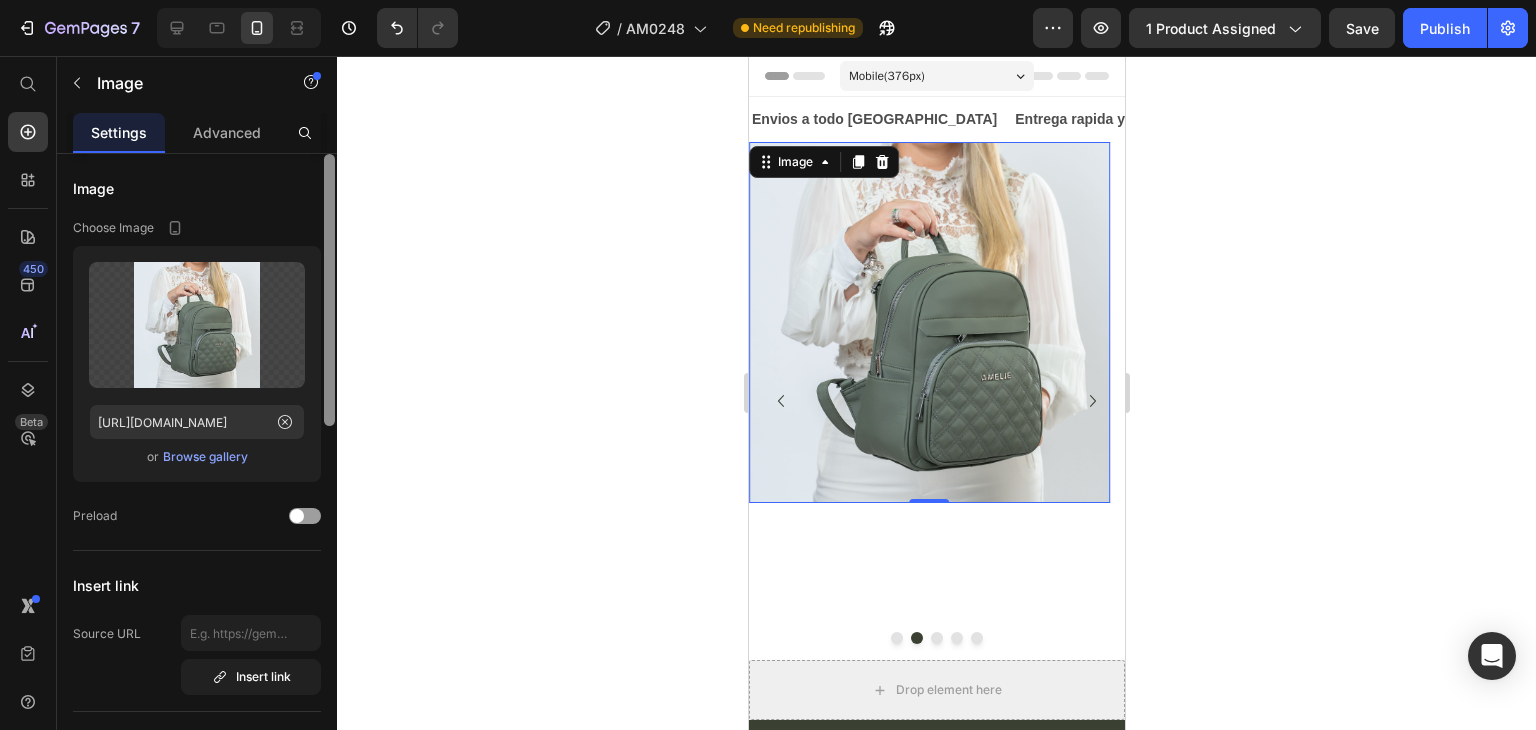 click on "7  Version history  /  AM0248 Need republishing Preview 1 product assigned  Save   Publish  450 Beta Start with Sections Elements Hero Section Product Detail Brands Trusted Badges Guarantee Product Breakdown How to use Testimonials Compare Bundle FAQs Social Proof Brand Story Product List Collection Blog List Contact Sticky Add to Cart Custom Footer Browse Library 450 Layout
Row
Row
Row
Row Text
Heading
Text Block Button
Button
Button
Sticky Back to top Media
Image
Image" 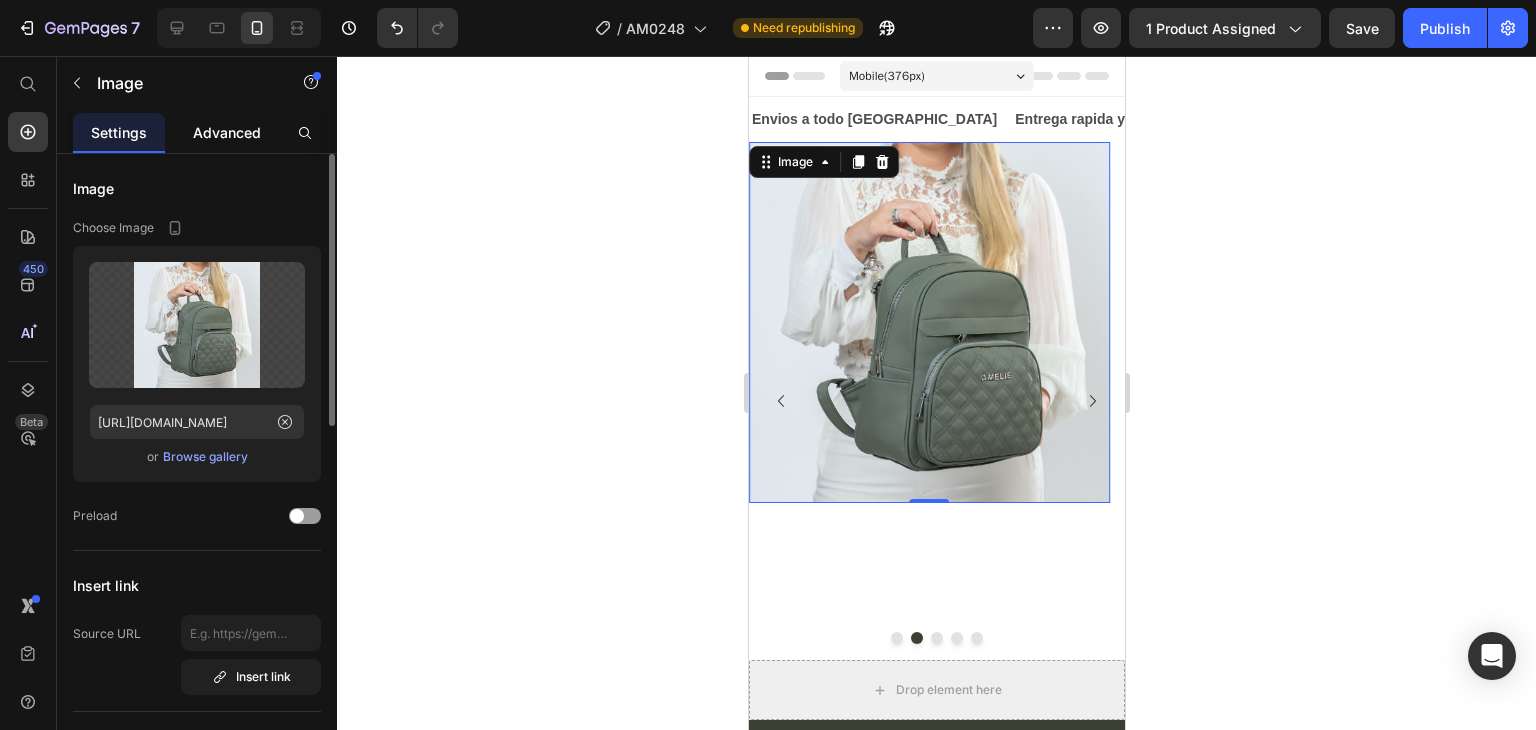 click on "Advanced" at bounding box center [227, 132] 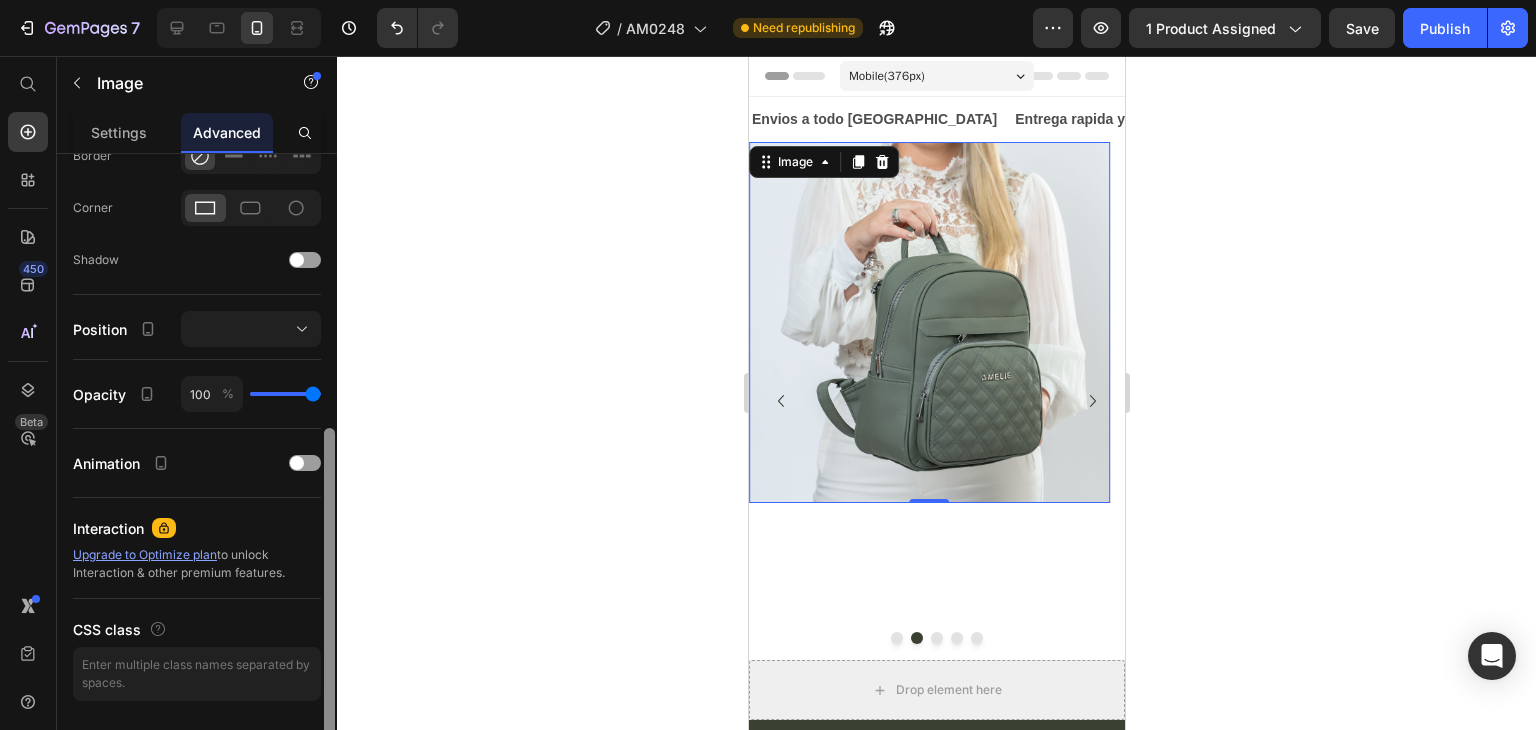 scroll, scrollTop: 592, scrollLeft: 0, axis: vertical 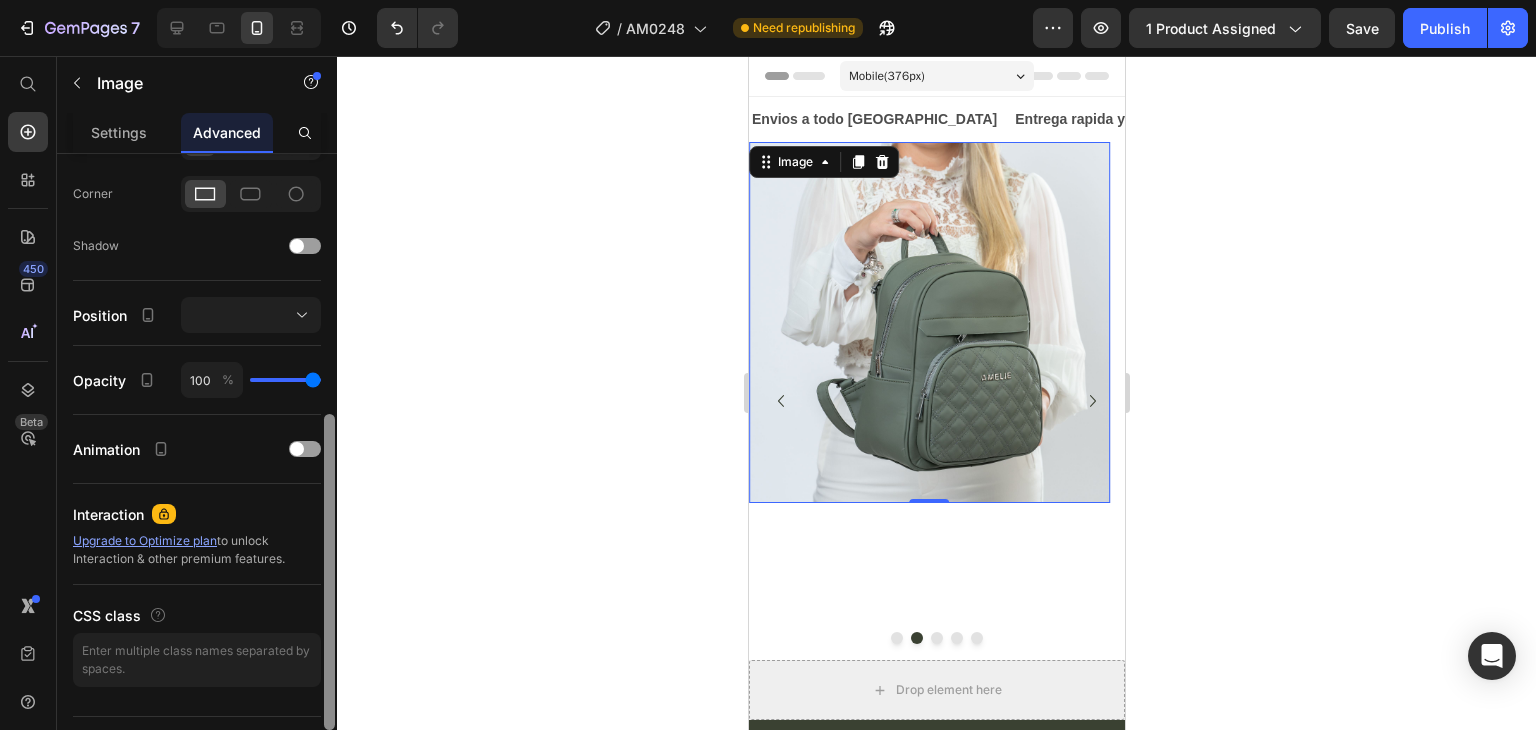 drag, startPoint x: 328, startPoint y: 181, endPoint x: 372, endPoint y: 477, distance: 299.2524 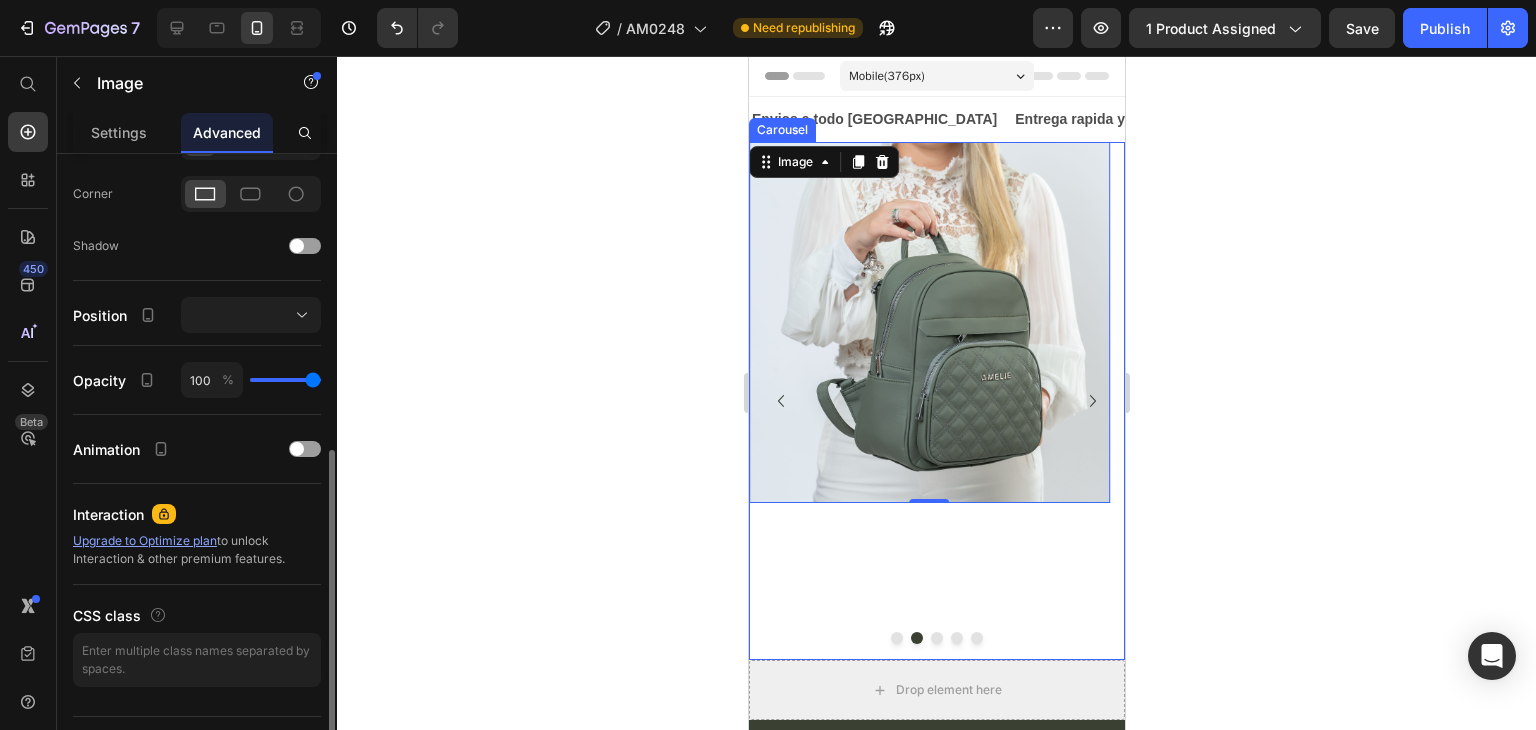 click on "Image   0" at bounding box center [928, 401] 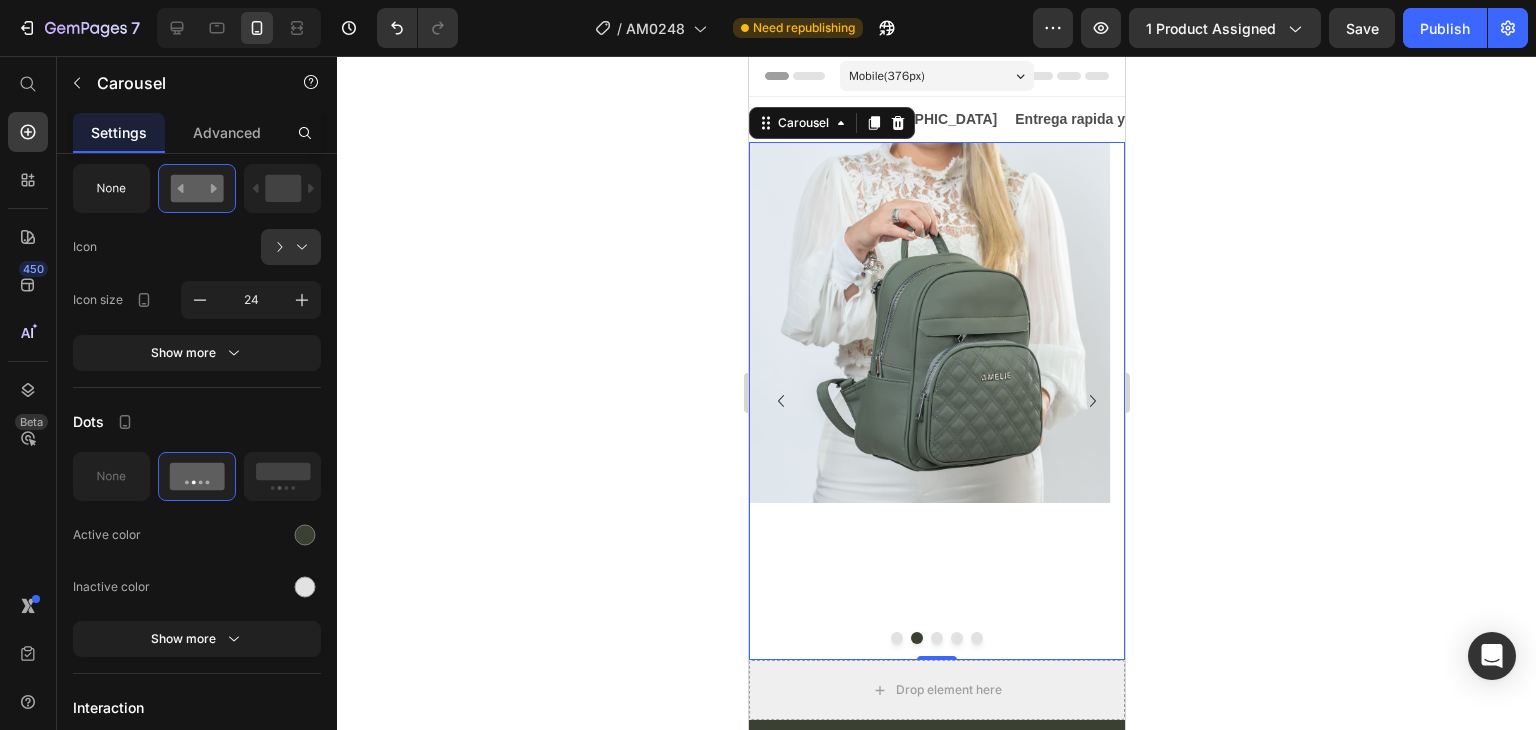 scroll, scrollTop: 0, scrollLeft: 0, axis: both 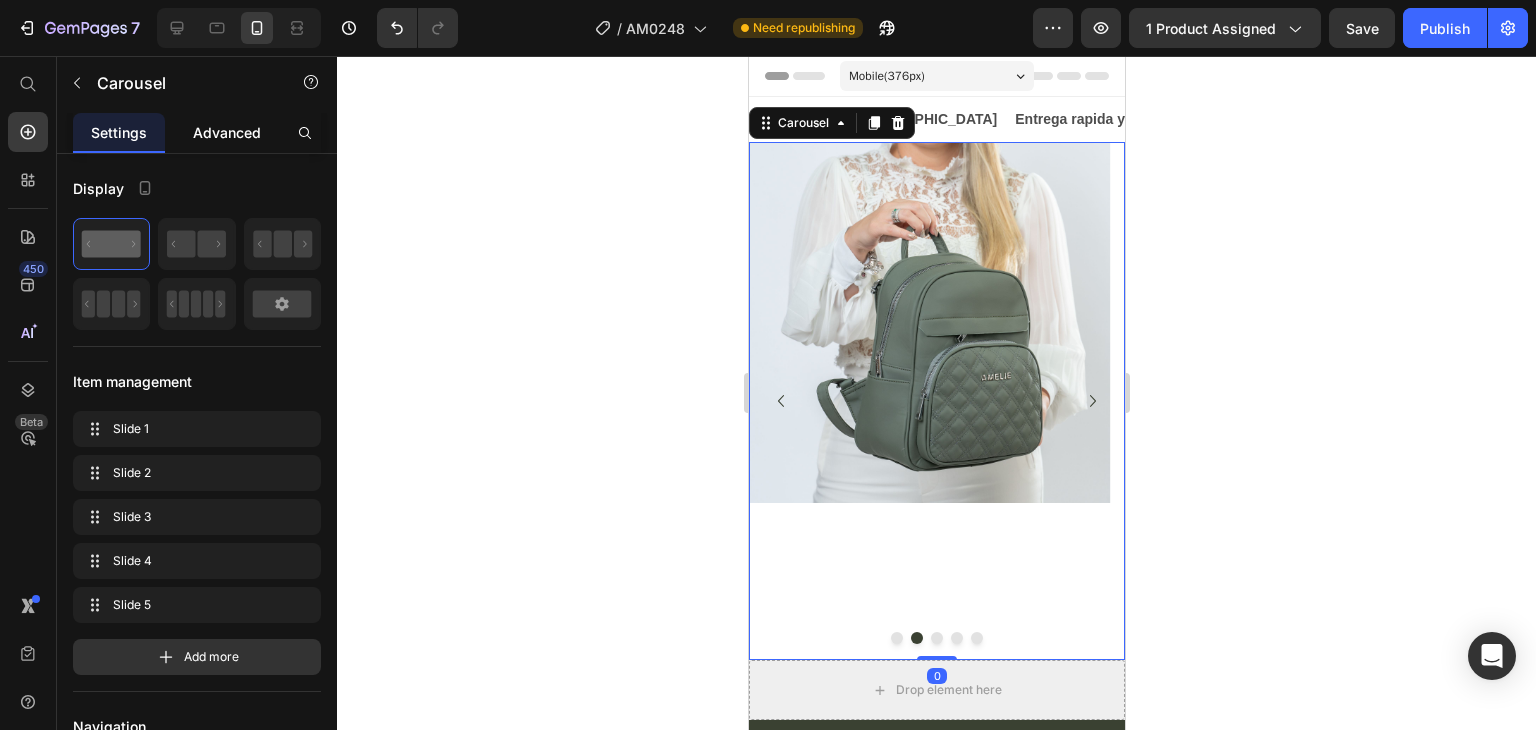 click on "Advanced" at bounding box center (227, 132) 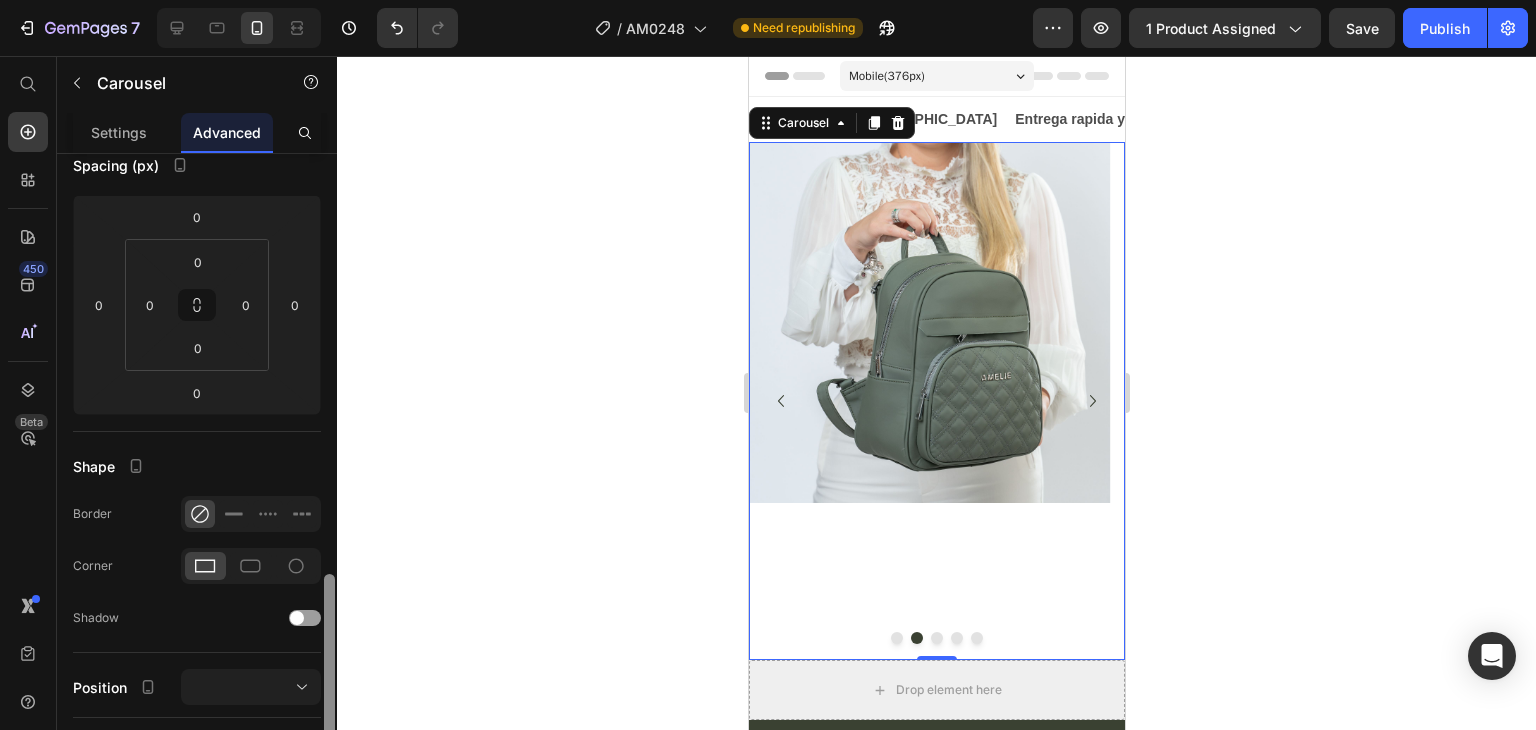 scroll, scrollTop: 0, scrollLeft: 0, axis: both 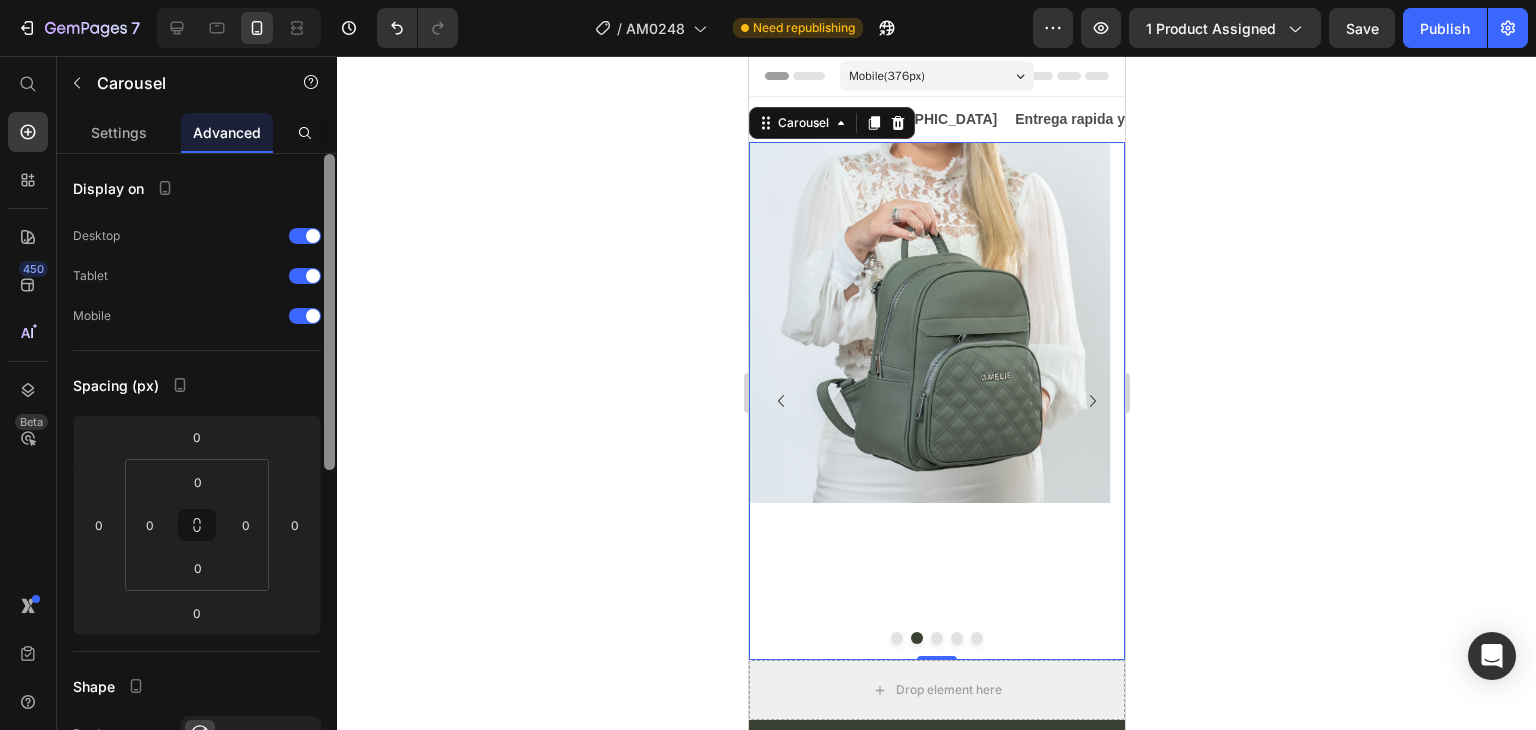 drag, startPoint x: 332, startPoint y: 217, endPoint x: 320, endPoint y: 192, distance: 27.730848 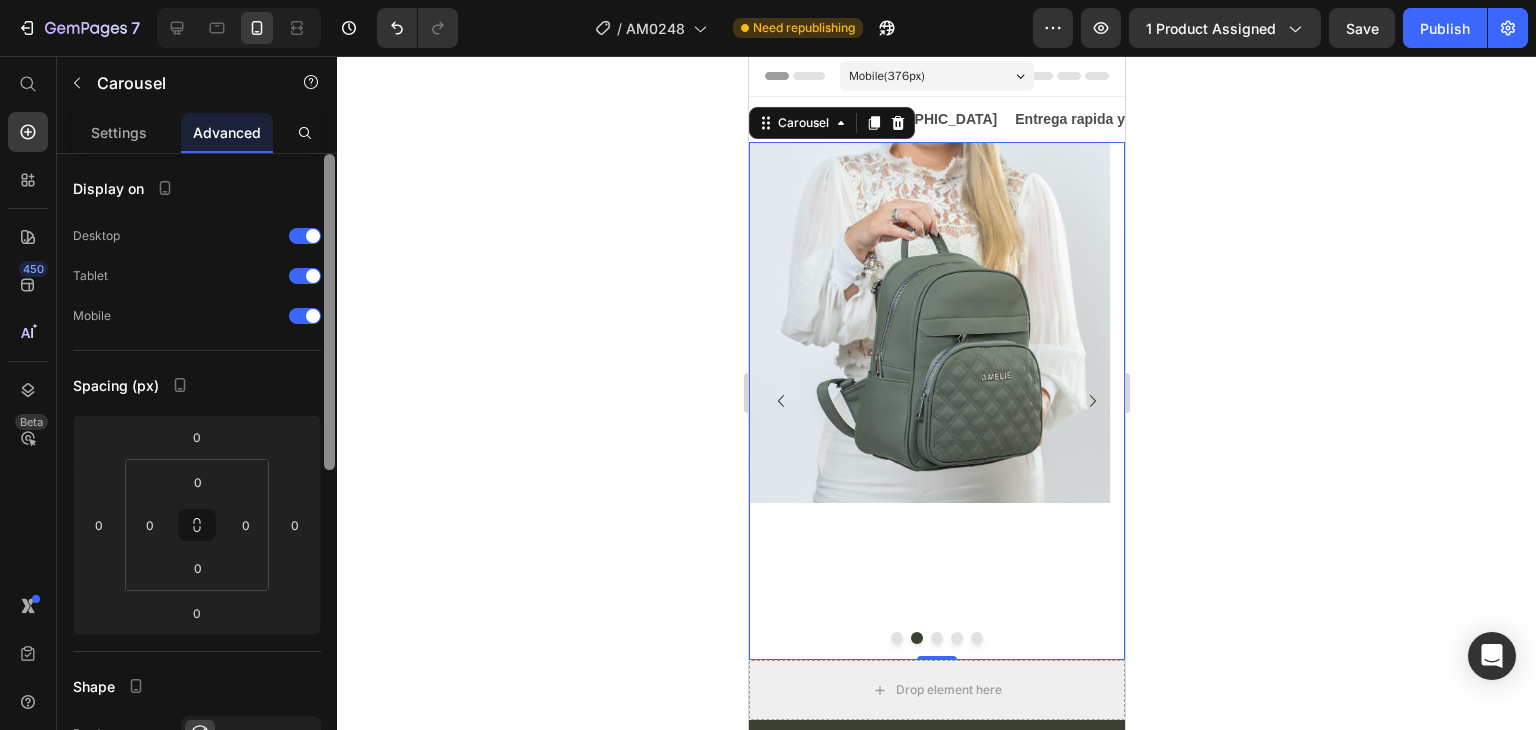 click on "Display on Desktop Tablet Mobile Spacing (px) 0 0 0 0 0 0 0 0 Shape Border Corner Shadow Position Opacity 100 % Animation Interaction Upgrade to Optimize plan  to unlock Interaction & other premium features. CSS class  Delete element" at bounding box center [197, 470] 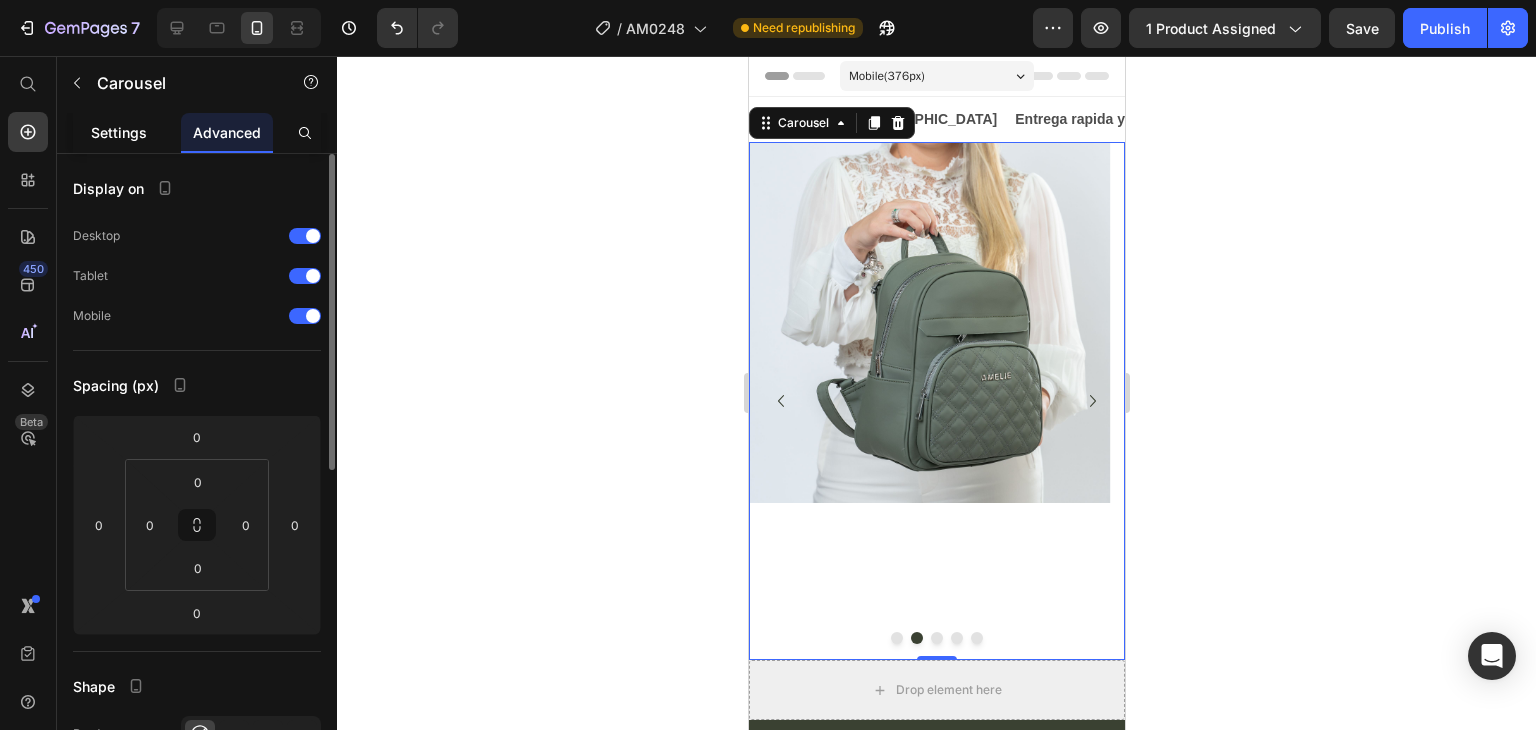 click on "Settings" at bounding box center [119, 132] 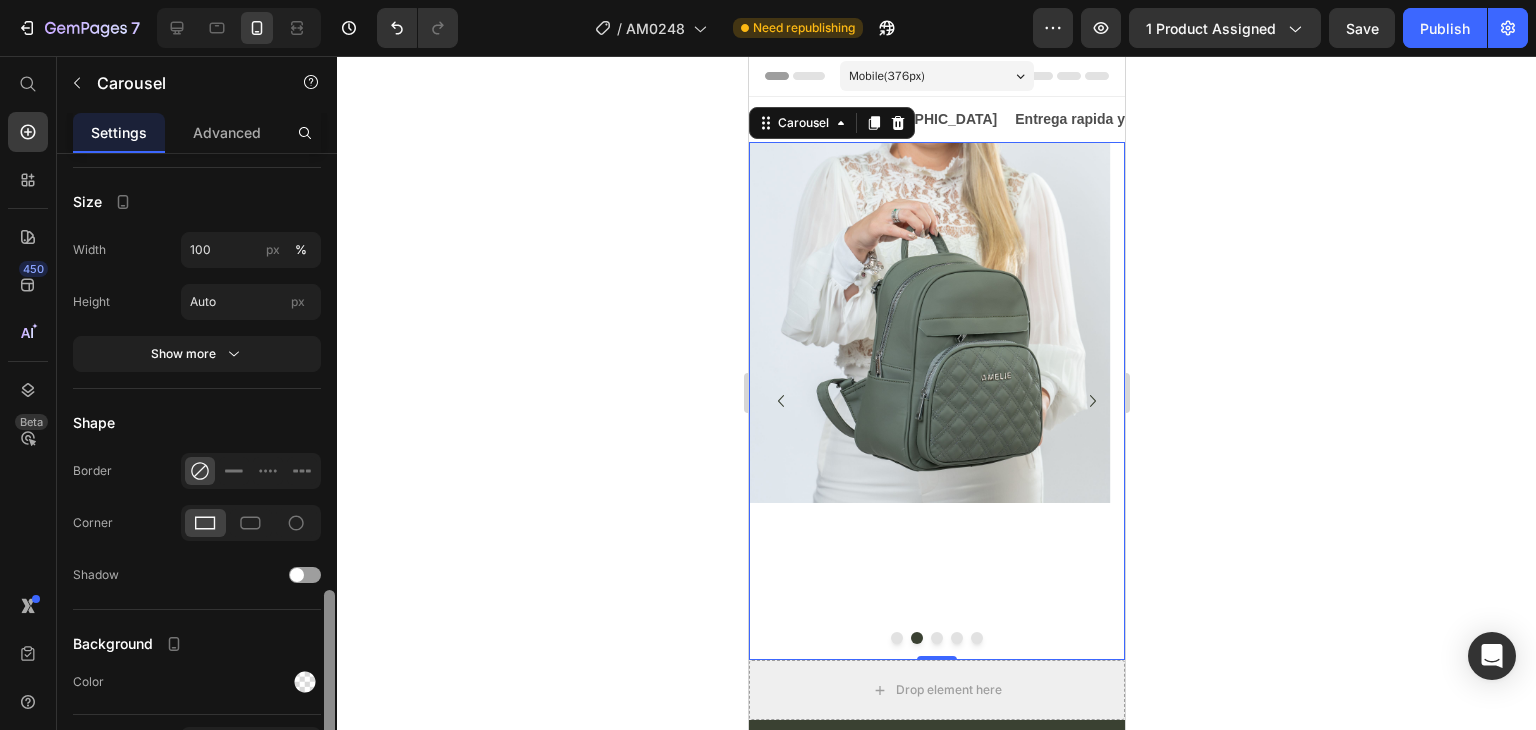 scroll, scrollTop: 1447, scrollLeft: 0, axis: vertical 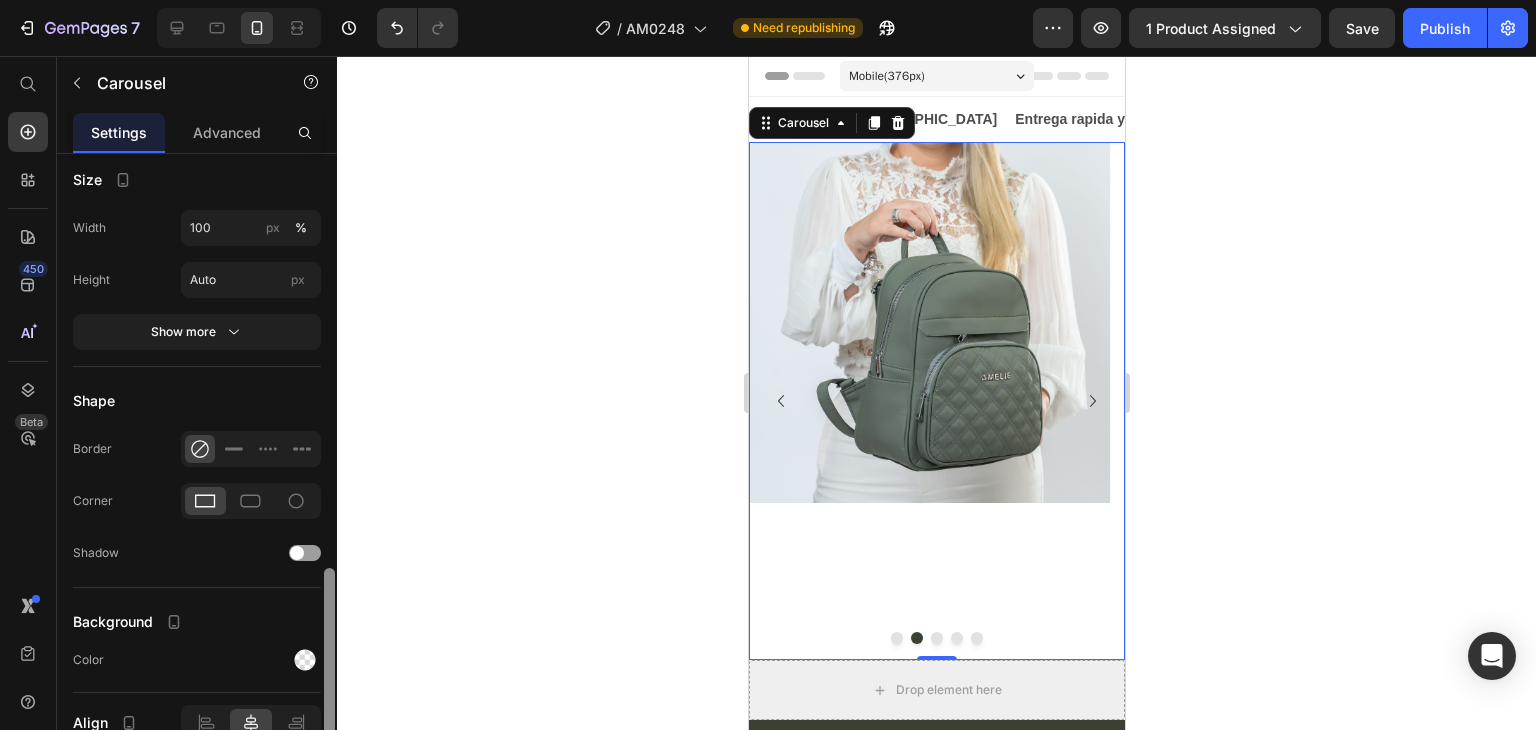 drag, startPoint x: 328, startPoint y: 225, endPoint x: 388, endPoint y: 648, distance: 427.23413 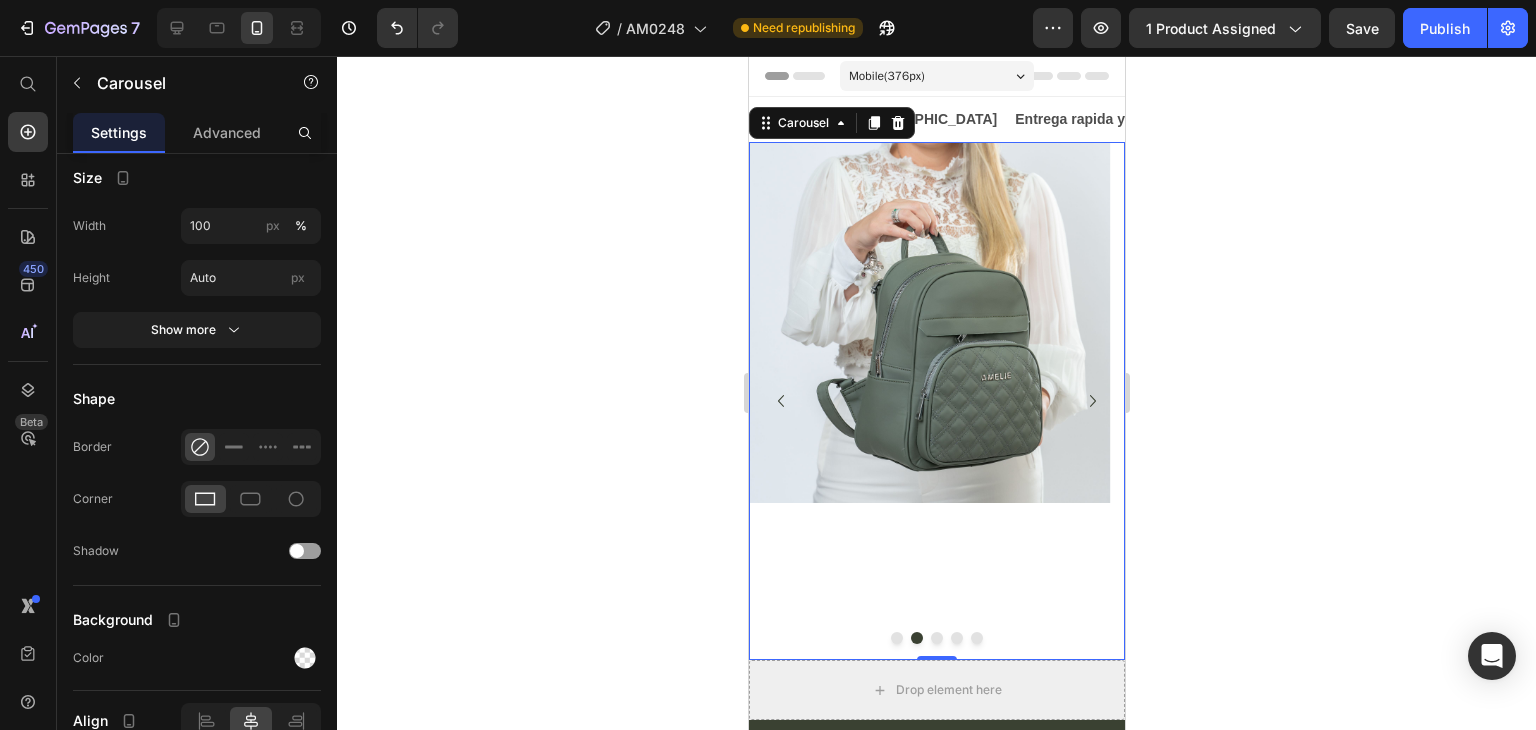 click on "Image" at bounding box center [928, 401] 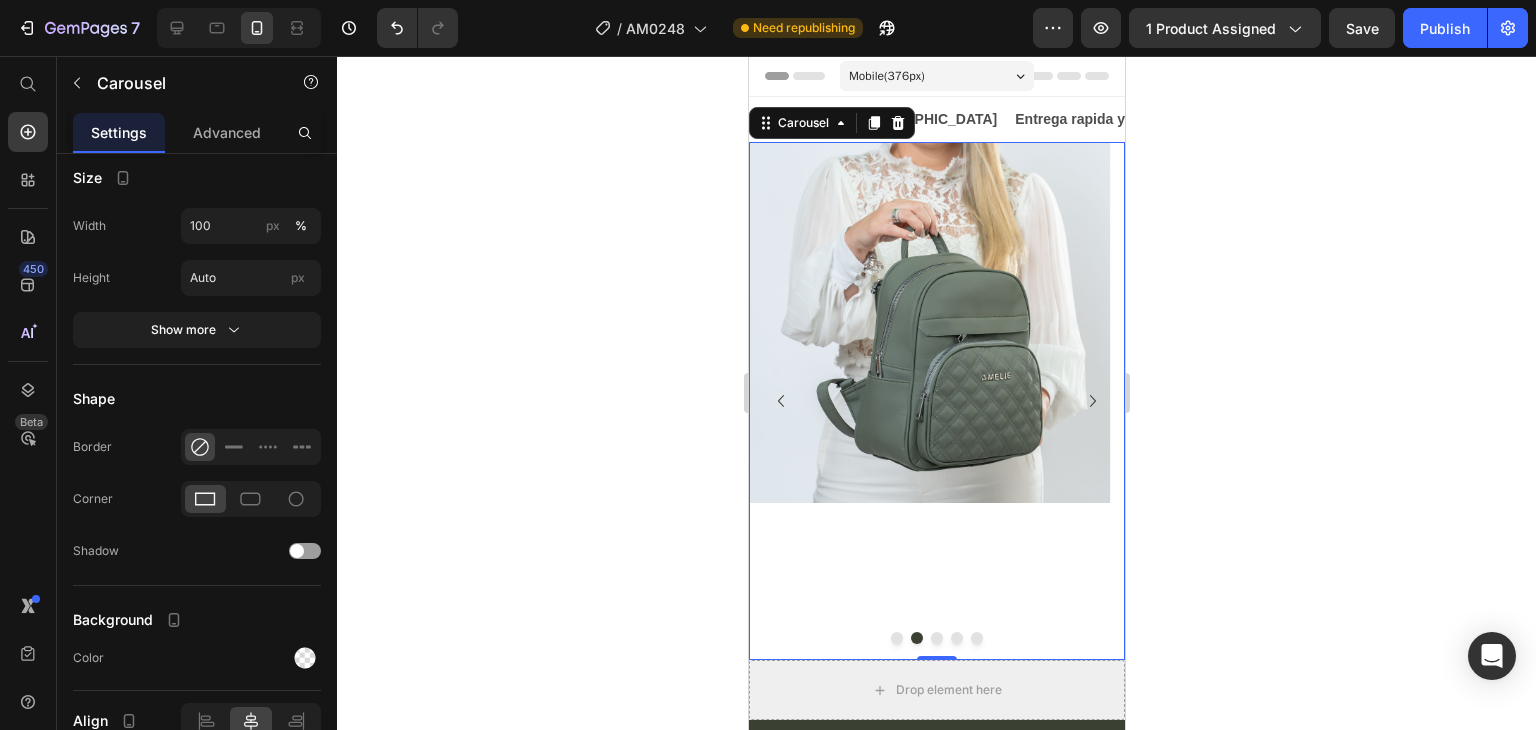 click at bounding box center (936, 638) 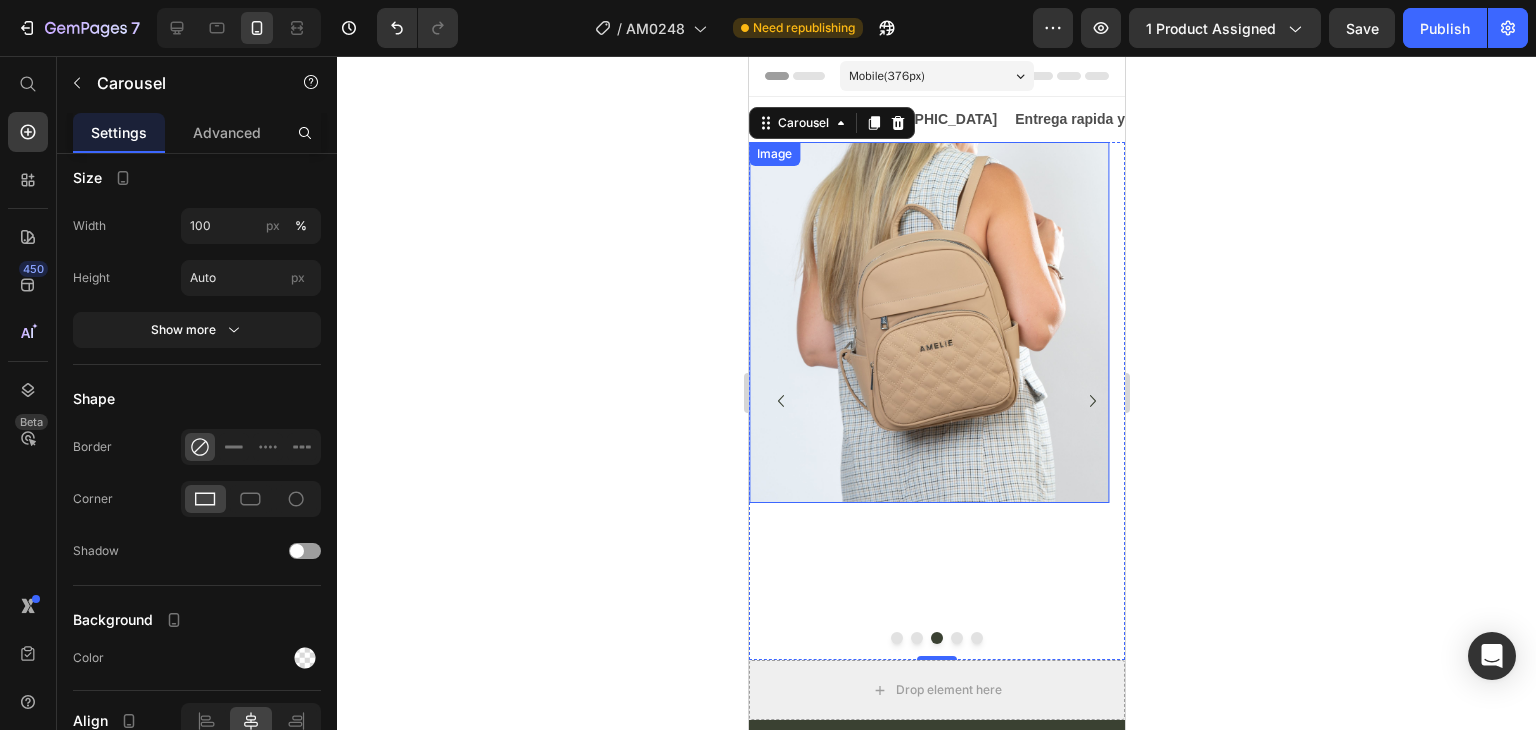 click at bounding box center (928, 322) 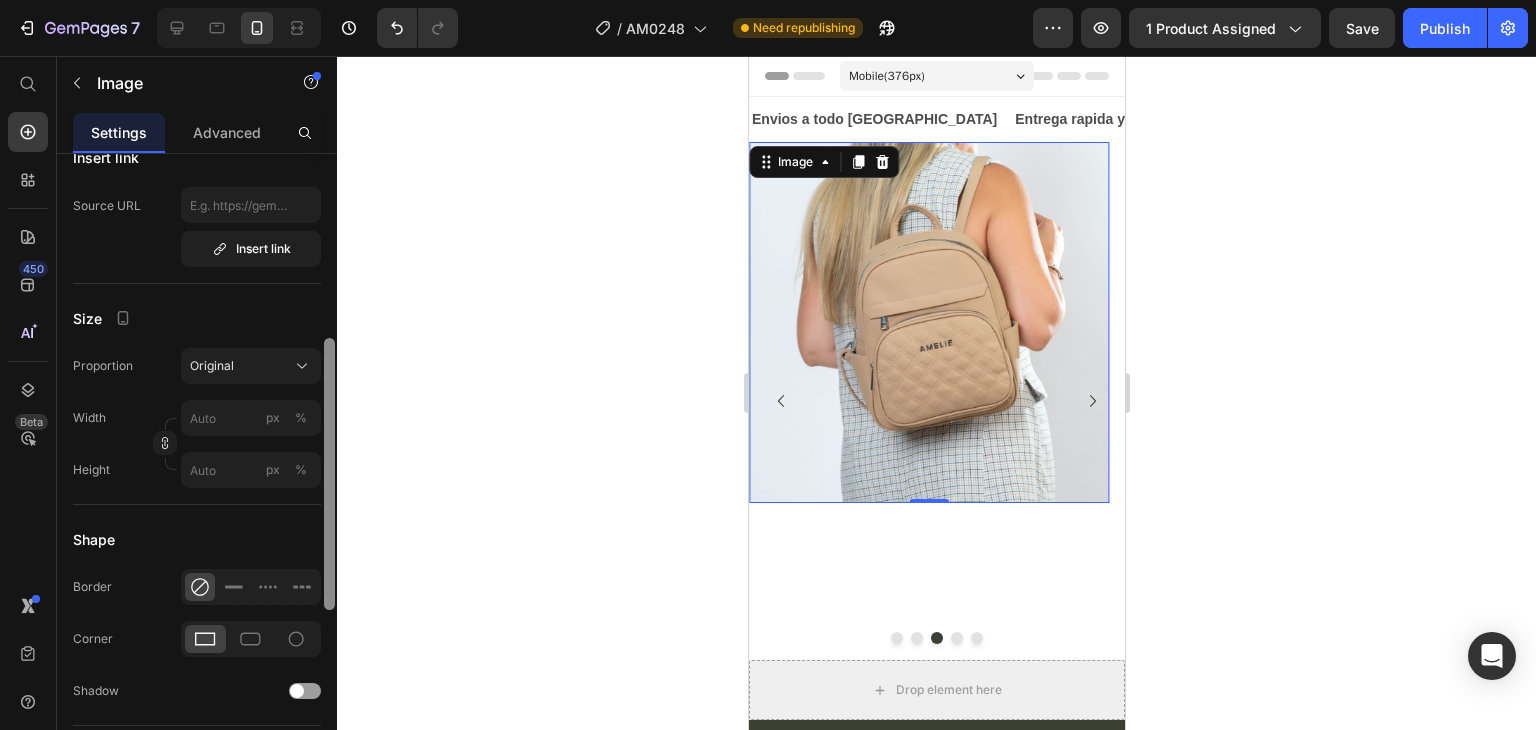 scroll, scrollTop: 431, scrollLeft: 0, axis: vertical 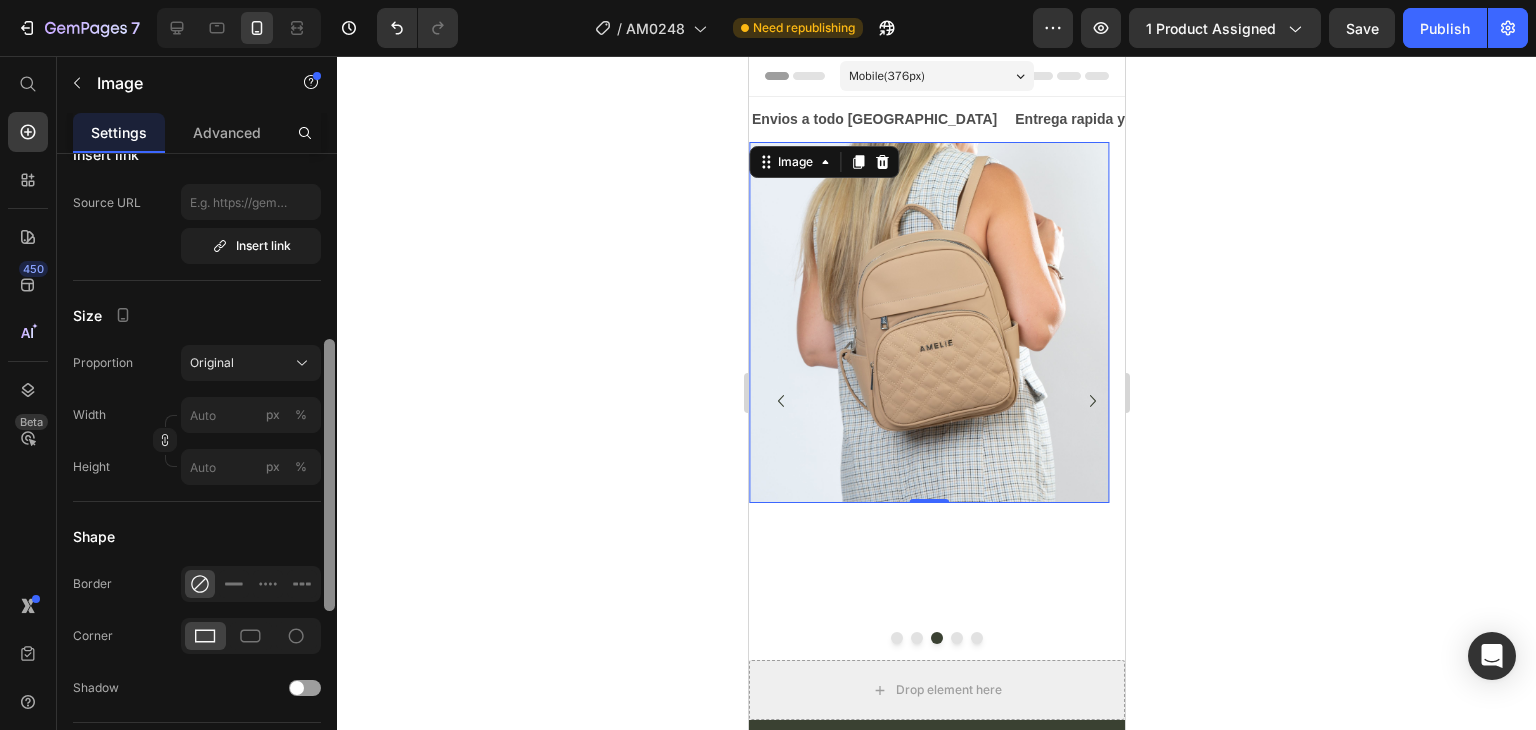 drag, startPoint x: 330, startPoint y: 321, endPoint x: 324, endPoint y: 507, distance: 186.09676 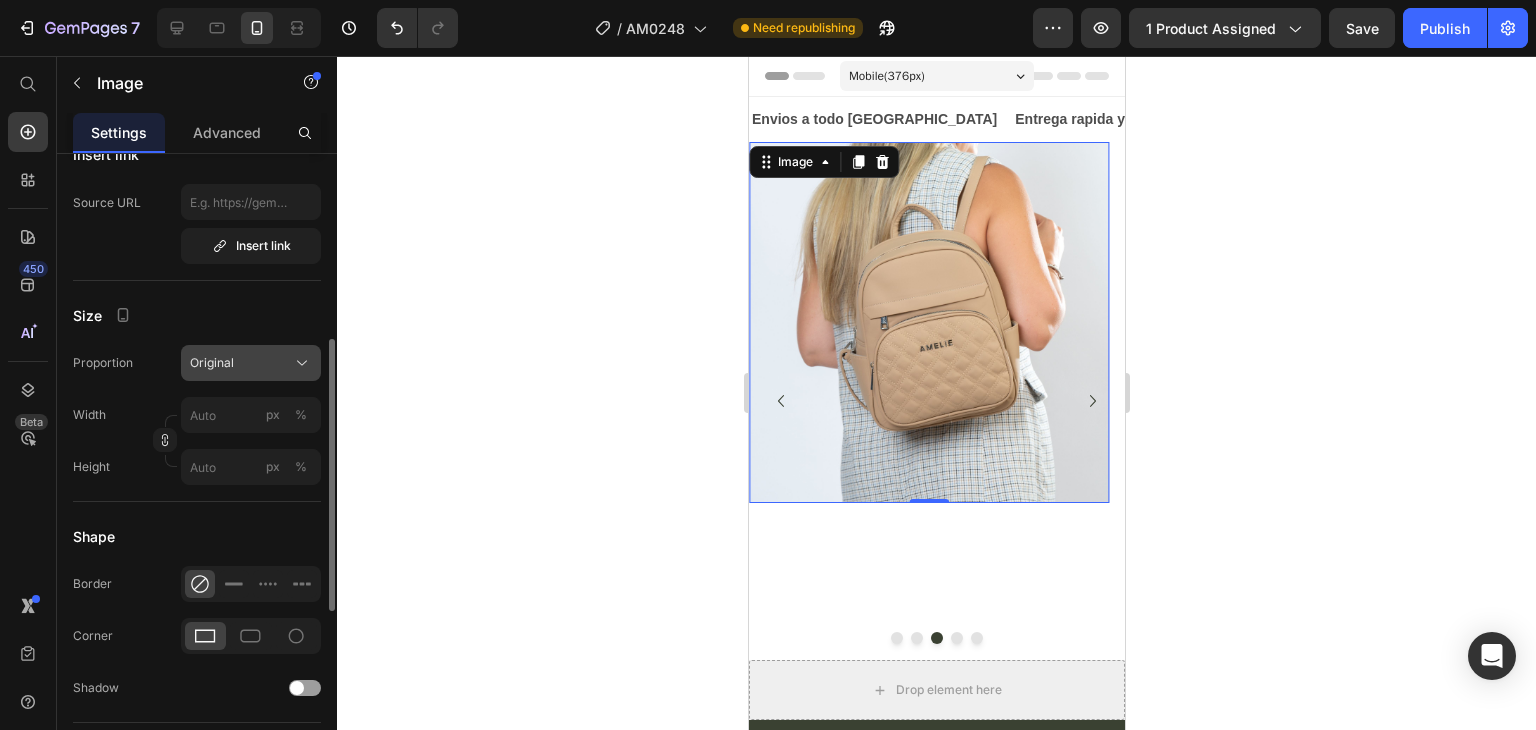 click on "Original" at bounding box center (251, 363) 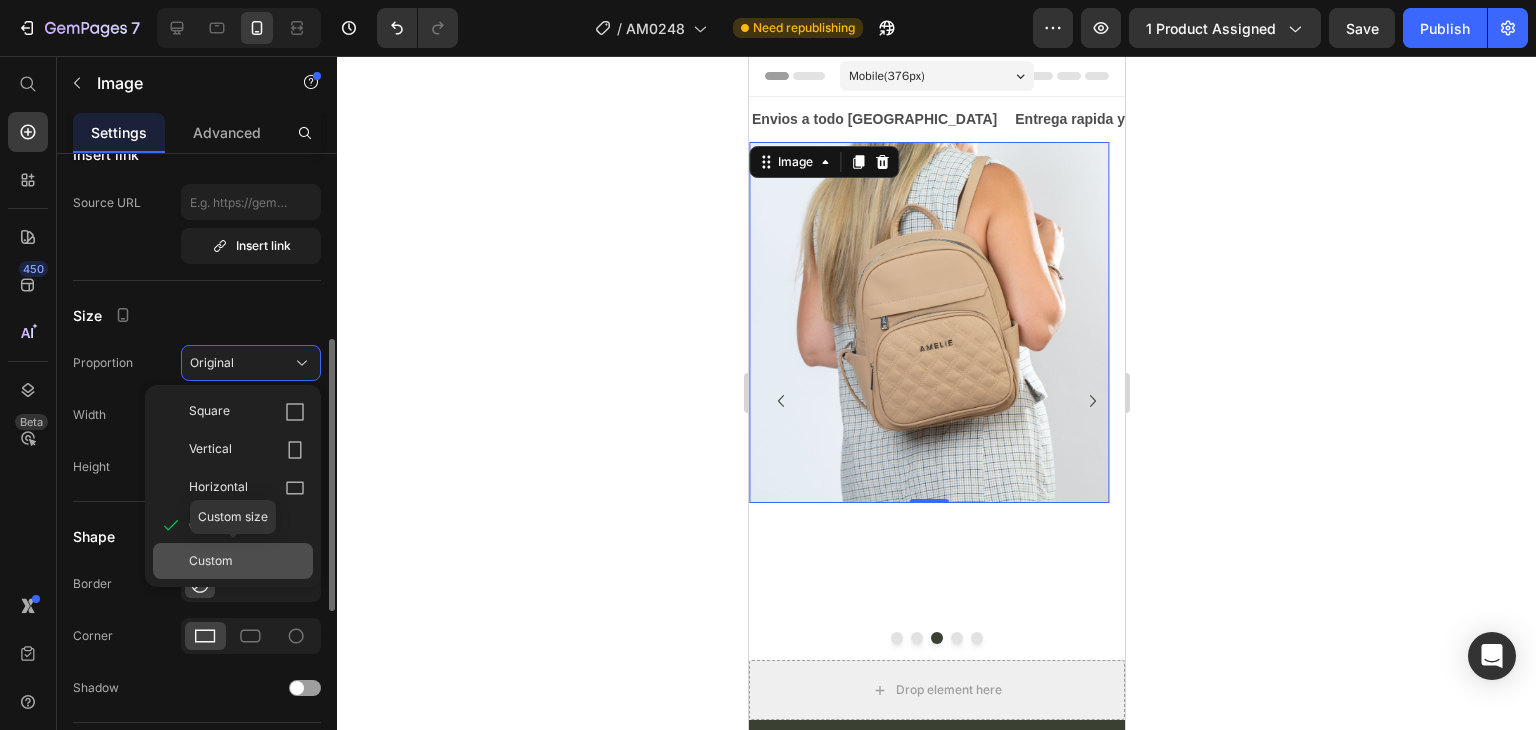 click on "Custom" at bounding box center [211, 561] 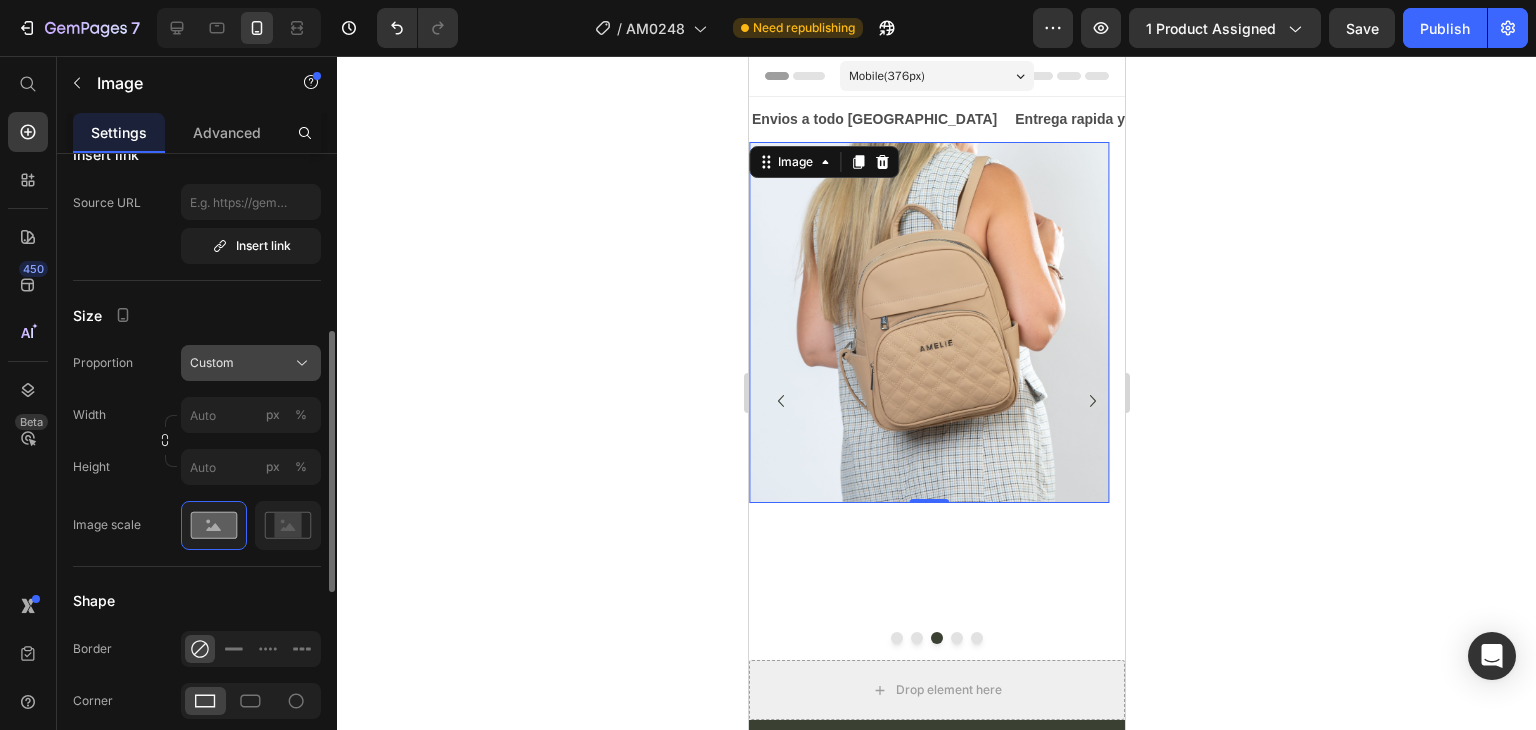 click on "Custom" 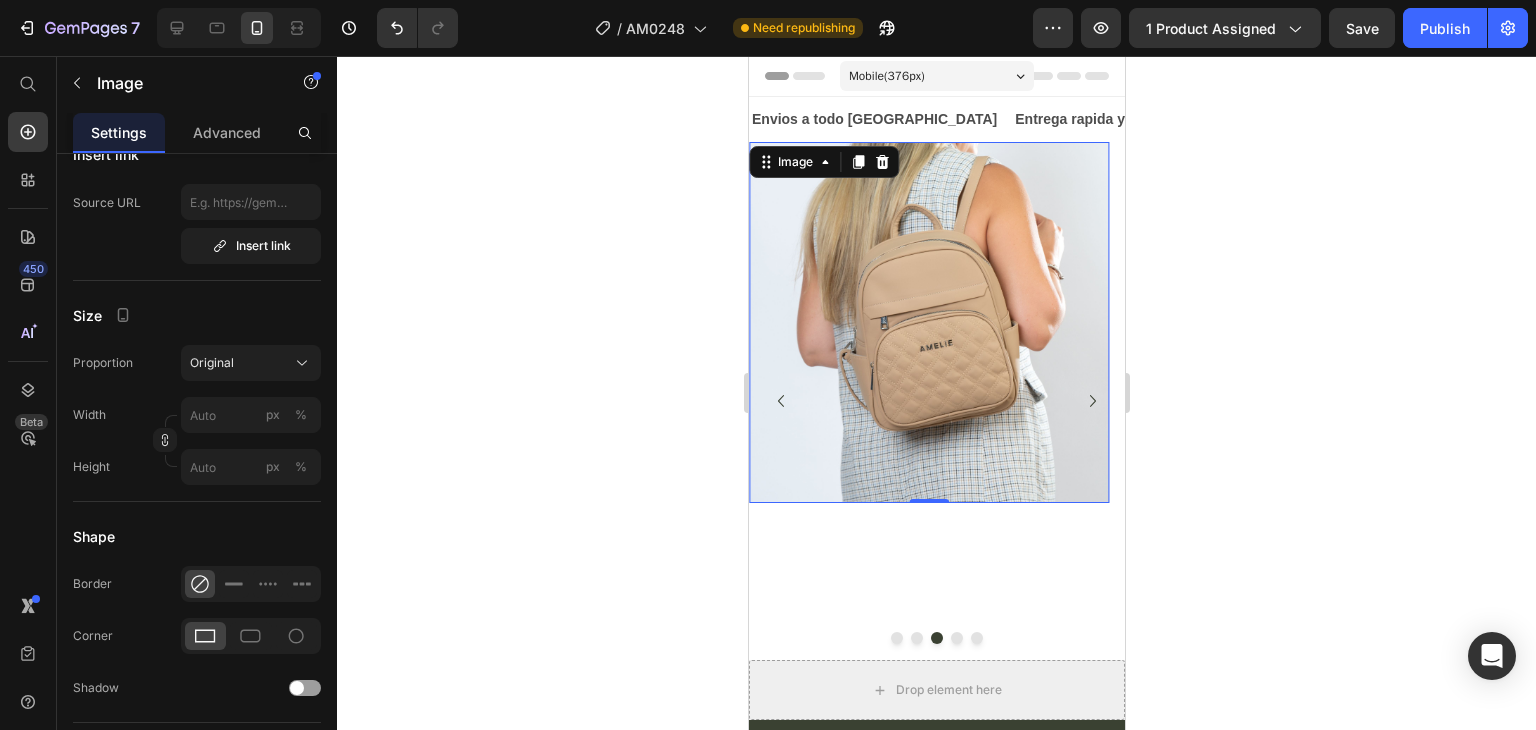 click 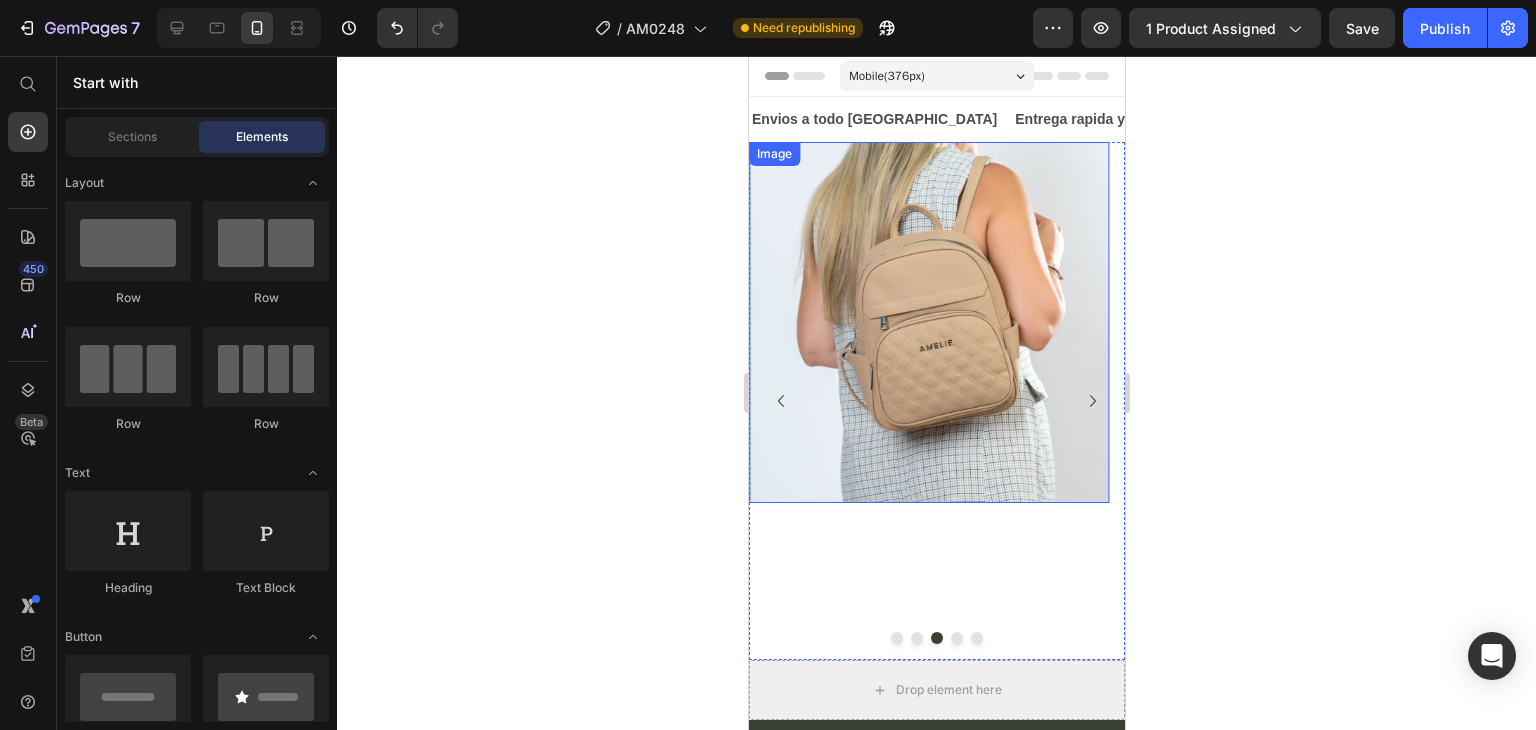 click at bounding box center (928, 322) 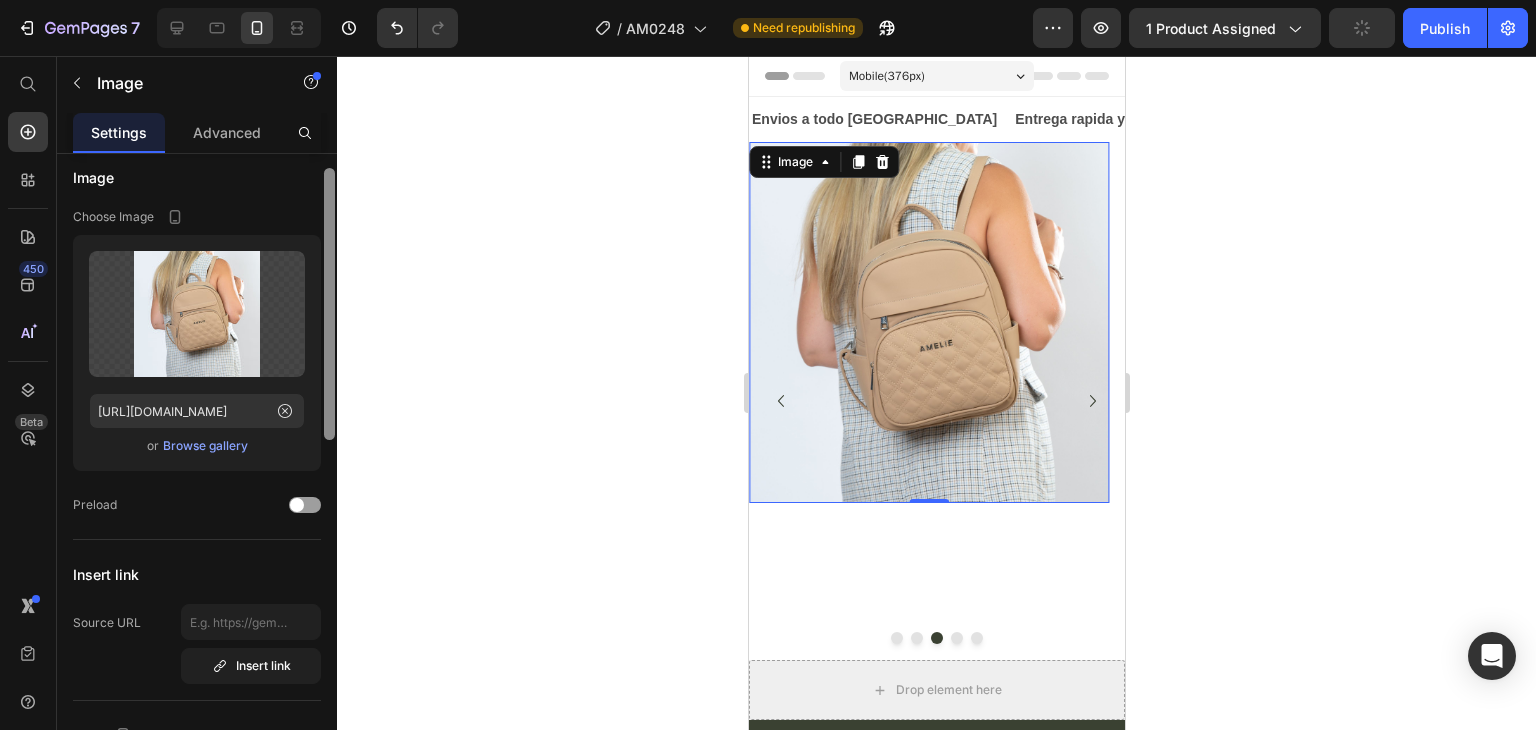 scroll, scrollTop: 0, scrollLeft: 0, axis: both 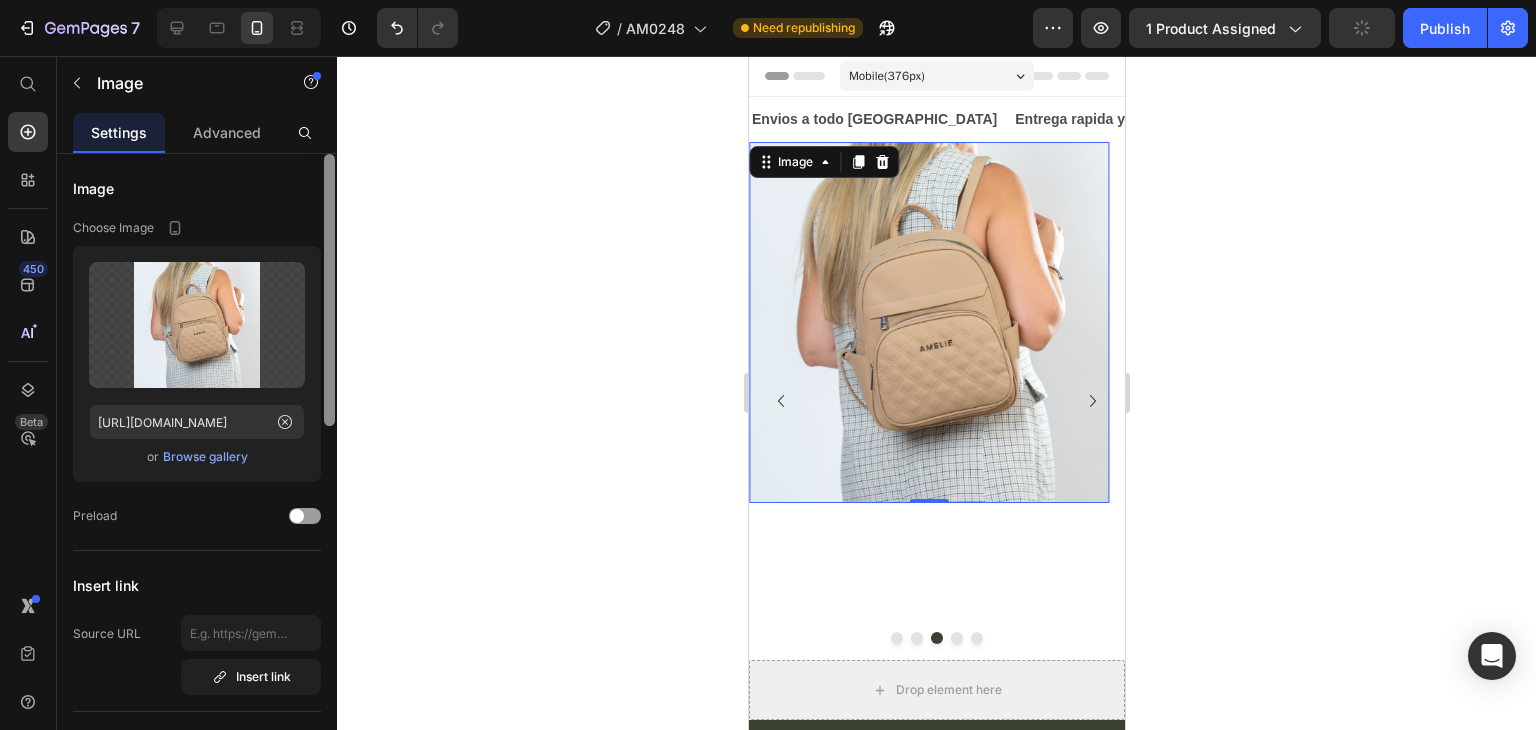 drag, startPoint x: 325, startPoint y: 370, endPoint x: 299, endPoint y: 165, distance: 206.6422 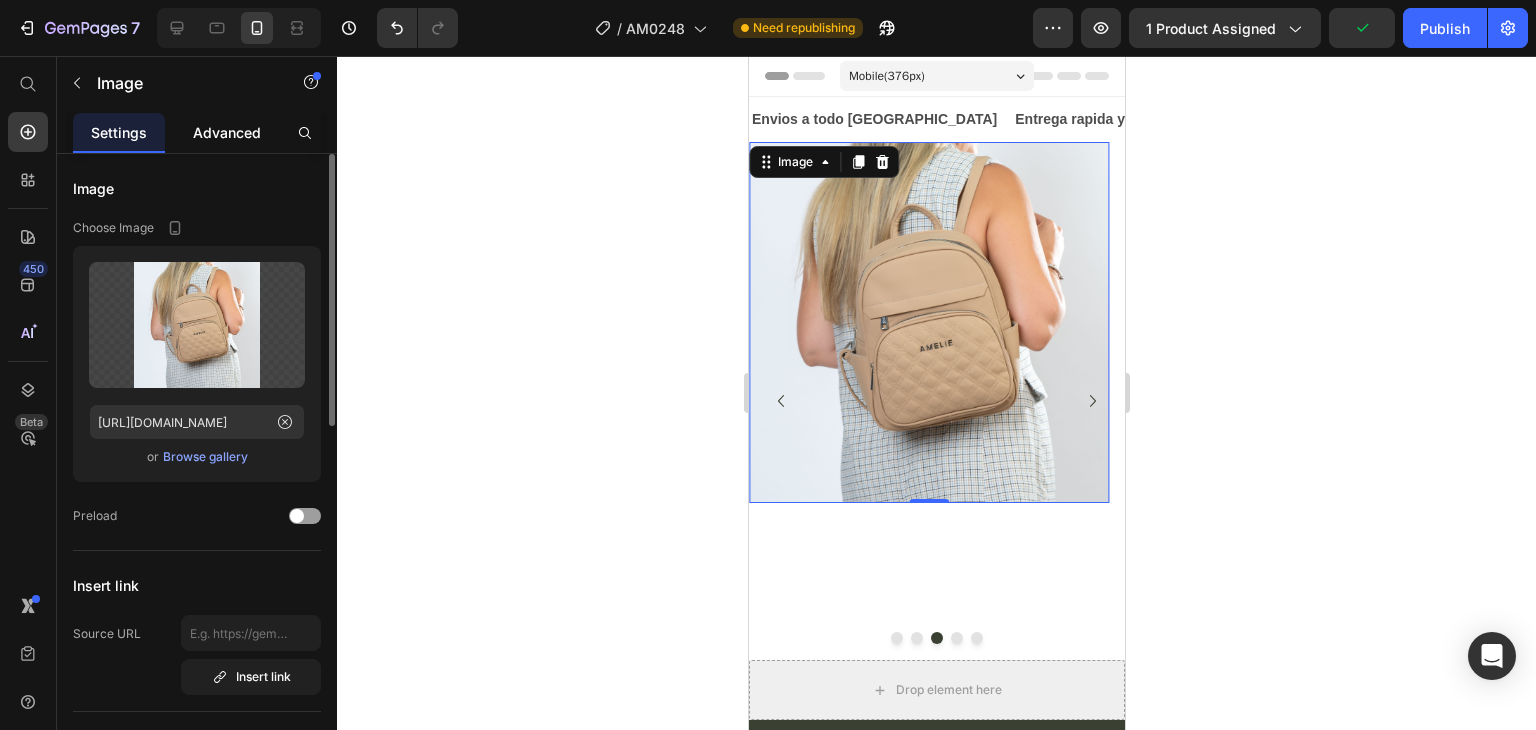 click on "Advanced" at bounding box center (227, 132) 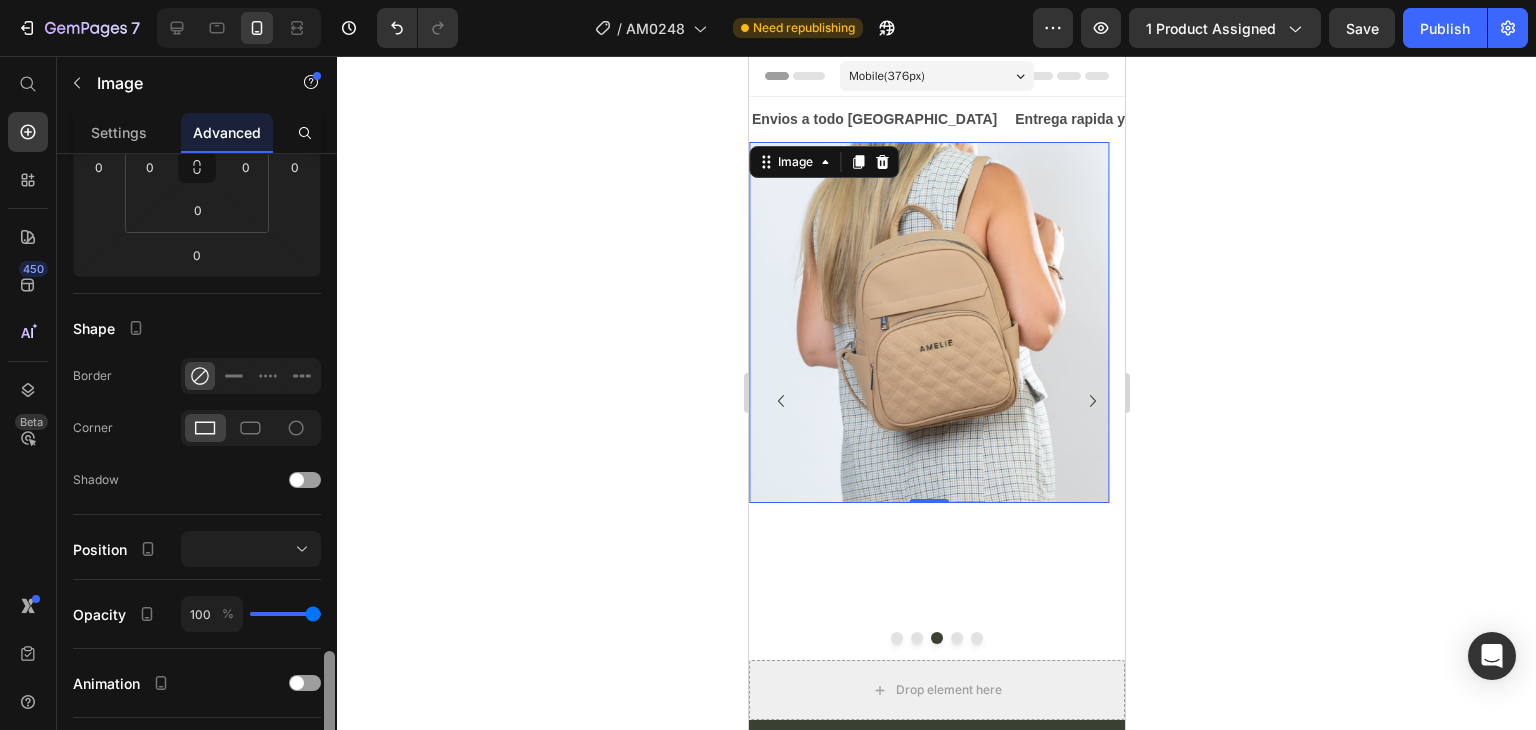 scroll, scrollTop: 634, scrollLeft: 0, axis: vertical 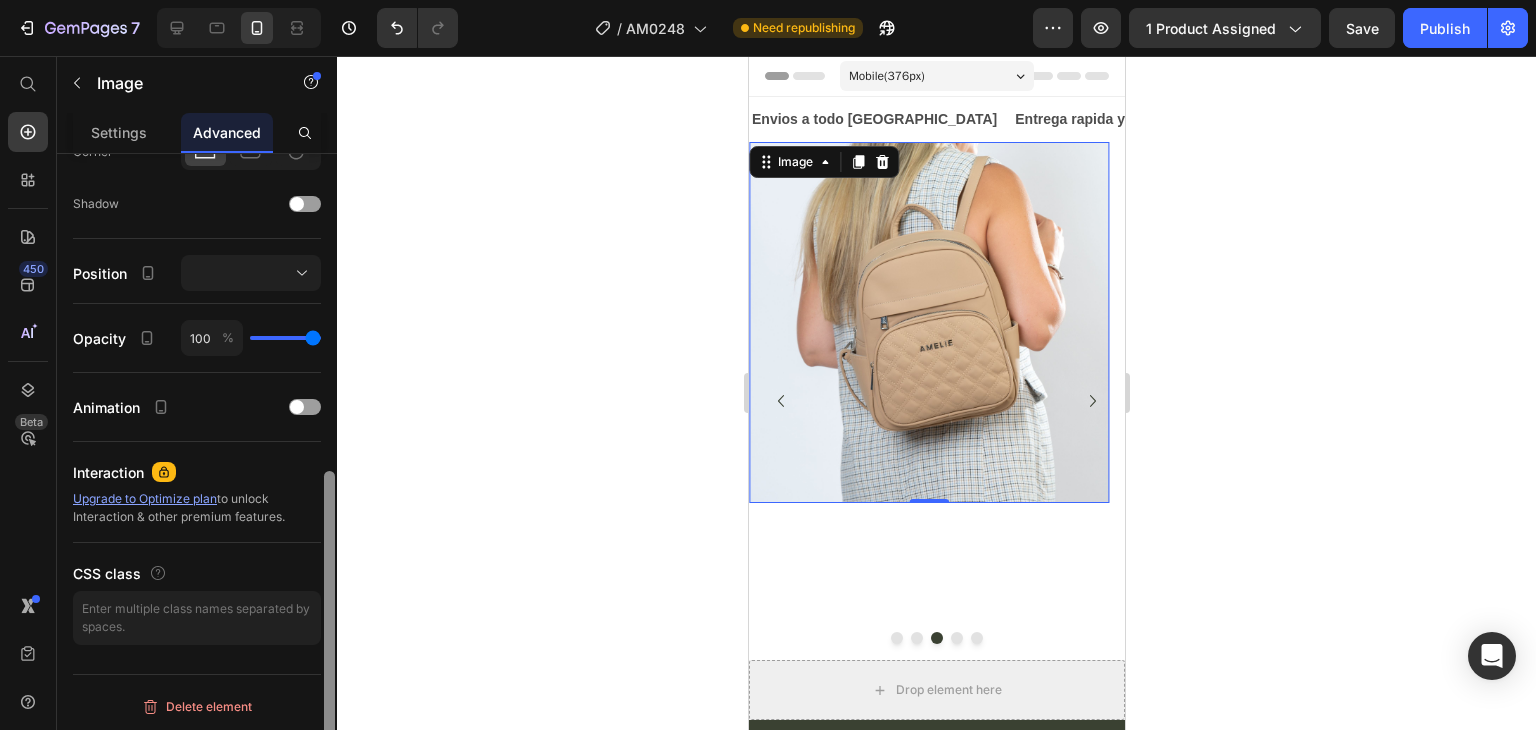 drag, startPoint x: 326, startPoint y: 175, endPoint x: 363, endPoint y: 557, distance: 383.7877 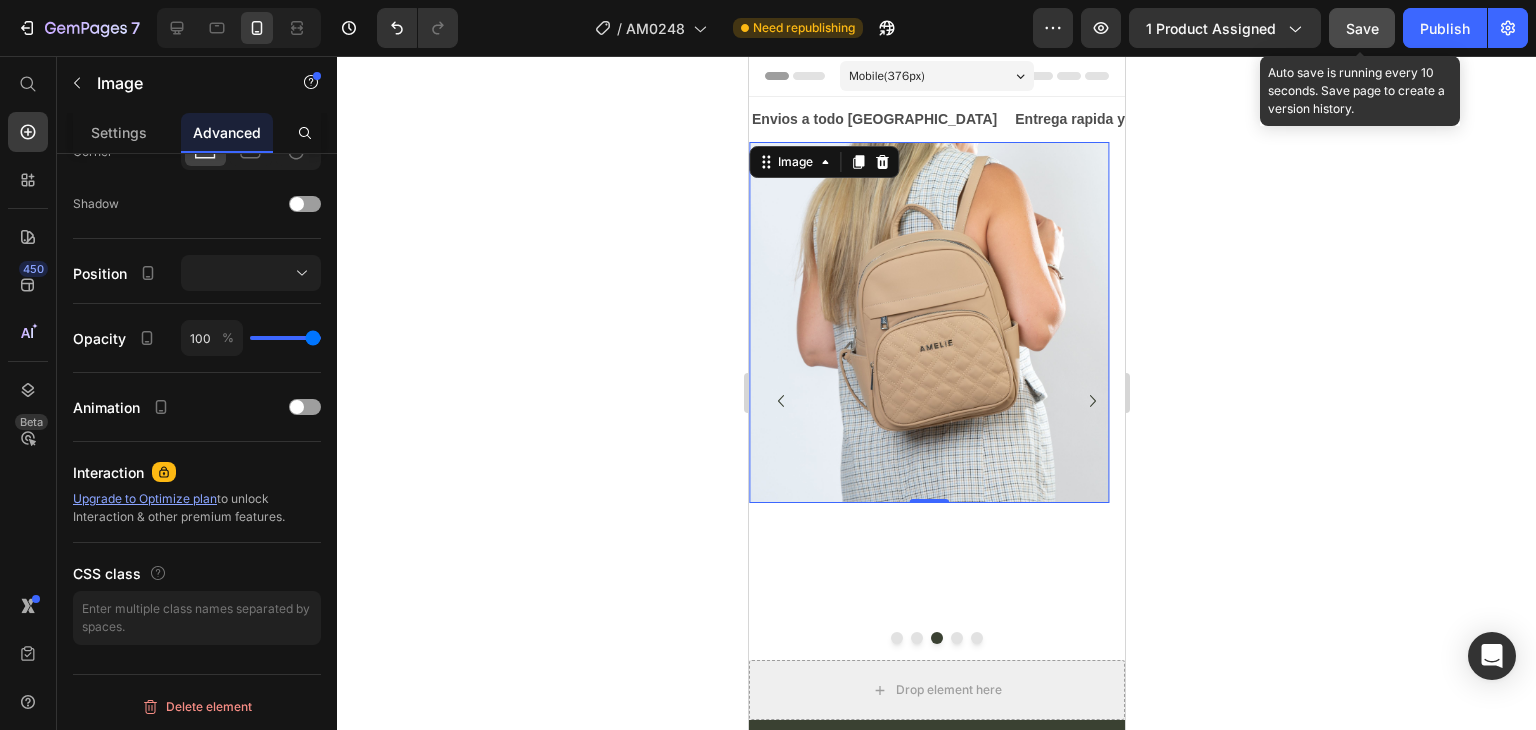 click on "Save" at bounding box center [1362, 28] 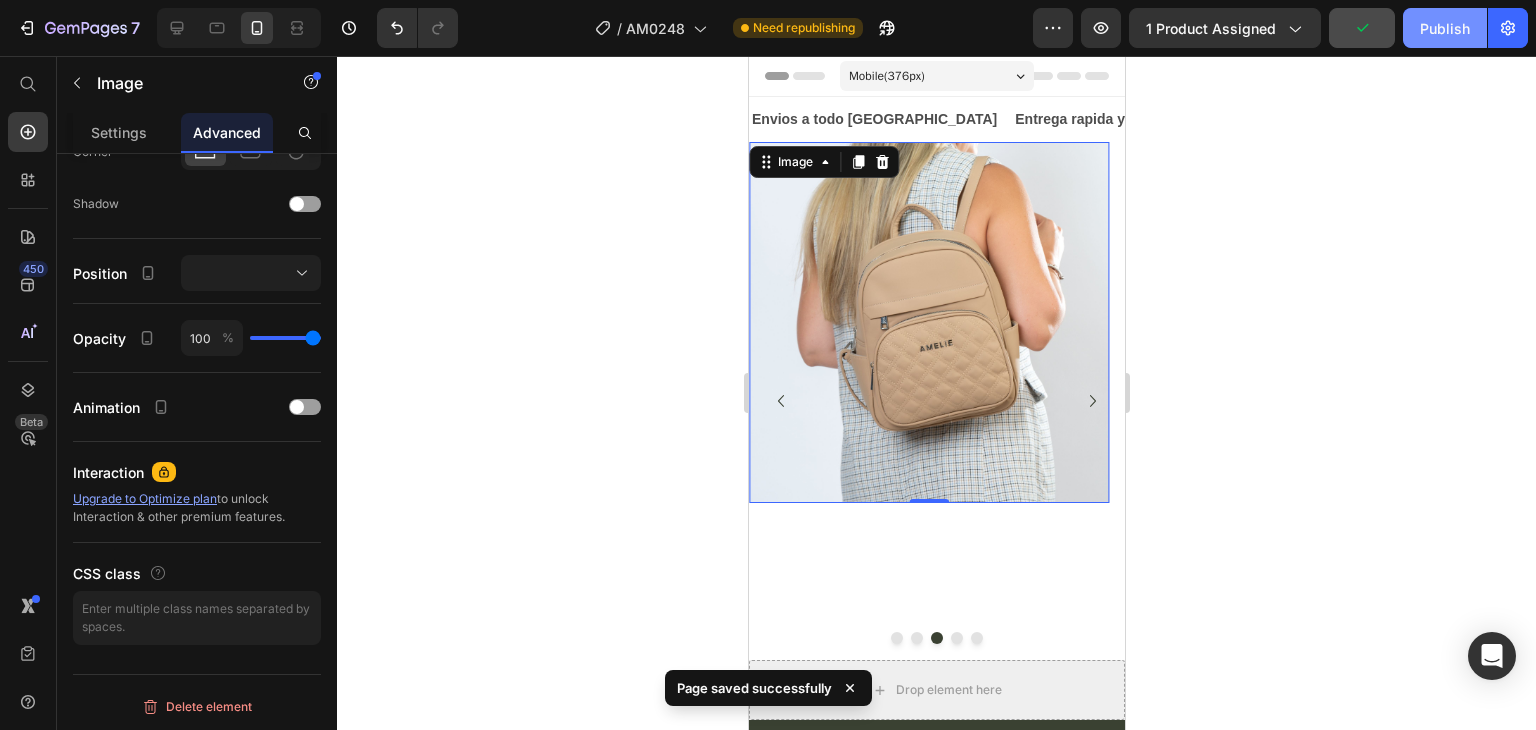 click on "Publish" 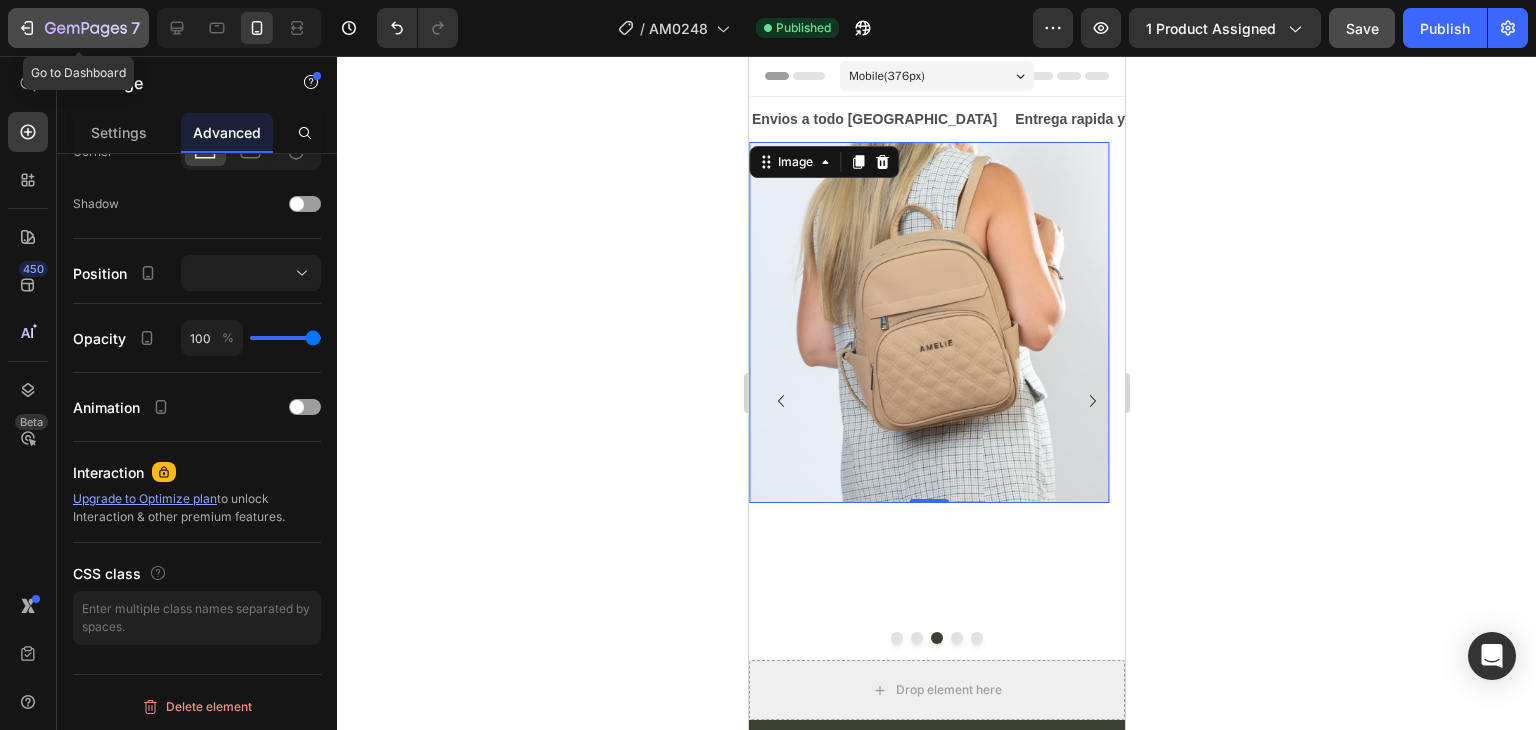 click on "7" 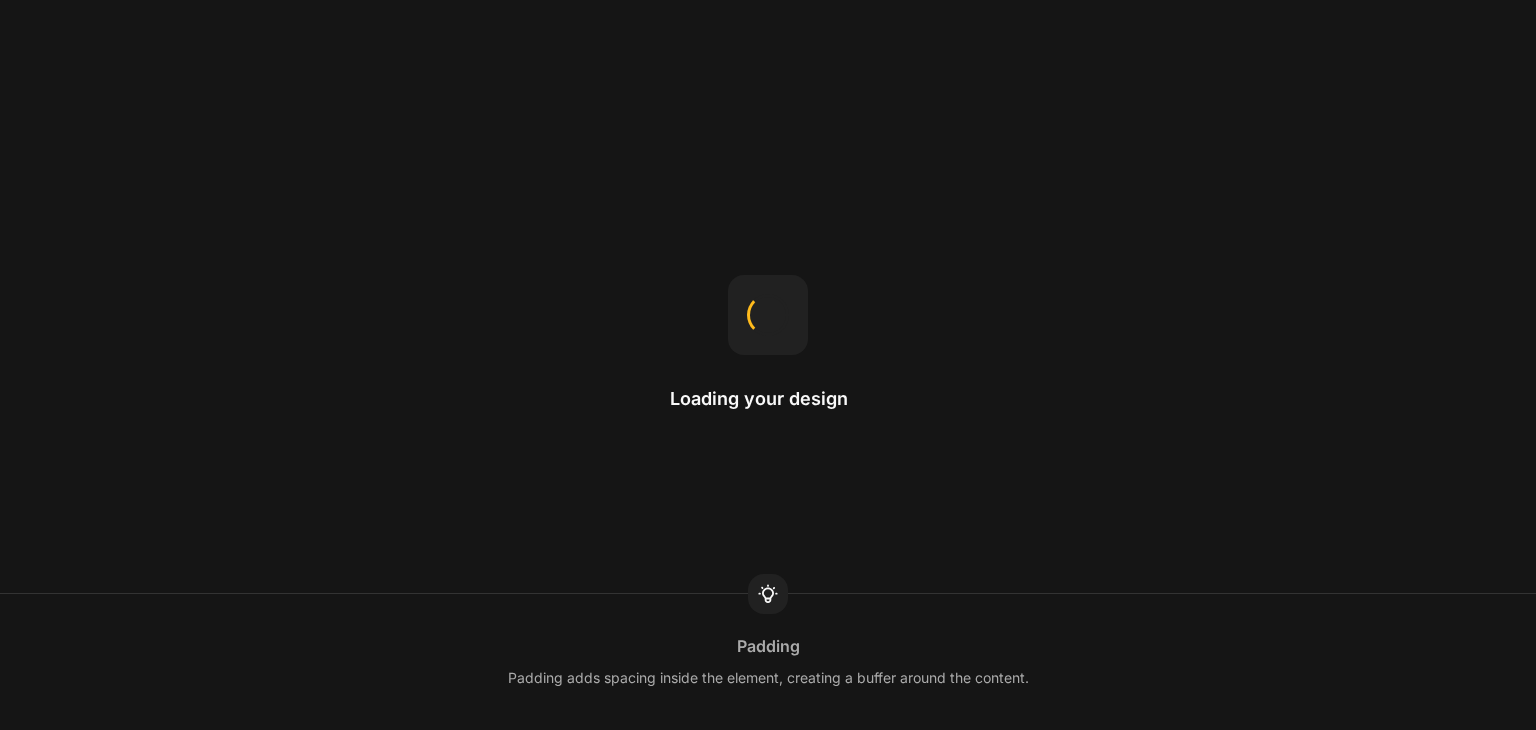 scroll, scrollTop: 0, scrollLeft: 0, axis: both 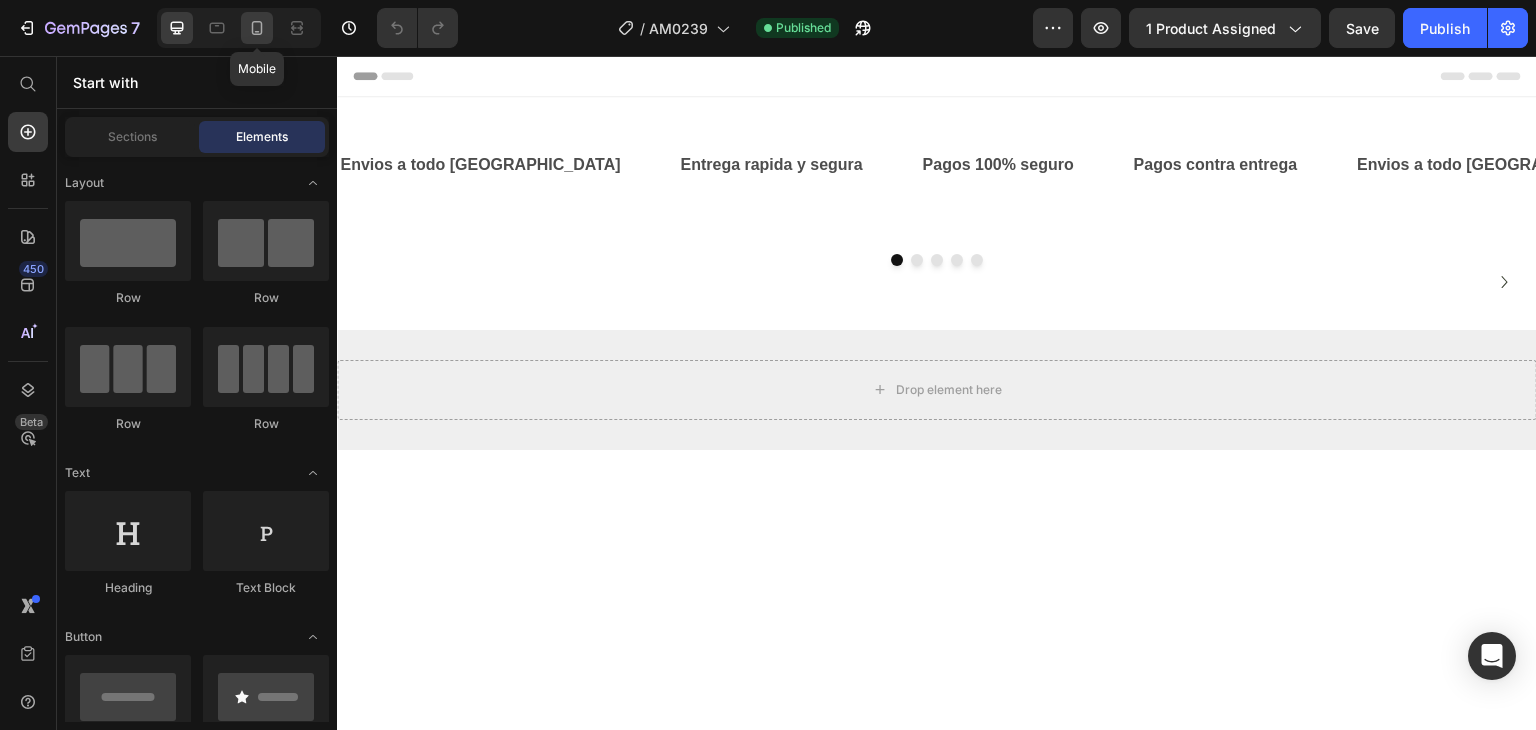 click 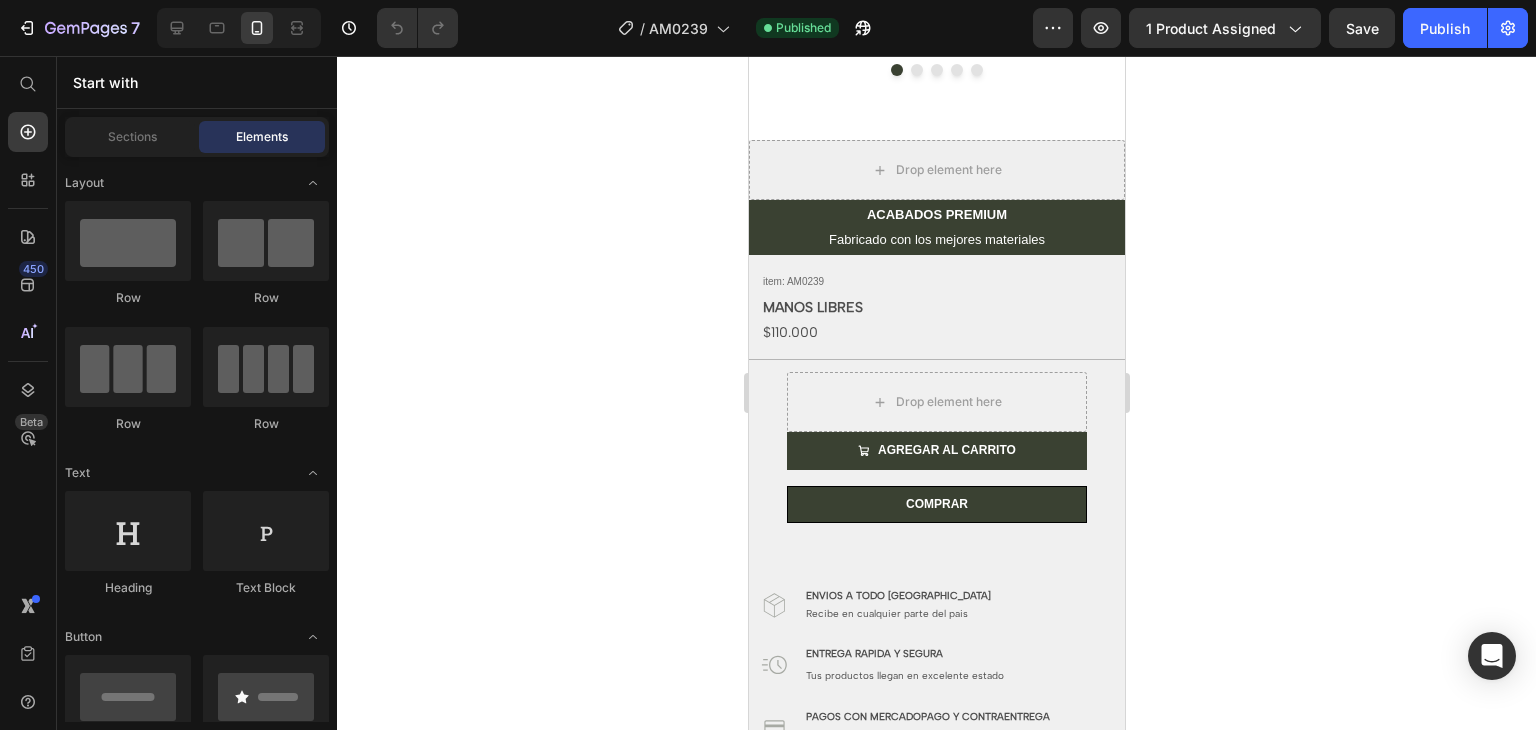 scroll, scrollTop: 604, scrollLeft: 0, axis: vertical 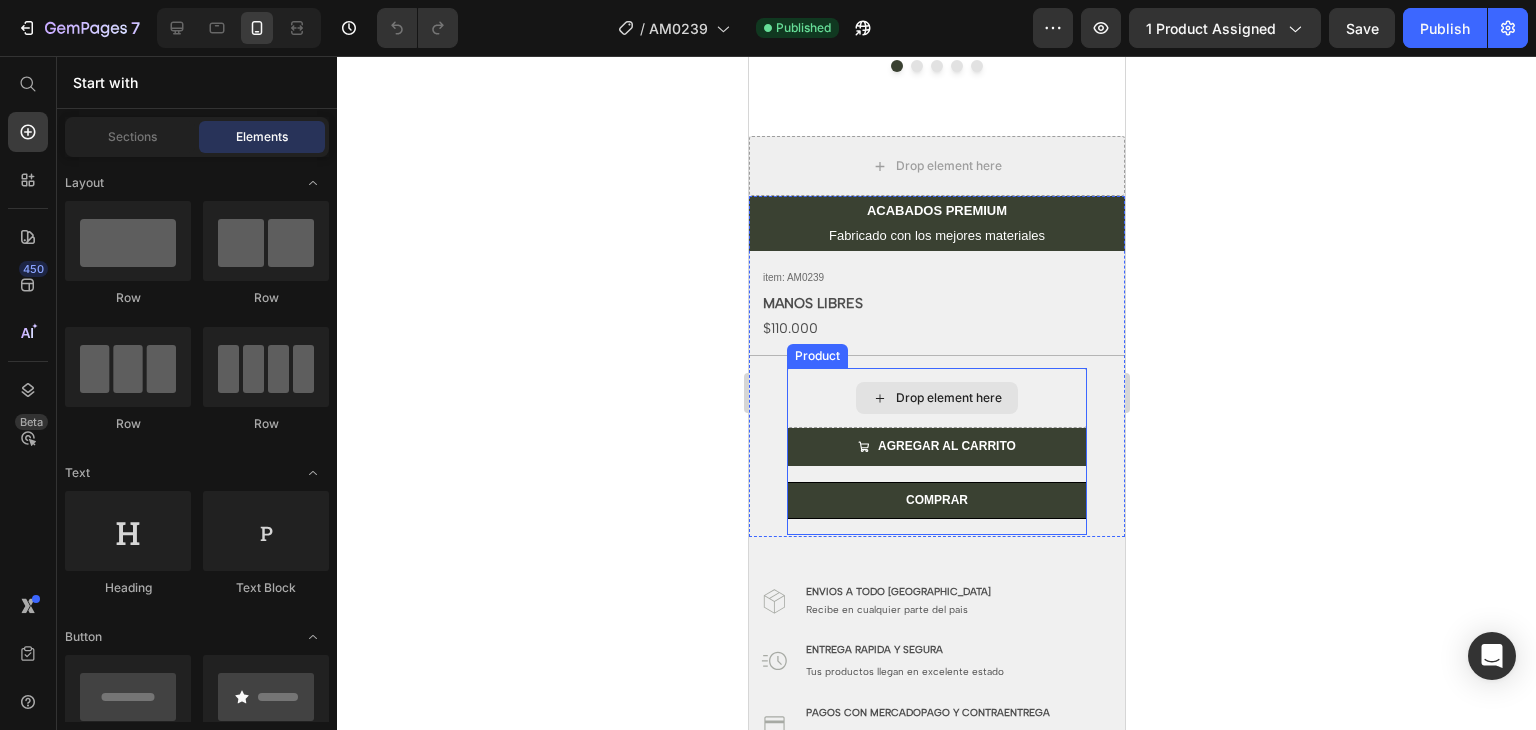 click on "Drop element here" at bounding box center [948, 398] 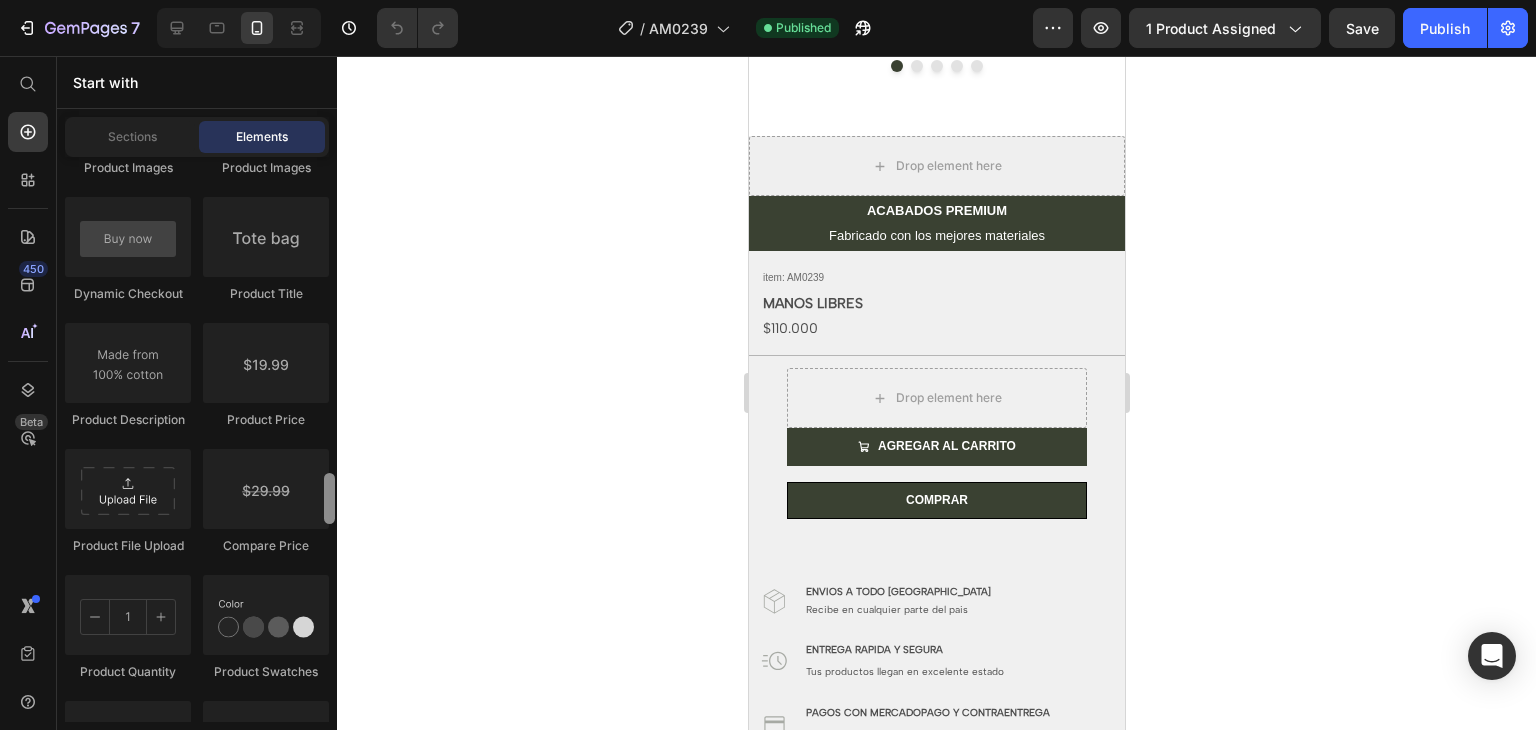 scroll, scrollTop: 3324, scrollLeft: 0, axis: vertical 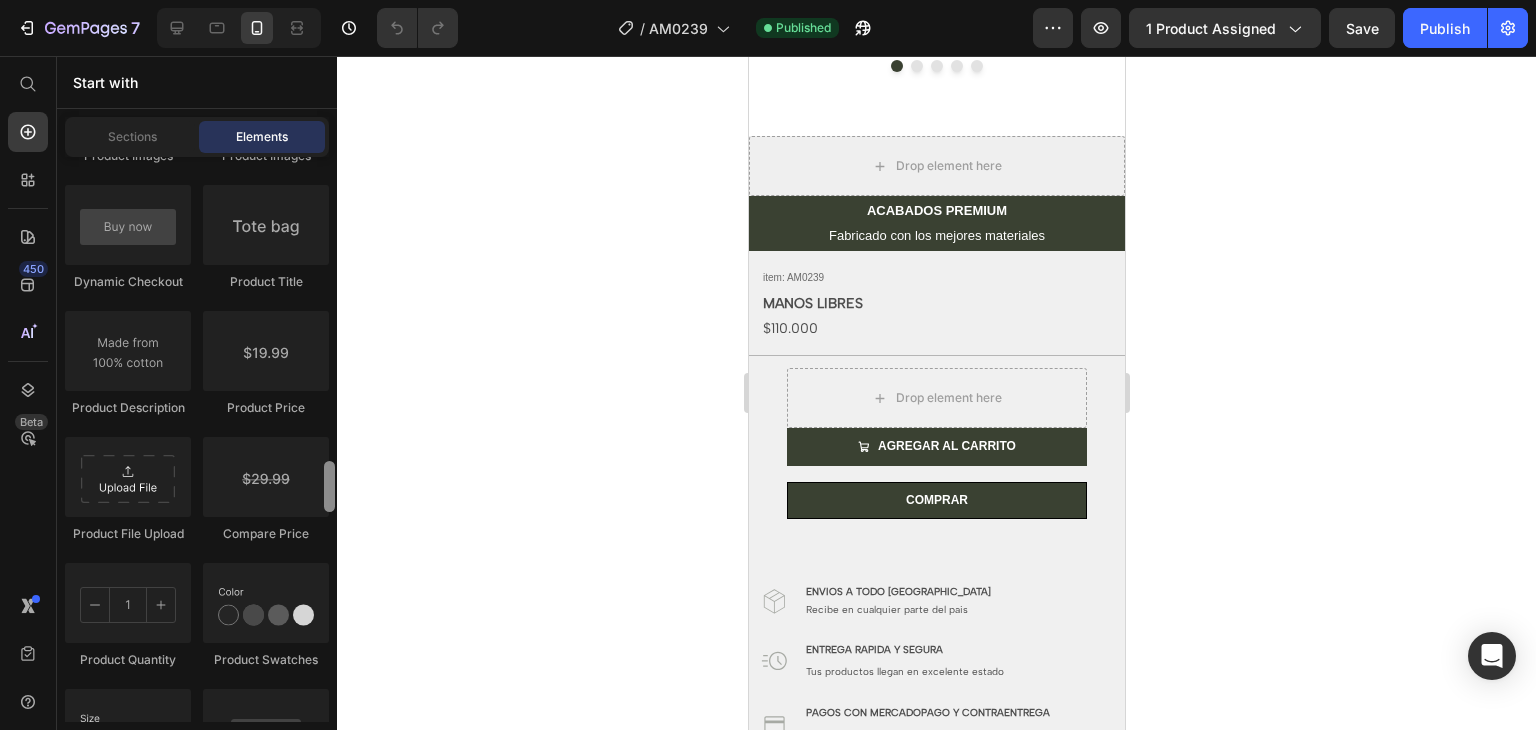 drag, startPoint x: 329, startPoint y: 193, endPoint x: 406, endPoint y: 497, distance: 313.60007 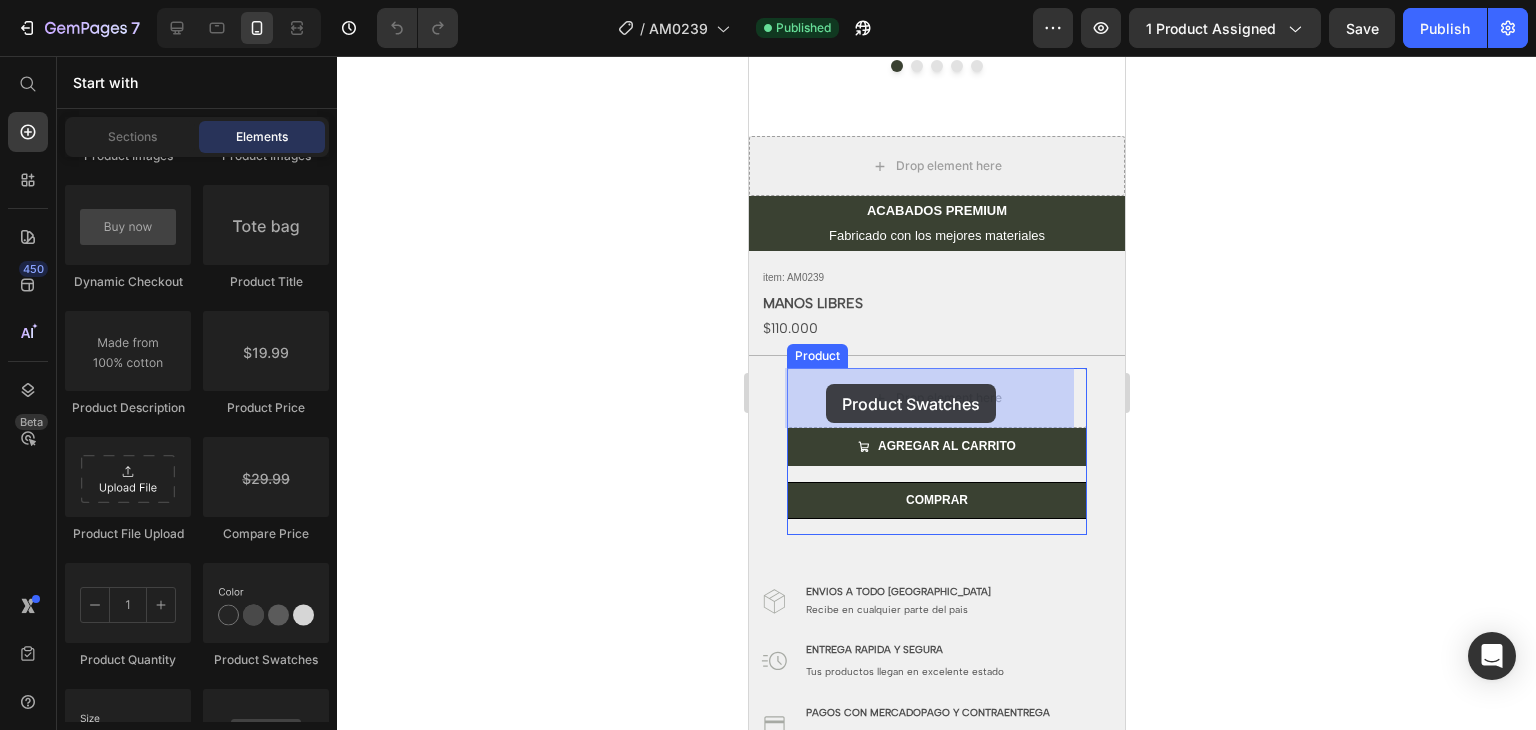 drag, startPoint x: 1053, startPoint y: 694, endPoint x: 826, endPoint y: 385, distance: 383.41882 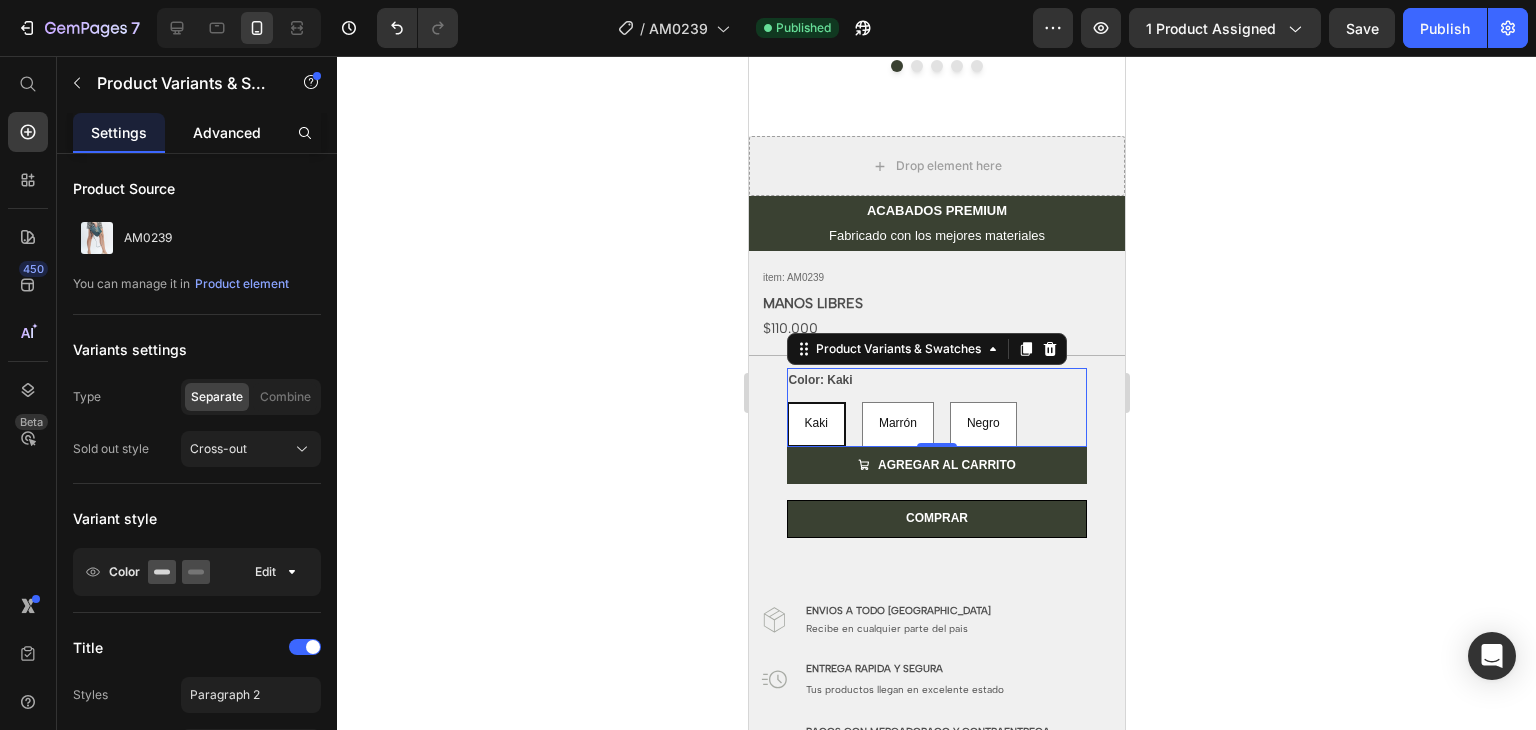 click on "Advanced" at bounding box center [227, 132] 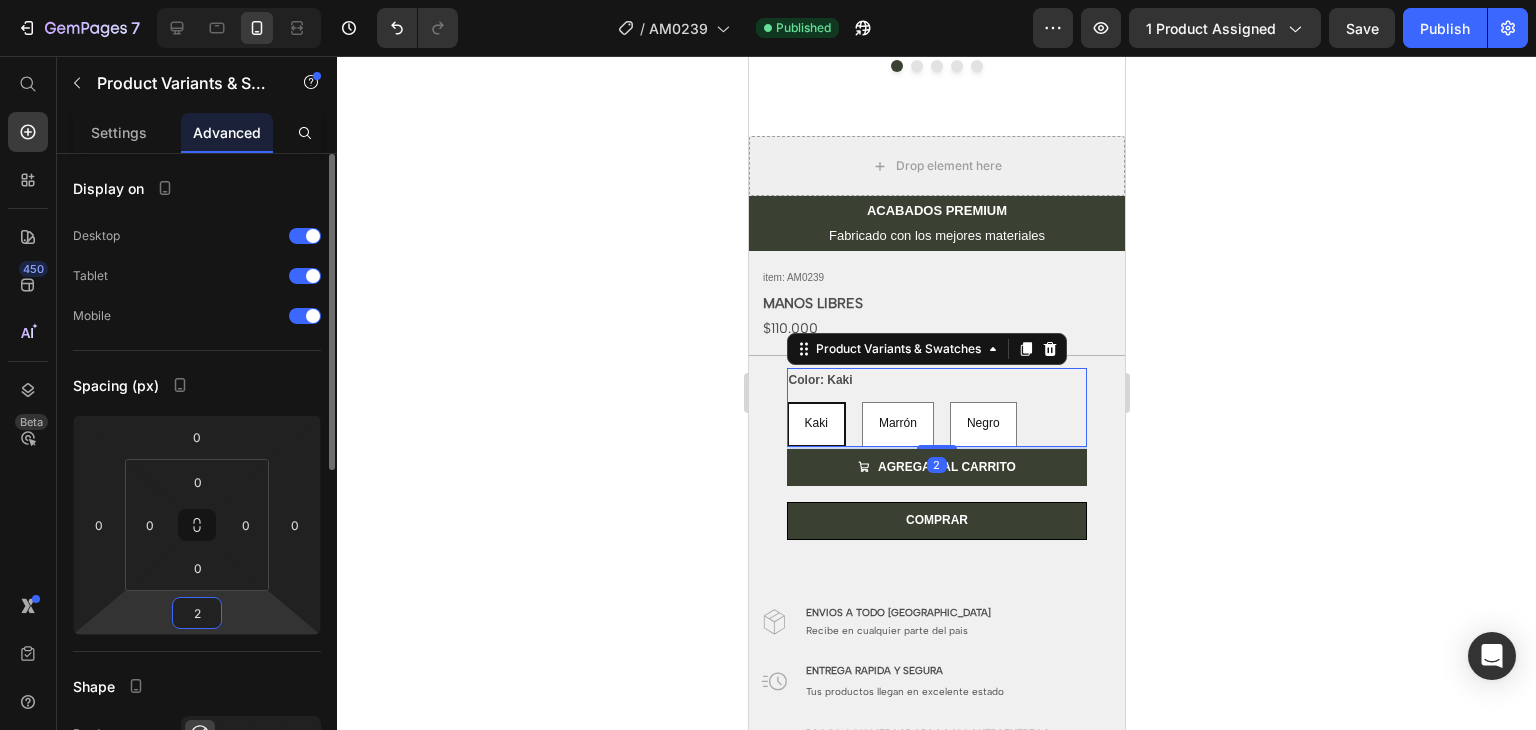type on "20" 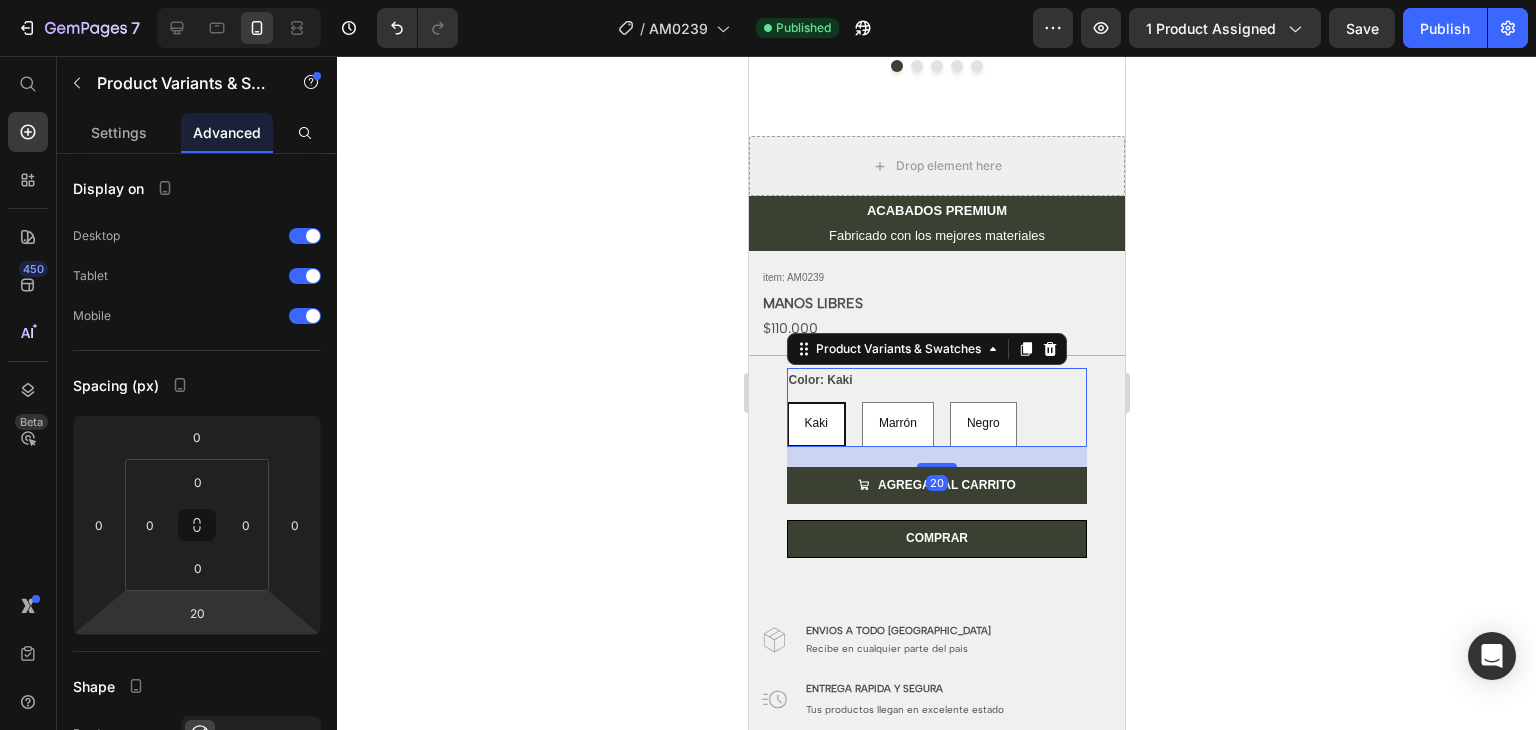 click 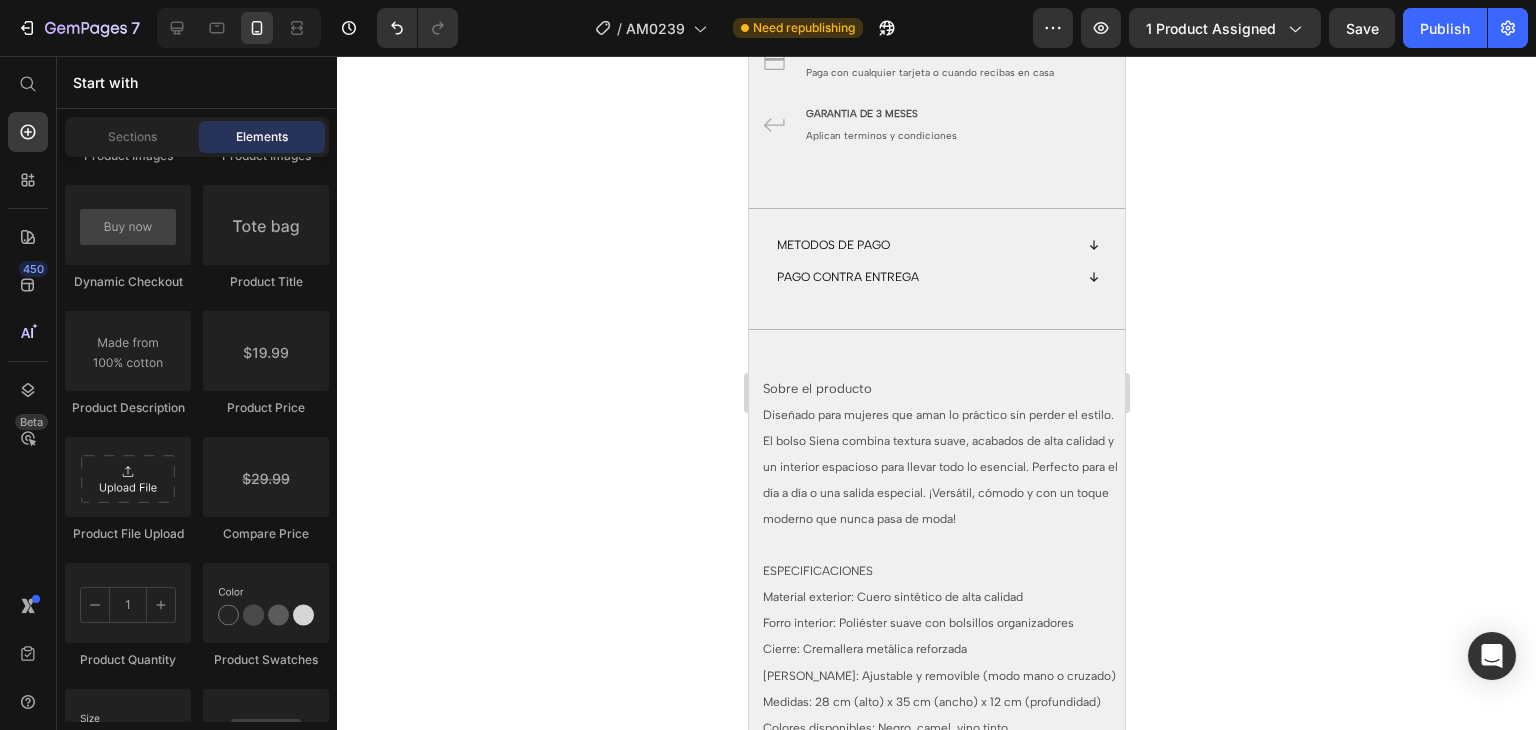 scroll, scrollTop: 1310, scrollLeft: 0, axis: vertical 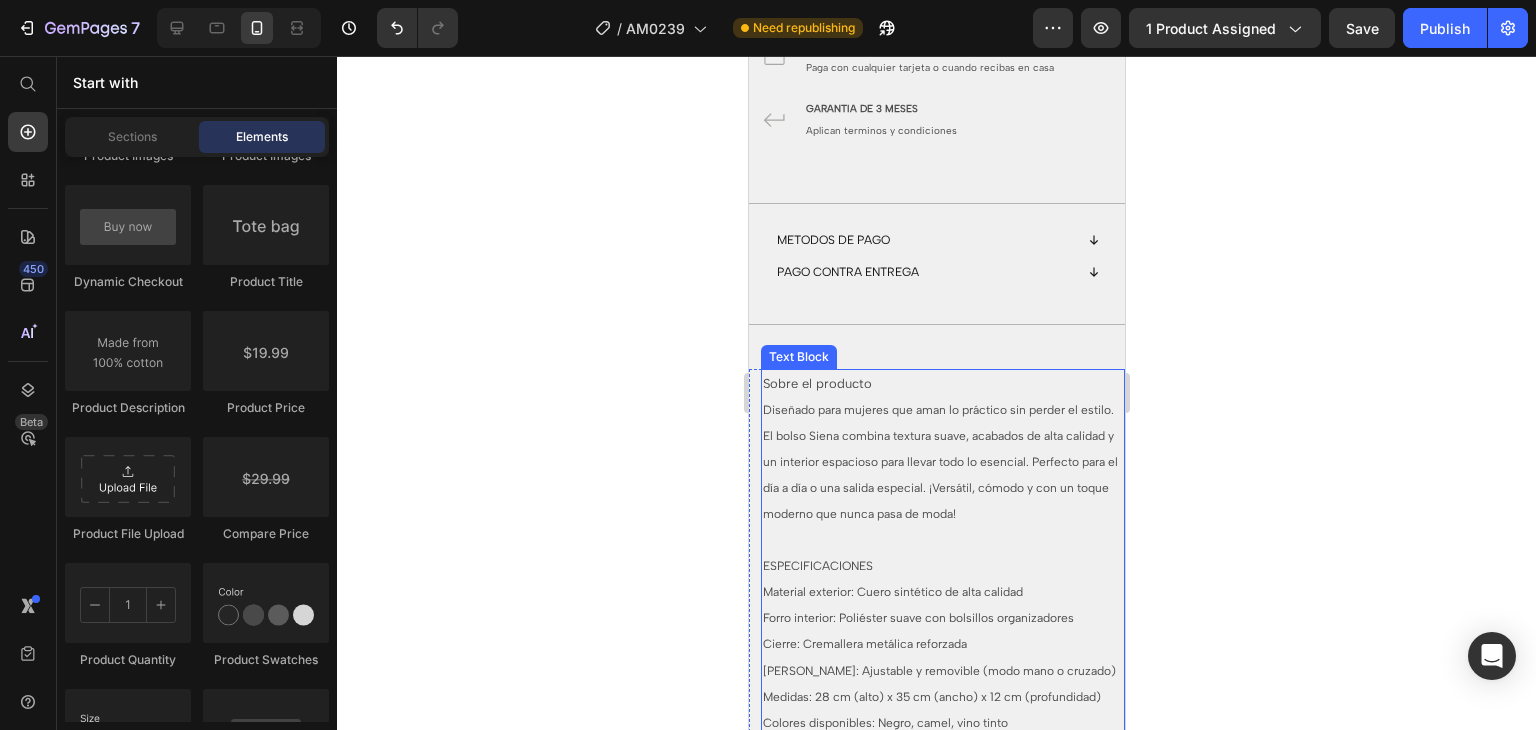 click on "Diseñado para mujeres que aman lo práctico sin perder el estilo. El bolso Siena combina textura suave, acabados de alta calidad y un interior espacioso para llevar todo lo esencial. Perfecto para el día a día o una salida especial. ¡Versátil, cómodo y con un toque moderno que nunca pasa de moda!" at bounding box center (939, 462) 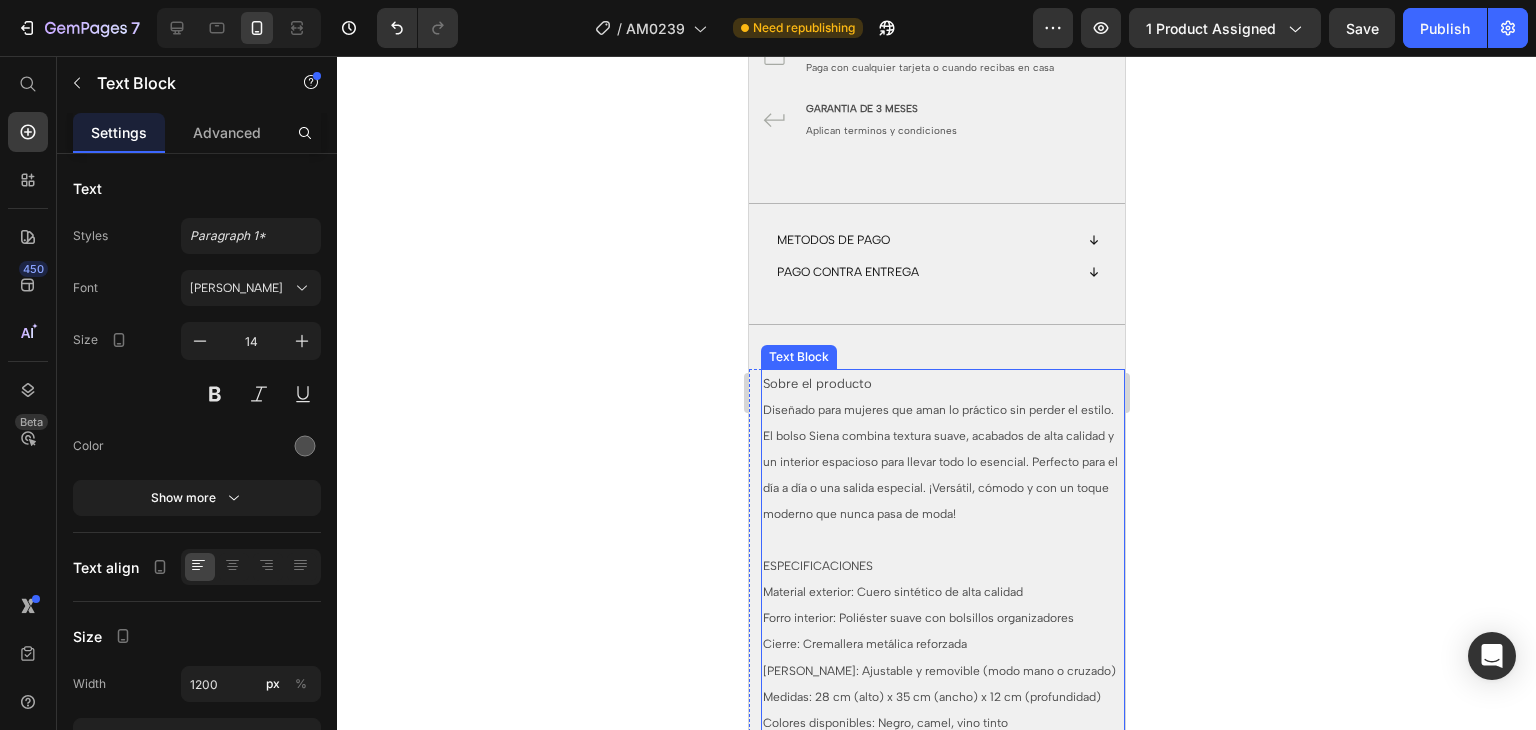 click on "Diseñado para mujeres que aman lo práctico sin perder el estilo. El bolso Siena combina textura suave, acabados de alta calidad y un interior espacioso para llevar todo lo esencial. Perfecto para el día a día o una salida especial. ¡Versátil, cómodo y con un toque moderno que nunca pasa de moda!" at bounding box center (939, 462) 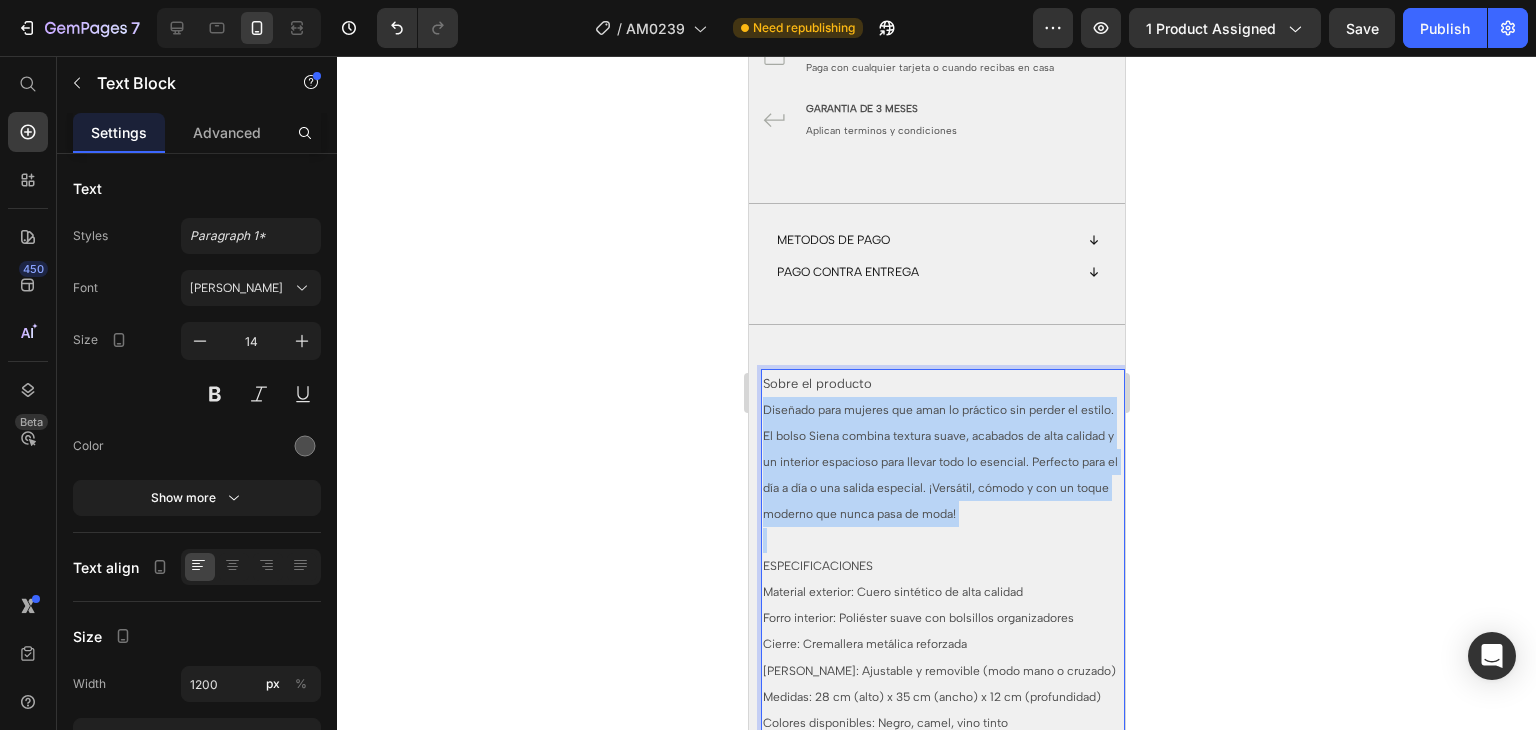 click on "Diseñado para mujeres que aman lo práctico sin perder el estilo. El bolso Siena combina textura suave, acabados de alta calidad y un interior espacioso para llevar todo lo esencial. Perfecto para el día a día o una salida especial. ¡Versátil, cómodo y con un toque moderno que nunca pasa de moda!" at bounding box center [939, 462] 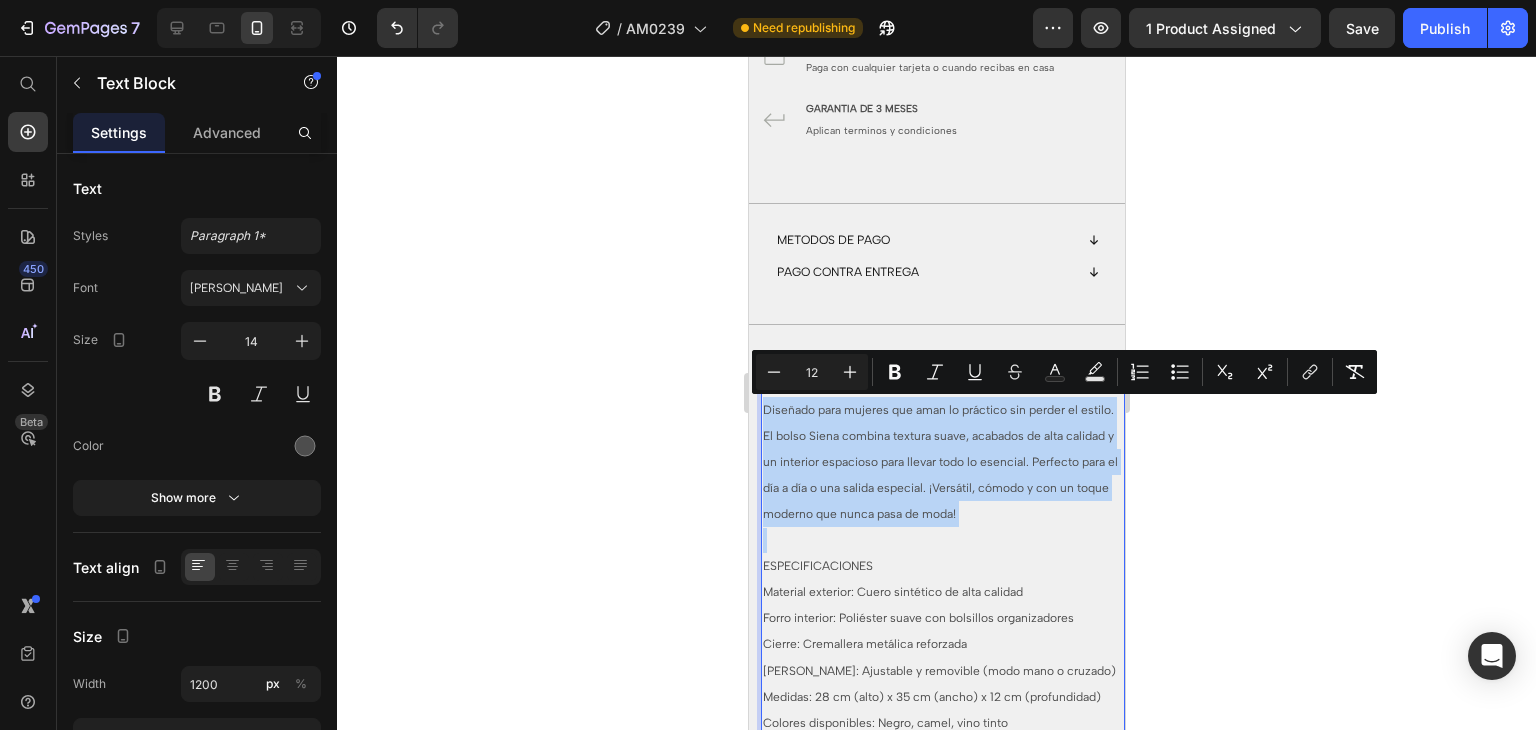 click on "Diseñado para mujeres que aman lo práctico sin perder el estilo. El bolso Siena combina textura suave, acabados de alta calidad y un interior espacioso para llevar todo lo esencial. Perfecto para el día a día o una salida especial. ¡Versátil, cómodo y con un toque moderno que nunca pasa de moda!" at bounding box center [939, 462] 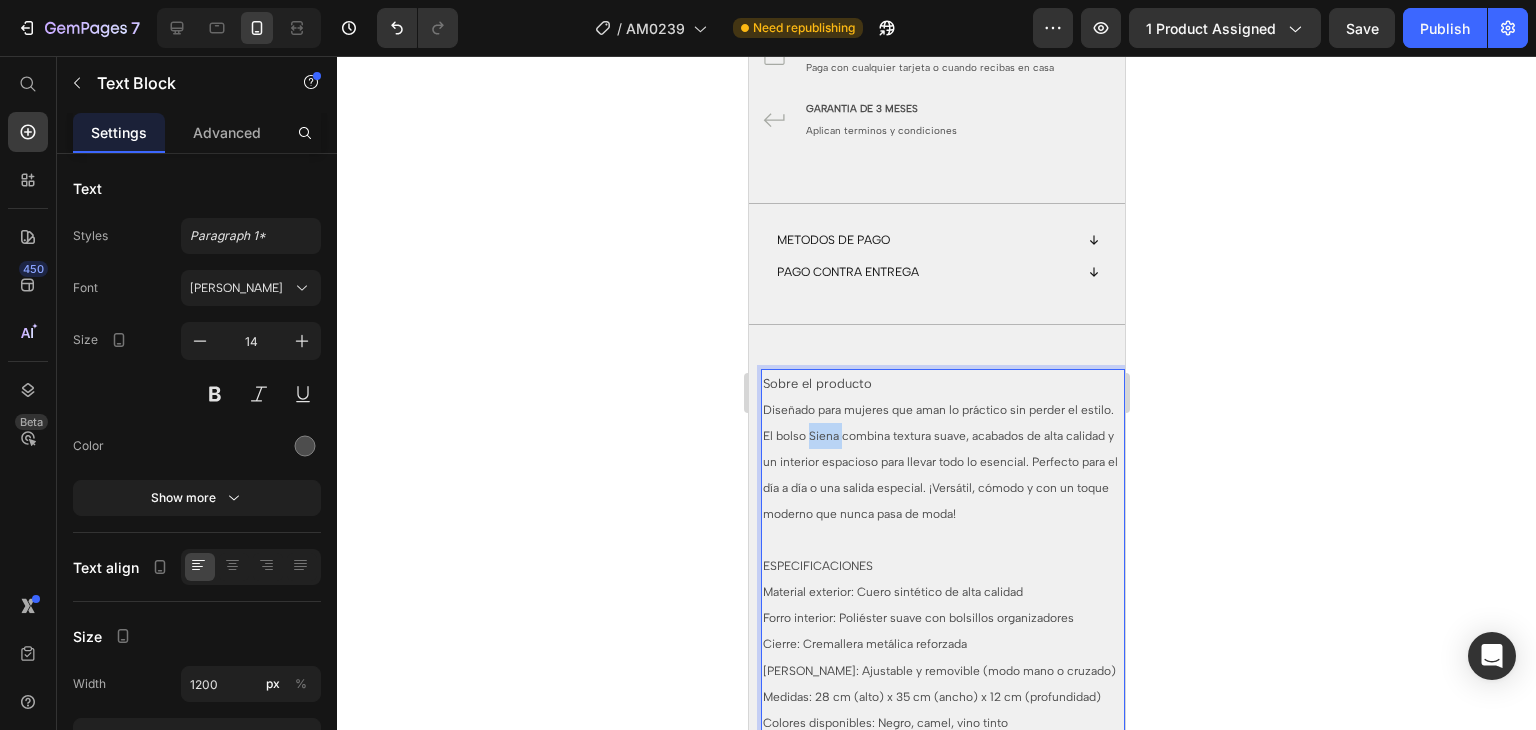 click on "Diseñado para mujeres que aman lo práctico sin perder el estilo. El bolso Siena combina textura suave, acabados de alta calidad y un interior espacioso para llevar todo lo esencial. Perfecto para el día a día o una salida especial. ¡Versátil, cómodo y con un toque moderno que nunca pasa de moda!" at bounding box center (939, 462) 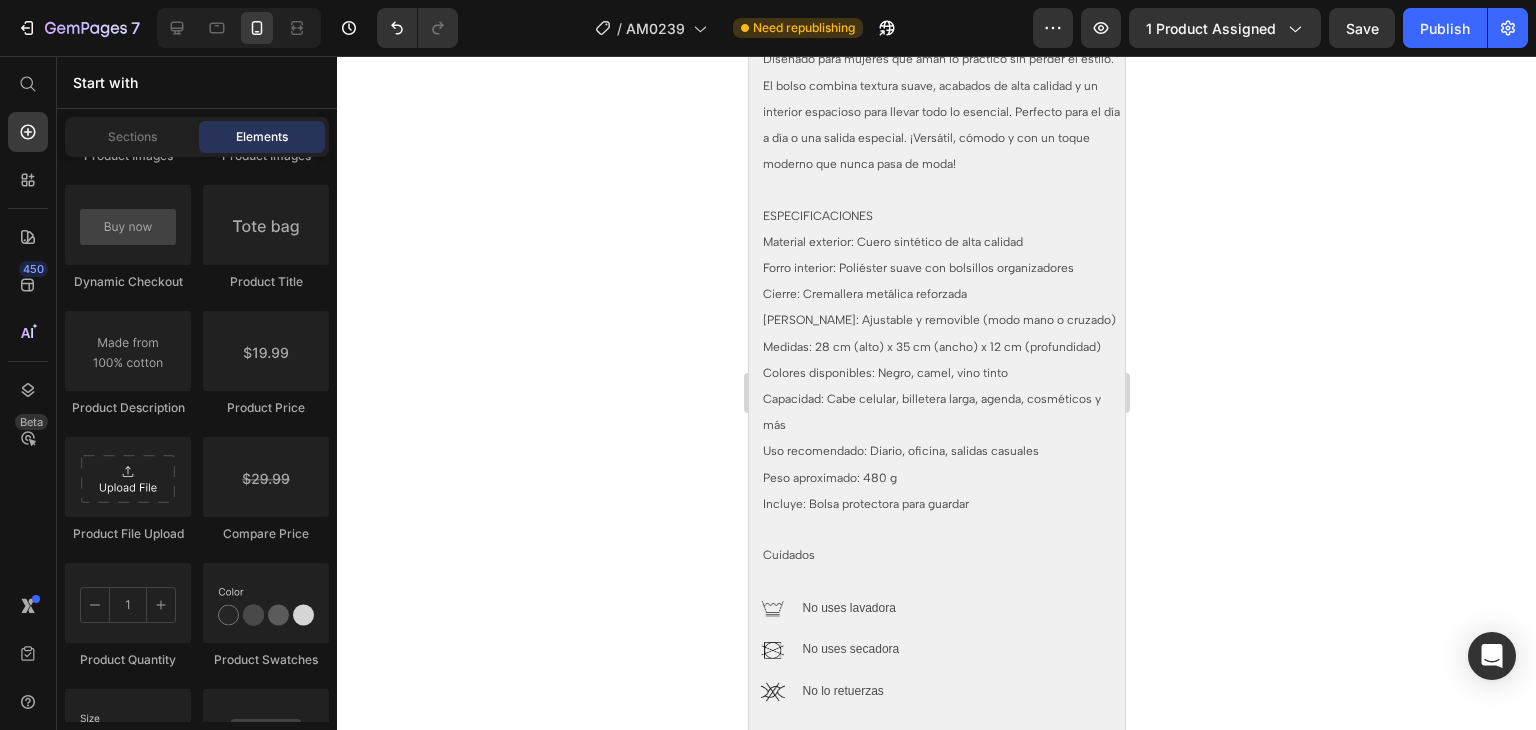scroll, scrollTop: 1664, scrollLeft: 0, axis: vertical 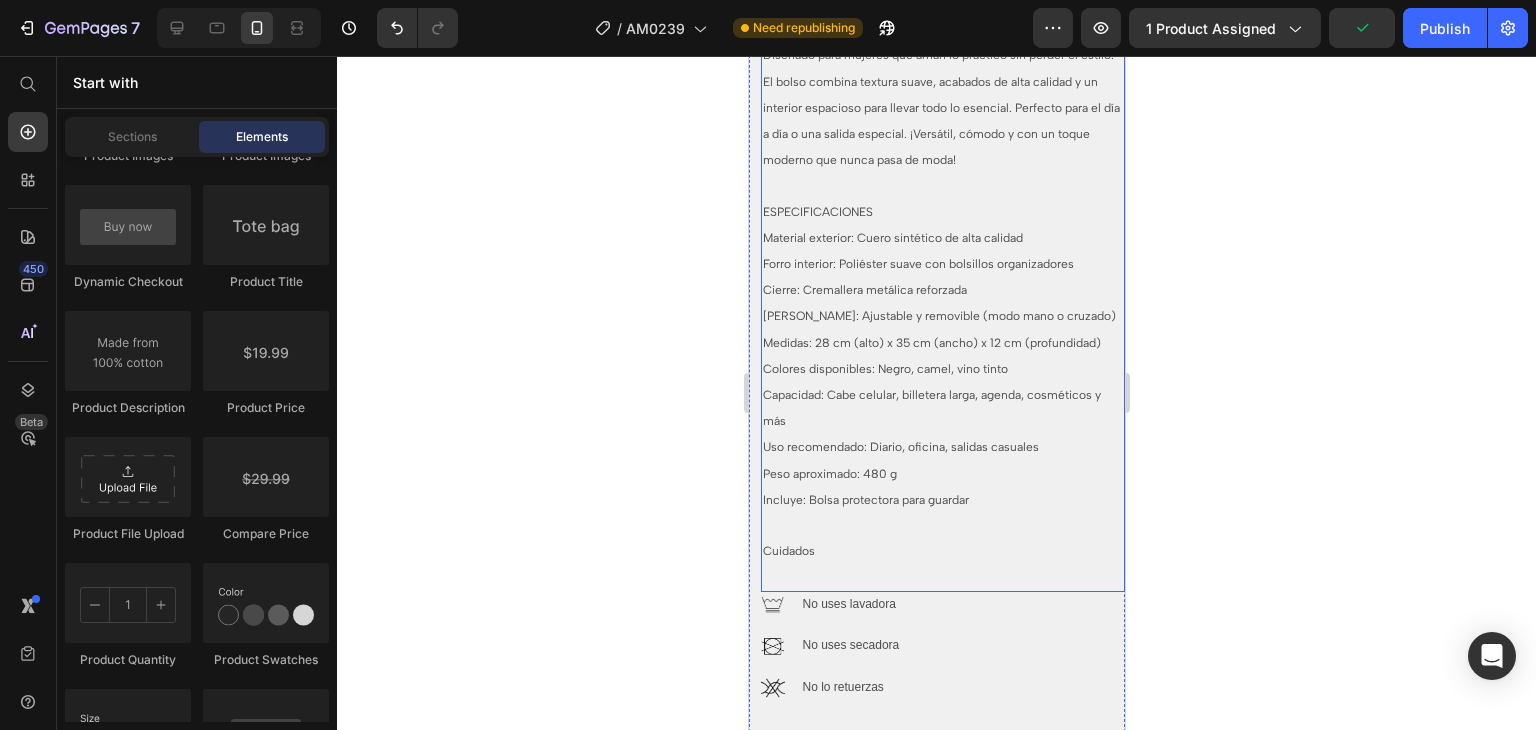 click on "Colores disponibles: Negro, camel, vino tinto" at bounding box center [884, 369] 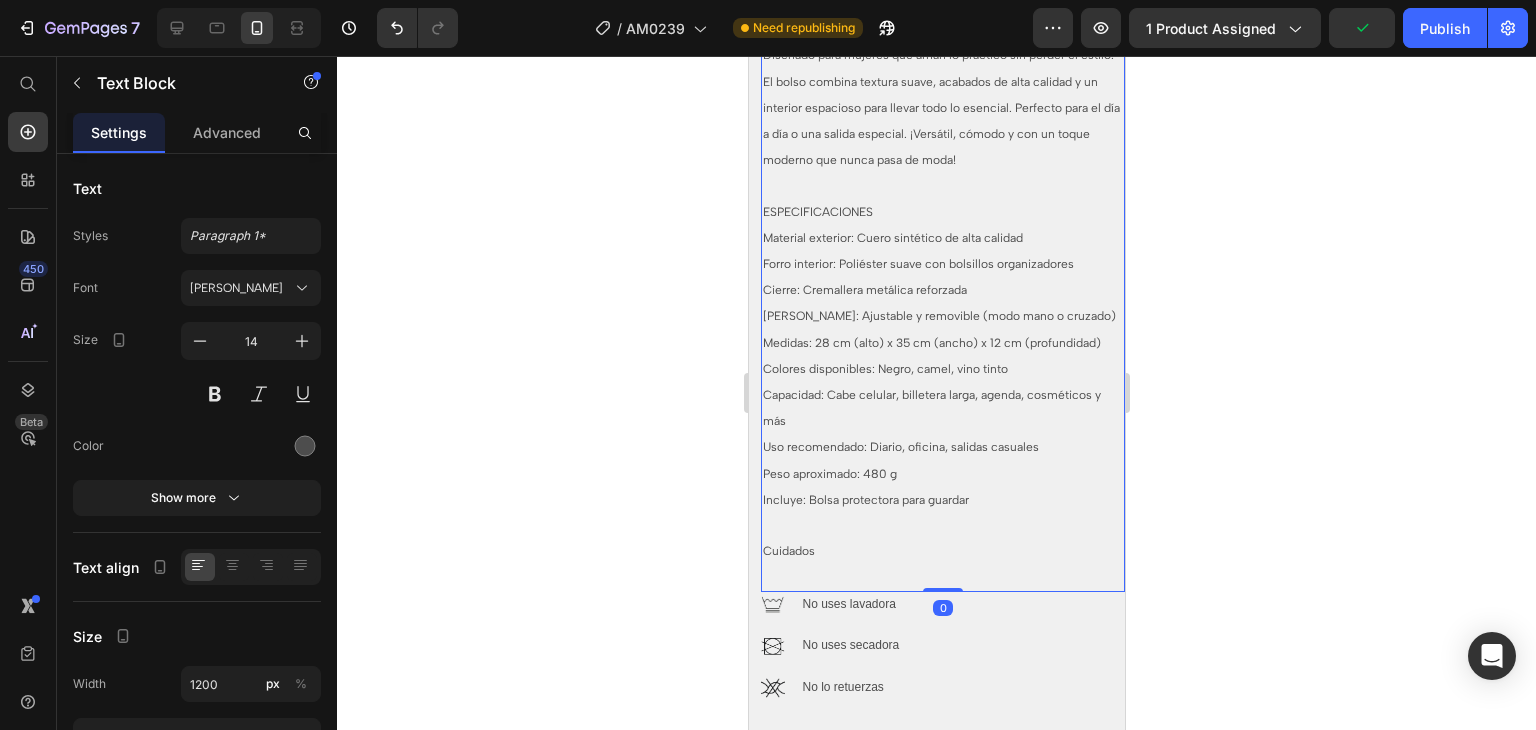 click on "Colores disponibles: Negro, camel, vino tinto" at bounding box center (884, 369) 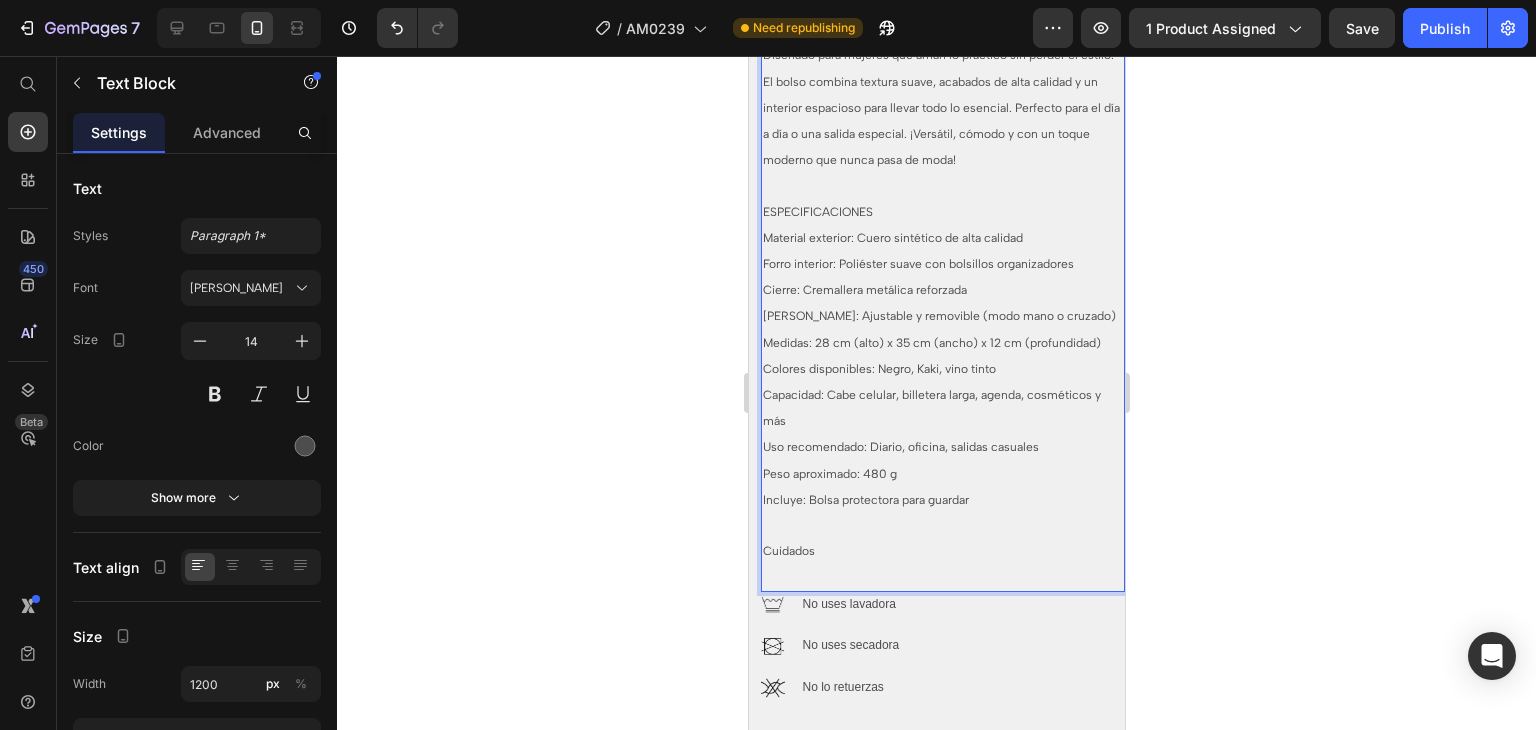 click on "Colores disponibles: Negro, Kaki, vino tinto" at bounding box center (878, 369) 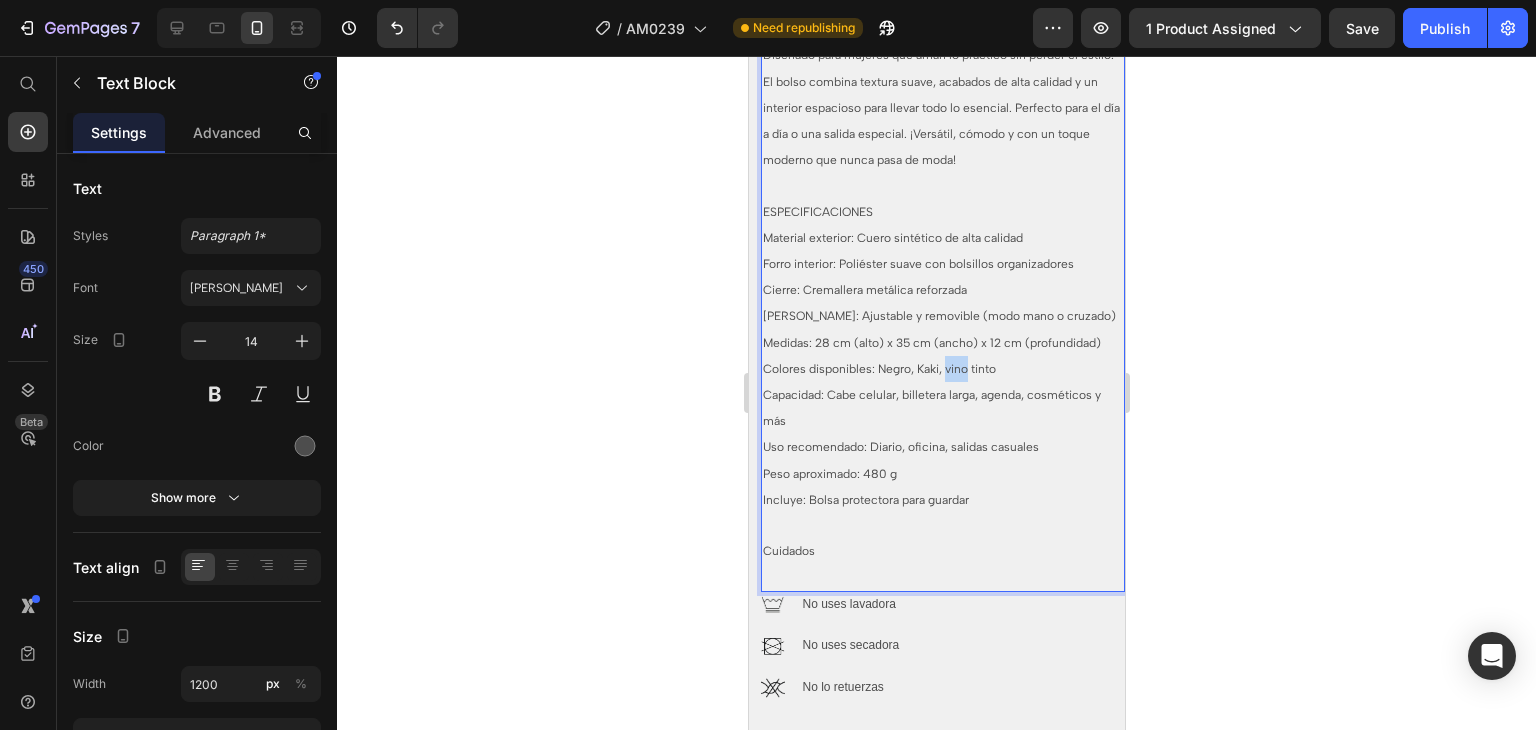 click on "Colores disponibles: Negro, Kaki, vino tinto" at bounding box center (878, 369) 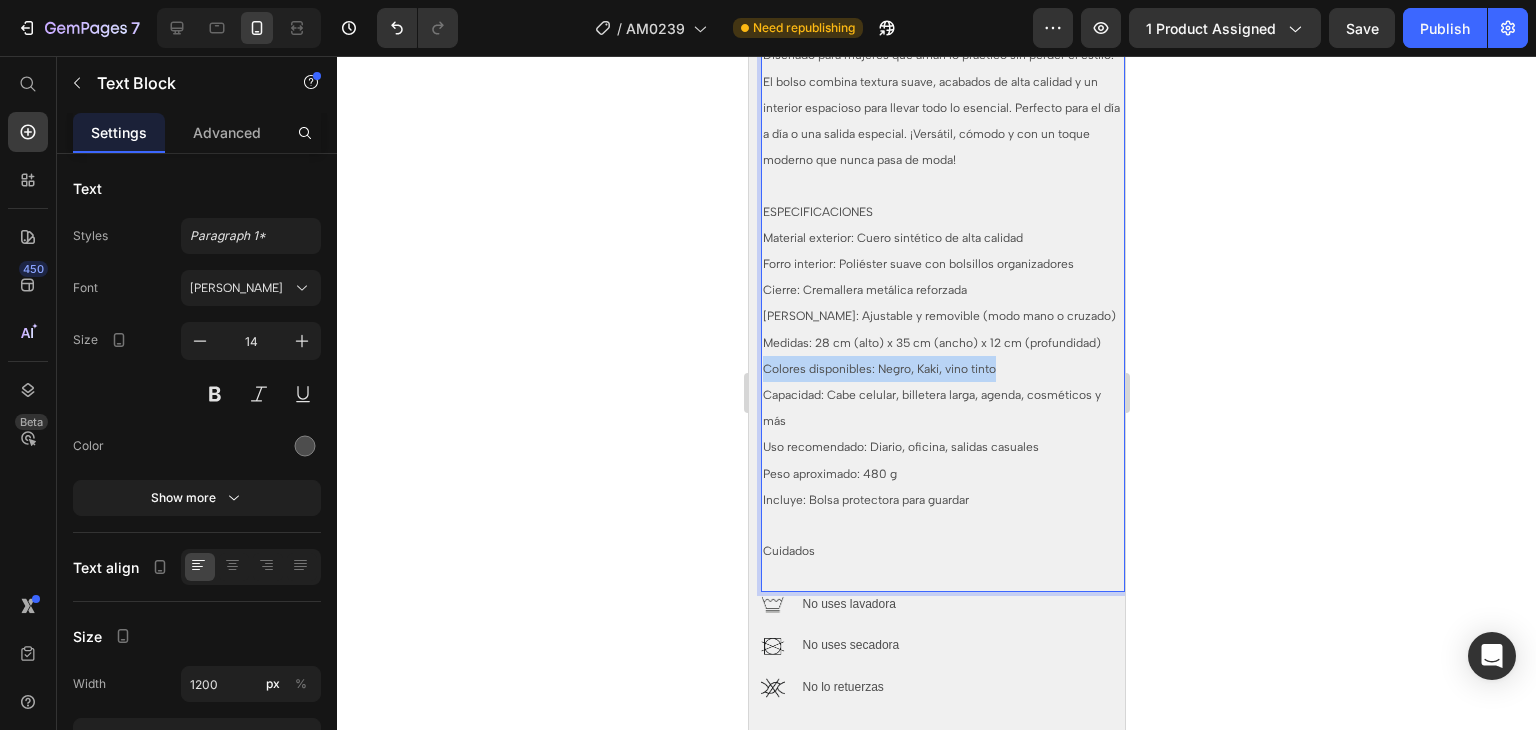 click on "Colores disponibles: Negro, Kaki, vino tinto" at bounding box center [878, 369] 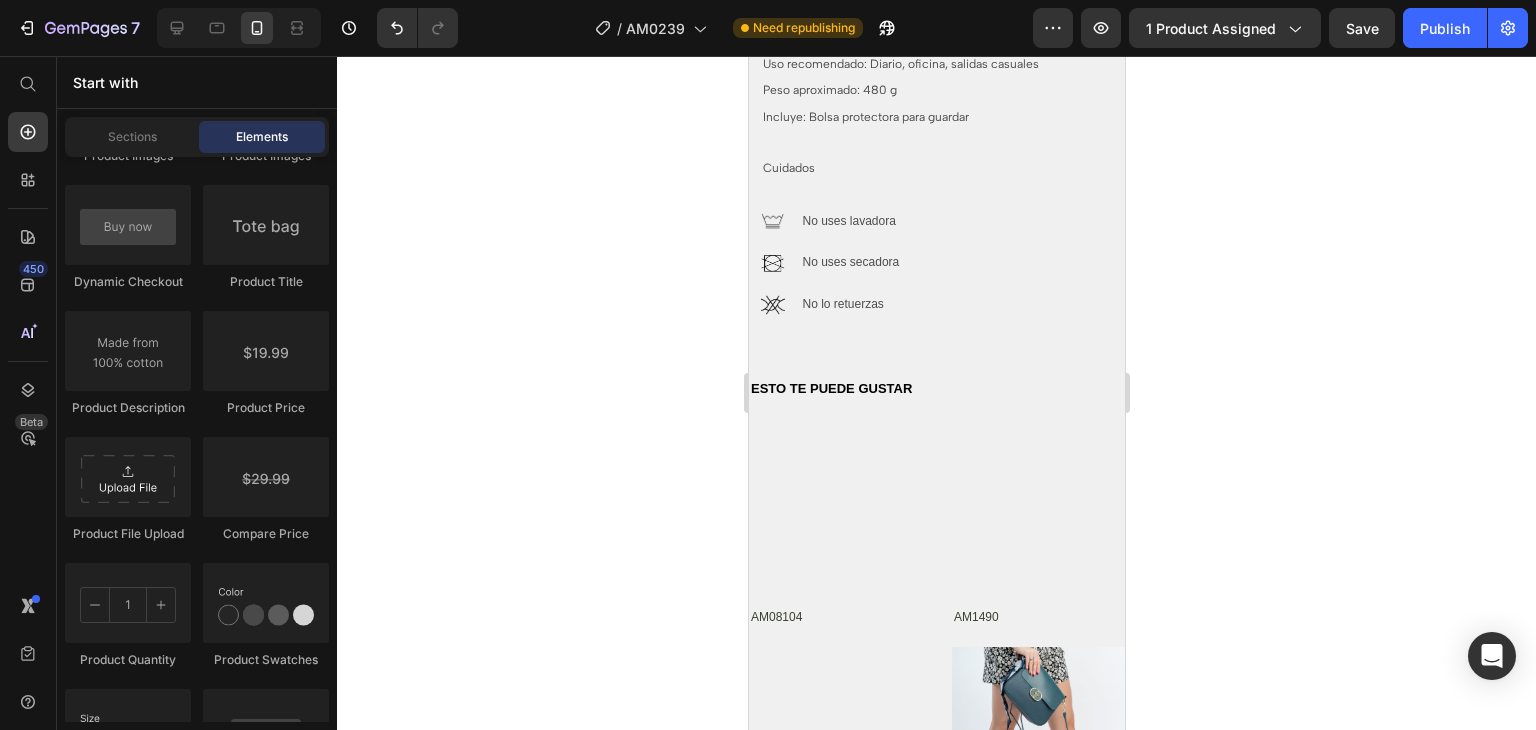 scroll, scrollTop: 2172, scrollLeft: 0, axis: vertical 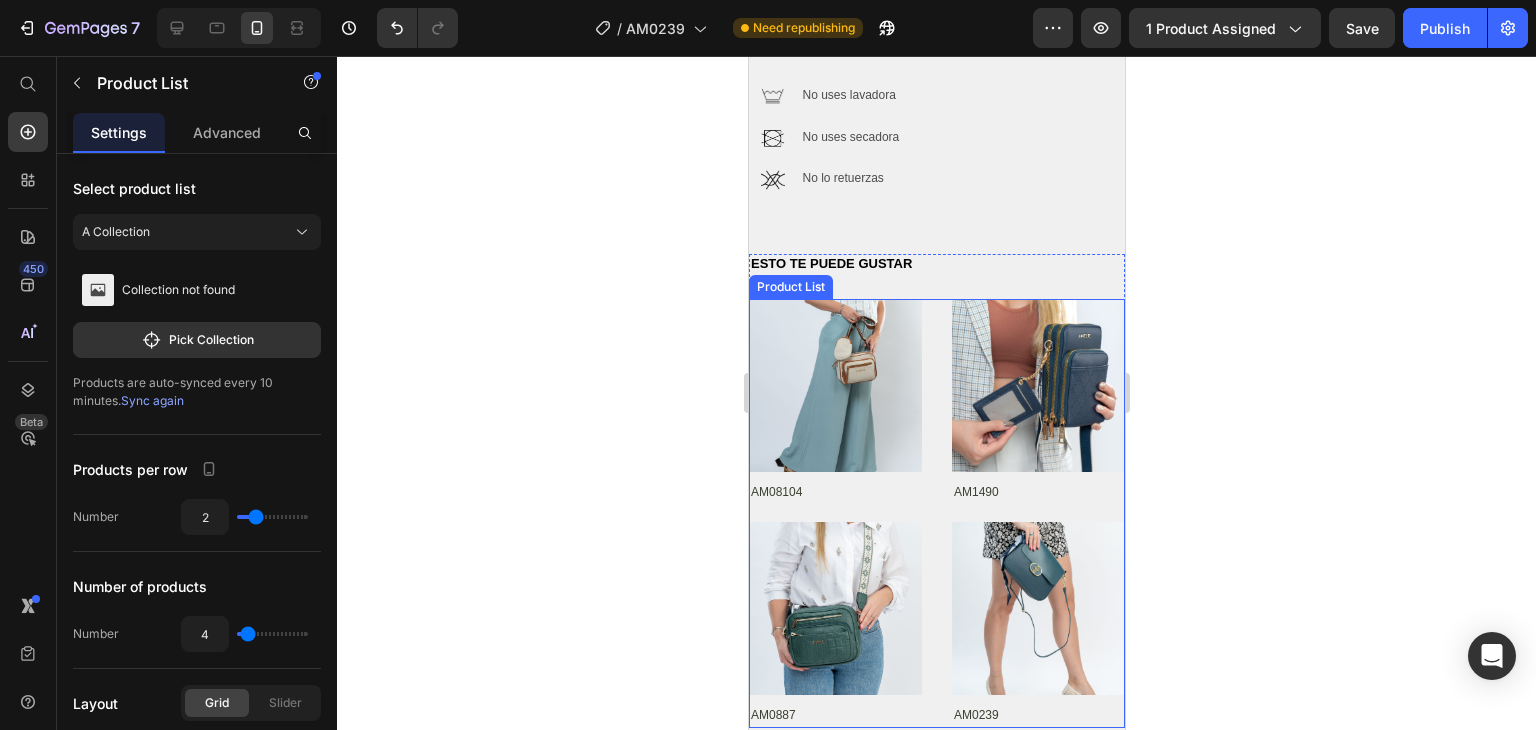 click on "Product Images AM08104 Product Title Product Images AM1490 Product Title Product Images AM0887 Product Title Product Images AM0239 Product Title" at bounding box center [936, 513] 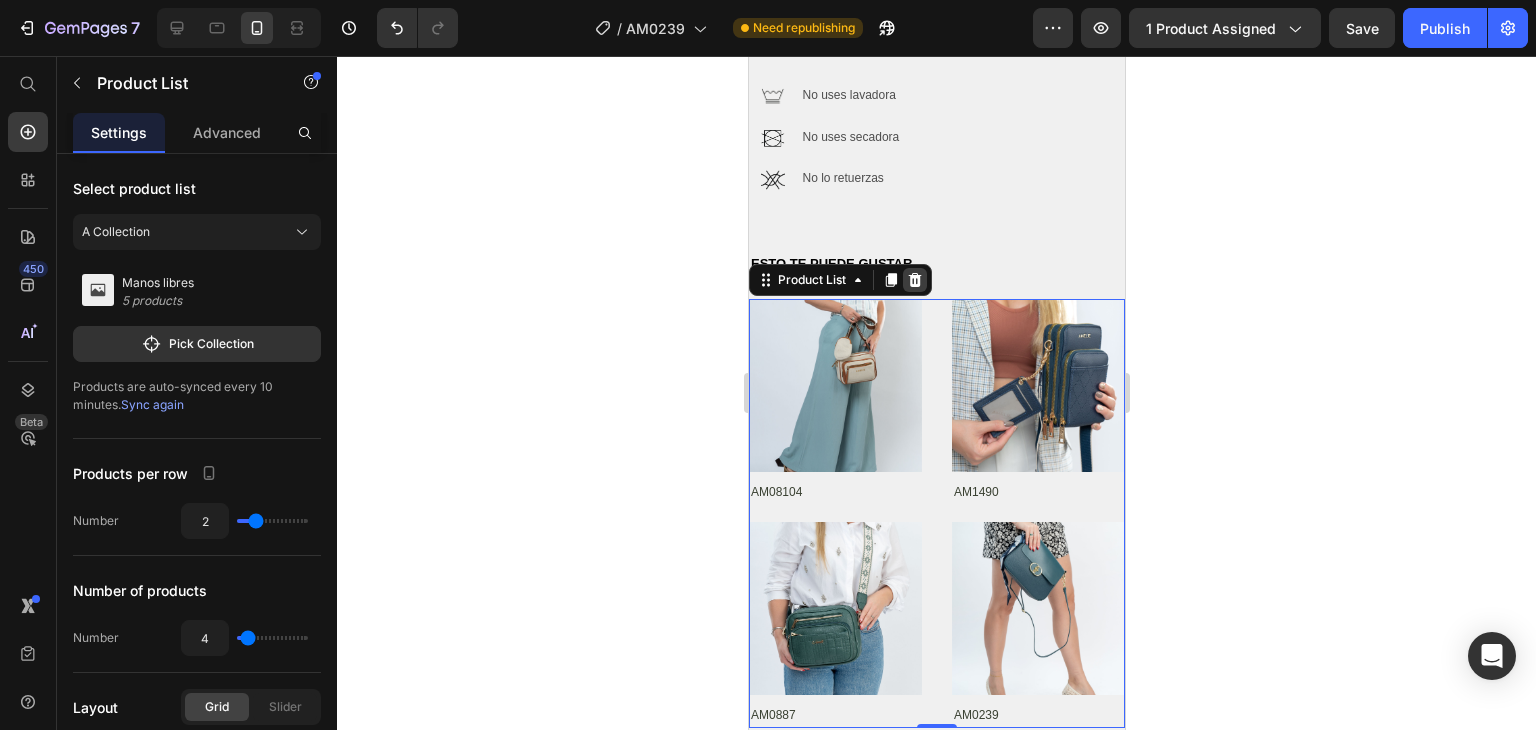 click 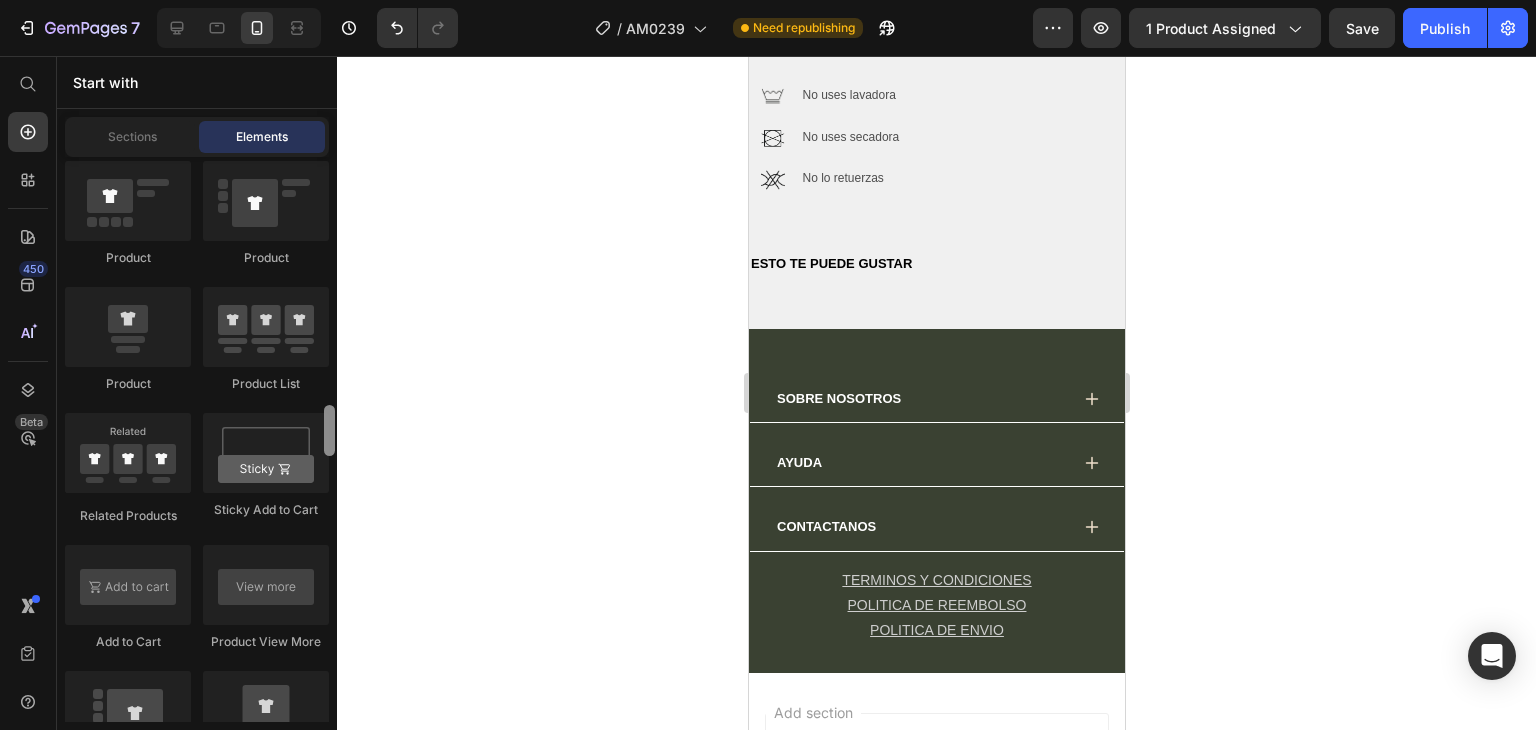 scroll, scrollTop: 2679, scrollLeft: 0, axis: vertical 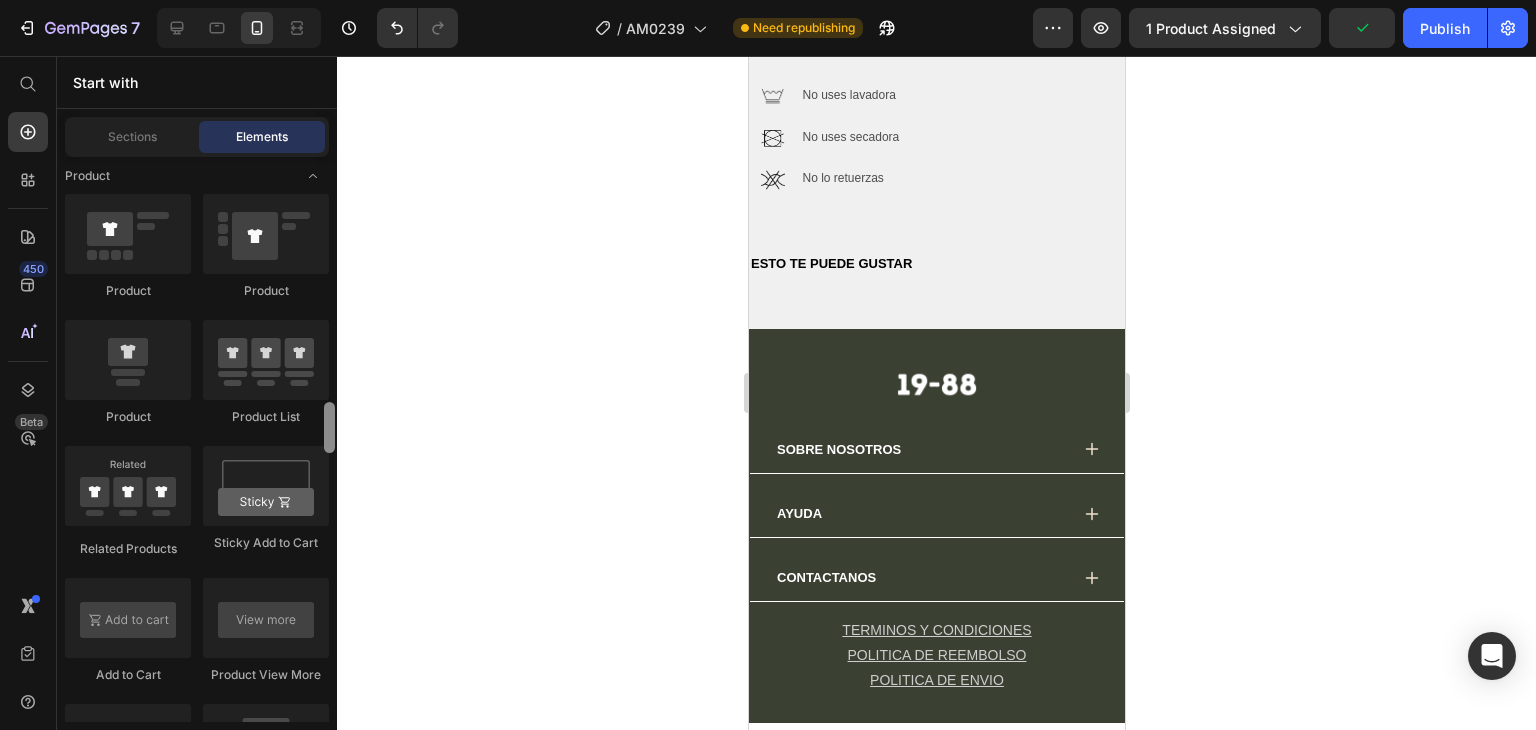 drag, startPoint x: 324, startPoint y: 476, endPoint x: 330, endPoint y: 417, distance: 59.3043 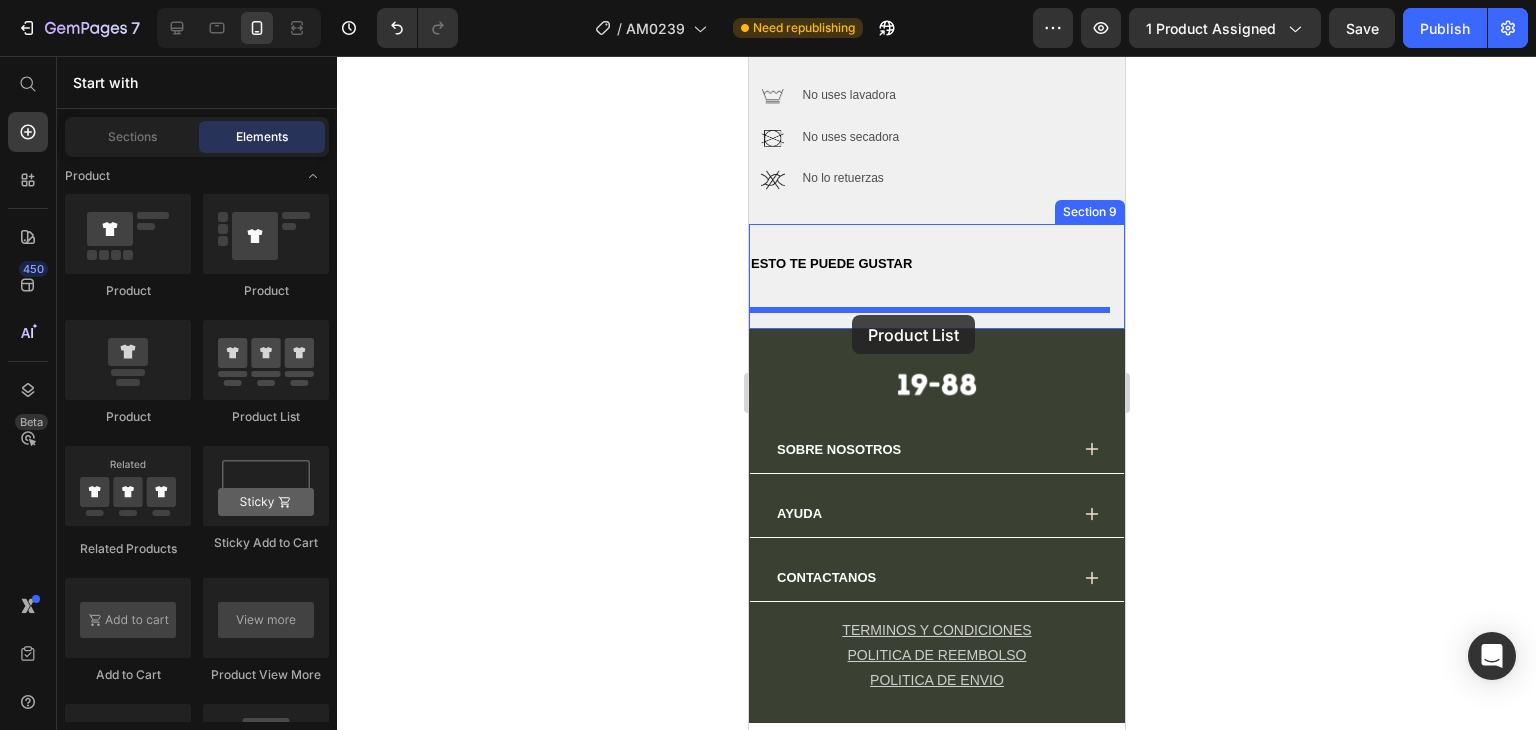 drag, startPoint x: 1002, startPoint y: 393, endPoint x: 851, endPoint y: 315, distance: 169.95587 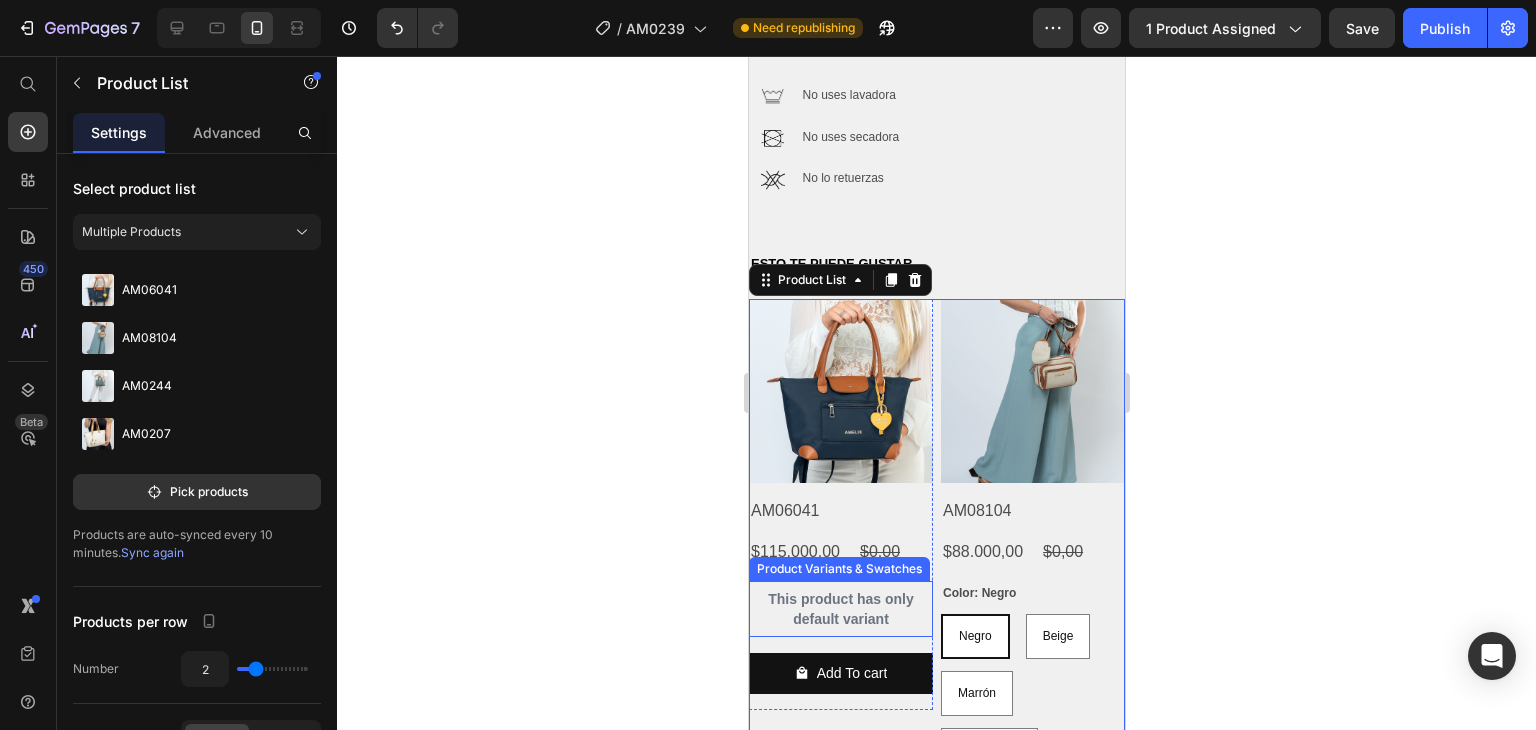 click on "This product has only default variant" at bounding box center (840, 609) 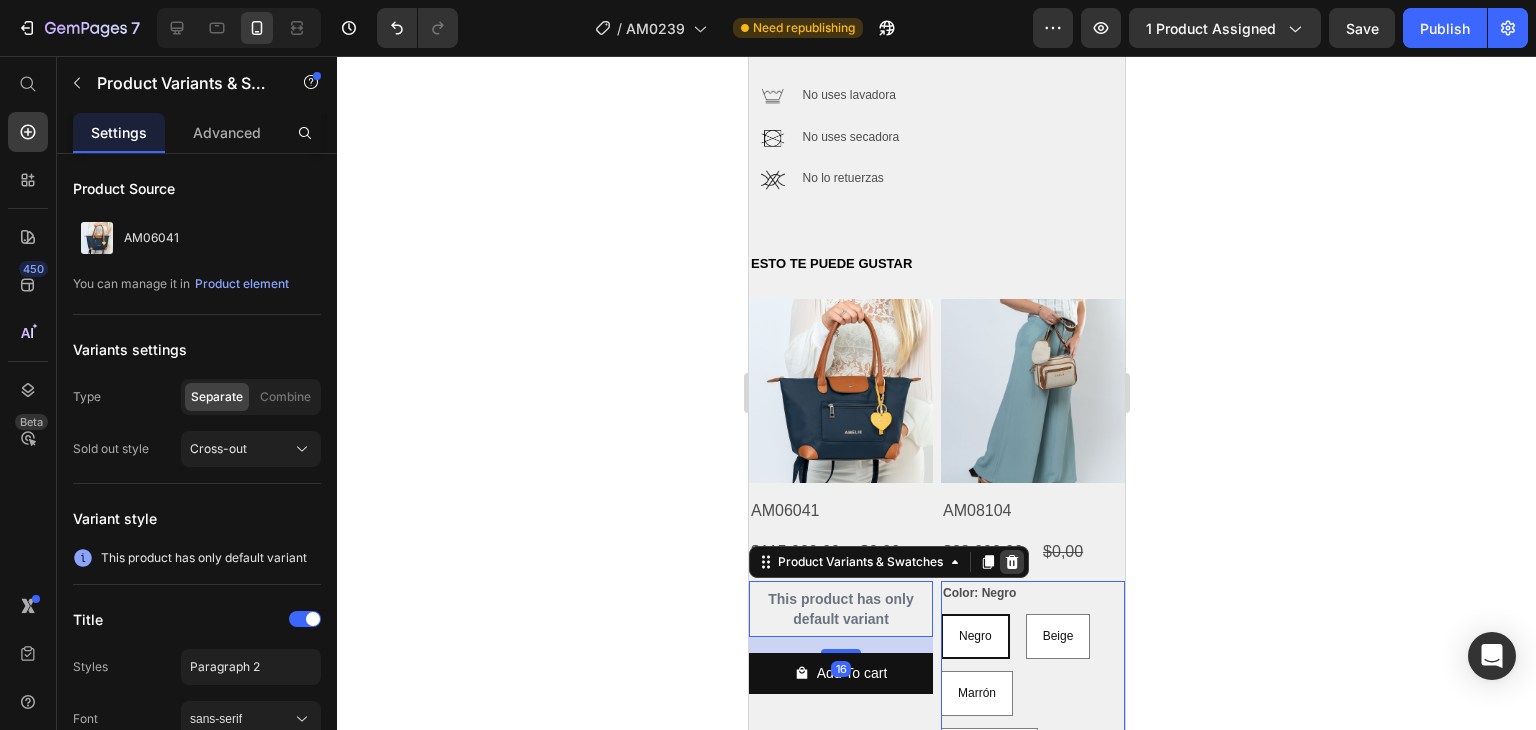 click 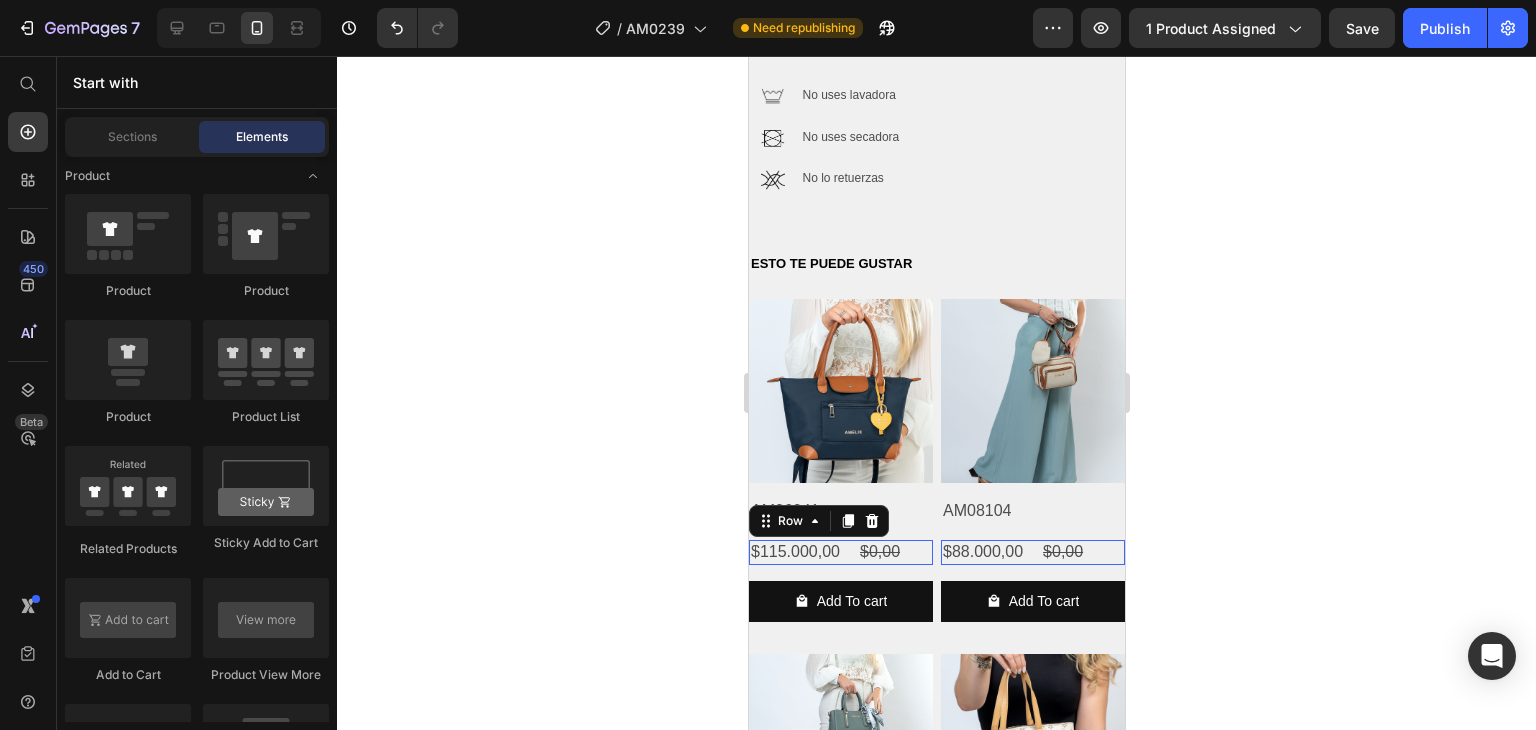 click on "$115.000,00 Product Price $0,00 Product Price Row   0" at bounding box center [840, 552] 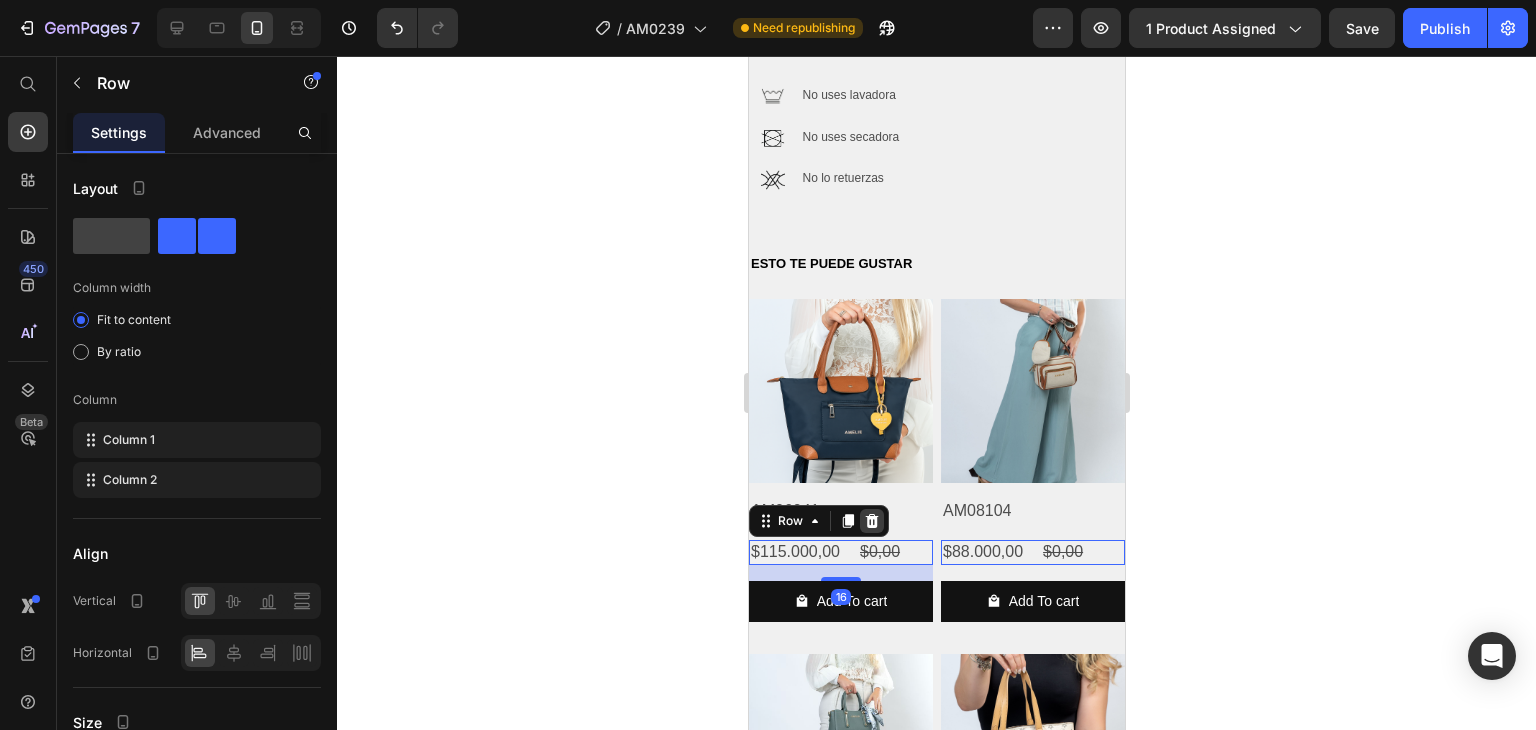 click 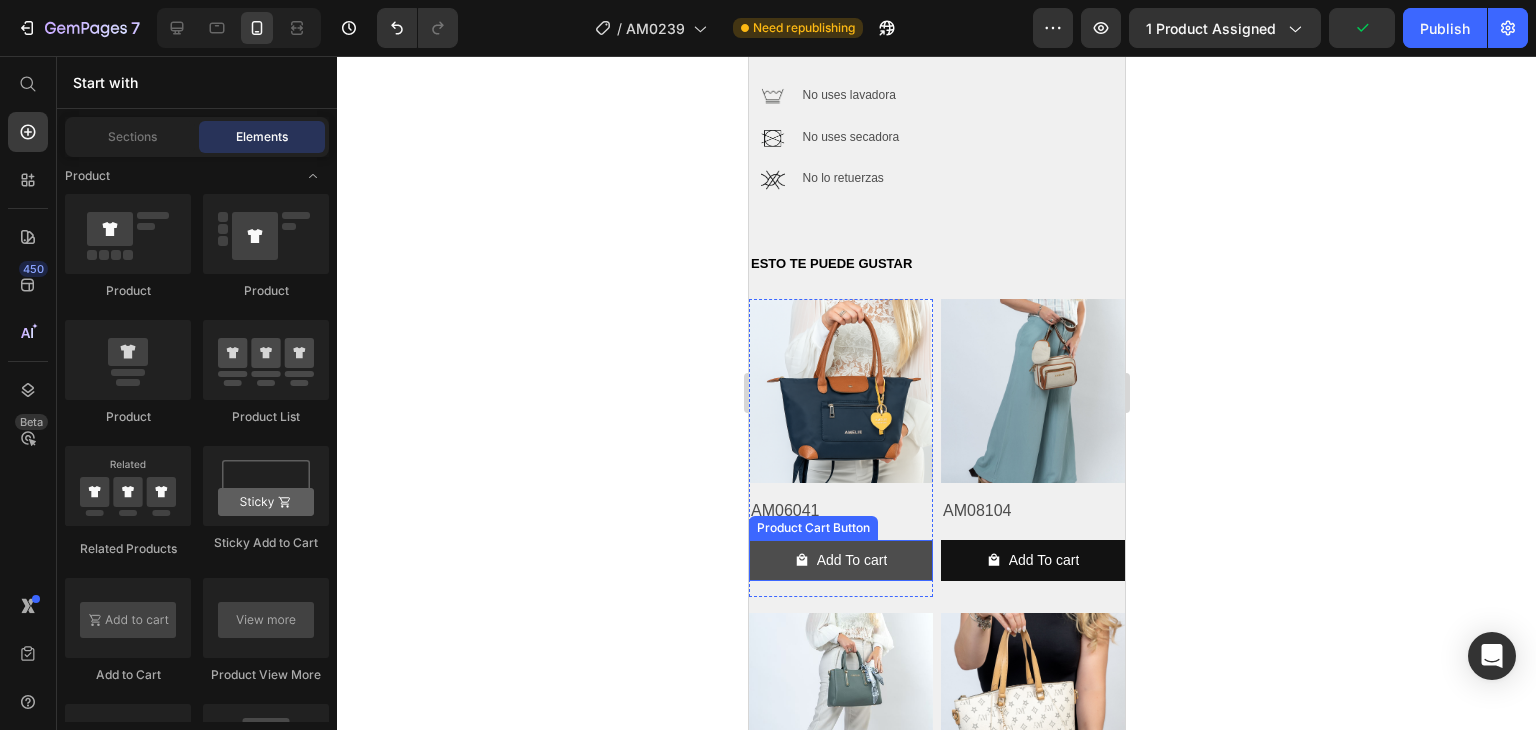 click on "Add To cart" at bounding box center (840, 560) 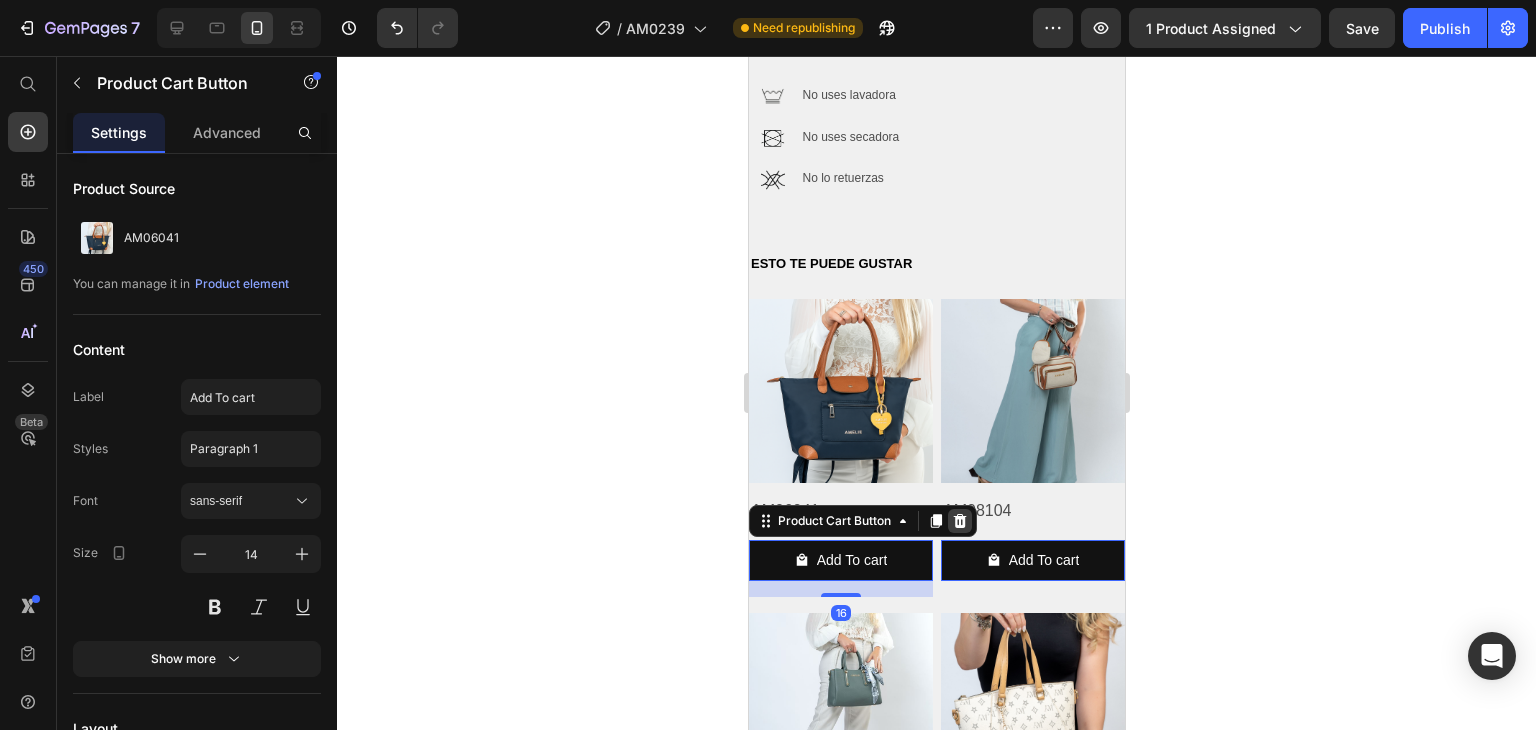 click 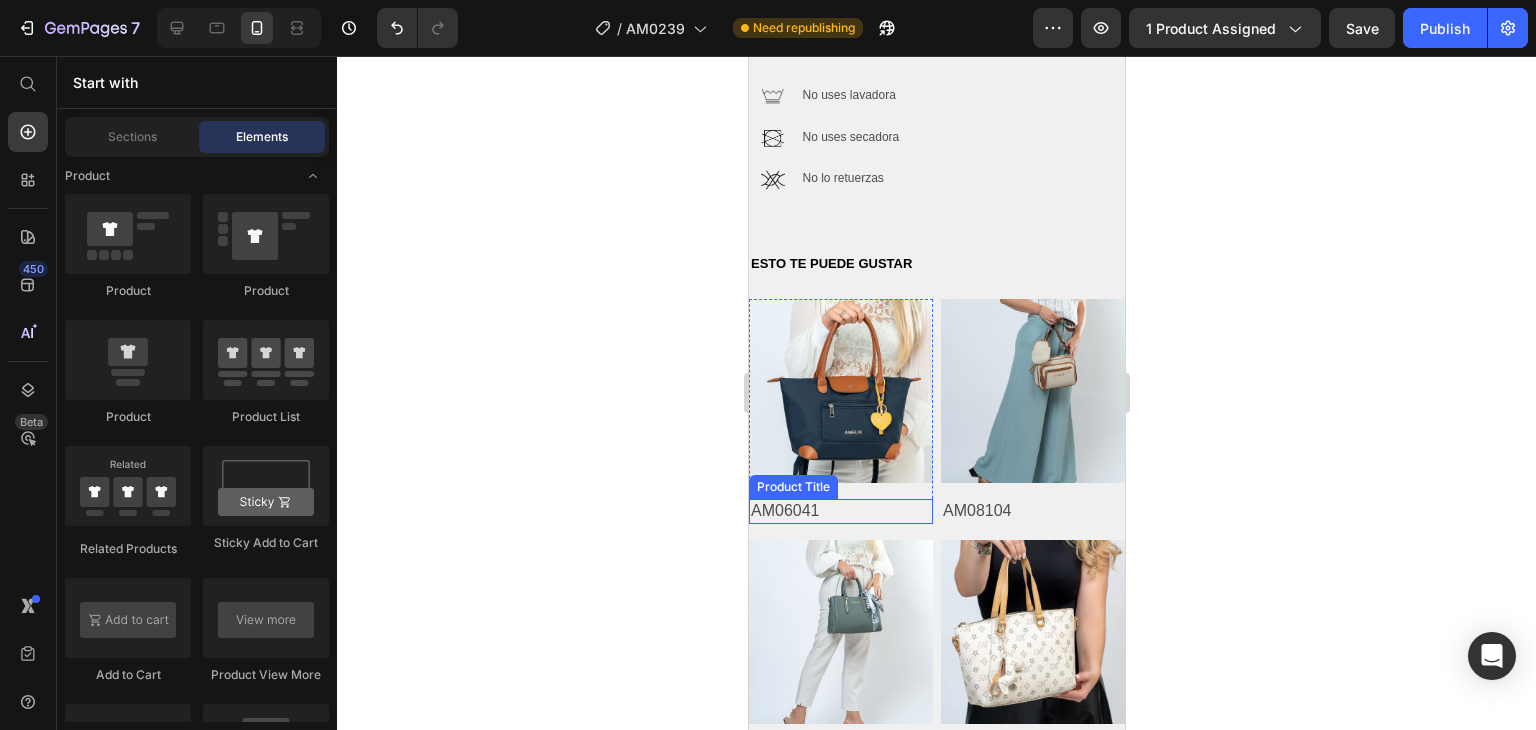 click on "AM06041" at bounding box center [840, 511] 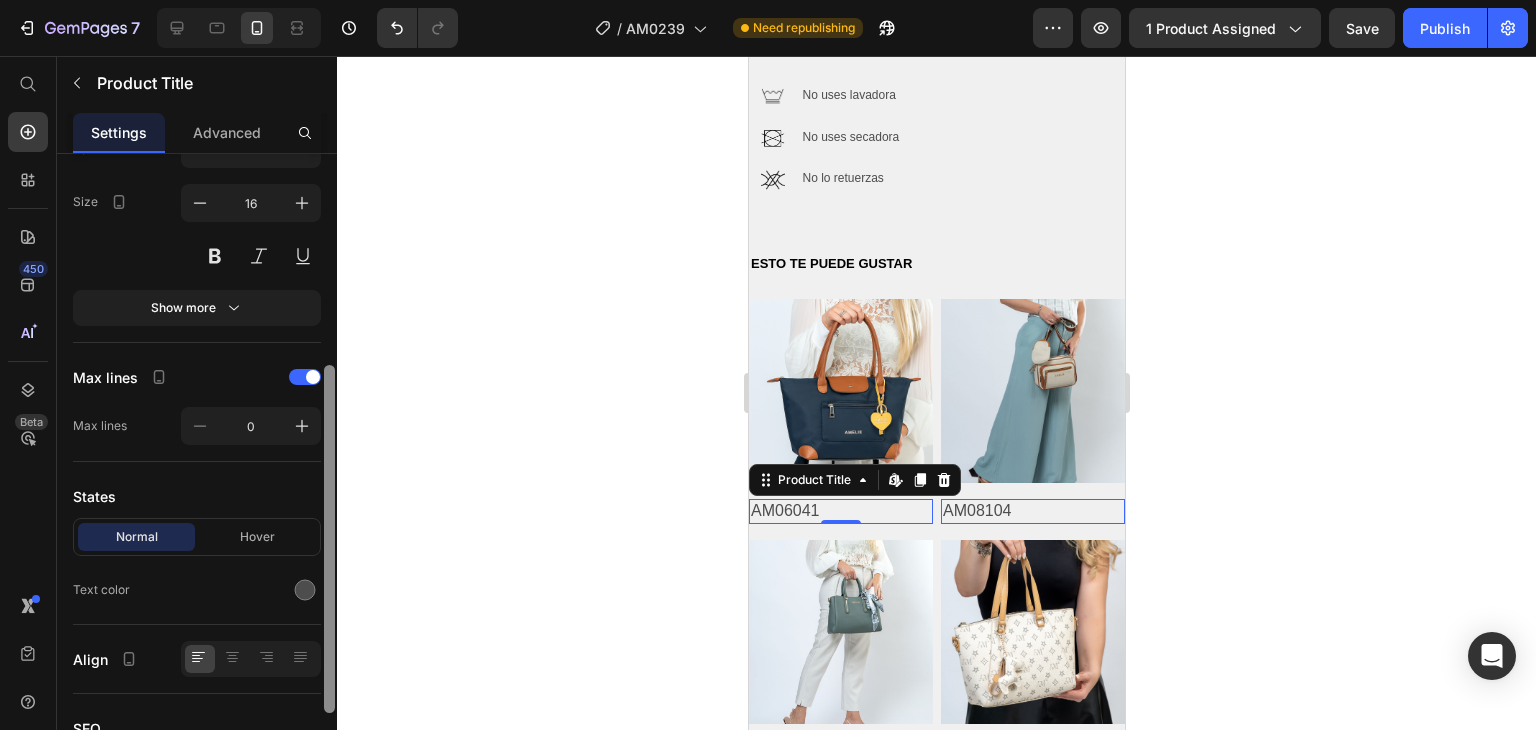 scroll, scrollTop: 382, scrollLeft: 0, axis: vertical 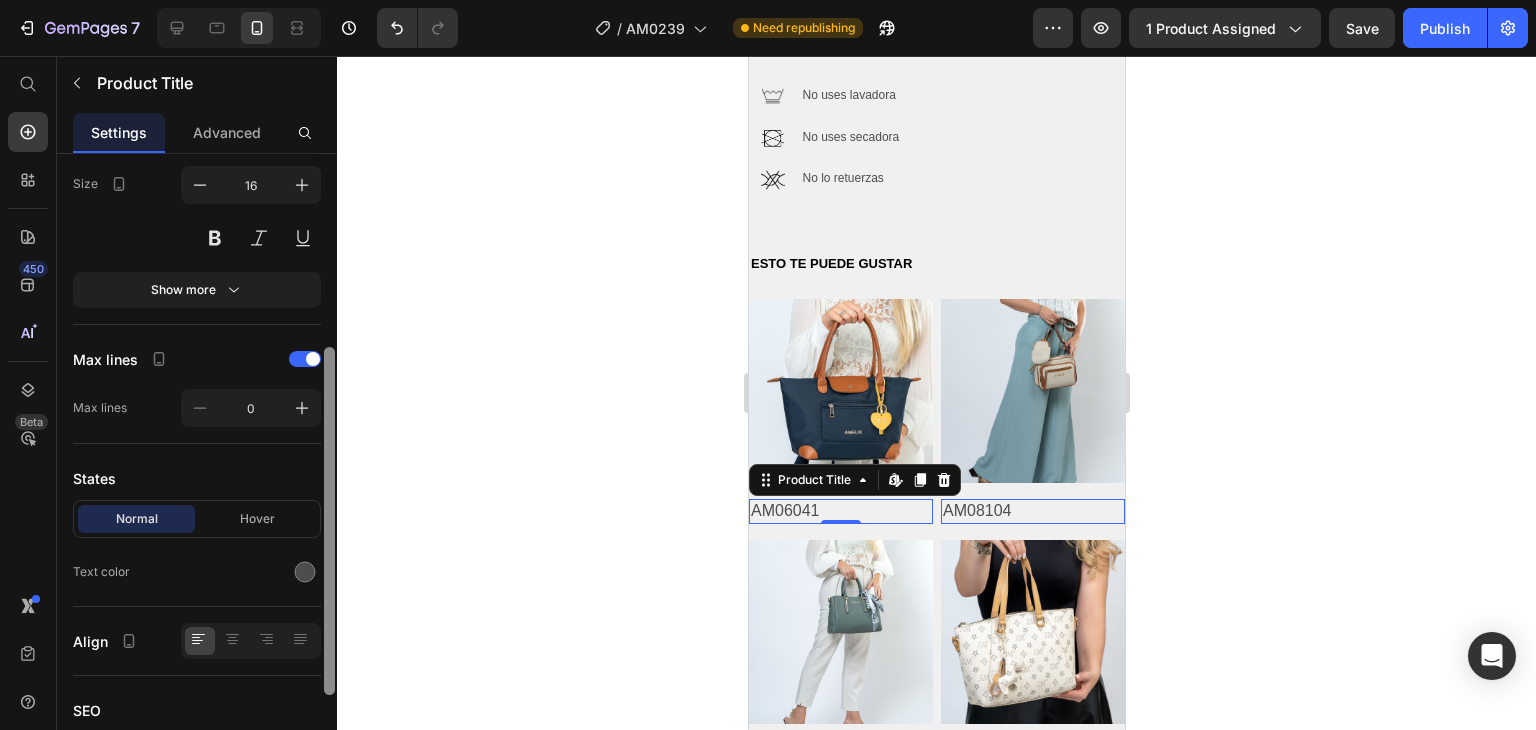 drag, startPoint x: 328, startPoint y: 381, endPoint x: 318, endPoint y: 592, distance: 211.23683 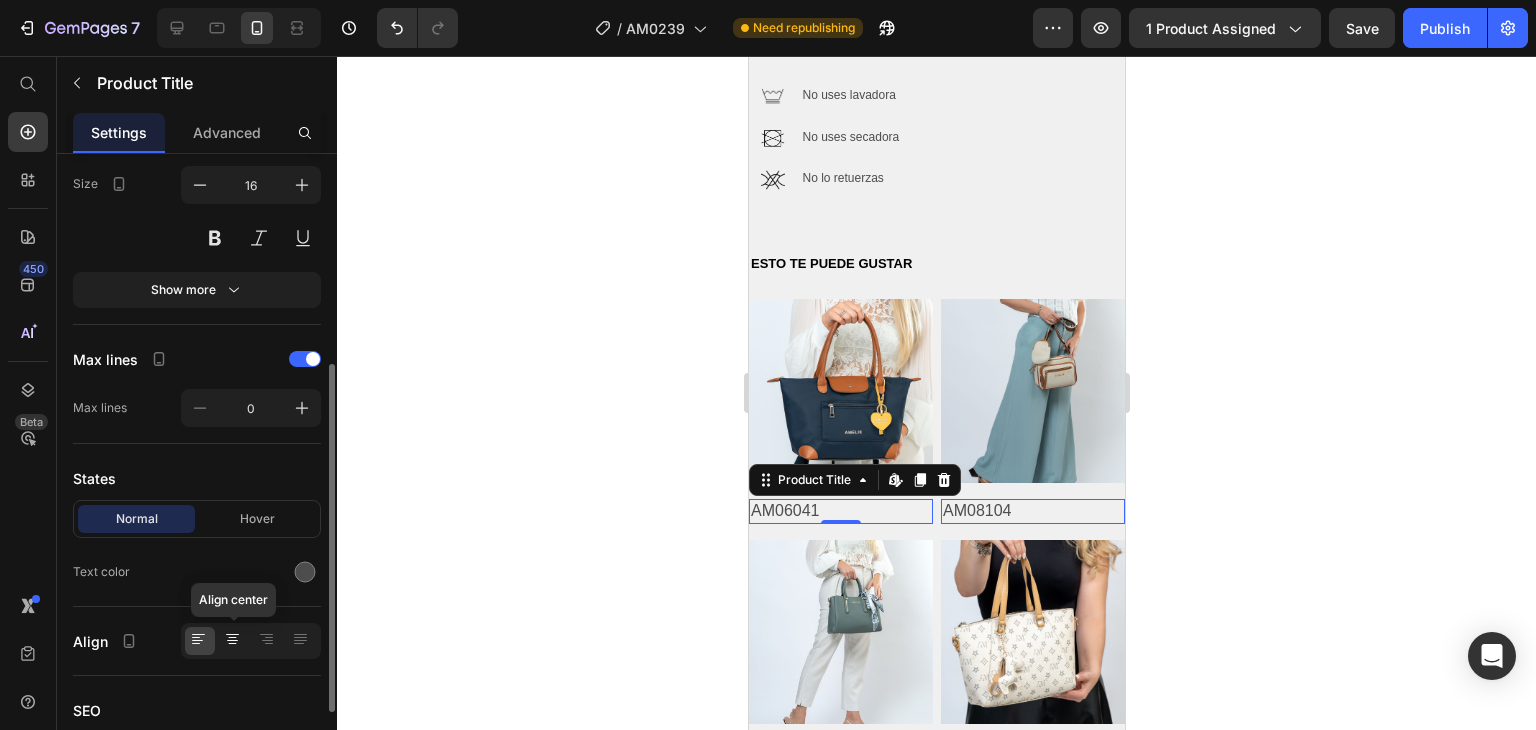 click 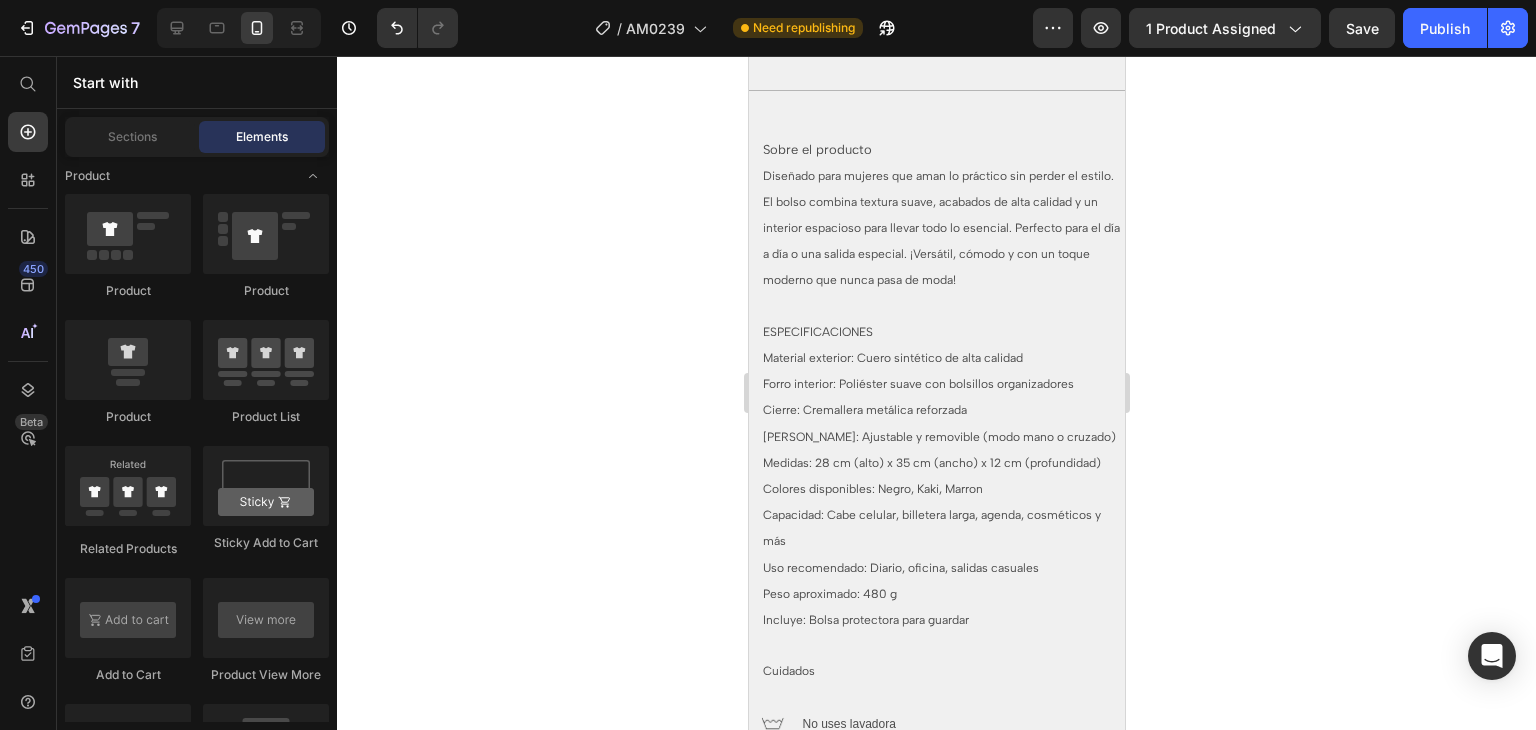 scroll, scrollTop: 1558, scrollLeft: 0, axis: vertical 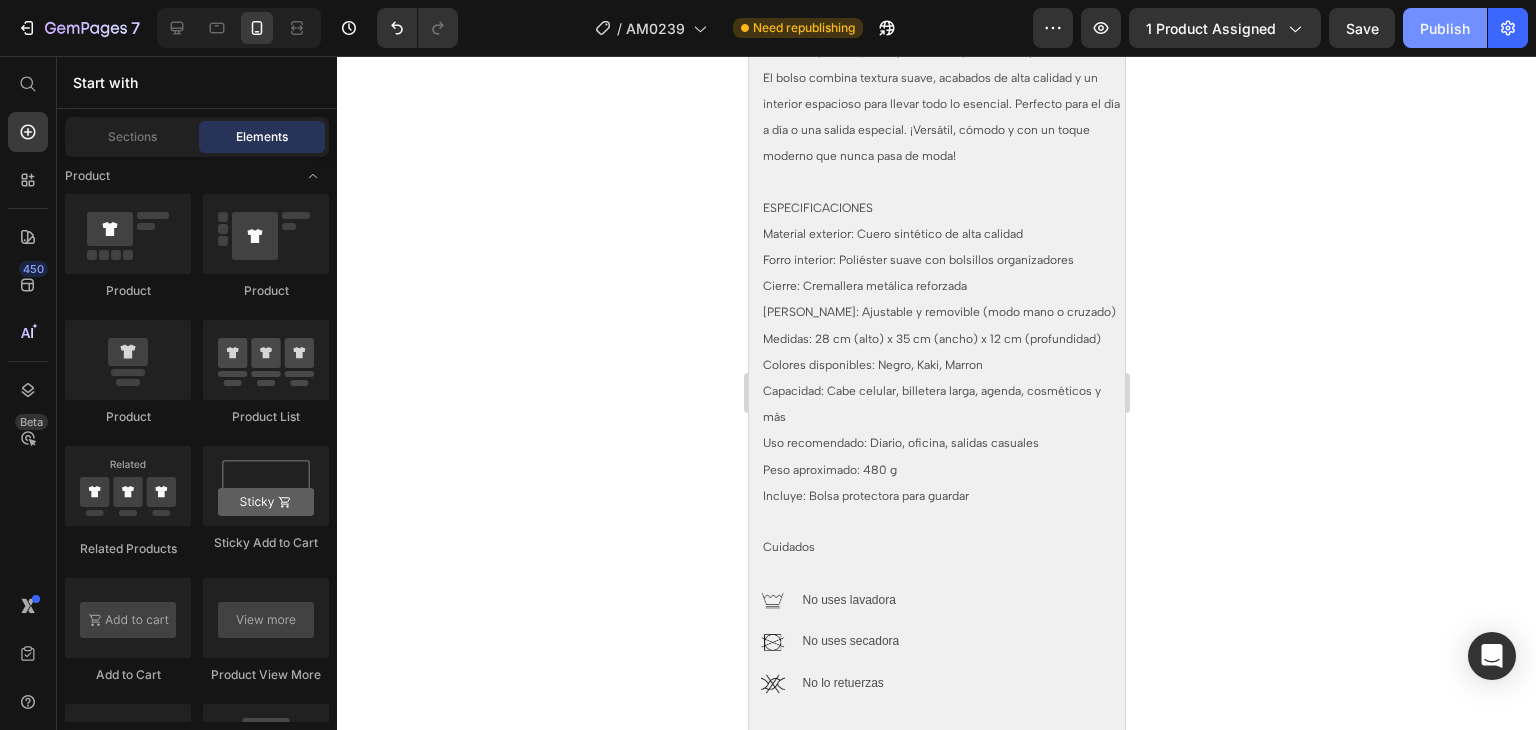 click on "Publish" at bounding box center (1445, 28) 